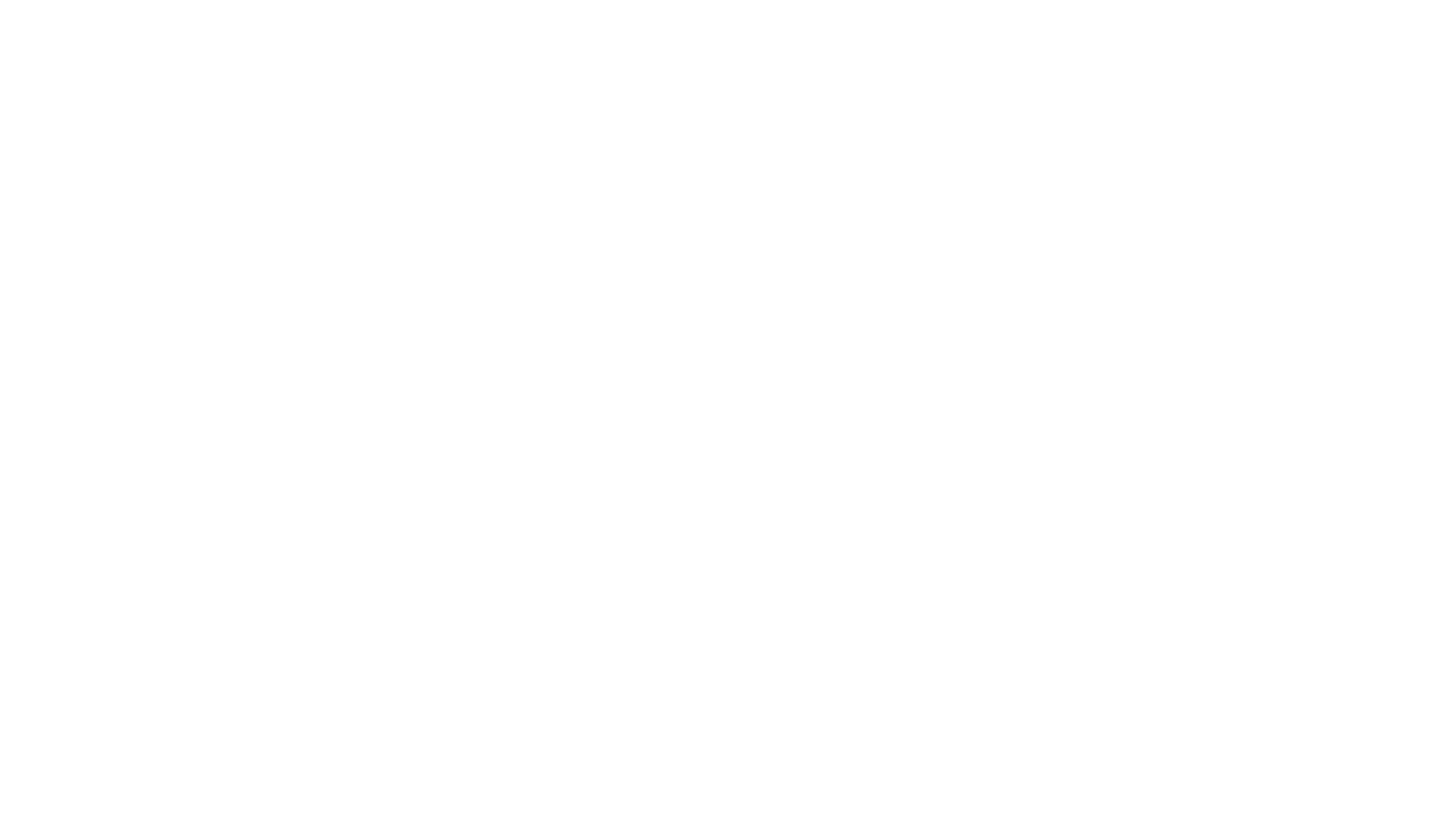 scroll, scrollTop: 0, scrollLeft: 0, axis: both 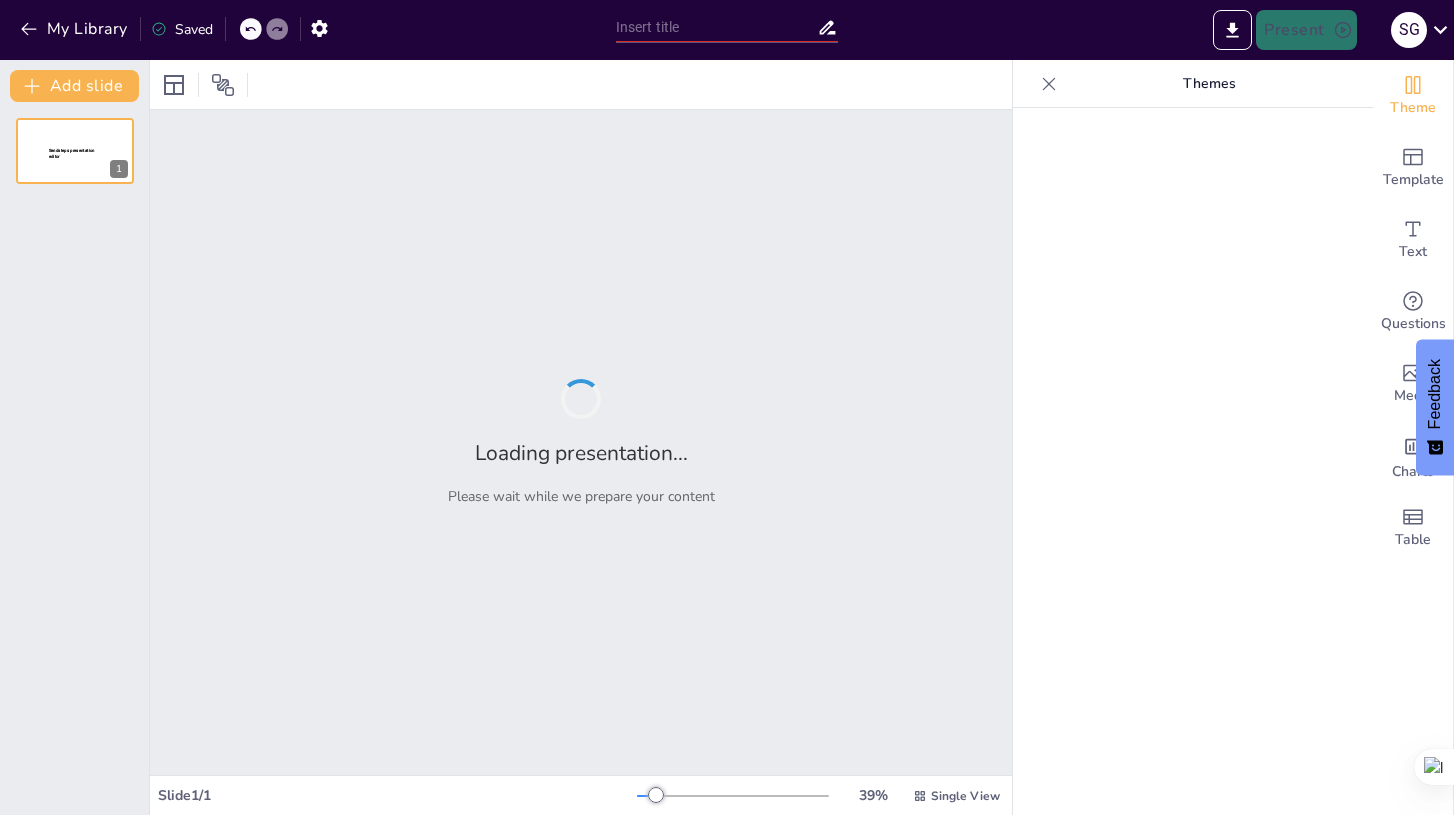 type on "Test Your Knowledge: Quadratic Functions at the University of Michigan" 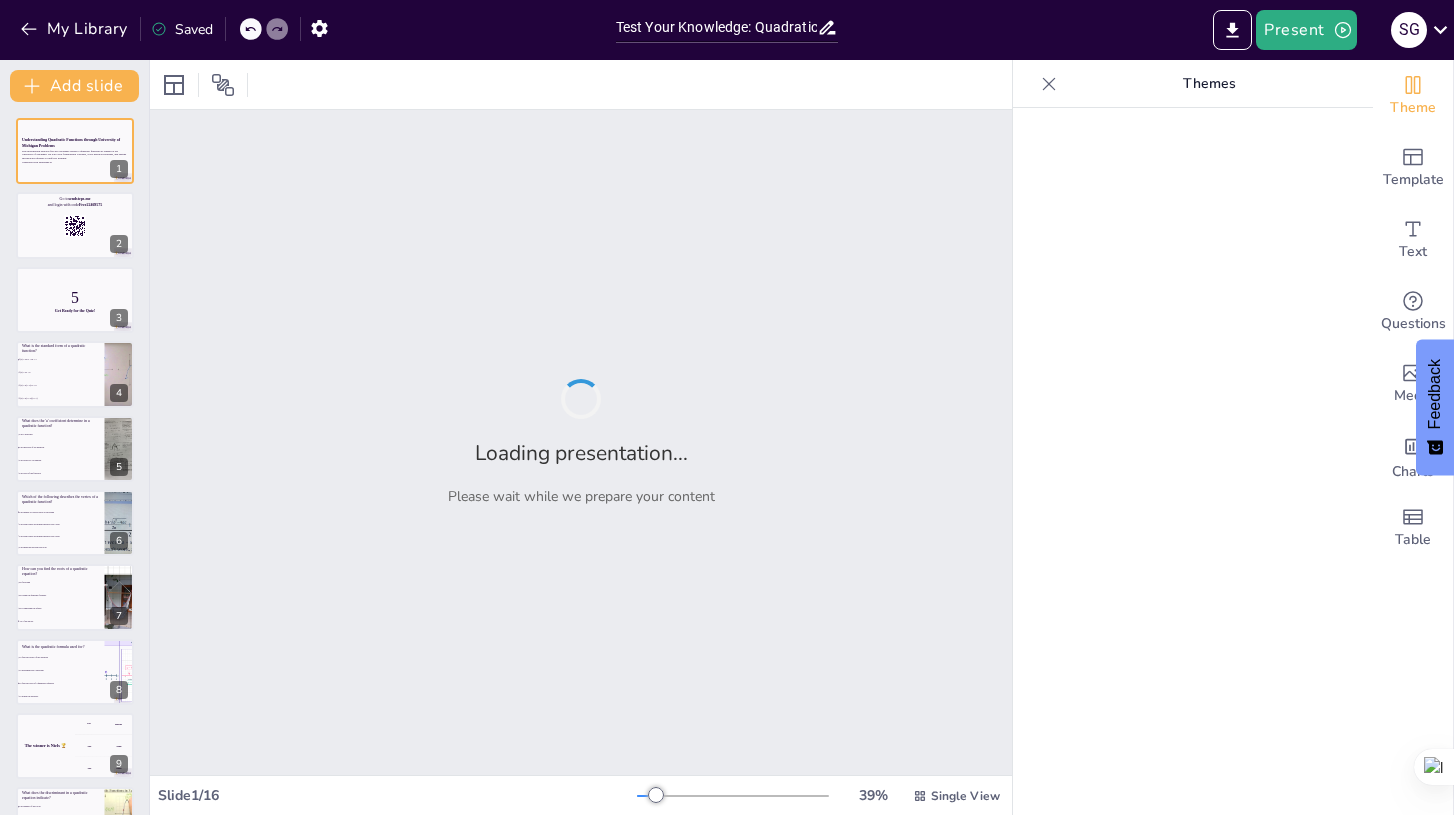 checkbox on "true" 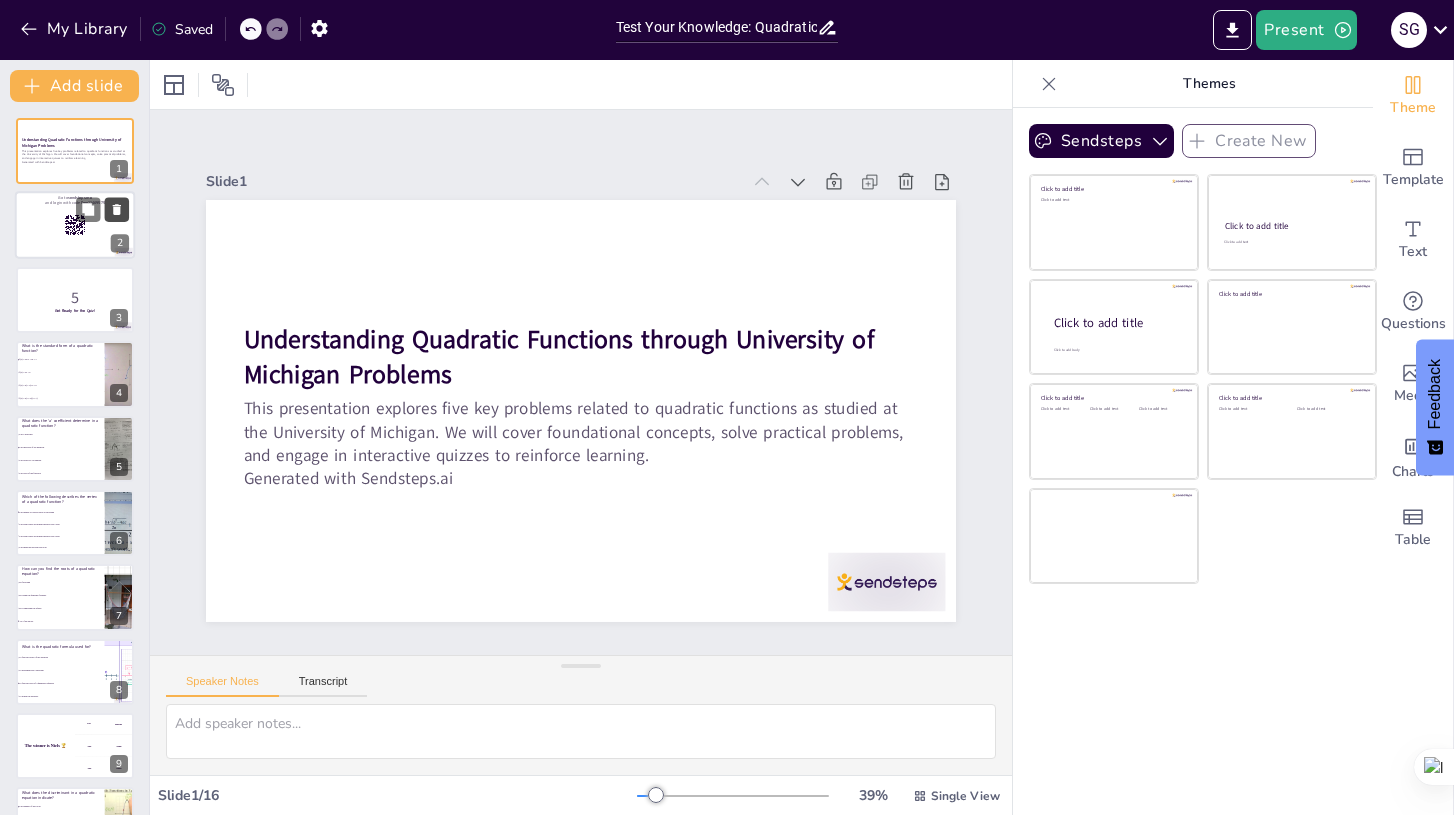 checkbox on "true" 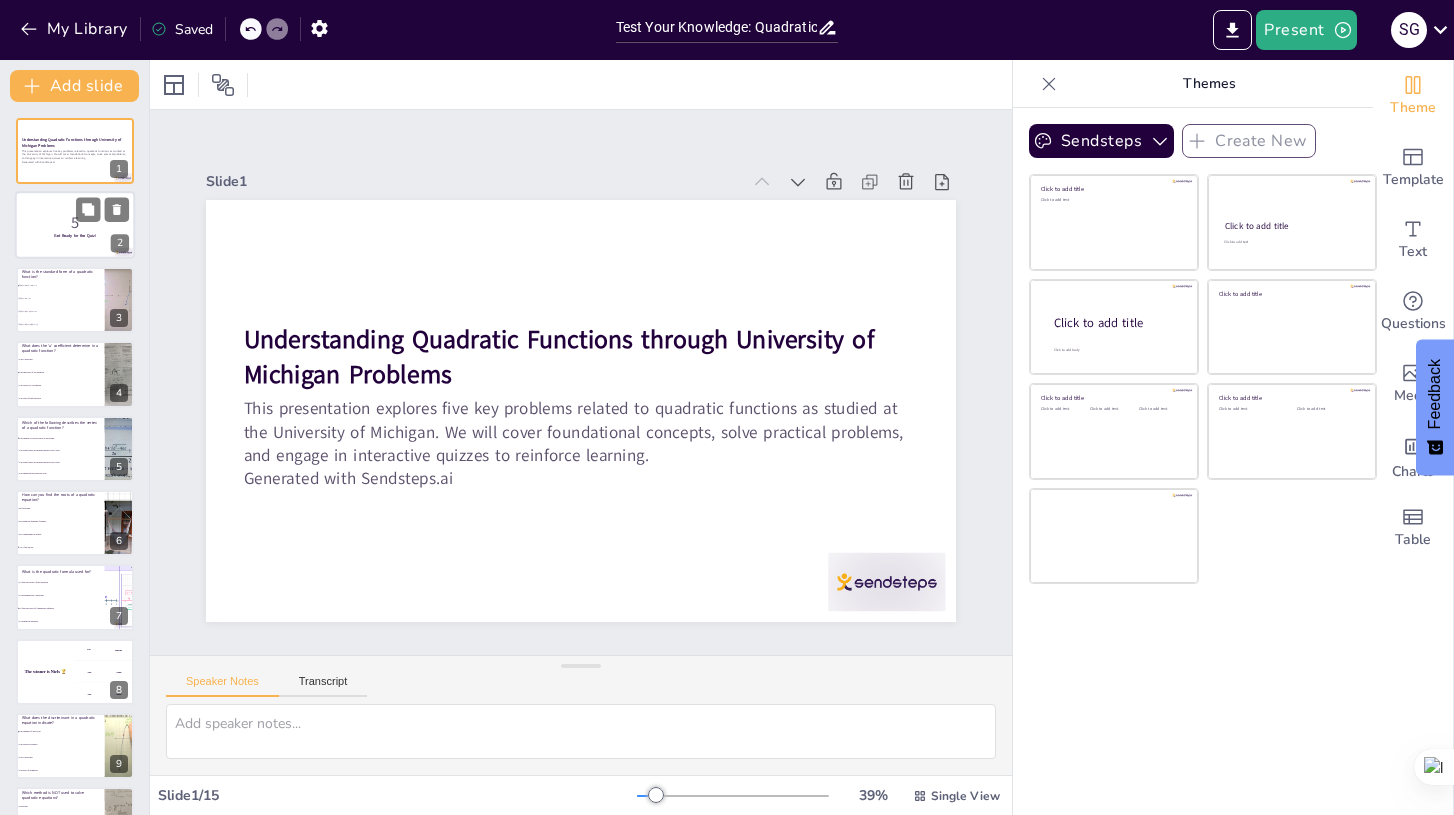 checkbox on "true" 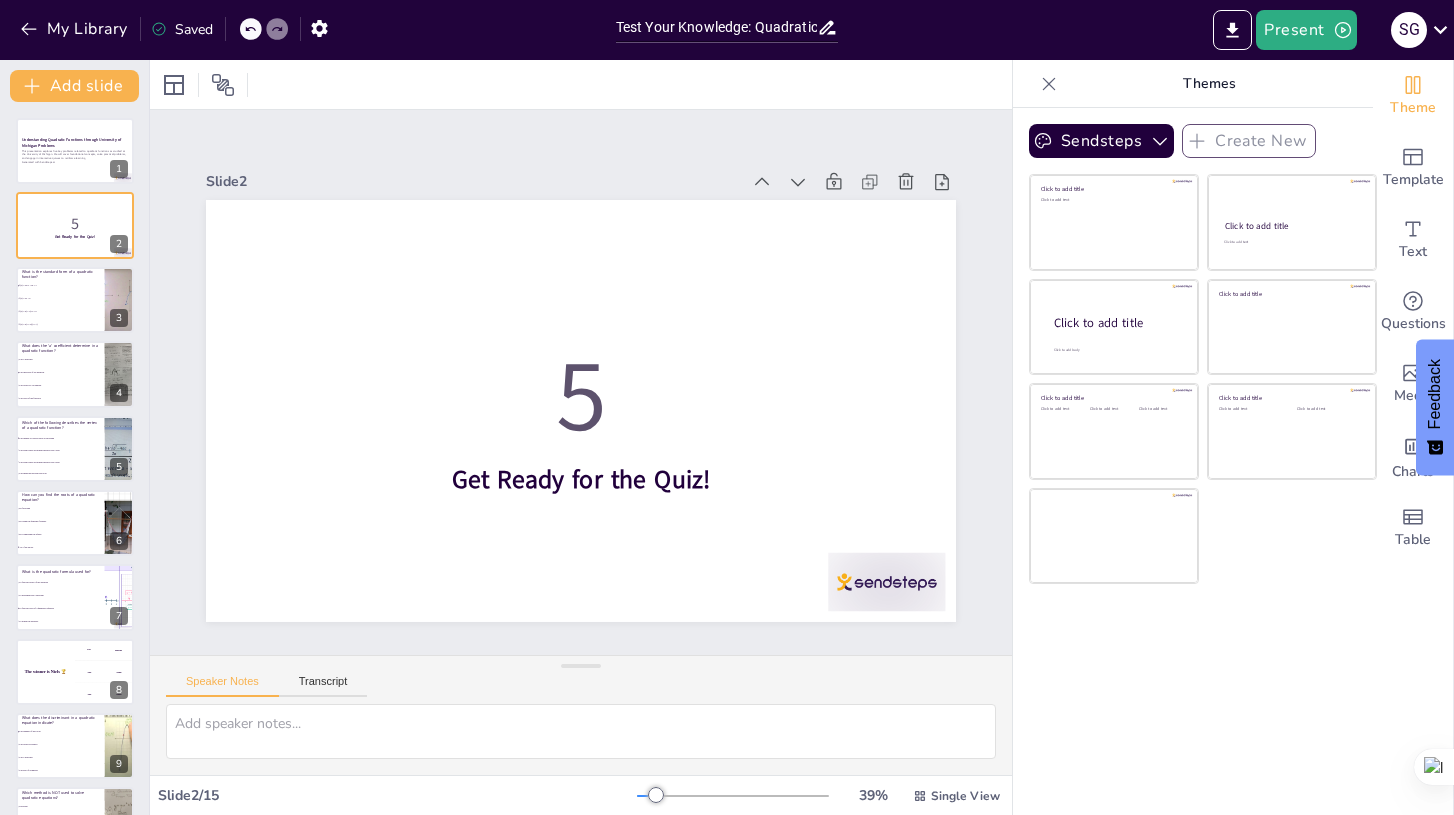 checkbox on "true" 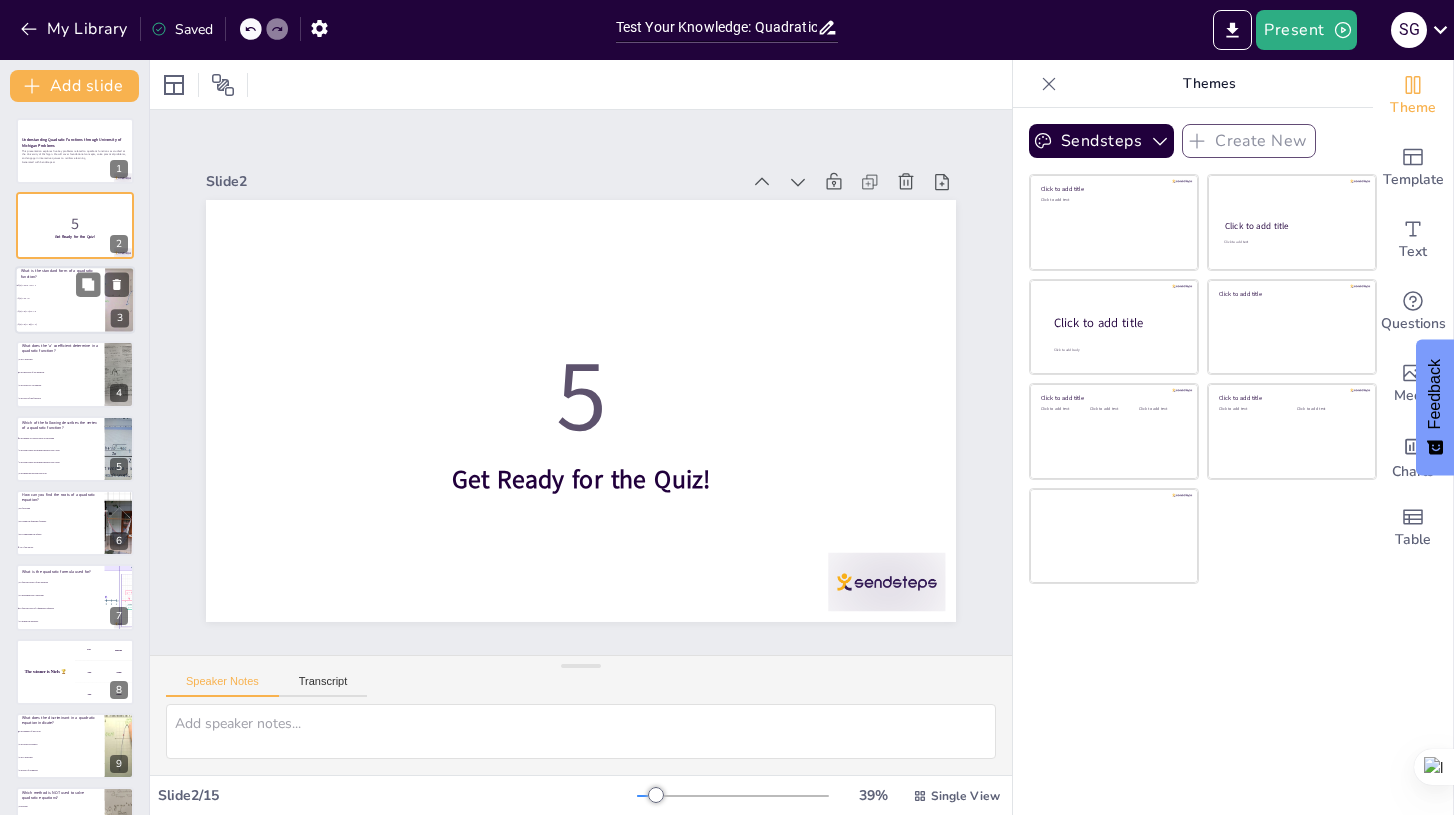 checkbox on "true" 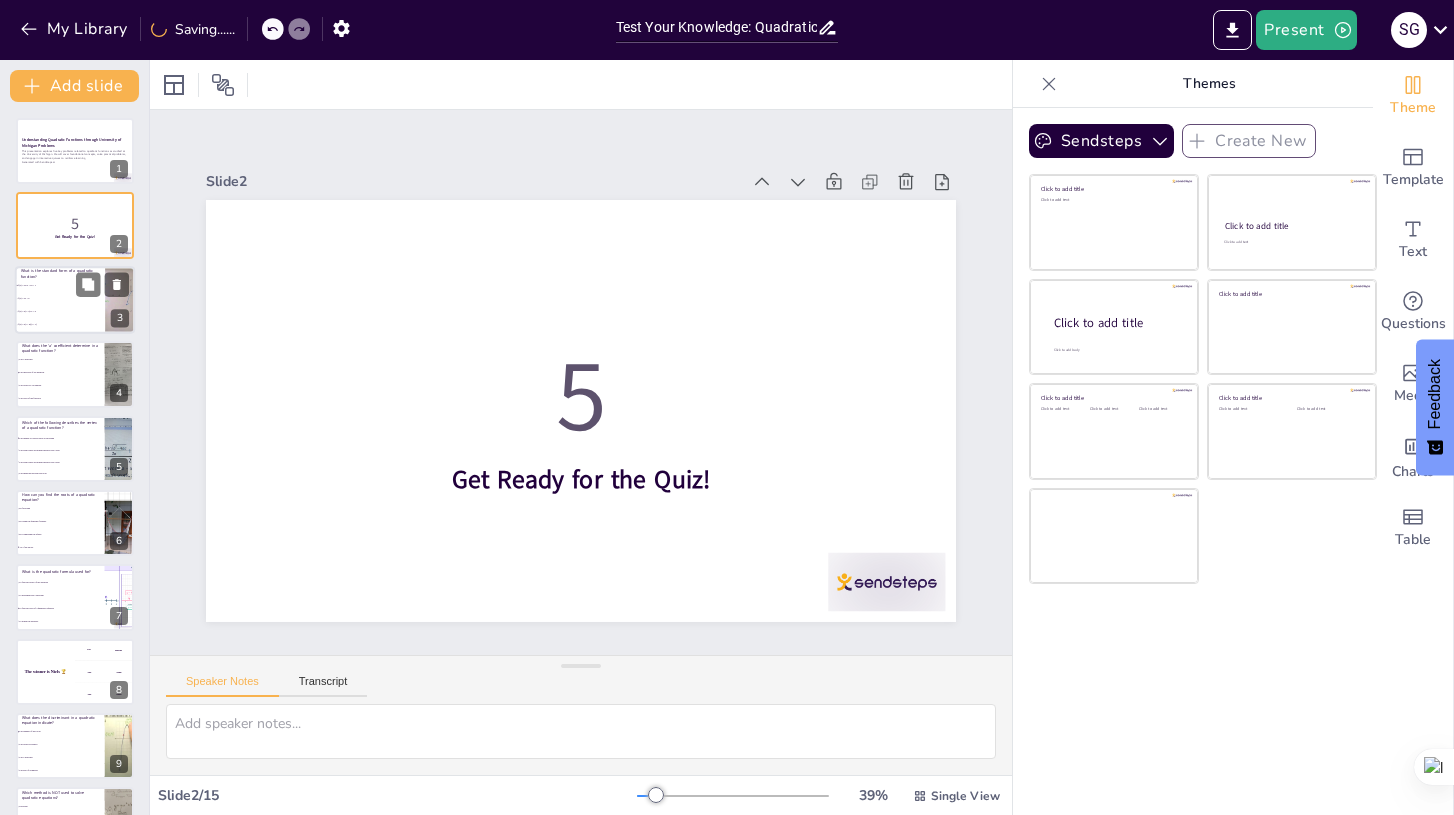 checkbox on "true" 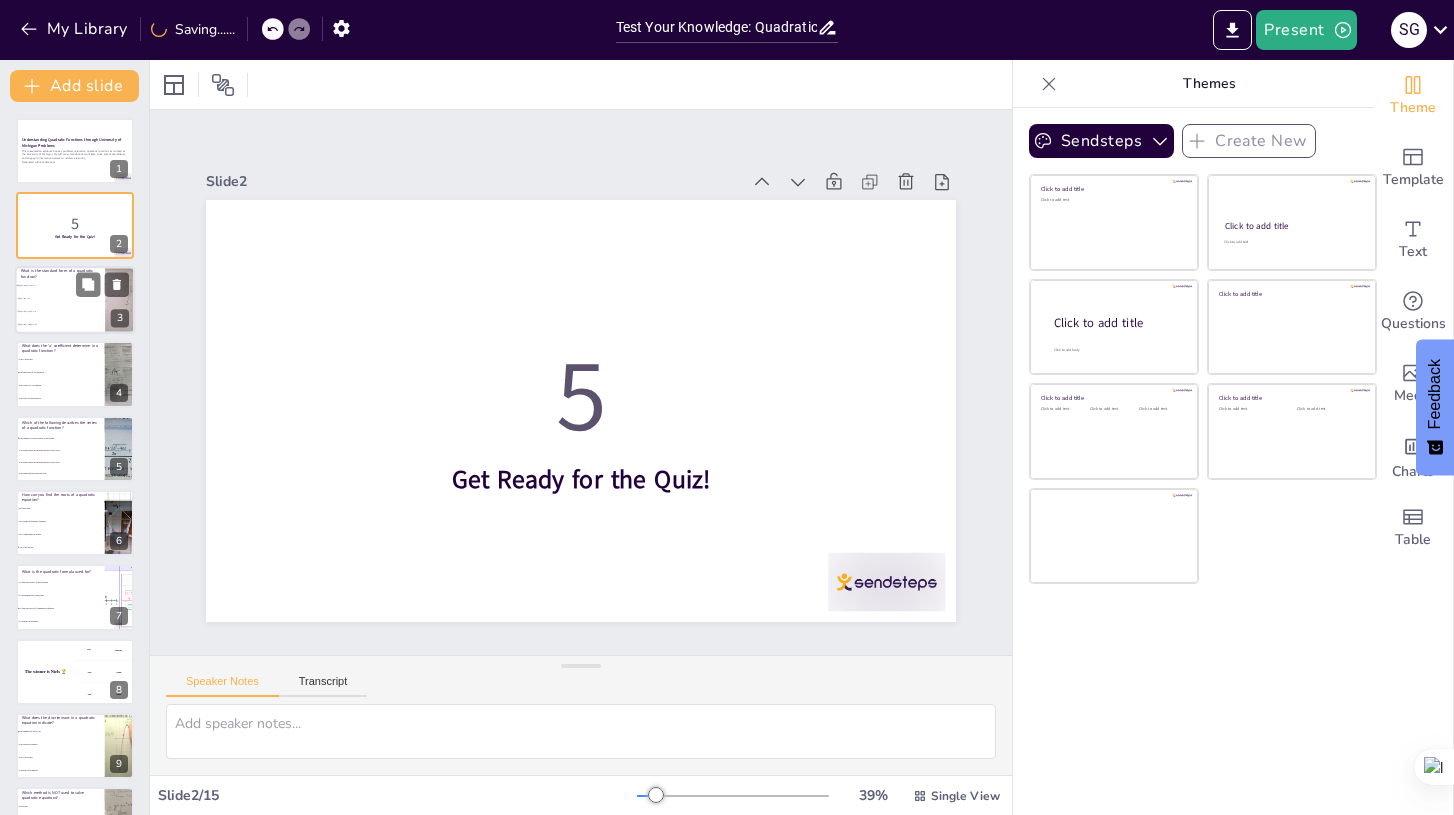 checkbox on "true" 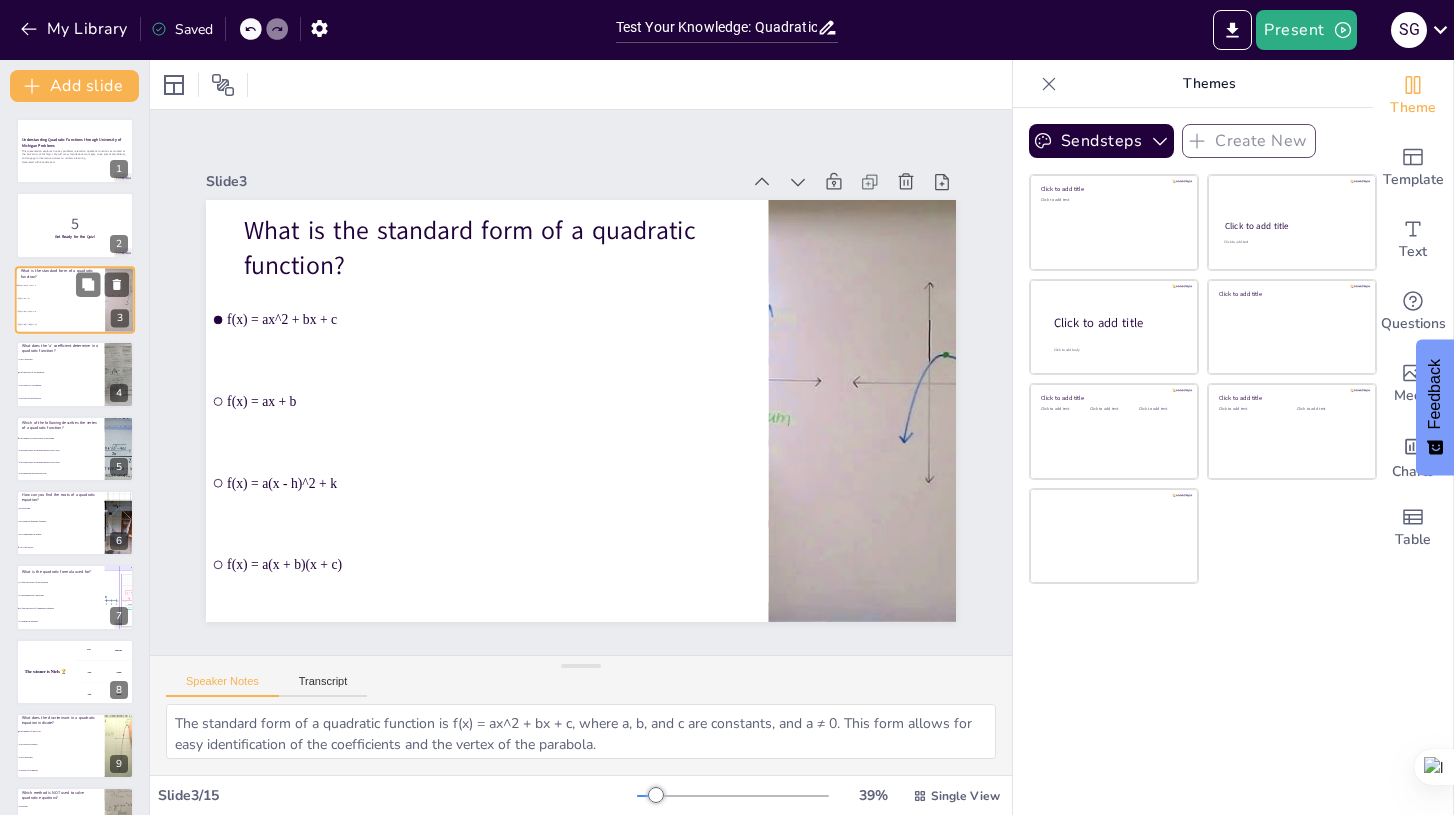 checkbox on "true" 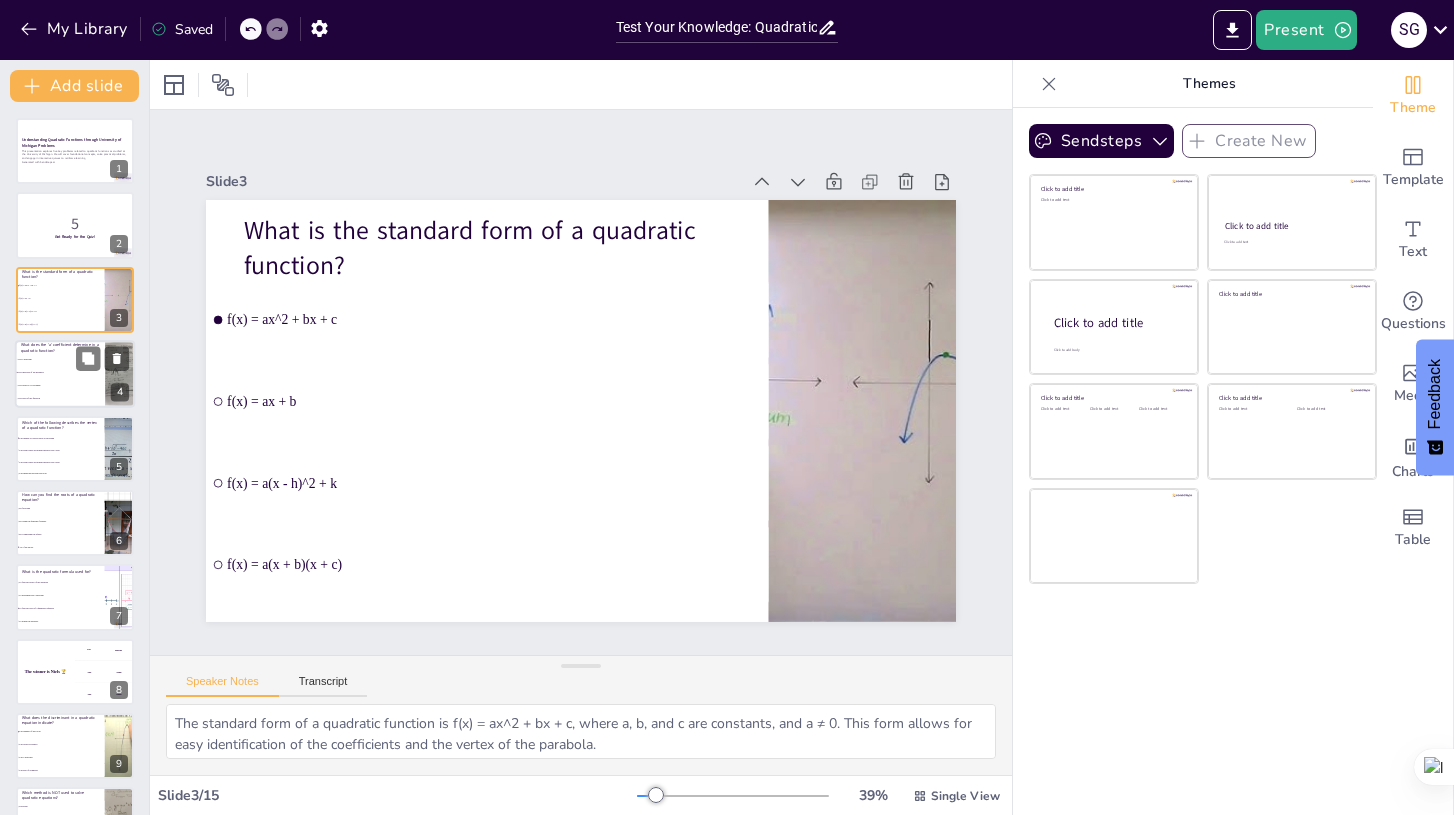 click on "The y-intercept" at bounding box center [61, 359] 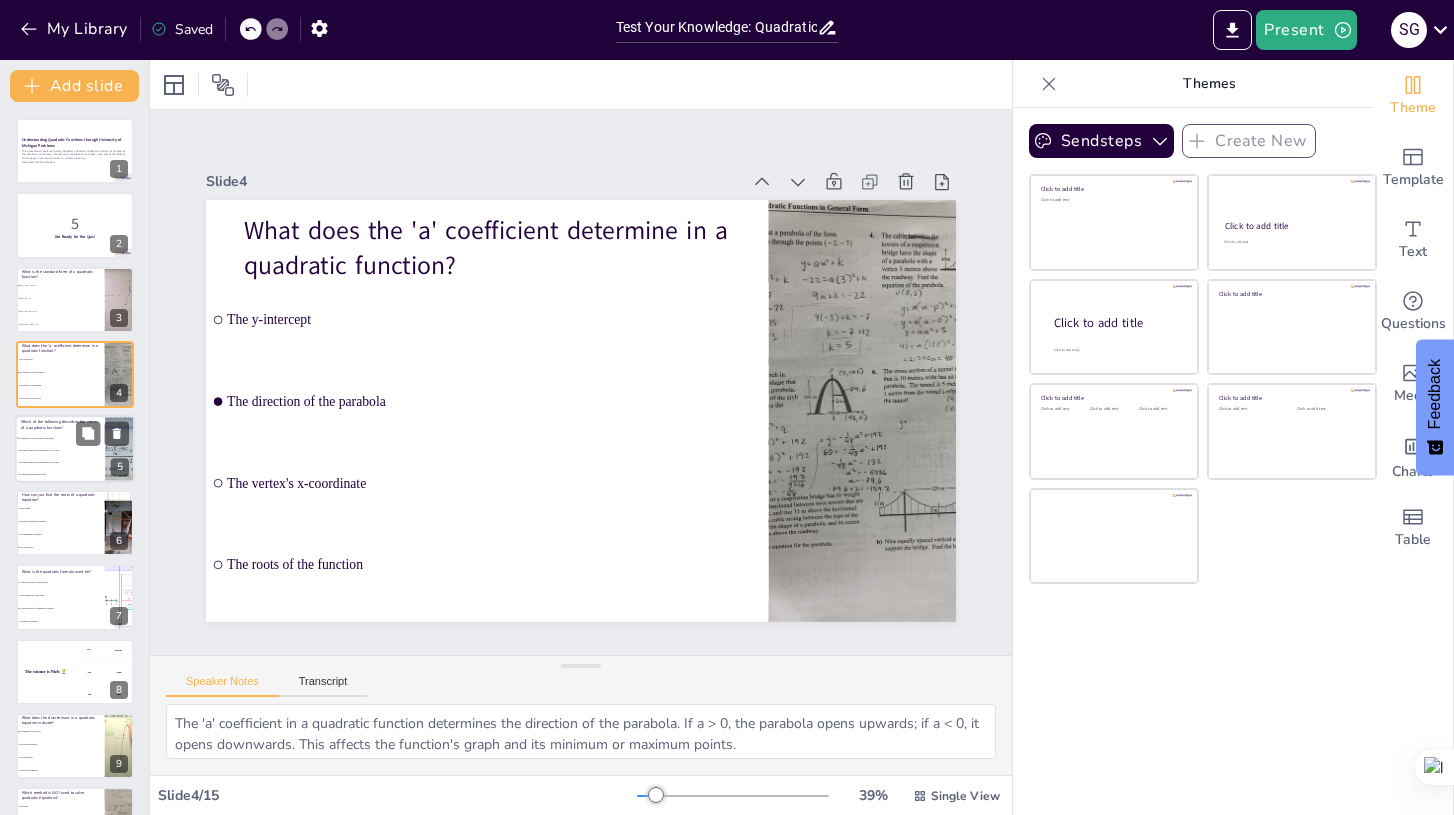 click on "The highest or lowest point on the graph" at bounding box center [61, 437] 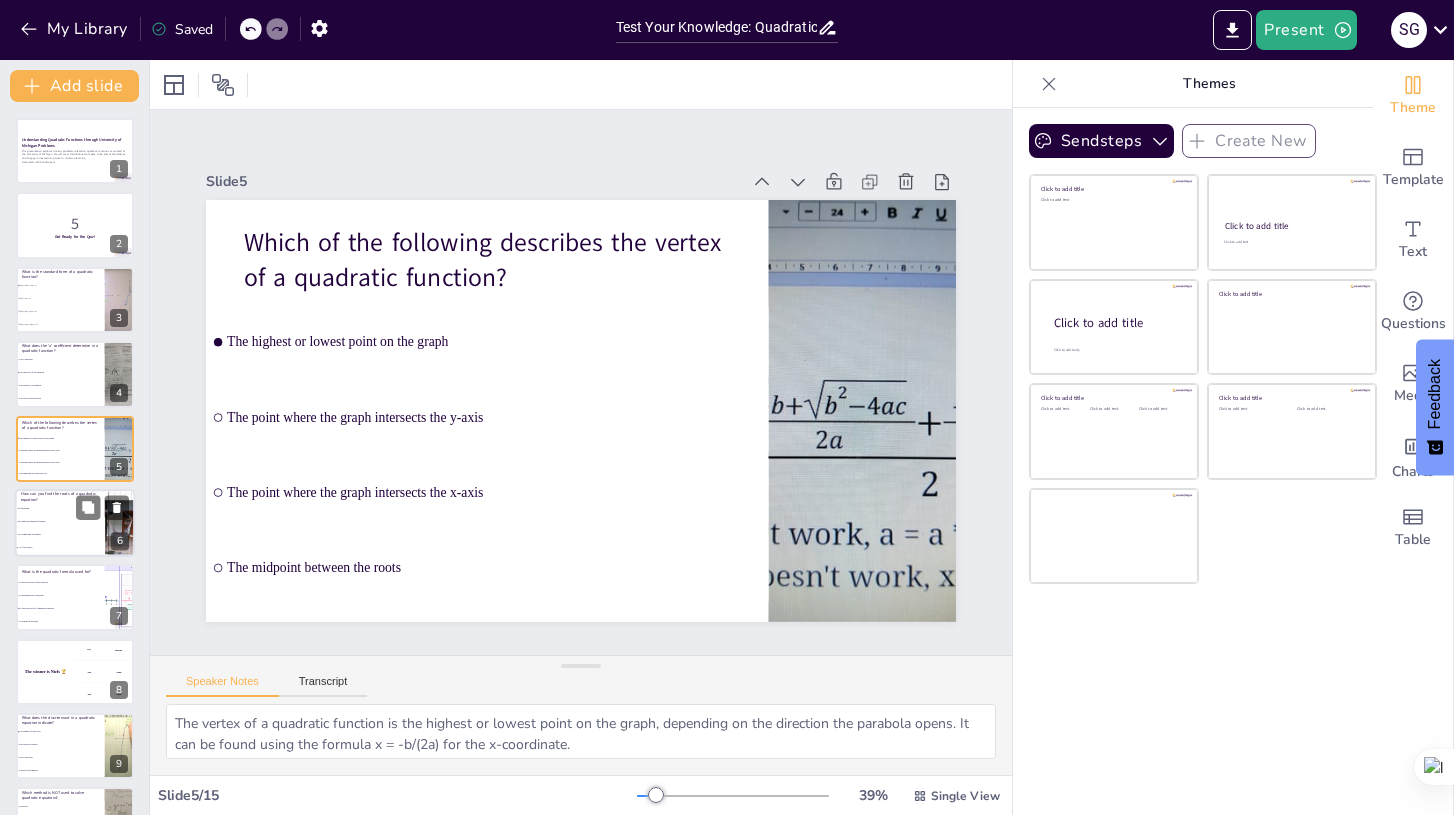 click on "How can you find the roots of a quadratic equation?" at bounding box center [60, 496] 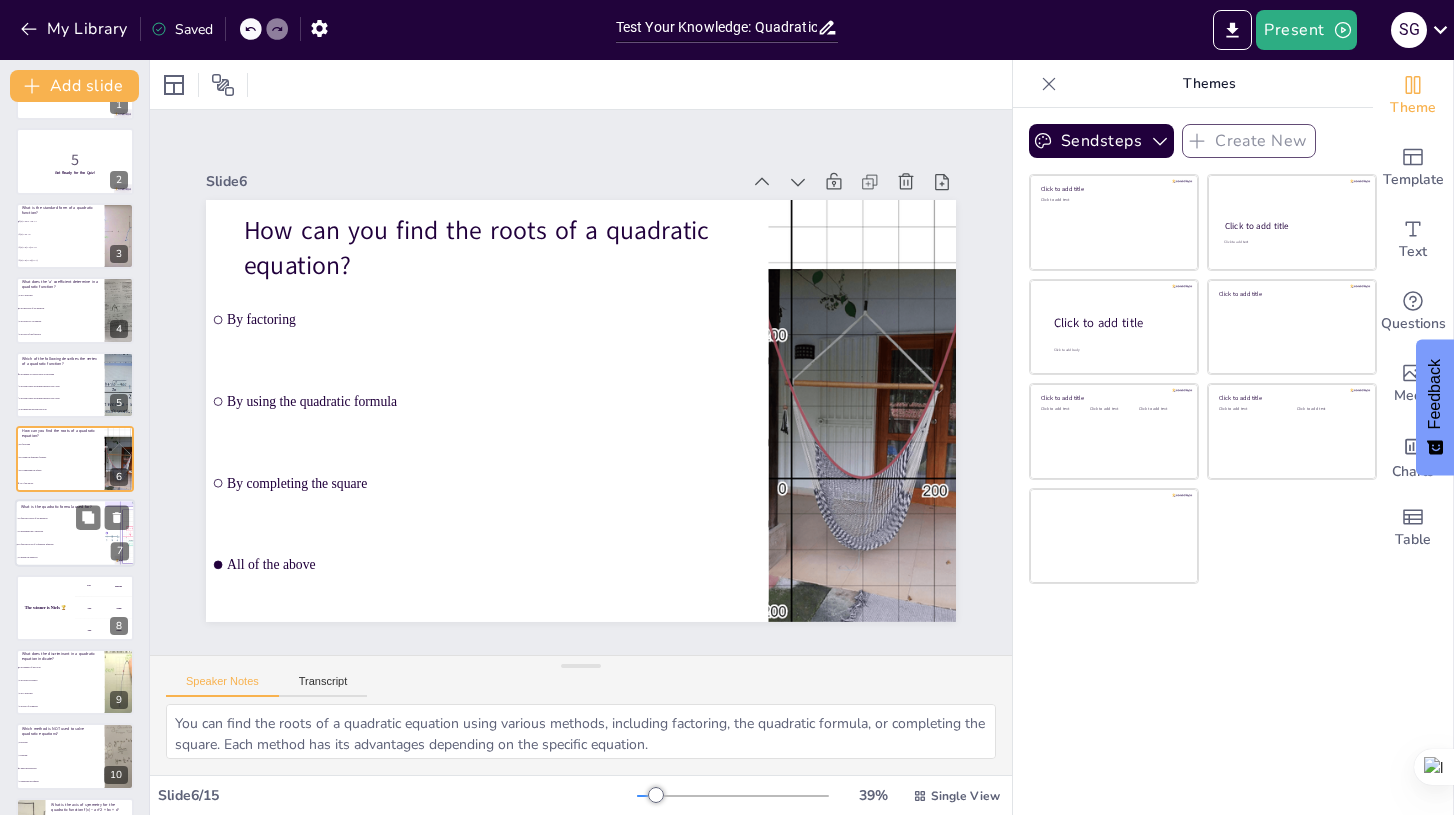 scroll, scrollTop: 104, scrollLeft: 0, axis: vertical 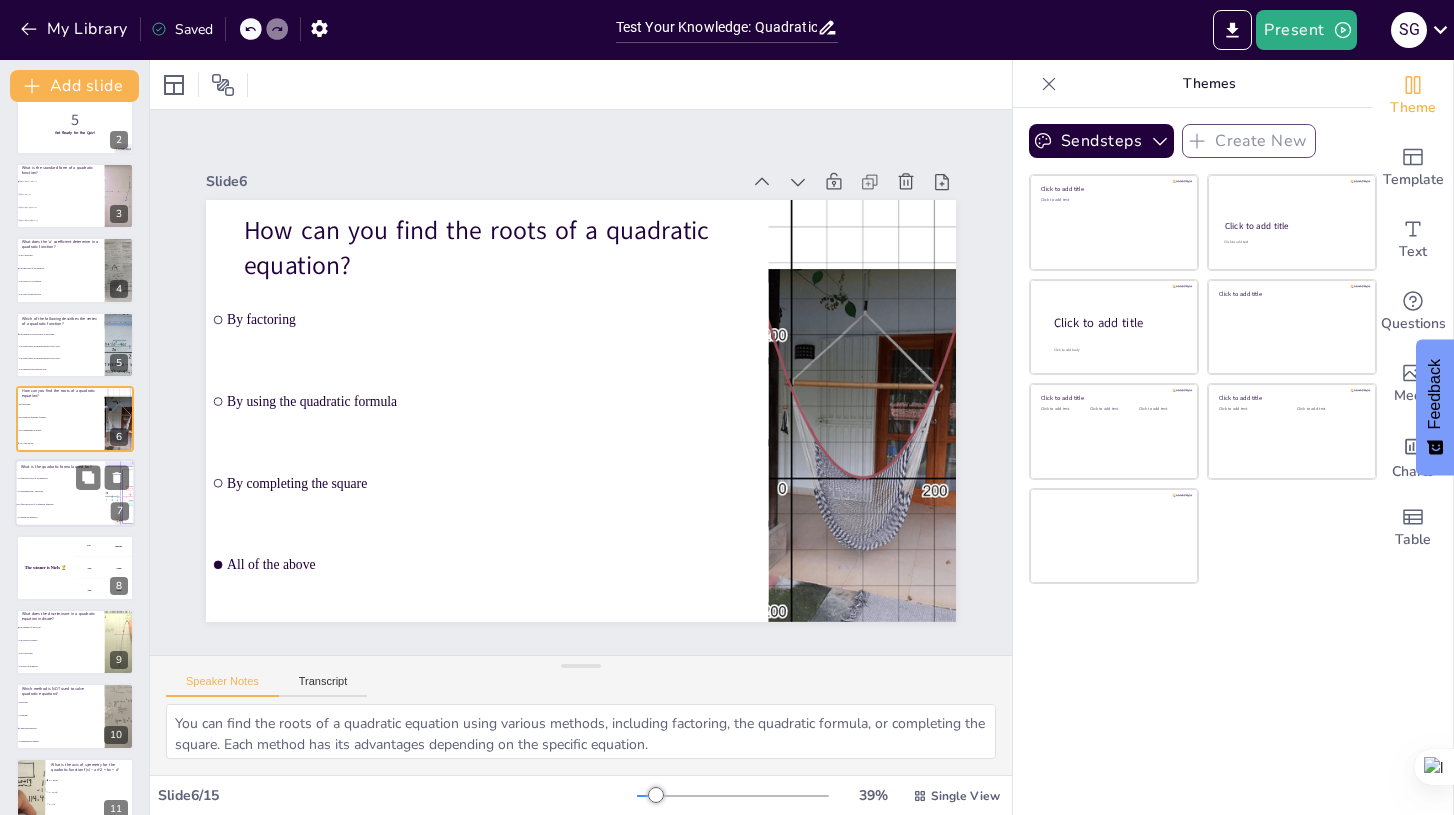 click on "To graph the parabola" at bounding box center (61, 518) 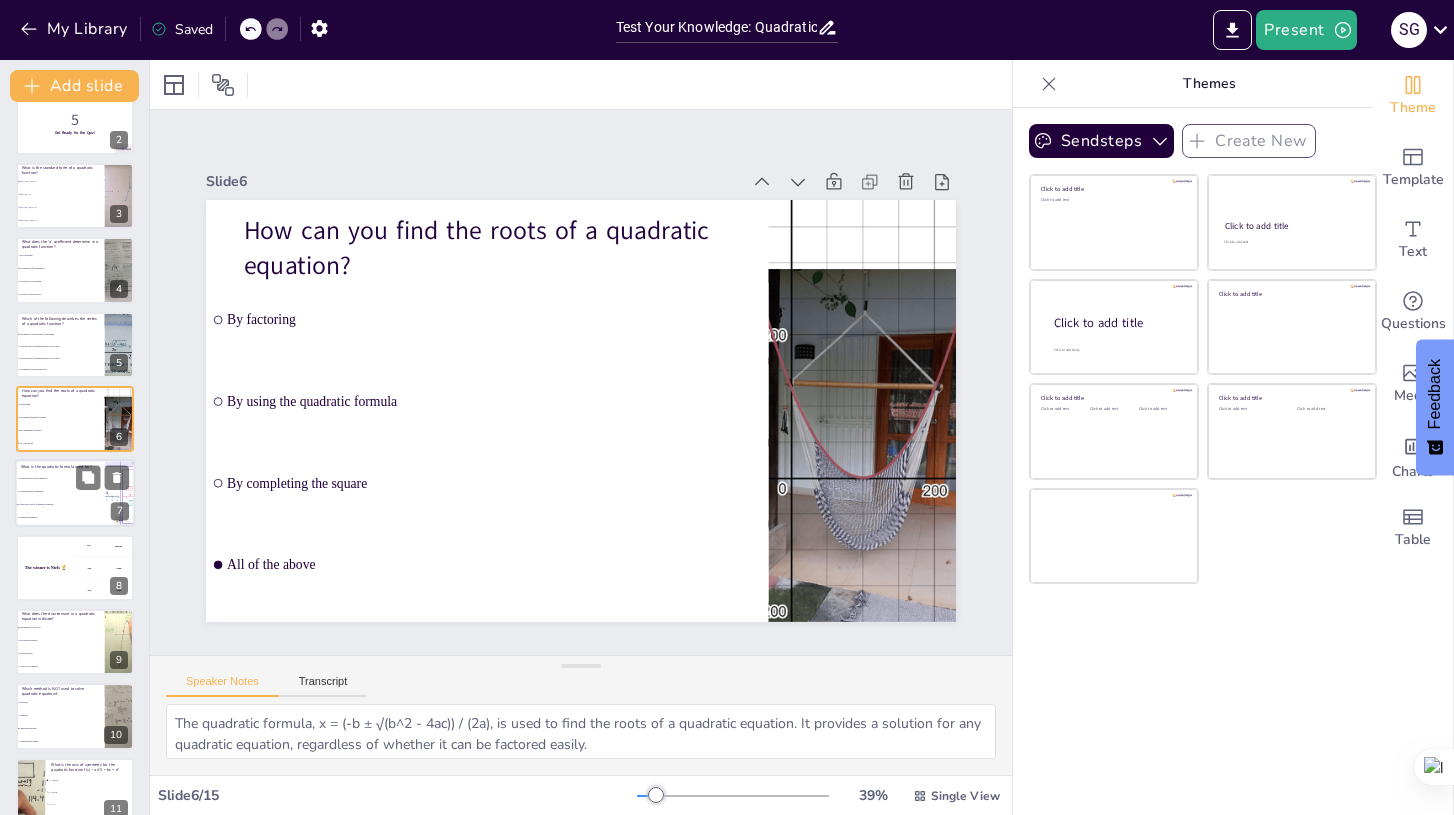 scroll, scrollTop: 139, scrollLeft: 0, axis: vertical 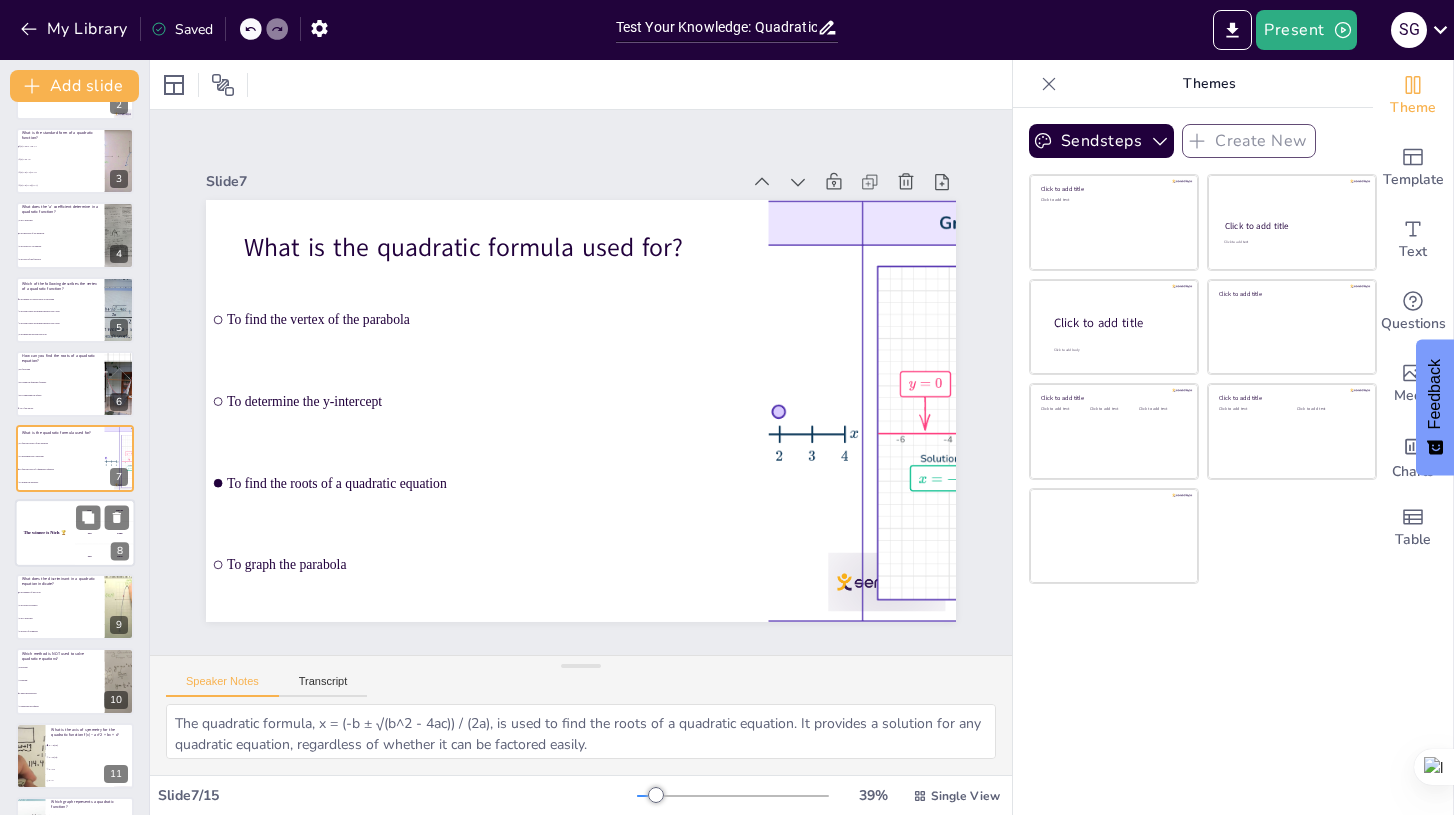 click on "The winner is   Niels 🏆" at bounding box center (45, 533) 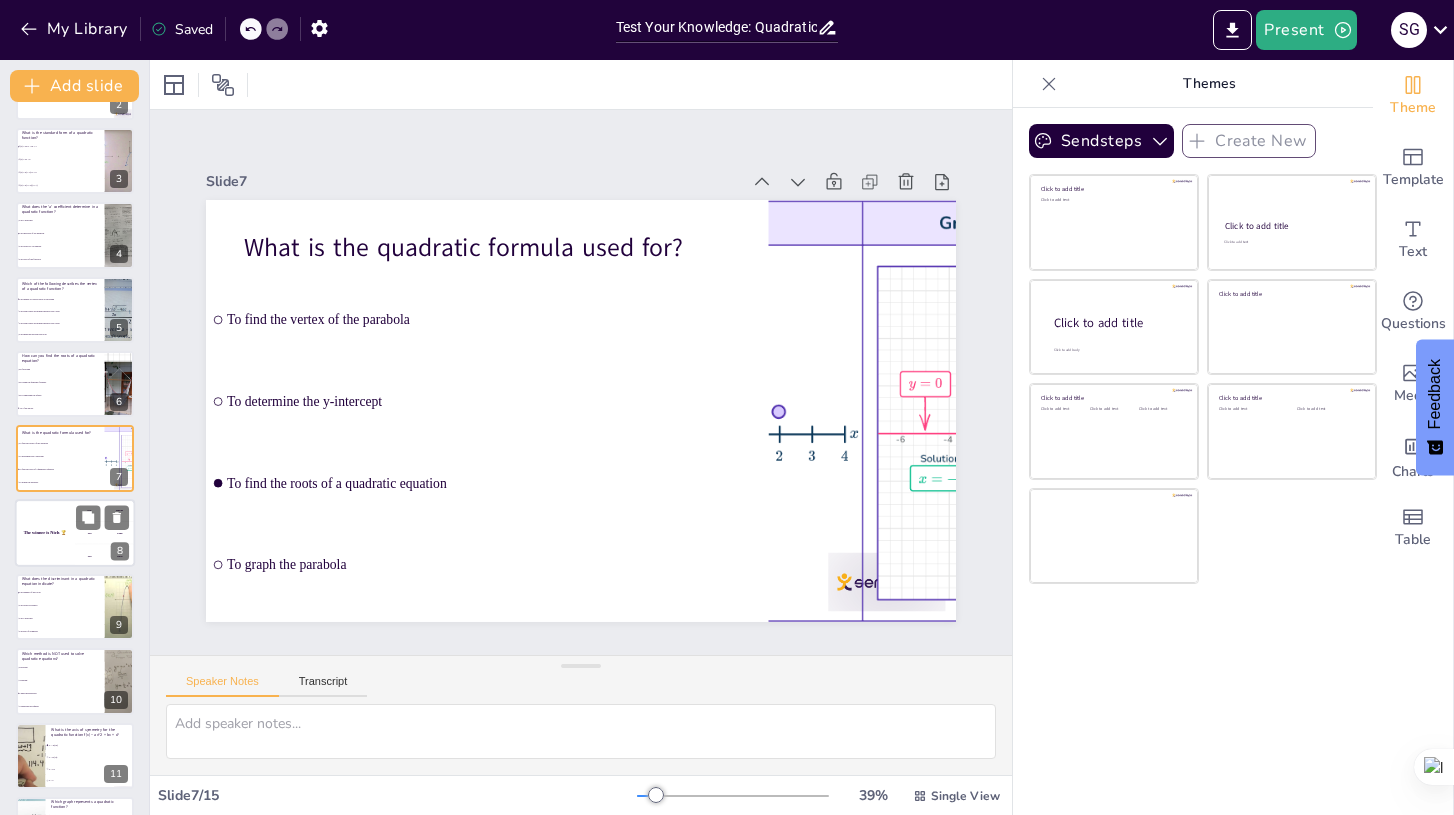 scroll, scrollTop: 213, scrollLeft: 0, axis: vertical 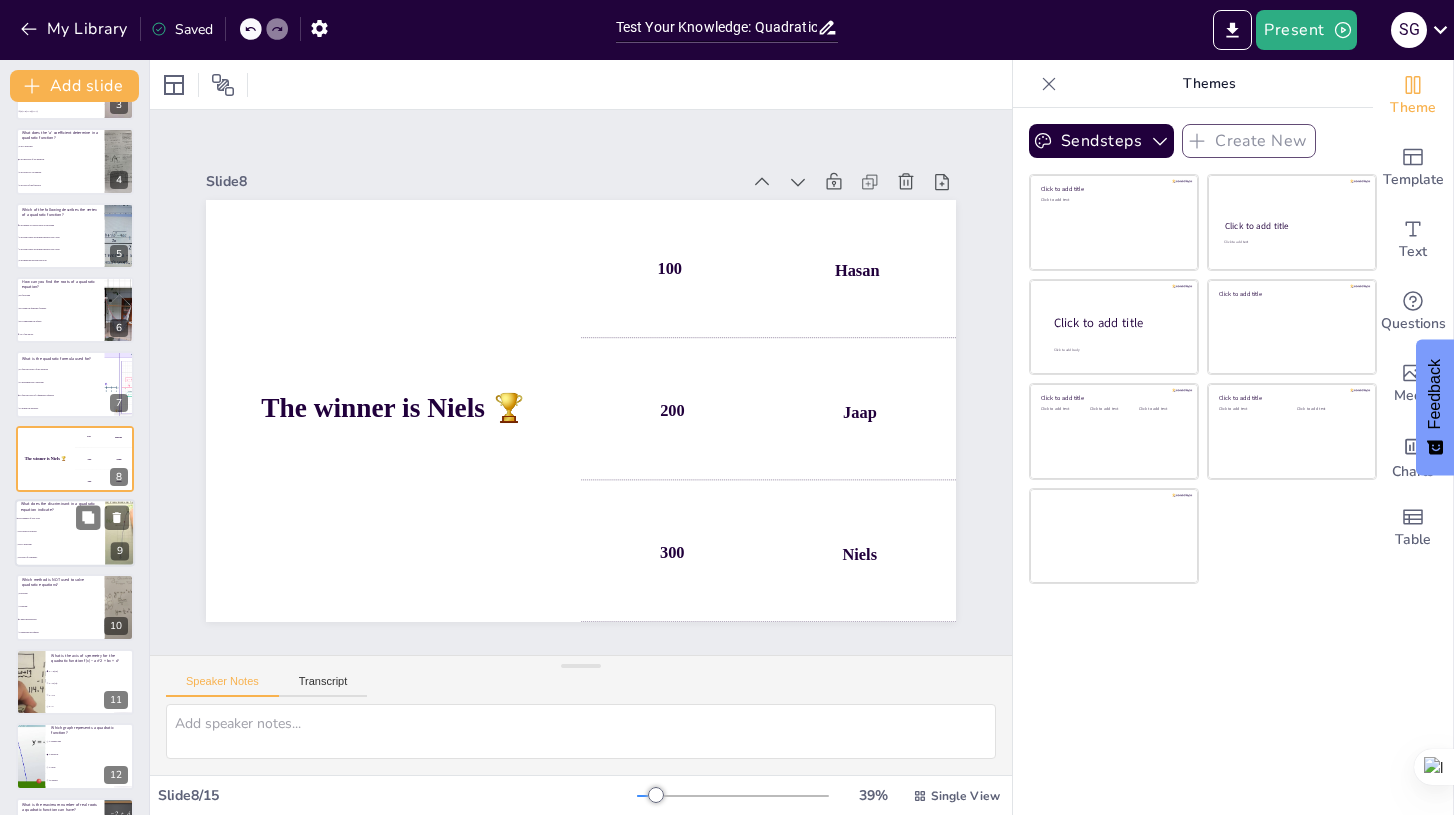 click on "The y-intercept" at bounding box center [60, 544] 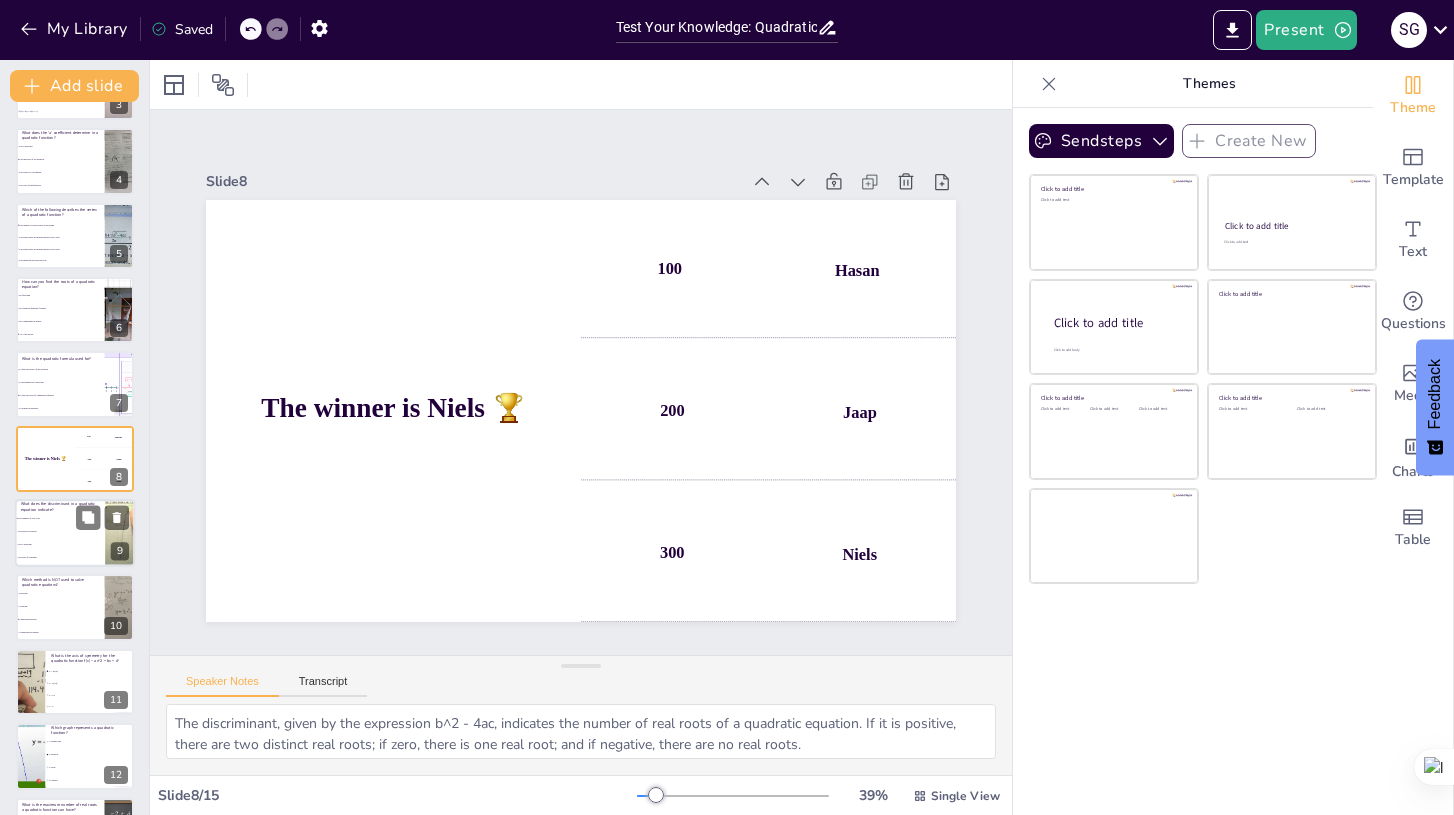 scroll, scrollTop: 287, scrollLeft: 0, axis: vertical 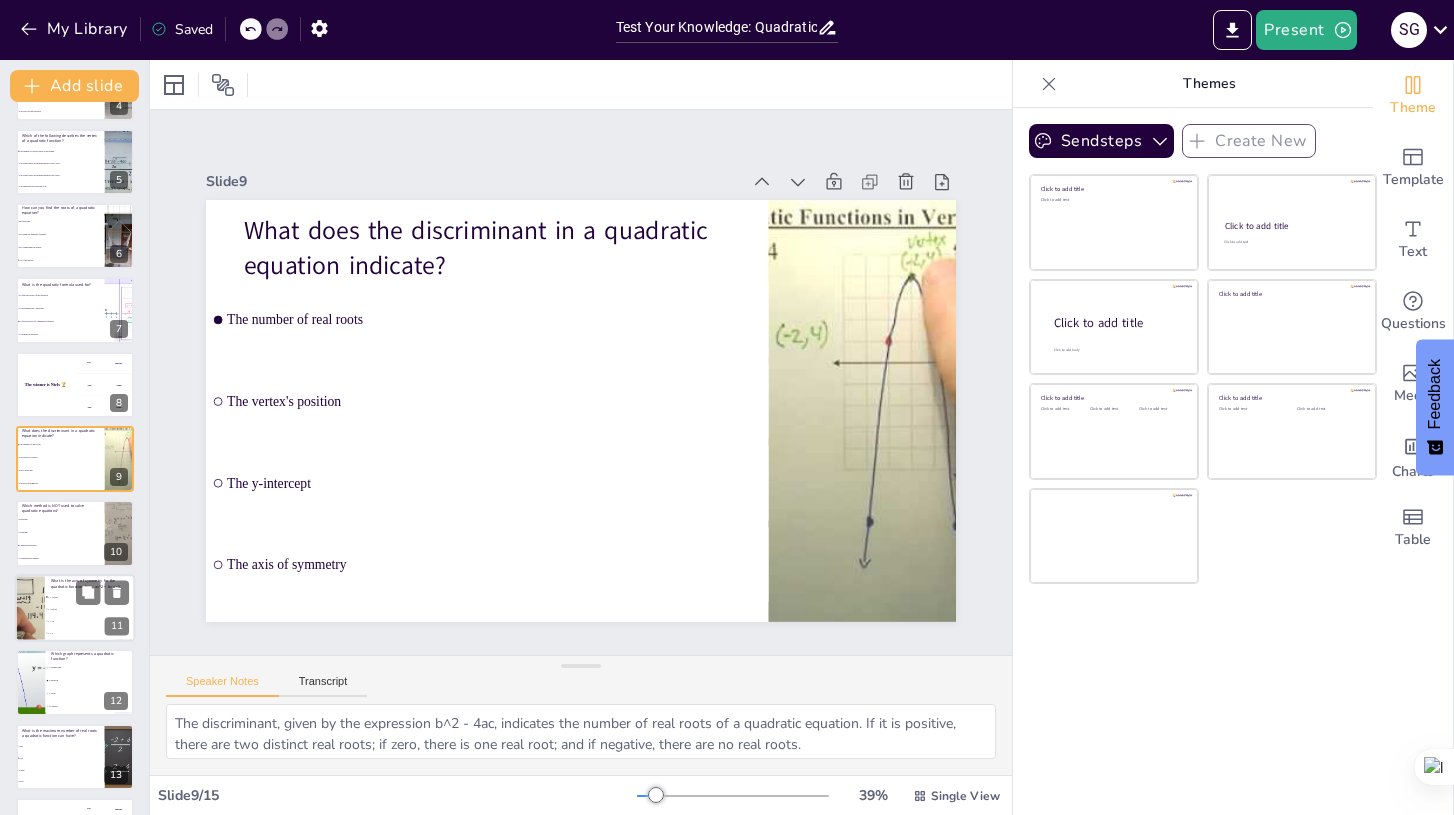 click on "x = -b/(2a)" at bounding box center [90, 597] 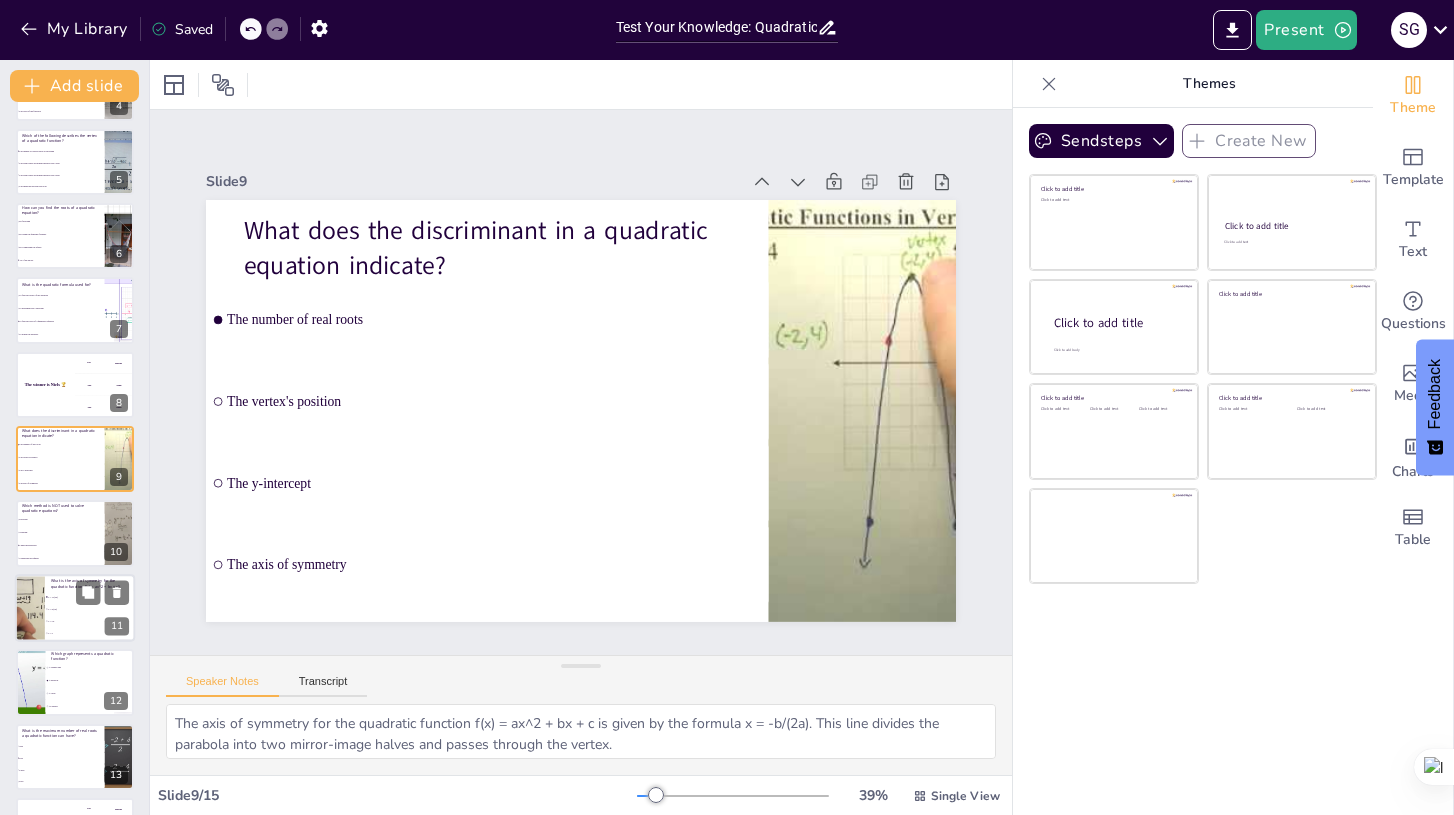 scroll, scrollTop: 426, scrollLeft: 0, axis: vertical 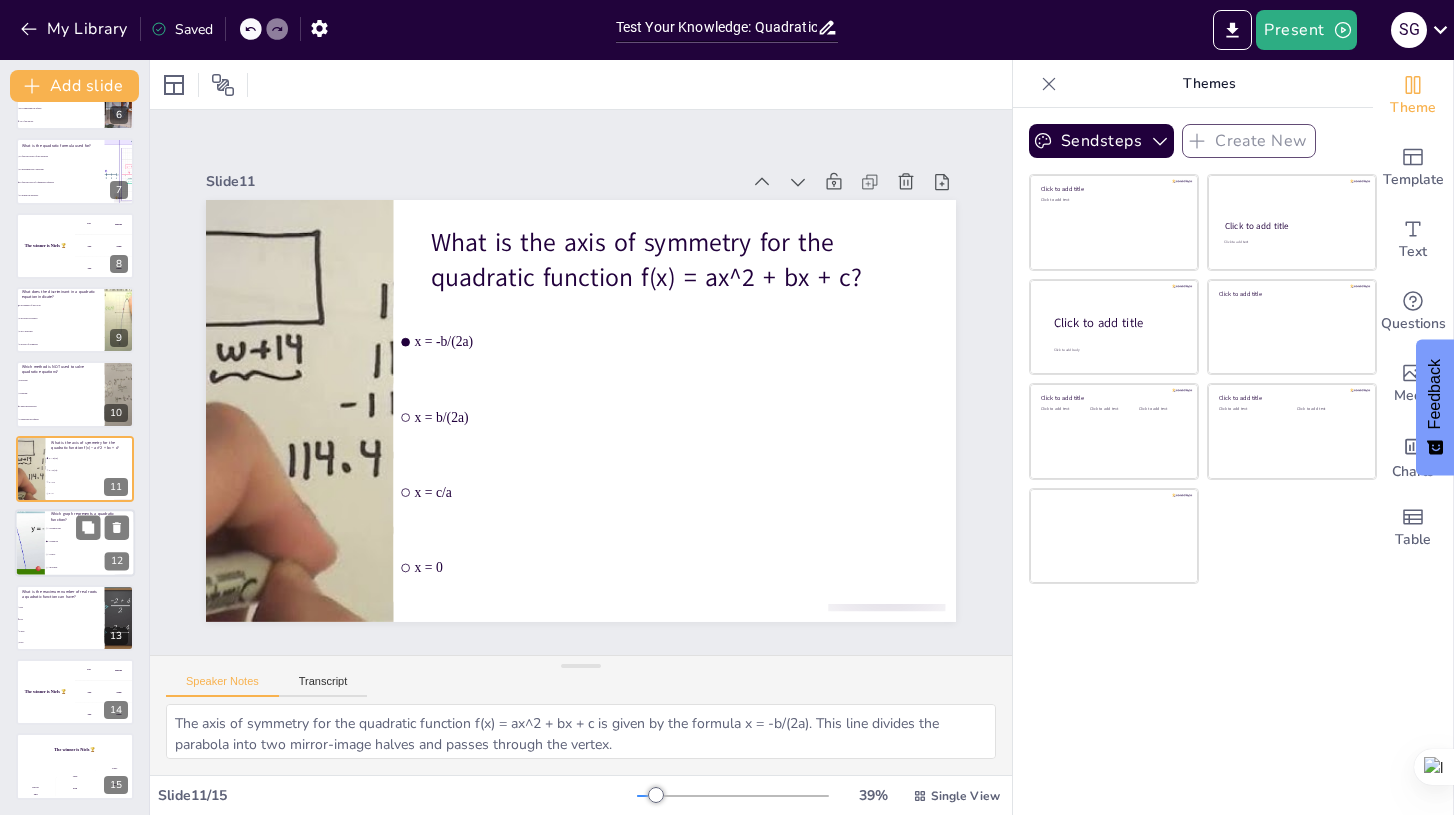 click on "An ellipse" at bounding box center (90, 568) 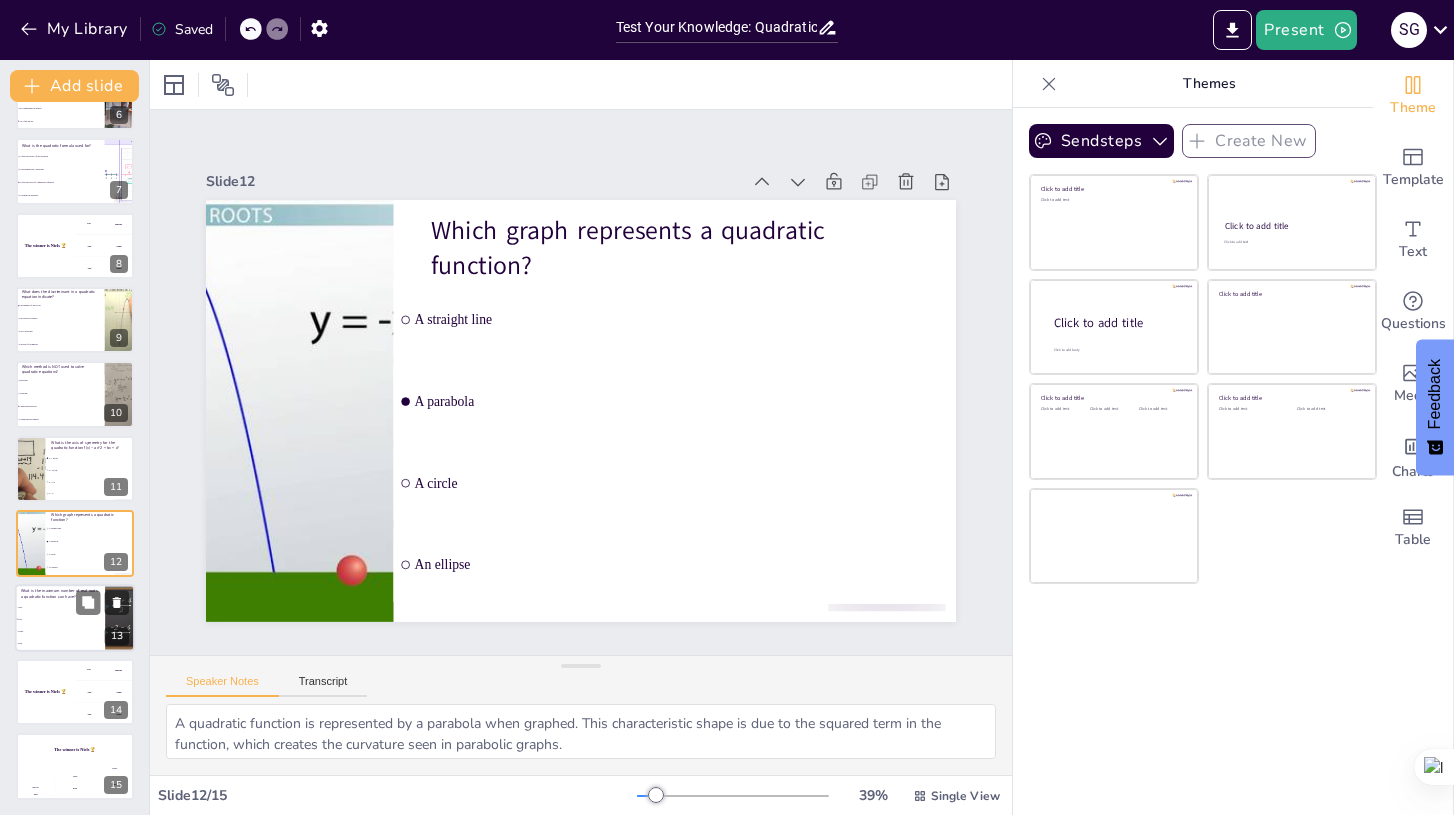 click on "One" at bounding box center (60, 607) 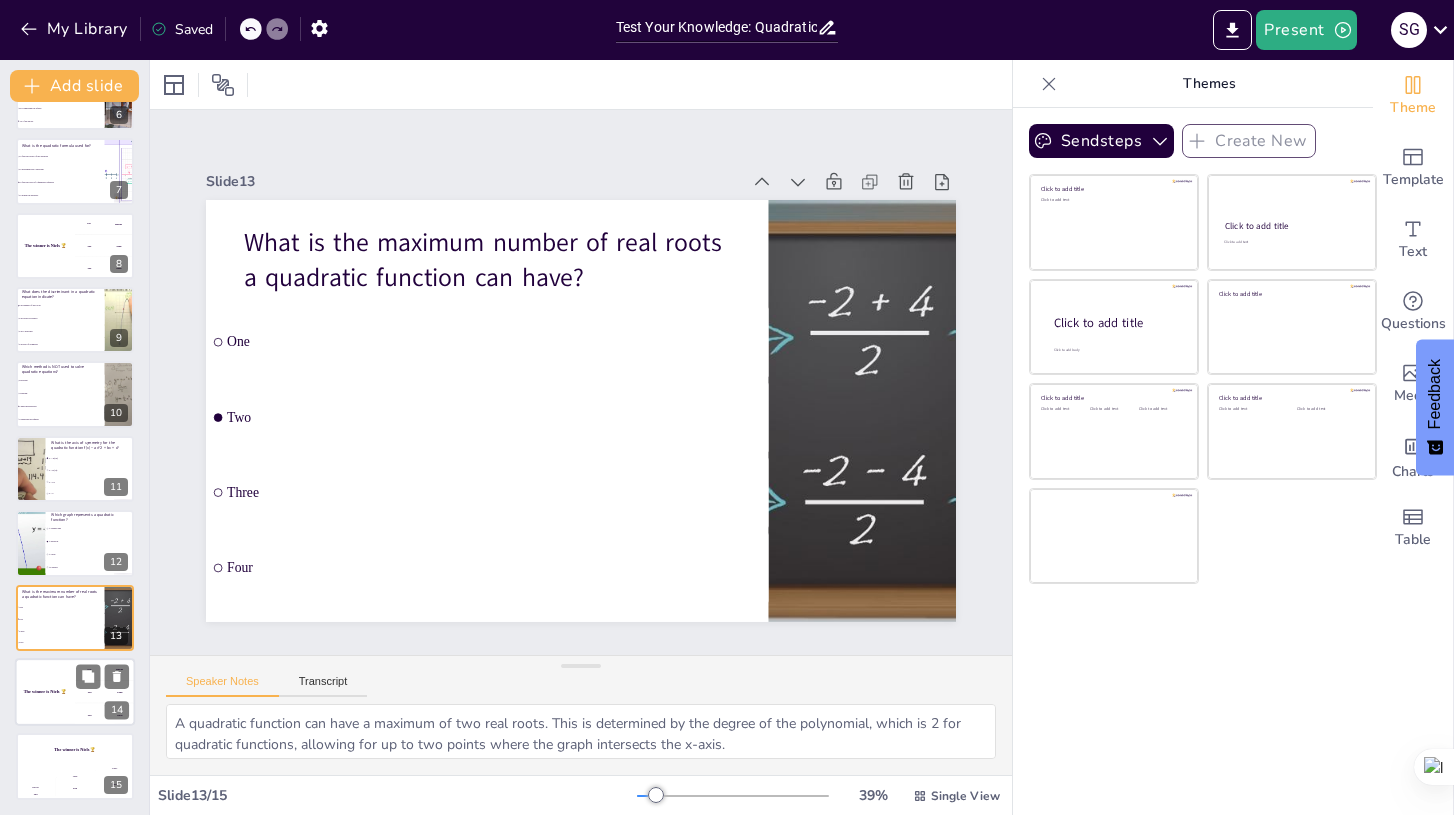 click on "The winner is   Niels 🏆" at bounding box center [45, 692] 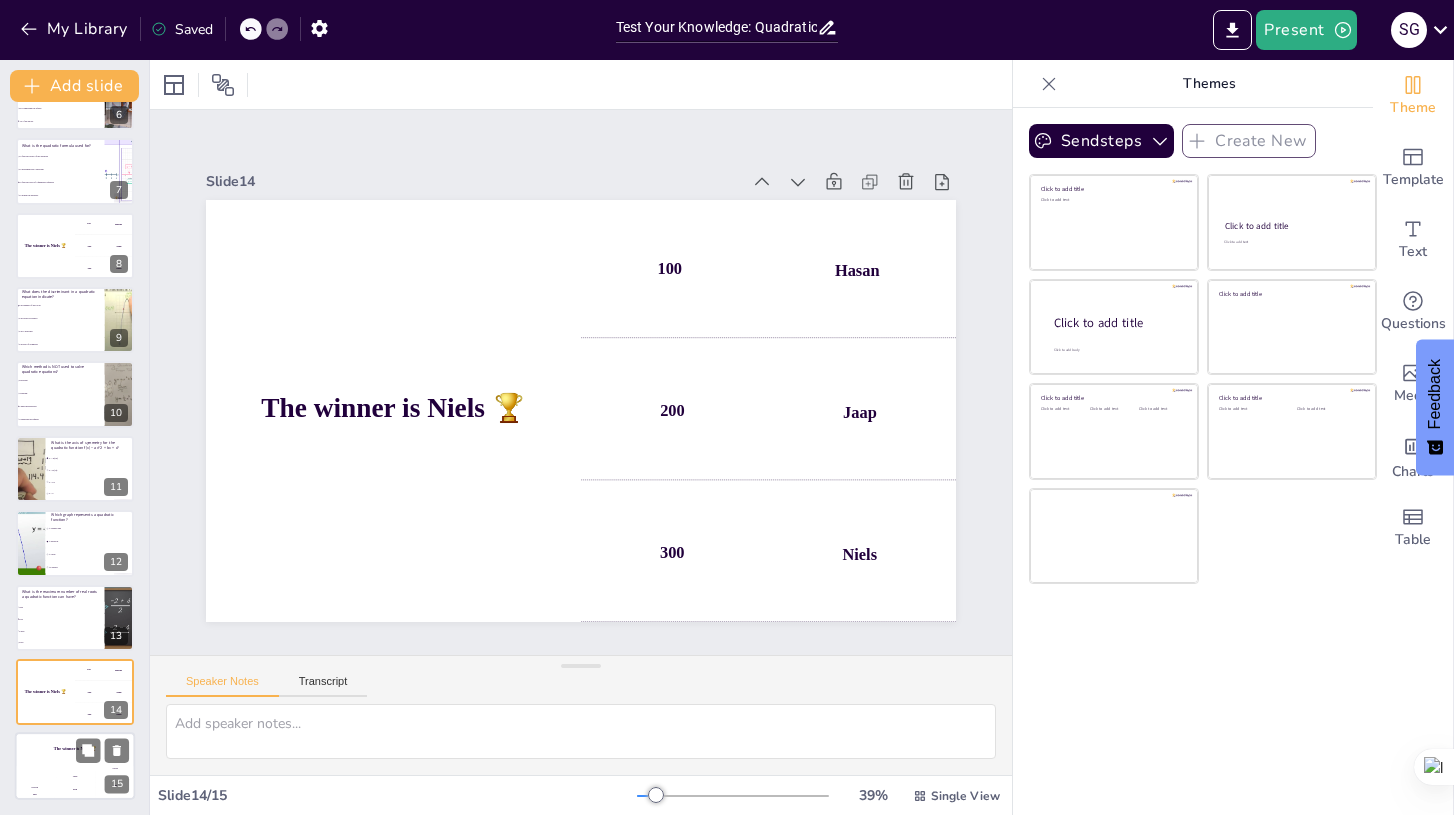 click on "The winner is   Niels 🏆" at bounding box center [75, 750] 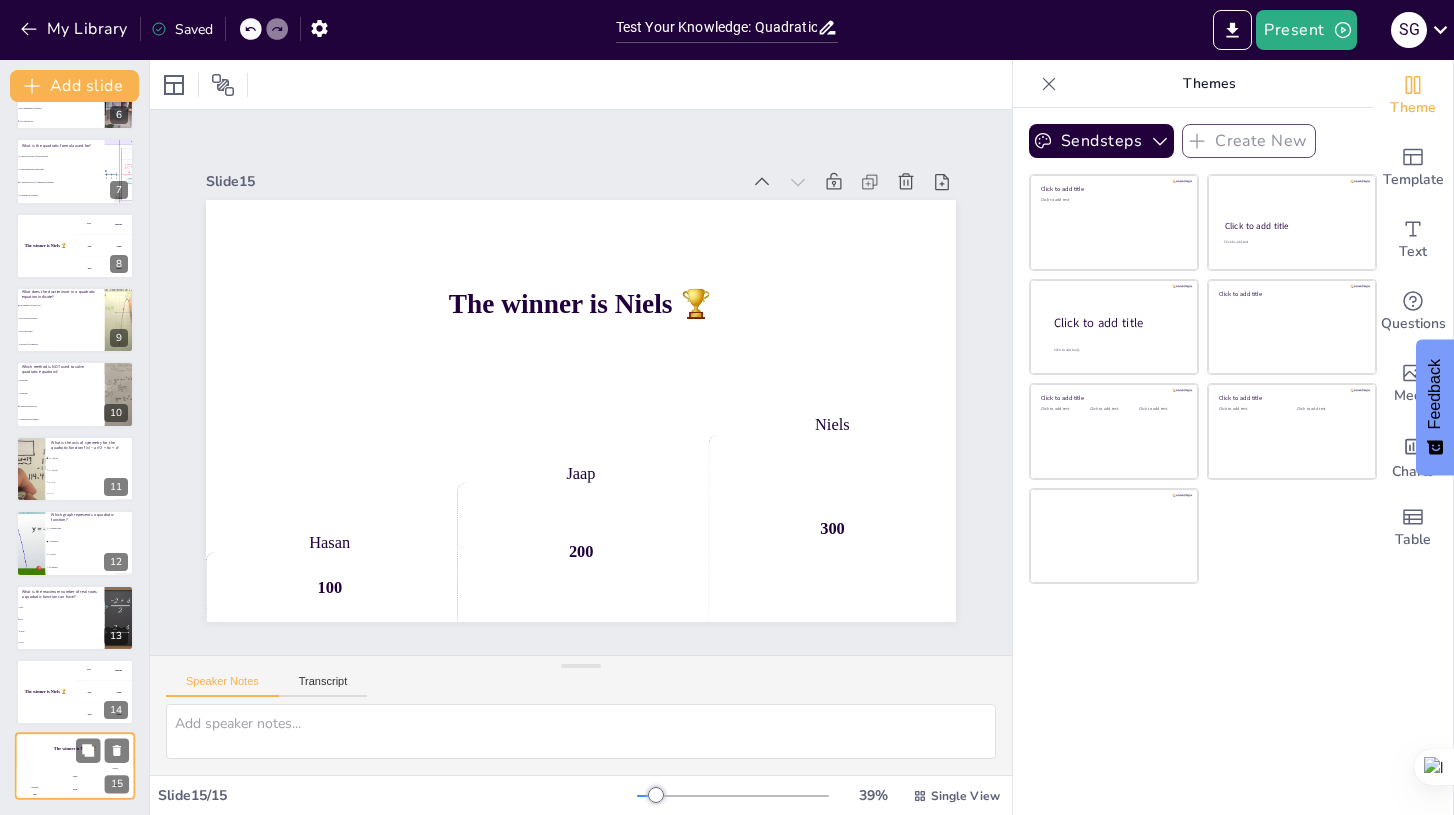scroll, scrollTop: 0, scrollLeft: 0, axis: both 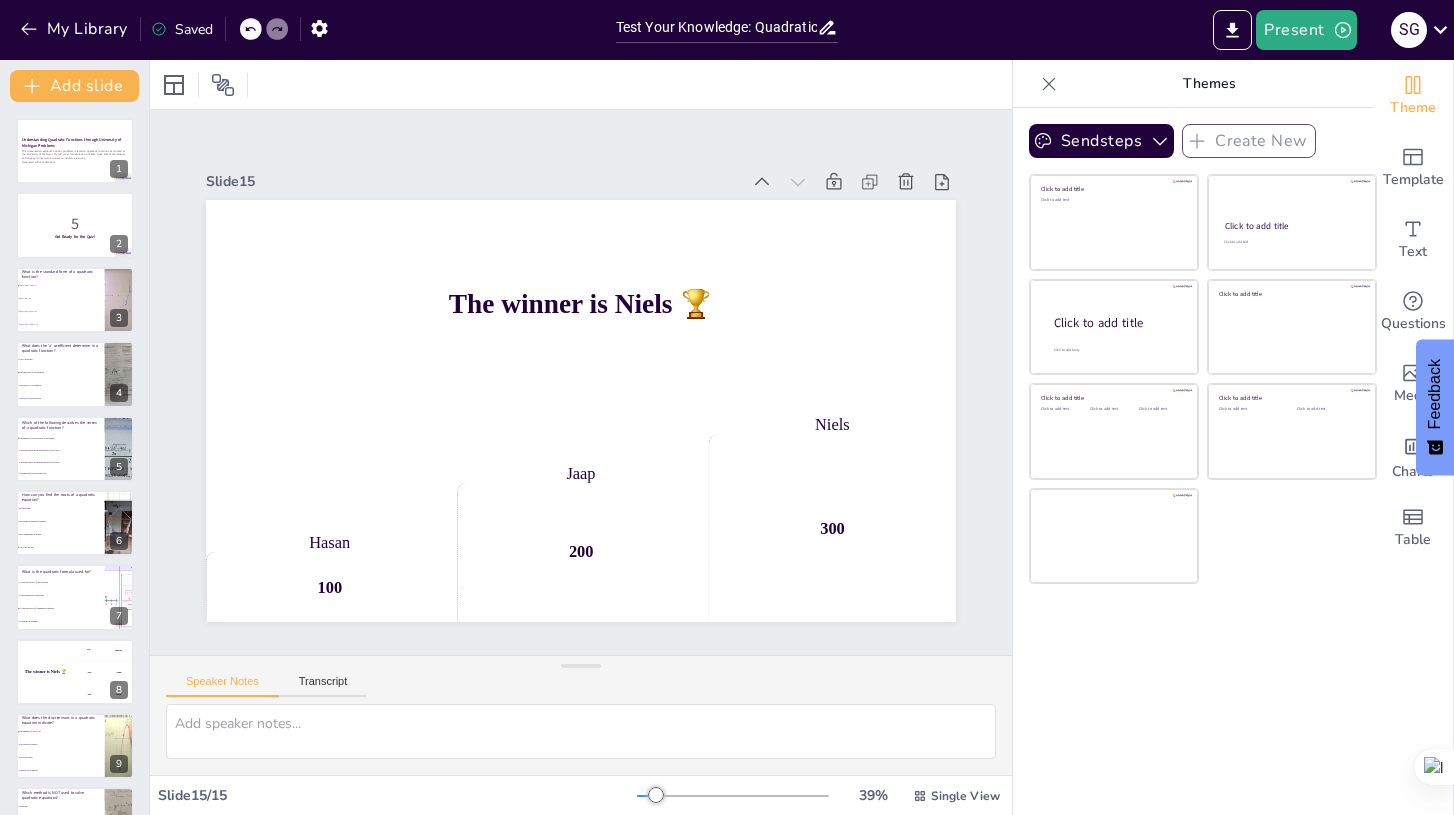 click on "Understanding Quadratic Functions through University of Michigan Problems This presentation explores five key problems related to quadratic functions as studied at the University of Michigan. We will cover foundational concepts, solve practical problems, and engage in interactive quizzes to reinforce learning. Generated with Sendsteps.ai 1 5  Get Ready for the Quiz!  2 What is the standard form of a quadratic function? f(x) = ax^2 + bx + c f(x) = ax + b f(x) = a(x - h)^2 + k f(x) = a(x + b)(x + c) 3 What does the 'a' coefficient determine in a quadratic function? The y-intercept The direction of the parabola The vertex's x-coordinate The roots of the function 4 Which of the following describes the vertex of a quadratic function? The highest or lowest point on the graph The point where the graph intersects the y-axis The point where the graph intersects the x-axis The midpoint between the roots 5 How can you find the roots of a quadratic equation? By factoring By using the quadratic formula All of the above 6" at bounding box center [74, 672] 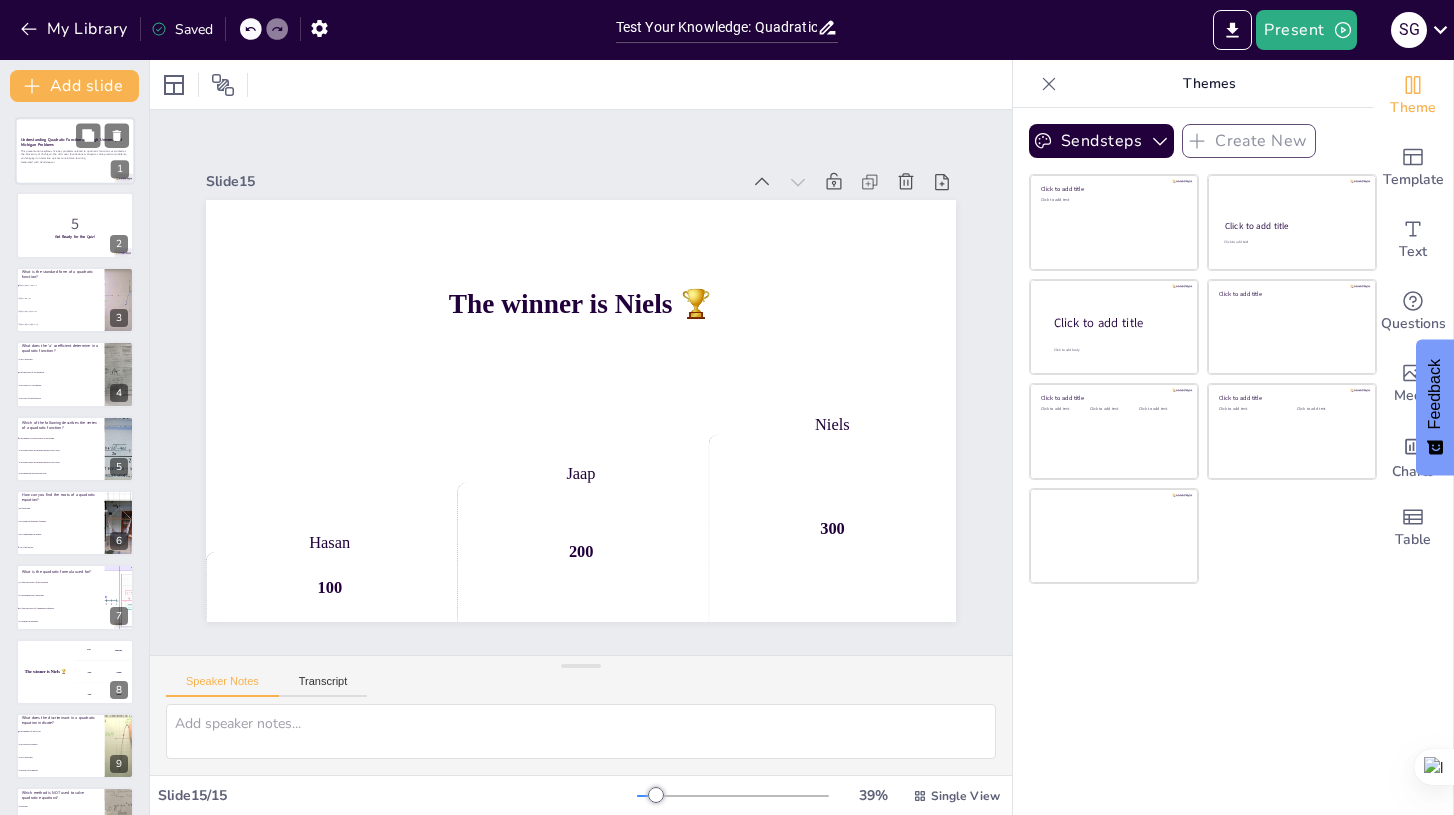 click at bounding box center (75, 151) 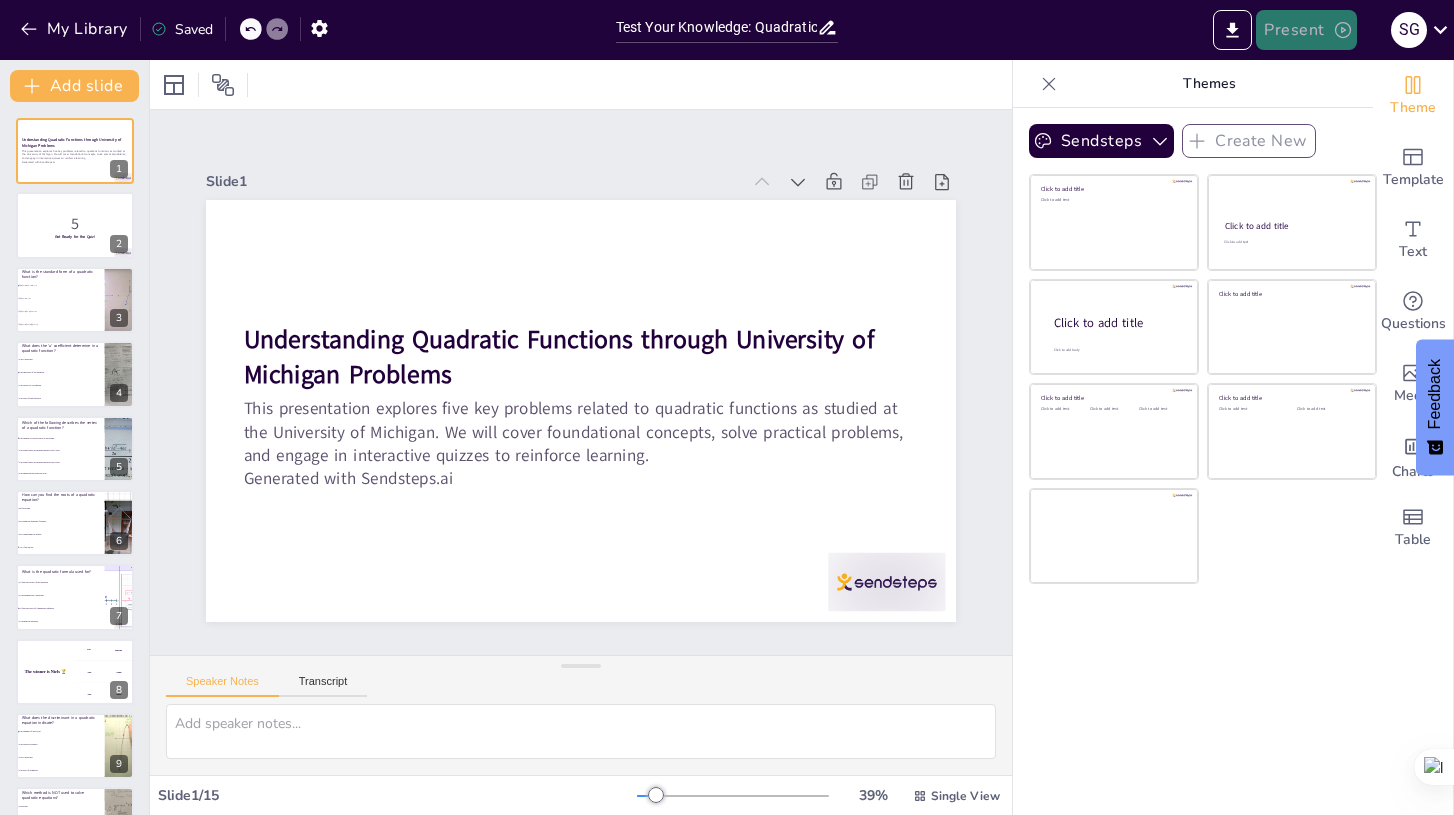 click on "Present" at bounding box center (1306, 30) 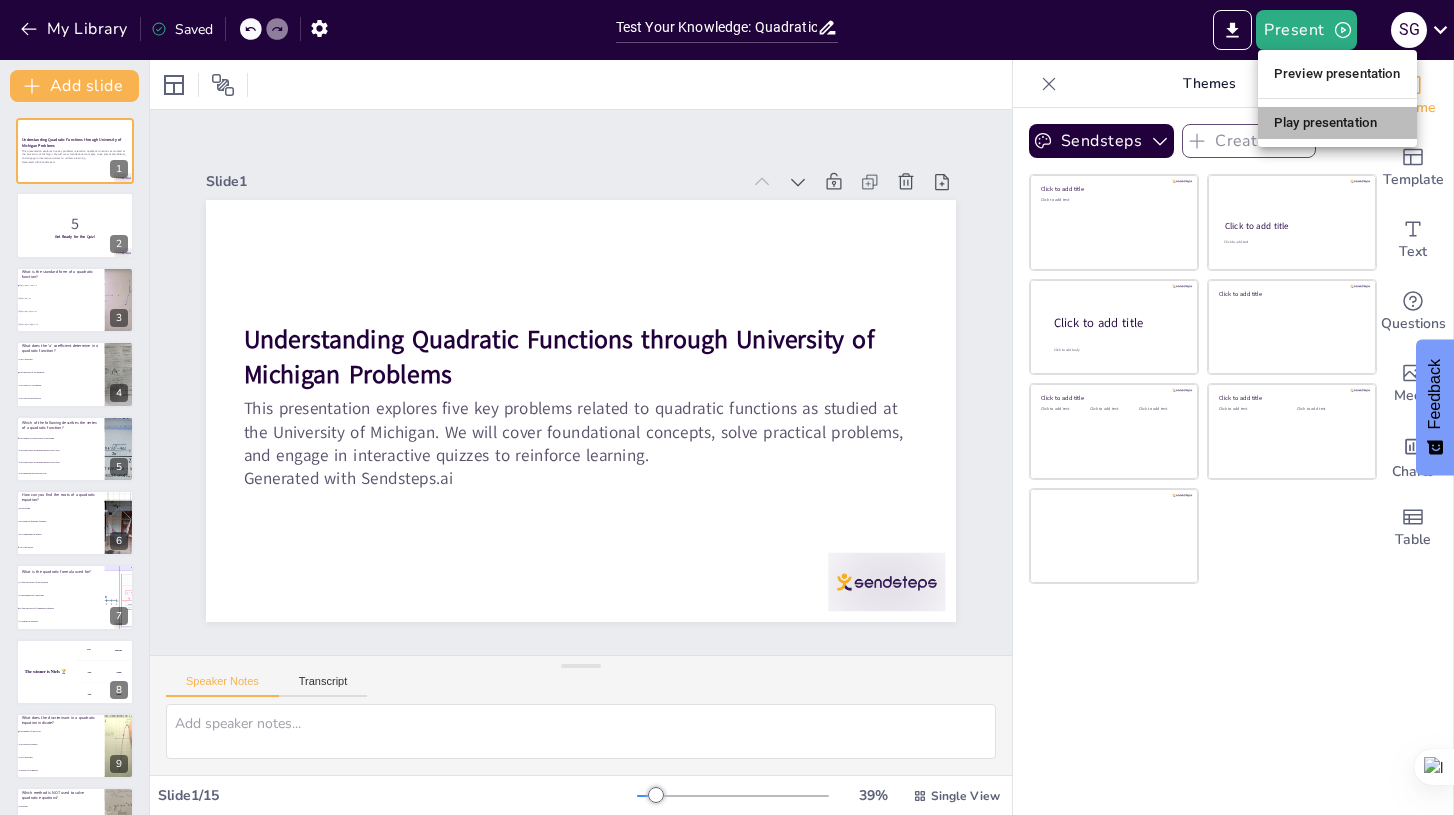 click on "Play presentation" at bounding box center (1337, 123) 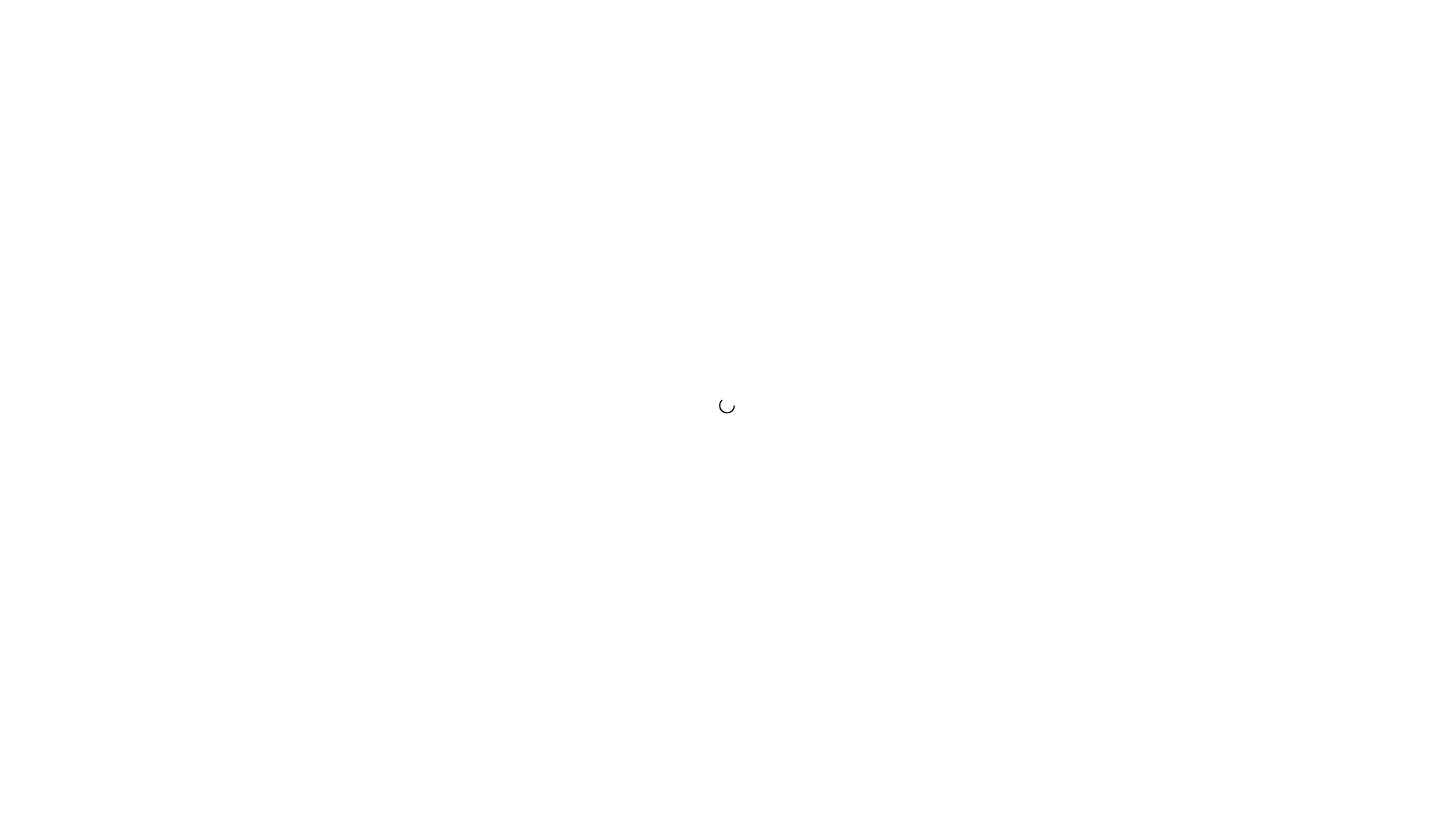 scroll, scrollTop: 0, scrollLeft: 0, axis: both 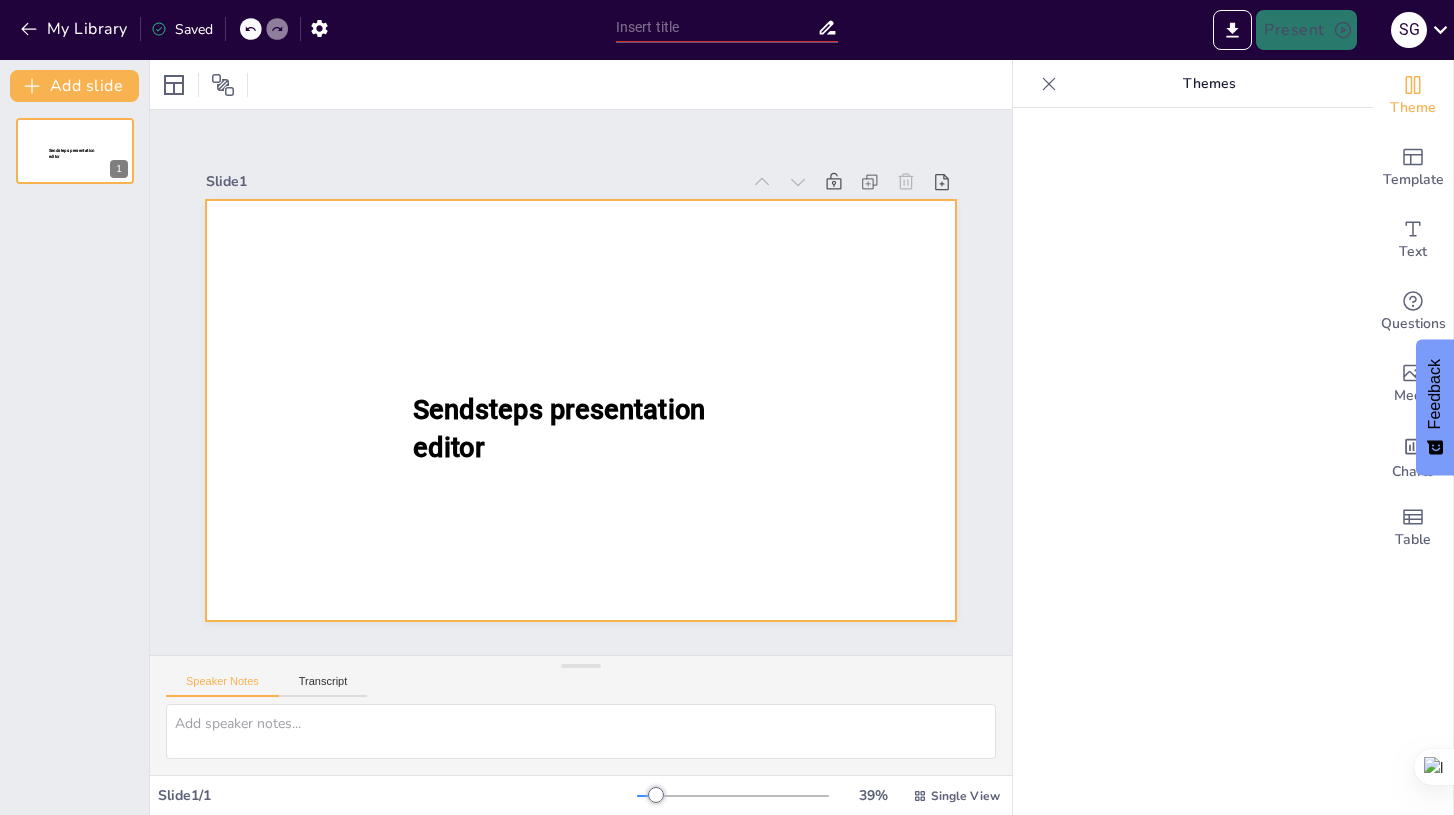 type on "Test Your Knowledge: Quadratic Functions at the University of Michigan" 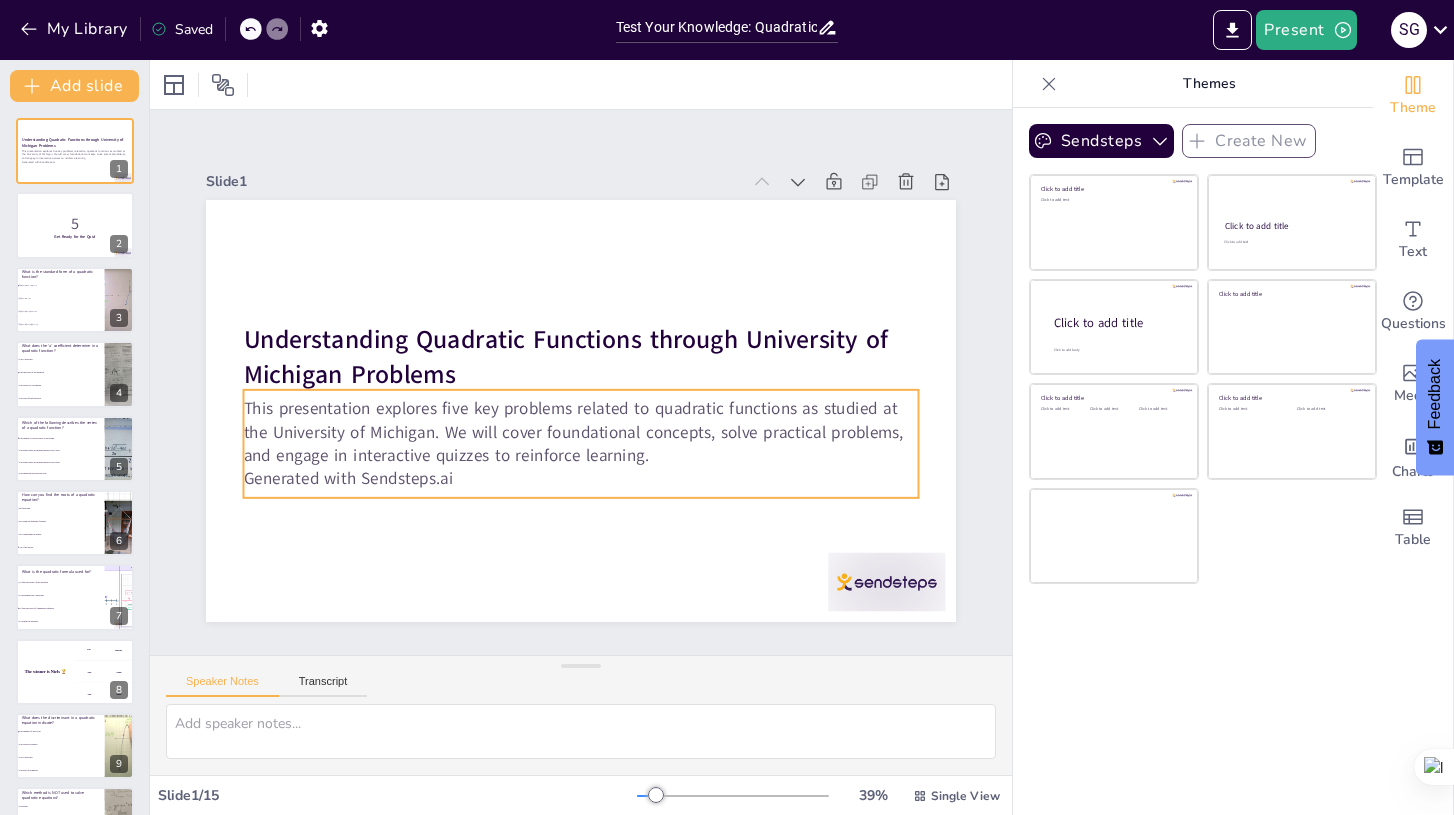 checkbox on "true" 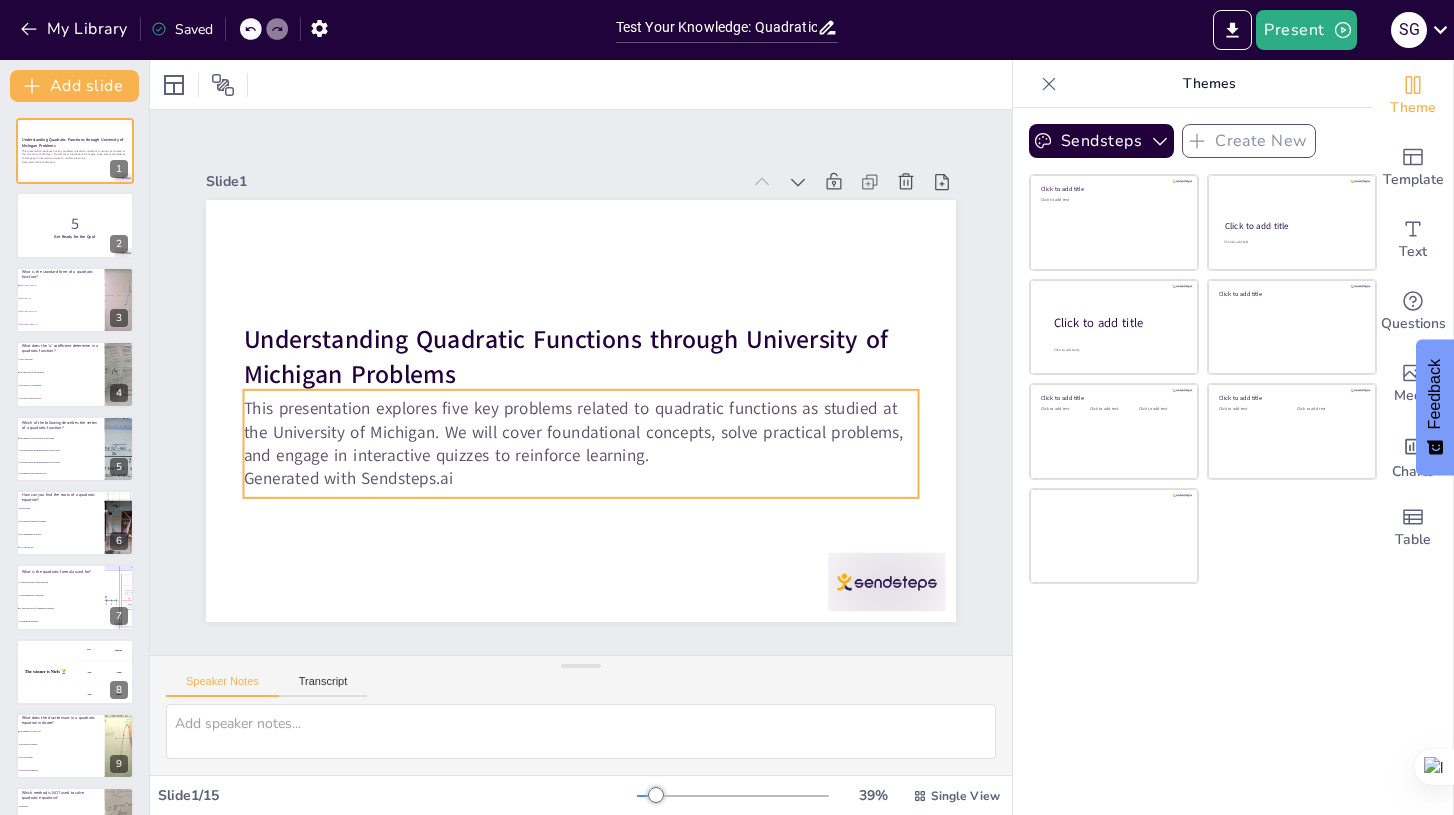 checkbox on "true" 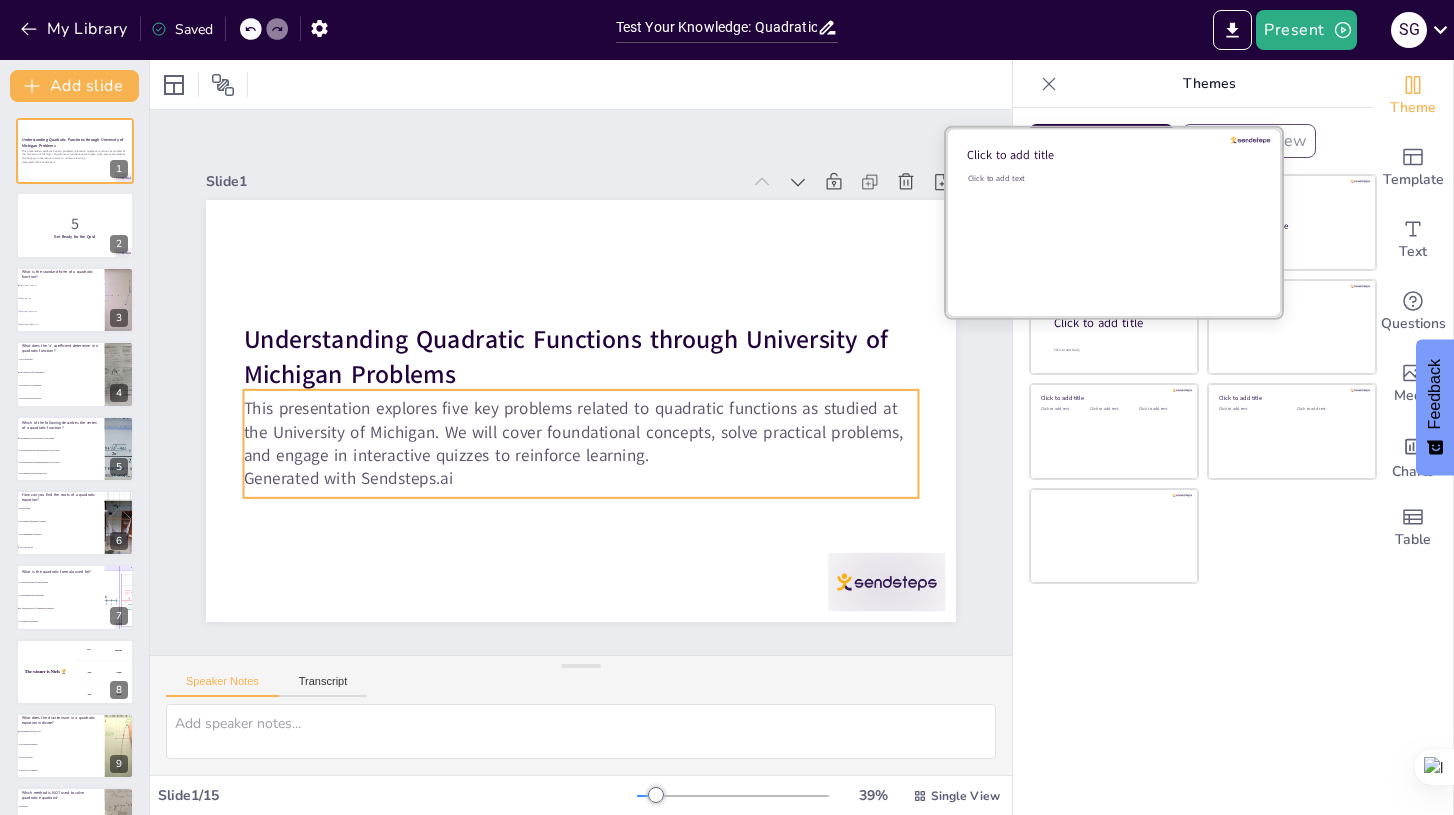 checkbox on "true" 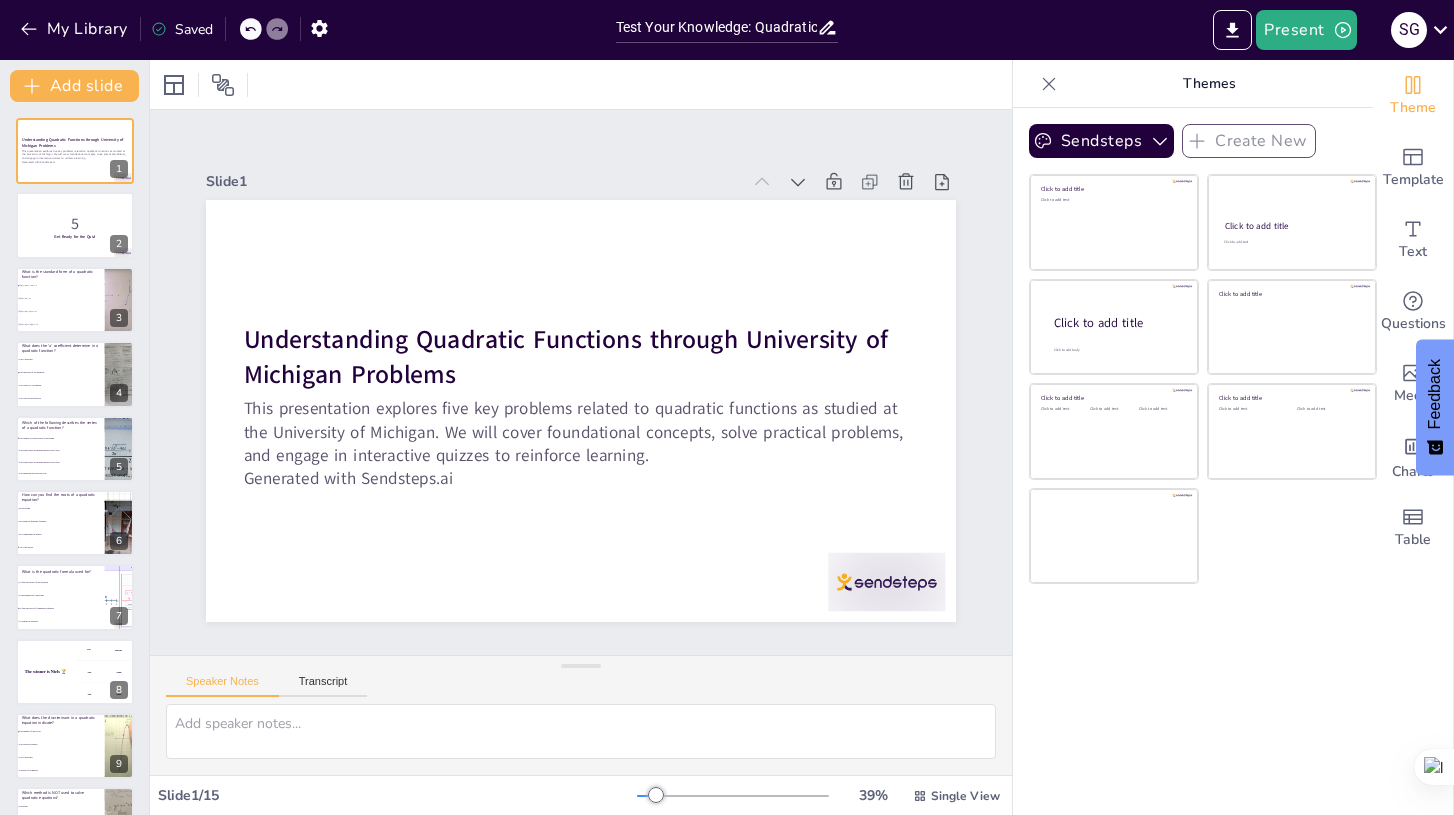 checkbox on "true" 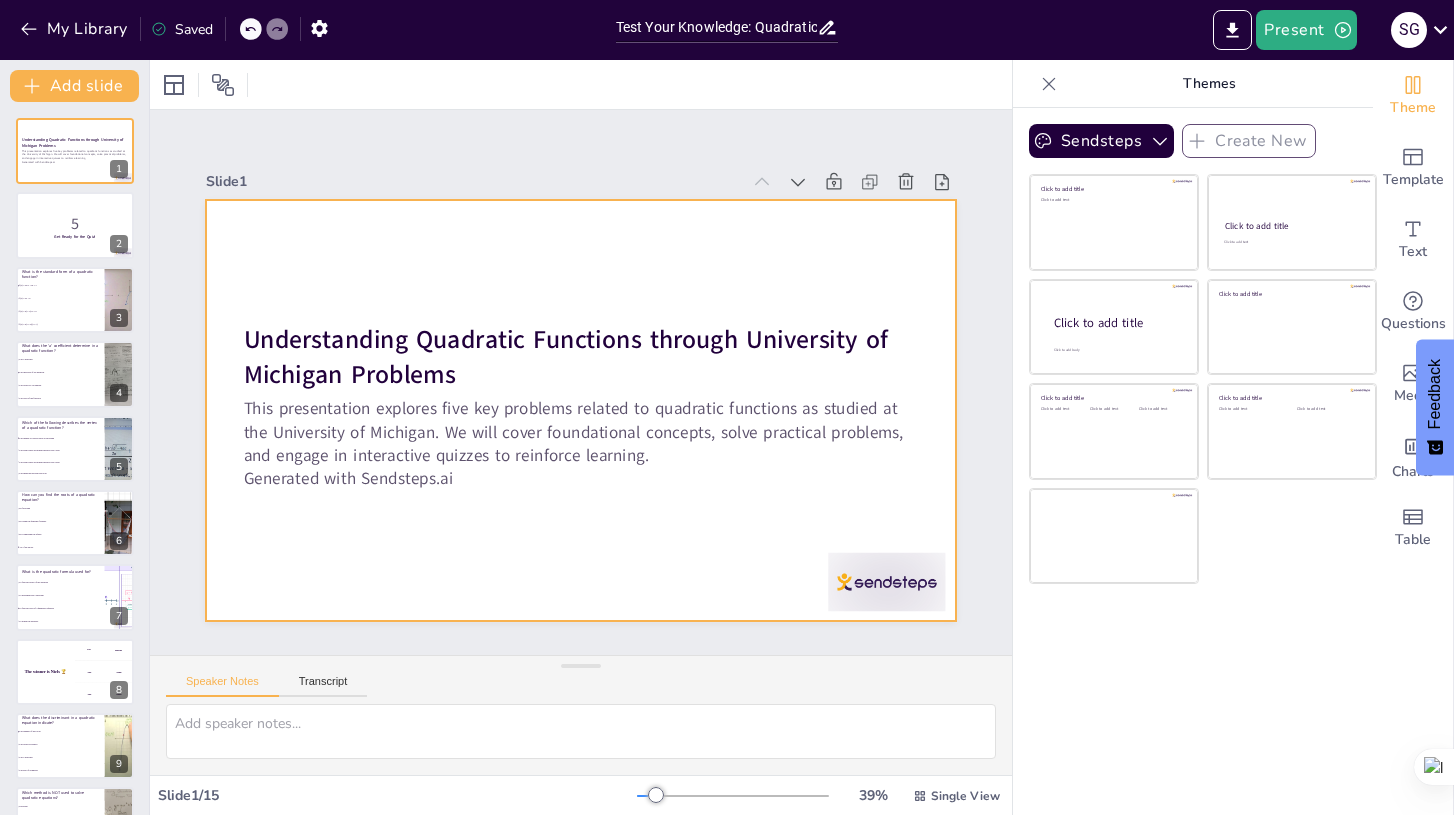checkbox on "true" 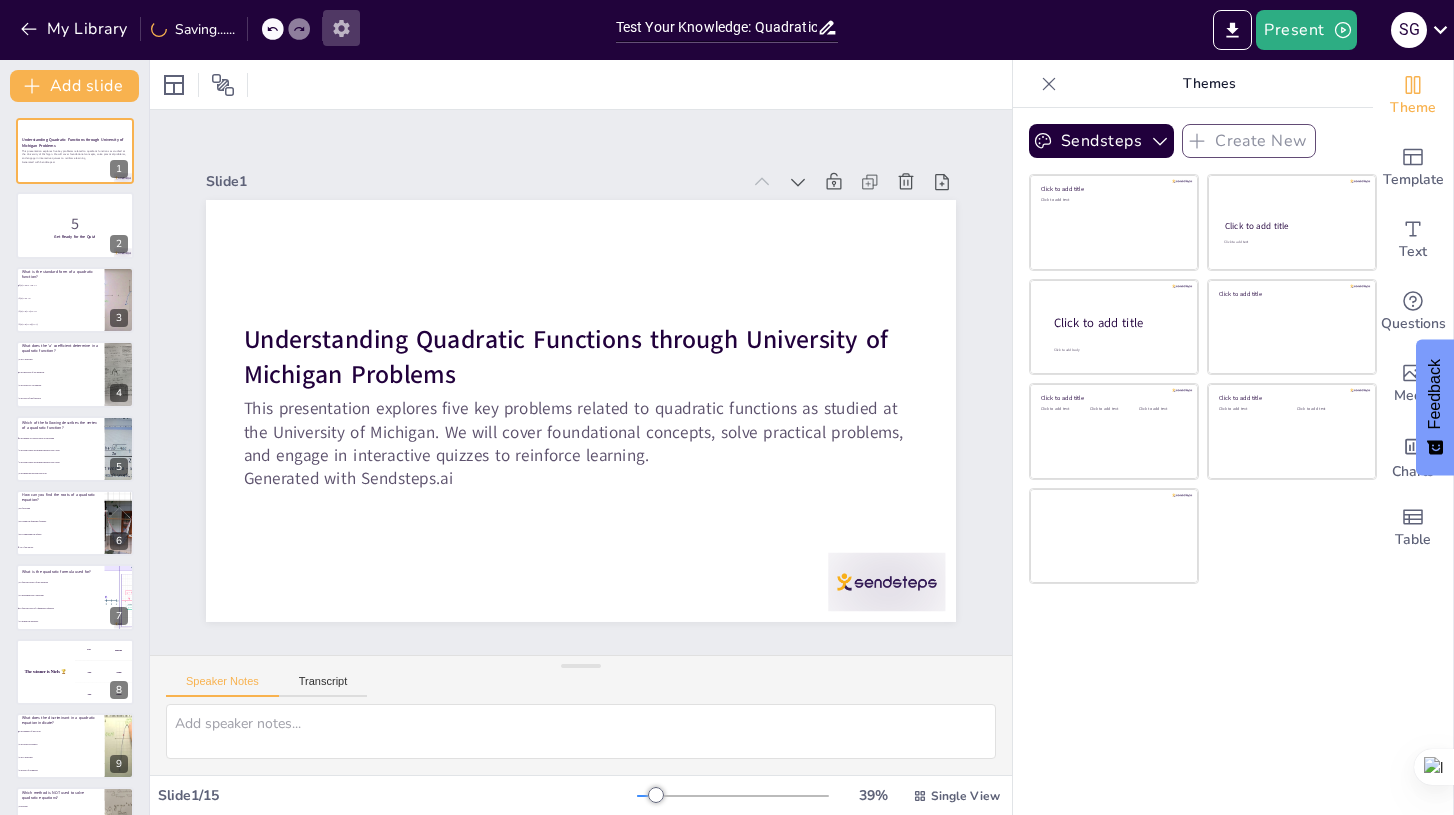 click 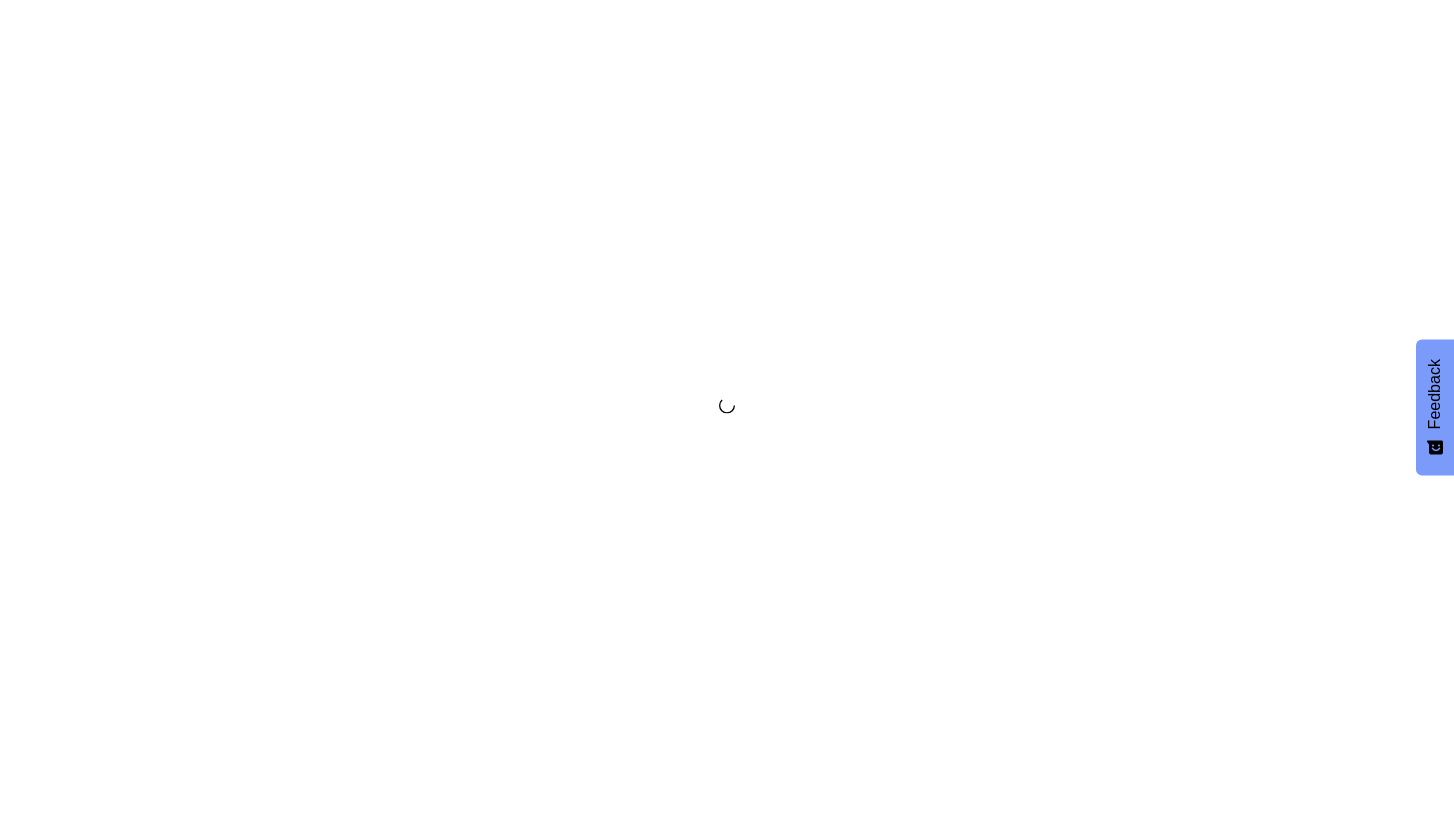 scroll, scrollTop: 0, scrollLeft: 0, axis: both 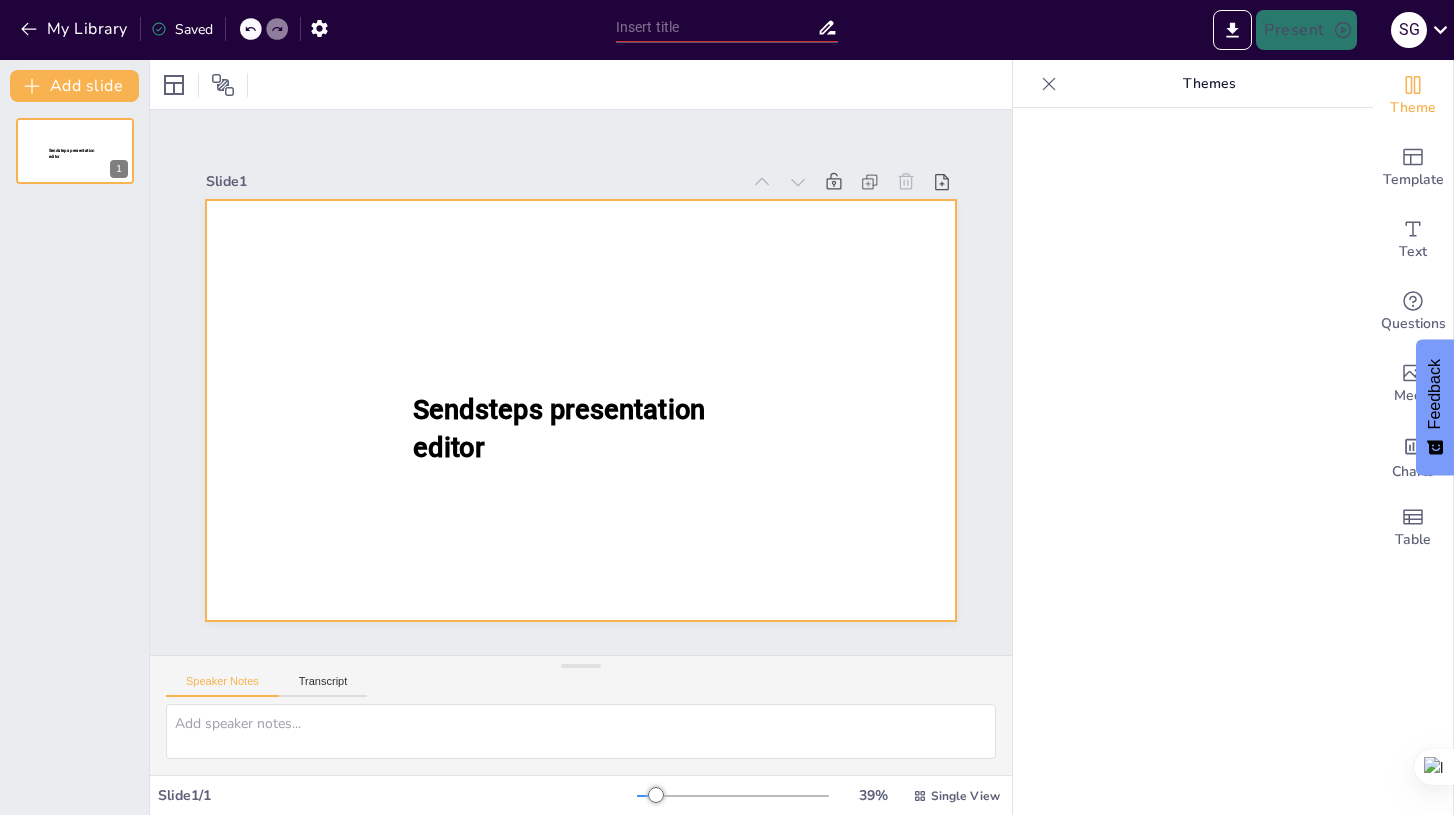 type on "New Sendsteps" 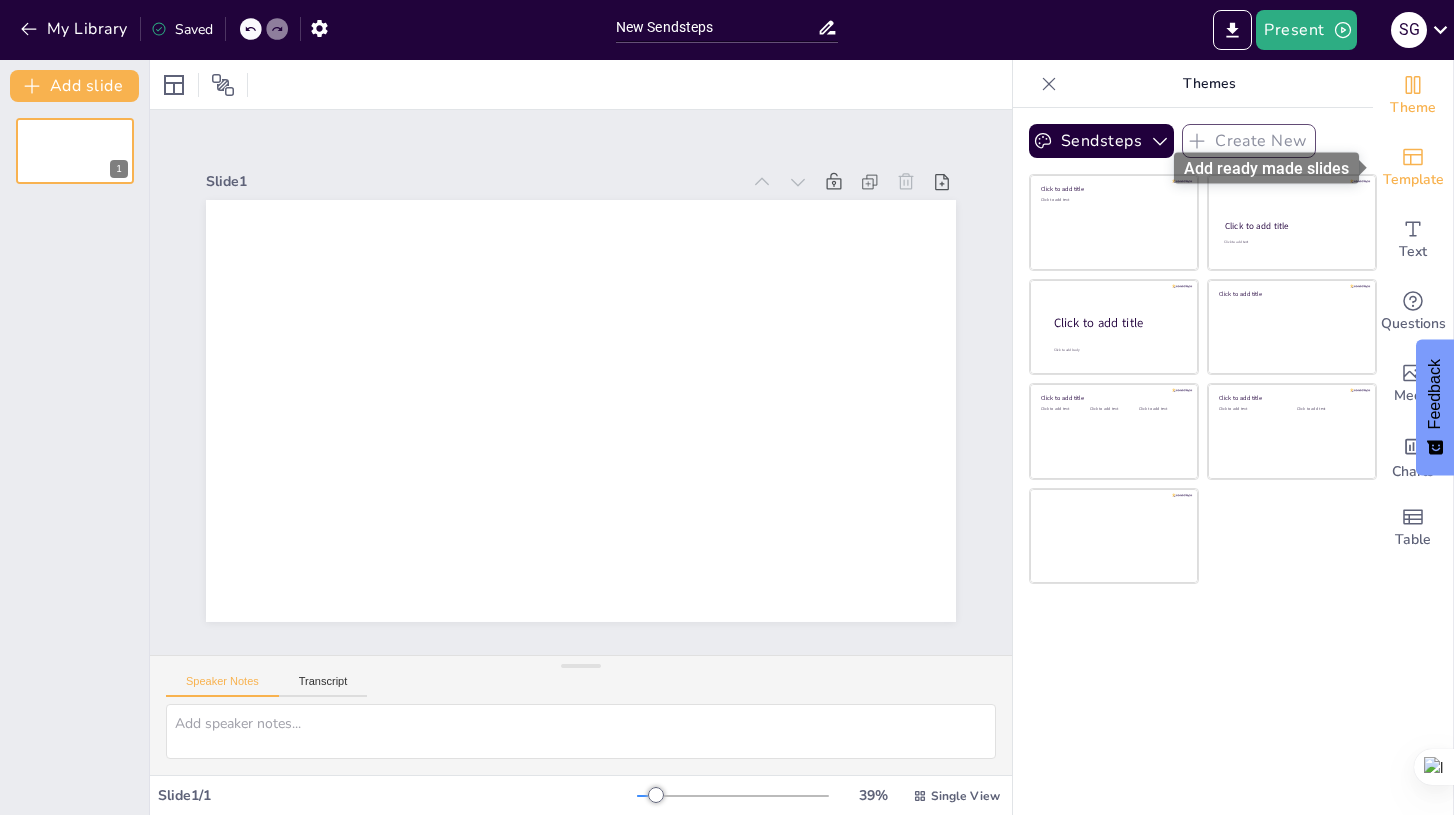 click on "Template" at bounding box center (1413, 180) 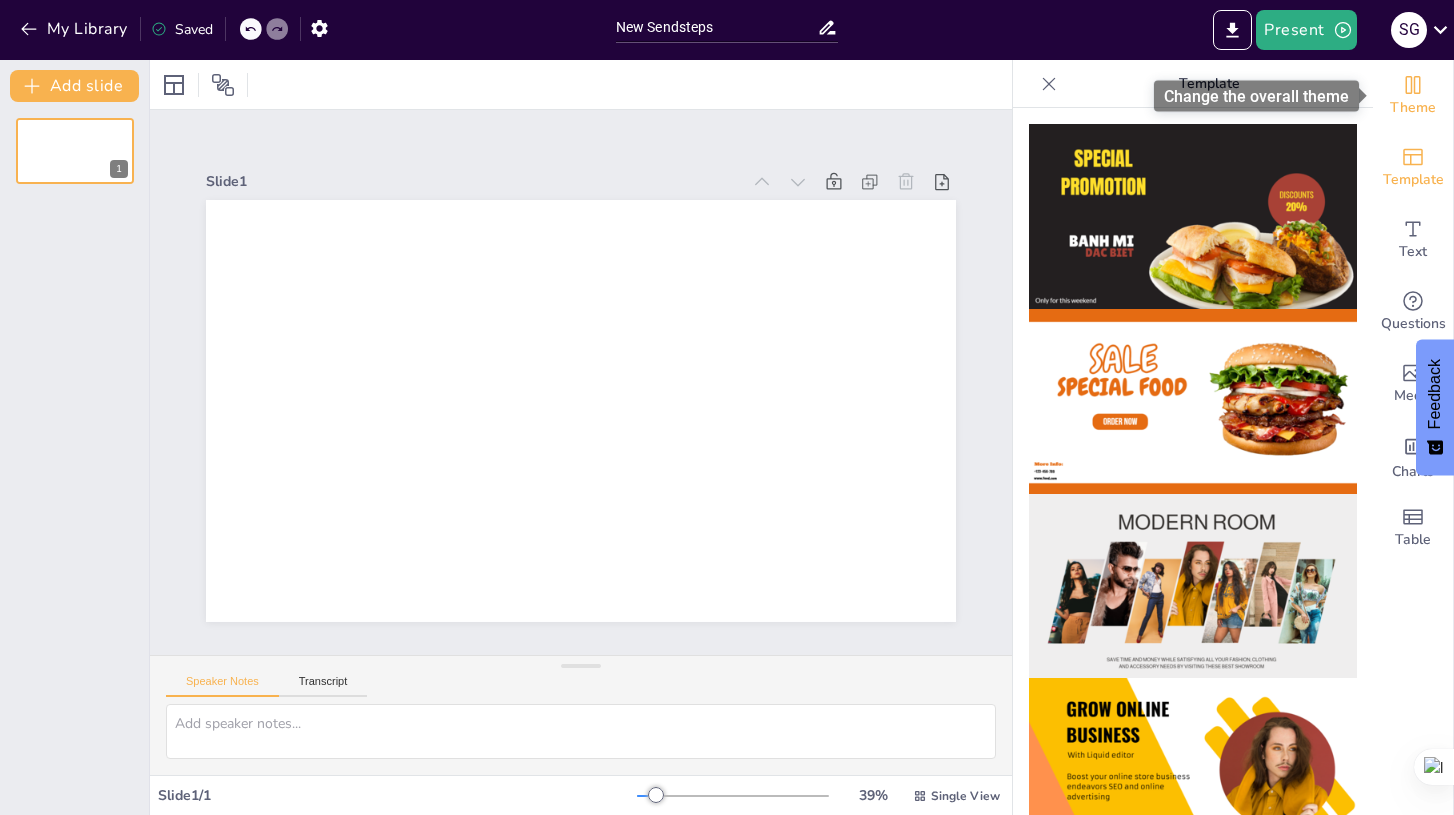 click 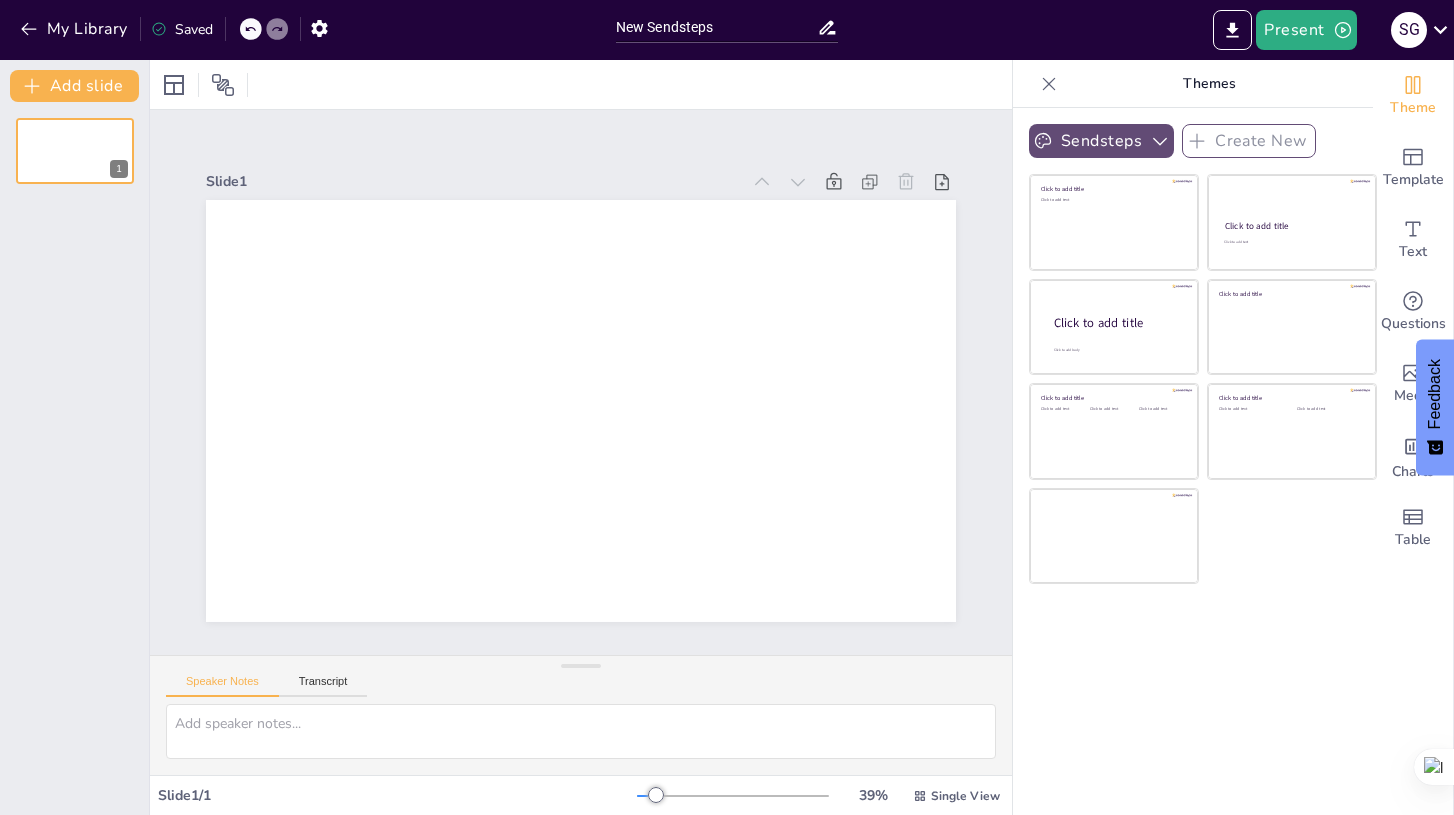 click 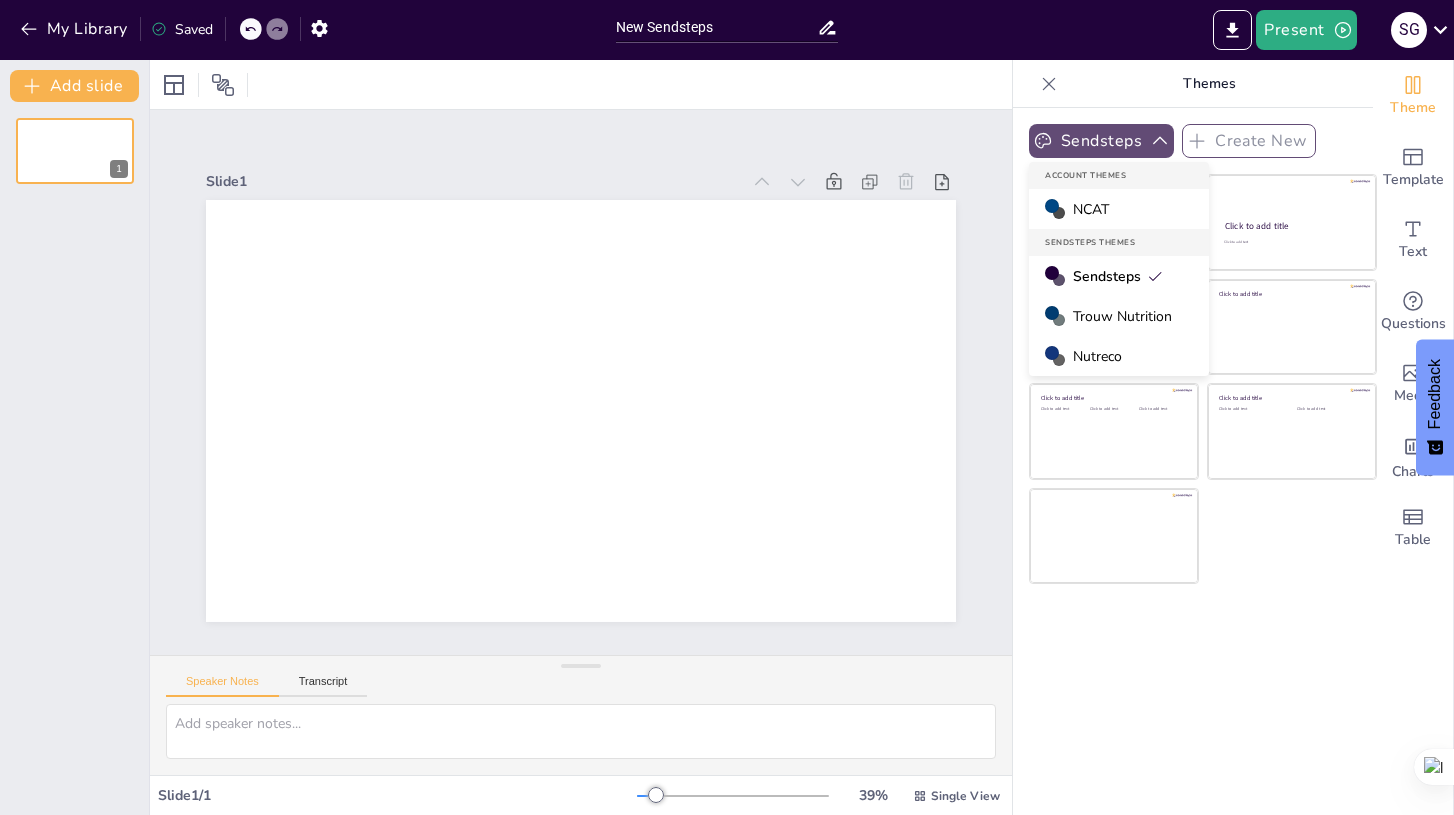 click 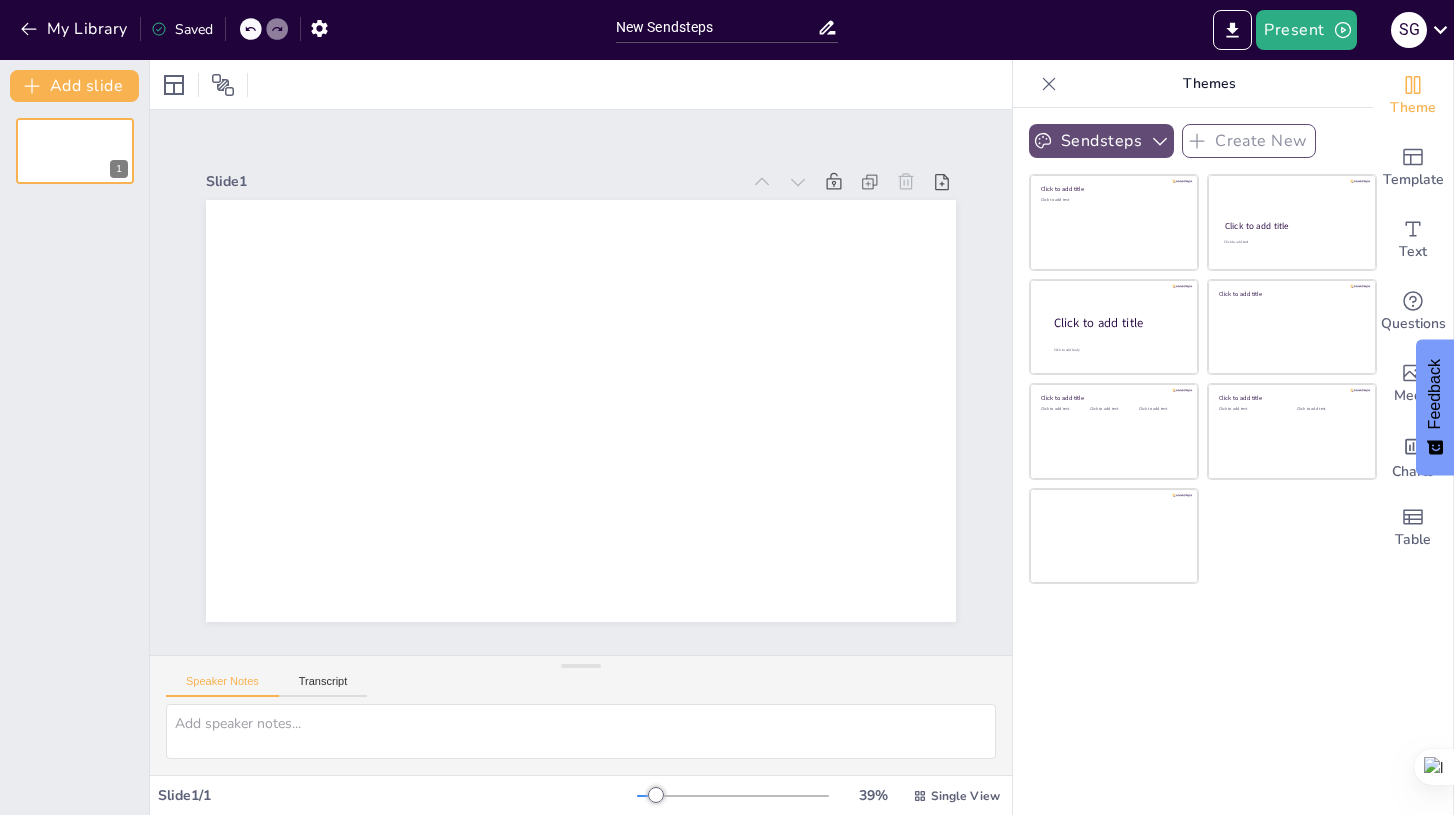 click 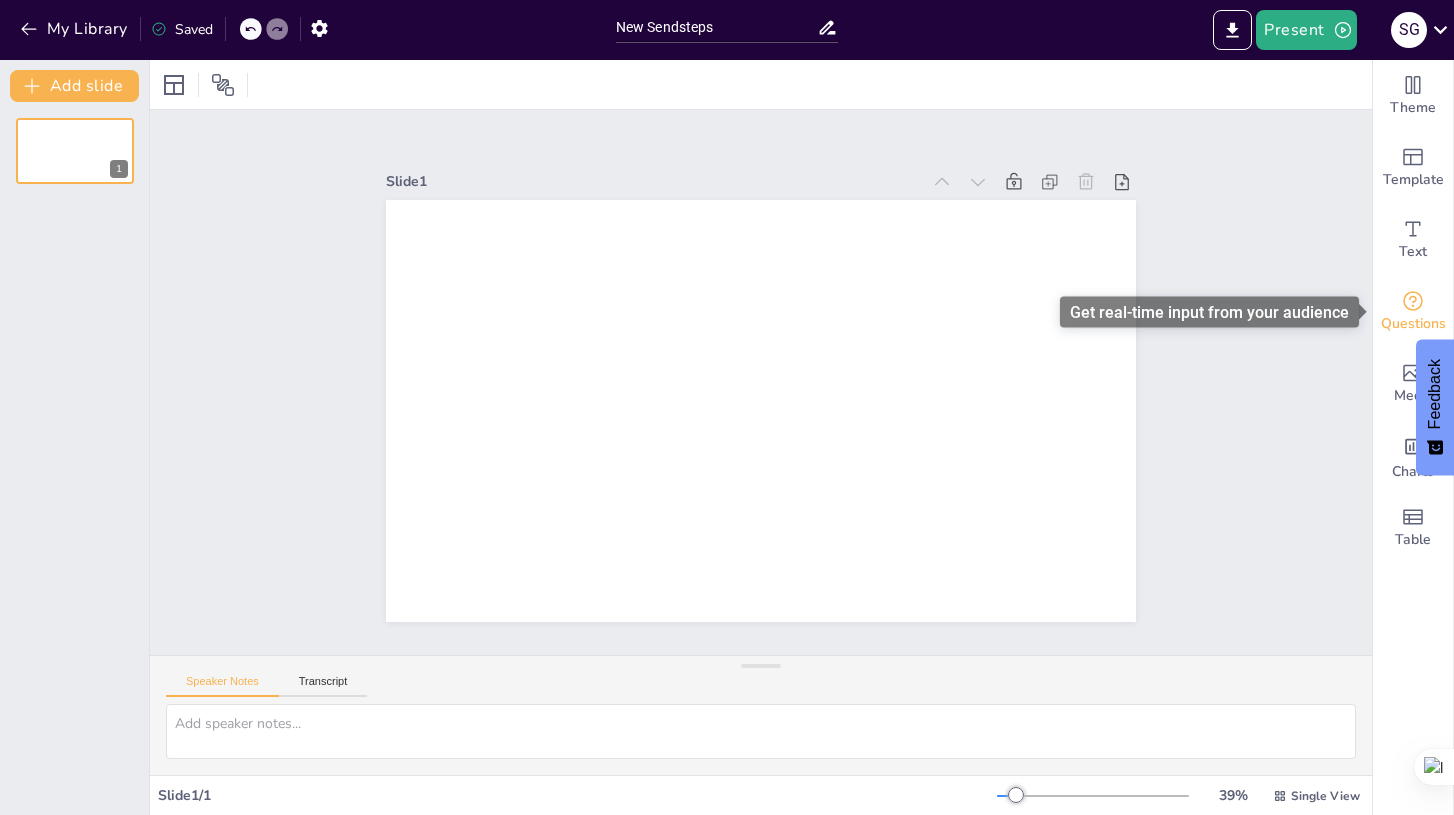 click on "Questions" at bounding box center [1413, 324] 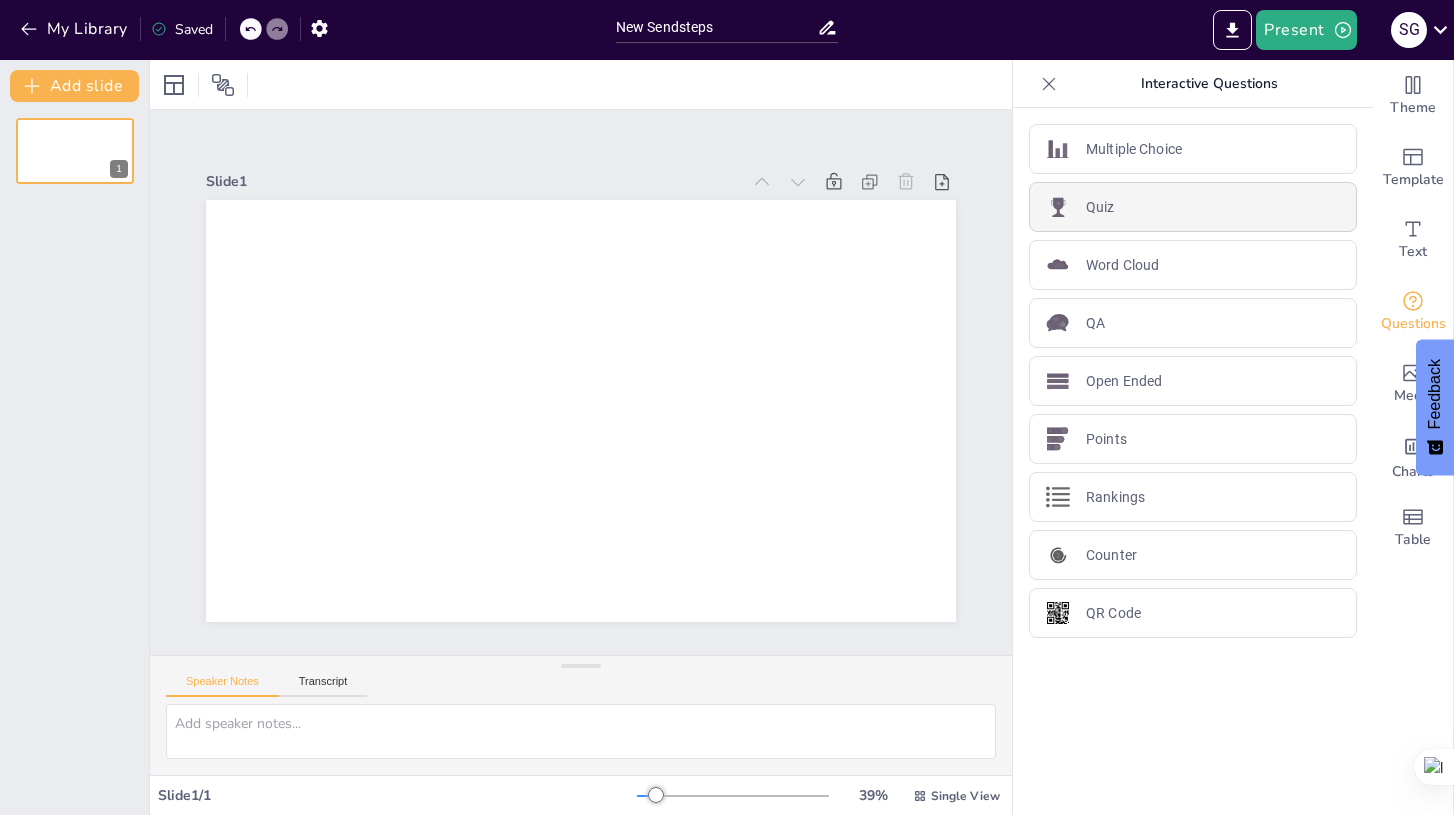 click on "Quiz" at bounding box center [1193, 207] 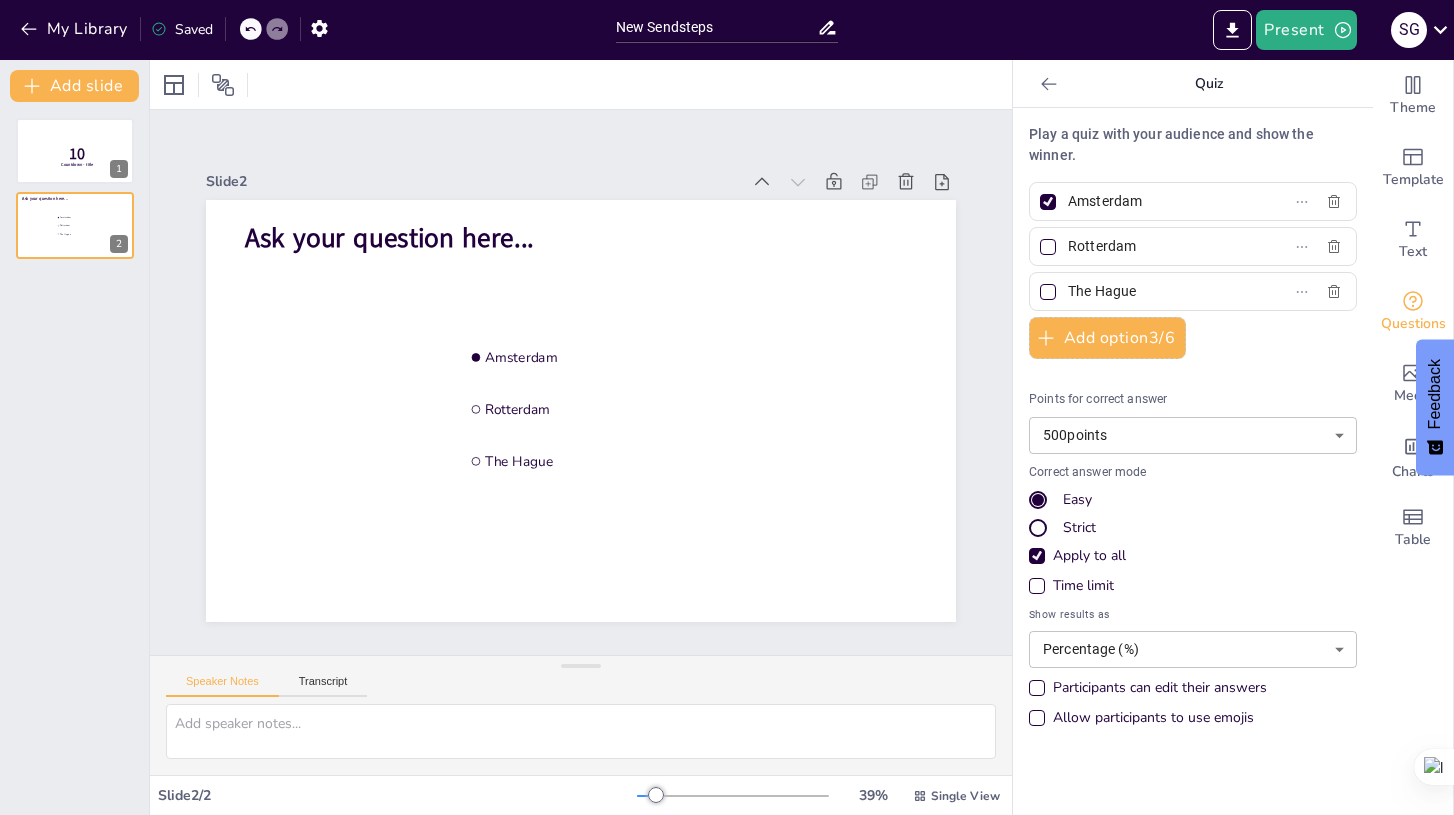 click 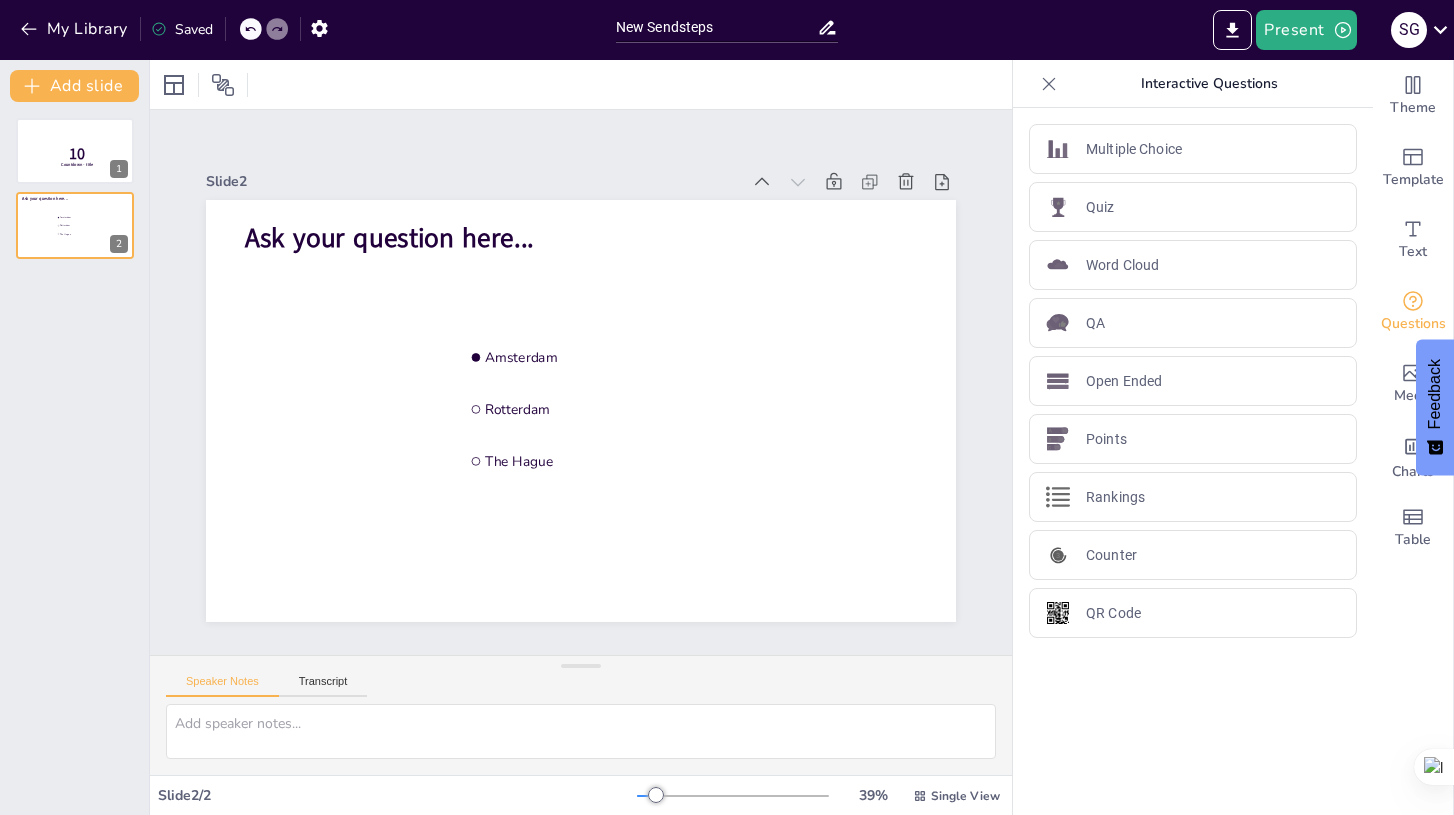 click 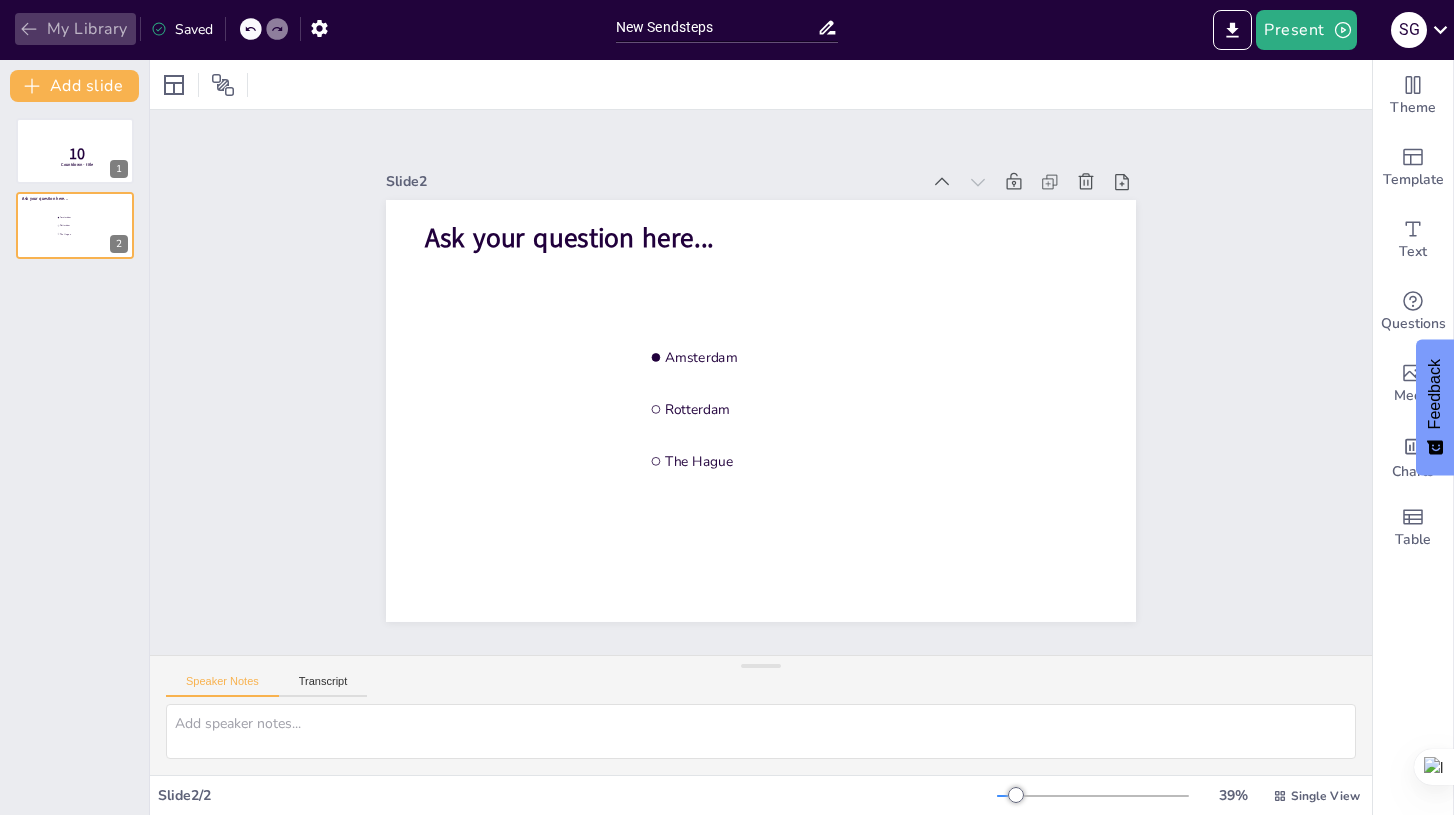 click 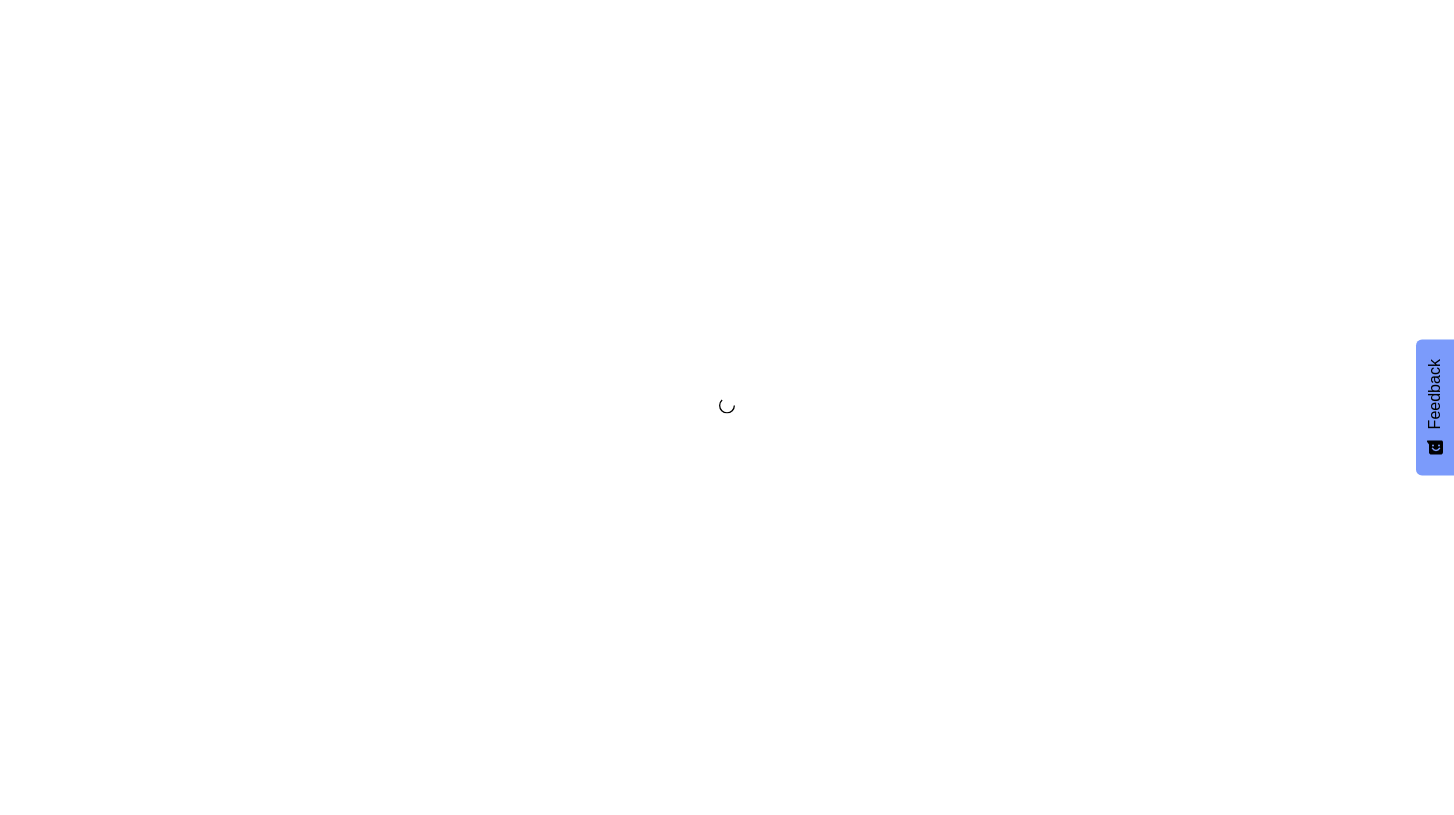 scroll, scrollTop: 0, scrollLeft: 0, axis: both 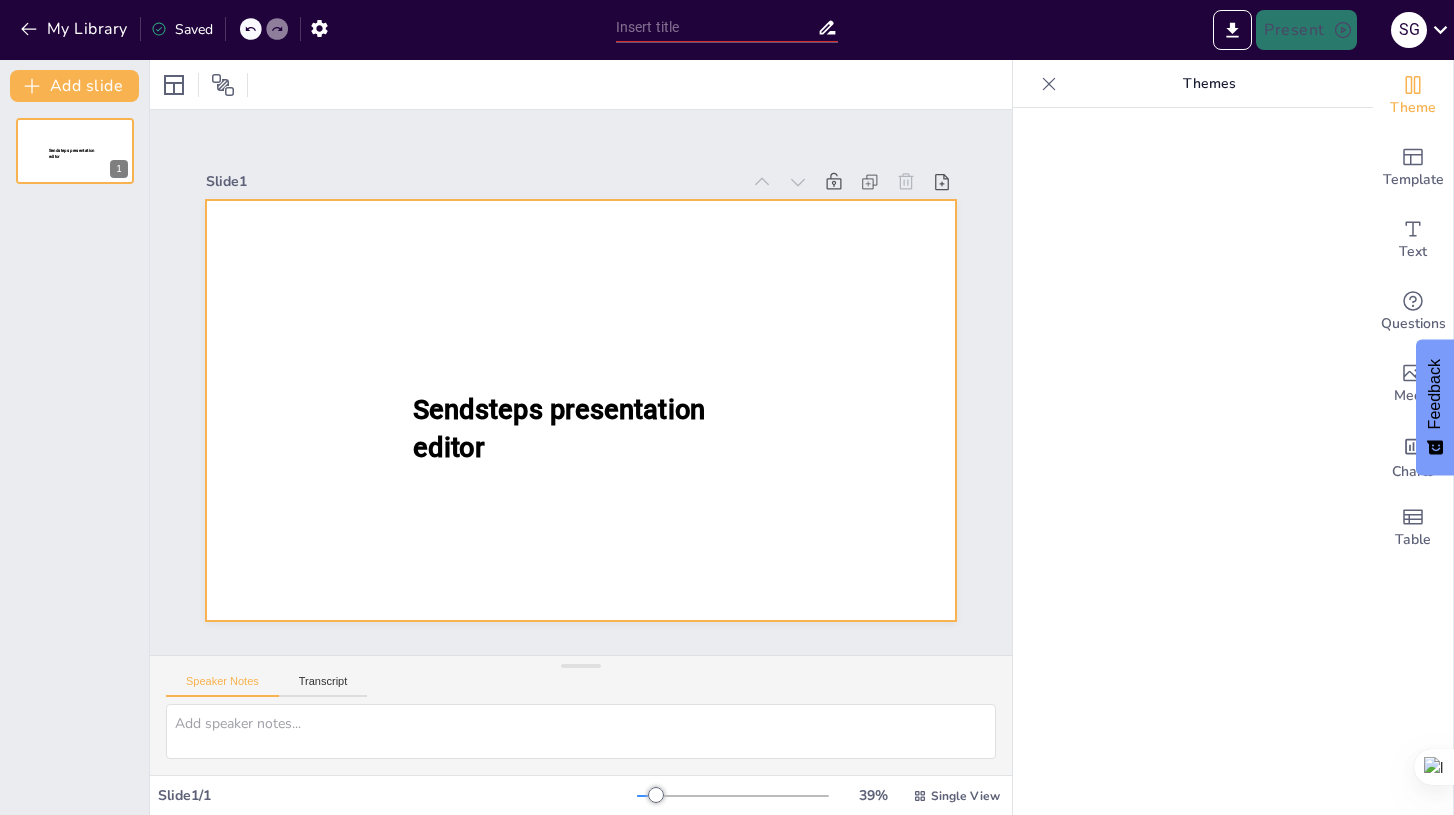 type on "New Sendsteps" 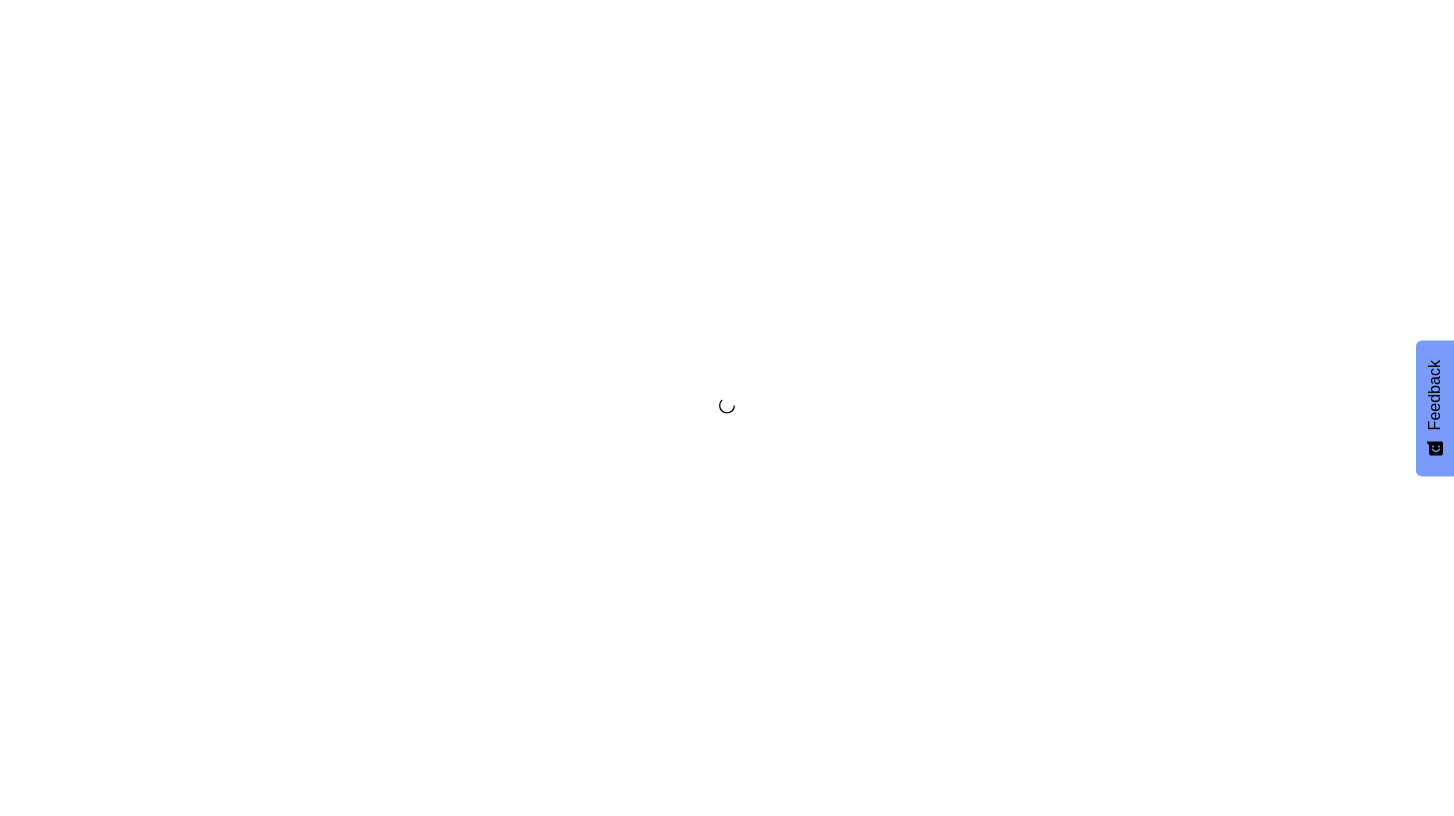 scroll, scrollTop: 0, scrollLeft: 0, axis: both 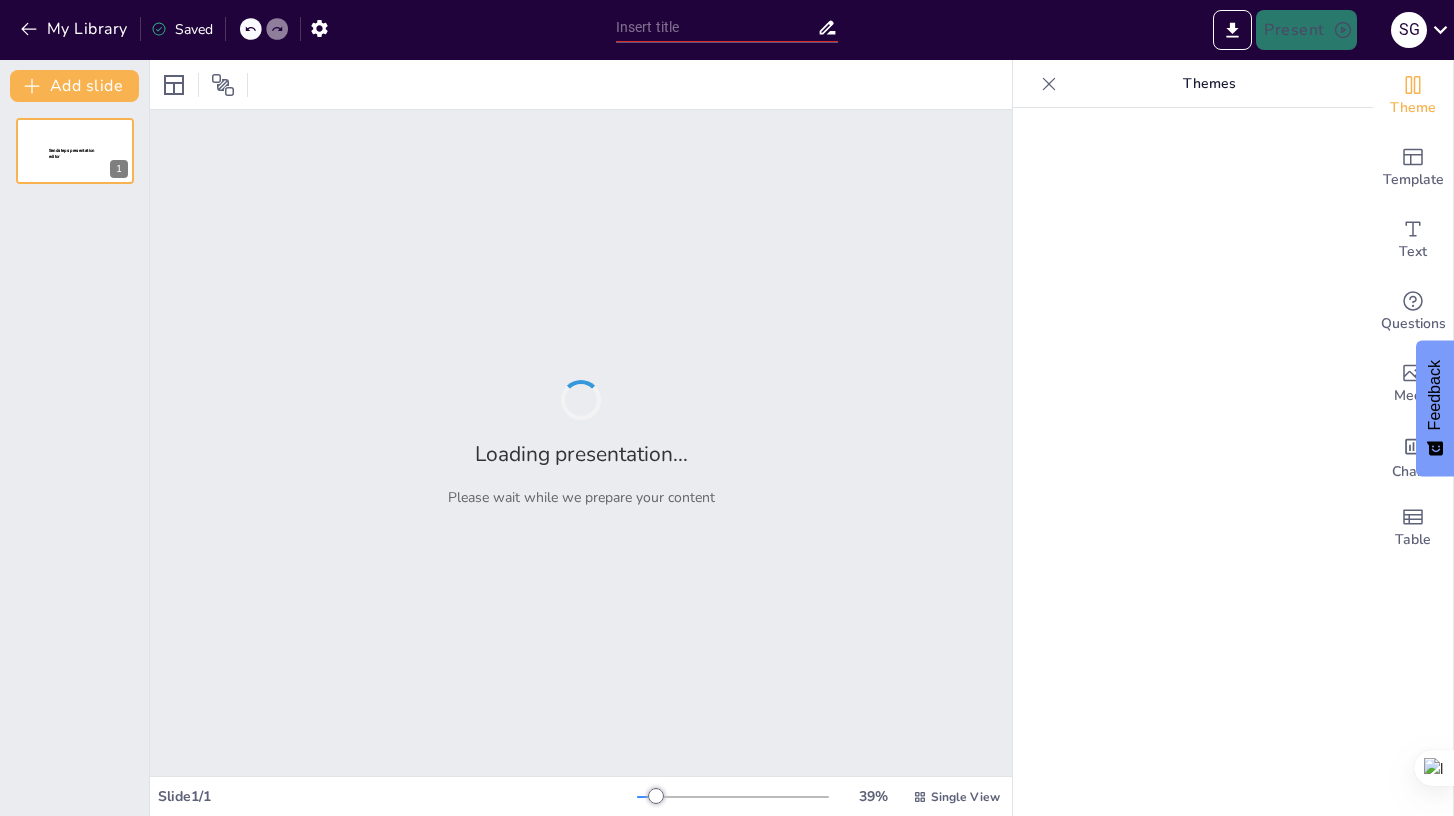 type on "New Sendsteps" 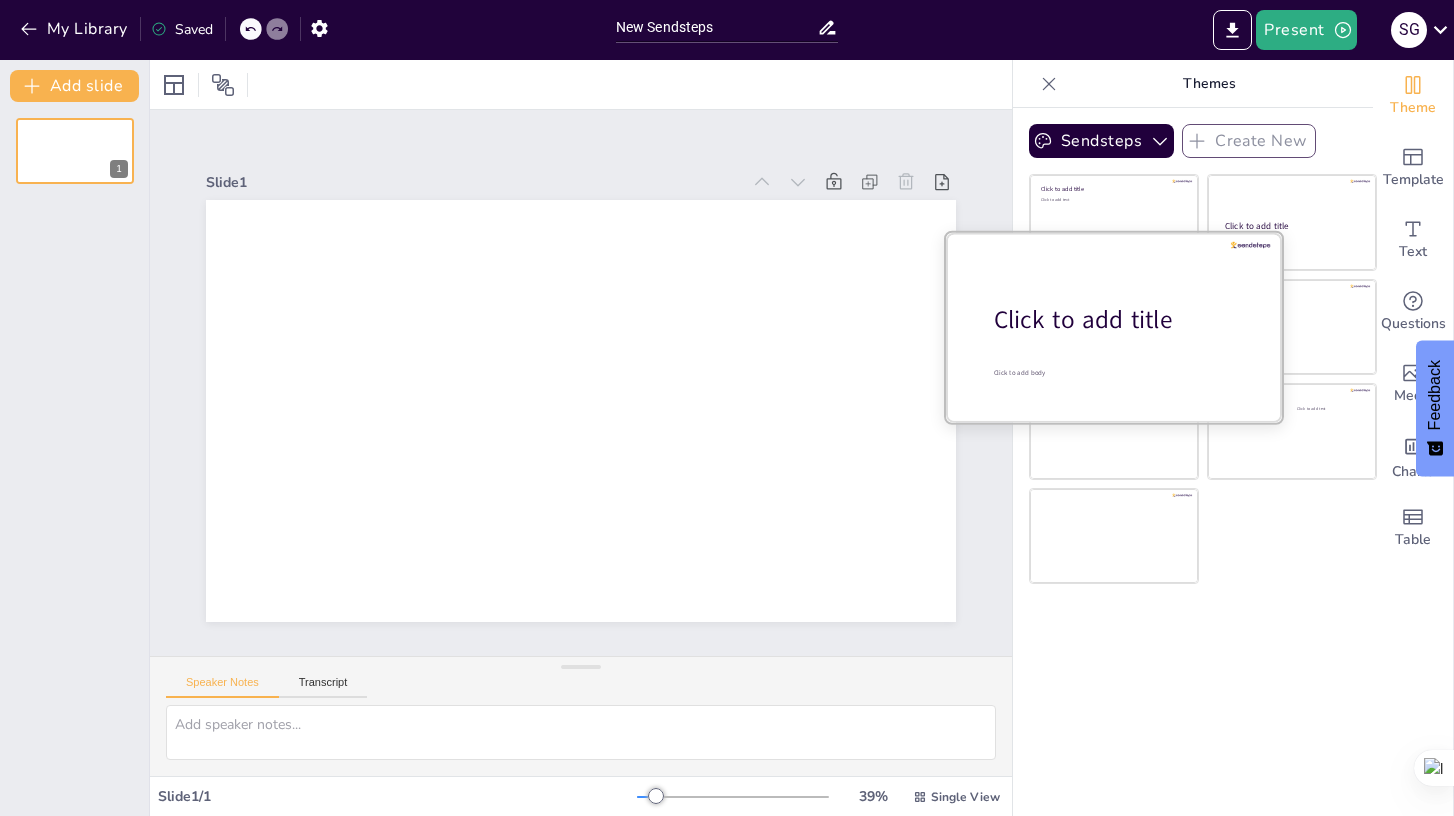 click on "Click to add title" at bounding box center (1121, 320) 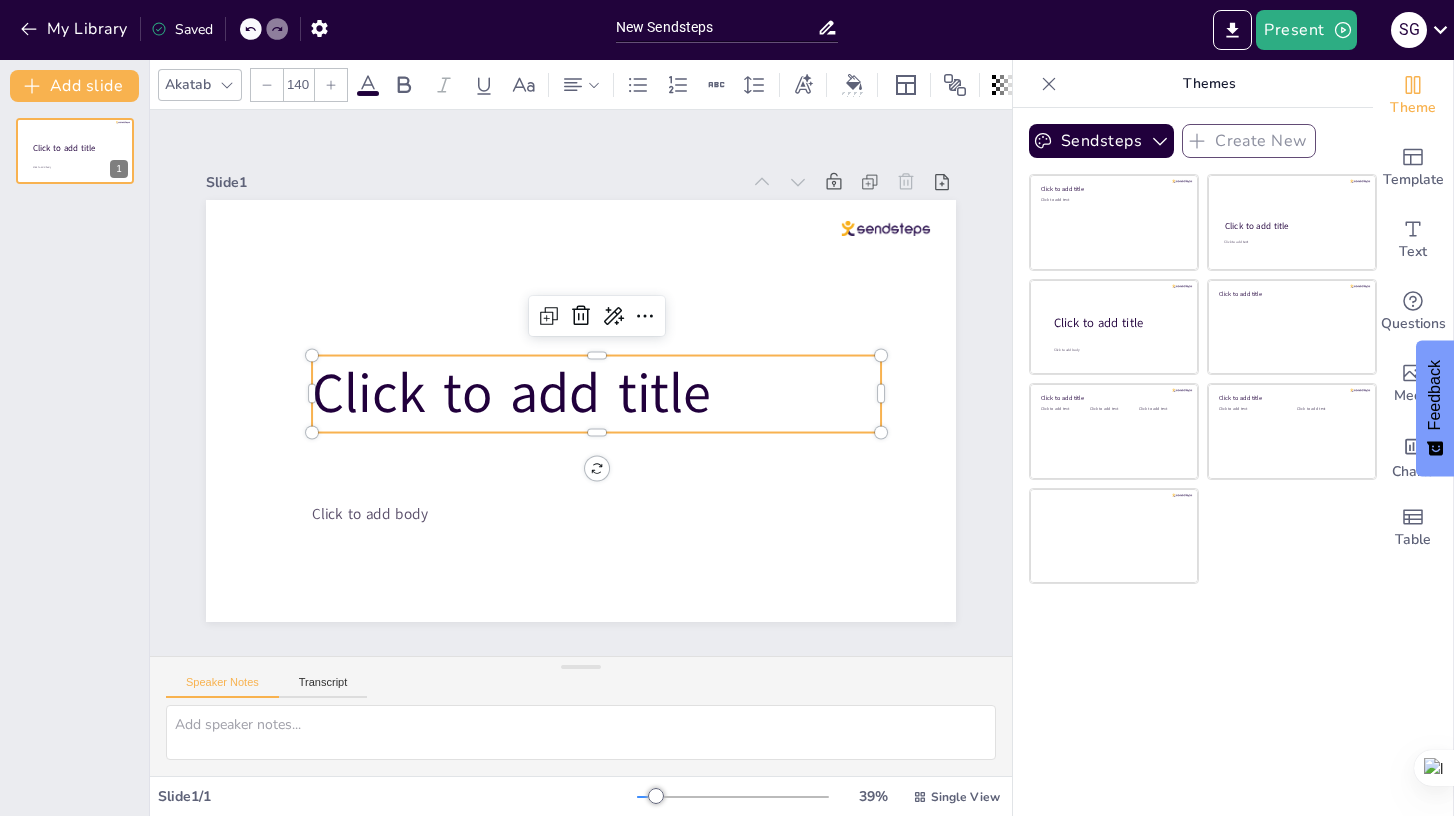 click on "Click to add title" at bounding box center [556, 317] 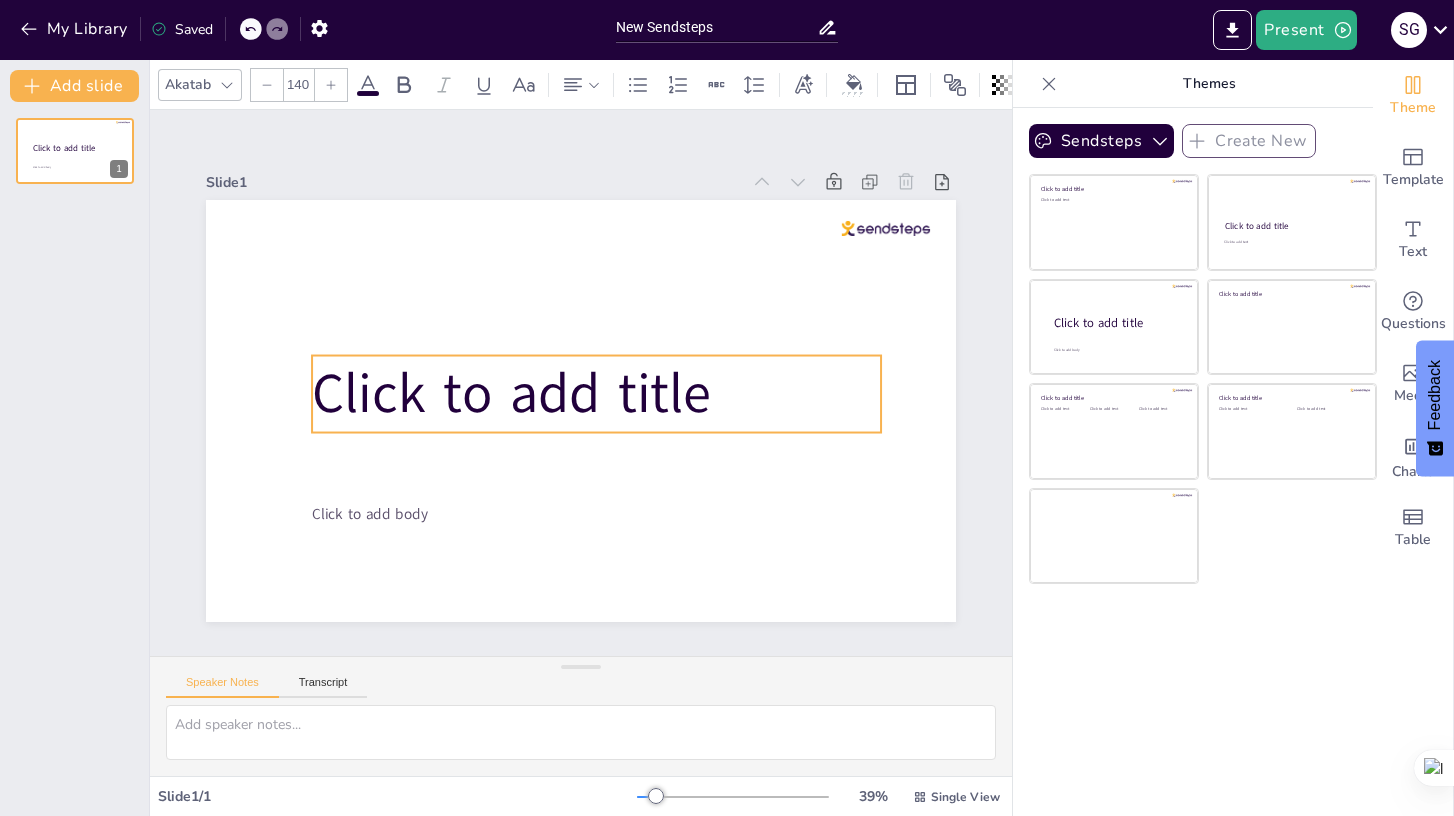 click on "Click to add title" at bounding box center [511, 393] 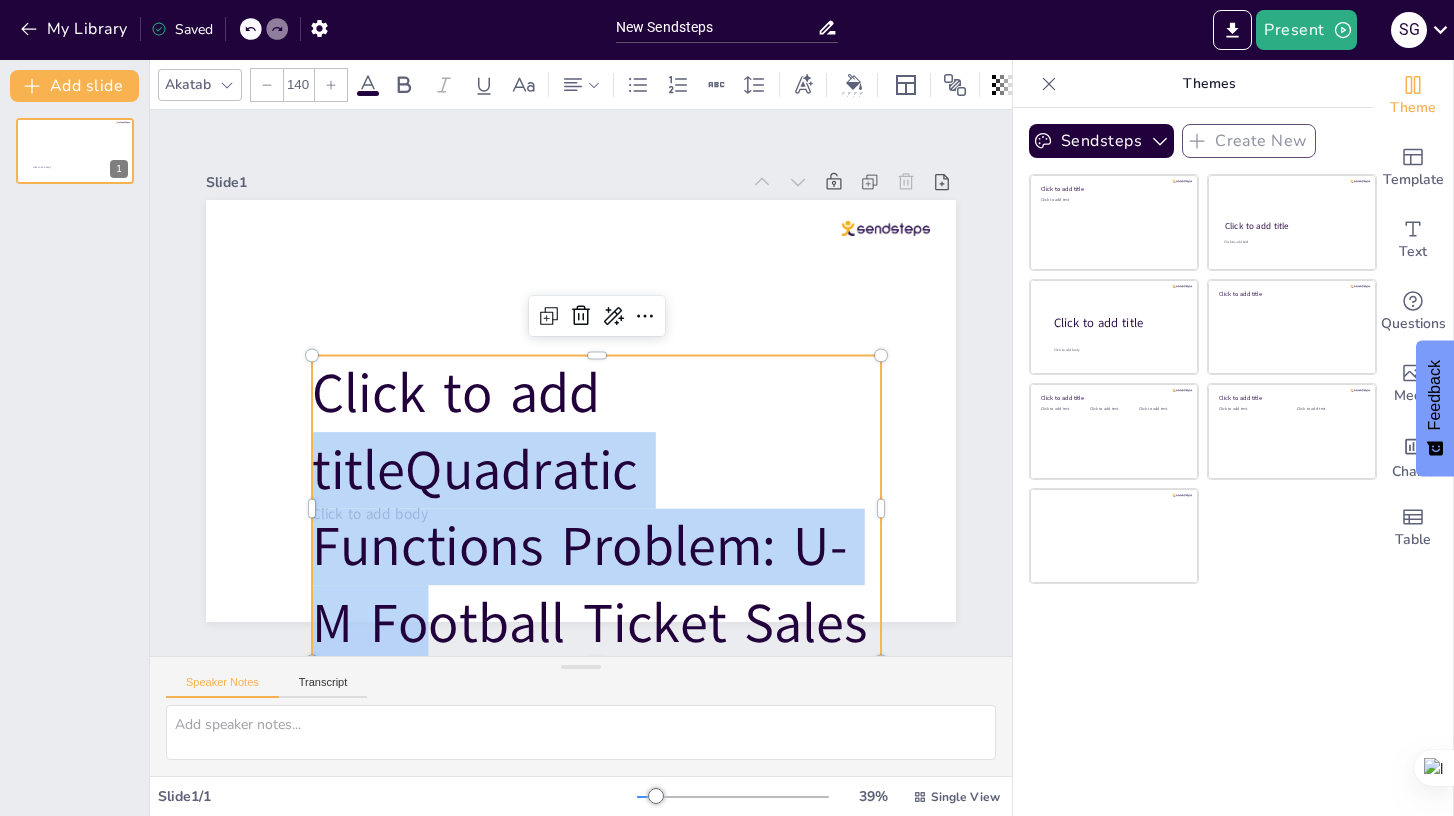 drag, startPoint x: 669, startPoint y: 391, endPoint x: 438, endPoint y: 624, distance: 328.1006 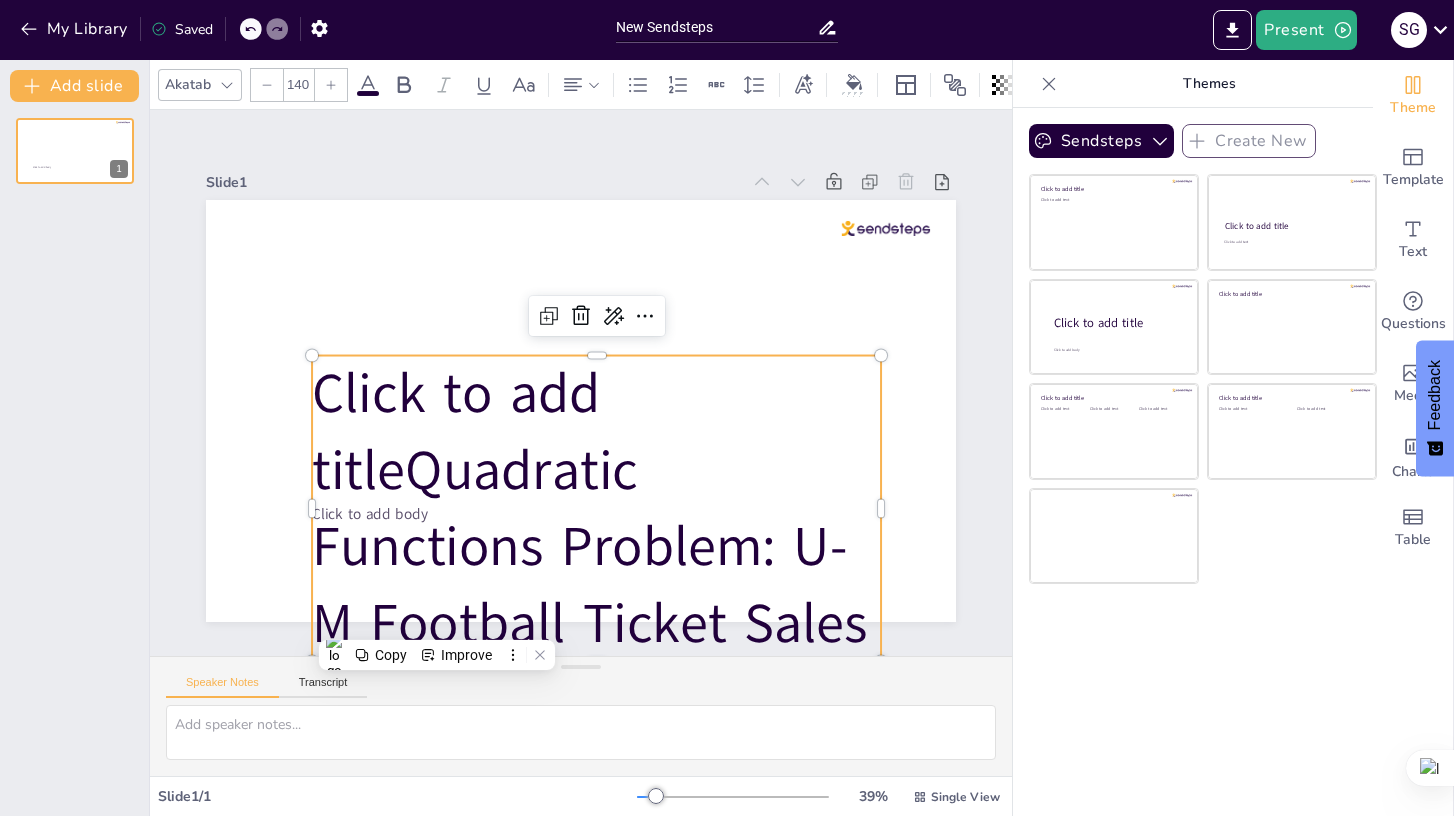 click on "Click to add title Quadratic Functions Problem: U-M Football Ticket Sales" at bounding box center (583, 510) 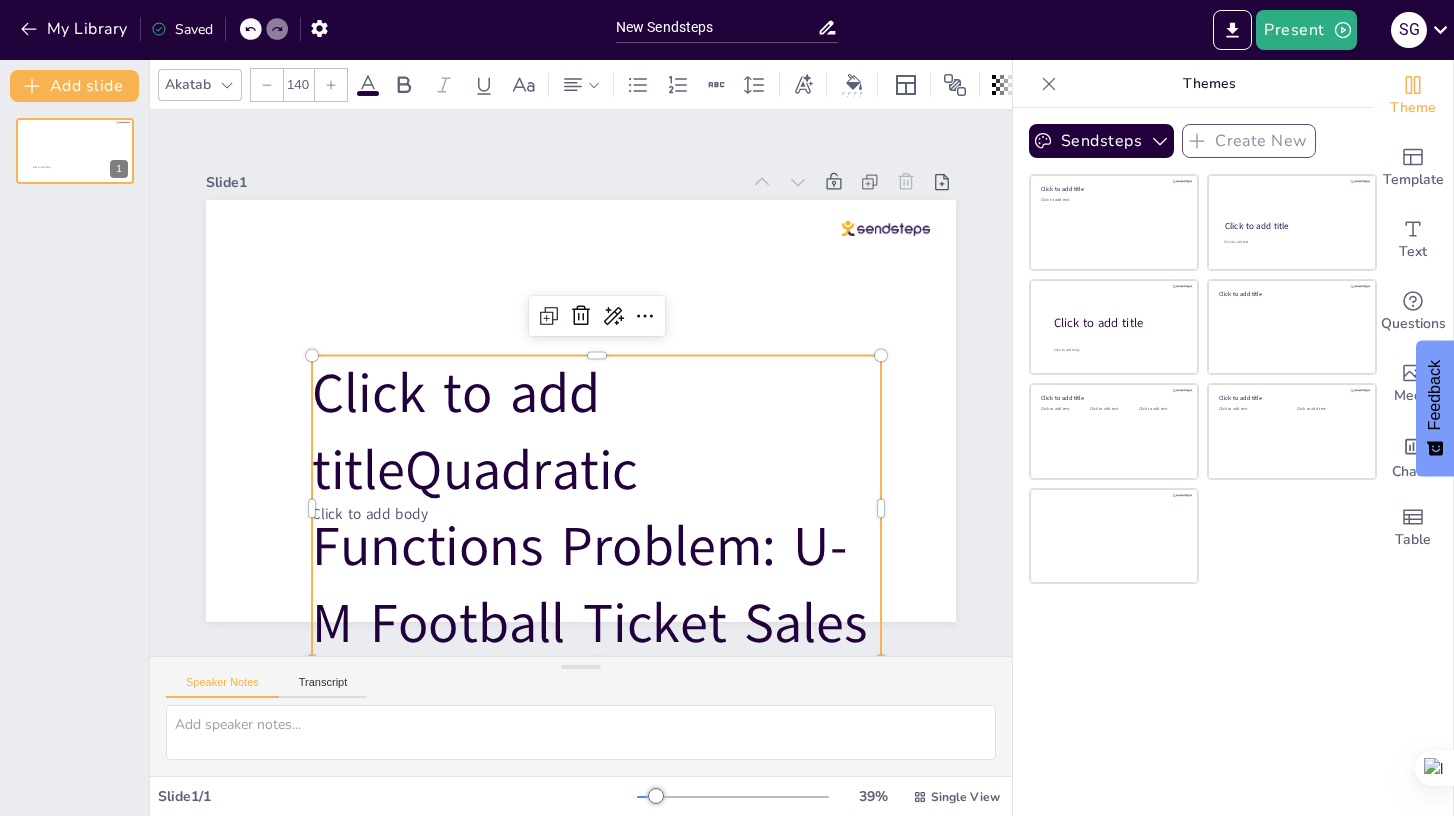 scroll, scrollTop: 54, scrollLeft: 0, axis: vertical 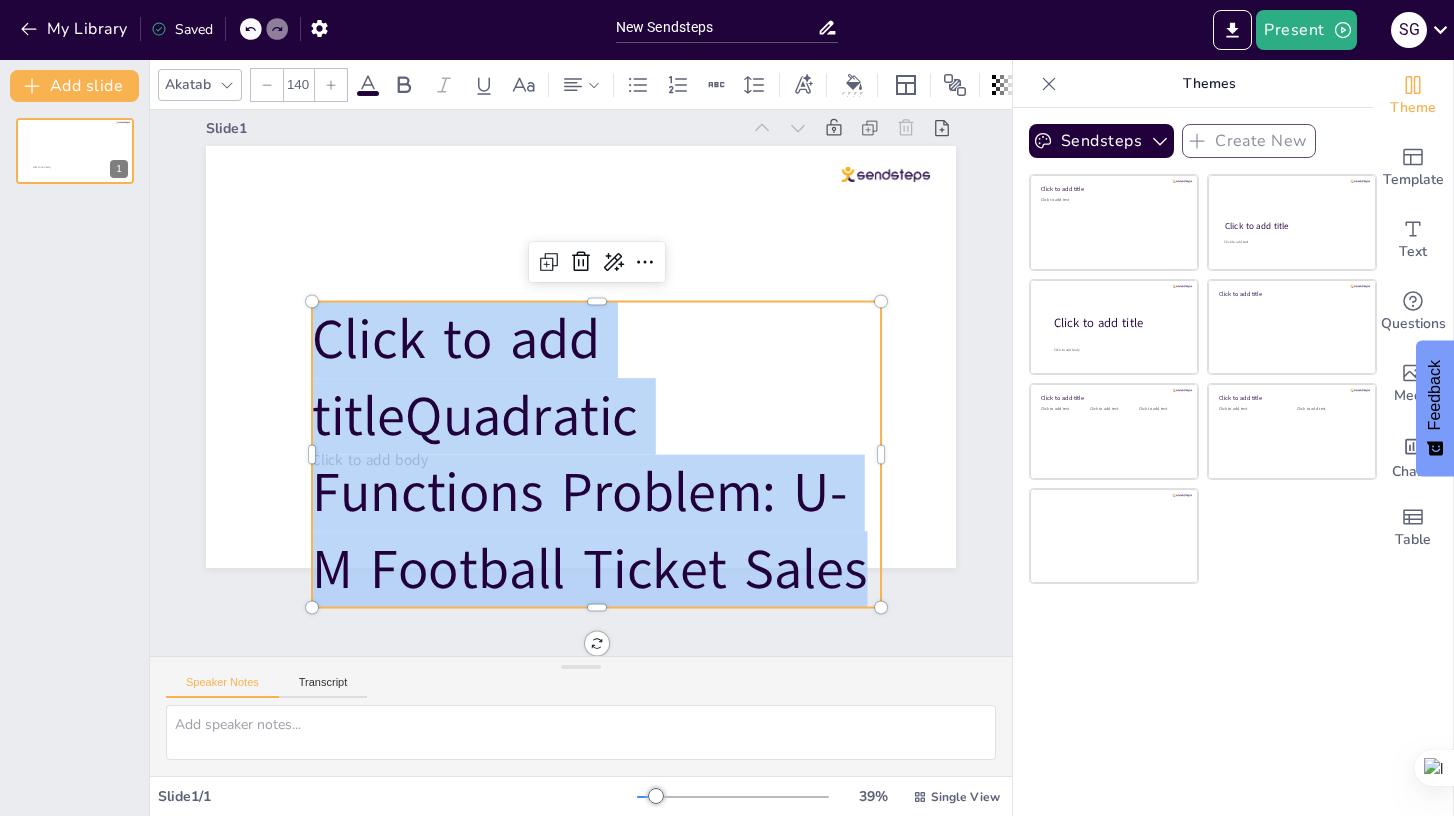 drag, startPoint x: 871, startPoint y: 561, endPoint x: 311, endPoint y: 370, distance: 591.67645 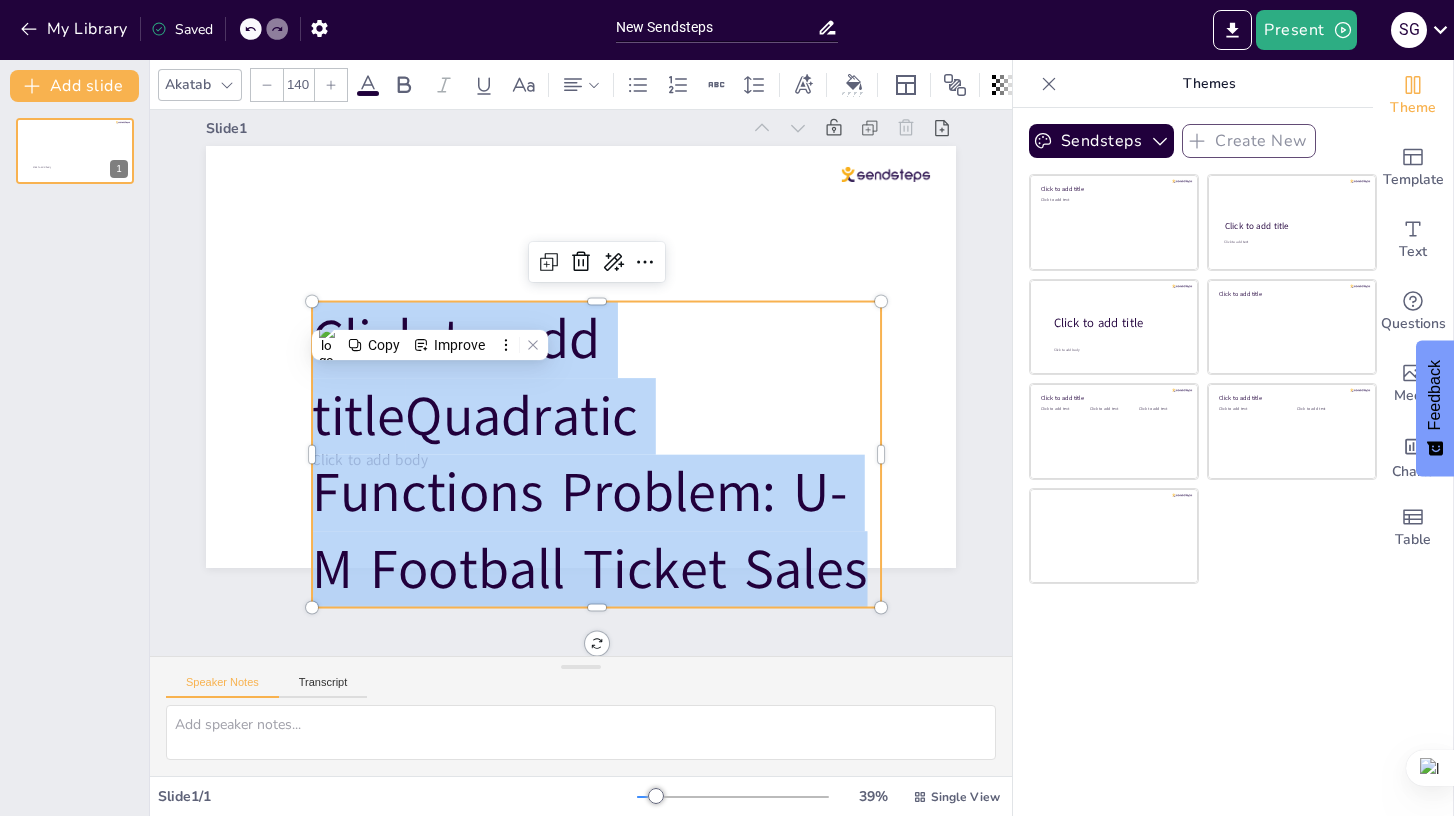 type 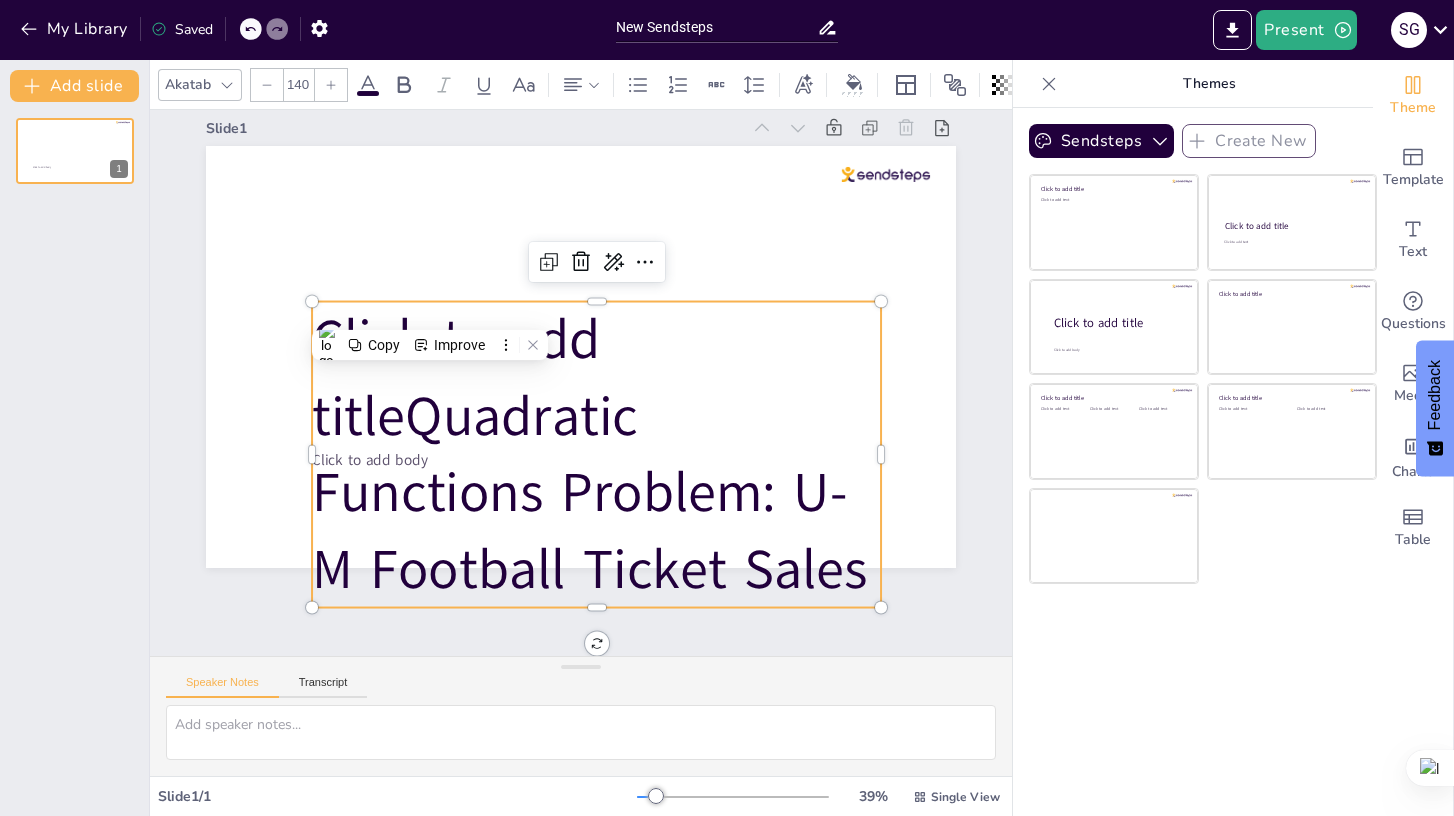 scroll, scrollTop: 0, scrollLeft: 0, axis: both 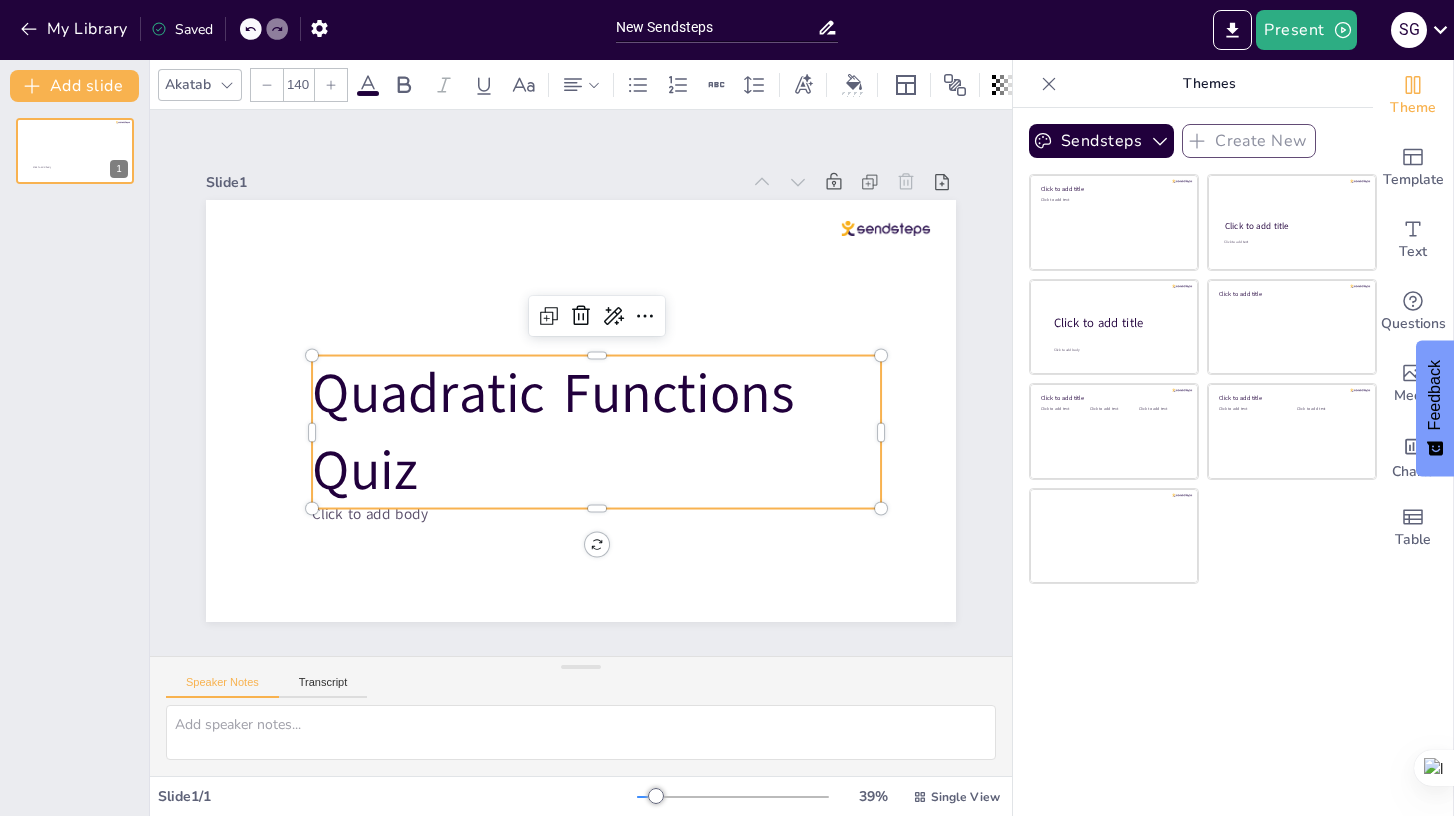 click on "Click to add body Quadratic Functions Quiz" at bounding box center (553, 380) 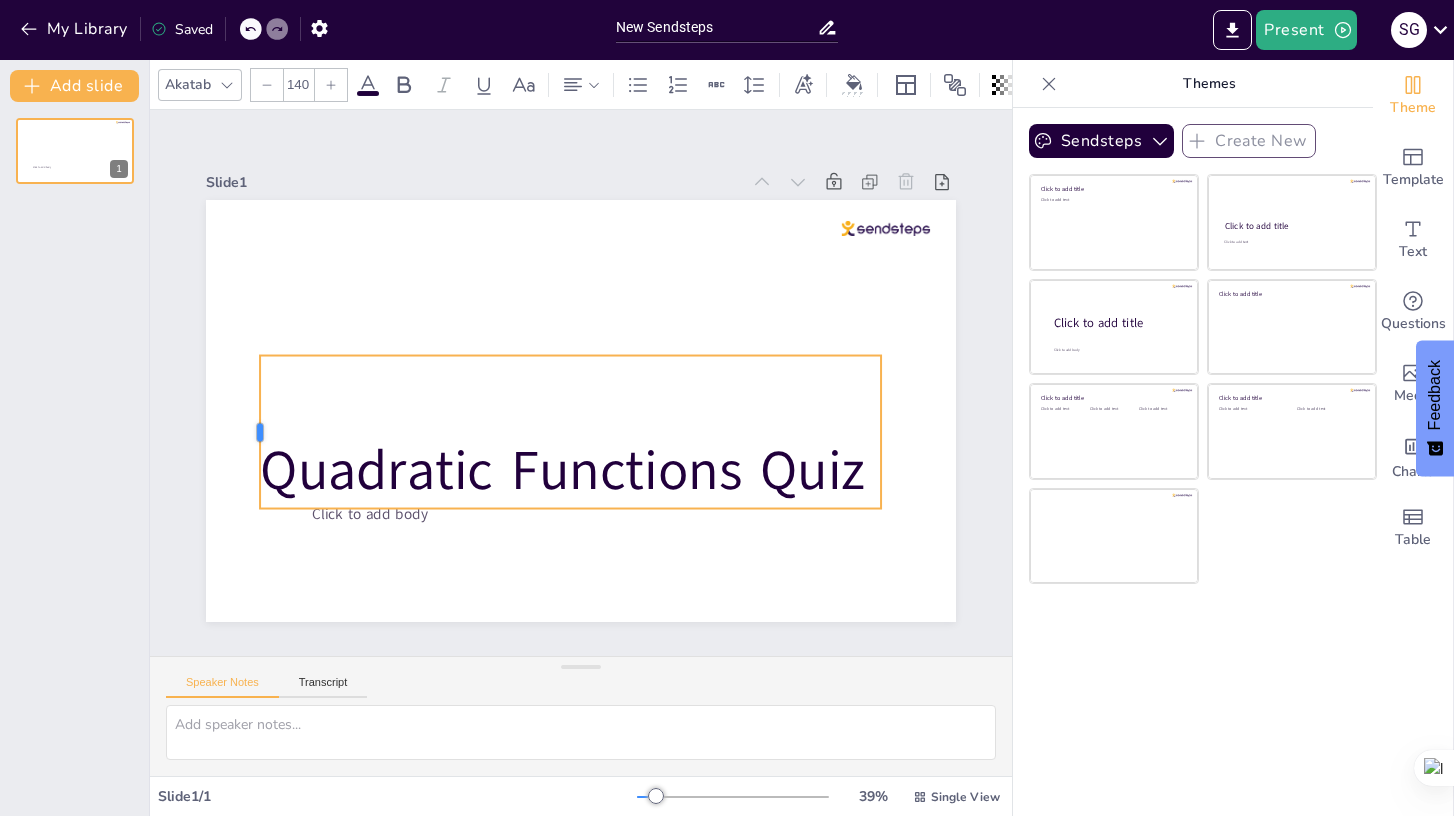 drag, startPoint x: 308, startPoint y: 429, endPoint x: 256, endPoint y: 421, distance: 52.611786 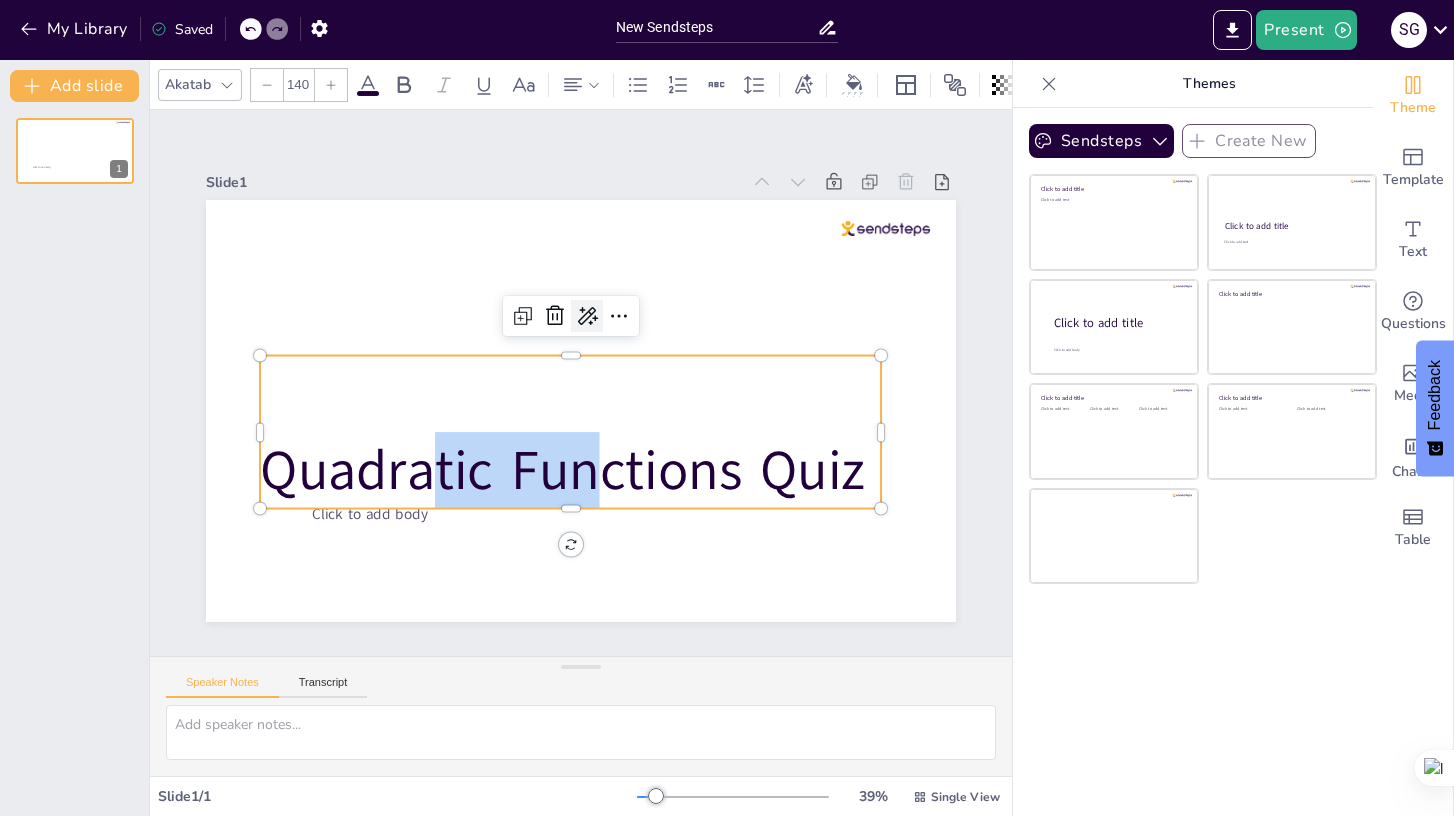 drag, startPoint x: 599, startPoint y: 356, endPoint x: 602, endPoint y: 322, distance: 34.132095 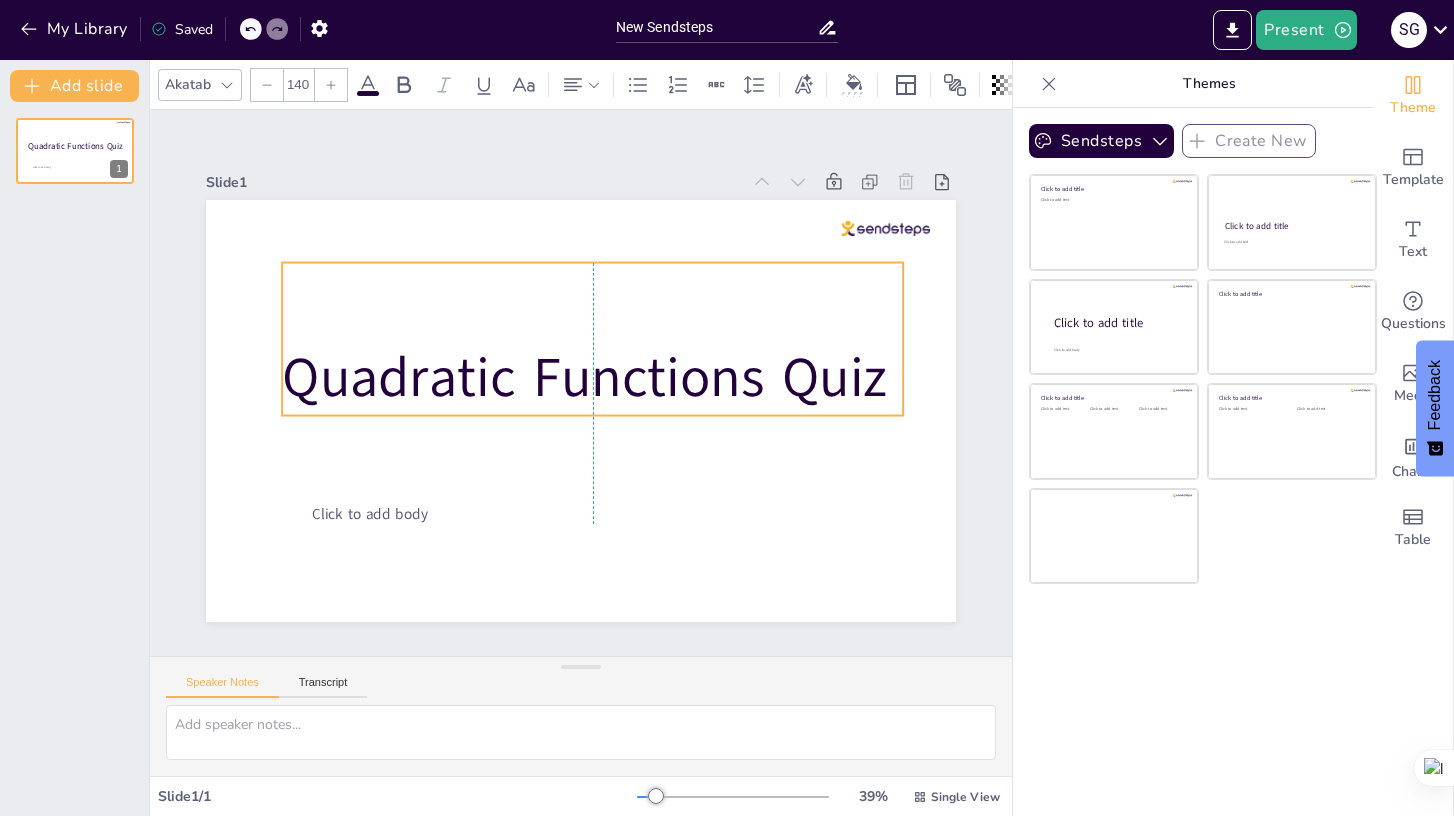 drag, startPoint x: 410, startPoint y: 457, endPoint x: 435, endPoint y: 364, distance: 96.30161 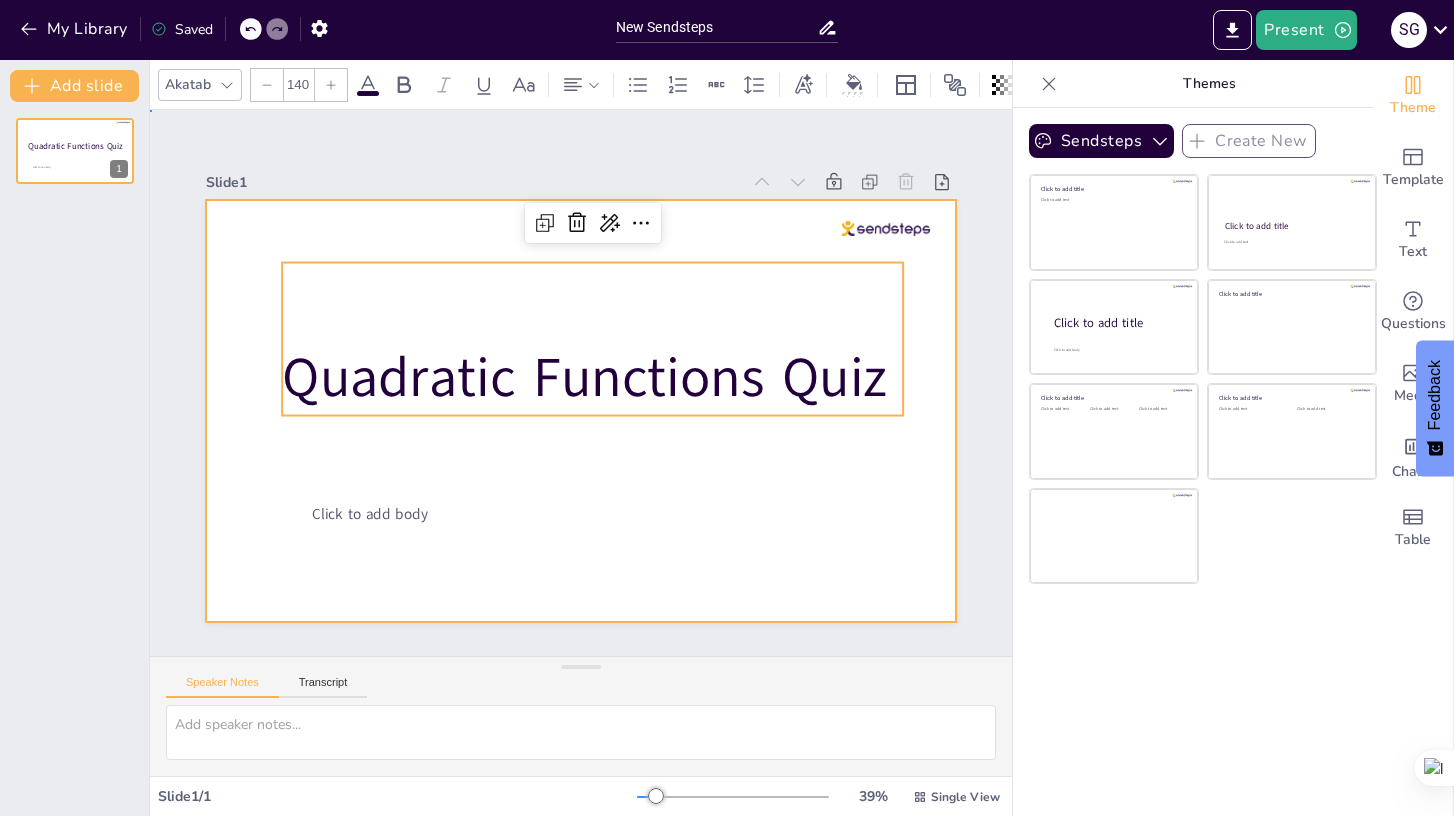 click at bounding box center [578, 411] 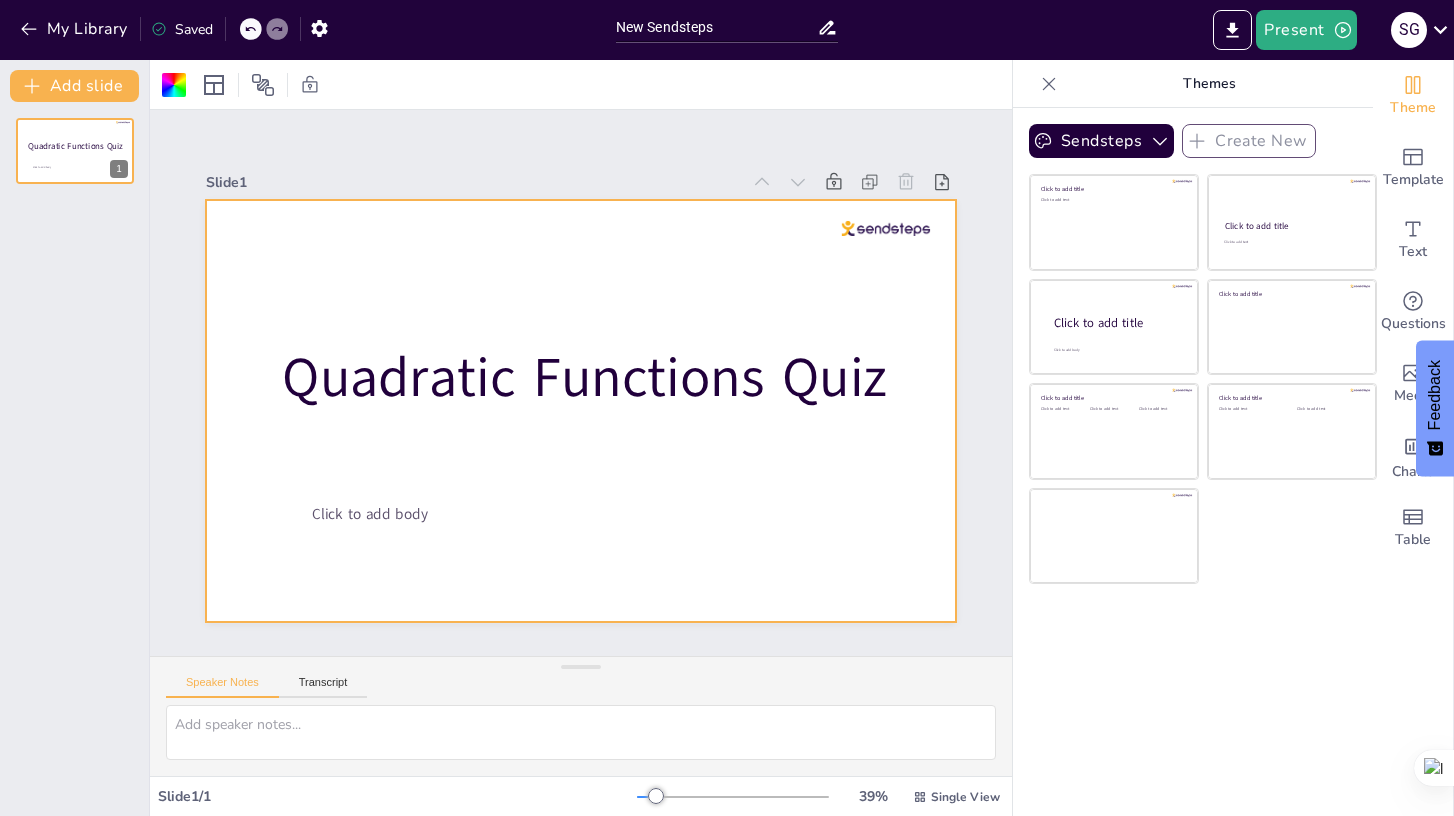 click at bounding box center [901, 261] 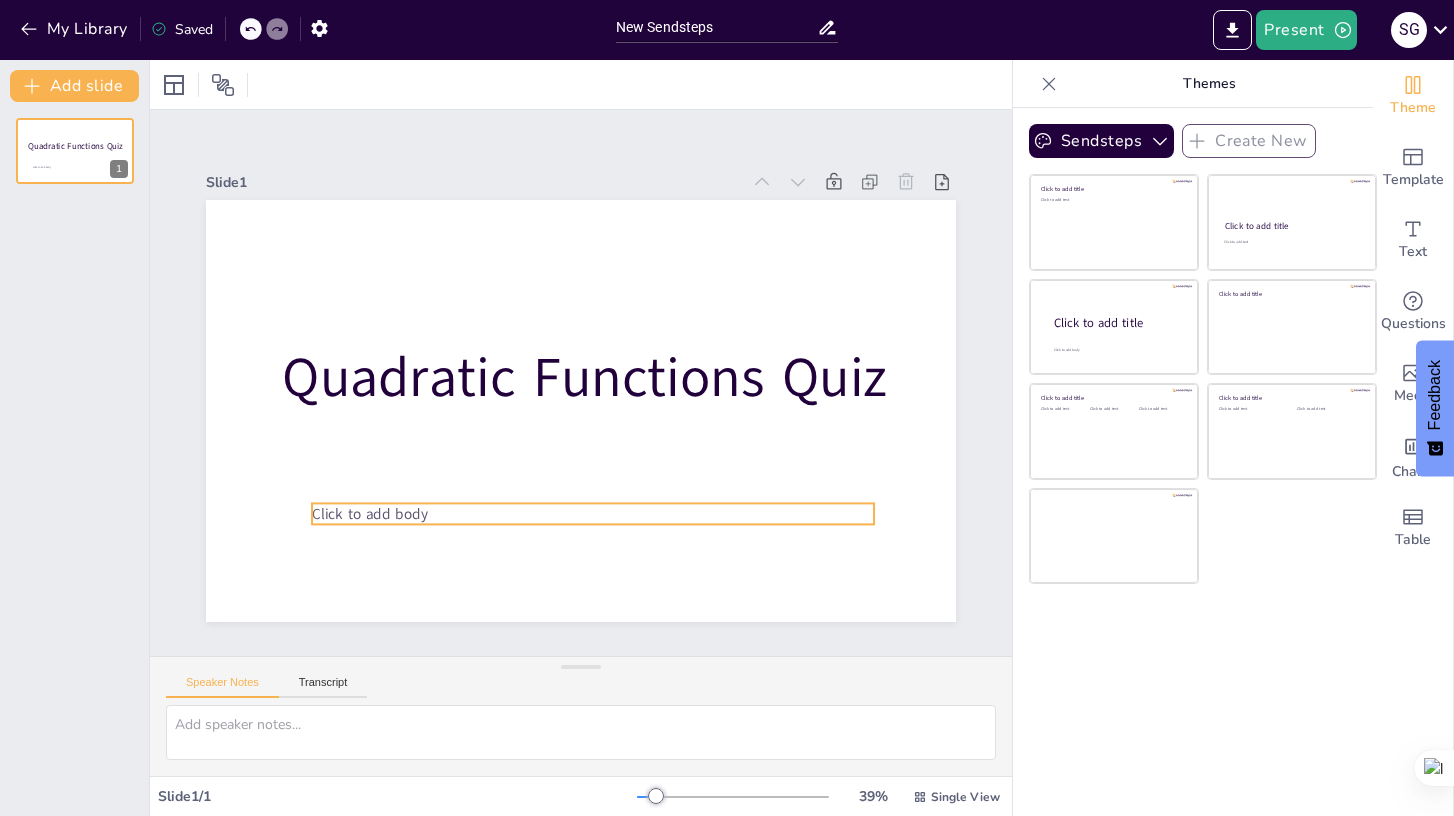 click on "Click to add body" at bounding box center [357, 491] 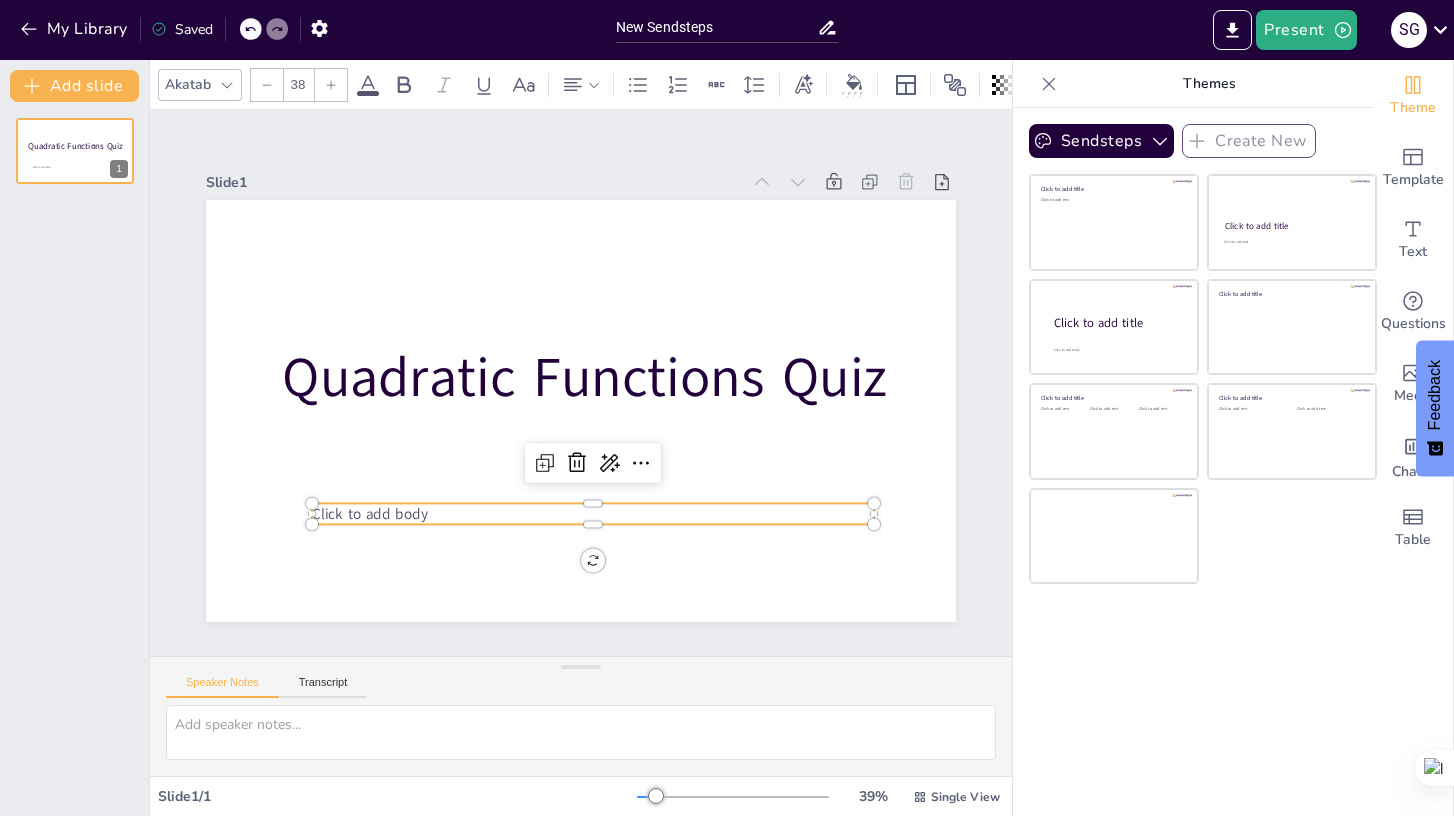 click on "Click to add body" at bounding box center [340, 441] 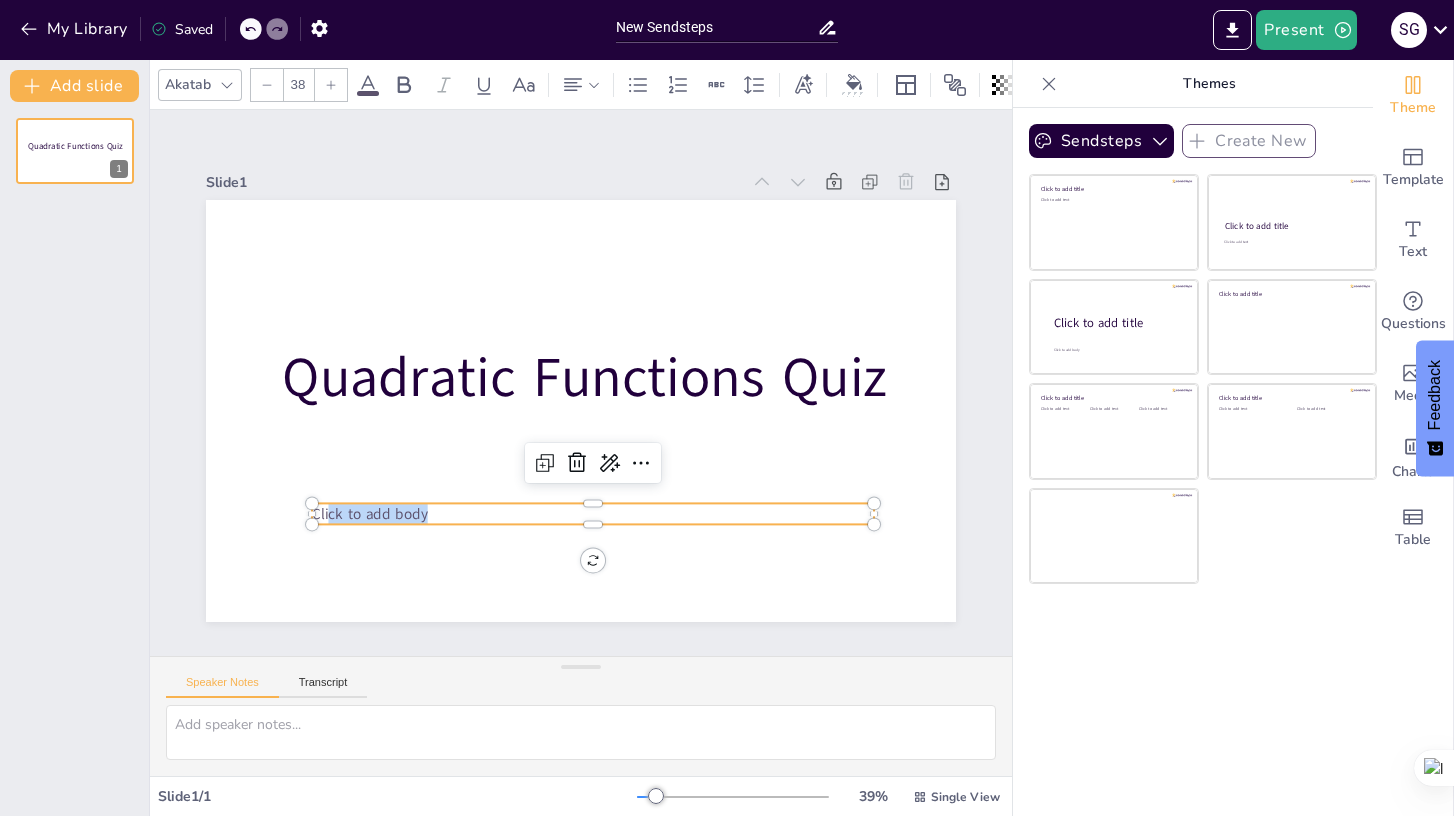 drag, startPoint x: 476, startPoint y: 505, endPoint x: 329, endPoint y: 507, distance: 147.01361 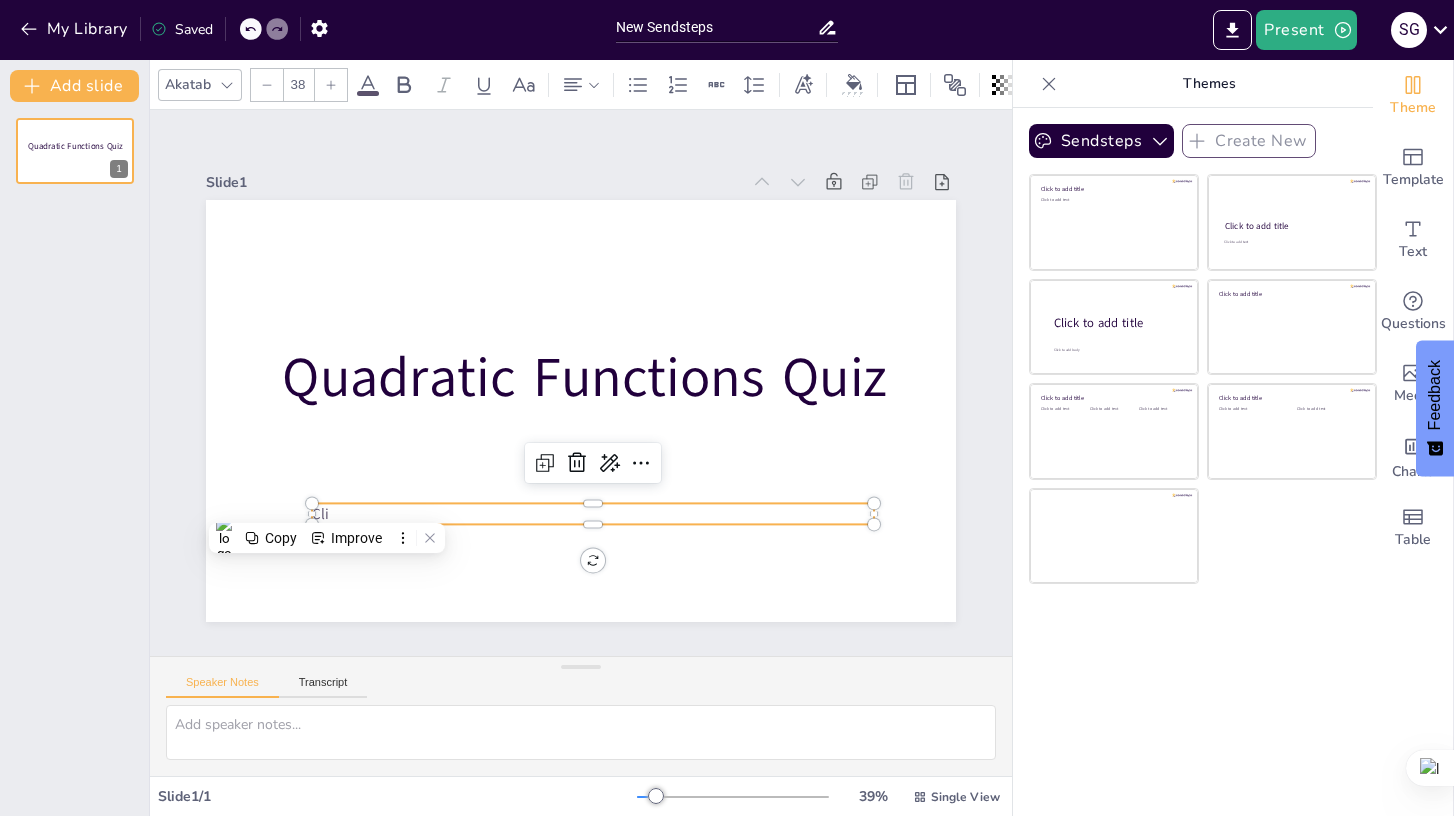 type 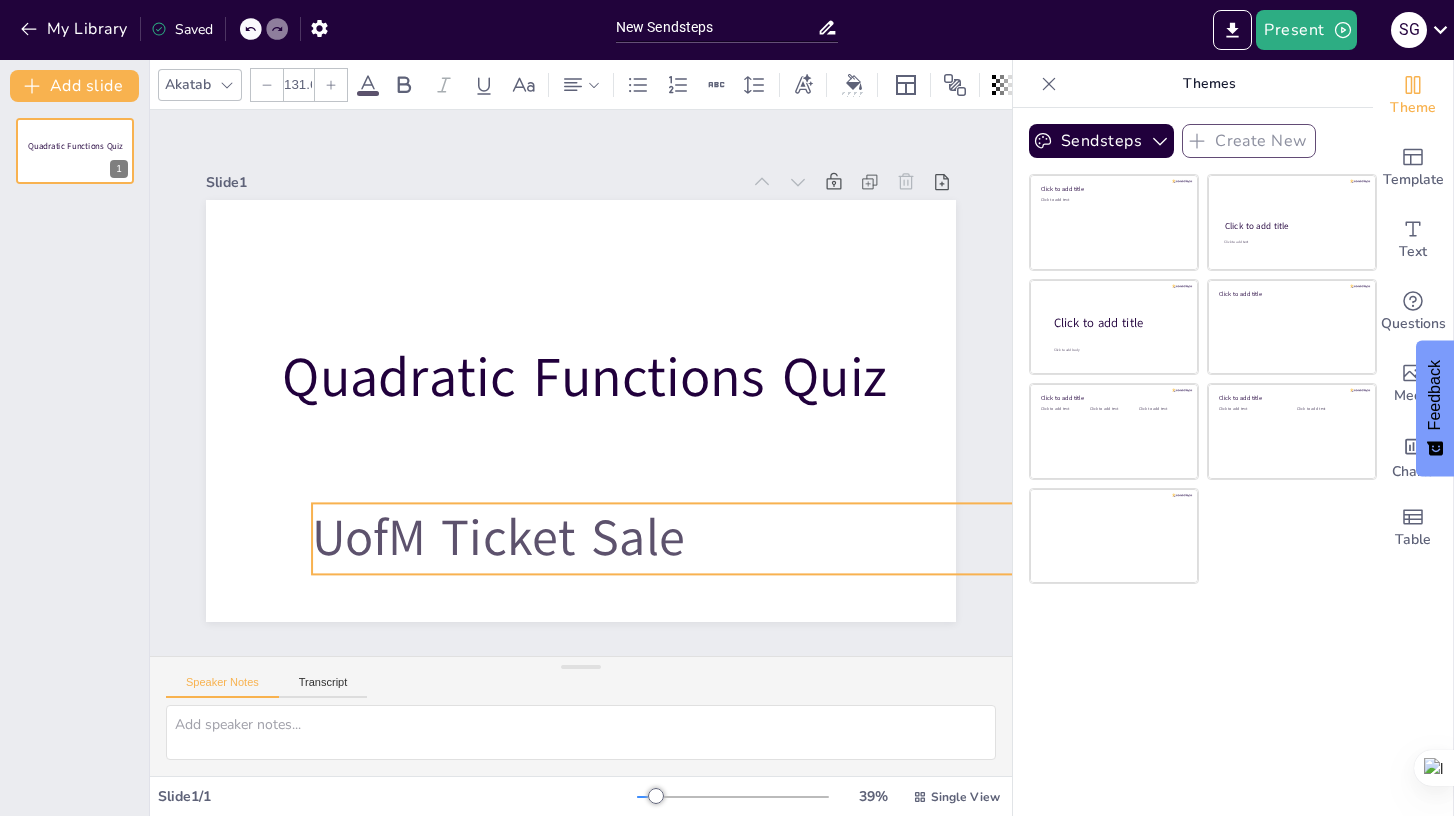 drag, startPoint x: 877, startPoint y: 527, endPoint x: 936, endPoint y: 578, distance: 77.987175 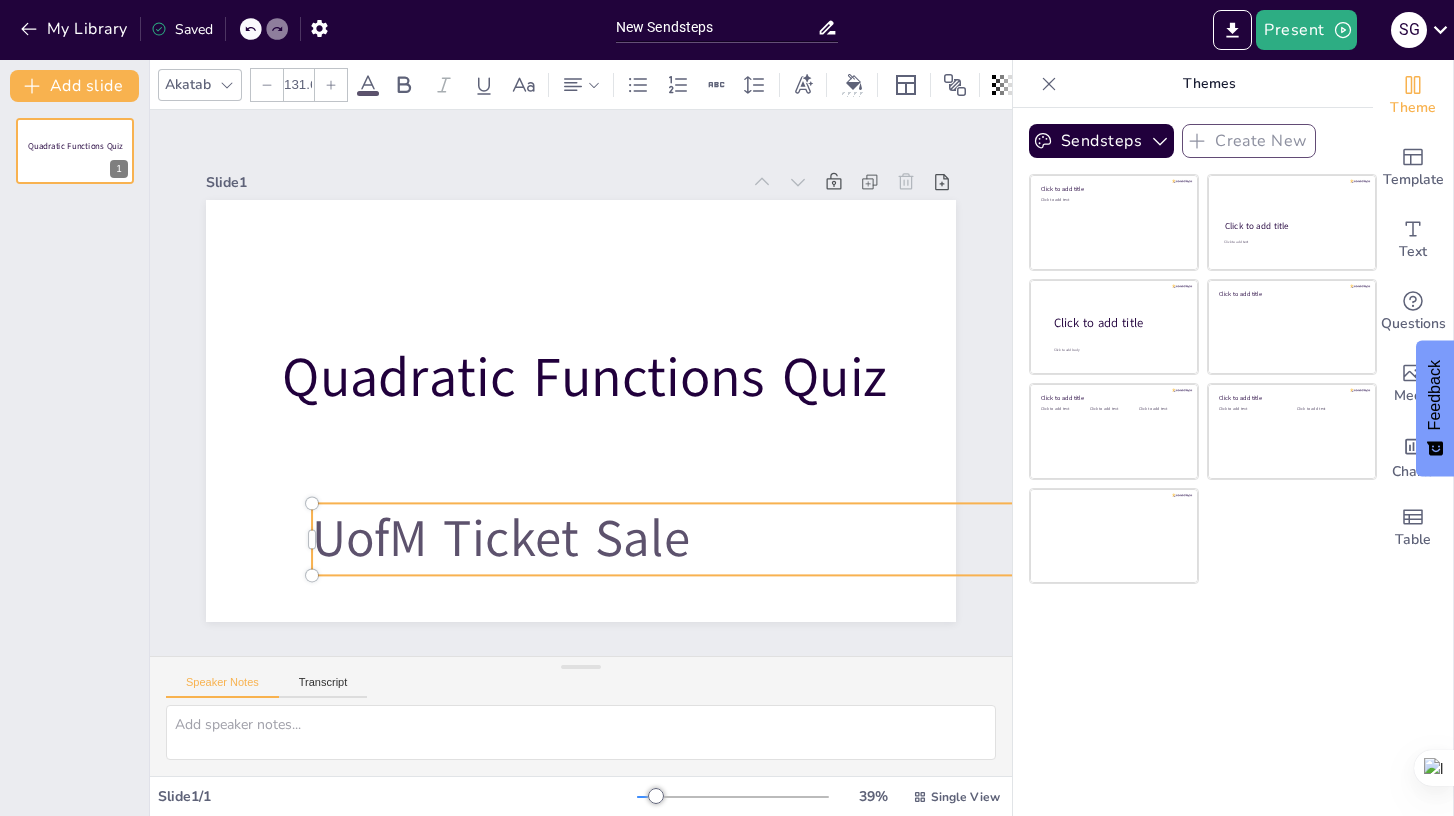 click on "UofM Ticket Sale" at bounding box center [1264, 612] 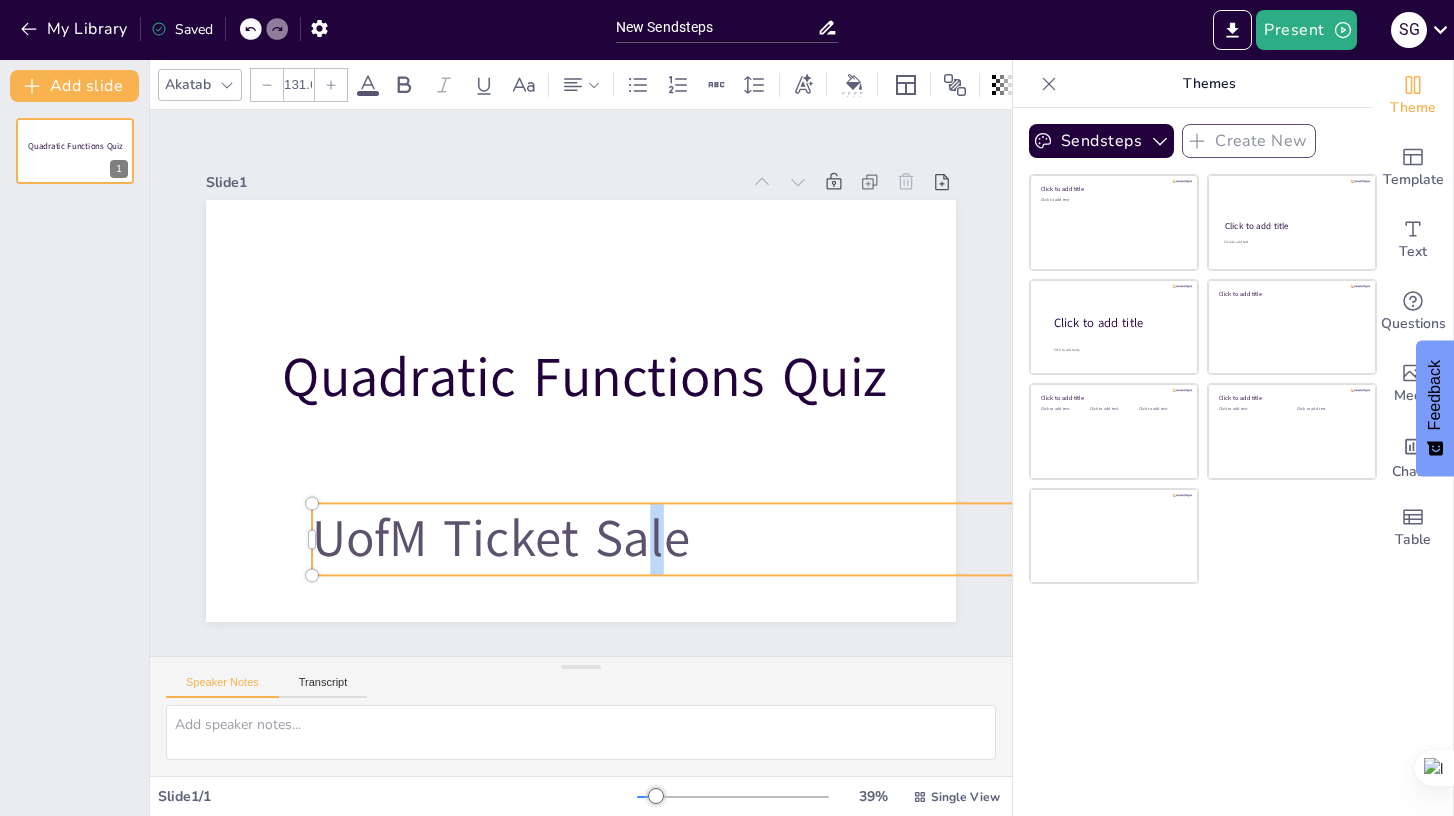 drag, startPoint x: 662, startPoint y: 540, endPoint x: 644, endPoint y: 539, distance: 18.027756 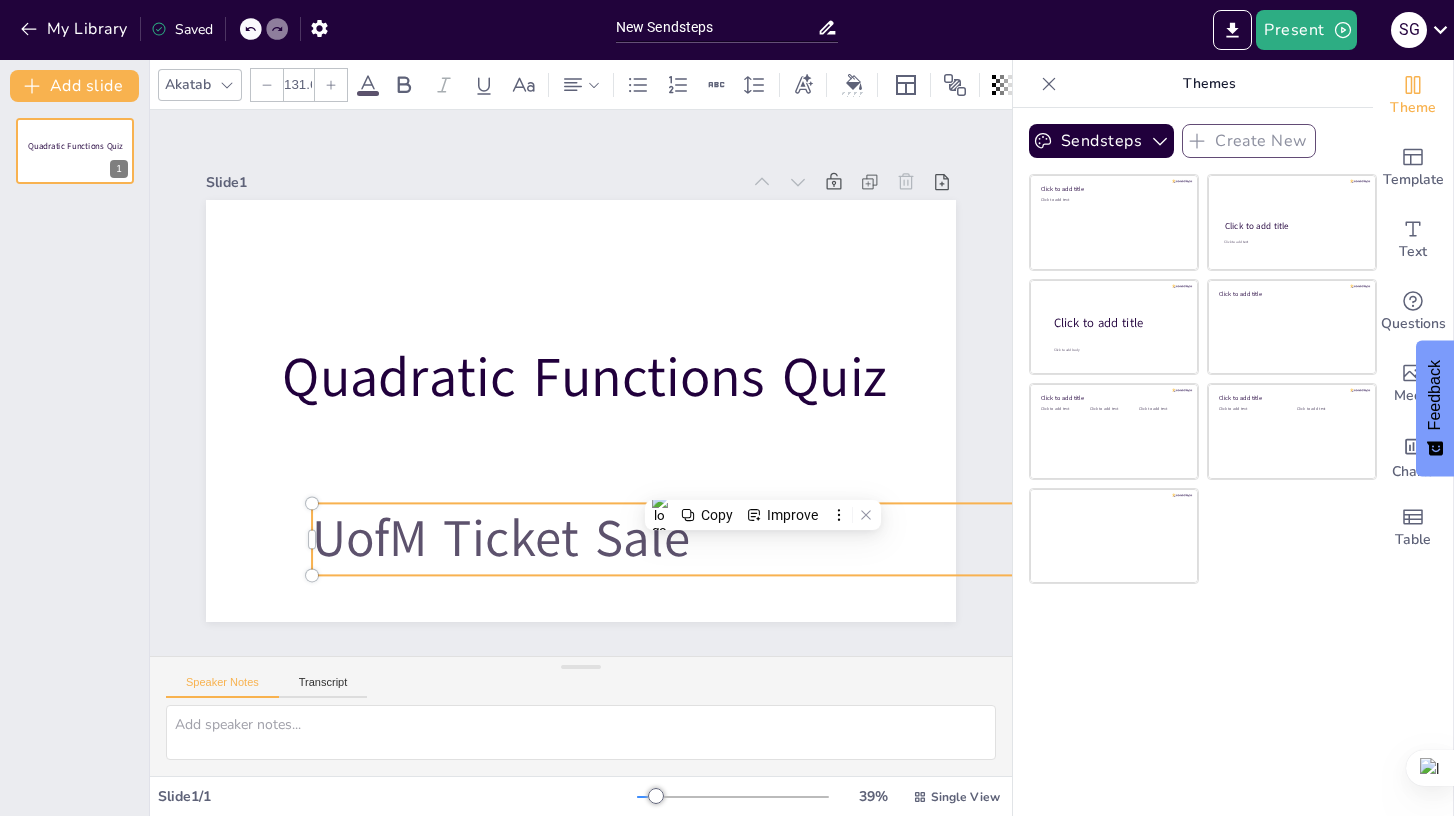 click on "UofM Ticket Sale" at bounding box center (1284, 539) 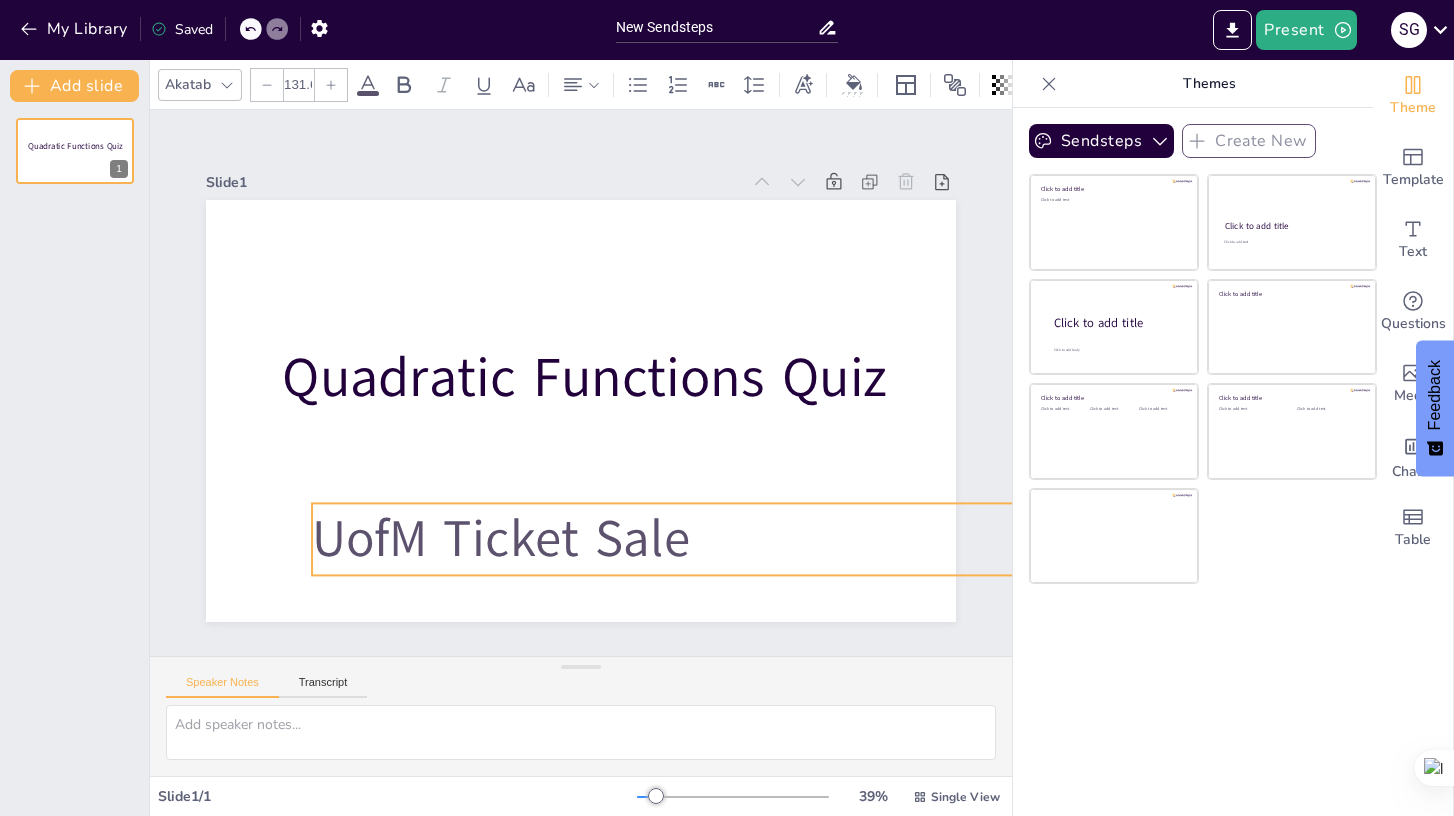drag, startPoint x: 736, startPoint y: 578, endPoint x: 678, endPoint y: 576, distance: 58.034473 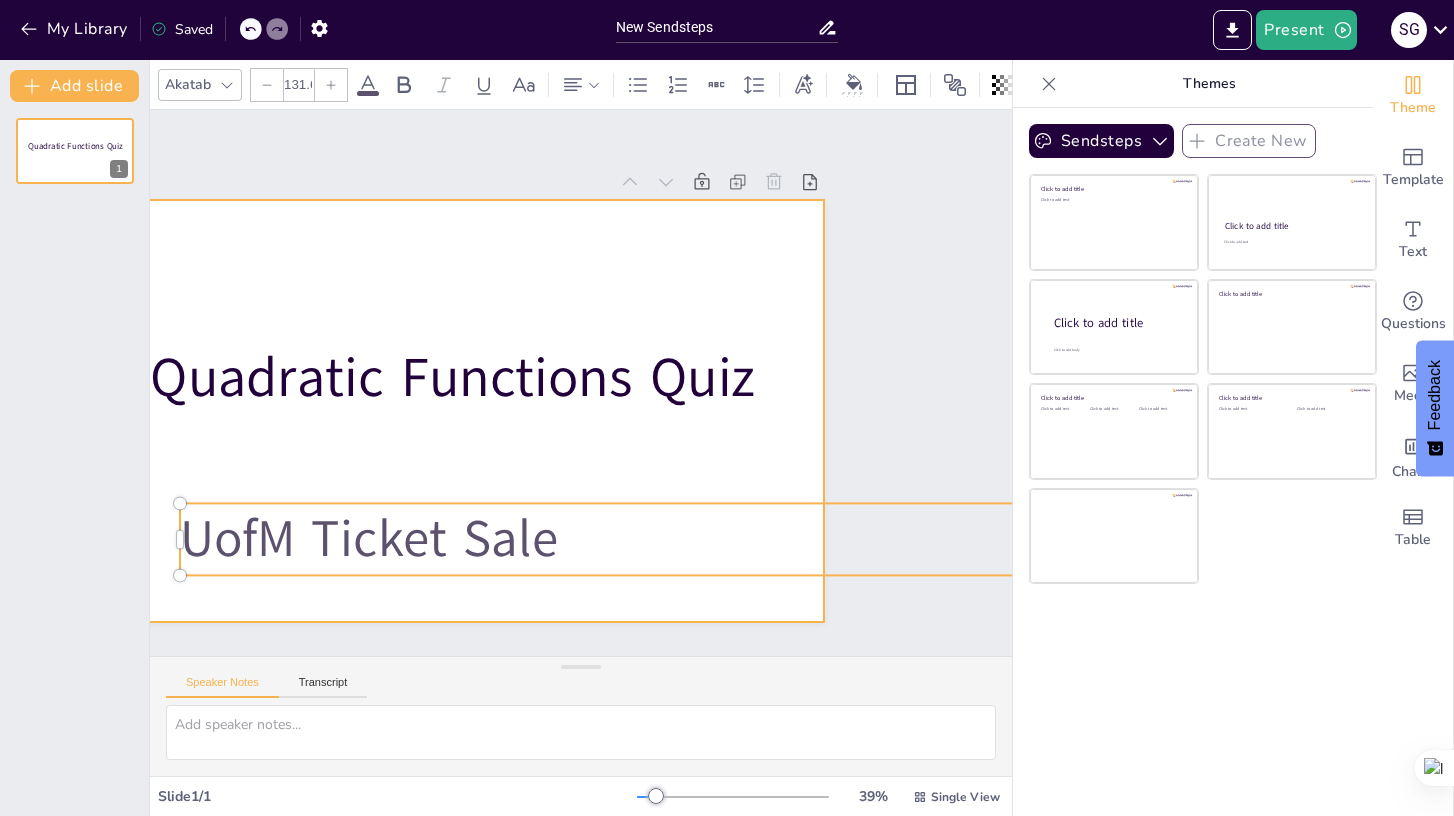 scroll, scrollTop: 0, scrollLeft: 148, axis: horizontal 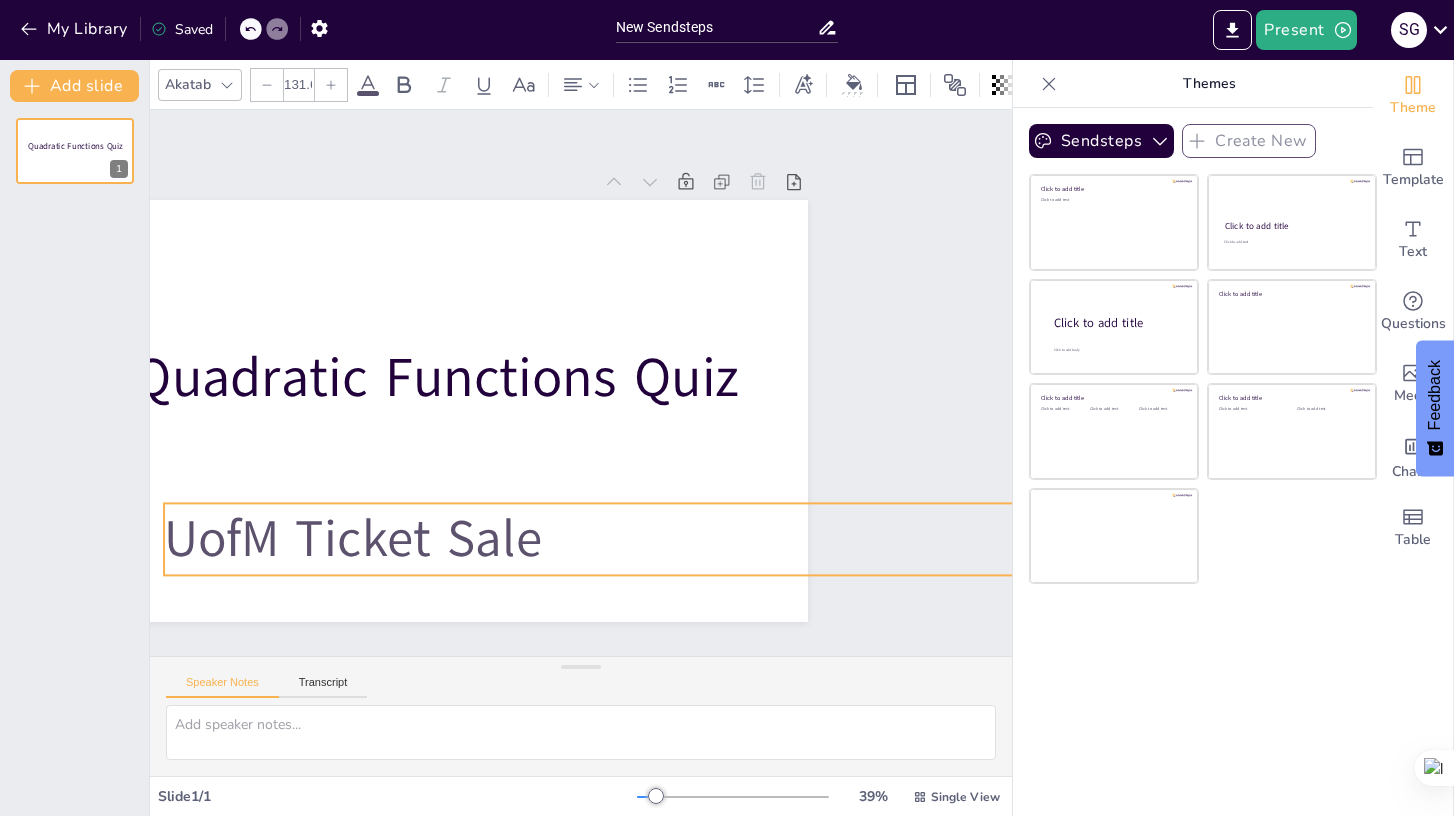 drag, startPoint x: 849, startPoint y: 576, endPoint x: 744, endPoint y: 569, distance: 105.23308 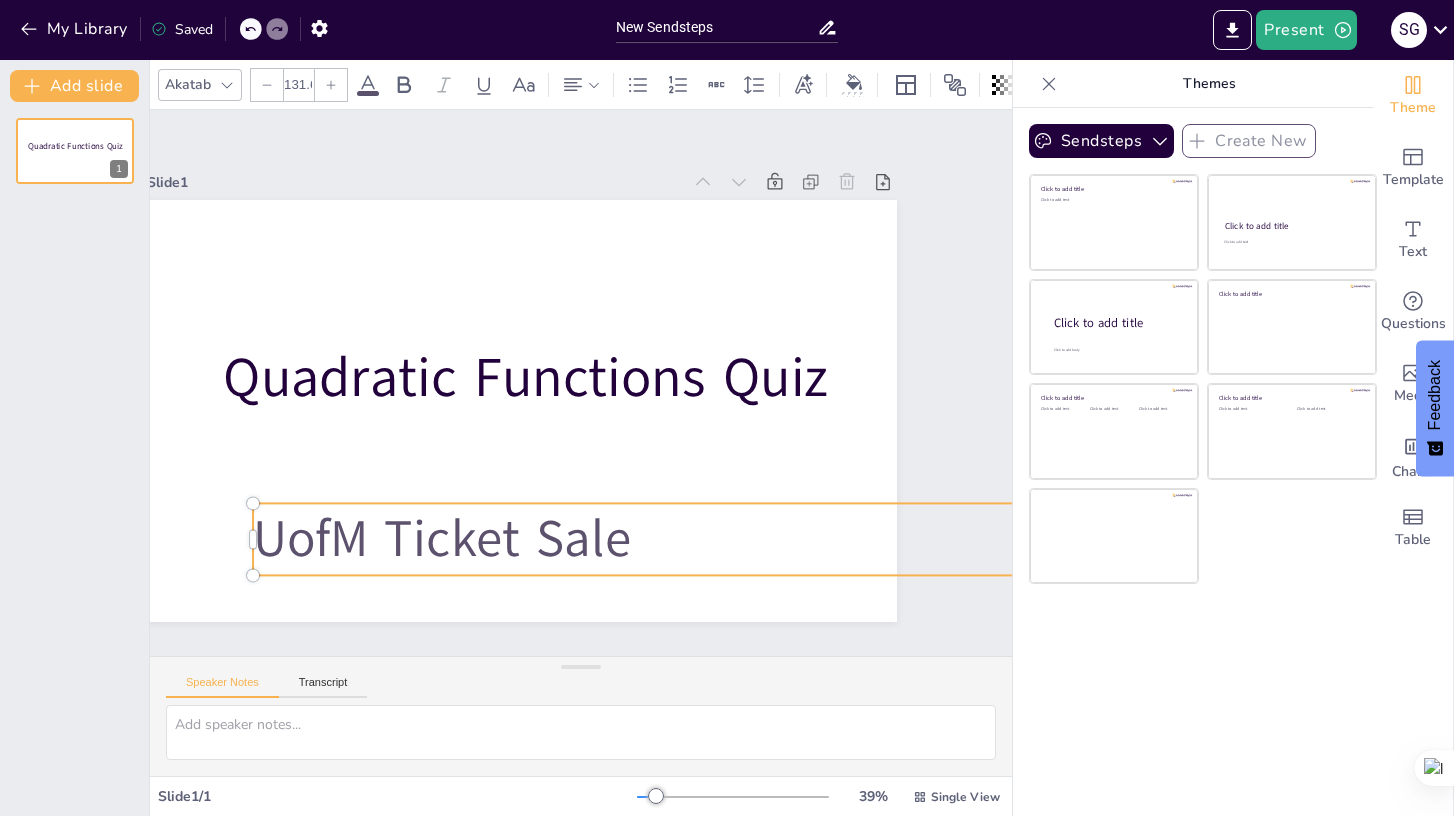 scroll, scrollTop: 0, scrollLeft: 29, axis: horizontal 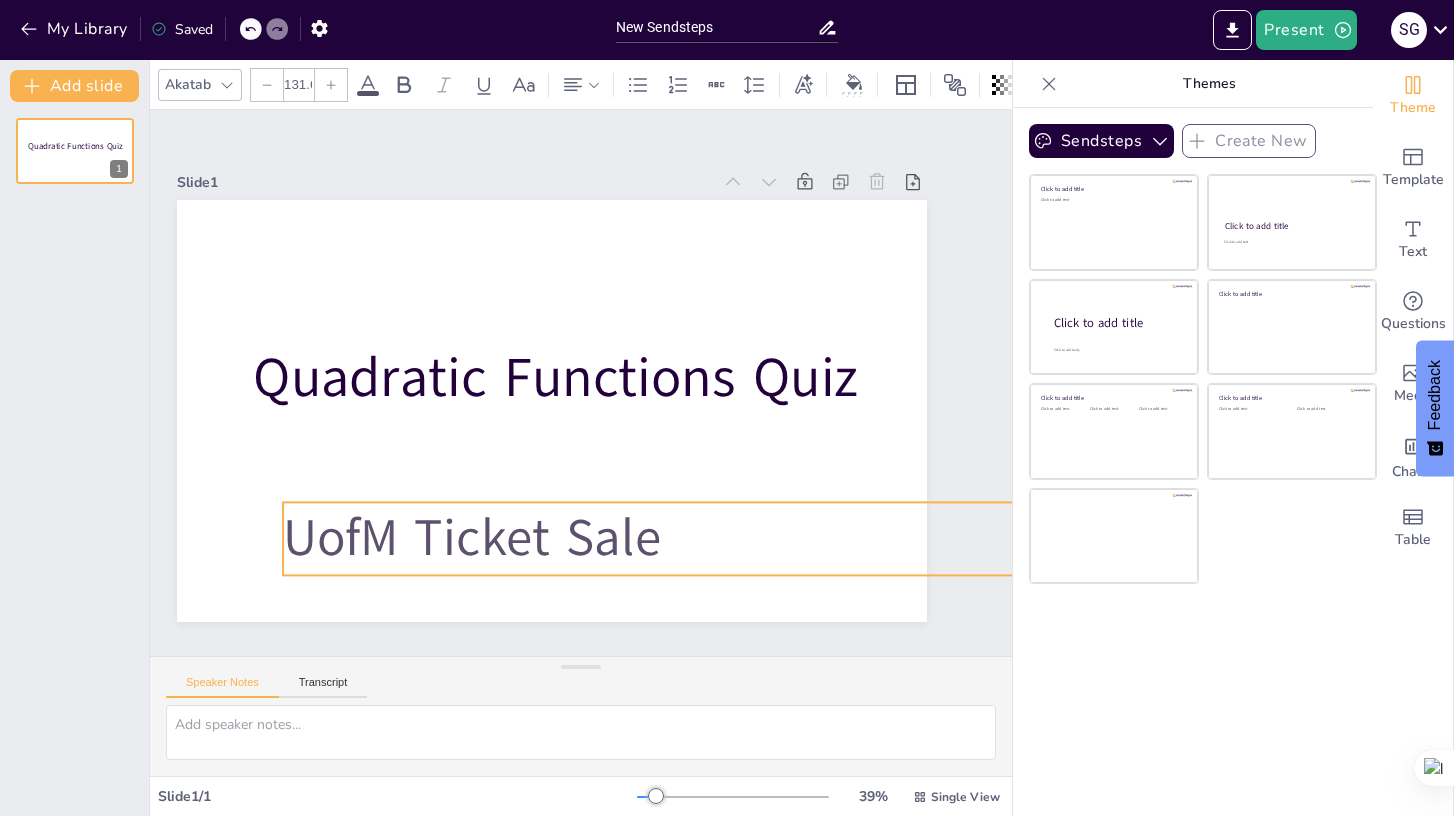 drag, startPoint x: 675, startPoint y: 502, endPoint x: 569, endPoint y: 500, distance: 106.01887 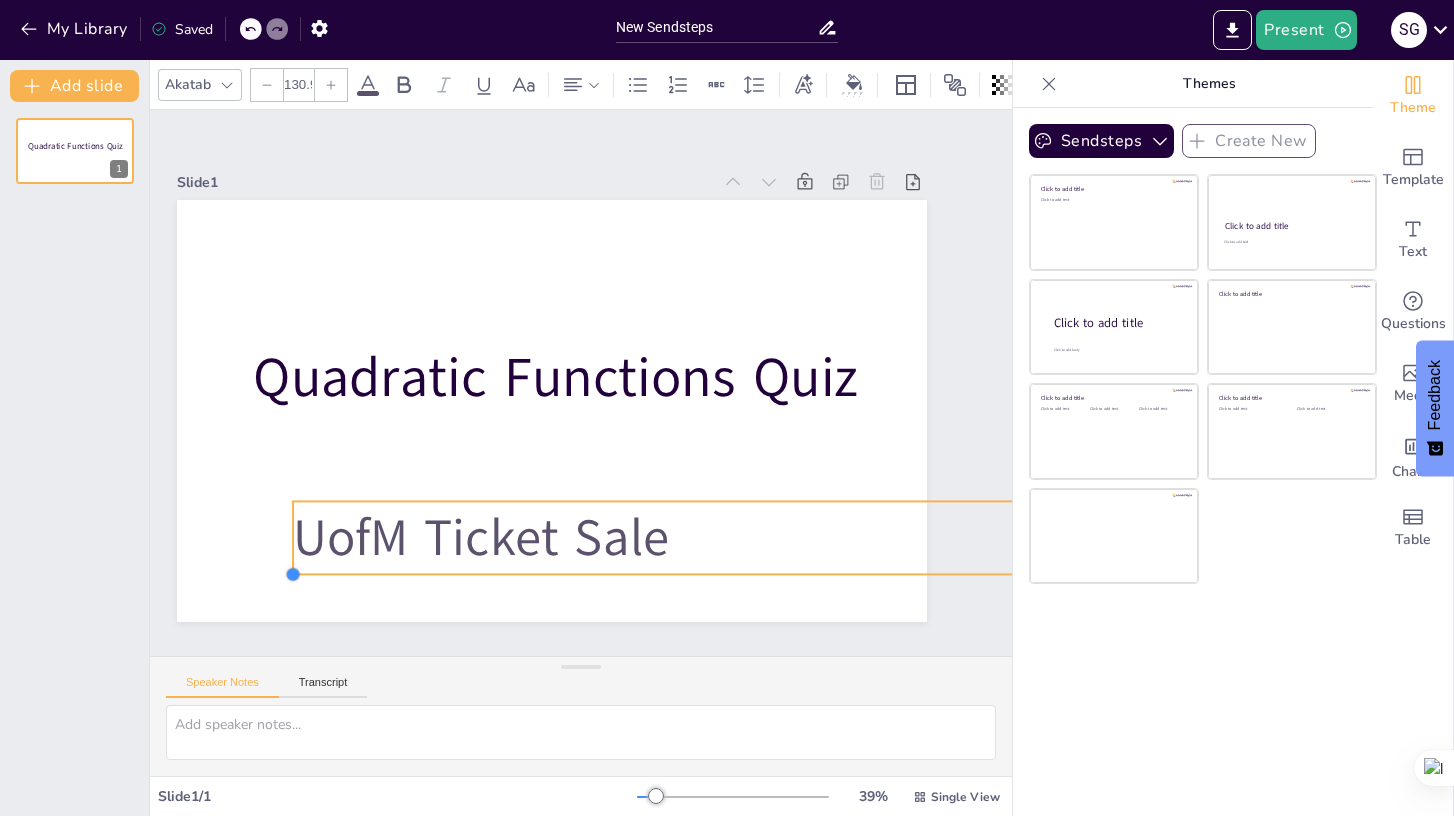 drag, startPoint x: 284, startPoint y: 574, endPoint x: 295, endPoint y: 571, distance: 11.401754 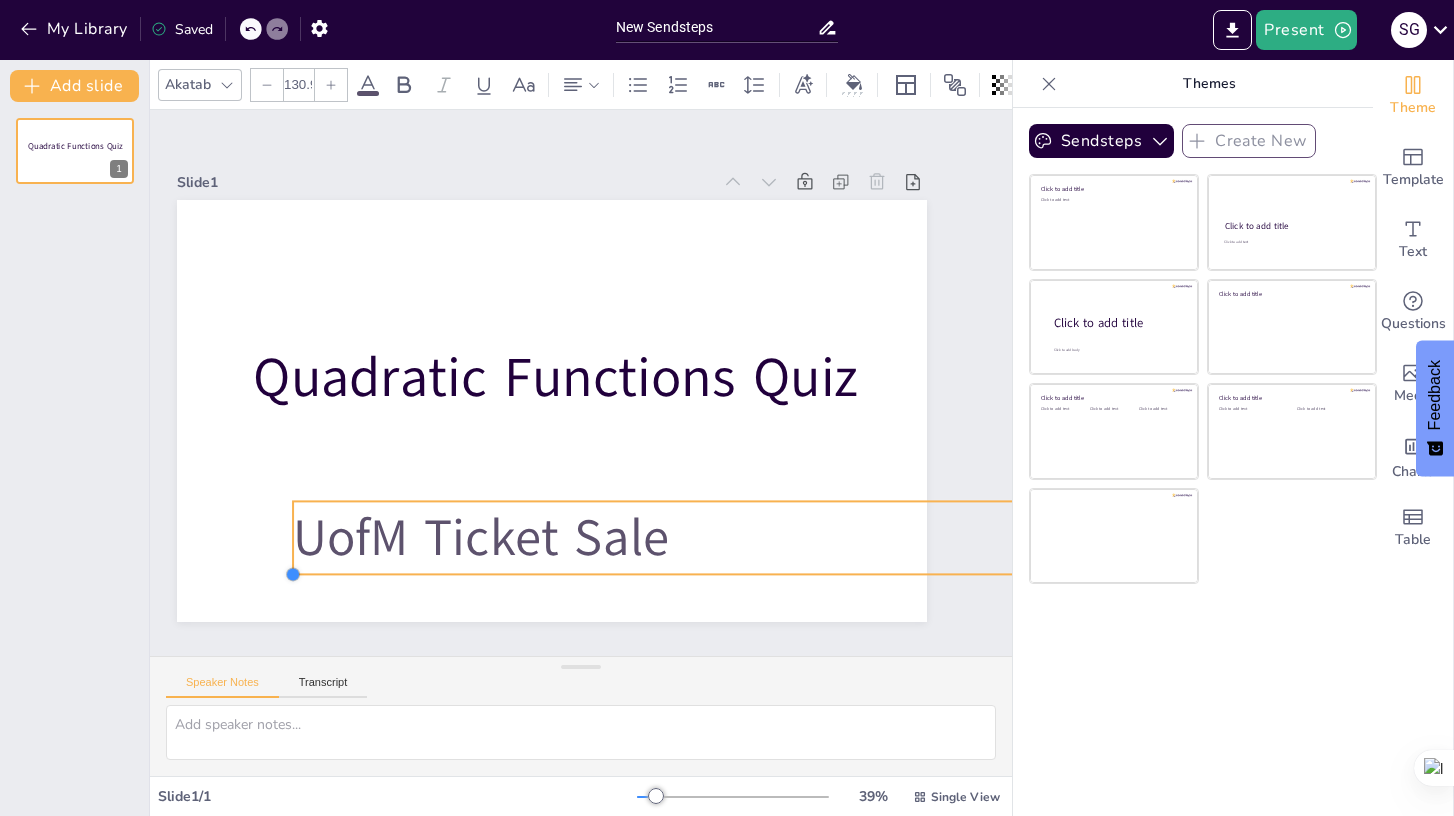 click at bounding box center [259, 510] 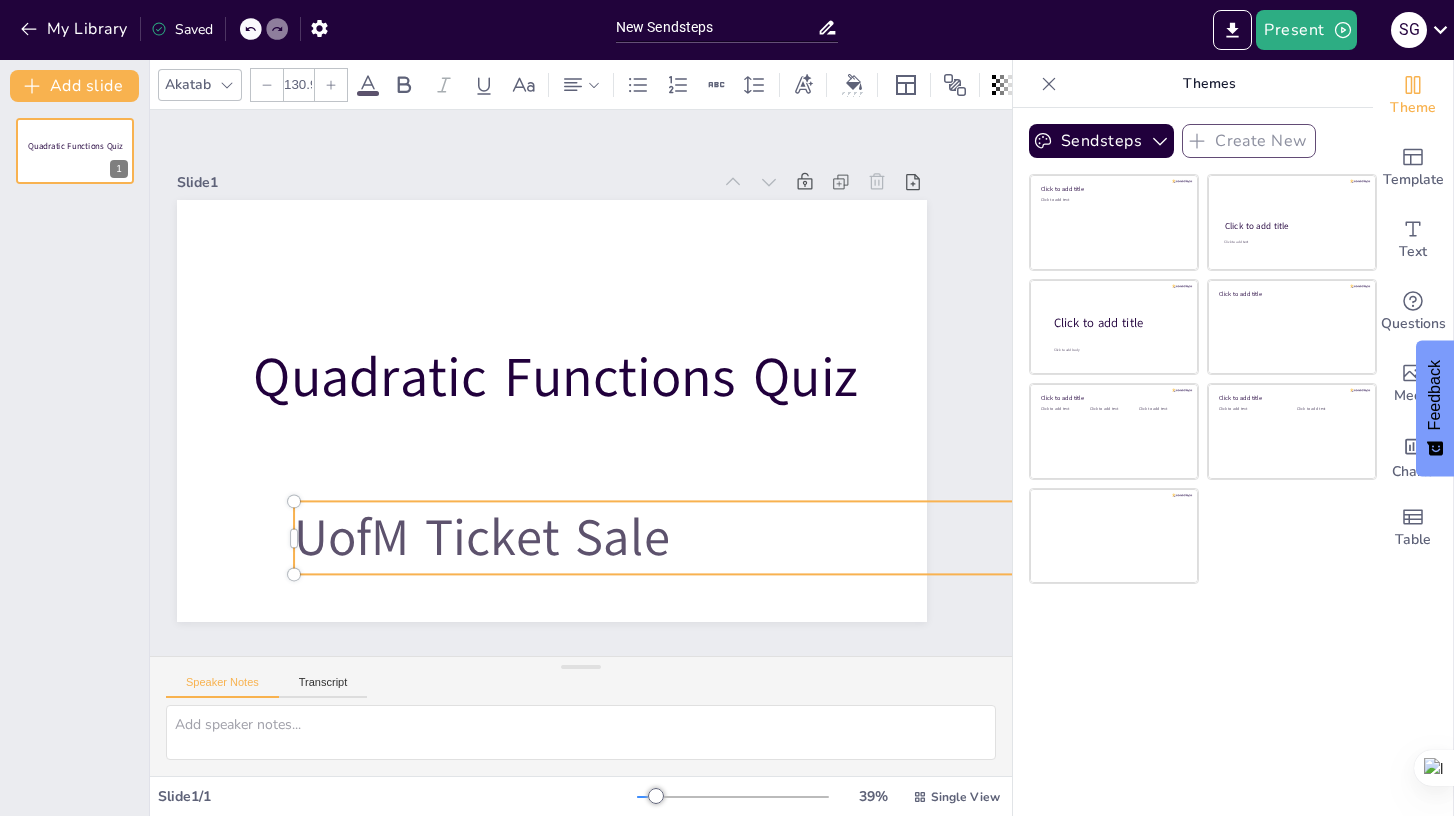 click at bounding box center [251, 29] 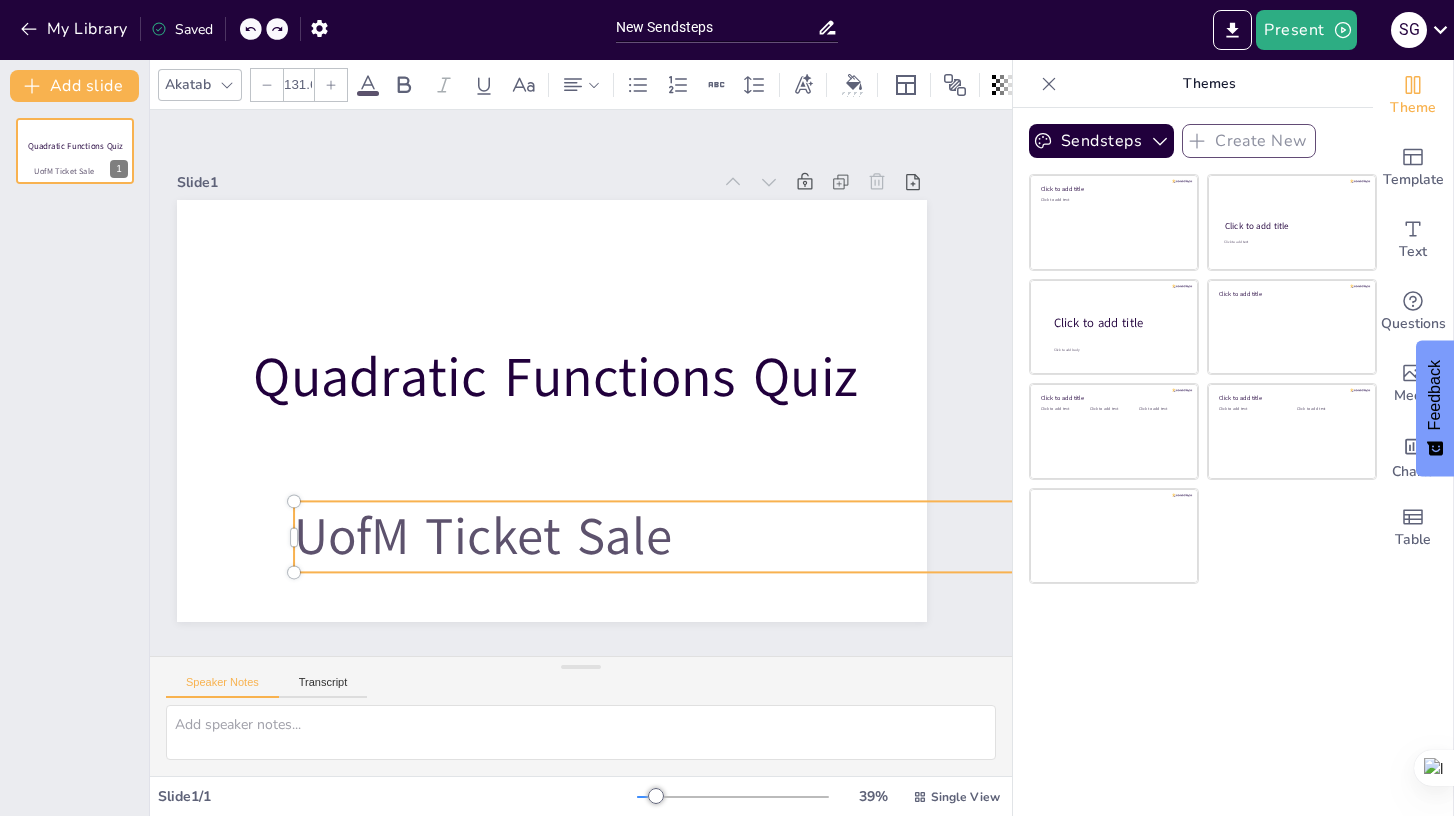 click on "My Library Saved" at bounding box center (169, 28) 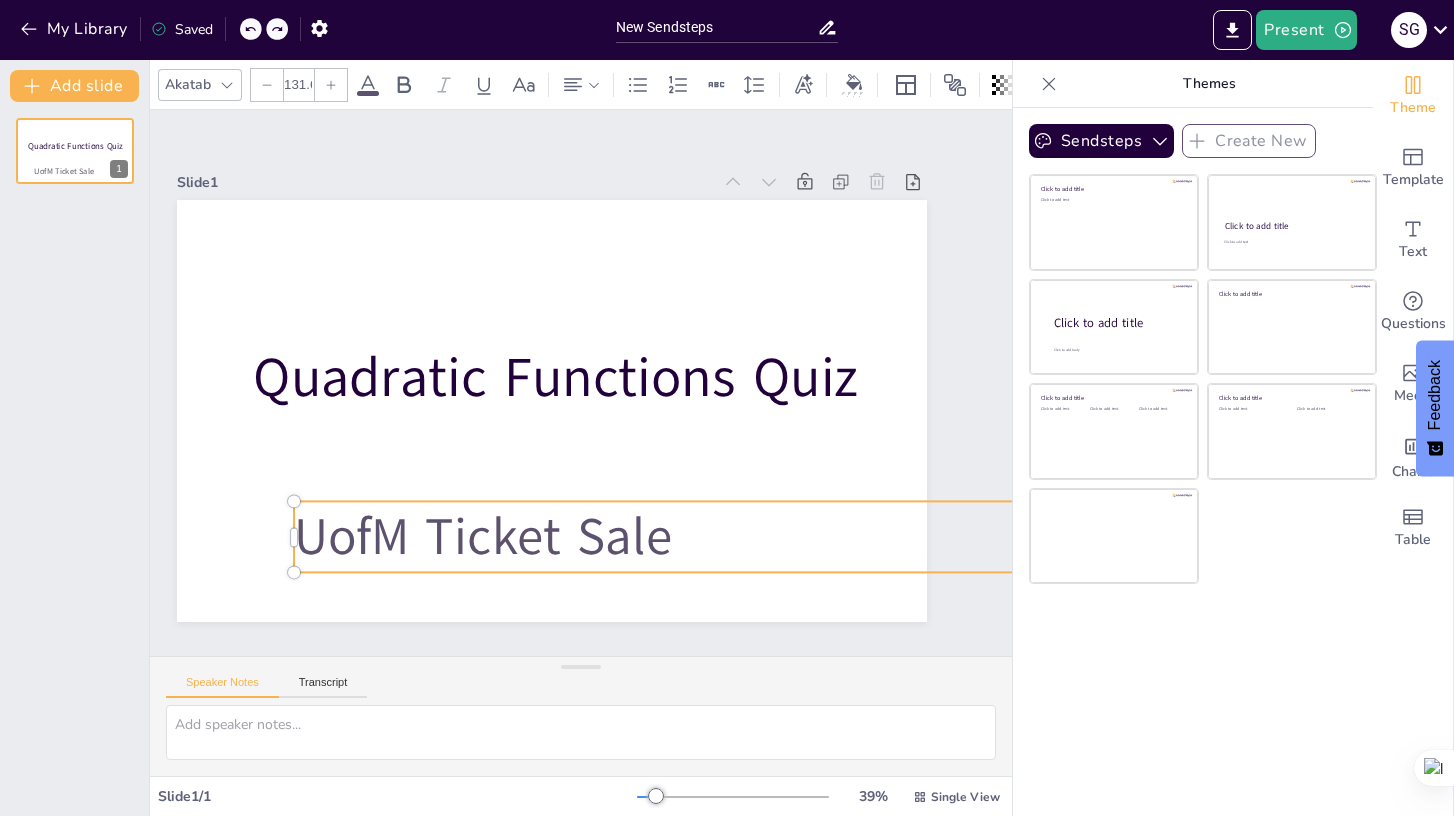 click 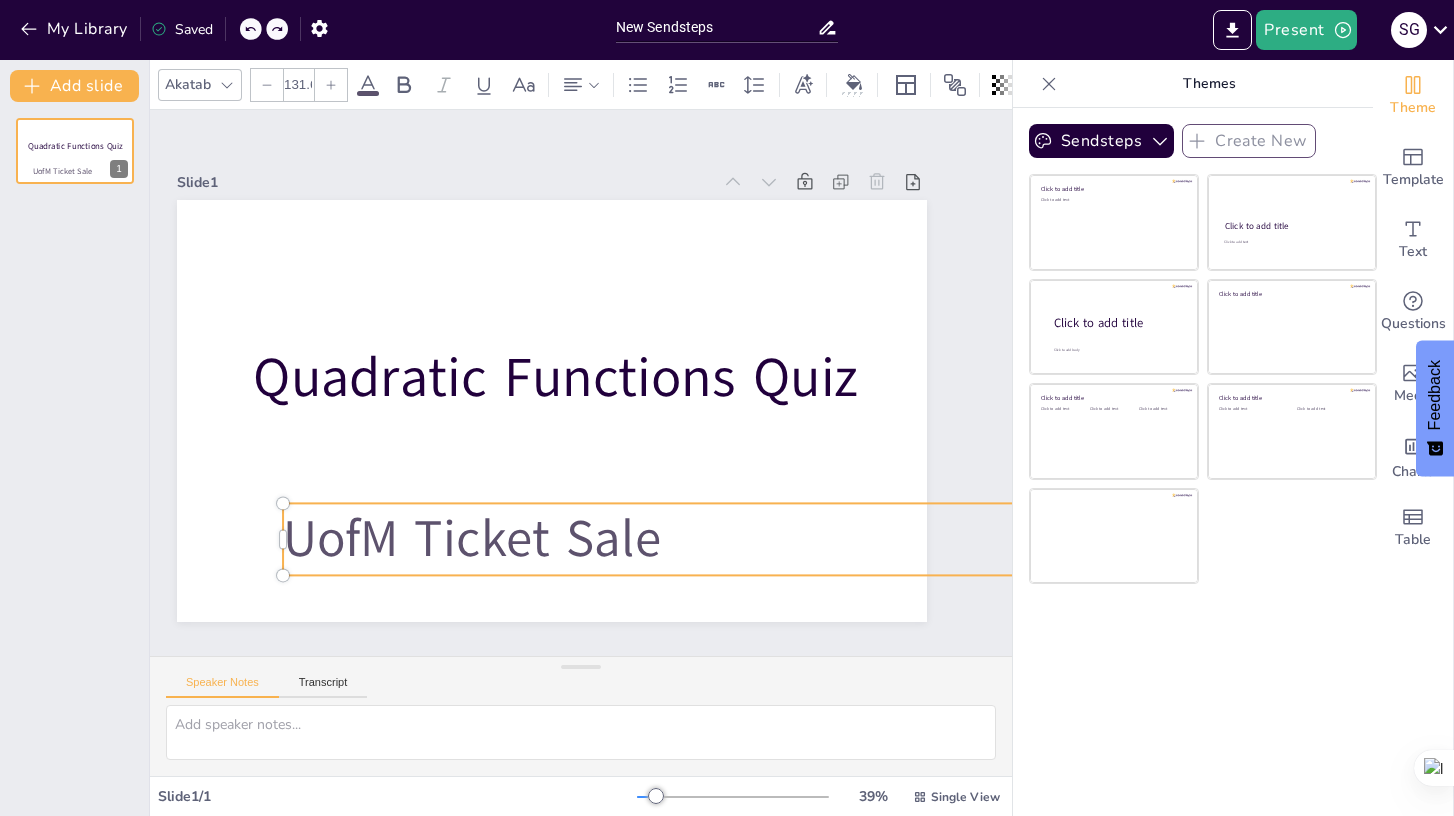 click 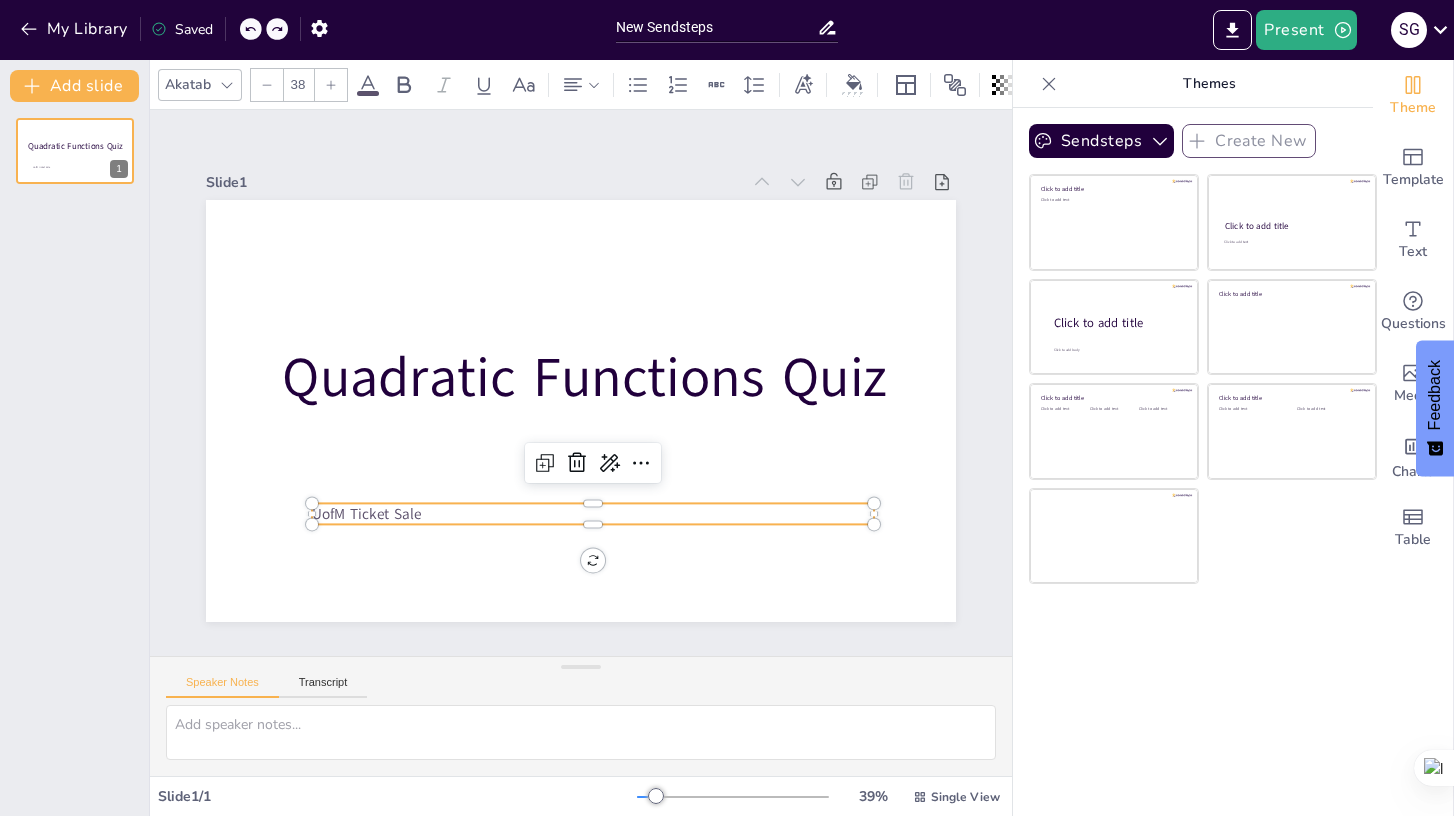 scroll, scrollTop: 0, scrollLeft: 0, axis: both 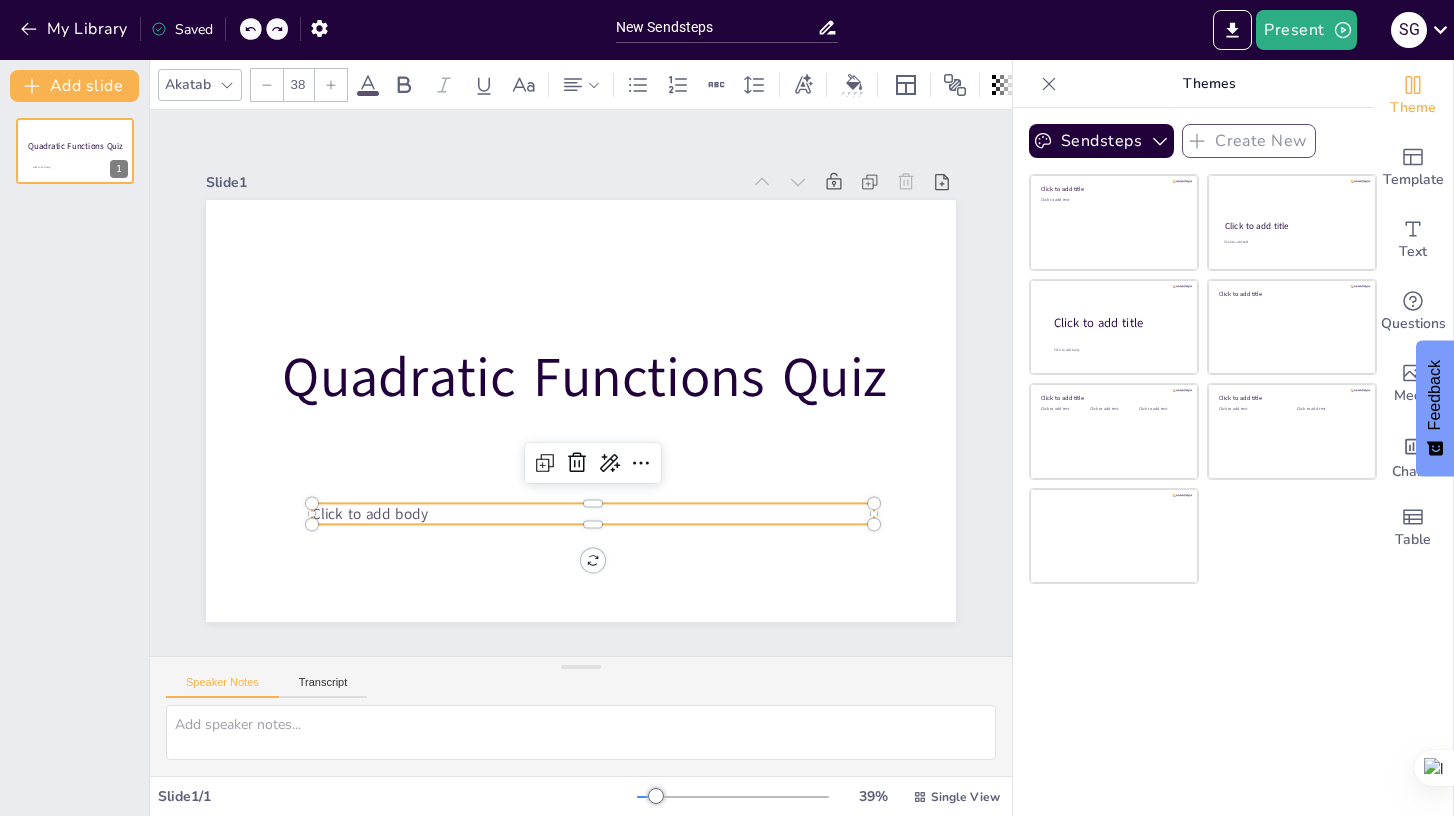 click on "My Library Saved" at bounding box center (169, 28) 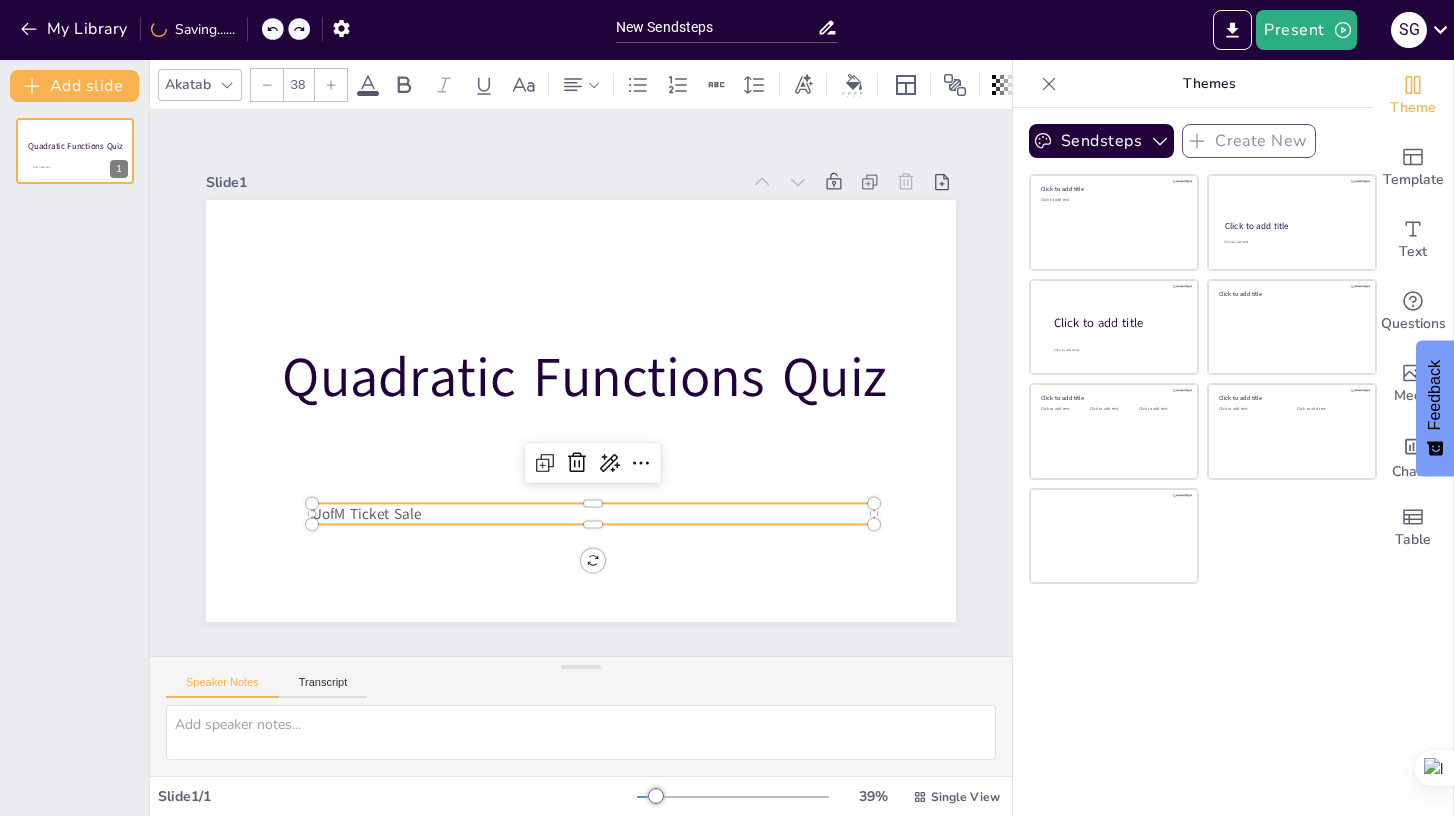 click at bounding box center (286, 29) 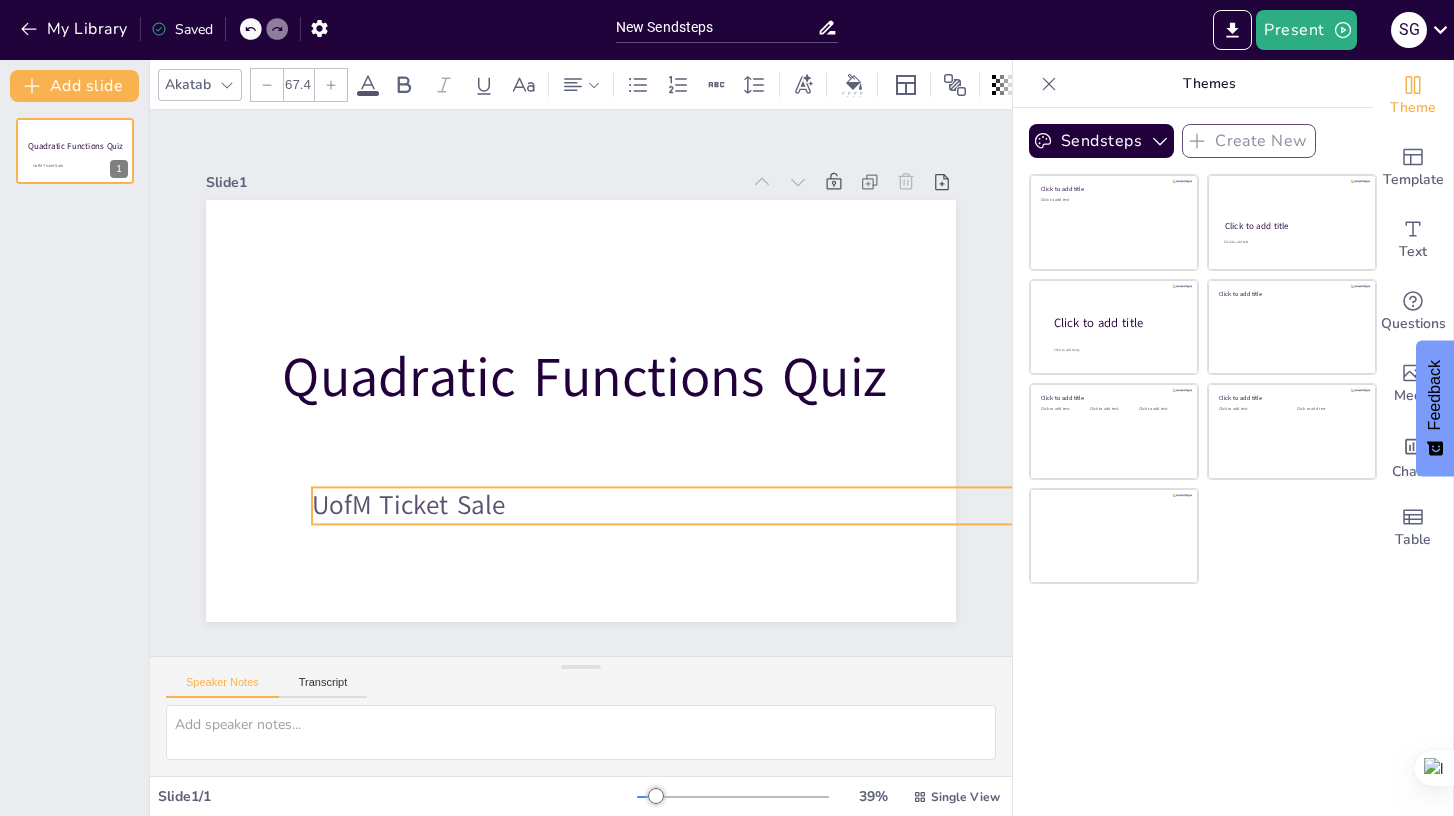 drag, startPoint x: 877, startPoint y: 509, endPoint x: 892, endPoint y: 493, distance: 21.931713 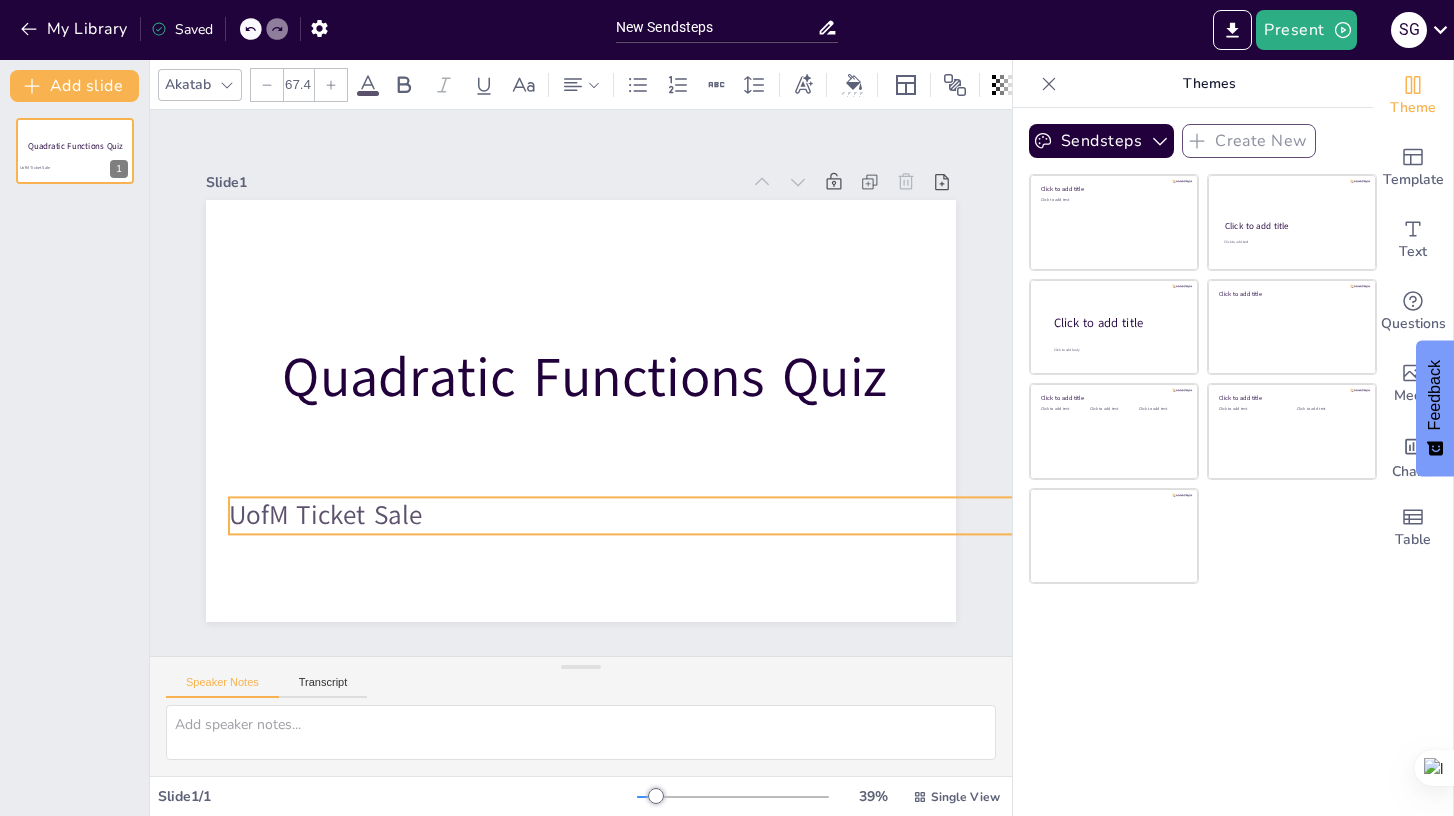 drag, startPoint x: 813, startPoint y: 521, endPoint x: 730, endPoint y: 531, distance: 83.60024 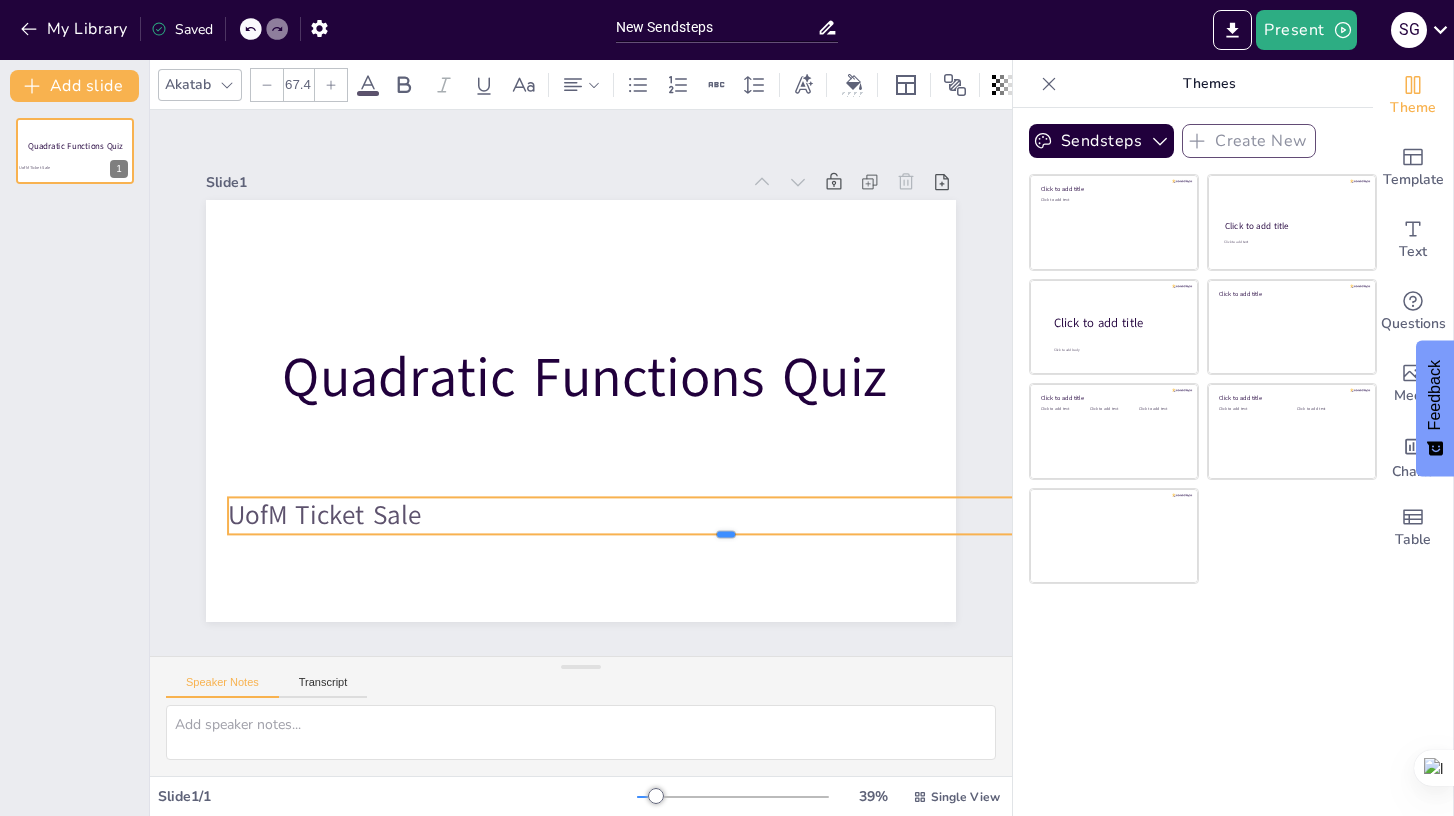 drag, startPoint x: 720, startPoint y: 534, endPoint x: 642, endPoint y: 533, distance: 78.00641 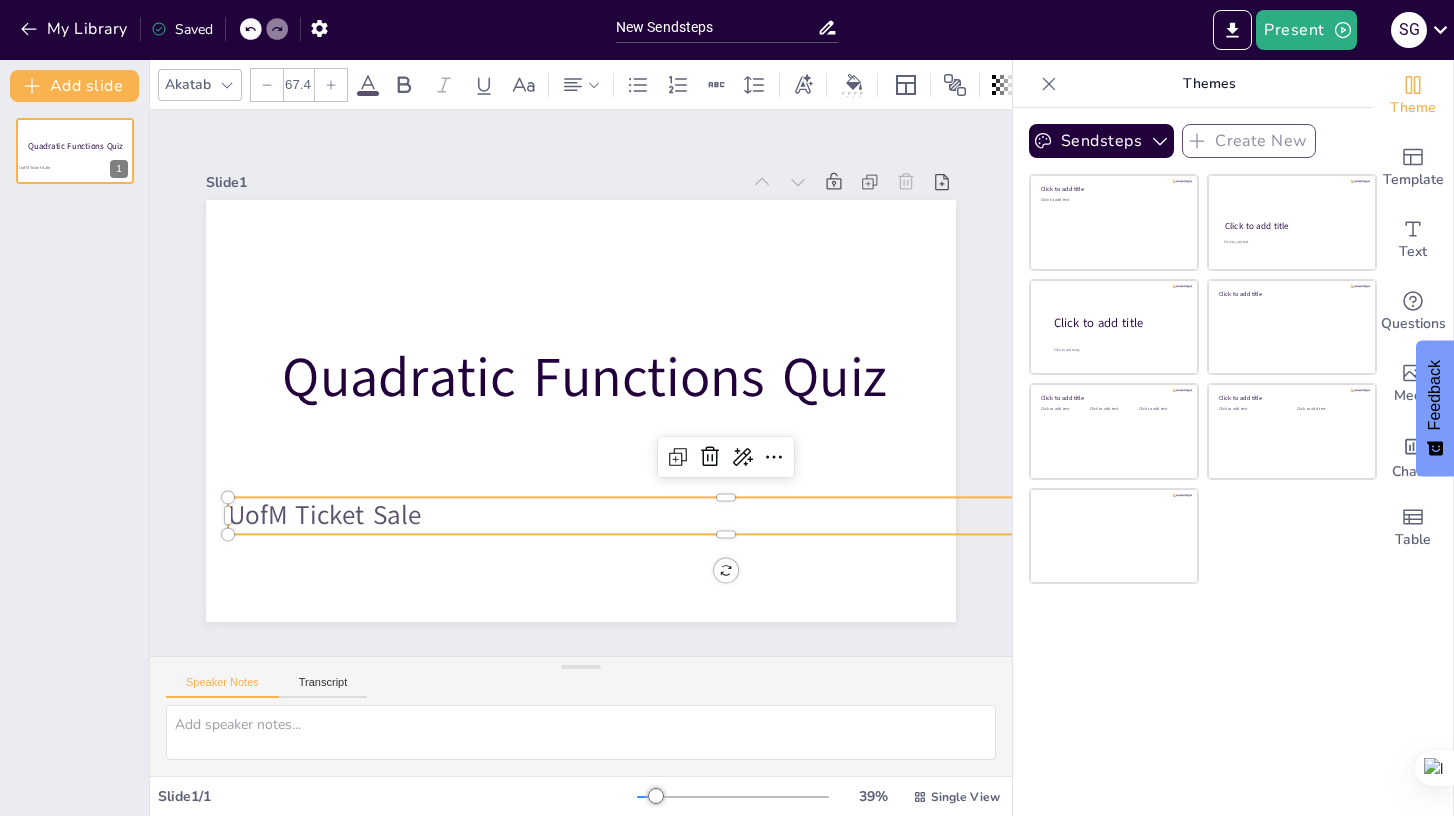 click 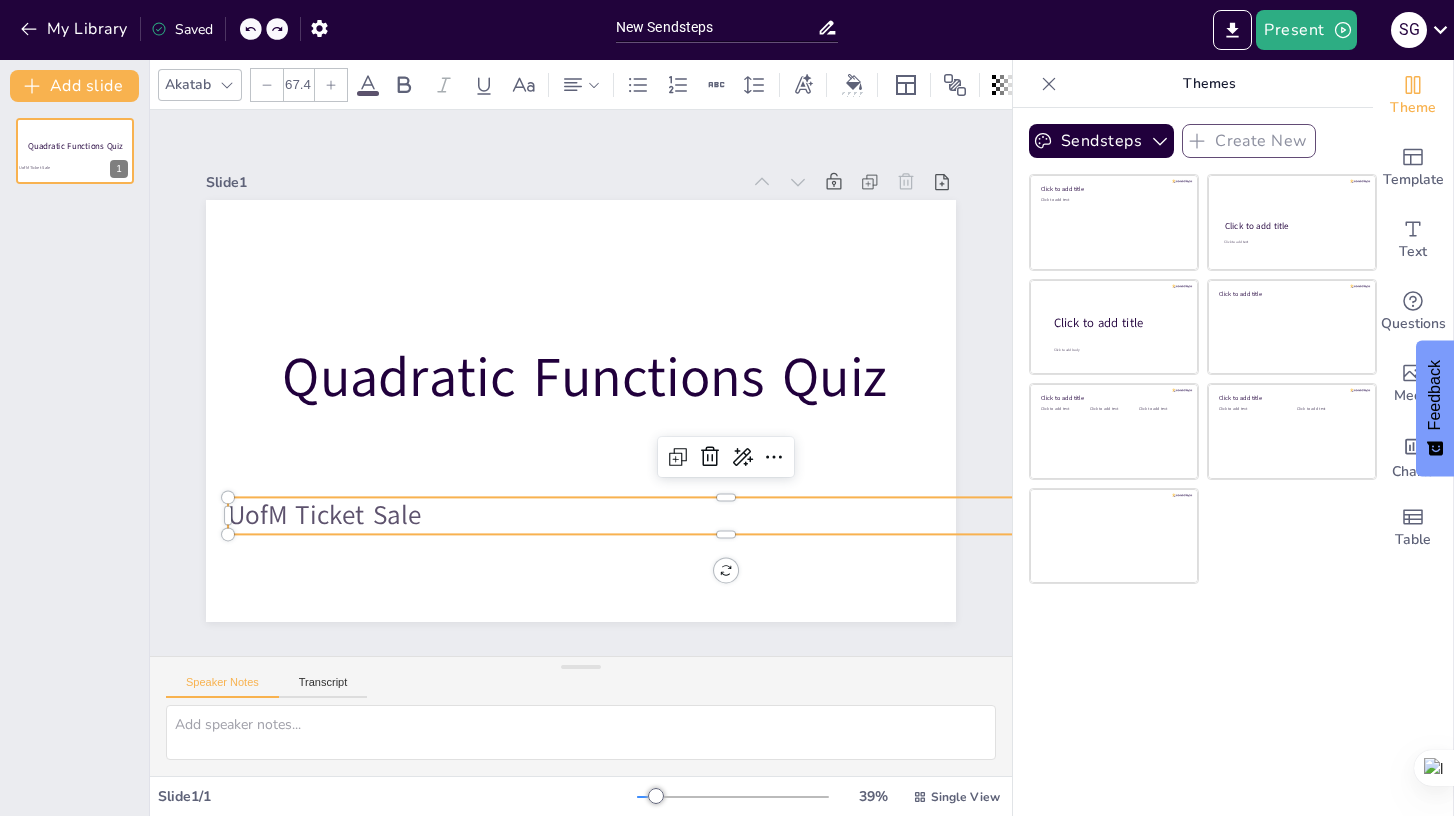 click 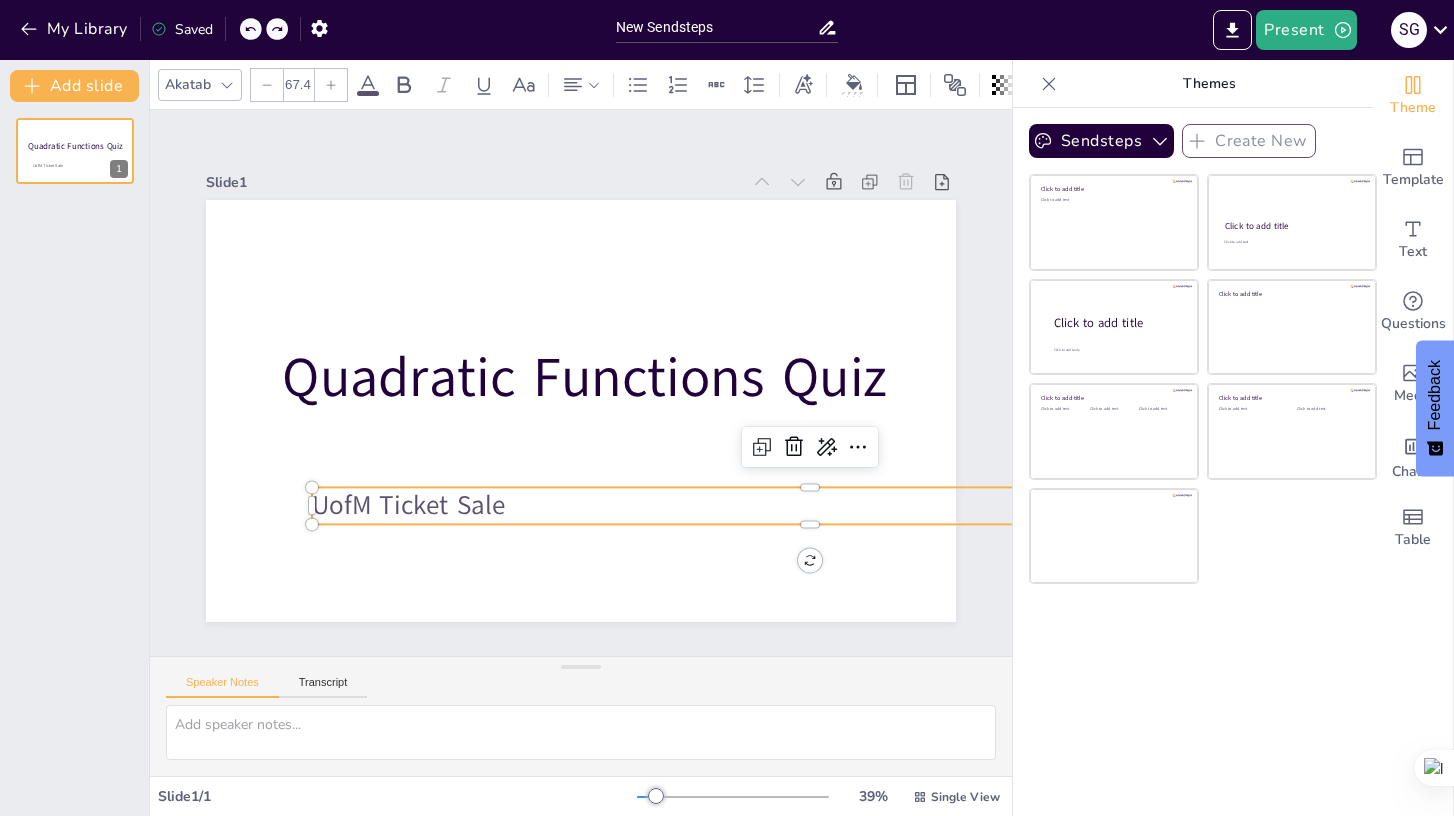 click 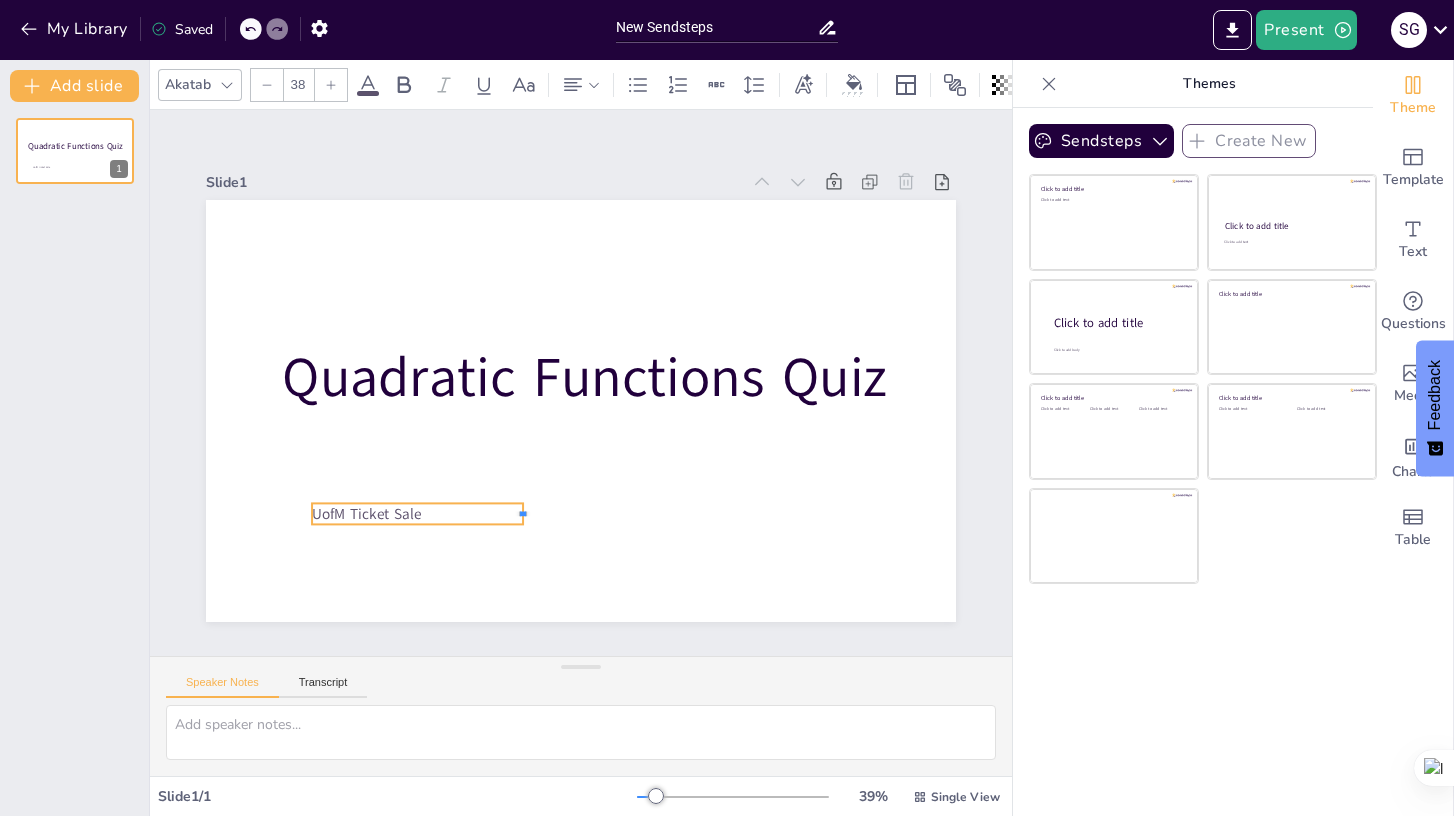 drag, startPoint x: 876, startPoint y: 514, endPoint x: 525, endPoint y: 520, distance: 351.05127 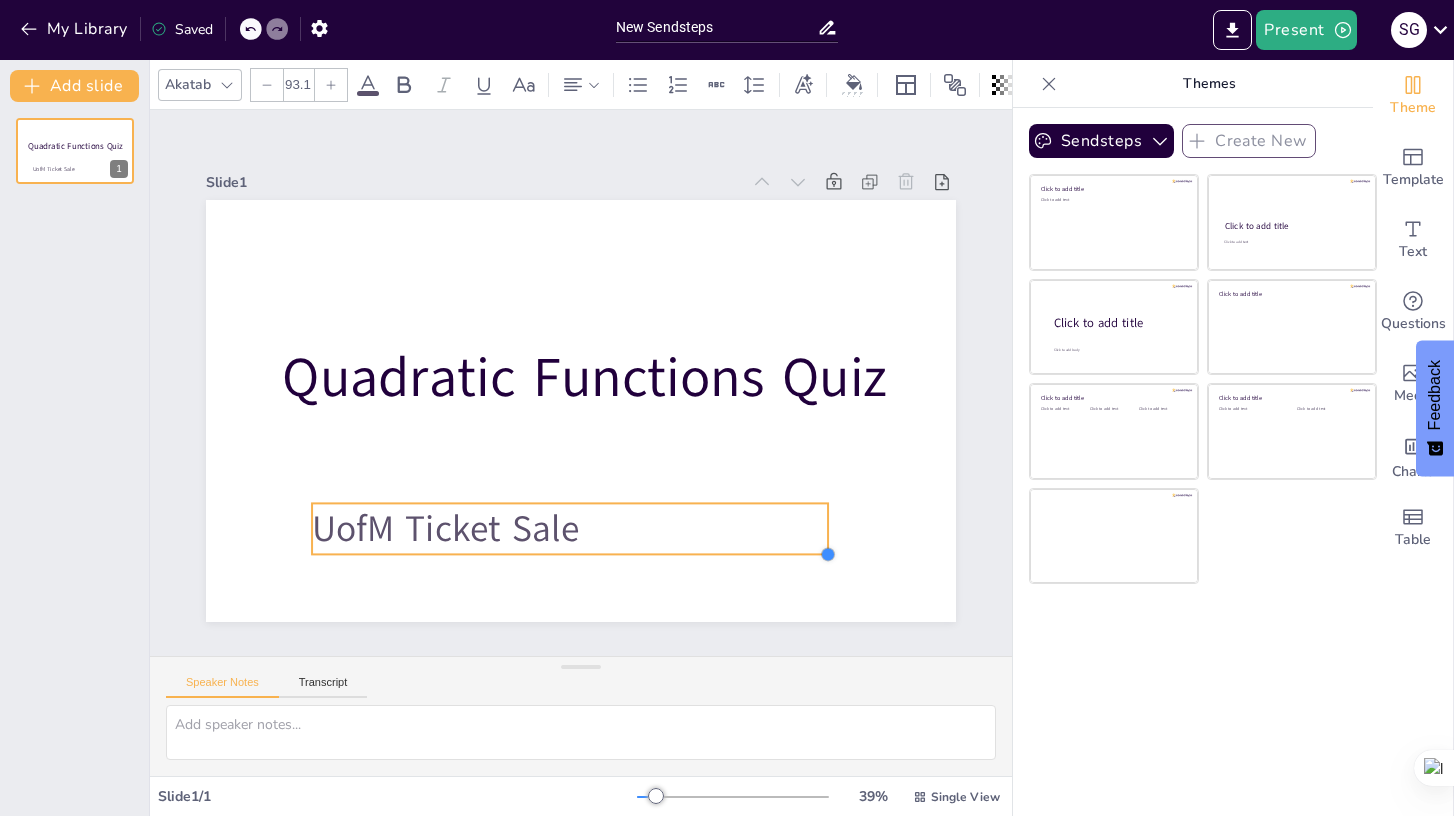 type on "91.2" 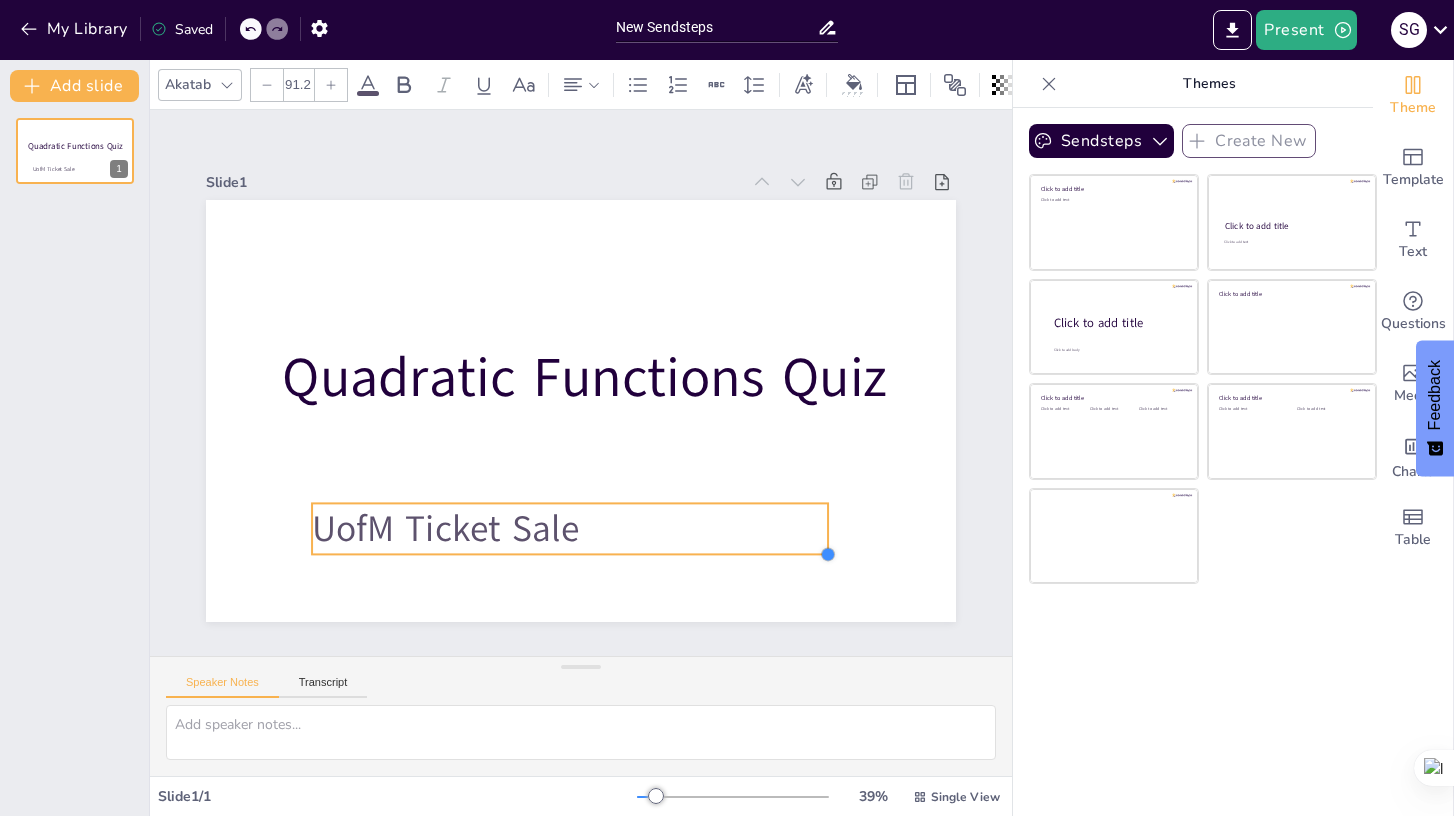 drag, startPoint x: 524, startPoint y: 526, endPoint x: 687, endPoint y: 554, distance: 165.38742 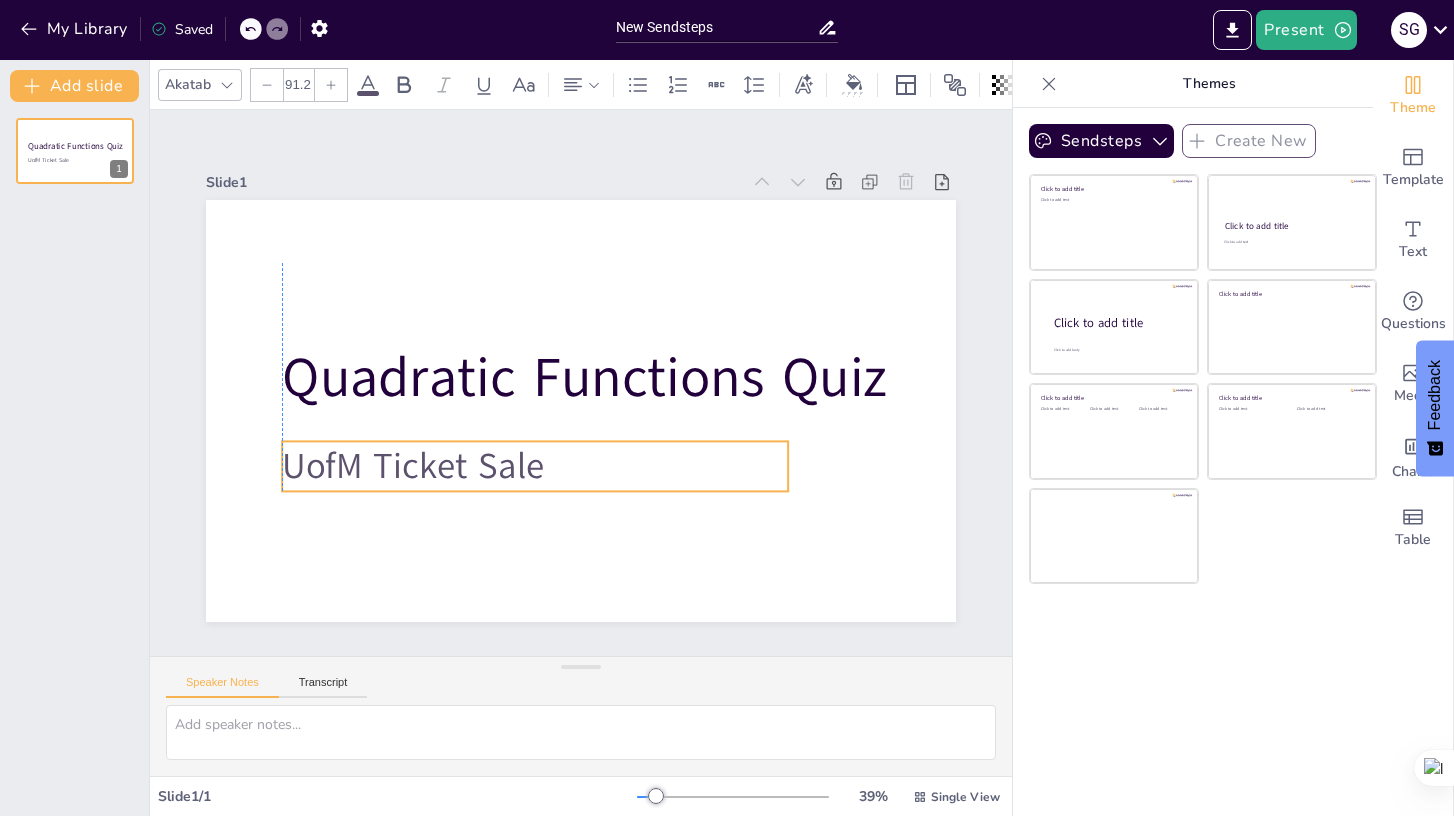 drag, startPoint x: 566, startPoint y: 549, endPoint x: 534, endPoint y: 487, distance: 69.77106 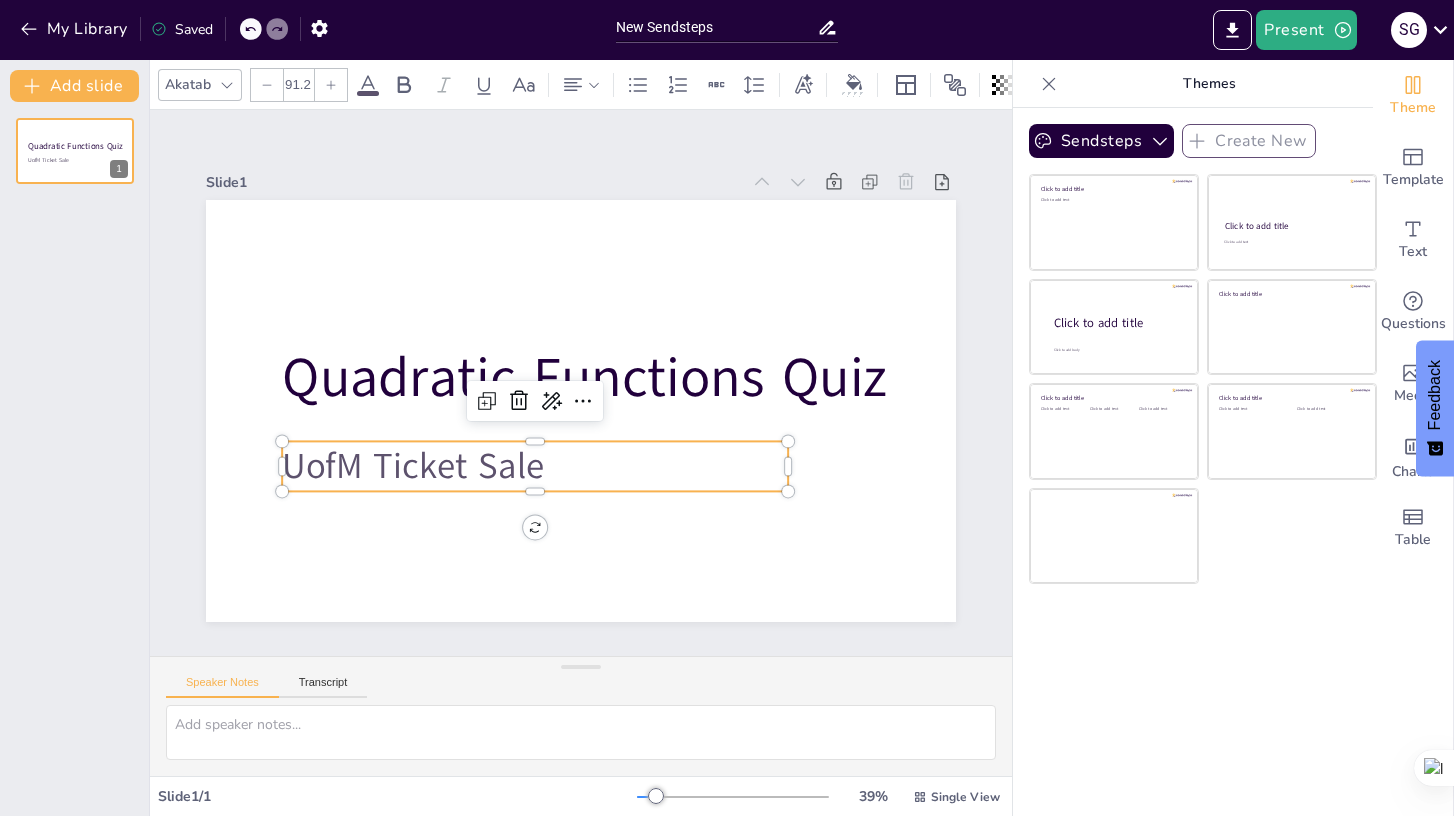 click on "UofM Ticket Sale" at bounding box center [526, 461] 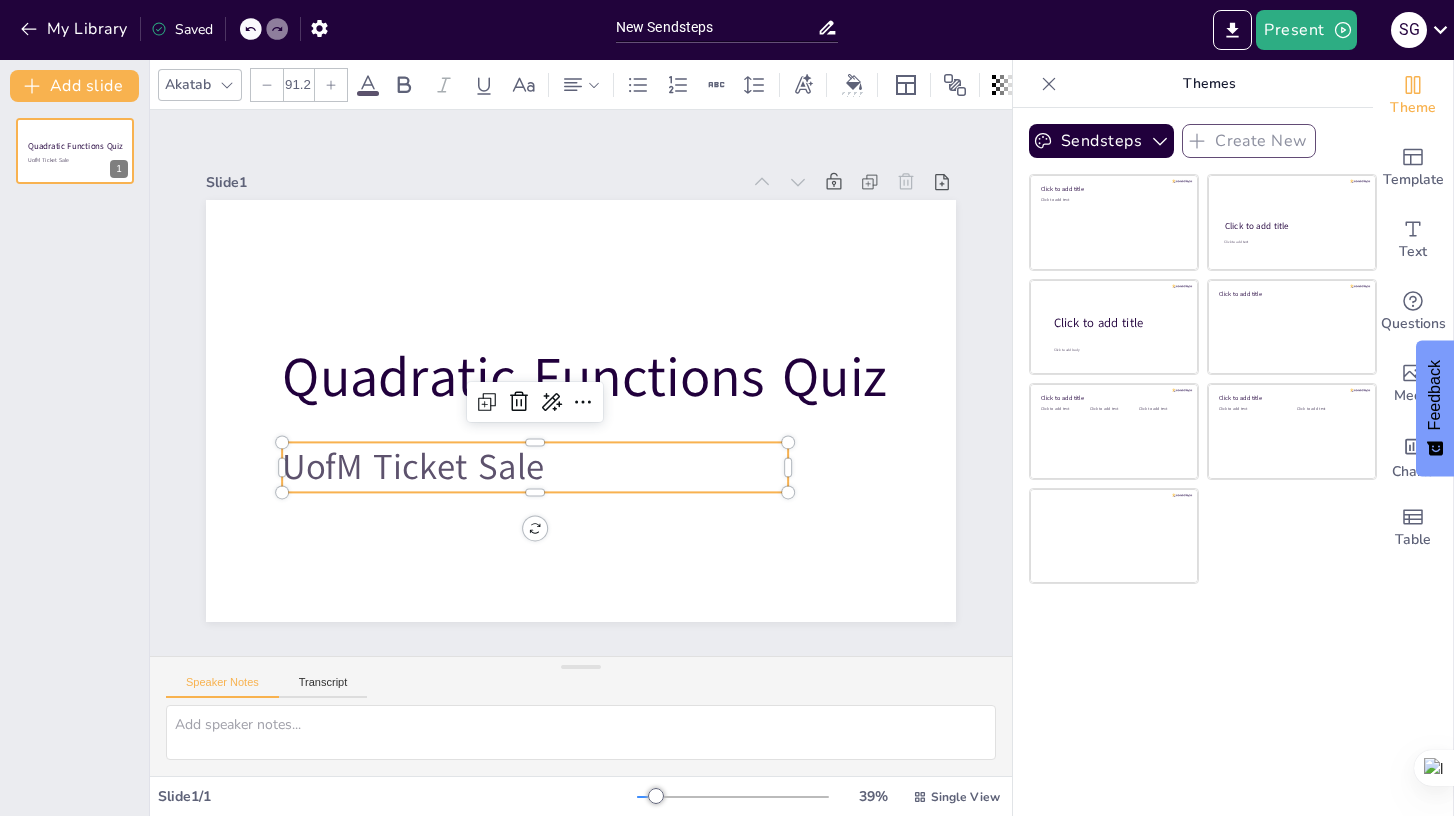 click on "UofM Ticket Sale" at bounding box center (497, 337) 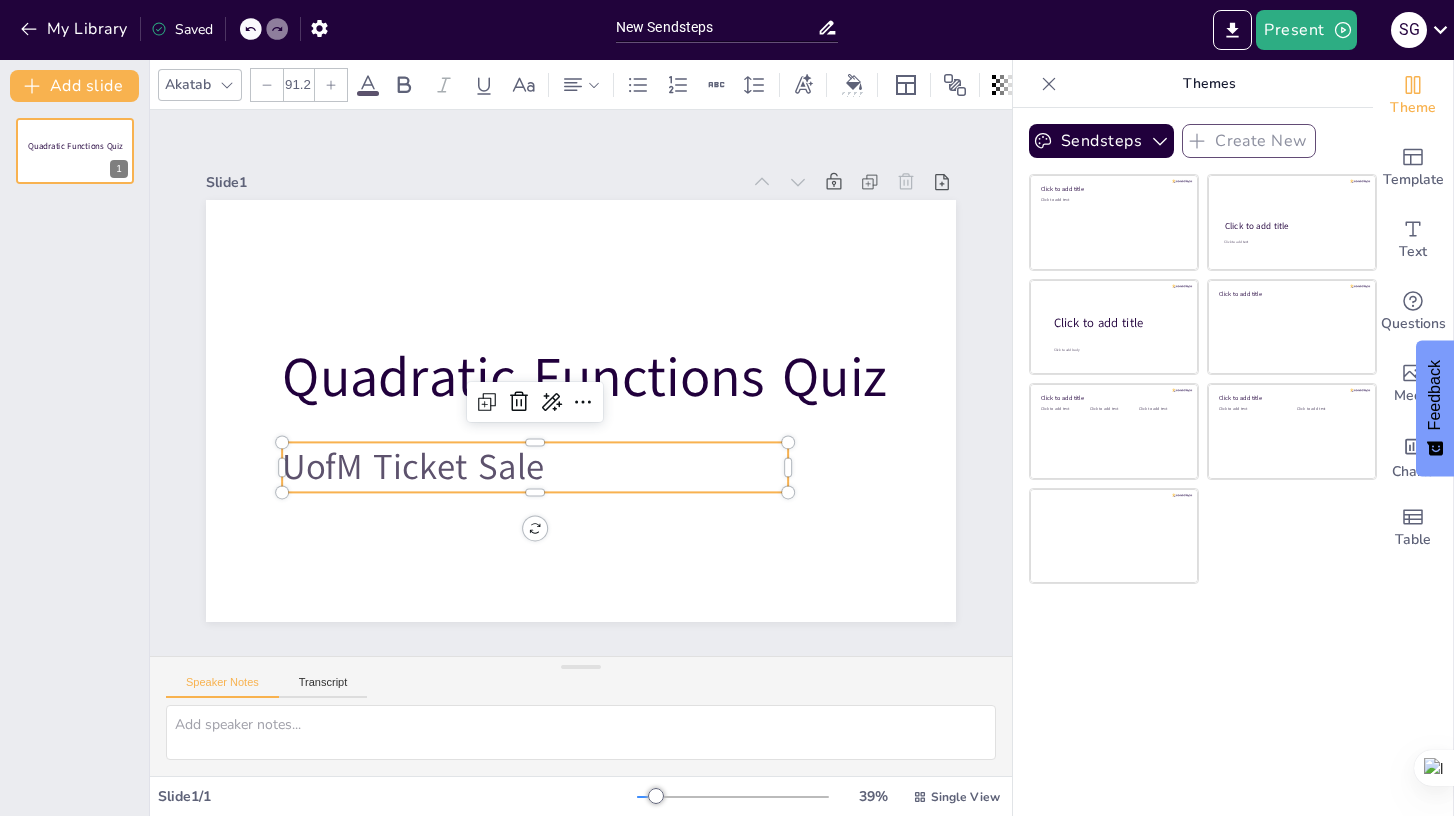 type 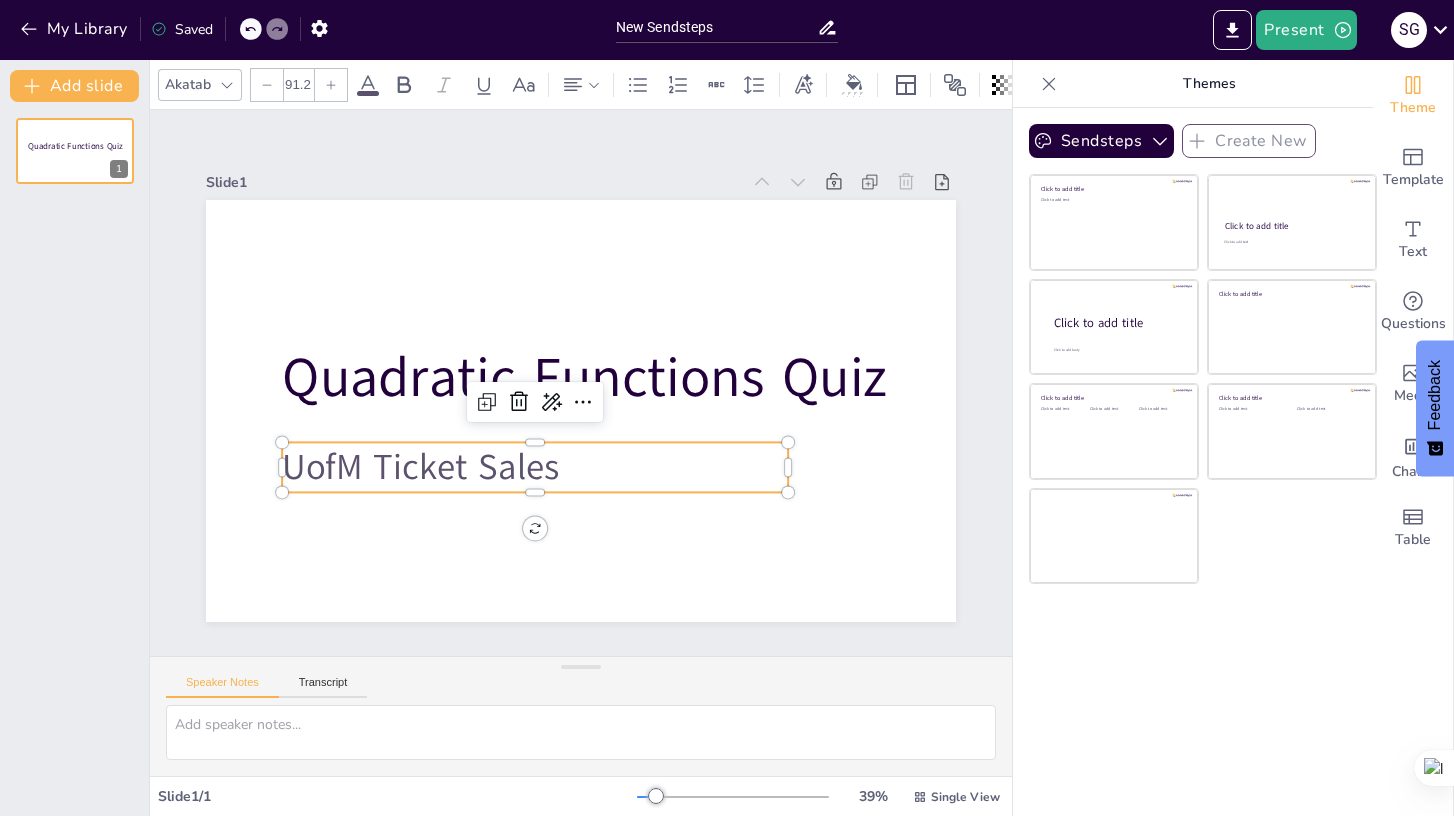 click on "Slide  1 Quadratic Functions Quiz  UofM Ticket Sales" at bounding box center [580, 383] 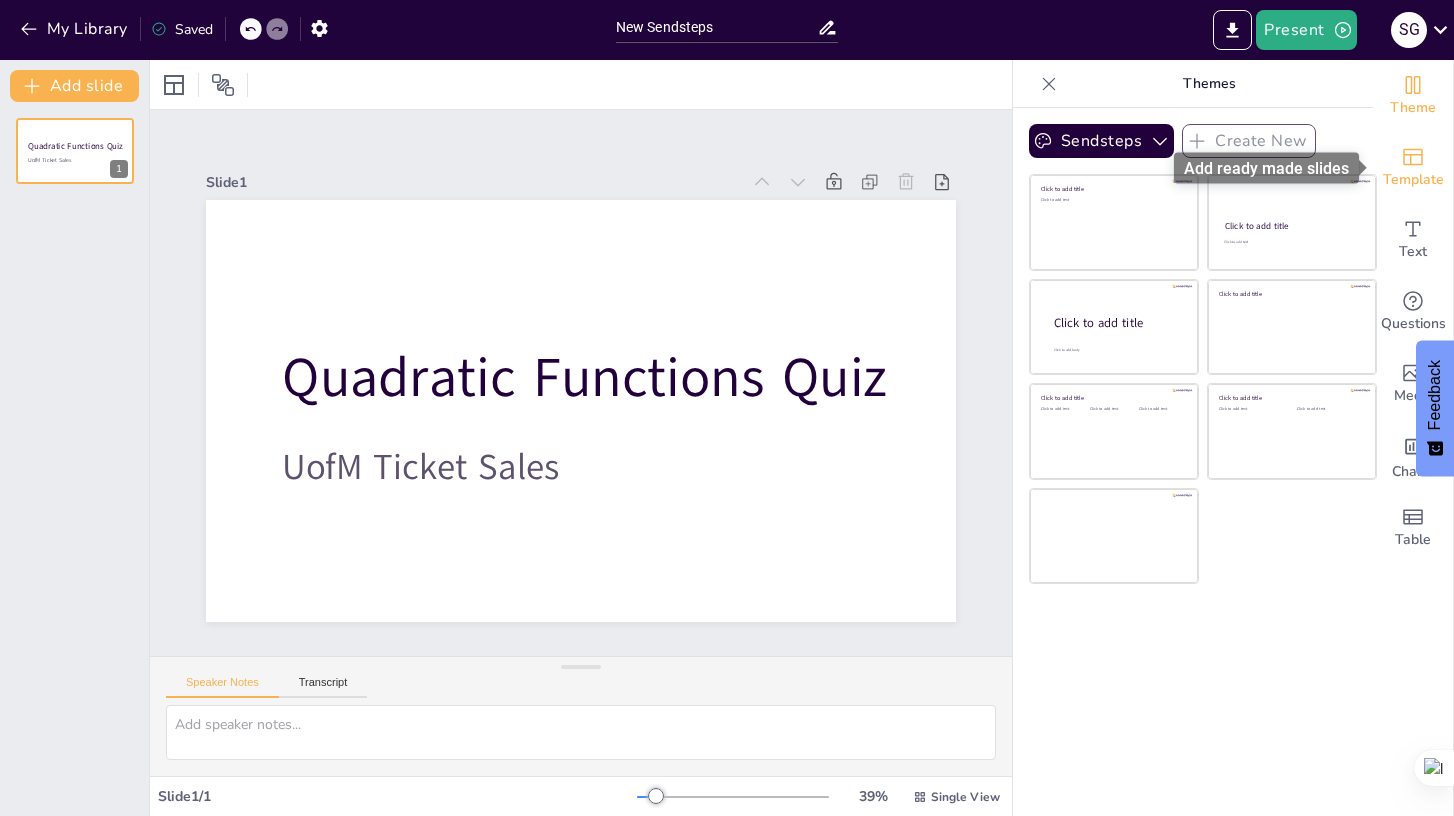 click on "Template" at bounding box center [1413, 180] 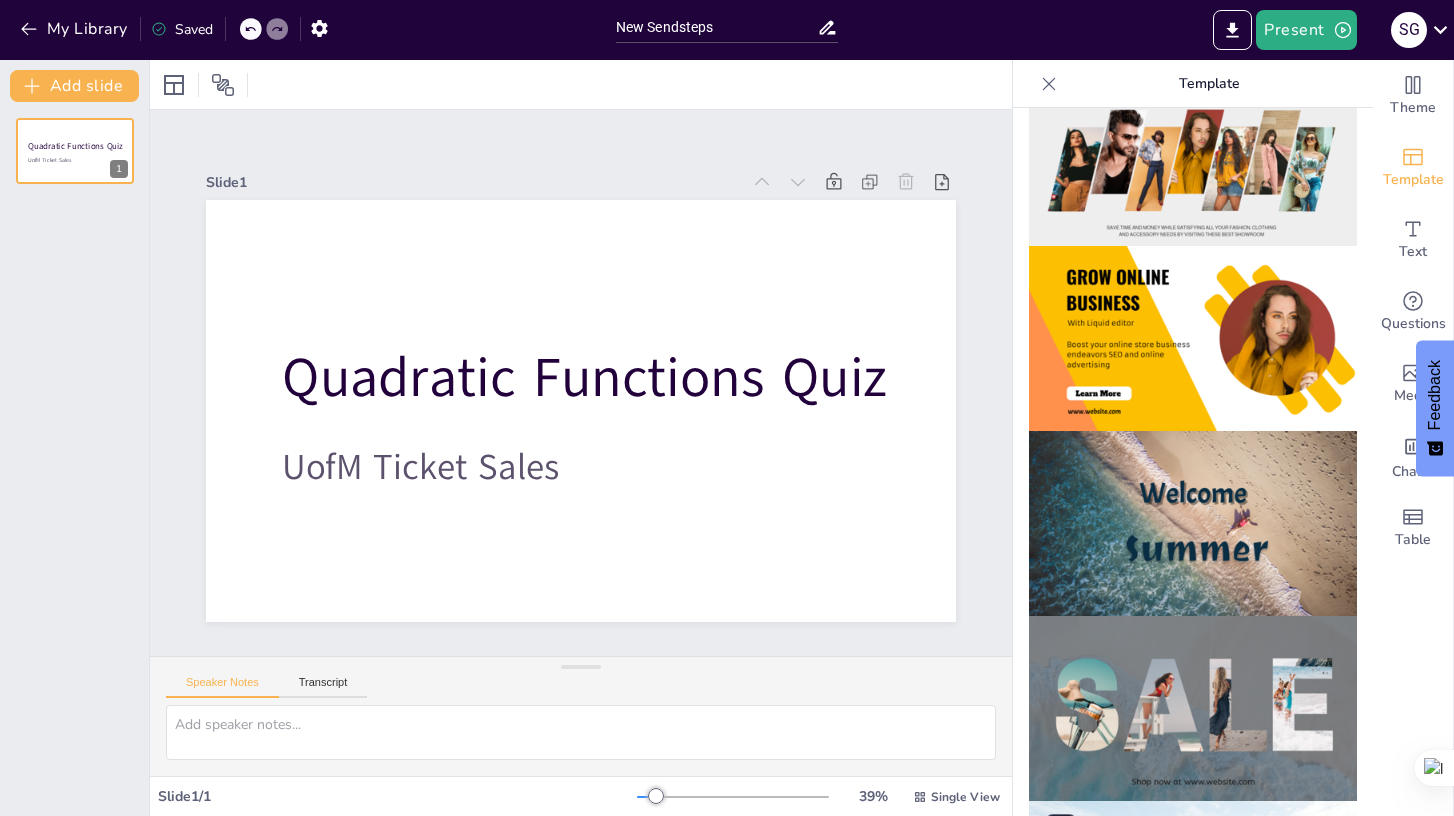 scroll, scrollTop: 382, scrollLeft: 0, axis: vertical 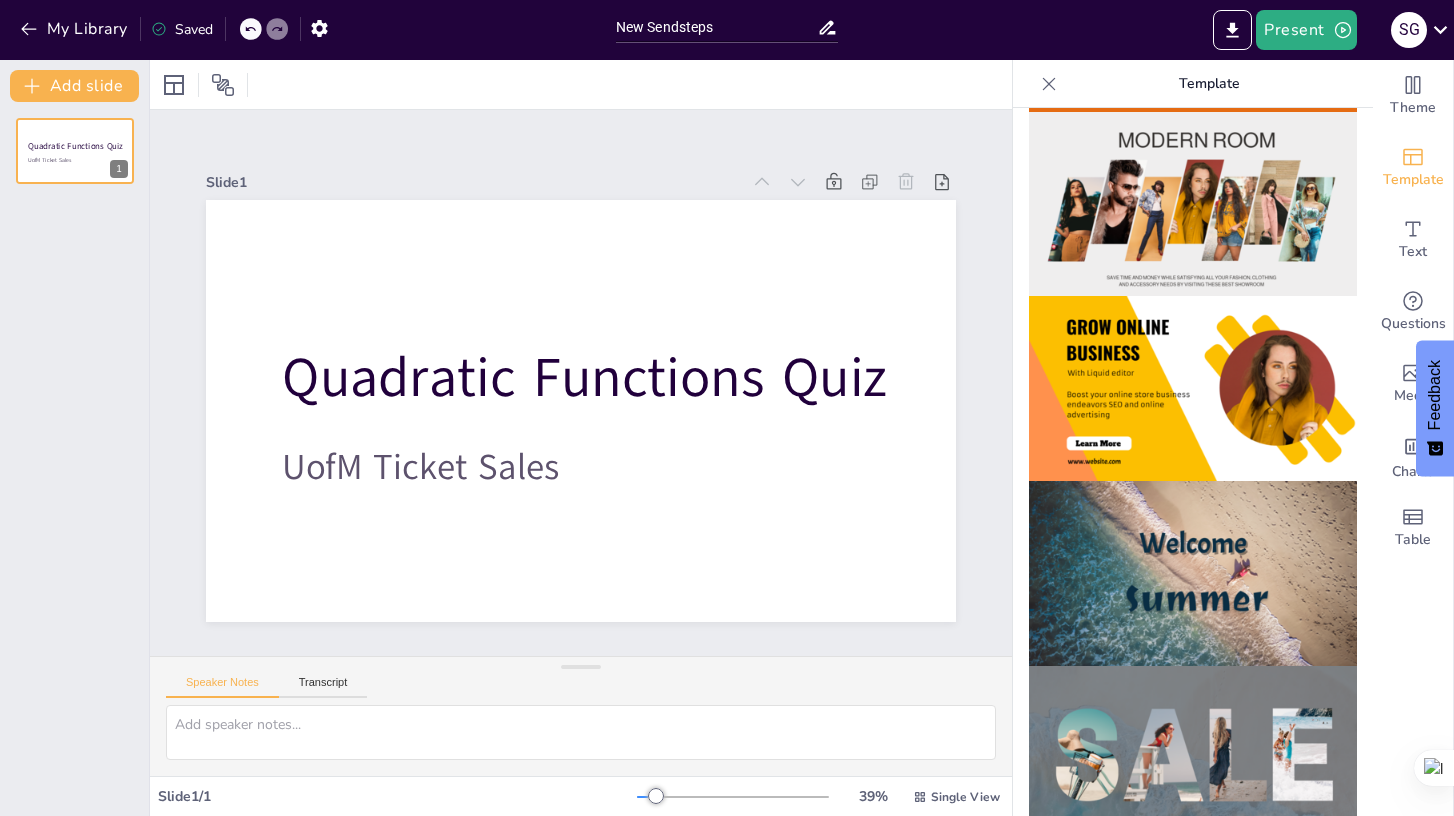 click at bounding box center (1049, 84) 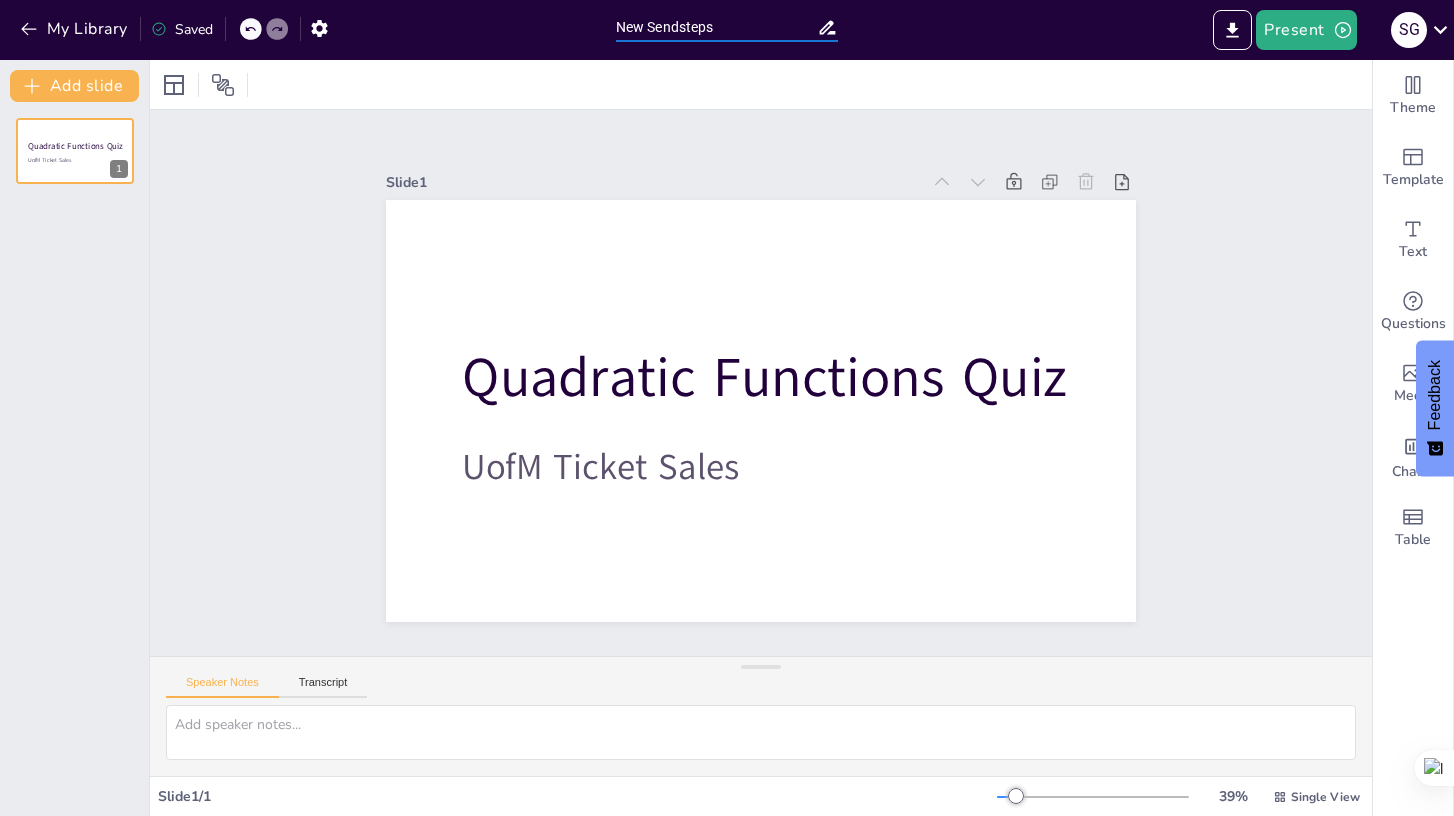 click on "New Sendsteps" at bounding box center [716, 27] 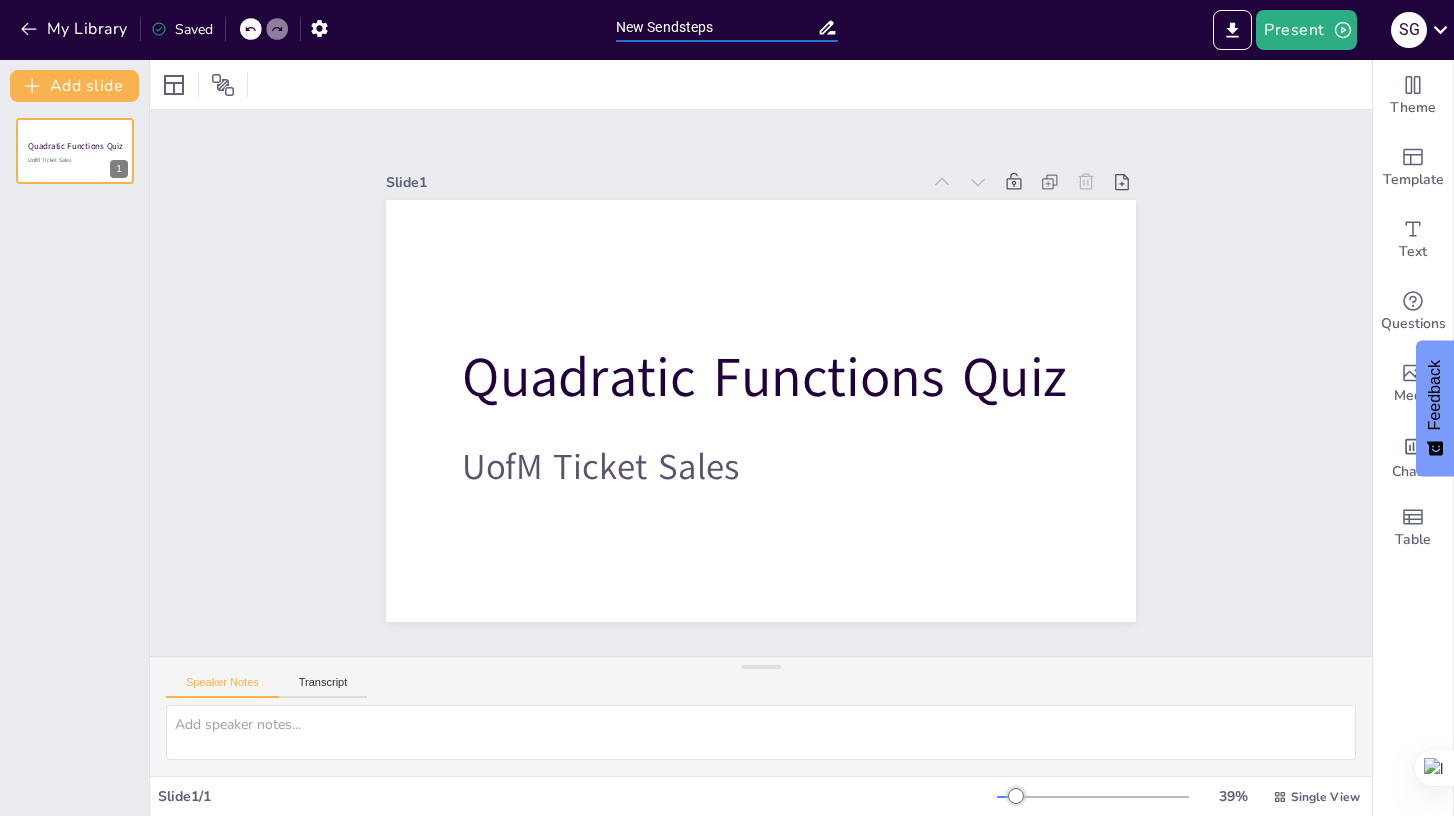 drag, startPoint x: 727, startPoint y: 23, endPoint x: 265, endPoint y: 13, distance: 462.10822 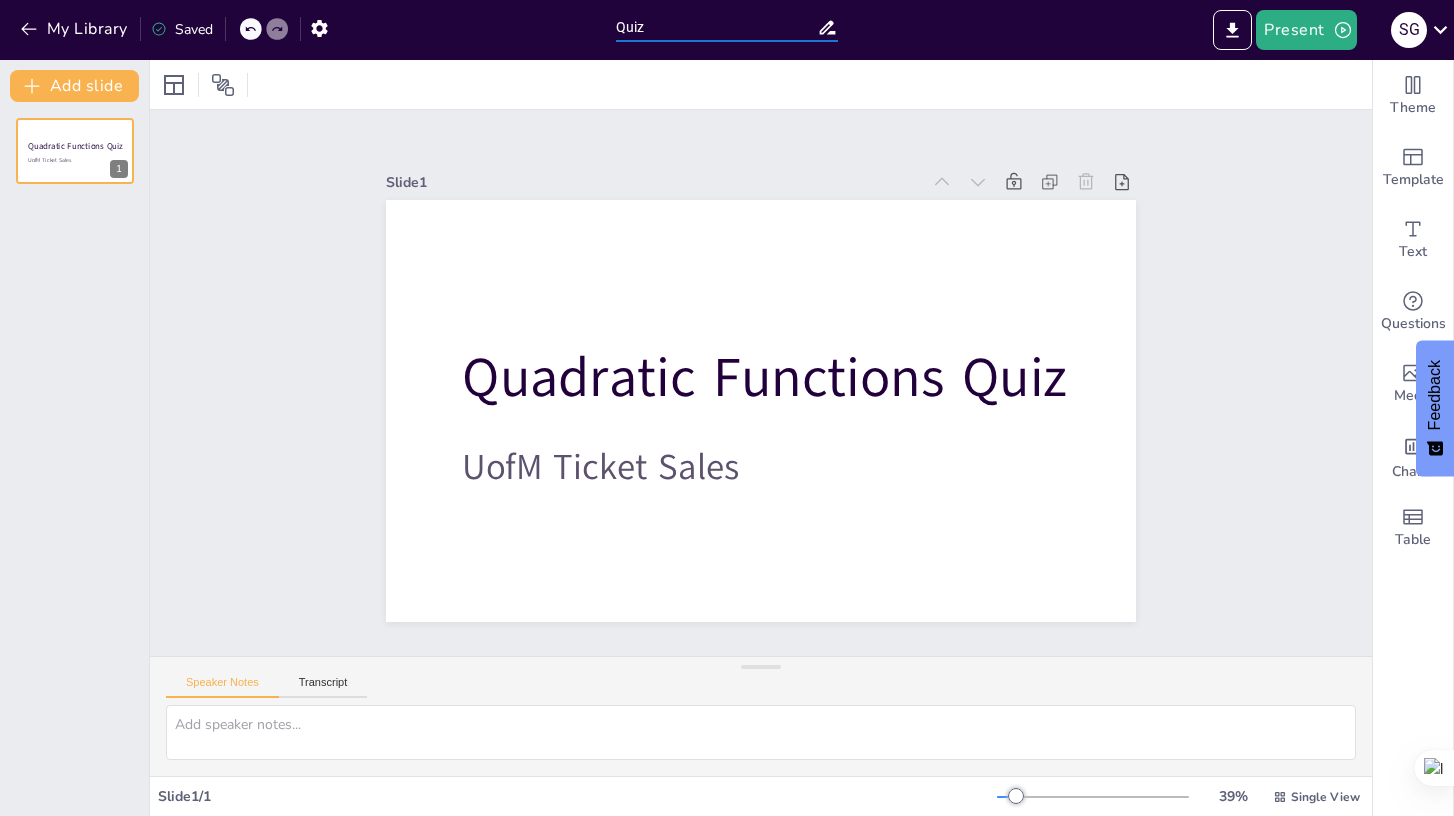 type on "Quiz" 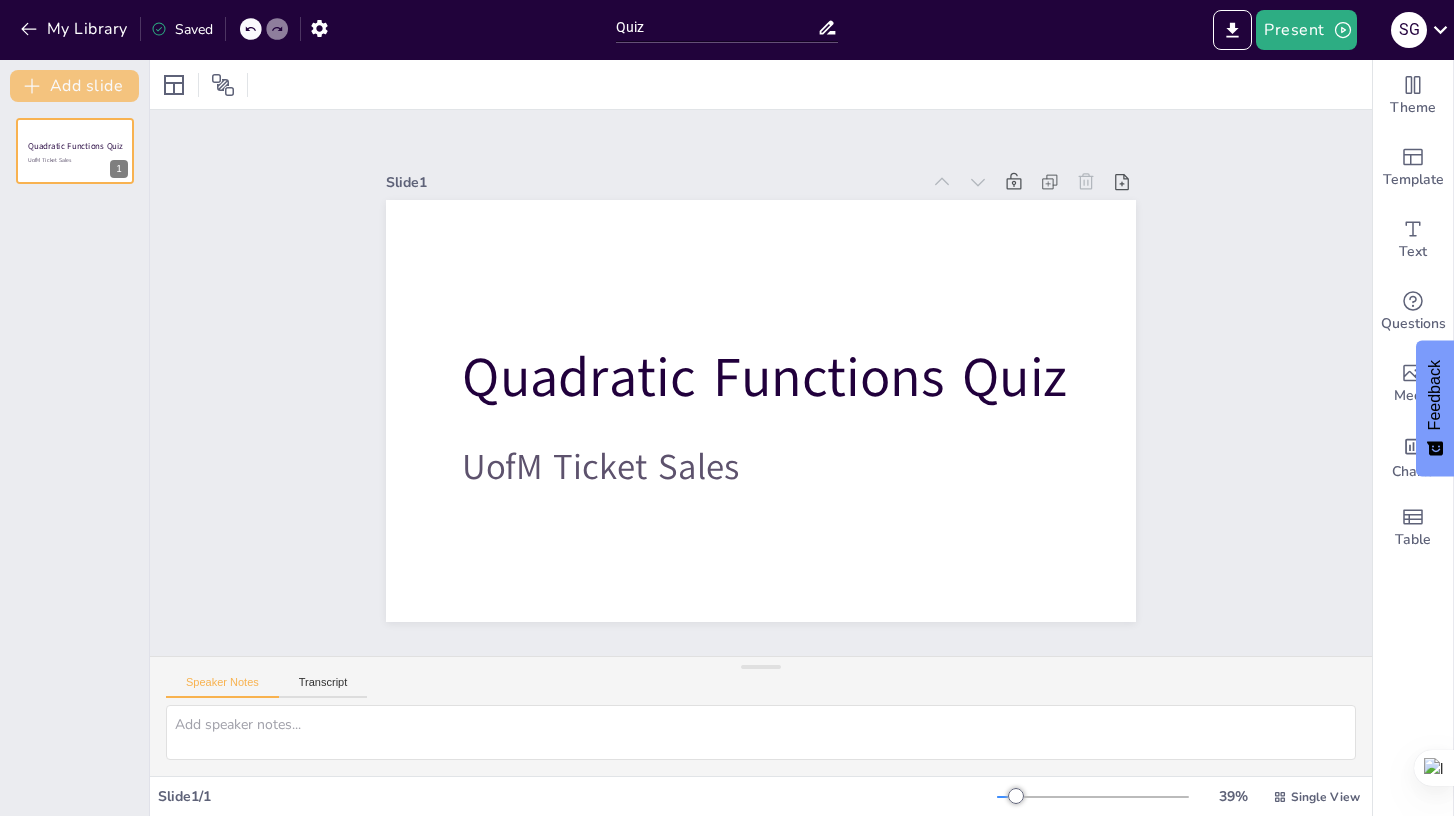 click on "Add slide" at bounding box center (74, 86) 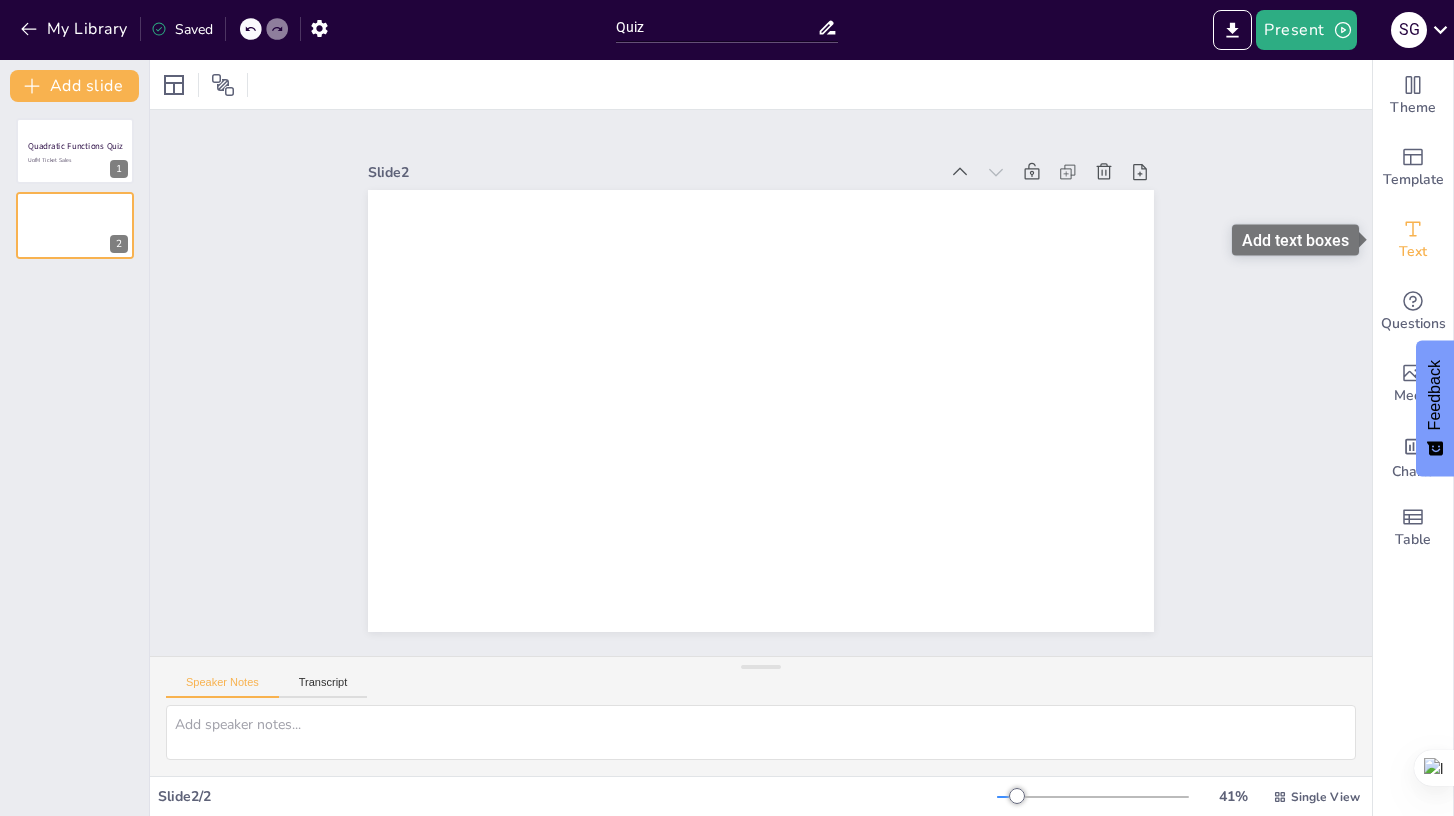 click 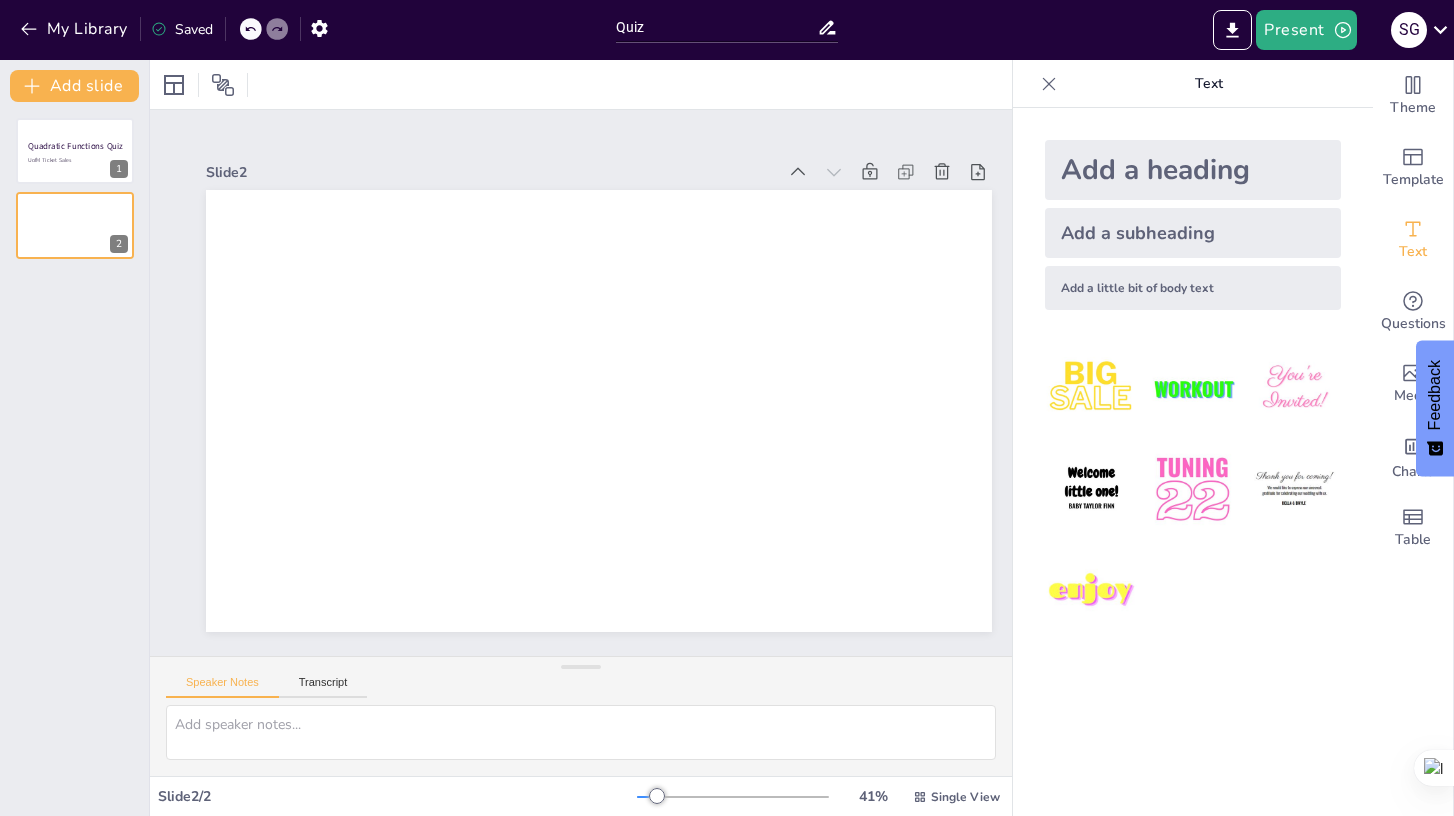 click on "Add a little bit of body text" at bounding box center (1193, 288) 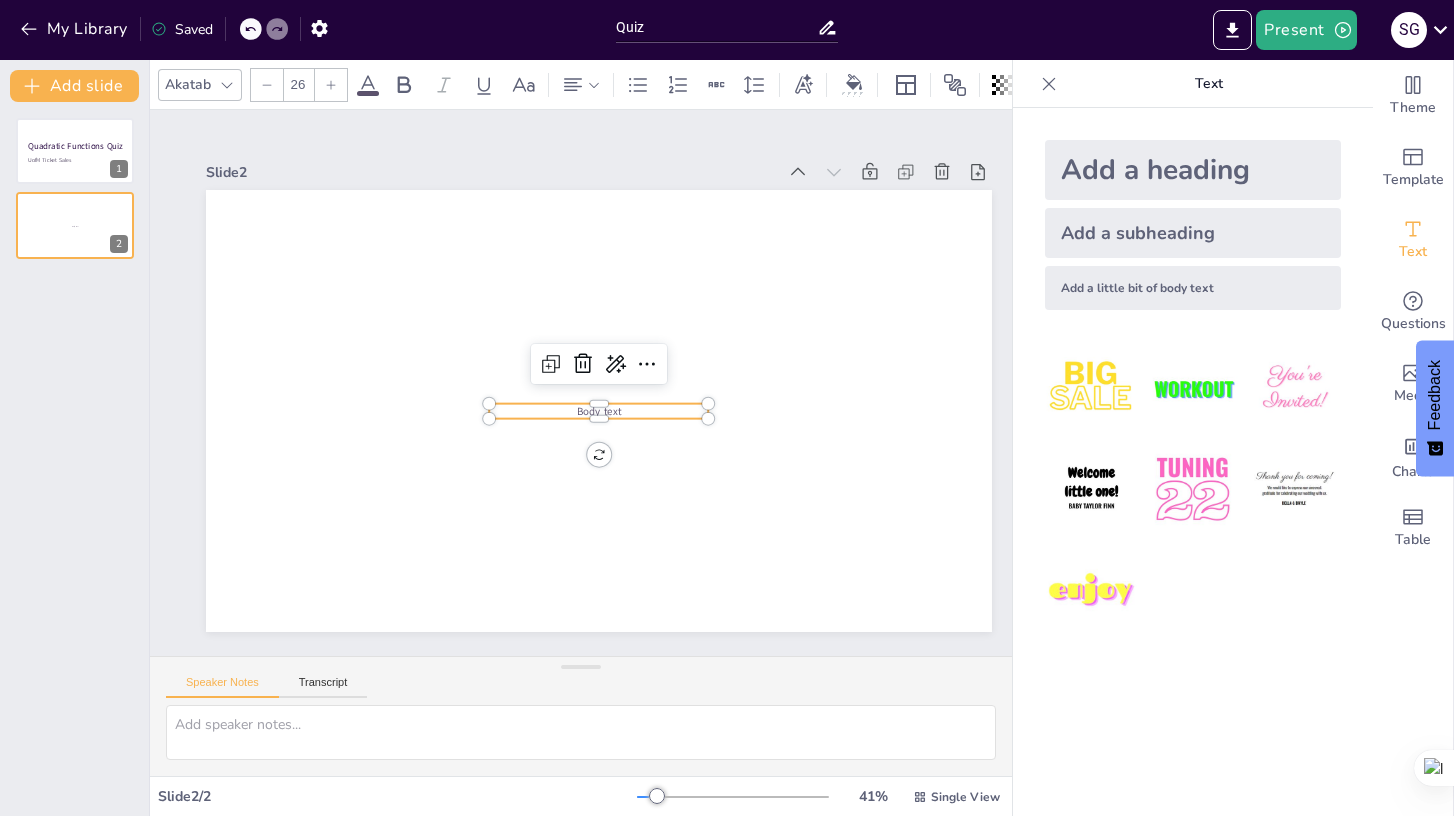 click on "Body text" at bounding box center [596, 413] 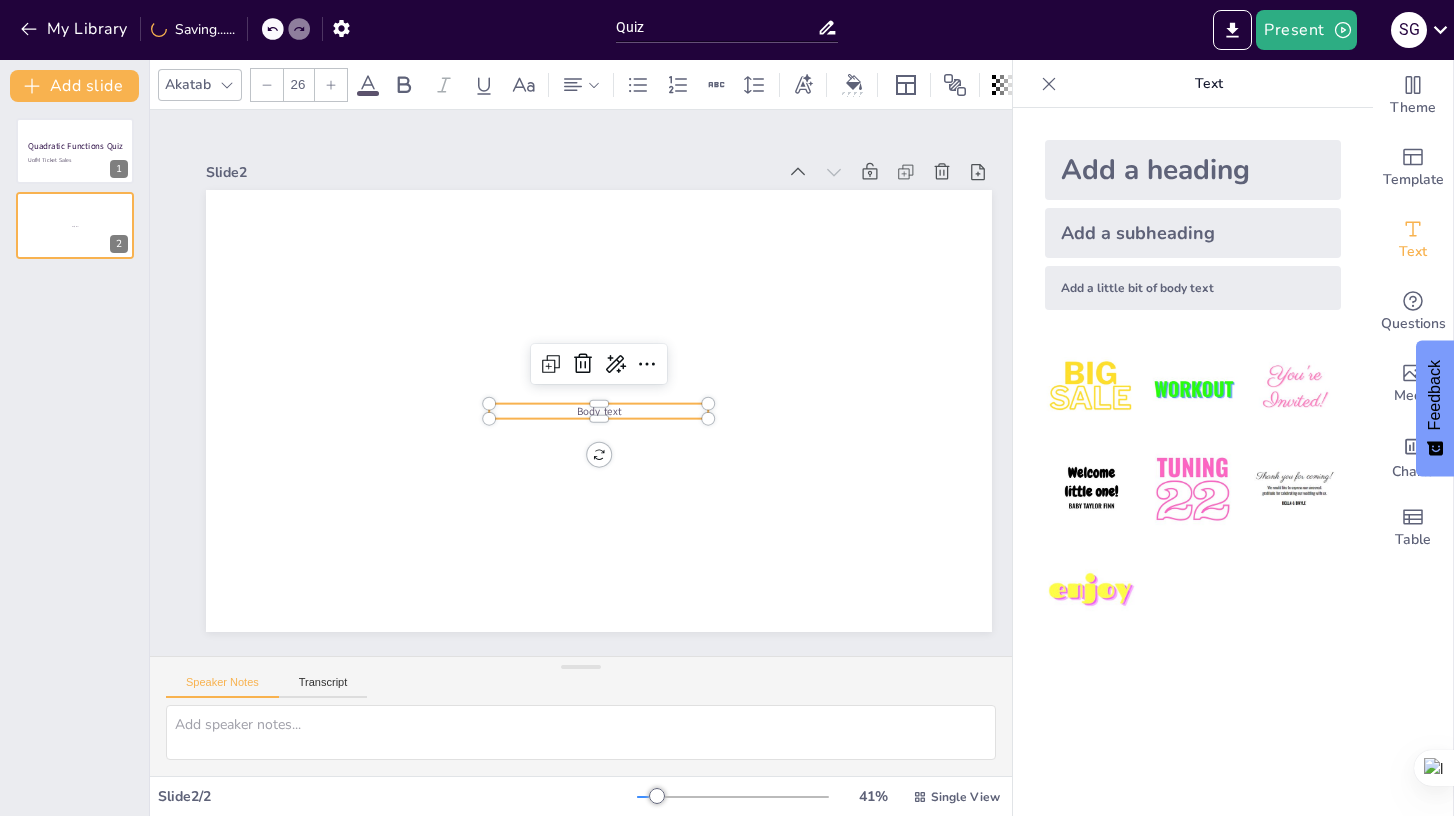 click on "Body text" at bounding box center (596, 413) 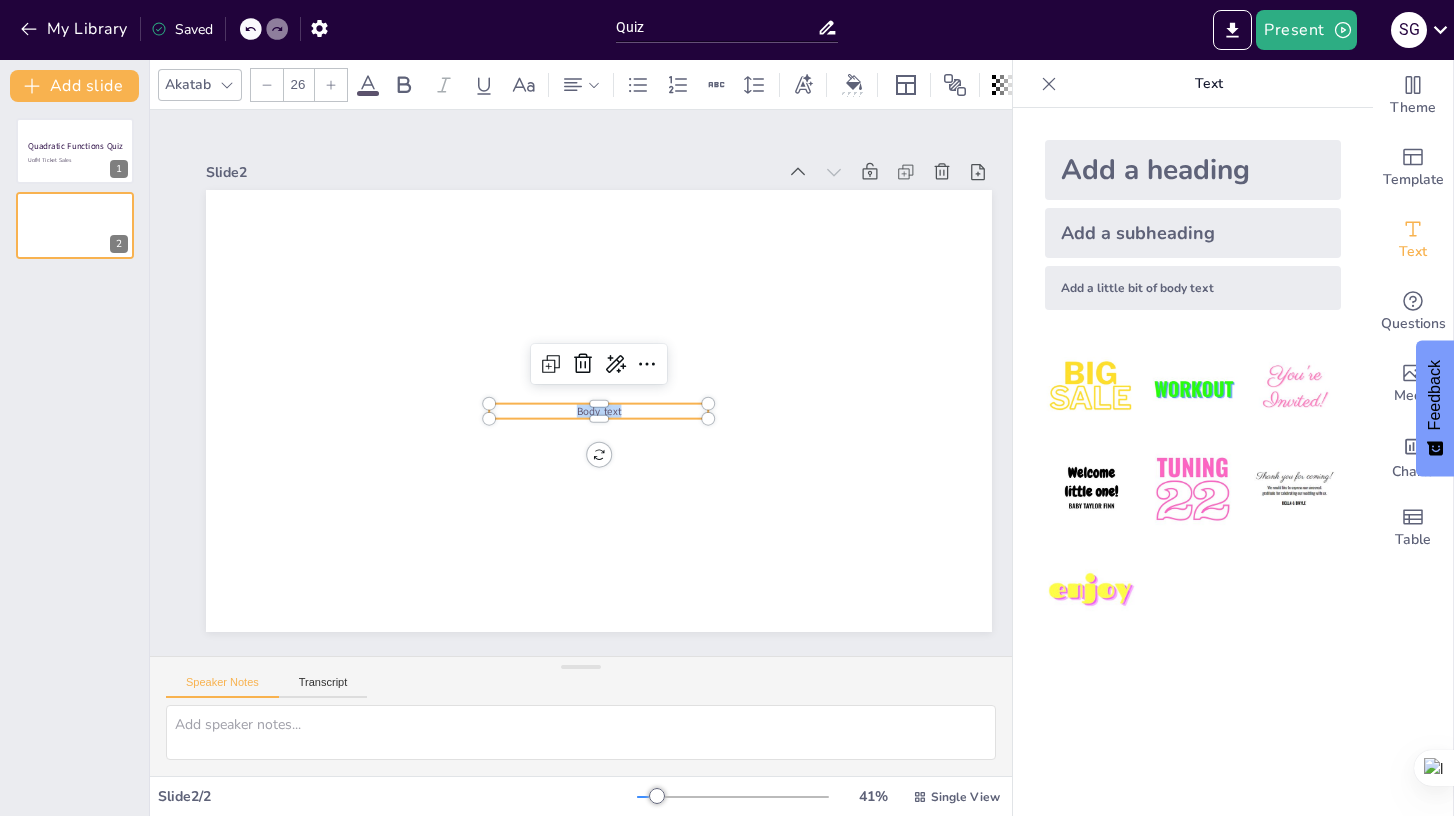 drag, startPoint x: 639, startPoint y: 416, endPoint x: 494, endPoint y: 398, distance: 146.11298 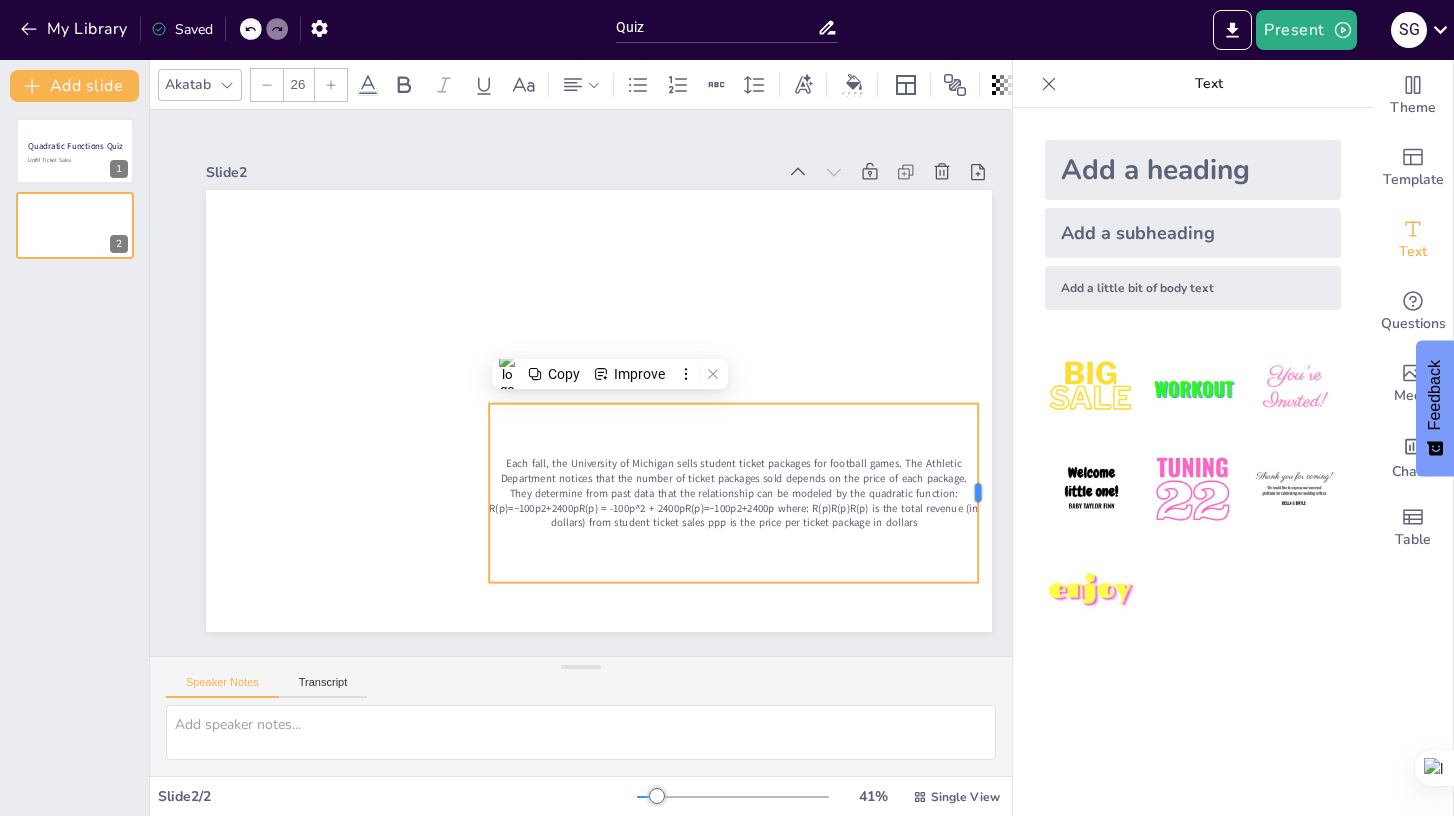 drag, startPoint x: 709, startPoint y: 491, endPoint x: 977, endPoint y: 476, distance: 268.41943 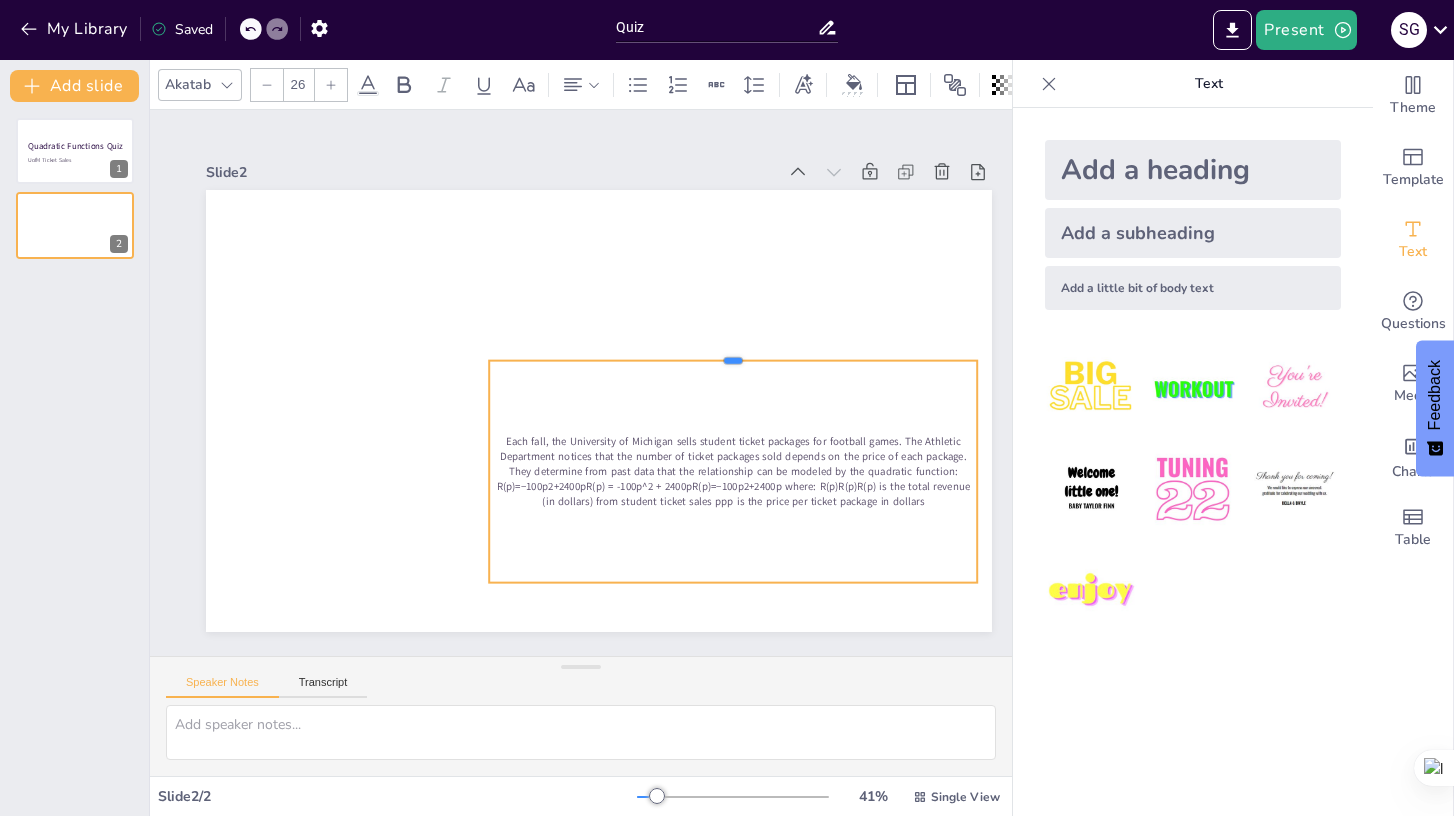 drag, startPoint x: 731, startPoint y: 403, endPoint x: 623, endPoint y: 358, distance: 117 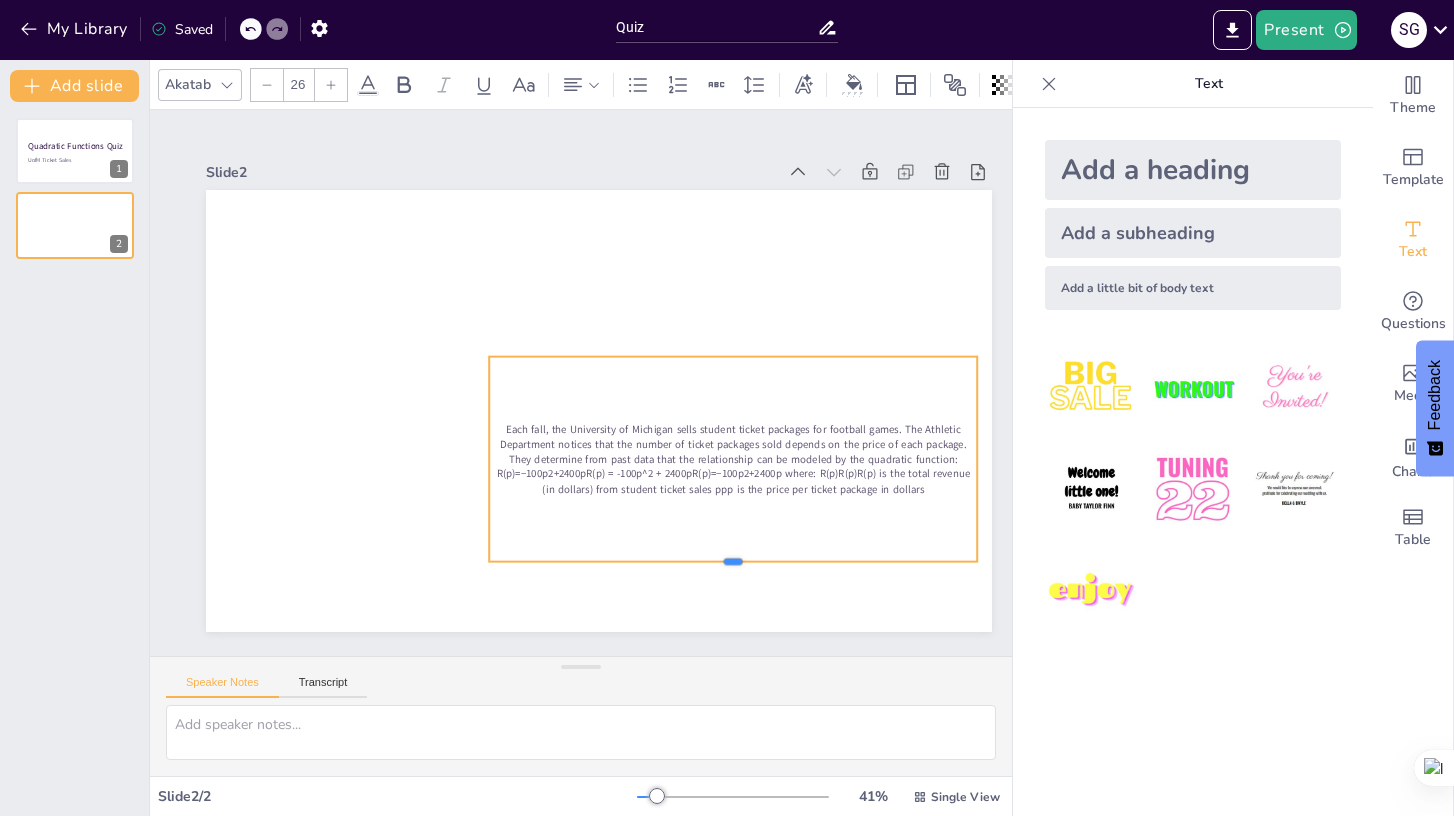 drag, startPoint x: 735, startPoint y: 582, endPoint x: 657, endPoint y: 562, distance: 80.523285 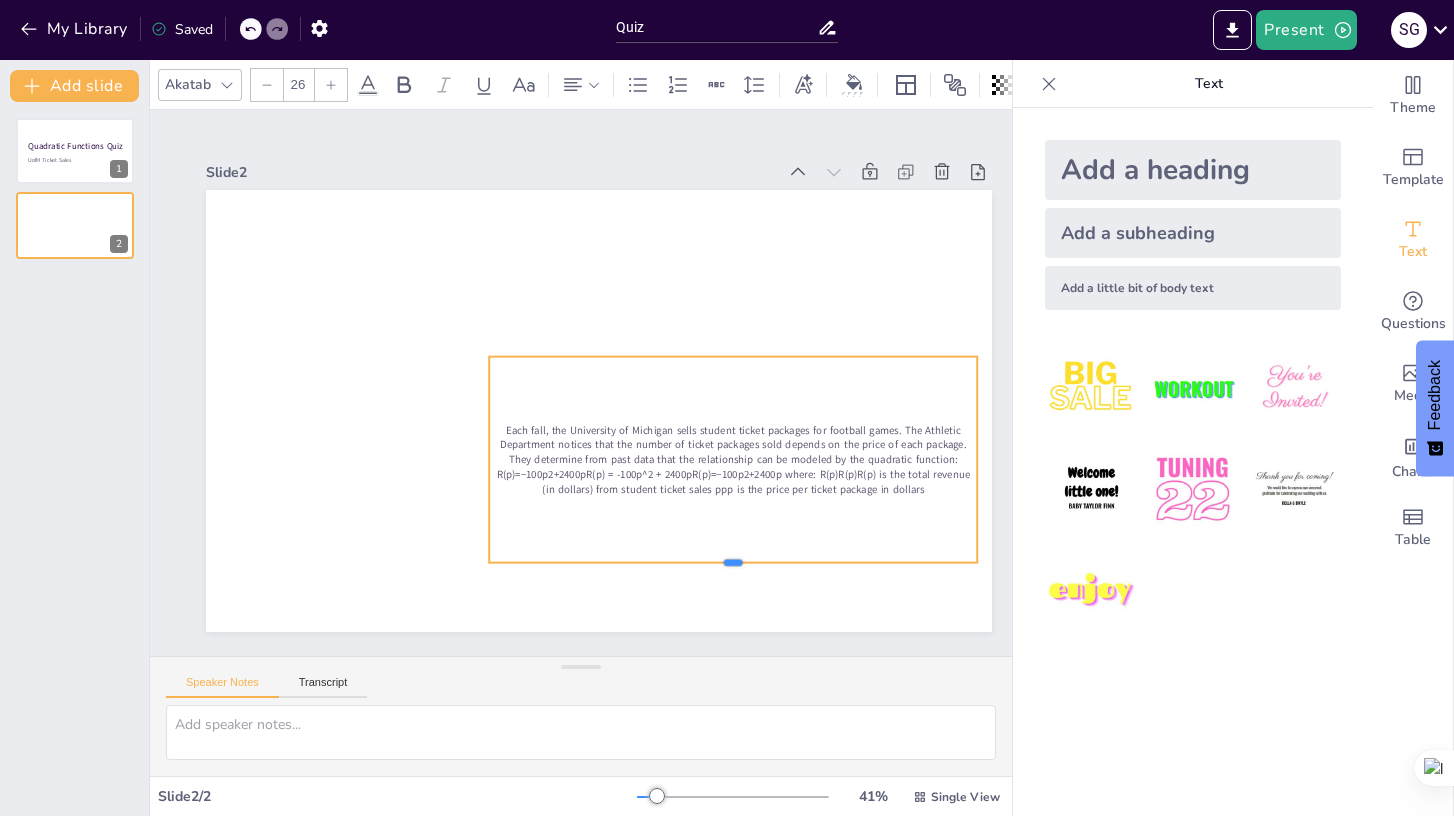 drag, startPoint x: 734, startPoint y: 562, endPoint x: 710, endPoint y: 562, distance: 24 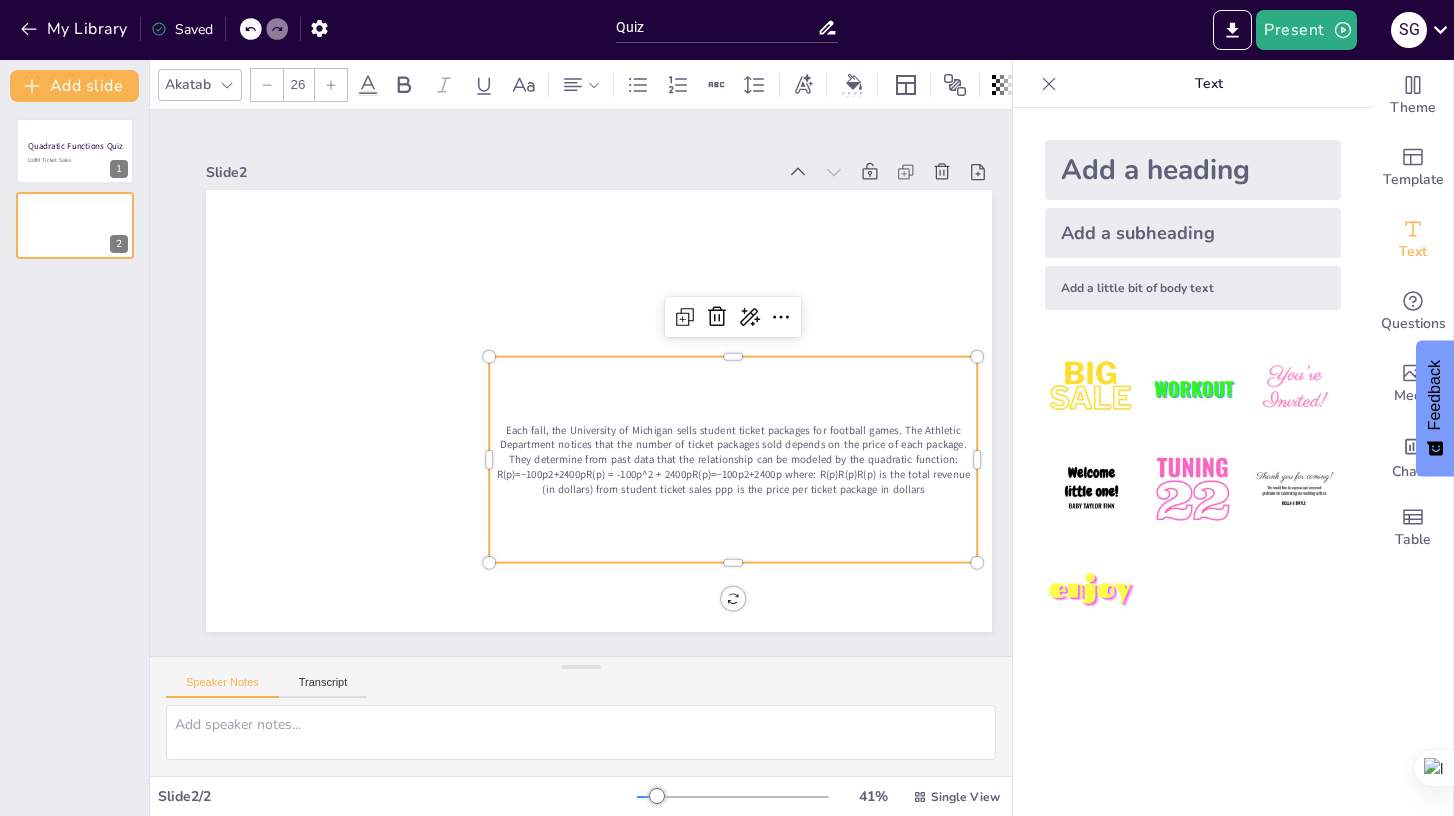 drag, startPoint x: 680, startPoint y: 558, endPoint x: 618, endPoint y: 555, distance: 62.072536 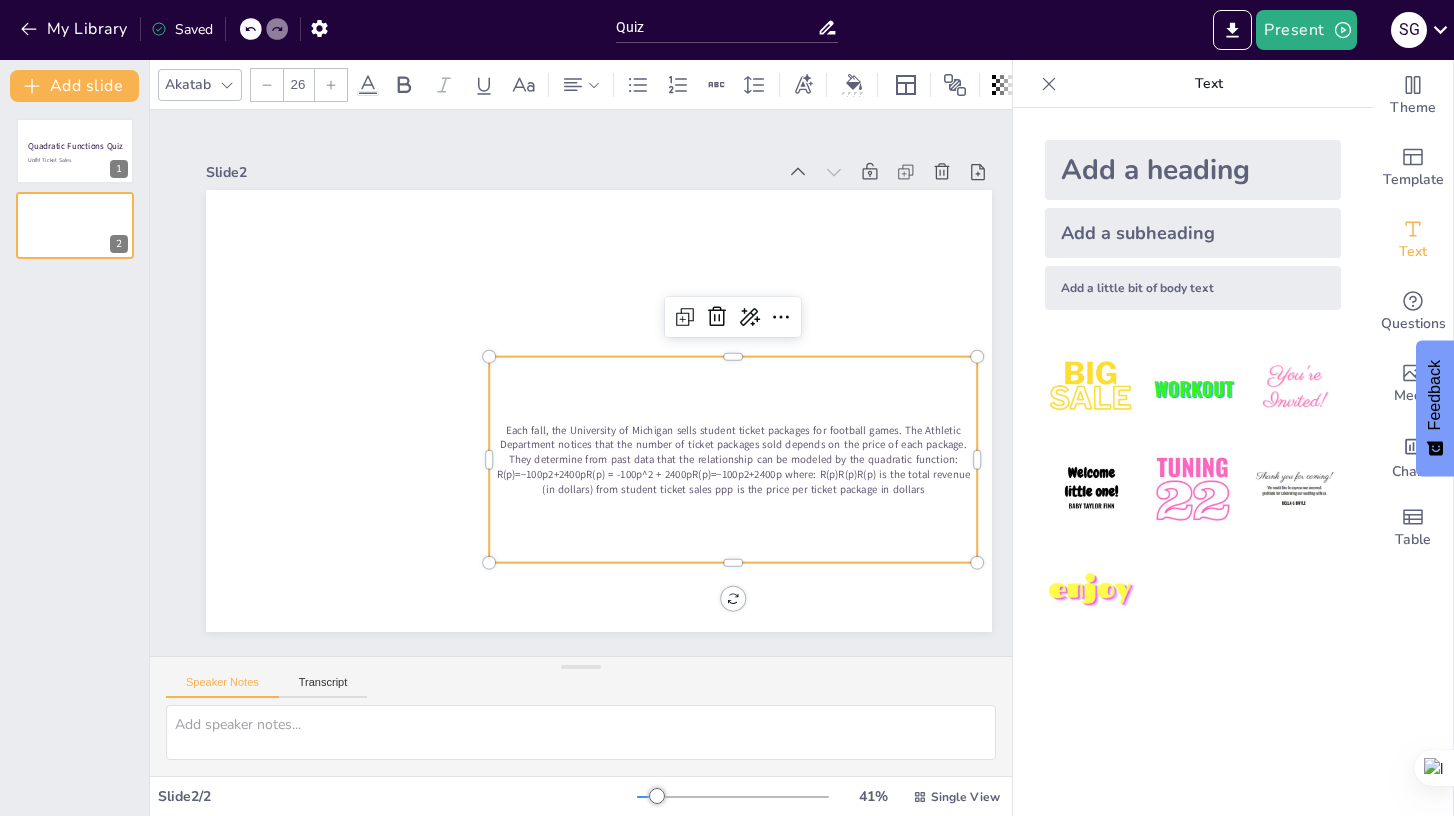 drag, startPoint x: 734, startPoint y: 559, endPoint x: 648, endPoint y: 555, distance: 86.09297 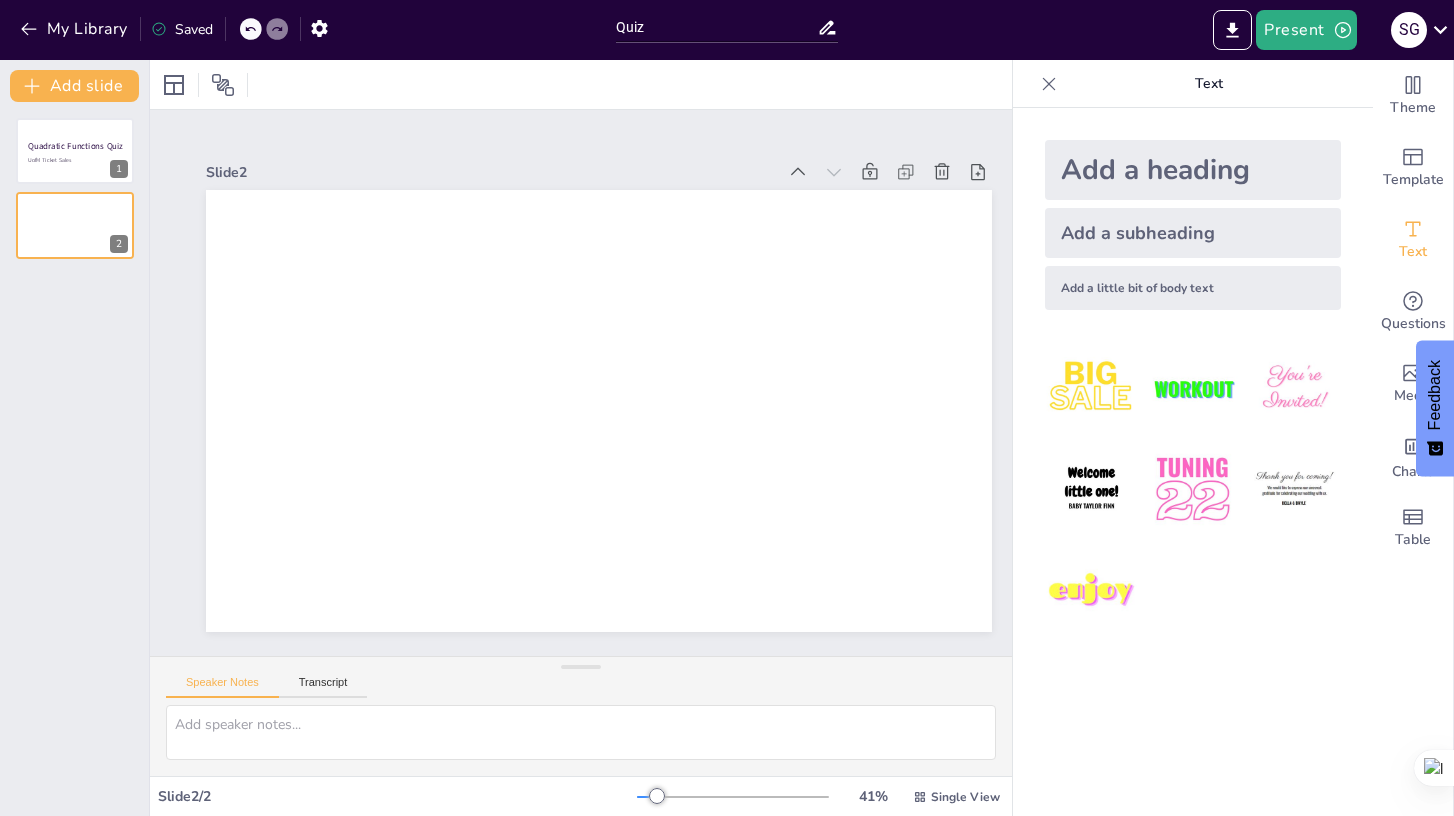click 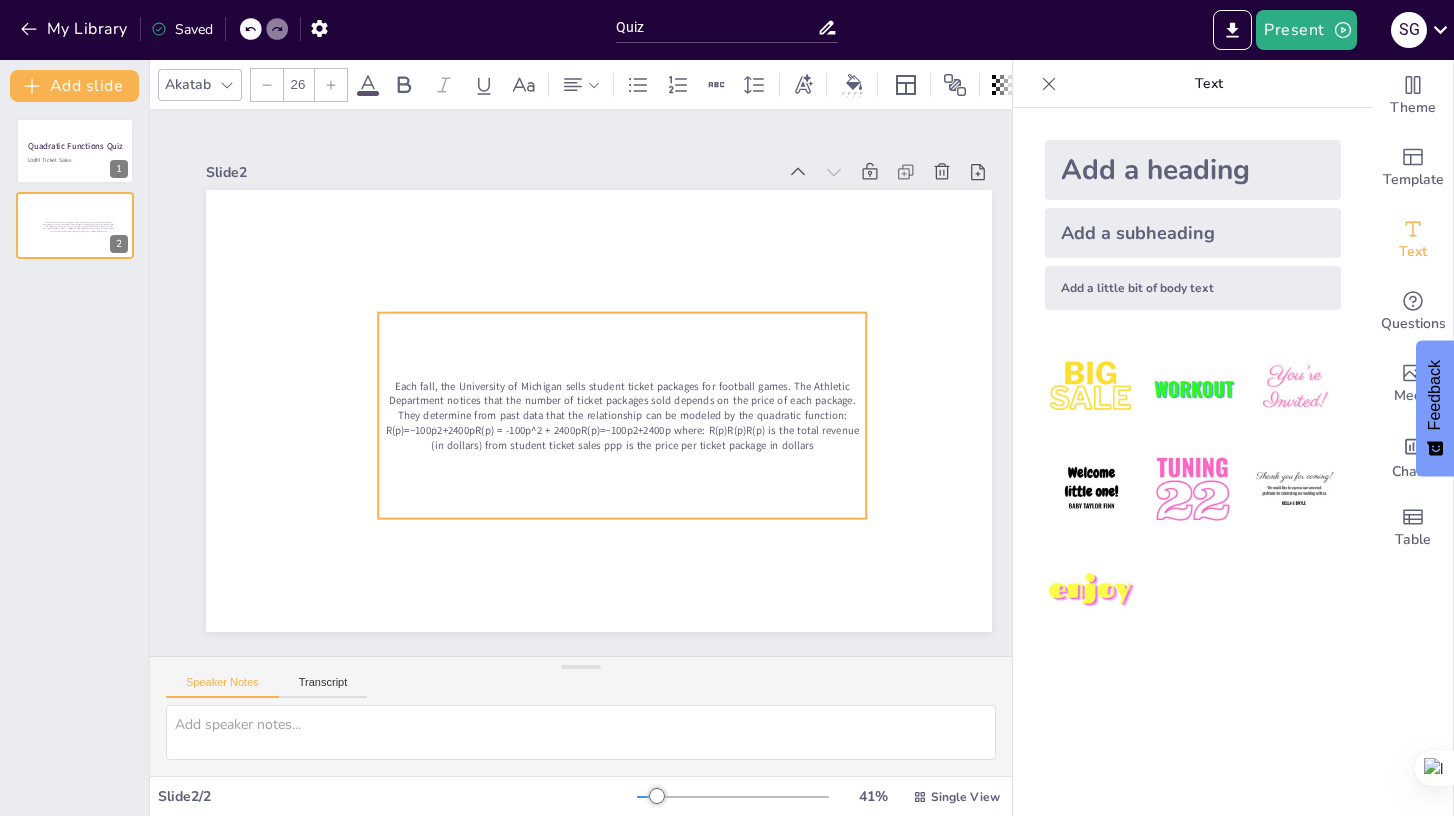 drag, startPoint x: 595, startPoint y: 464, endPoint x: 482, endPoint y: 420, distance: 121.264175 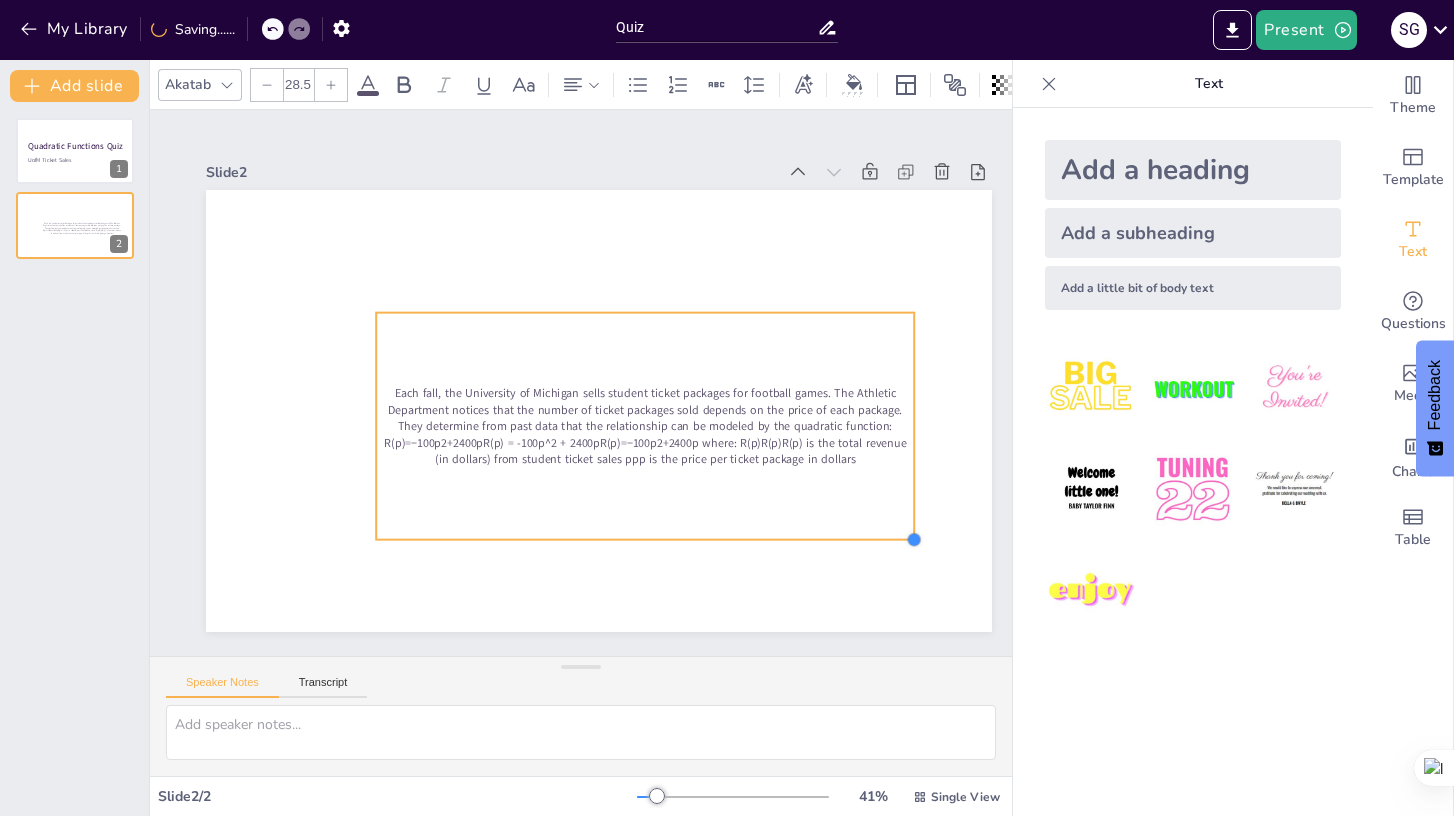 drag, startPoint x: 865, startPoint y: 519, endPoint x: 912, endPoint y: 535, distance: 49.648766 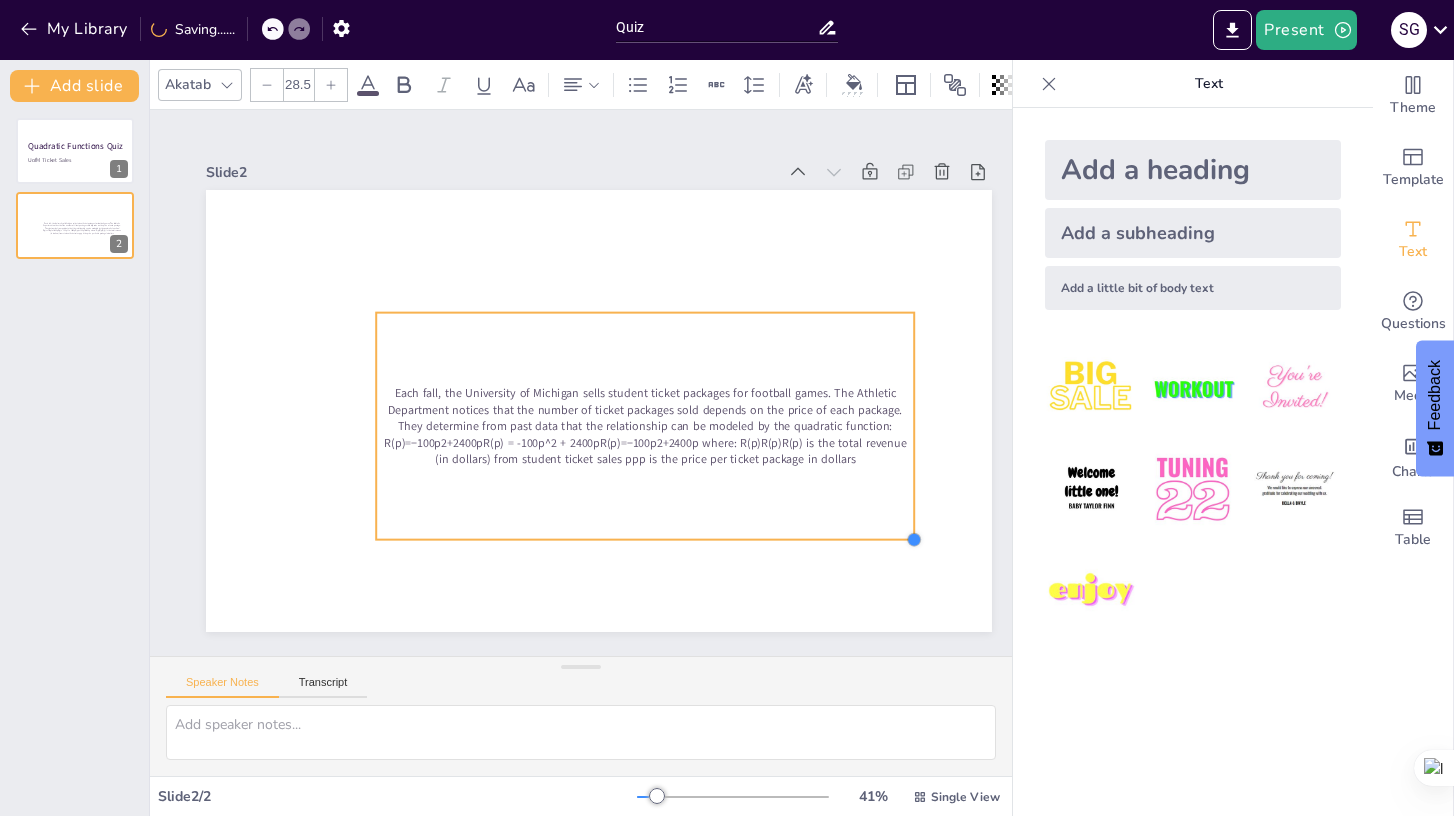 click at bounding box center [792, 685] 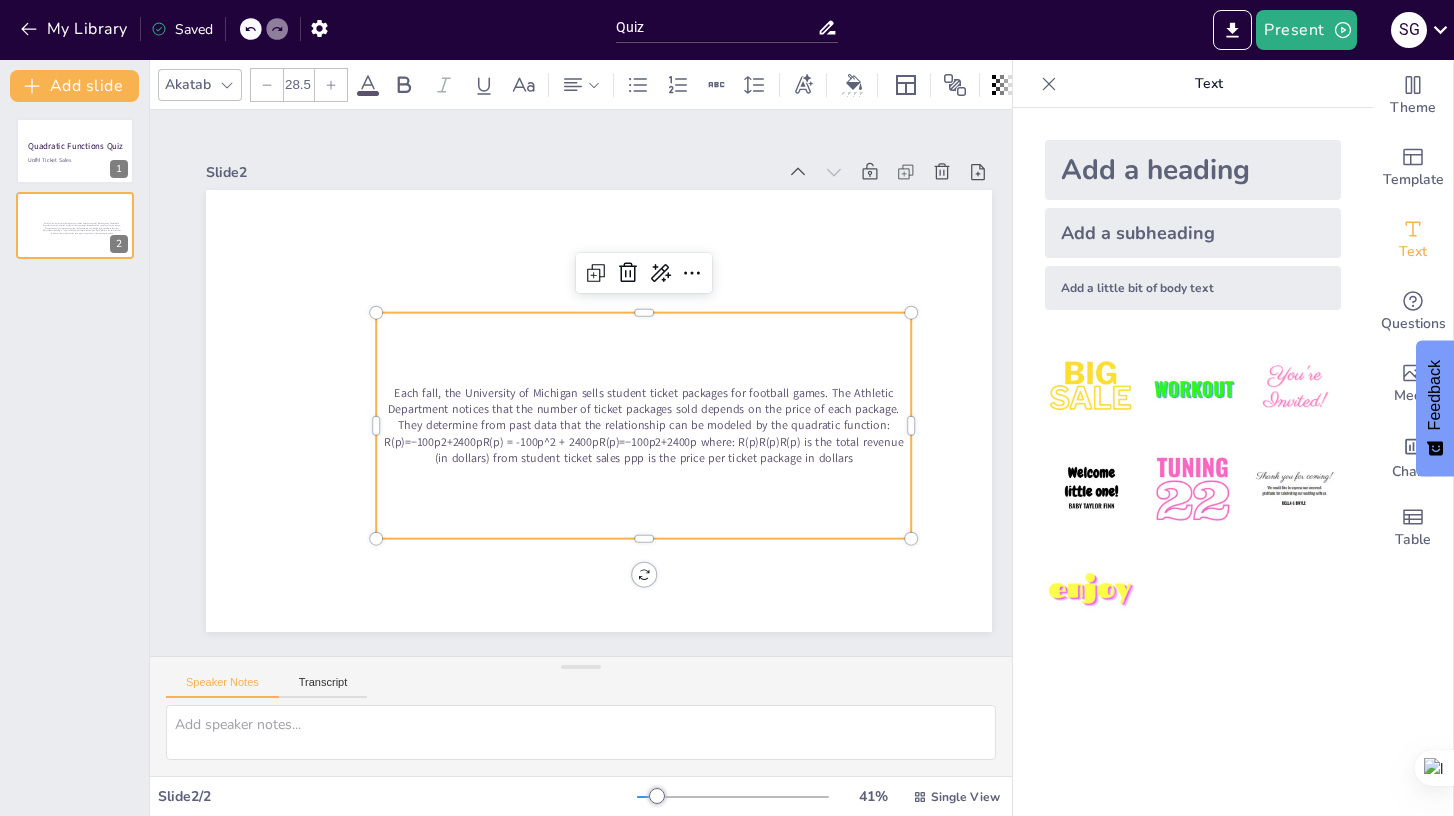 click on "Each fall, the University of Michigan sells student ticket packages for football games. The Athletic Department notices that the number of ticket packages sold depends on the price of each package. They determine from past data that the relationship can be modeled by the quadratic function: R(p)=−100p2+2400pR(p) = -100p^2 + 2400pR(p)=−100p2+2400p where: R(p)R(p)R(p) is the total revenue (in dollars) from student ticket sales ppp is the price per ticket package in dollars" at bounding box center (591, 458) 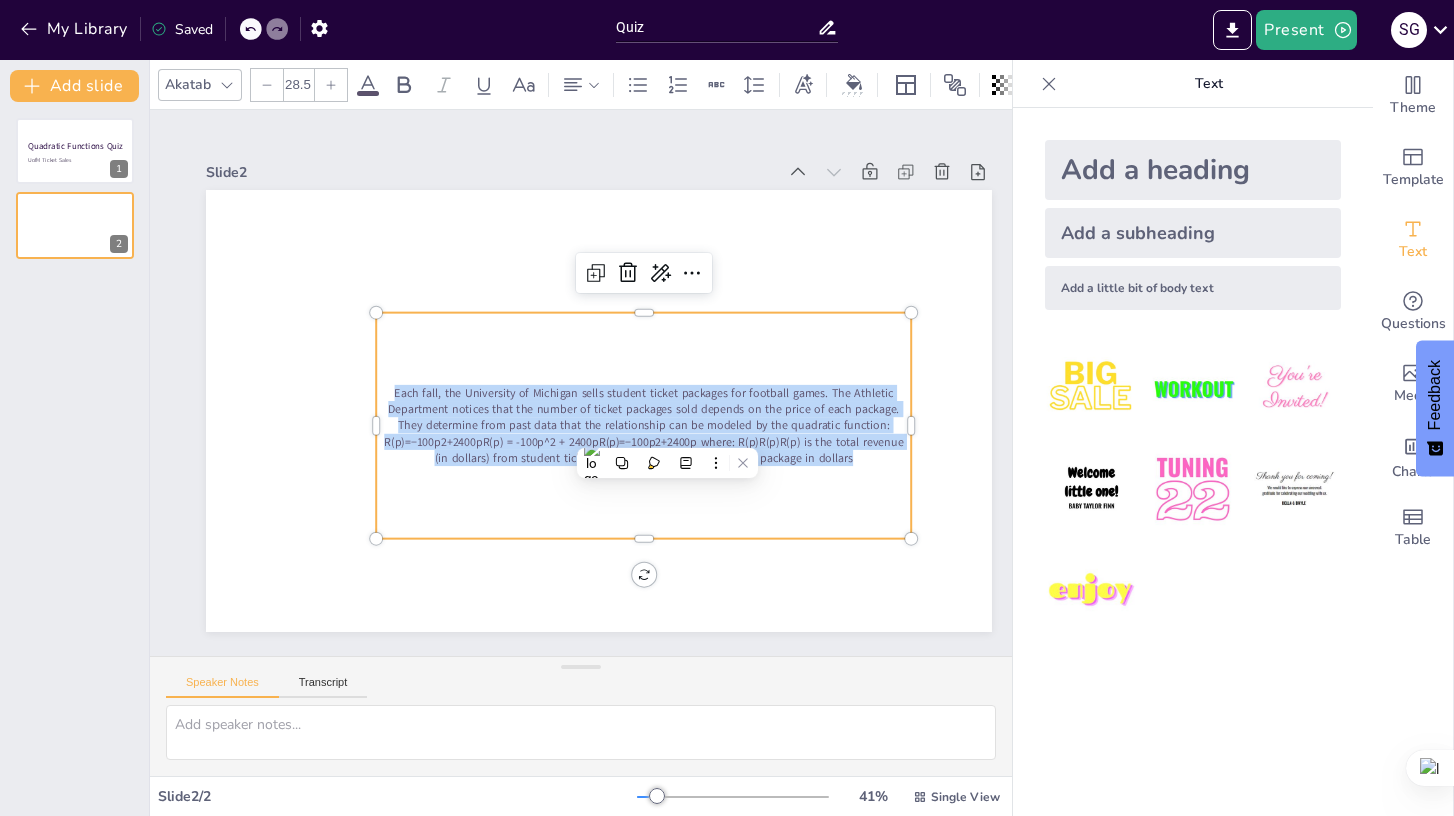 click on "Each fall, the University of Michigan sells student ticket packages for football games. The Athletic Department notices that the number of ticket packages sold depends on the price of each package. They determine from past data that the relationship can be modeled by the quadratic function: R(p)=−100p2+2400pR(p) = -100p^2 + 2400pR(p)=−100p2+2400p where: R(p)R(p)R(p) is the total revenue (in dollars) from student ticket sales ppp is the price per ticket package in dollars" at bounding box center (526, 435) 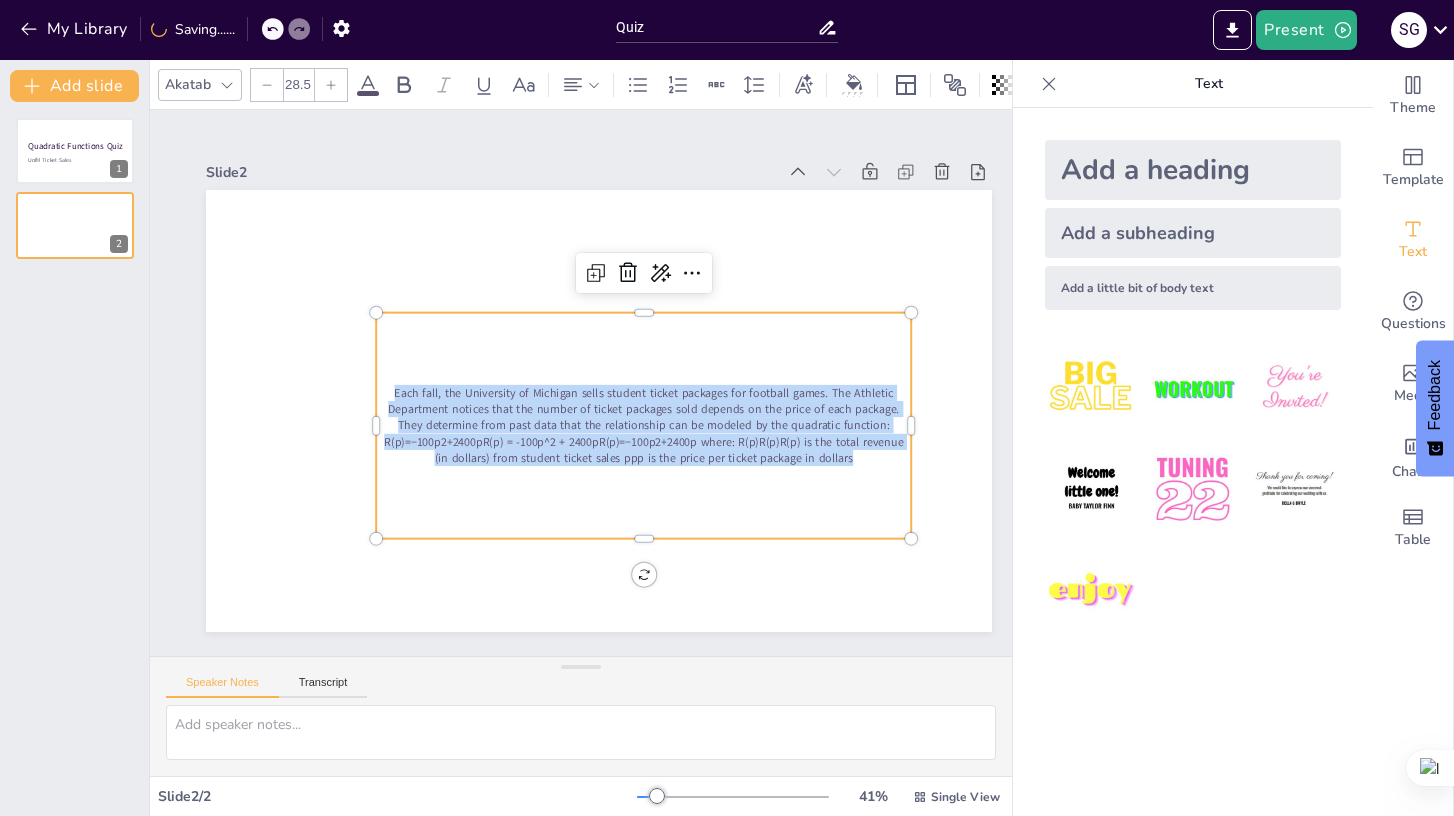 click at bounding box center (331, 85) 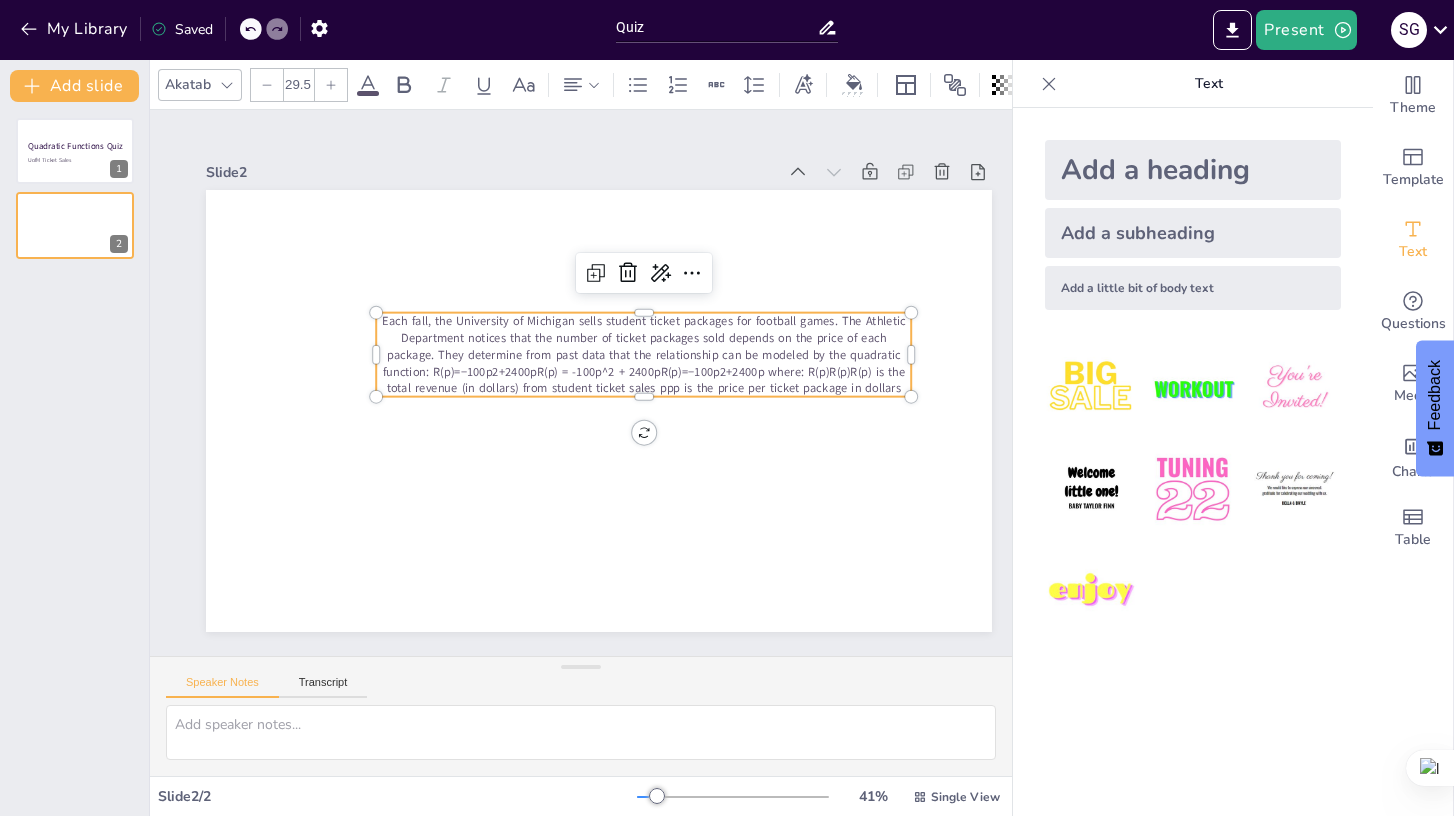 click at bounding box center [331, 85] 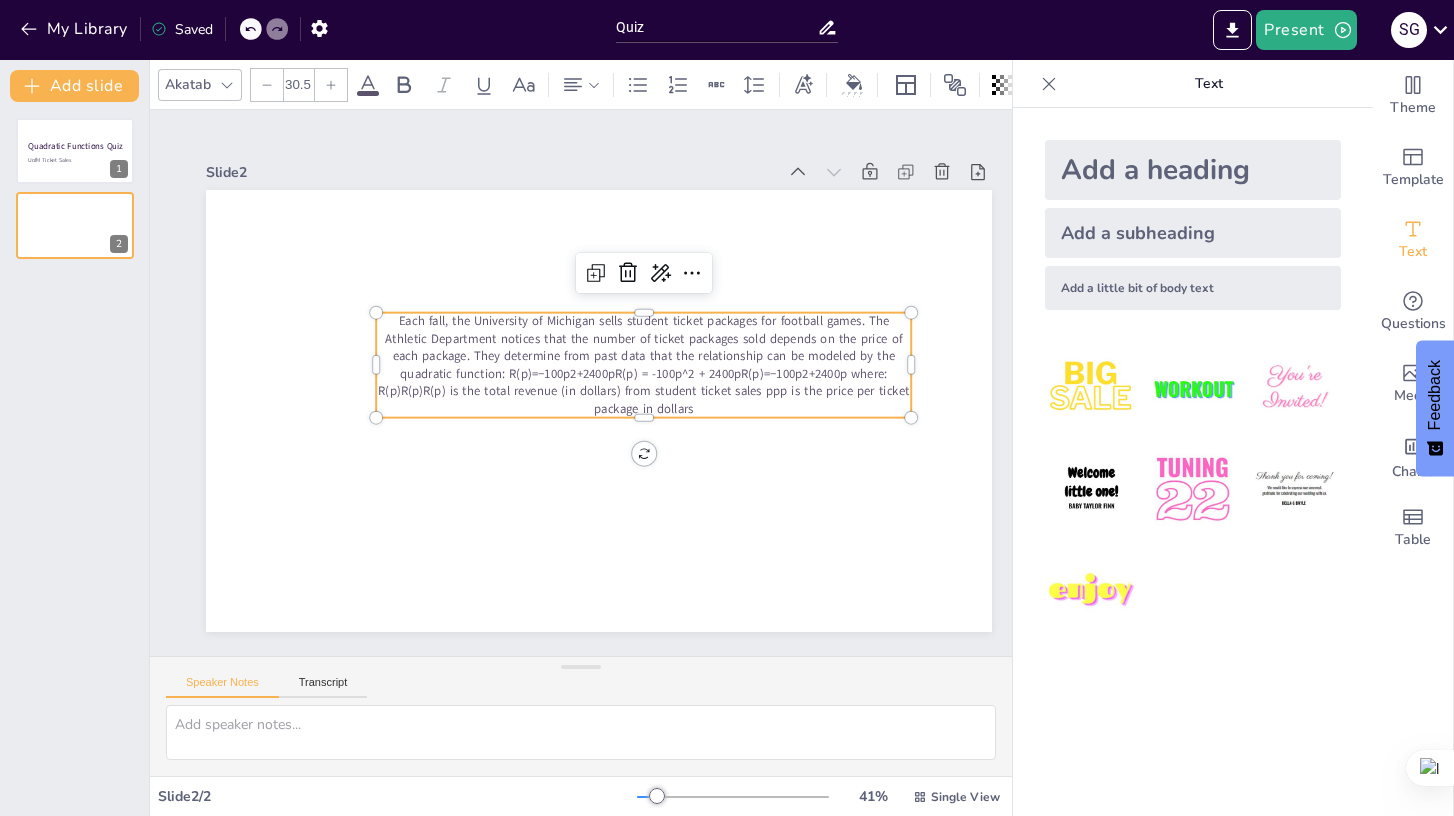 click at bounding box center (331, 85) 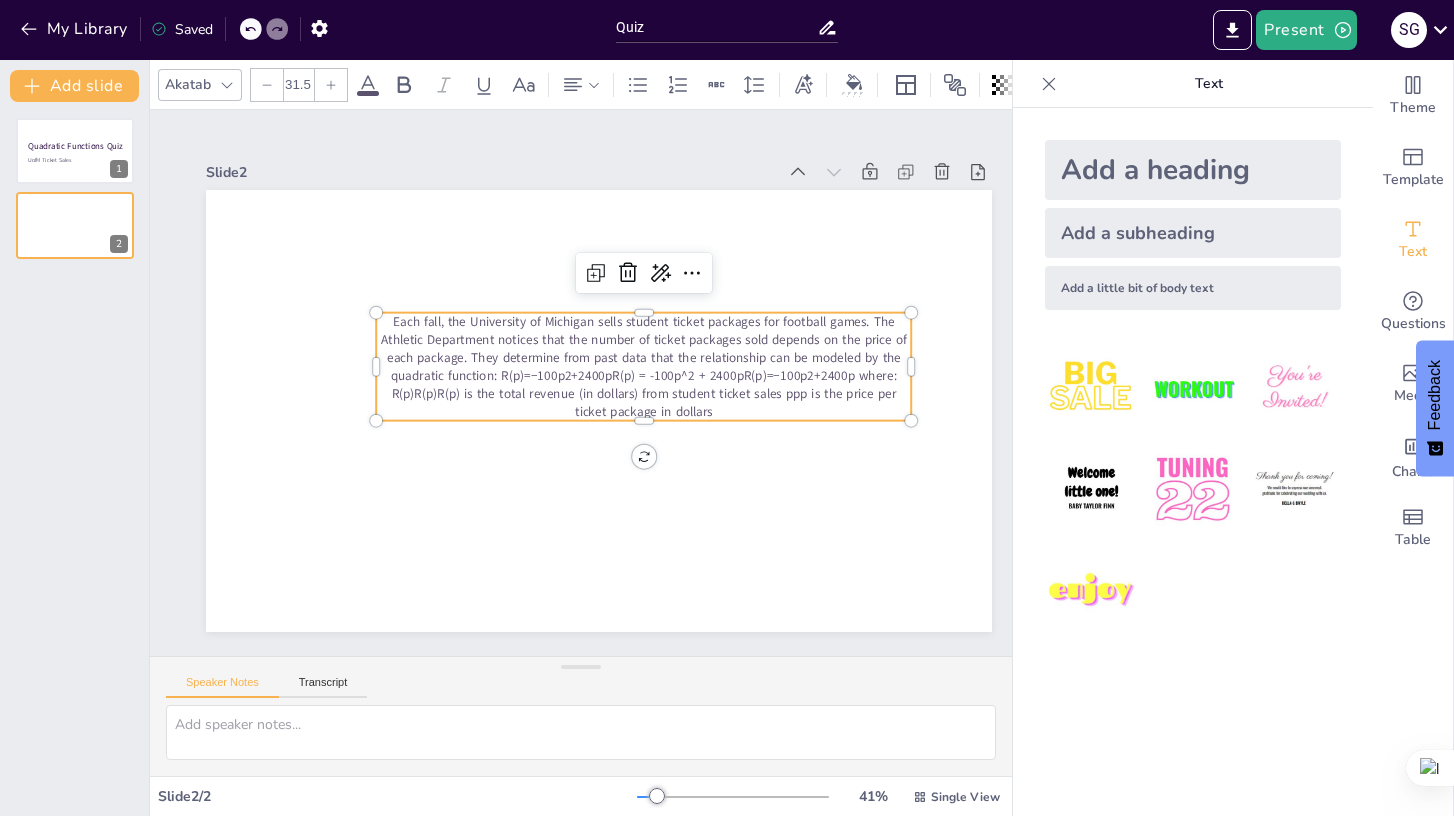click at bounding box center (331, 85) 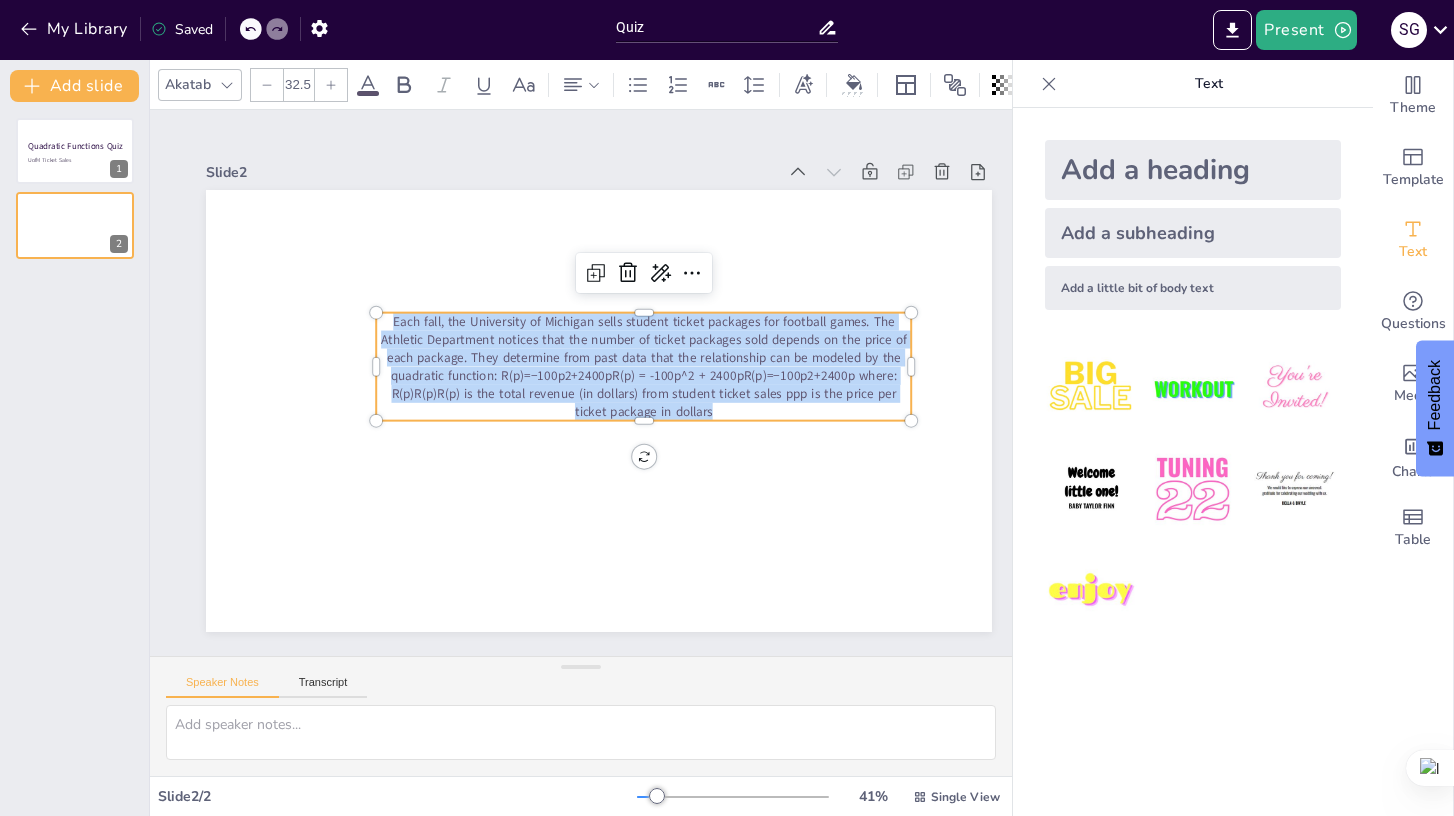 click at bounding box center [331, 85] 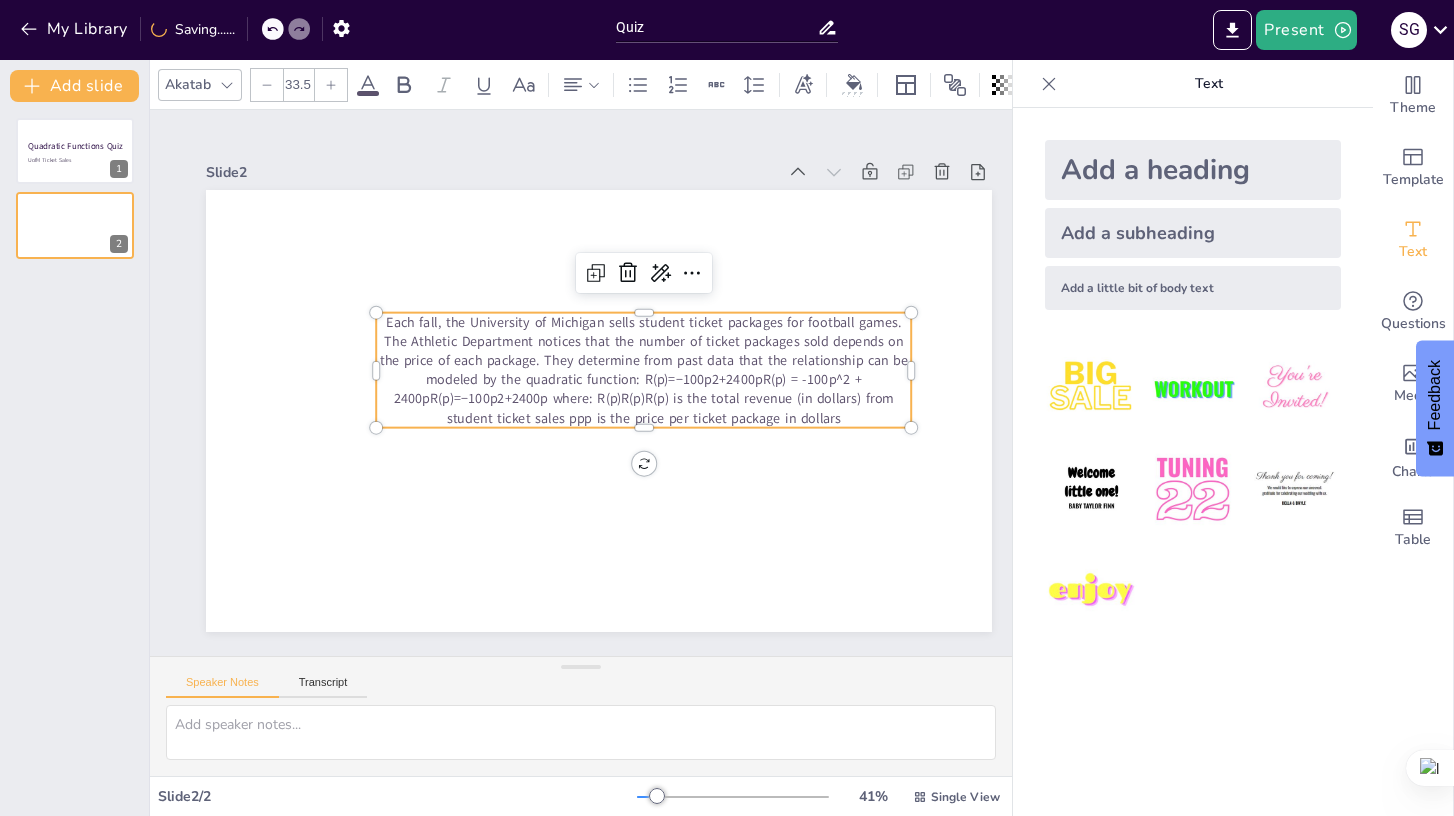 click at bounding box center [331, 85] 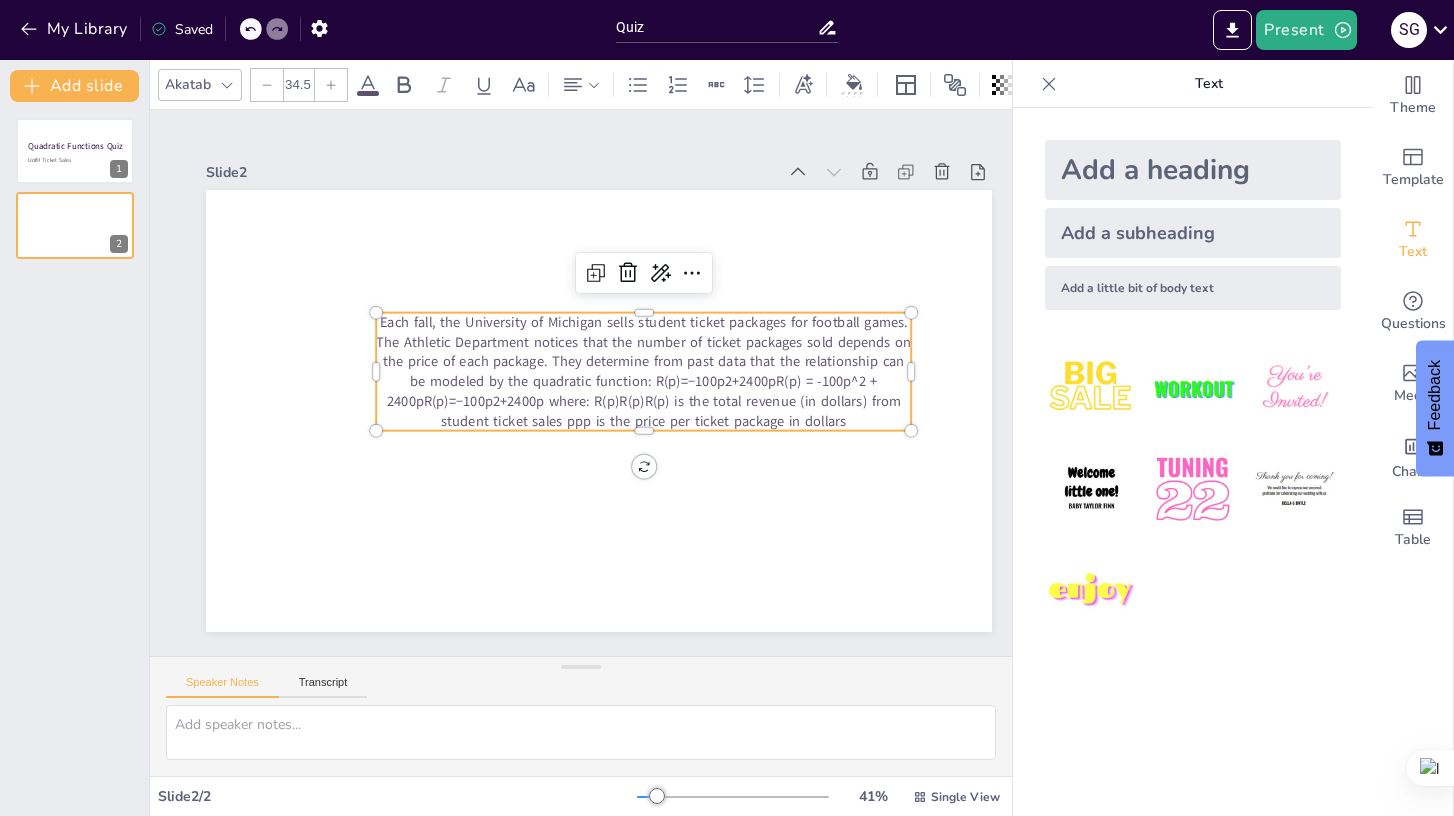 click at bounding box center (331, 85) 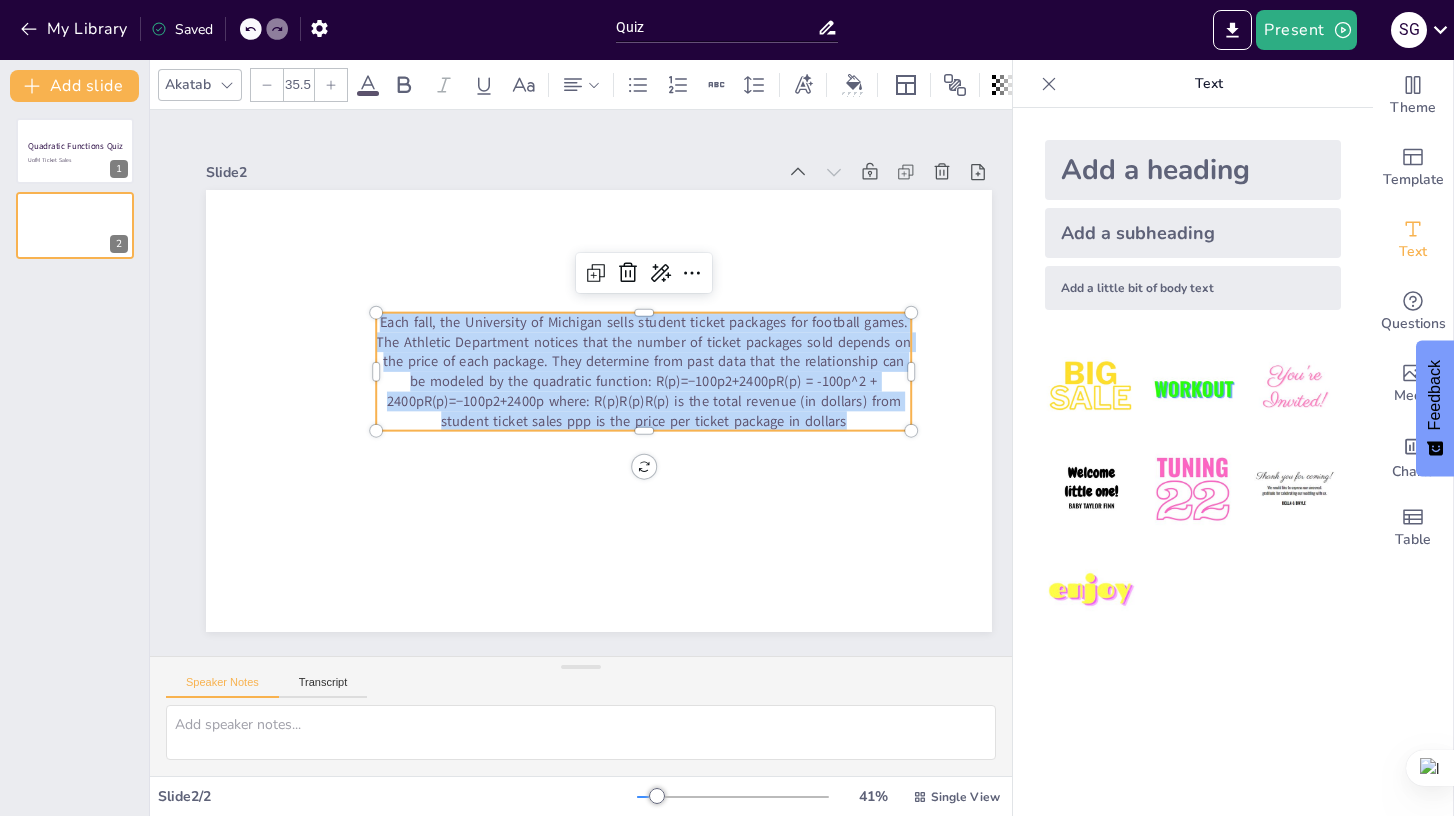 click at bounding box center [331, 85] 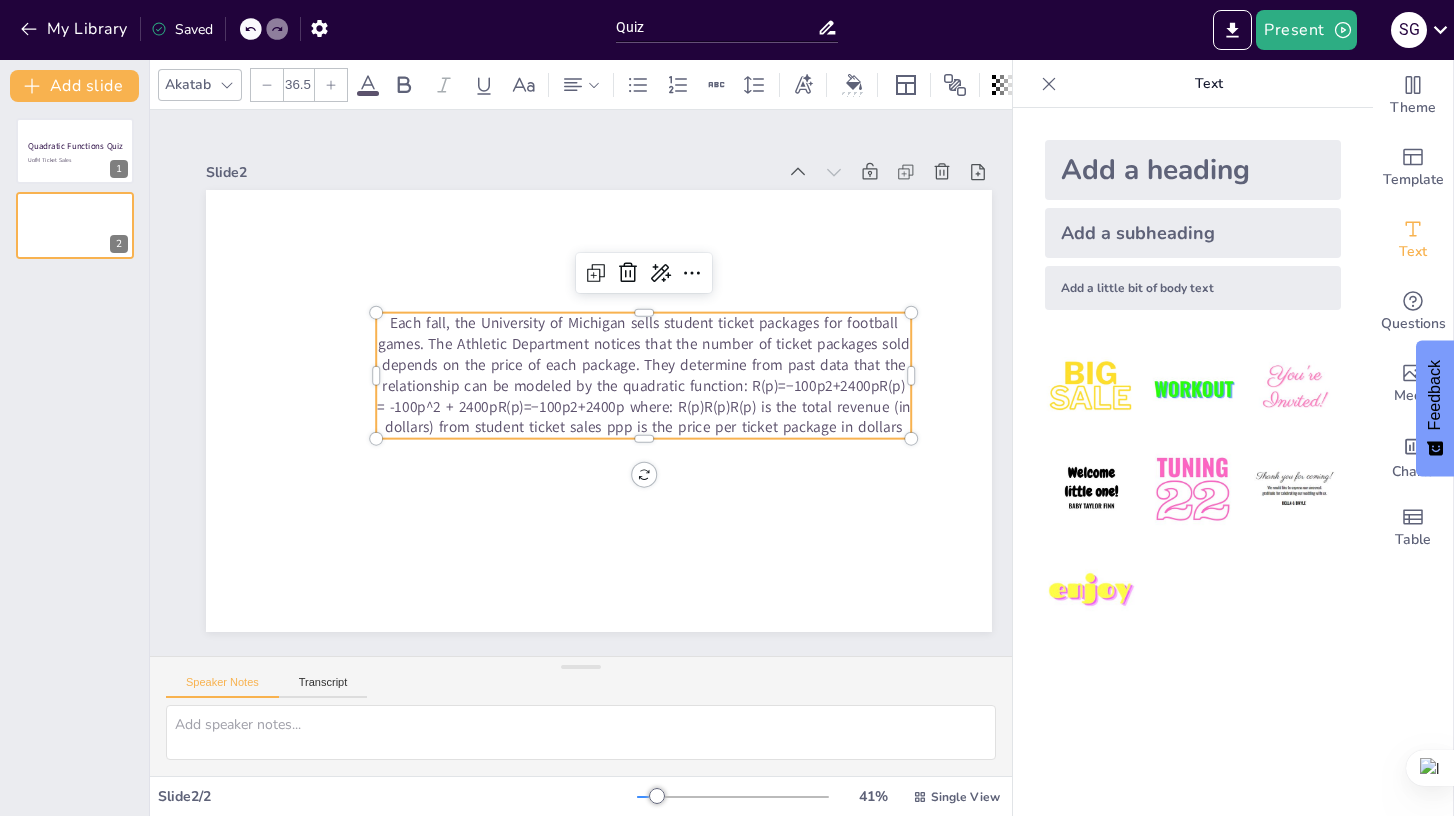 click at bounding box center [331, 85] 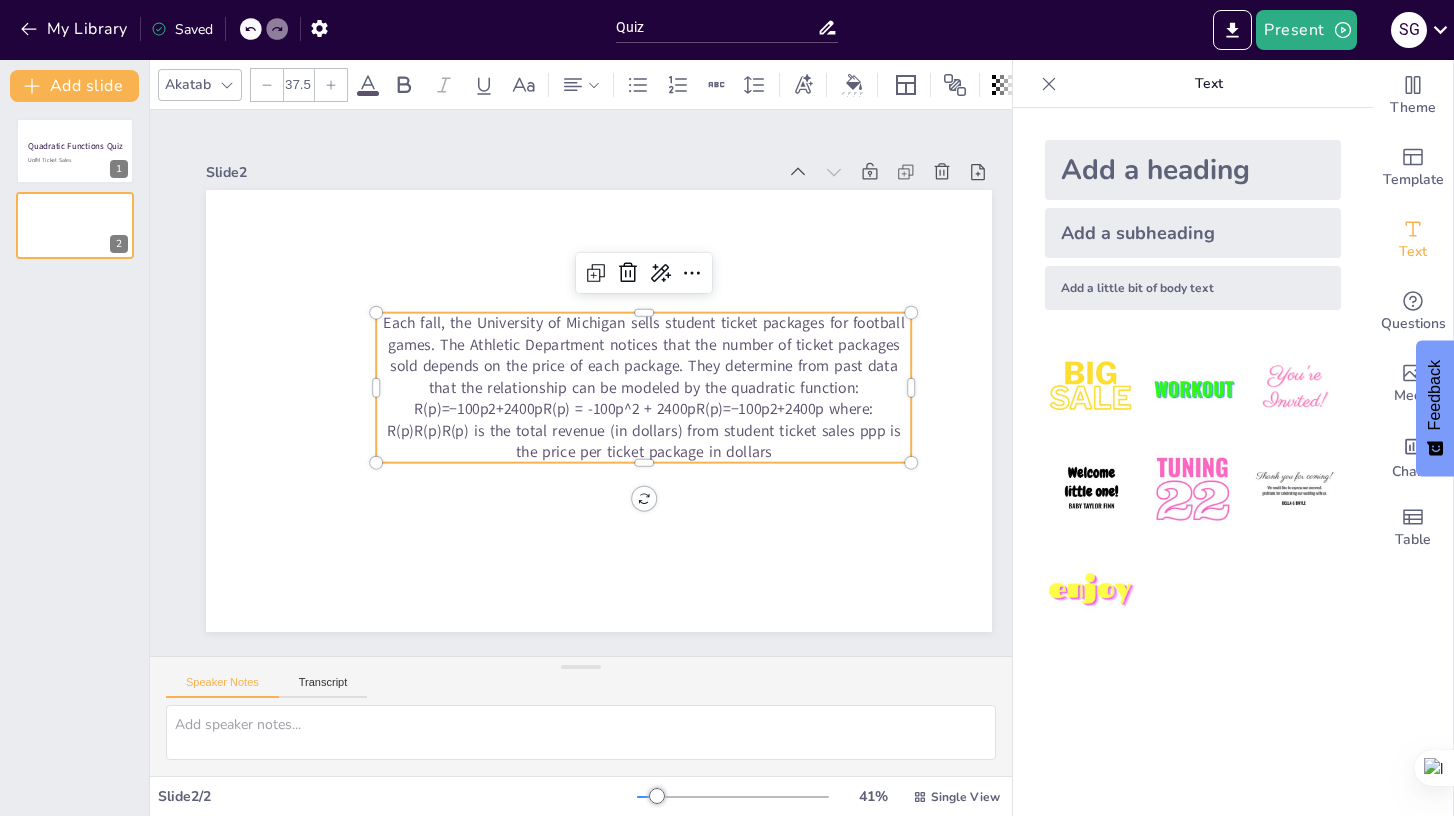 click at bounding box center [331, 85] 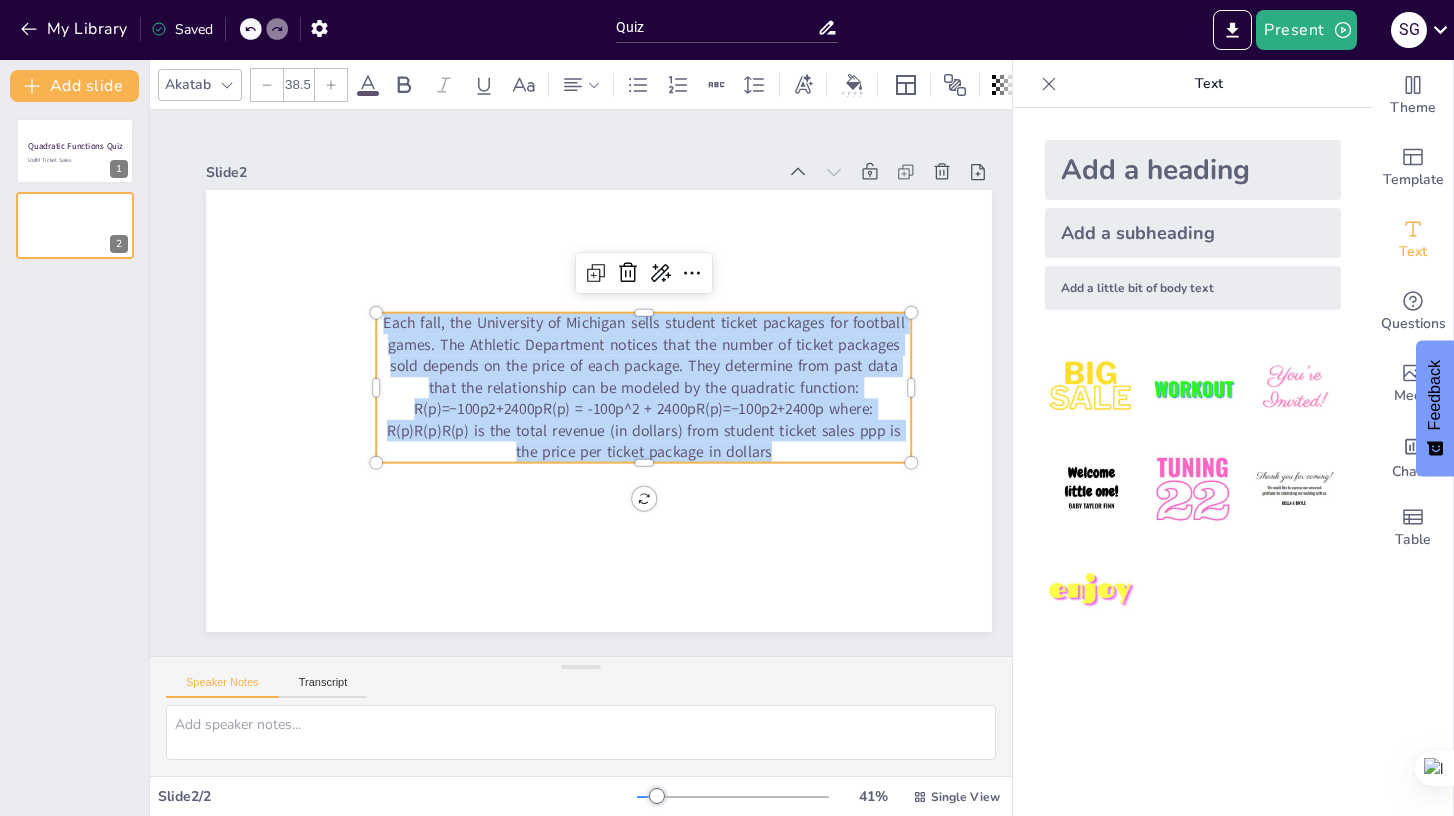 click at bounding box center (331, 85) 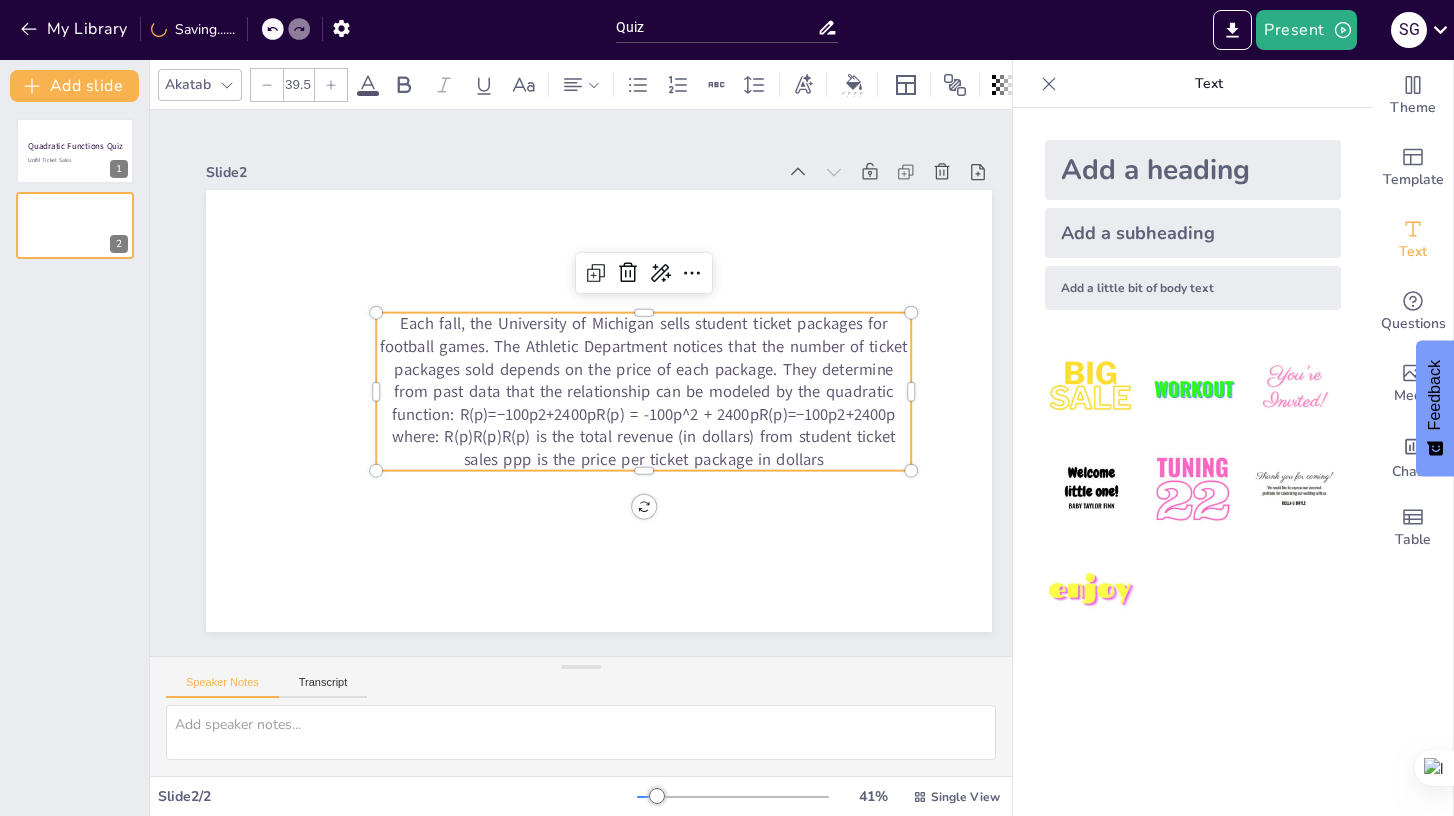 click at bounding box center (331, 85) 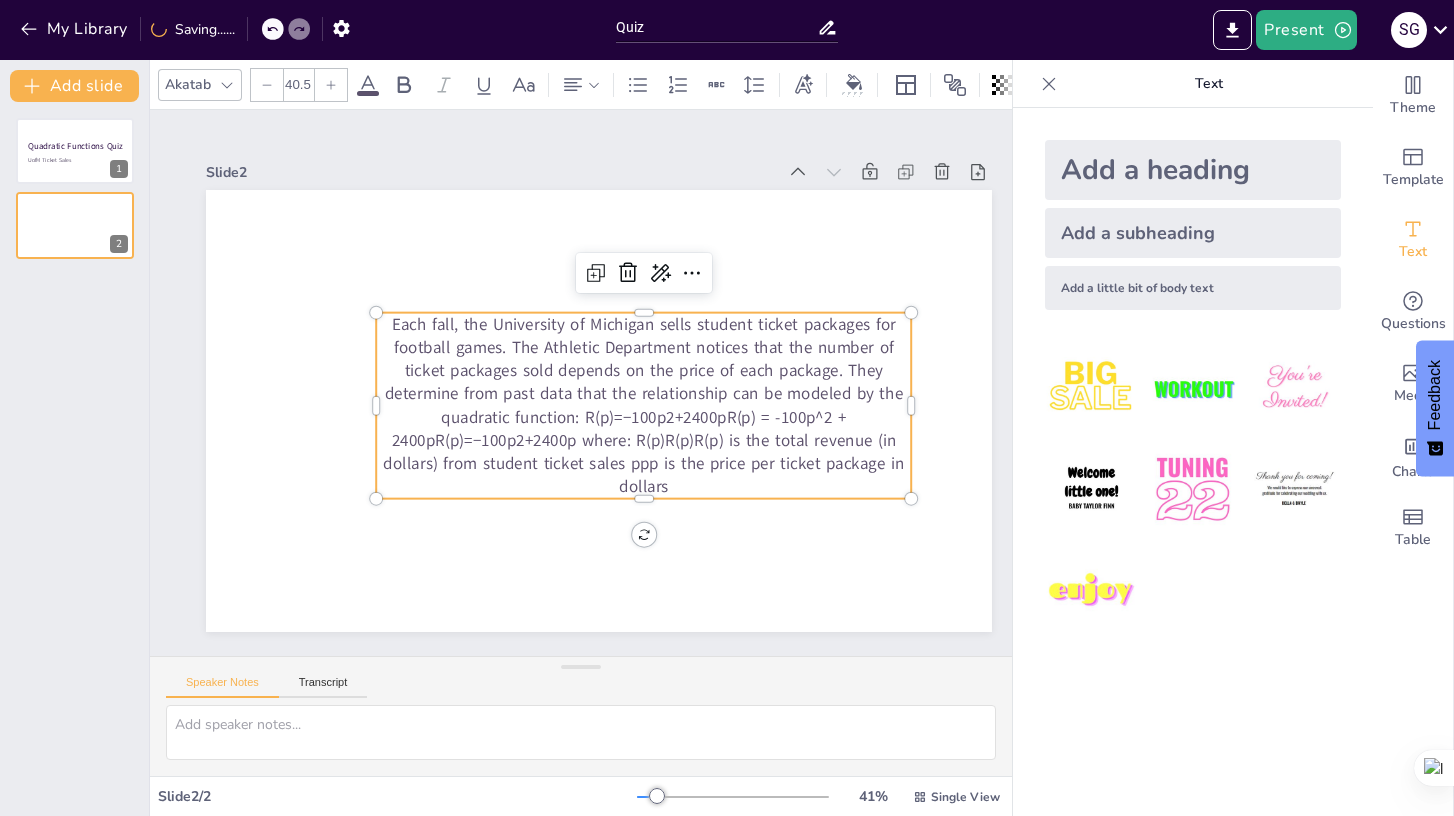click at bounding box center (331, 85) 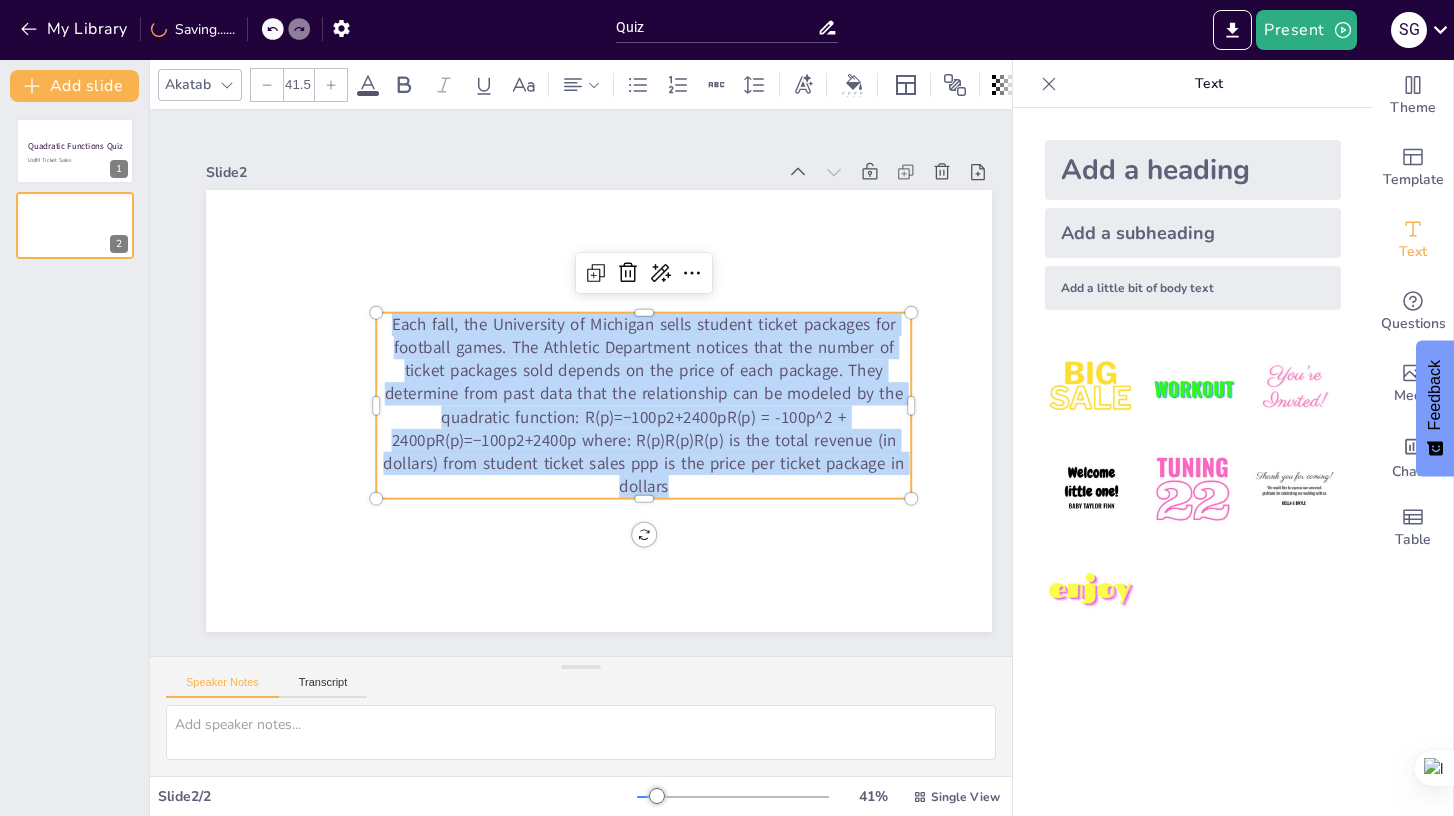 click at bounding box center [331, 85] 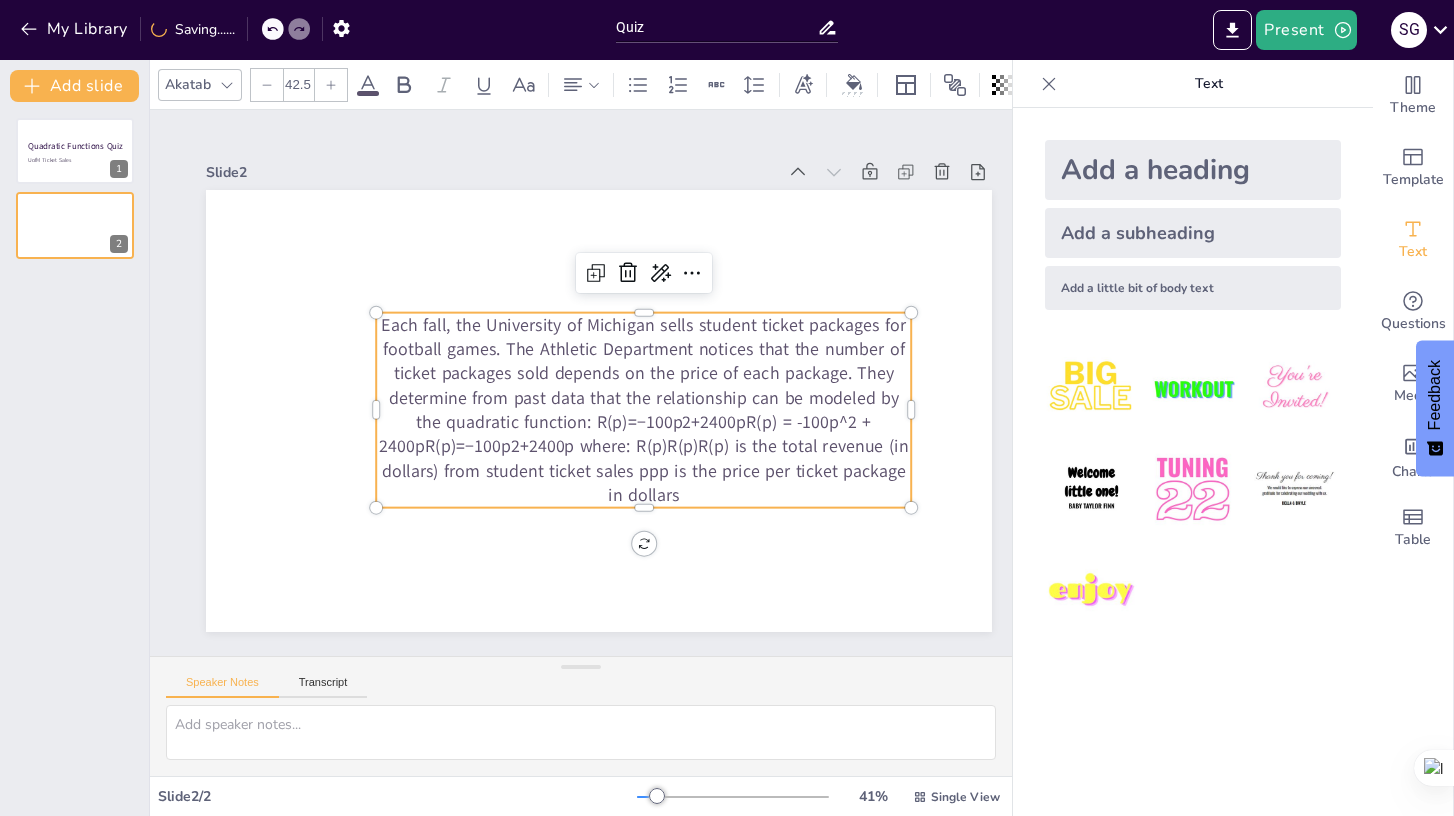 click at bounding box center (331, 85) 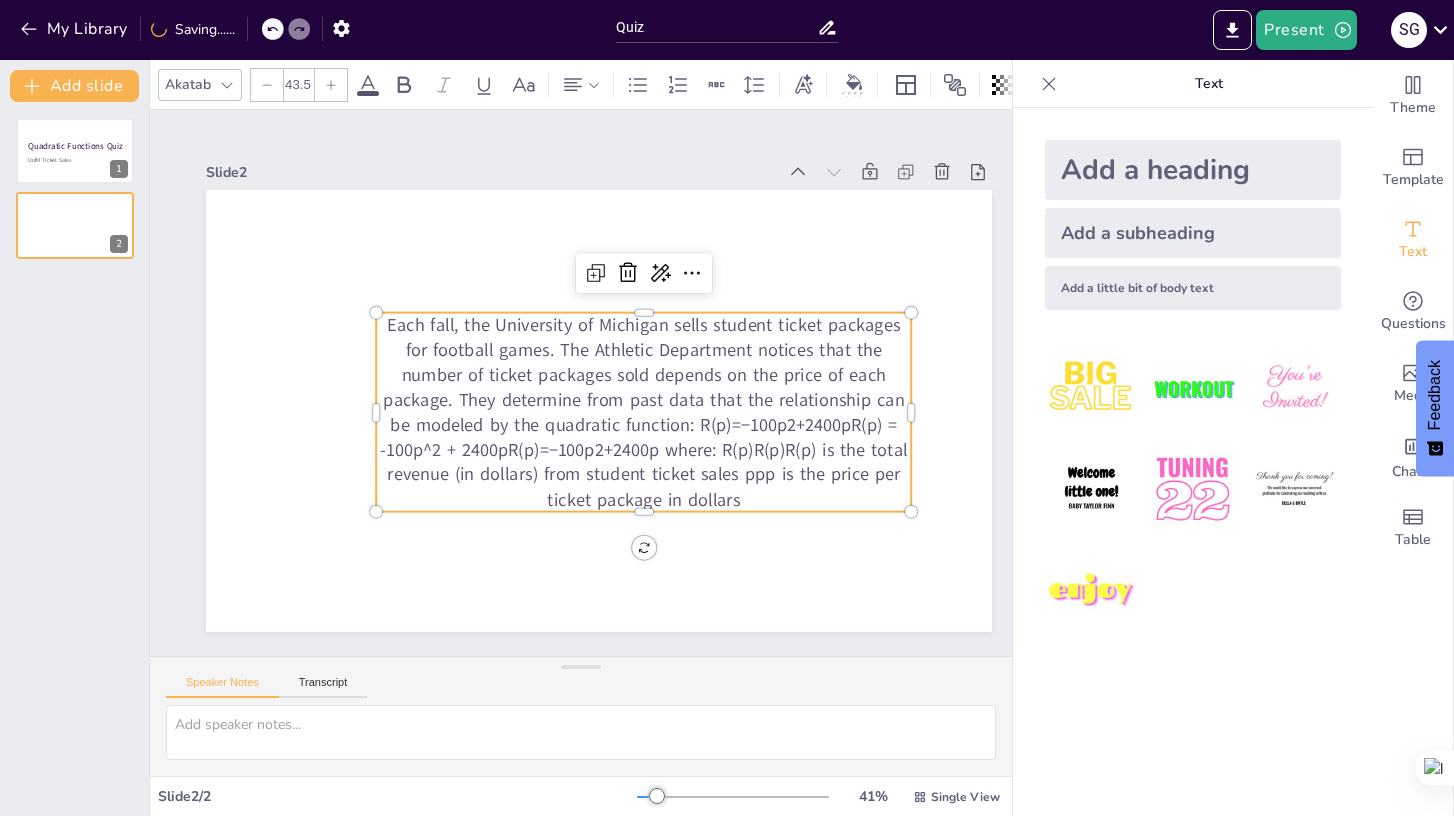 click at bounding box center (331, 85) 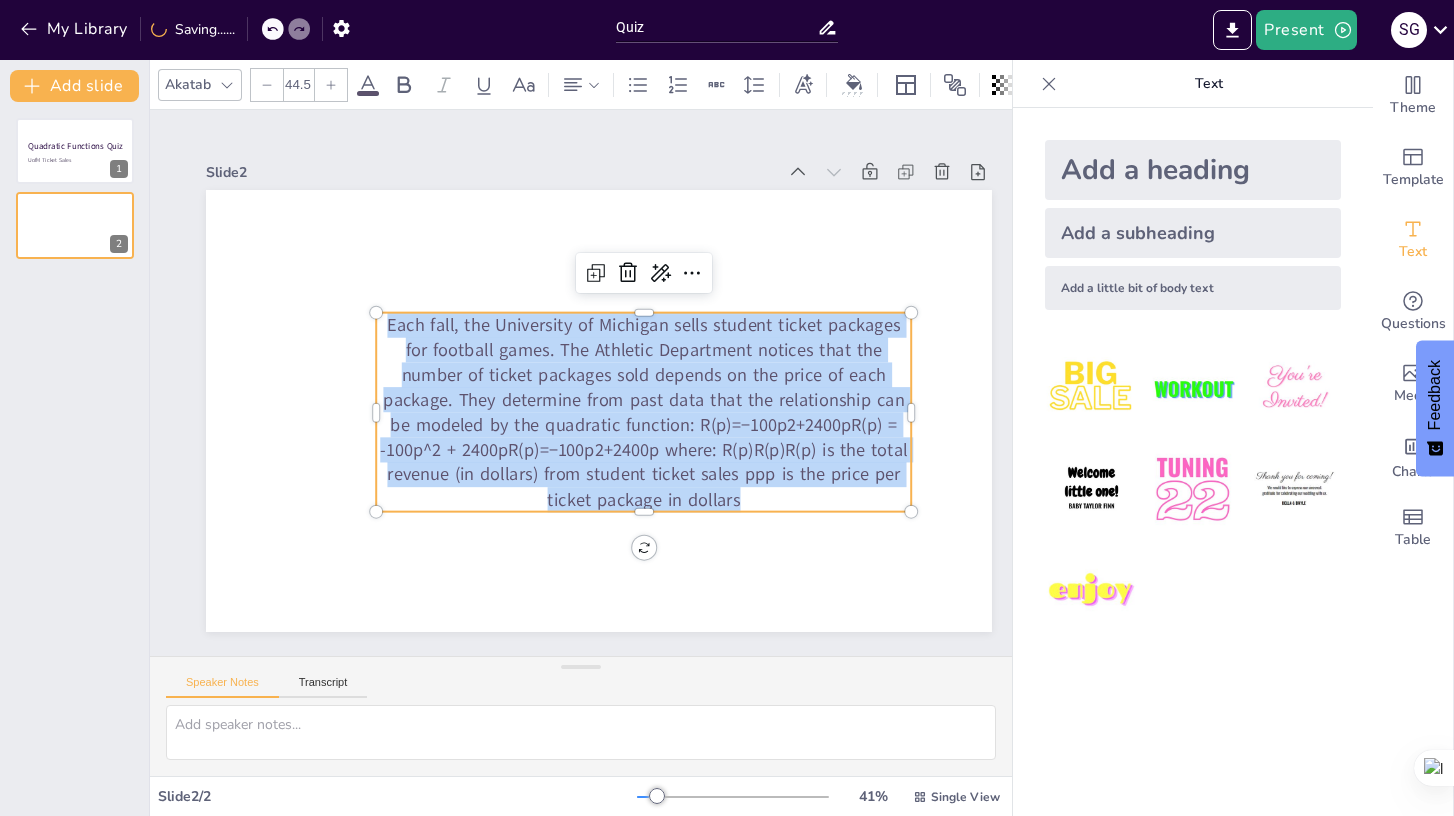 click at bounding box center [331, 85] 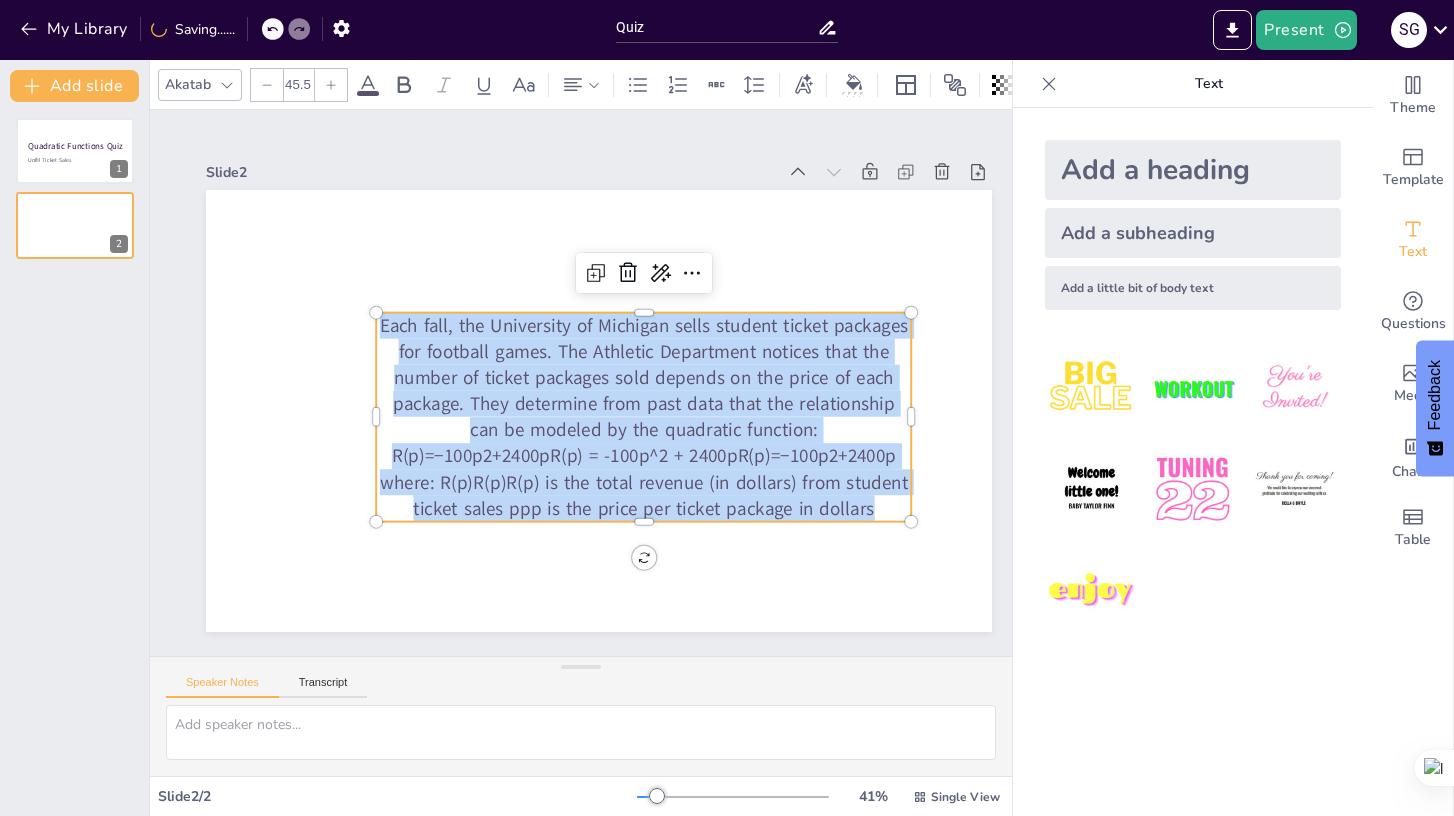 click at bounding box center (331, 85) 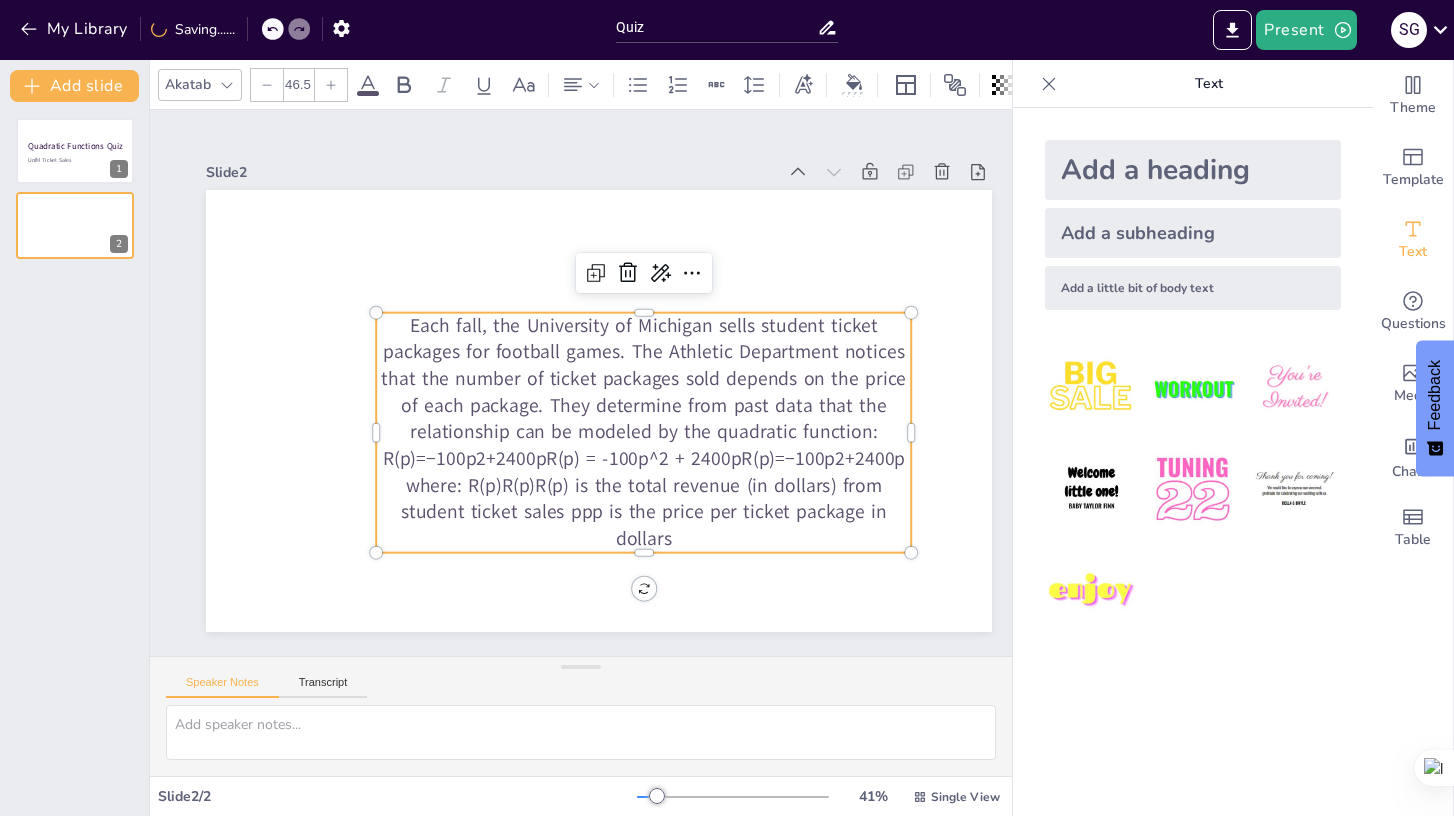click at bounding box center (331, 85) 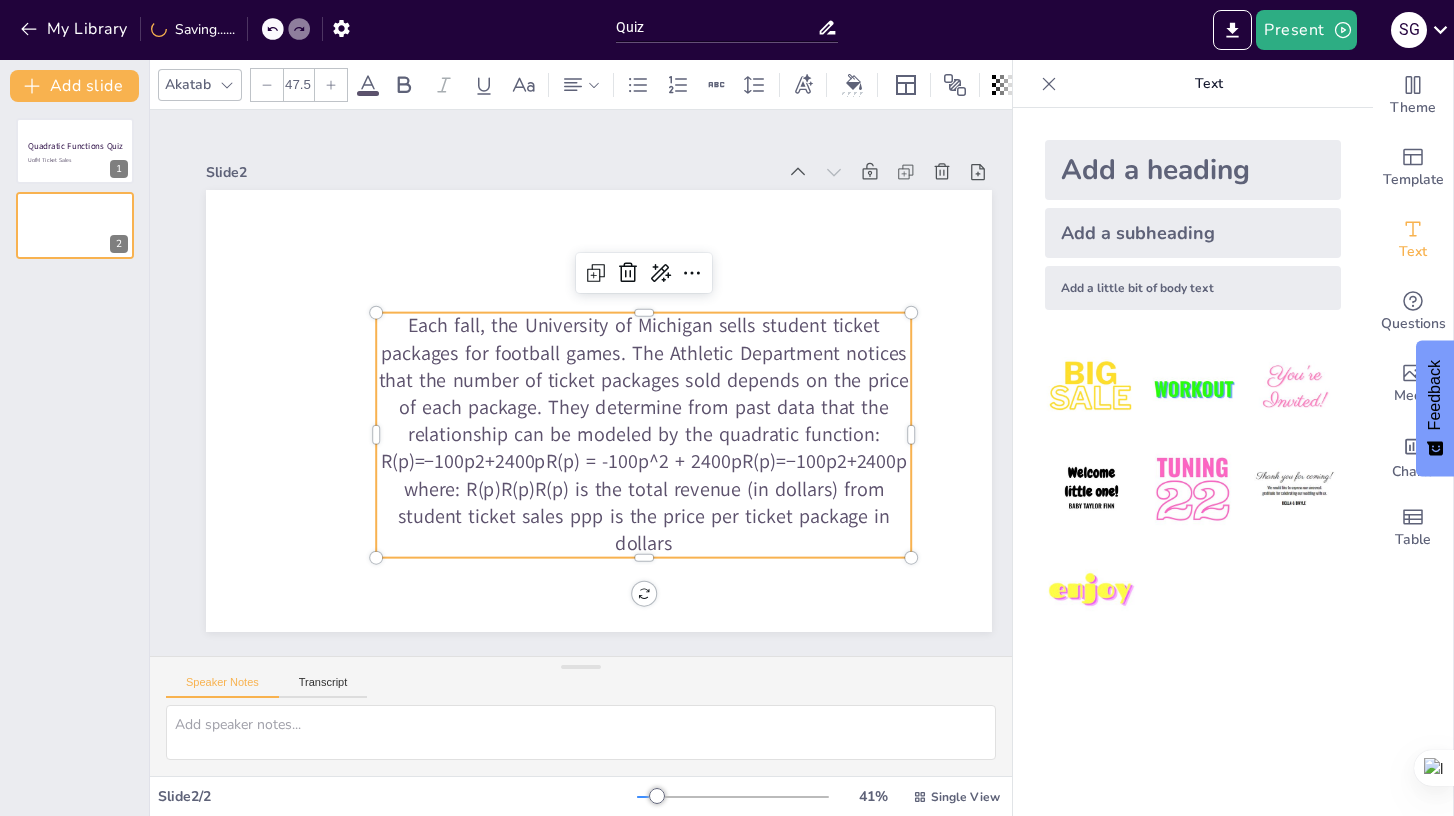 click at bounding box center [331, 85] 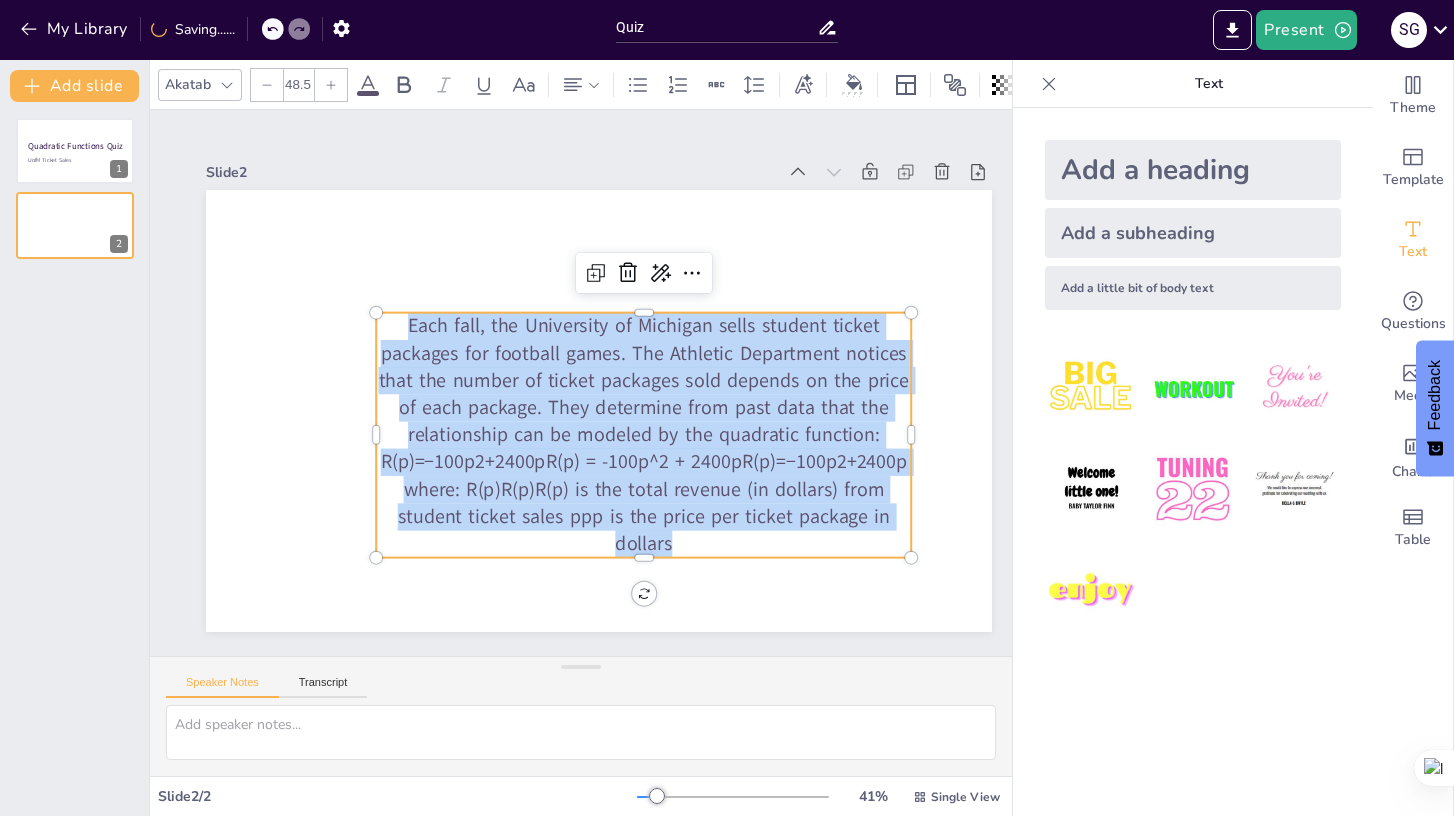 click at bounding box center (331, 85) 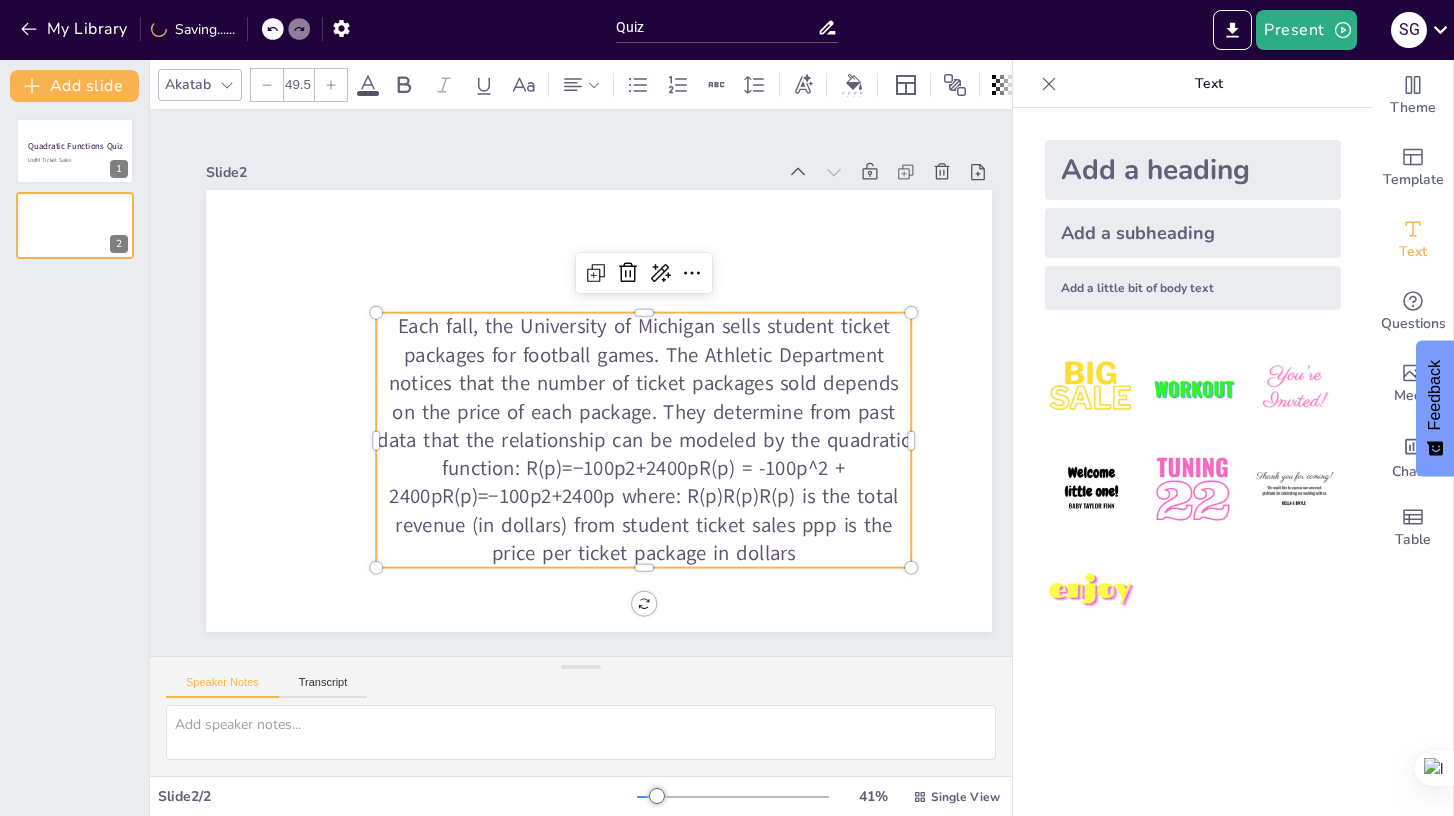 click at bounding box center (331, 85) 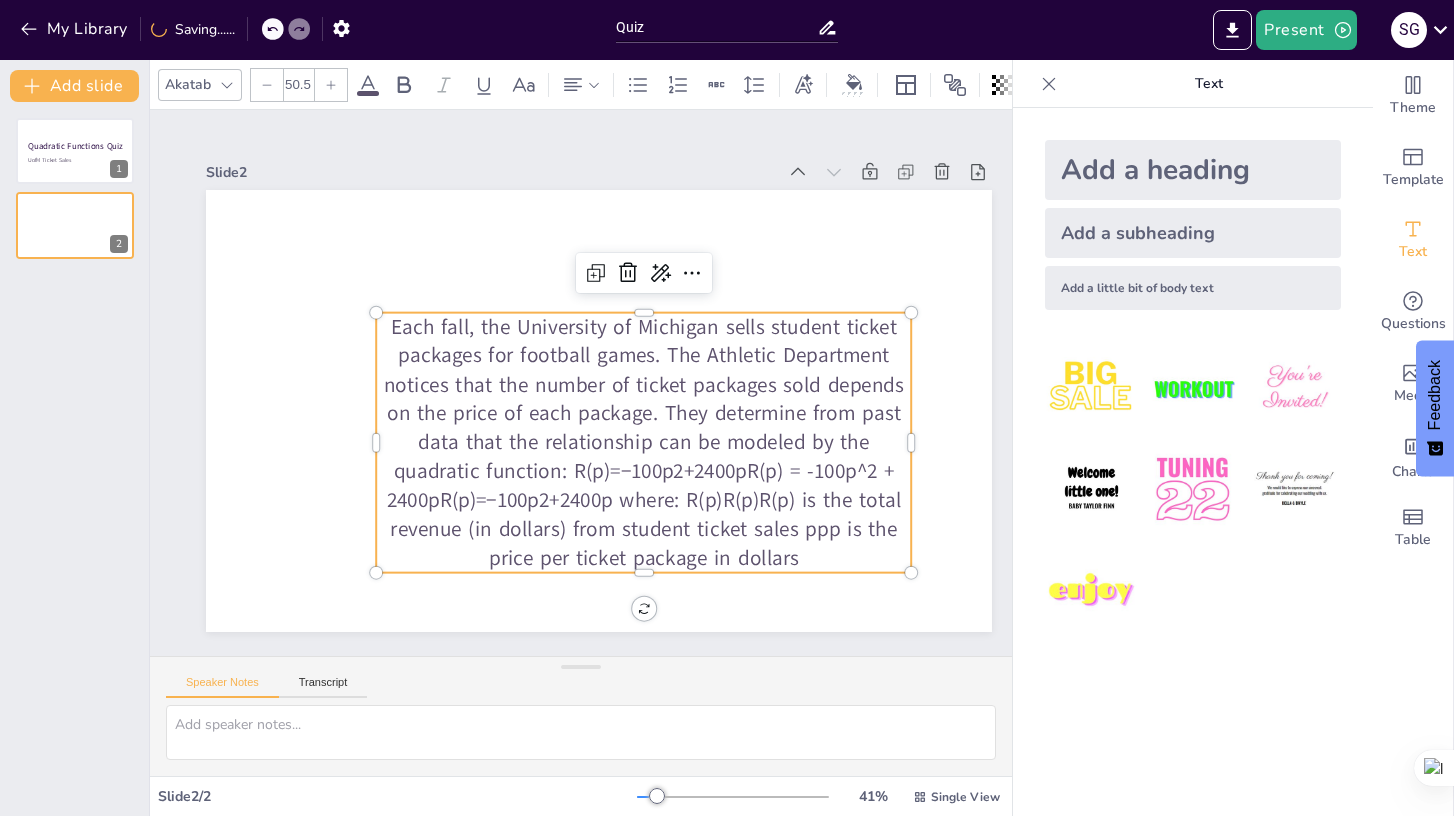 click at bounding box center [331, 85] 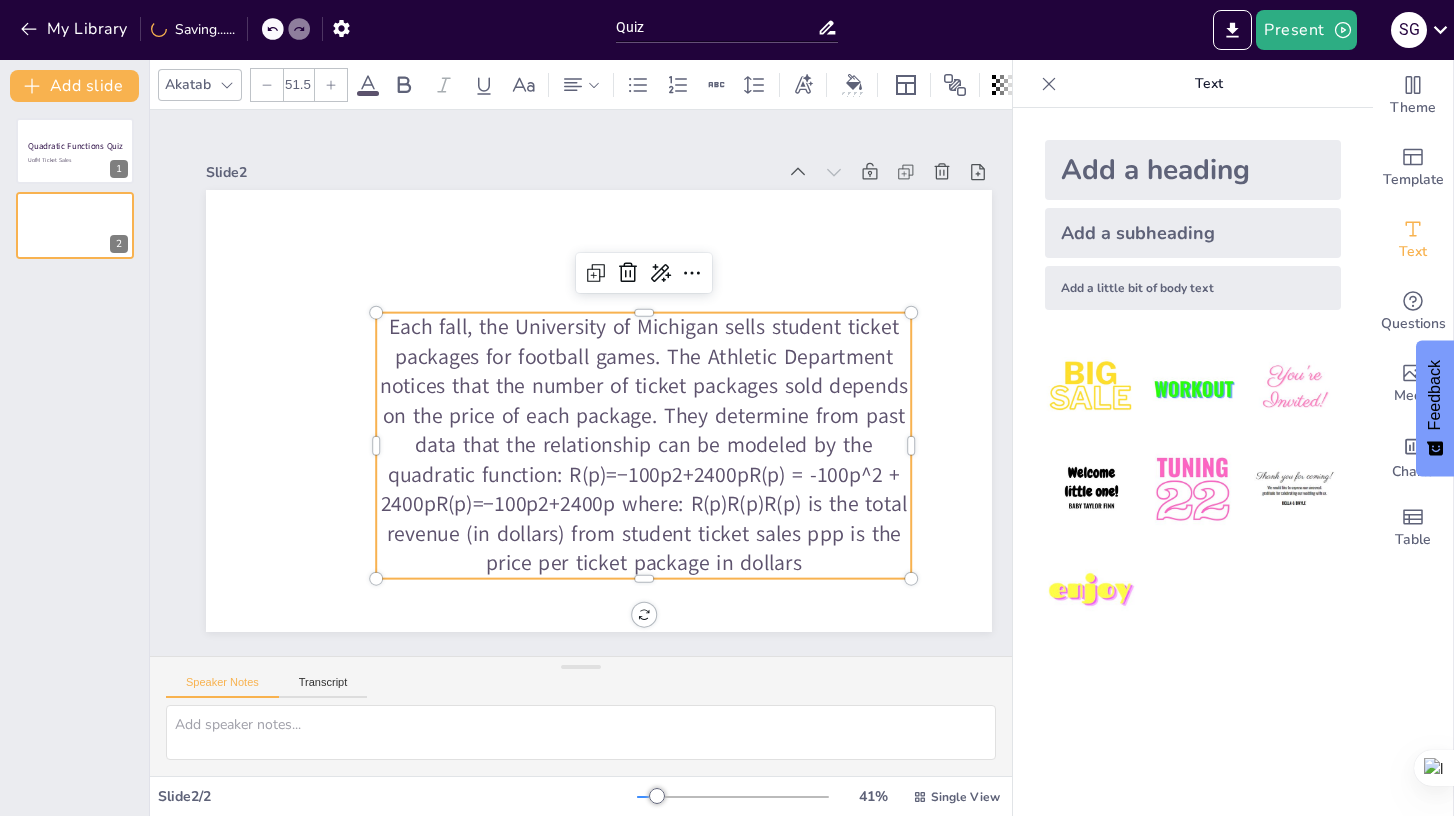 click at bounding box center [331, 85] 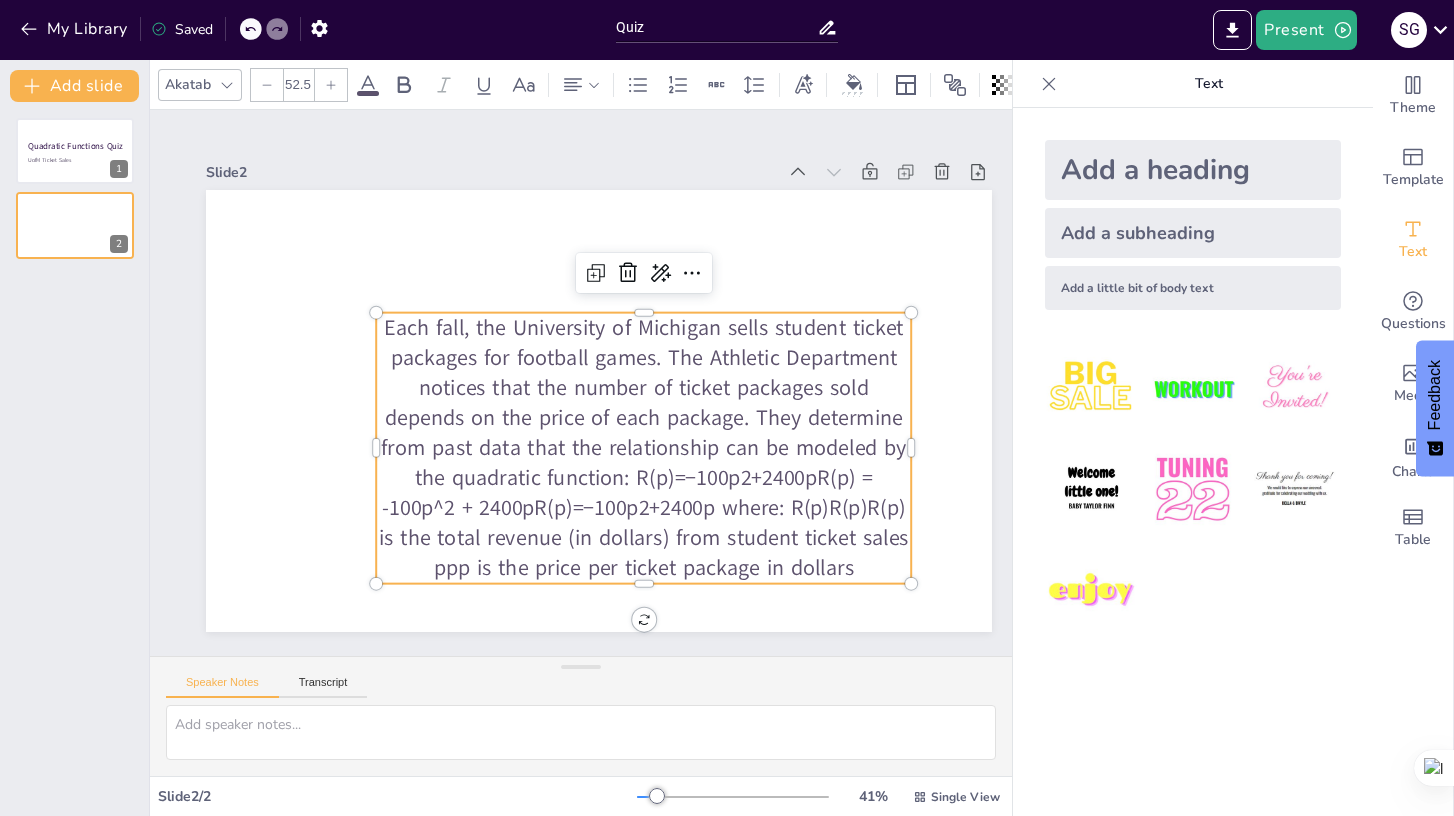 click on "Each fall, the University of Michigan sells student ticket packages for football games. The Athletic Department notices that the number of ticket packages sold depends on the price of each package. They determine from past data that the relationship can be modeled by the quadratic function: R(p)=−100p2+2400pR(p) = -100p^2 + 2400pR(p)=−100p2+2400p where: R(p)R(p)R(p) is the total revenue (in dollars) from student ticket sales ppp is the price per ticket package in dollars" at bounding box center [636, 454] 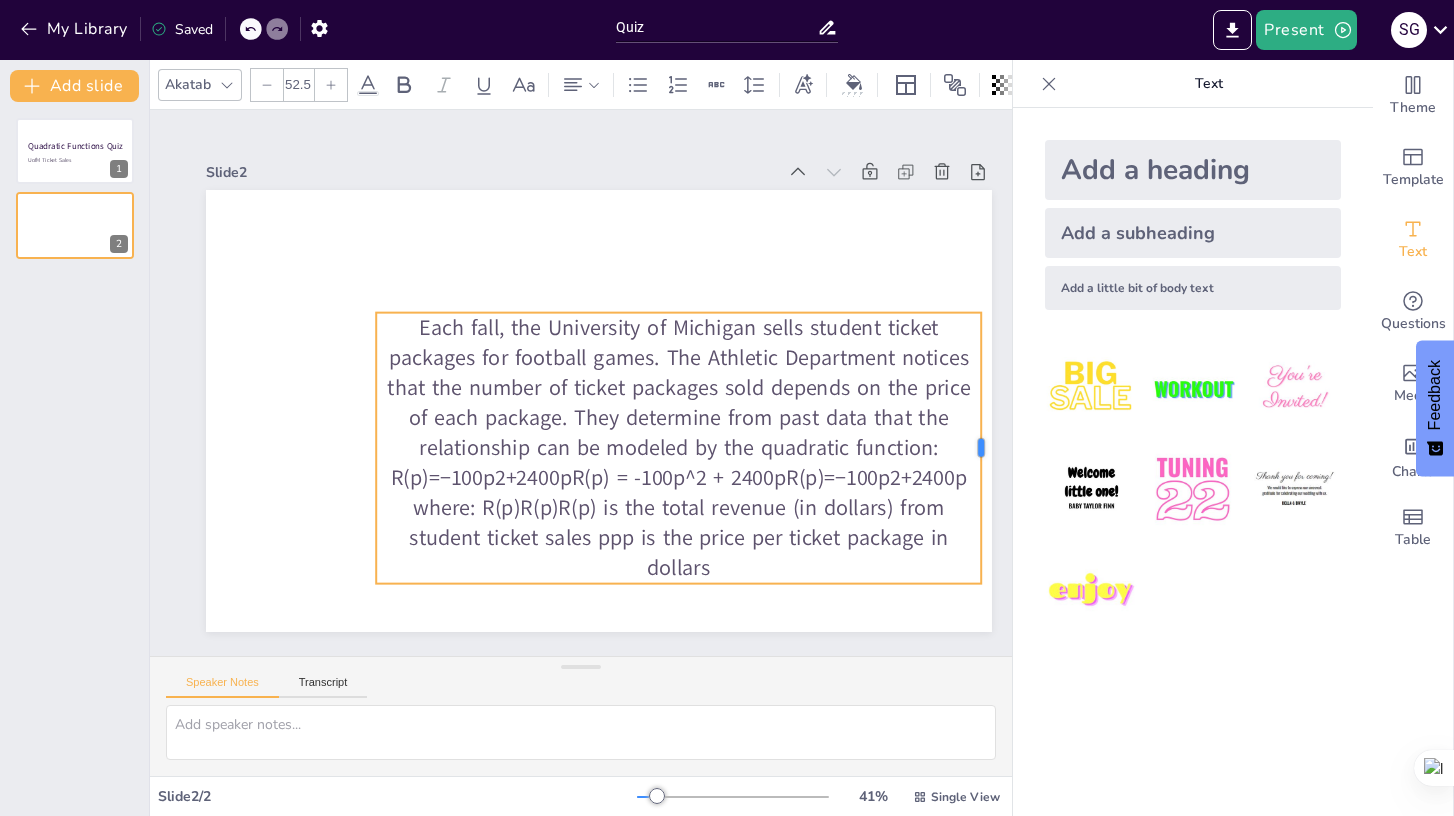 drag, startPoint x: 912, startPoint y: 451, endPoint x: 982, endPoint y: 457, distance: 70.256676 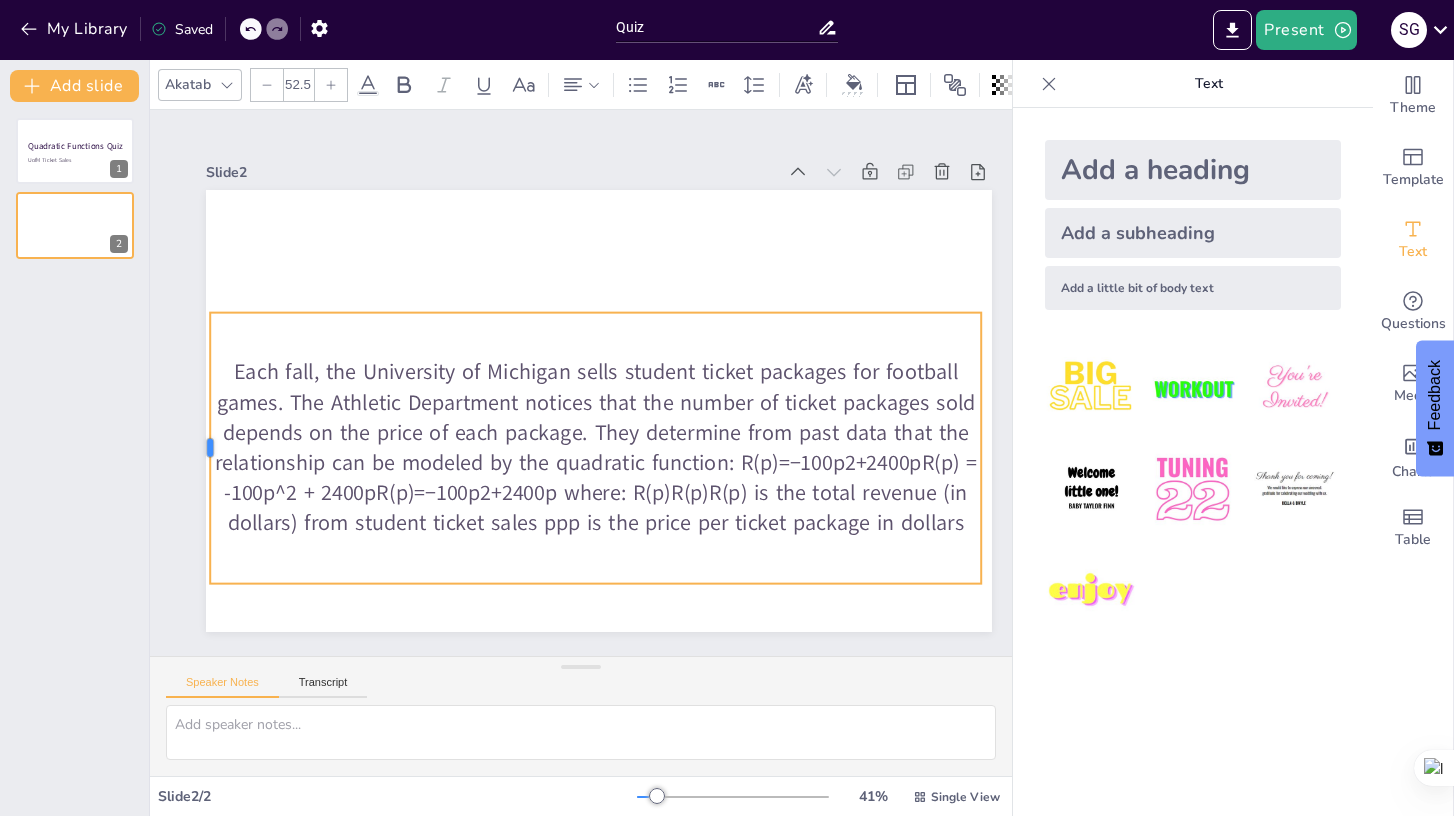drag, startPoint x: 374, startPoint y: 447, endPoint x: 209, endPoint y: 427, distance: 166.2077 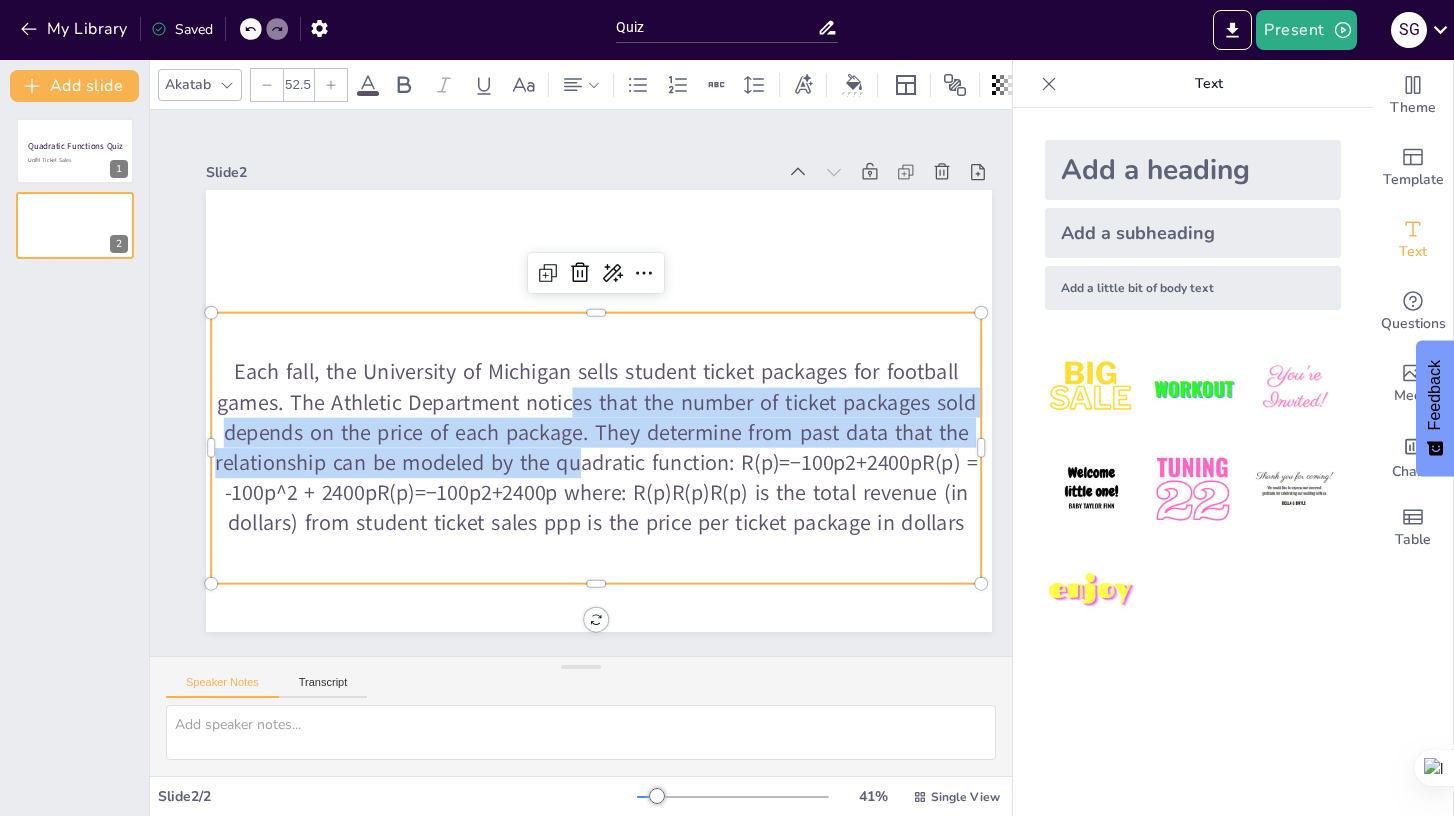 drag, startPoint x: 577, startPoint y: 449, endPoint x: 577, endPoint y: 417, distance: 32 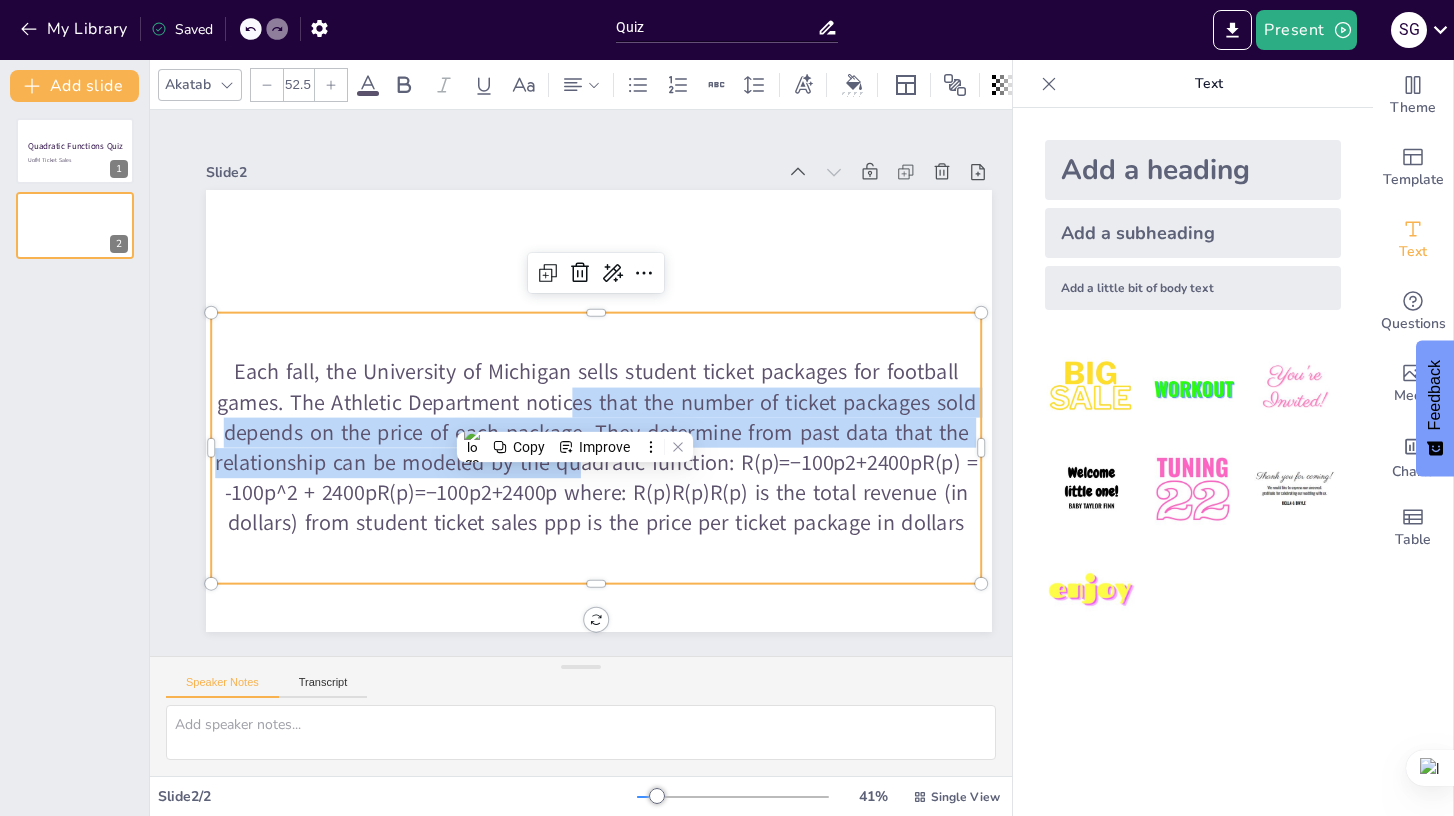 click on "My Library Saved Quiz Present S G Document fonts Akatab Recently used Akatab Popular fonts Lato Montserrat Open Sans Oswald Poppins Raleway Roboto Roboto Condensed Fonts A ABeeZee ADLaM Display AR One Sans Abel Abhaya Libre Aboreto Abril Fatface Abyssinica SIL Aclonica Acme Actor Adamina Advent Pro Afacad Afacad Flux Agbalumo Agdasima Agu Display Aguafina Script Akatab Akaya Kanadaka Akaya Telivigala Akronim Akshar Aladin Alata Alatsi Albert Sans Aldrich Alef L Lato M Montserrat O Open Sans Oswald P Poppins R Raleway Roboto Roboto Condensed Add slide Quadratic Functions Quiz  UofM Ticket Sales 1 2 Akatab 52.5 Slide  1 Quadratic Functions Quiz  UofM Ticket Sales Slide  2 Speaker Notes Transcript Slide  2  /  2 41 % Single View Theme Template Text Questions Media Charts Table Text Add a heading Add a subheading Add a little bit of body text
Feedback How would you rate your experience? Hate Love Next
We're offline Leave a message" at bounding box center (727, 408) 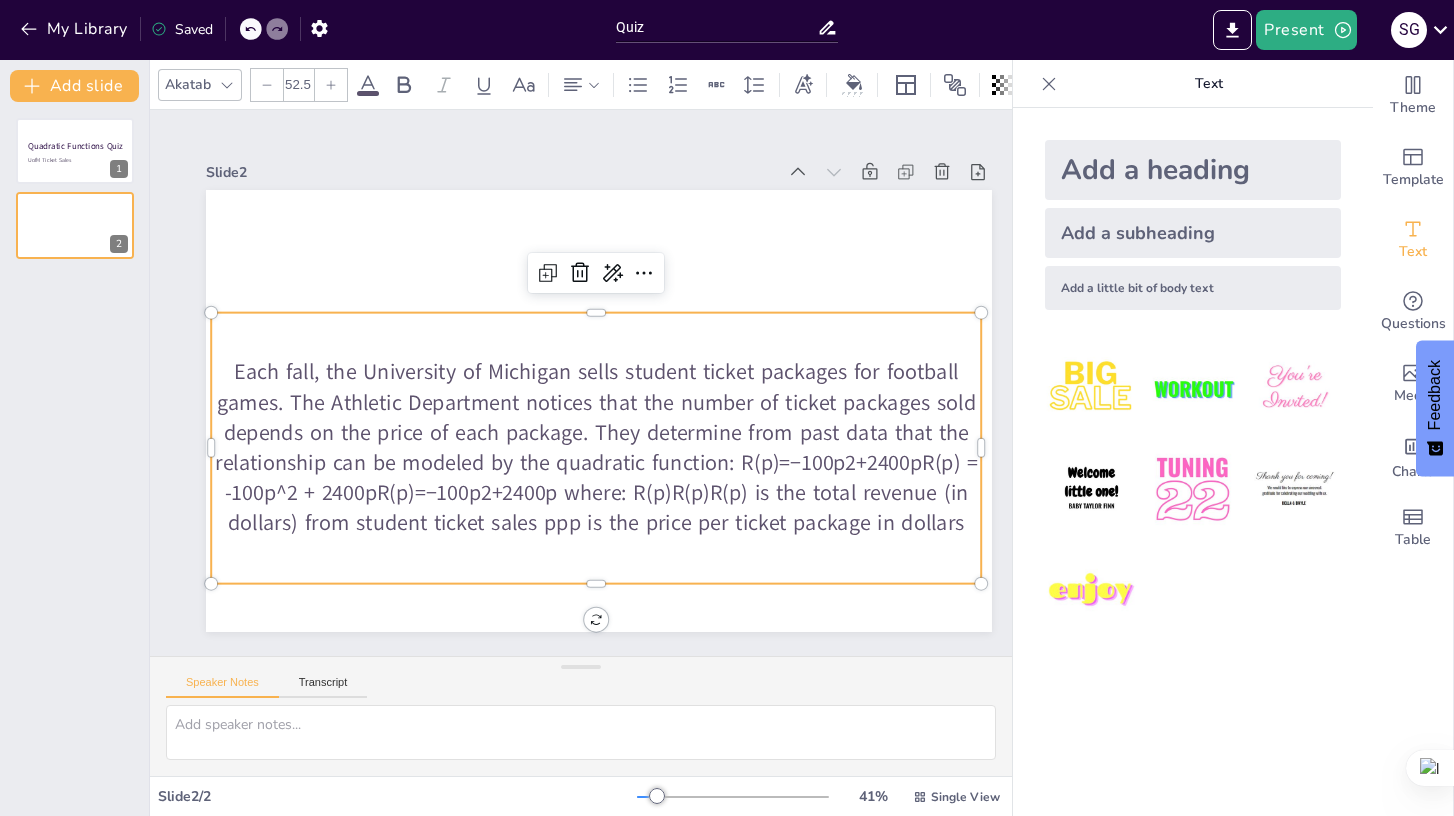 click on "Each fall, the University of Michigan sells student ticket packages for football games. The Athletic Department notices that the number of ticket packages sold depends on the price of each package. They determine from past data that the relationship can be modeled by the quadratic function: R(p)=−100p2+2400pR(p) = -100p^2 + 2400pR(p)=−100p2+2400p where: R(p)R(p)R(p) is the total revenue (in dollars) from student ticket sales ppp is the price per ticket package in dollars" at bounding box center [528, 423] 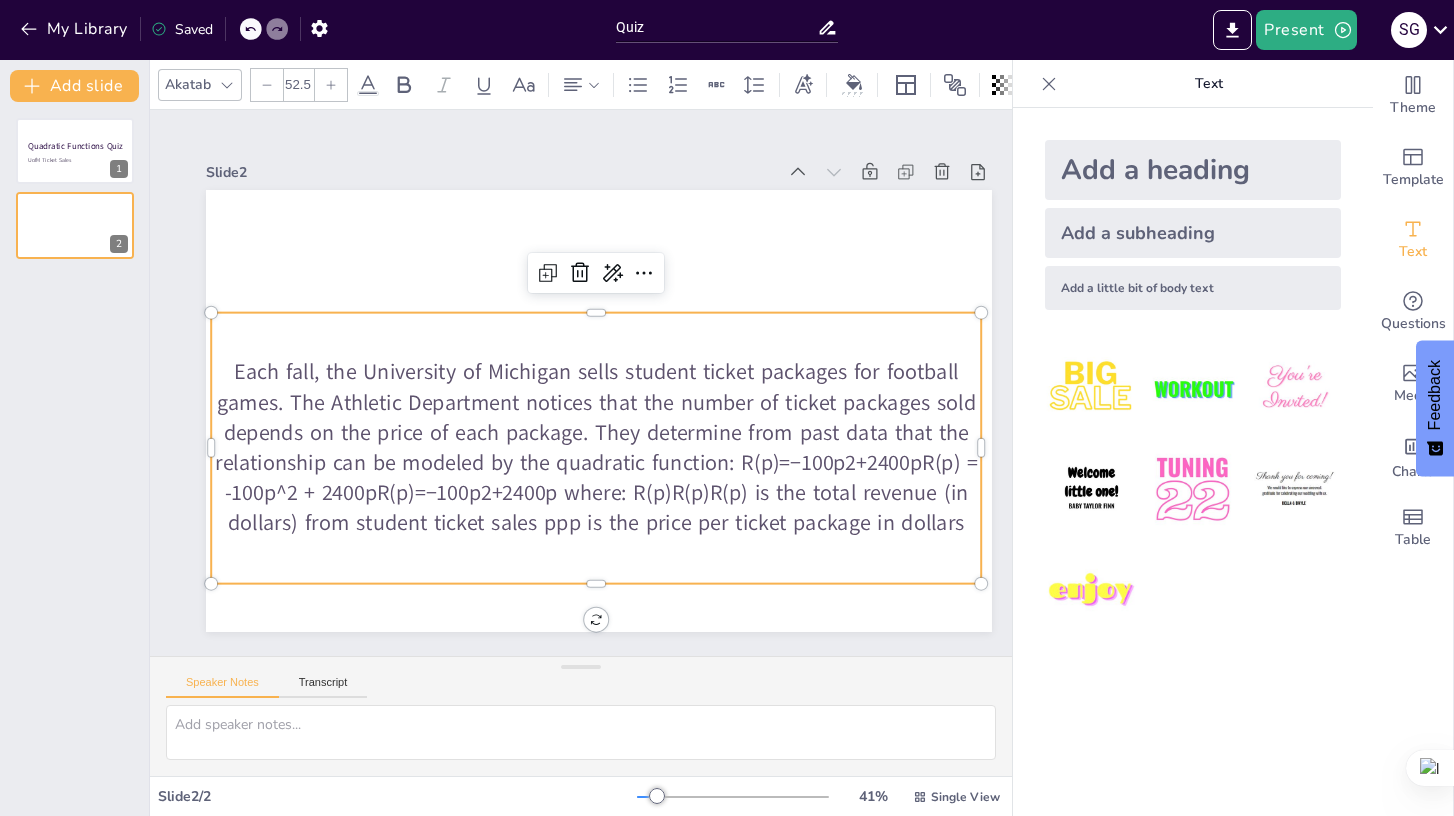 drag, startPoint x: 597, startPoint y: 338, endPoint x: 594, endPoint y: 248, distance: 90.04999 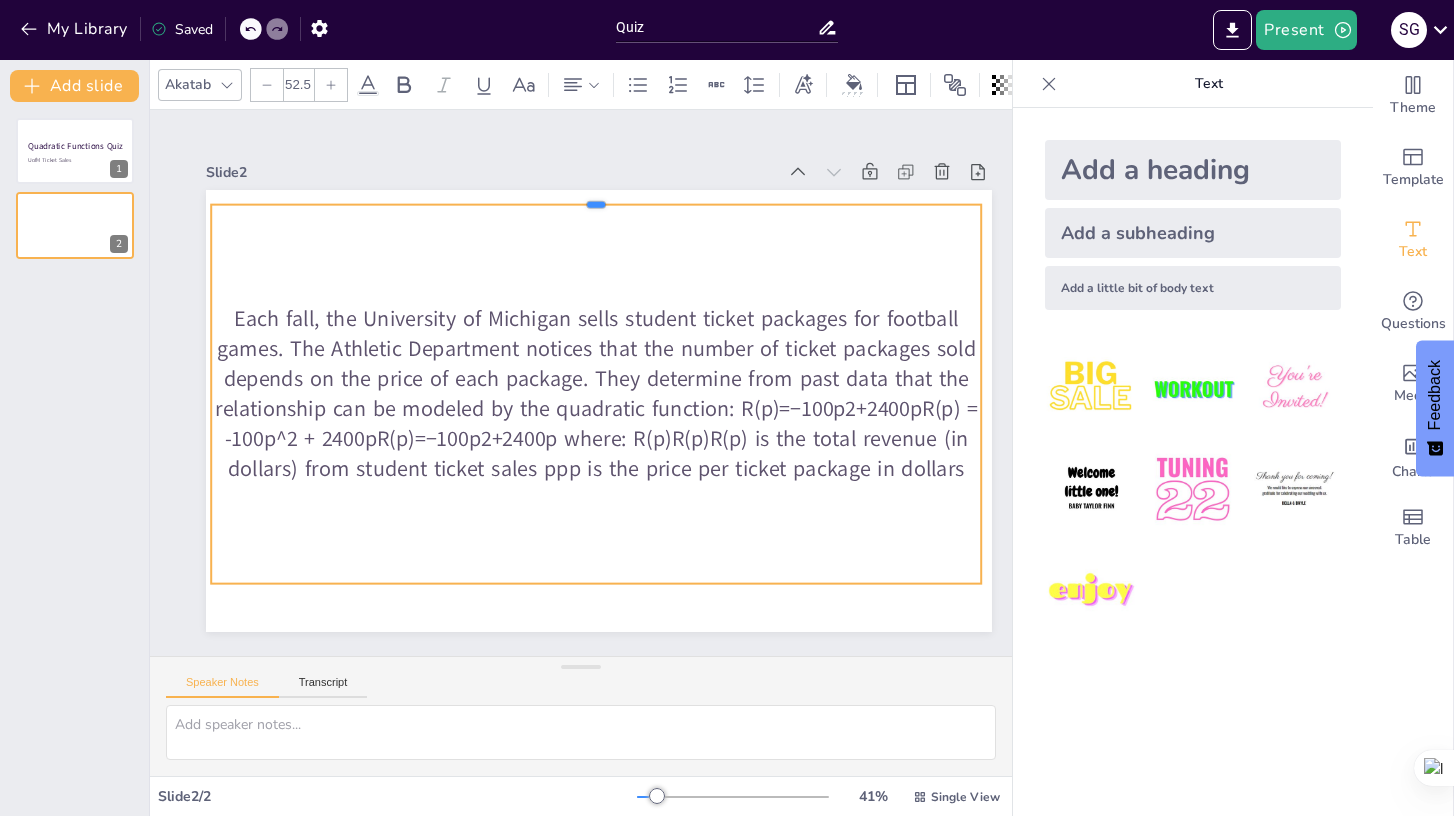 drag, startPoint x: 597, startPoint y: 310, endPoint x: 605, endPoint y: 204, distance: 106.30146 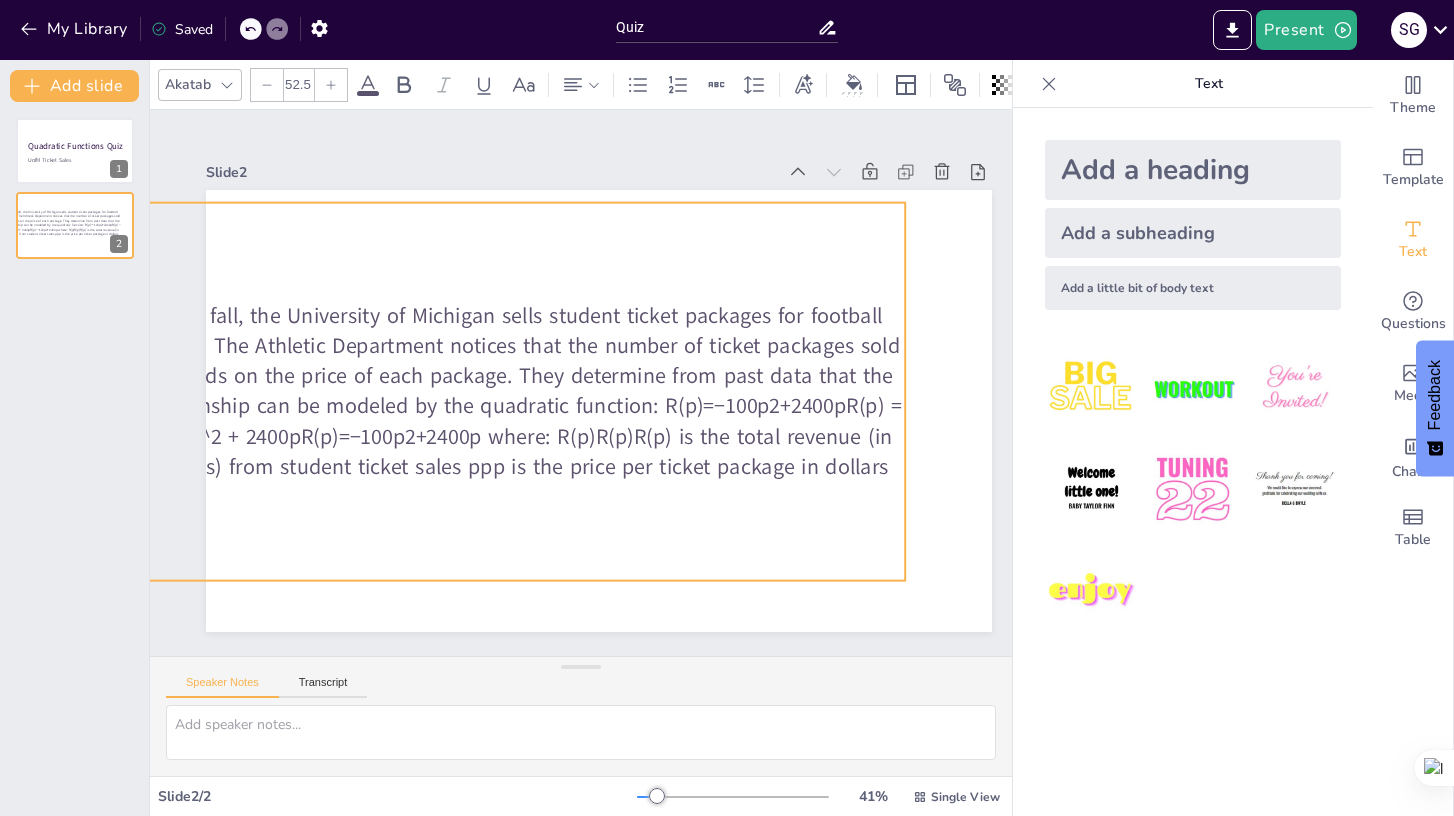 drag, startPoint x: 565, startPoint y: 439, endPoint x: 489, endPoint y: 436, distance: 76.05919 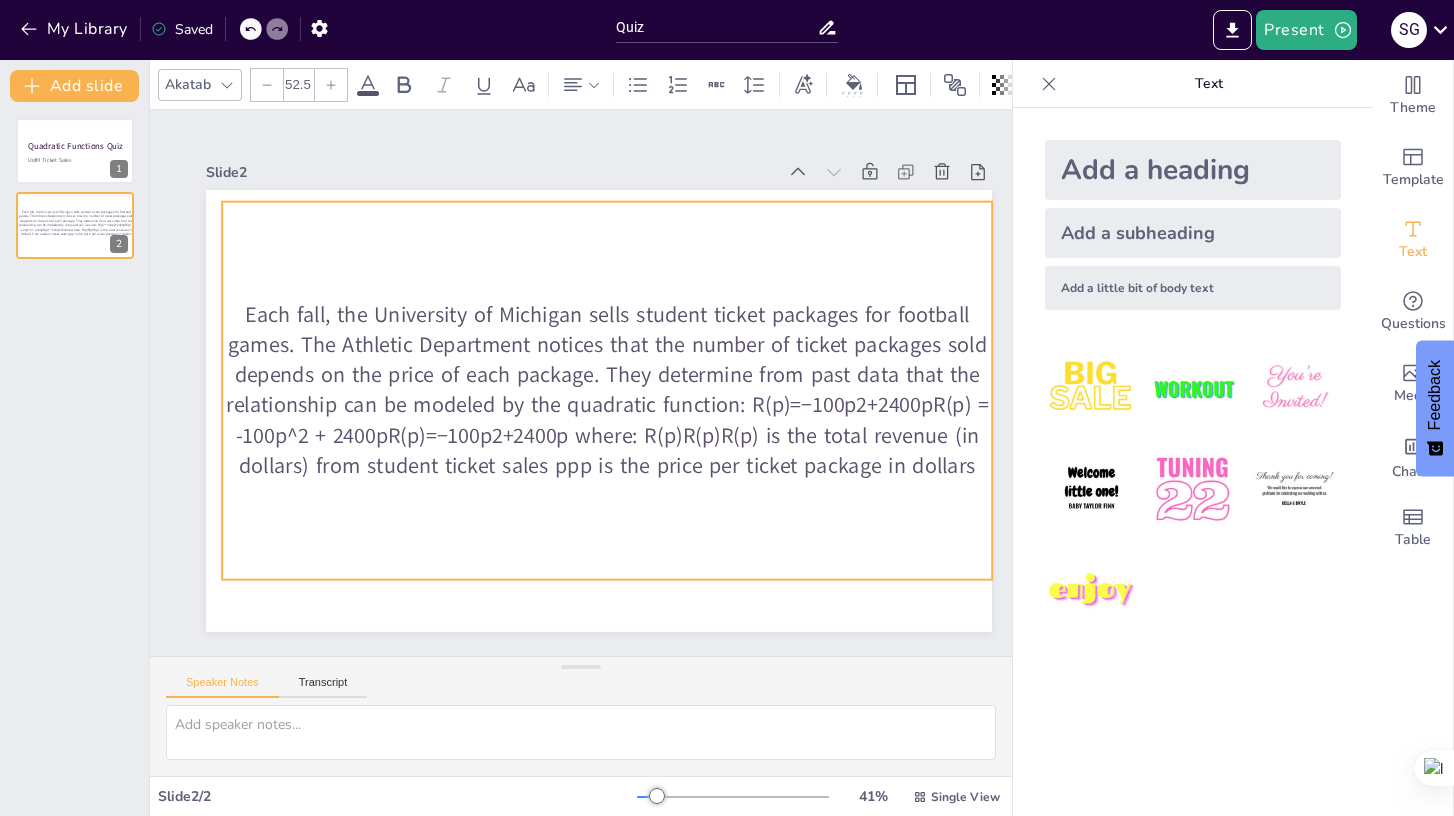 drag, startPoint x: 511, startPoint y: 435, endPoint x: 605, endPoint y: 432, distance: 94.04786 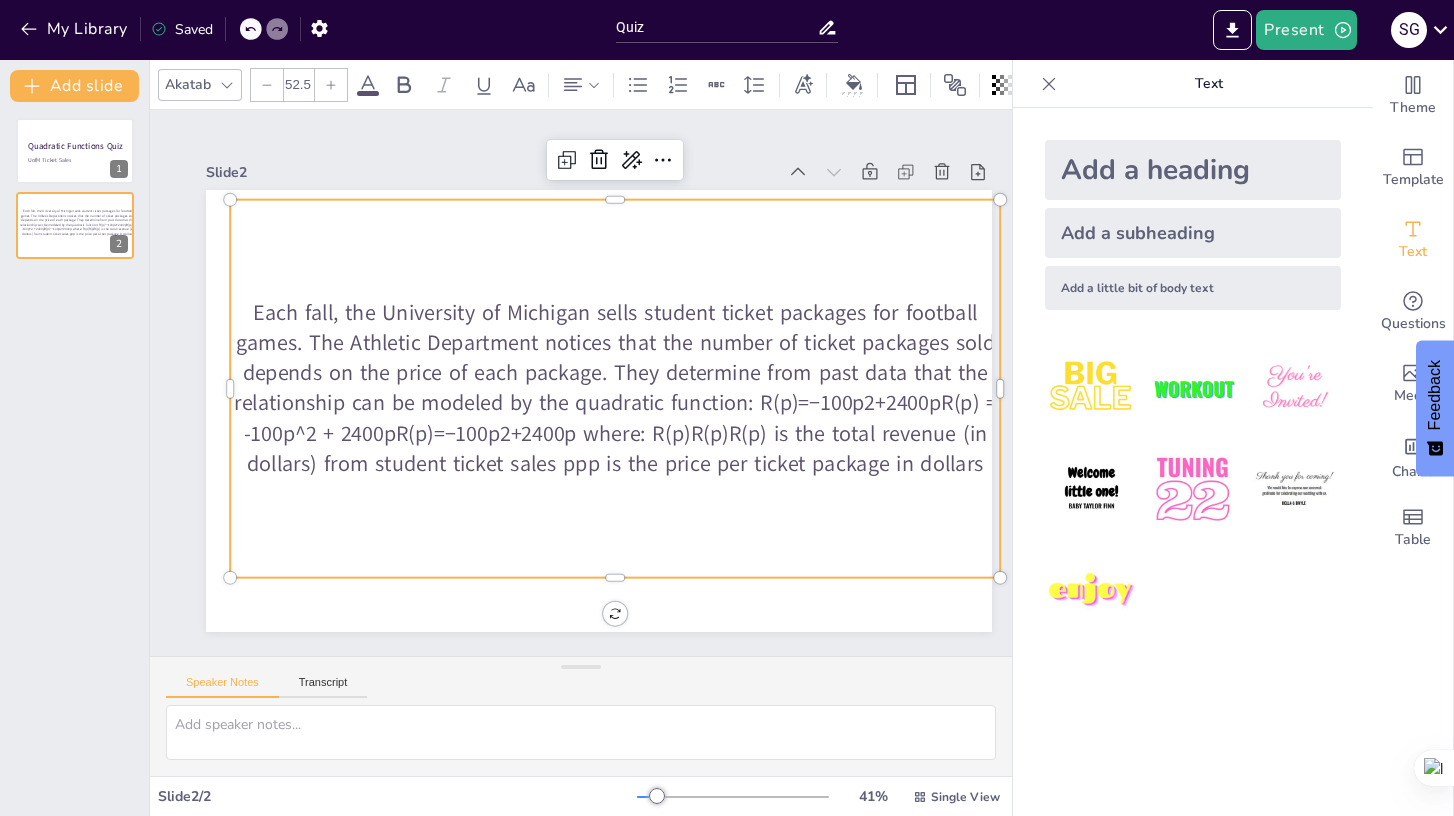 click on "My Library Saved" at bounding box center [169, 28] 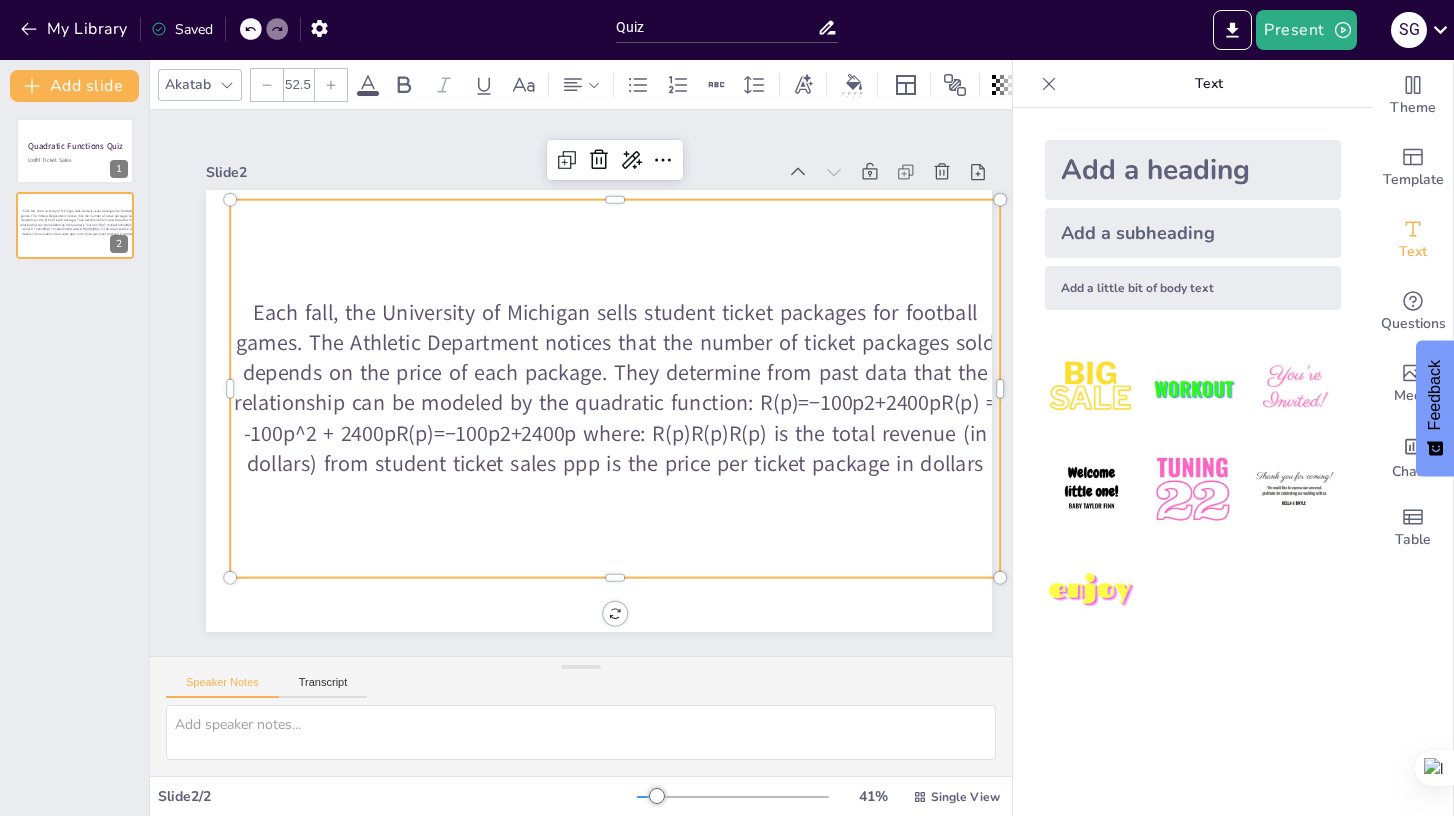 click at bounding box center [251, 29] 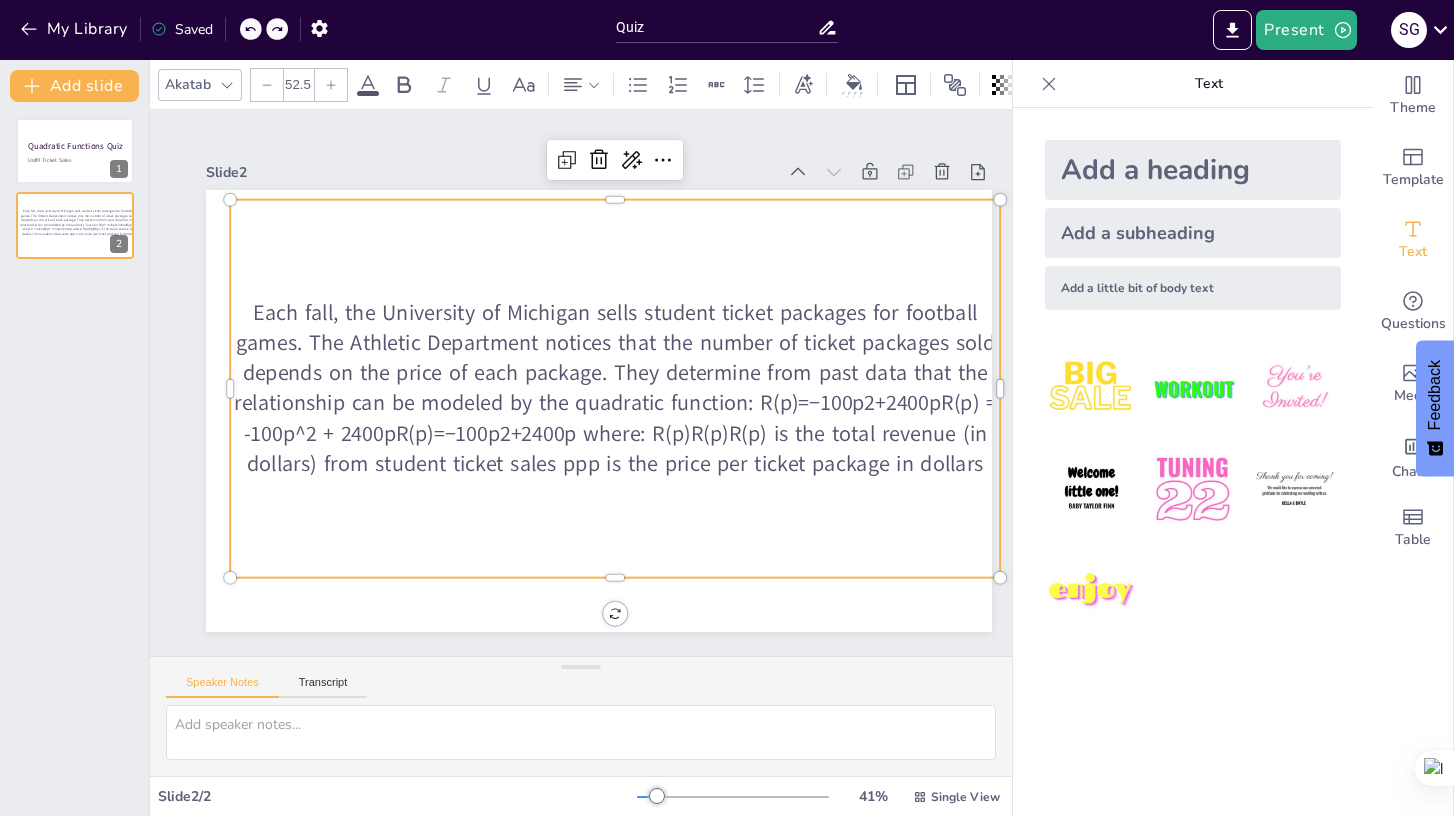 click 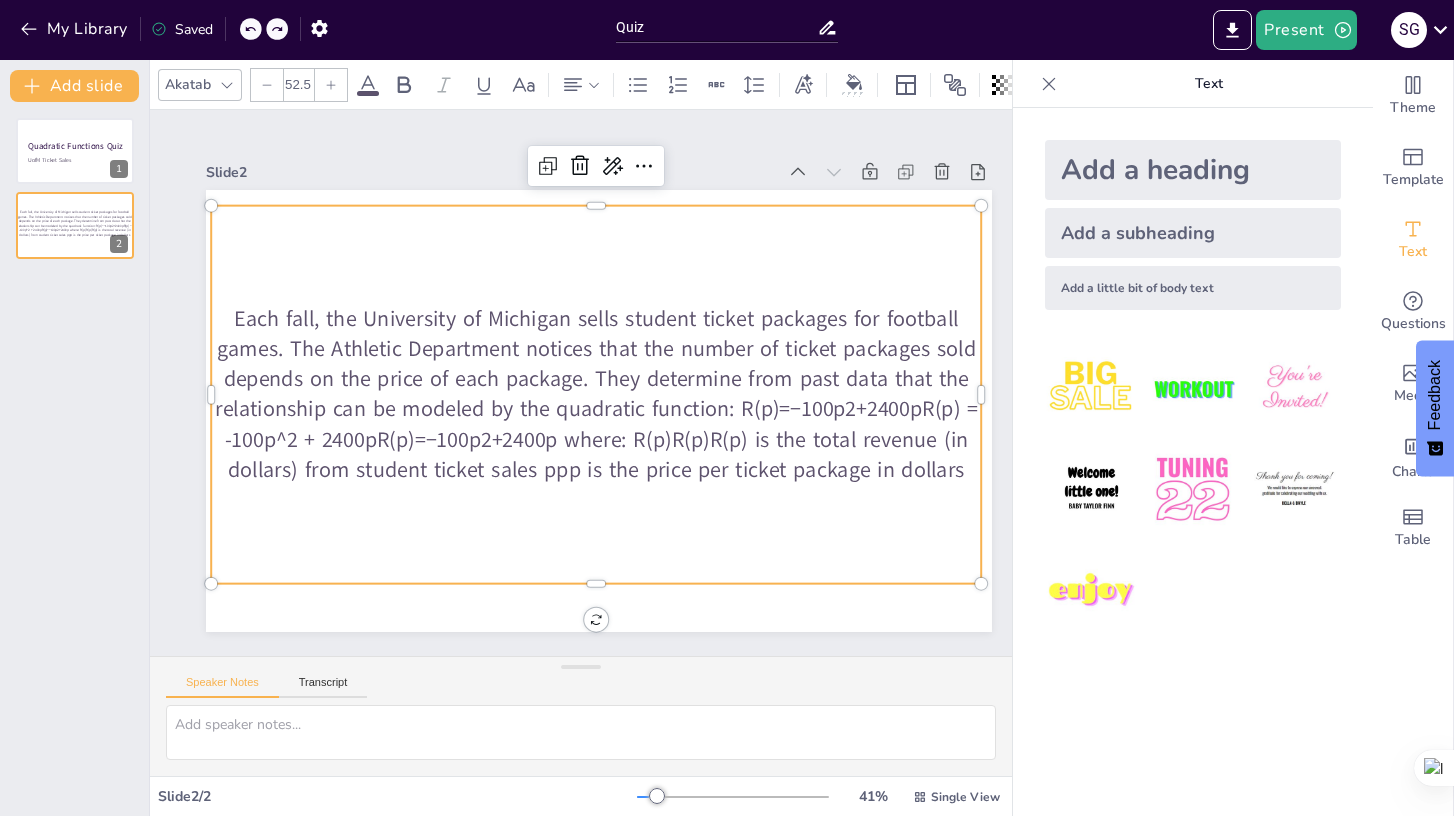 click 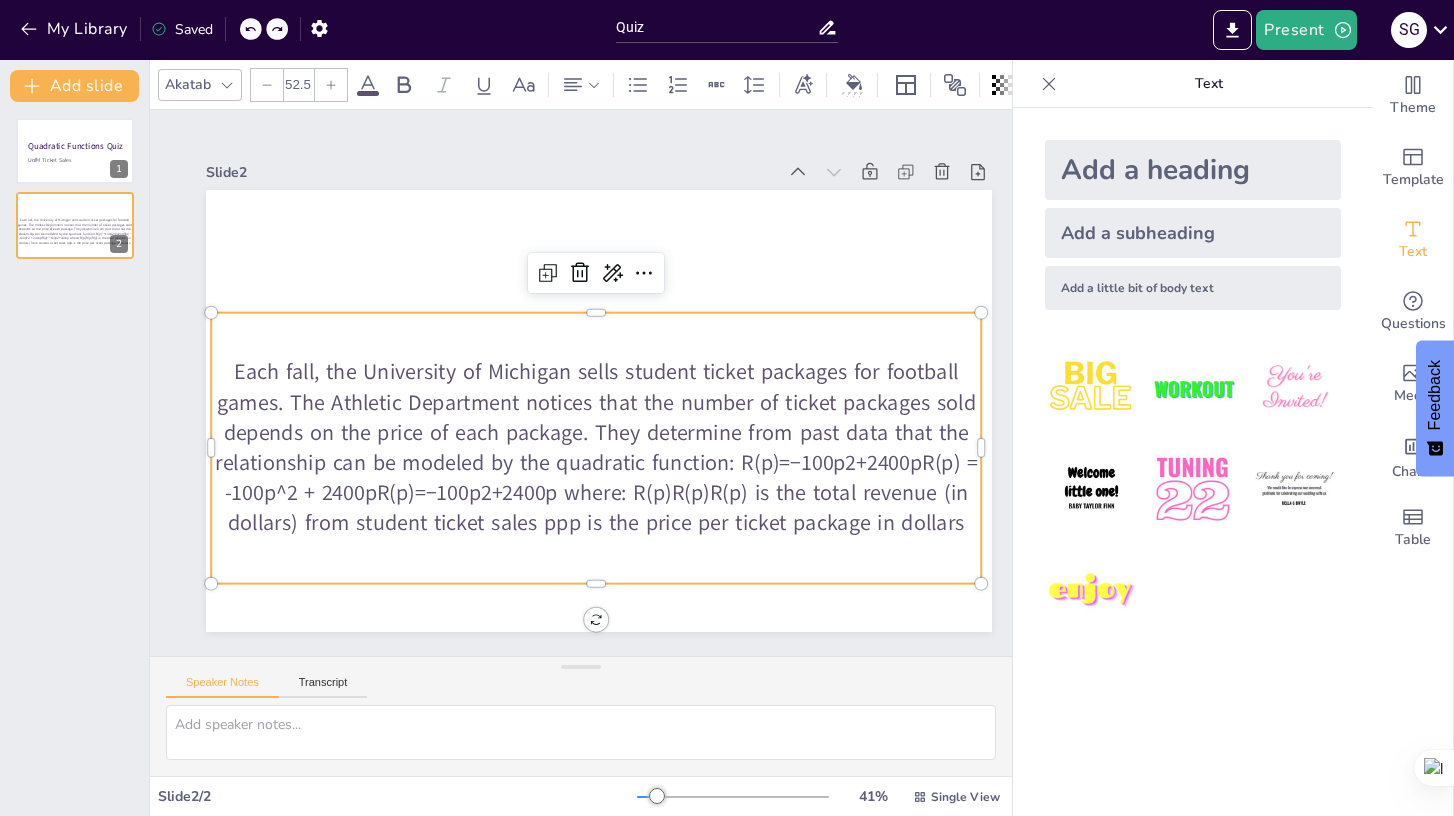 click 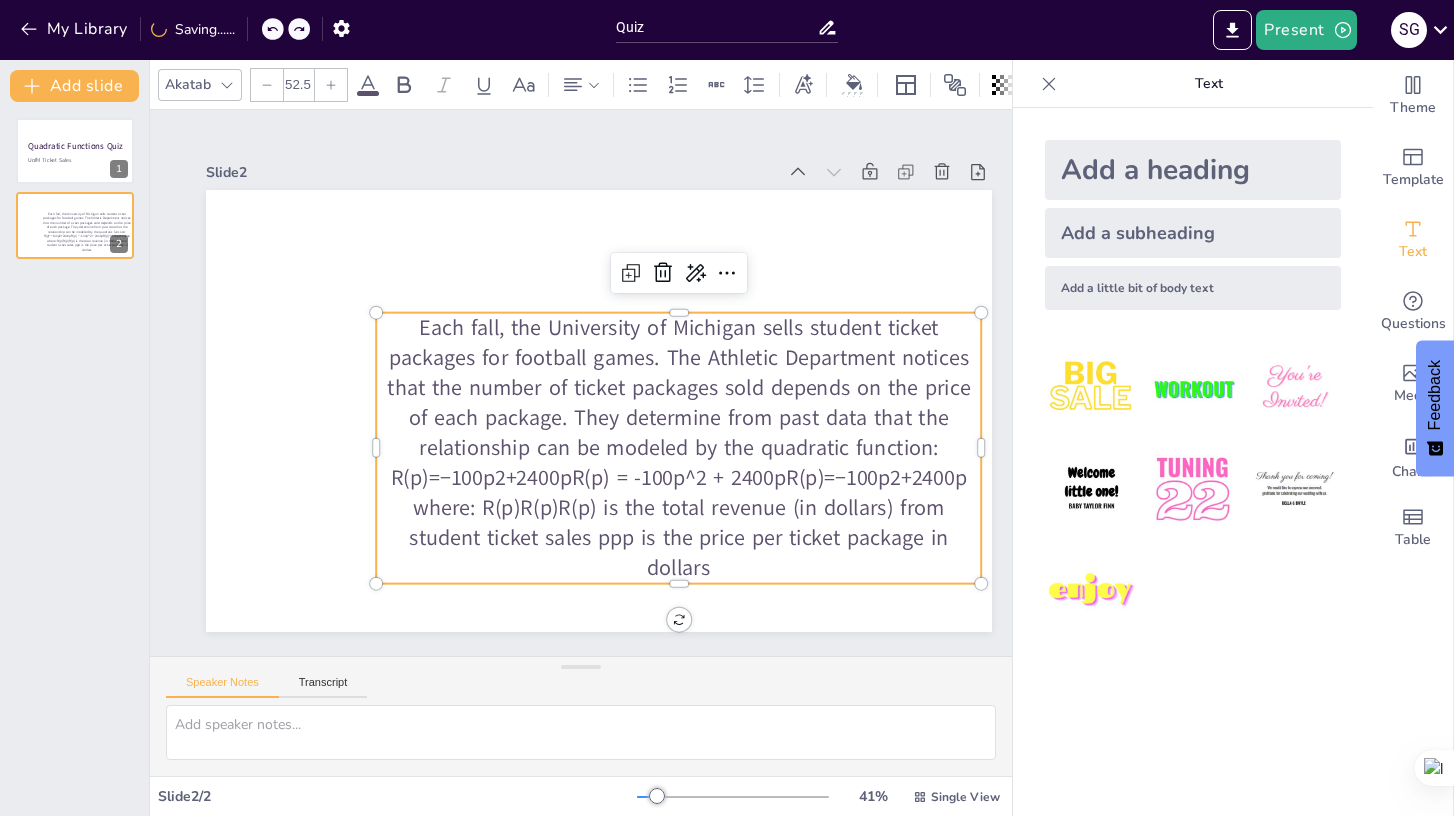 click at bounding box center (273, 29) 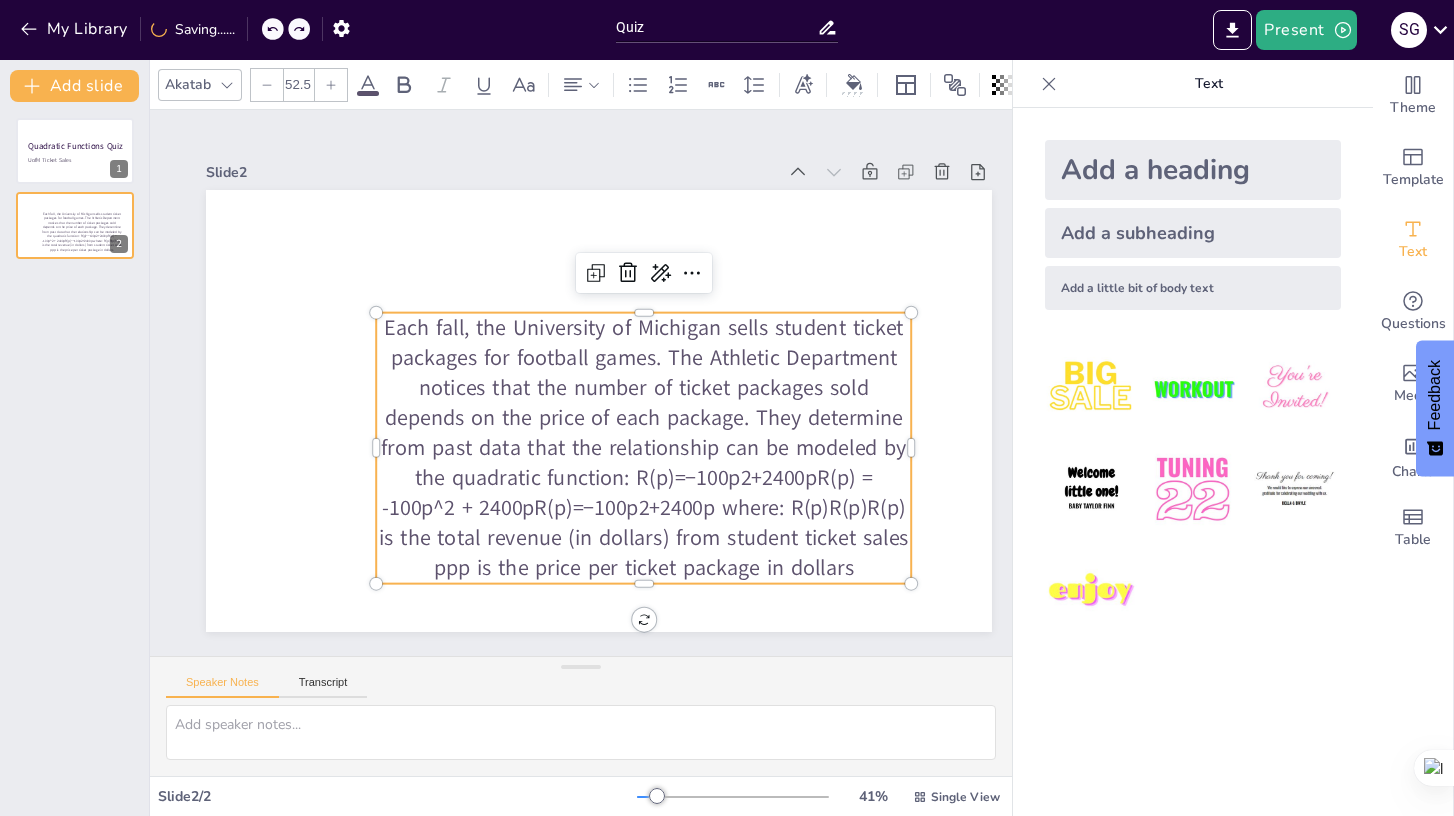 click at bounding box center [286, 29] 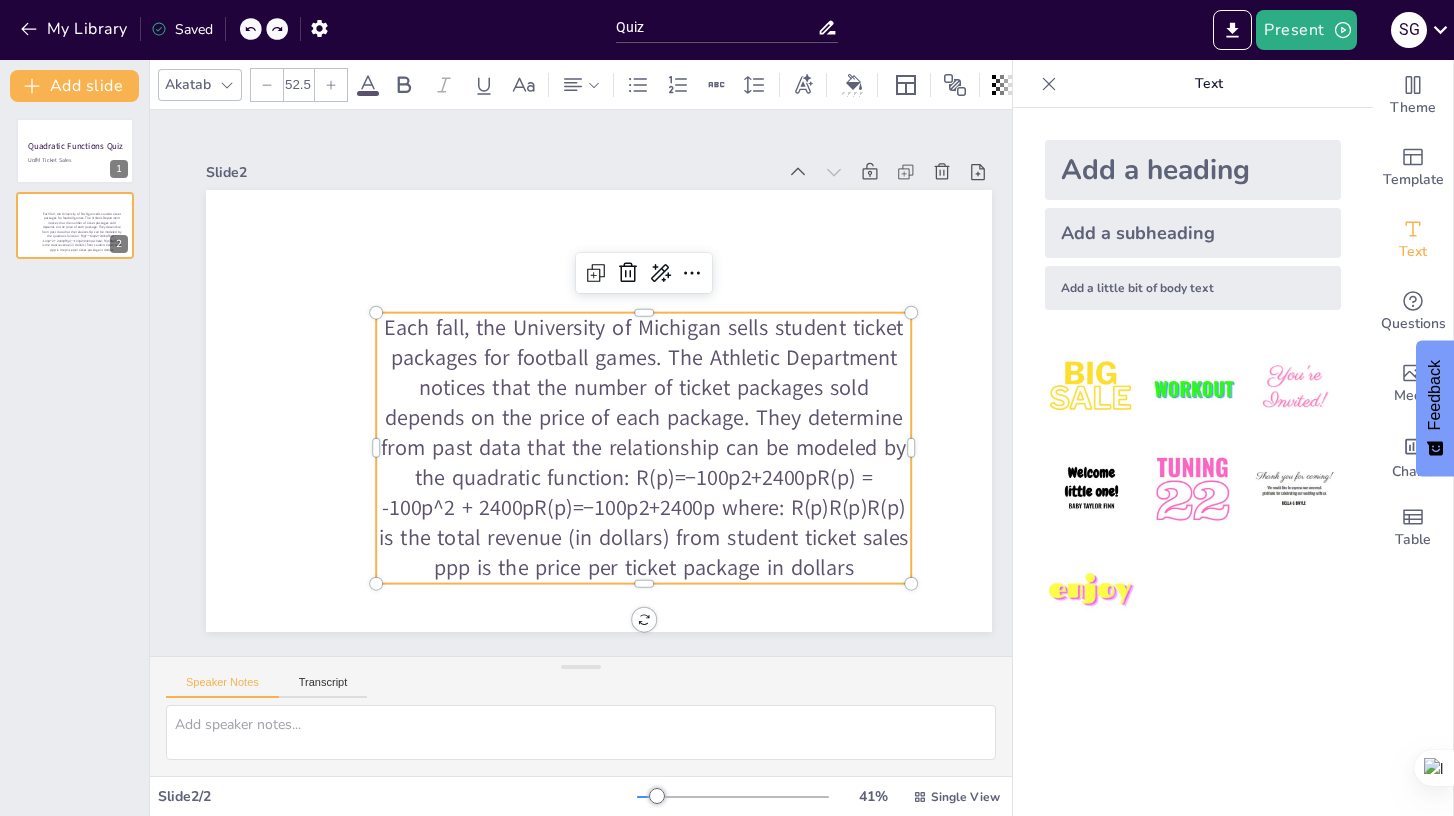 click at bounding box center (277, 29) 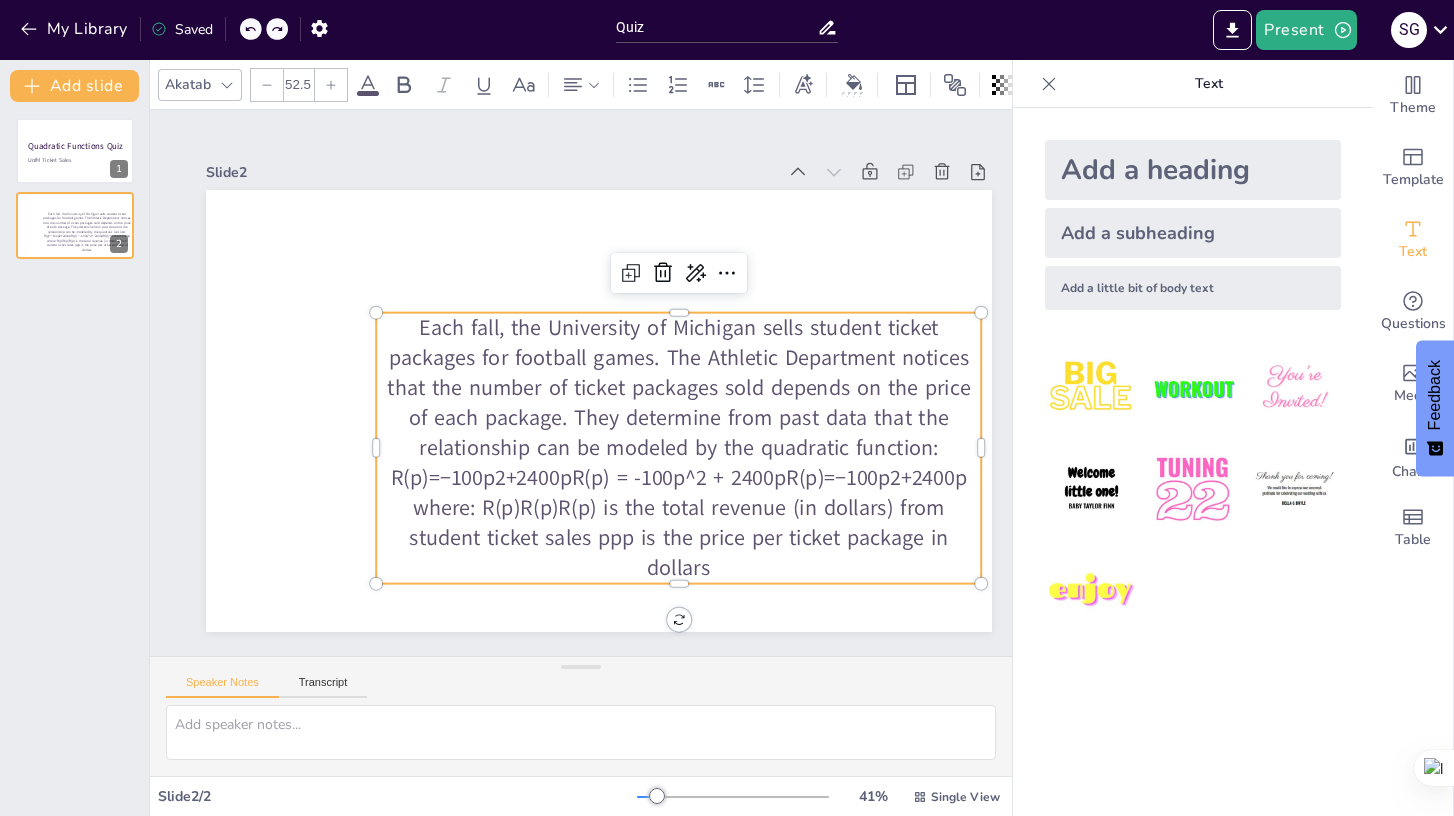 click at bounding box center (277, 29) 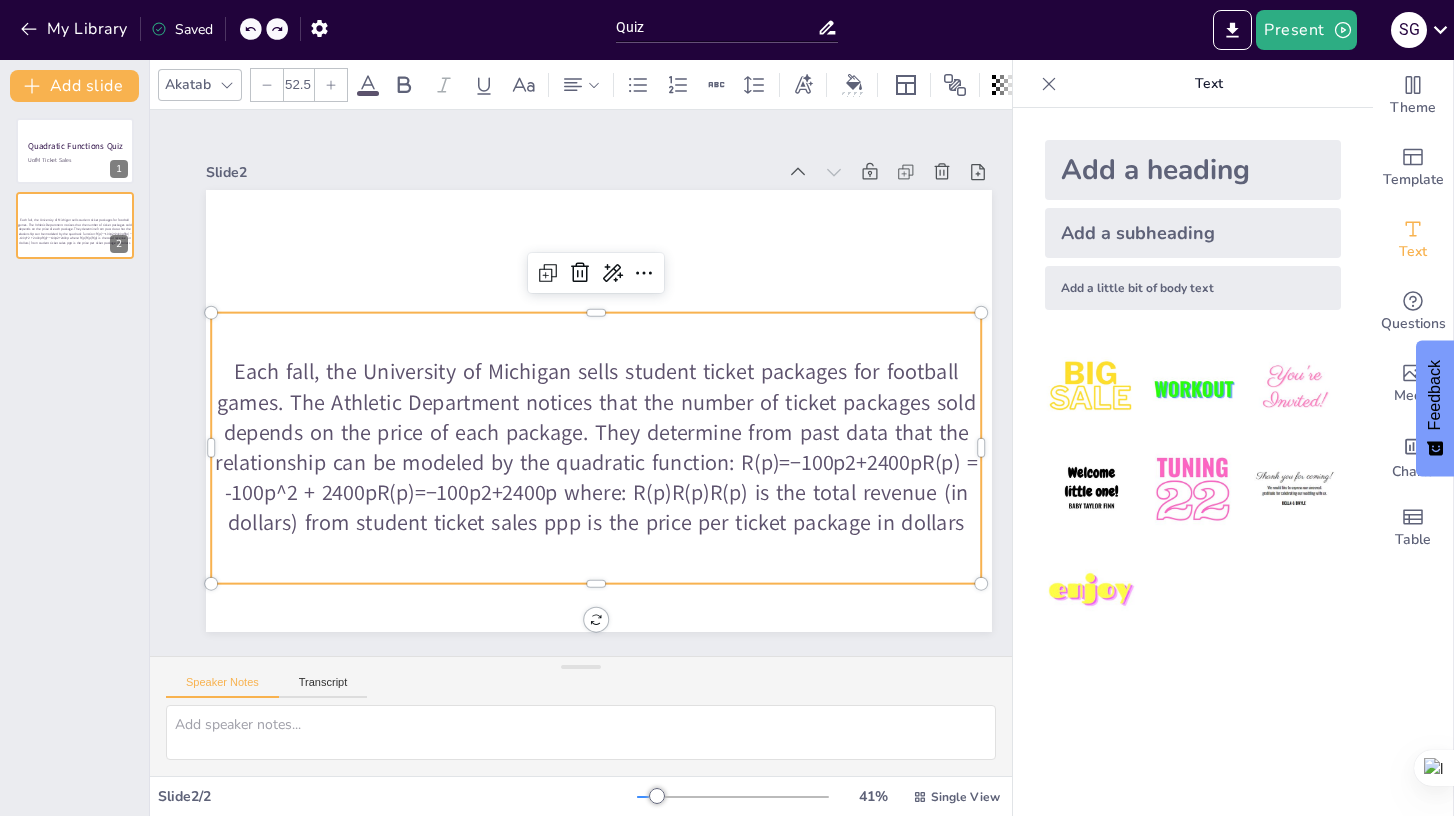 click at bounding box center [277, 29] 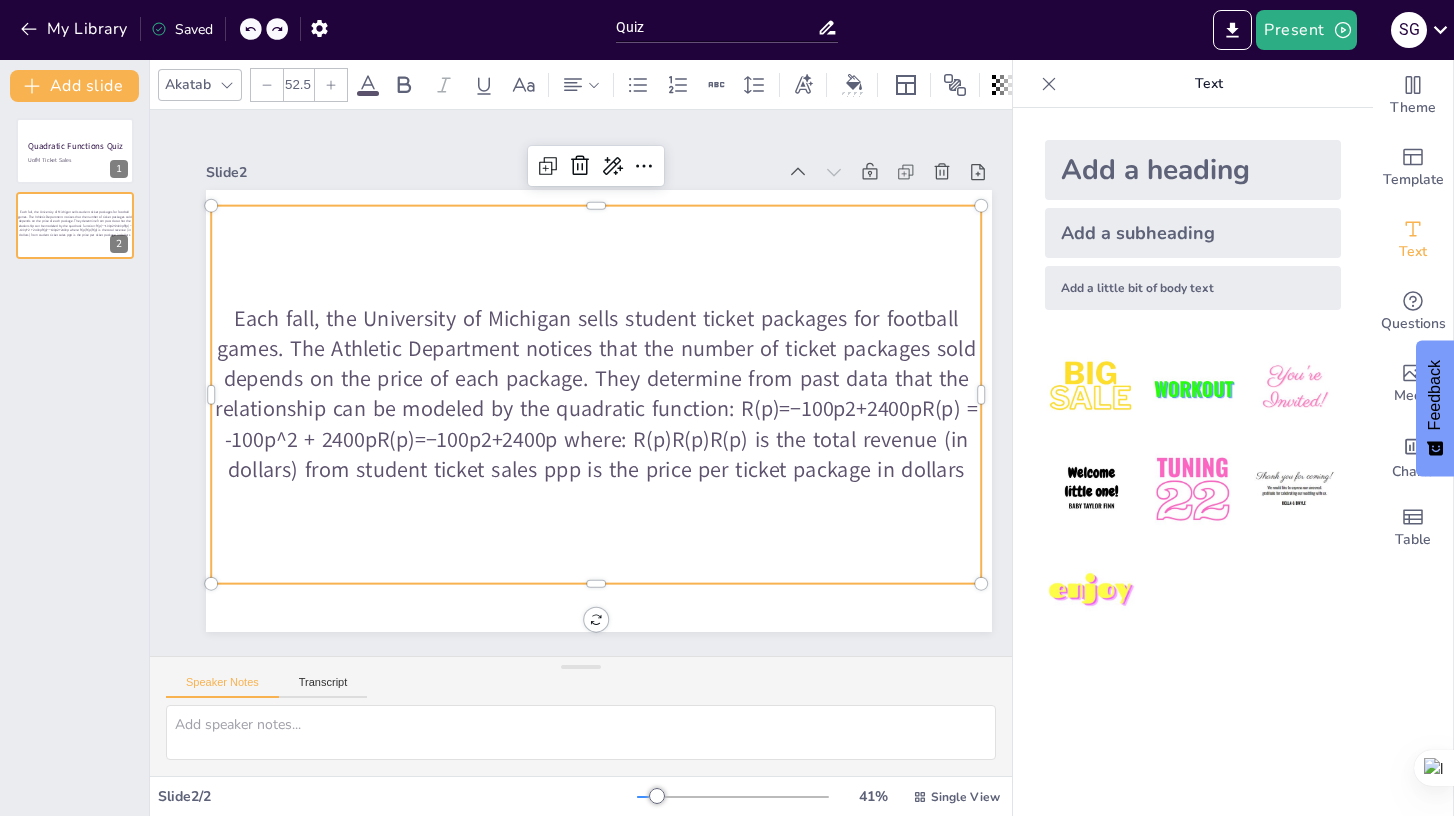 click at bounding box center [264, 29] 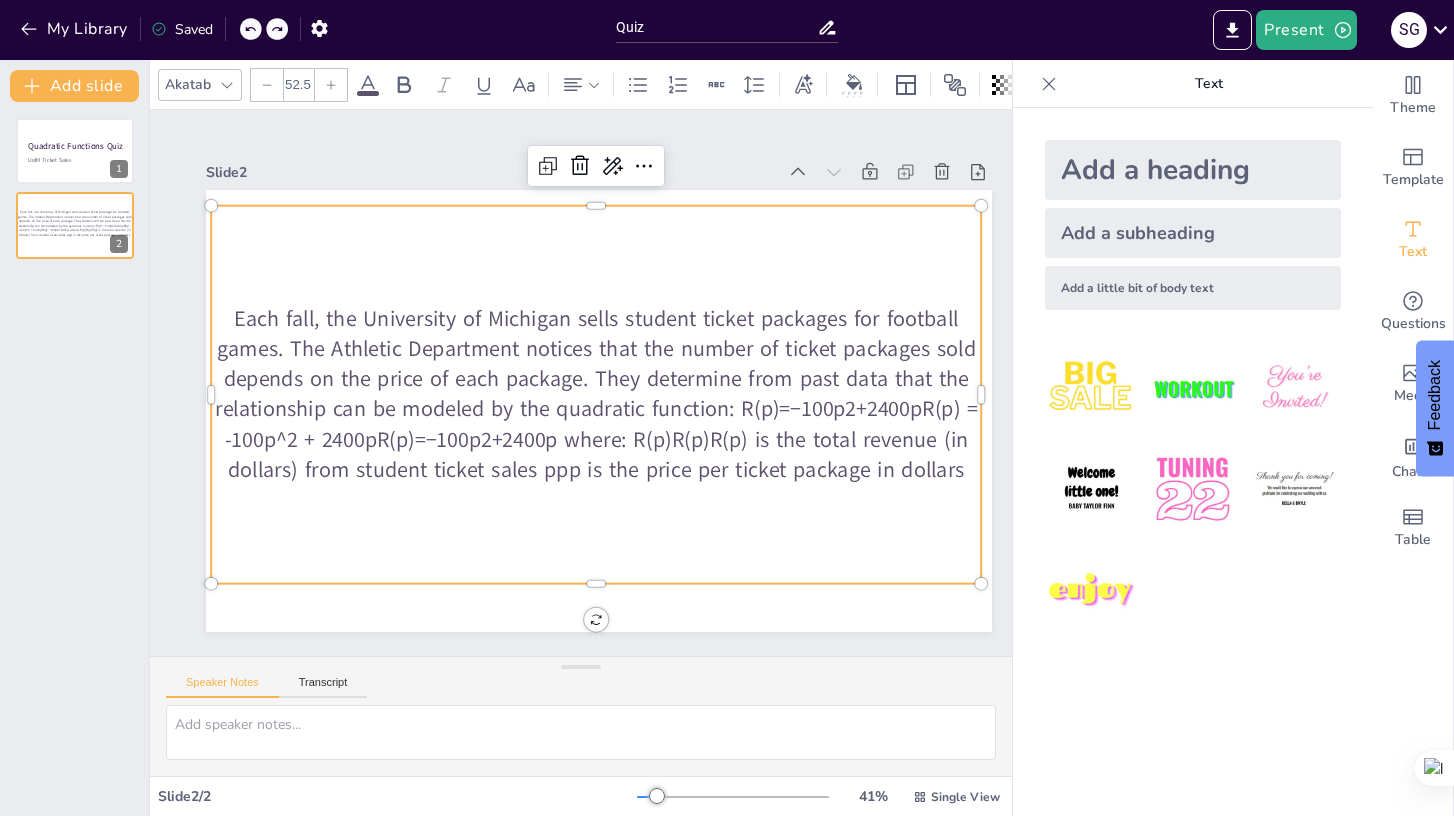 click at bounding box center (277, 29) 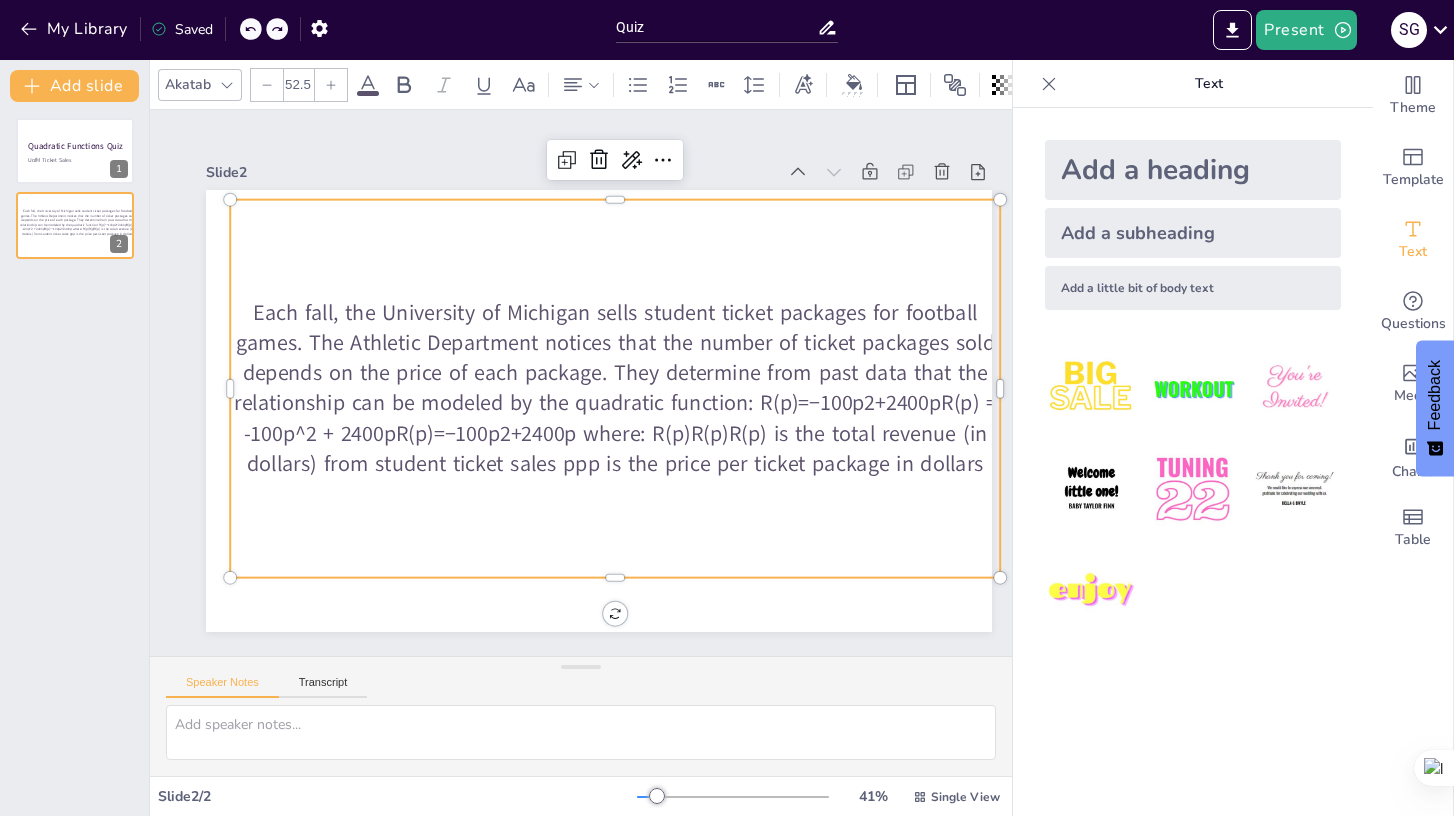 click at bounding box center [277, 29] 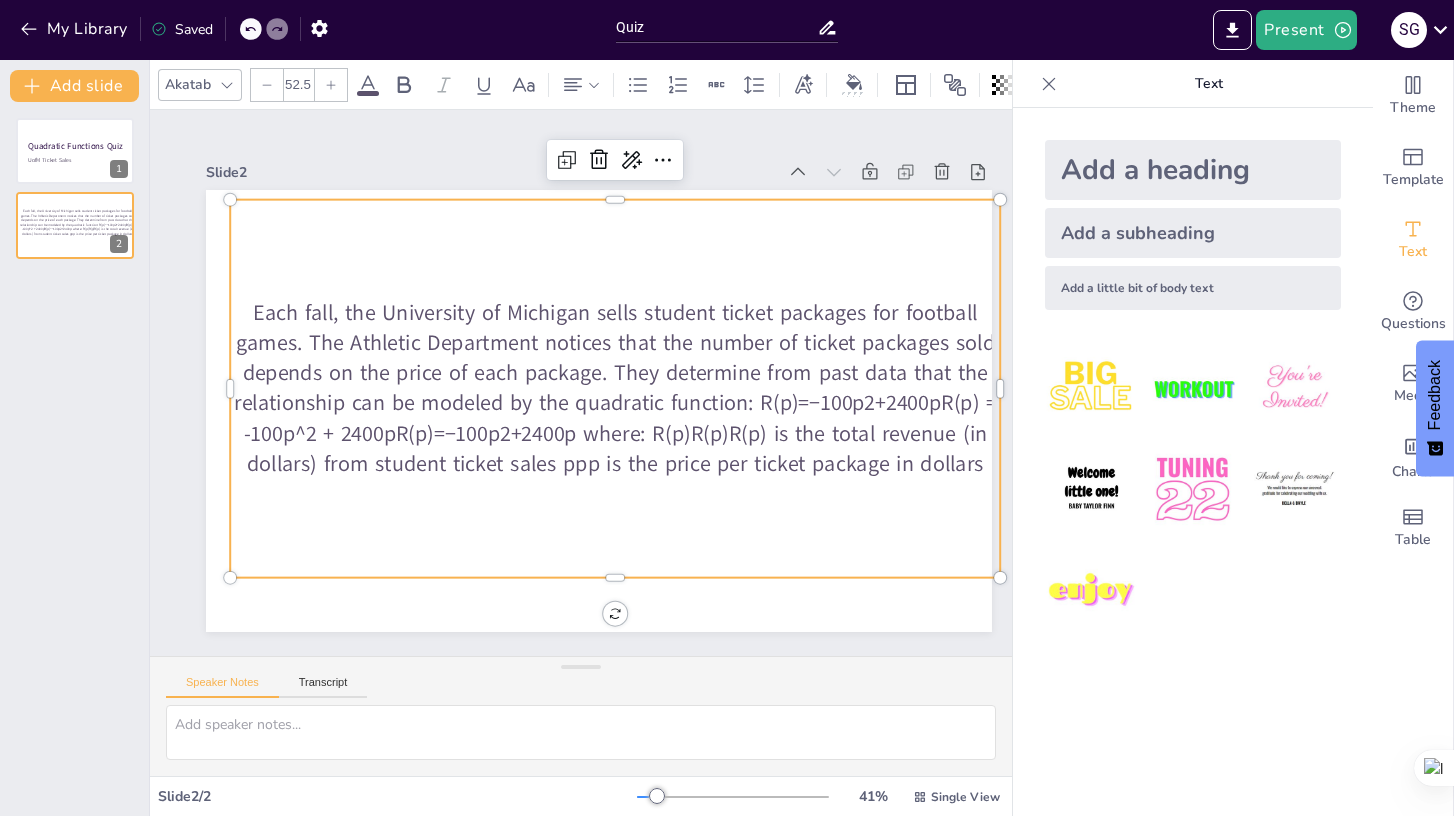 click 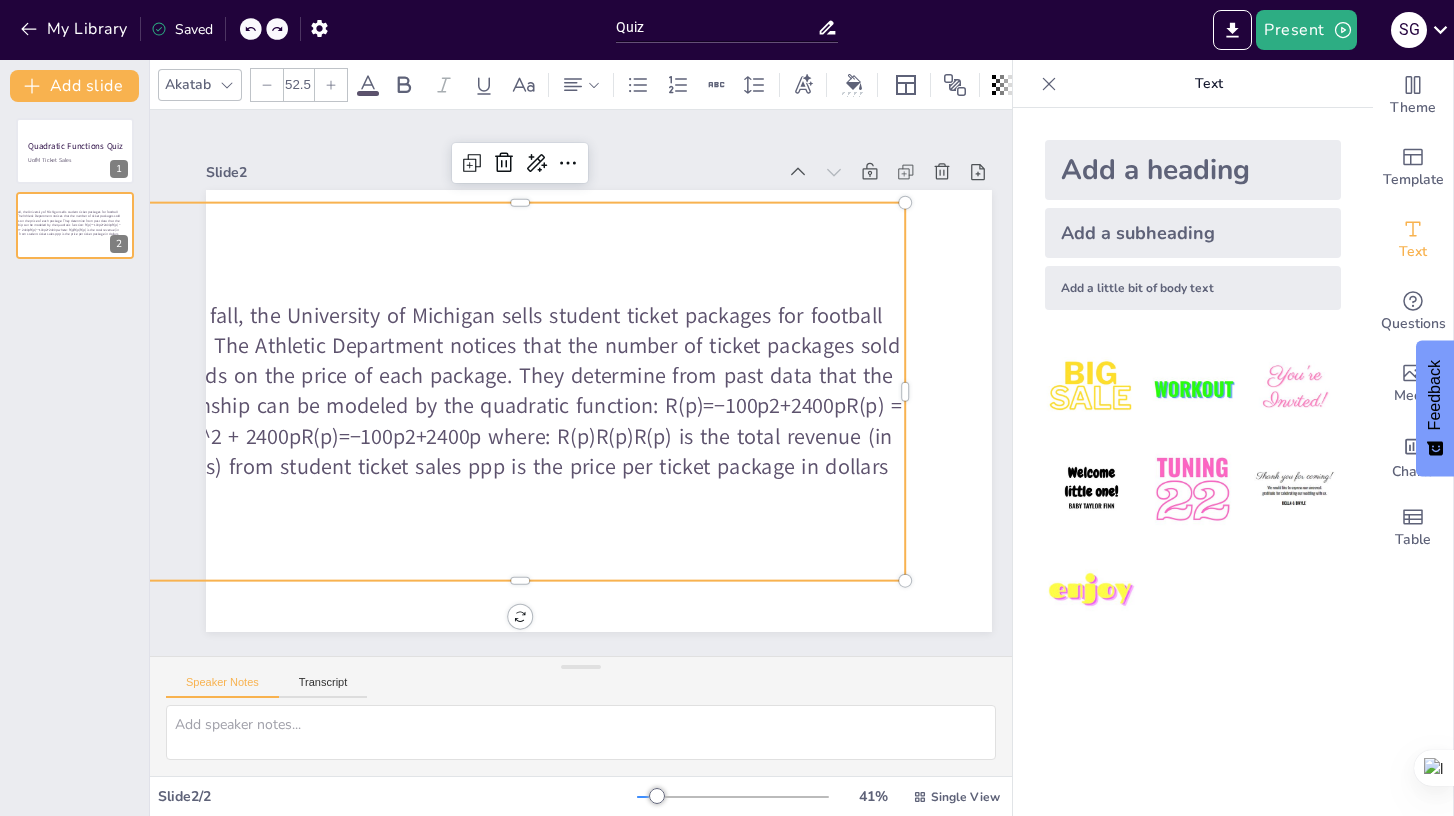 click 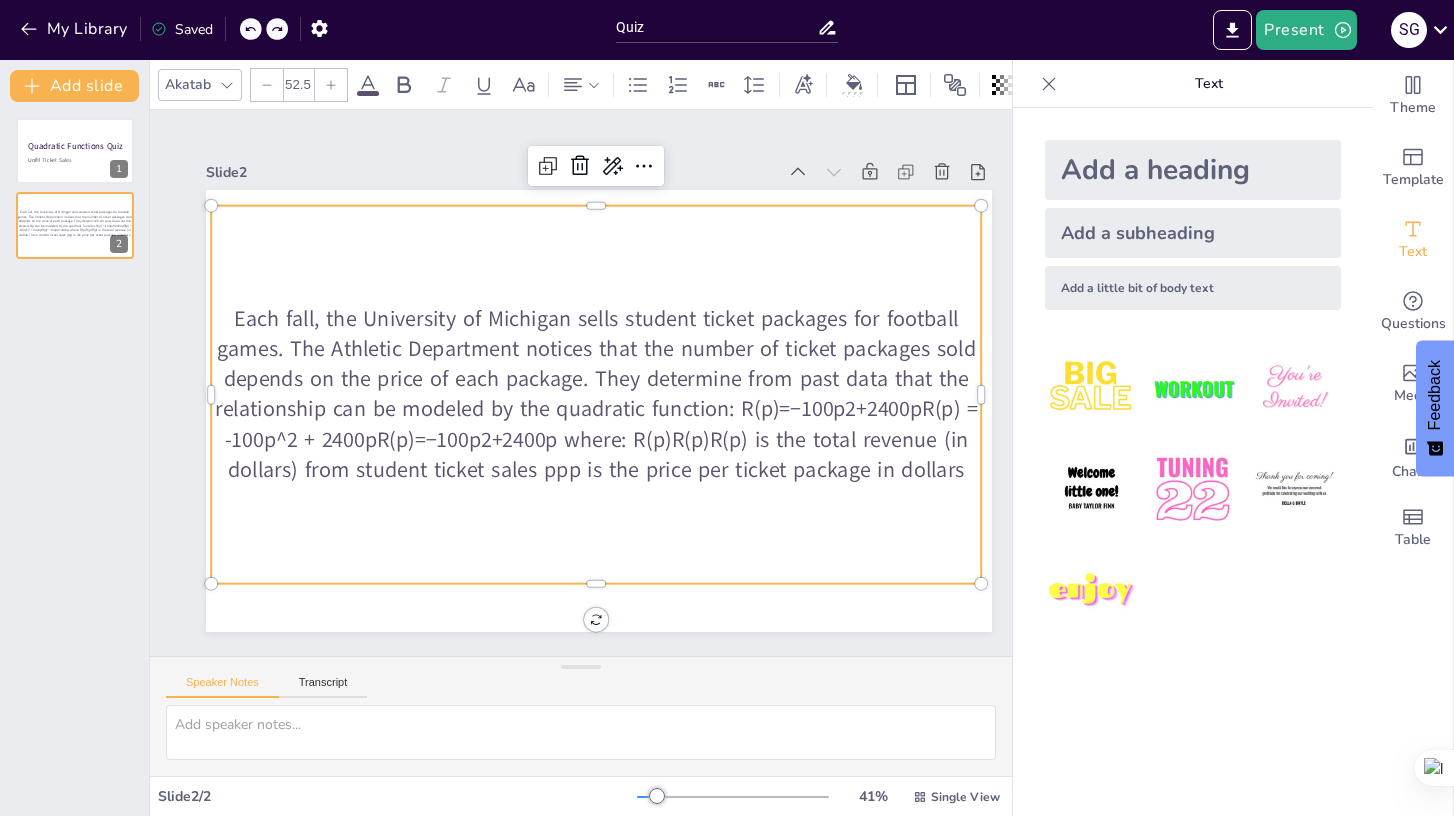 click on "Each fall, the University of Michigan sells student ticket packages for football games. The Athletic Department notices that the number of ticket packages sold depends on the price of each package. They determine from past data that the relationship can be modeled by the quadratic function: R(p)=−100p2+2400pR(p) = -100p^2 + 2400pR(p)=−100p2+2400p where: R(p)R(p)R(p) is the total revenue (in dollars) from student ticket sales ppp is the price per ticket package in dollars" at bounding box center [579, 401] 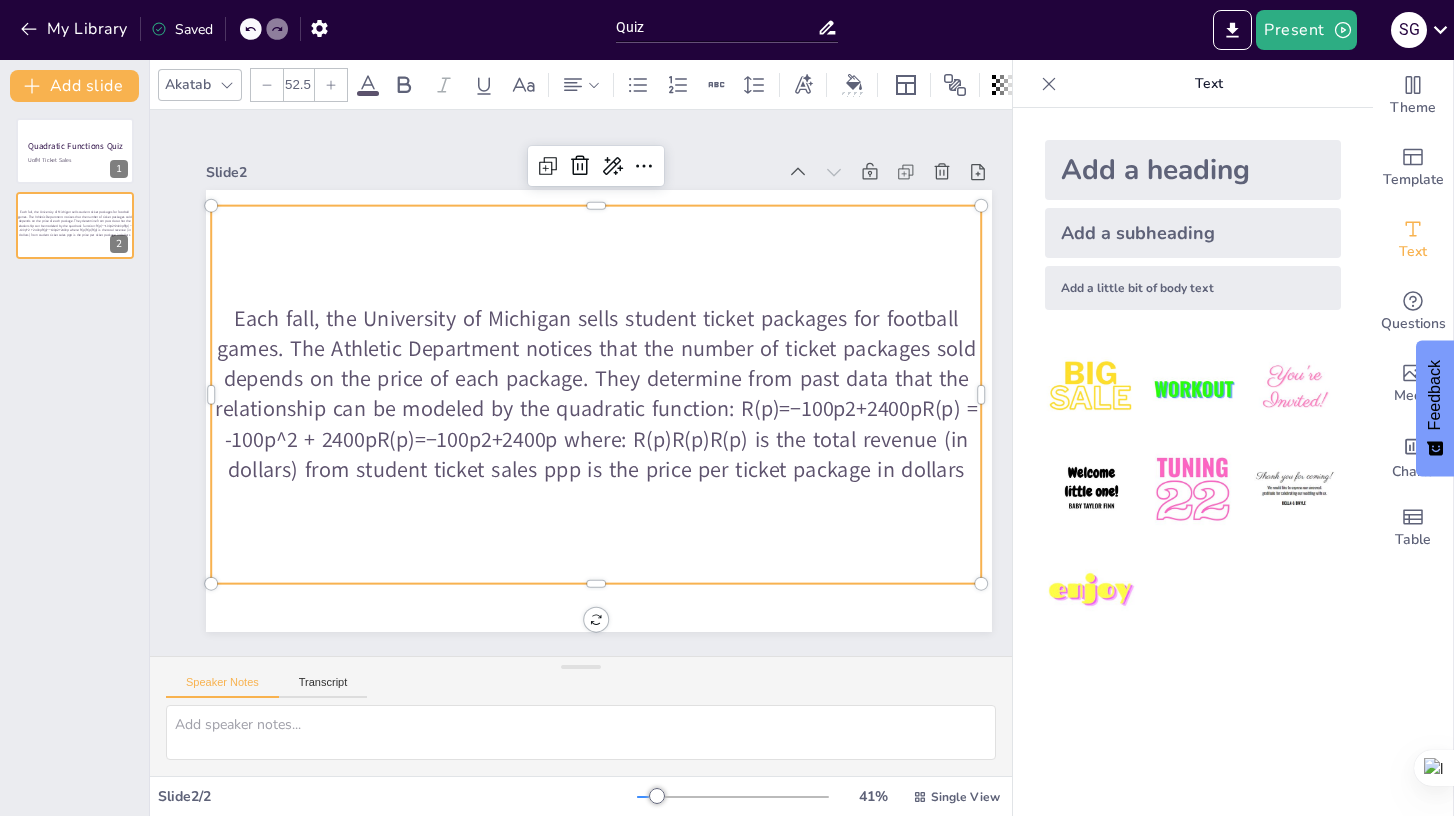 click on "Each fall, the University of Michigan sells student ticket packages for football games. The Athletic Department notices that the number of ticket packages sold depends on the price of each package. They determine from past data that the relationship can be modeled by the quadratic function: R(p)=−100p2+2400pR(p) = -100p^2 + 2400pR(p)=−100p2+2400p where: R(p)R(p)R(p) is the total revenue (in dollars) from student ticket sales ppp is the price per ticket package in dollars" at bounding box center (592, 399) 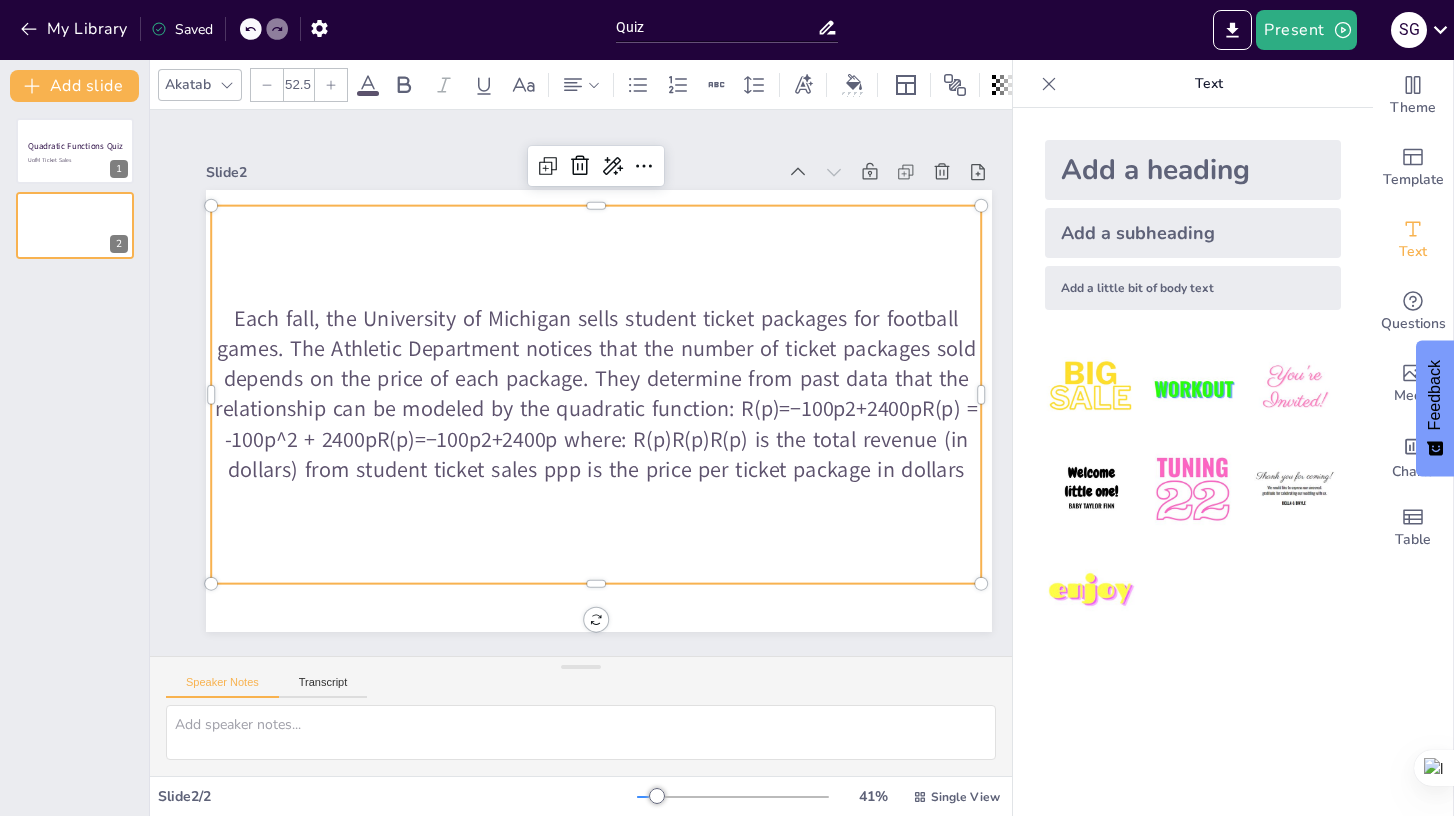 click on "Each fall, the University of Michigan sells student ticket packages for football games. The Athletic Department notices that the number of ticket packages sold depends on the price of each package. They determine from past data that the relationship can be modeled by the quadratic function: R(p)=−100p2+2400pR(p) = -100p^2 + 2400pR(p)=−100p2+2400p where: R(p)R(p)R(p) is the total revenue (in dollars) from student ticket sales ppp is the price per ticket package in dollars" at bounding box center (596, 395) 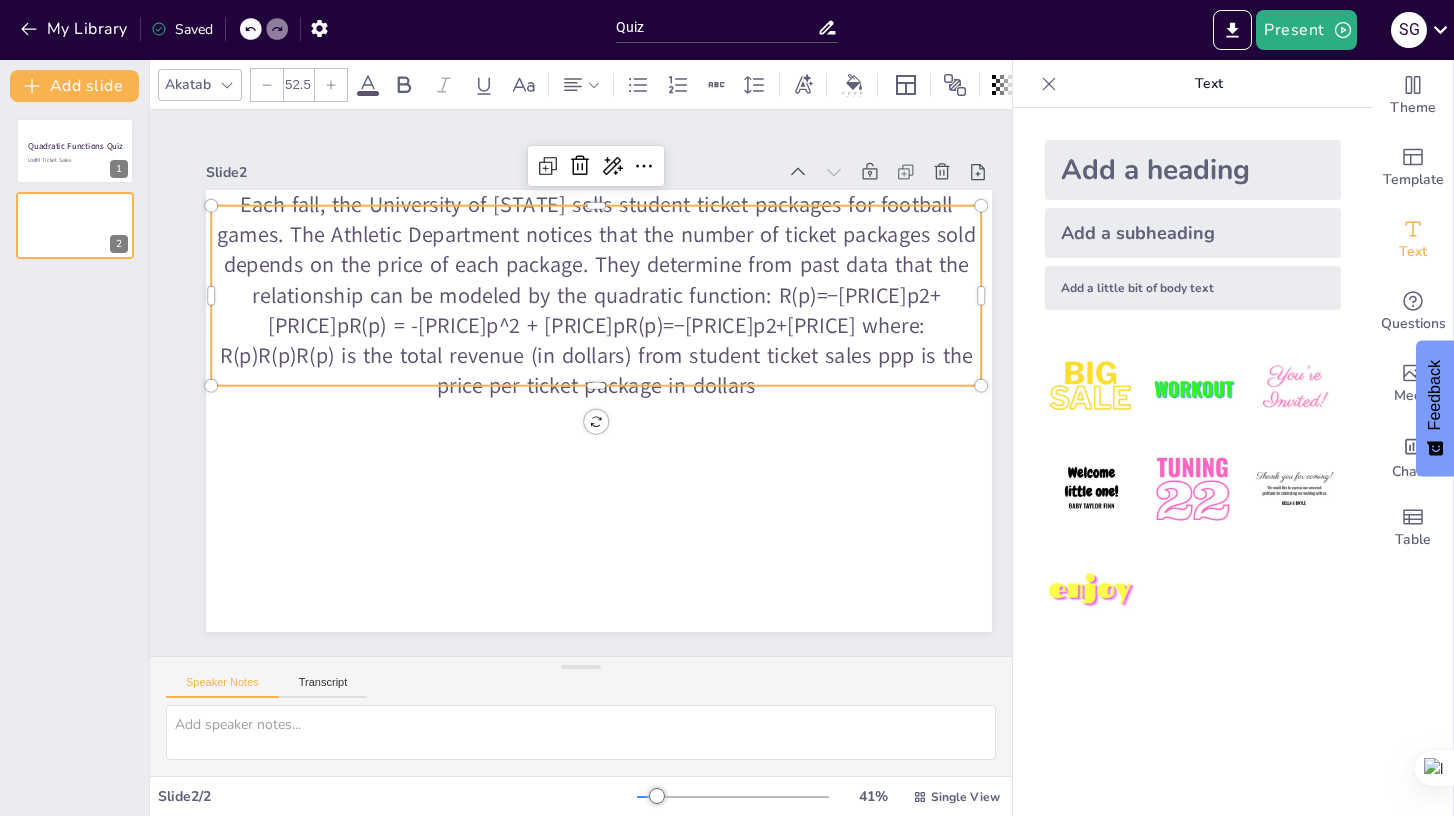 click 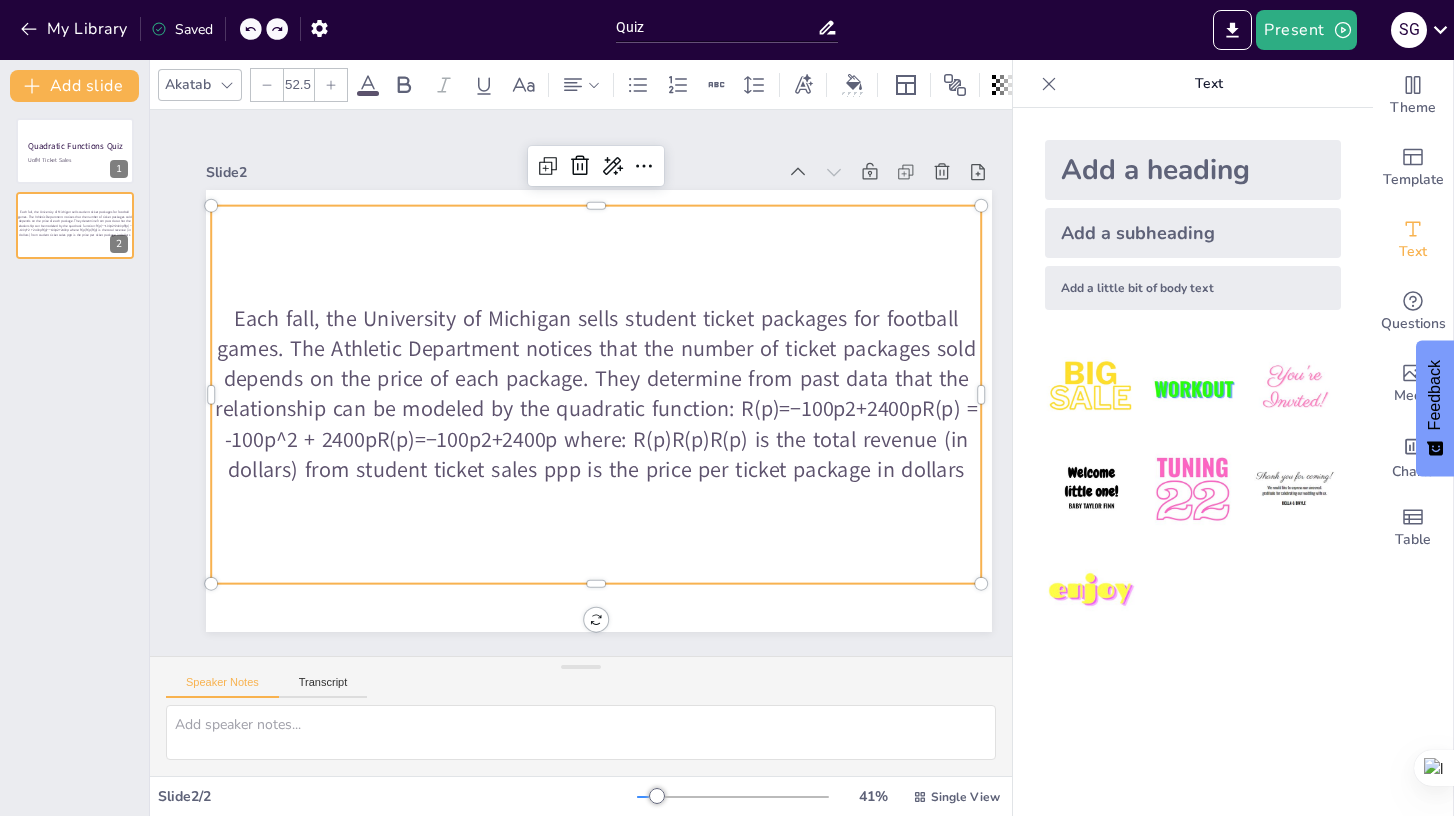 click on "Each fall, the University of Michigan sells student ticket packages for football games. The Athletic Department notices that the number of ticket packages sold depends on the price of each package. They determine from past data that the relationship can be modeled by the quadratic function: R(p)=−100p2+2400pR(p) = -100p^2 + 2400pR(p)=−100p2+2400p where: R(p)R(p)R(p) is the total revenue (in dollars) from student ticket sales ppp is the price per ticket package in dollars" at bounding box center [563, 390] 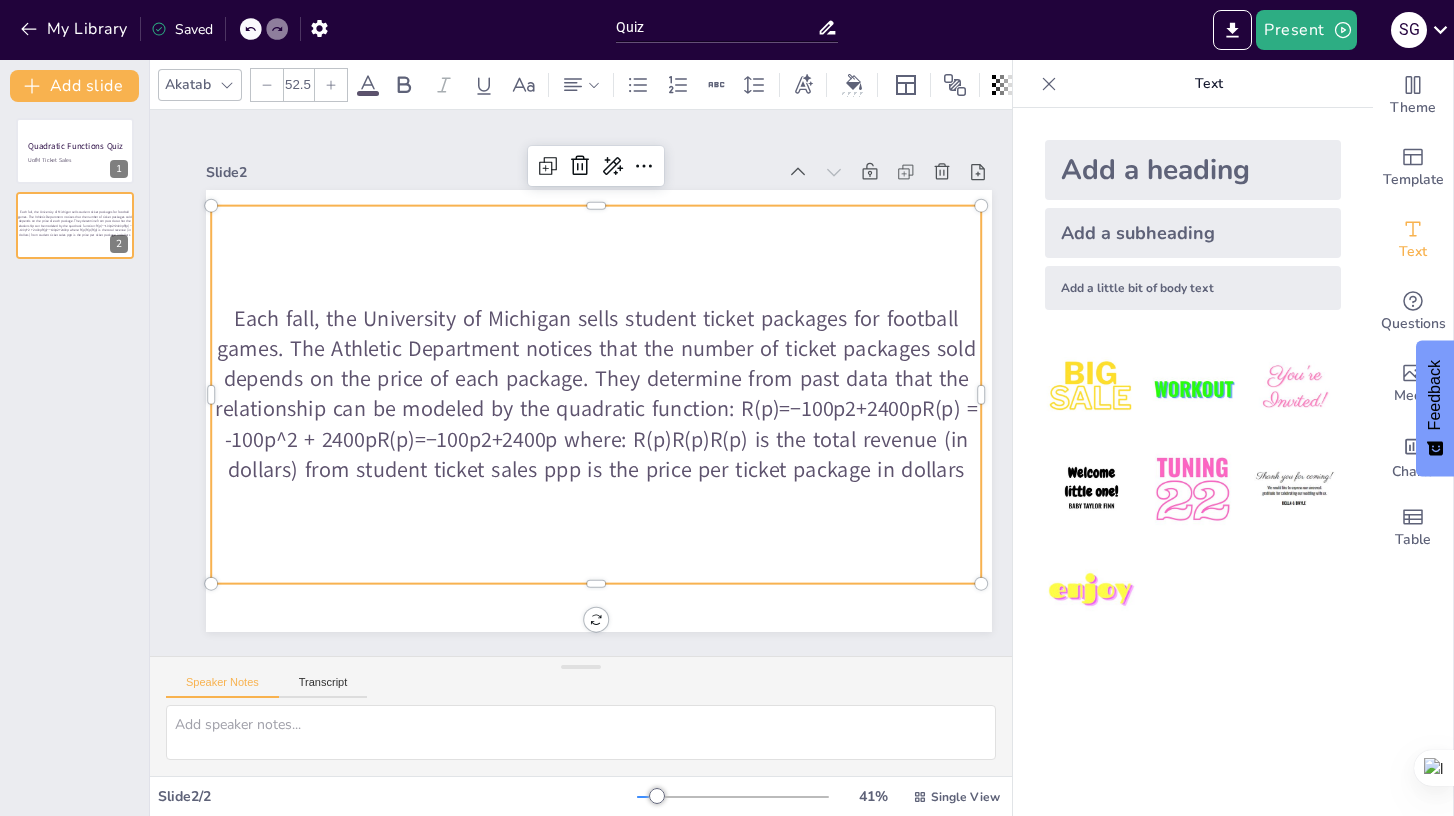 click on "Each fall, the University of Michigan sells student ticket packages for football games. The Athletic Department notices that the number of ticket packages sold depends on the price of each package. They determine from past data that the relationship can be modeled by the quadratic function: R(p)=−100p2+2400pR(p) = -100p^2 + 2400pR(p)=−100p2+2400p where: R(p)R(p)R(p) is the total revenue (in dollars) from student ticket sales ppp is the price per ticket package in dollars" at bounding box center [595, 396] 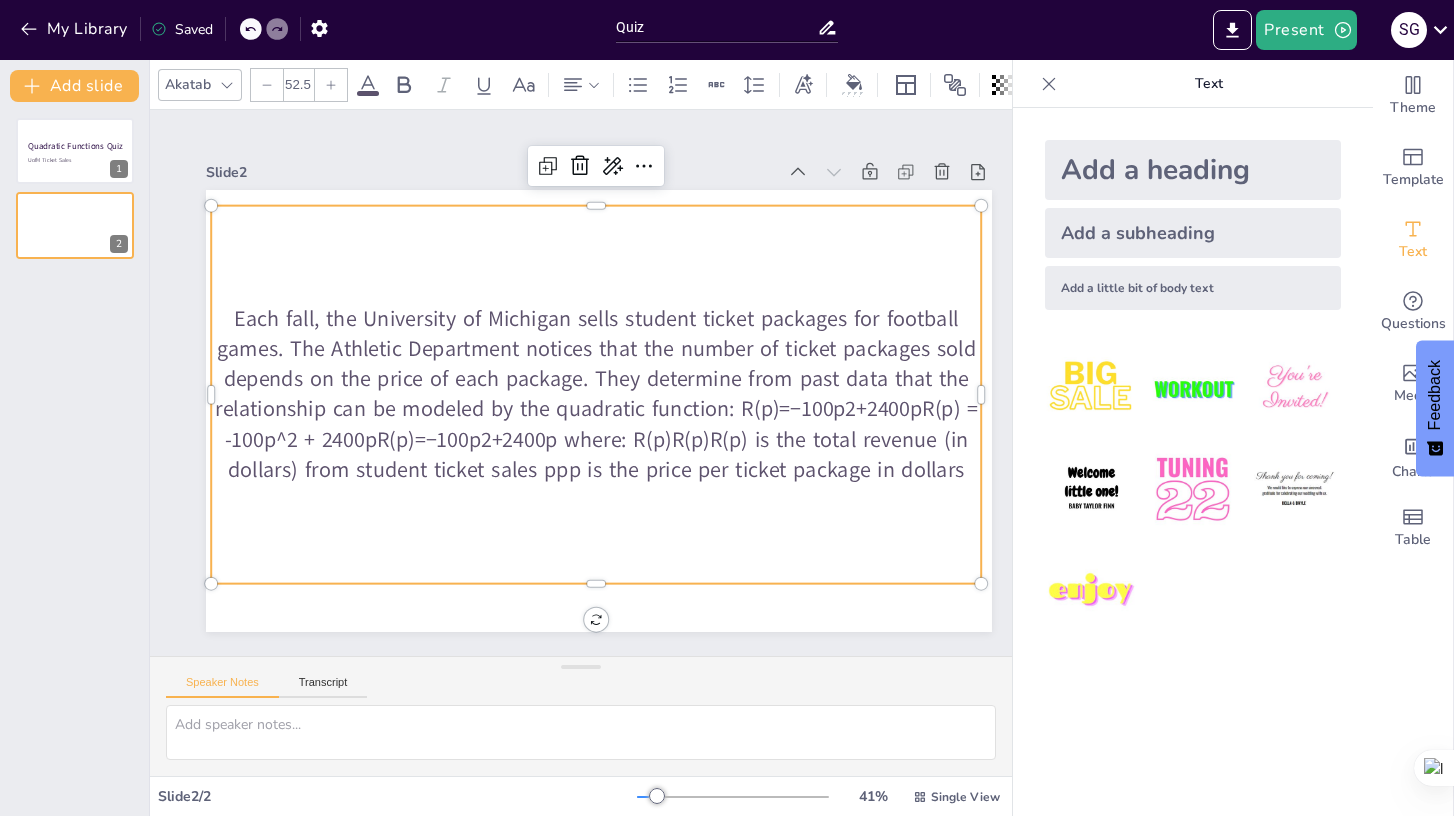 click on "Each fall, the University of Michigan sells student ticket packages for football games. The Athletic Department notices that the number of ticket packages sold depends on the price of each package. They determine from past data that the relationship can be modeled by the quadratic function: R(p)=−100p2+2400pR(p) = -100p^2 + 2400pR(p)=−100p2+2400p where: R(p)R(p)R(p) is the total revenue (in dollars) from student ticket sales ppp is the price per ticket package in dollars" at bounding box center [596, 394] 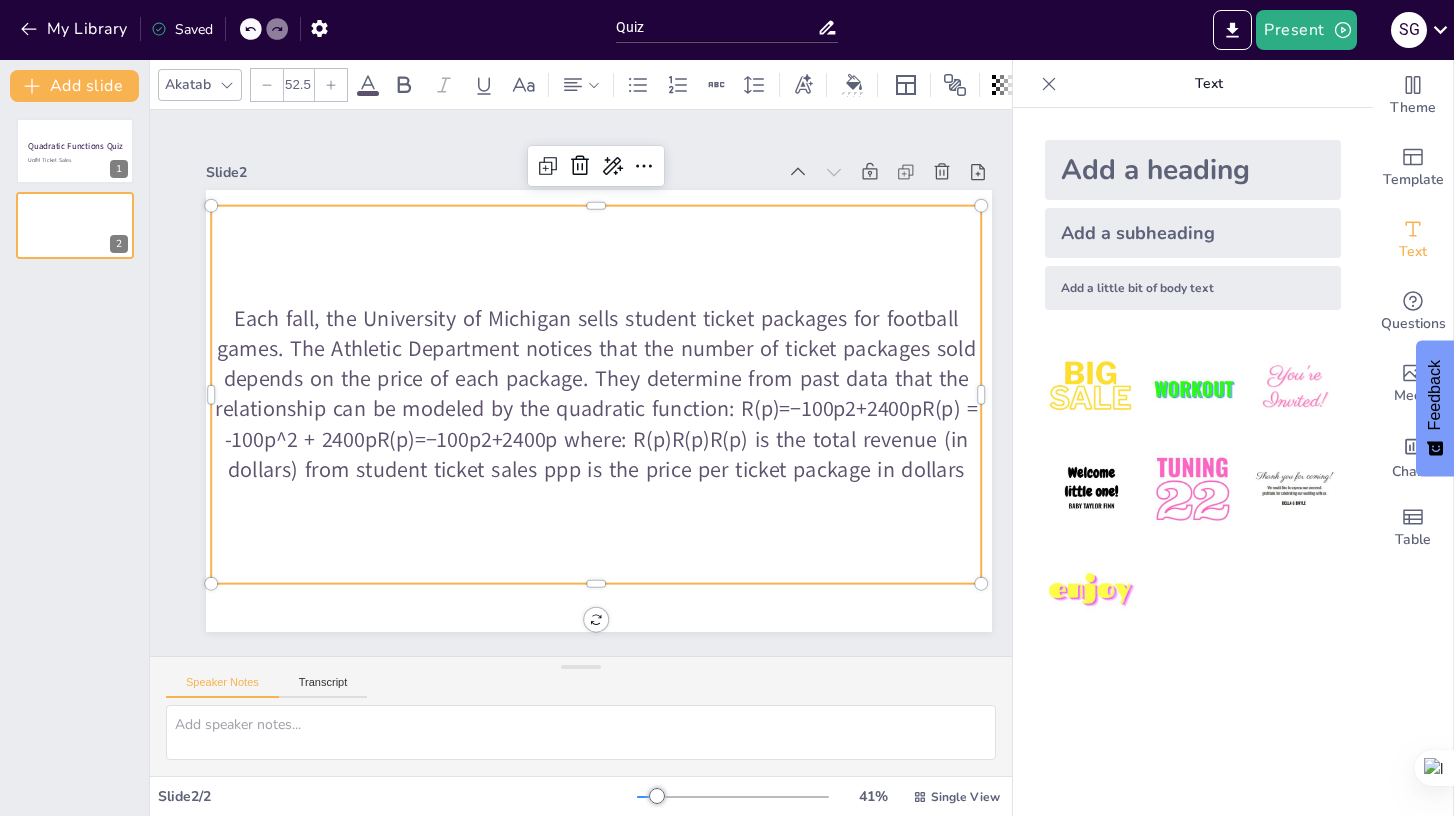 type 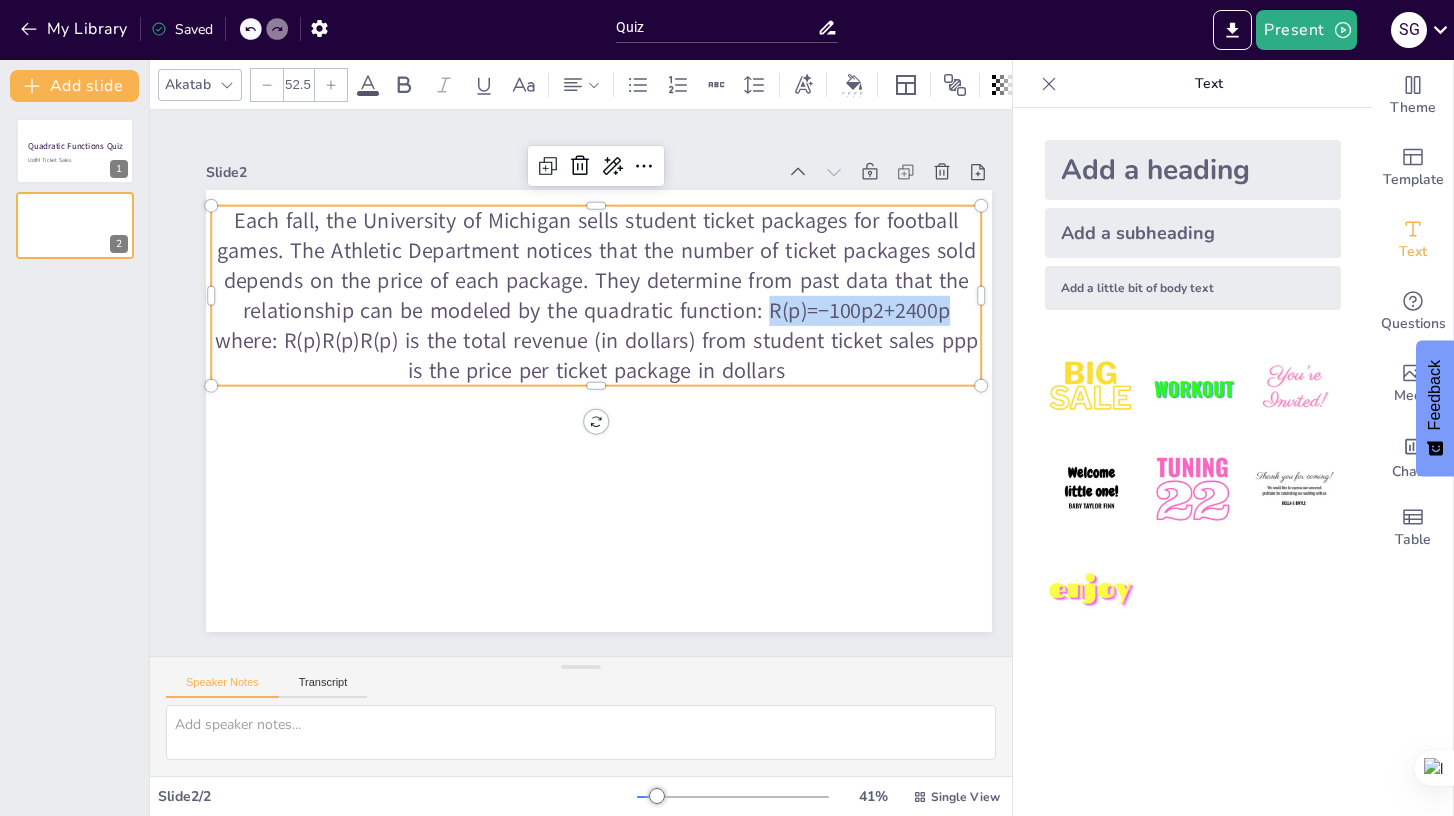 drag, startPoint x: 955, startPoint y: 313, endPoint x: 769, endPoint y: 310, distance: 186.02419 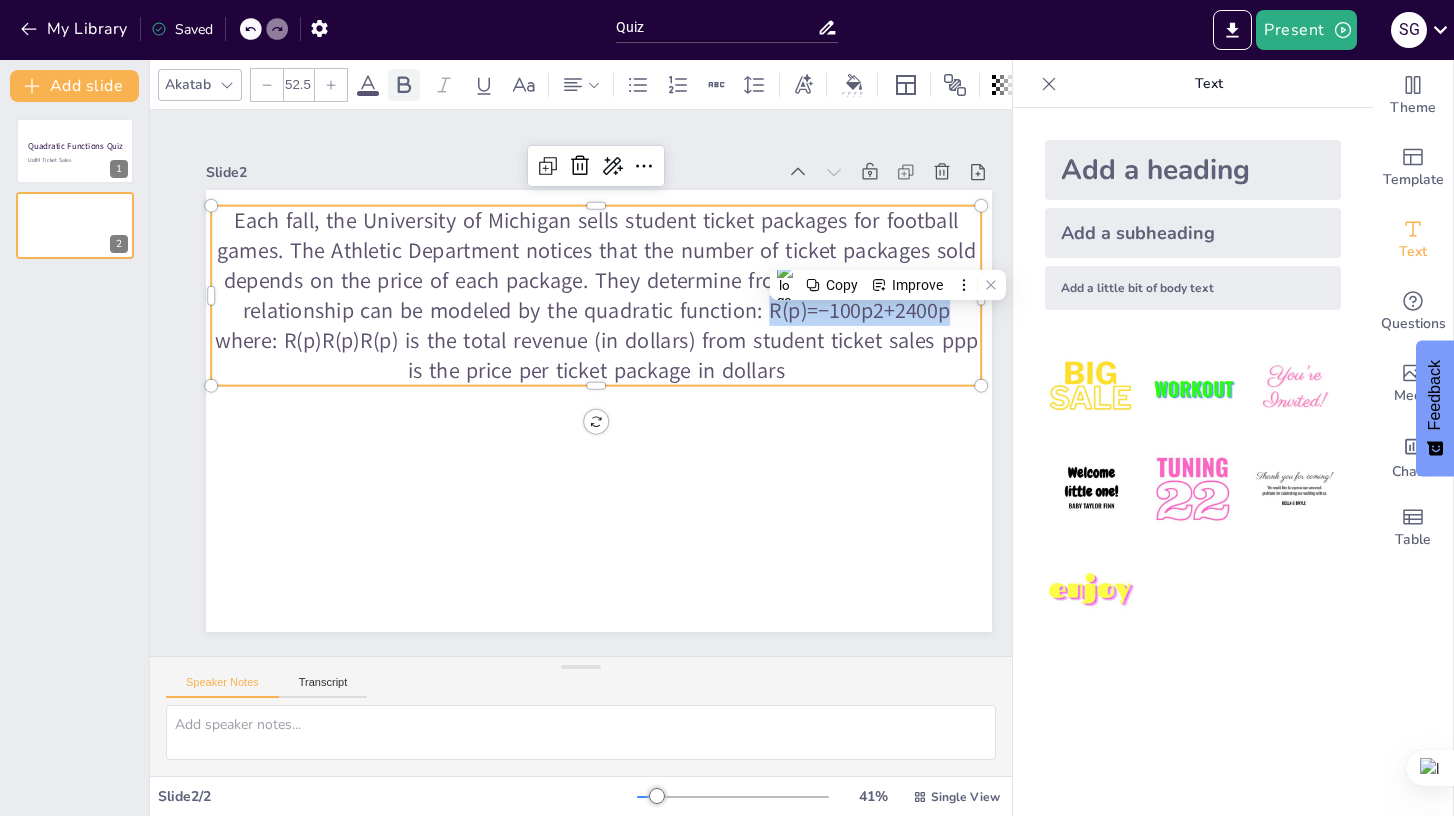 click 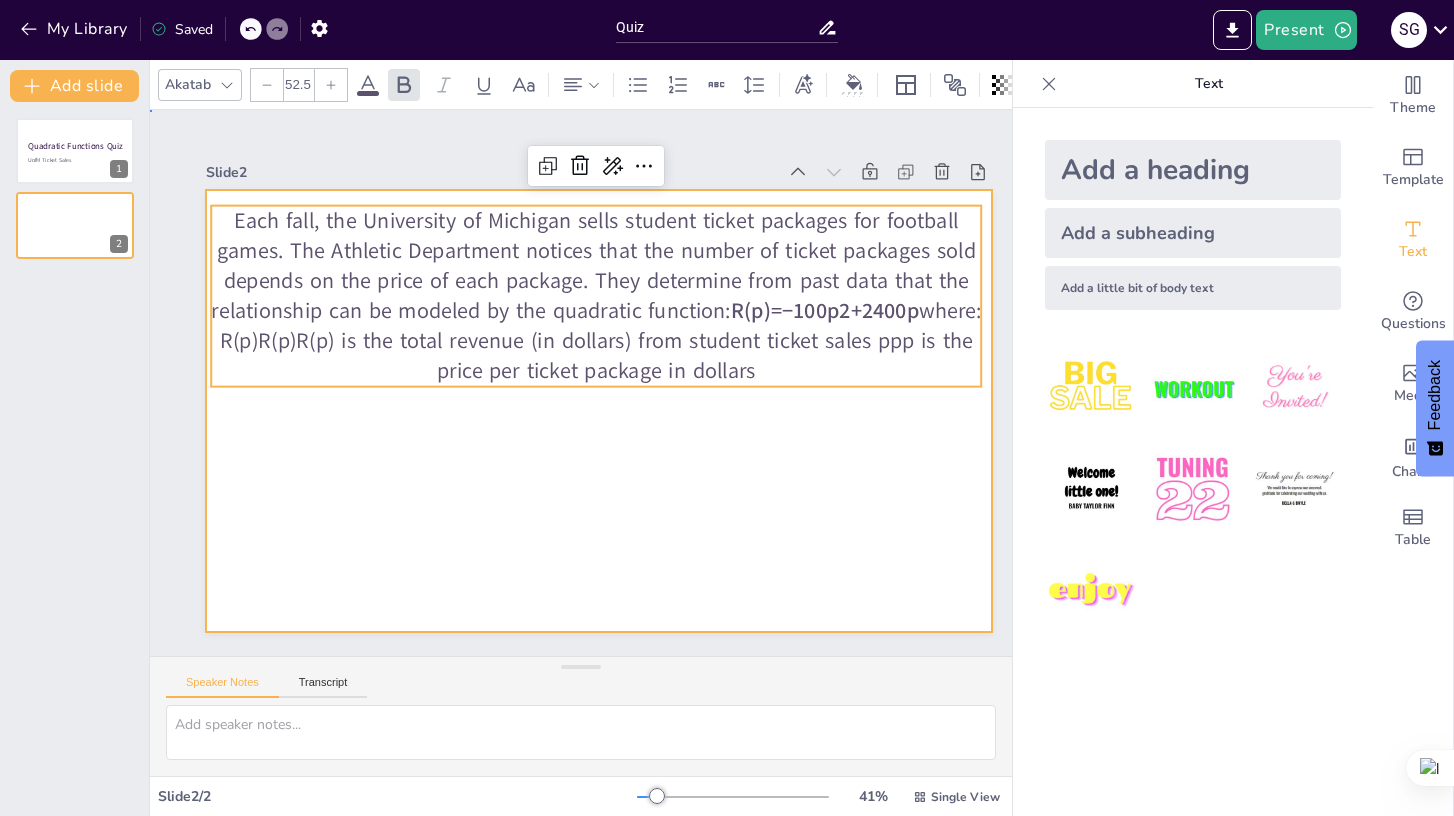 click at bounding box center [553, 401] 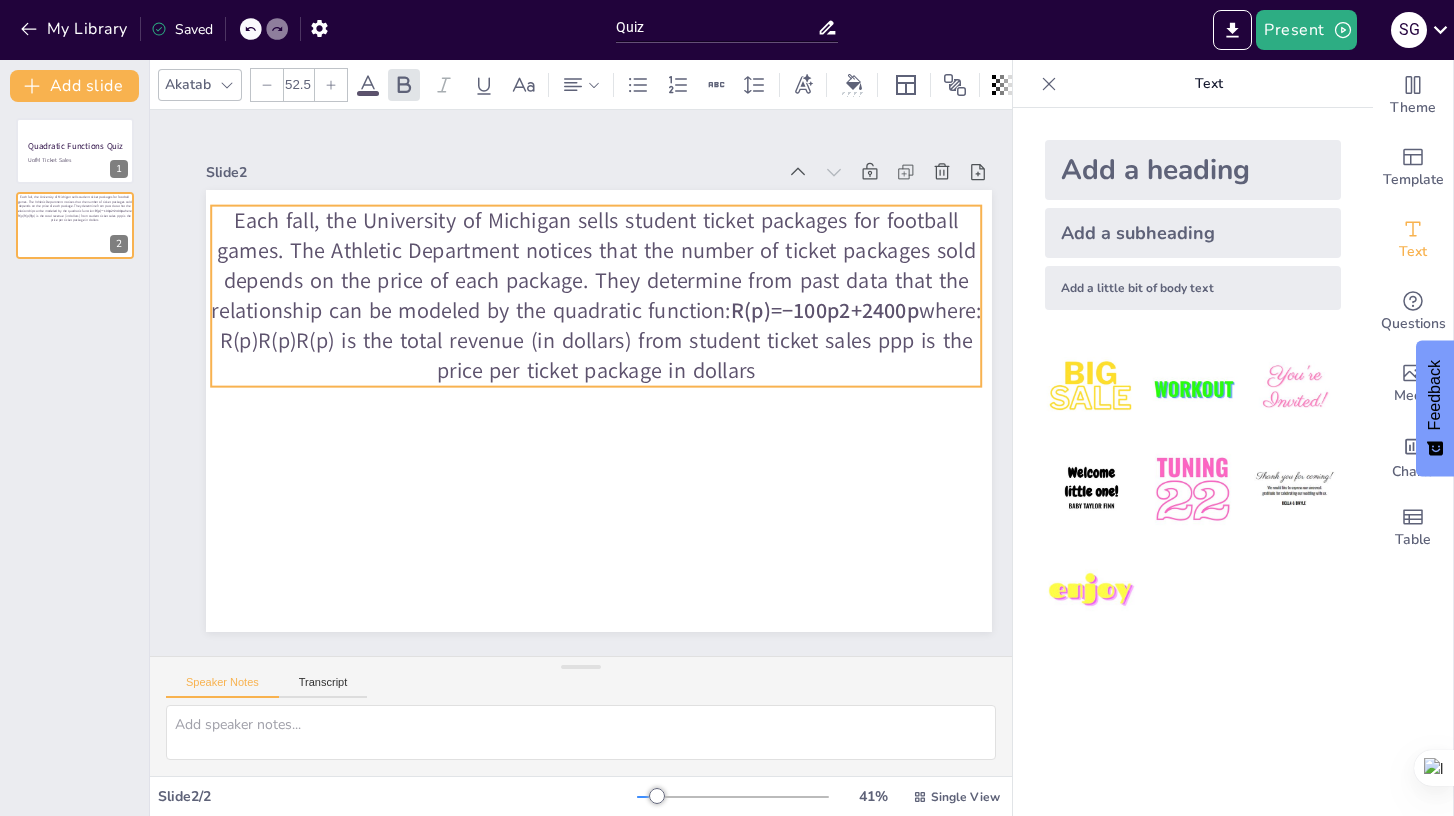 click on "Each fall, the University of Michigan sells student ticket packages for football games. The Athletic Department notices that the number of ticket packages sold depends on the price of each package. They determine from past data that the relationship can be modeled by the quadratic function:" at bounding box center [604, 256] 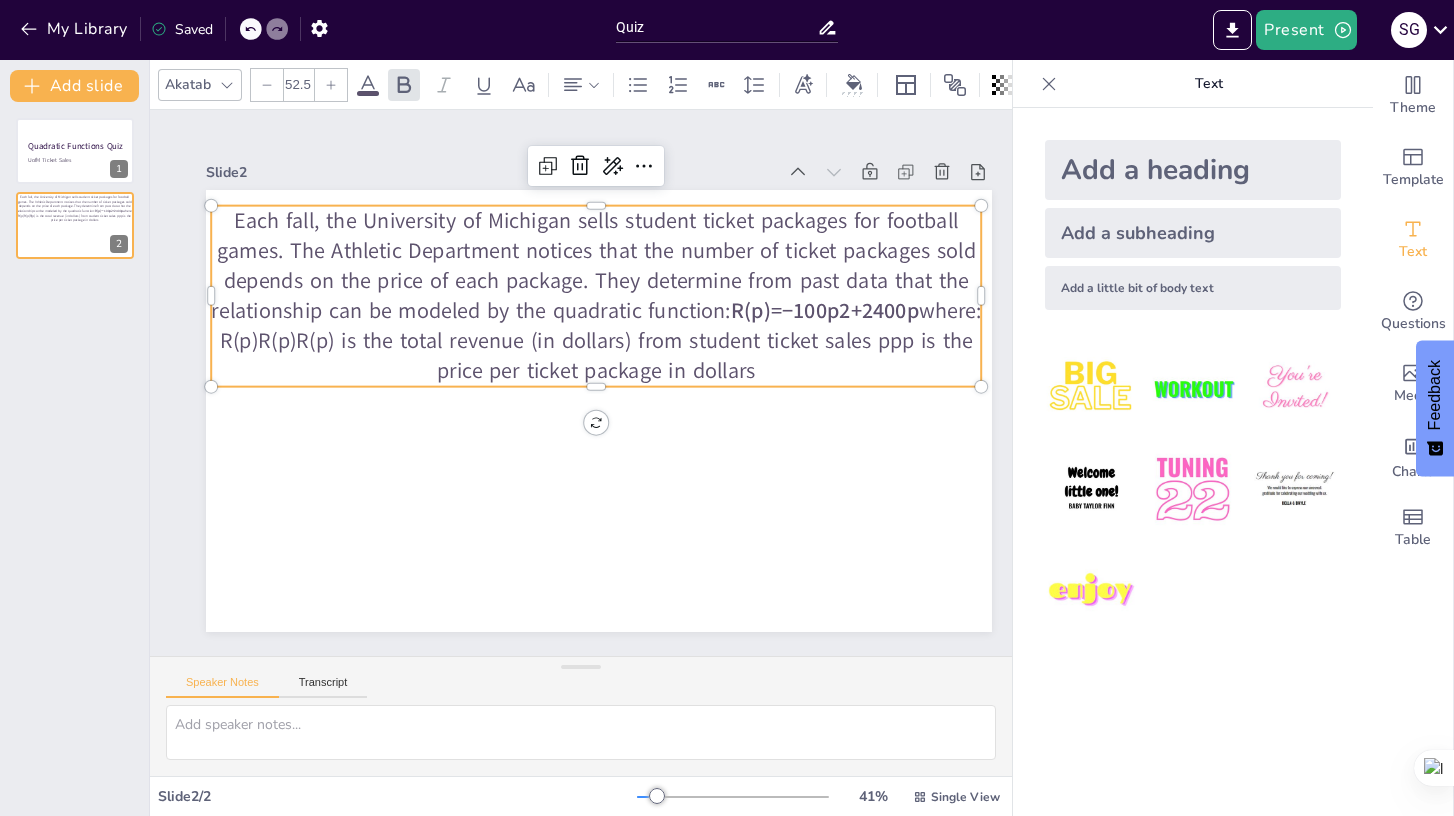 click on "Each fall, the University of Michigan sells student ticket packages for football games. The Athletic Department notices that the number of ticket packages sold depends on the price of each package. They determine from past data that the relationship can be modeled by the quadratic function:" at bounding box center (624, 263) 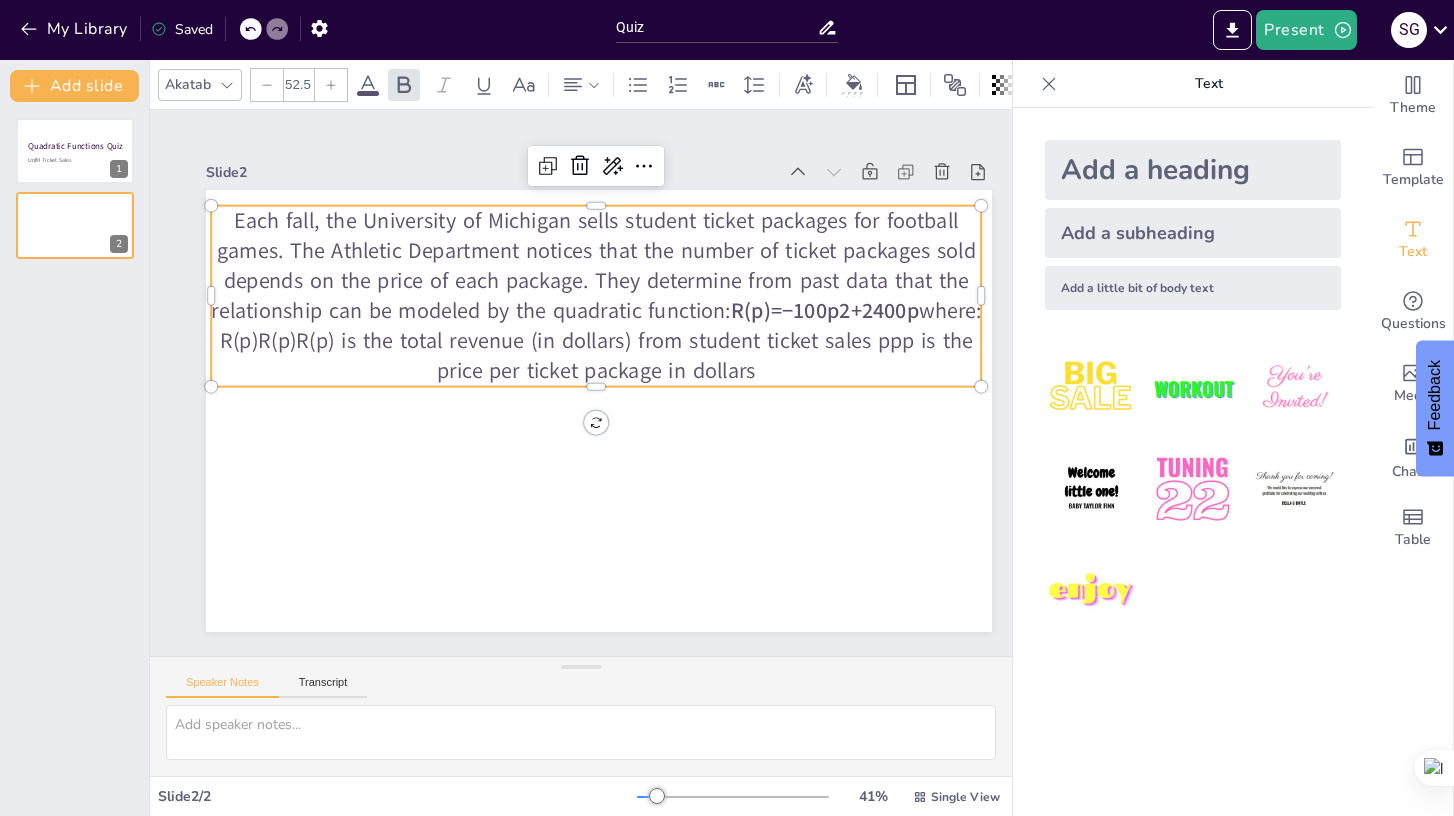 click on "Each fall, the University of Michigan sells student ticket packages for football games. The Athletic Department notices that the number of ticket packages sold depends on the price of each package. They determine from past data that the relationship can be modeled by the quadratic function:" at bounding box center [604, 255] 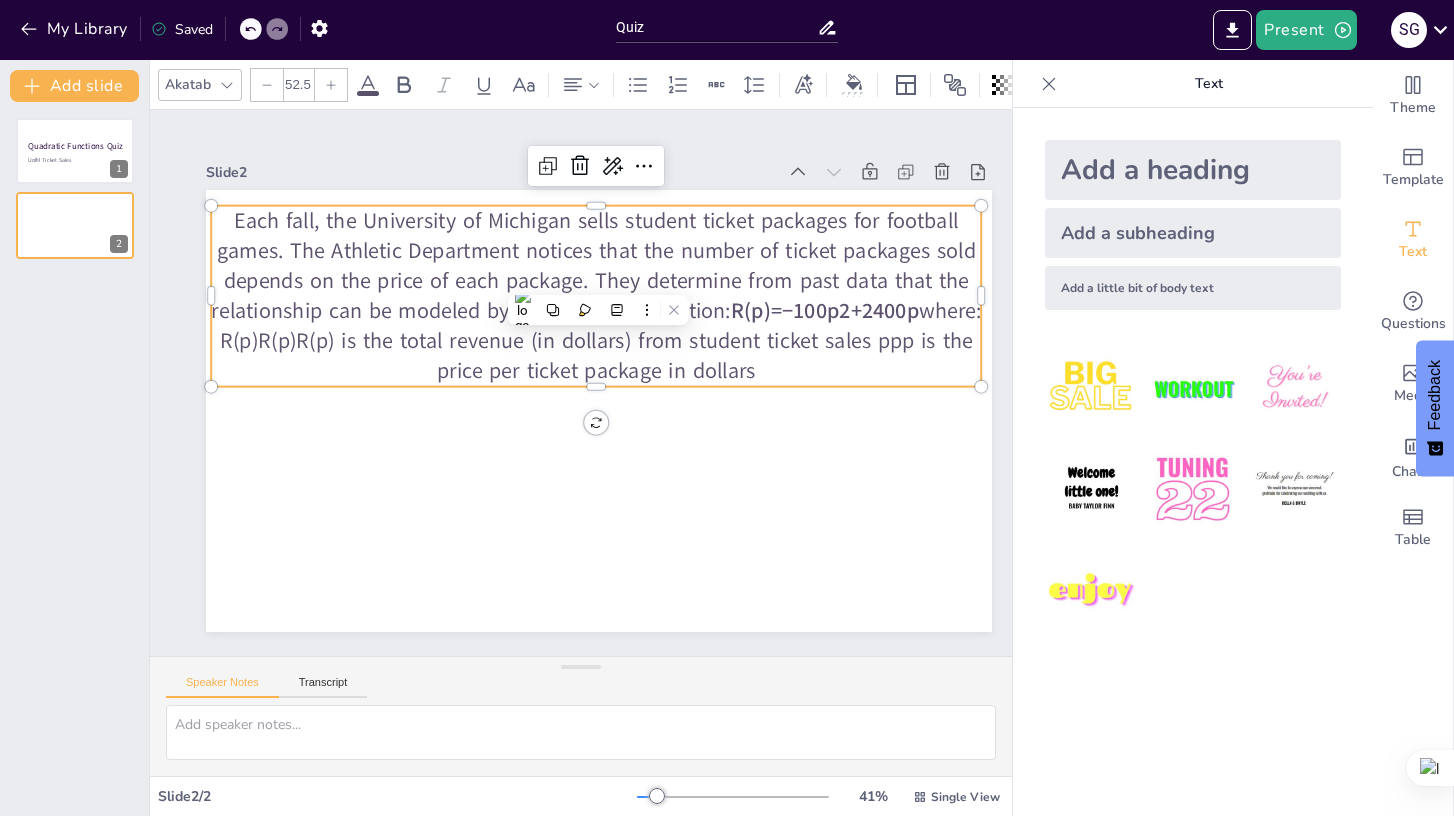 click on "Each fall, the University of Michigan sells student ticket packages for football games. The Athletic Department notices that the number of ticket packages sold depends on the price of each package. They determine from past data that the relationship can be modeled by the quadratic function:" at bounding box center (614, 258) 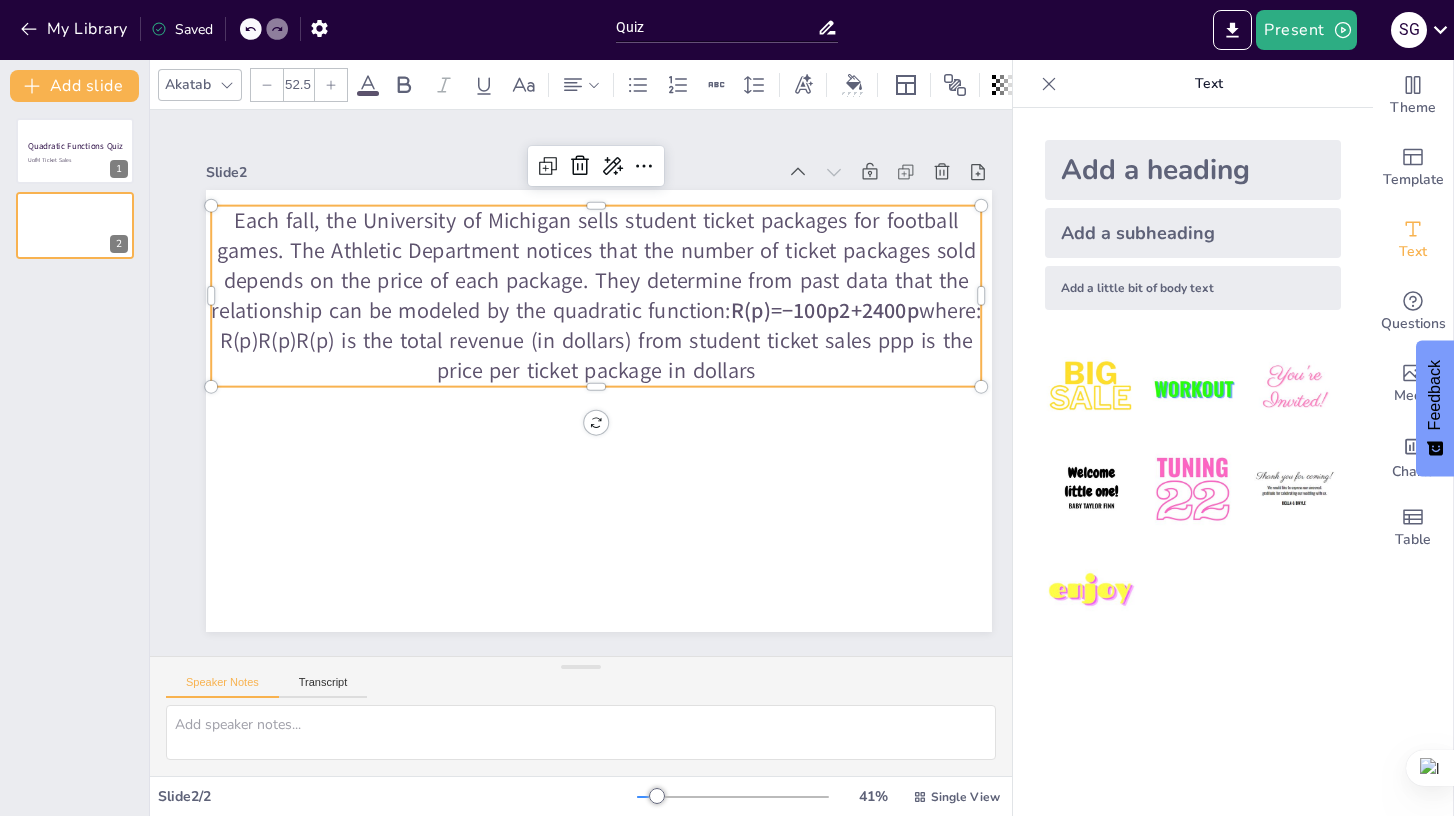 click on "Each fall, the University of Michigan sells student ticket packages for football games. The Athletic Department notices that the number of ticket packages sold depends on the price of each package. They determine from past data that the relationship can be modeled by the quadratic function:" at bounding box center (568, 500) 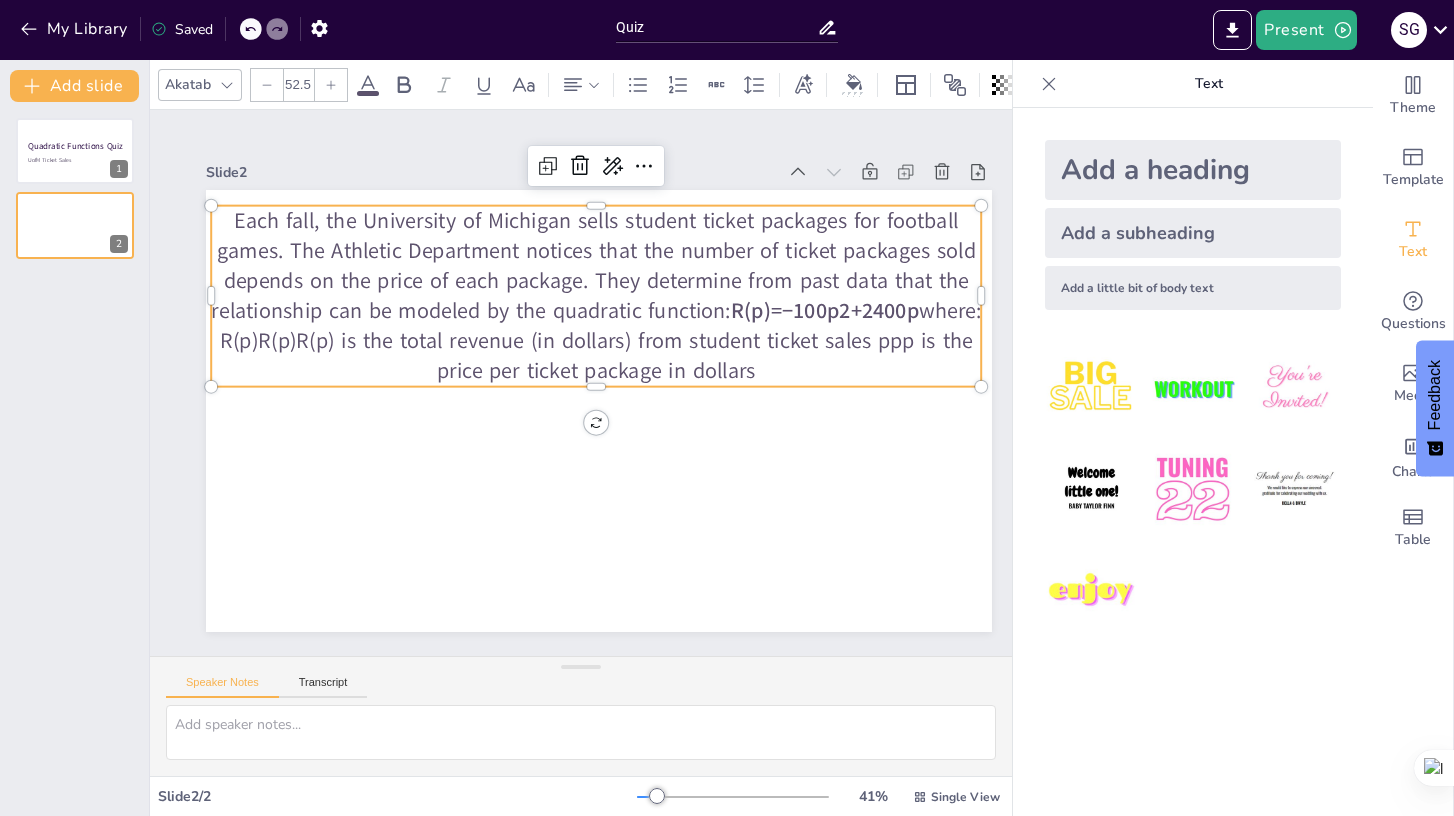 click on "Each fall, the University of Michigan sells student ticket packages for football games. The Athletic Department notices that the number of ticket packages sold depends on the price of each package. They determine from past data that the relationship can be modeled by the quadratic function:" at bounding box center (604, 255) 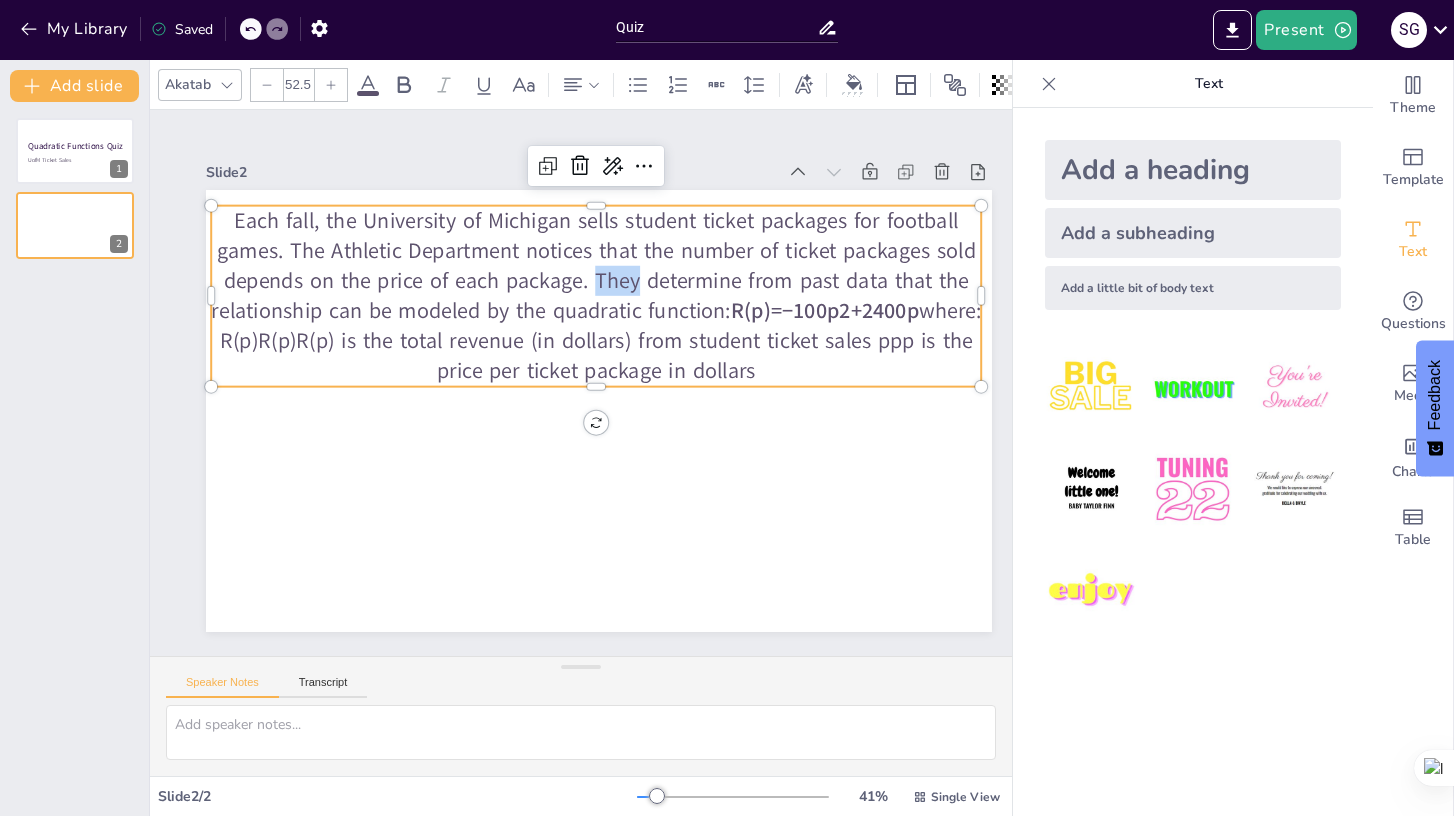 click on "Each fall, the University of Michigan sells student ticket packages for football games. The Athletic Department notices that the number of ticket packages sold depends on the price of each package. They determine from past data that the relationship can be modeled by the quadratic function:" at bounding box center (604, 255) 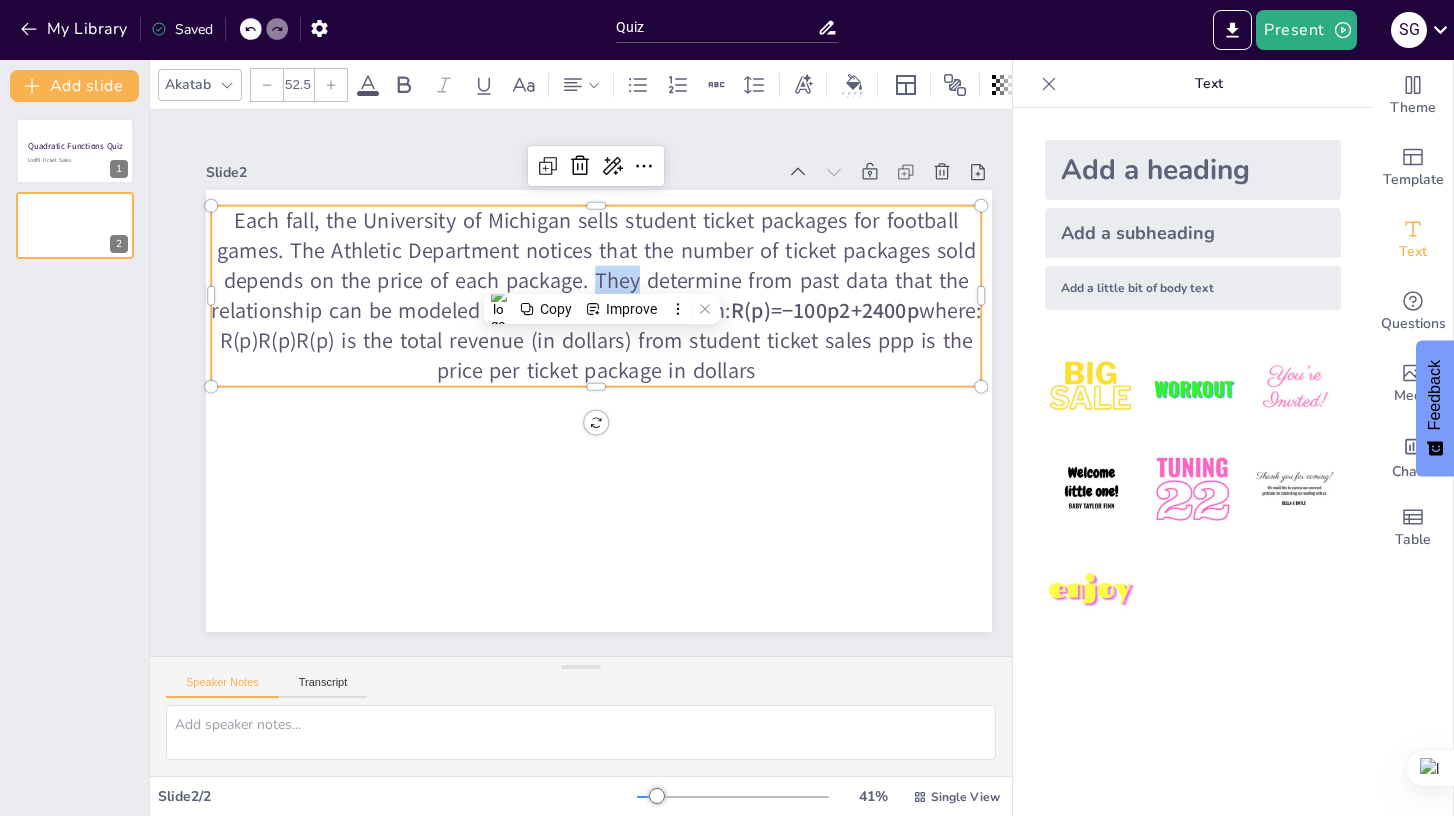 click on "Each fall, the University of Michigan sells student ticket packages for football games. The Athletic Department notices that the number of ticket packages sold depends on the price of each package. They determine from past data that the relationship can be modeled by the quadratic function:" at bounding box center [693, 436] 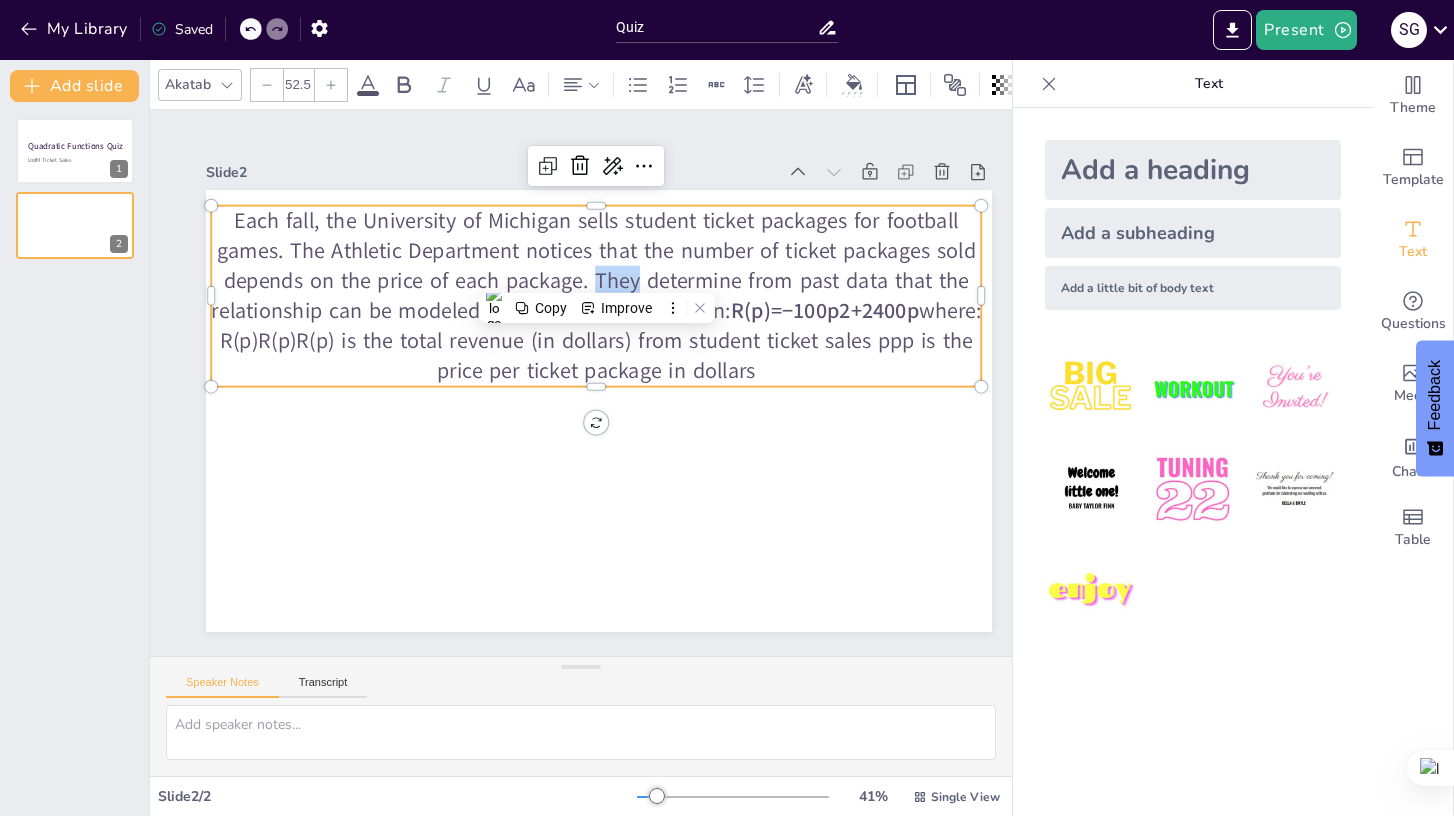 click on "Each fall, the University of Michigan sells student ticket packages for football games. The Athletic Department notices that the number of ticket packages sold depends on the price of each package. They determine from past data that the relationship can be modeled by the quadratic function:" at bounding box center (604, 256) 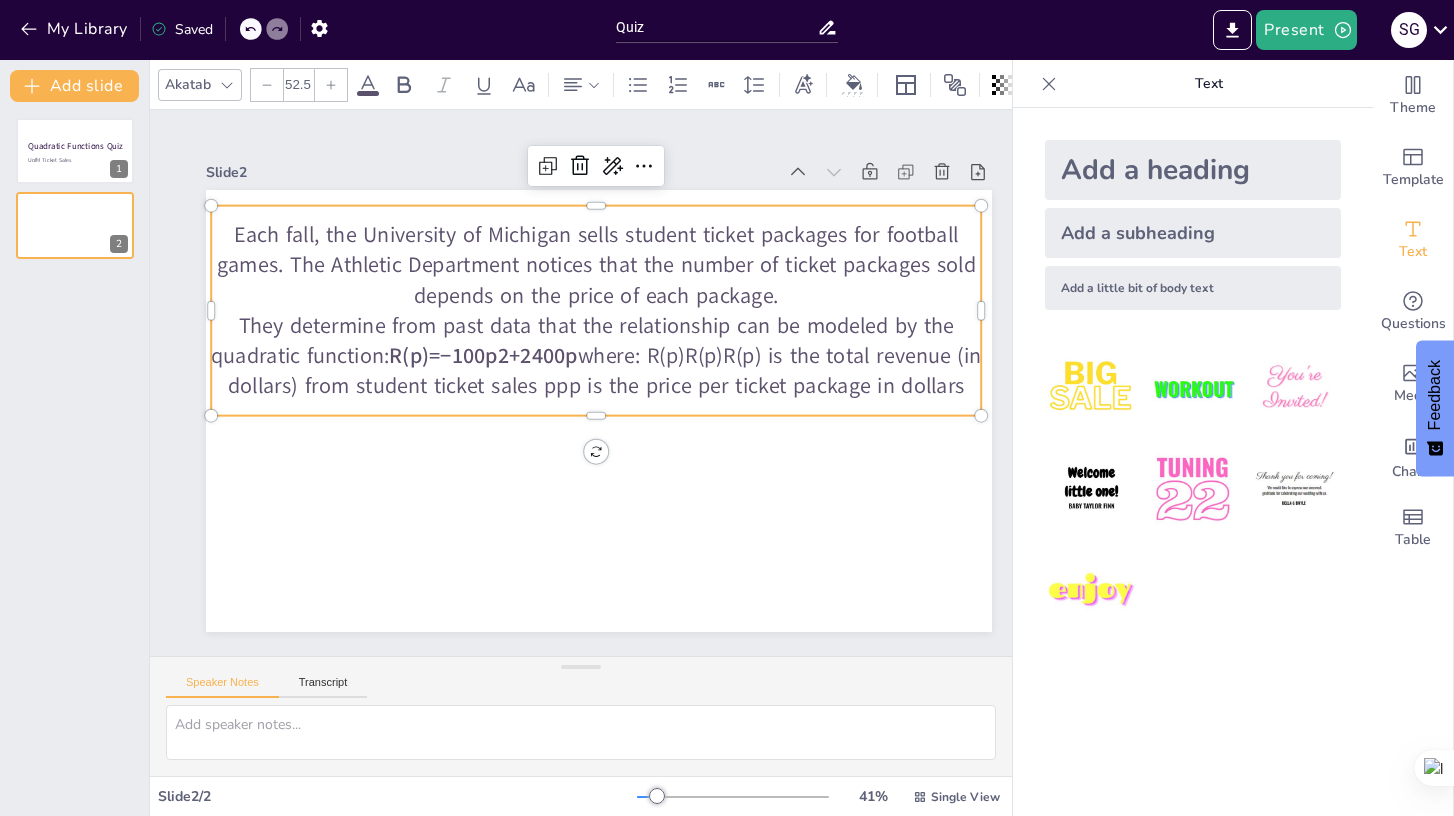 click on "where: R(p)R(p)R(p) is the total revenue (in dollars) from student ticket sales ppp is the price per ticket package in dollars" at bounding box center (606, 387) 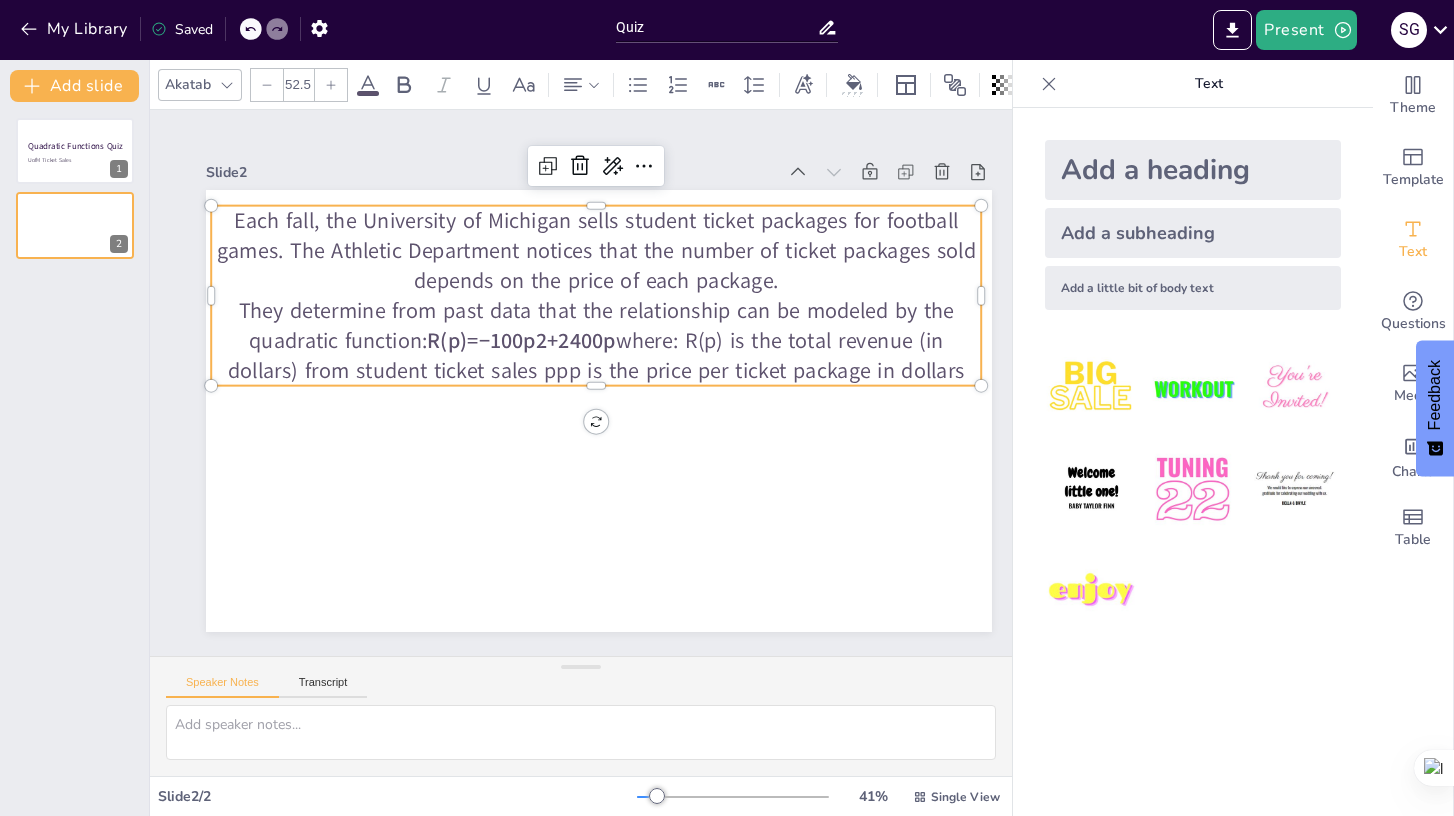 click on "where: R(p) is the total revenue (in dollars) from student ticket sales ppp is the price per ticket package in dollars" at bounding box center (600, 376) 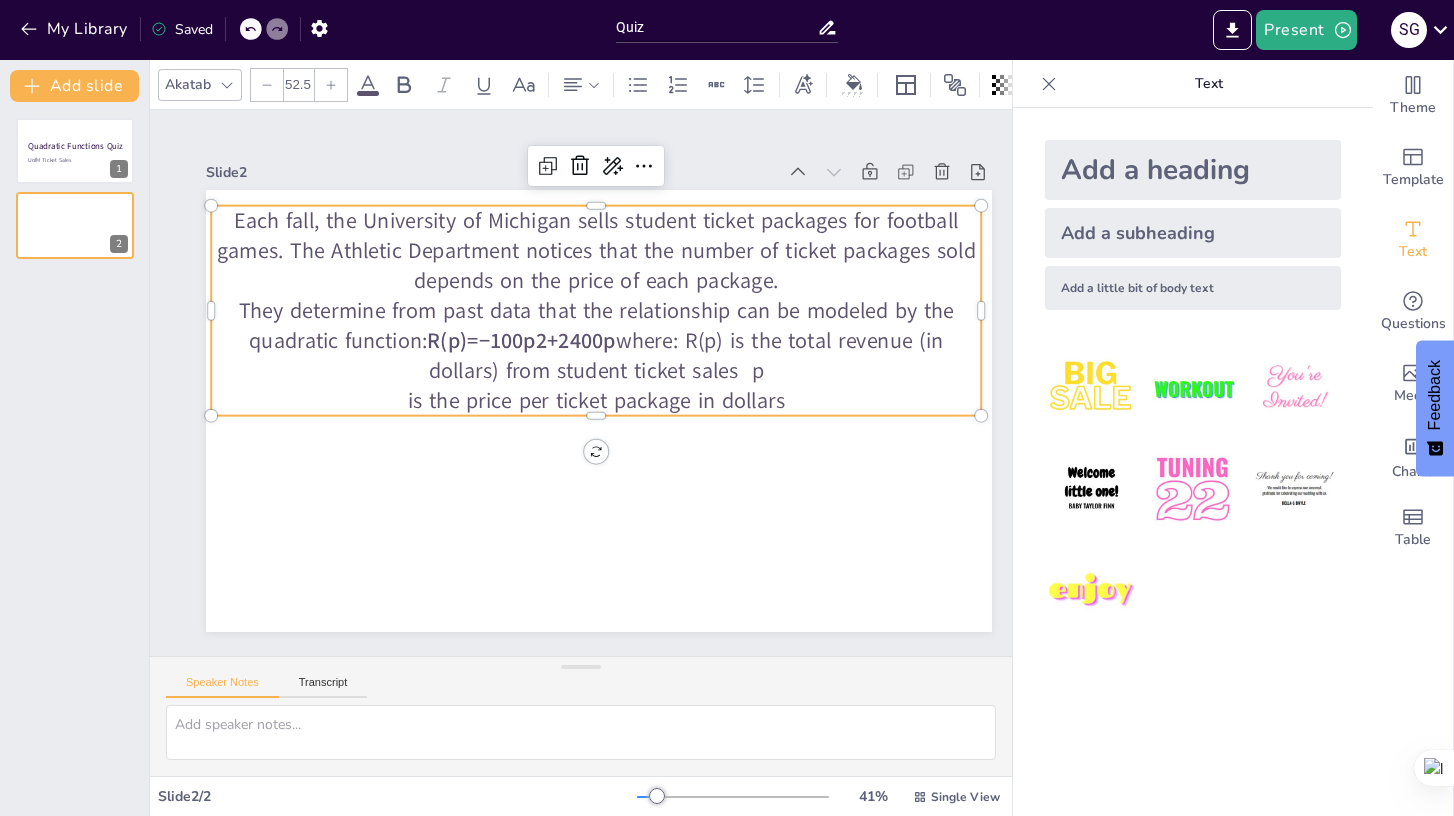 click on "where: R(p) is the total revenue (in dollars) from student ticket sales  p" at bounding box center (688, 367) 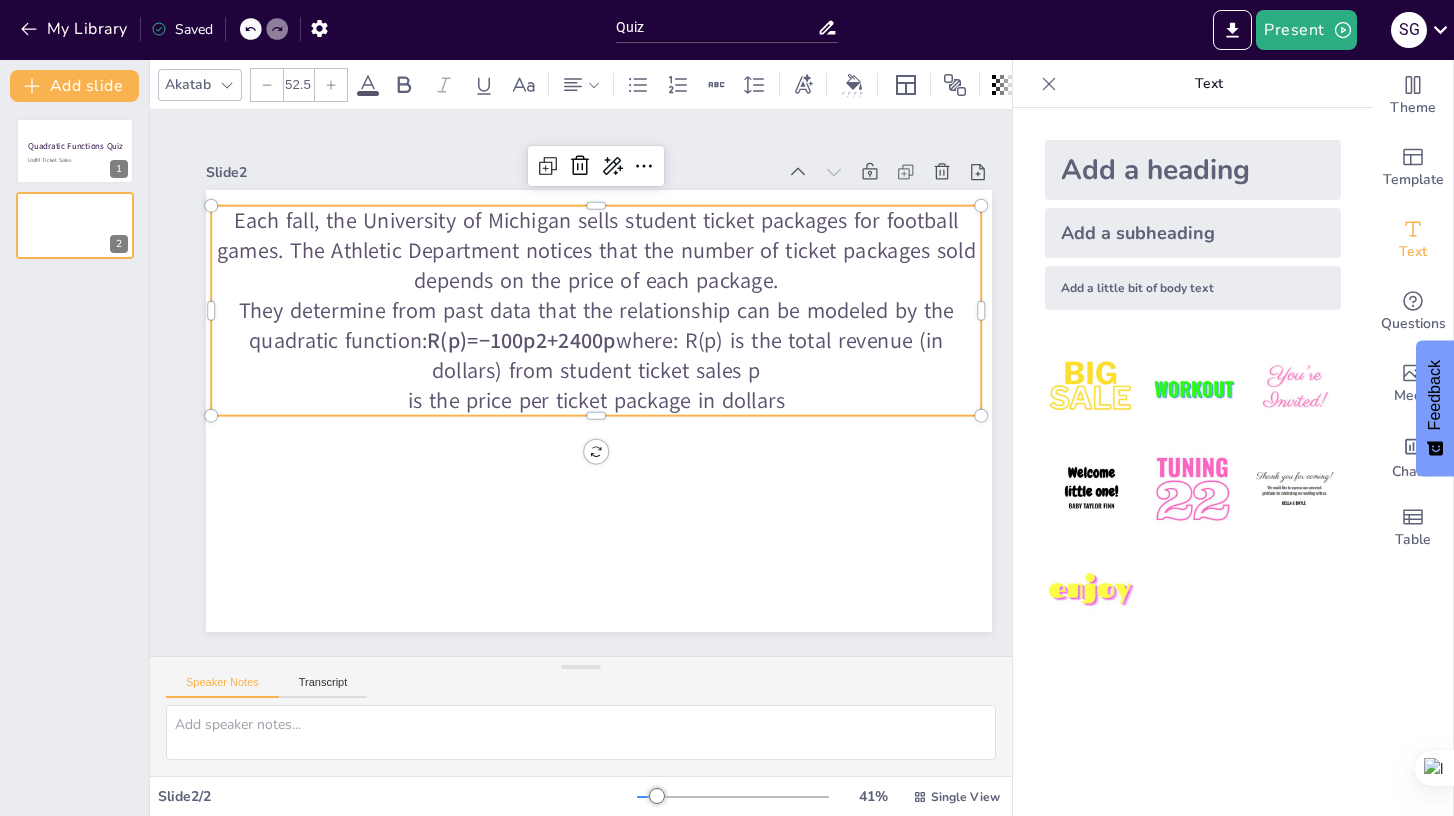 click on "is the price per ticket package in dollars" at bounding box center [594, 402] 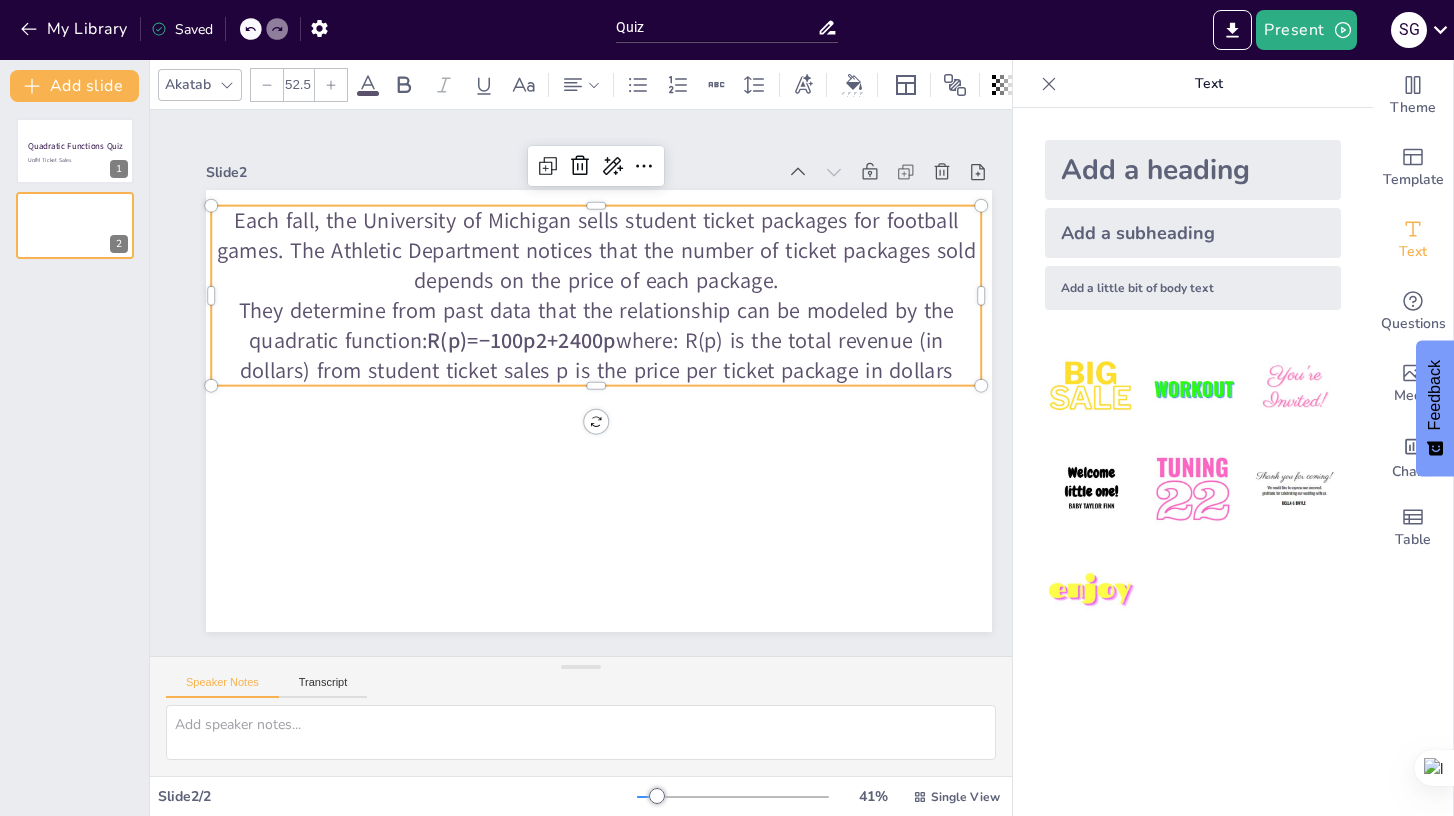 click on "where: R(p) is the total revenue (in dollars) from student ticket sales p is the price per ticket package in dollars" at bounding box center [598, 373] 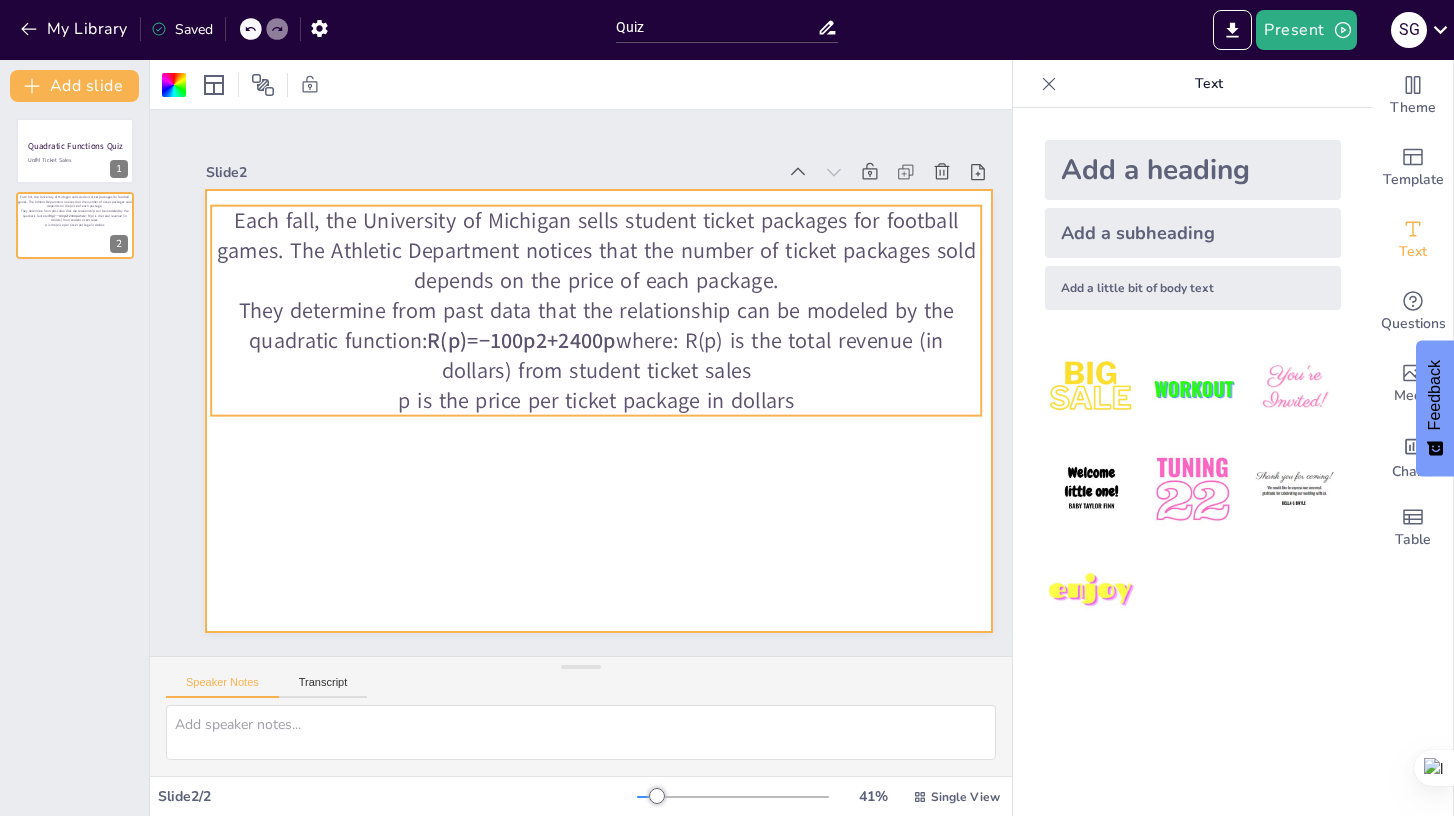 click on "where: R(p) is the total revenue (in dollars) from student ticket sales" at bounding box center [694, 366] 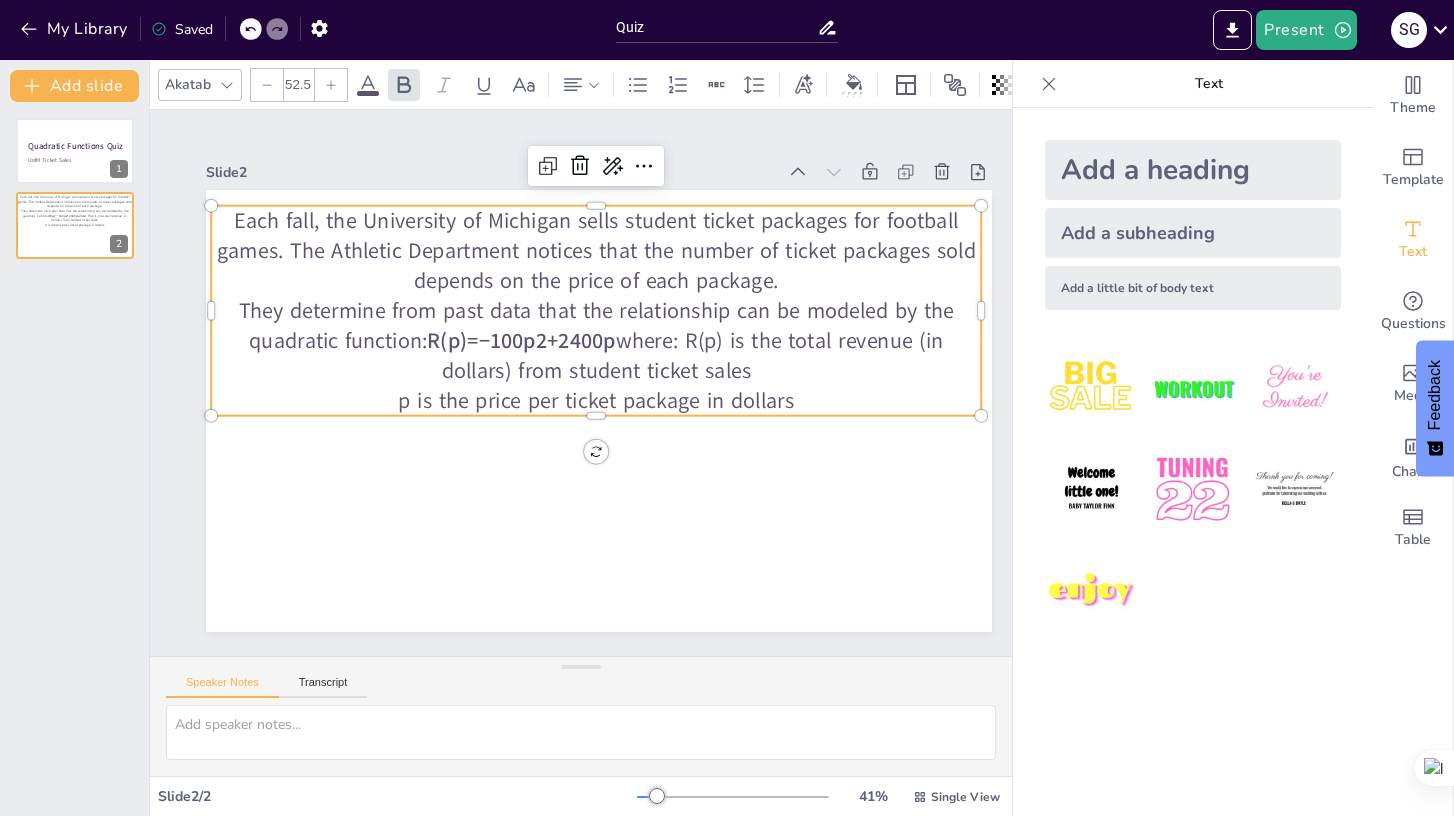 click on "where: R(p) is the total revenue (in dollars) from student ticket sales" at bounding box center [694, 367] 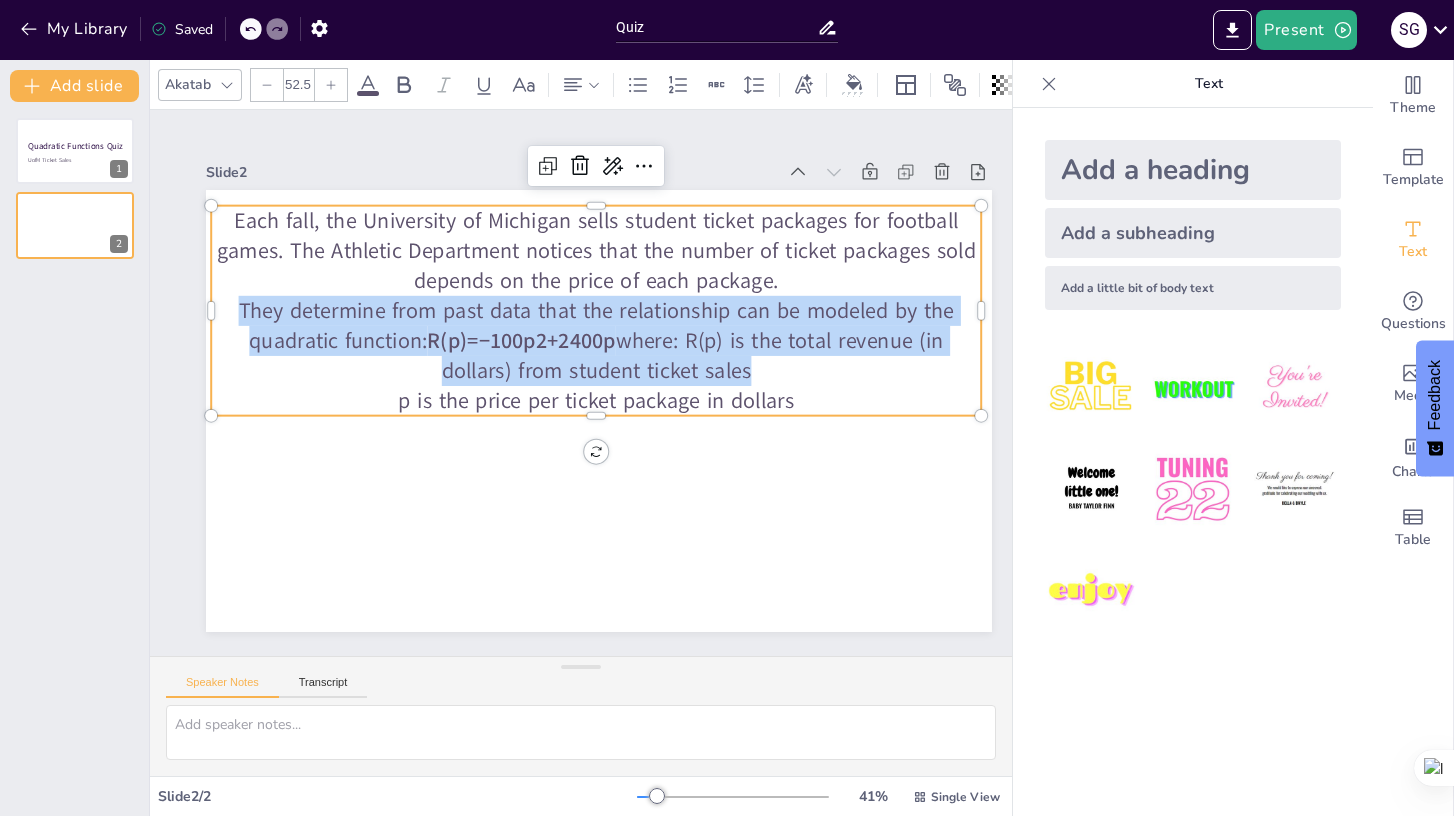click on "where: R(p) is the total revenue (in dollars) from student ticket sales" at bounding box center [693, 356] 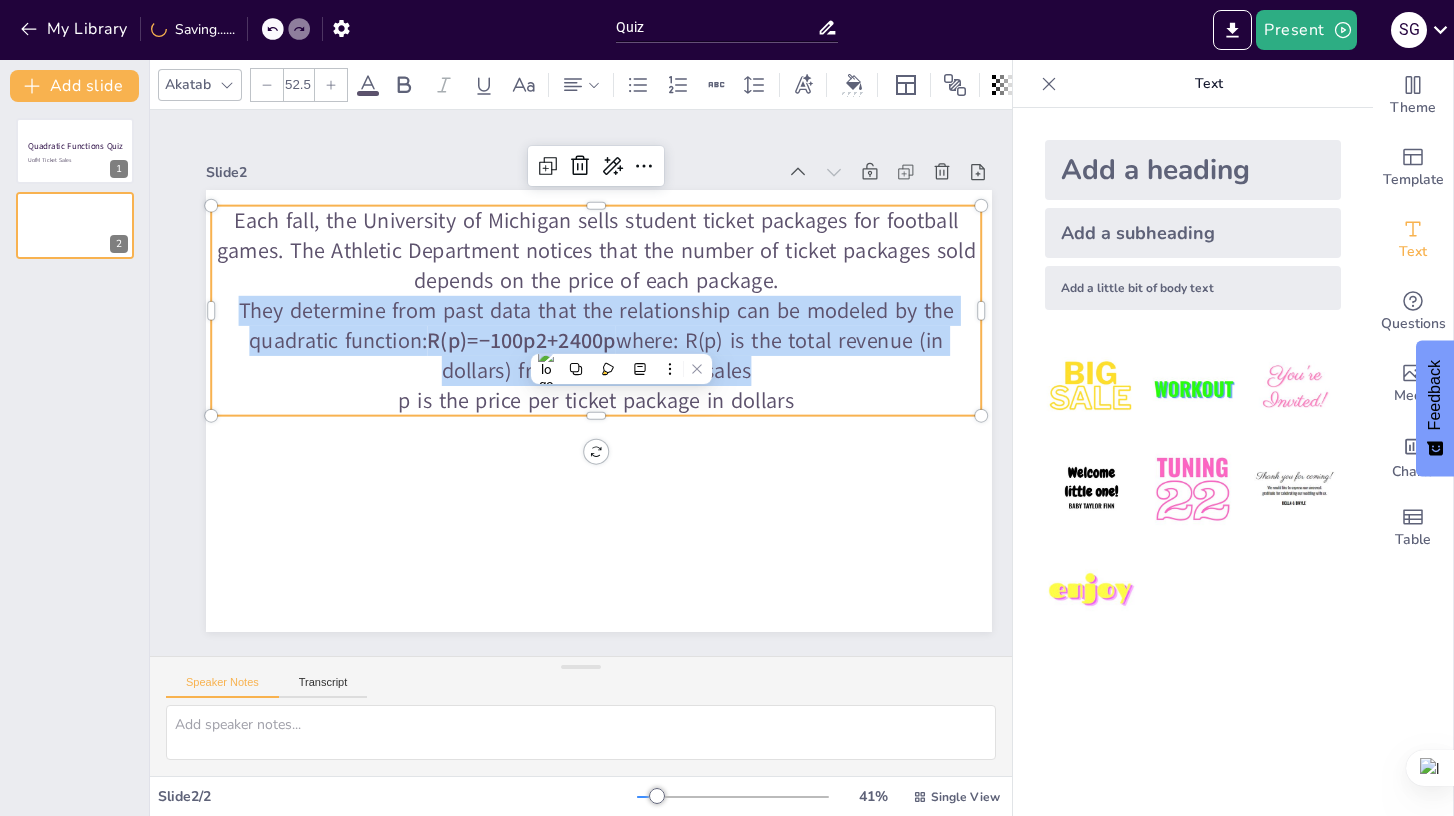 click on "where: R(p) is the total revenue (in dollars) from student ticket sales" at bounding box center (693, 356) 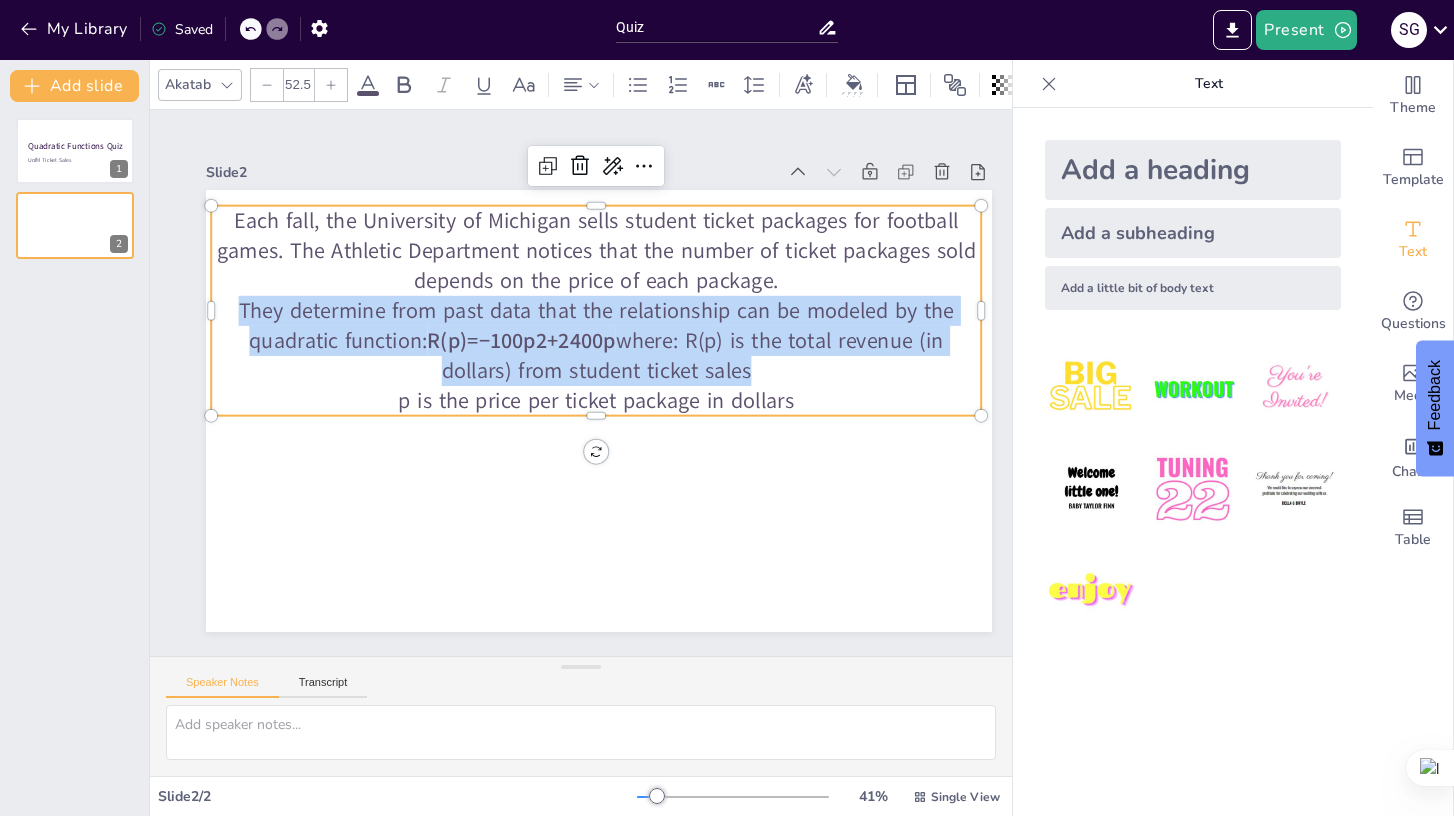 click on "where: R(p) is the total revenue (in dollars) from student ticket sales" at bounding box center (694, 367) 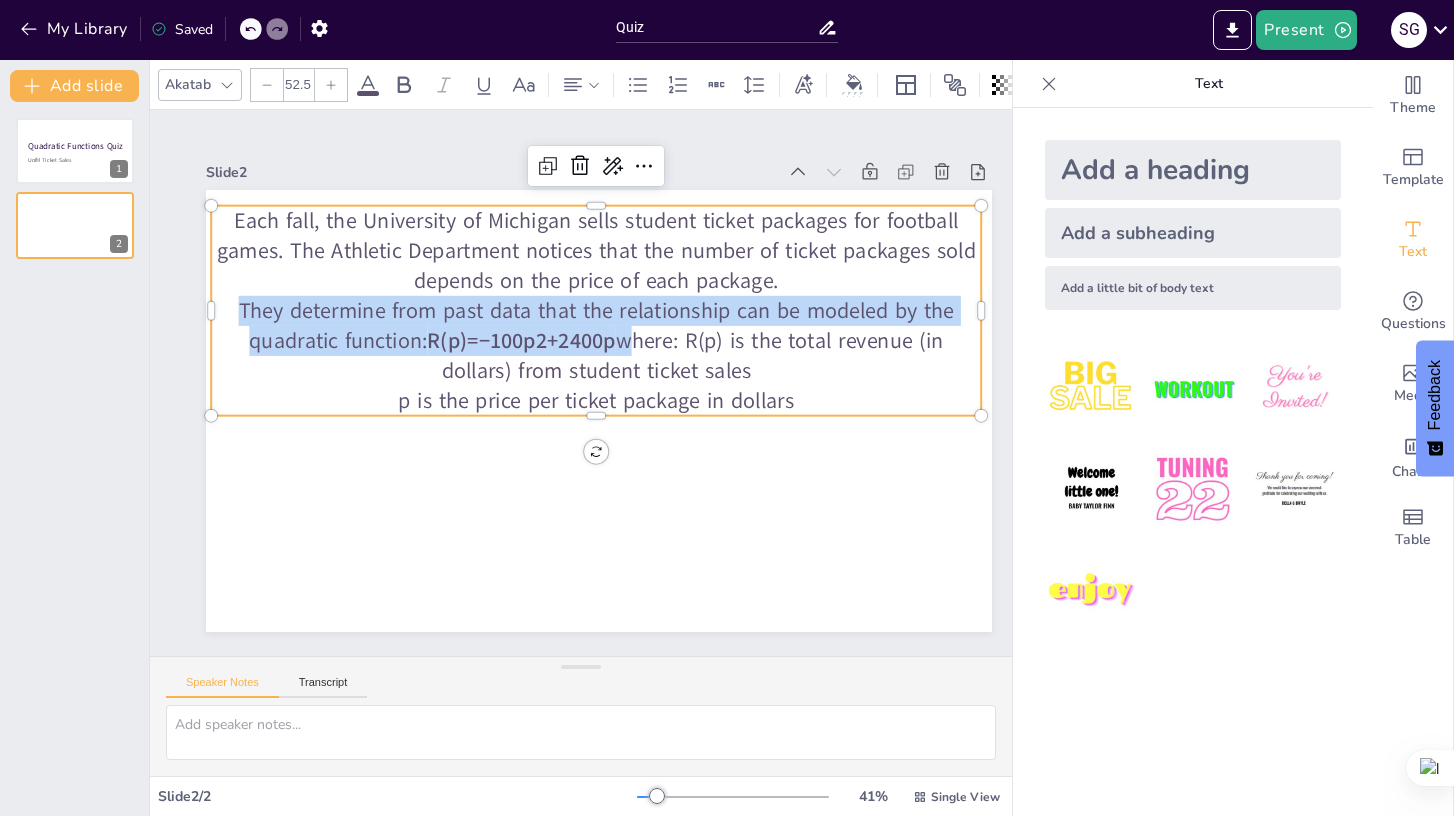 click on "where: R(p) is the total revenue (in dollars) from student ticket sales" at bounding box center (694, 367) 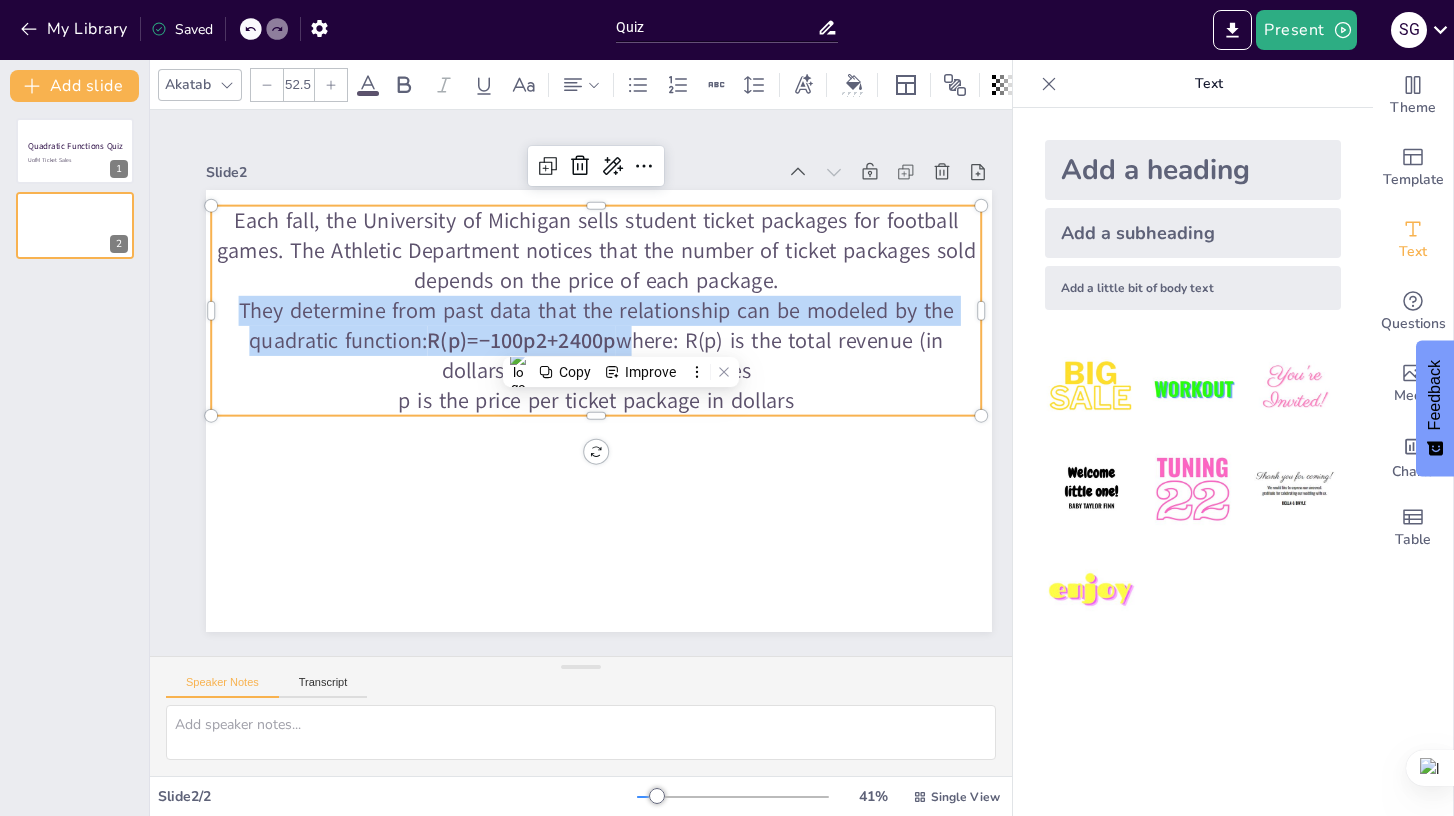 click on "where: R(p) is the total revenue (in dollars) from student ticket sales" at bounding box center [693, 356] 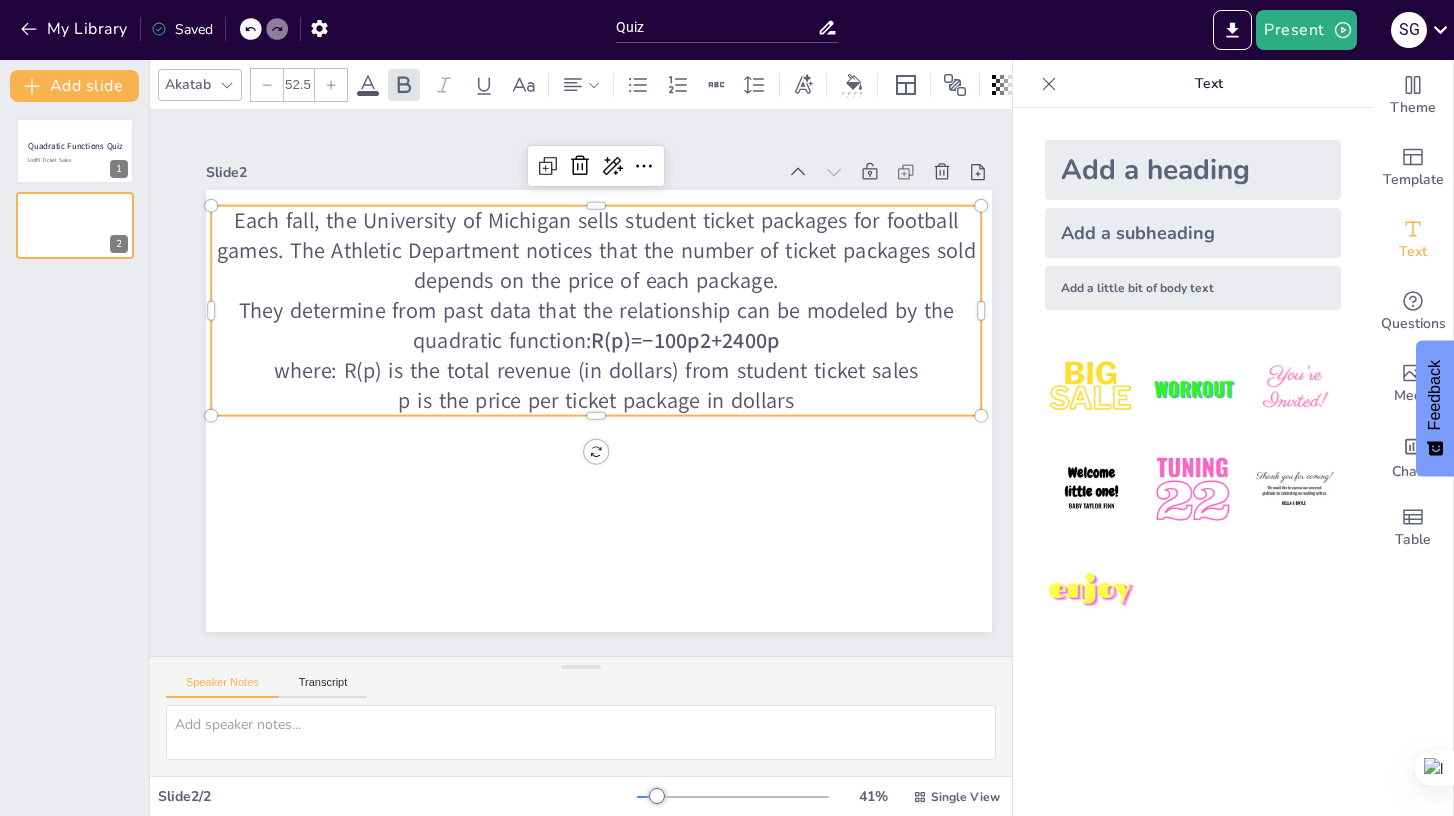 click on "They determine from past data that the relationship can be modeled by the quadratic function:  R(p)=−100p2+2400p" at bounding box center (602, 327) 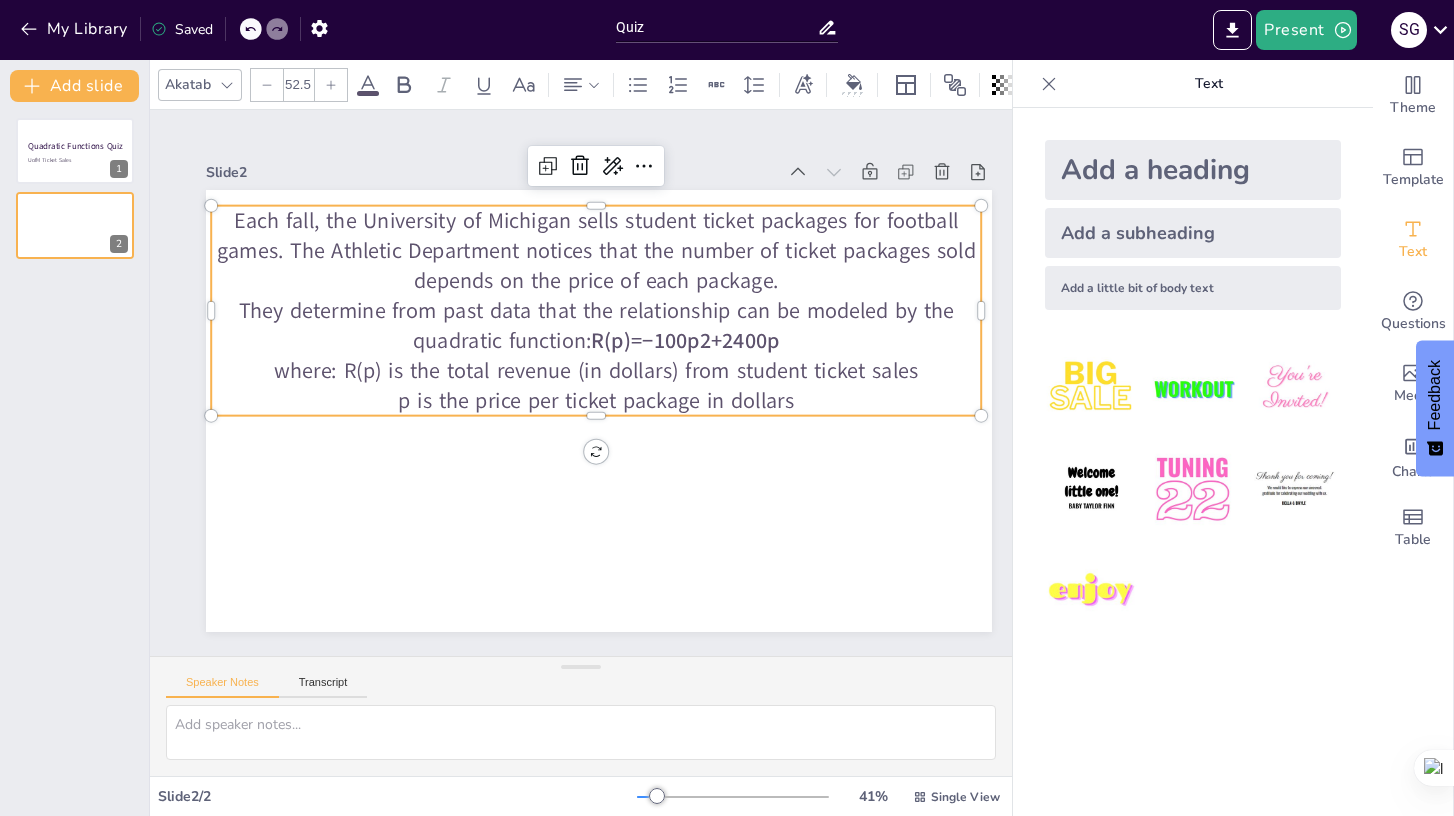 type 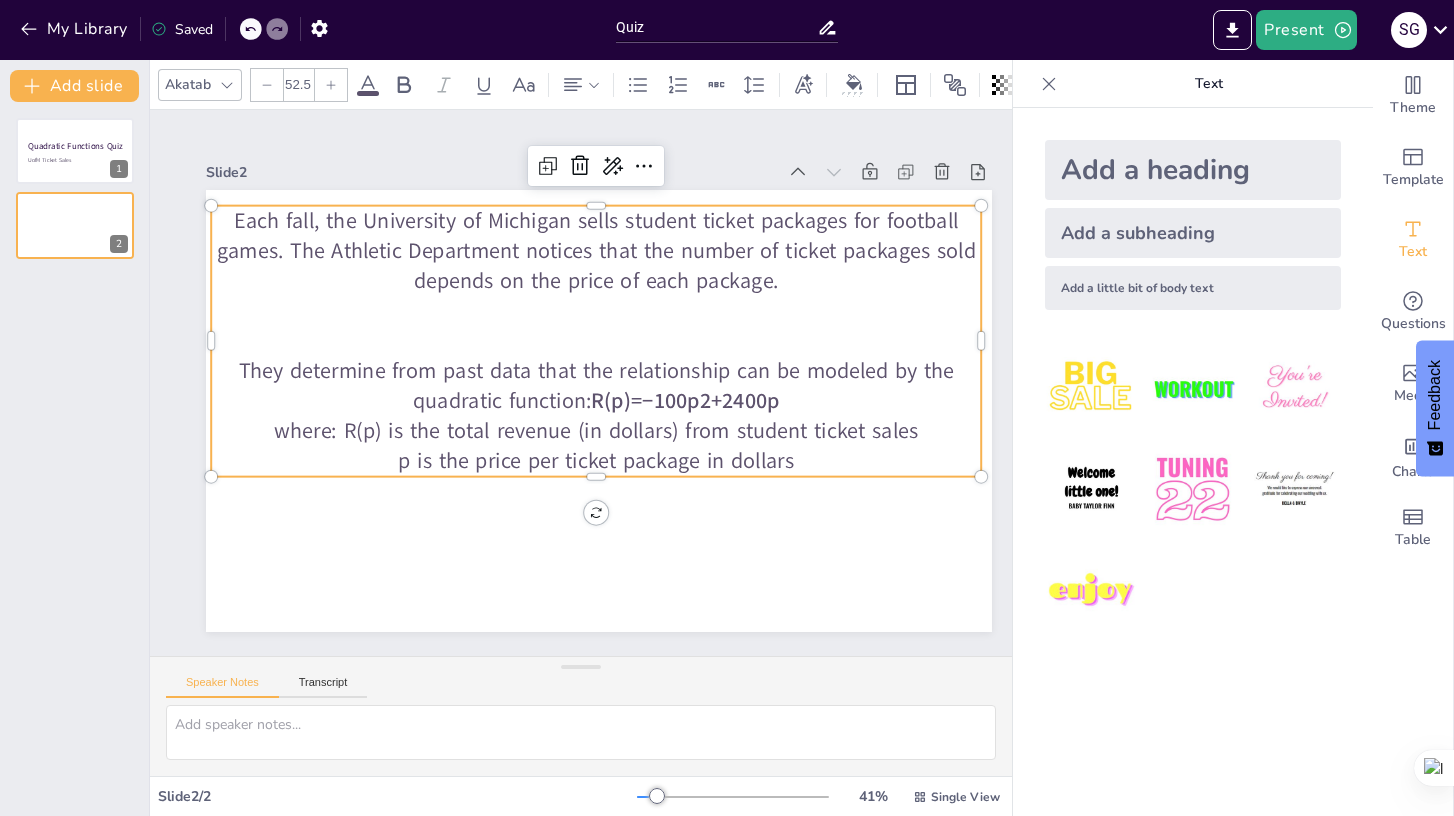 click on "where: R(p) is the total revenue (in dollars) from student ticket sales" at bounding box center (565, 431) 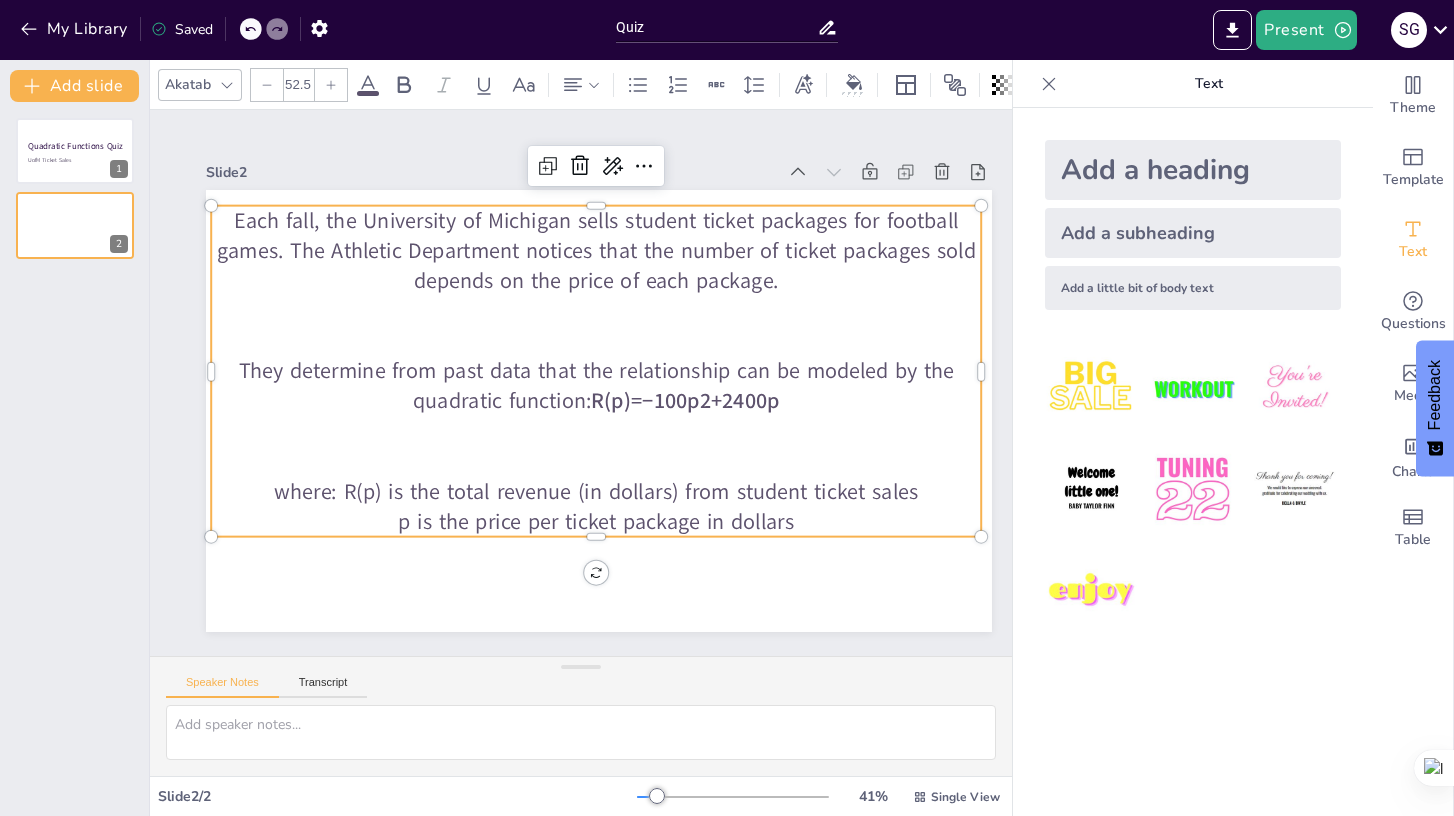 click on "p is the price per ticket package in dollars" at bounding box center [581, 522] 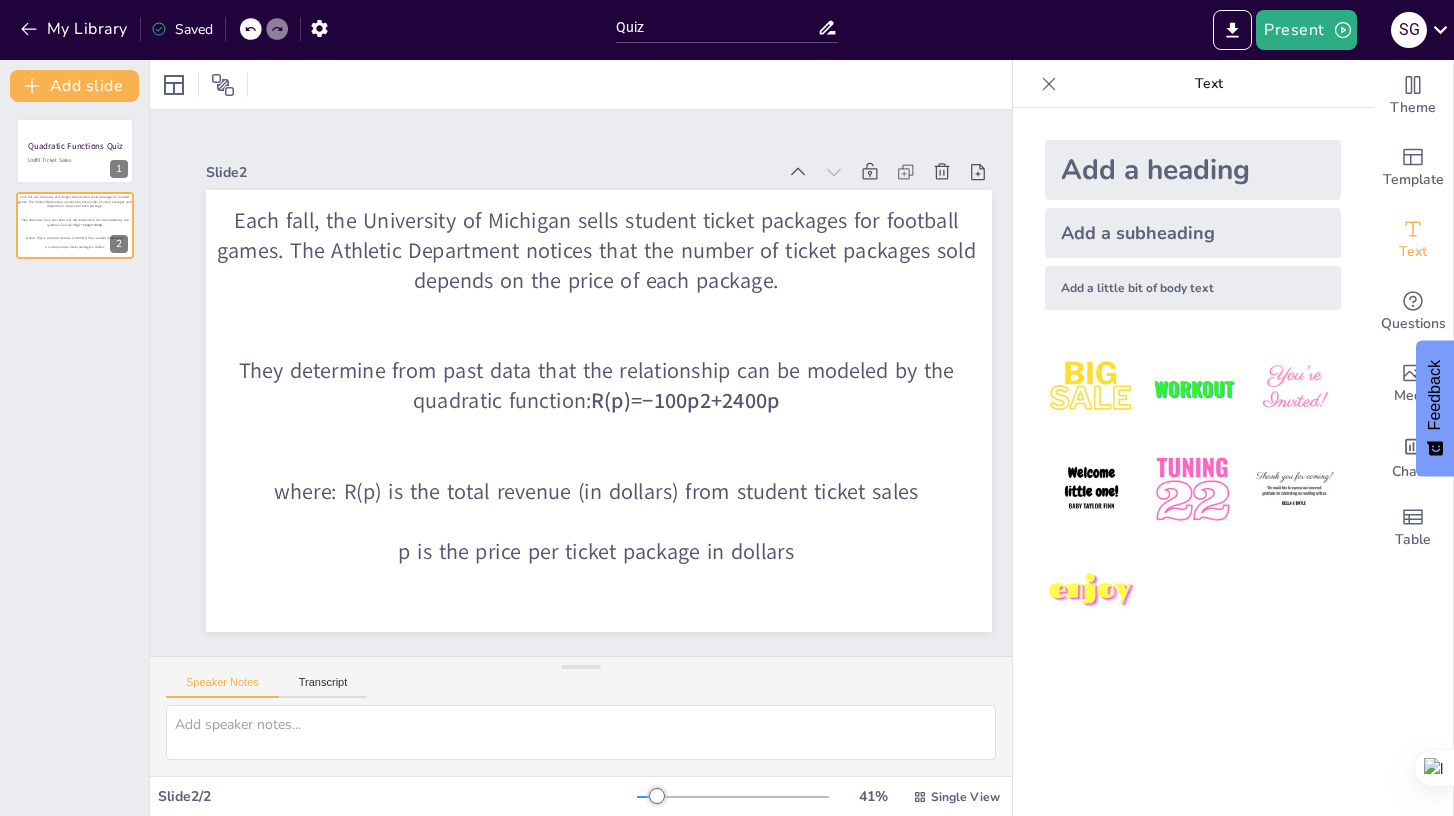 click on "Slide  1 Quadratic Functions Quiz  UofM Ticket Sales Slide  2 Each fall, the University of Michigan sells student ticket packages for football games. The Athletic Department notices that the number of ticket packages sold depends on the price of each package.  They determine from past data that the relationship can be modeled by the quadratic function:  R(p)=−100p2+2400p   where: R(p) is the total revenue (in dollars) from student ticket sales   p is the price per ticket package in dollars" at bounding box center (599, 385) 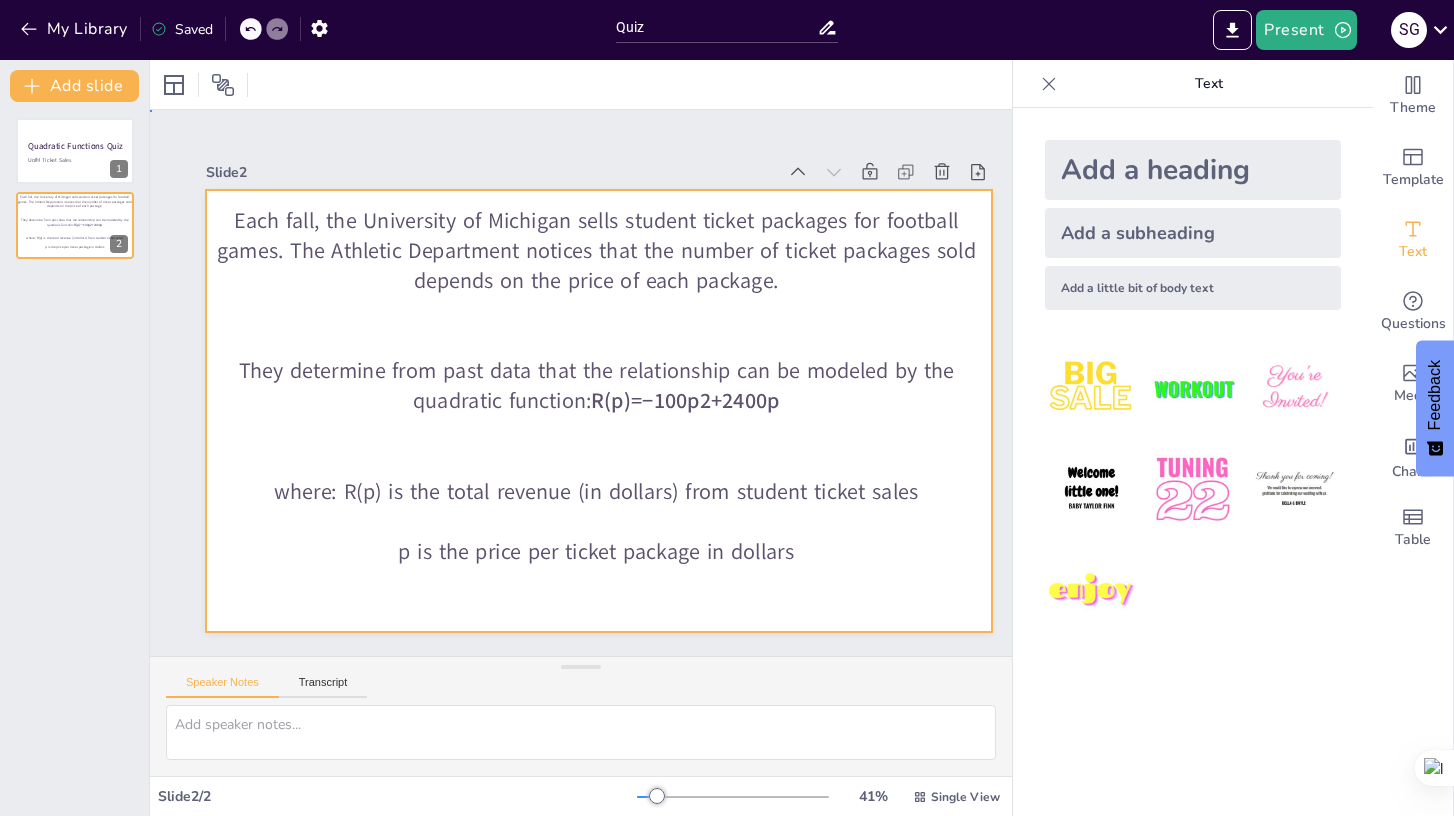 click at bounding box center [599, 411] 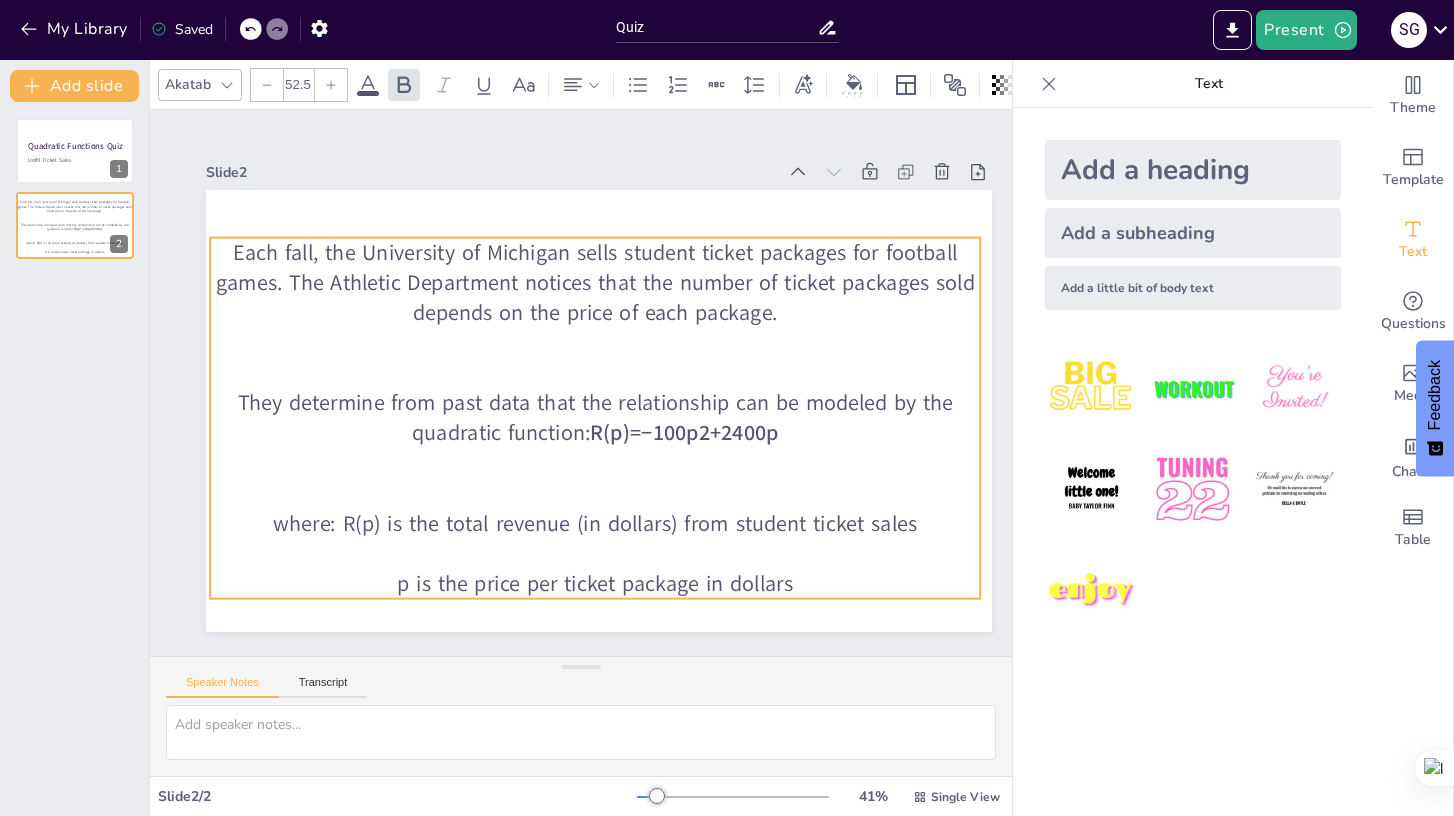 drag, startPoint x: 242, startPoint y: 212, endPoint x: 241, endPoint y: 244, distance: 32.01562 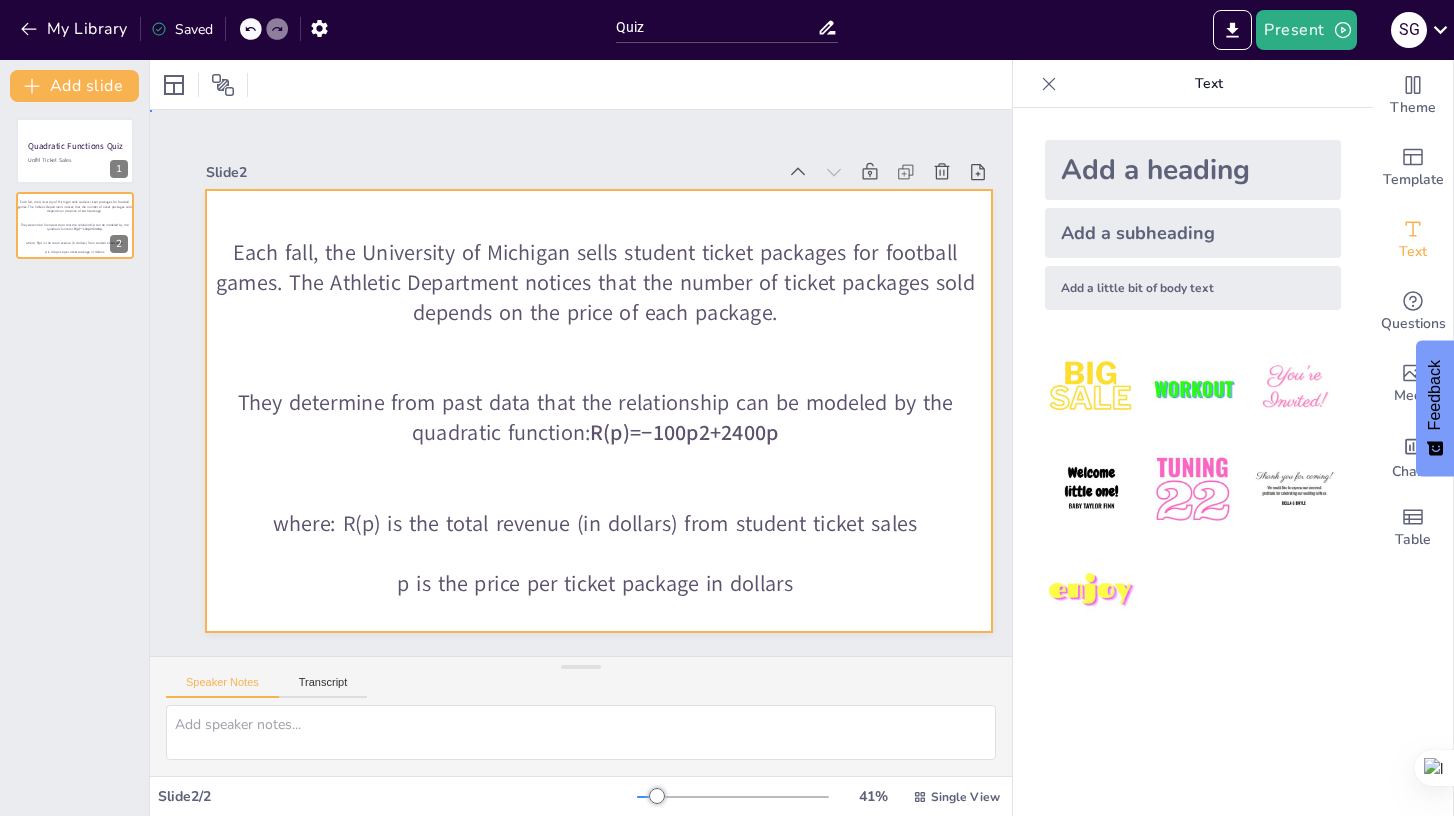 click at bounding box center [586, 416] 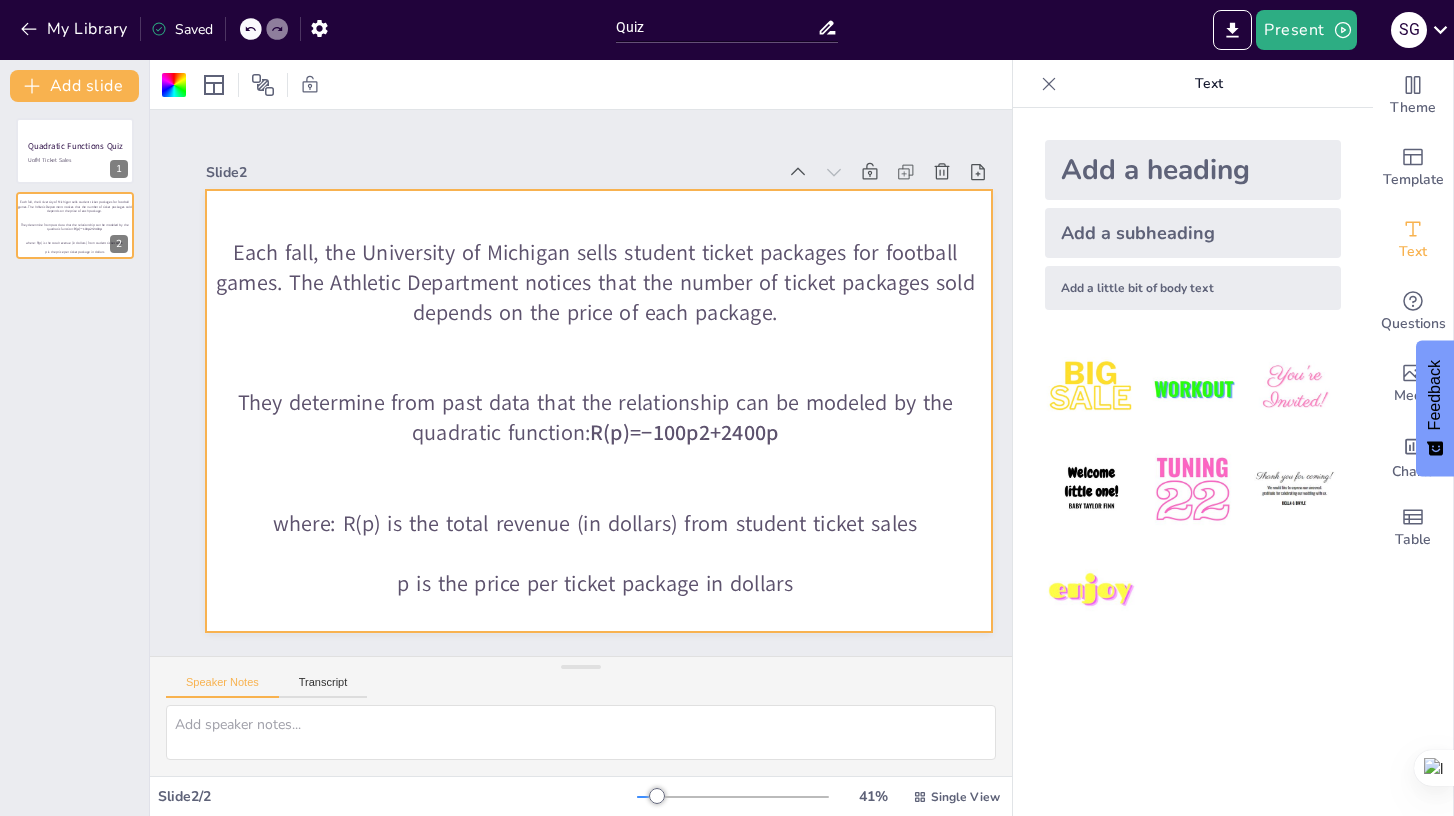 click on "Add a heading" at bounding box center (1193, 170) 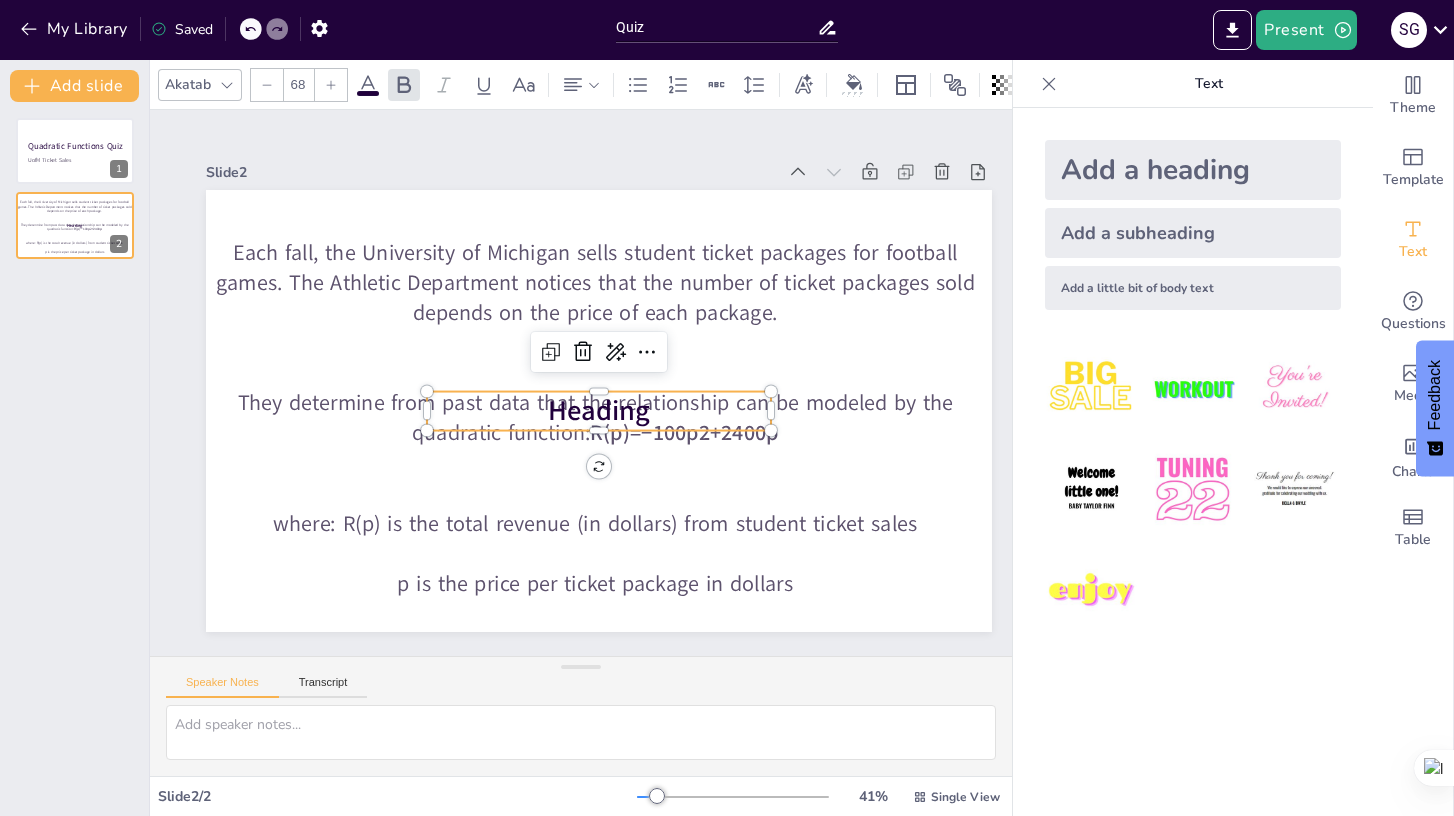 click on "Heading" at bounding box center (595, 412) 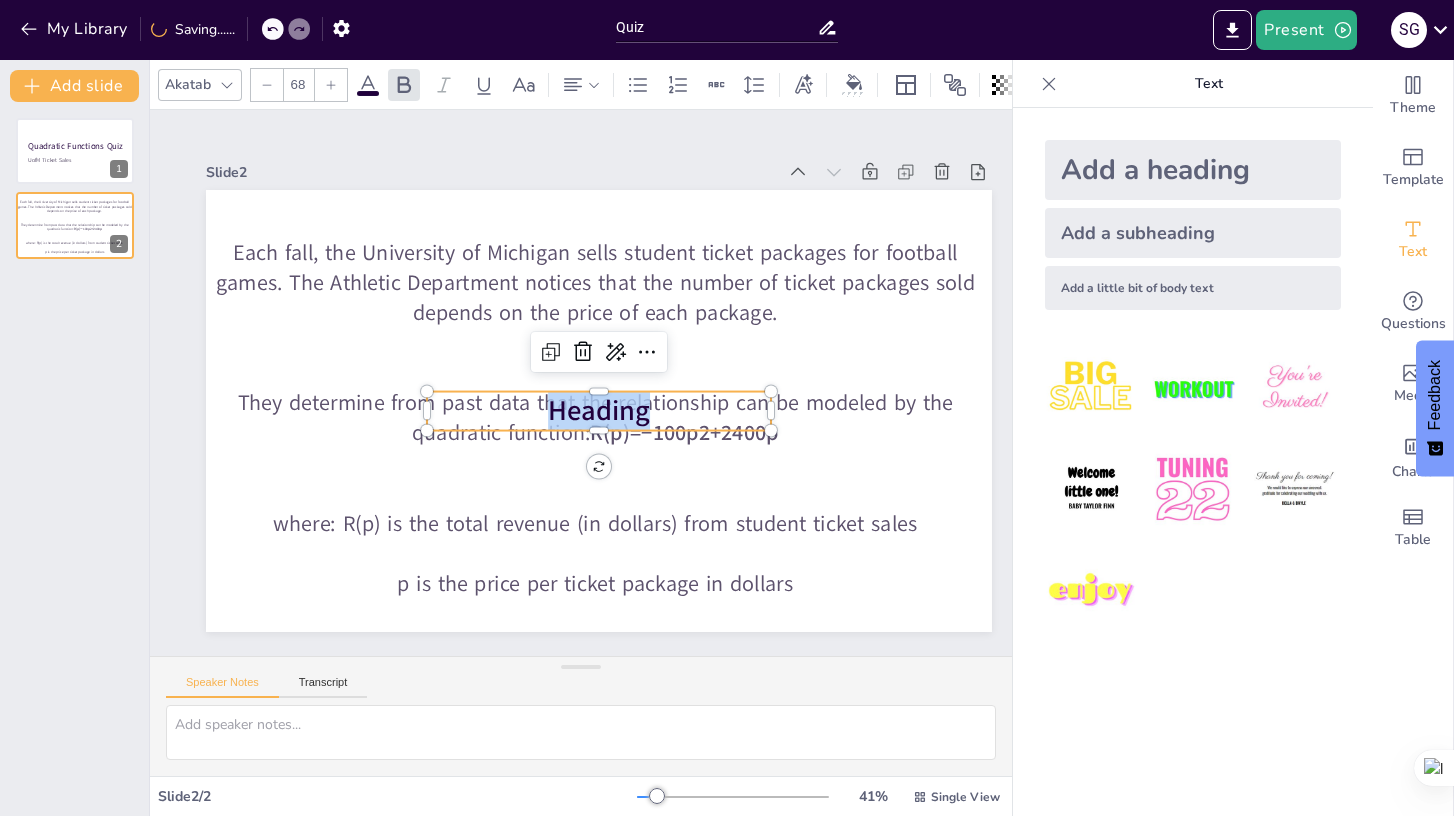 click on "Heading" at bounding box center [599, 411] 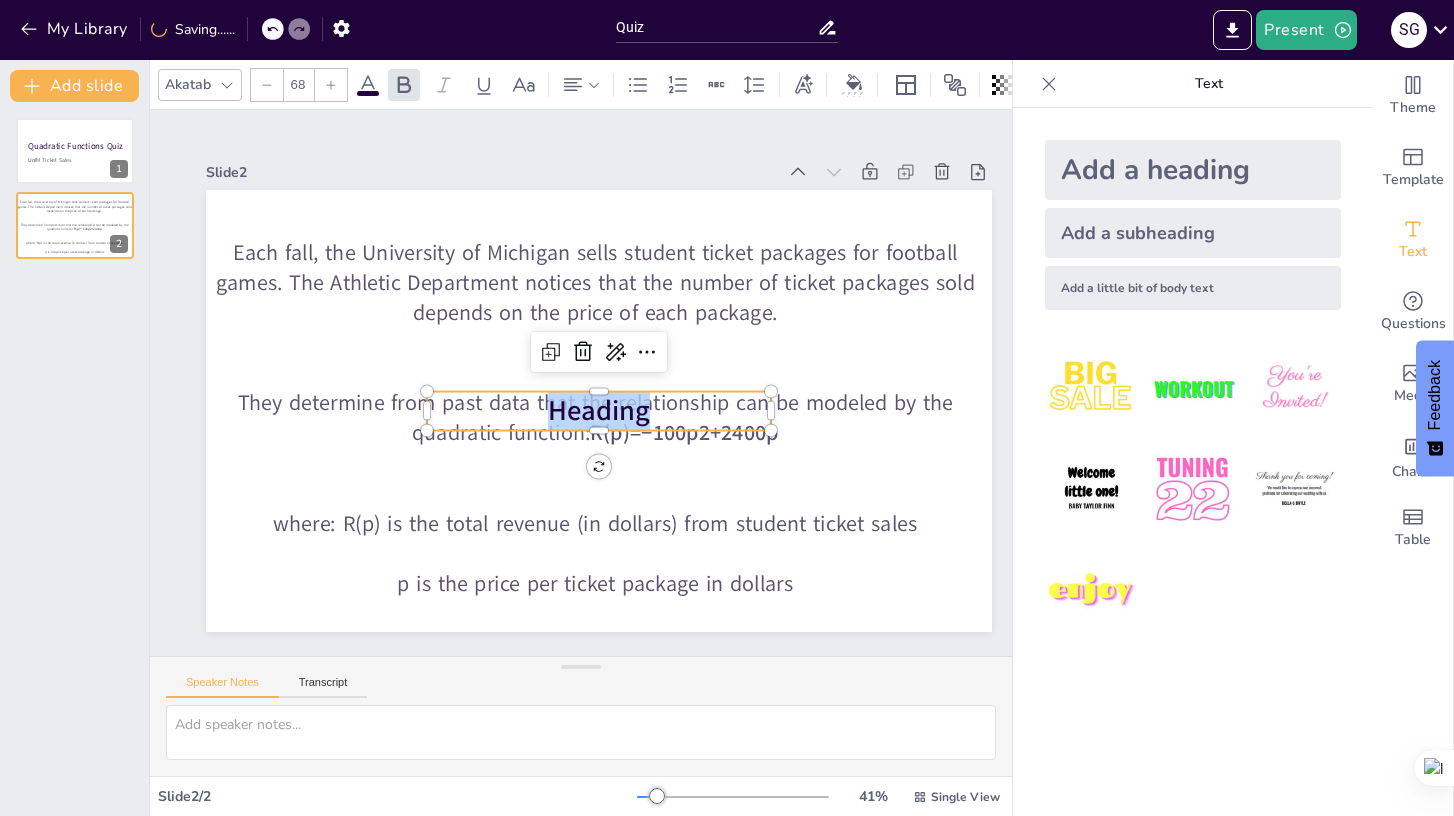 click on "Heading" at bounding box center (589, 415) 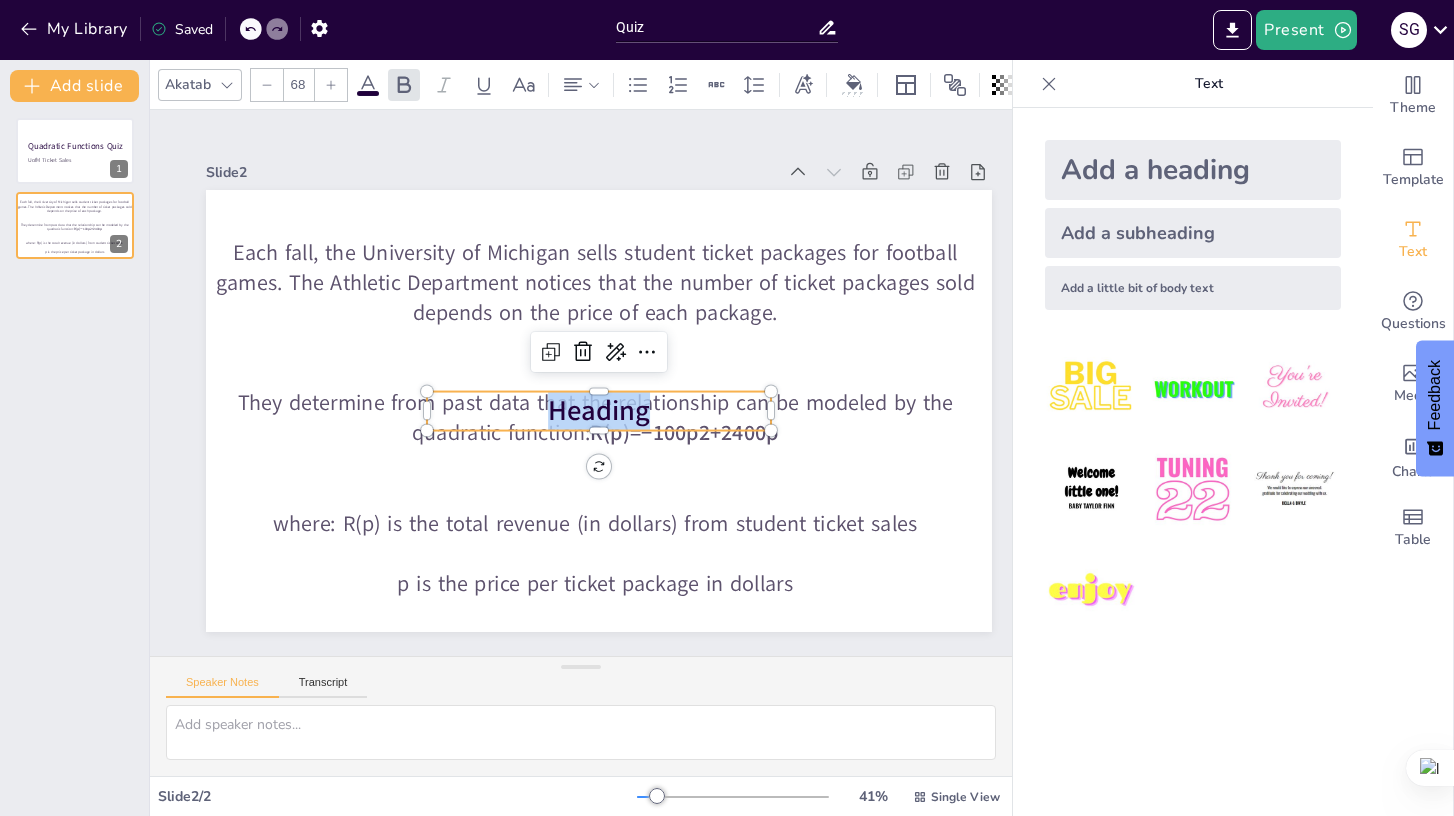 type 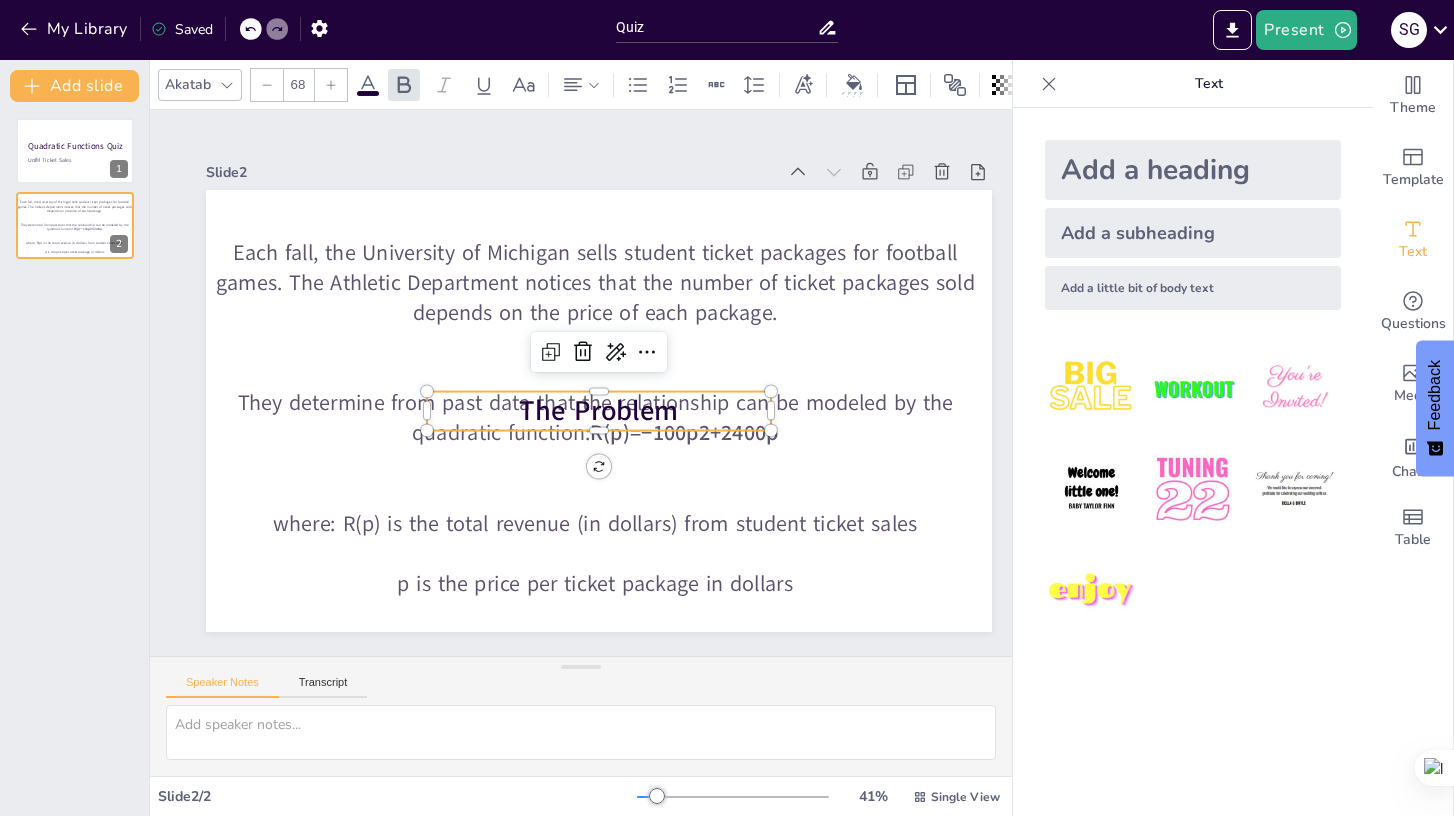 click on "The Problem" at bounding box center (596, 412) 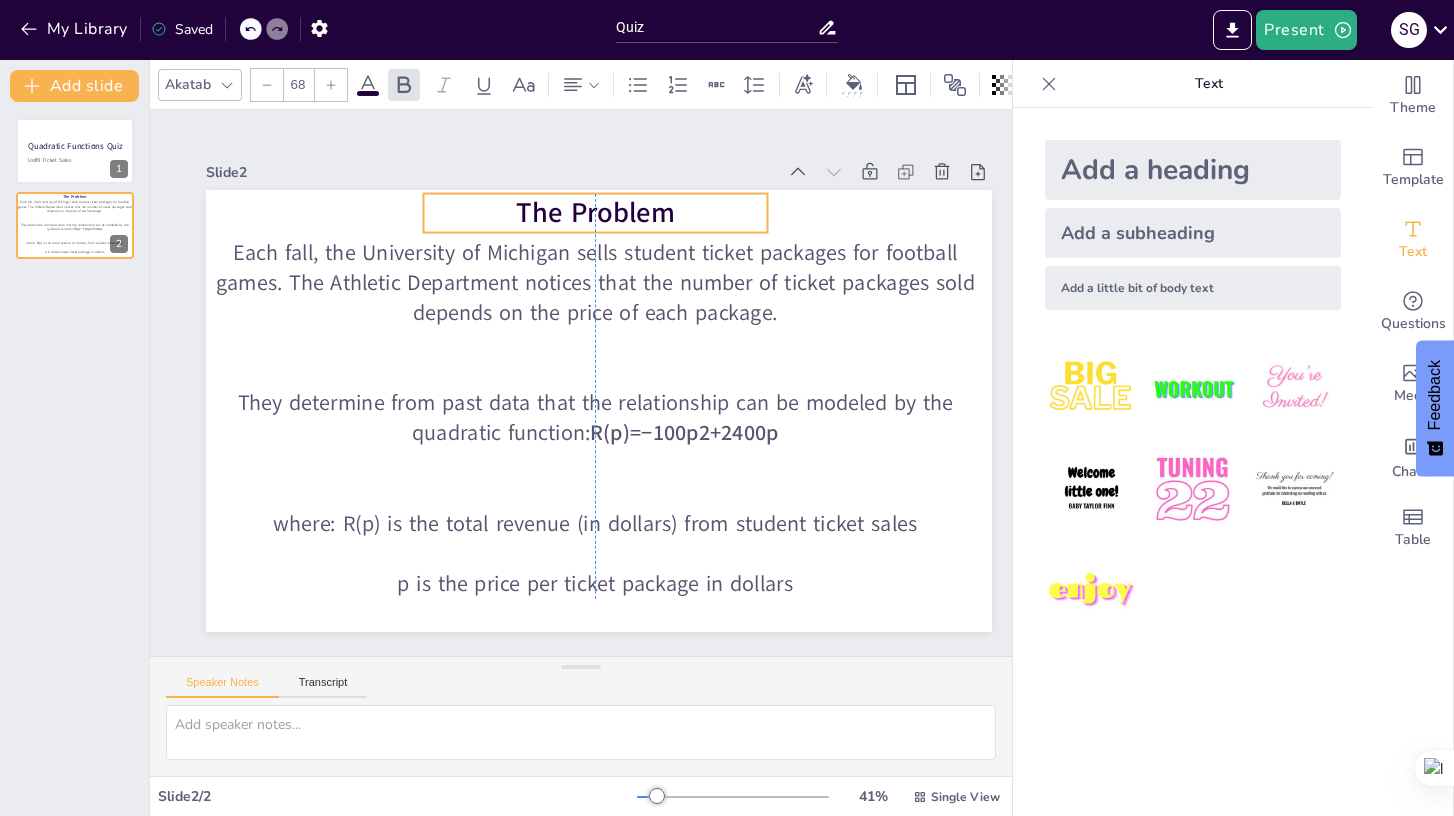 drag, startPoint x: 638, startPoint y: 413, endPoint x: 632, endPoint y: 215, distance: 198.09088 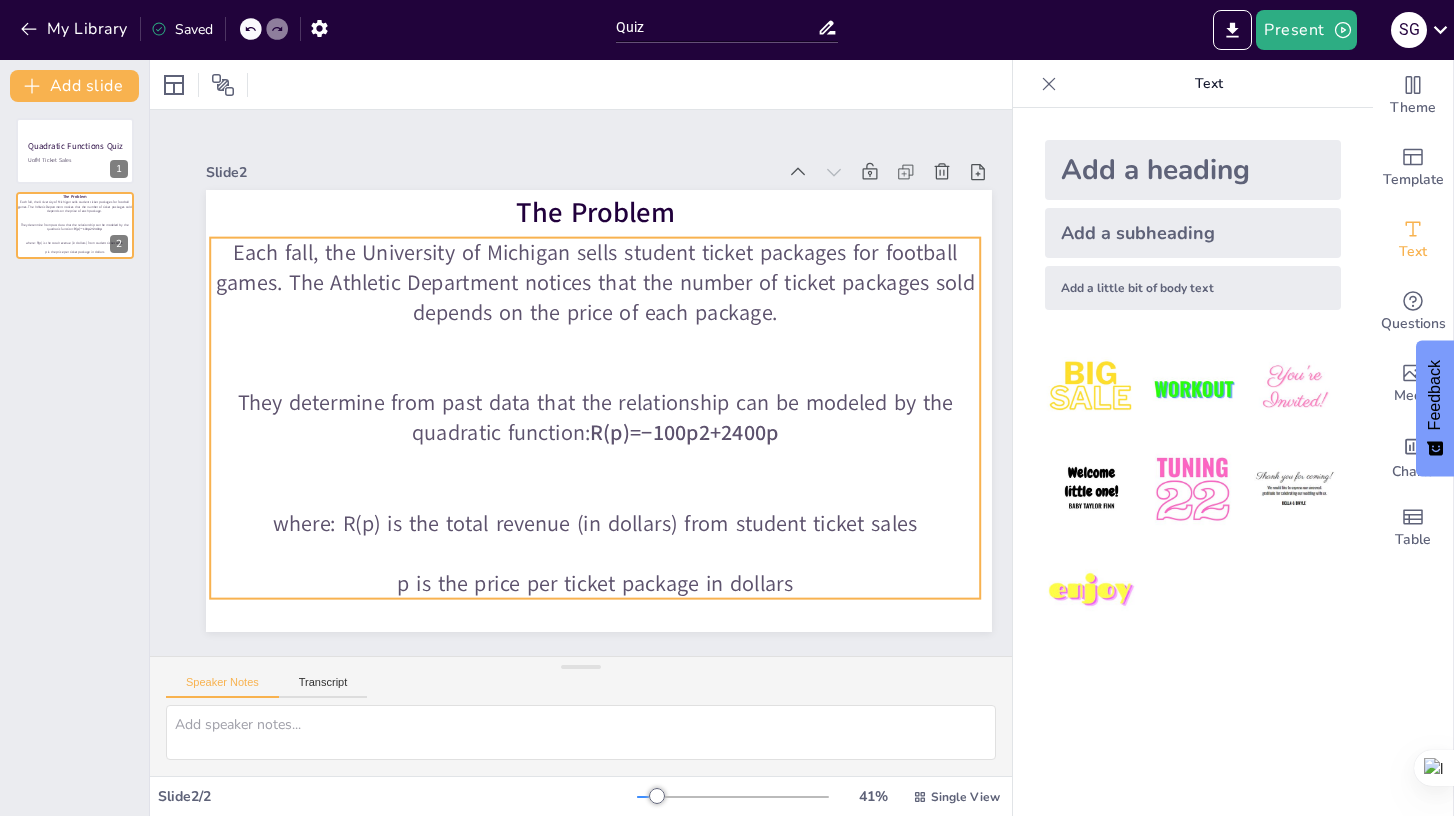 click on "R(p)=−100p2+2400p" at bounding box center [664, 462] 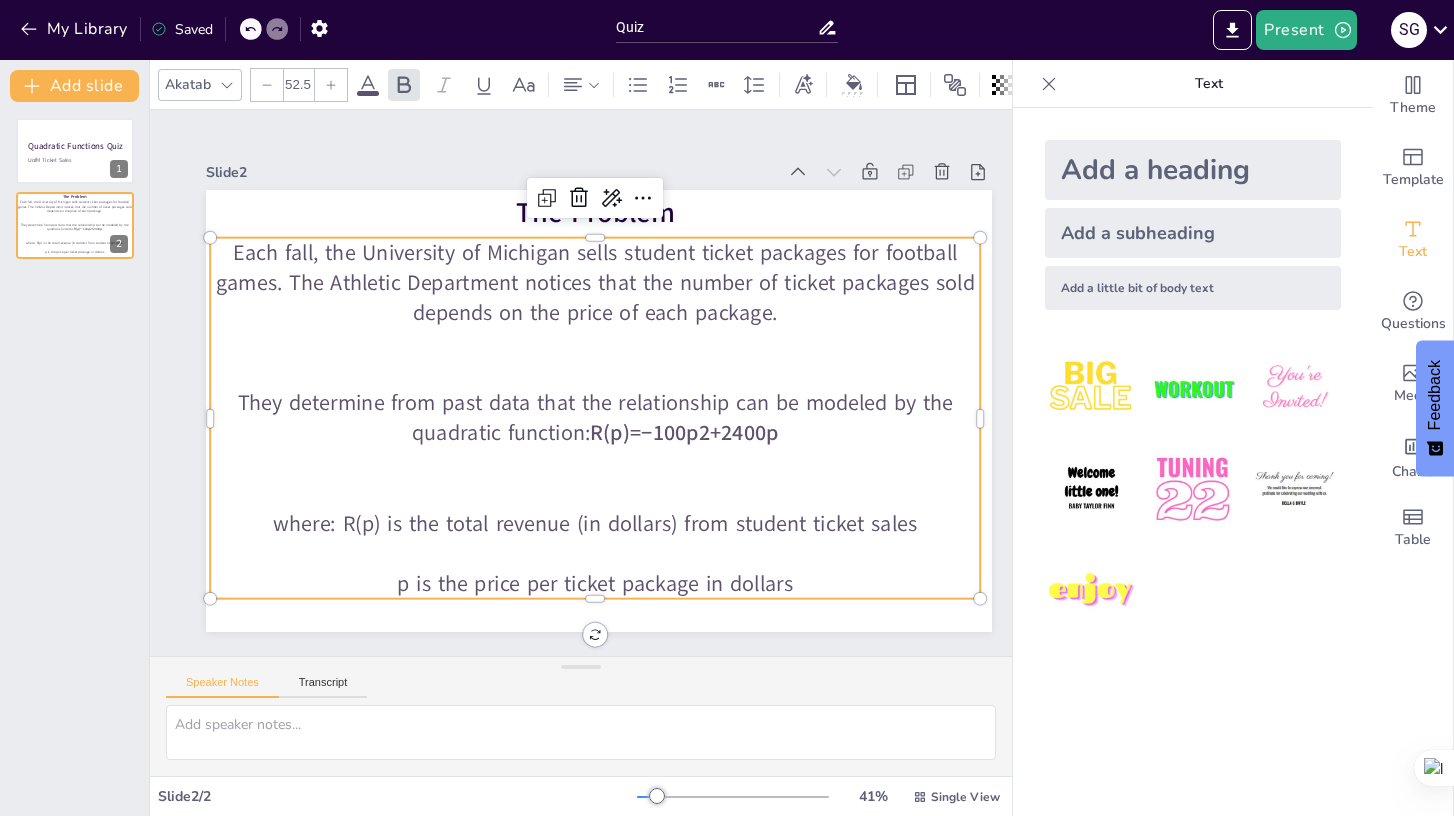 click on "R(p)=−100p2+2400p" at bounding box center [678, 443] 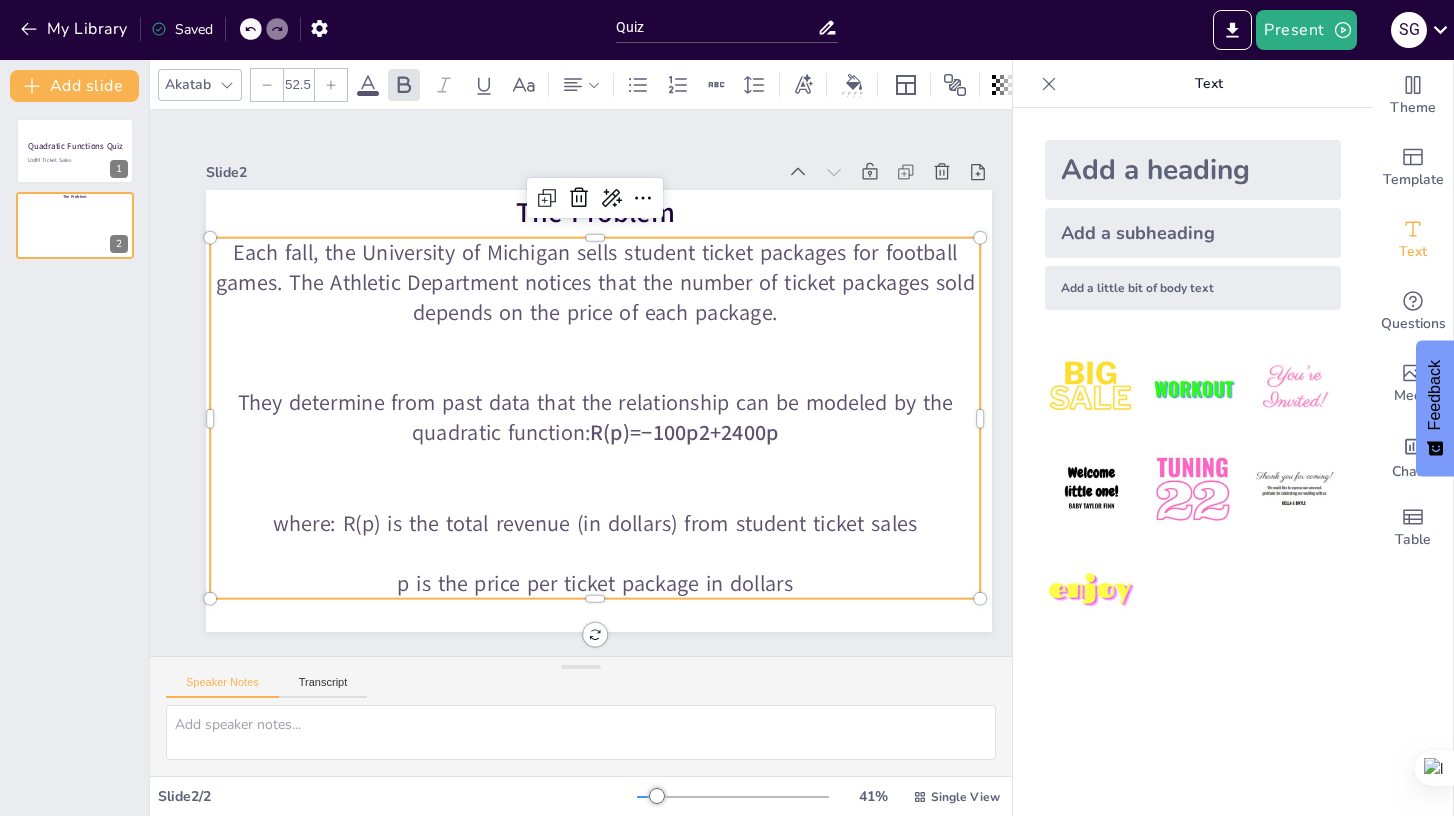 click on "R(p)=−100p2+2400p" at bounding box center (678, 443) 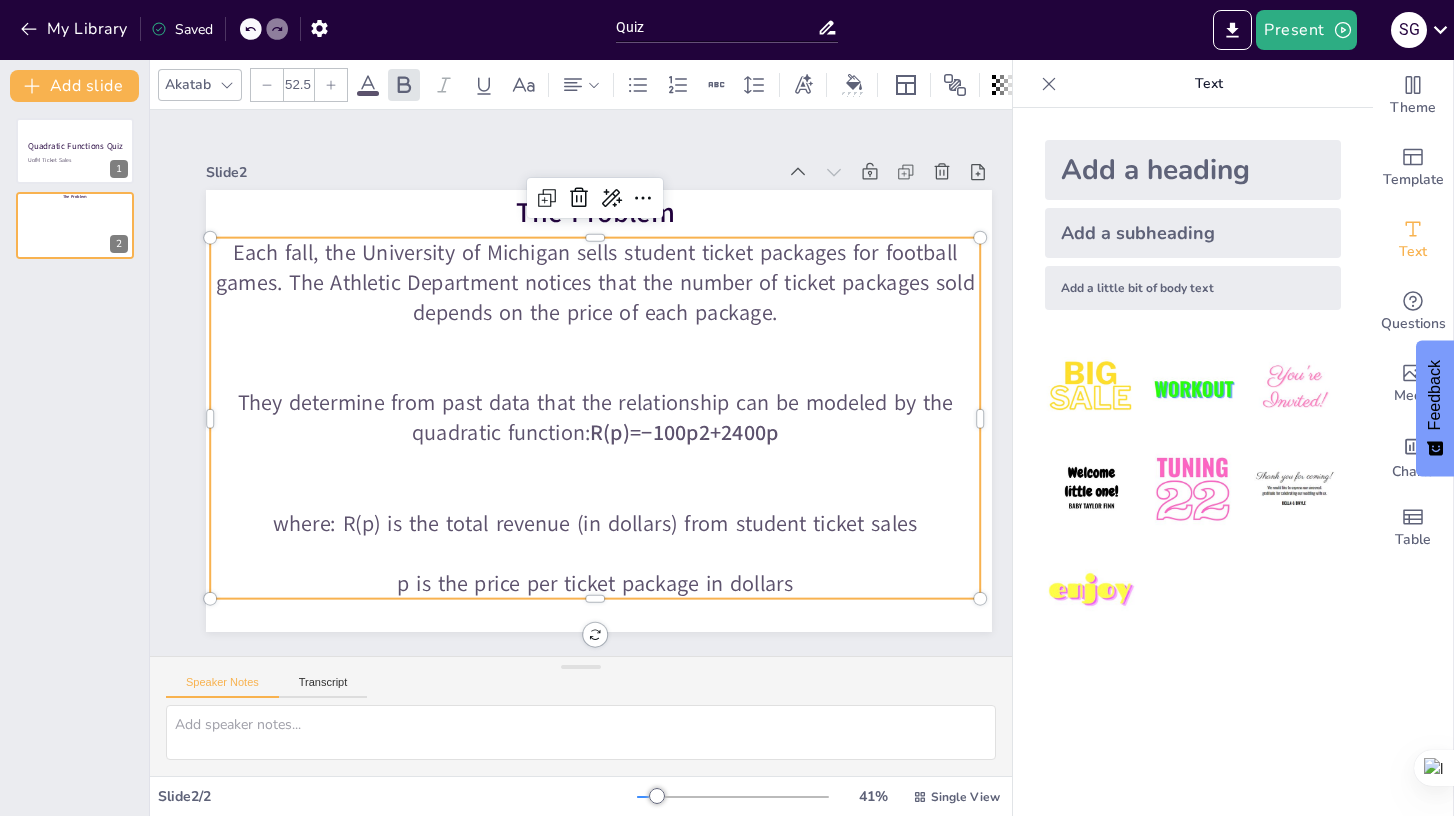 type 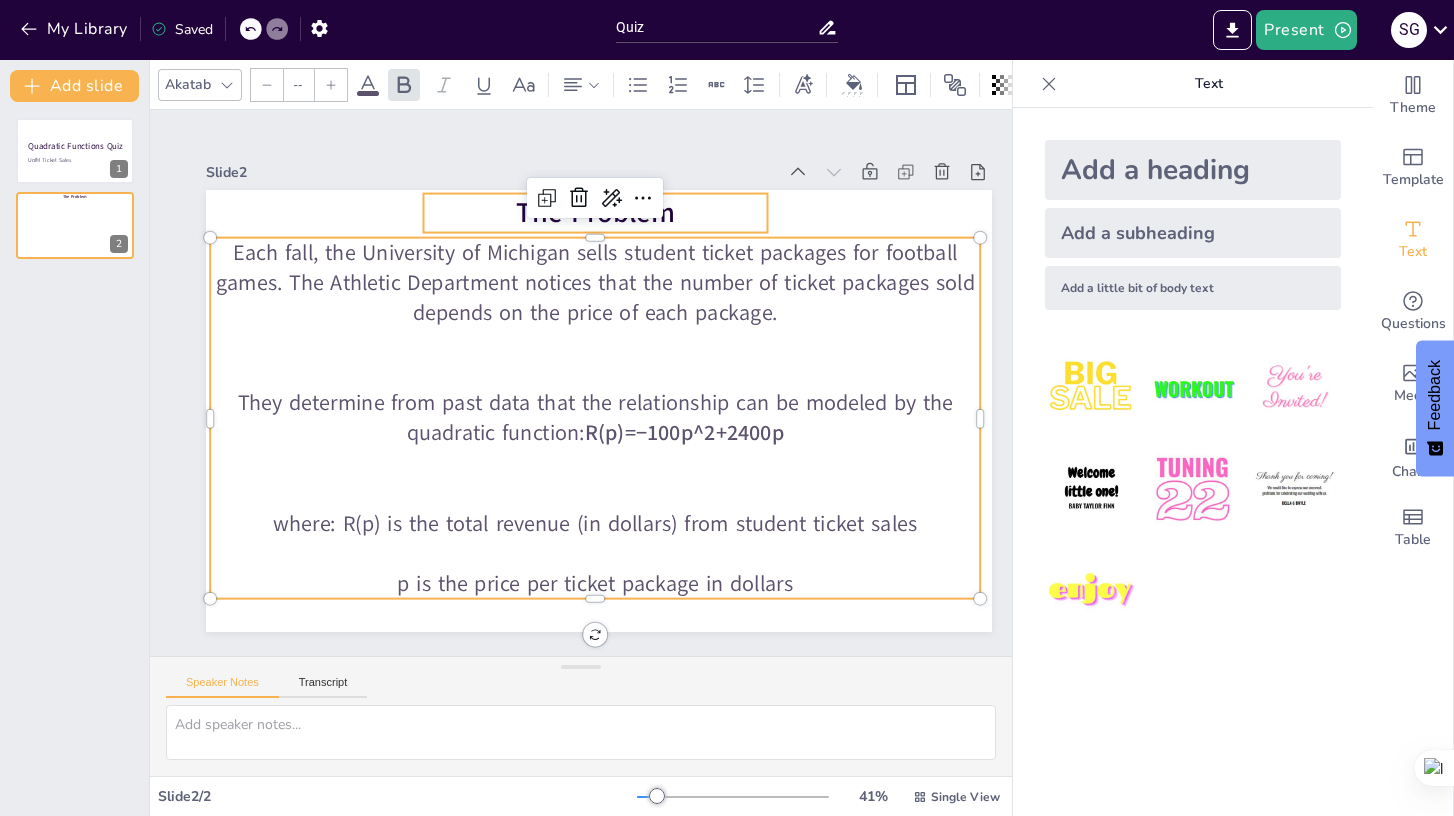 type on "68" 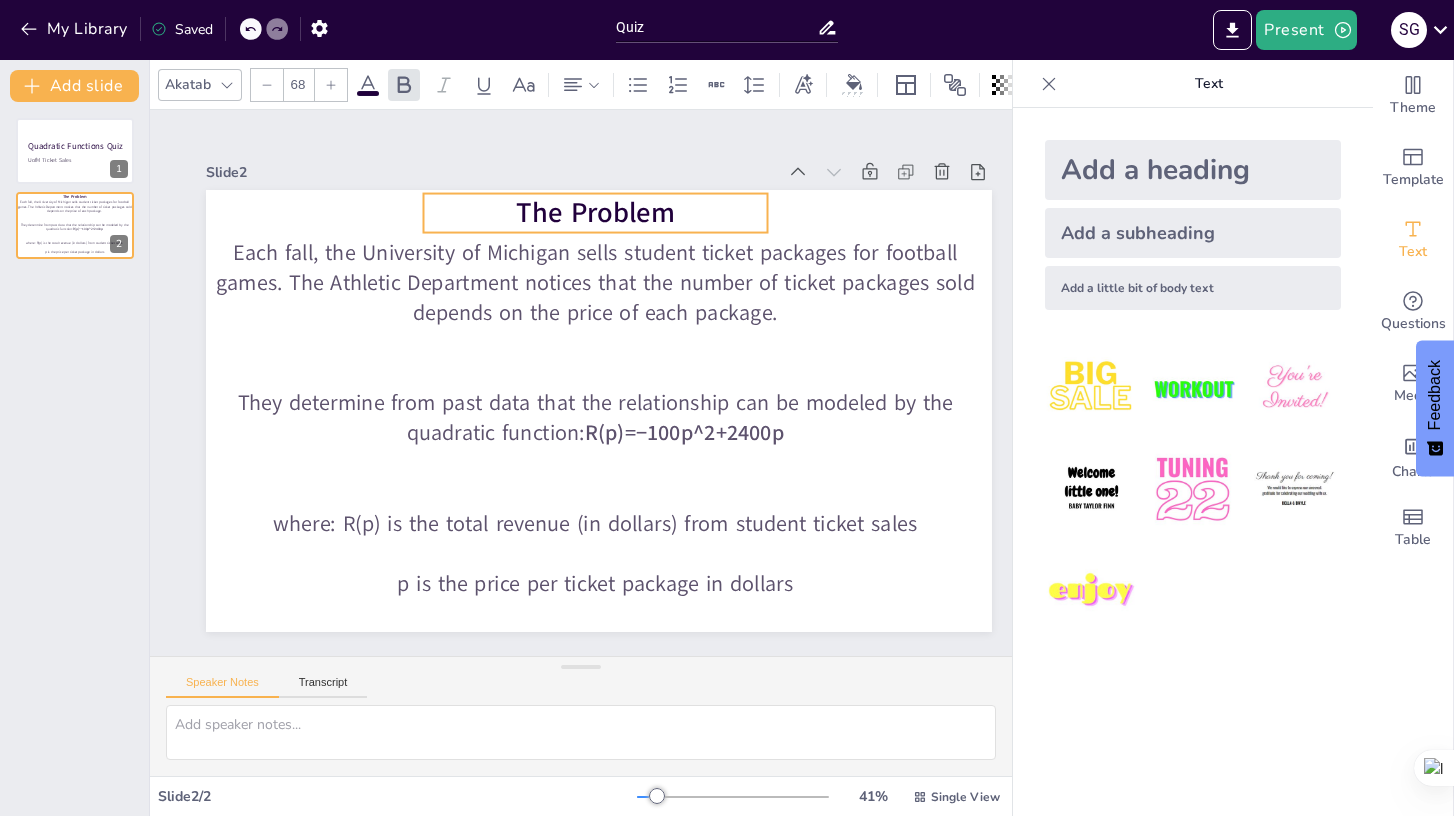 click on "The Problem" at bounding box center [663, 234] 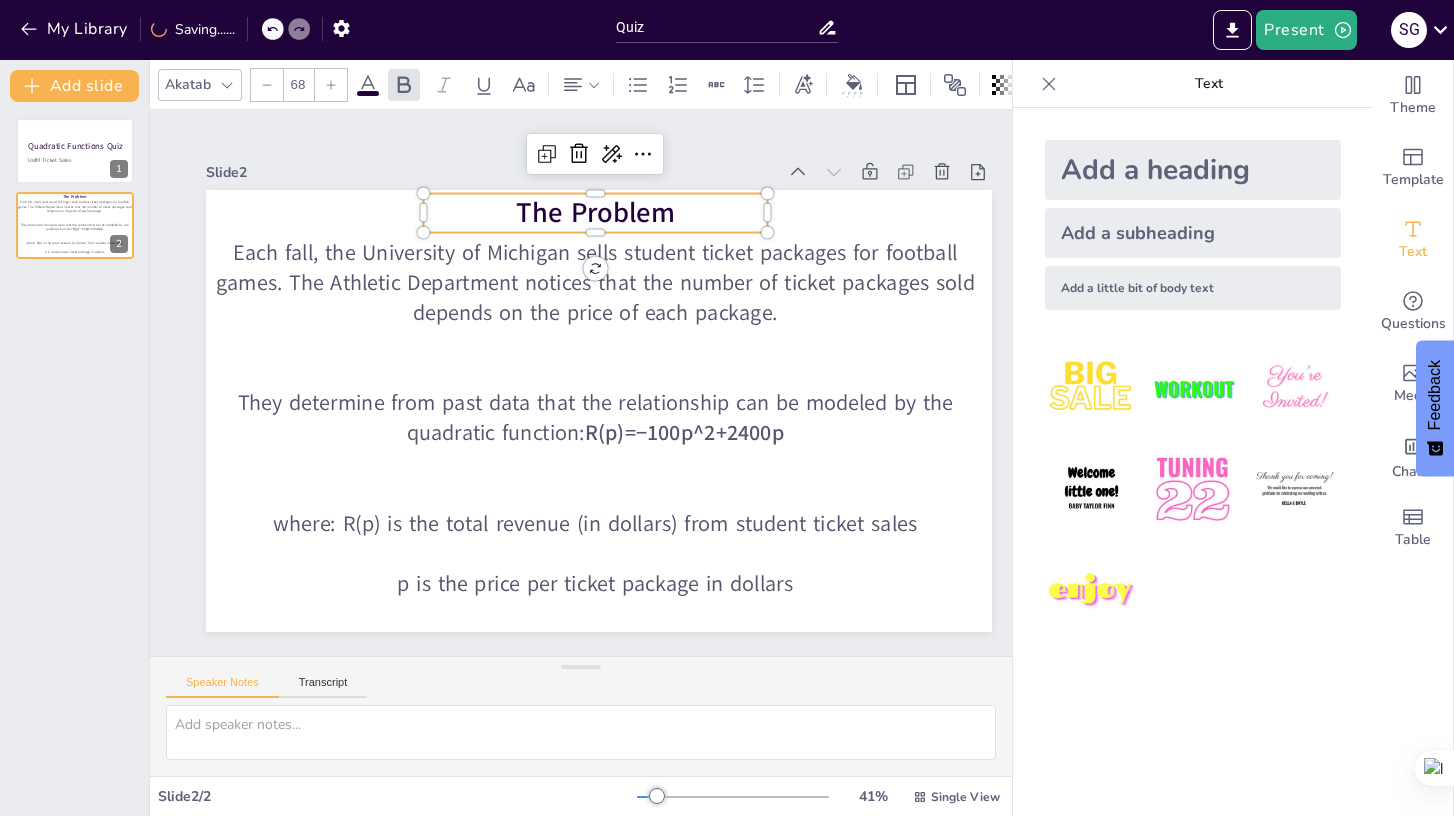 click on "Slide  1 Quadratic Functions Quiz  UofM Ticket Sales Slide  2 Each fall, the University of Michigan sells student ticket packages for football games. The Athletic Department notices that the number of ticket packages sold depends on the price of each package.  They determine from past data that the relationship can be modeled by the quadratic function:  R(p)=−100p^2+2400p   where: R(p) is the total revenue (in dollars) from student ticket sales   p is the price per ticket package in dollars The Problem" at bounding box center (599, 386) 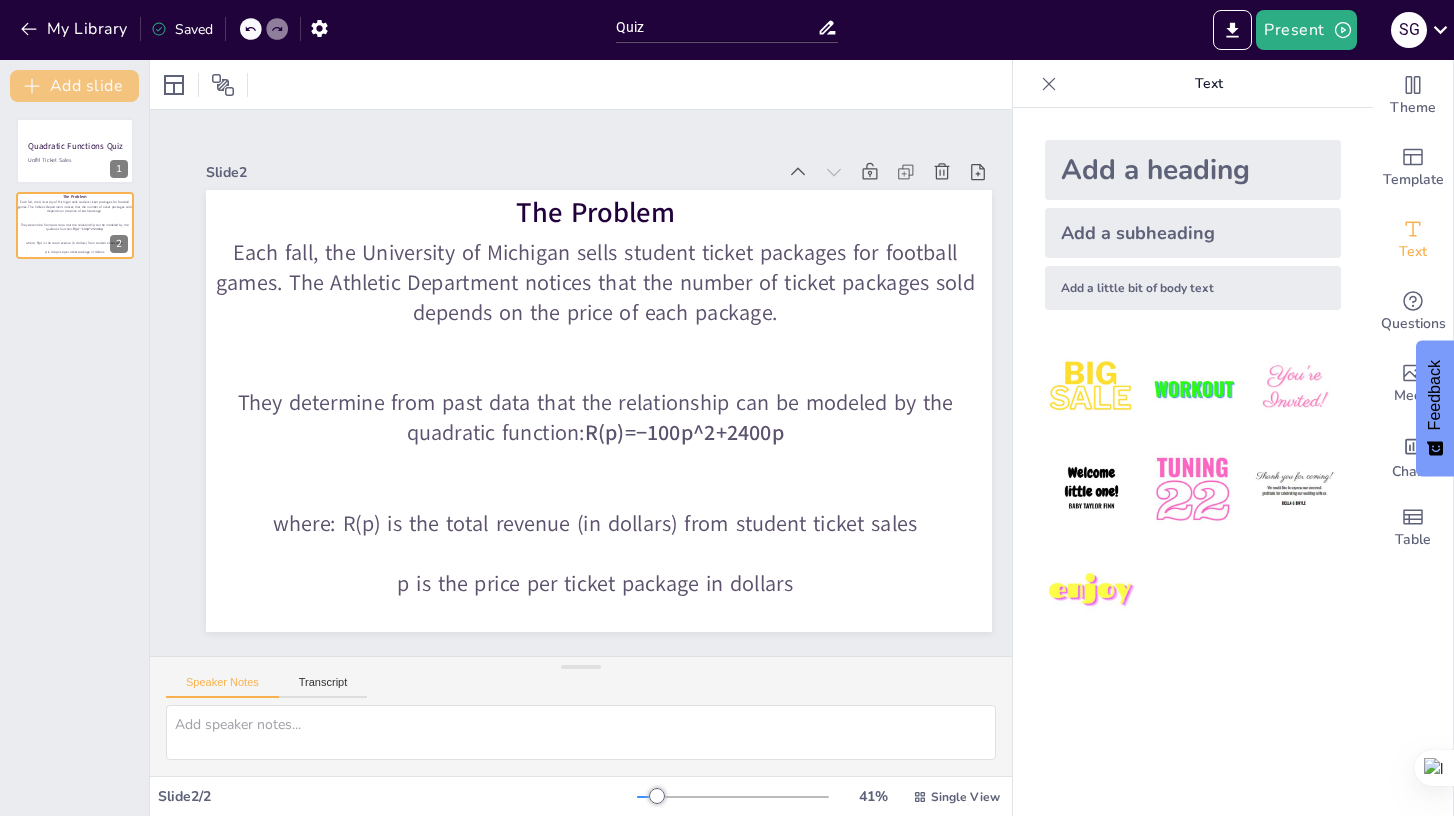 click on "Add slide" at bounding box center (74, 86) 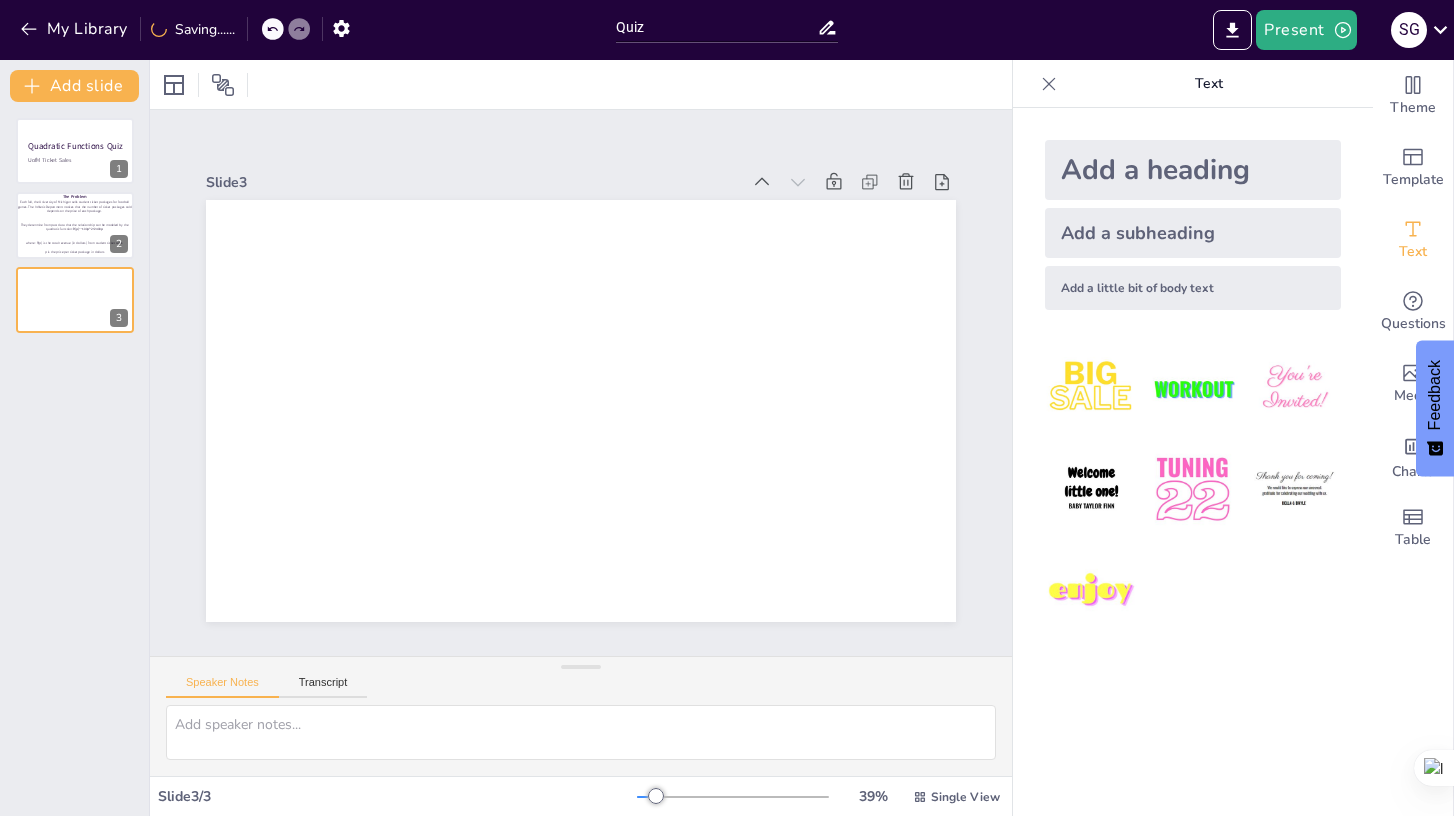 click at bounding box center (1049, 84) 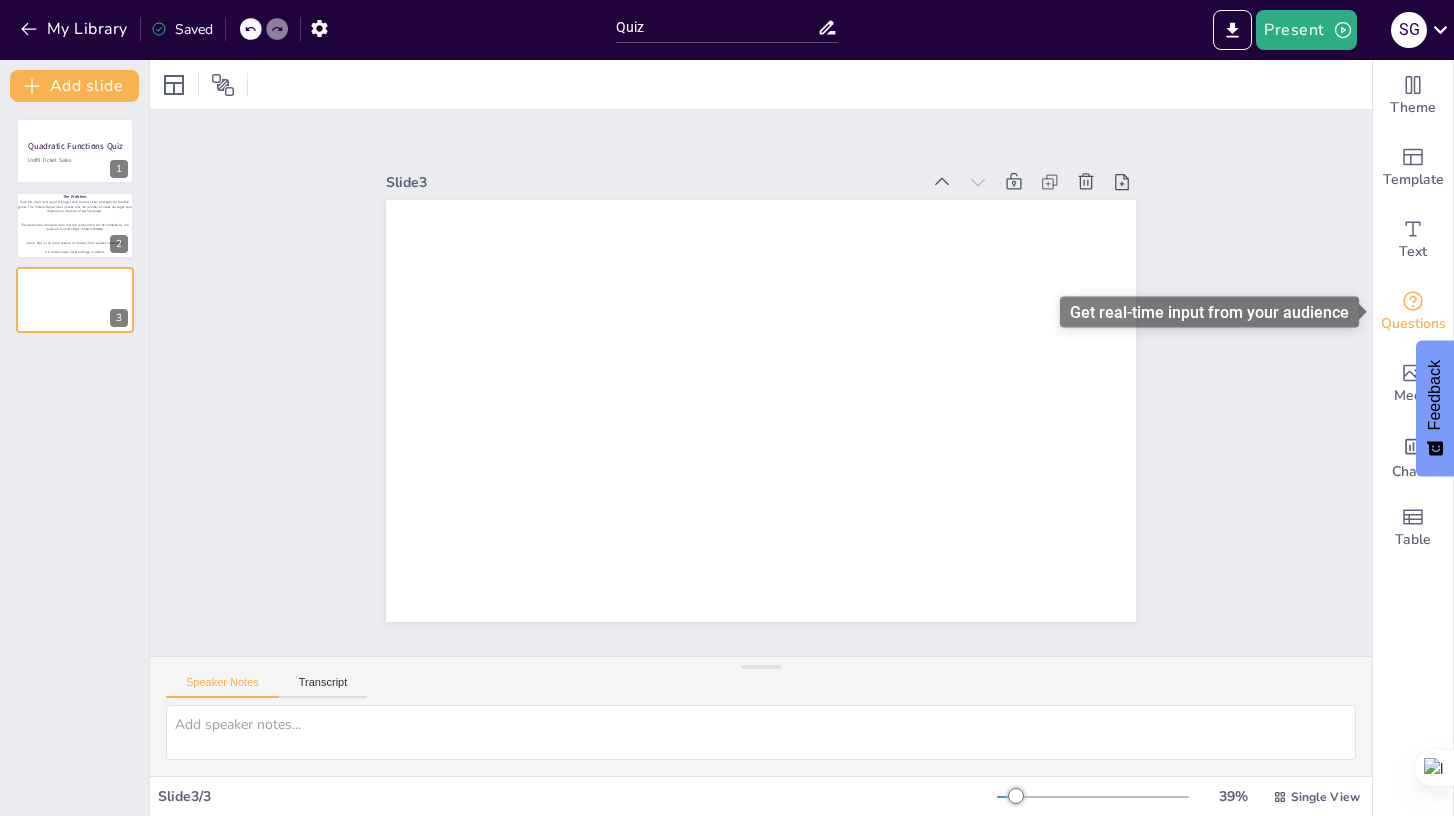 click 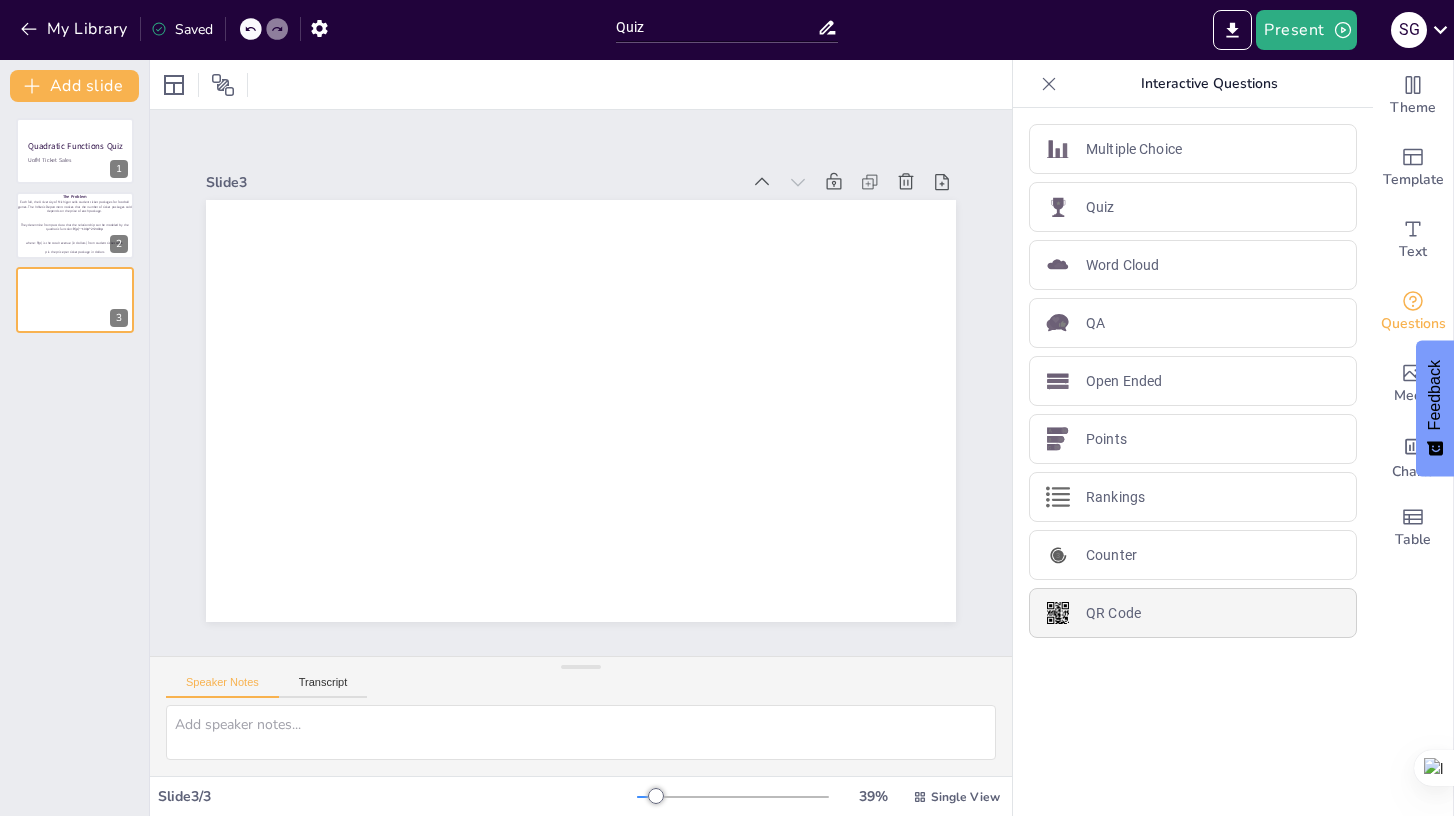 click on "QR Code" at bounding box center (1193, 613) 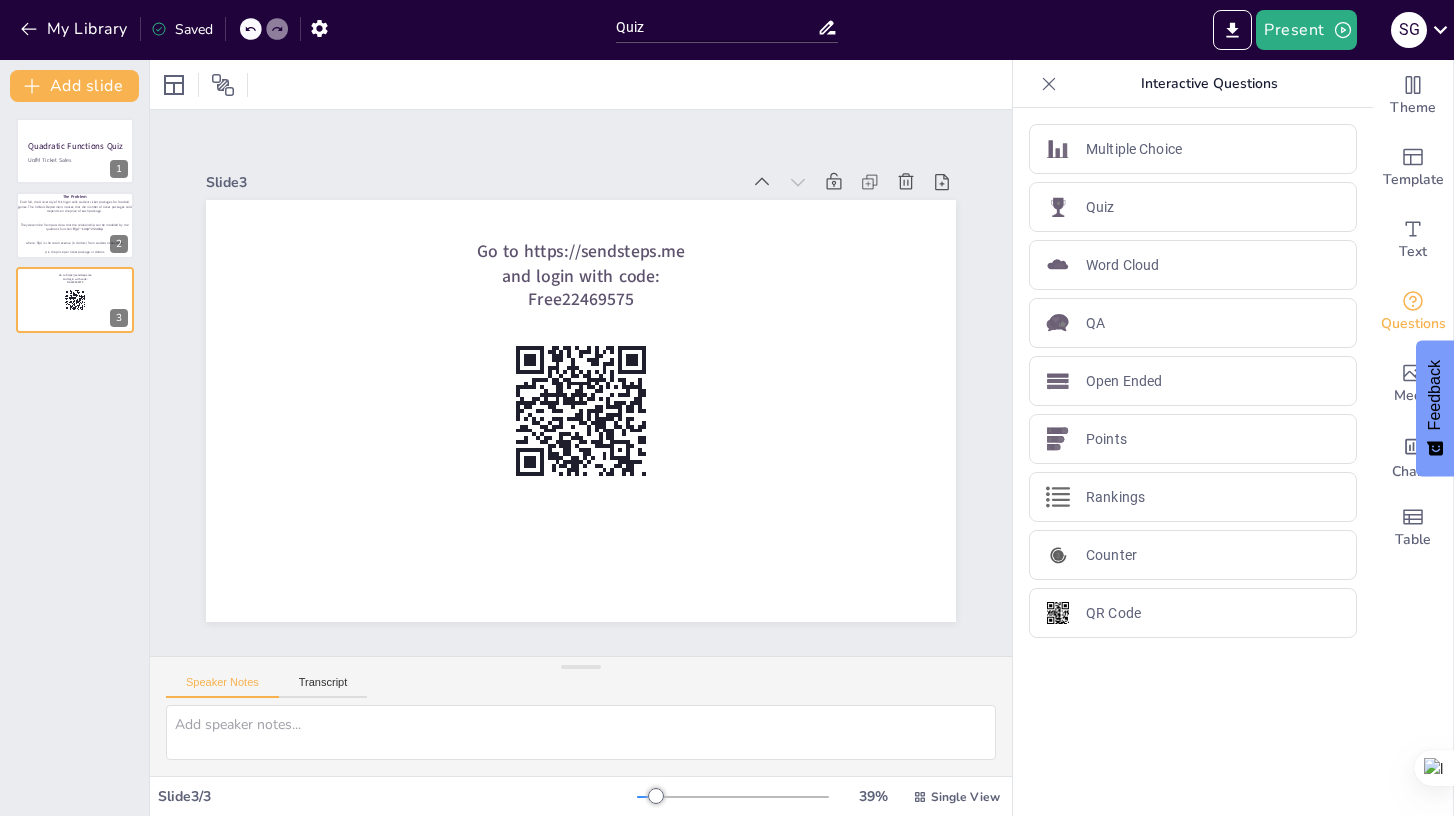 click 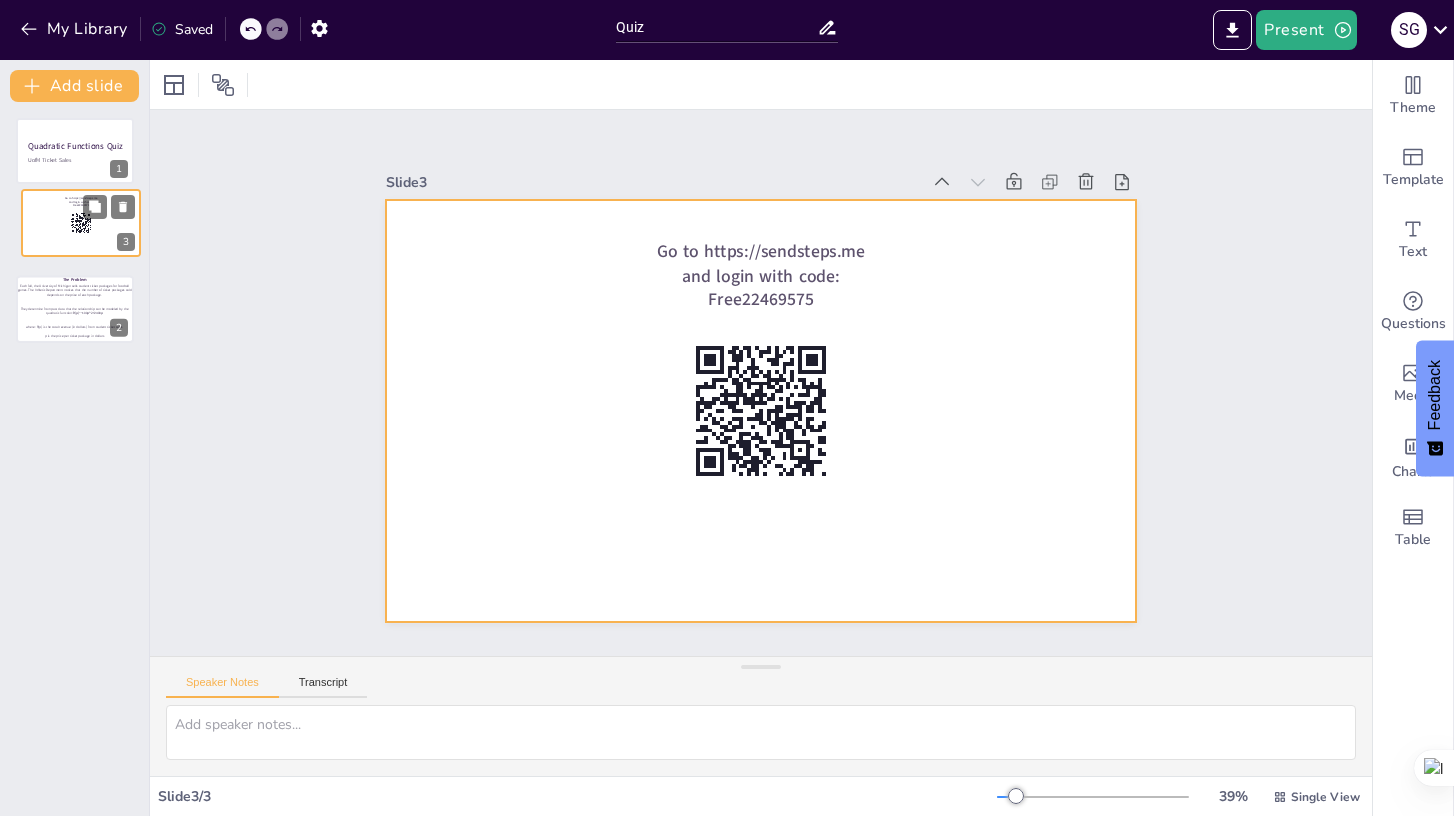 drag, startPoint x: 90, startPoint y: 302, endPoint x: 96, endPoint y: 219, distance: 83.21658 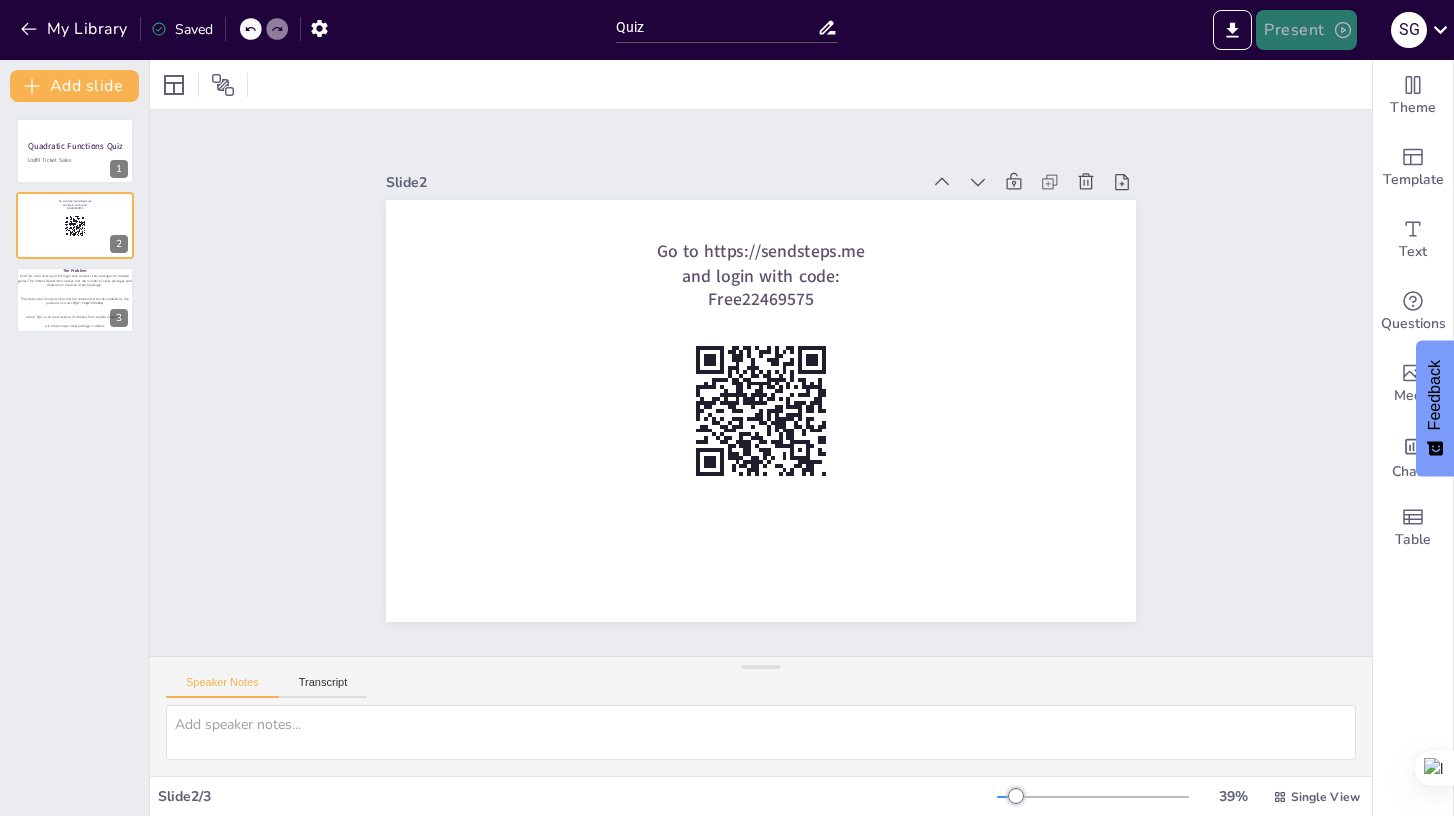 click on "Present" at bounding box center [1306, 30] 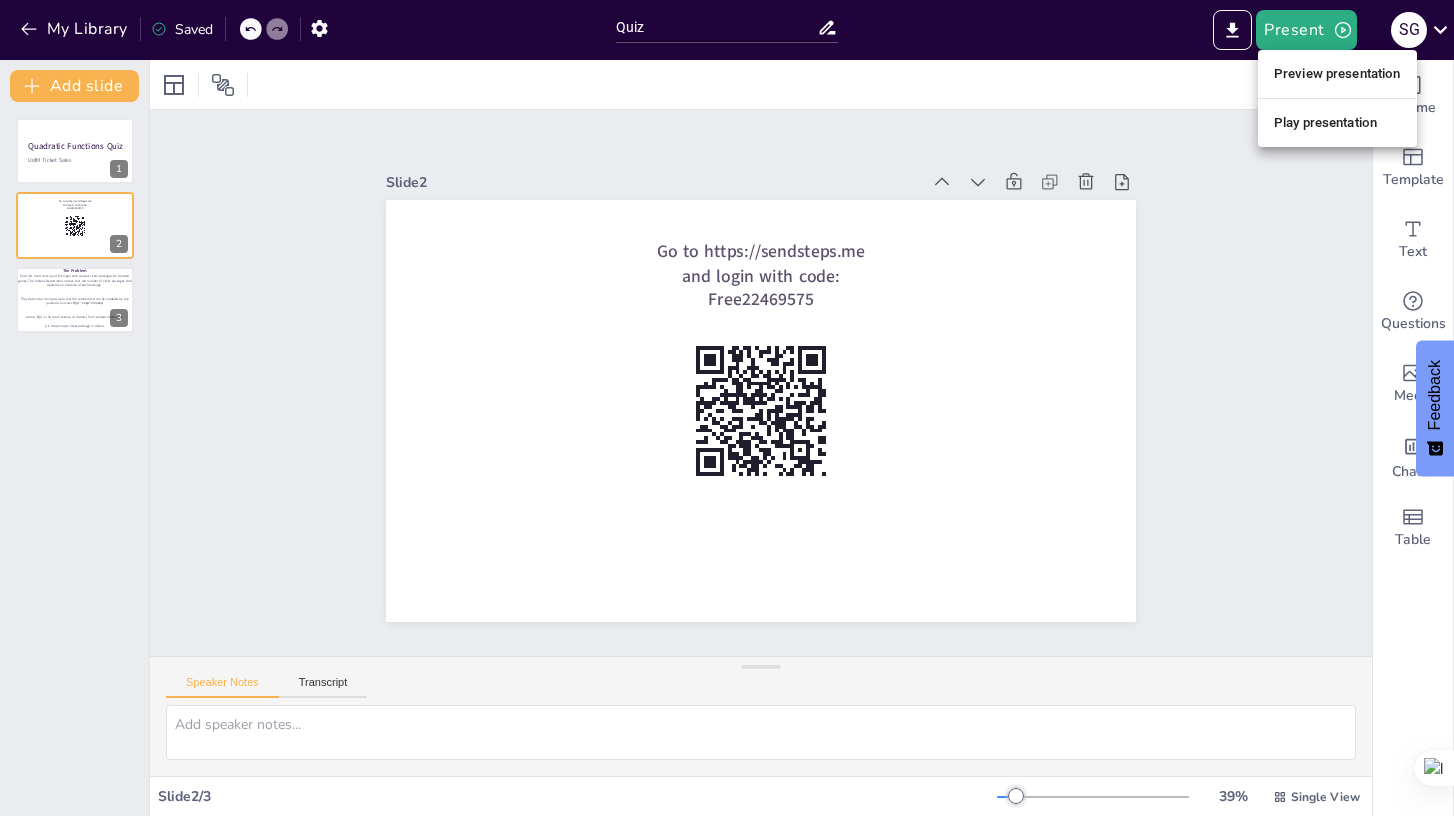 click on "Play presentation" at bounding box center [1337, 123] 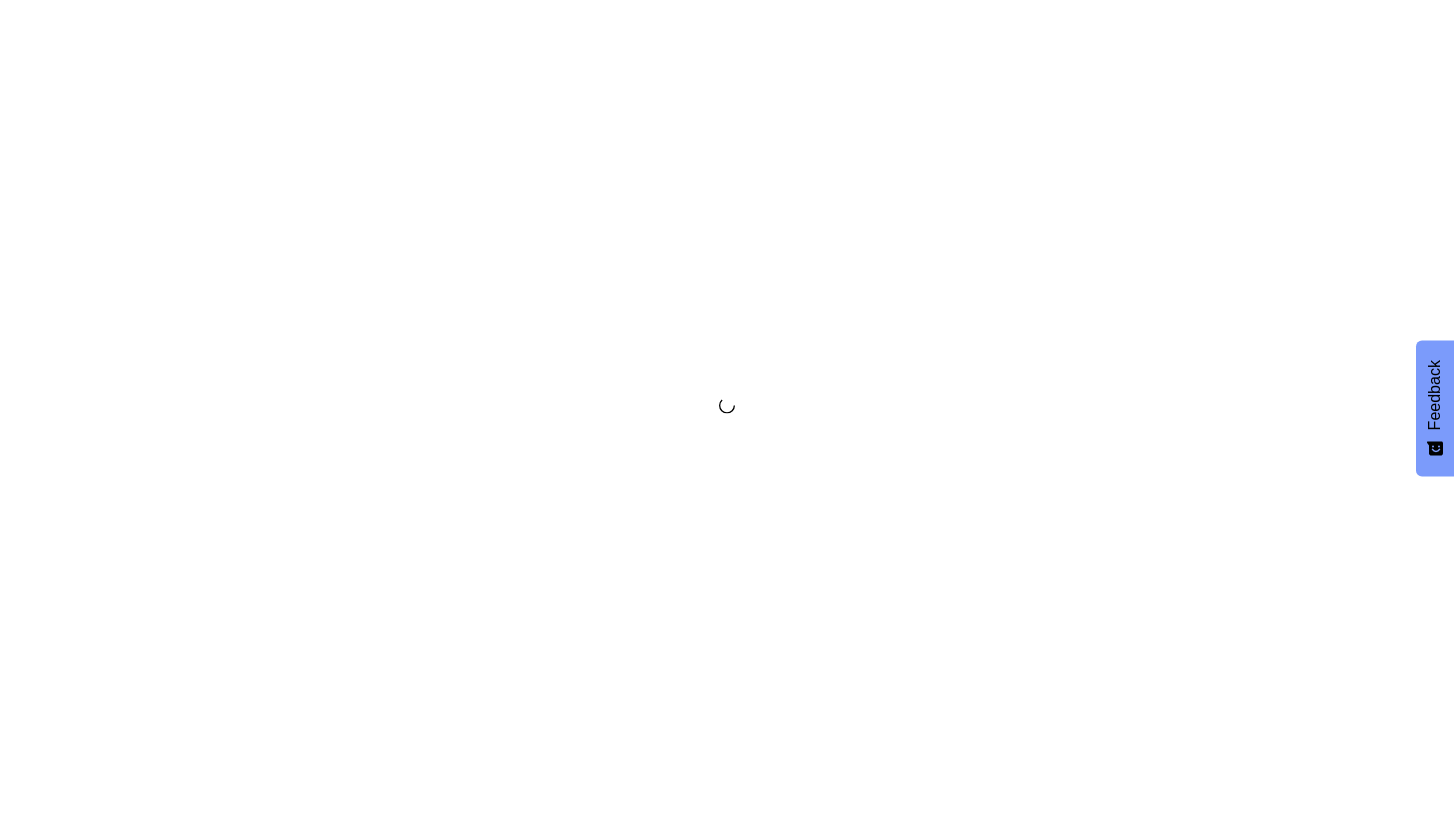 scroll, scrollTop: 0, scrollLeft: 0, axis: both 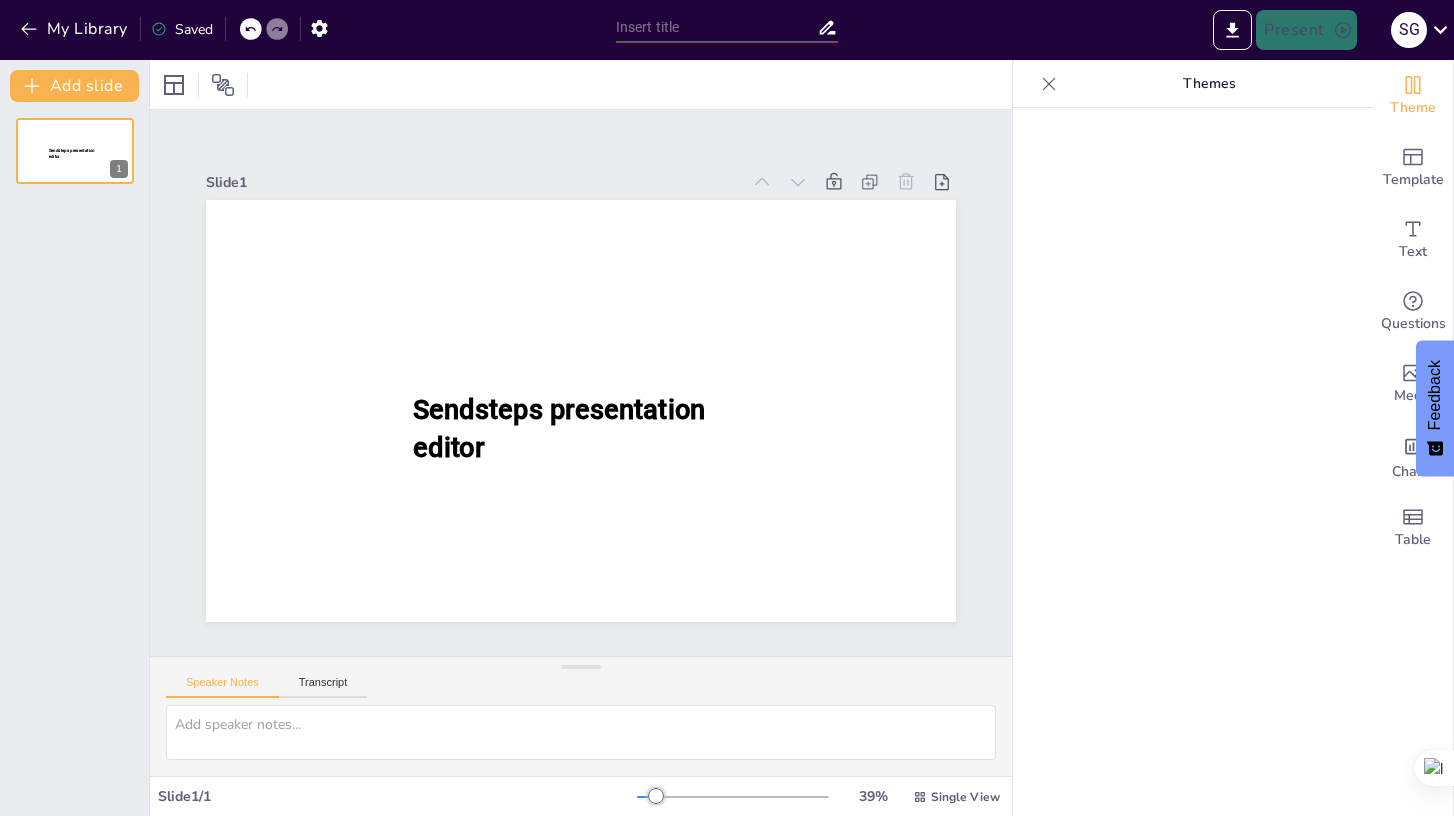 type on "Quiz" 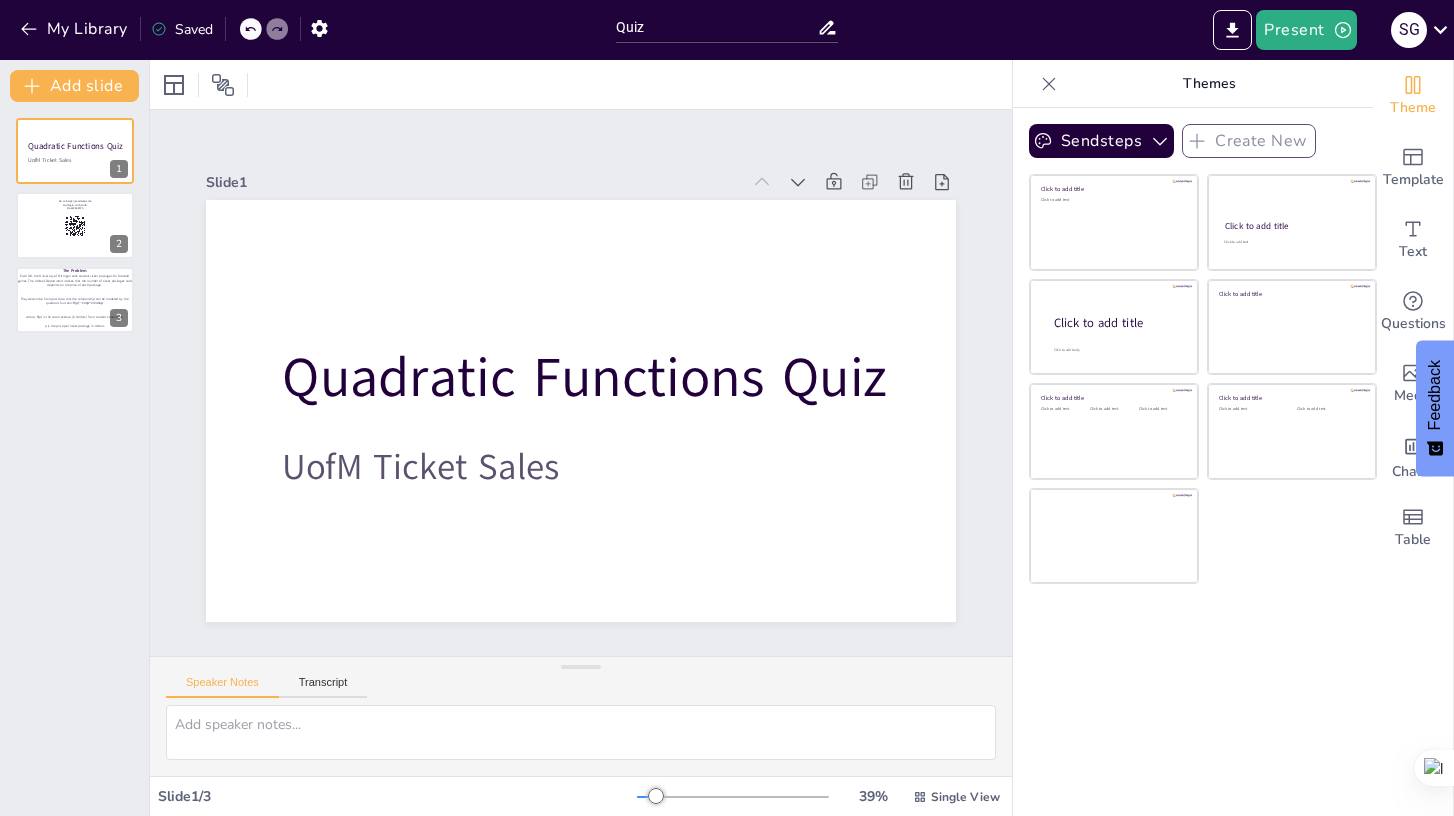 click 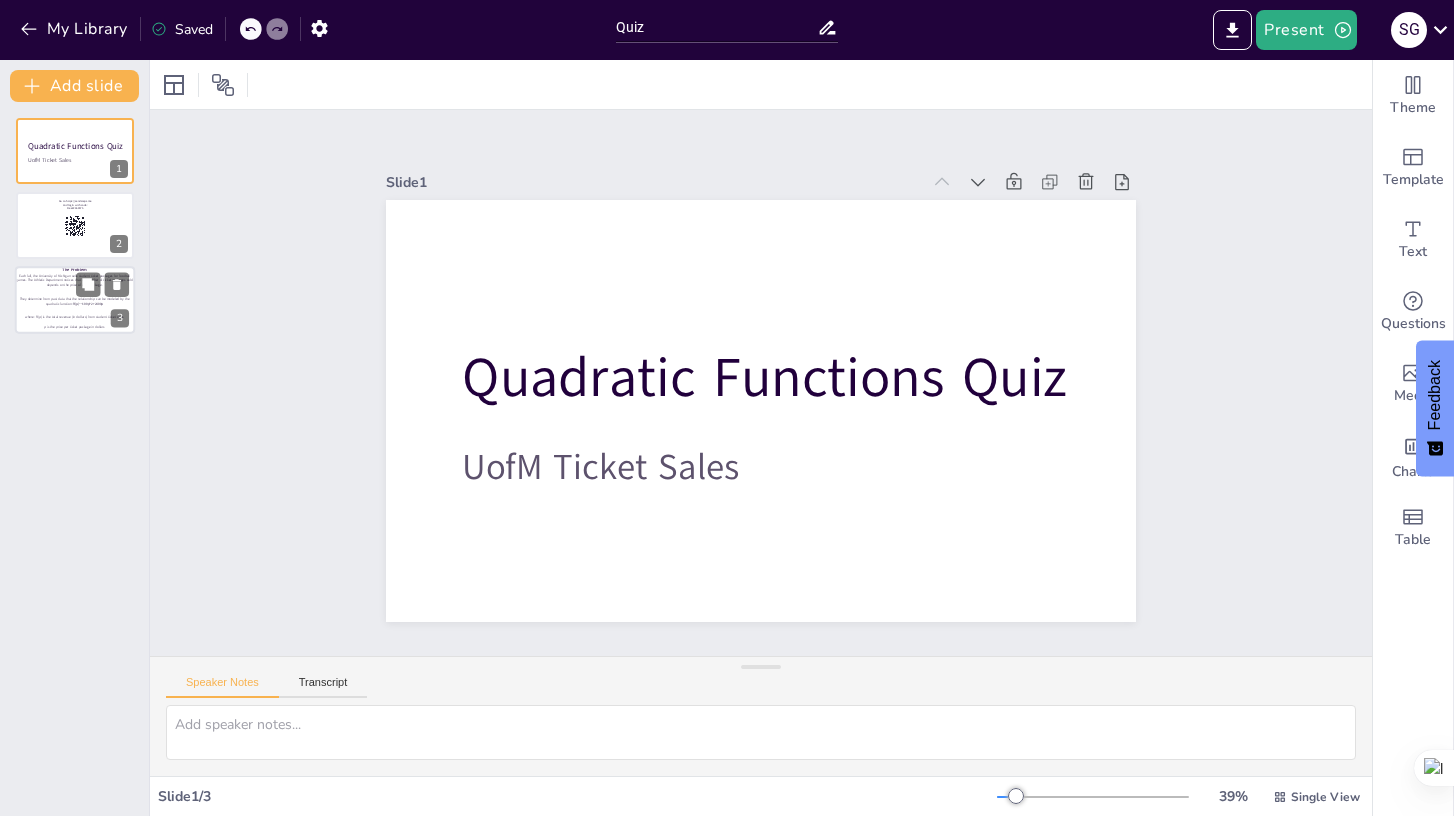 click on "They determine from past data that the relationship can be modeled by the quadratic function:" at bounding box center [75, 300] 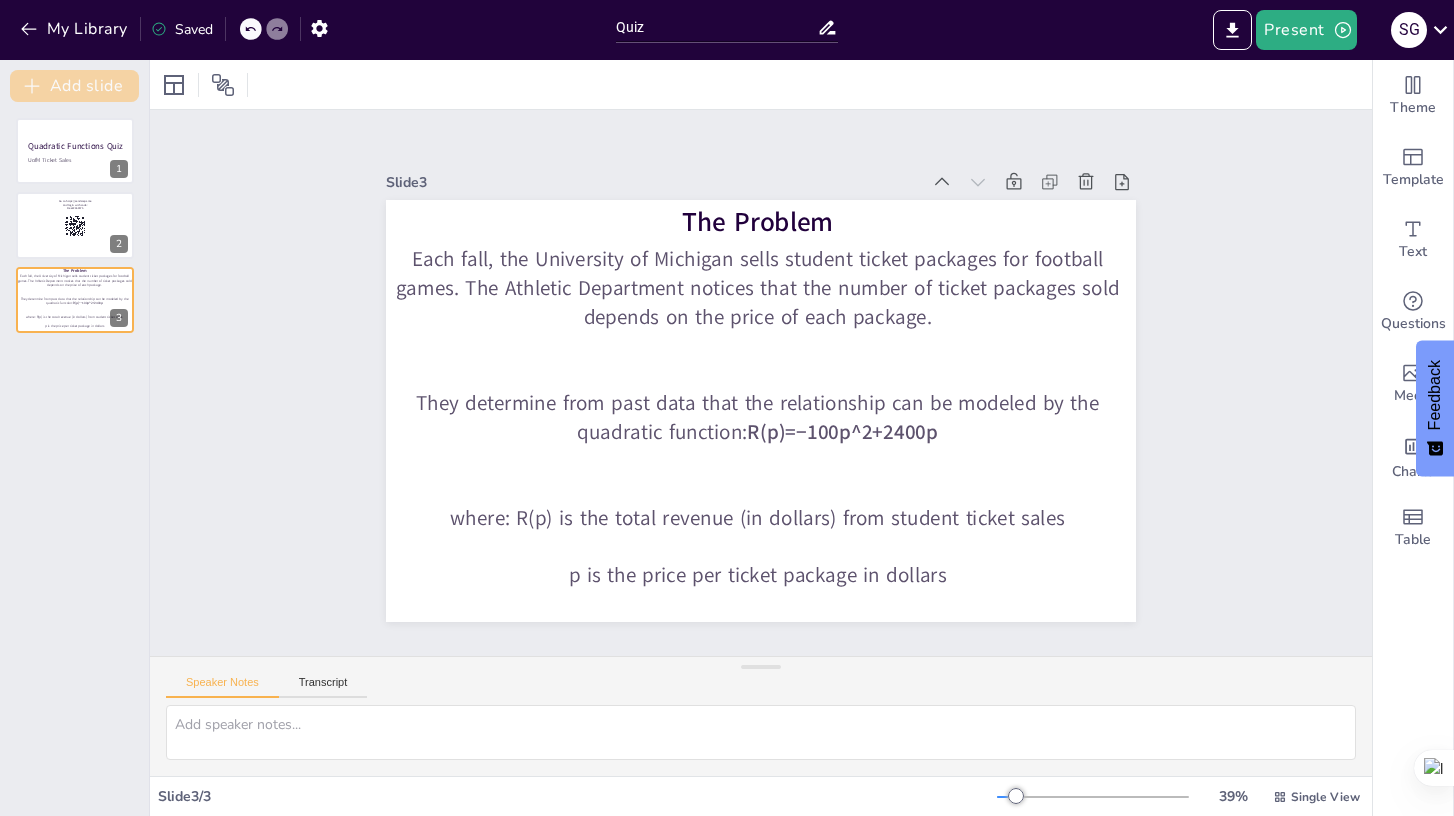 click on "Add slide" at bounding box center [74, 86] 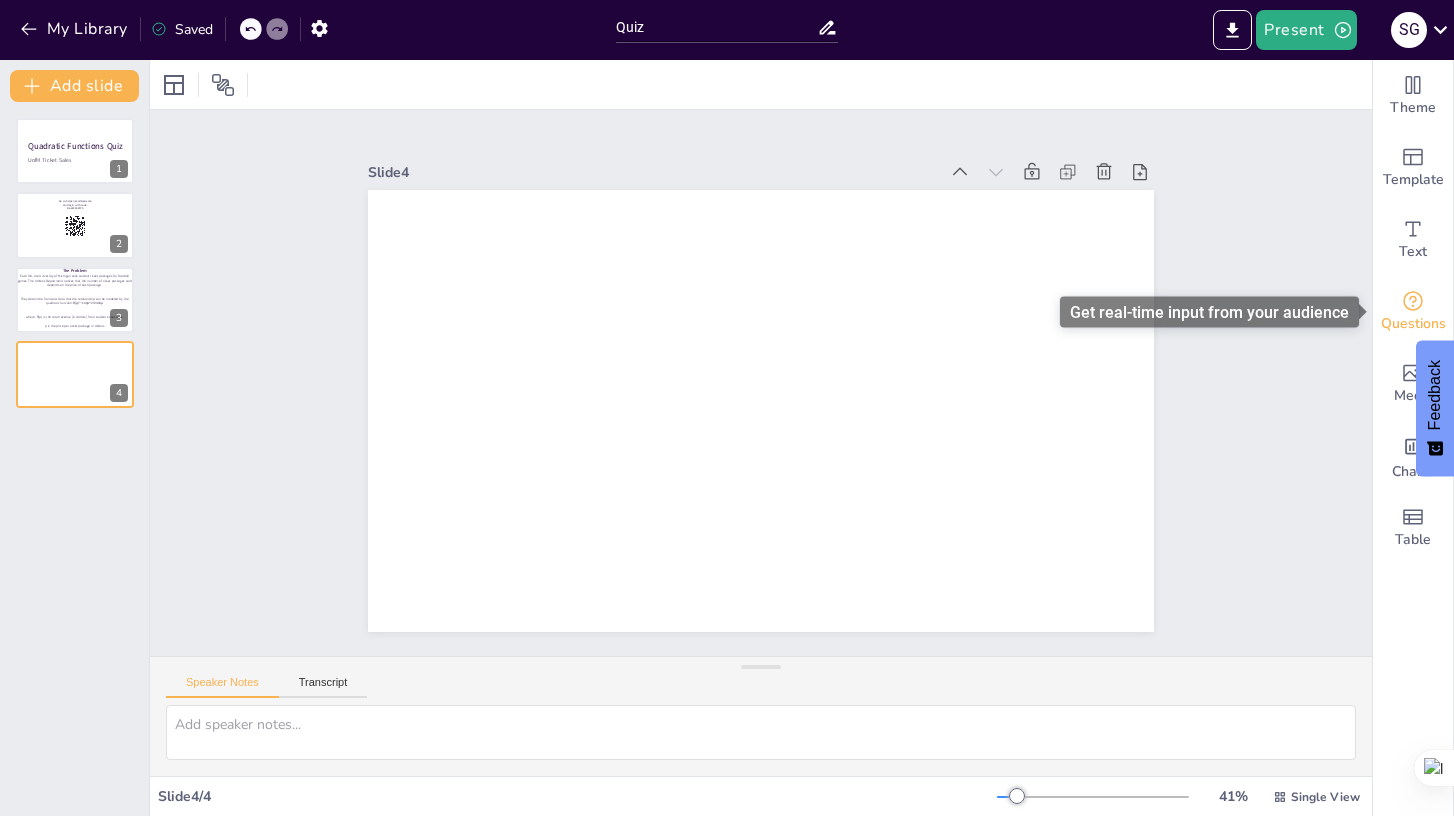 click 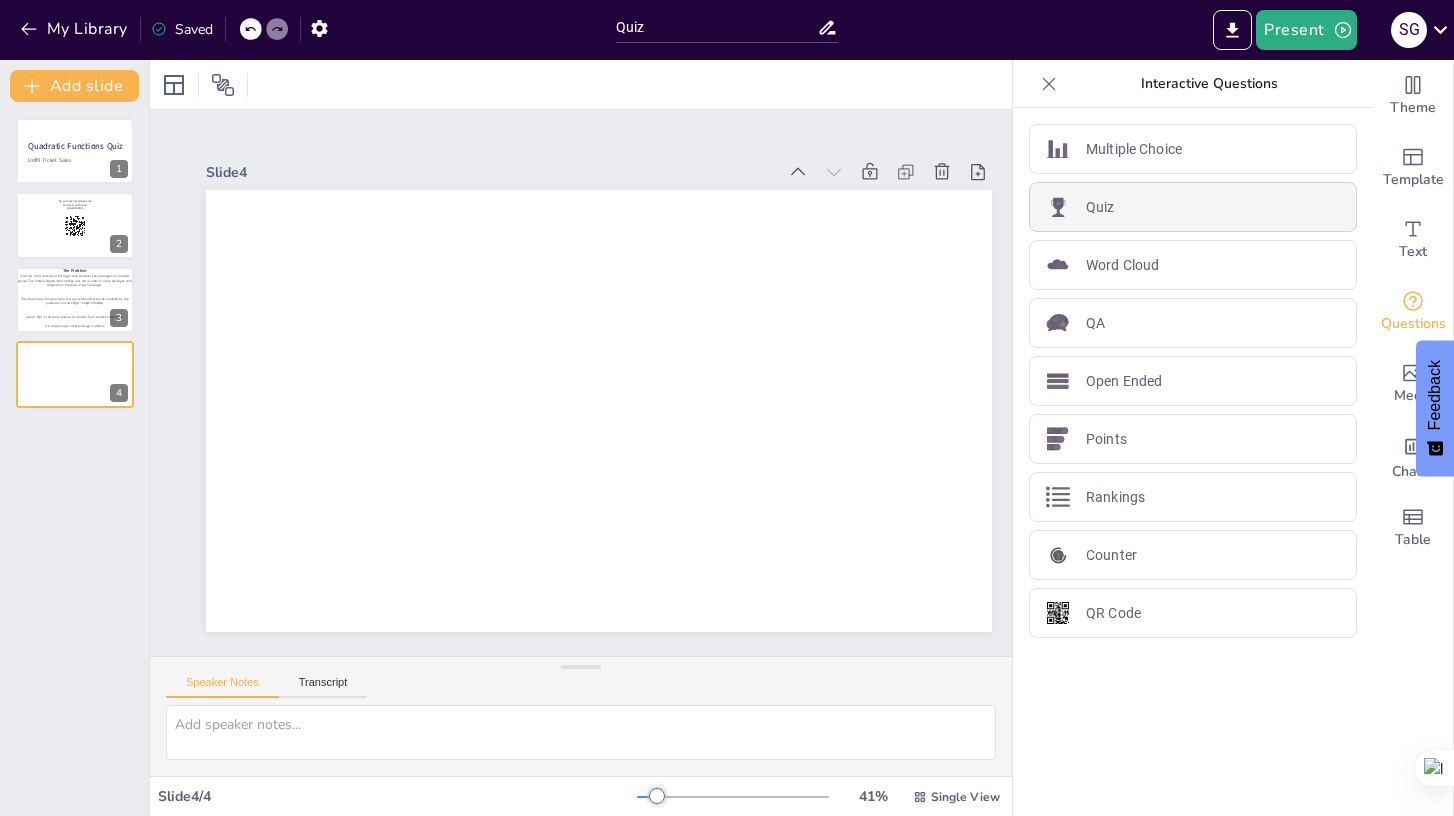 click on "Quiz" at bounding box center [1193, 207] 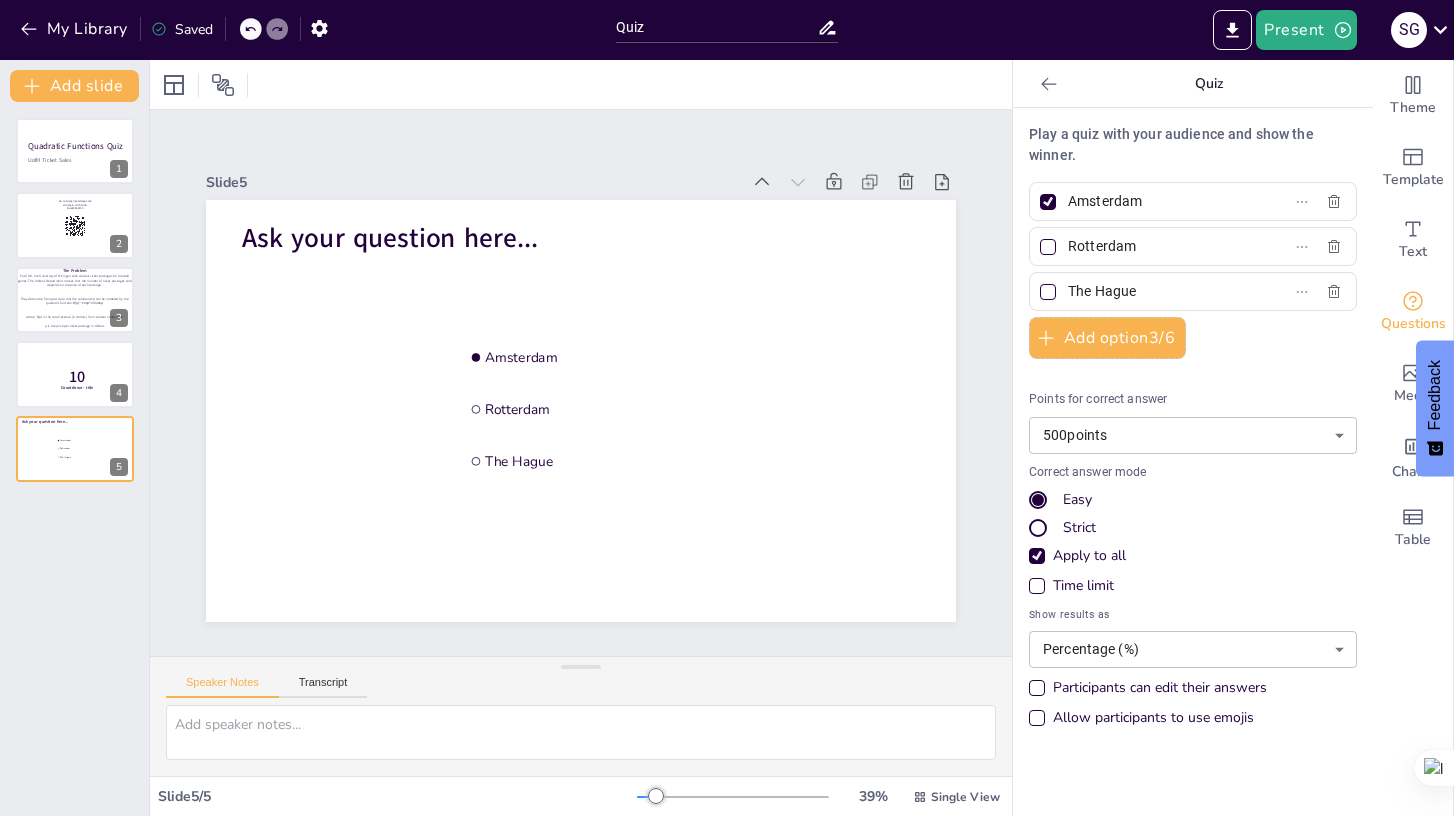 click on "Play a quiz with your audience and show the winner." at bounding box center [1193, 145] 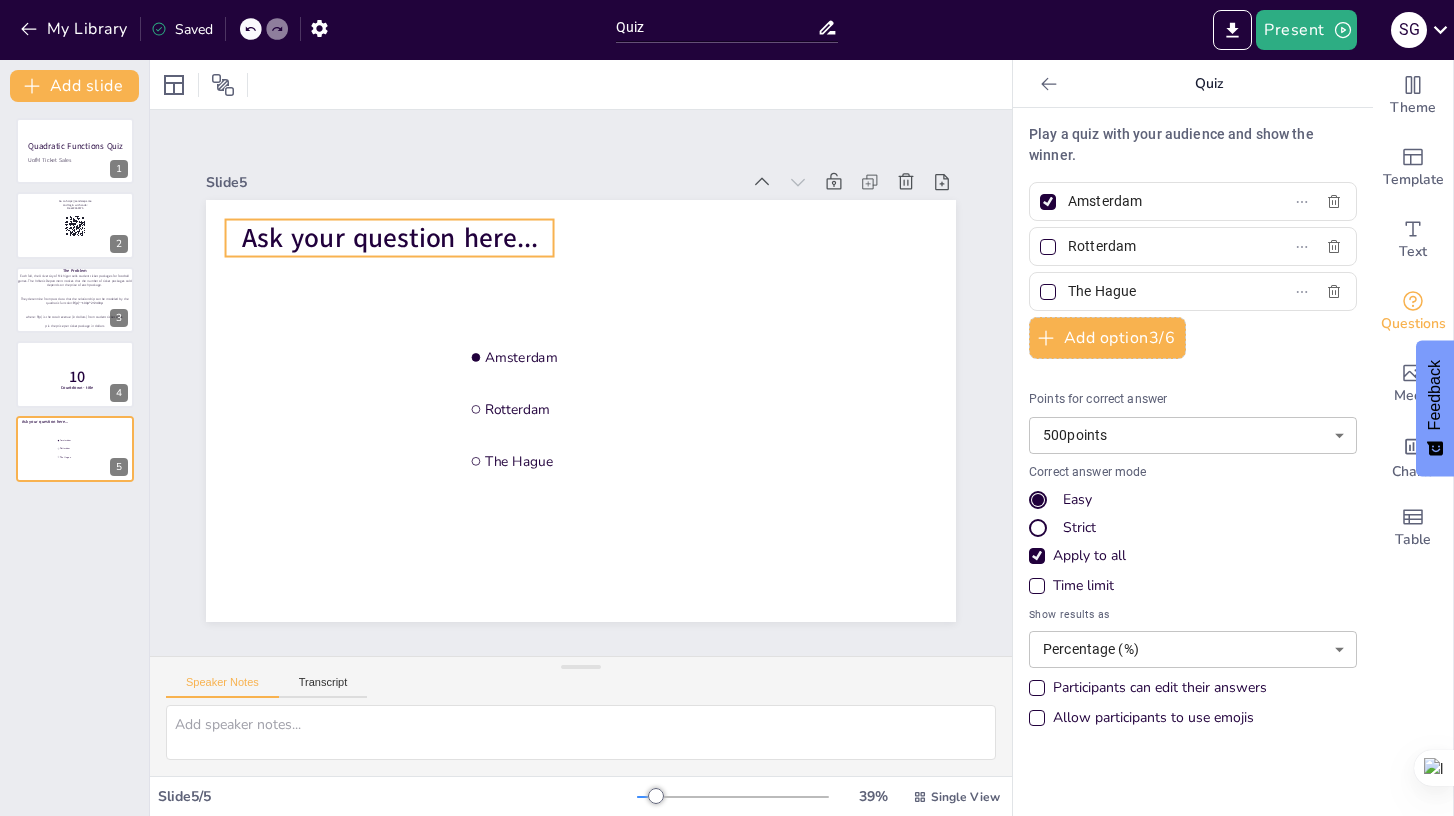 click on "Ask your question here..." at bounding box center [390, 238] 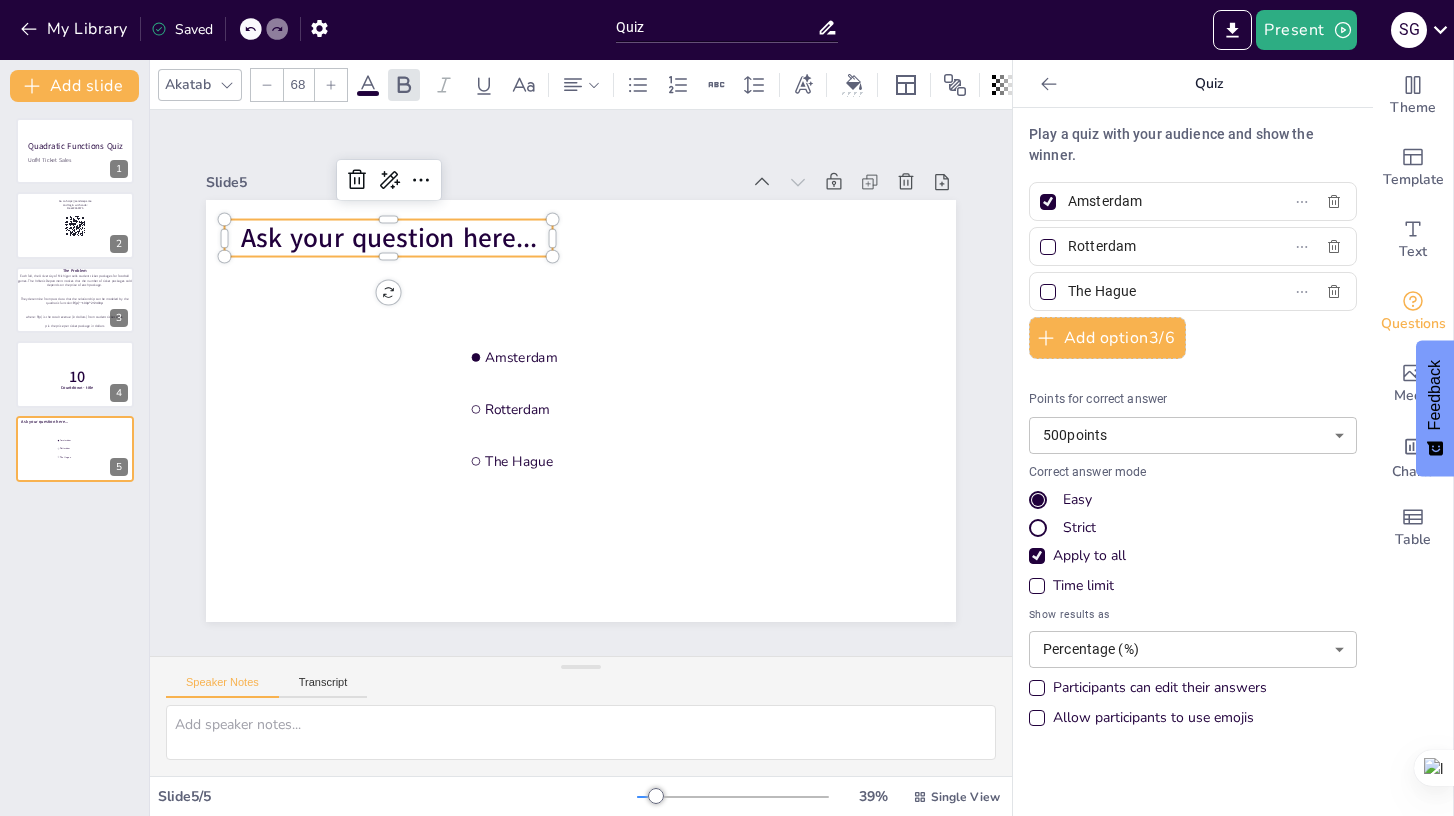 click on "Ask your question here..." at bounding box center (389, 238) 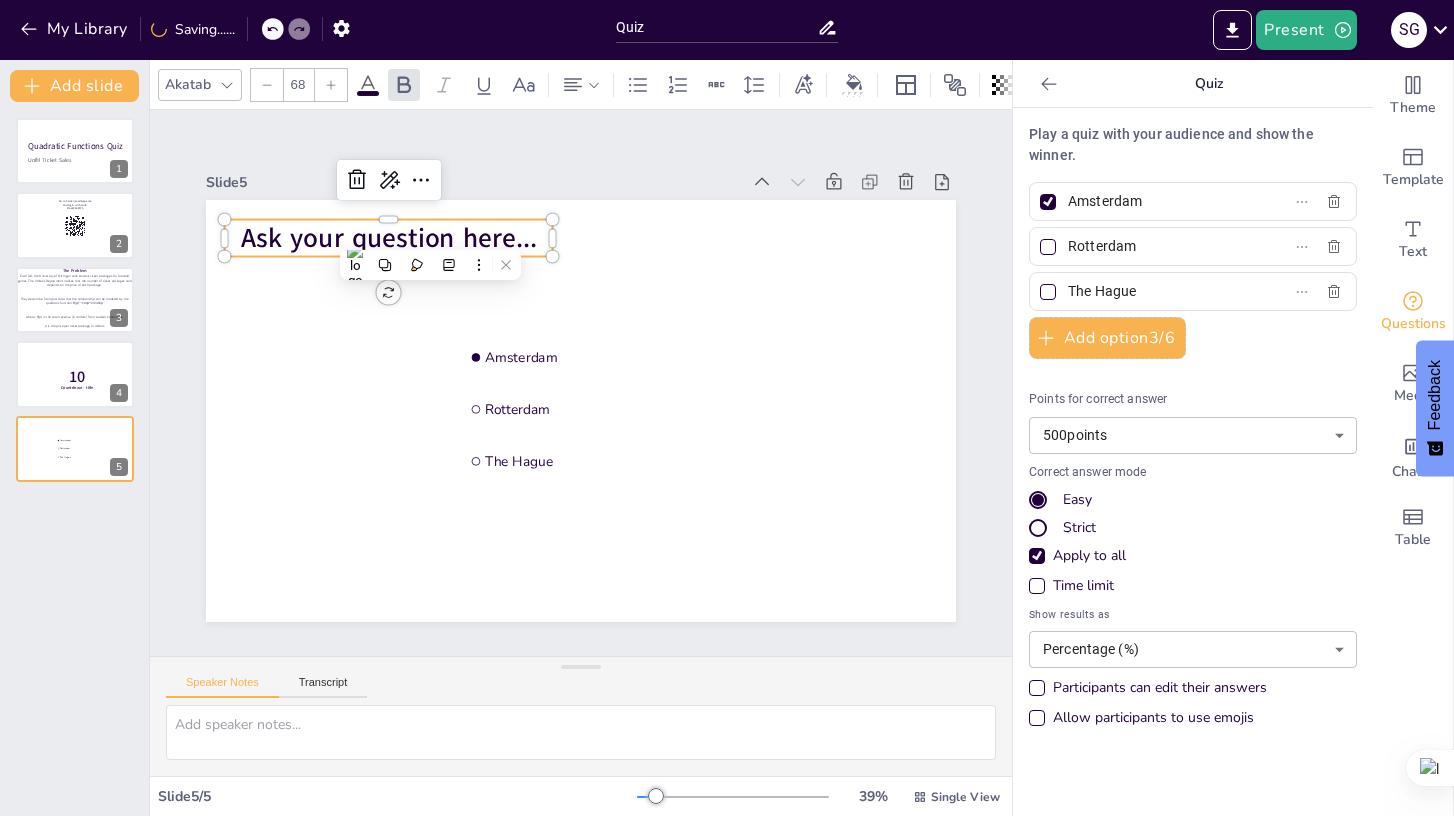 type 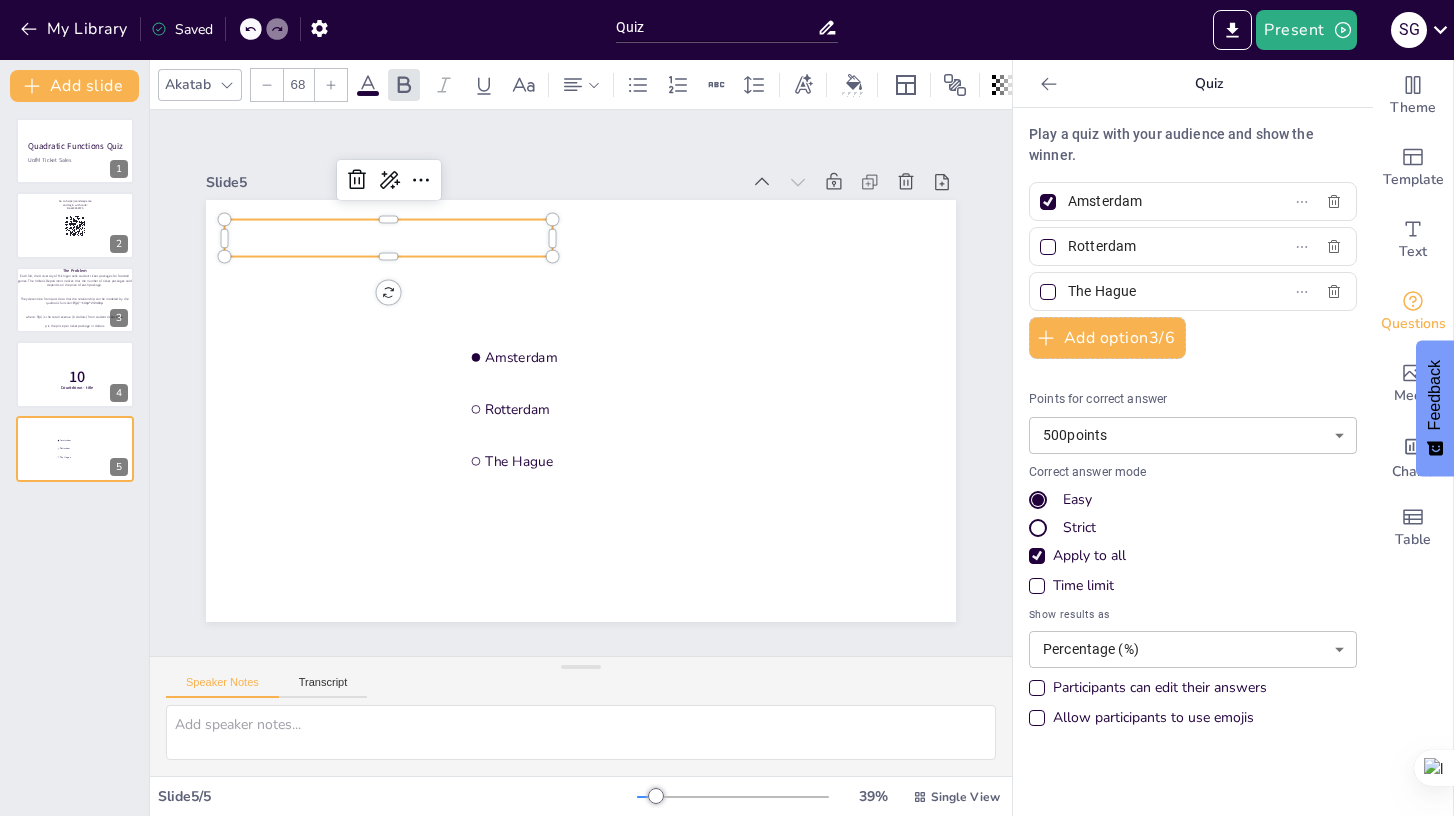 click on "My Library Saved Quiz Present S G Document fonts Akatab Recently used Akatab Popular fonts Lato Montserrat Open Sans Oswald Poppins Raleway Roboto Roboto Condensed Fonts A ABeeZee ADLaM Display AR One Sans Abel Abhaya Libre Aboreto Abril Fatface Abyssinica SIL Aclonica Acme Actor Adamina Advent Pro Afacad Afacad Flux Agbalumo Agdasima Agu Display Aguafina Script Akatab Akaya Kanadaka Akaya Telivigala Akronim Akshar Aladin Alata Alatsi Albert Sans Aldrich Alef L Lato M Montserrat O Open Sans Oswald P Poppins R Raleway Roboto Roboto Condensed Add slide Quadratic Functions Quiz  UofM Ticket Sales 1 Go to https://sendsteps.me and login with code: [CODE] 2 Each fall, the University of [UNIVERSITY] sells student ticket packages for football games. The Athletic Department notices that the number of ticket packages sold depends on the price of each package.  They determine from past data that the relationship can be modeled by the quadratic function:  R(p)=−100p^2+2400p     The Problem  3 10 4 5 68" at bounding box center [727, 408] 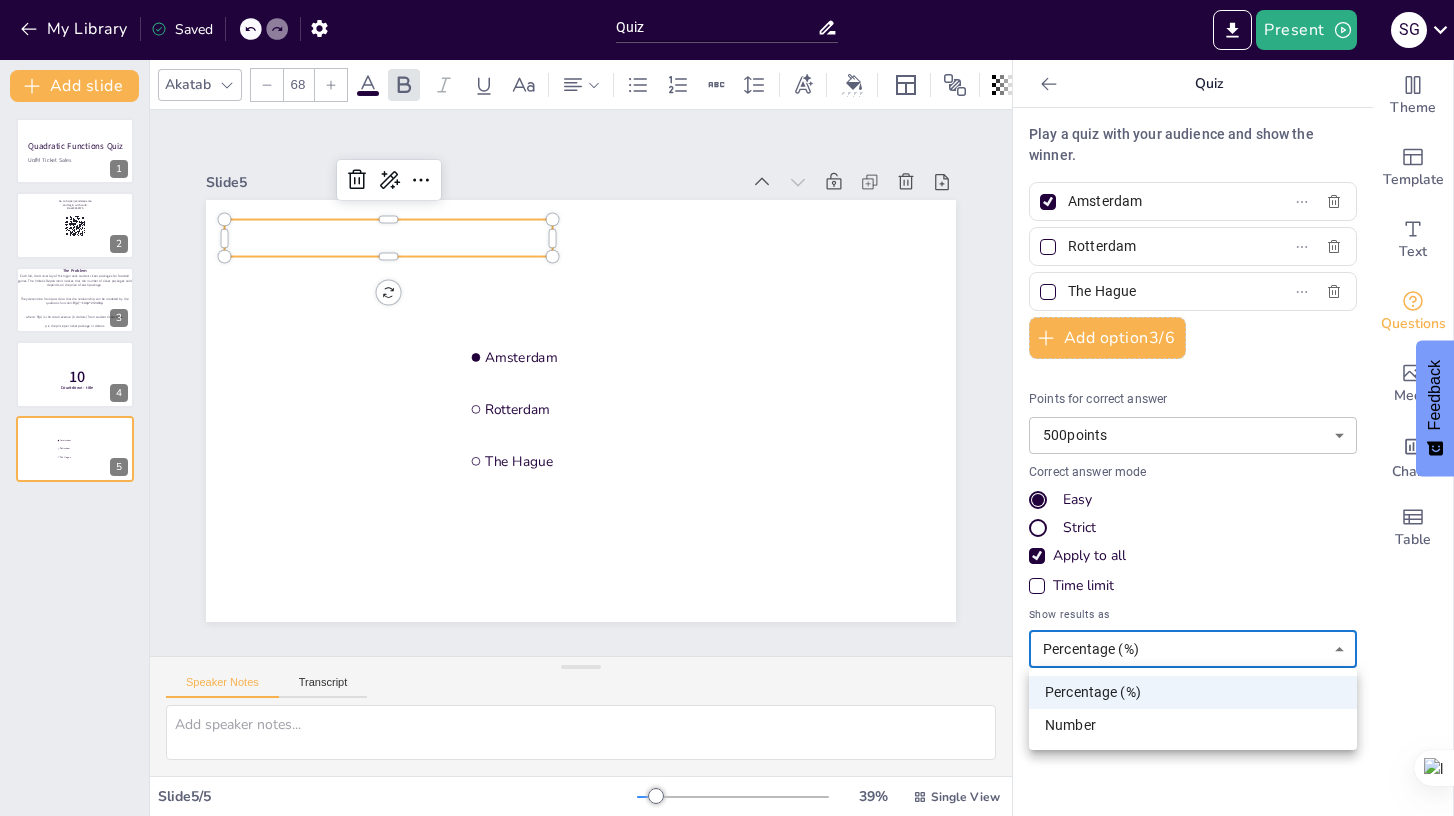 click at bounding box center (727, 408) 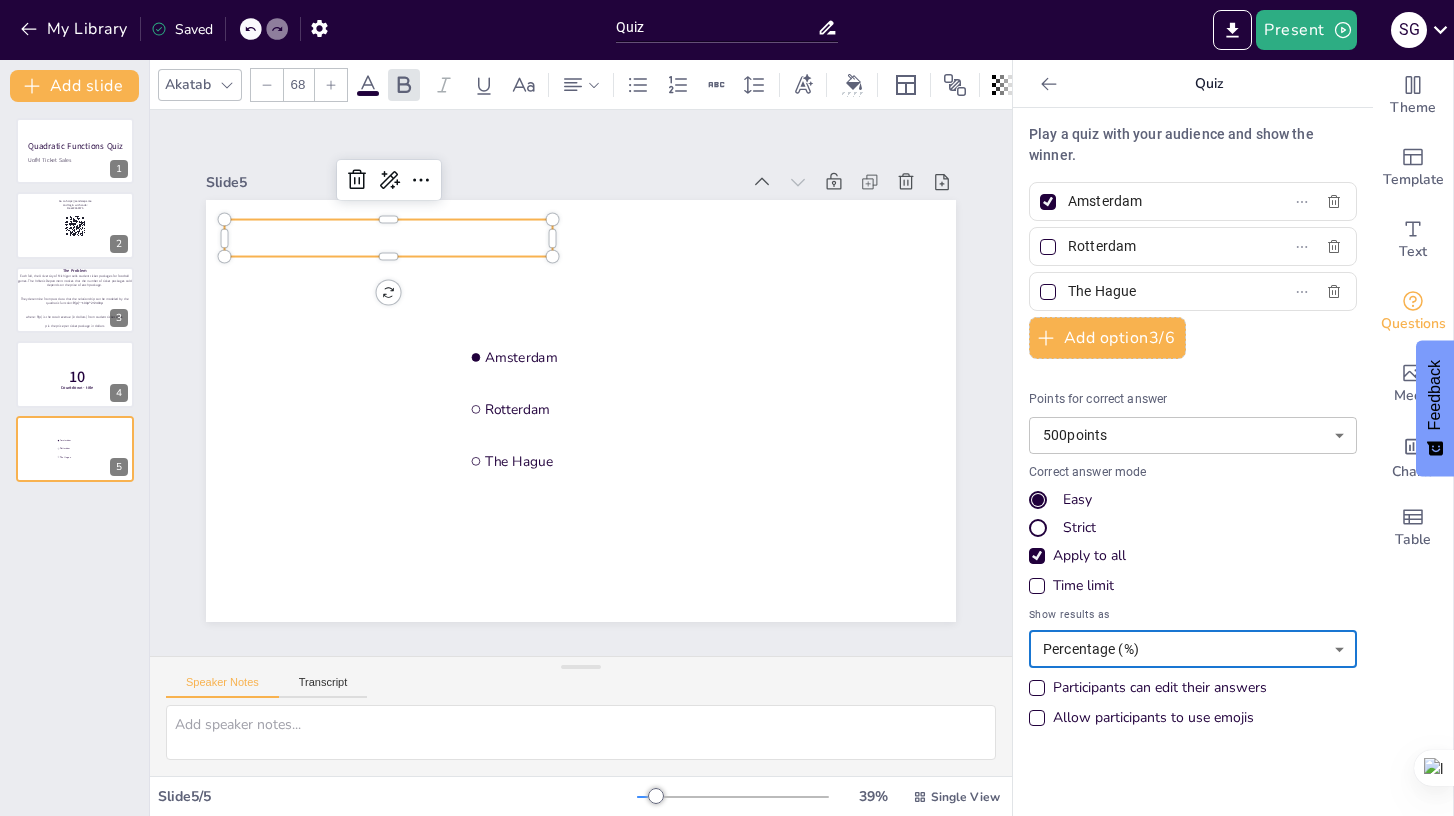 click on "My Library Saved Quiz Present S G Document fonts Akatab Recently used Akatab Popular fonts Lato Montserrat Open Sans Oswald Poppins Raleway Roboto Roboto Condensed Fonts A ABeeZee ADLaM Display AR One Sans Abel Abhaya Libre Aboreto Abril Fatface Abyssinica SIL Aclonica Acme Actor Adamina Advent Pro Afacad Afacad Flux Agbalumo Agdasima Agu Display Aguafina Script Akatab Akaya Kanadaka Akaya Telivigala Akronim Akshar Aladin Alata Alatsi Albert Sans Aldrich Alef L Lato M Montserrat O Open Sans Oswald P Poppins R Raleway Roboto Roboto Condensed Add slide Quadratic Functions Quiz  UofM Ticket Sales 1 Go to https://sendsteps.me and login with code: [CODE] 2 Each fall, the University of [UNIVERSITY] sells student ticket packages for football games. The Athletic Department notices that the number of ticket packages sold depends on the price of each package.  They determine from past data that the relationship can be modeled by the quadratic function:  R(p)=−100p^2+2400p     The Problem  3 10 4 5 68" at bounding box center [727, 408] 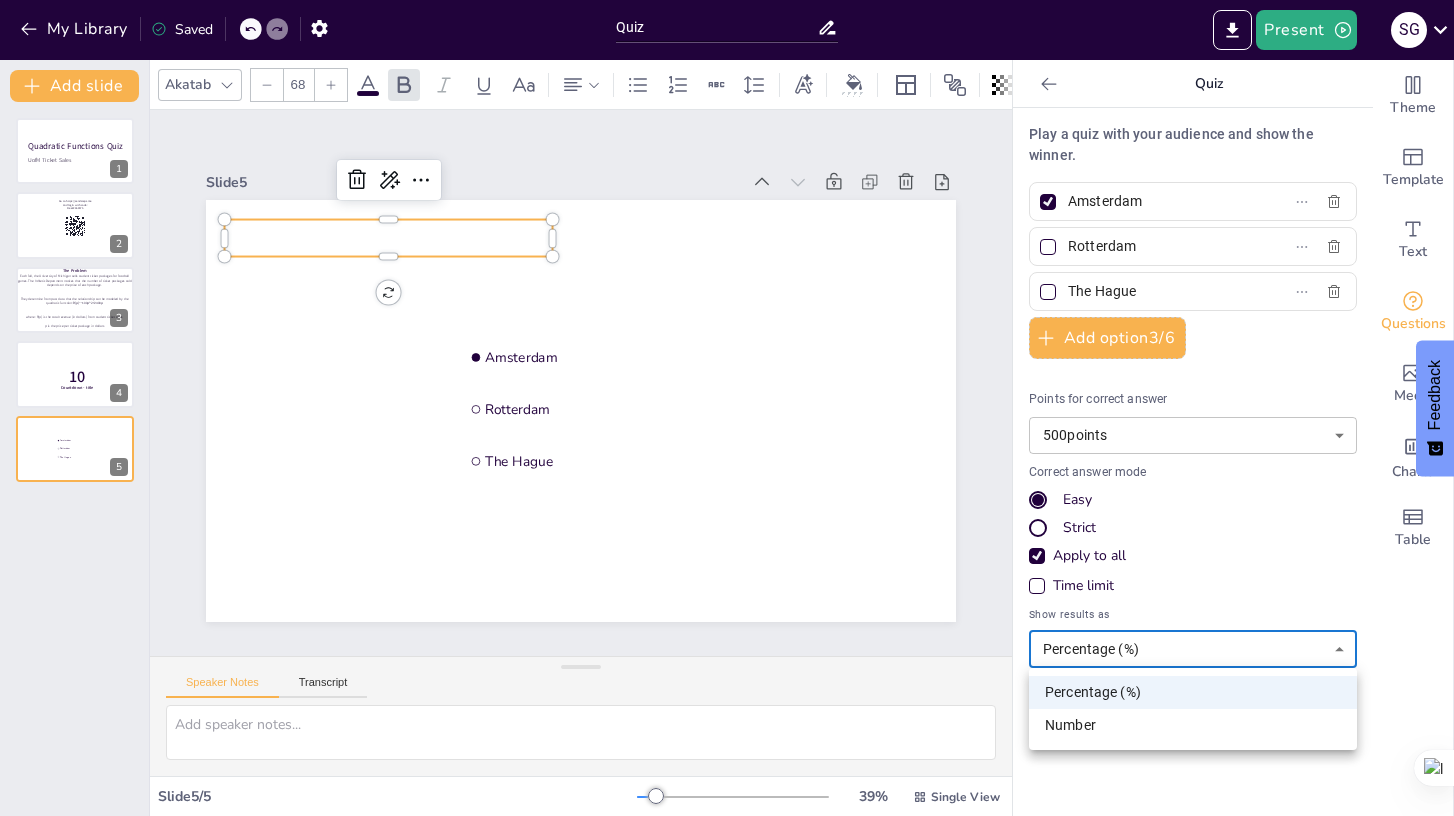 click on "Number" at bounding box center (1193, 725) 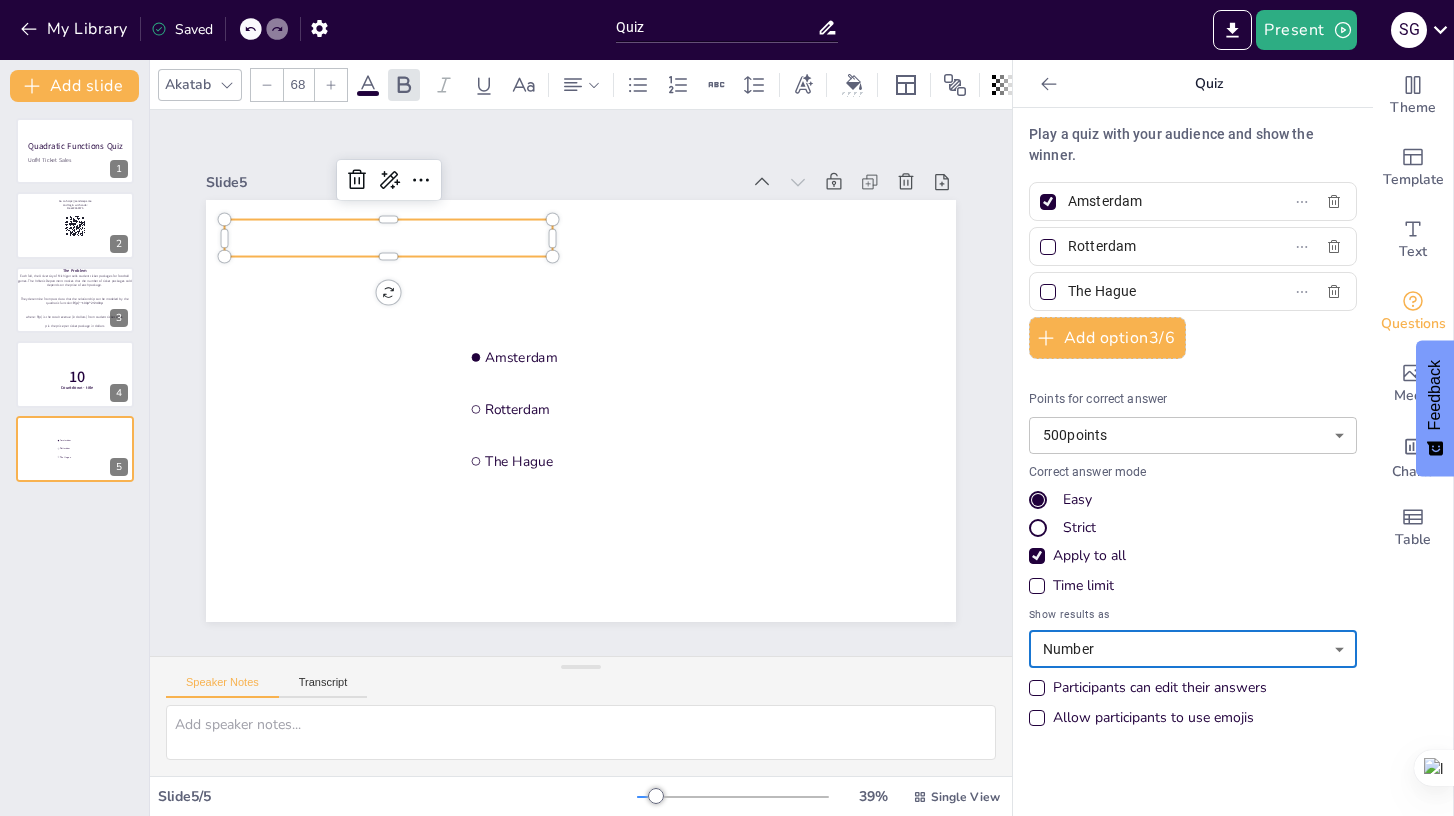 click at bounding box center [251, 29] 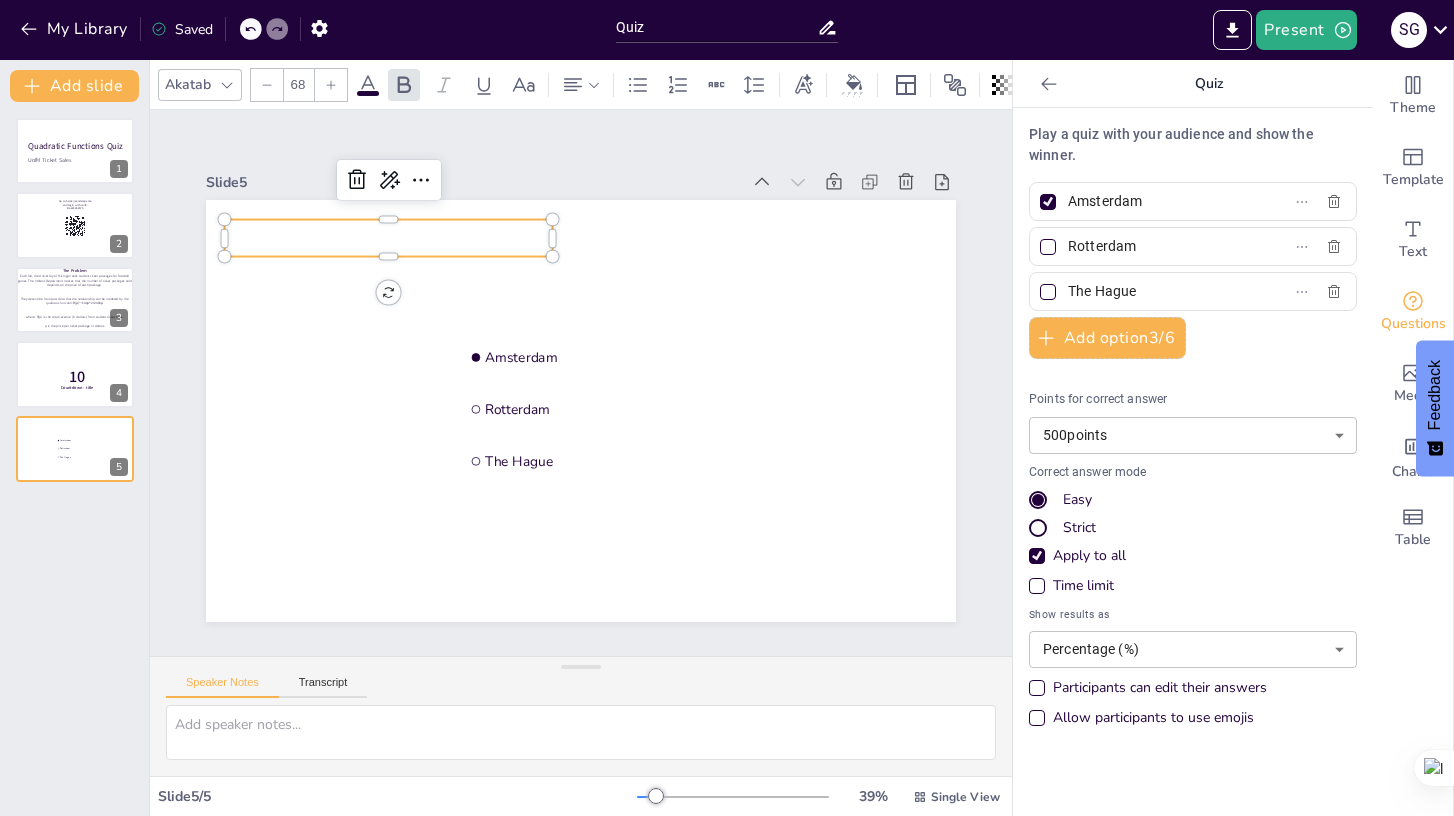 click at bounding box center [251, 29] 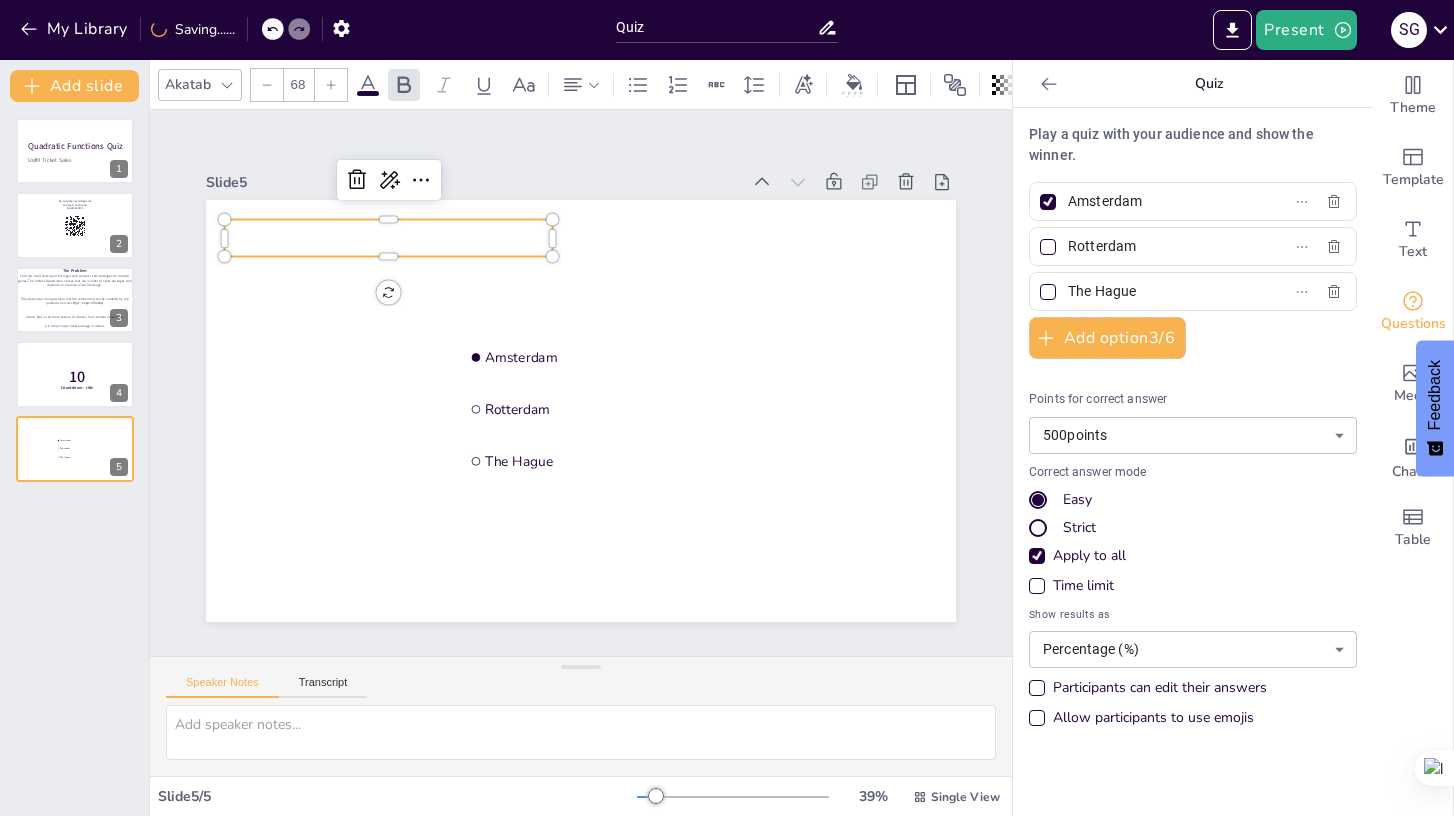 click on "My Library Saving......" at bounding box center [180, 28] 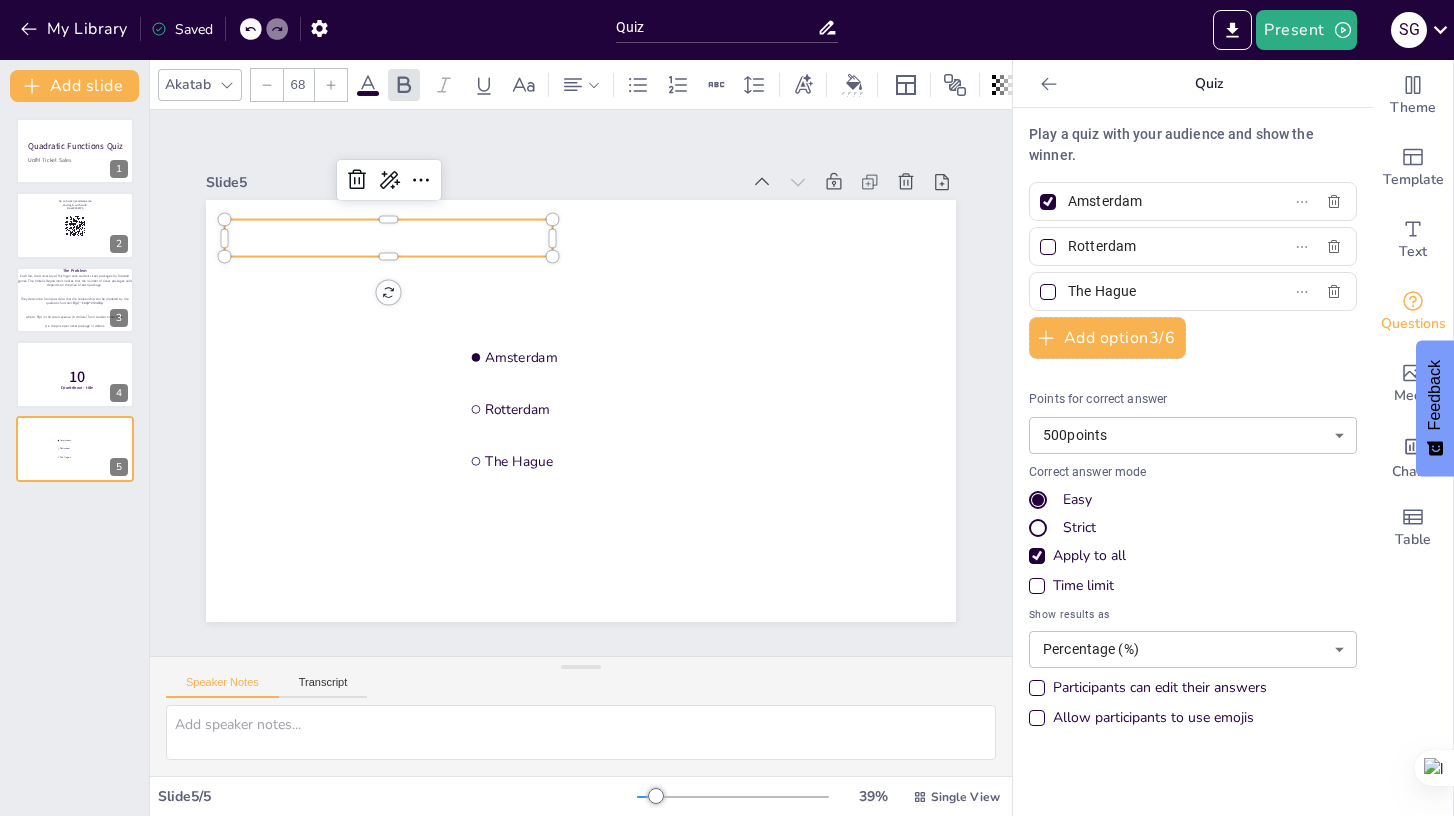 click on "My Library Saved" at bounding box center [169, 28] 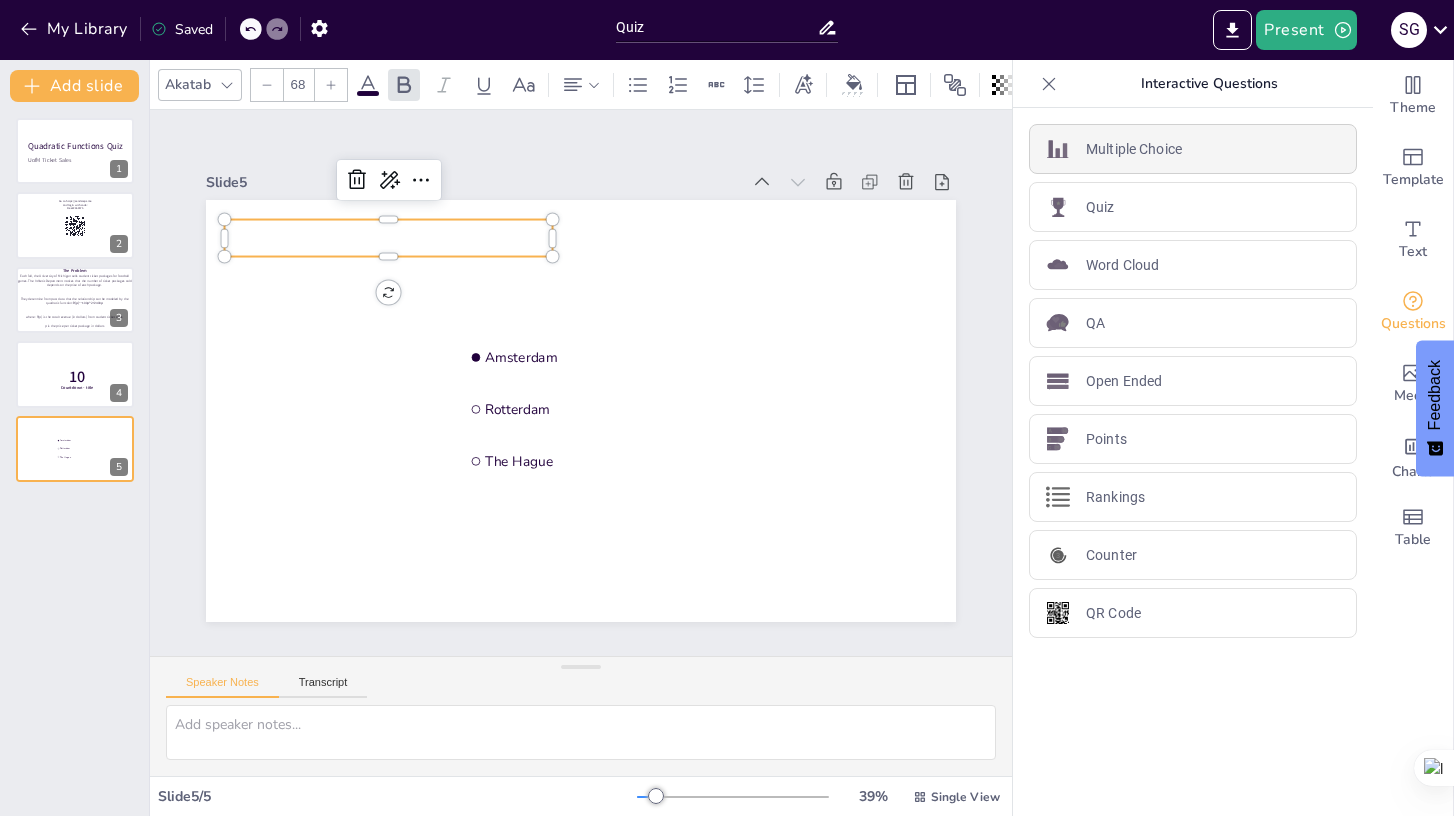 click on "Multiple Choice" at bounding box center (1193, 149) 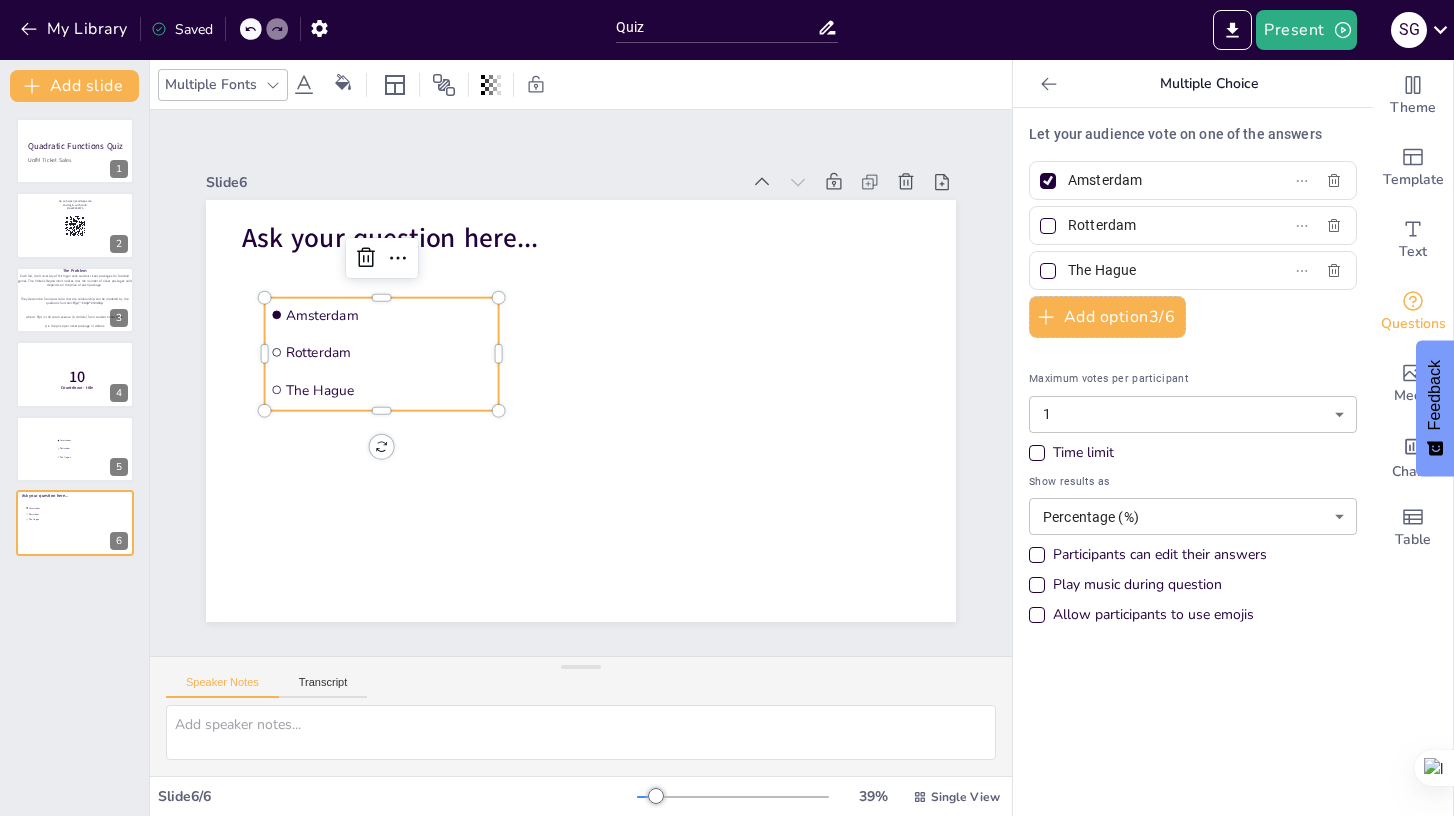 click 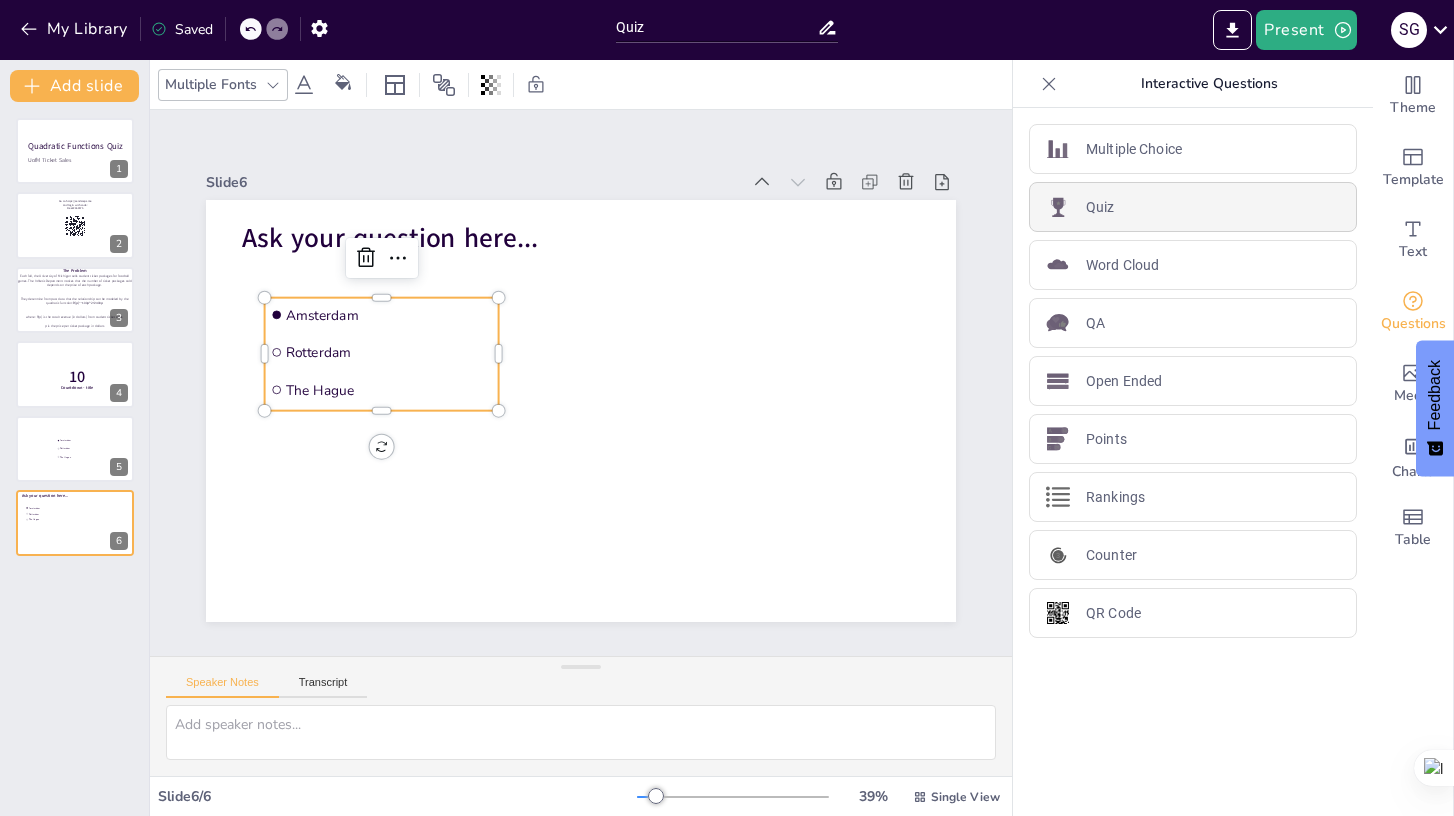click on "Quiz" at bounding box center (1193, 207) 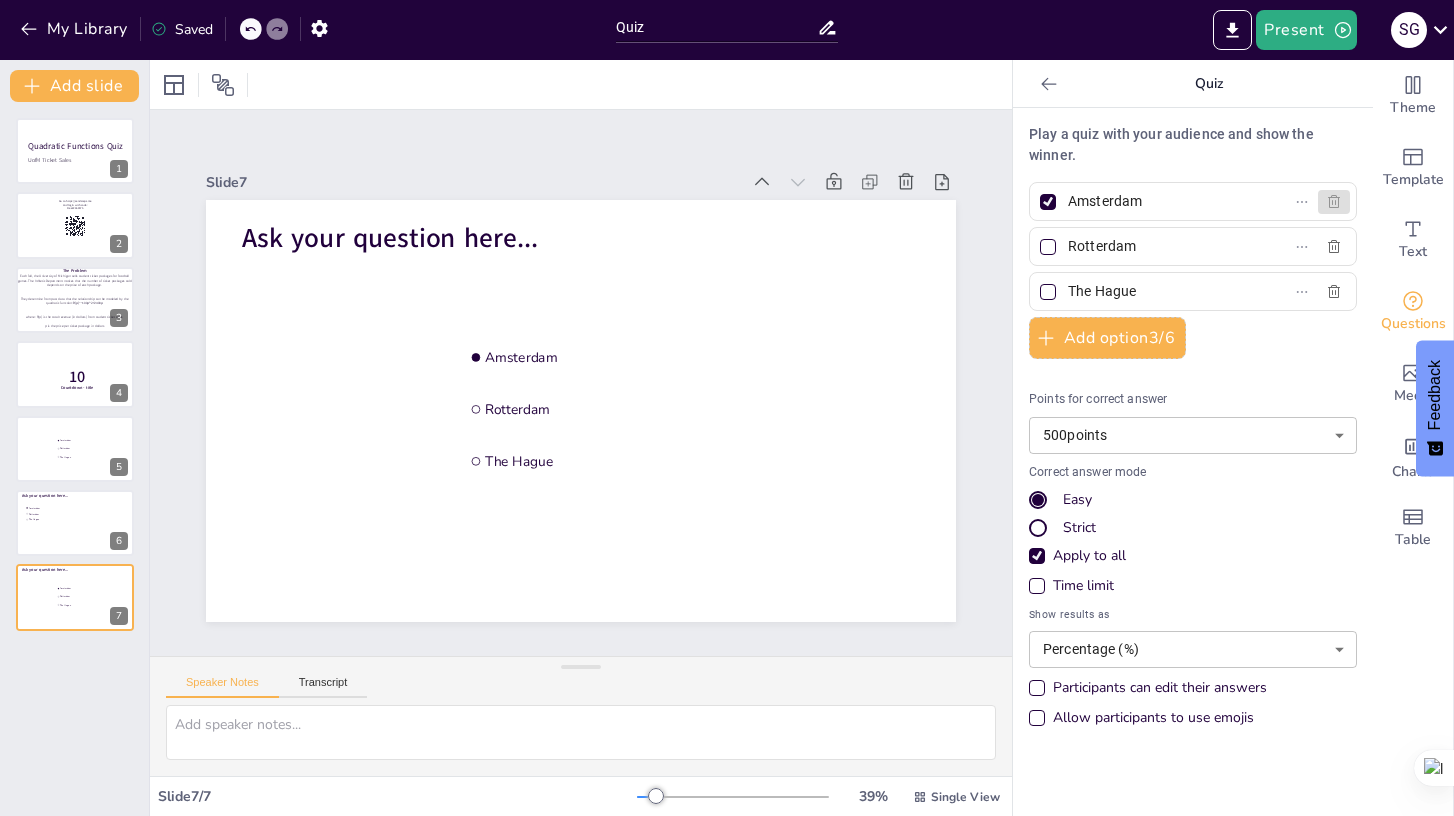click 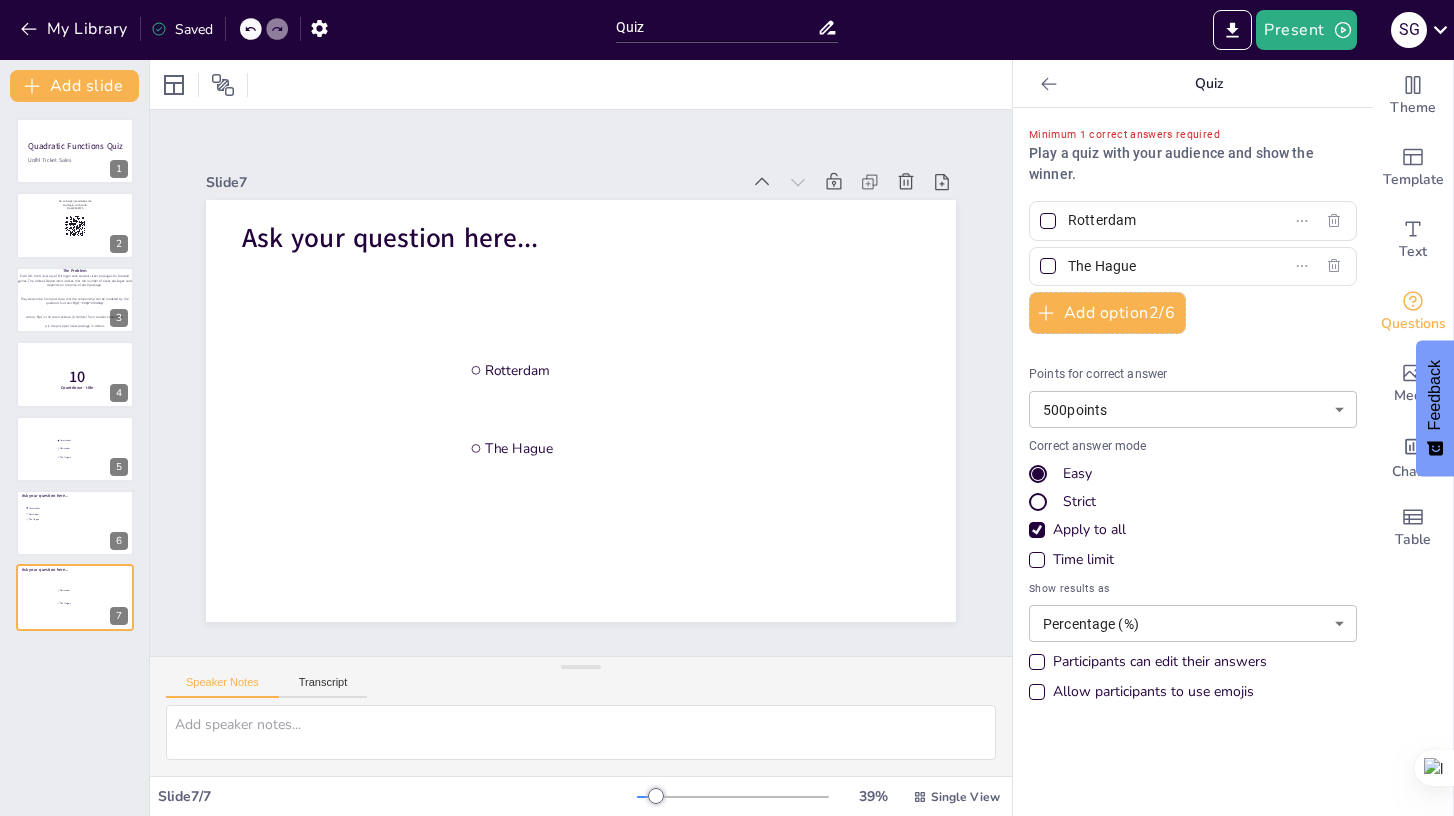 click on "Minimum 1 correct answers required Play a quiz with your audience and show the winner. [CITY] [CITY] Add option  2 / 6 Points for correct answer 500  points 500 ​ Correct answer mode   Easy   Strict Apply to all Time limit Show results as Percentage (%) percentage ​ Participants can edit their answers Allow participants to use emojis" at bounding box center (1193, 418) 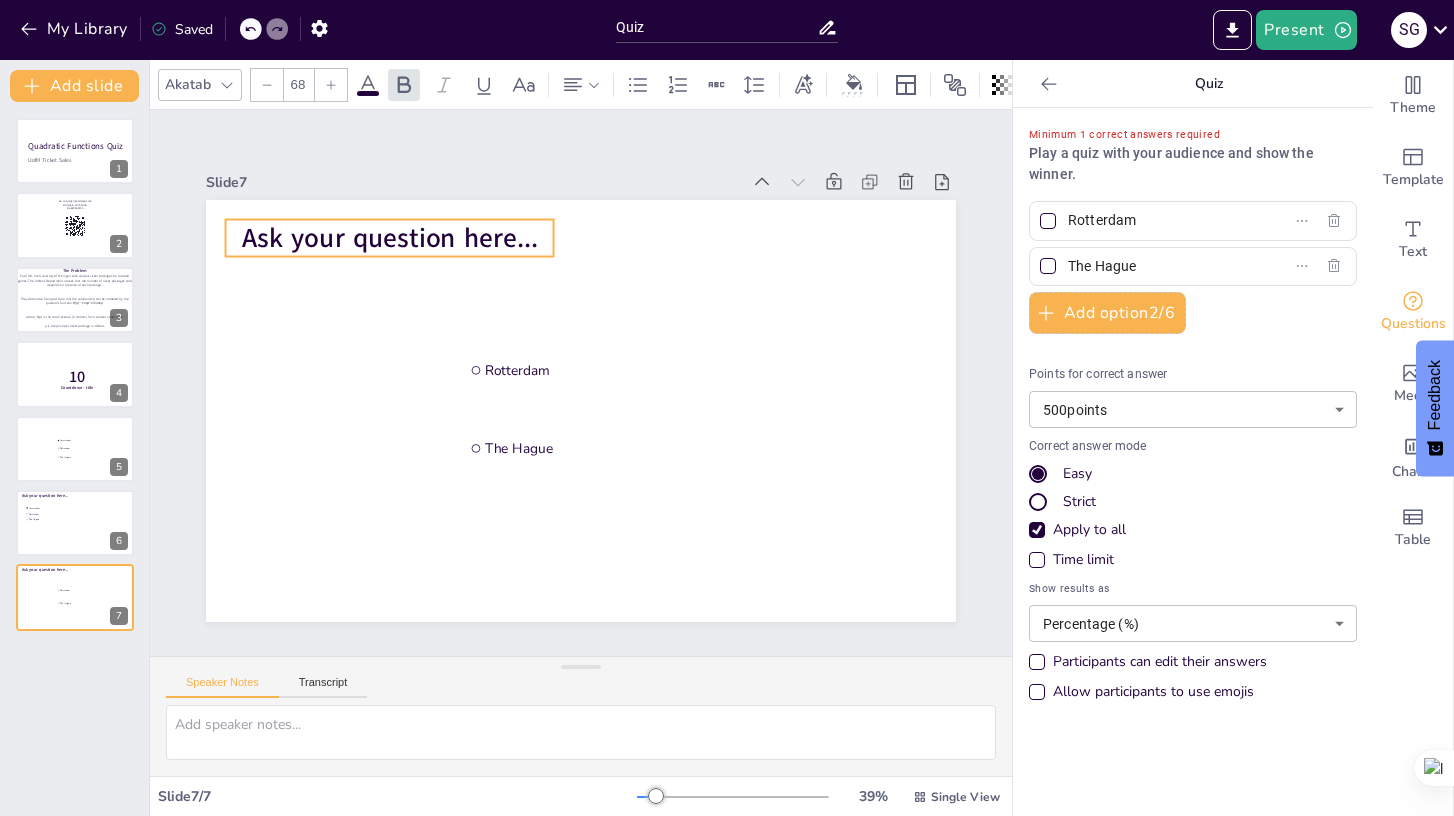 click on "Ask your question here..." at bounding box center [390, 238] 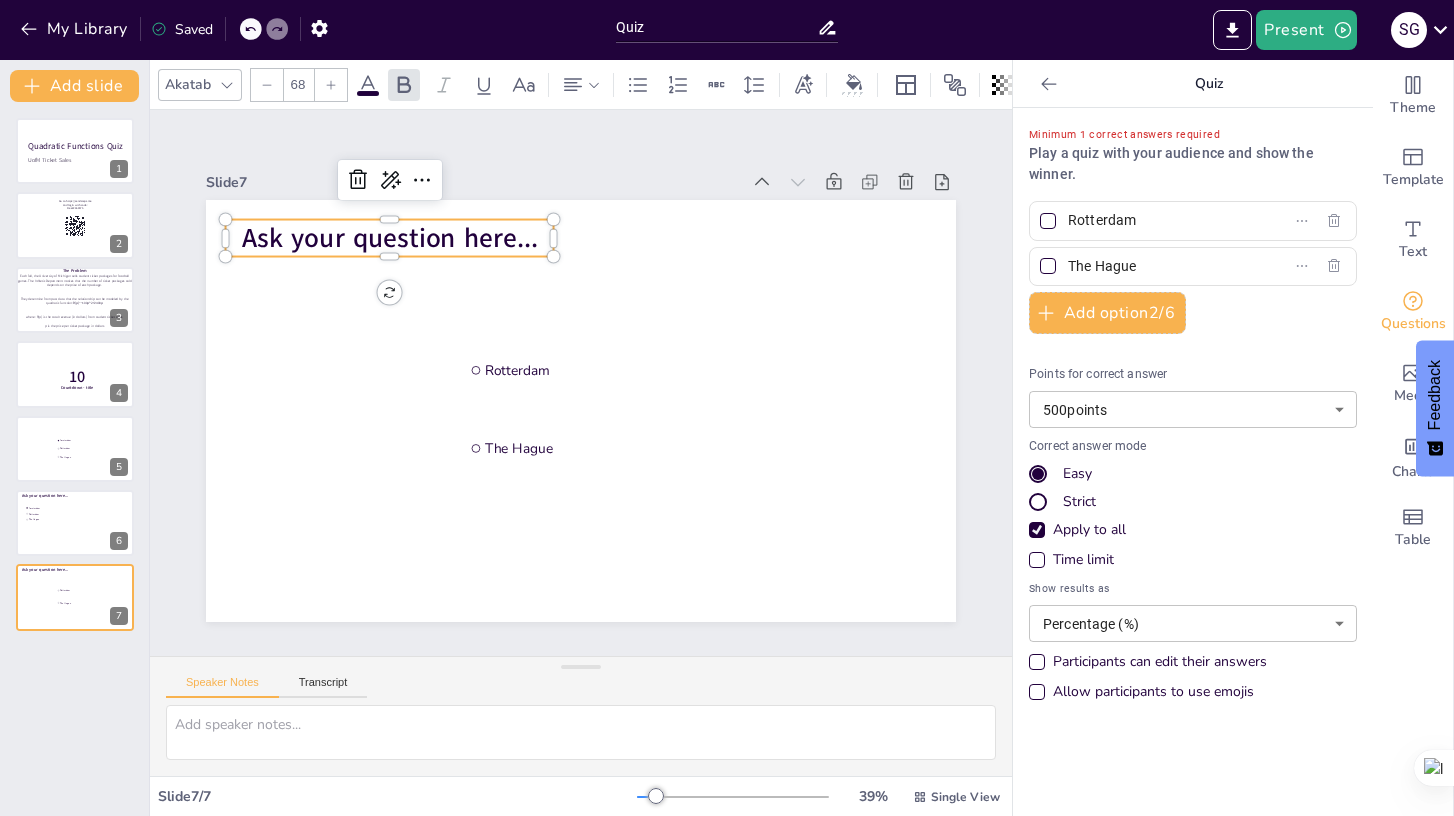 click on "Ask your question here..." at bounding box center [390, 238] 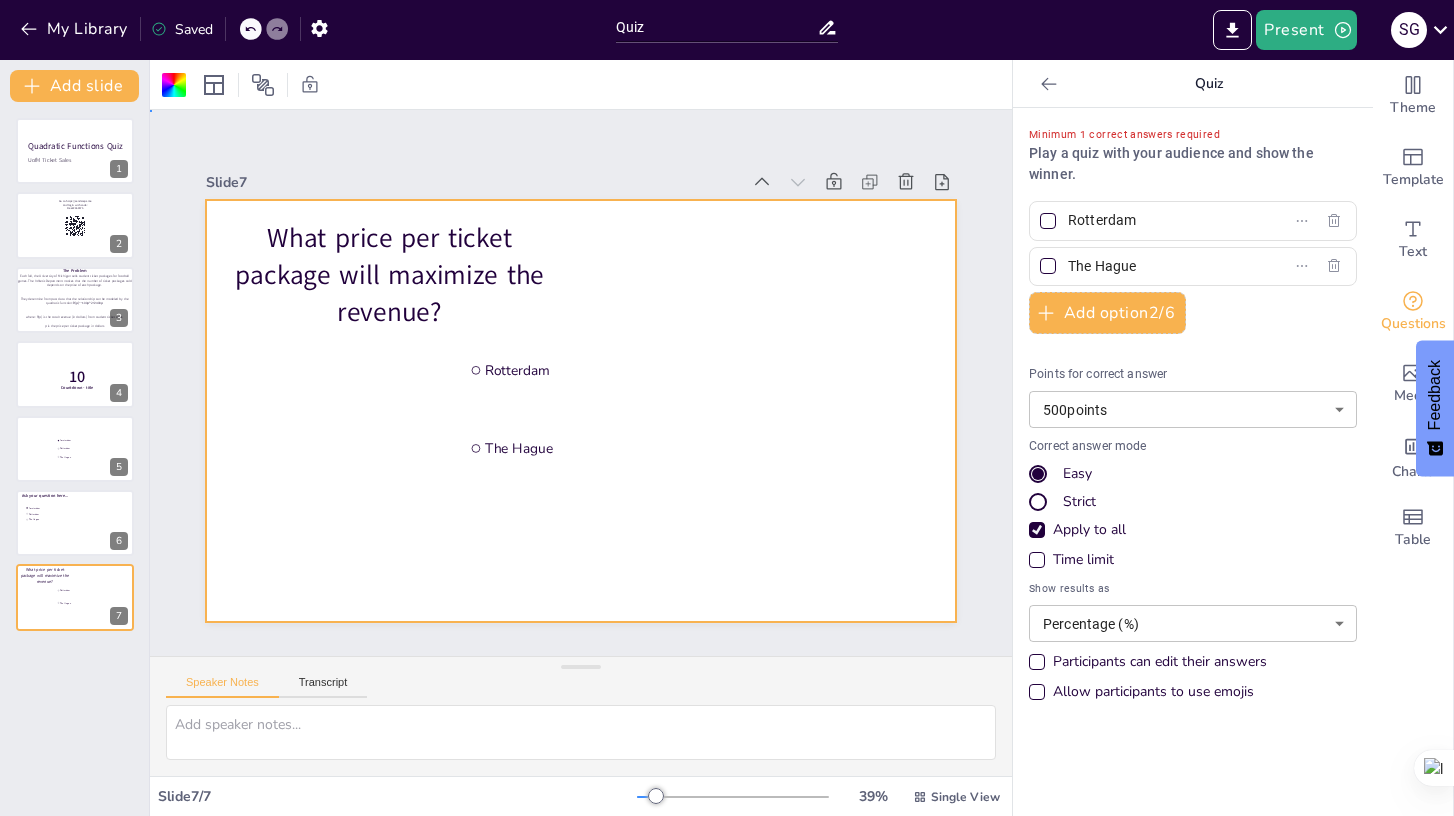 click at bounding box center [581, 411] 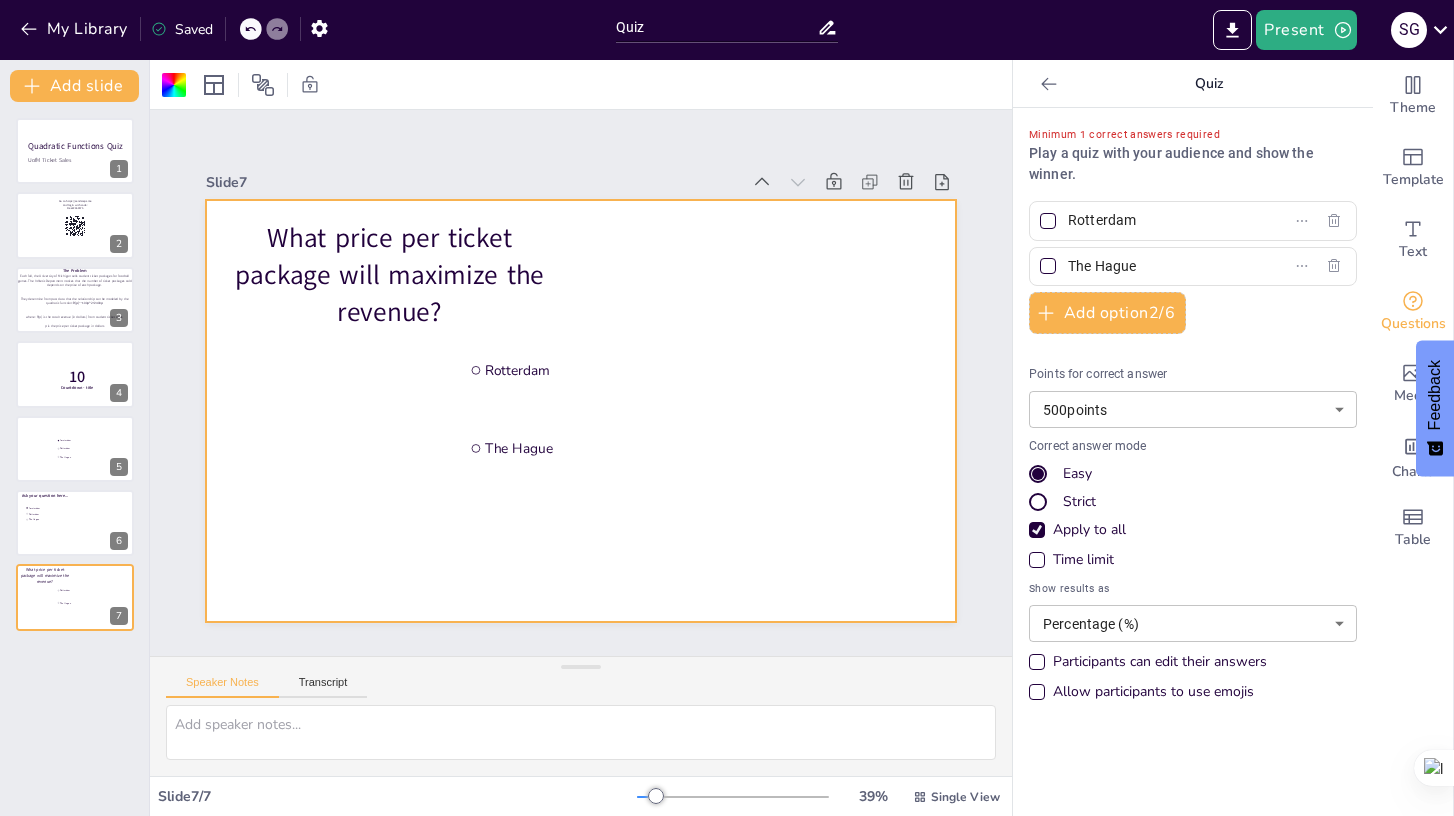 click on "What price per ticket package will maximize the revenue?" at bounding box center [390, 276] 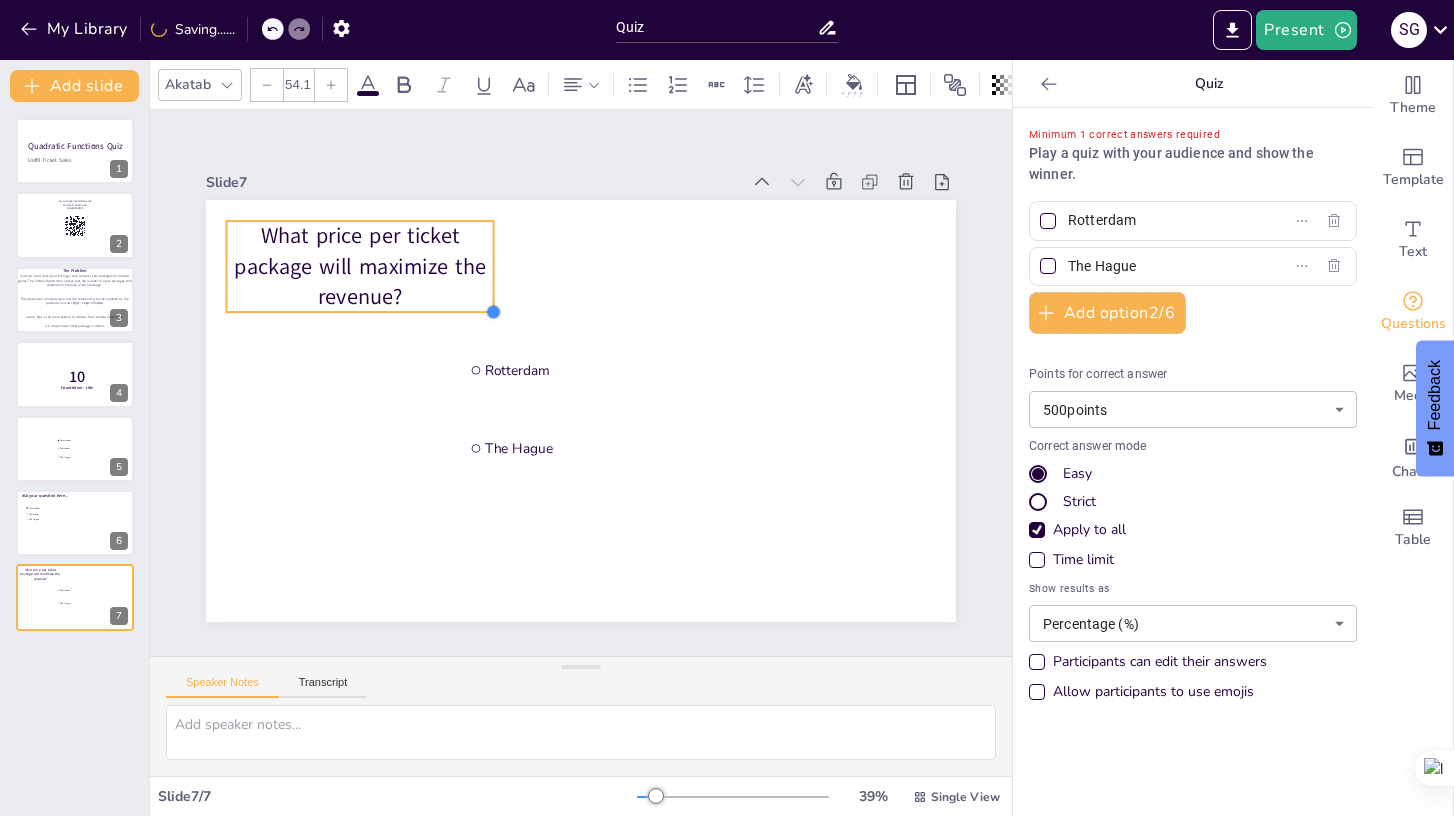 type on "53.9" 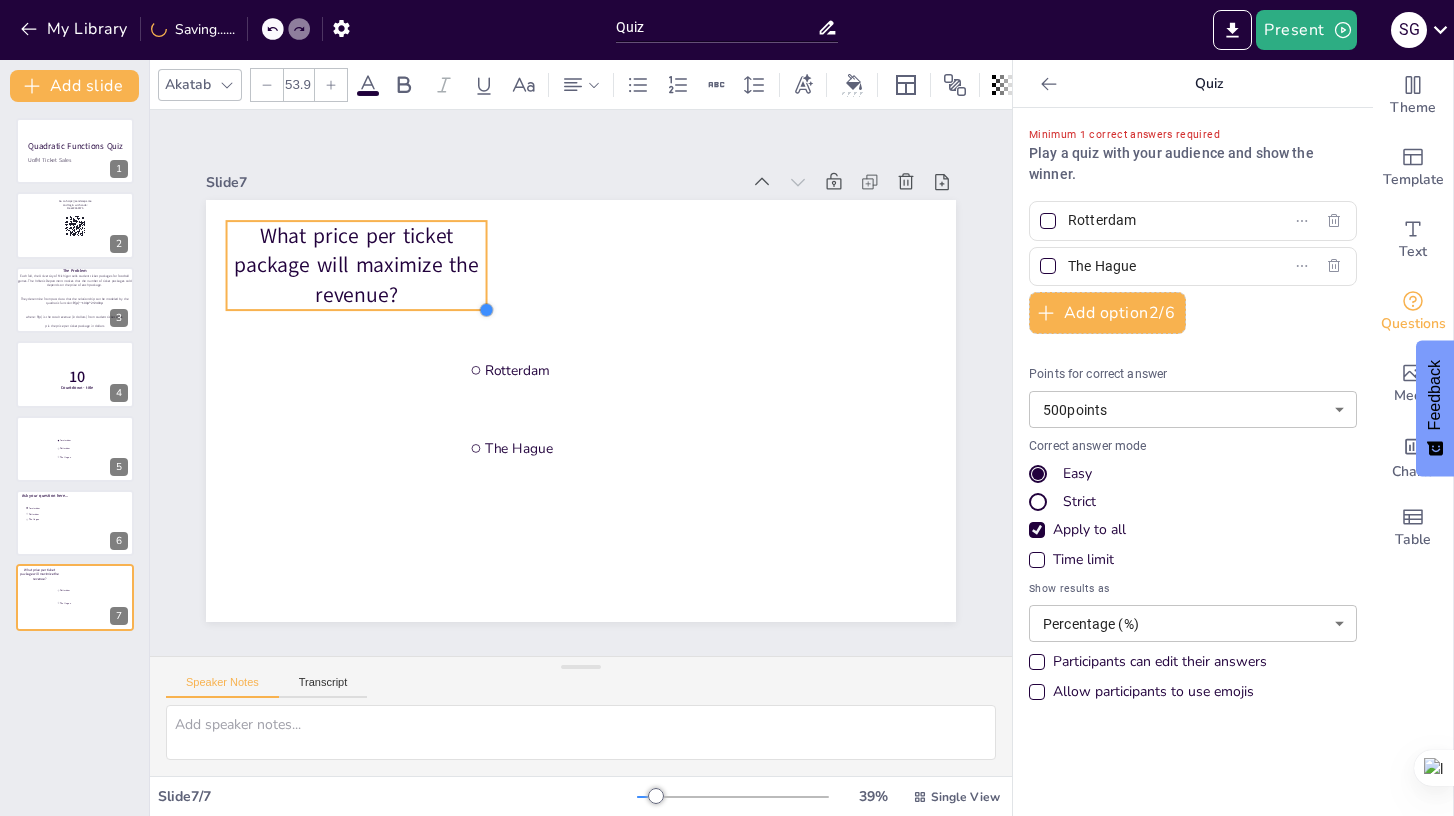 drag, startPoint x: 556, startPoint y: 329, endPoint x: 488, endPoint y: 292, distance: 77.41447 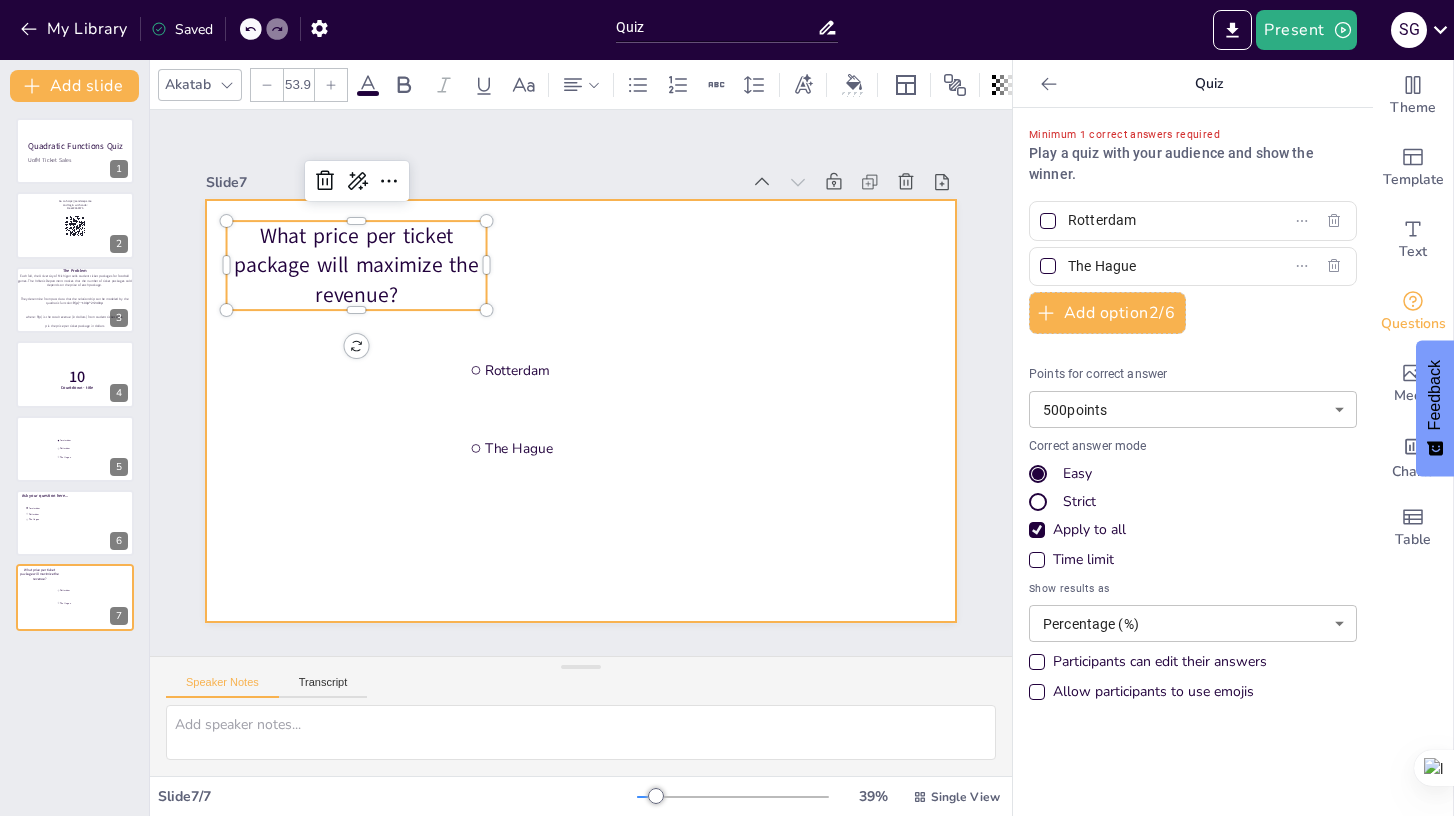 click at bounding box center [581, 411] 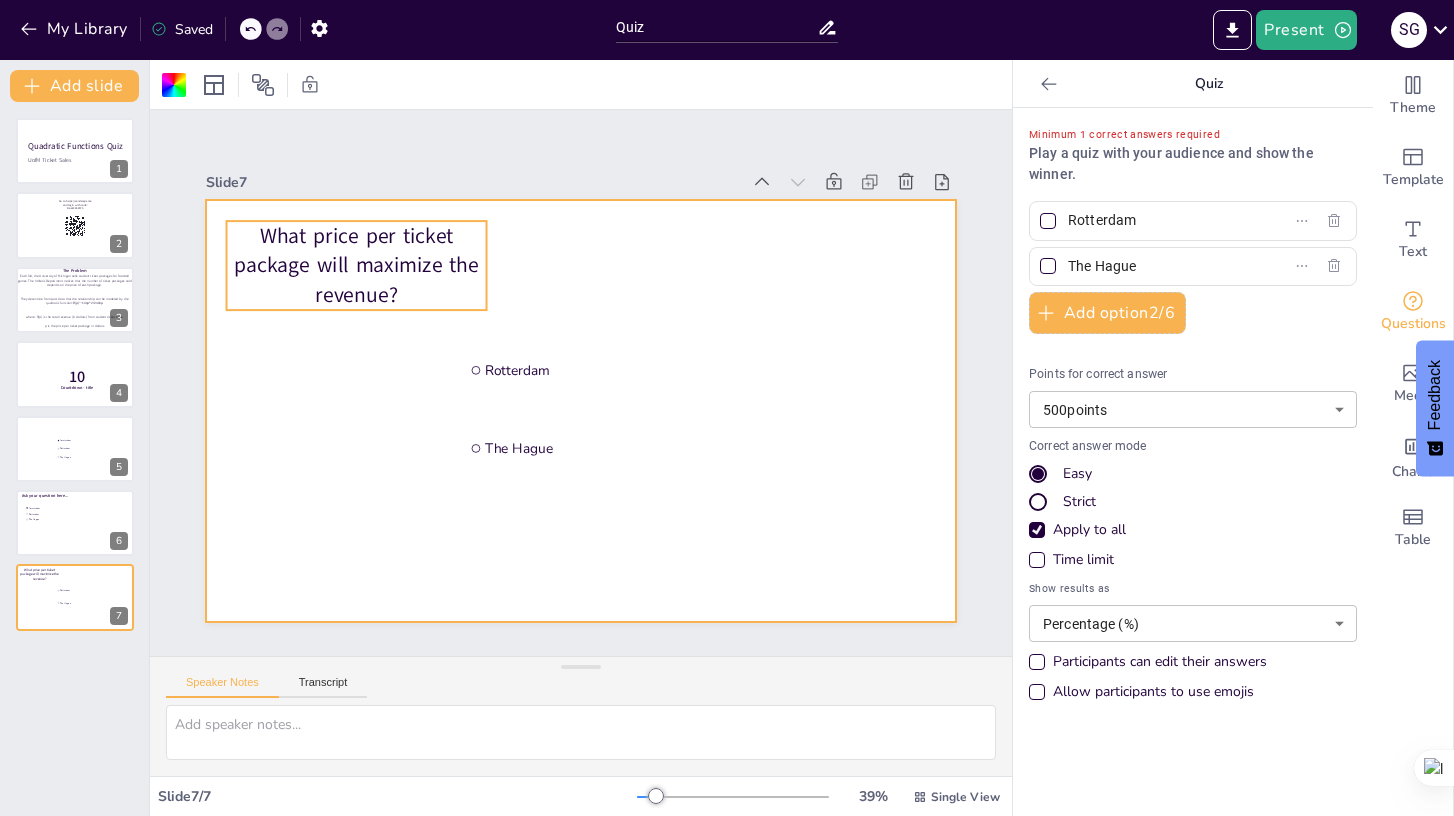 click on "What price per ticket package will maximize the revenue?" at bounding box center (357, 265) 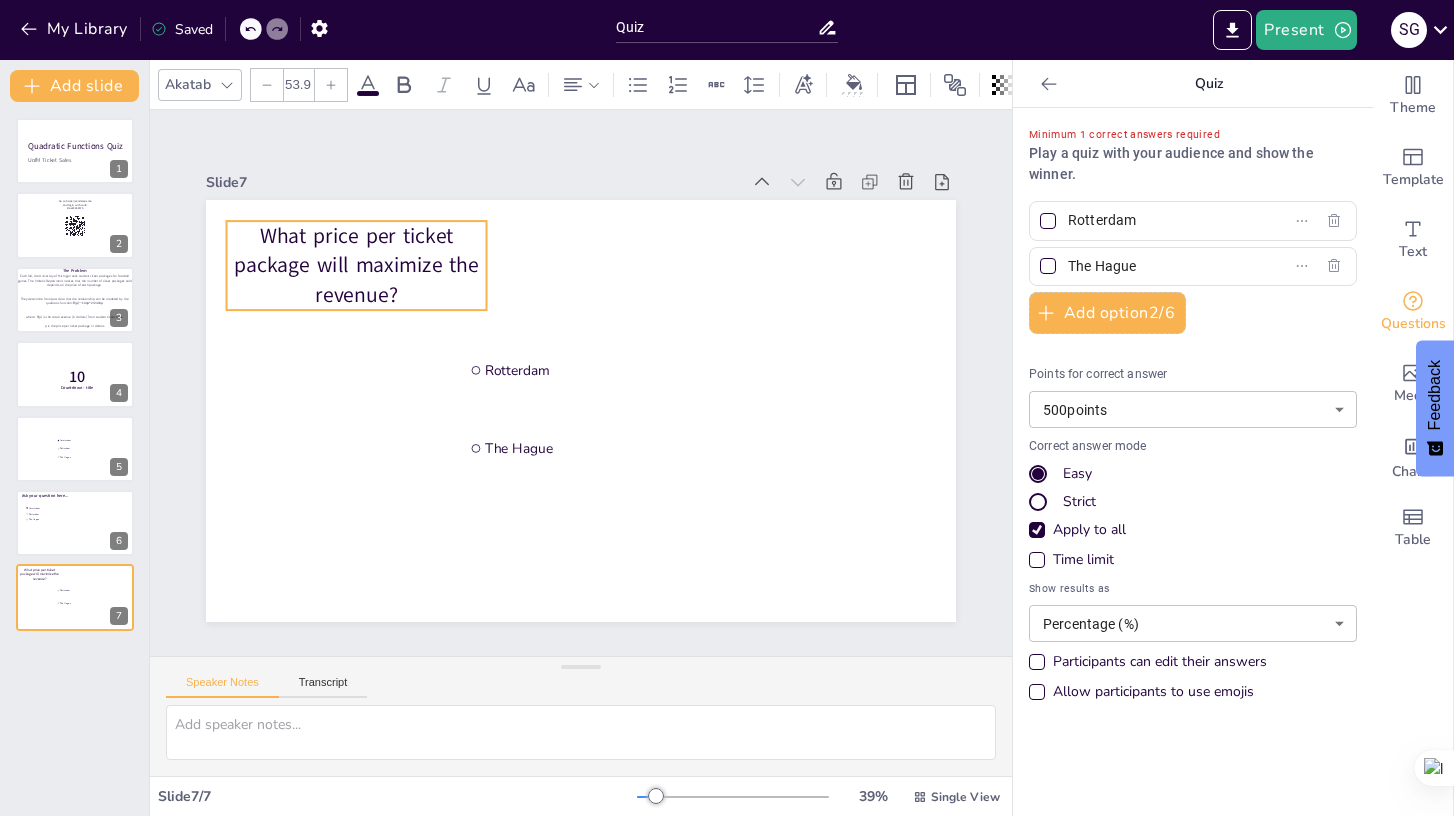 click on "What price per ticket package will maximize the revenue?" at bounding box center (357, 265) 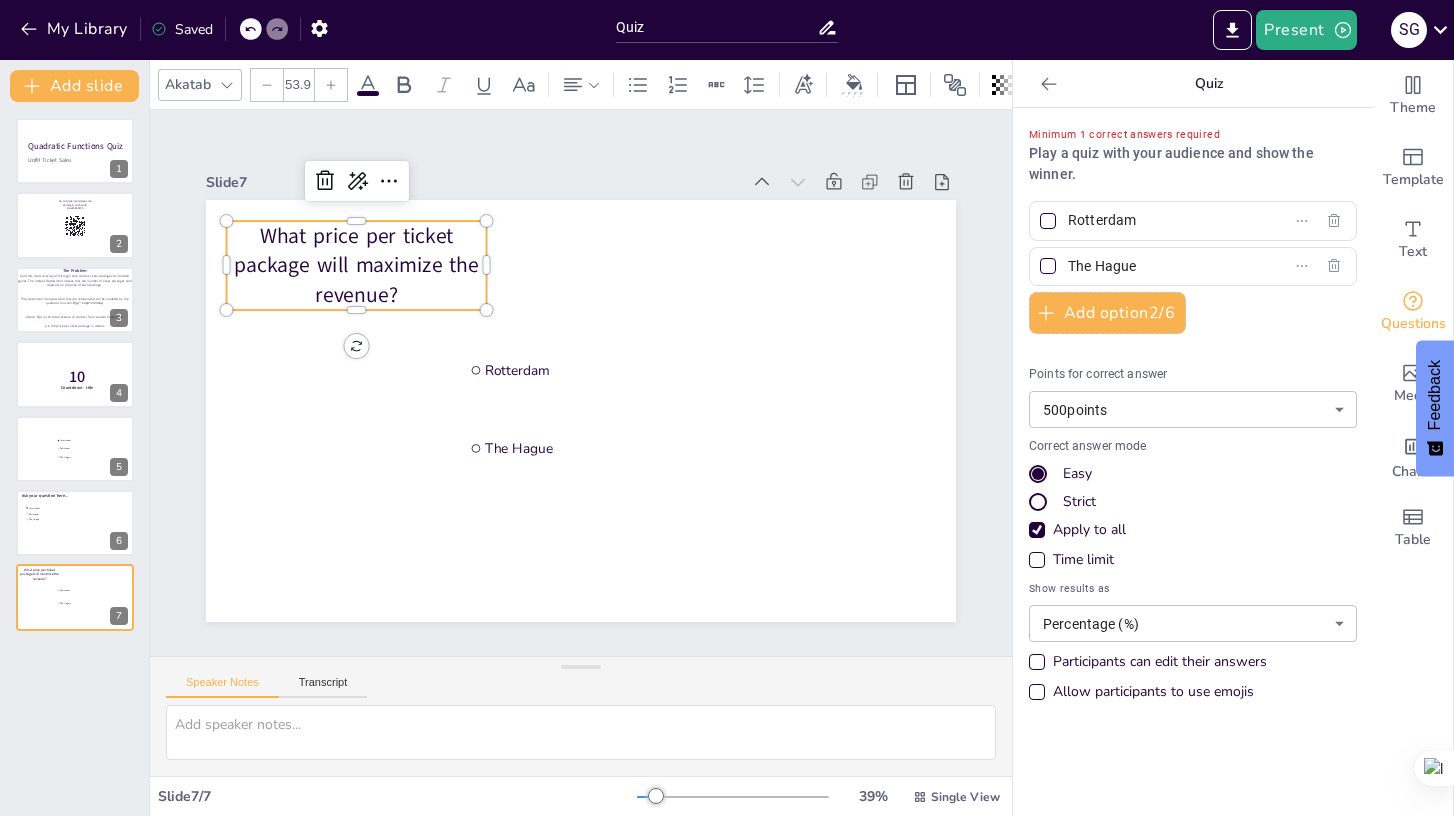 click on "What price per ticket package will maximize the revenue?" at bounding box center (357, 265) 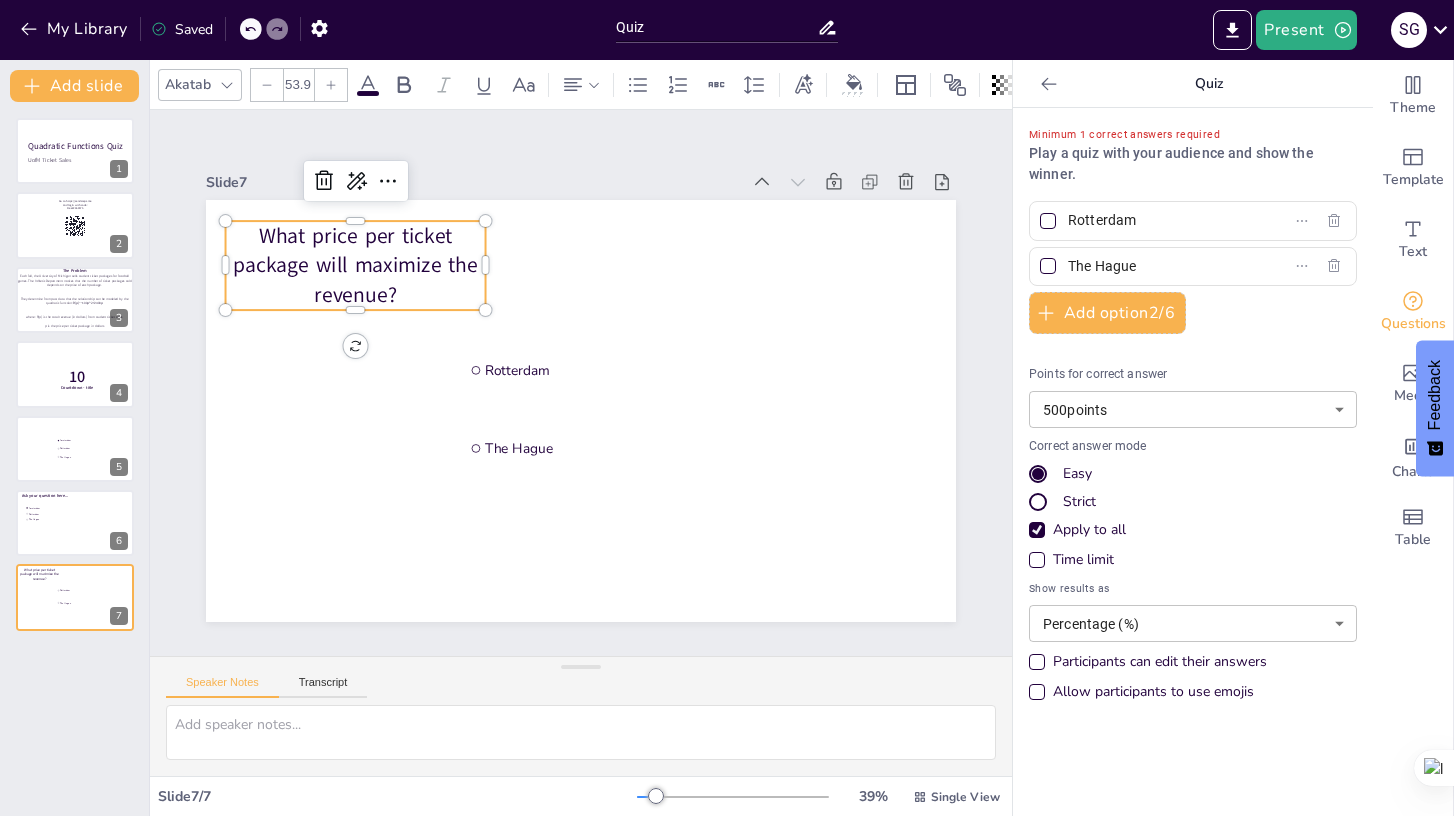 click on "What price per ticket package will maximize the revenue?" at bounding box center (356, 265) 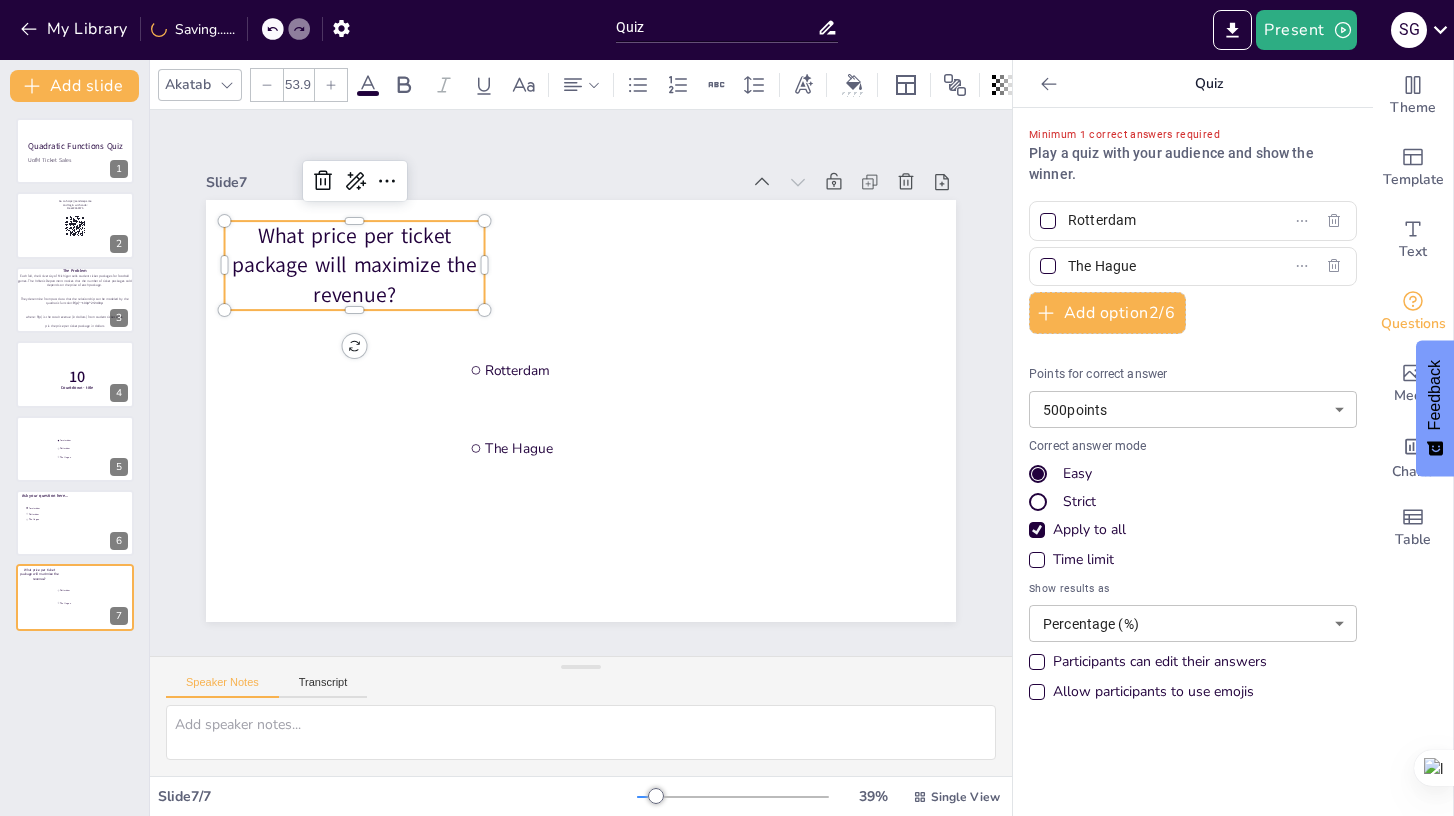 click on "What price per ticket package will maximize the revenue?" at bounding box center [355, 265] 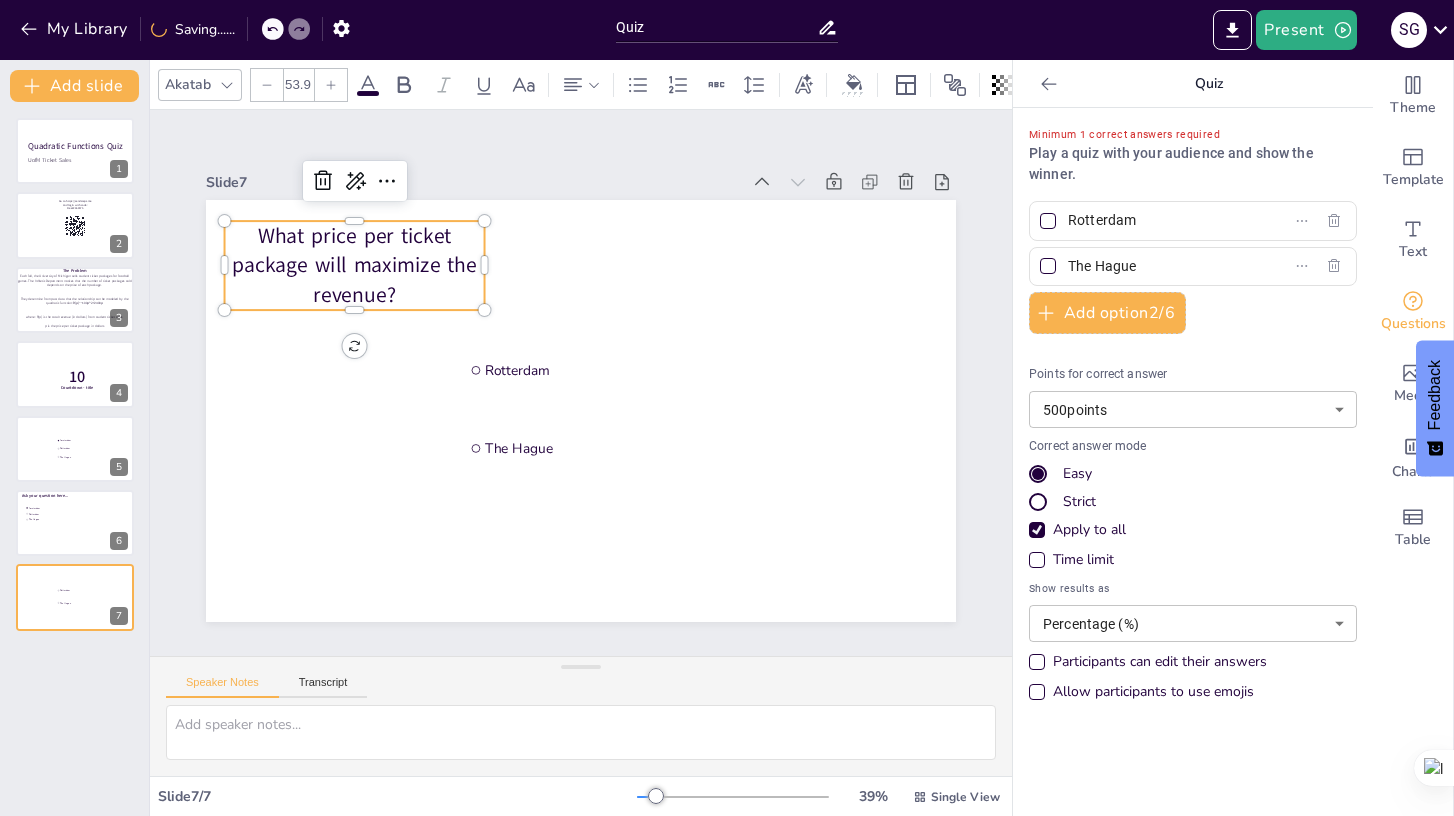 click on "What price per ticket package will maximize the revenue?" at bounding box center (355, 265) 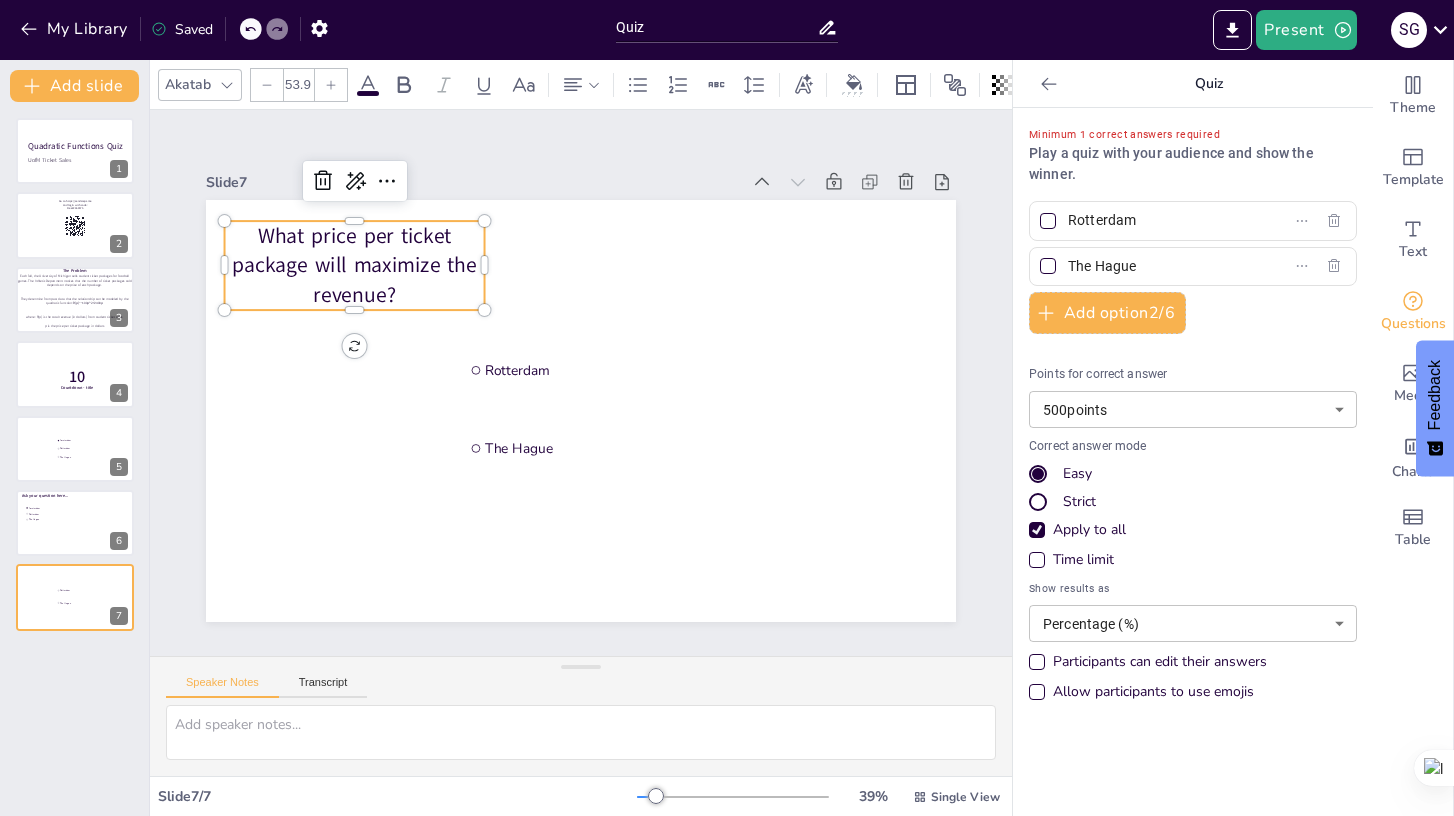 type 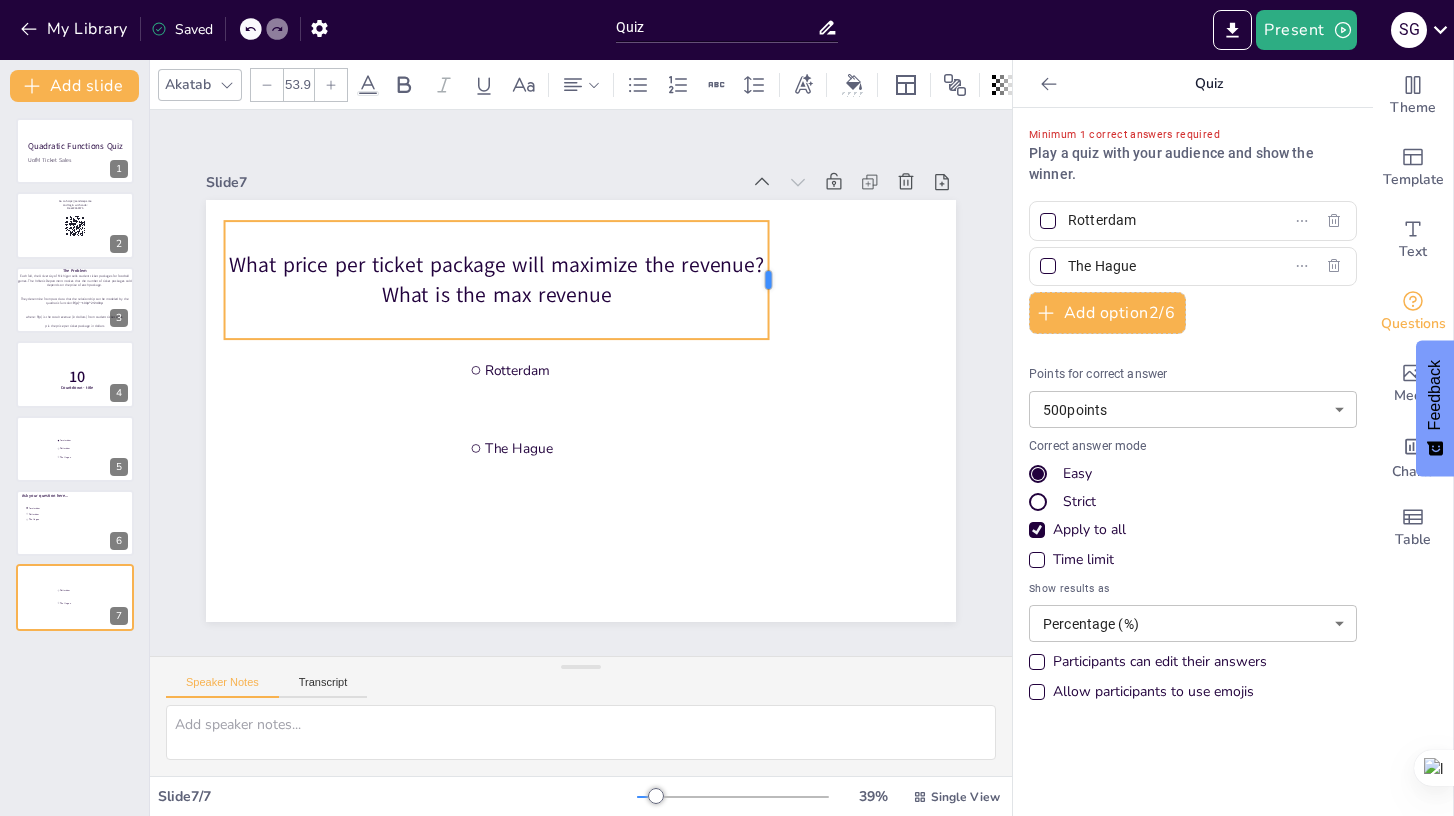 drag, startPoint x: 484, startPoint y: 280, endPoint x: 768, endPoint y: 271, distance: 284.14258 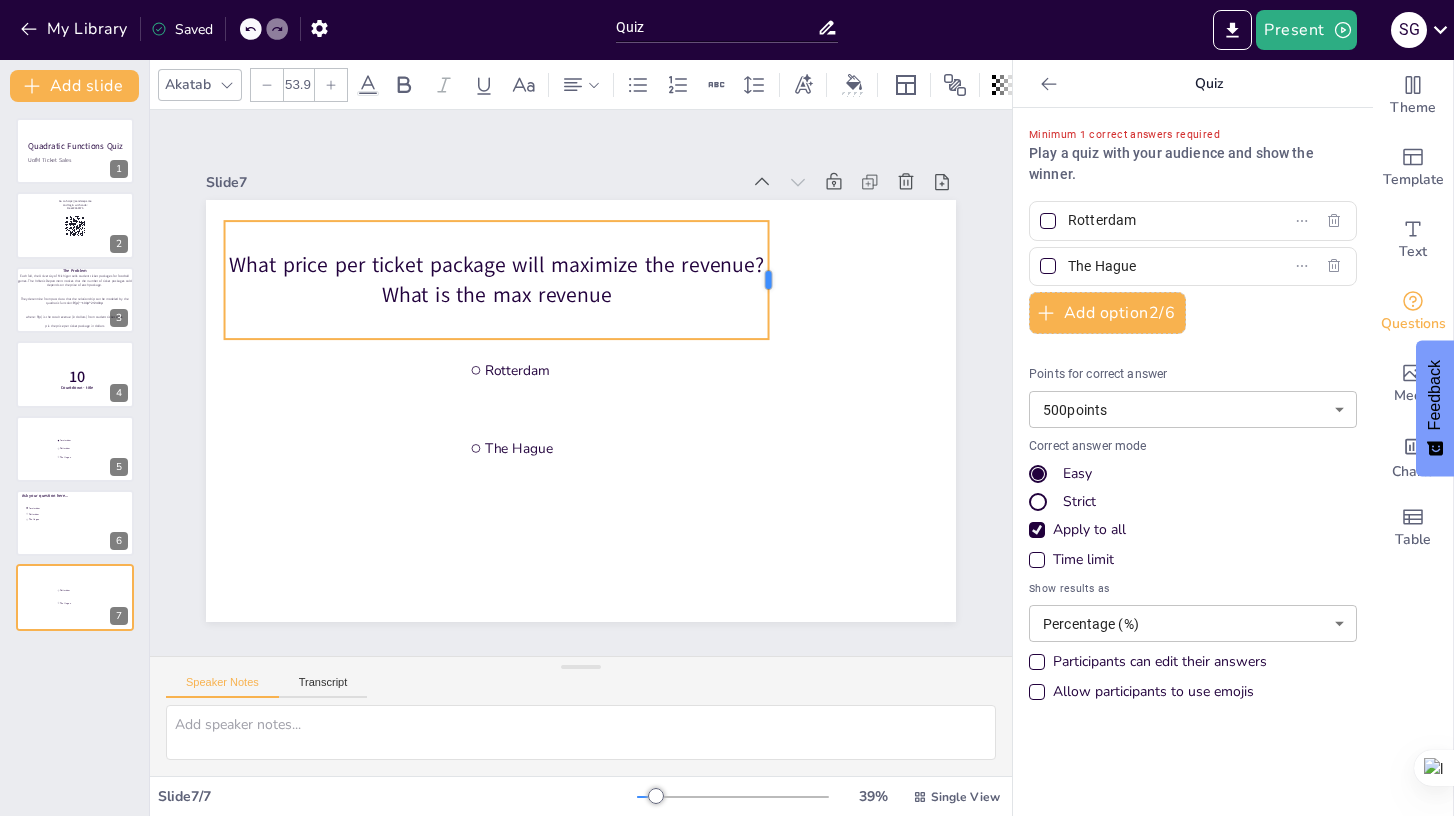click at bounding box center [777, 280] 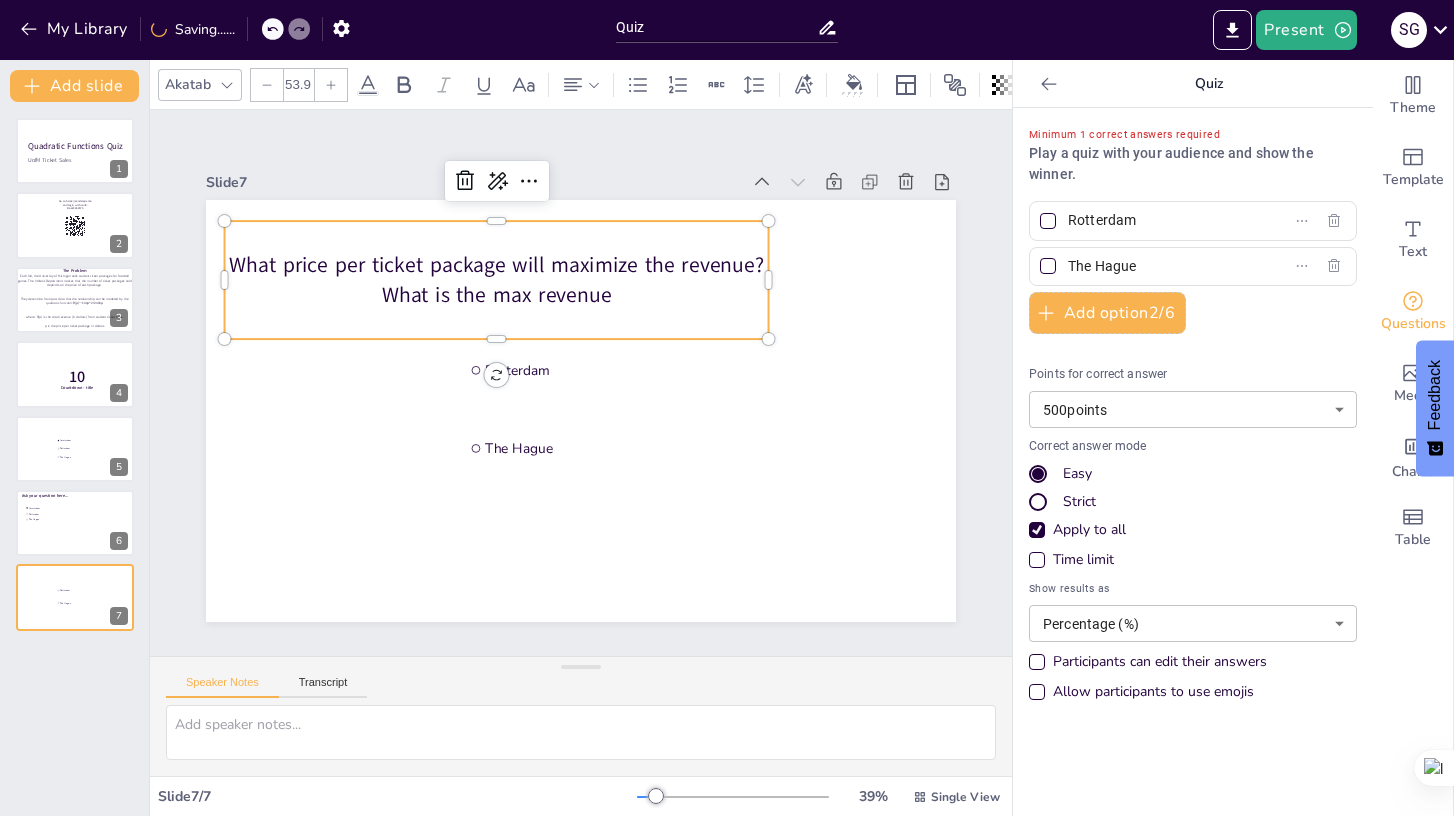 click on "What price per ticket package will maximize the revenue? What is the max revenue" at bounding box center [497, 280] 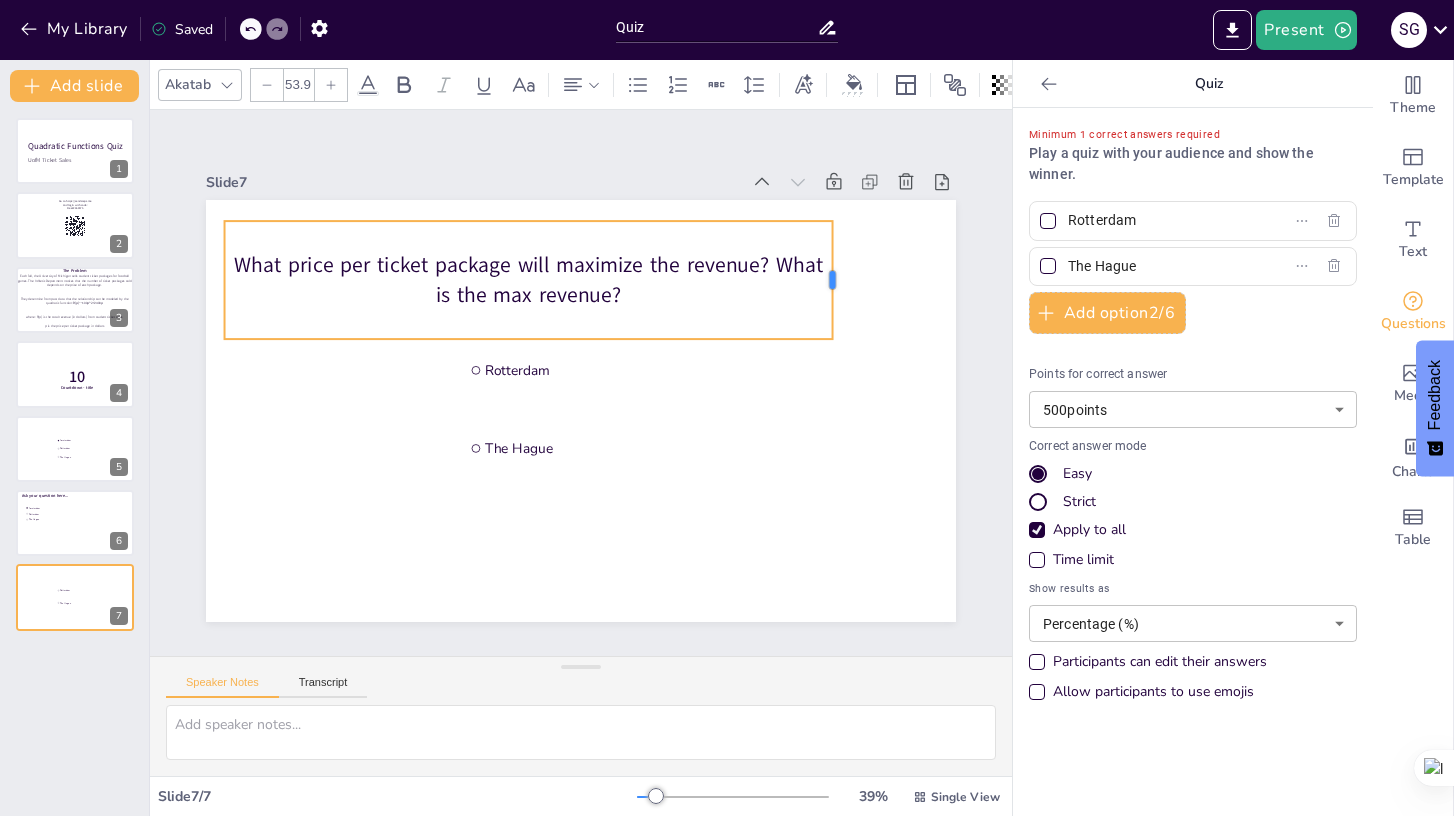 drag, startPoint x: 489, startPoint y: 278, endPoint x: 844, endPoint y: 261, distance: 355.4068 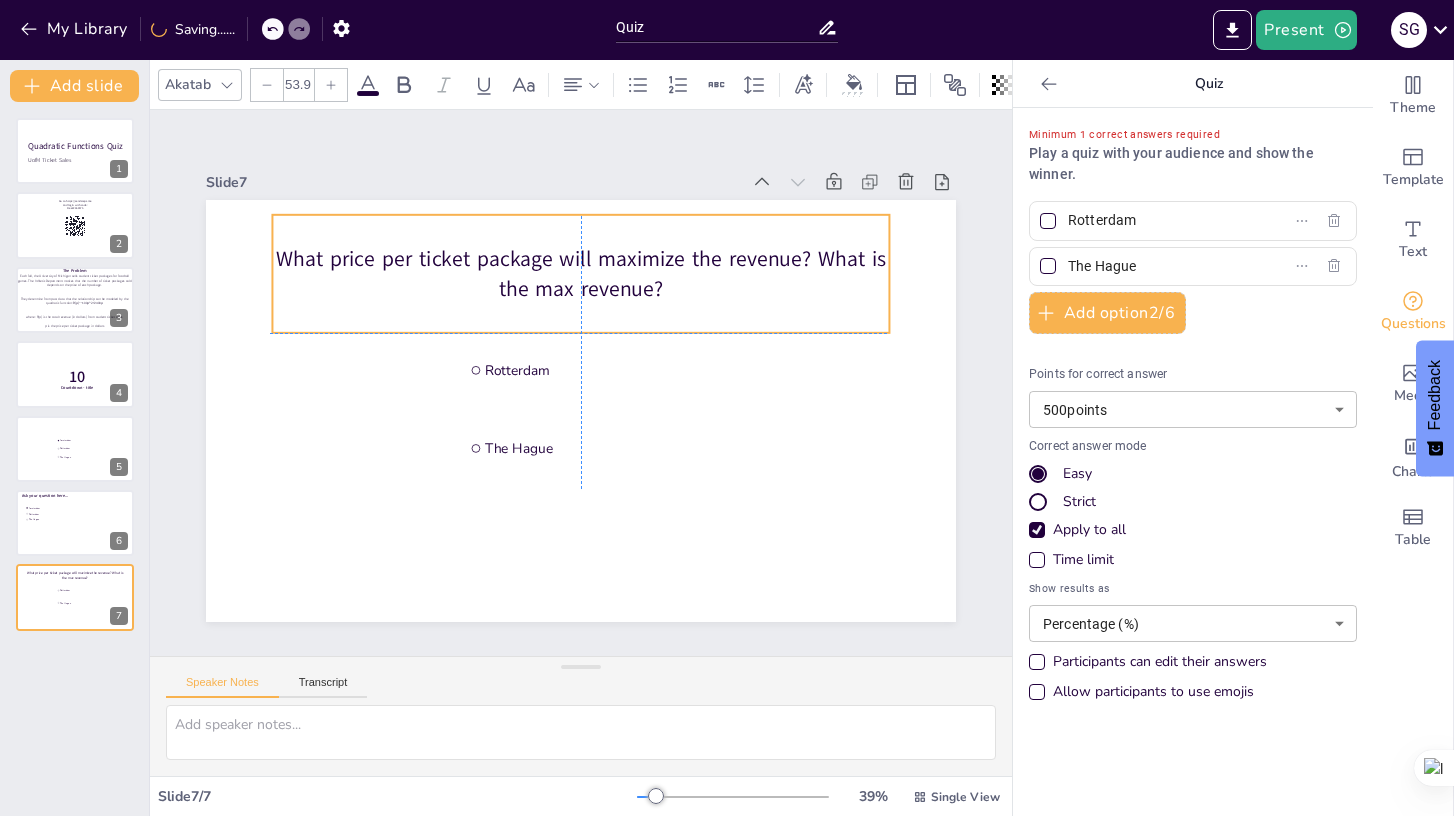 drag, startPoint x: 550, startPoint y: 243, endPoint x: 597, endPoint y: 237, distance: 47.38143 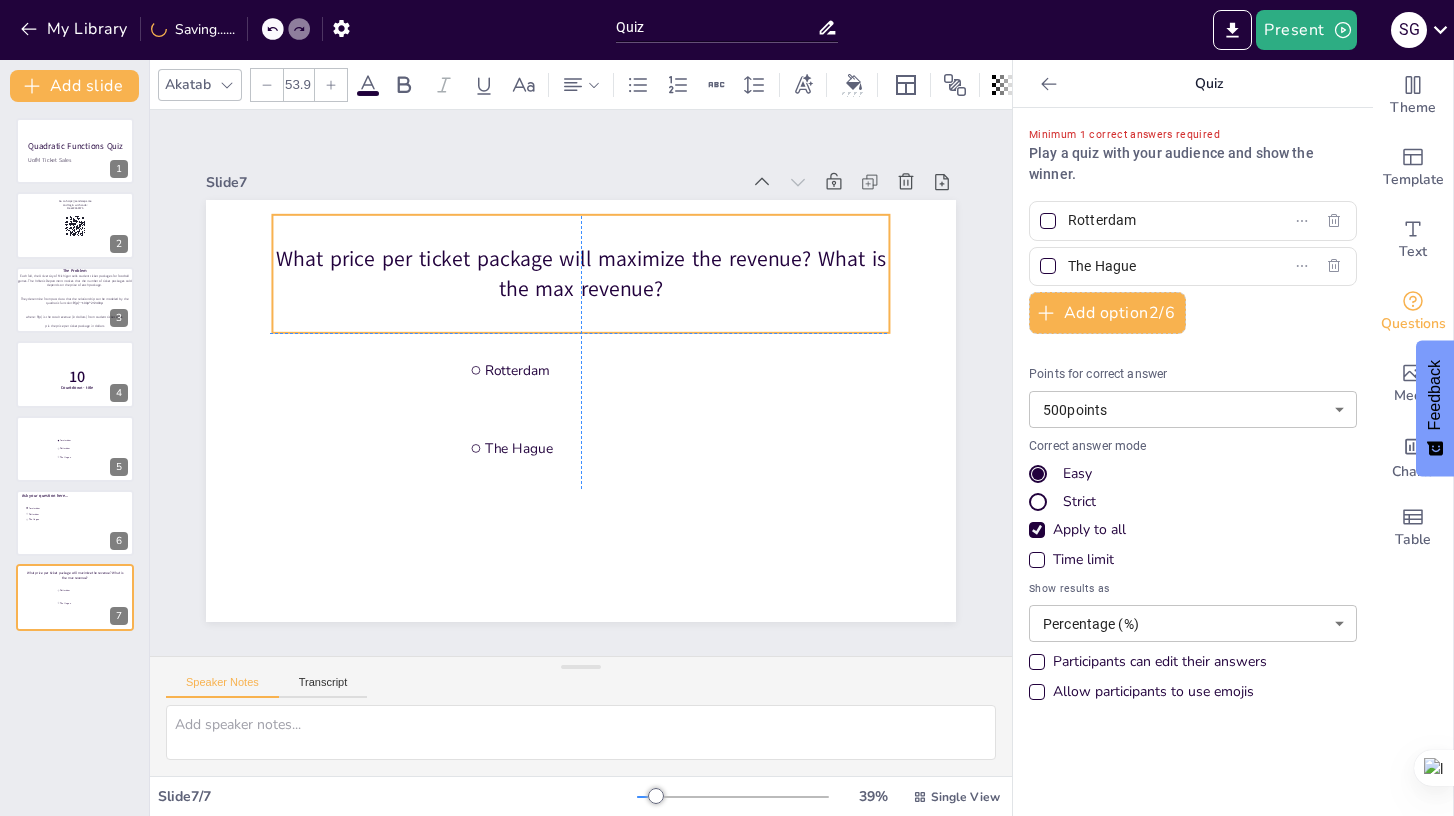 click on "What price per ticket package will maximize the revenue? What is the max revenue?" at bounding box center (580, 274) 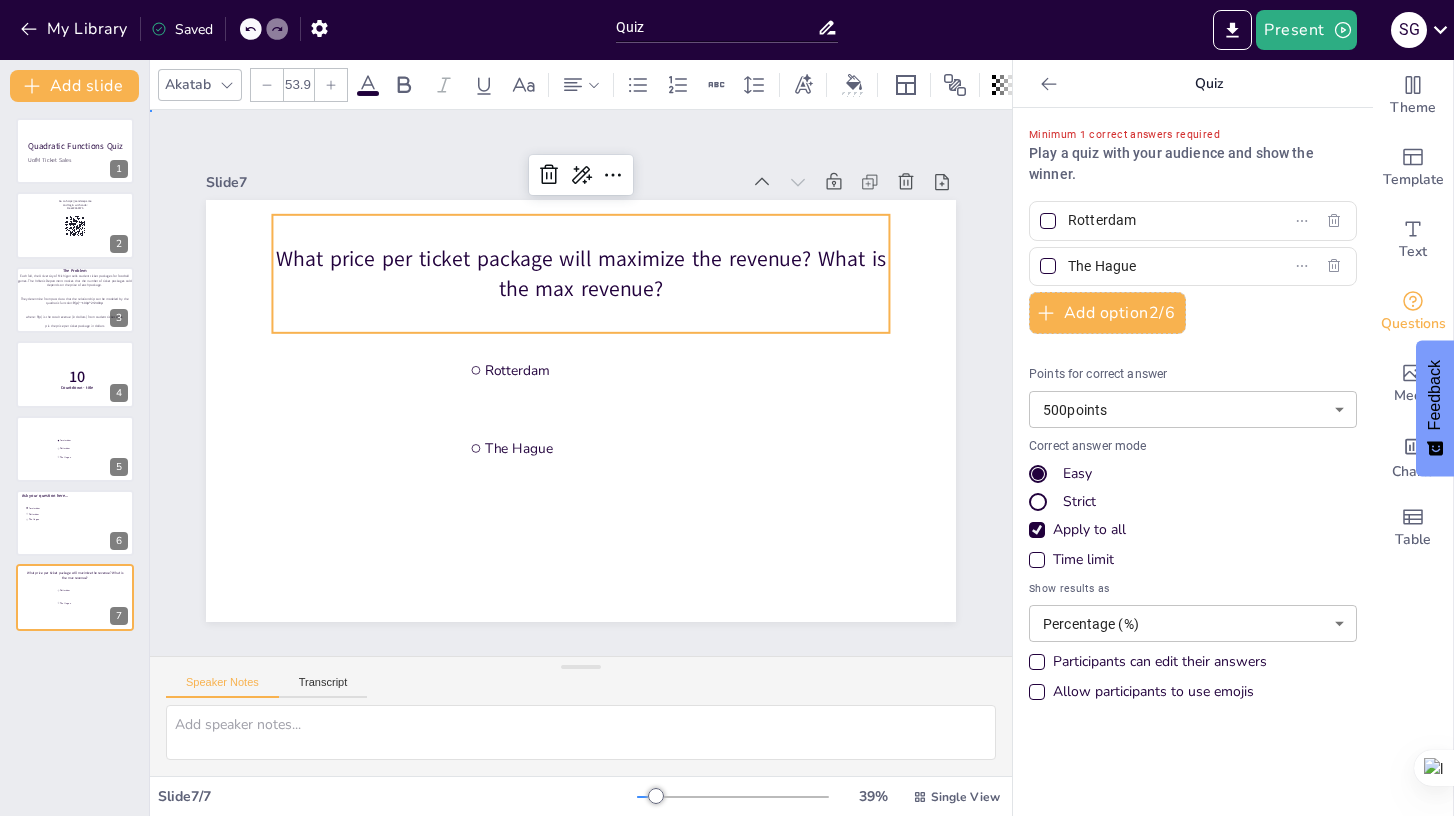 click on "Slide  1 Quadratic Functions Quiz  UofM Ticket Sales Slide  2 Go to https://sendsteps.me and login with code: Free22469575 Slide  3 Each fall, the University of Michigan sells student ticket packages for football games. The Athletic Department notices that the number of ticket packages sold depends on the price of each package.  They determine from past data that the relationship can be modeled by the quadratic function:  R(p)=−100p^2+2400p   where: R(p) is the total revenue (in dollars) from student ticket sales   p is the price per ticket package in dollars The Problem  Slide  4 10 Countdown - title Slide  5 Amsterdam Rotterdam The Hague Slide  6 Ask your question here... Amsterdam Rotterdam The Hague Slide  7 What price per ticket package will maximize the revenue? What is the max revenue? Rotterdam The Hague" at bounding box center (581, 383) 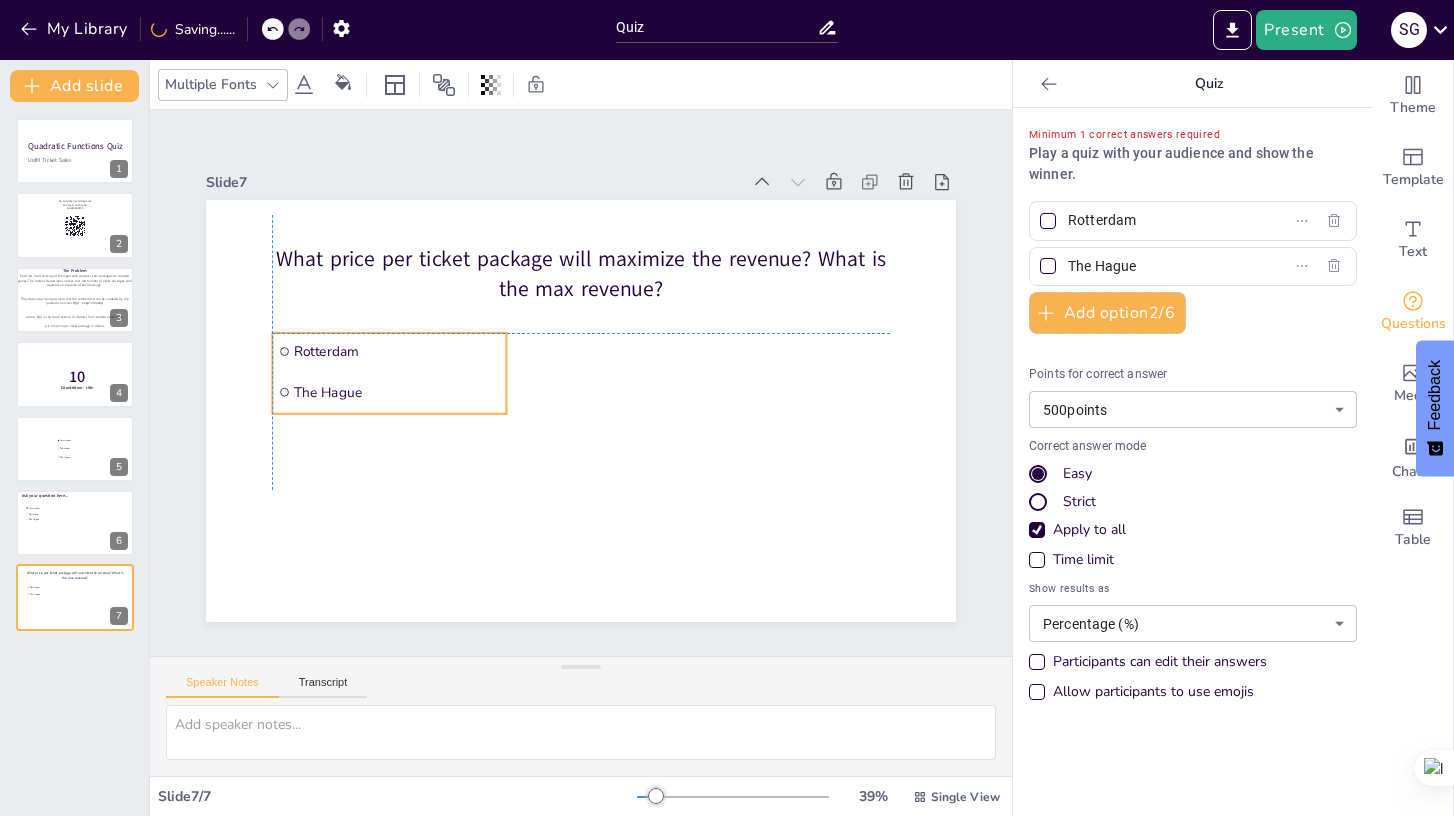 drag, startPoint x: 686, startPoint y: 386, endPoint x: 495, endPoint y: 386, distance: 191 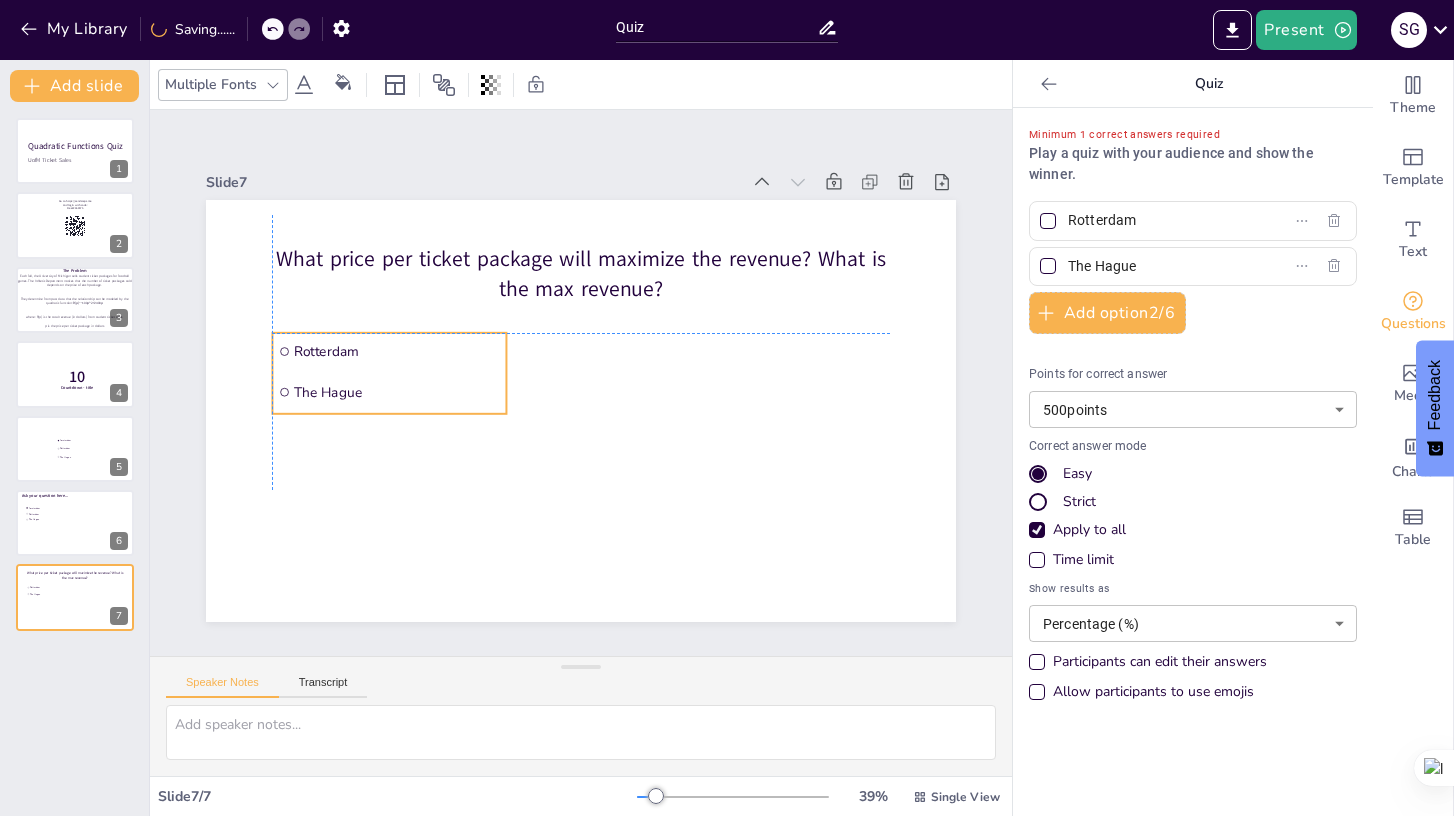 click on "Rotterdam The Hague" at bounding box center [389, 373] 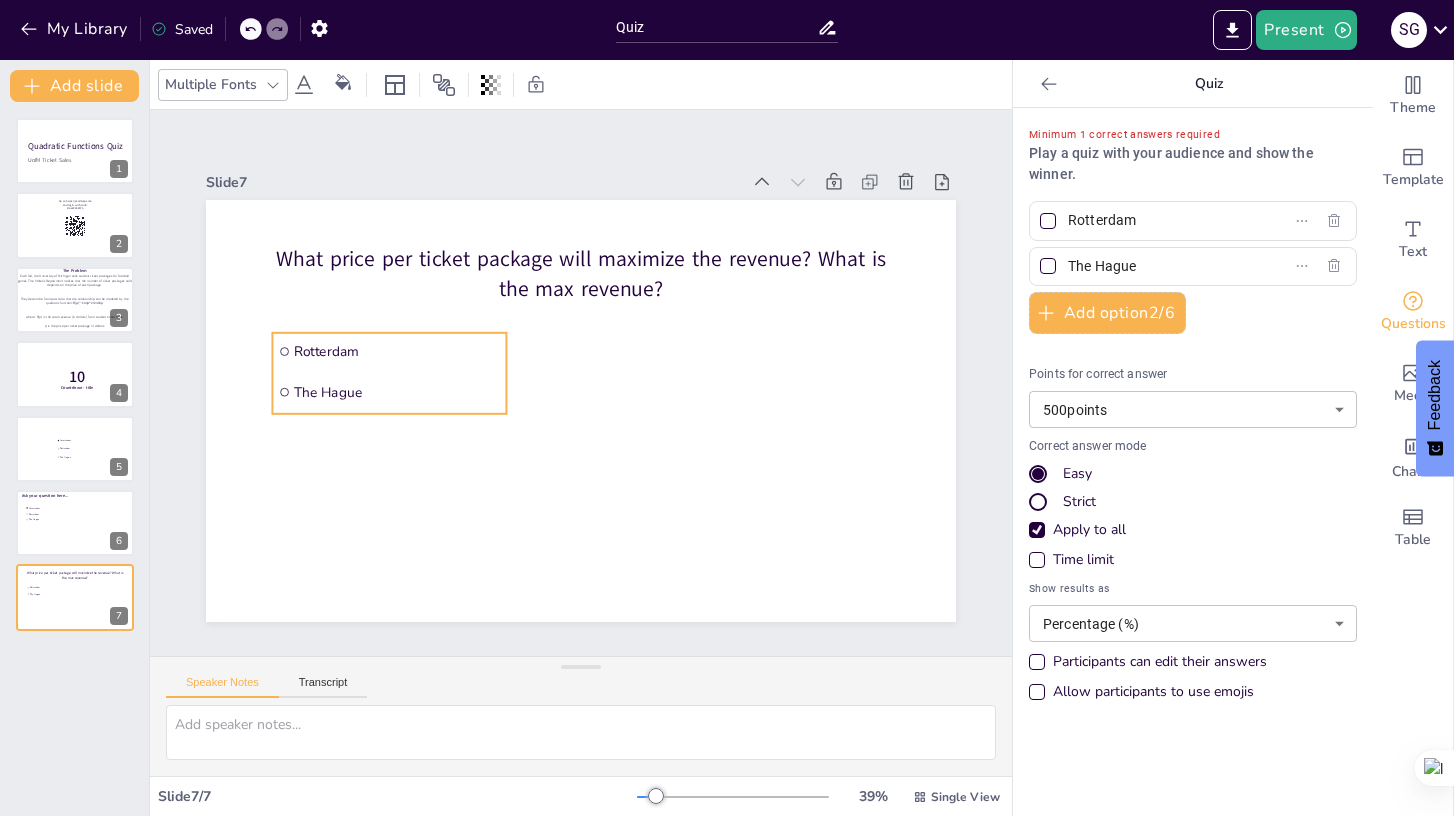 click on "Rotterdam" at bounding box center [397, 351] 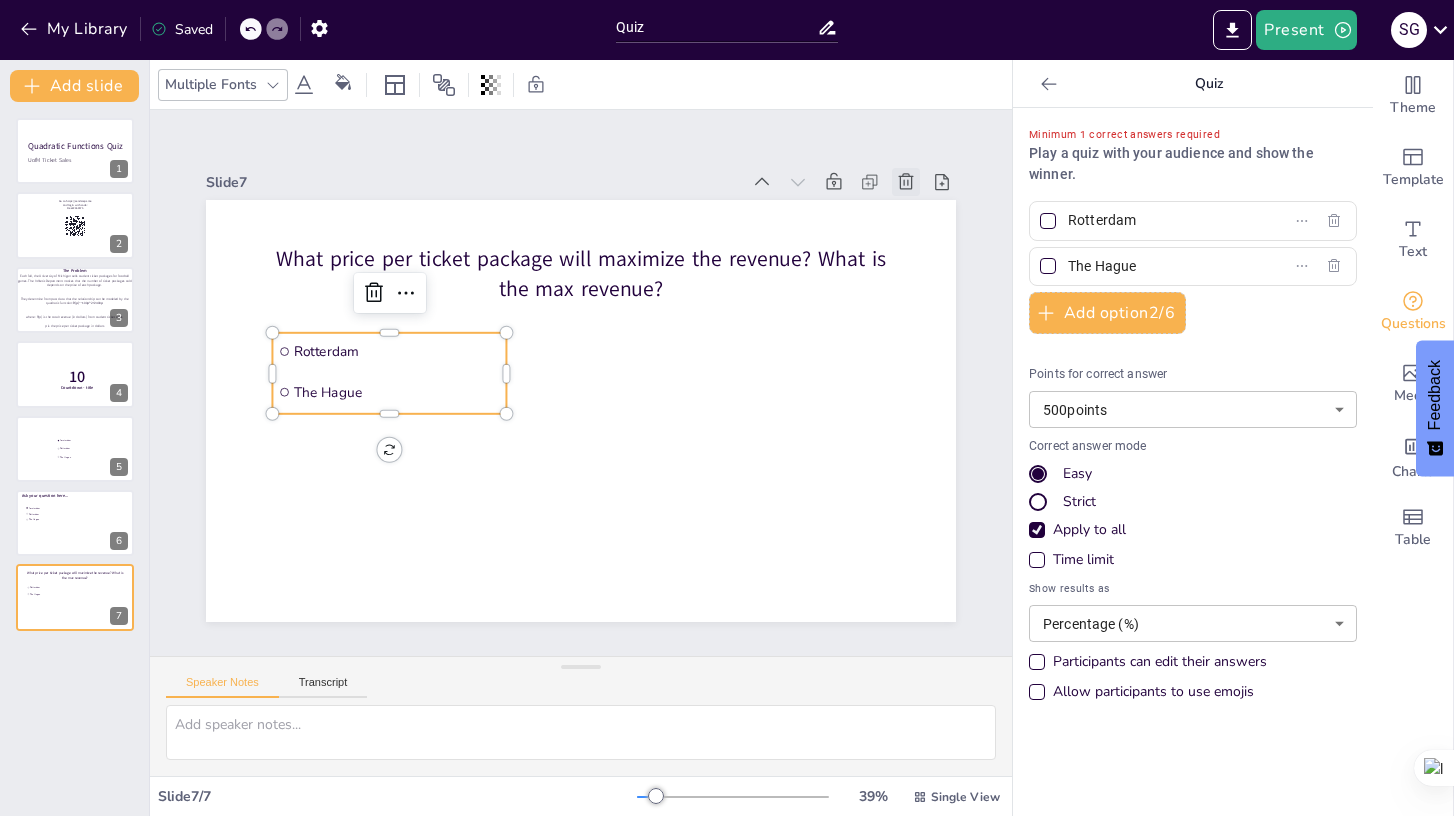 drag, startPoint x: 1182, startPoint y: 229, endPoint x: 897, endPoint y: 190, distance: 287.65604 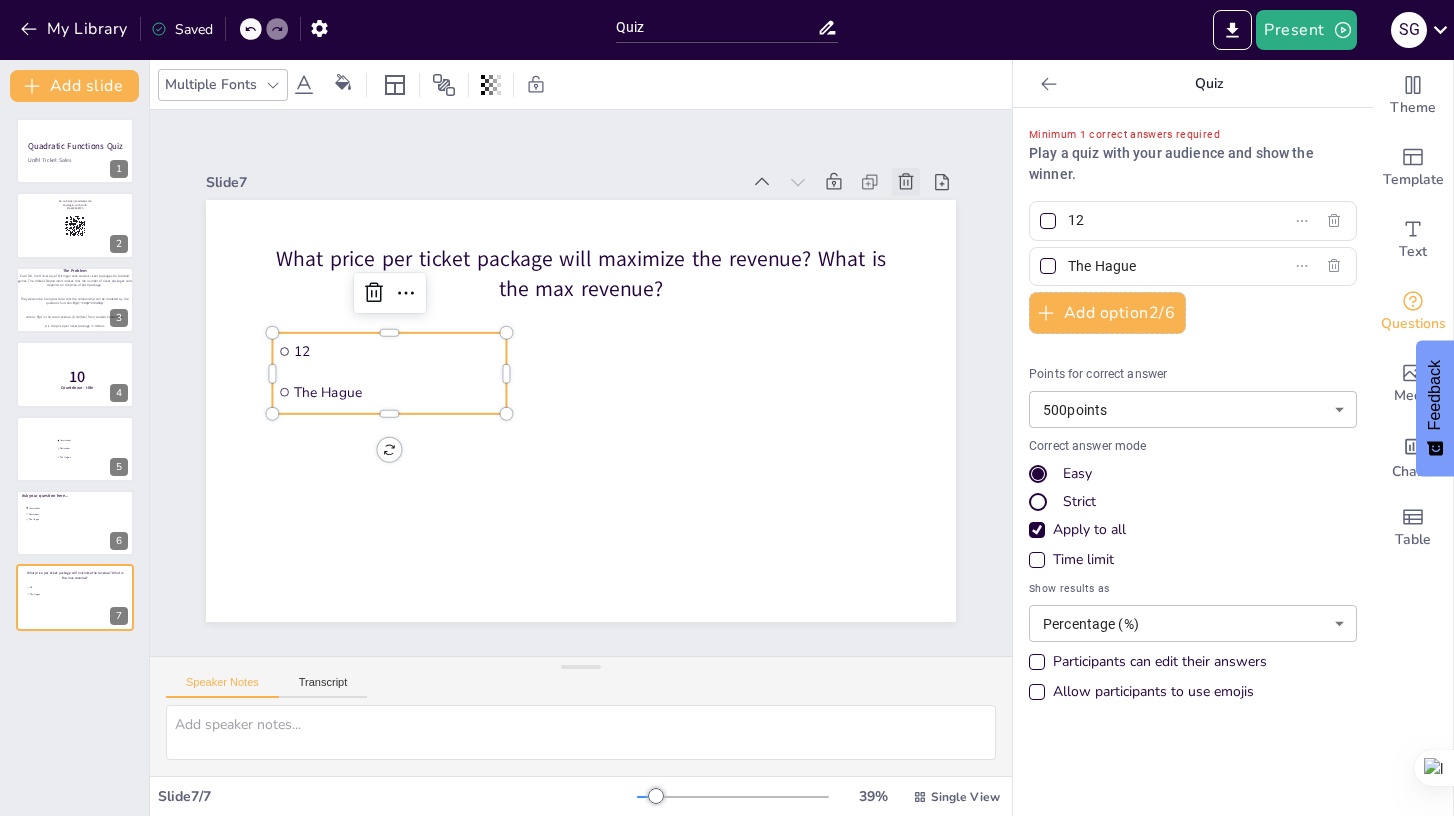 type on "1" 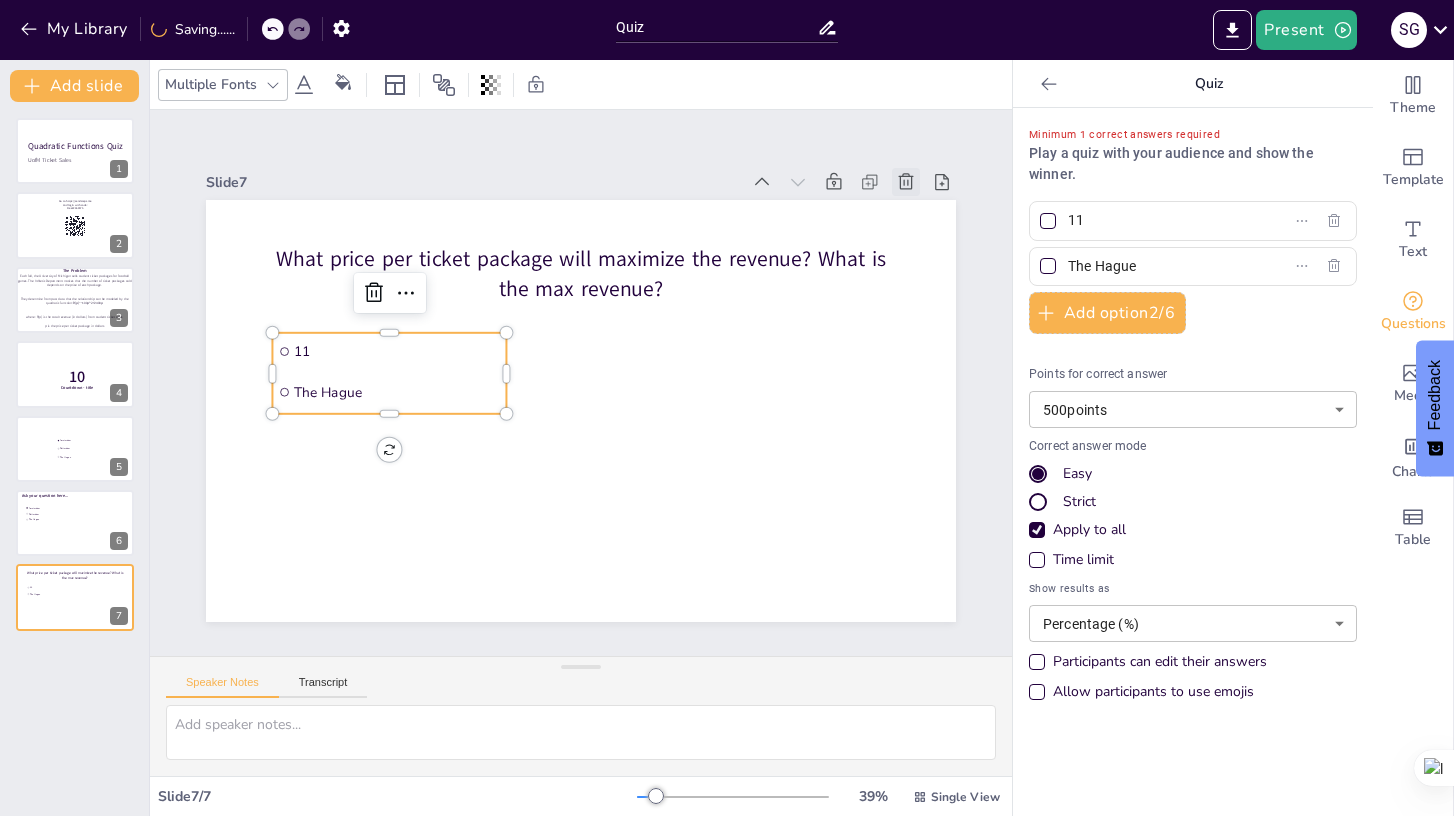 type on "1" 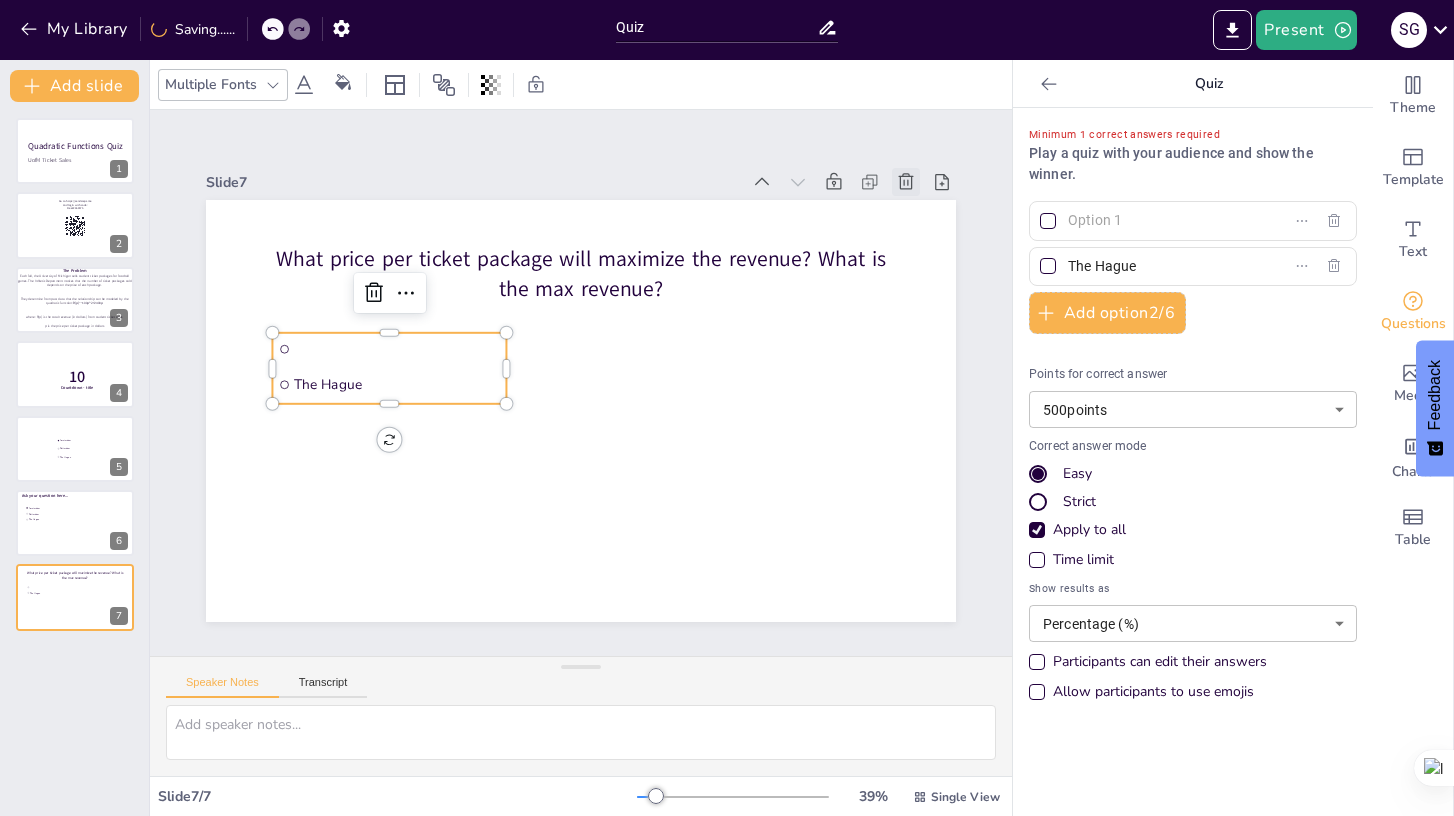 type on "9" 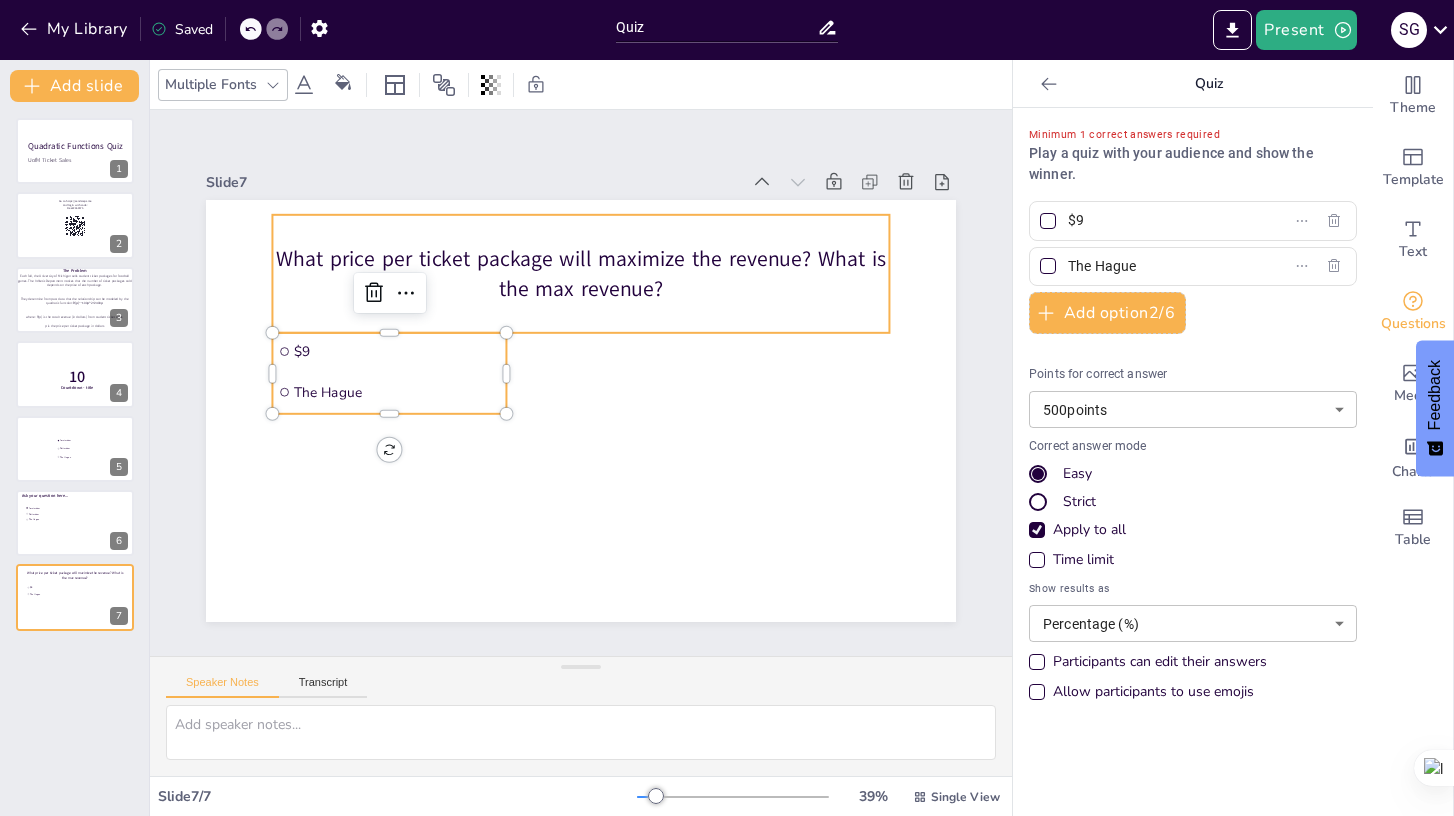type on "$9" 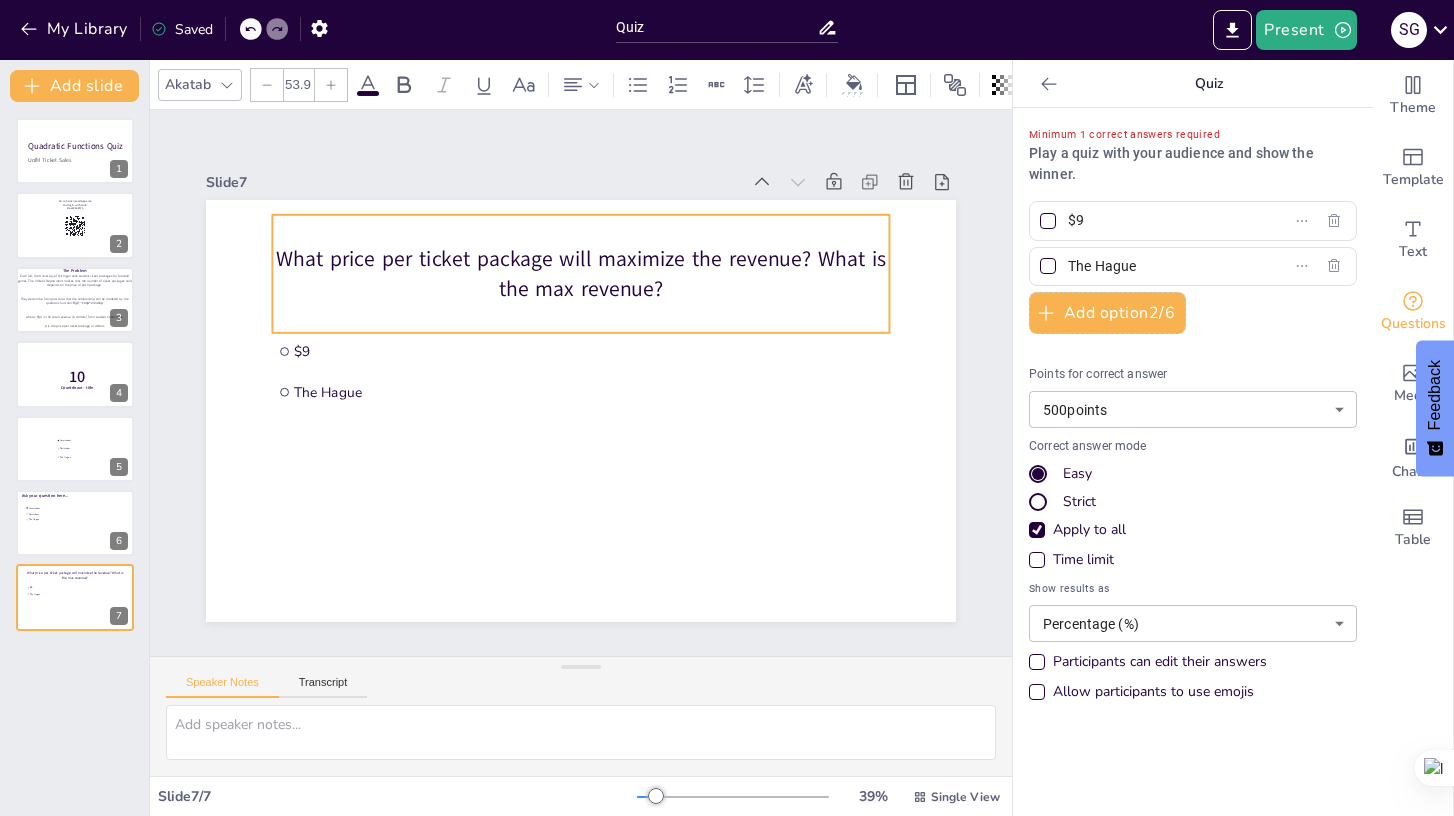click on "What price per ticket package will maximize the revenue? What is the max revenue?" at bounding box center [580, 273] 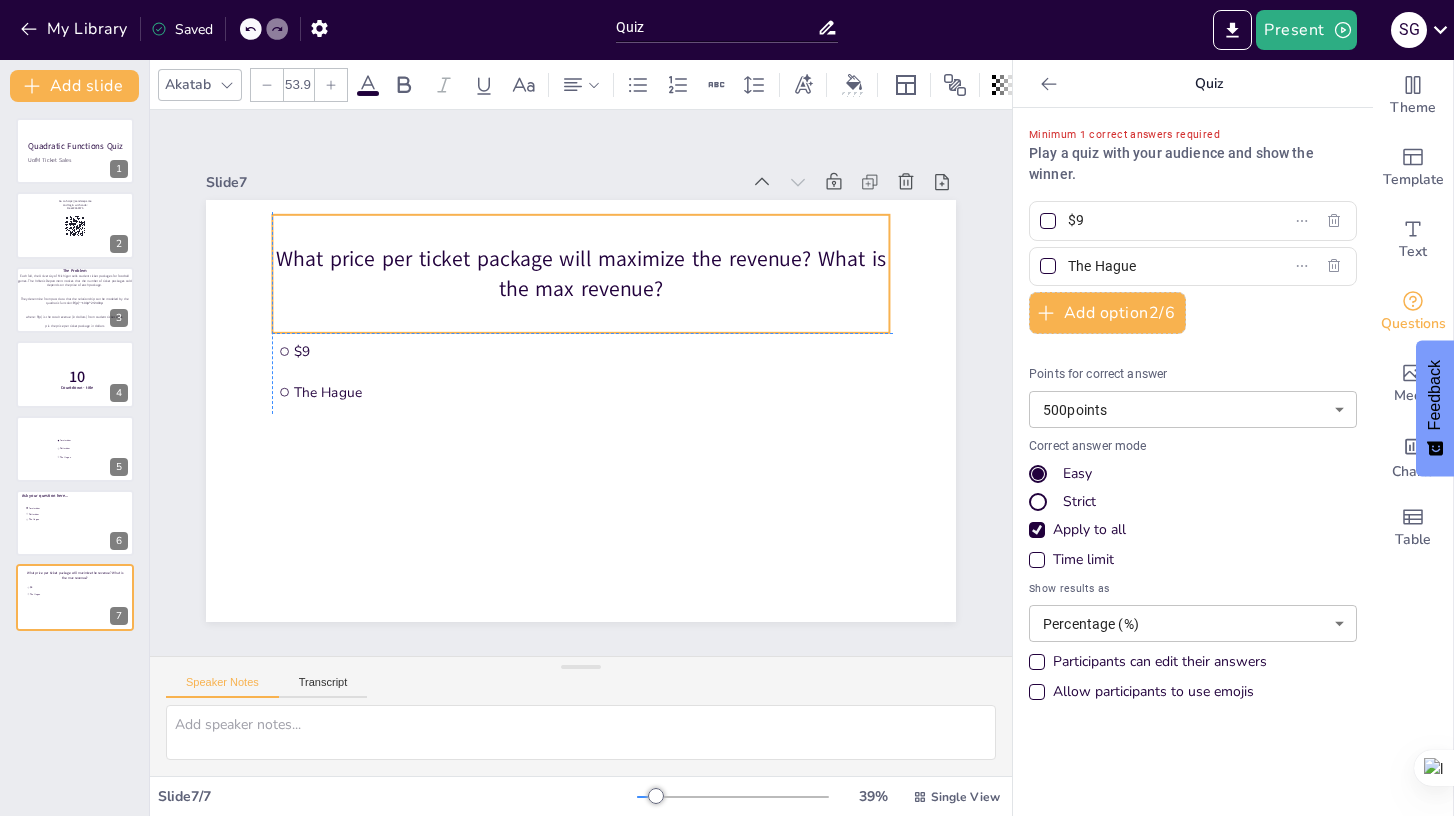 click on "What price per ticket package will maximize the revenue? What is the max revenue?" at bounding box center [580, 273] 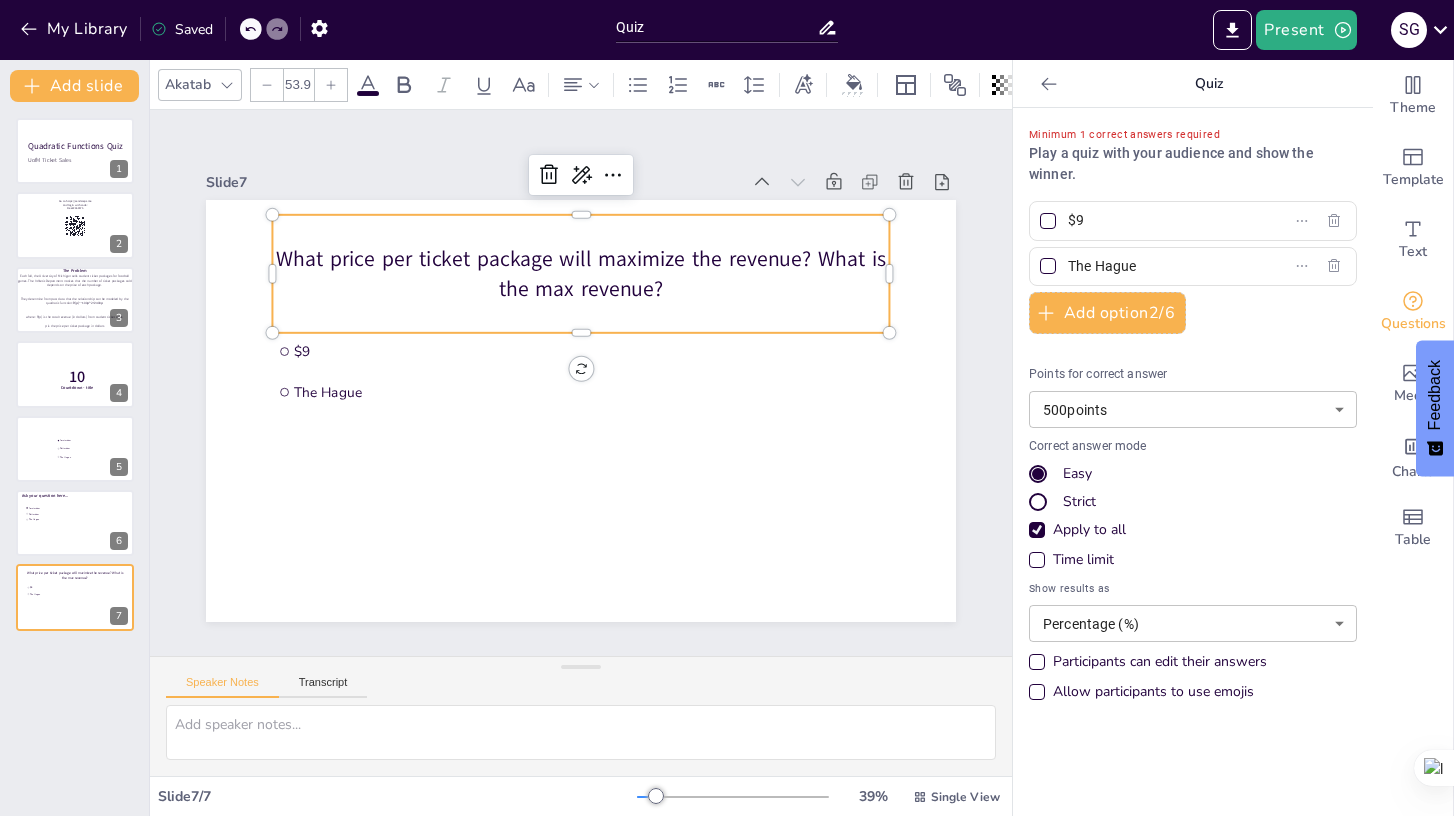 click on "What price per ticket package will maximize the revenue? What is the max revenue?" at bounding box center [580, 273] 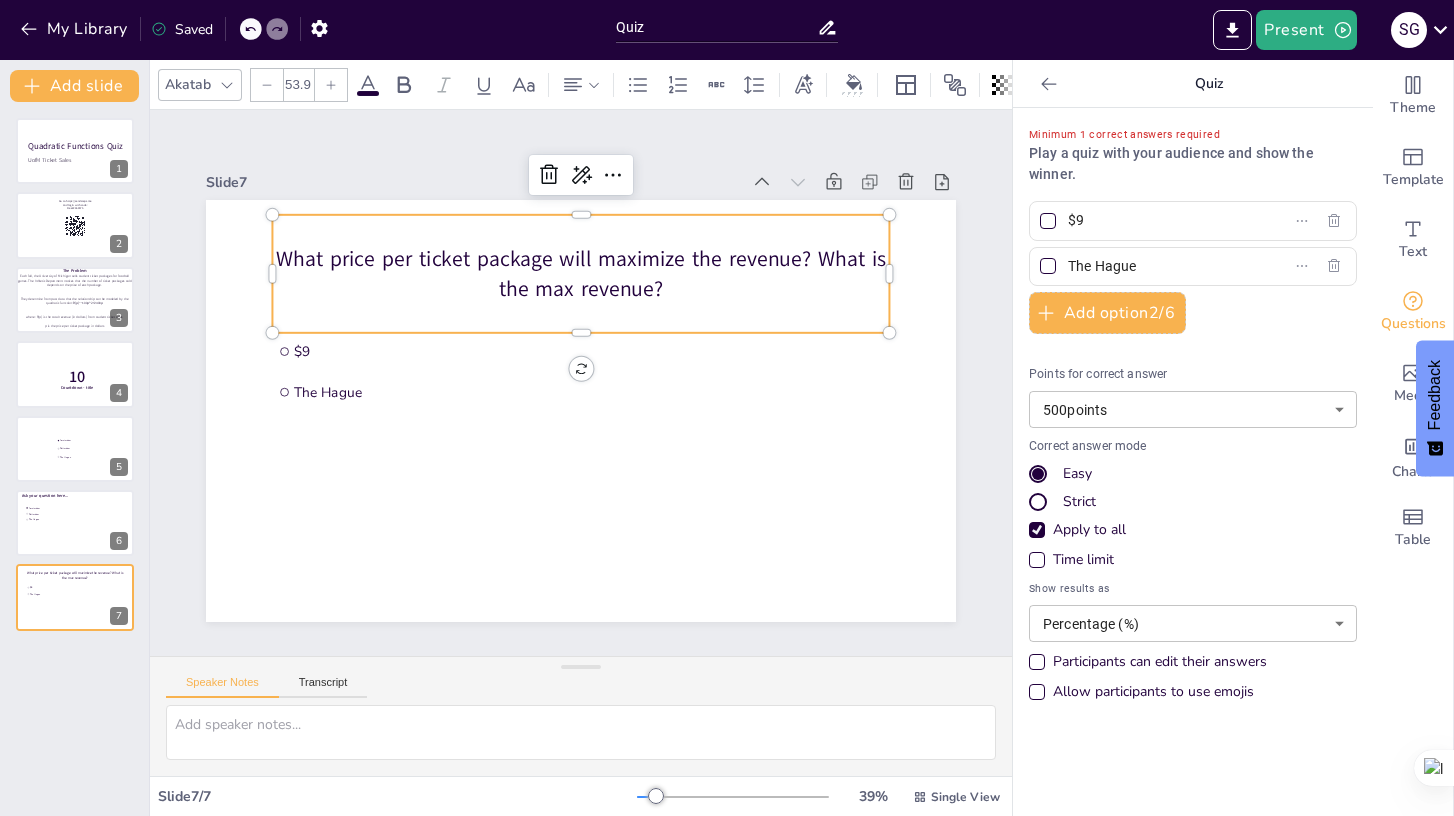 click on "What price per ticket package will maximize the revenue? What is the max revenue?" at bounding box center (580, 273) 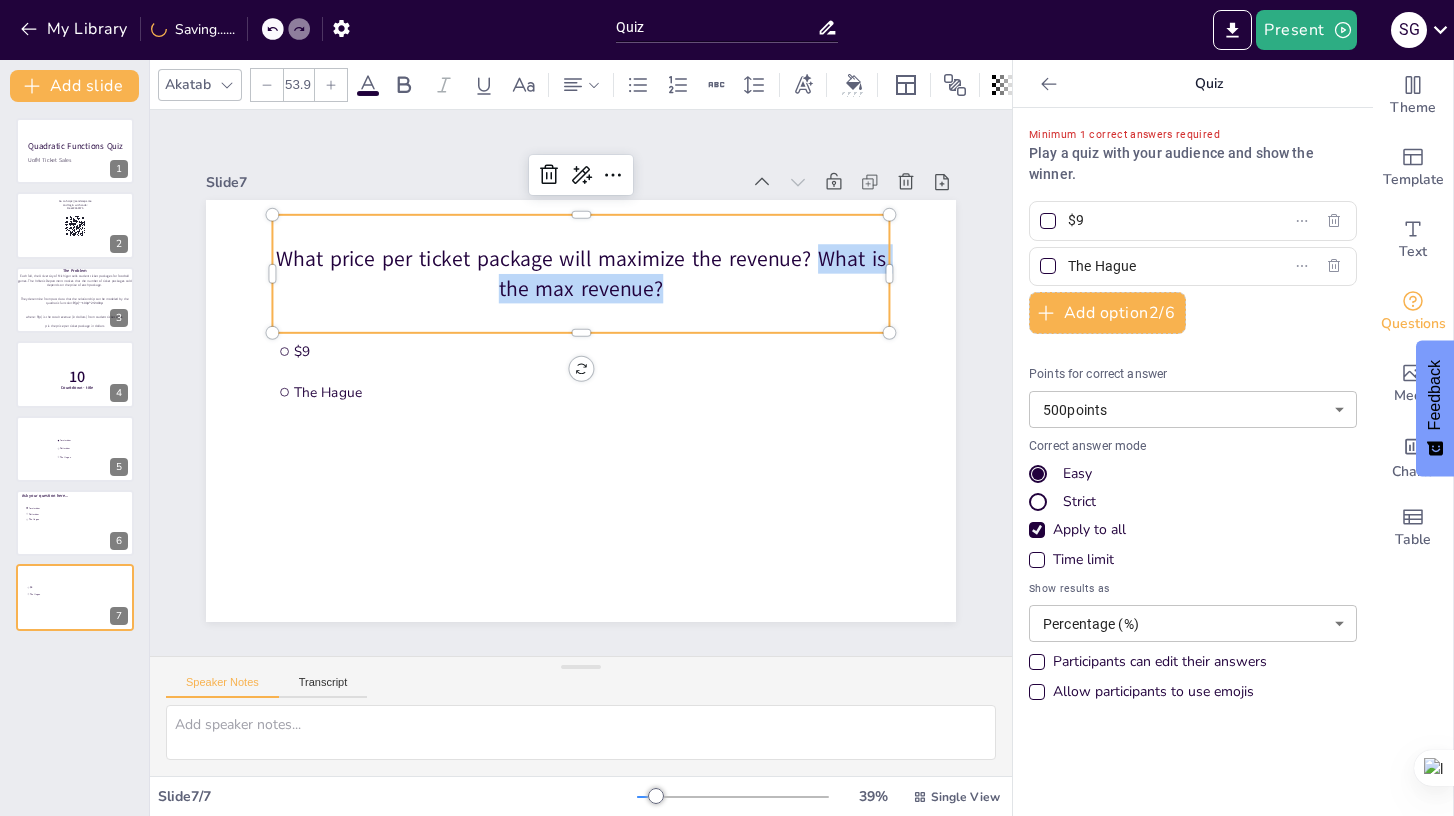 drag, startPoint x: 660, startPoint y: 287, endPoint x: 824, endPoint y: 256, distance: 166.90416 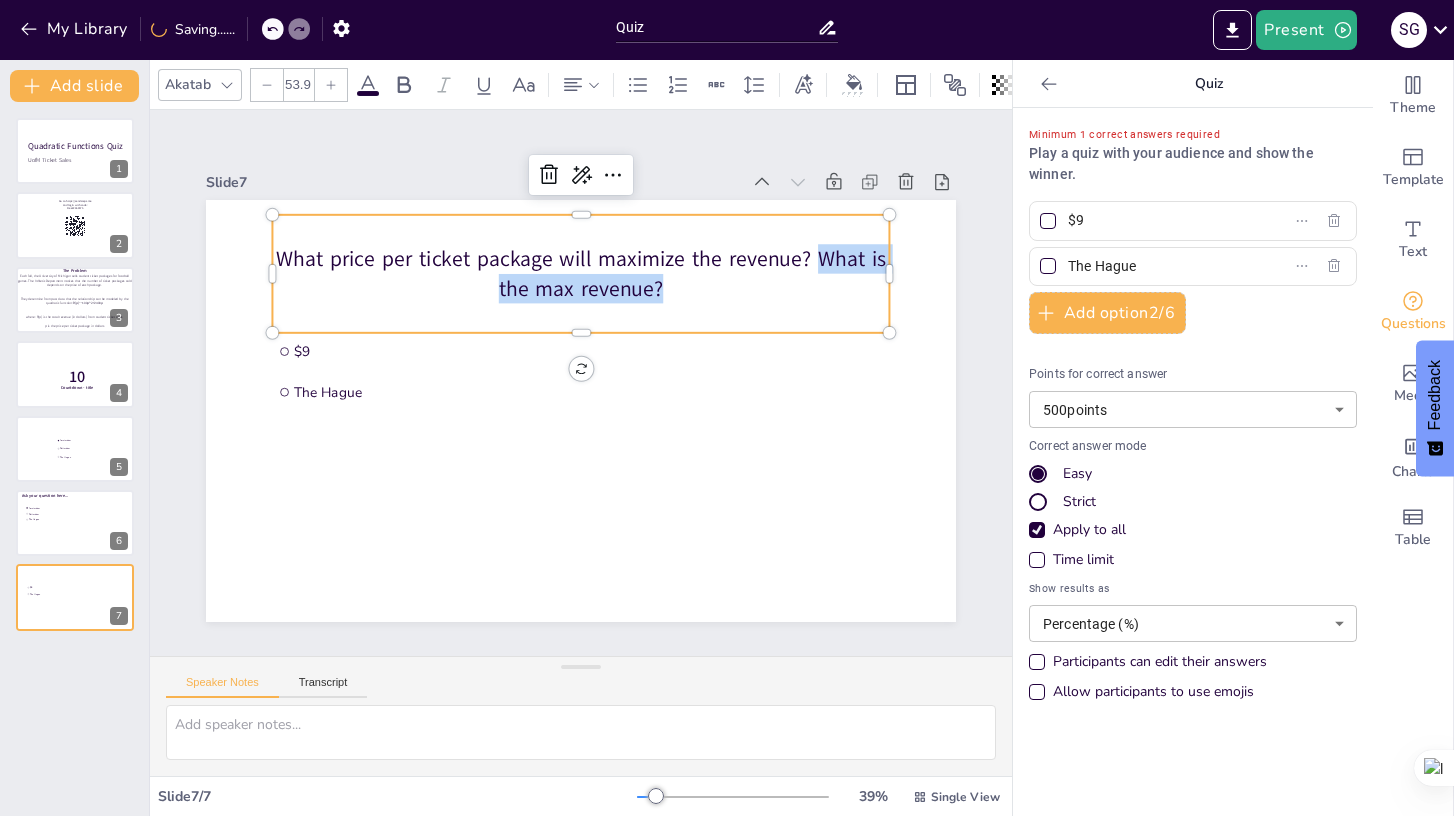 click on "What price per ticket package will maximize the revenue? What is the max revenue?" at bounding box center [580, 273] 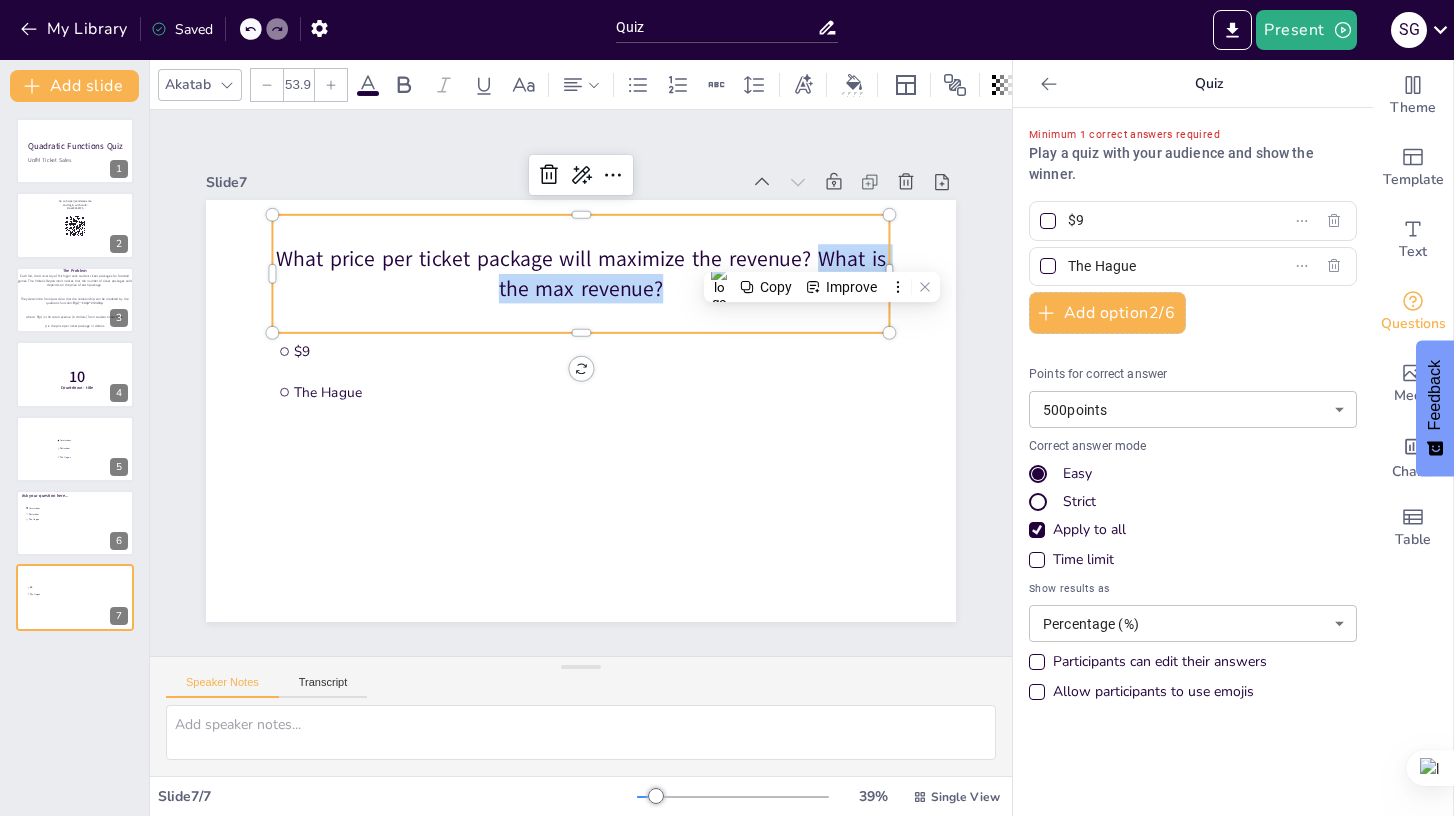type 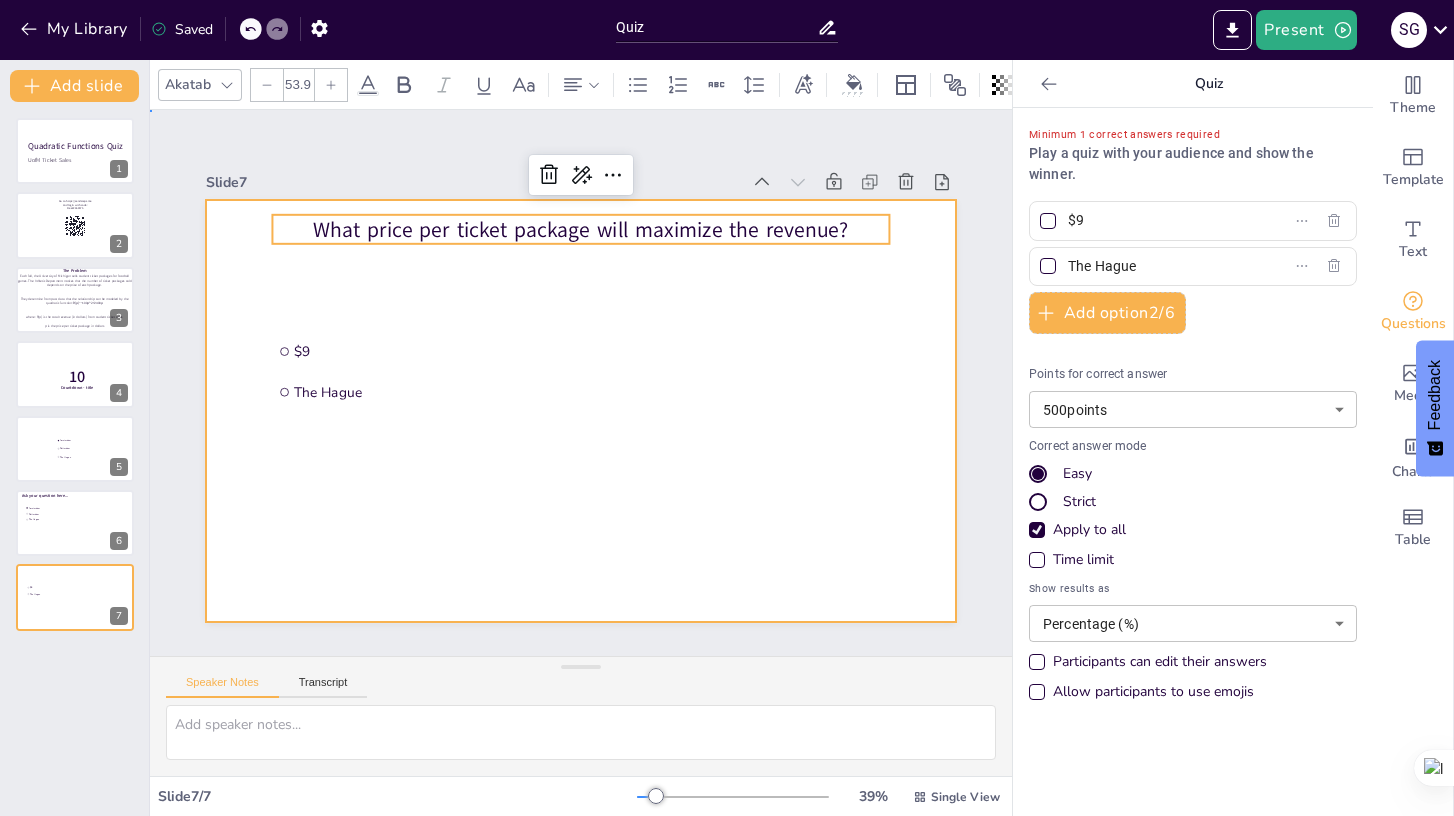 click at bounding box center (581, 411) 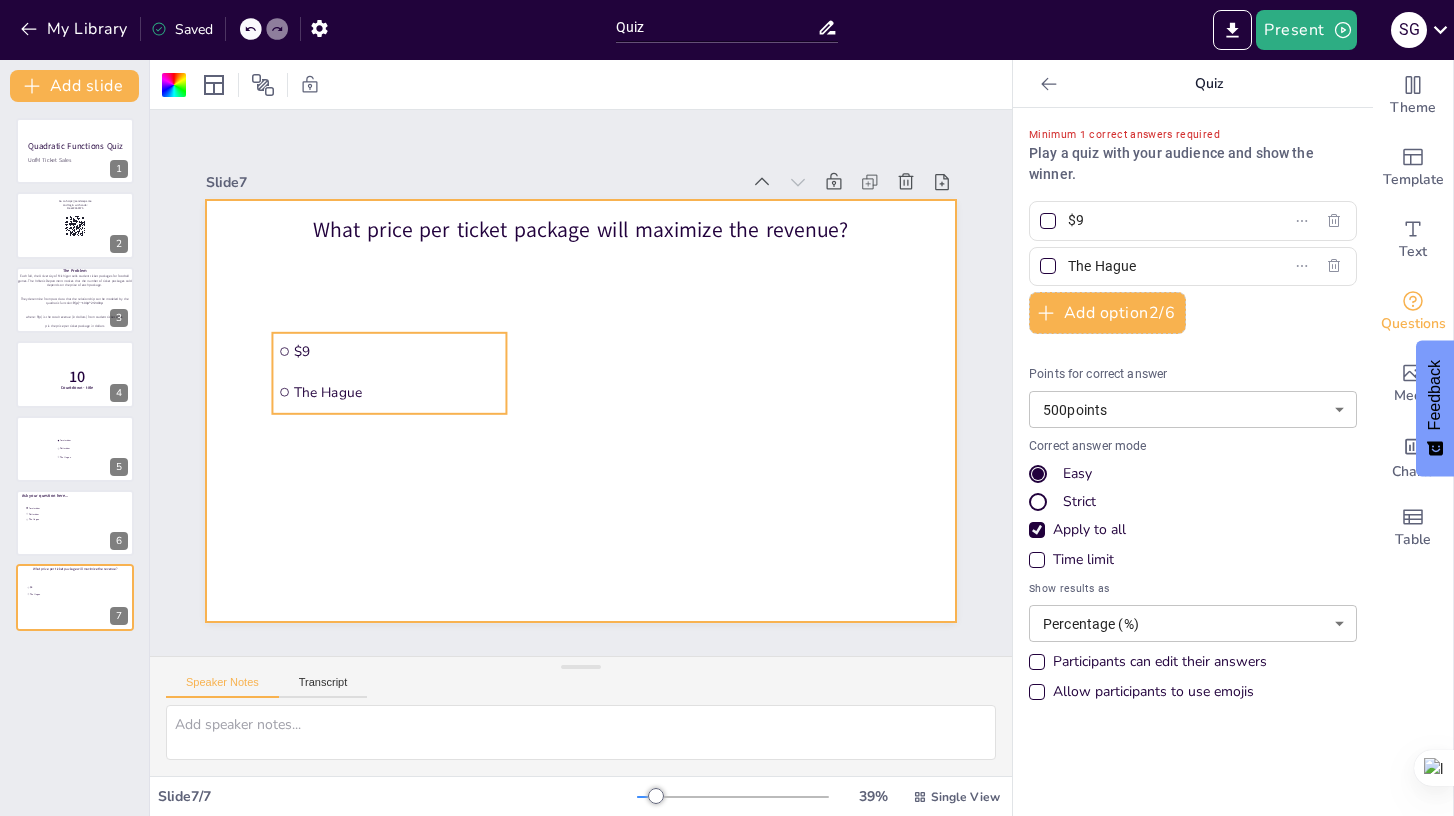 click on "$9" at bounding box center (397, 351) 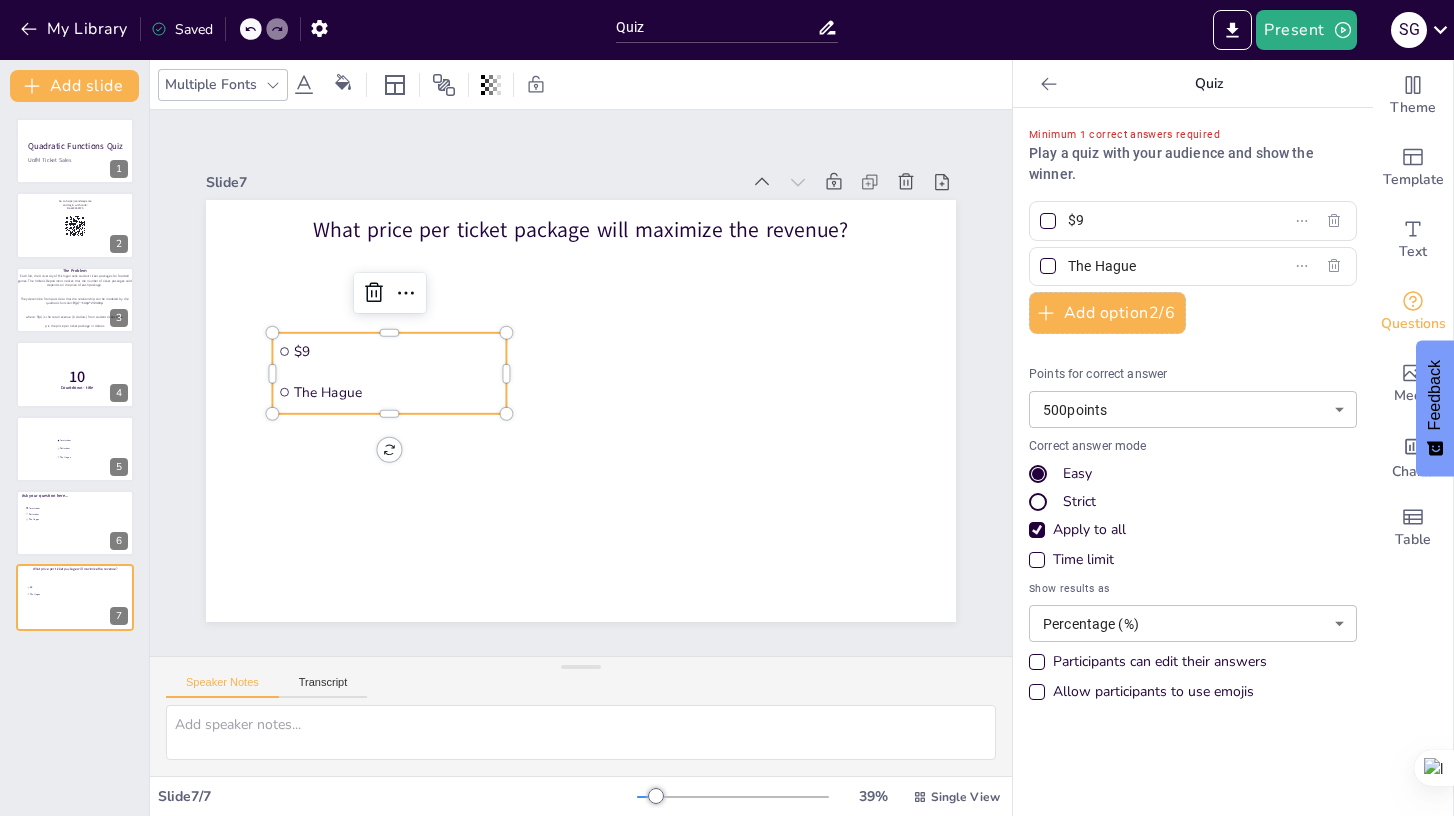 click on "$9" at bounding box center (397, 351) 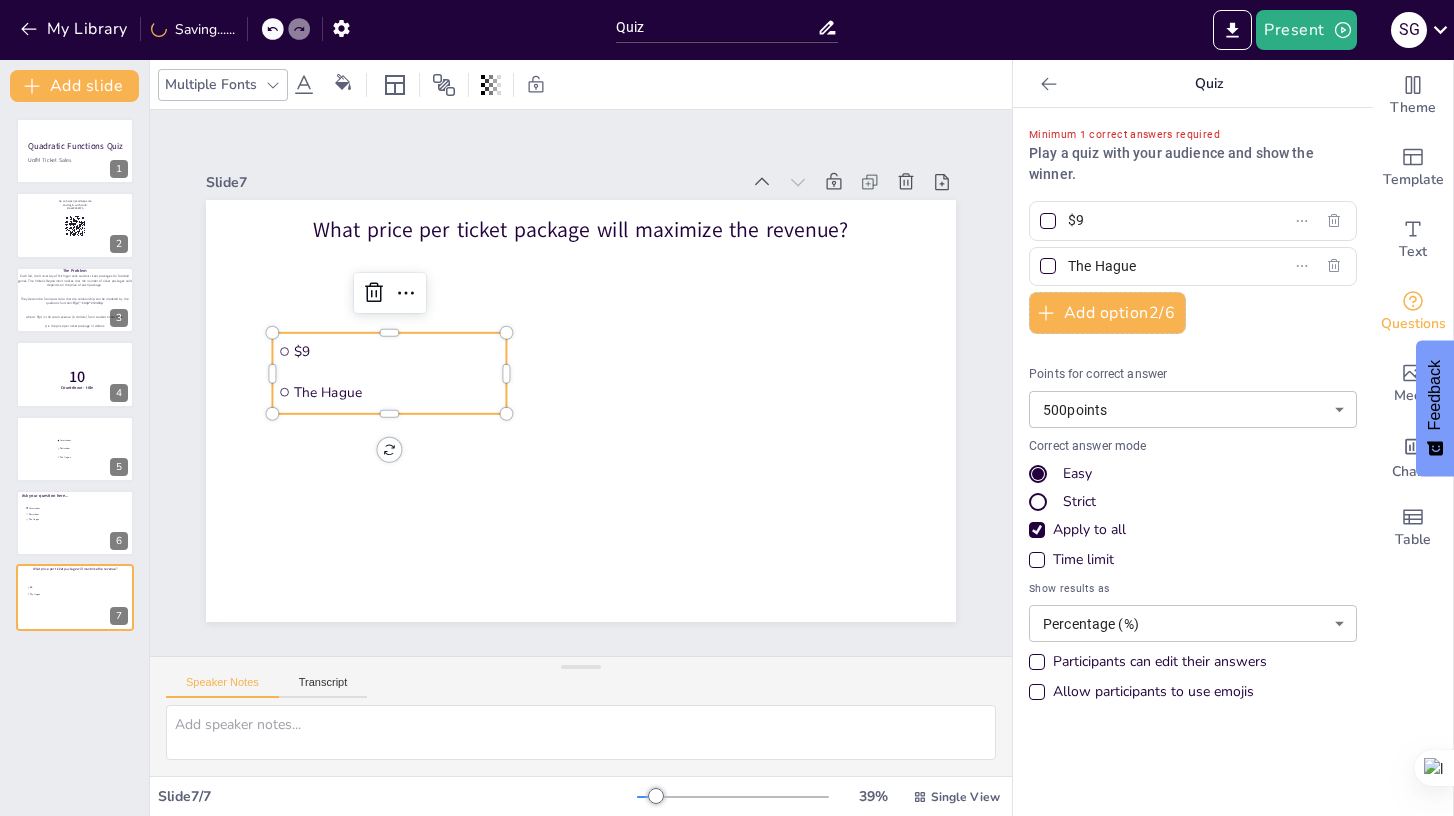 click on "$9" at bounding box center (397, 351) 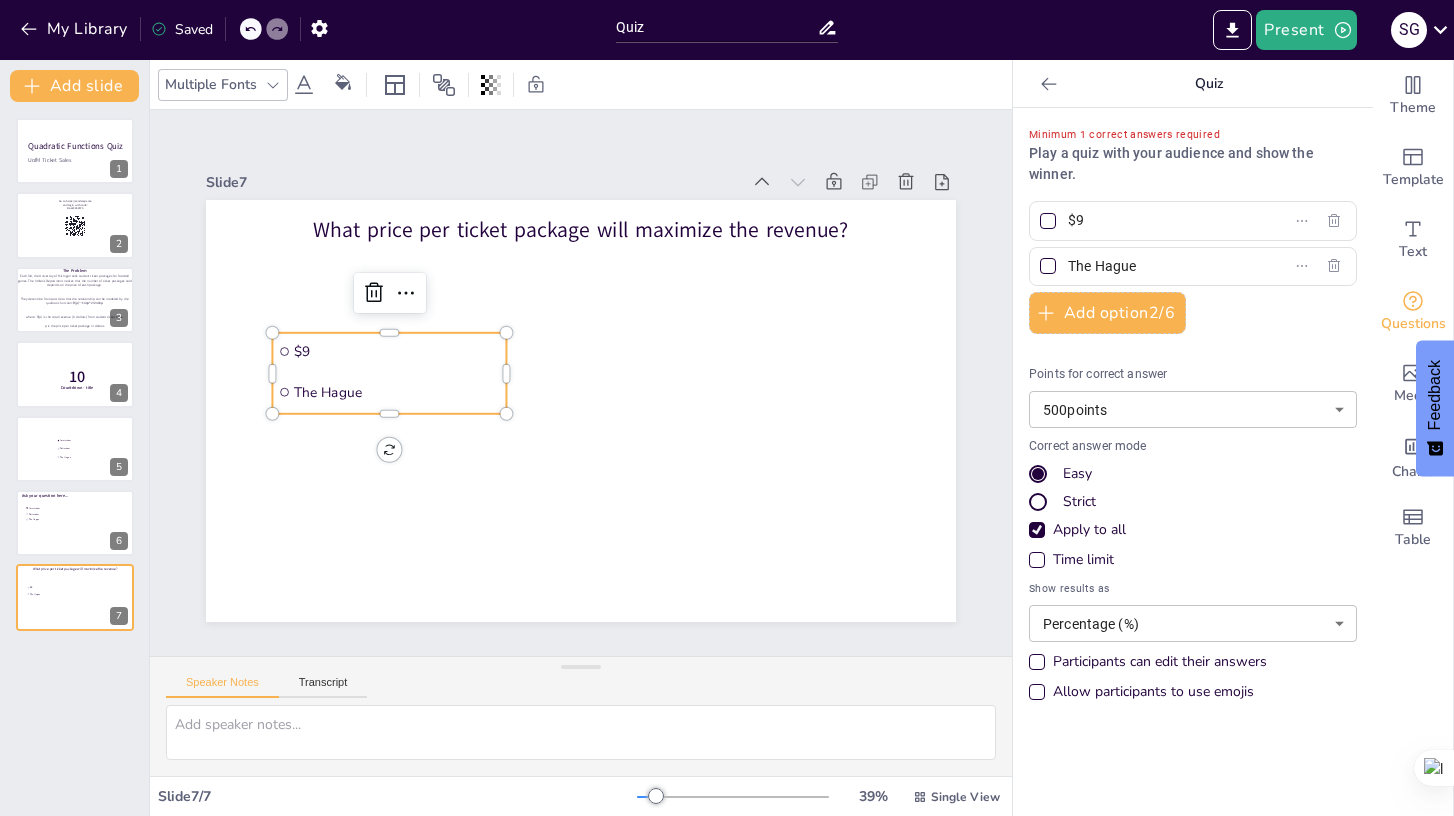 click on "The Hague" at bounding box center [389, 393] 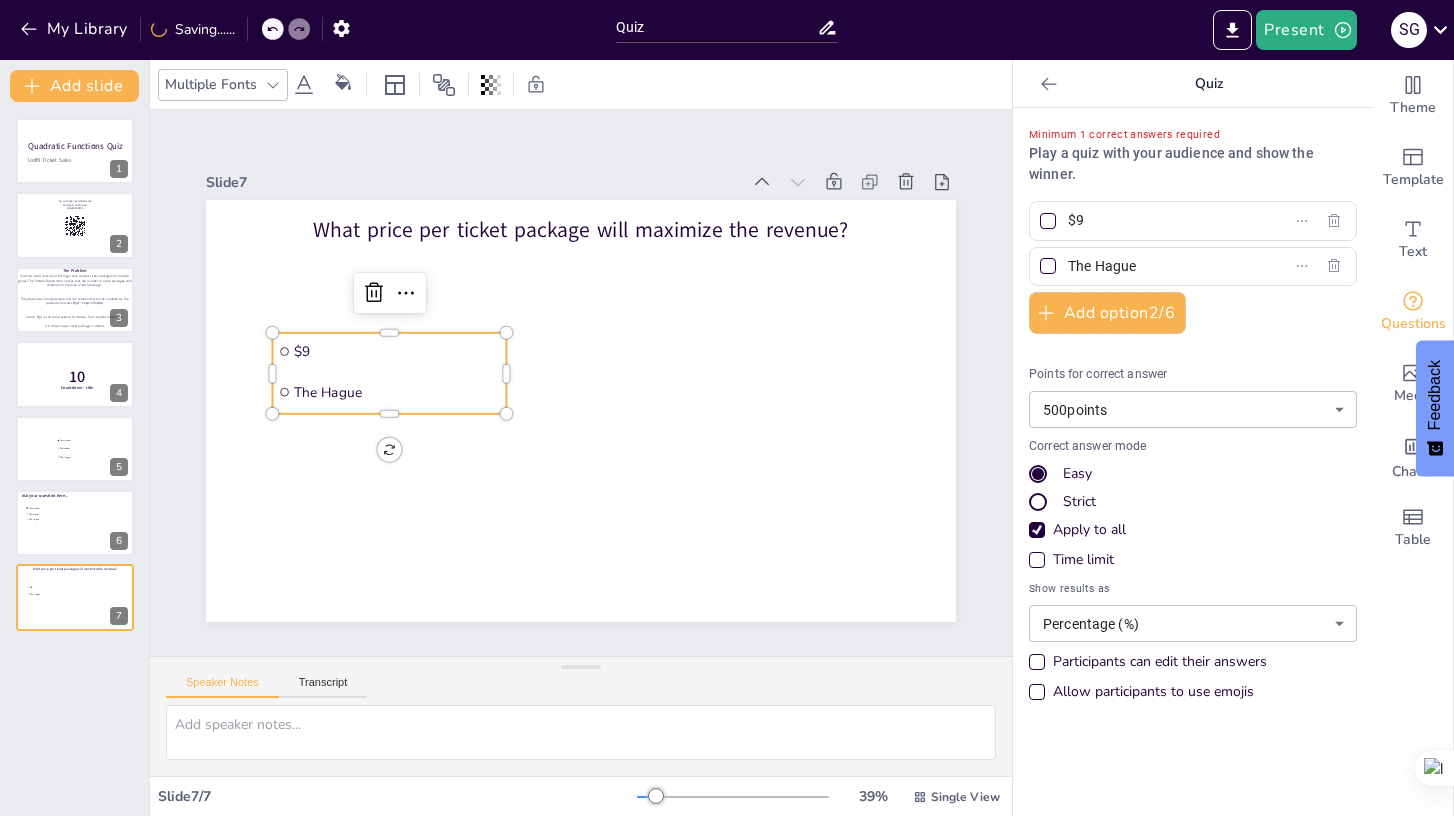 click on "The Hague" at bounding box center (397, 392) 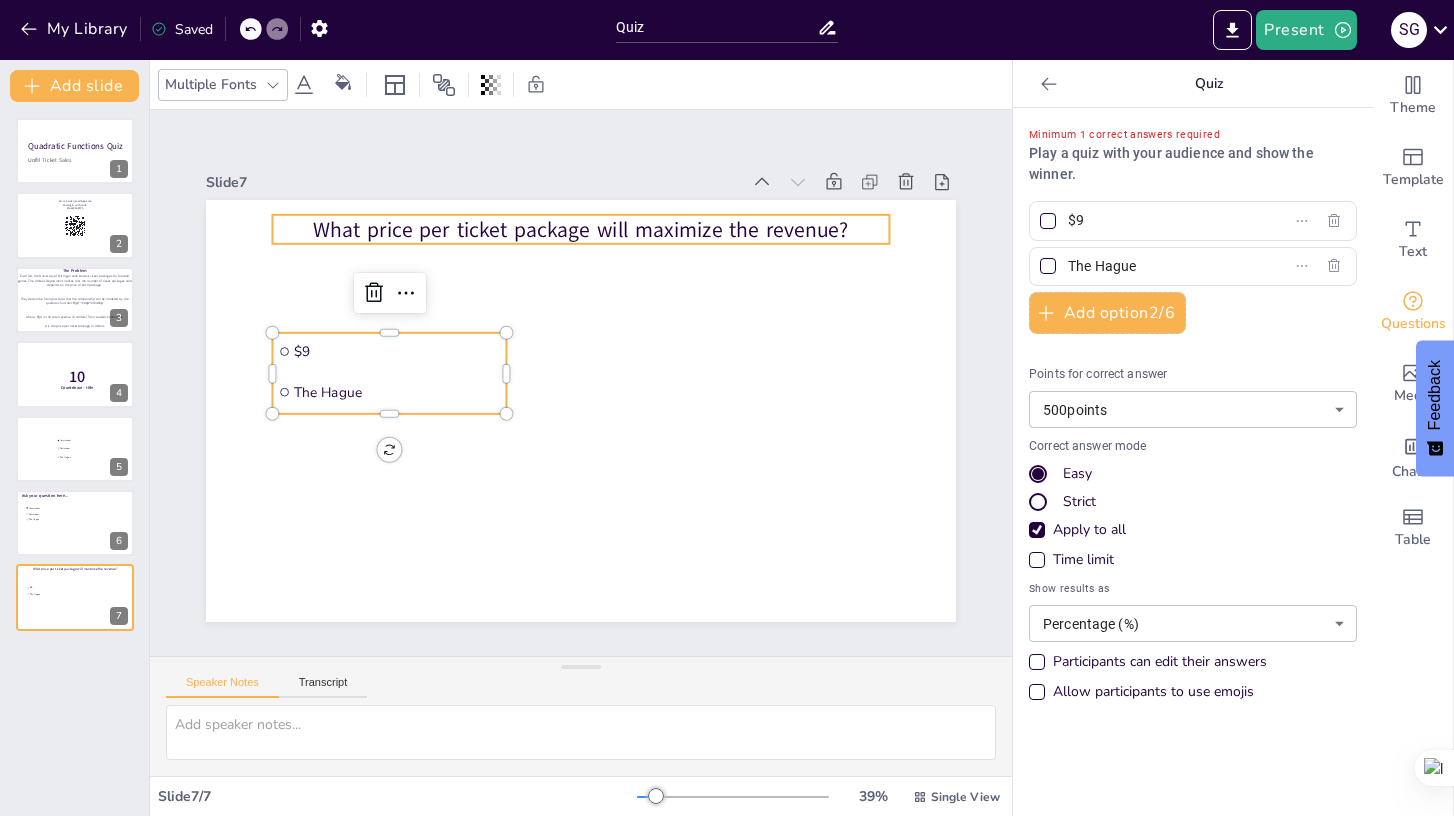 drag, startPoint x: 1148, startPoint y: 274, endPoint x: 828, endPoint y: 221, distance: 324.35938 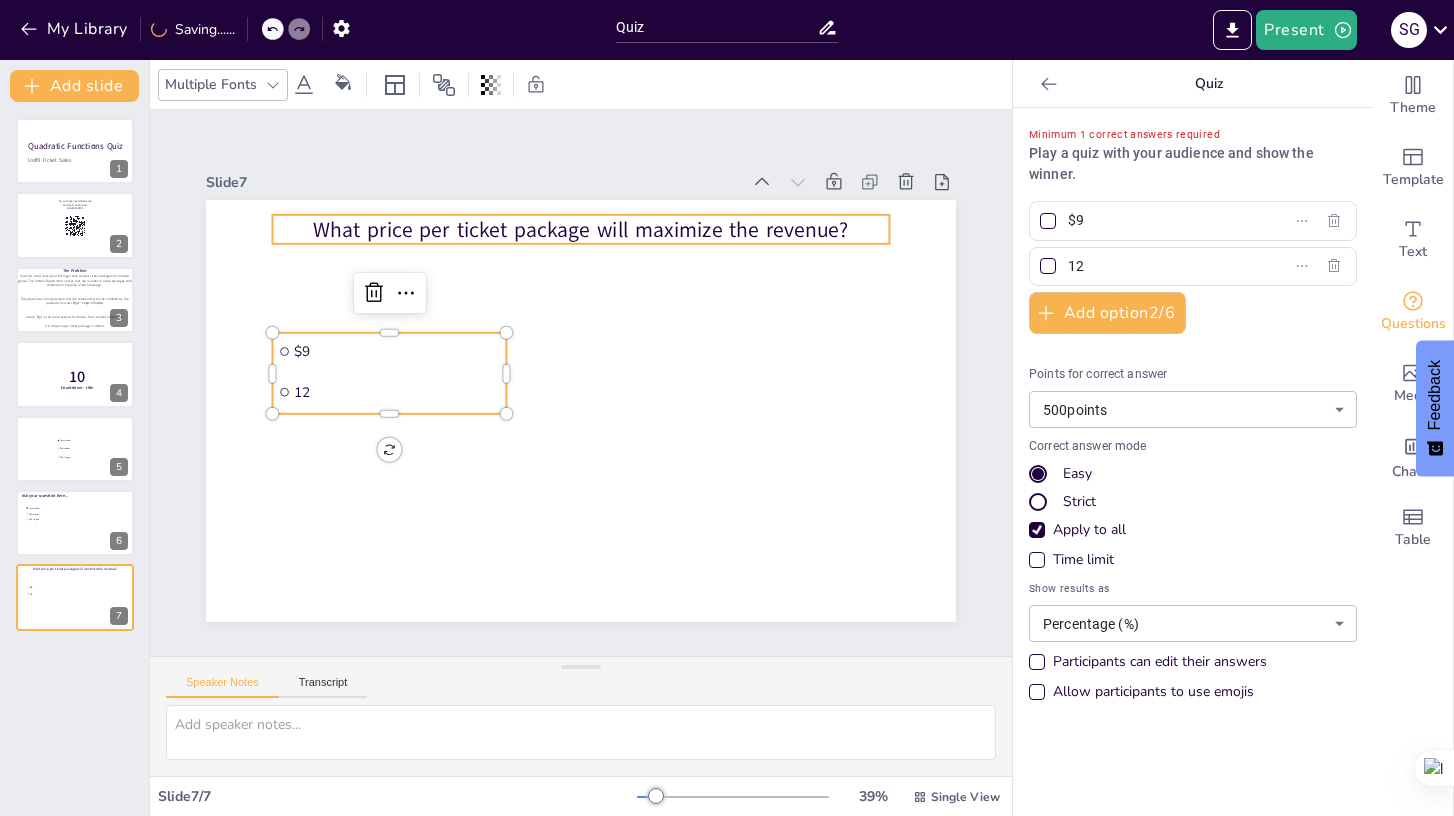 type on "1" 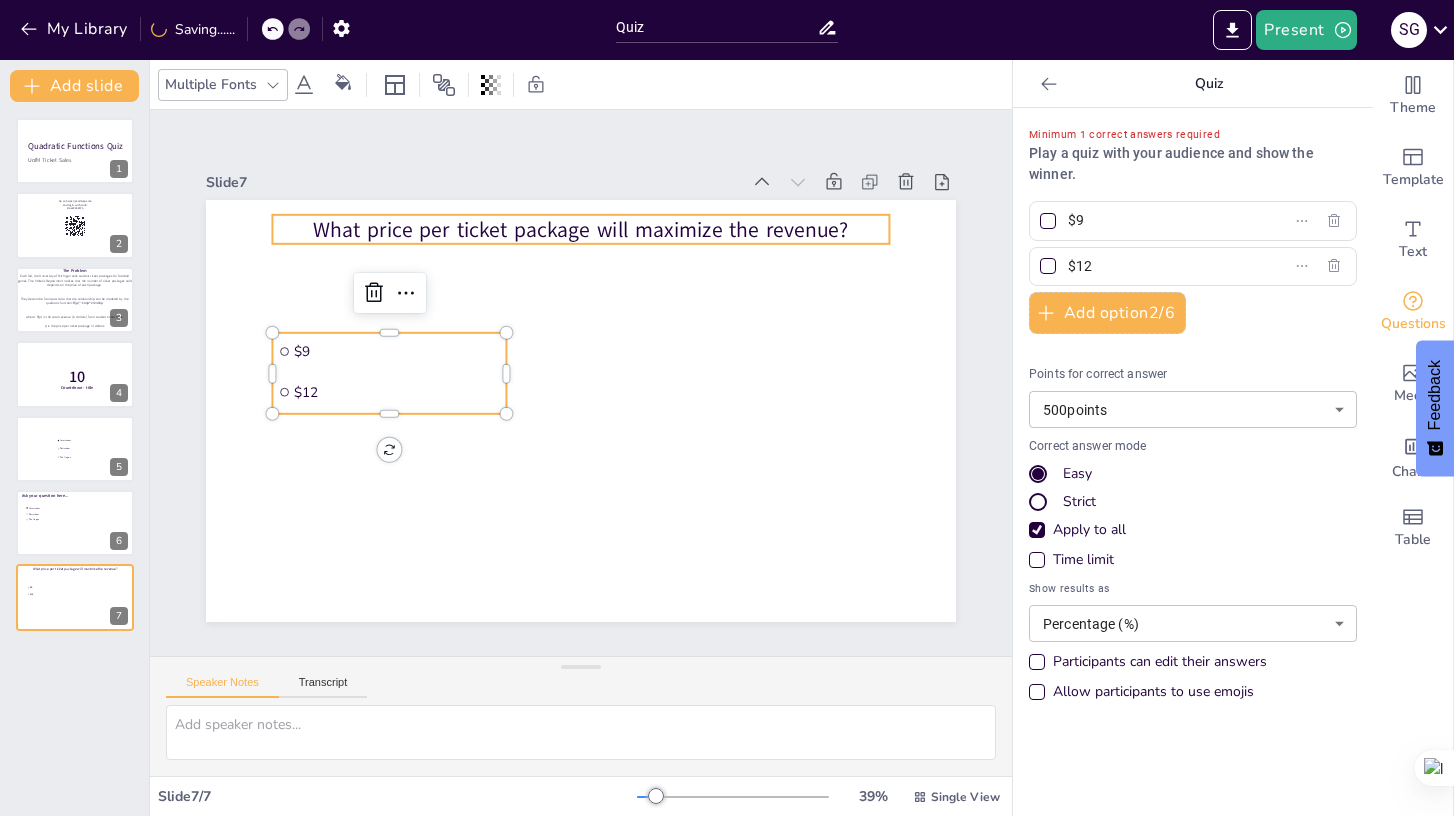 type on "$12" 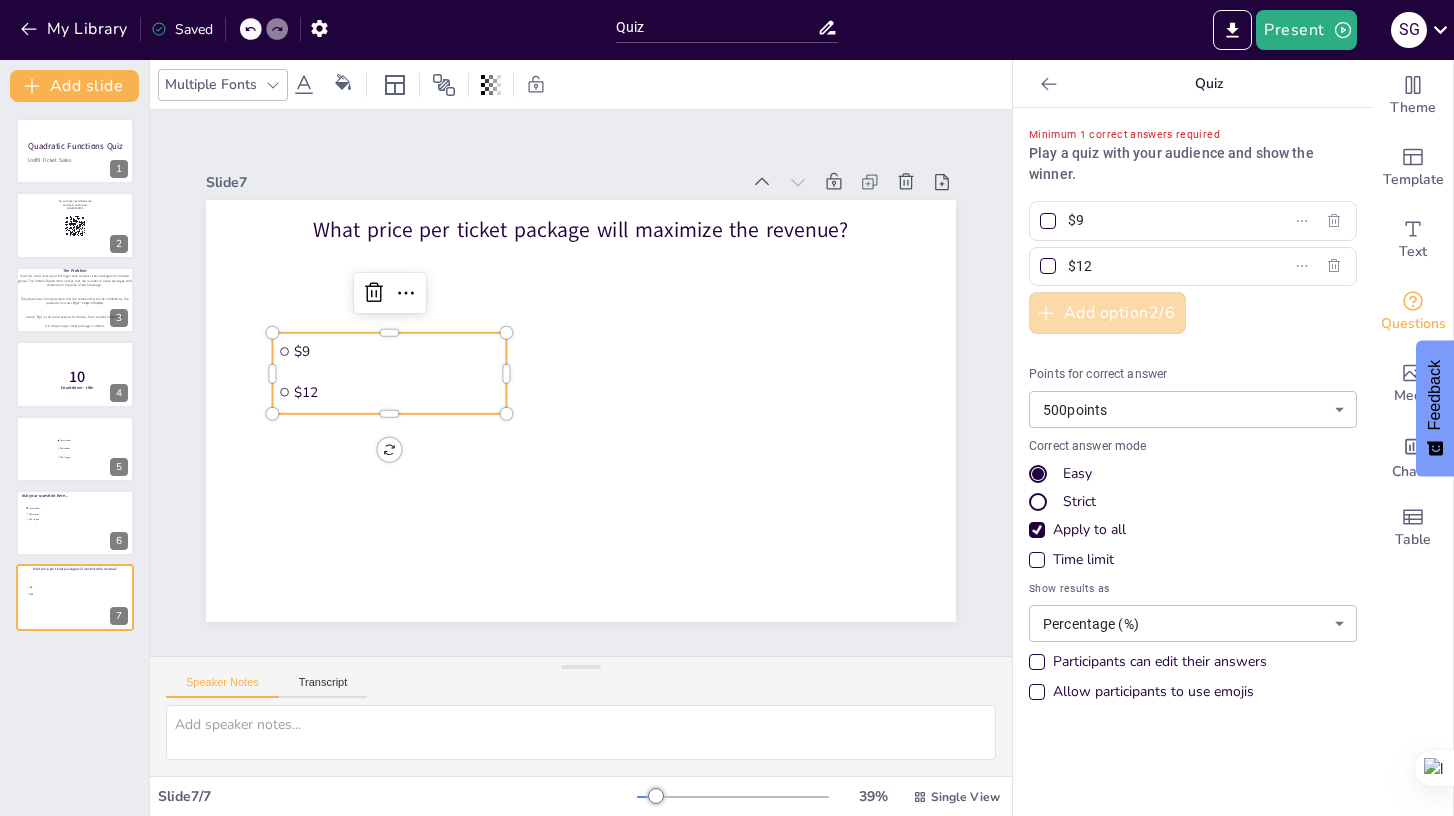 click on "Add option  2 / 6" at bounding box center [1107, 313] 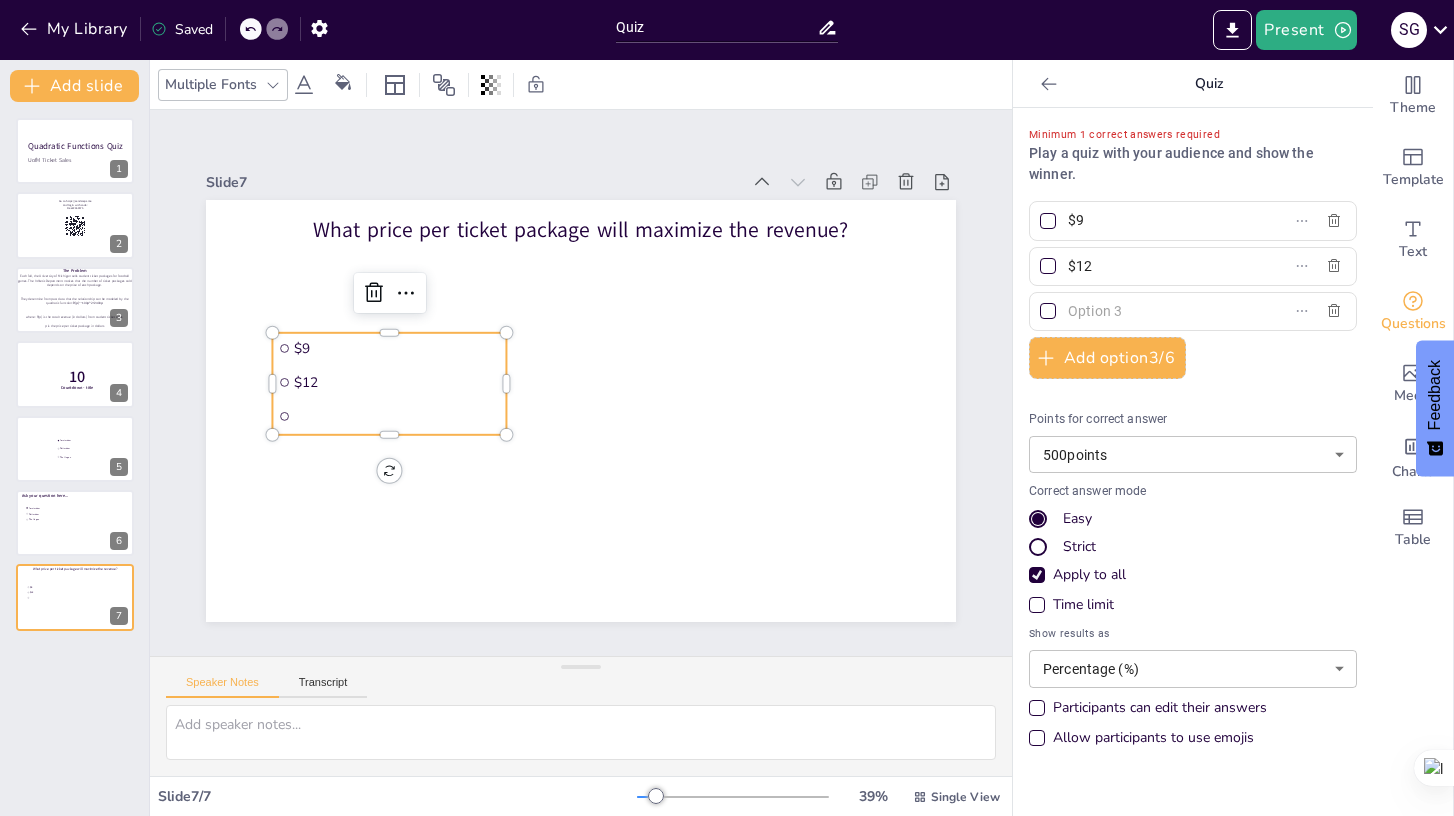 click at bounding box center [1193, 311] 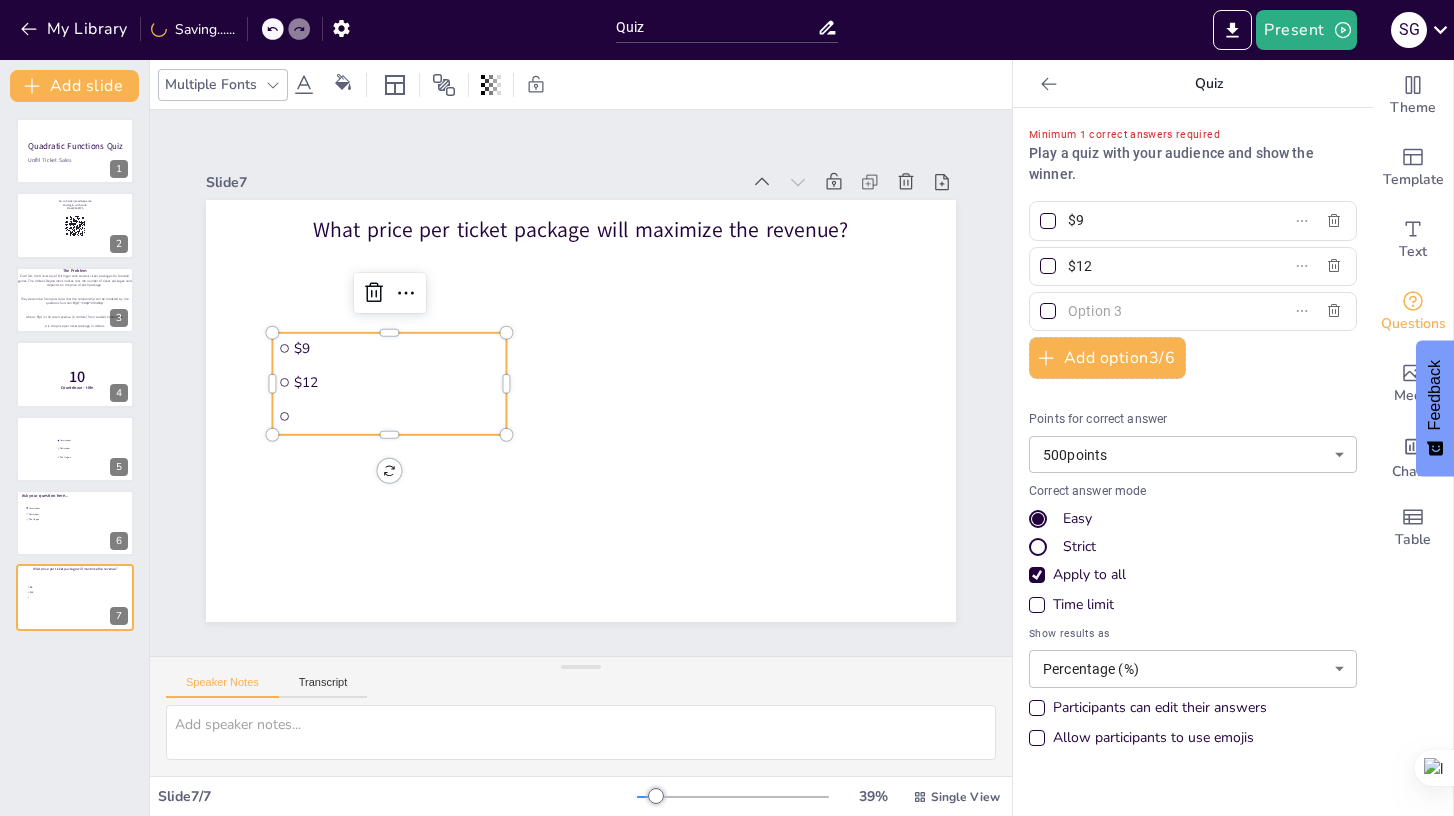type on "1" 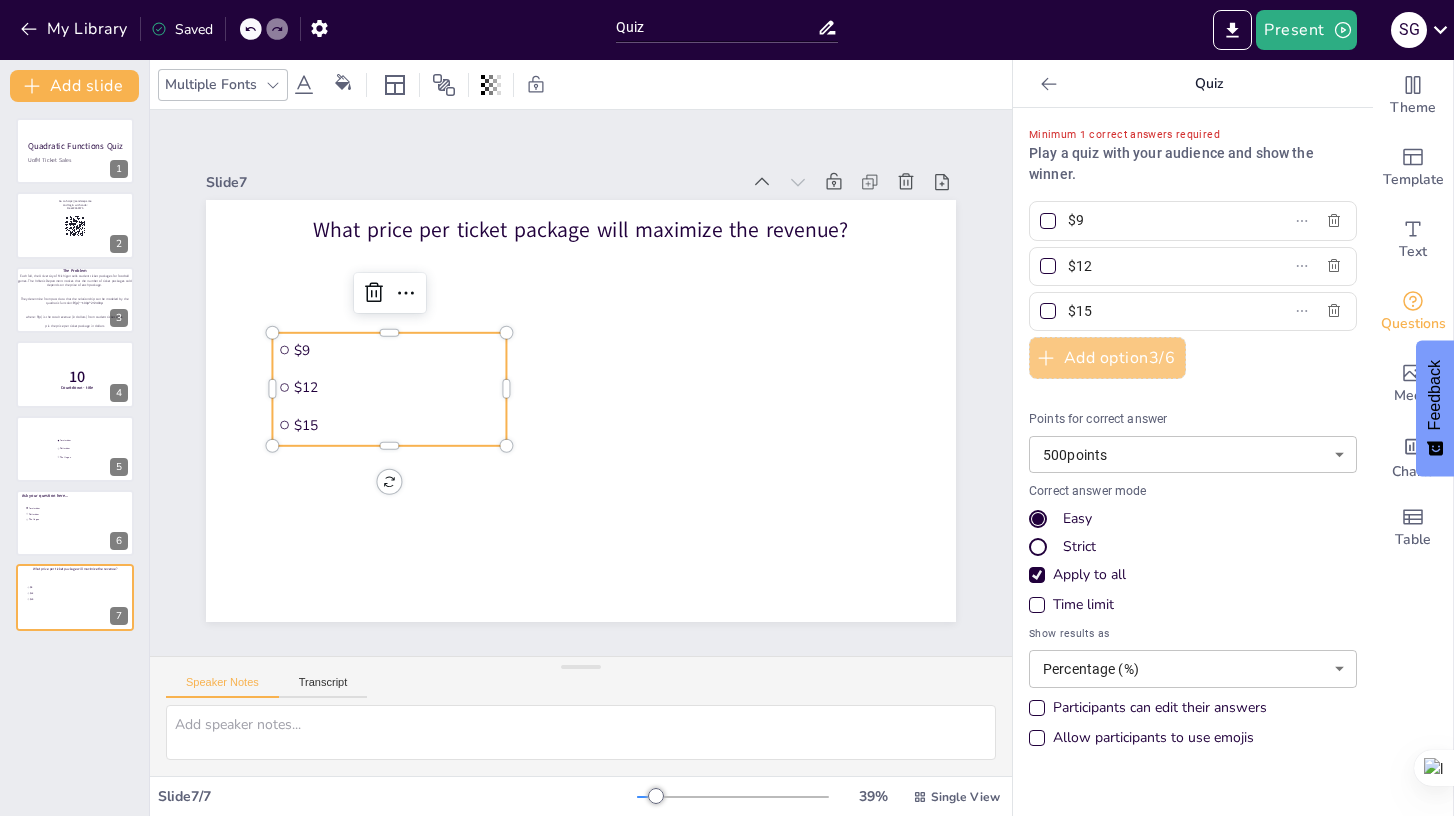 type on "$15" 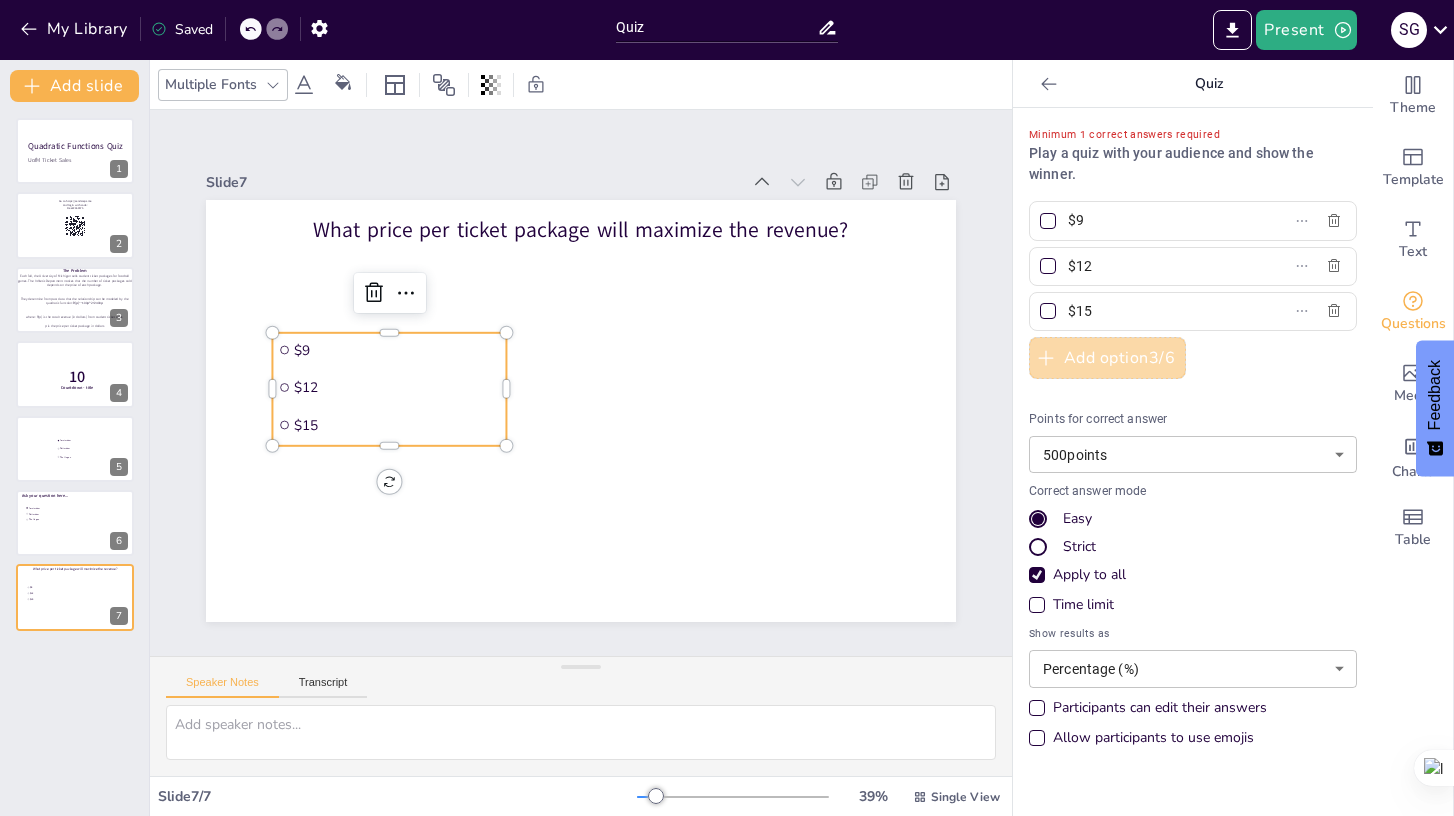 click on "Add option  3 / 6" at bounding box center [1107, 358] 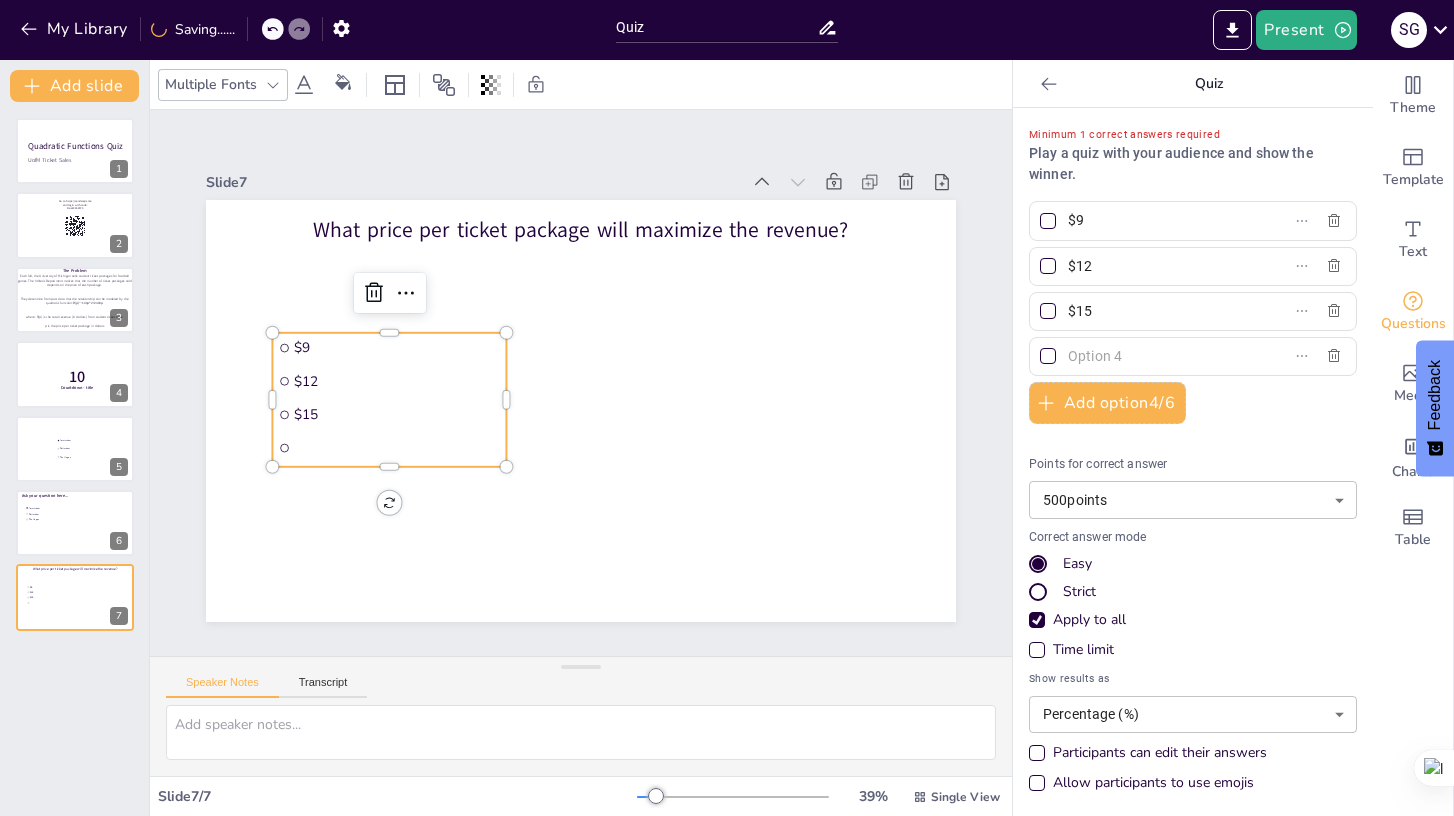 click at bounding box center (1161, 356) 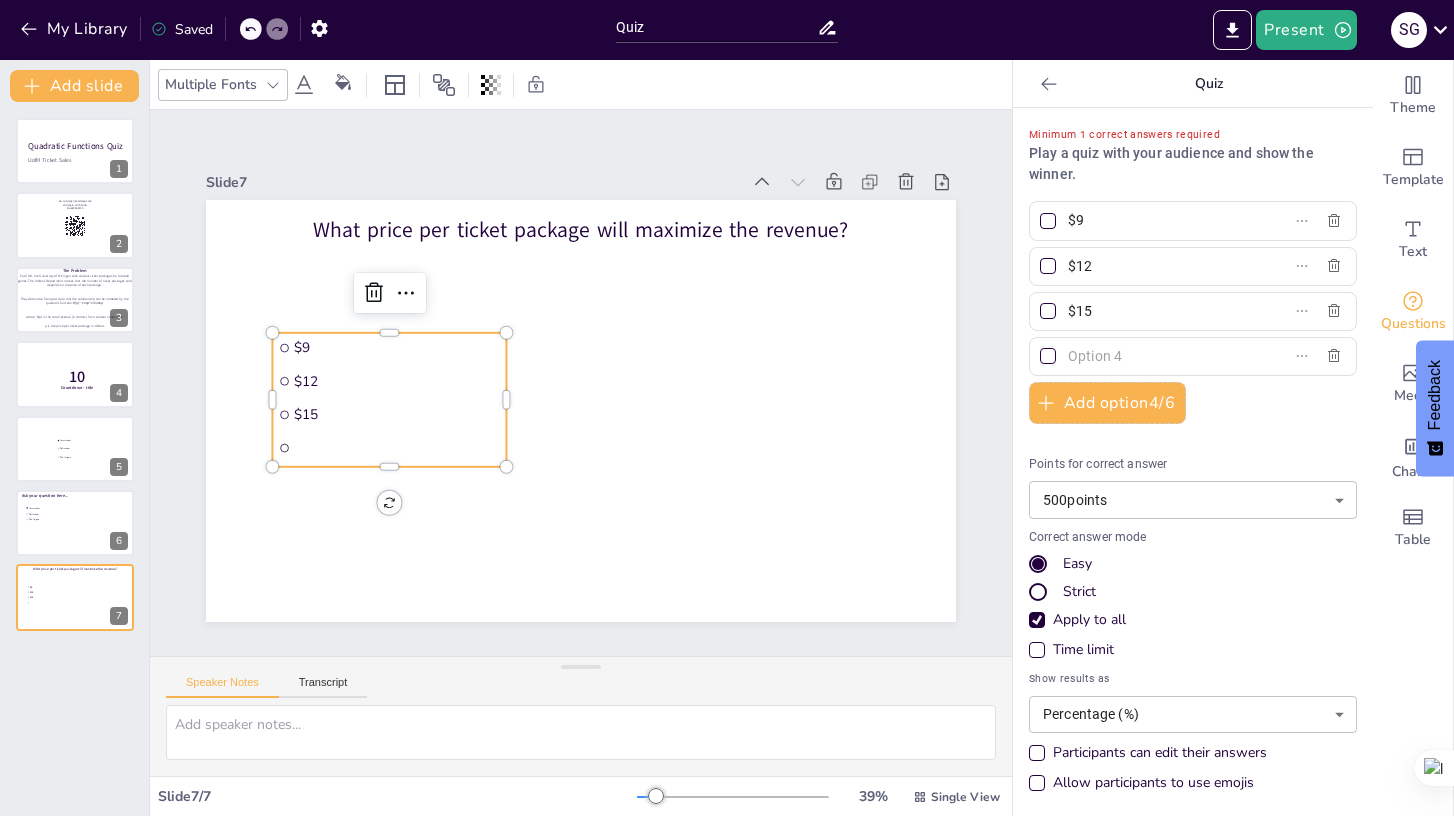 type on "4" 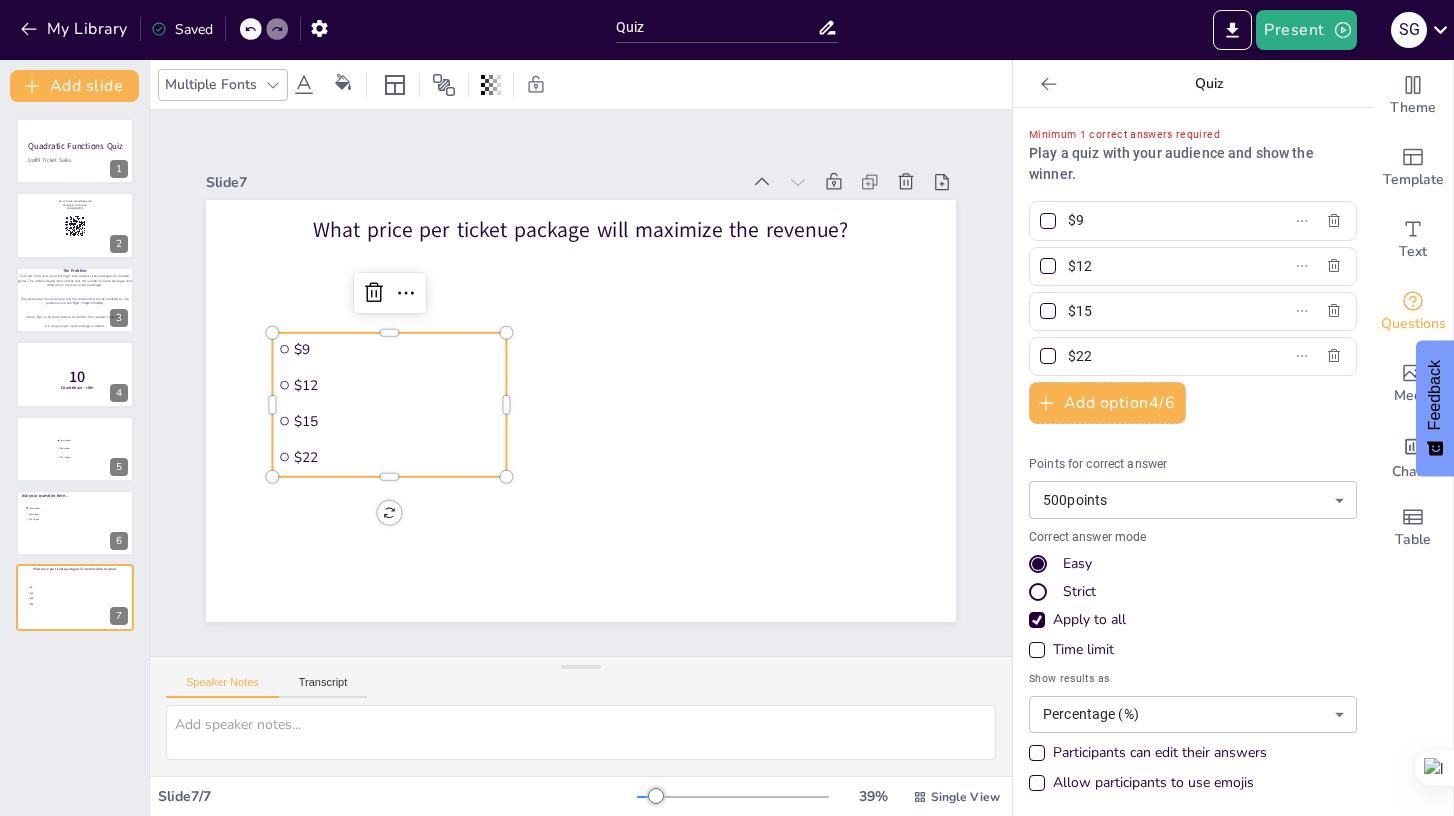 type on "$22" 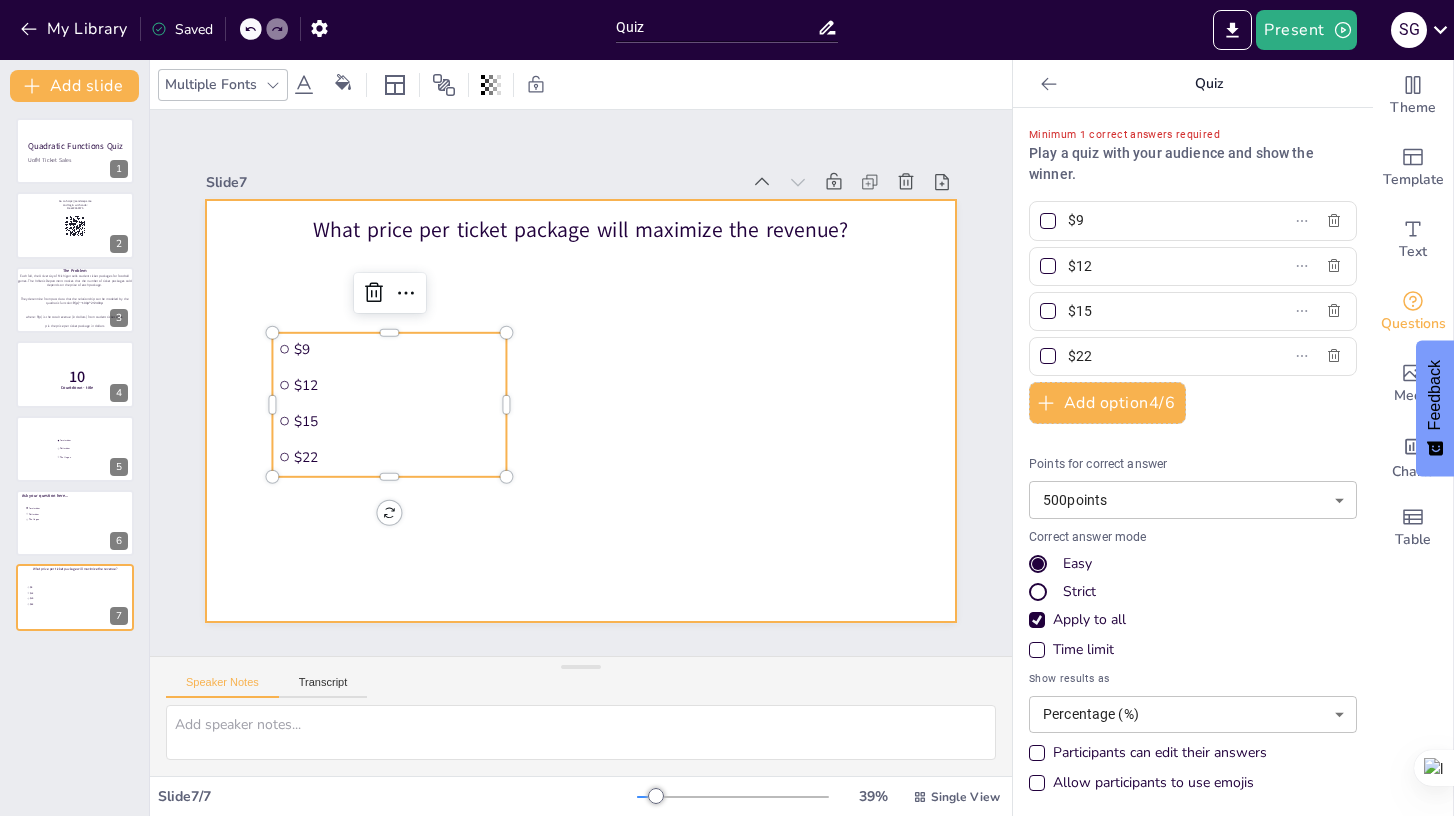 click at bounding box center (581, 411) 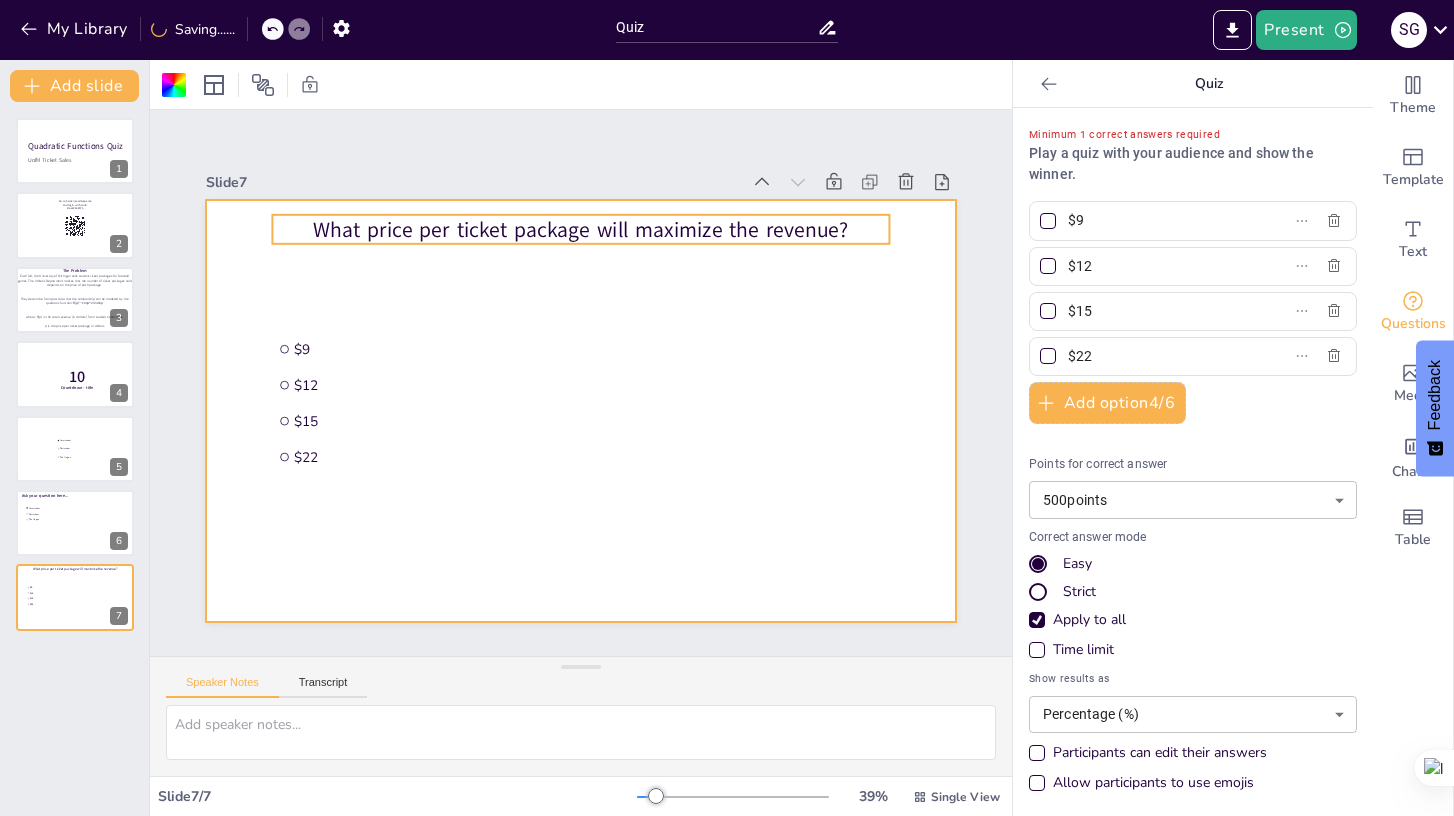 click on "What price per ticket package will maximize the revenue?" at bounding box center [580, 229] 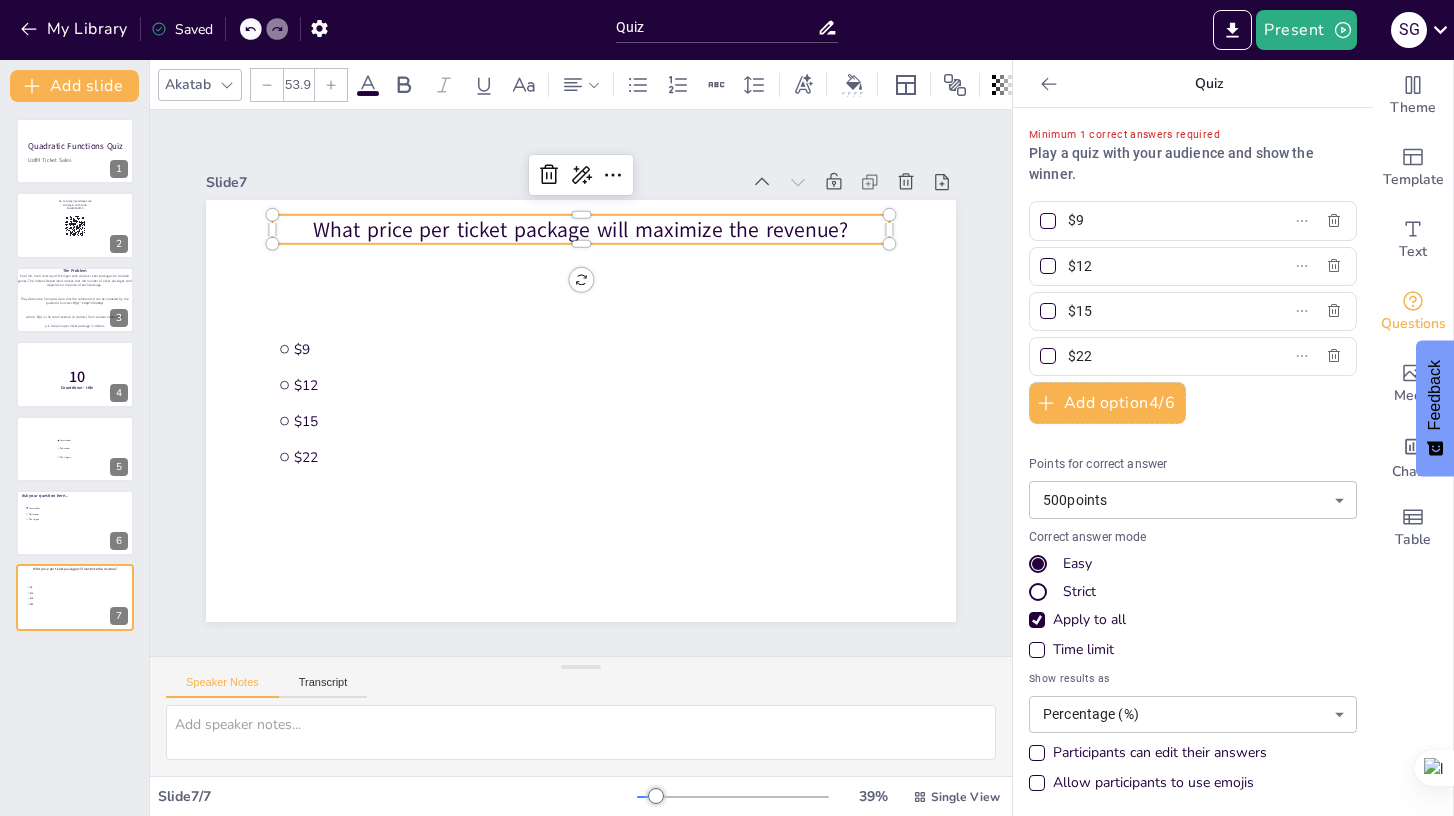click on "What price per ticket package will maximize the revenue?" at bounding box center [580, 229] 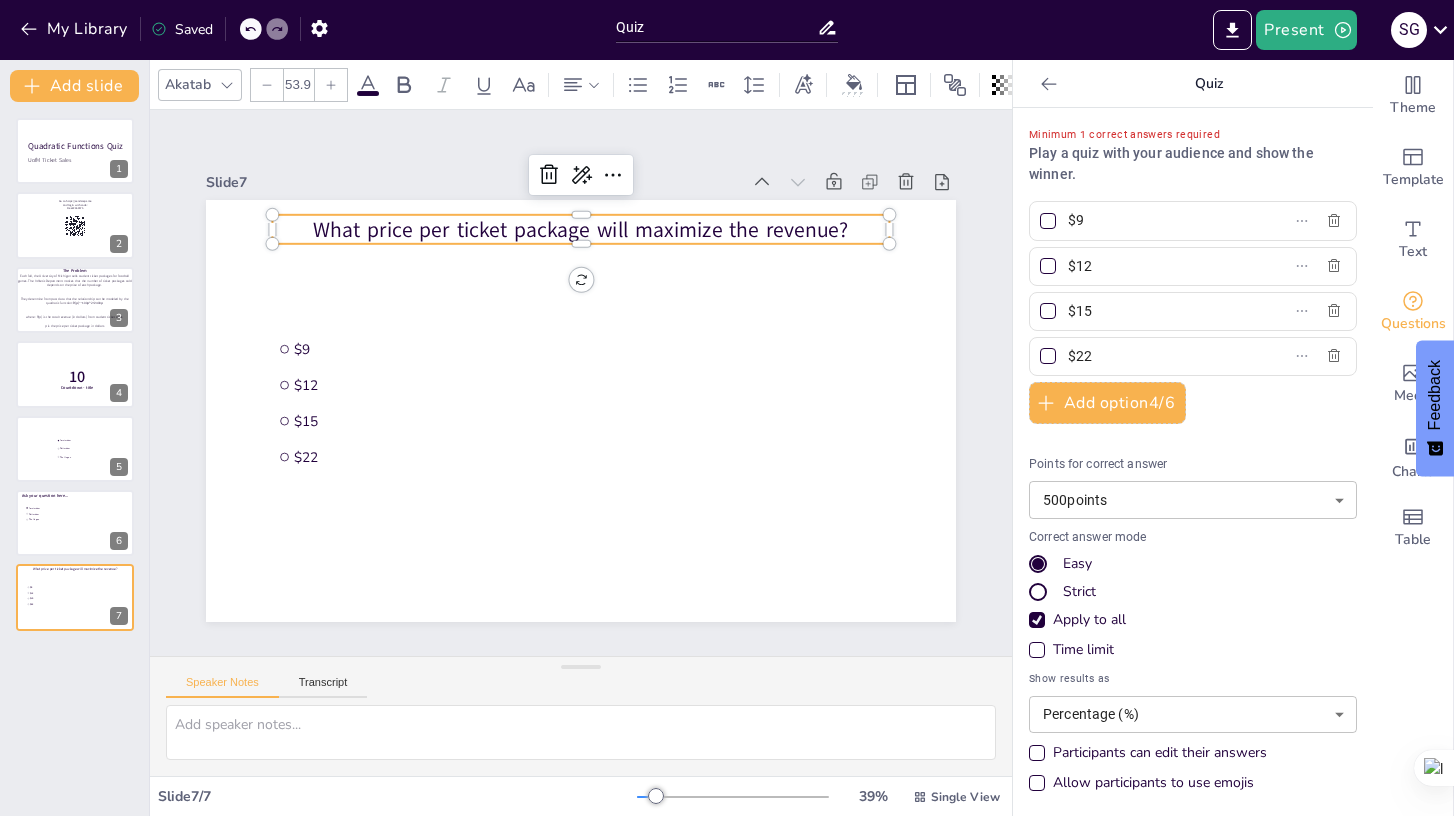 click on "What price per ticket package will maximize the revenue?" at bounding box center (580, 229) 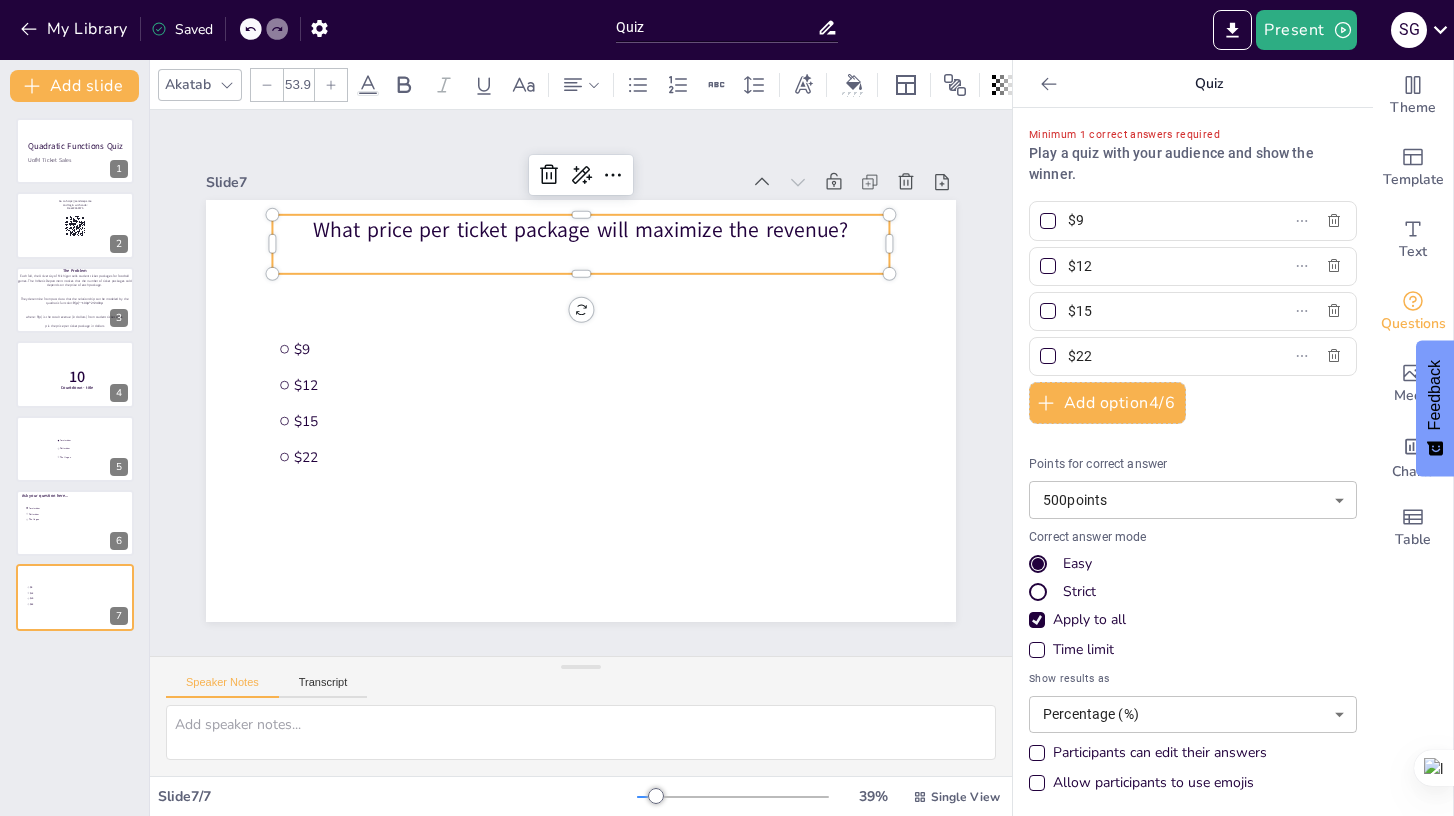 type 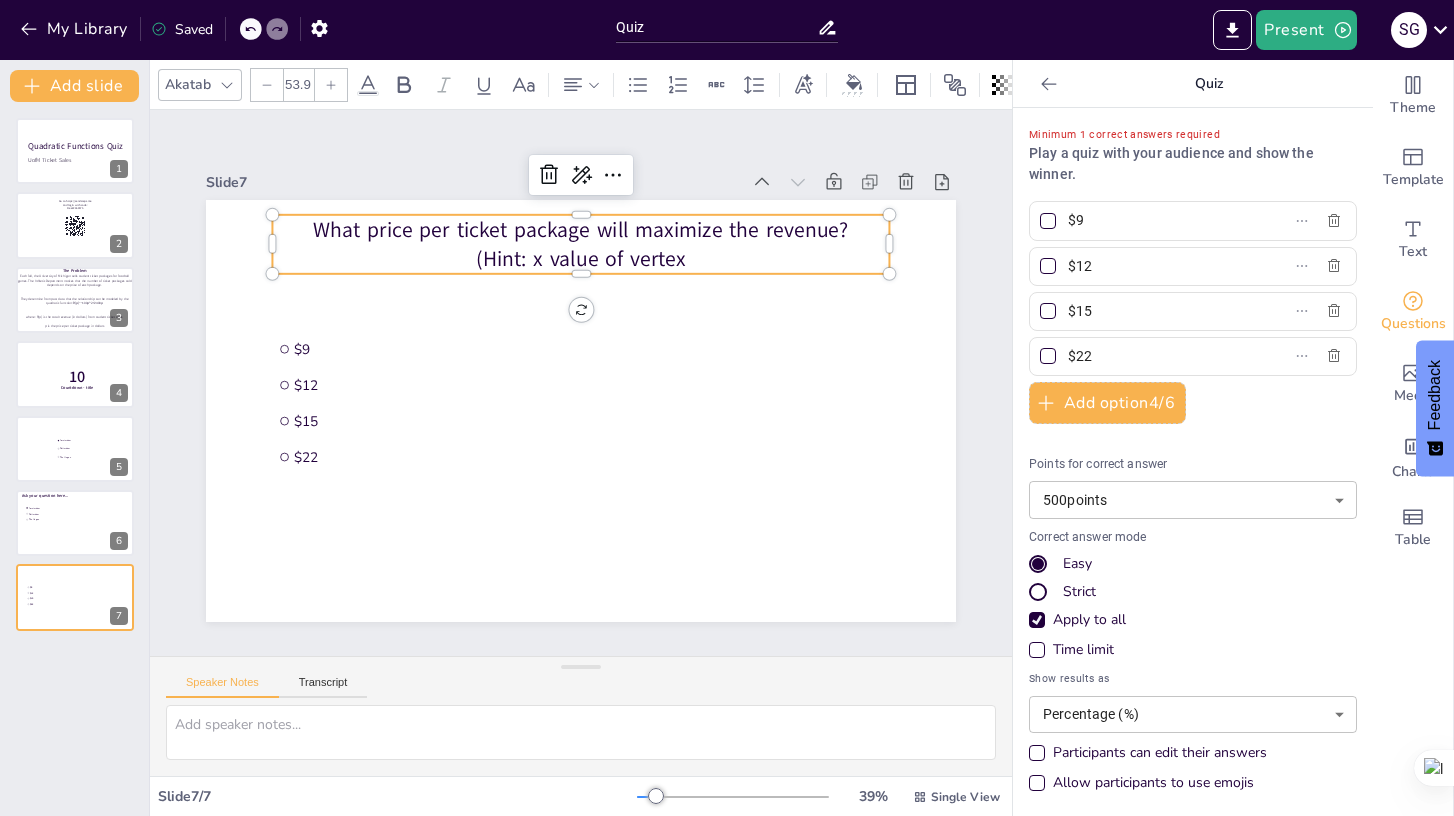 click on "(Hint: x value of vertex" at bounding box center [580, 258] 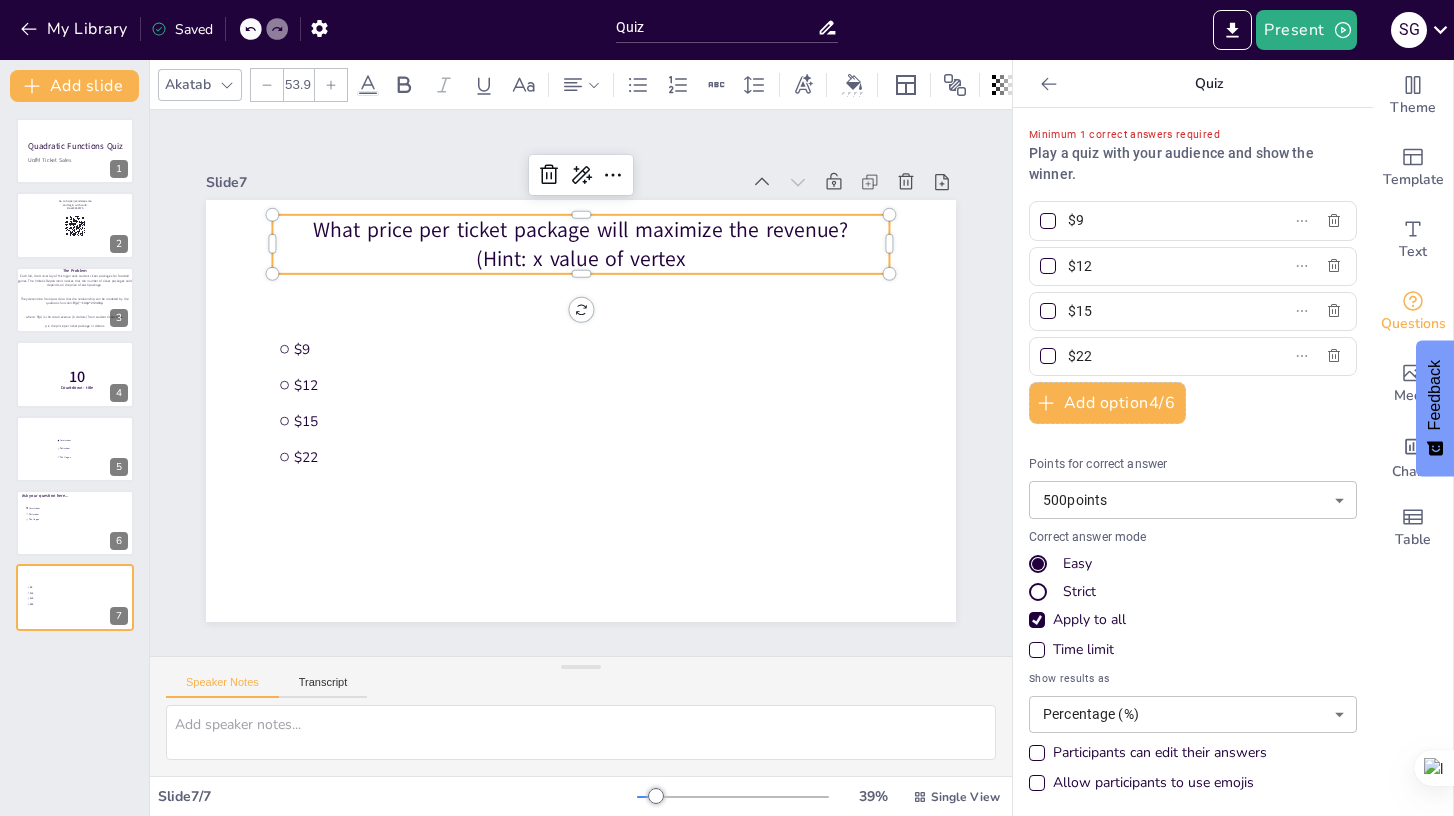 click on "(Hint: x value of vertex" at bounding box center [580, 258] 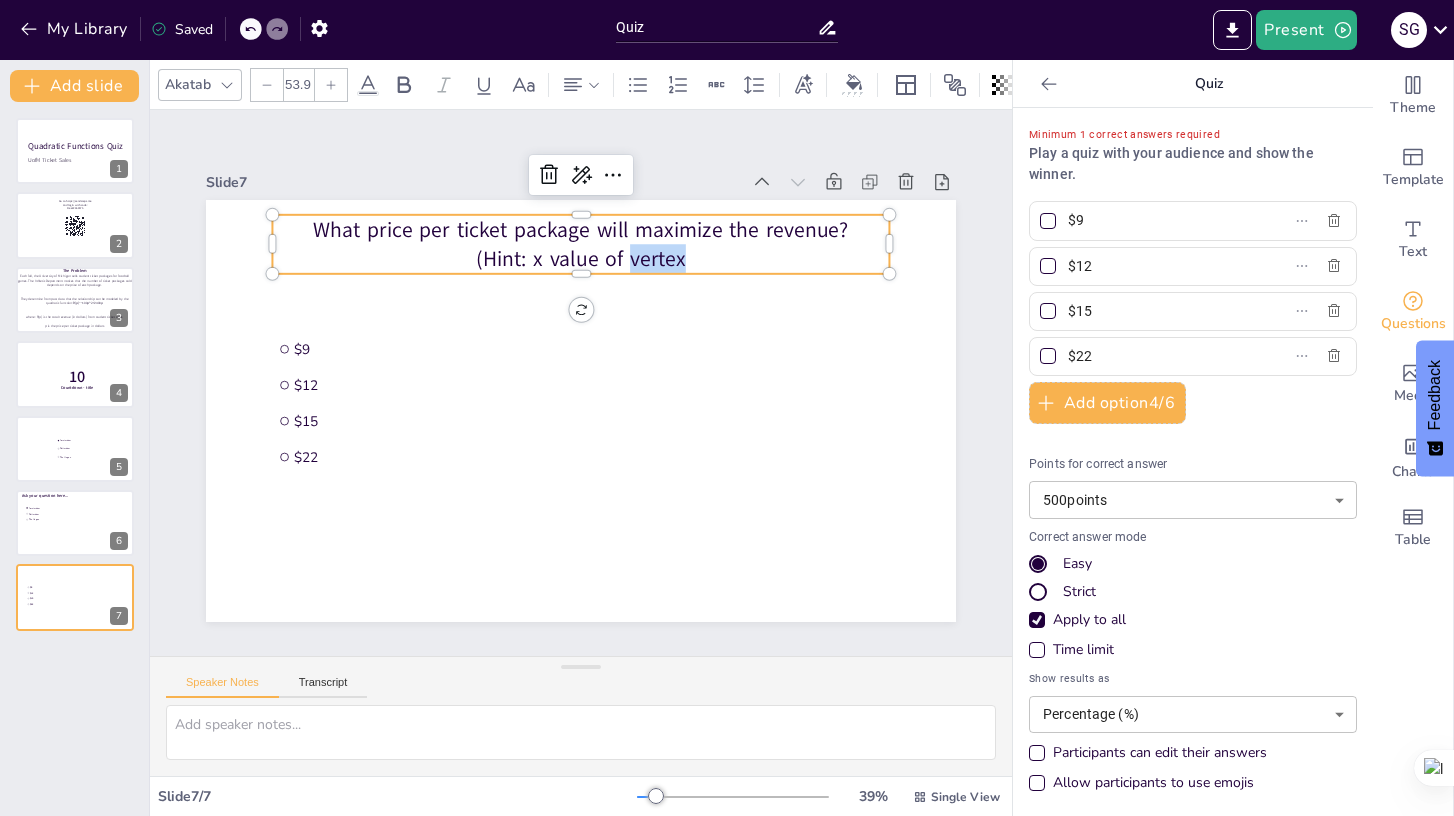 click on "(Hint: x value of vertex" at bounding box center [580, 258] 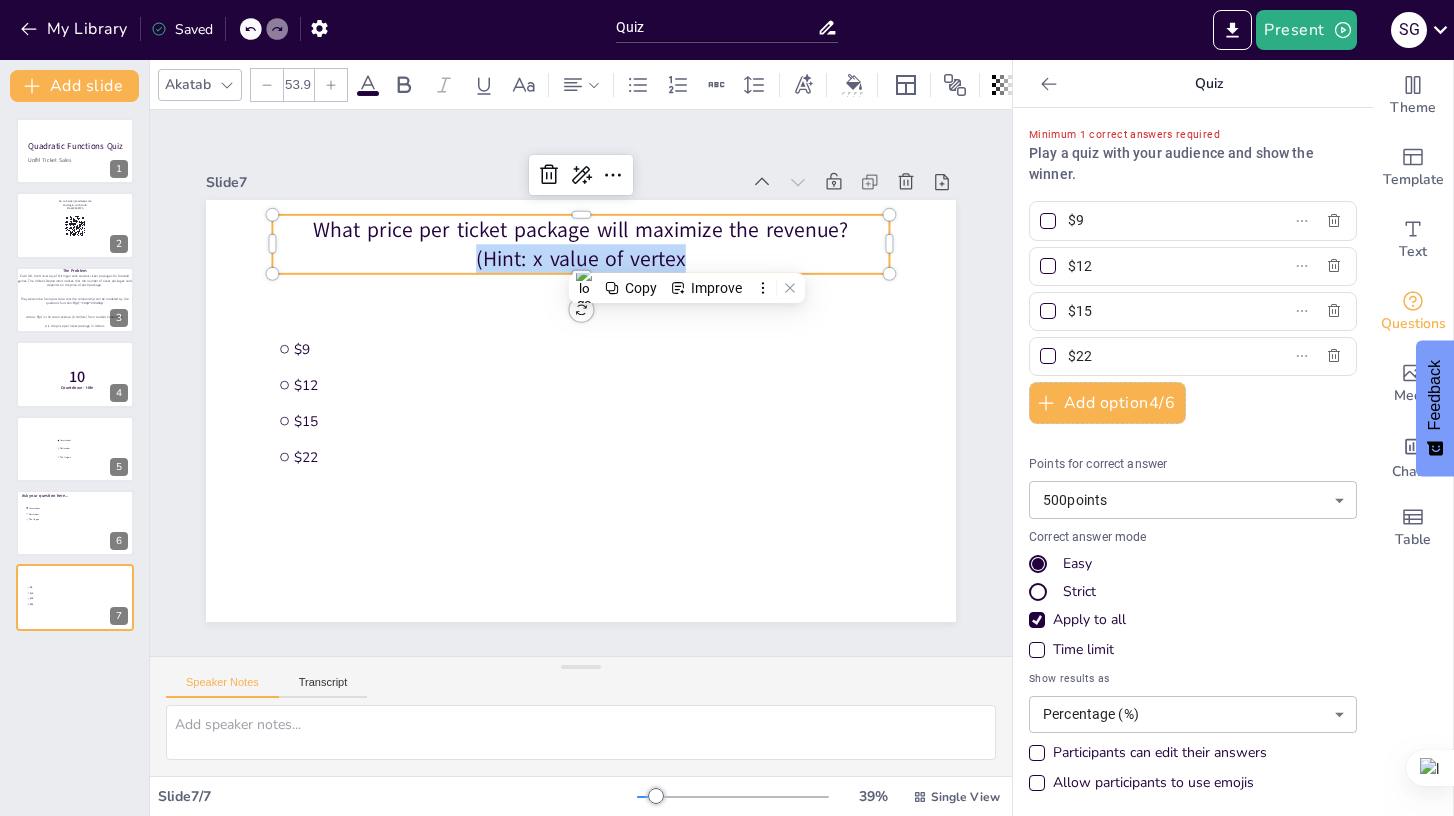 click on "(Hint: x value of vertex" at bounding box center (580, 258) 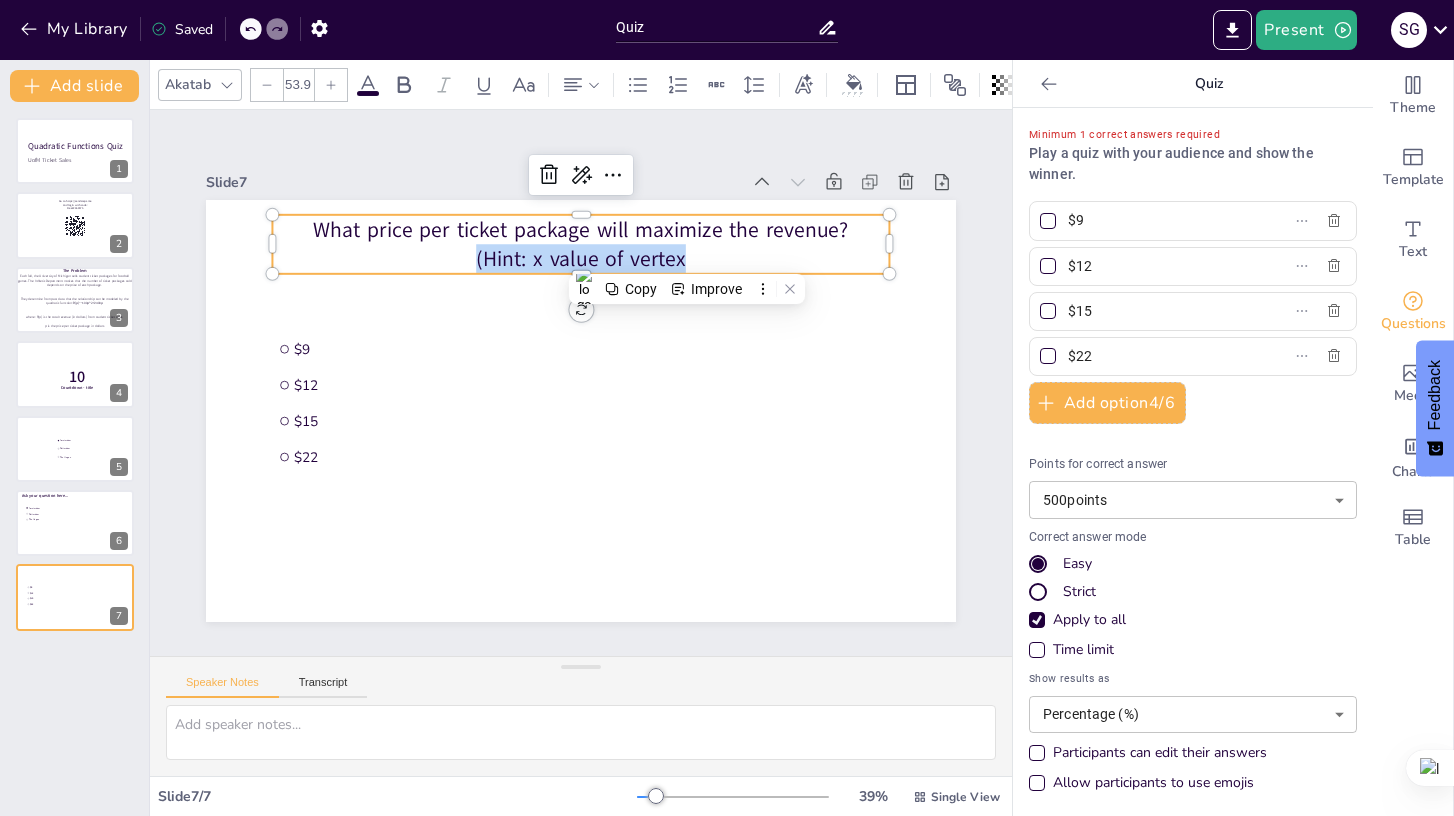 click on "(Hint: x value of vertex" at bounding box center [580, 258] 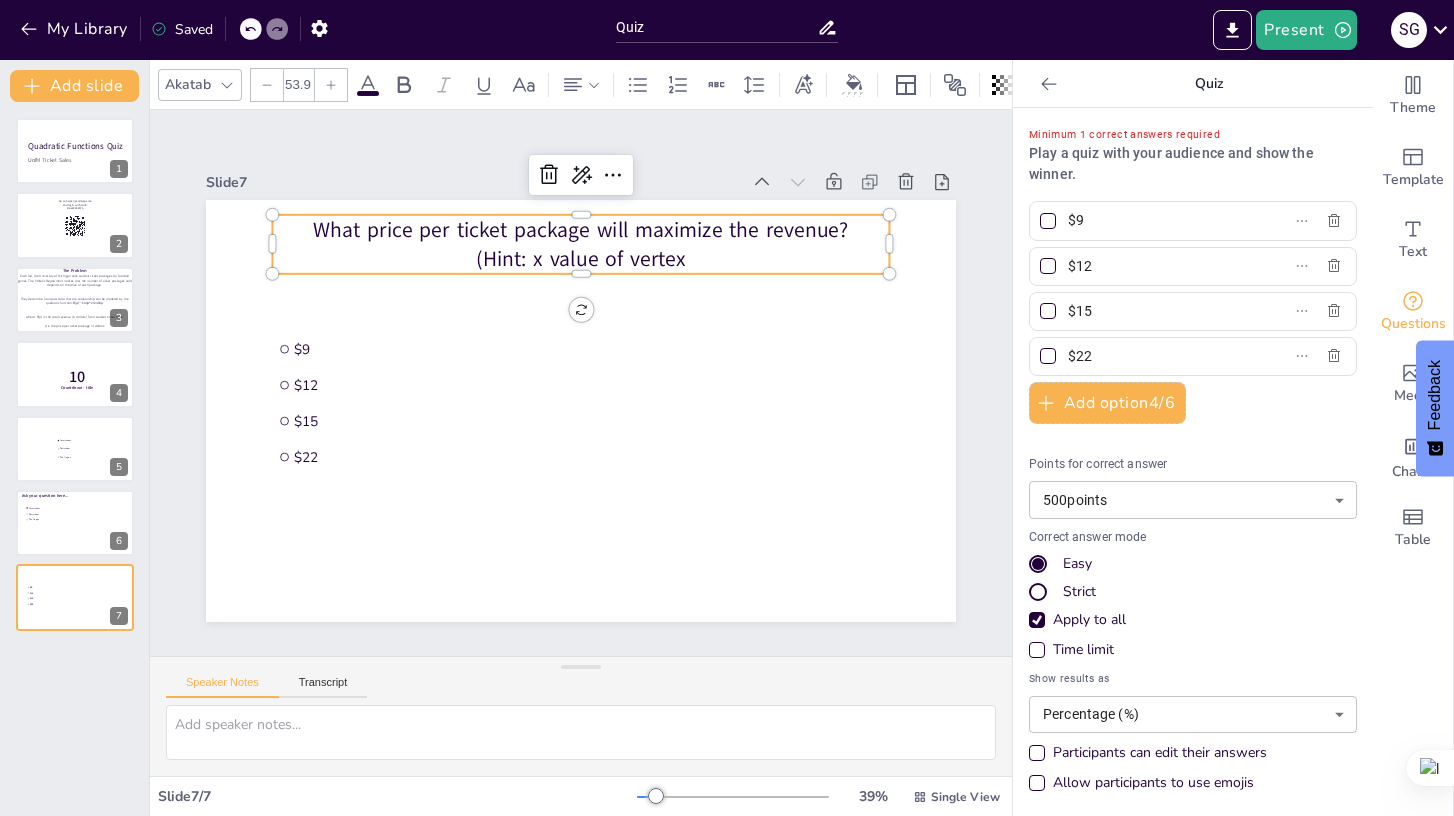 click on "(Hint: x value of vertex" at bounding box center (580, 258) 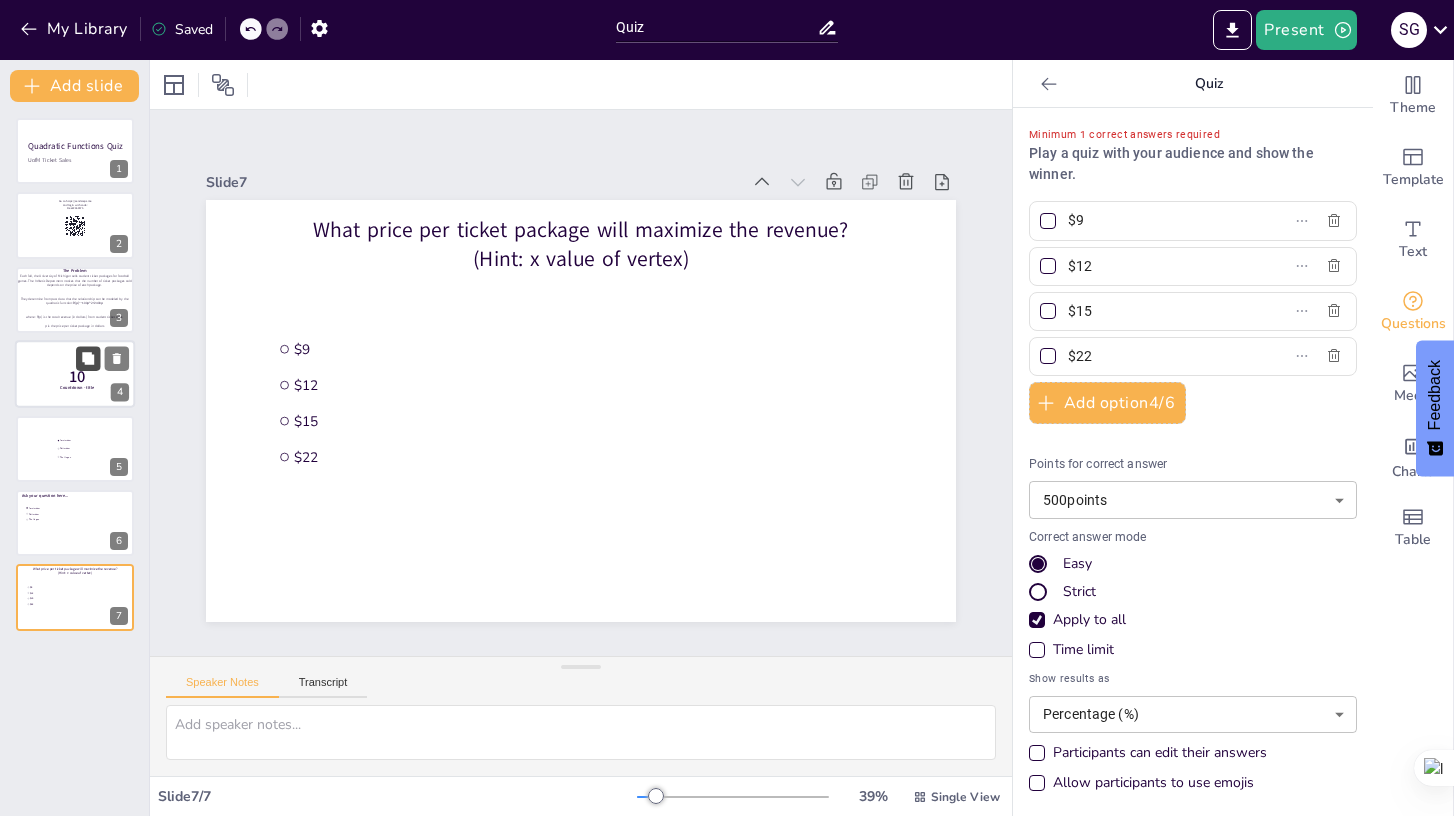click 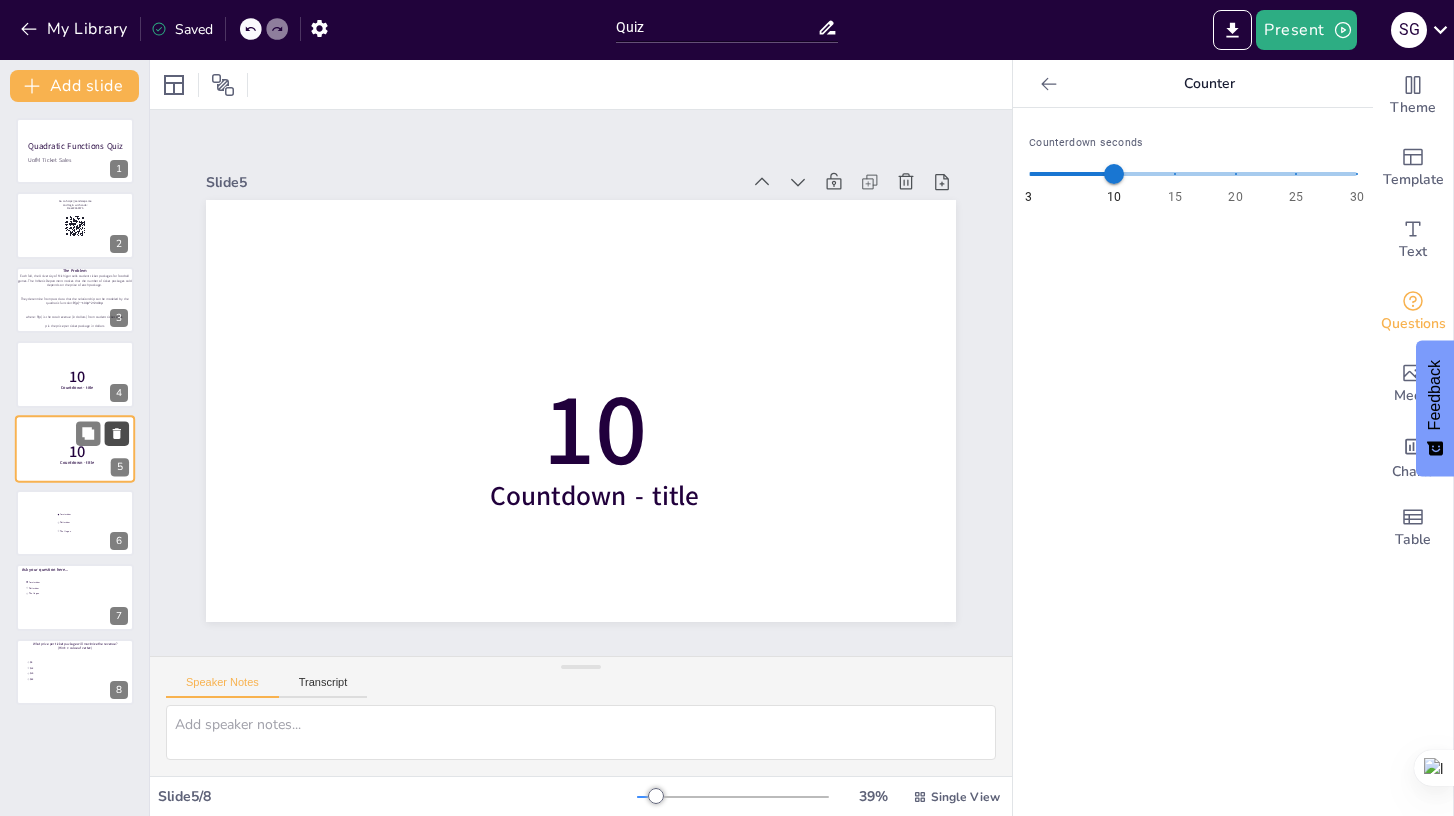 click 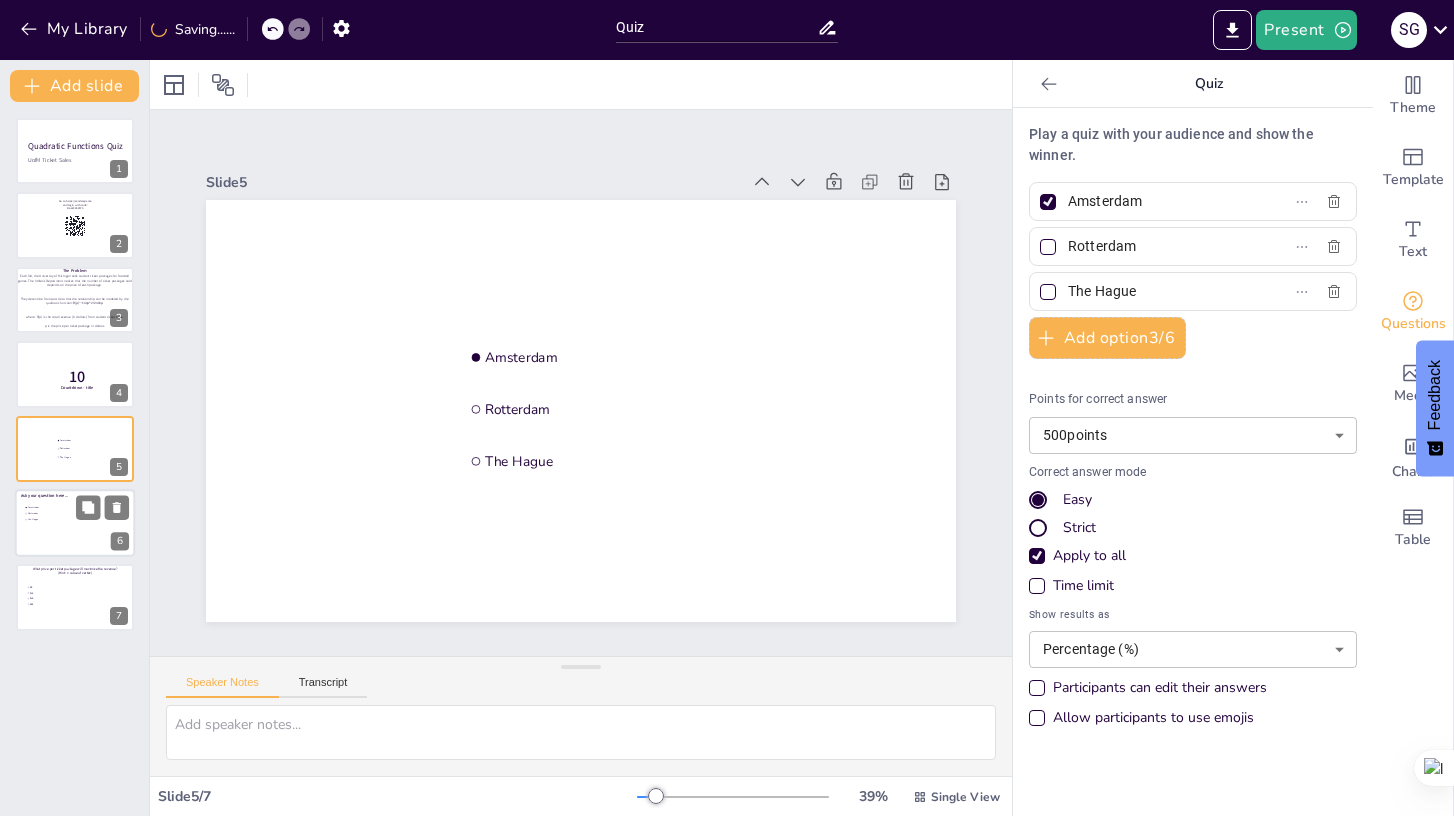 click on "The Hague" at bounding box center [43, 520] 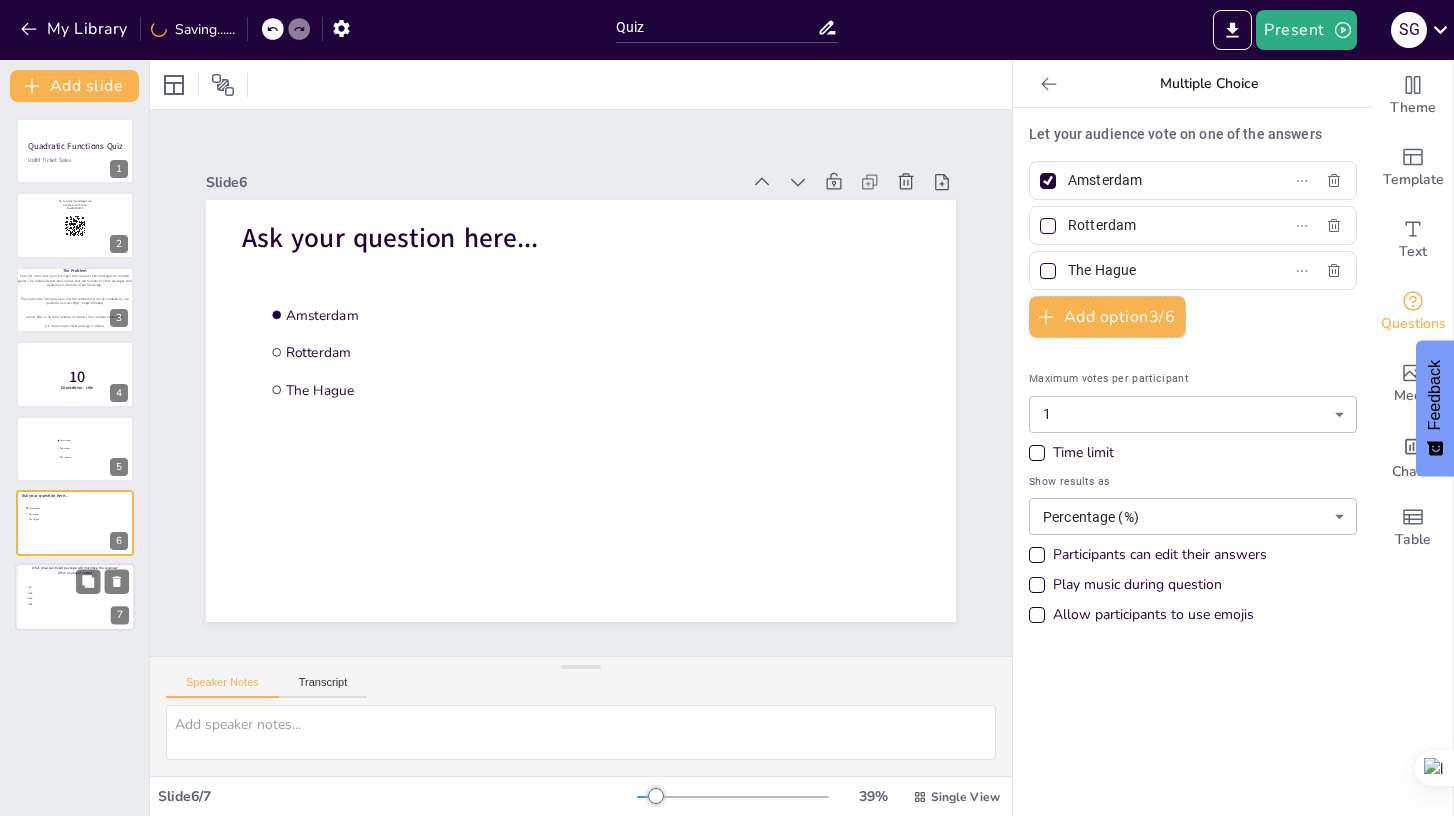 click on "$9" at bounding box center (44, 587) 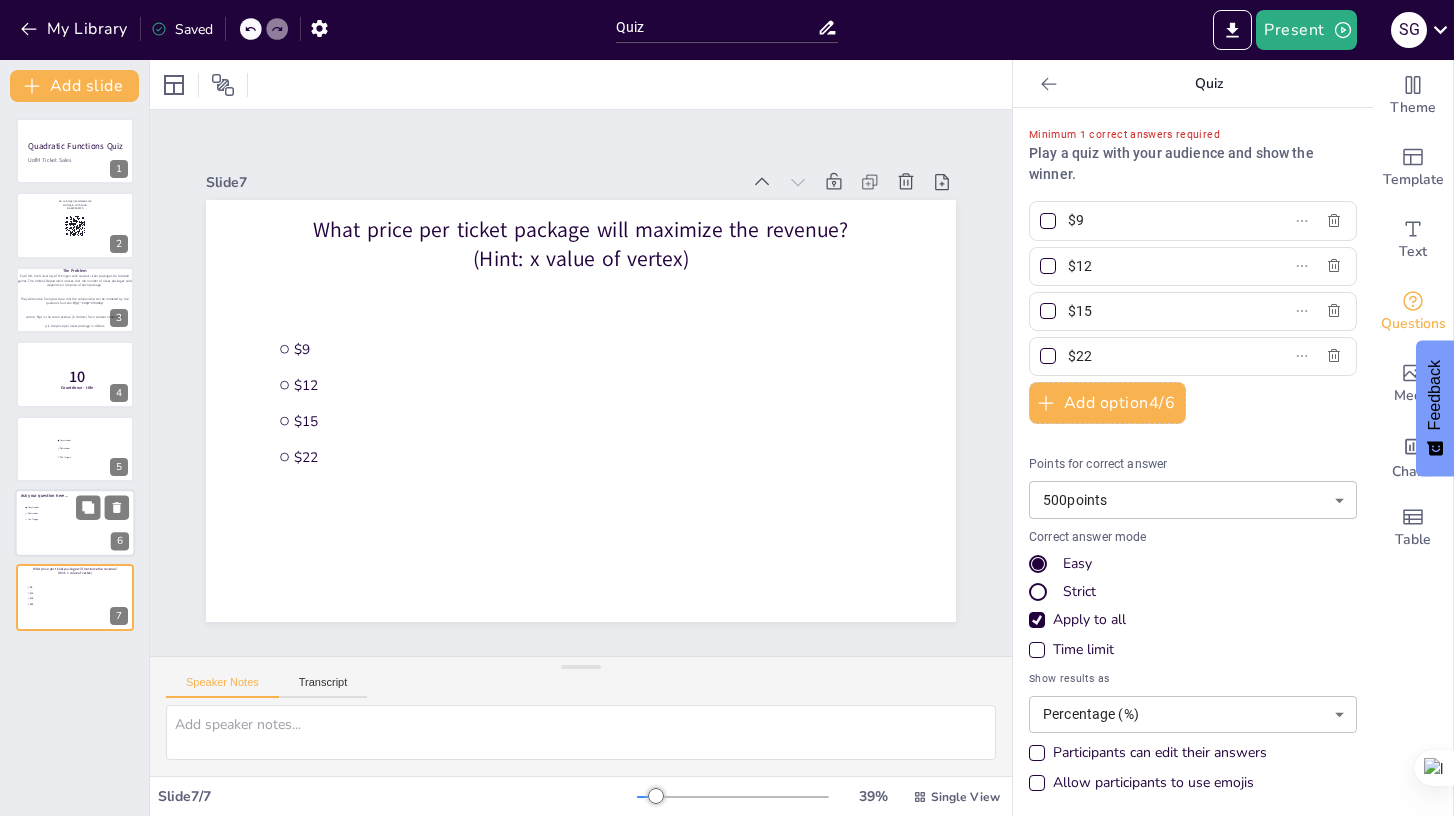 click at bounding box center [75, 523] 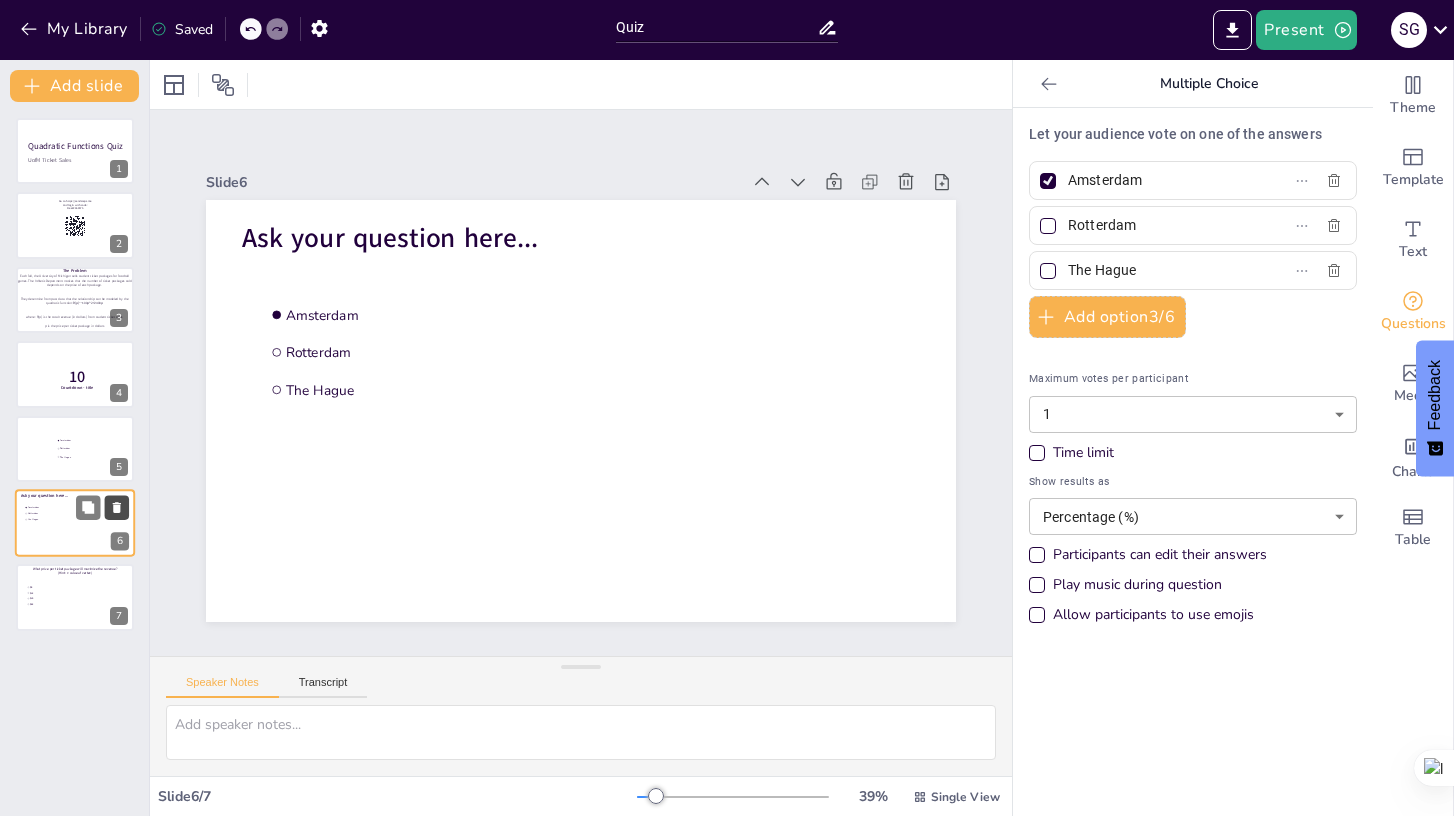 click at bounding box center (117, 507) 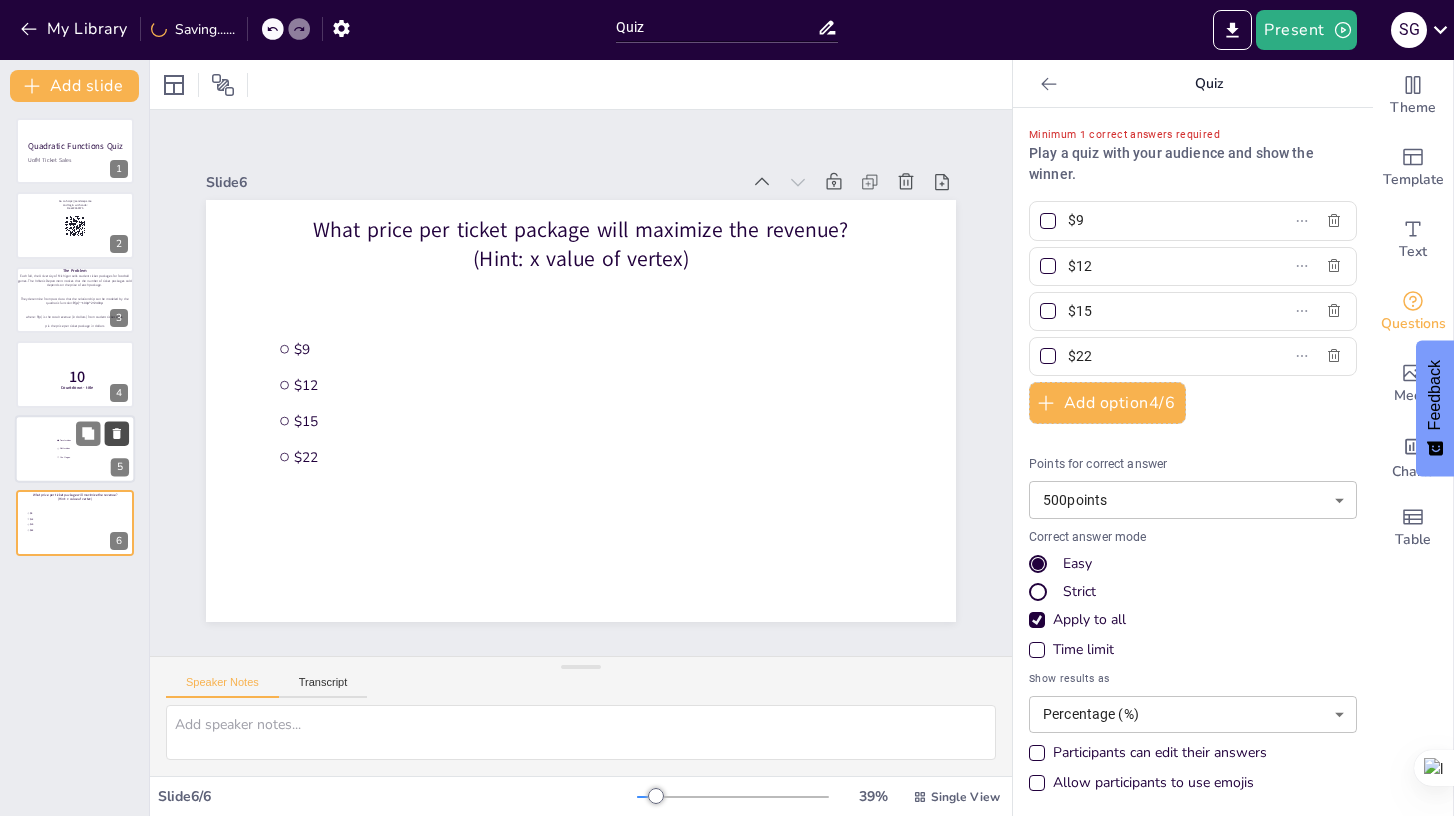 click 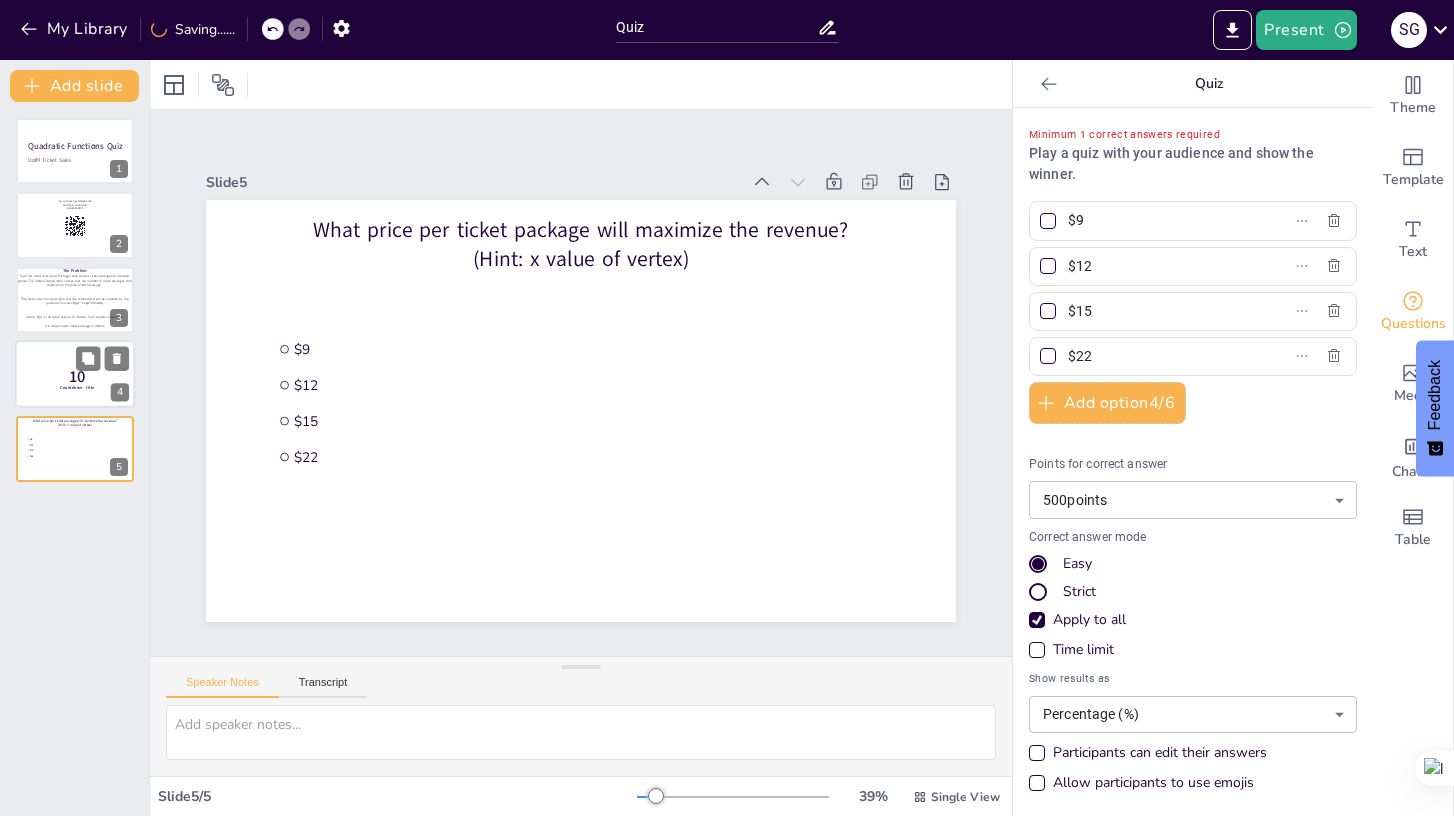 click on "10" at bounding box center (77, 377) 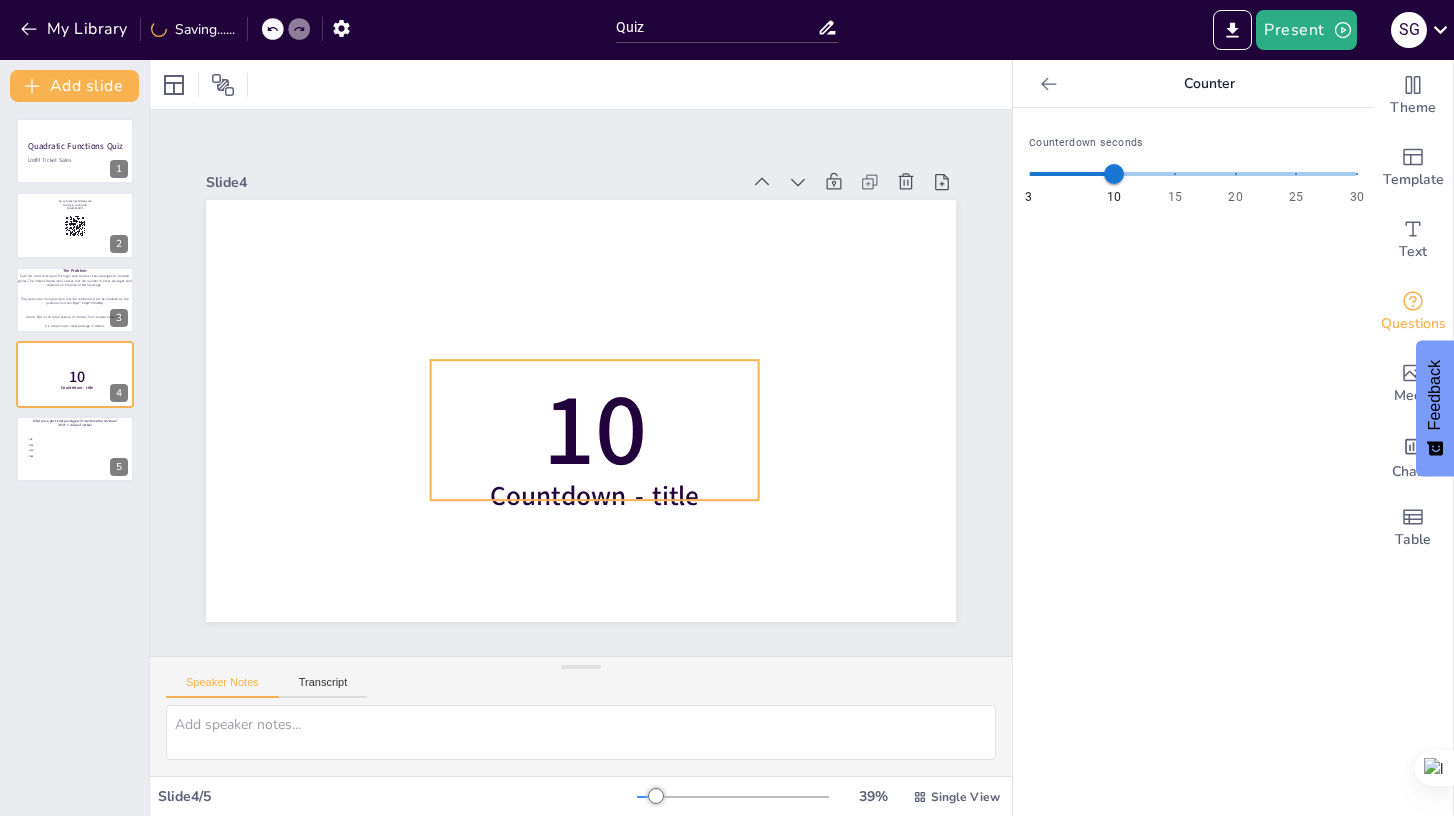 click on "10" at bounding box center (595, 429) 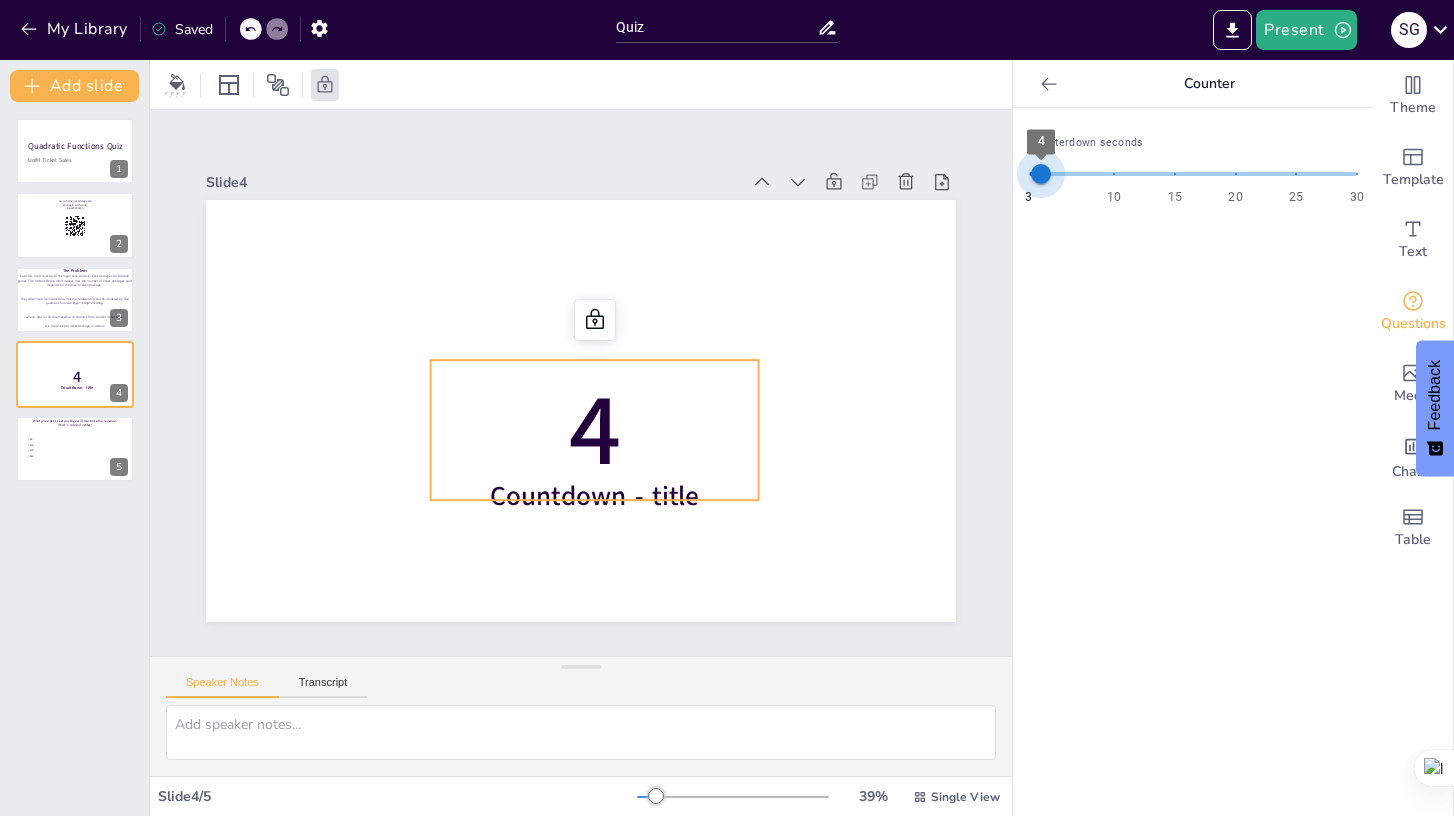 type on "3" 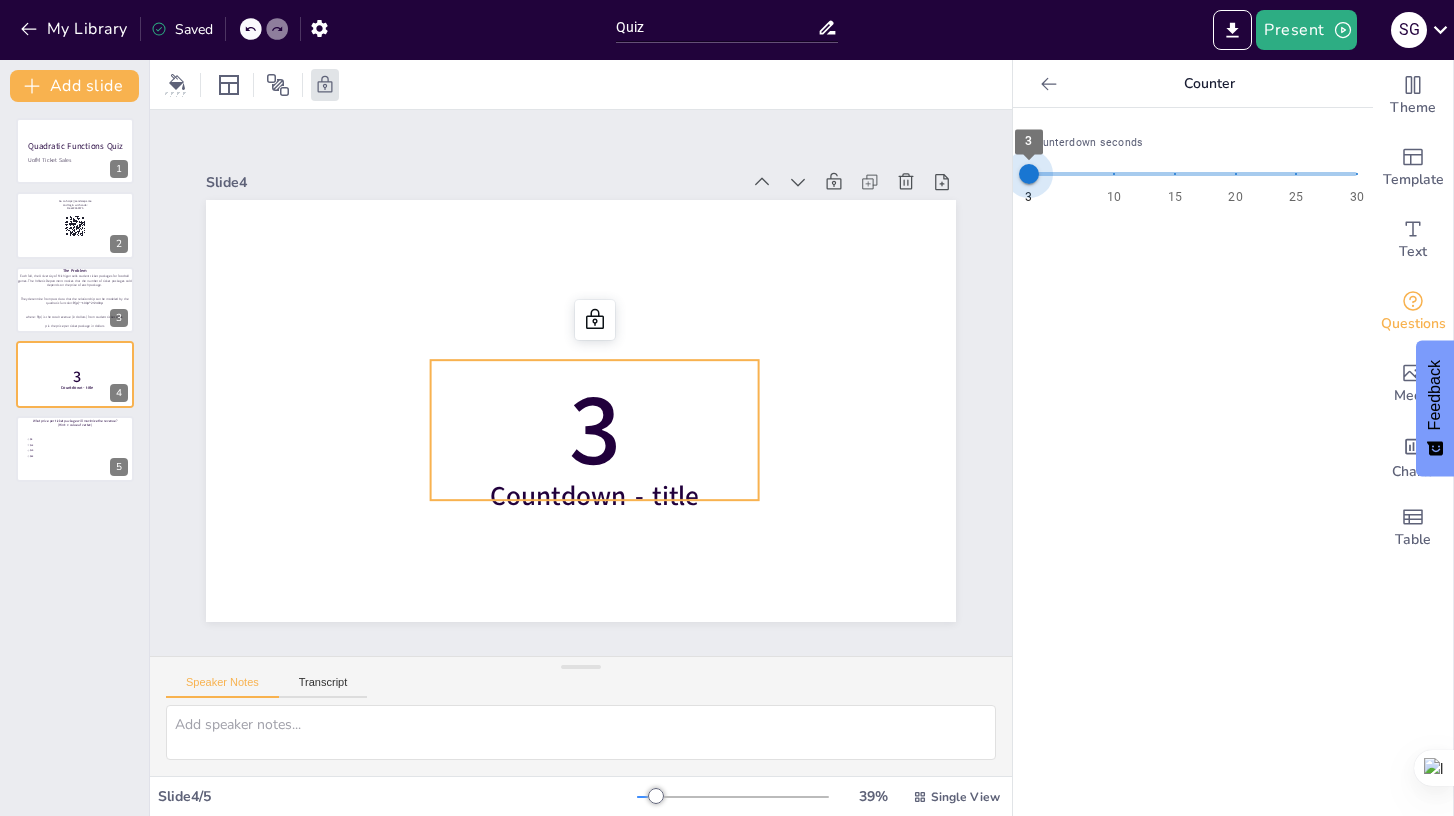 drag, startPoint x: 1114, startPoint y: 173, endPoint x: 995, endPoint y: 173, distance: 119 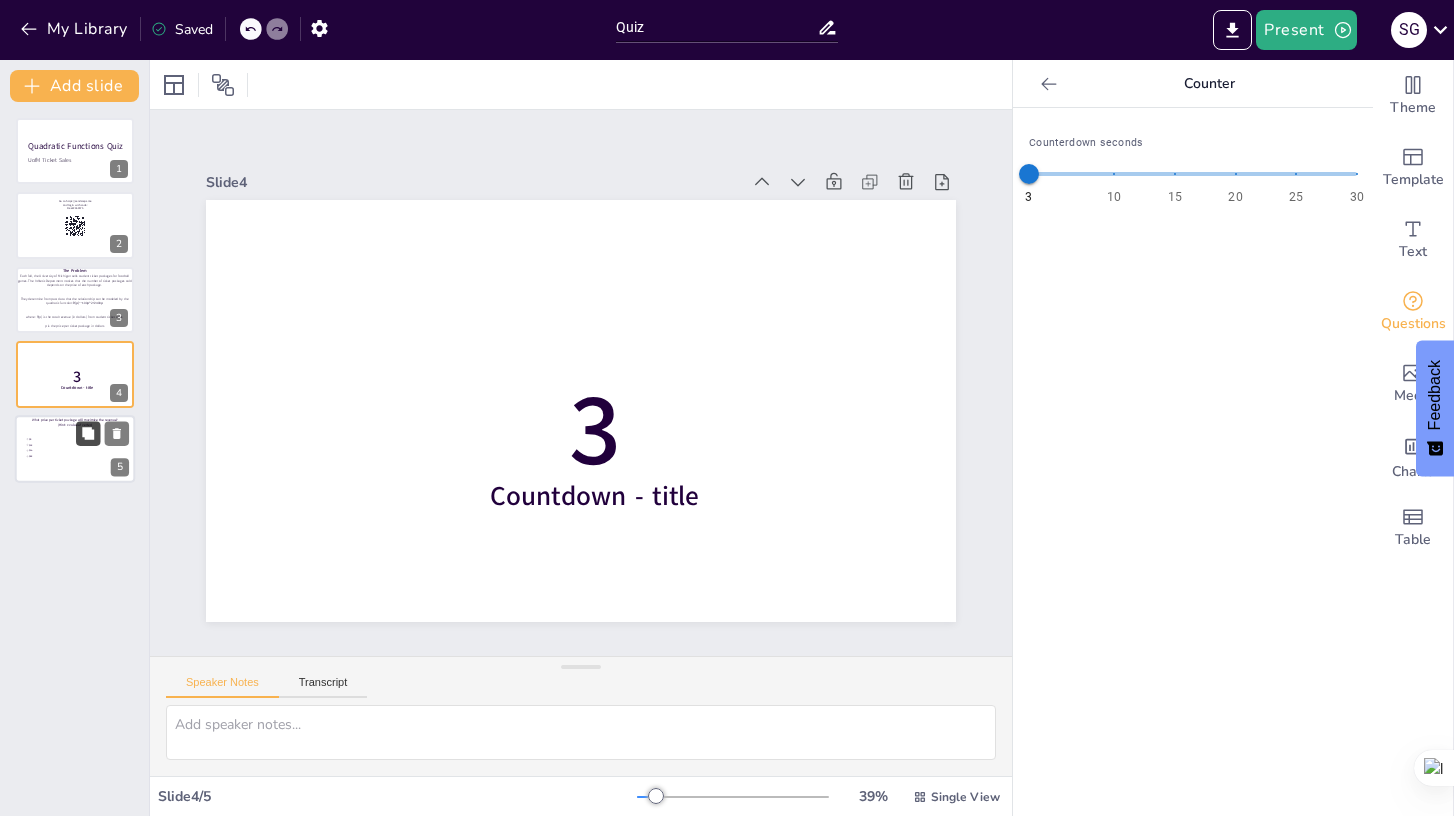 click at bounding box center (88, 433) 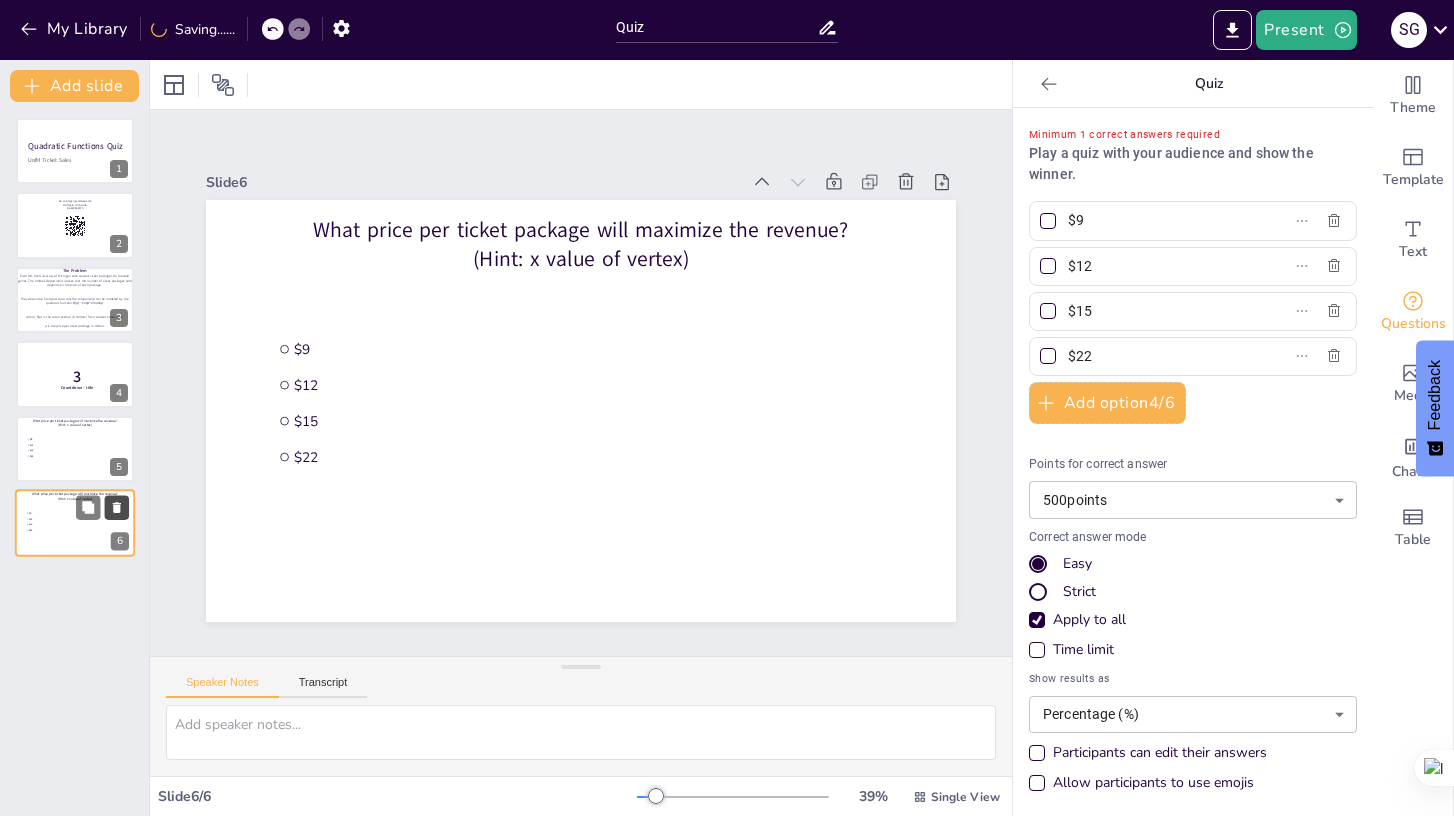 click 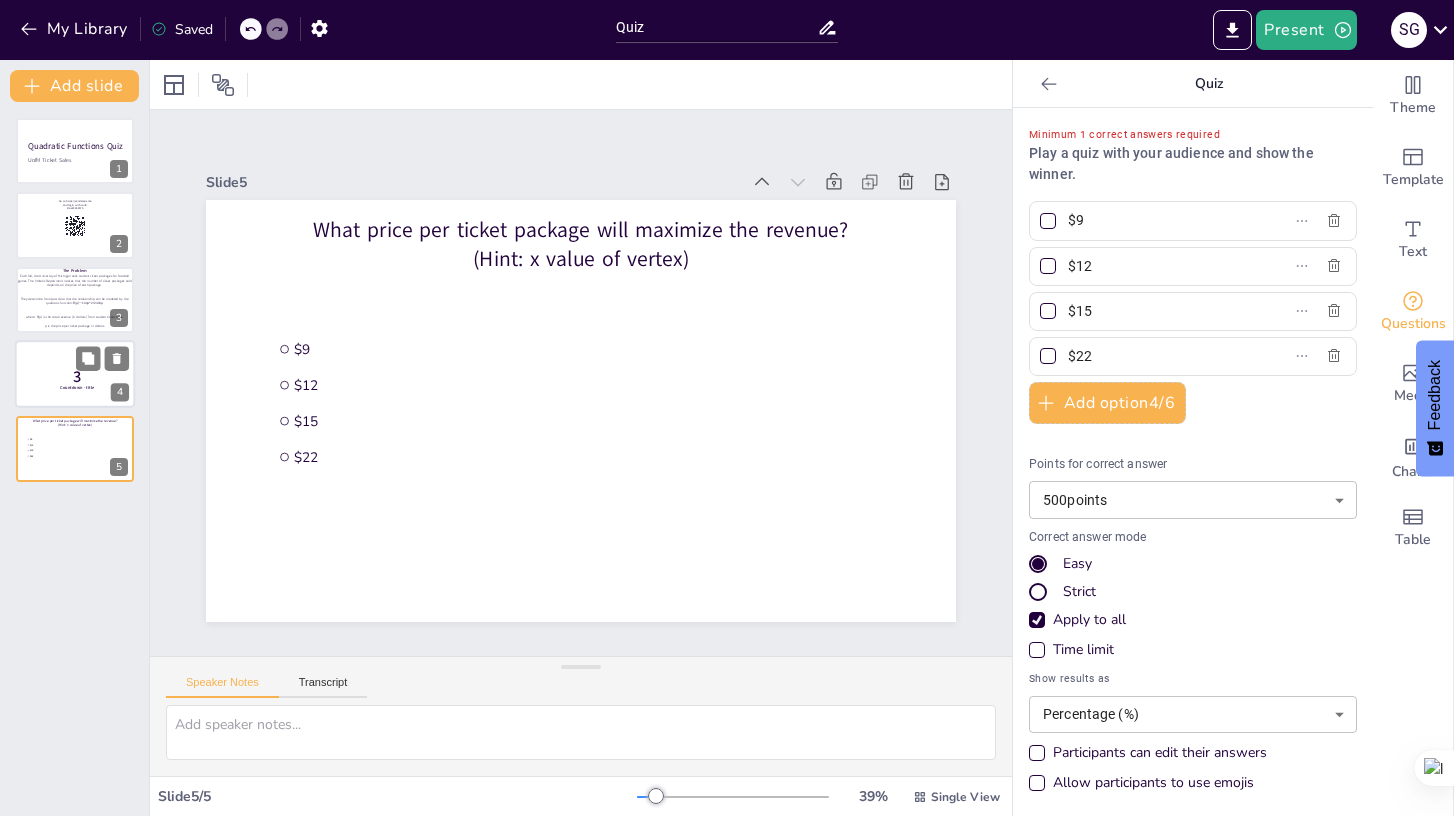 click on "3" at bounding box center (77, 377) 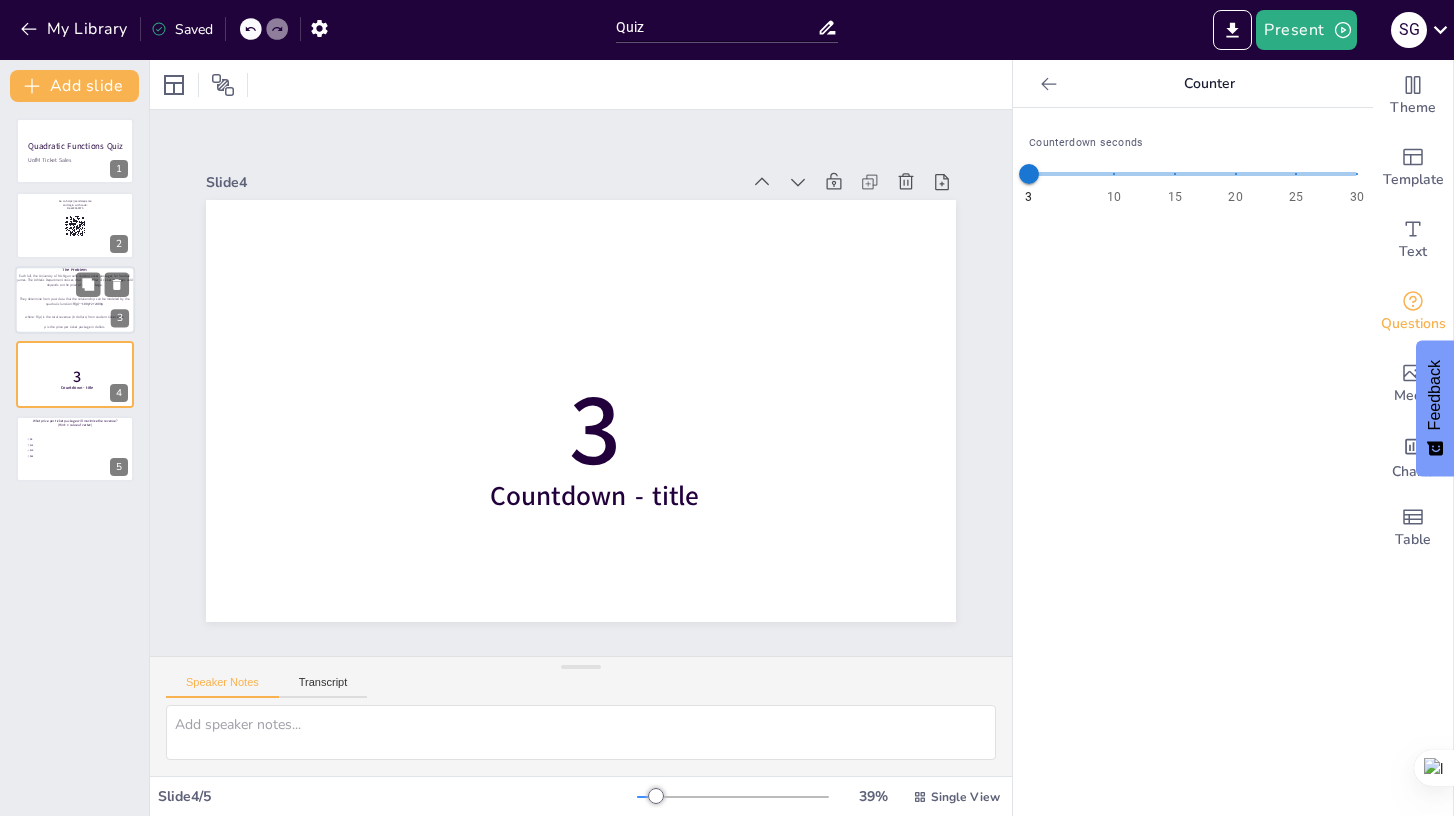 click on "where: R(p) is the total revenue (in dollars) from student ticket sales" at bounding box center [74, 317] 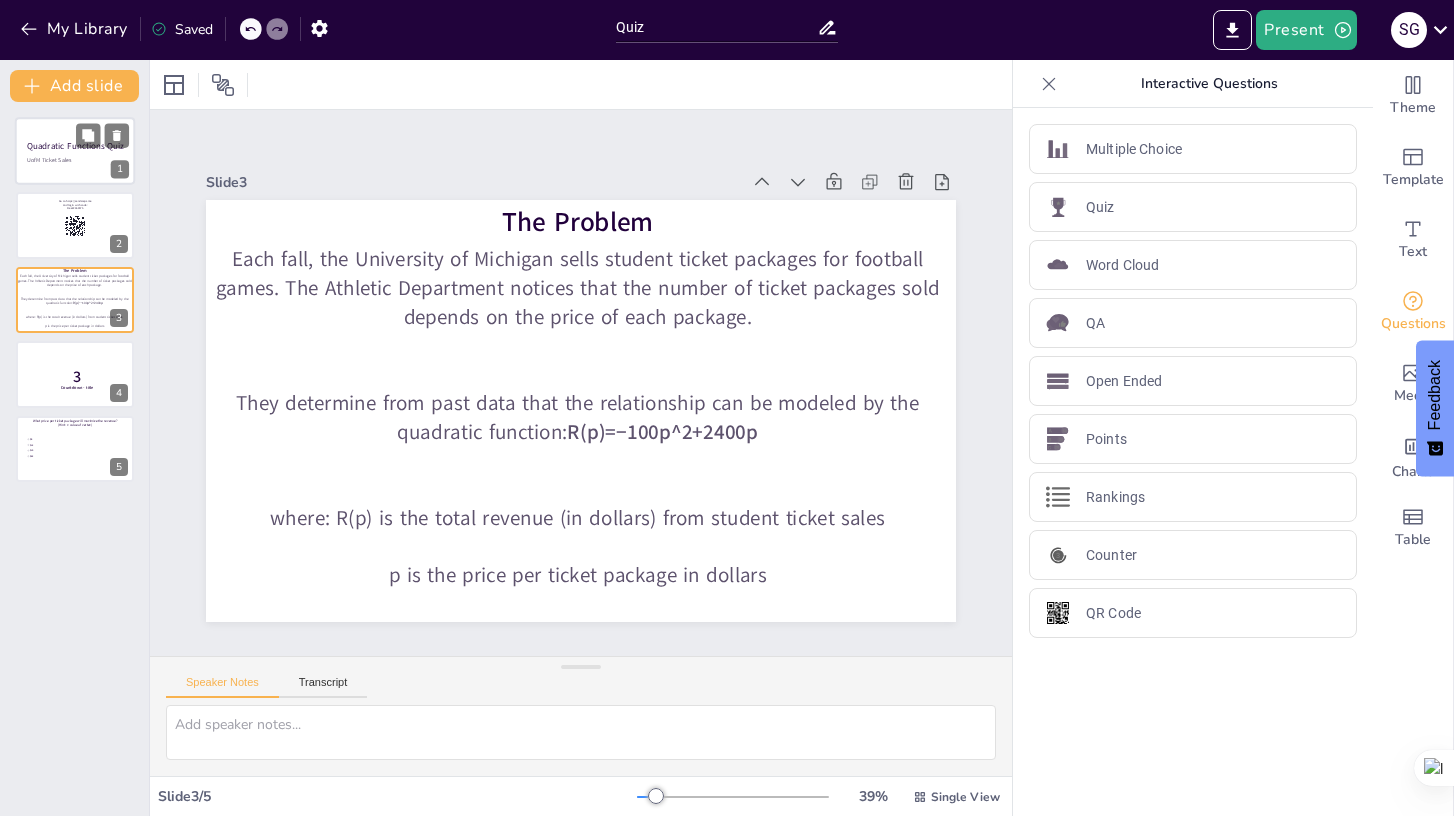 click at bounding box center (75, 151) 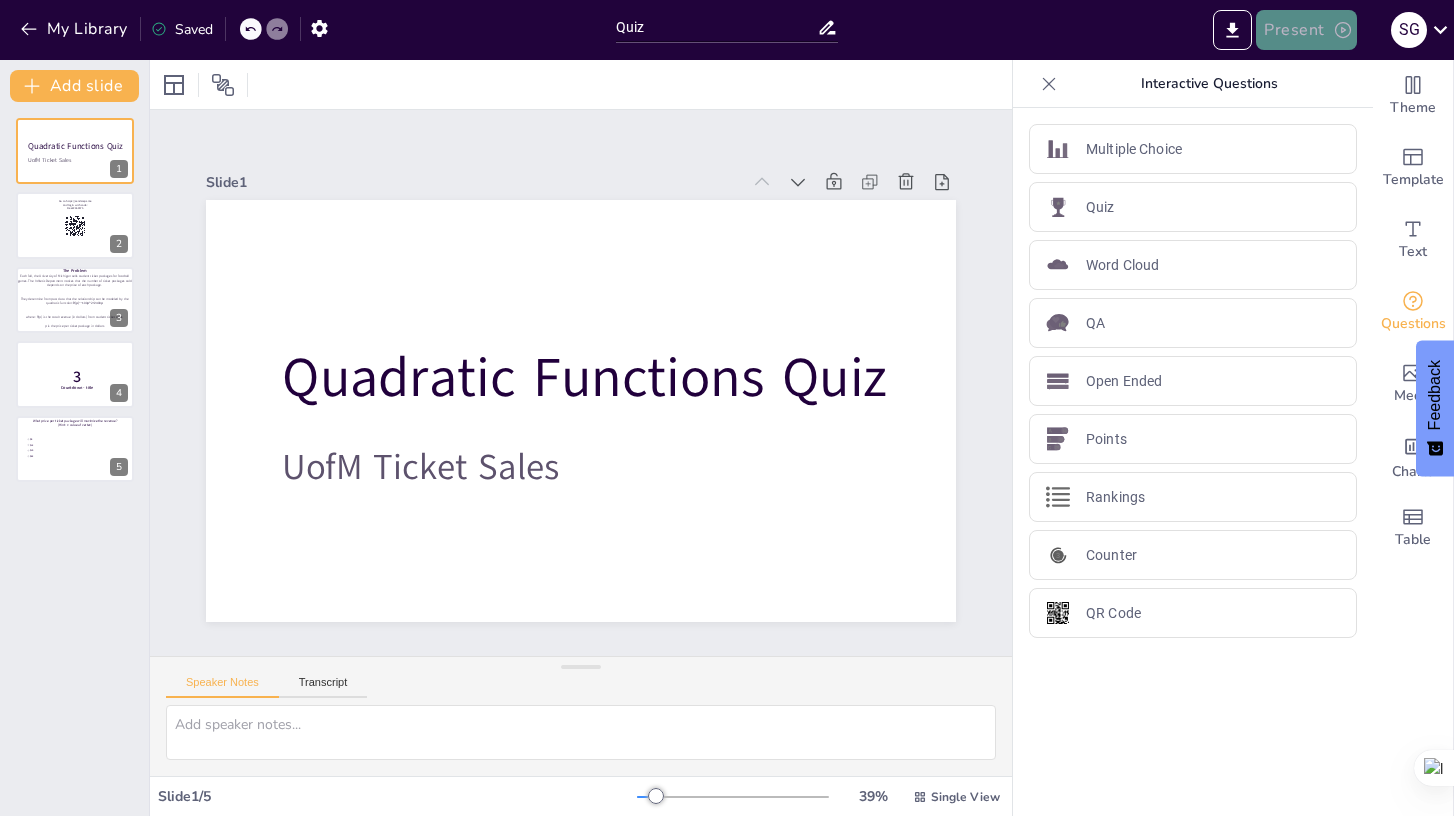 click on "Present" at bounding box center [1306, 30] 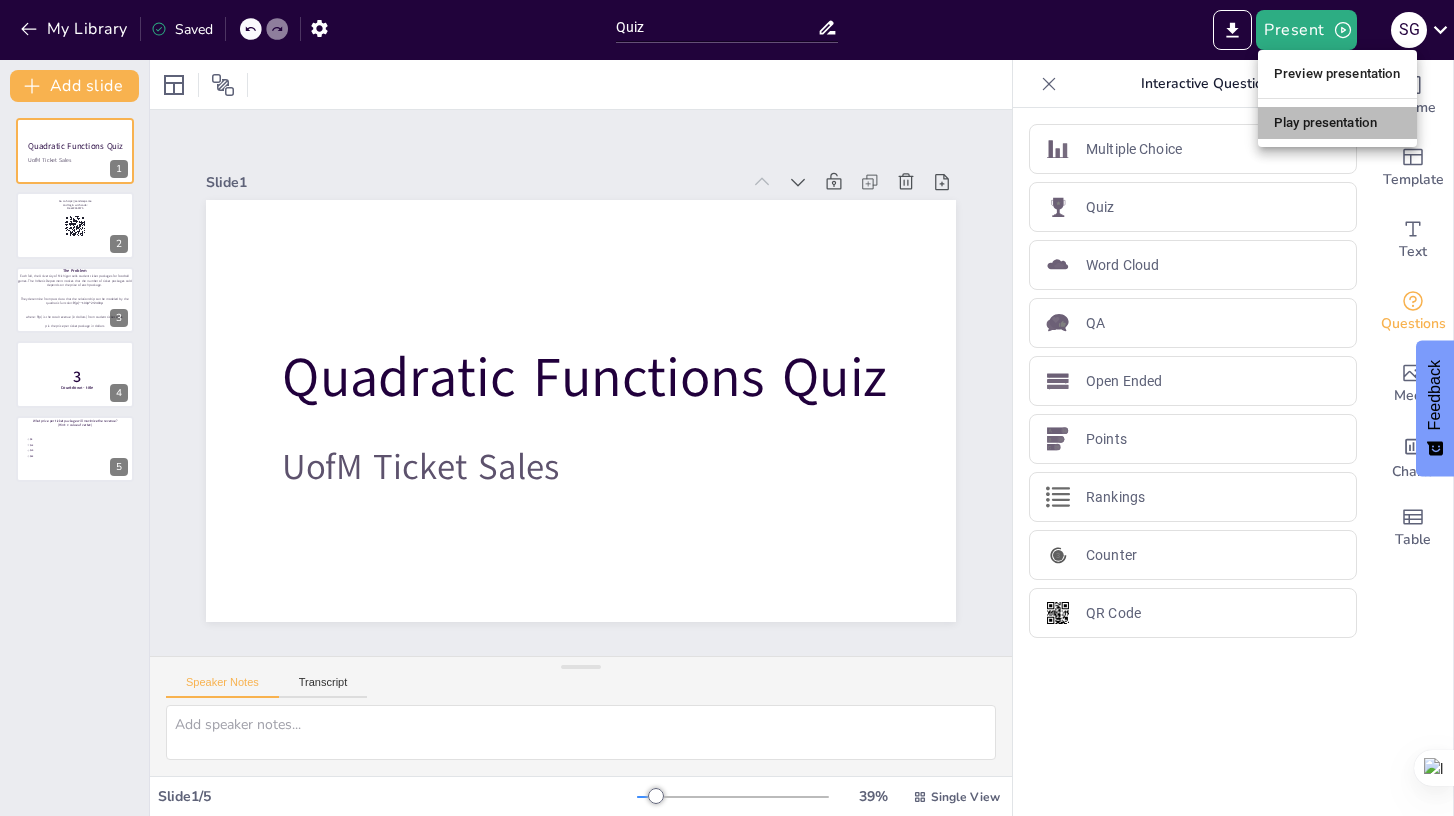click on "Play presentation" at bounding box center [1337, 123] 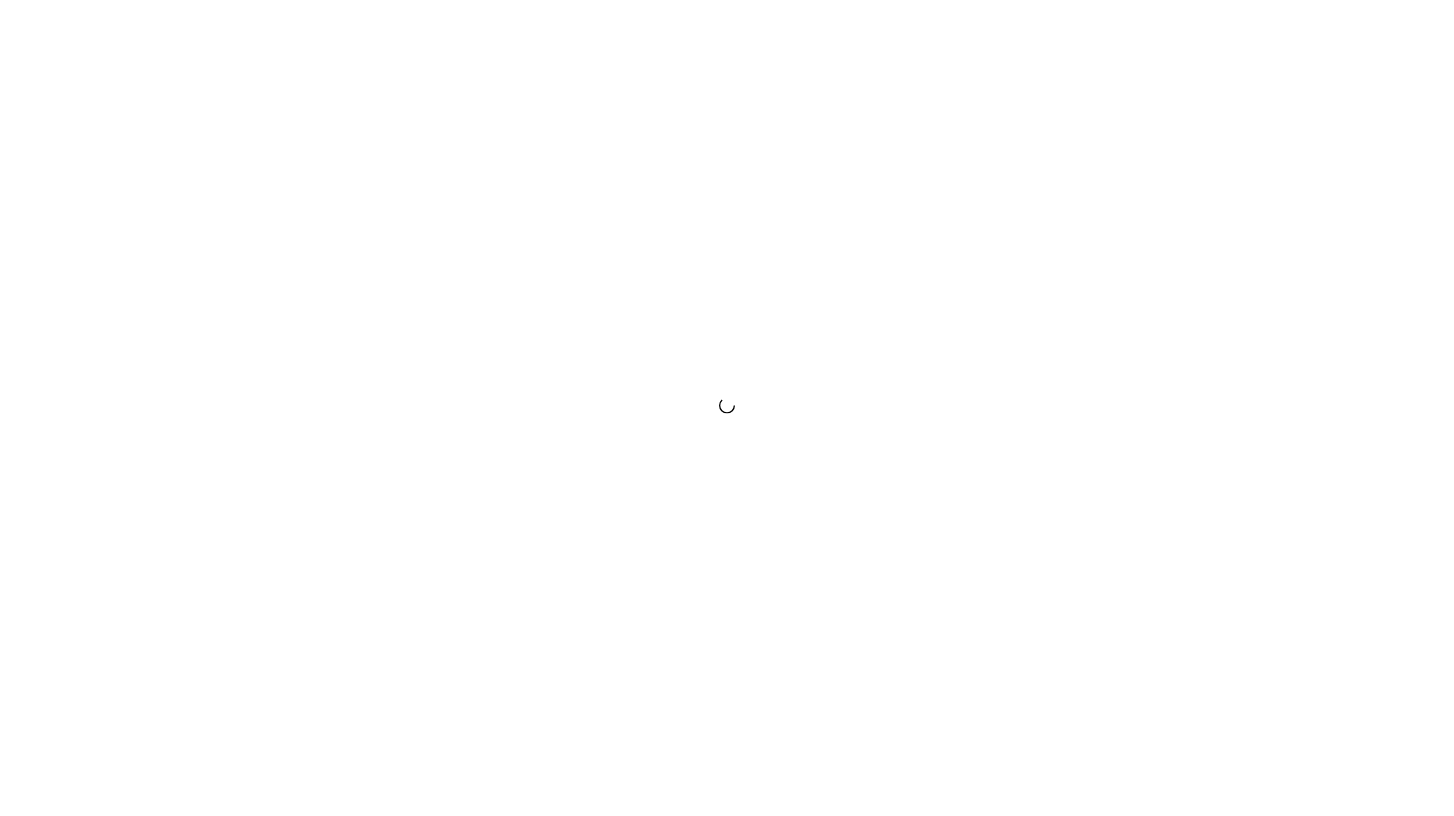 scroll, scrollTop: 0, scrollLeft: 0, axis: both 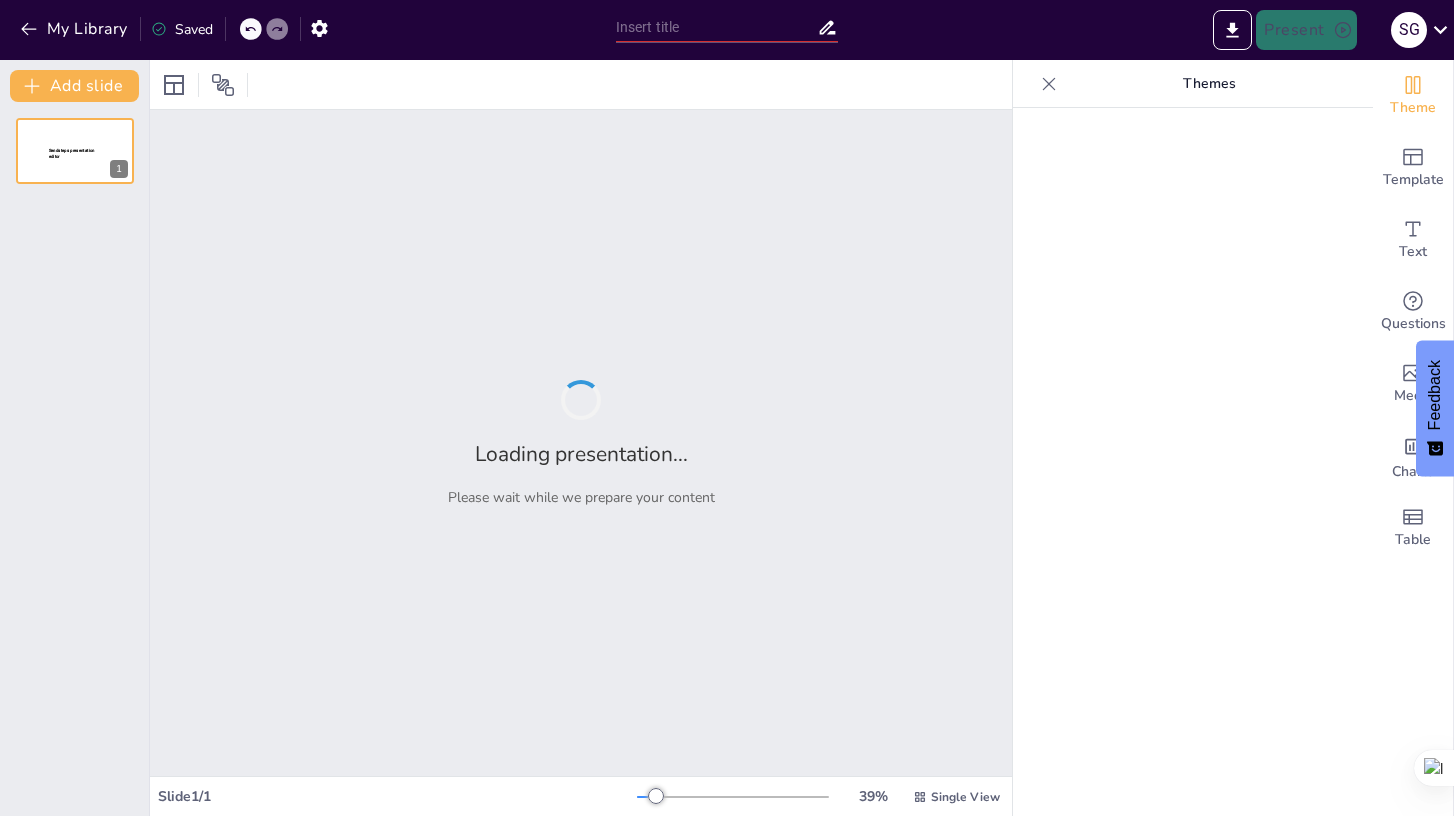 type on "Quiz" 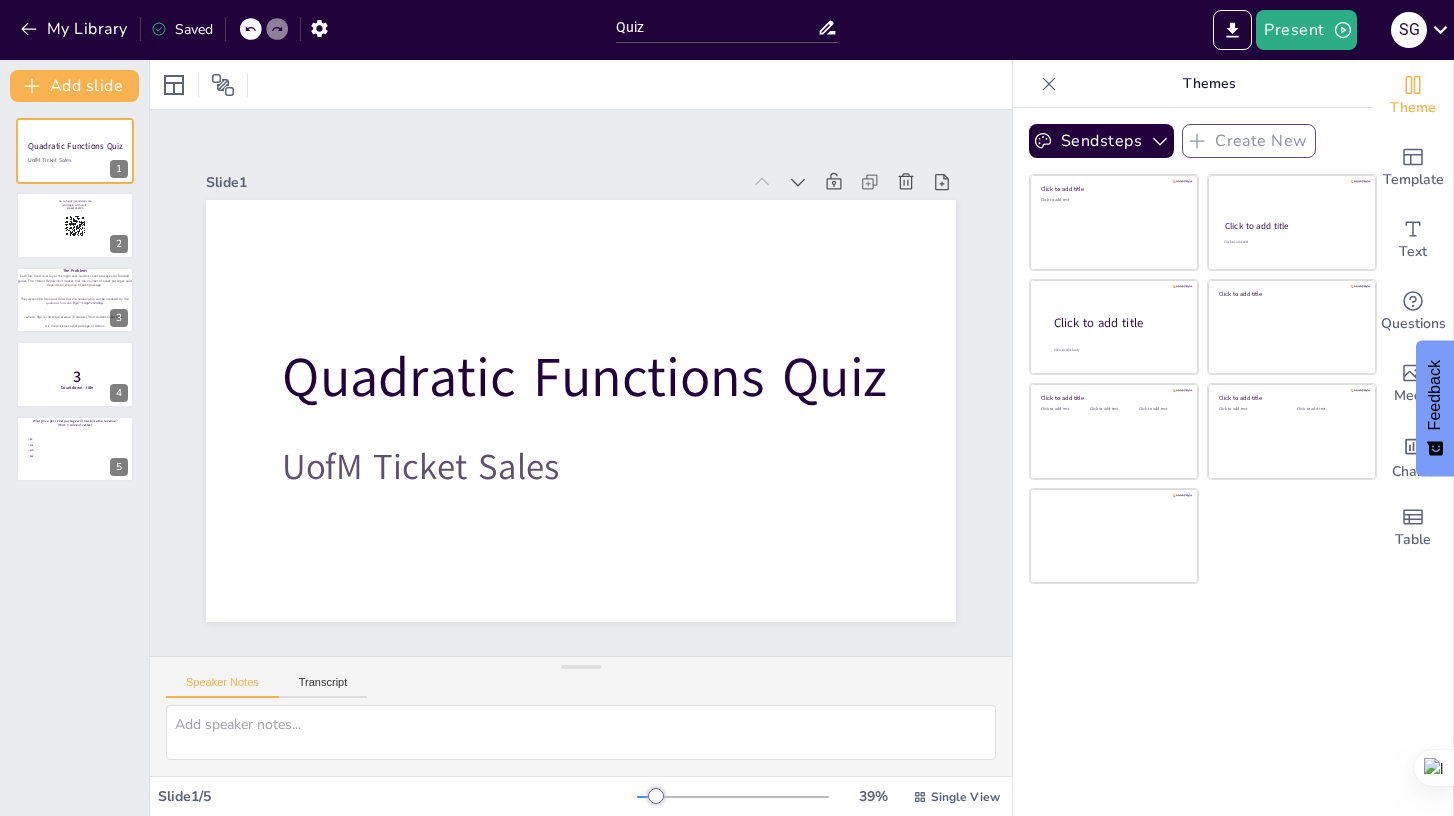 click on "Present S G" at bounding box center (1151, 30) 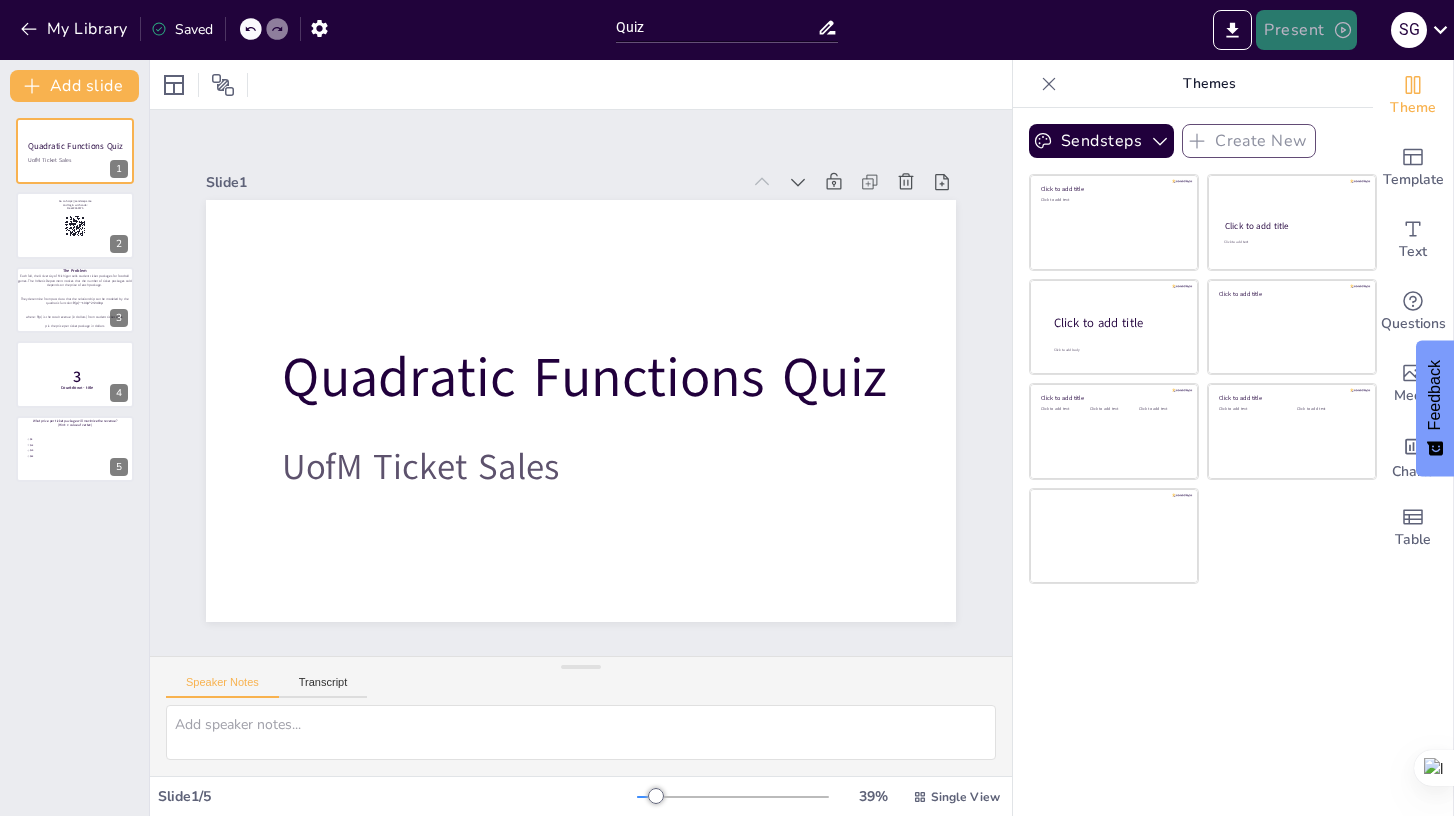 click 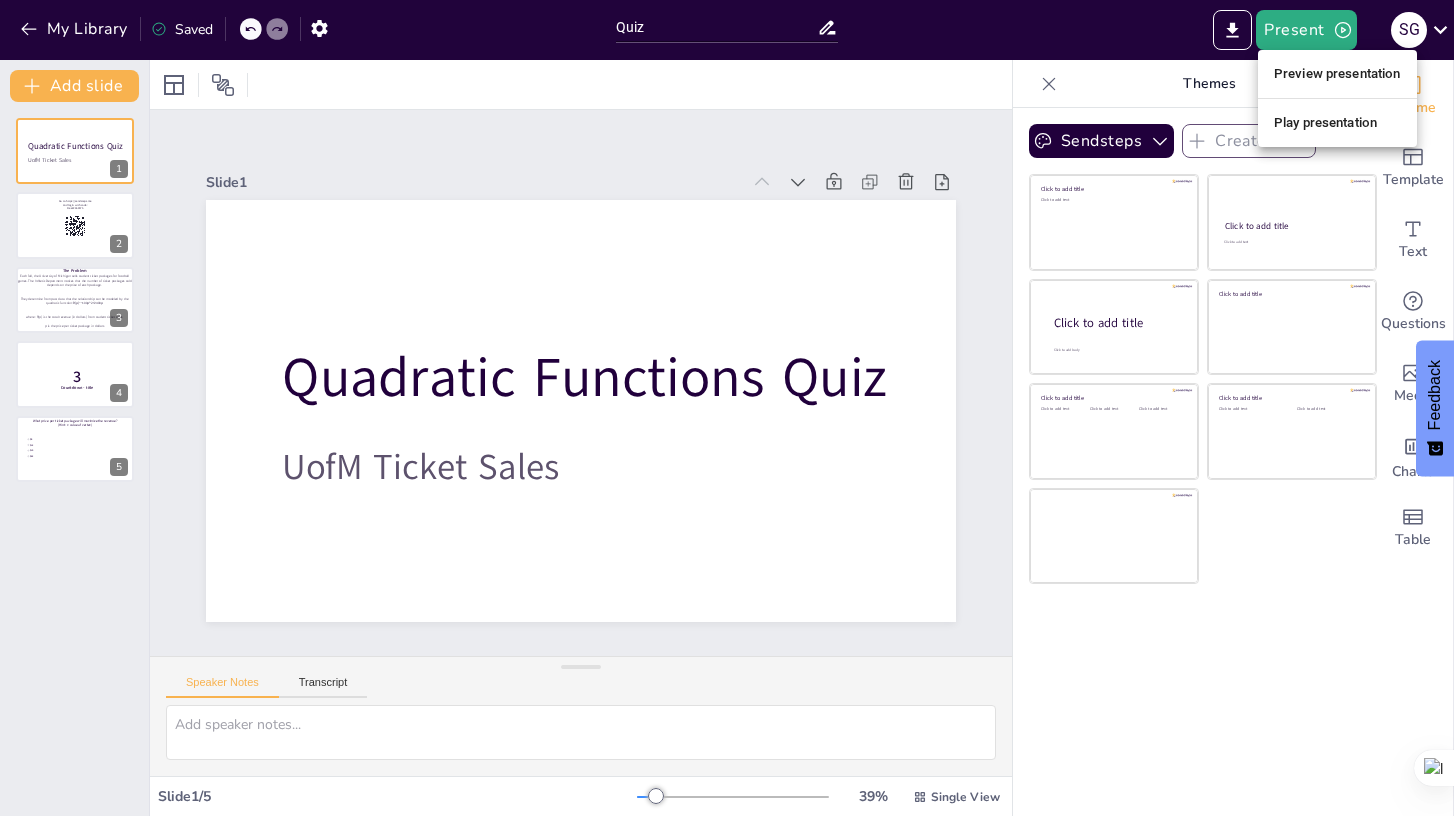 click on "Preview presentation" at bounding box center [1337, 74] 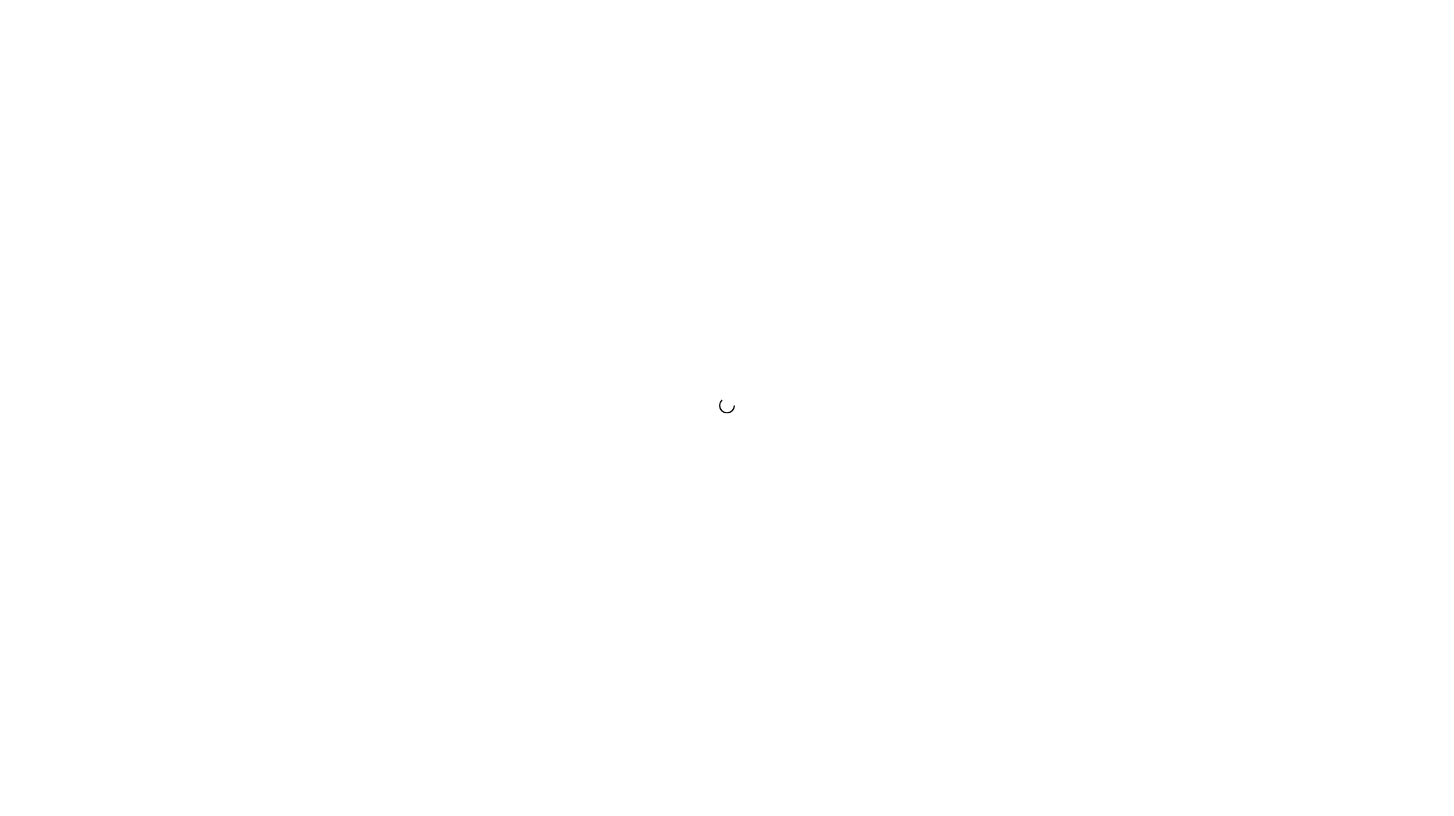 scroll, scrollTop: 0, scrollLeft: 0, axis: both 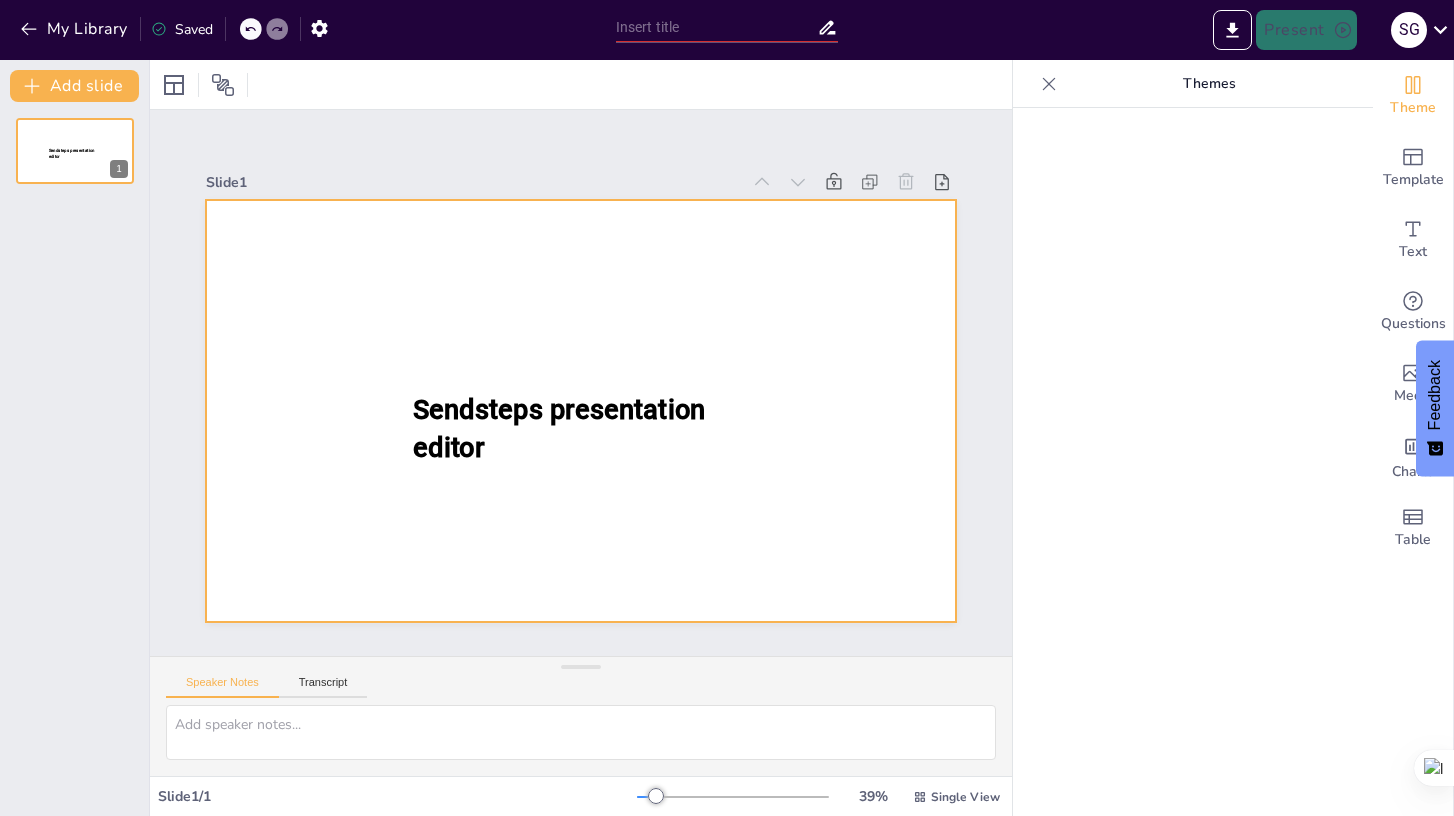 type on "Quiz" 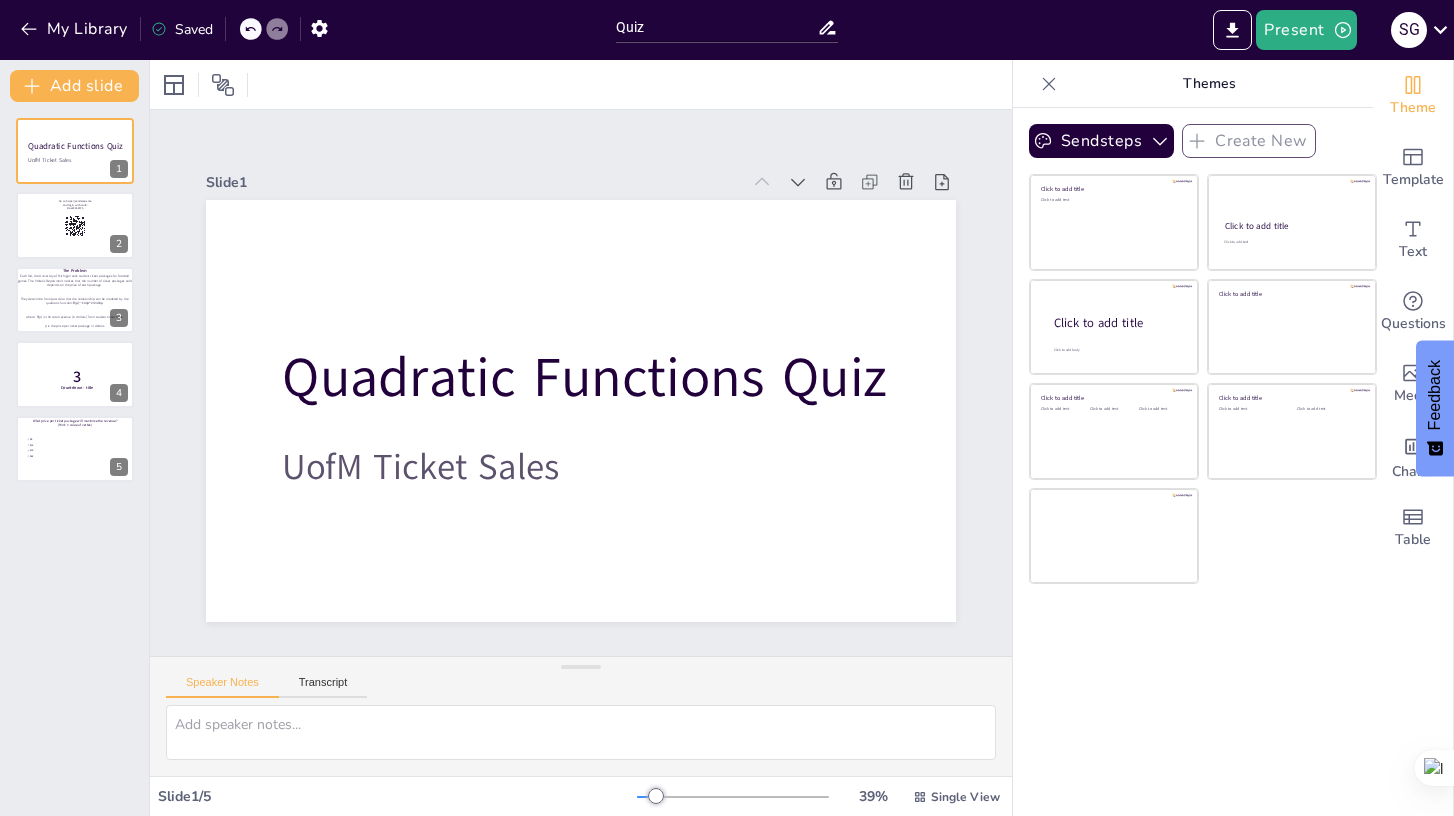 click at bounding box center [581, 84] 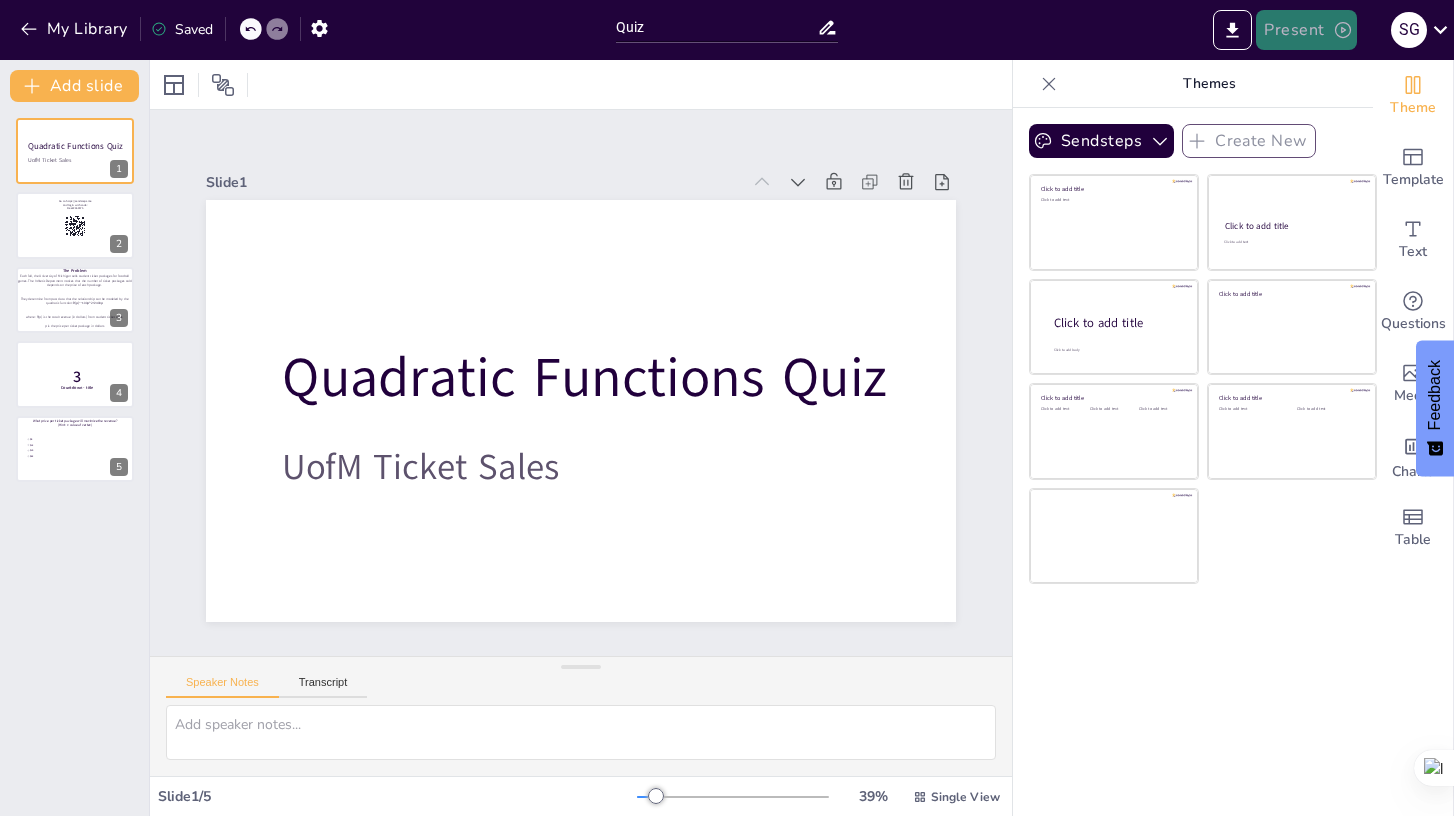 click on "Present" at bounding box center (1306, 30) 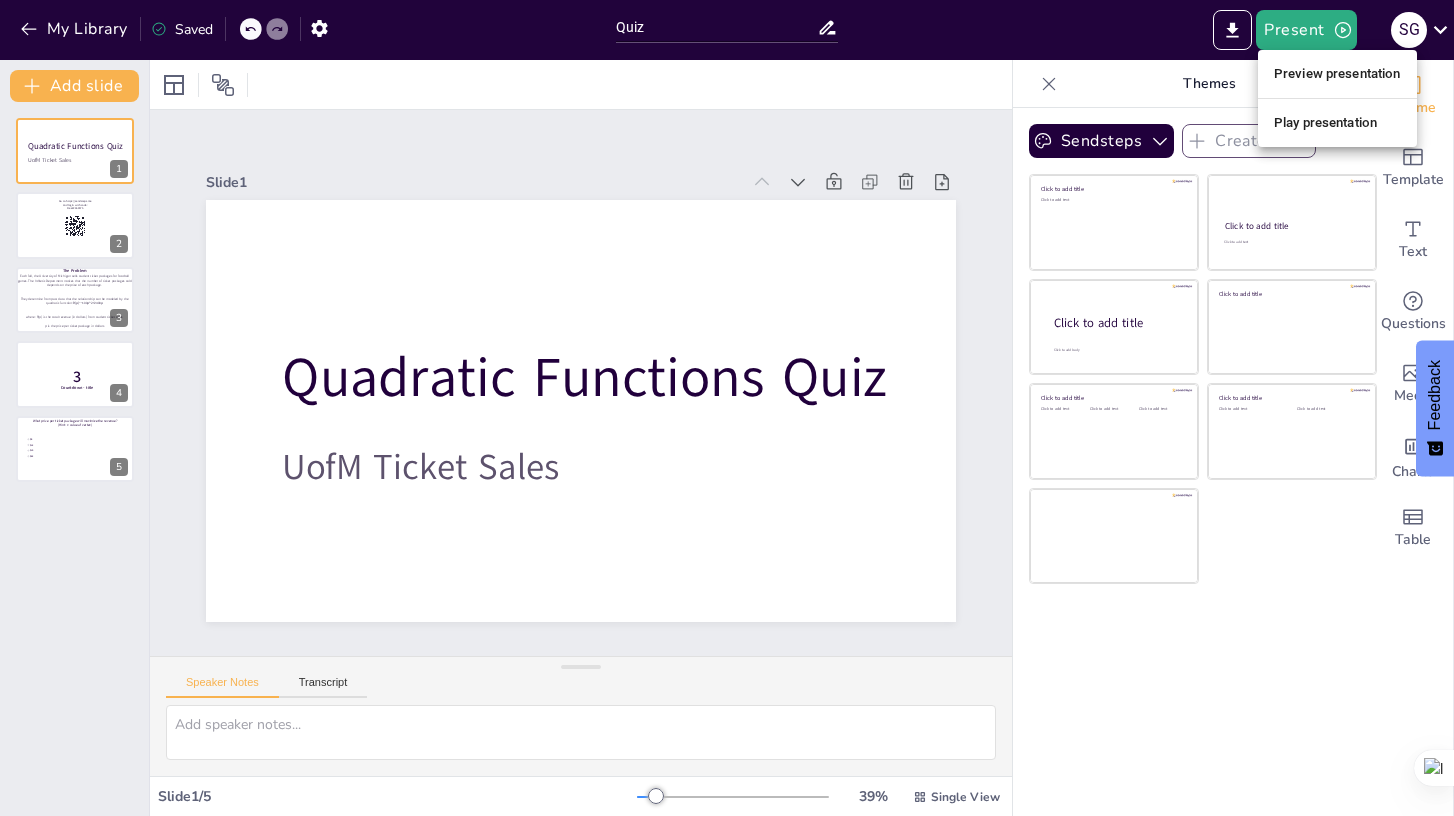 click on "Preview presentation" at bounding box center [1337, 74] 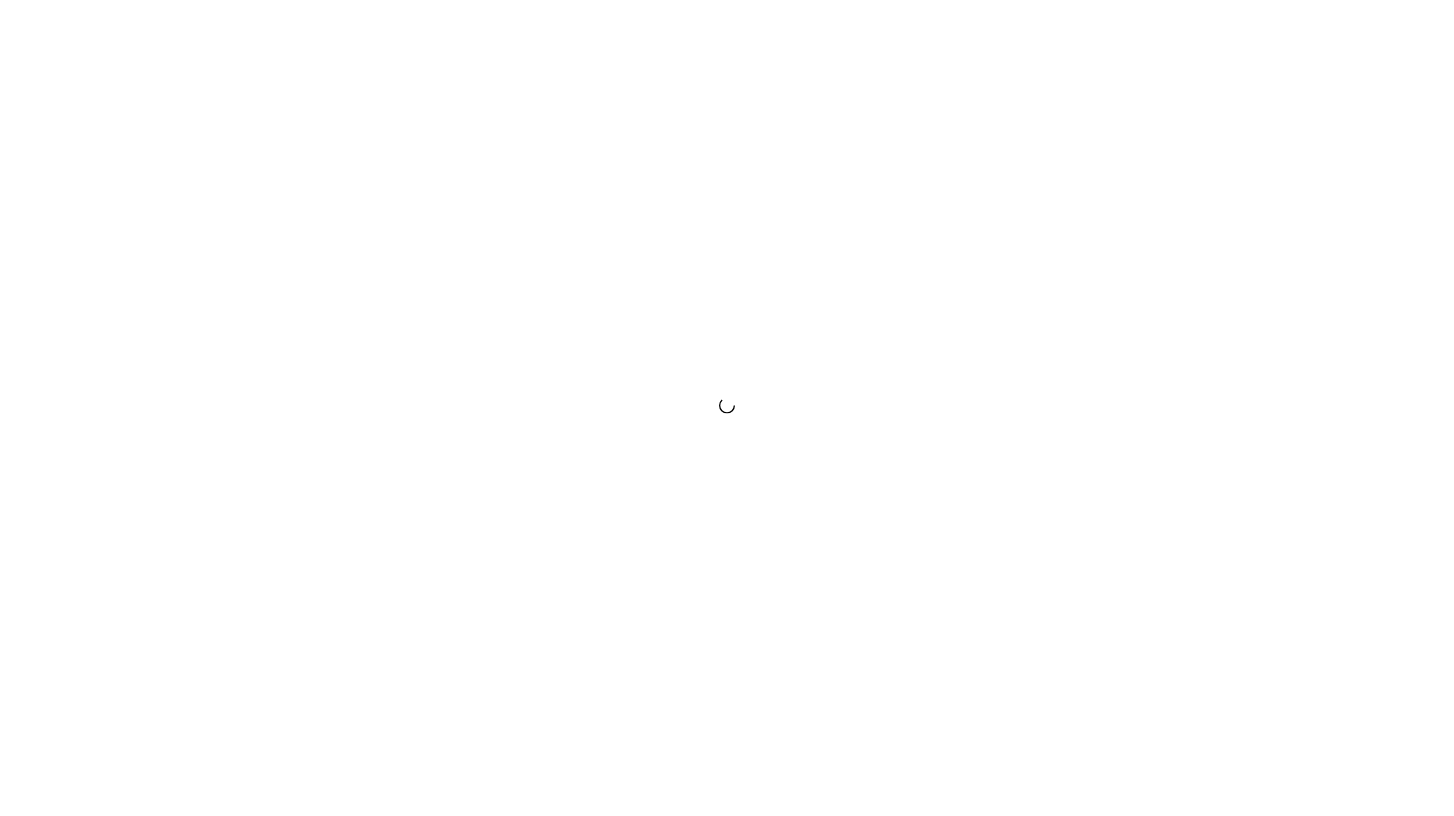 scroll, scrollTop: 0, scrollLeft: 0, axis: both 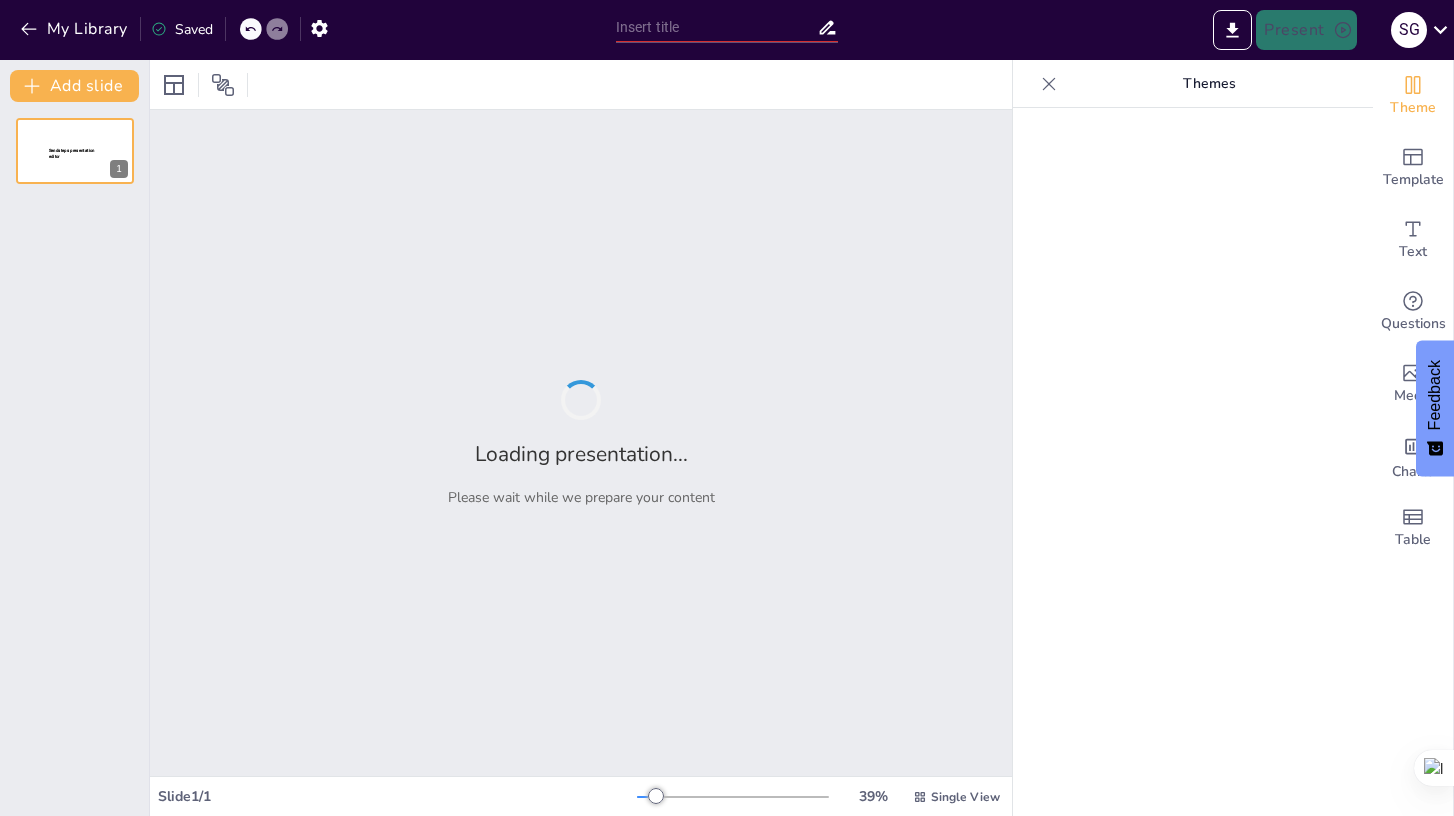 type on "Quiz" 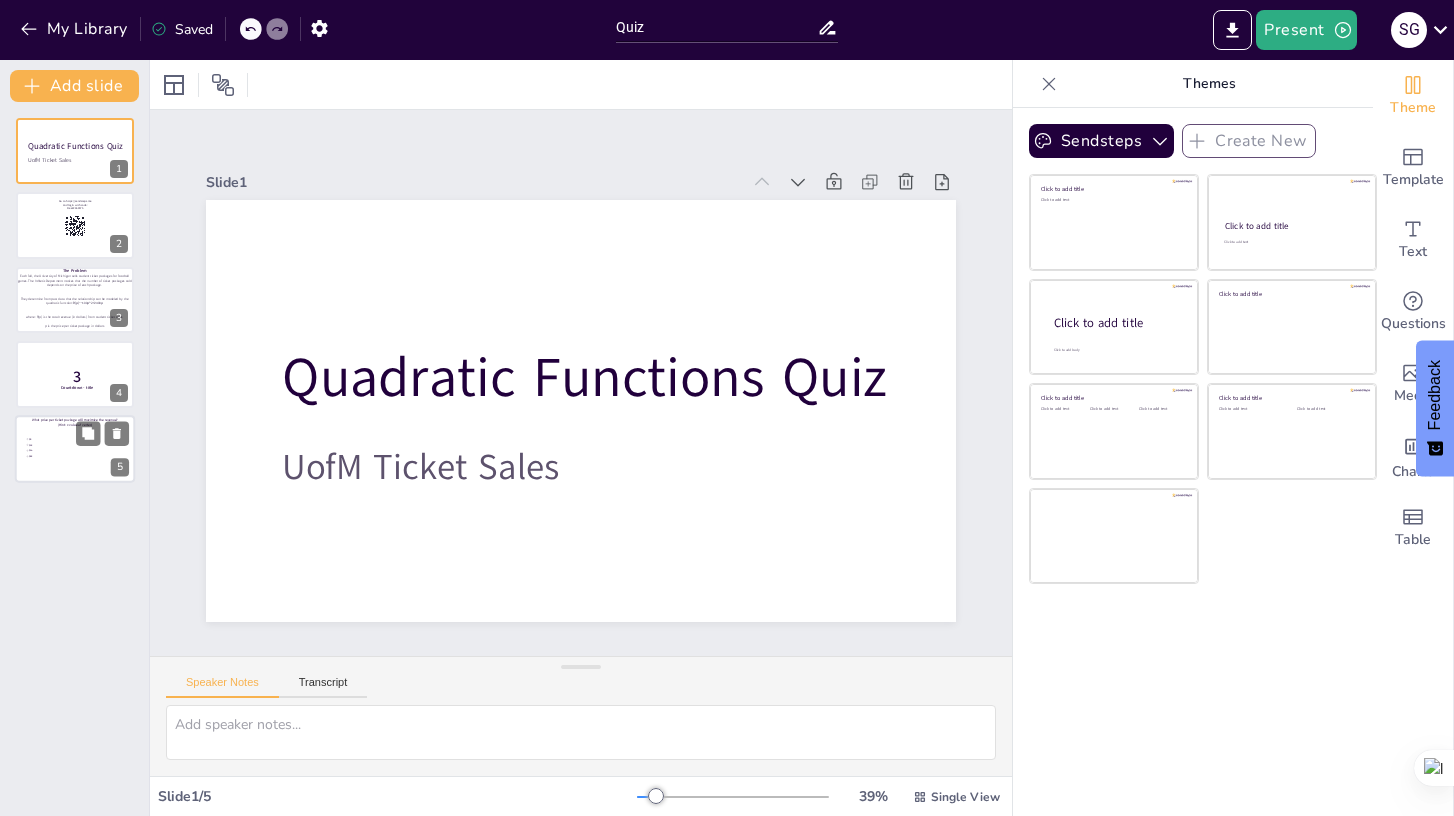 click at bounding box center [75, 449] 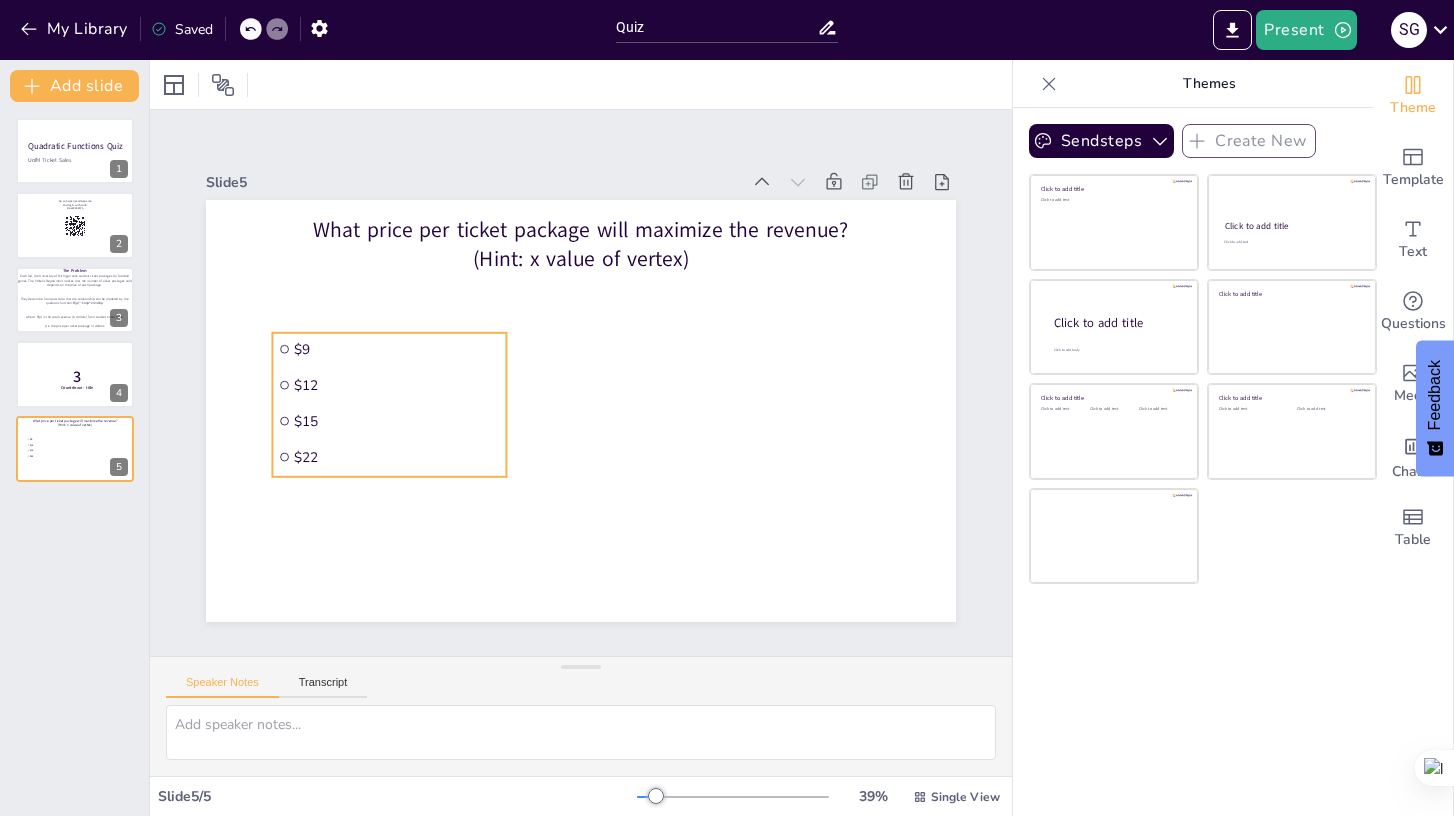 click on "$12" at bounding box center (393, 345) 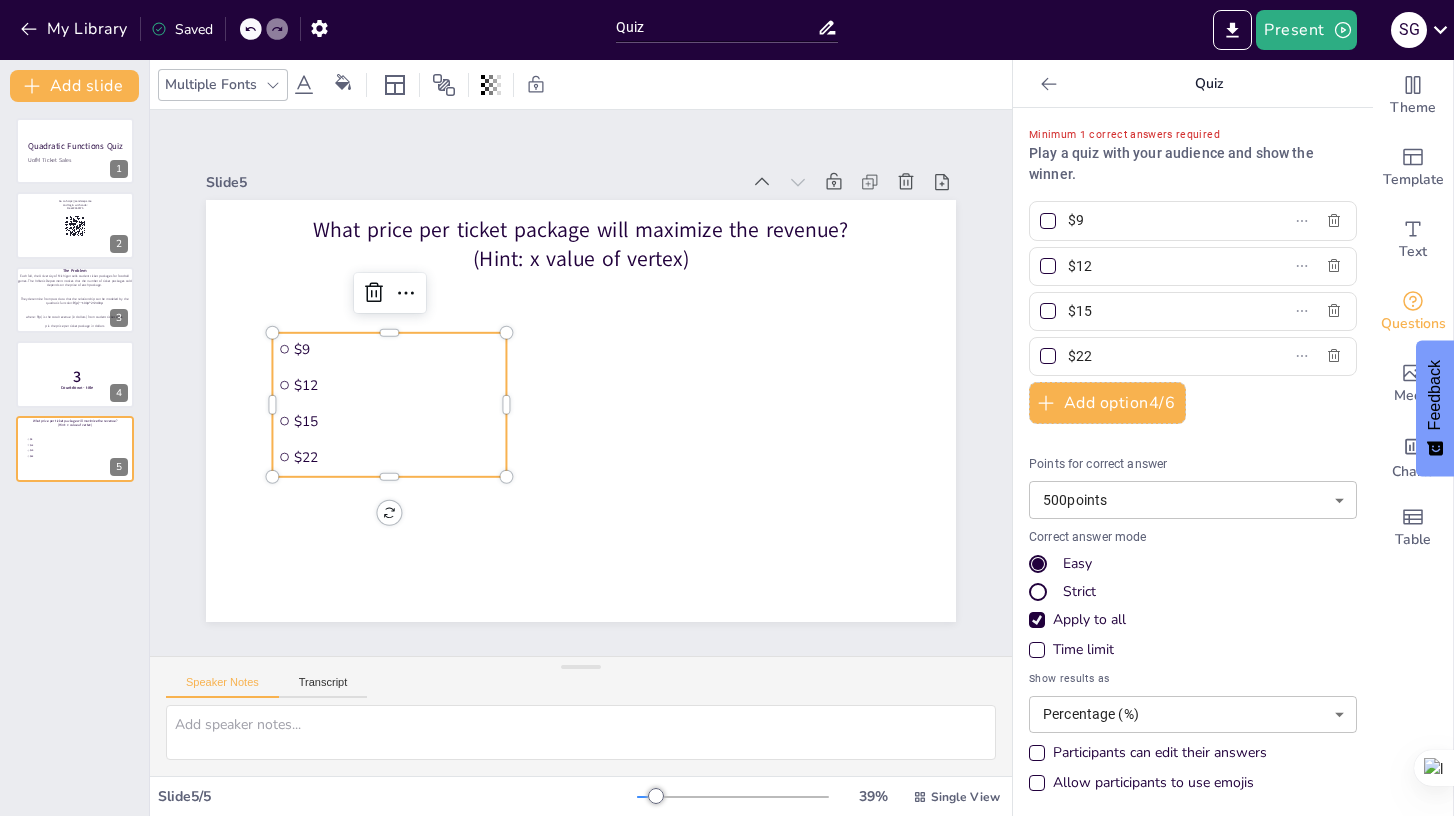 click at bounding box center [1048, 266] 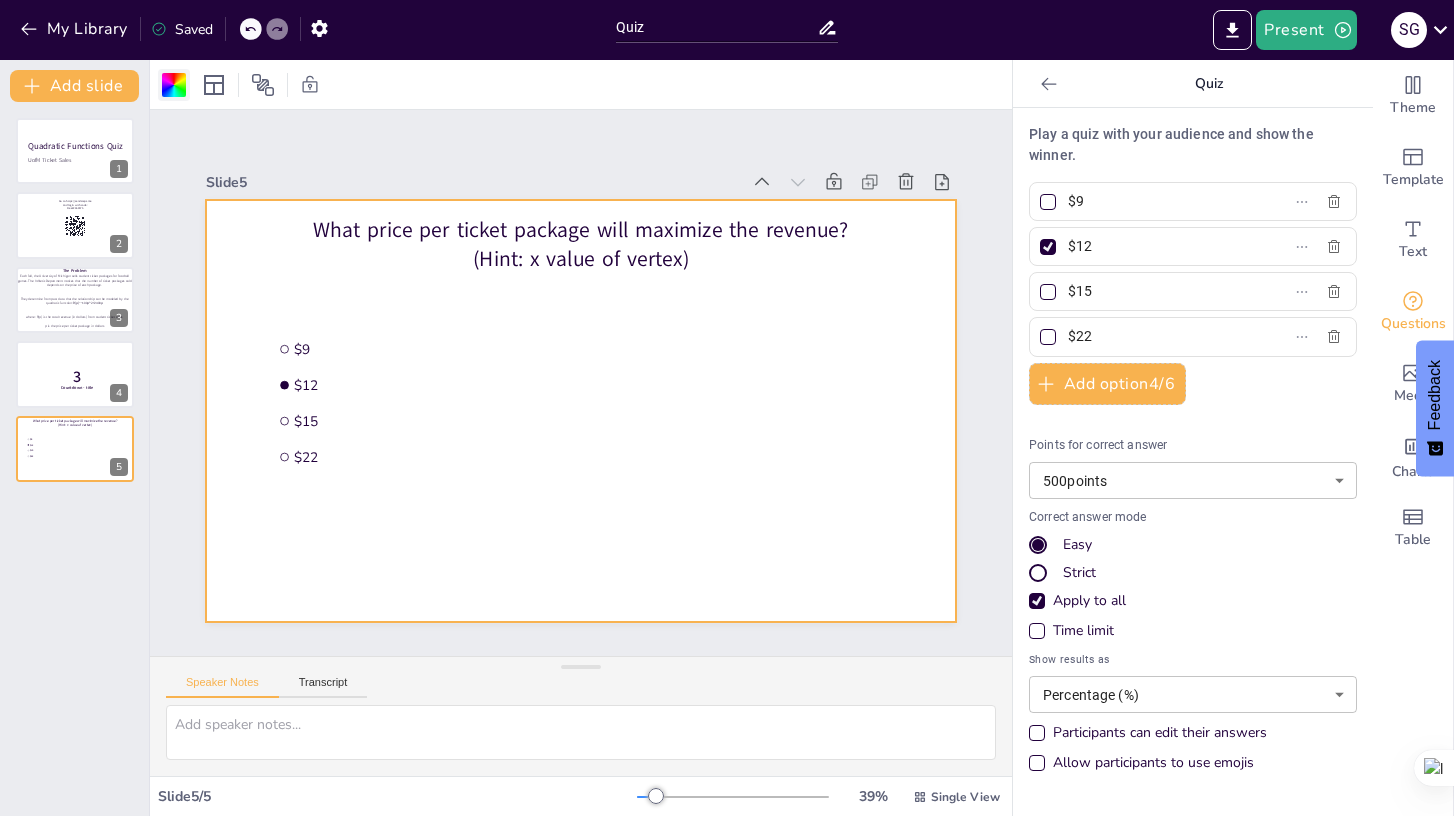 click at bounding box center (174, 85) 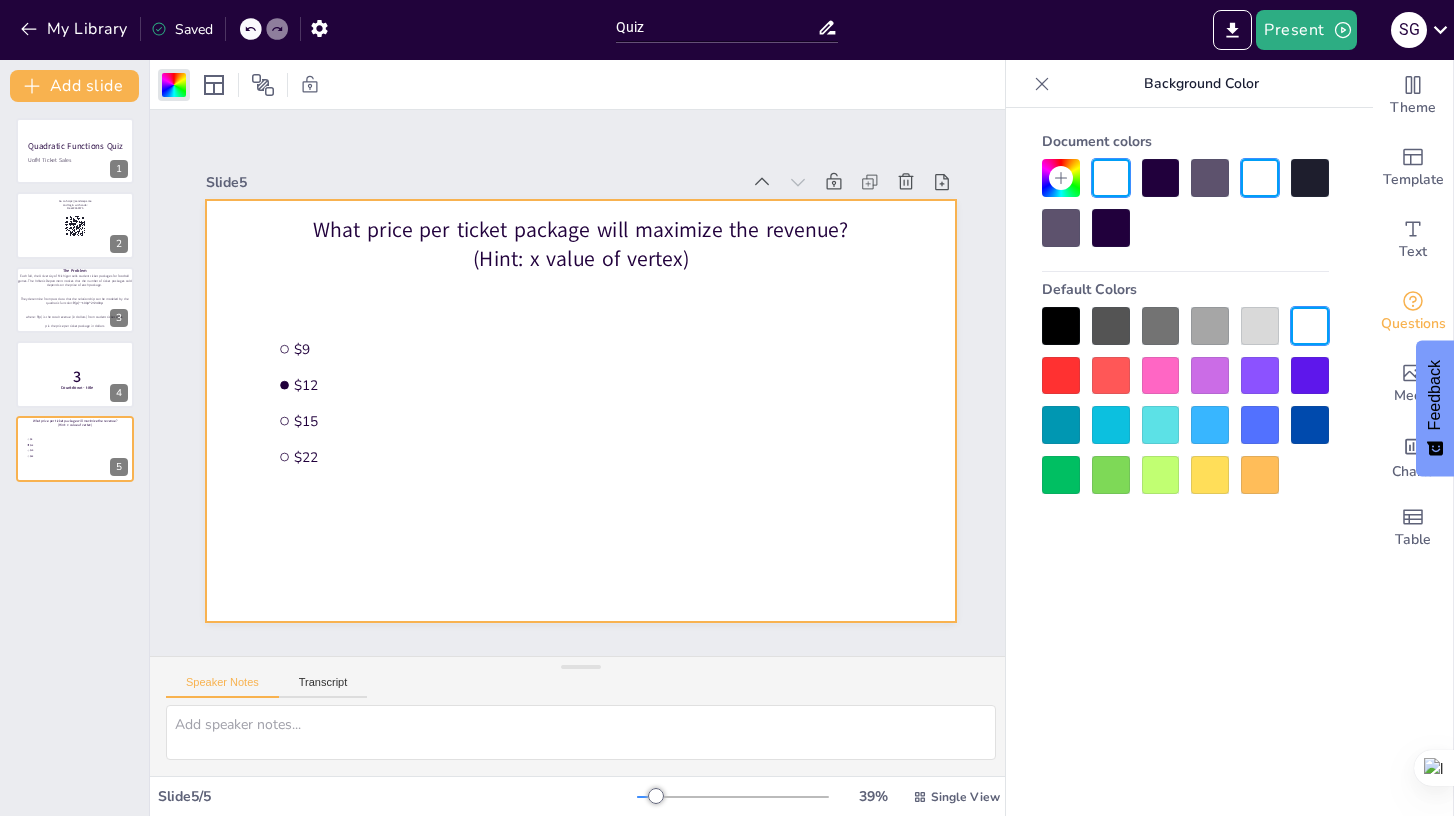 click at bounding box center [1161, 178] 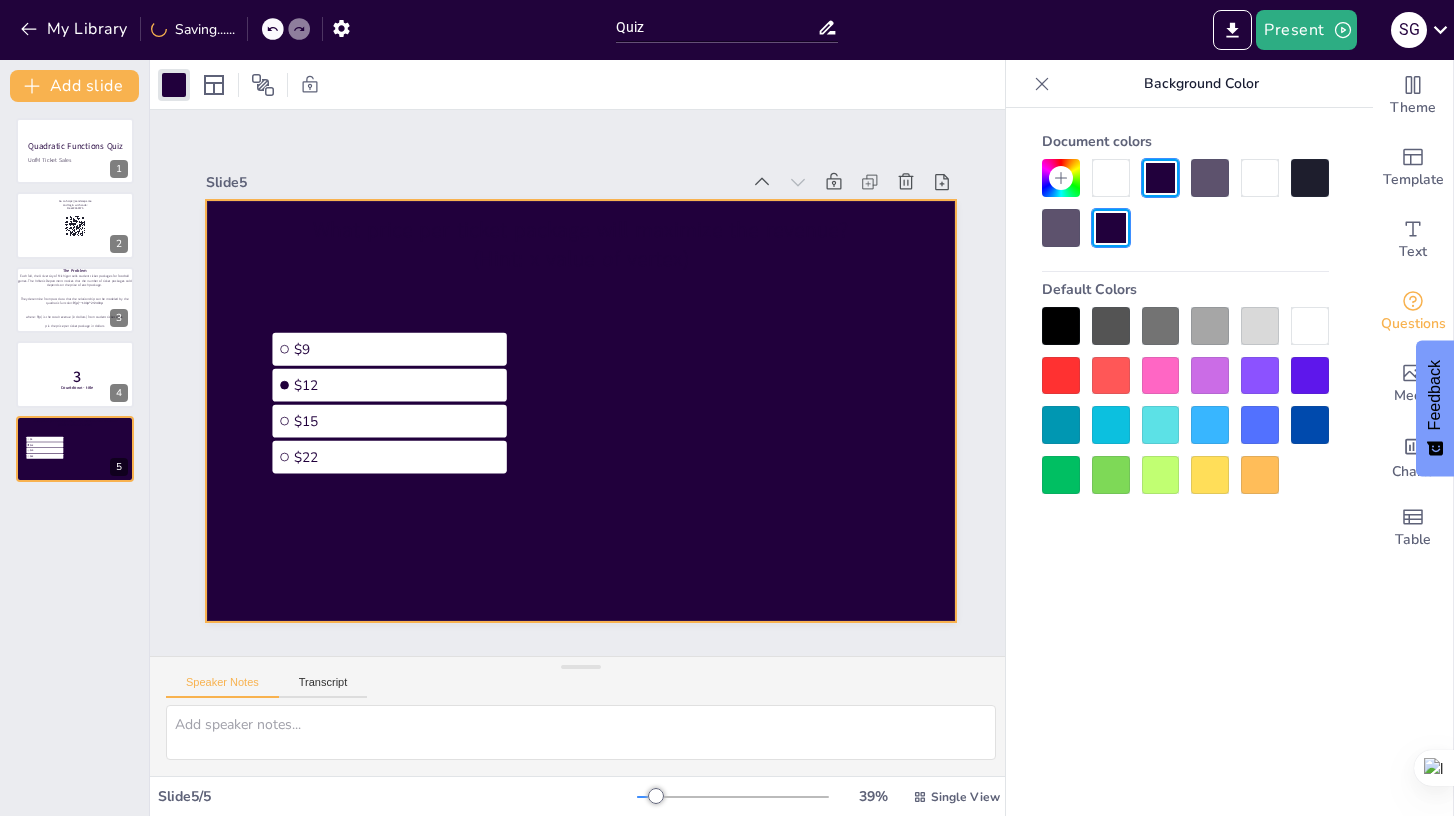 click at bounding box center [1185, 203] 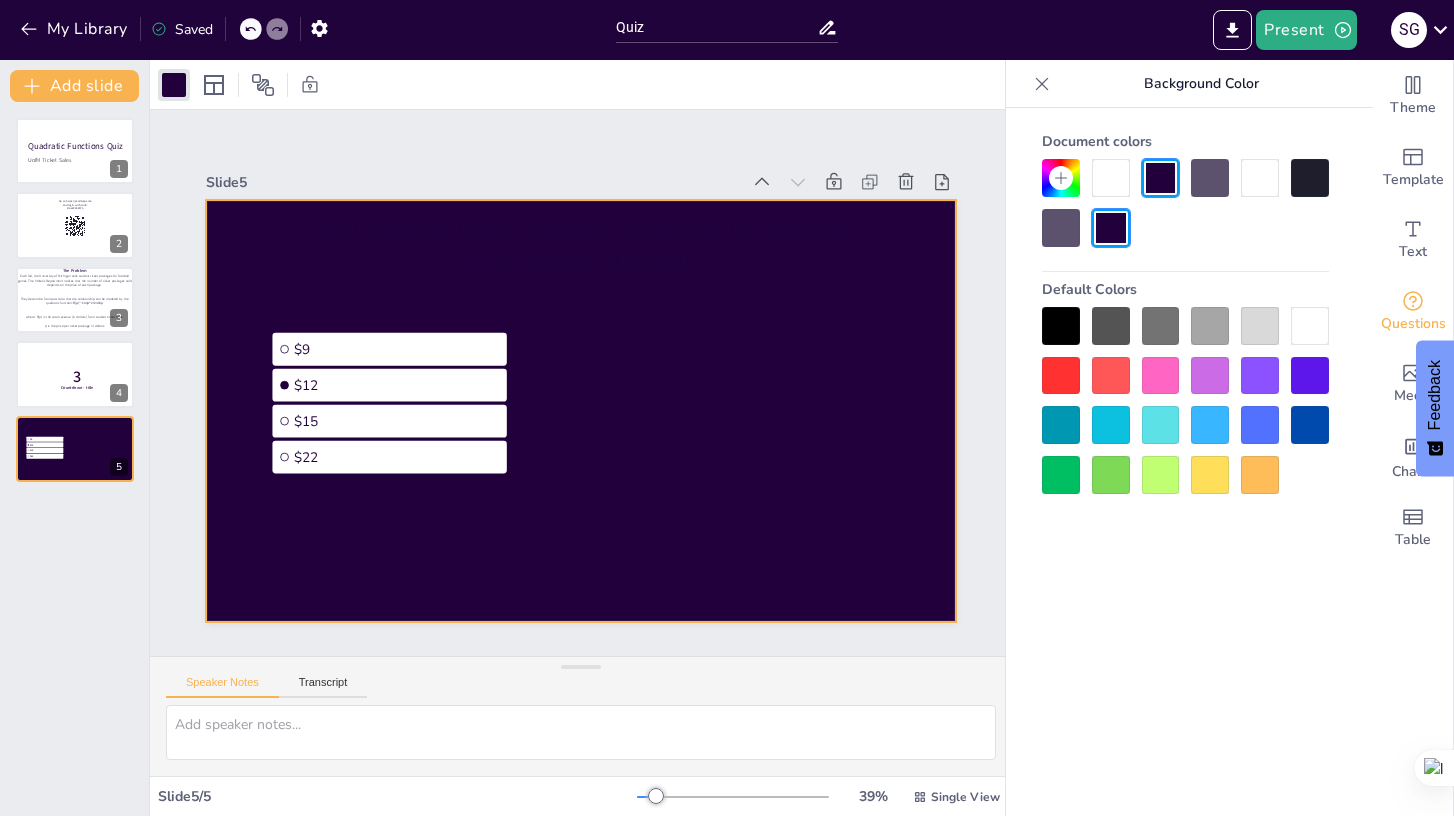 click at bounding box center [1111, 178] 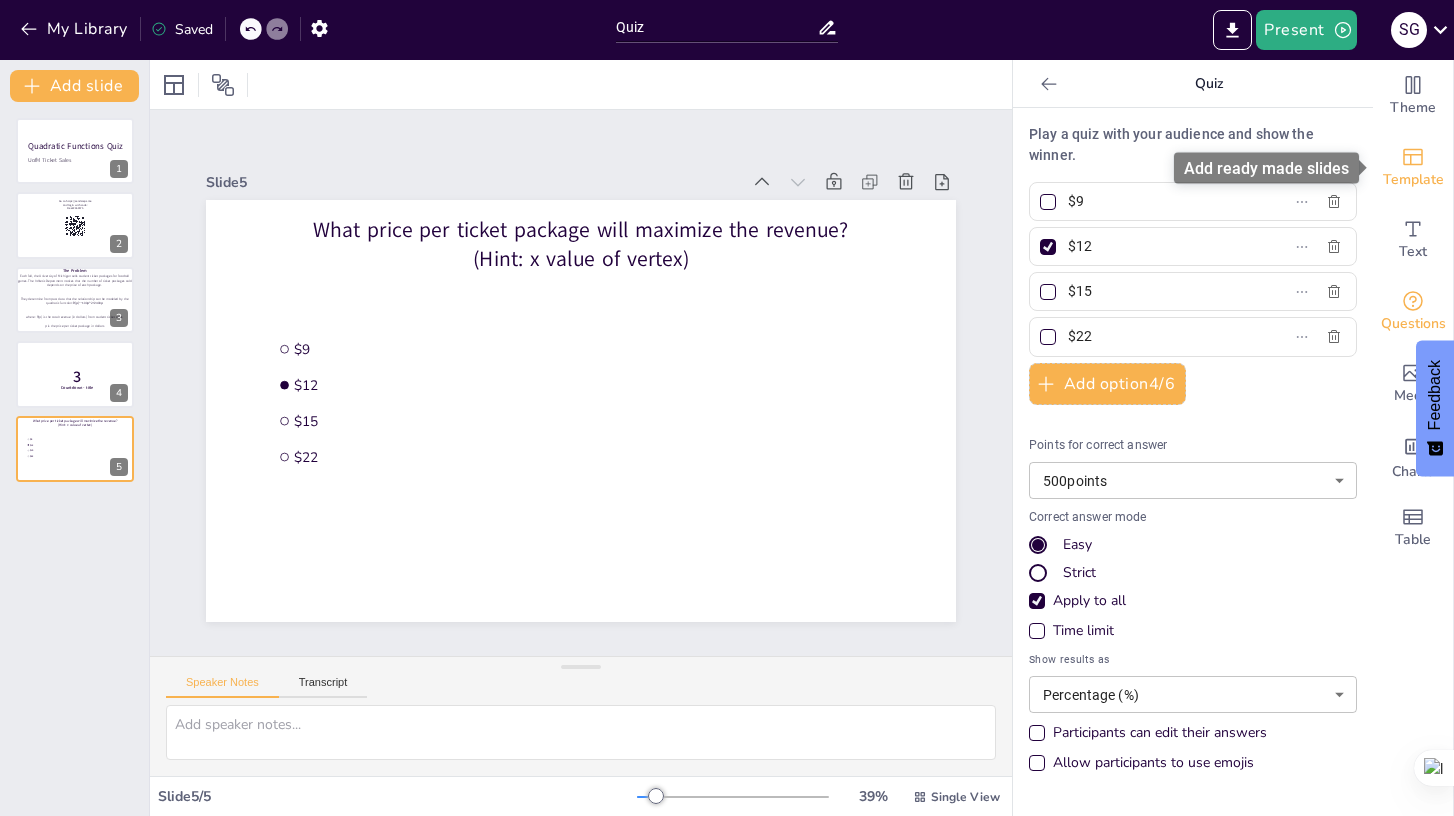 click on "Template" at bounding box center [1413, 180] 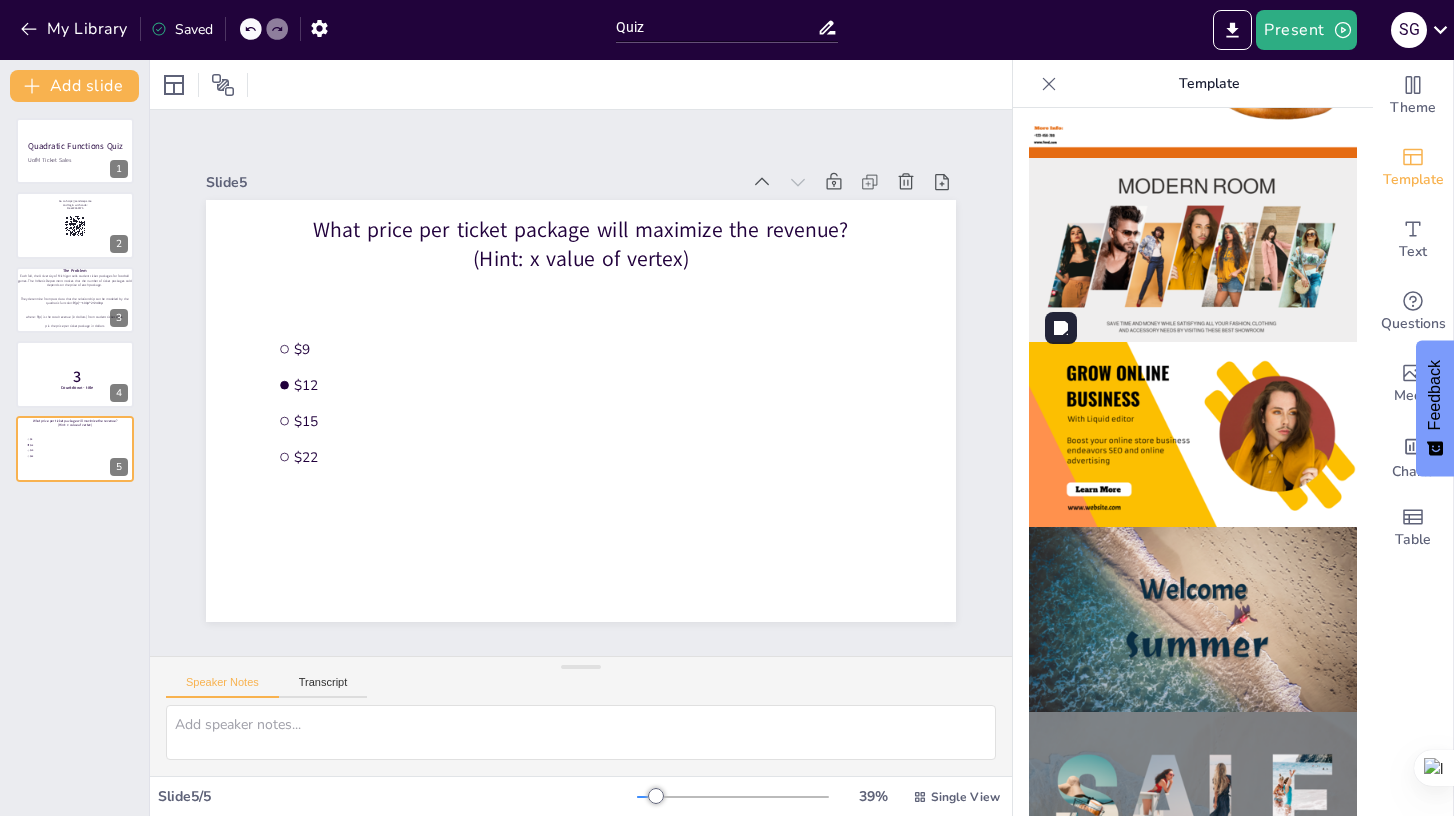 scroll, scrollTop: 0, scrollLeft: 0, axis: both 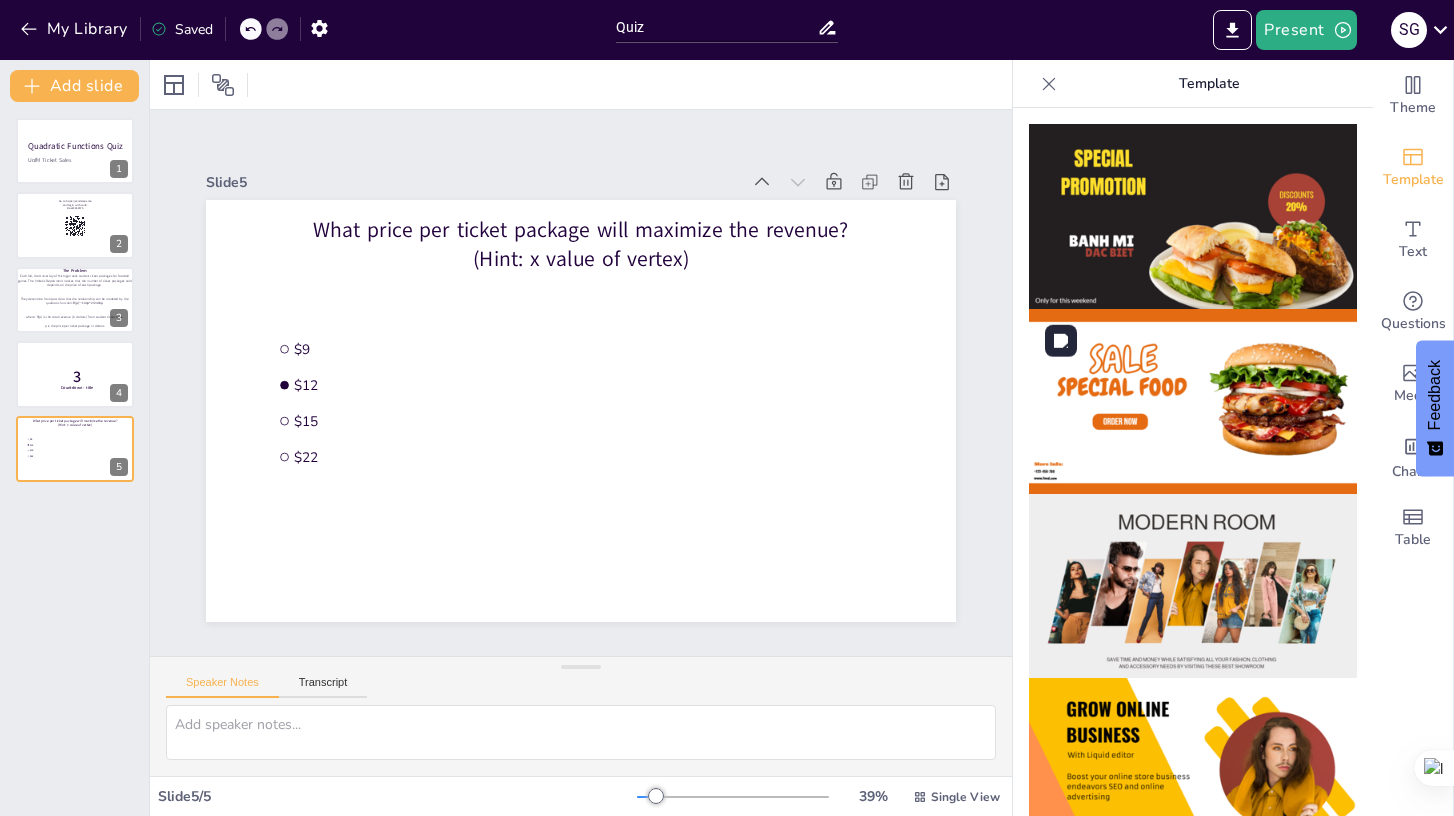 click at bounding box center [1193, 401] 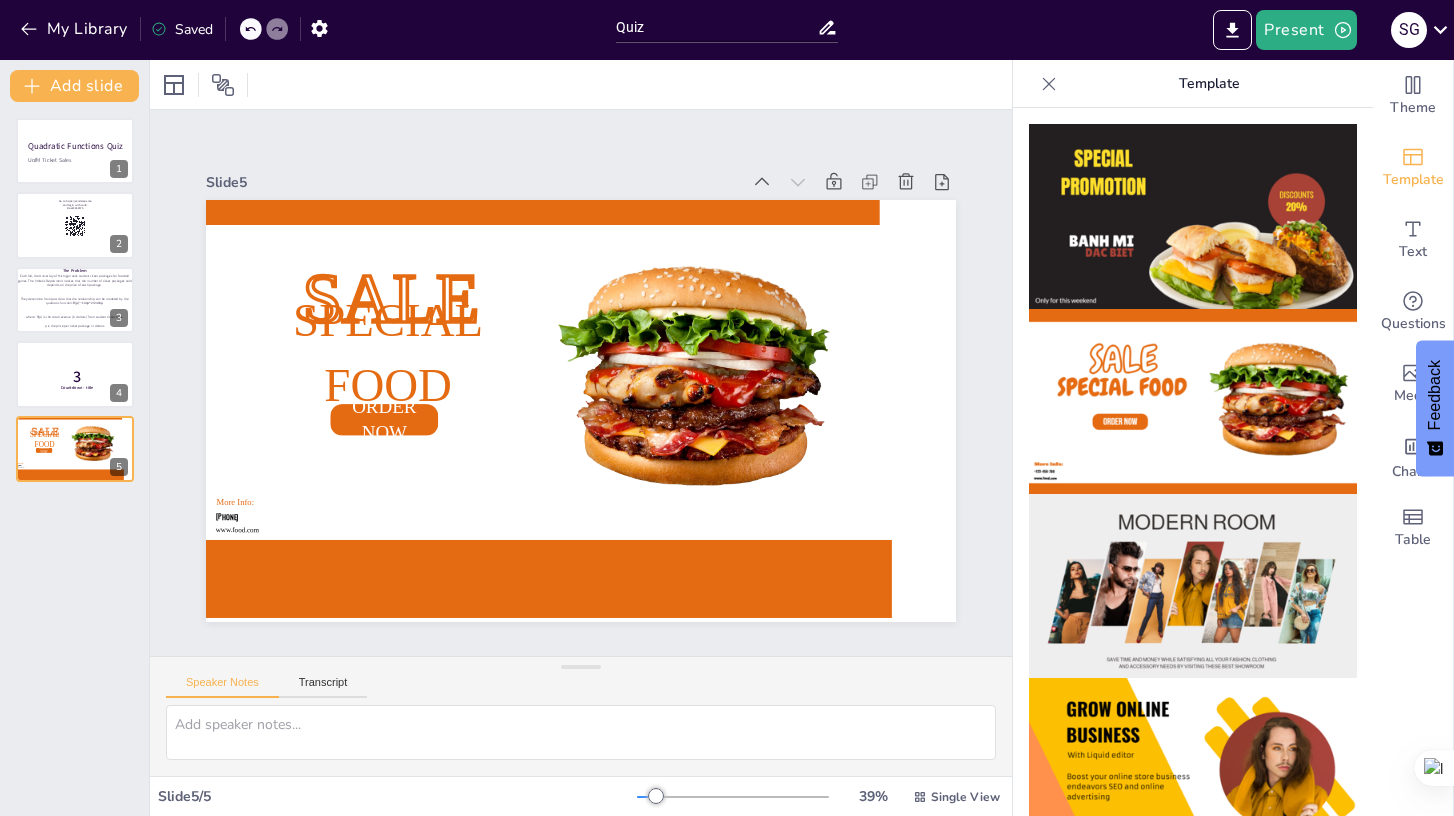 click at bounding box center (251, 29) 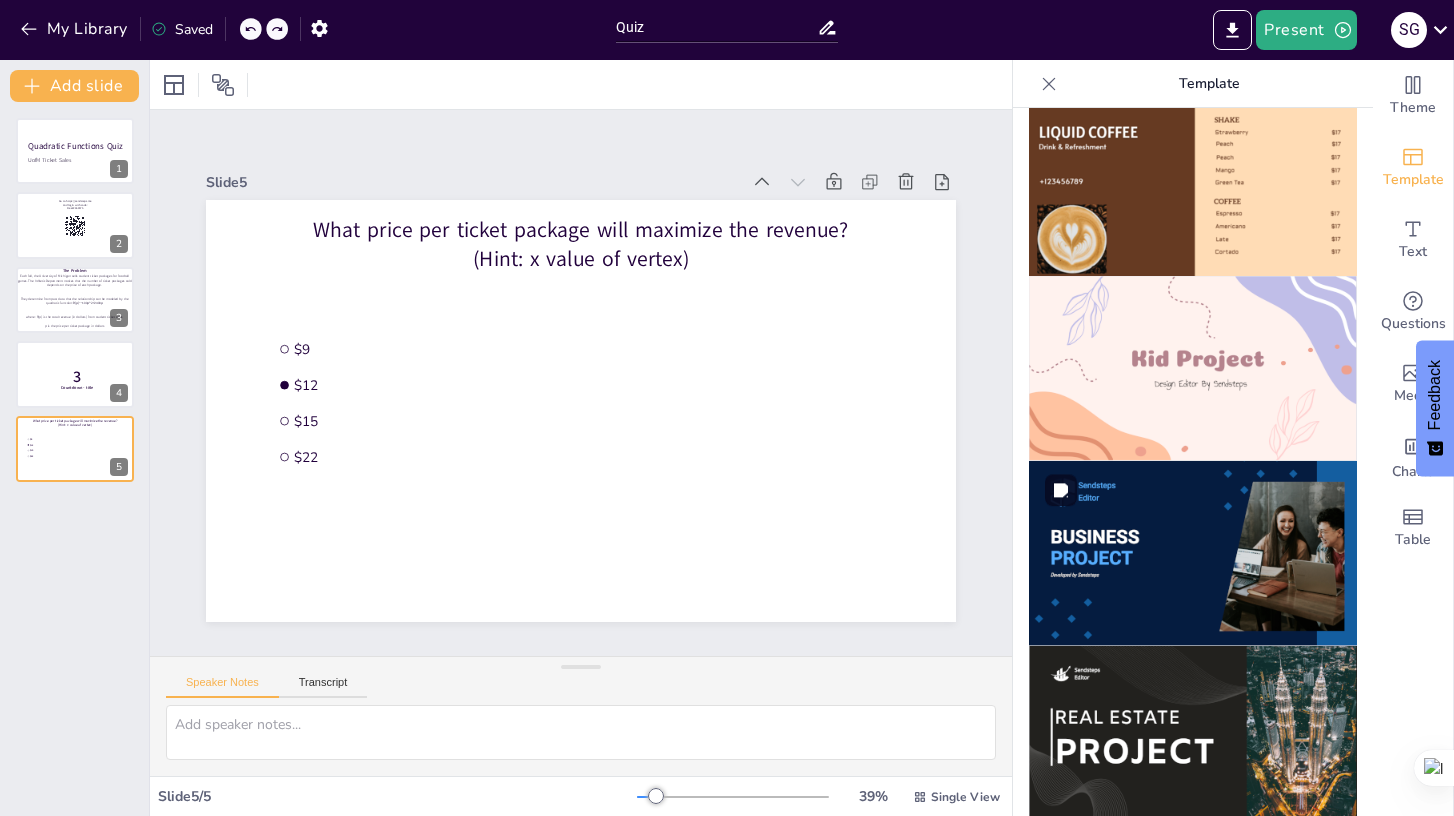scroll, scrollTop: 1911, scrollLeft: 0, axis: vertical 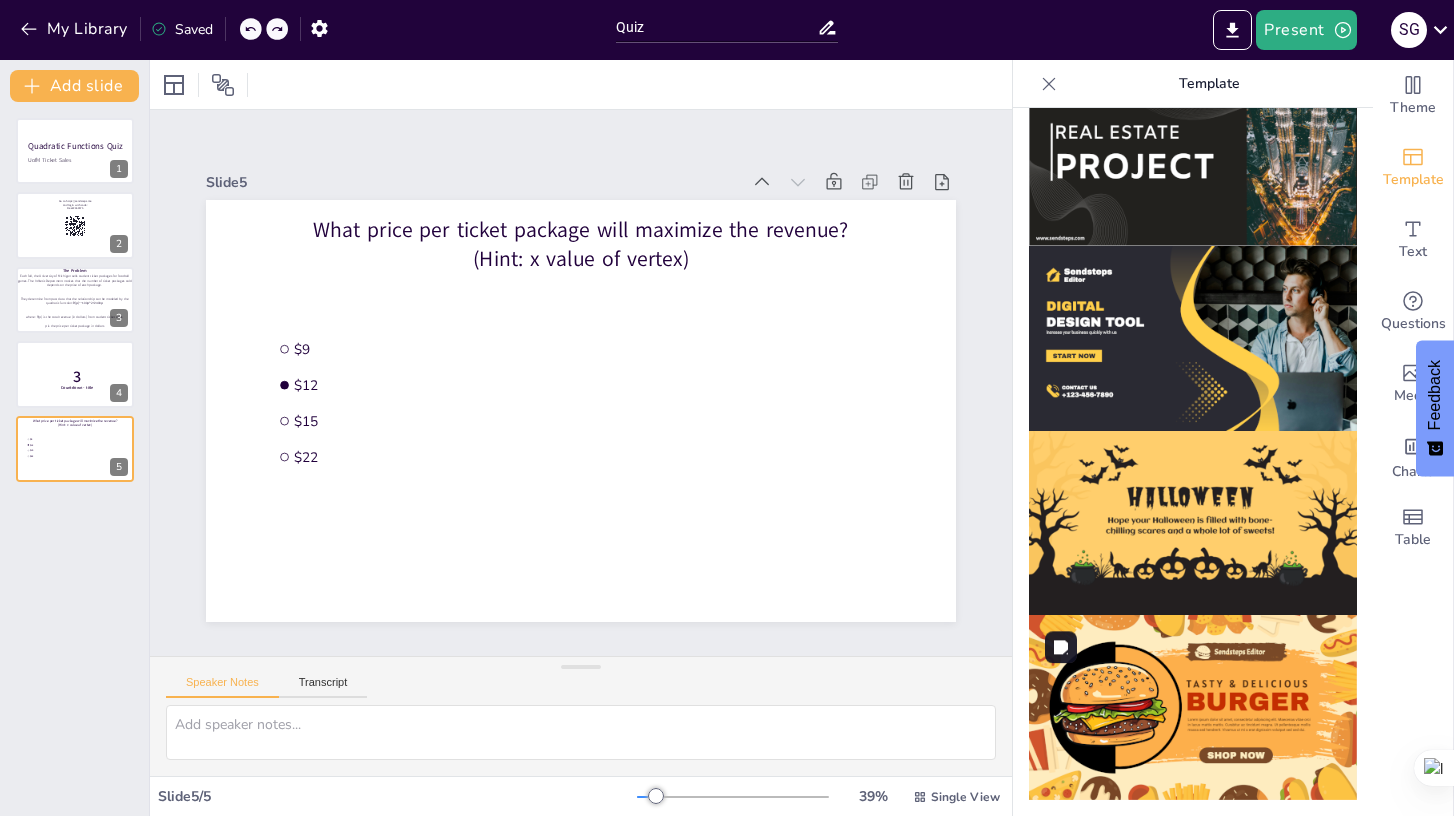 click at bounding box center [1193, 707] 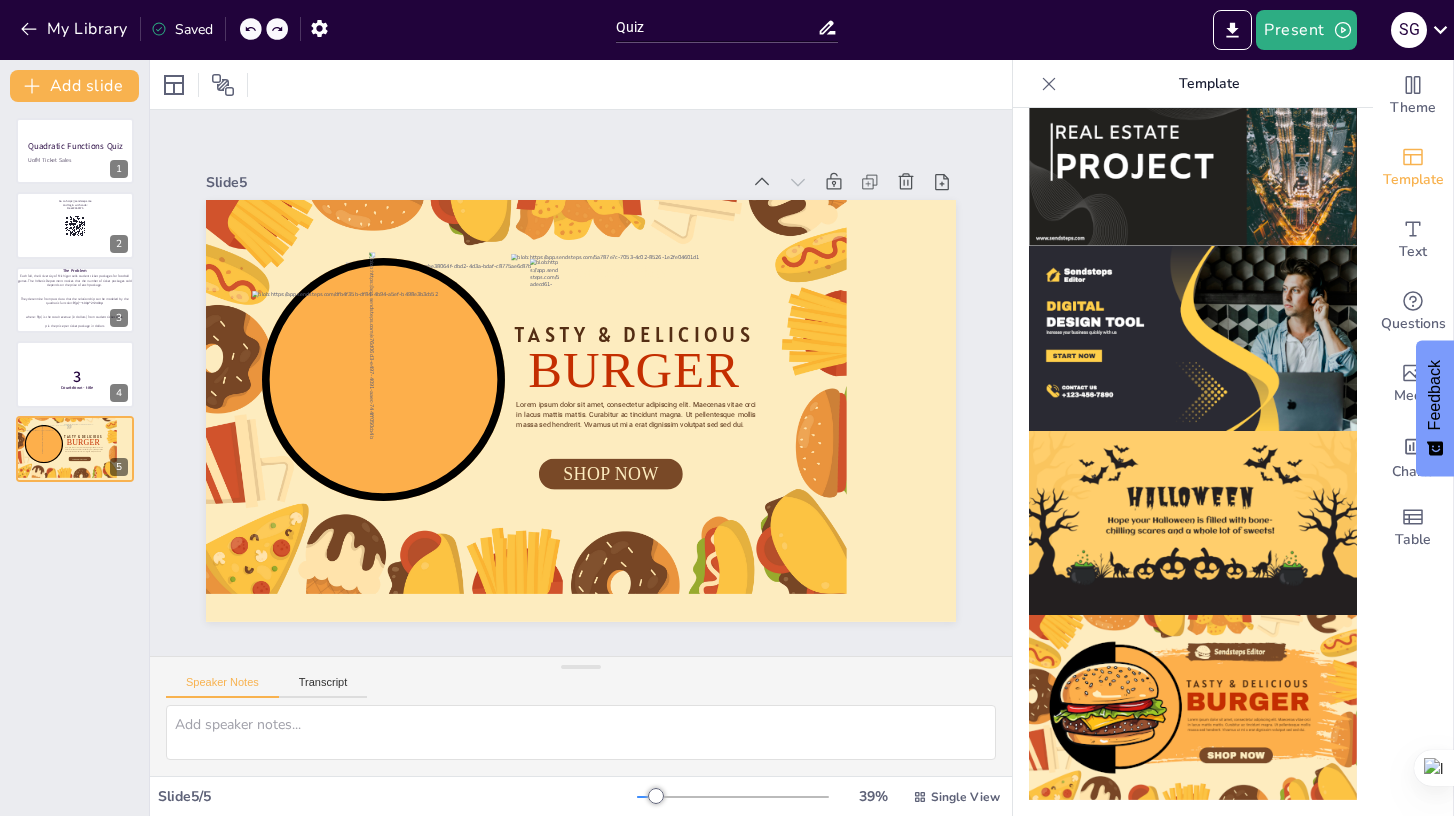 click on "My Library Saved" at bounding box center [169, 28] 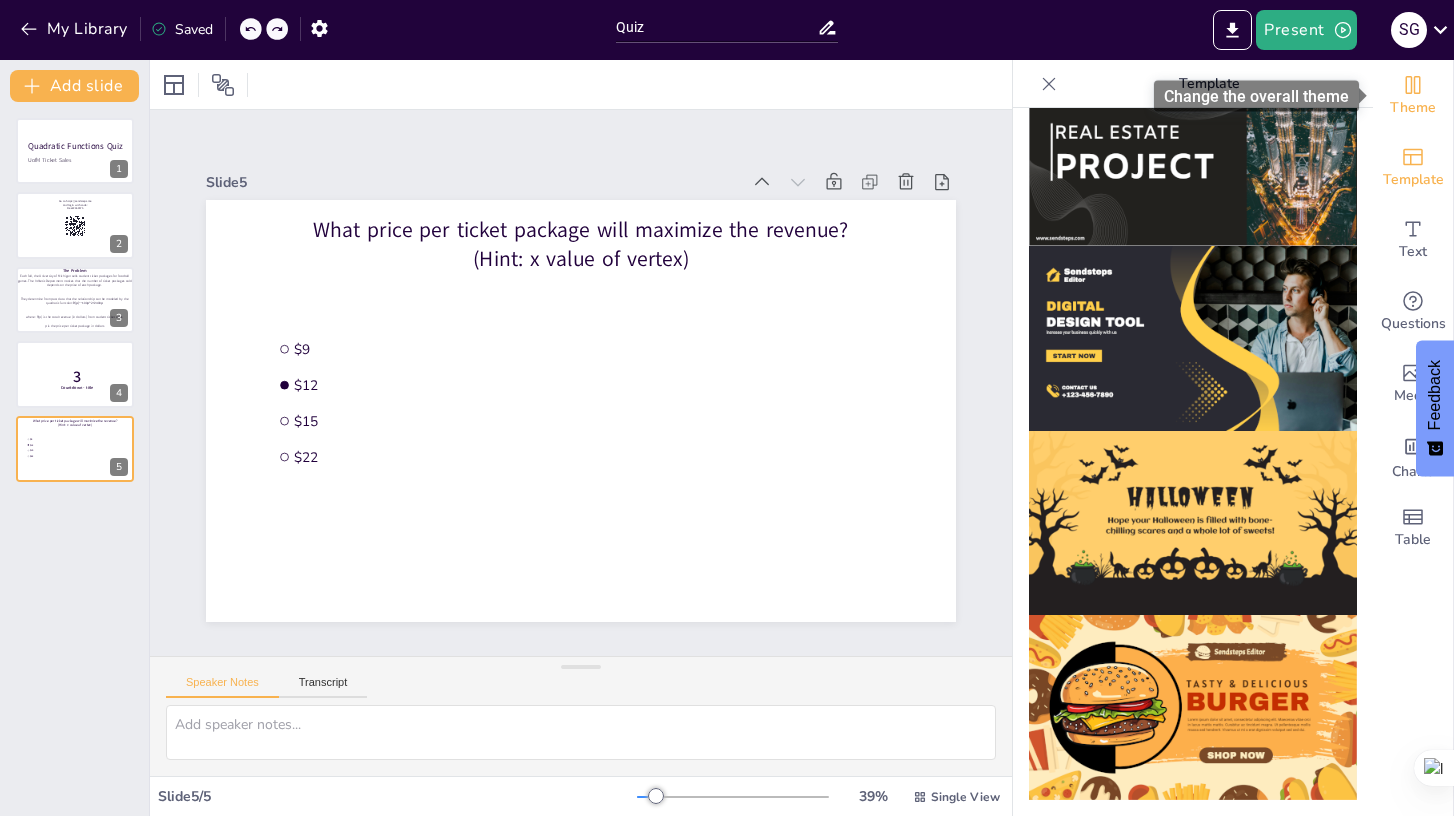 click on "Theme" at bounding box center (1413, 96) 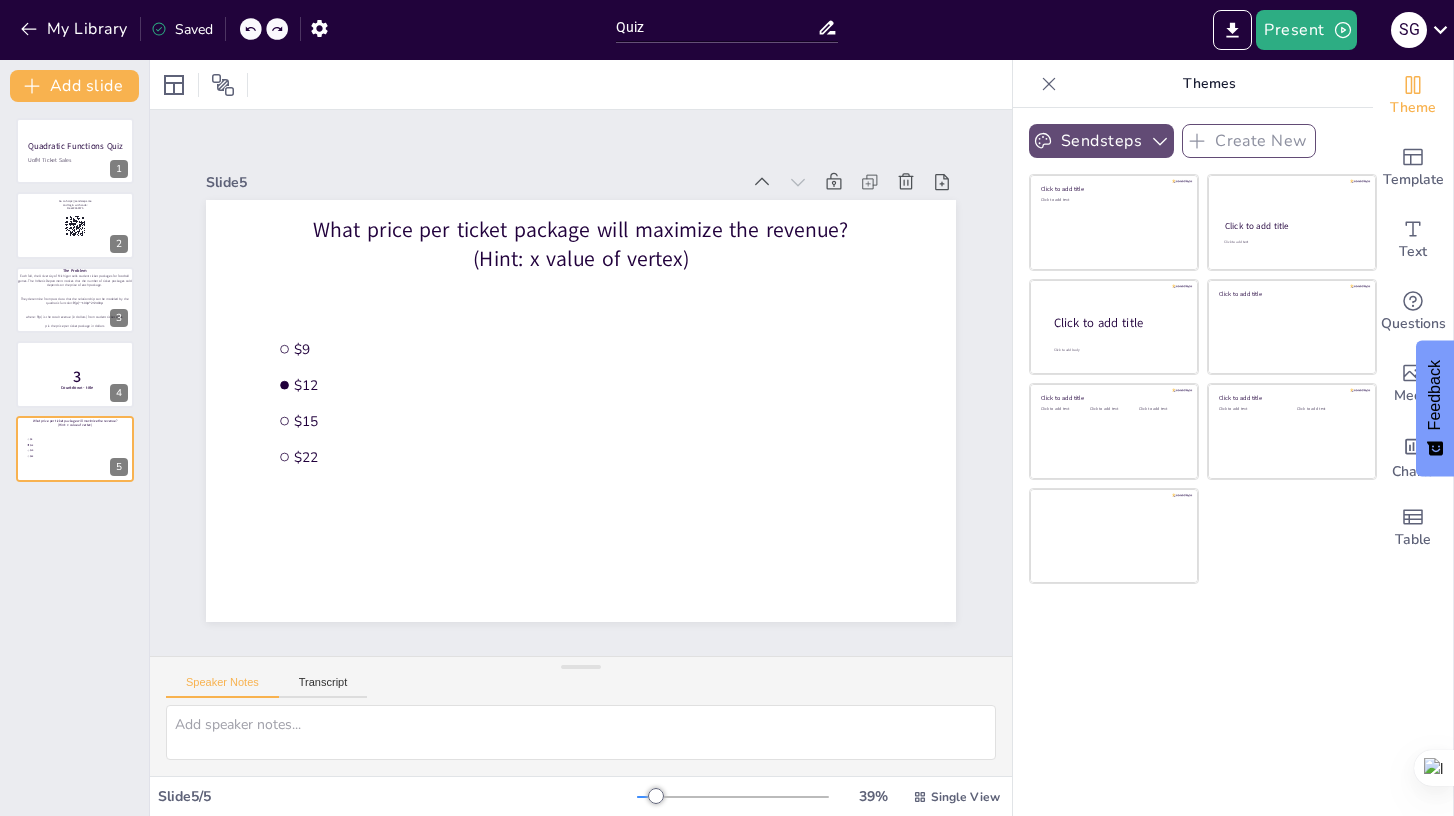 click on "Sendsteps" at bounding box center (1101, 141) 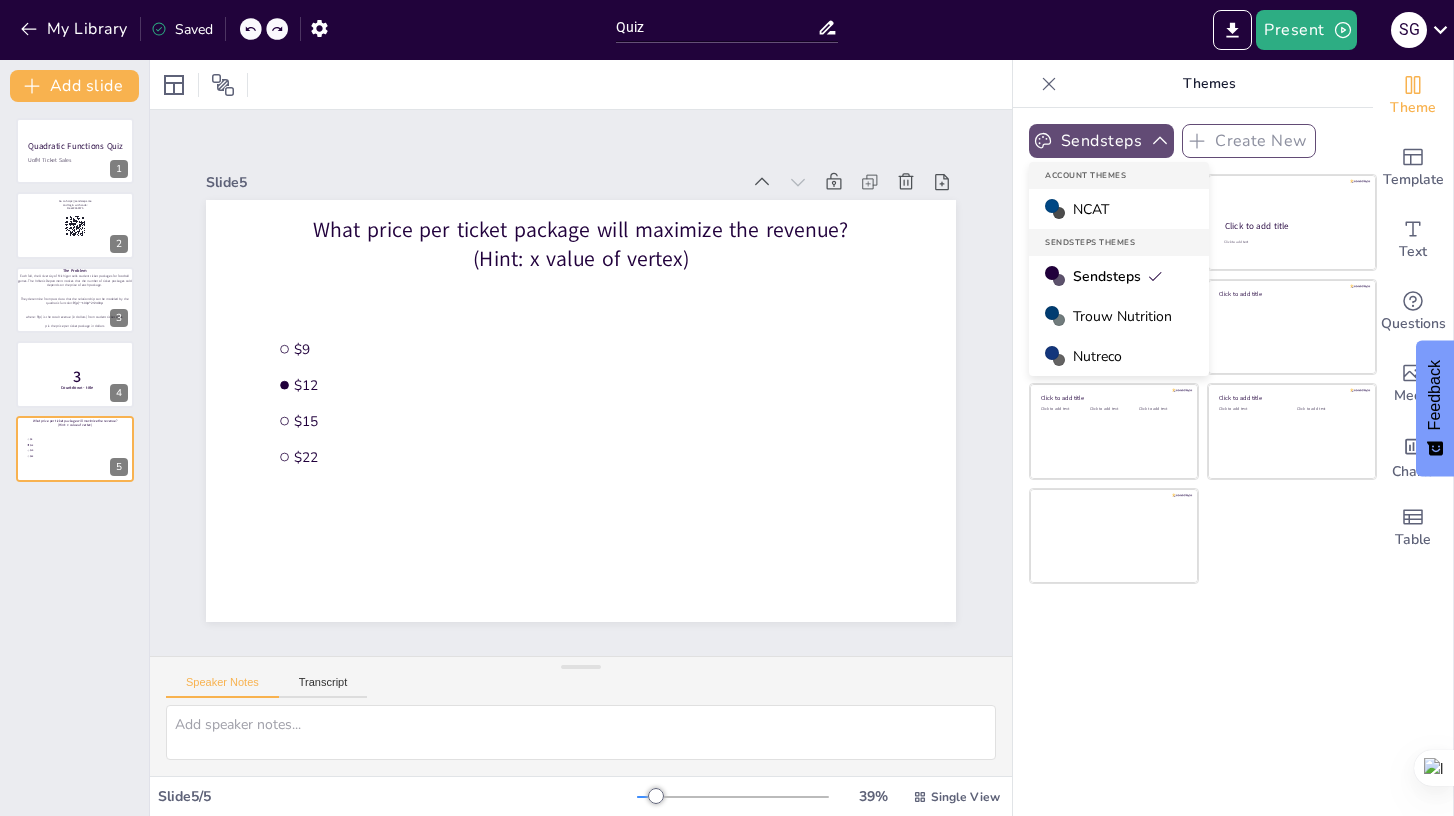 click on "Sendsteps" at bounding box center [1101, 141] 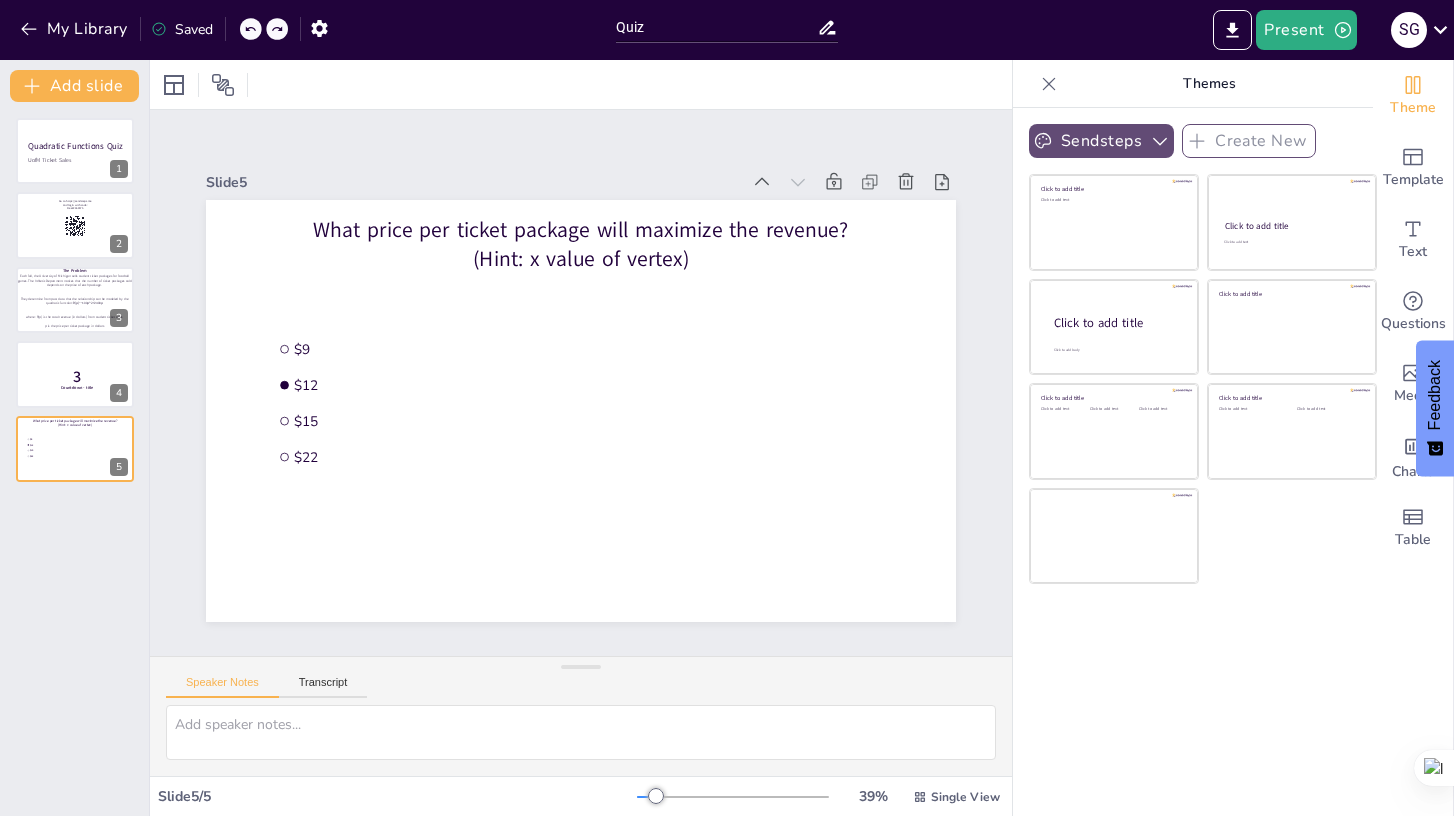 click on "Sendsteps" at bounding box center [1101, 141] 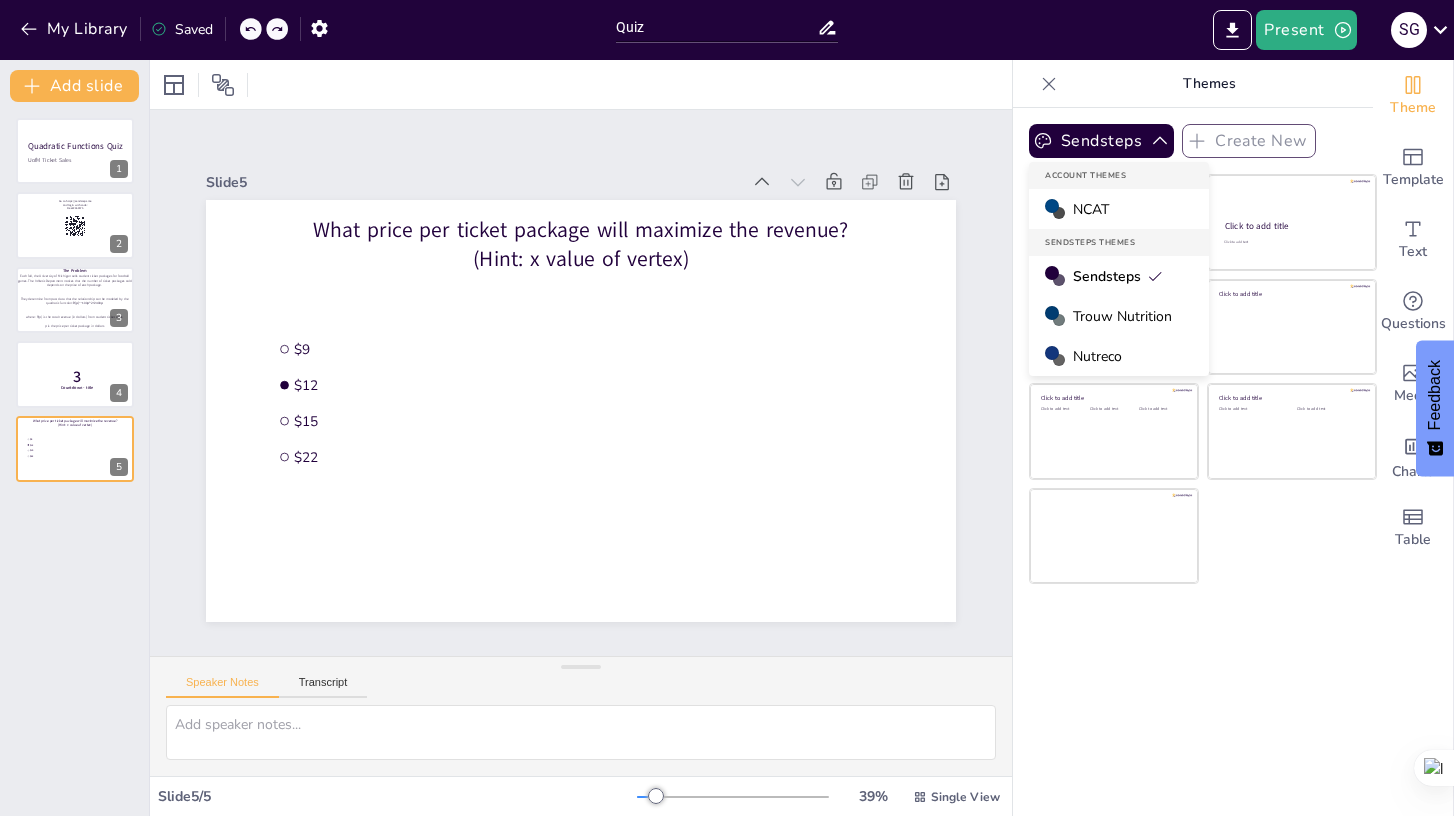 click on "NCAT" at bounding box center [1091, 209] 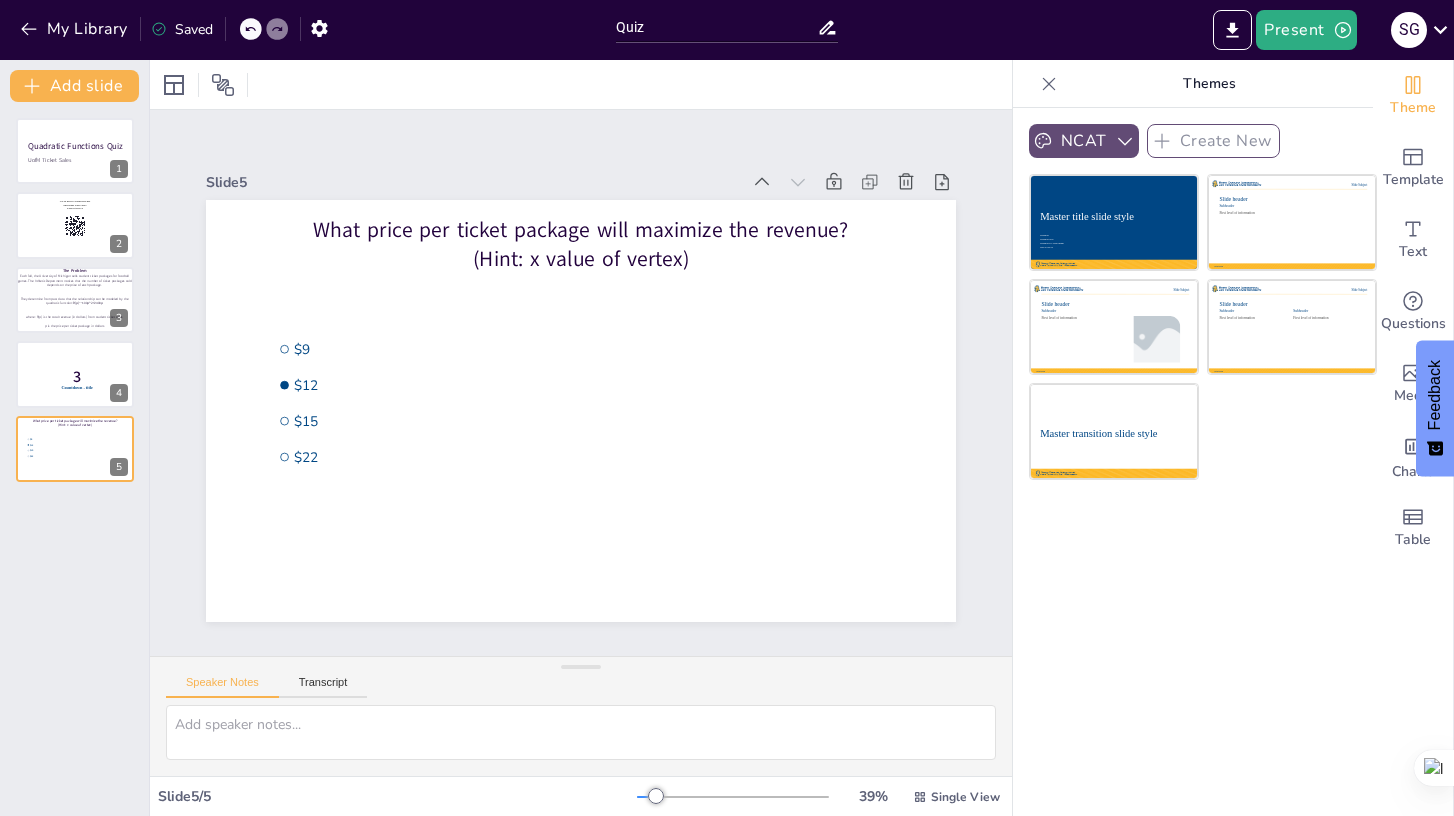 click on "NCAT" at bounding box center [1084, 141] 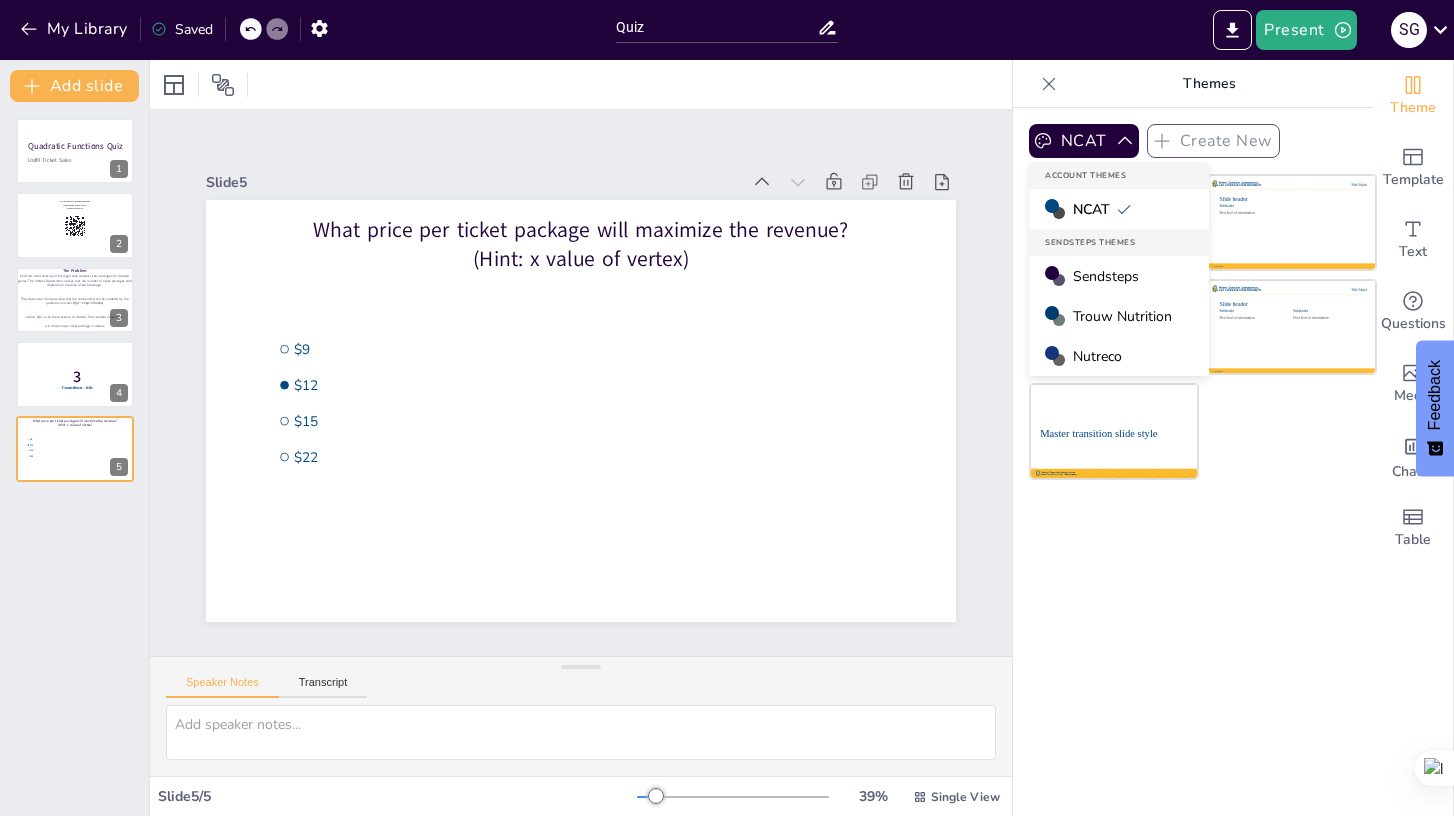 click on "Trouw Nutrition" at bounding box center [1119, 316] 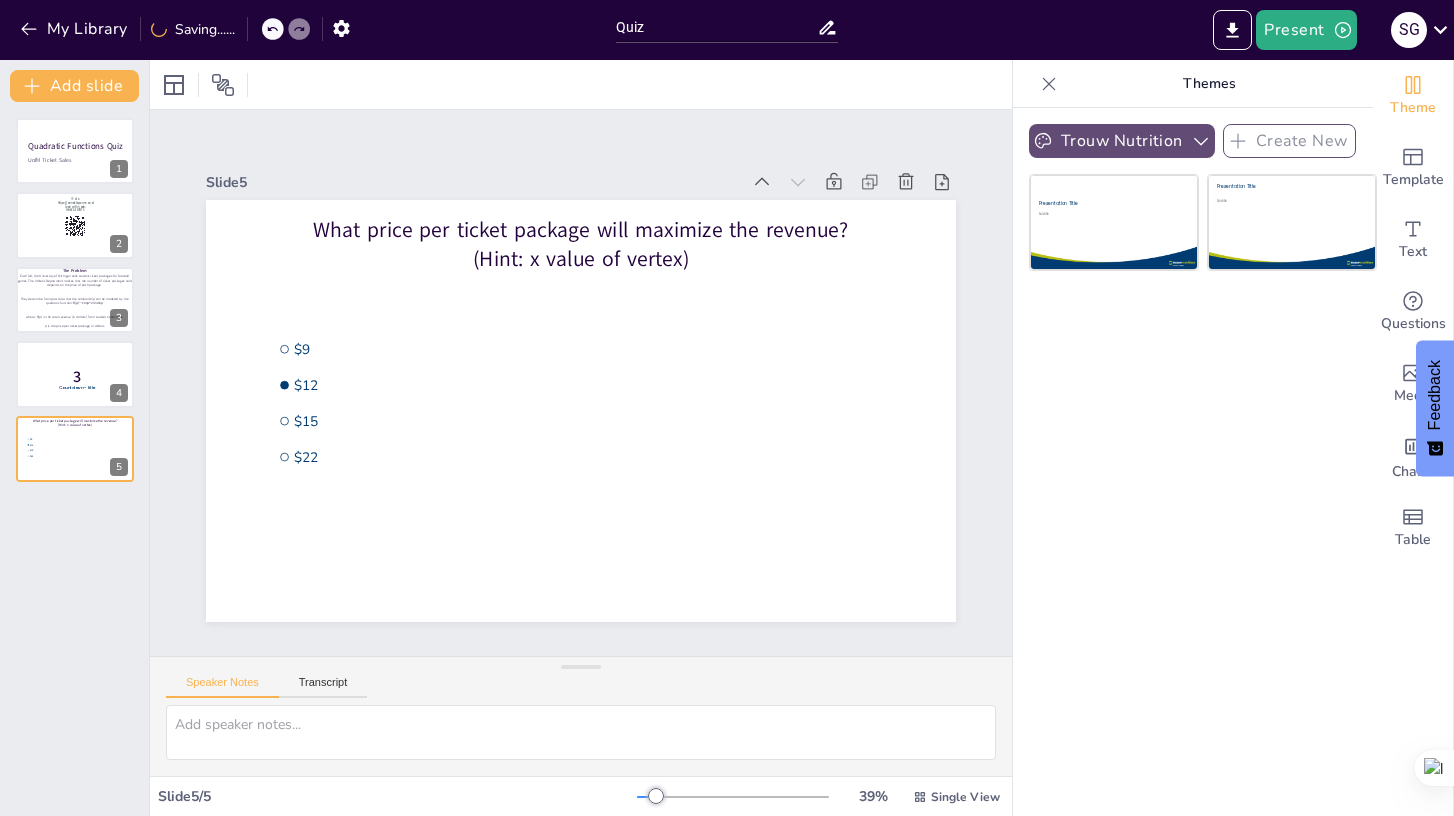 click on "Trouw Nutrition" at bounding box center (1122, 141) 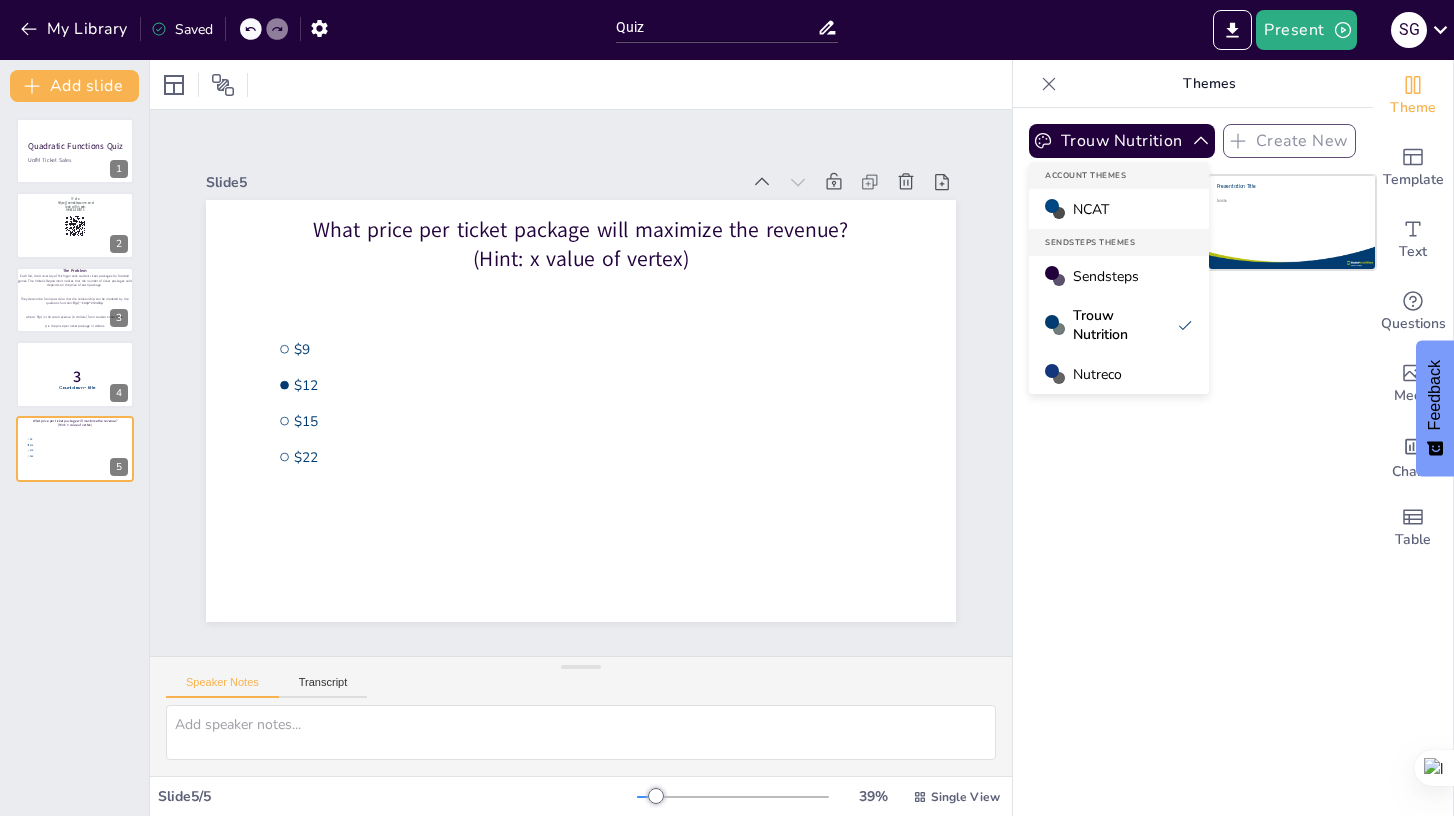 click on "Nutreco" at bounding box center (1097, 374) 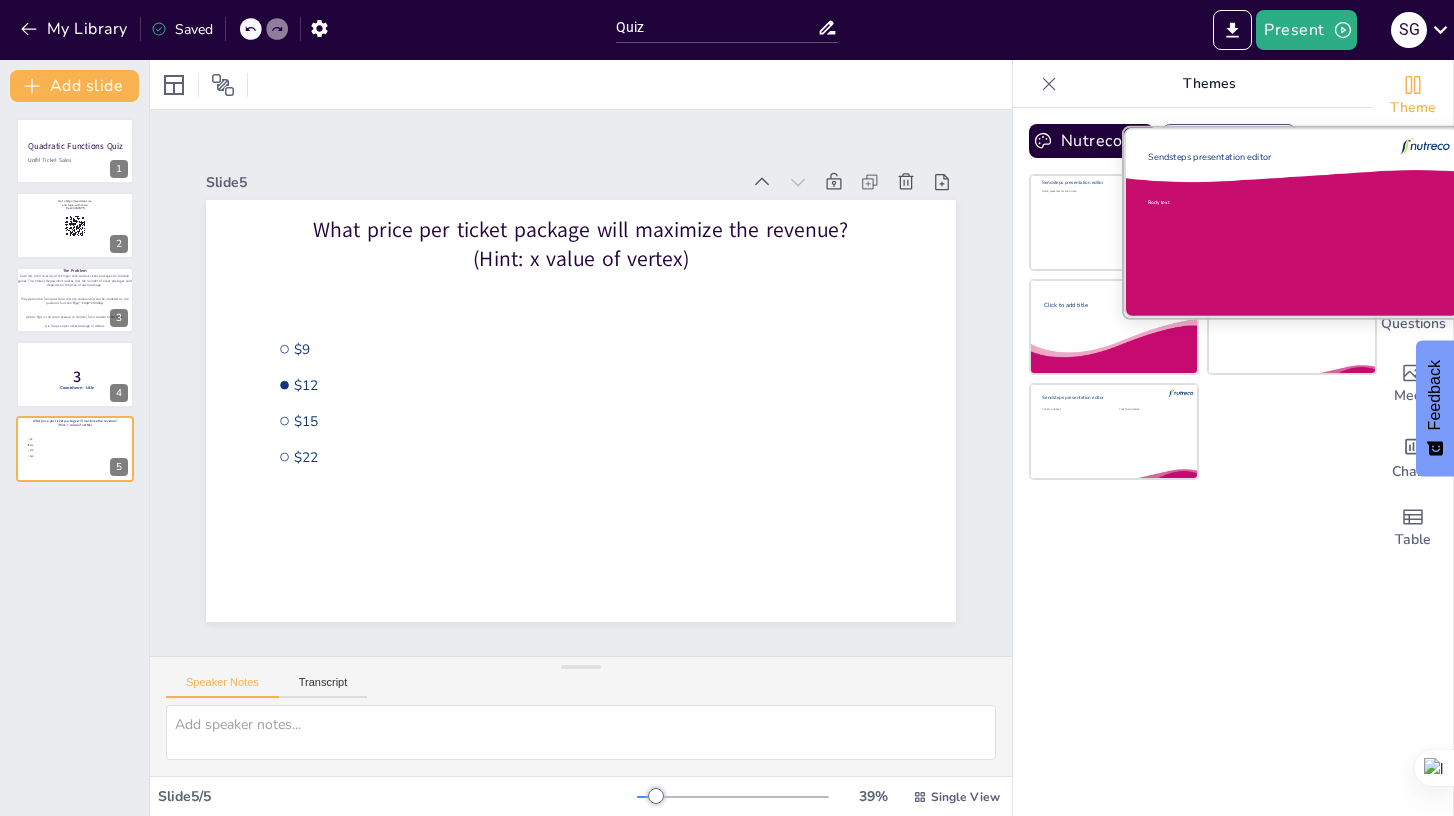click on "Body text" at bounding box center (1278, 243) 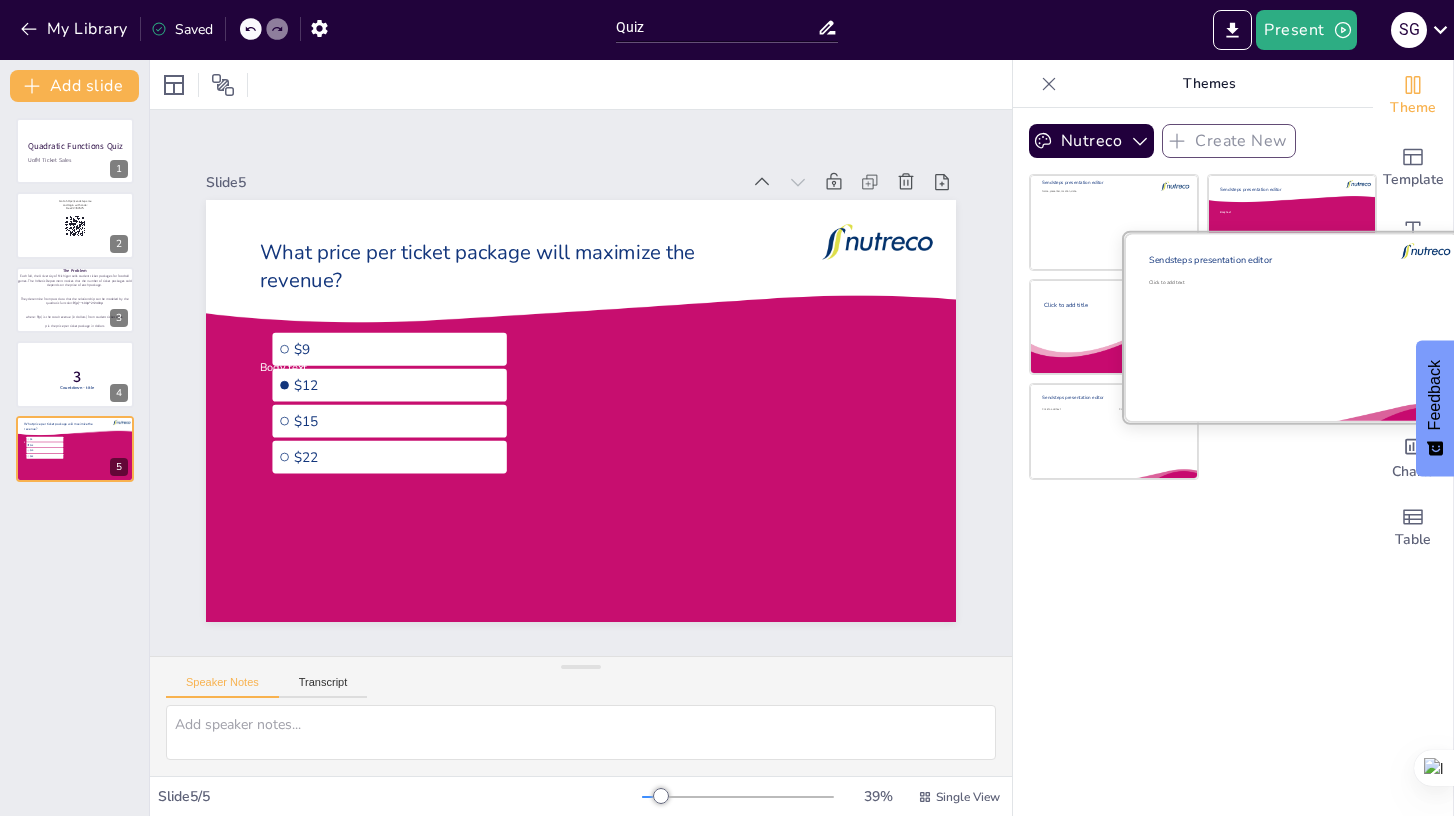 click on "Click to add text" at bounding box center [1287, 335] 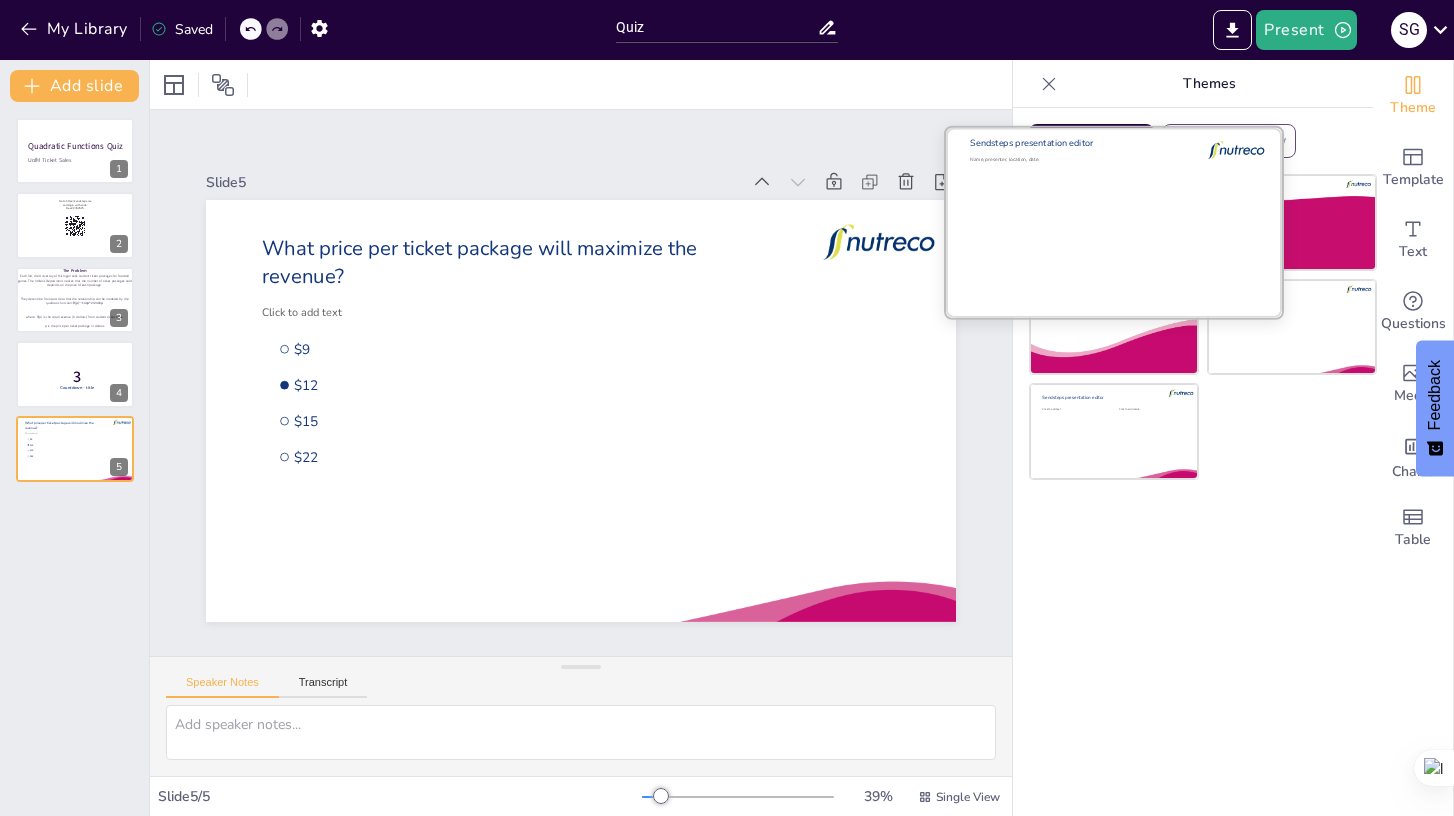 click at bounding box center [1114, 222] 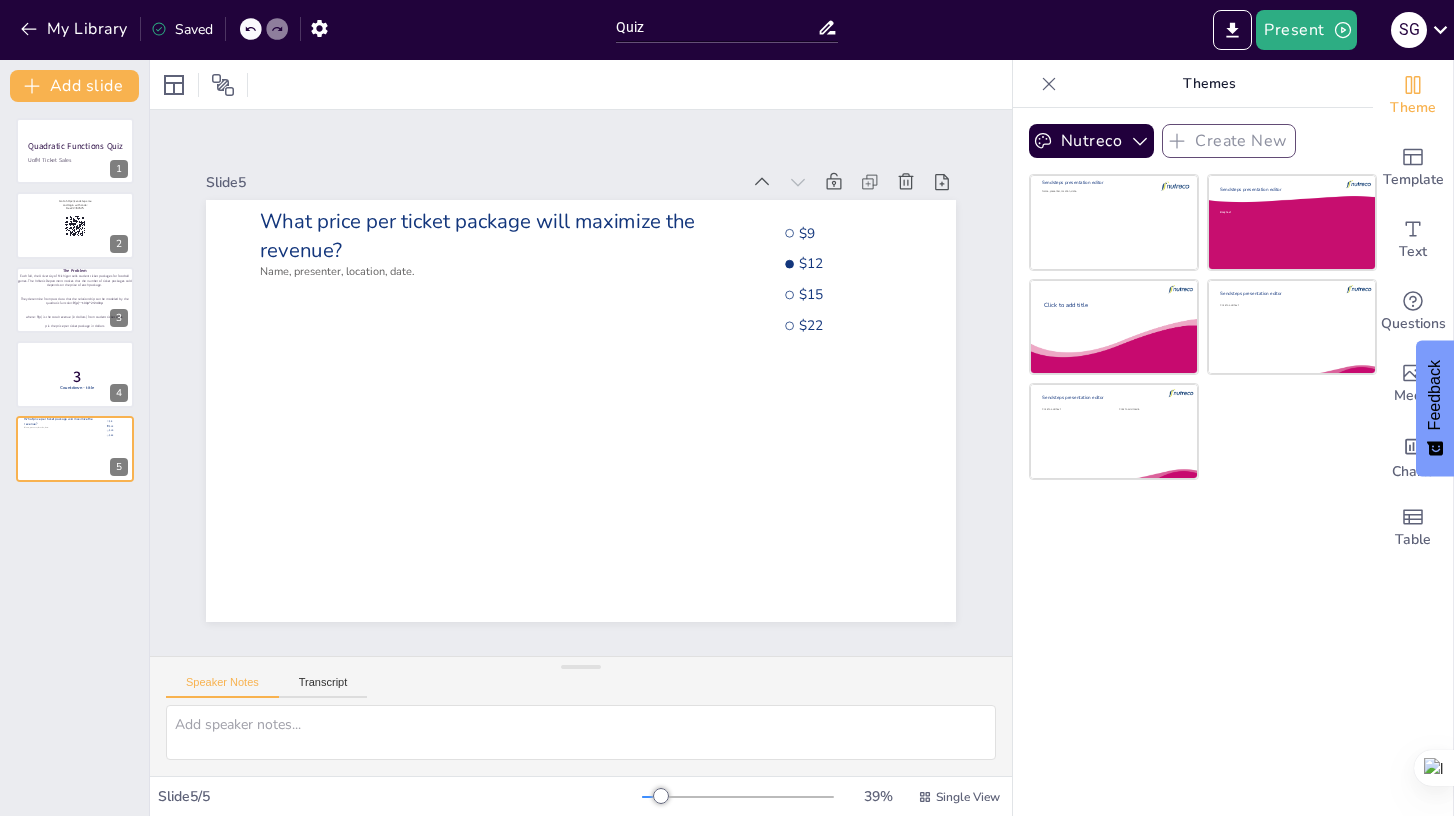 click at bounding box center [251, 29] 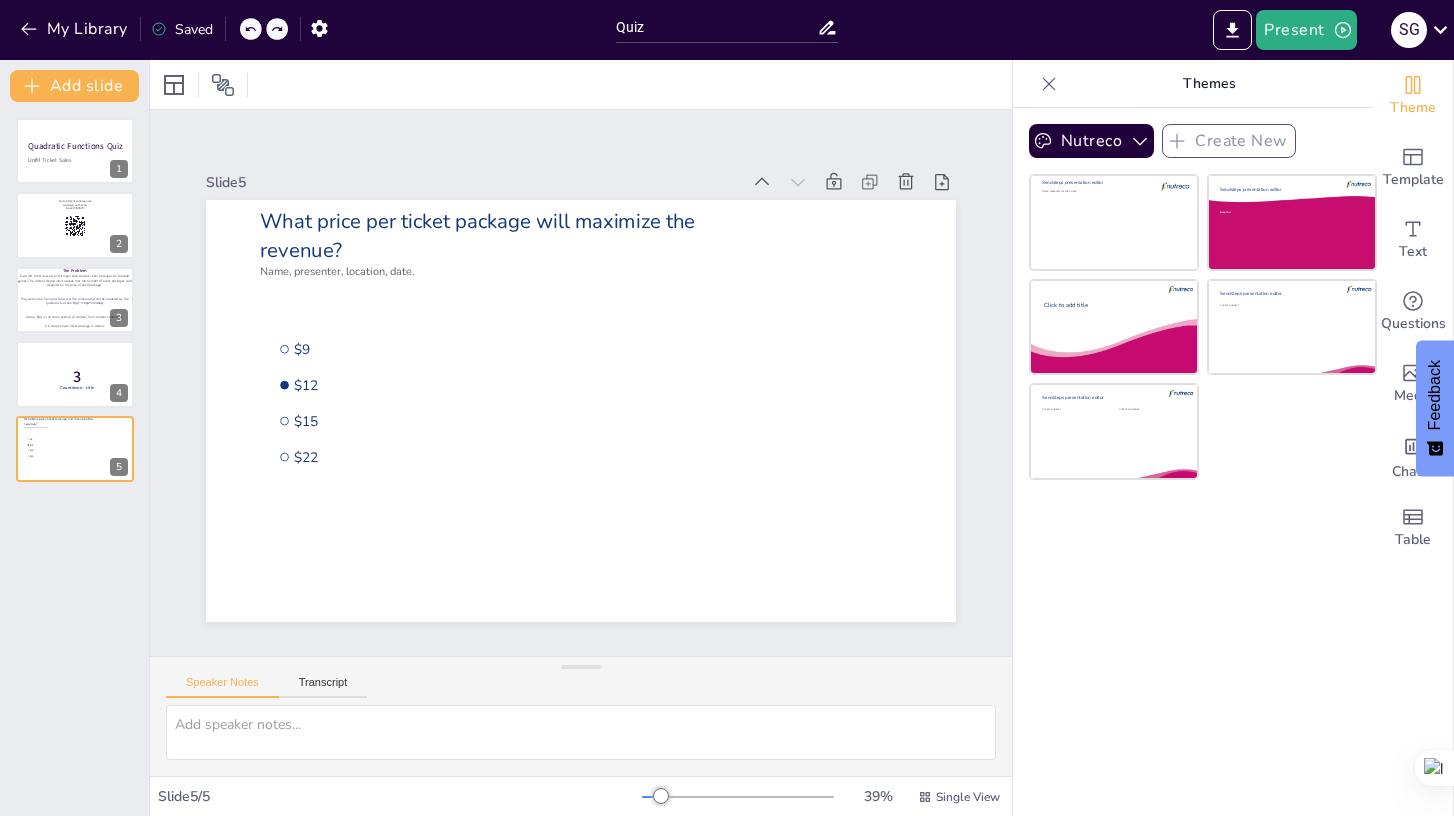 click at bounding box center [251, 29] 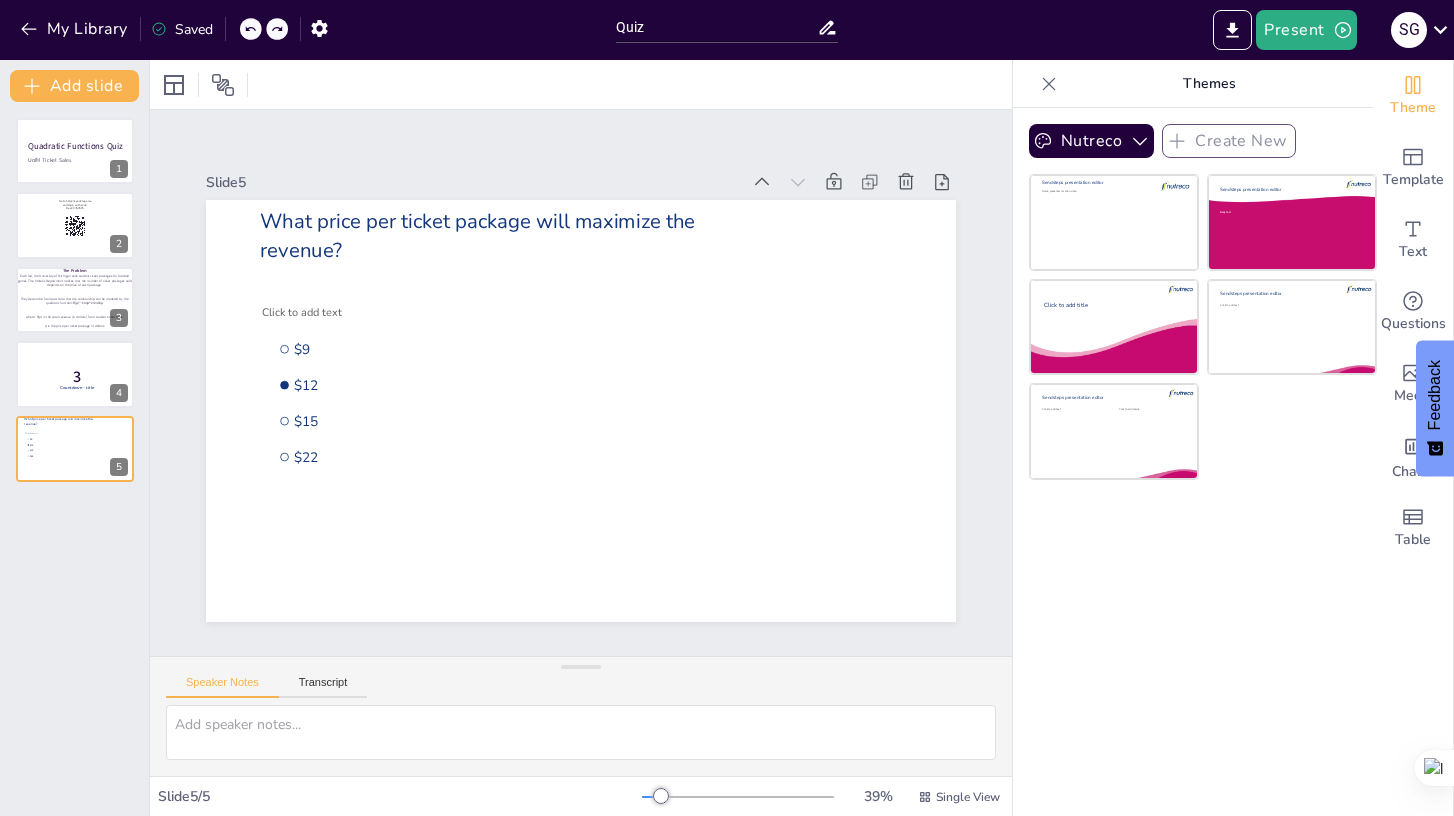 click at bounding box center [251, 29] 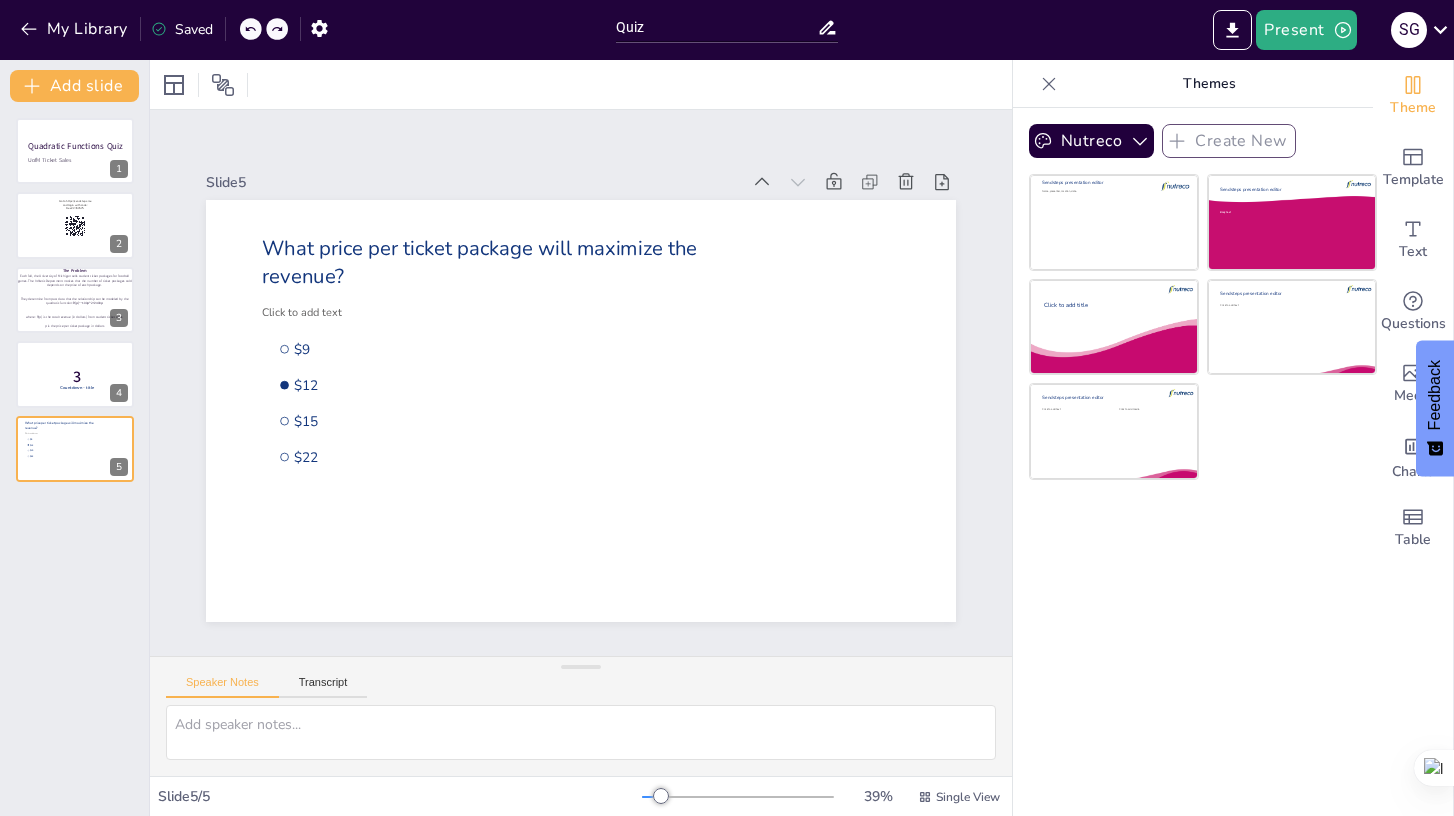 click at bounding box center (251, 29) 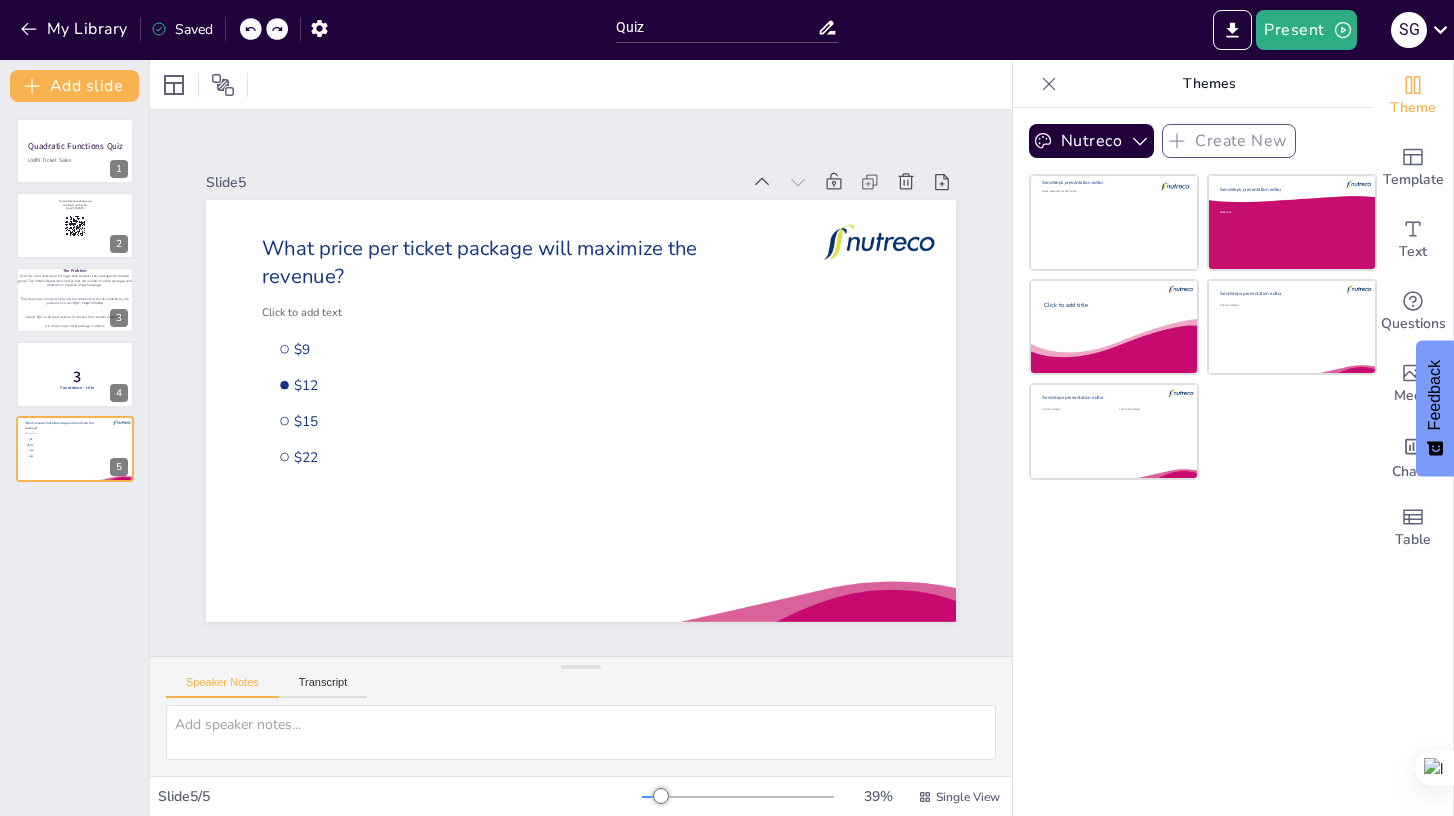 click at bounding box center [251, 29] 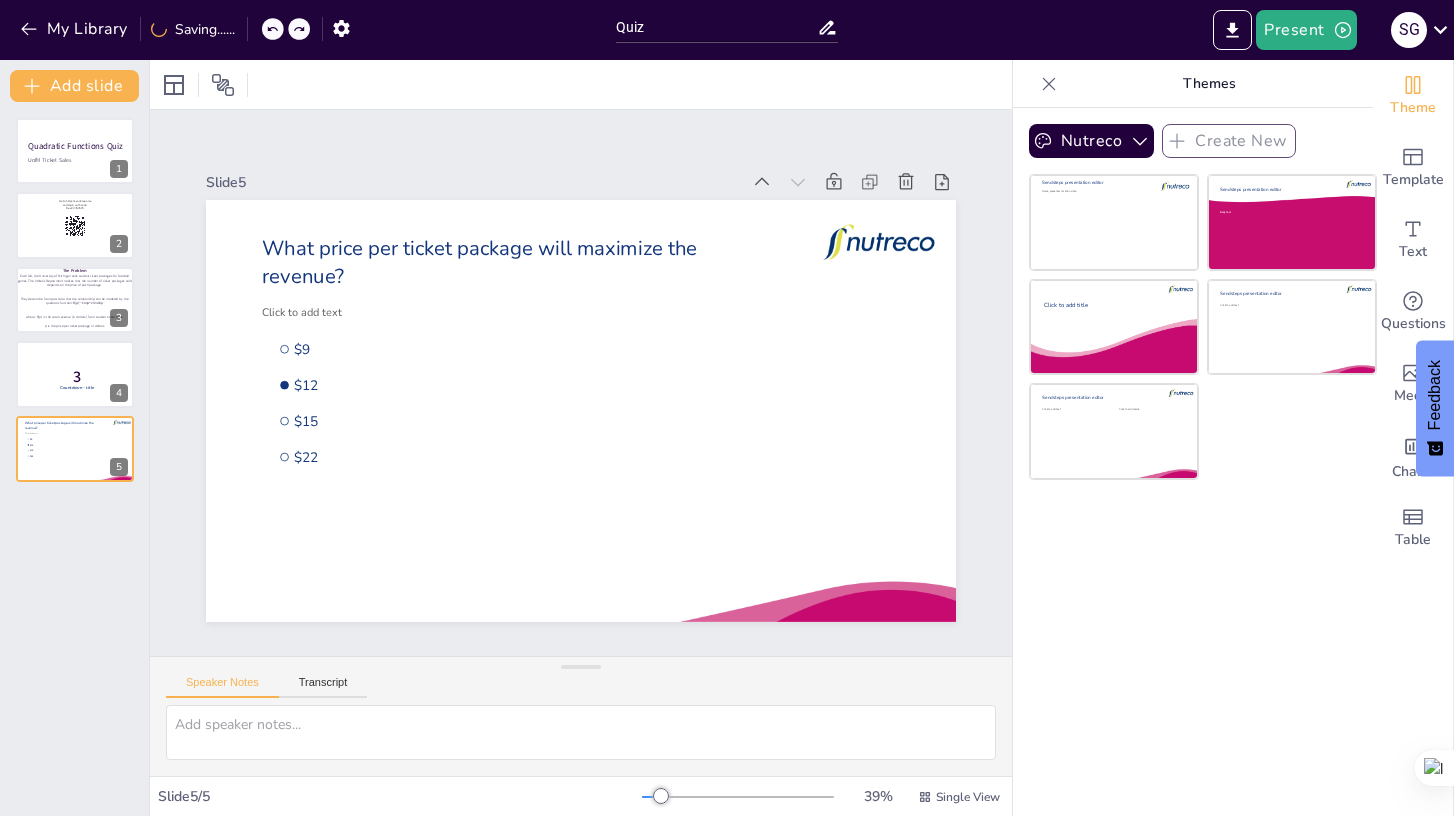 click on "My Library Saving......" at bounding box center [180, 28] 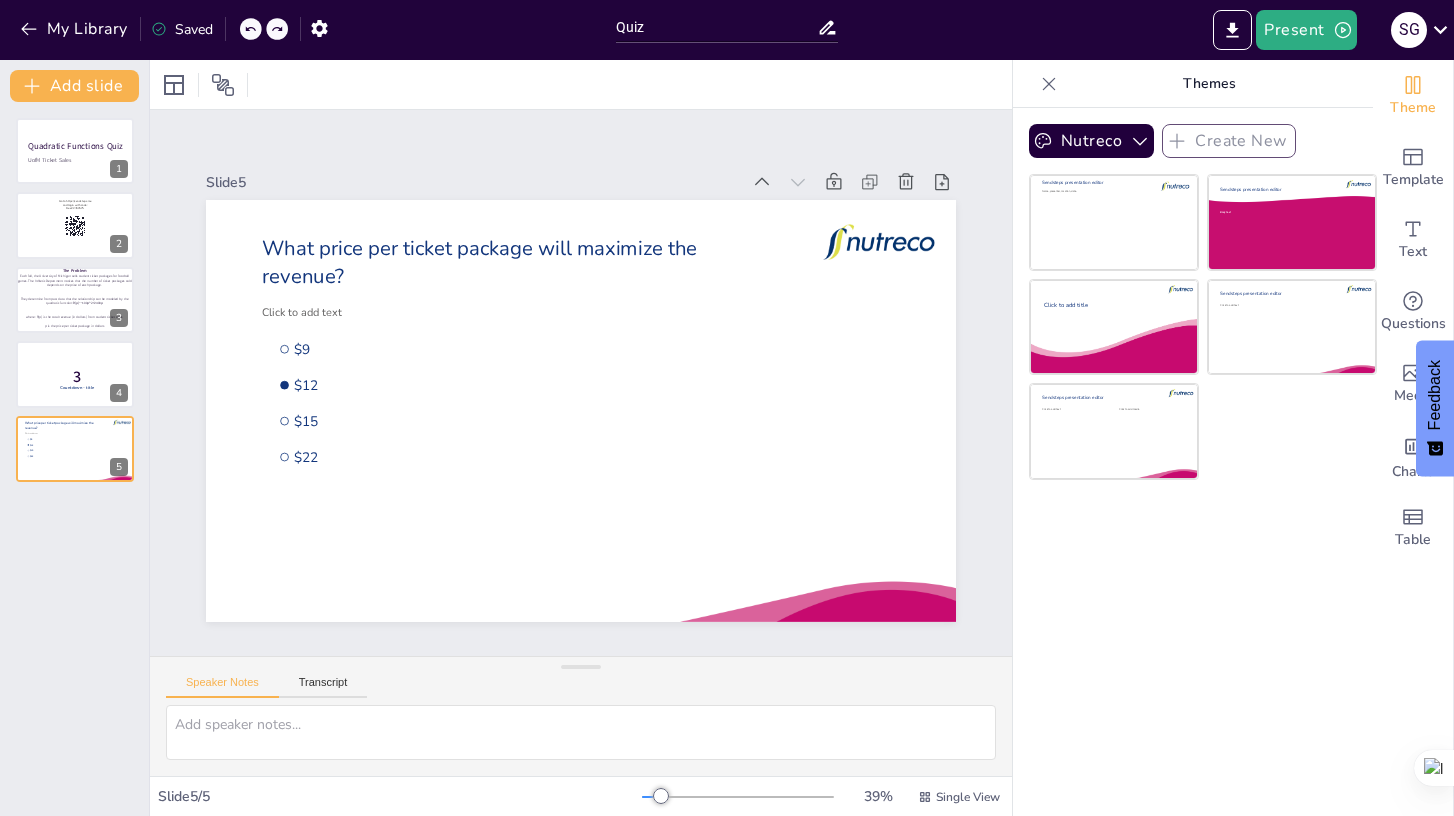 click at bounding box center [251, 29] 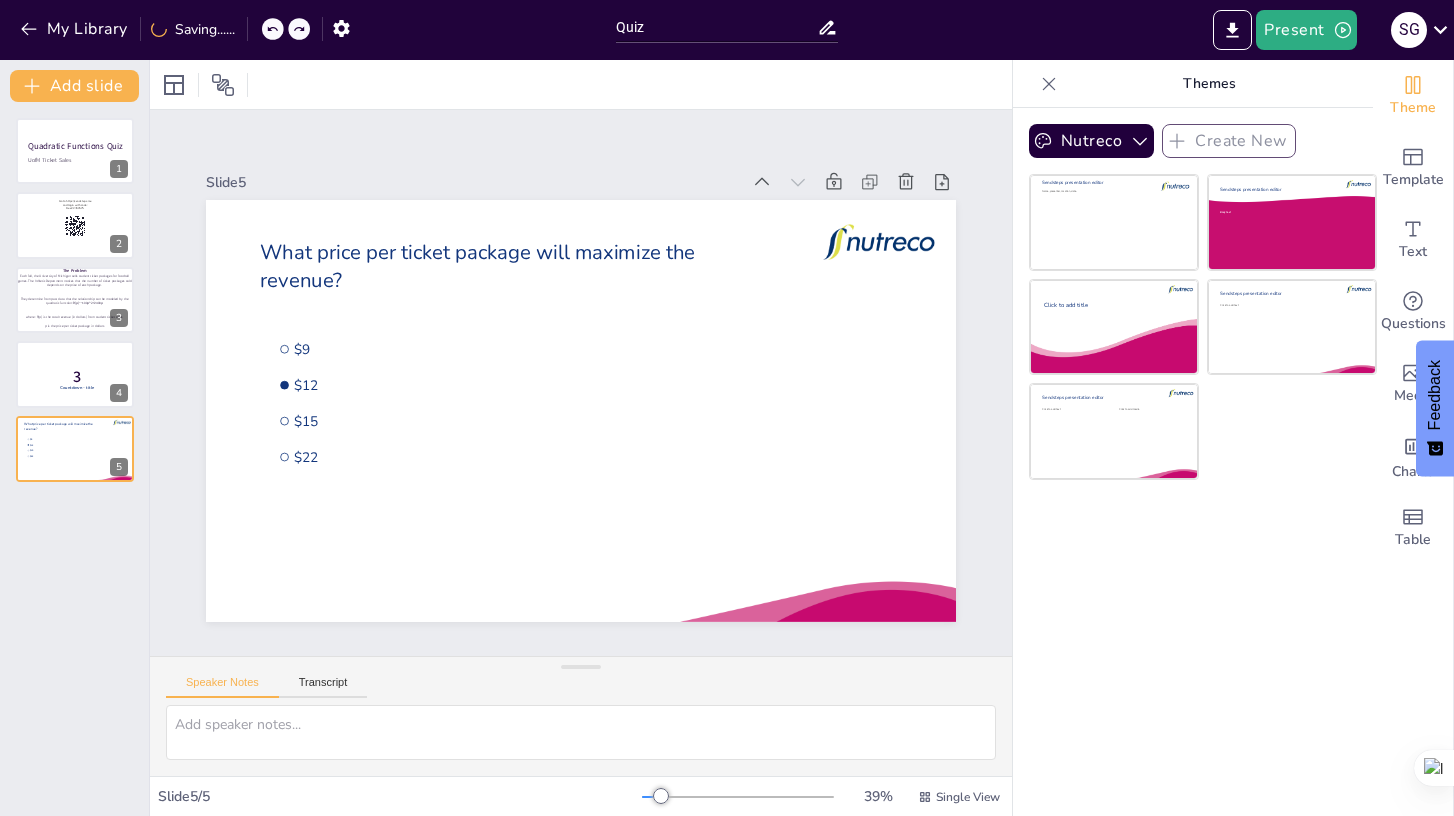 click on "My Library Saving......" at bounding box center (180, 28) 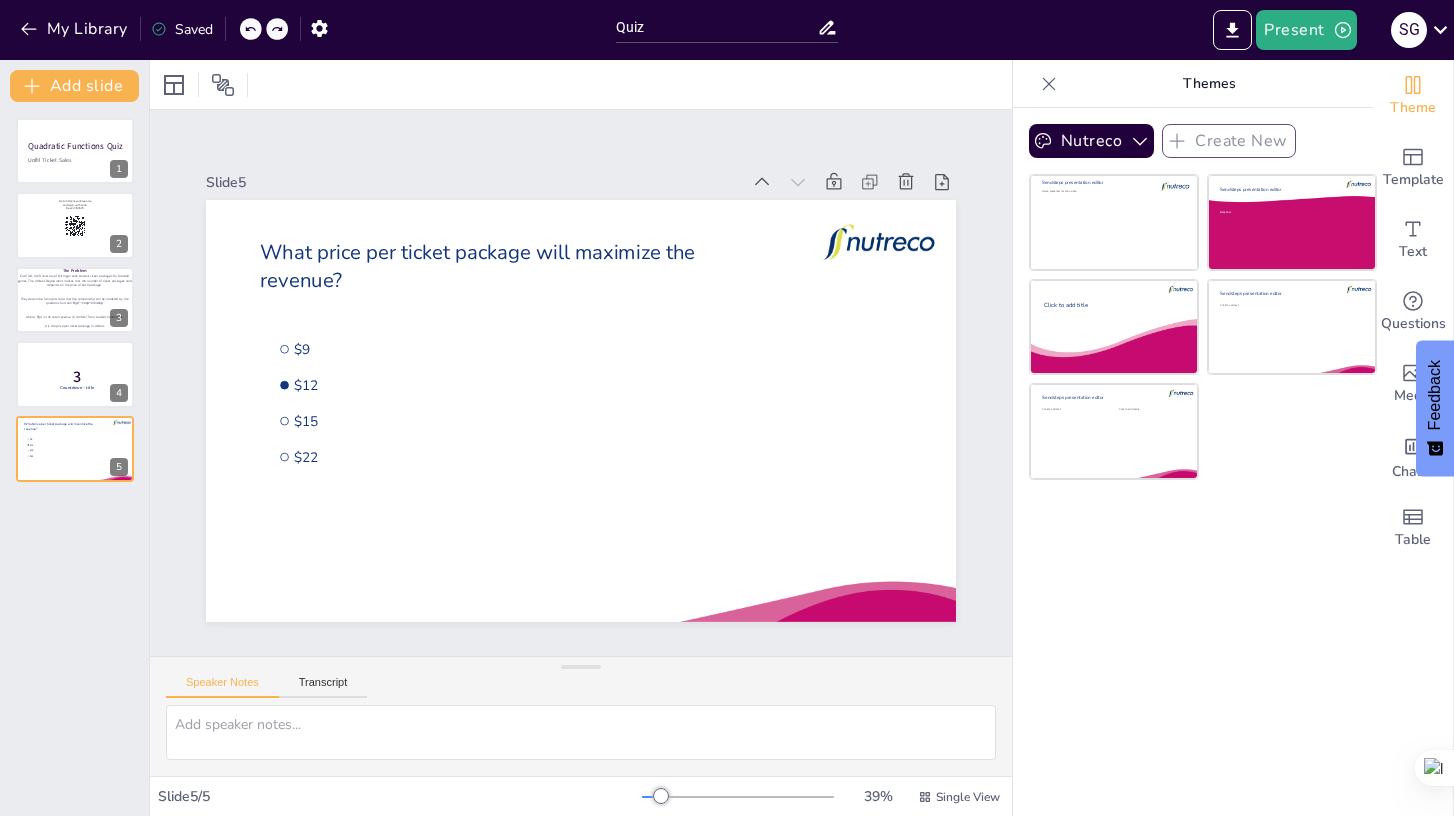 click at bounding box center [251, 29] 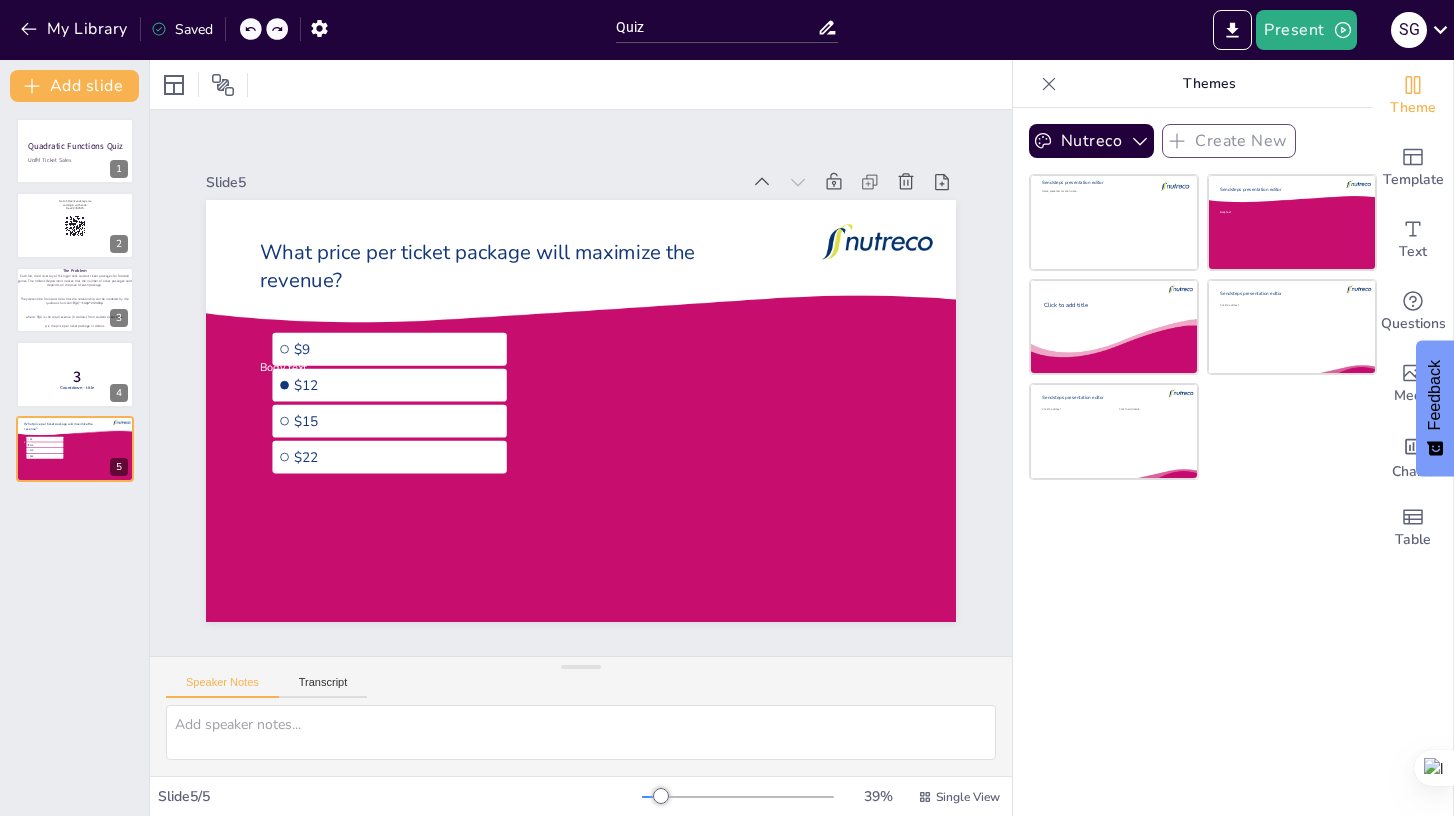 click at bounding box center [251, 29] 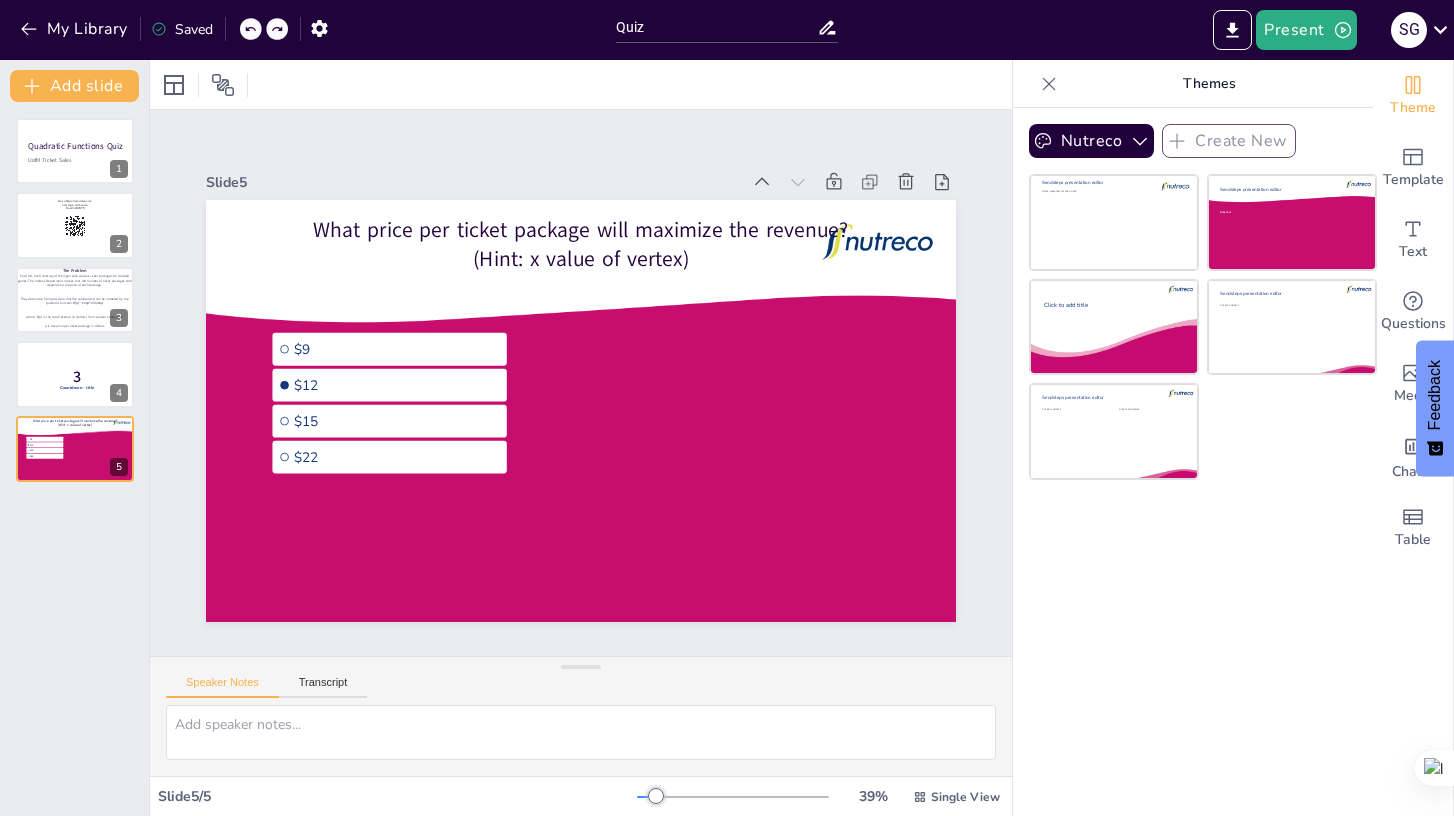 click at bounding box center [251, 29] 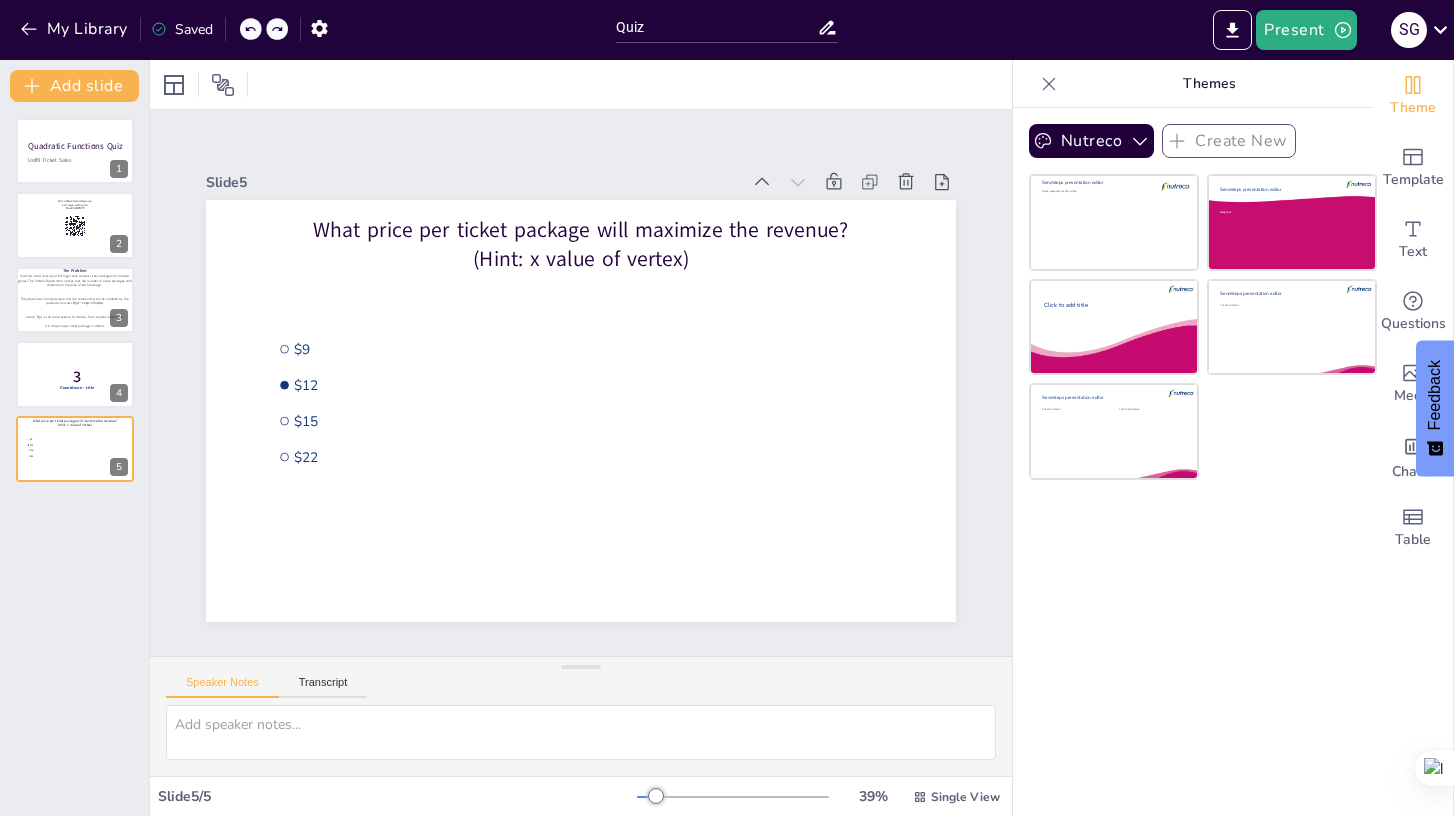 click at bounding box center (581, 84) 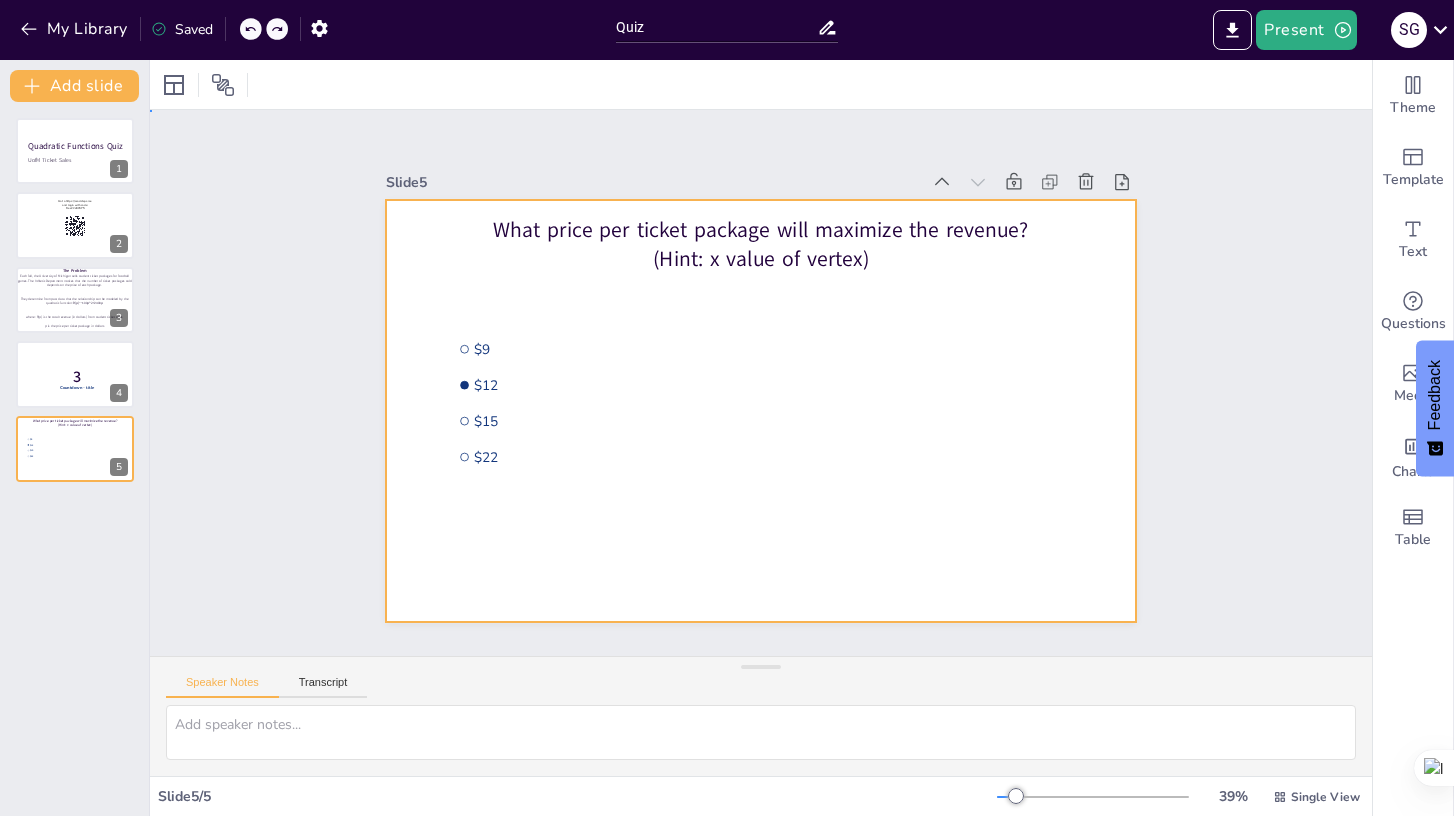 click at bounding box center [755, 410] 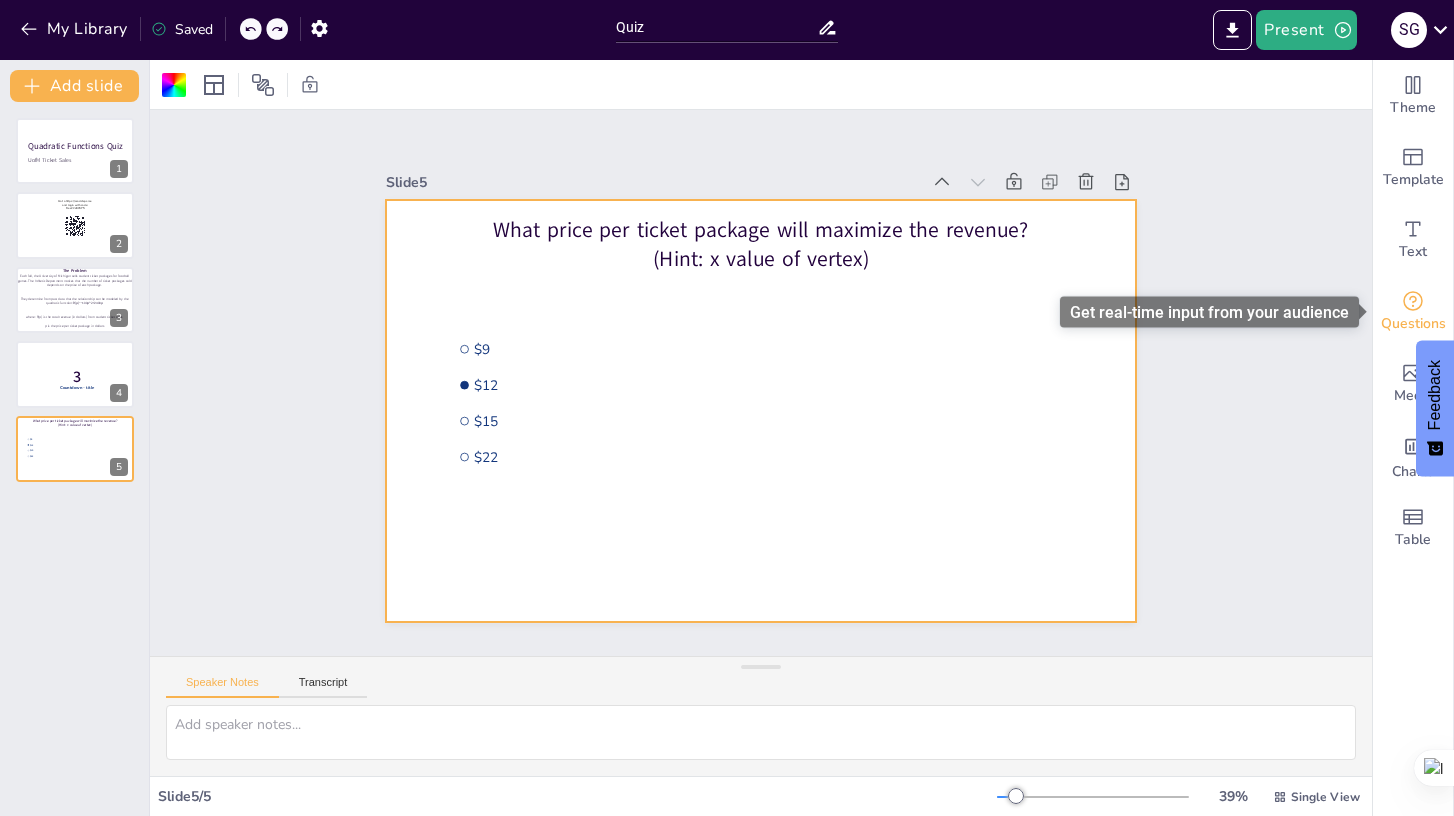 click on "Questions" at bounding box center (1413, 324) 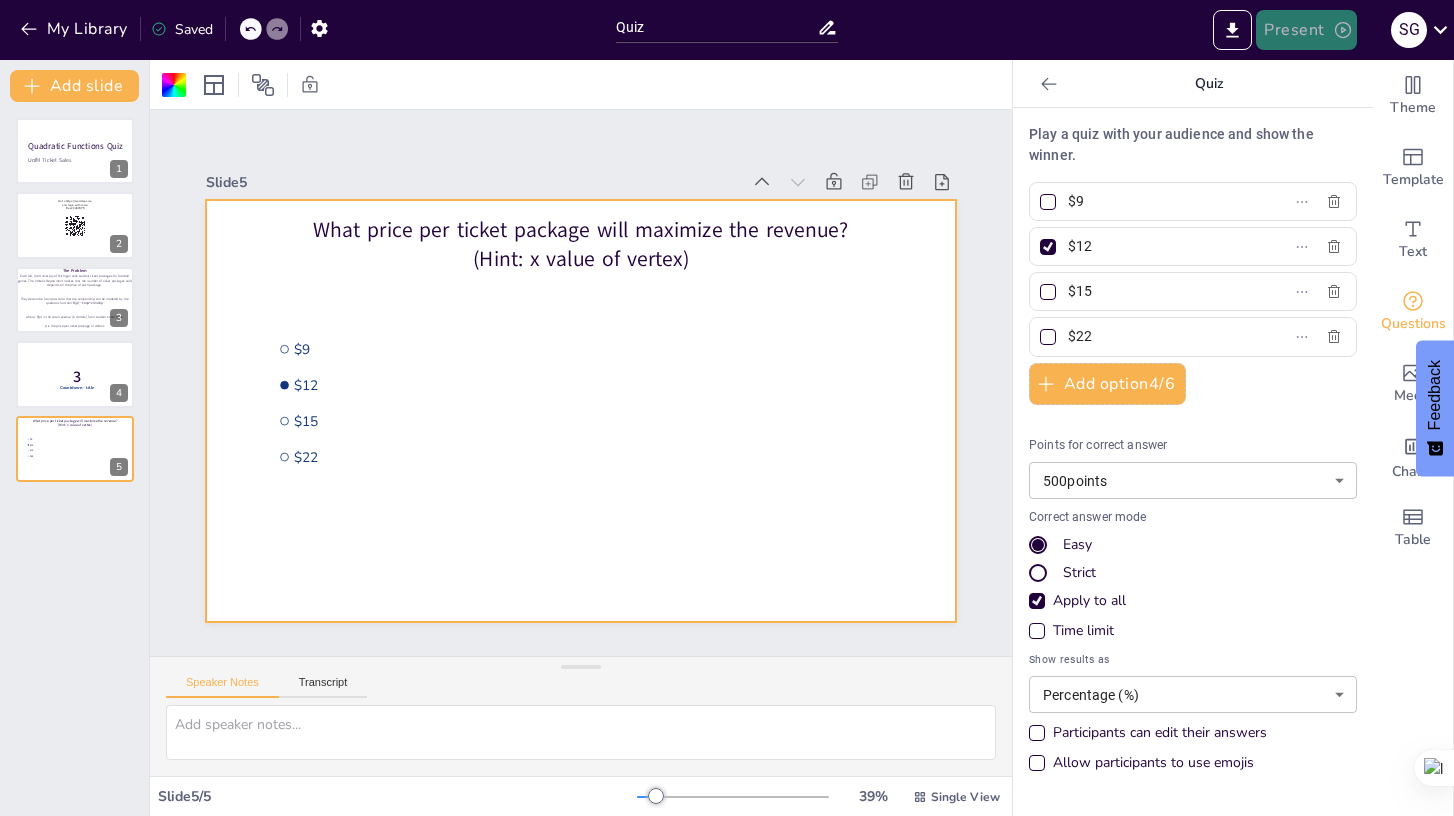 click on "Present" at bounding box center [1306, 30] 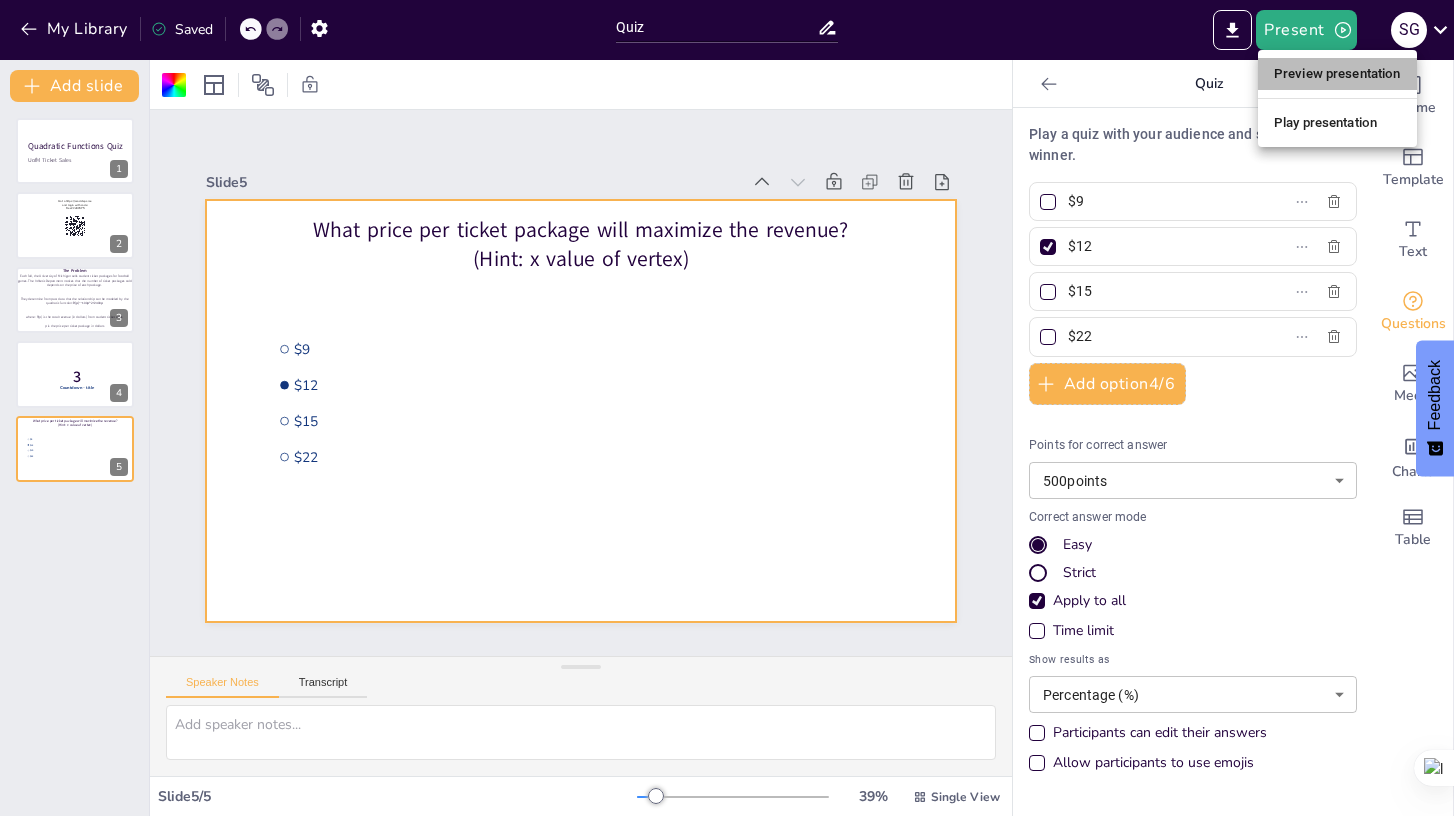 click on "Preview presentation" at bounding box center [1337, 74] 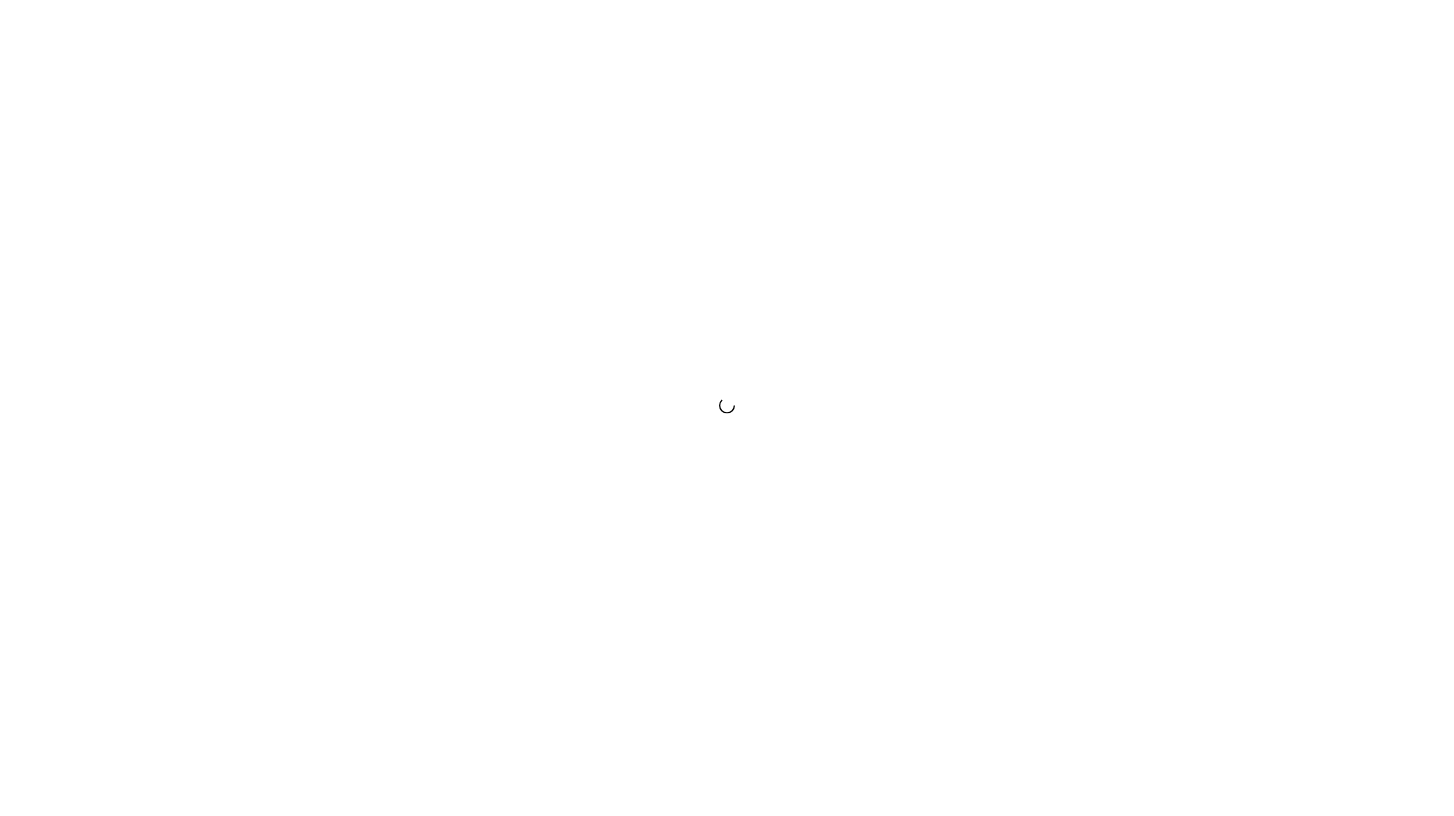 scroll, scrollTop: 0, scrollLeft: 0, axis: both 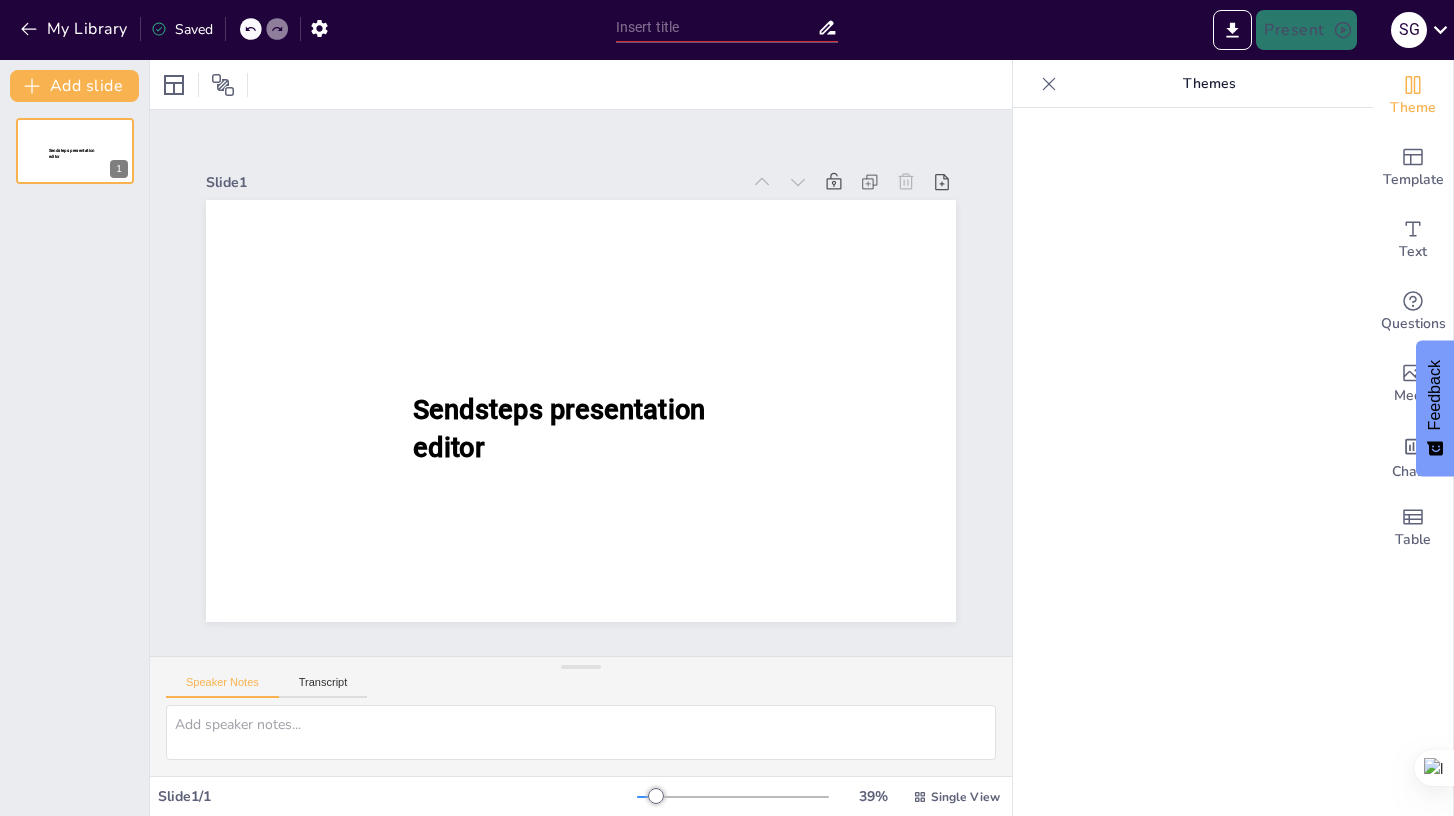 type on "Quiz" 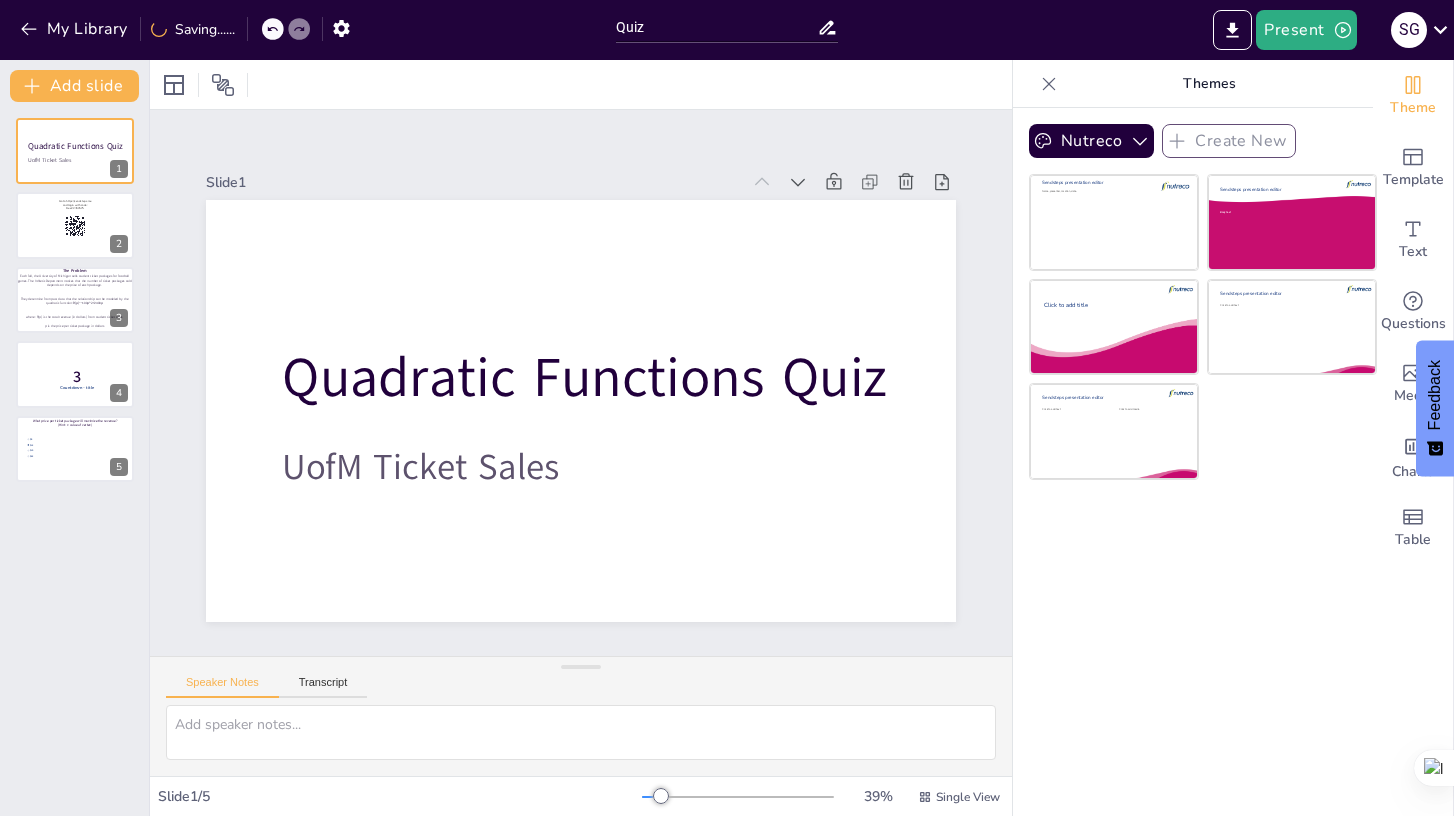 click 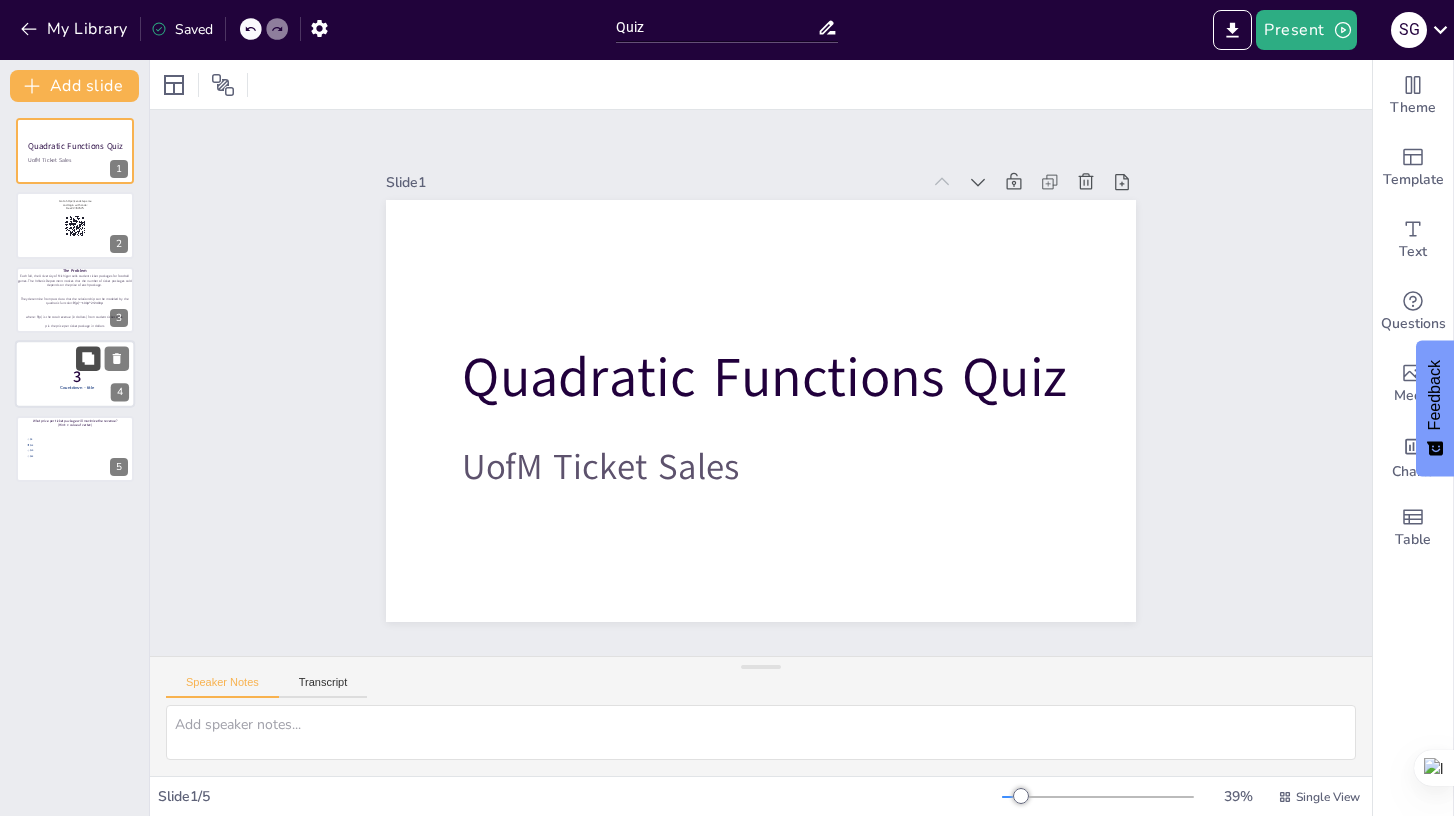 click at bounding box center [88, 359] 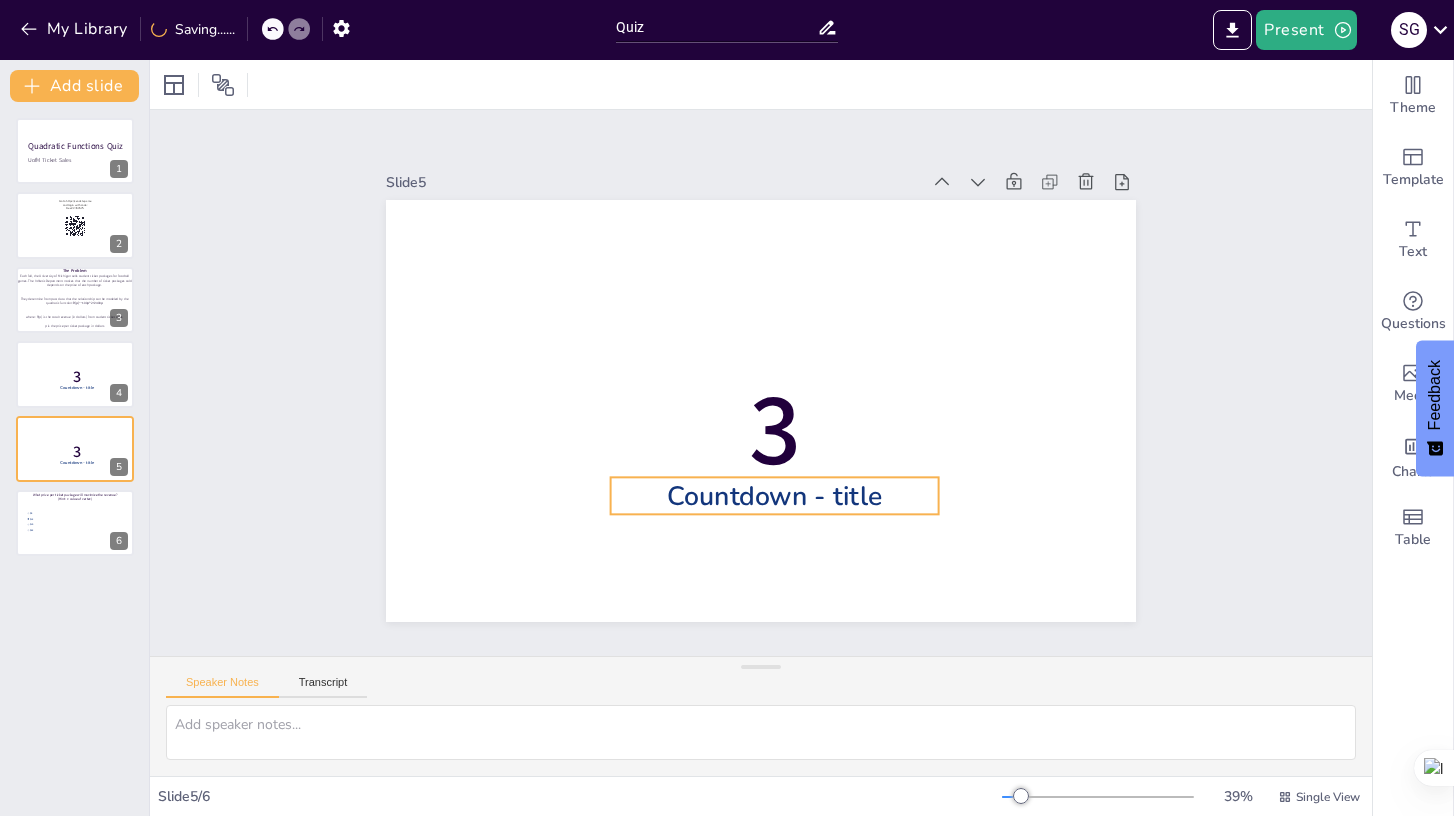 click on "Countdown - title" at bounding box center (775, 495) 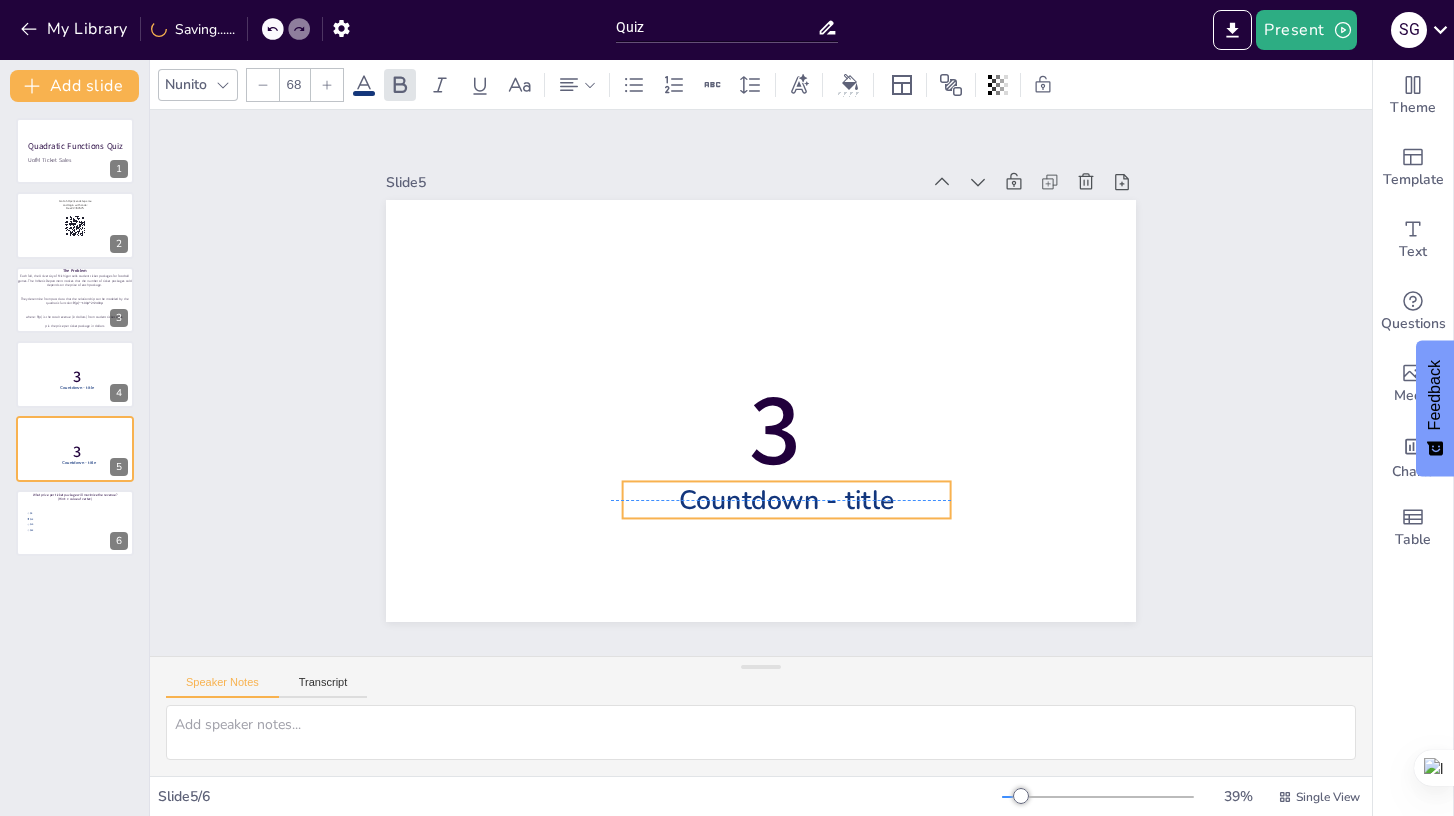 drag, startPoint x: 879, startPoint y: 498, endPoint x: 891, endPoint y: 494, distance: 12.649111 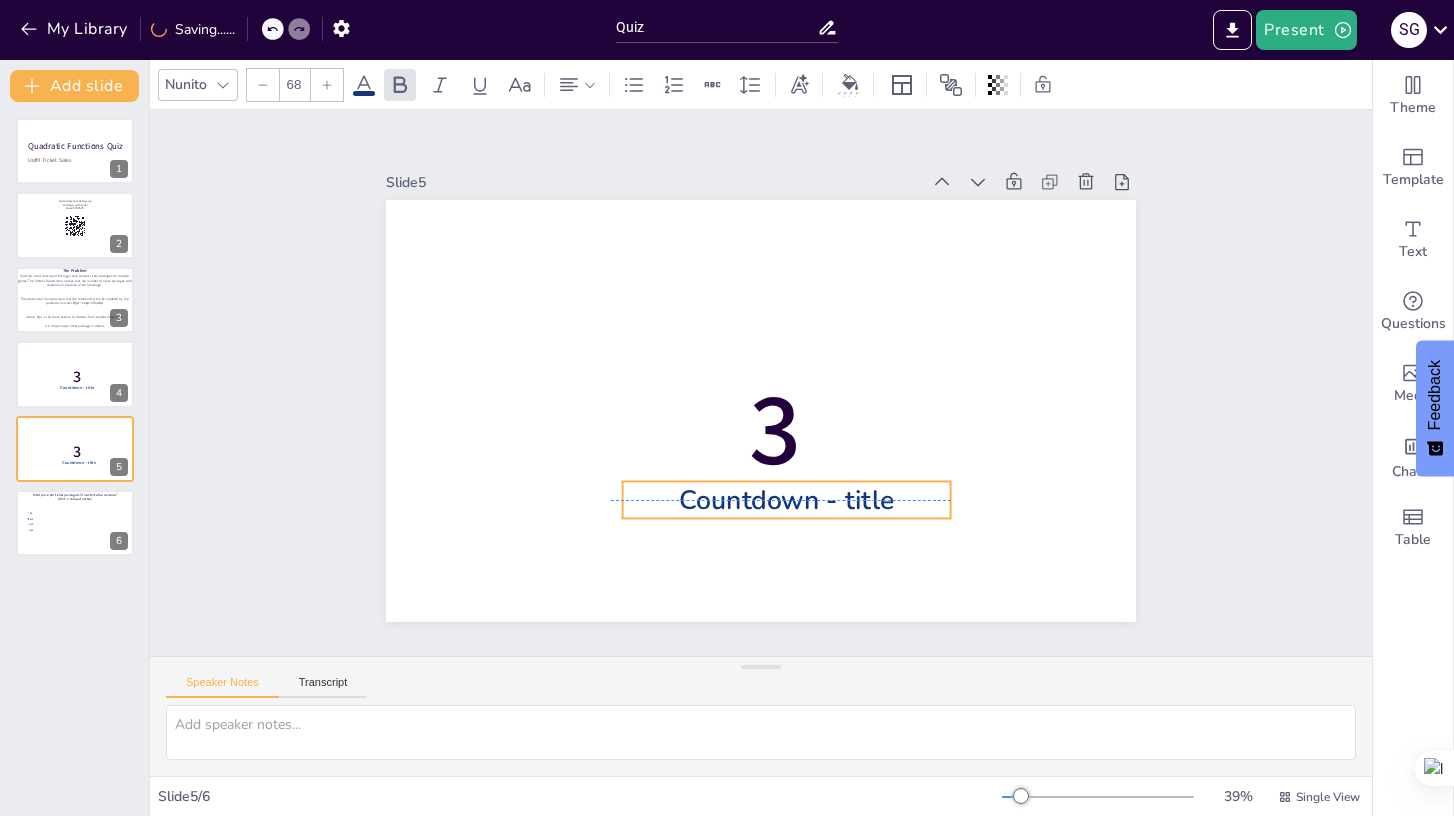 click on "Countdown - title" at bounding box center [786, 500] 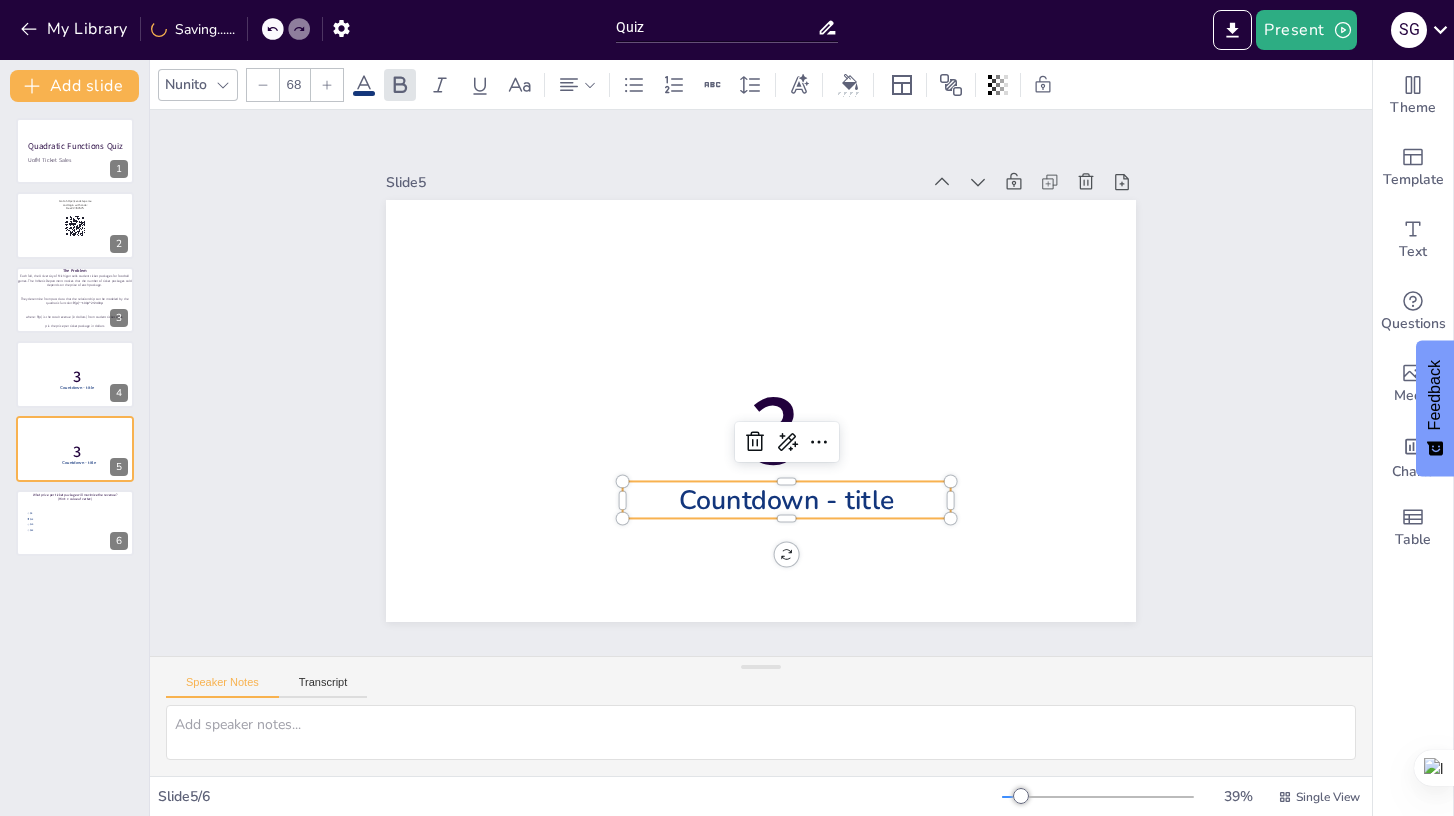 click on "Countdown - title" at bounding box center (786, 500) 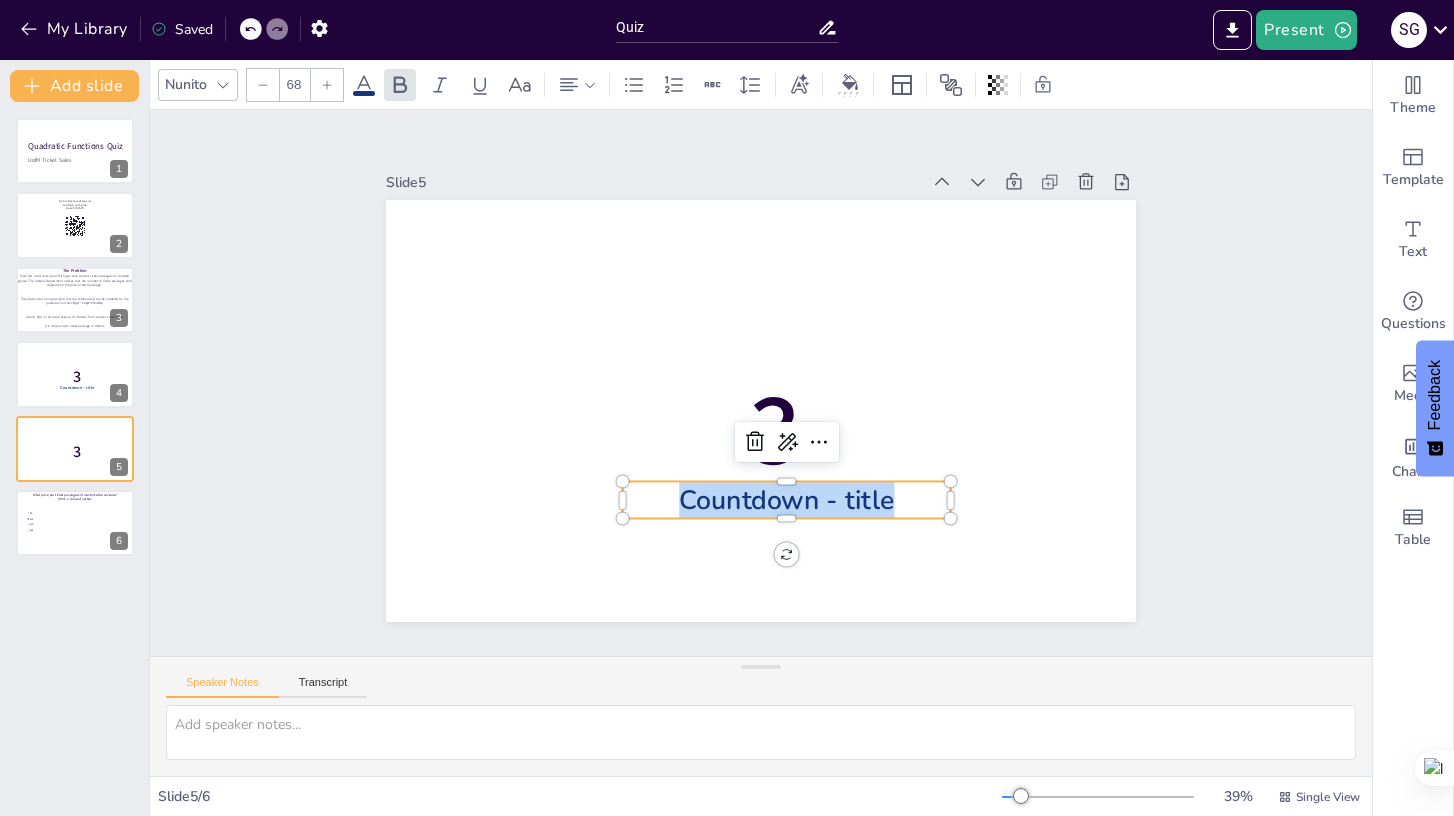click on "Countdown - title" at bounding box center [786, 500] 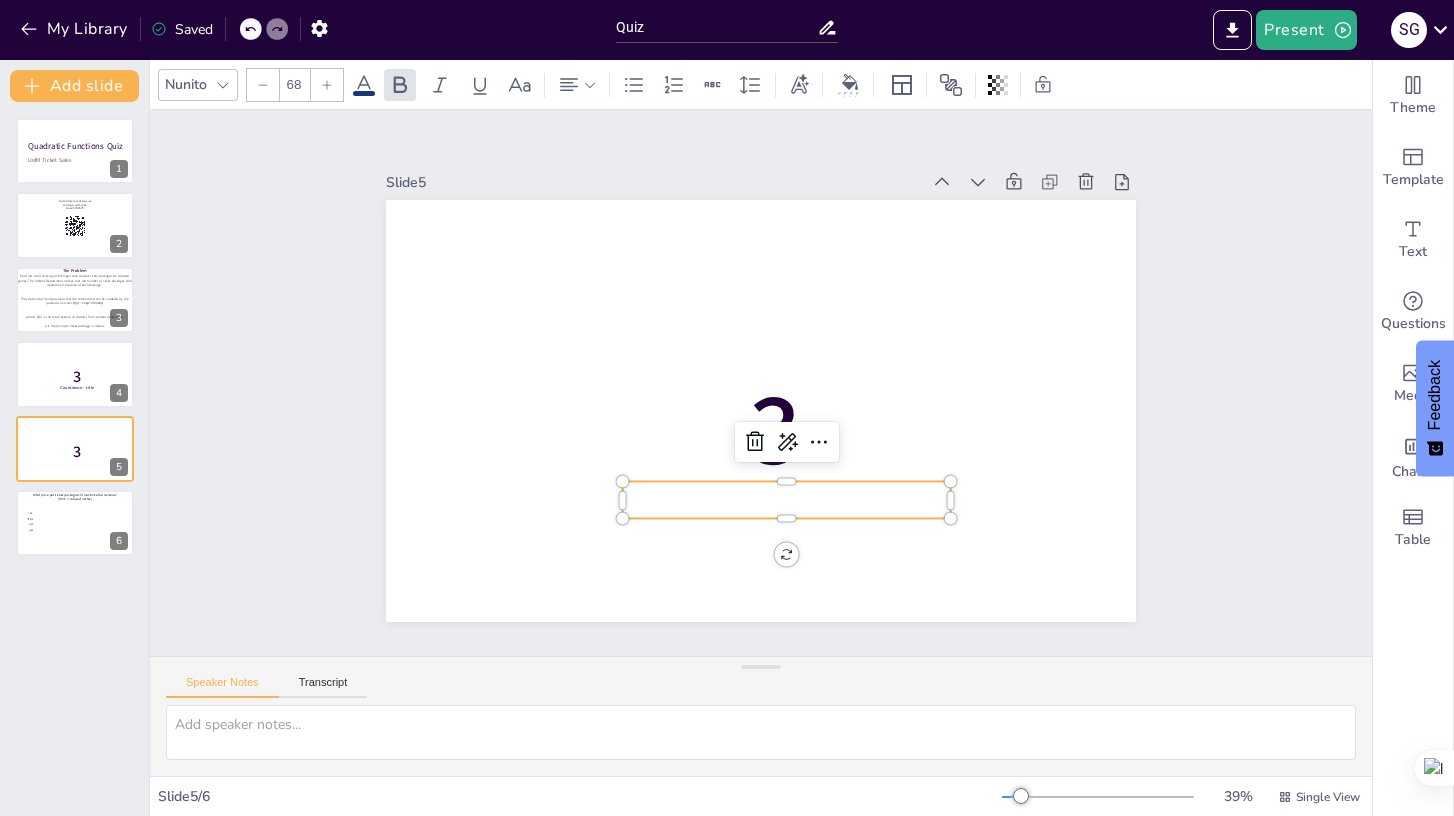 click at bounding box center [787, 499] 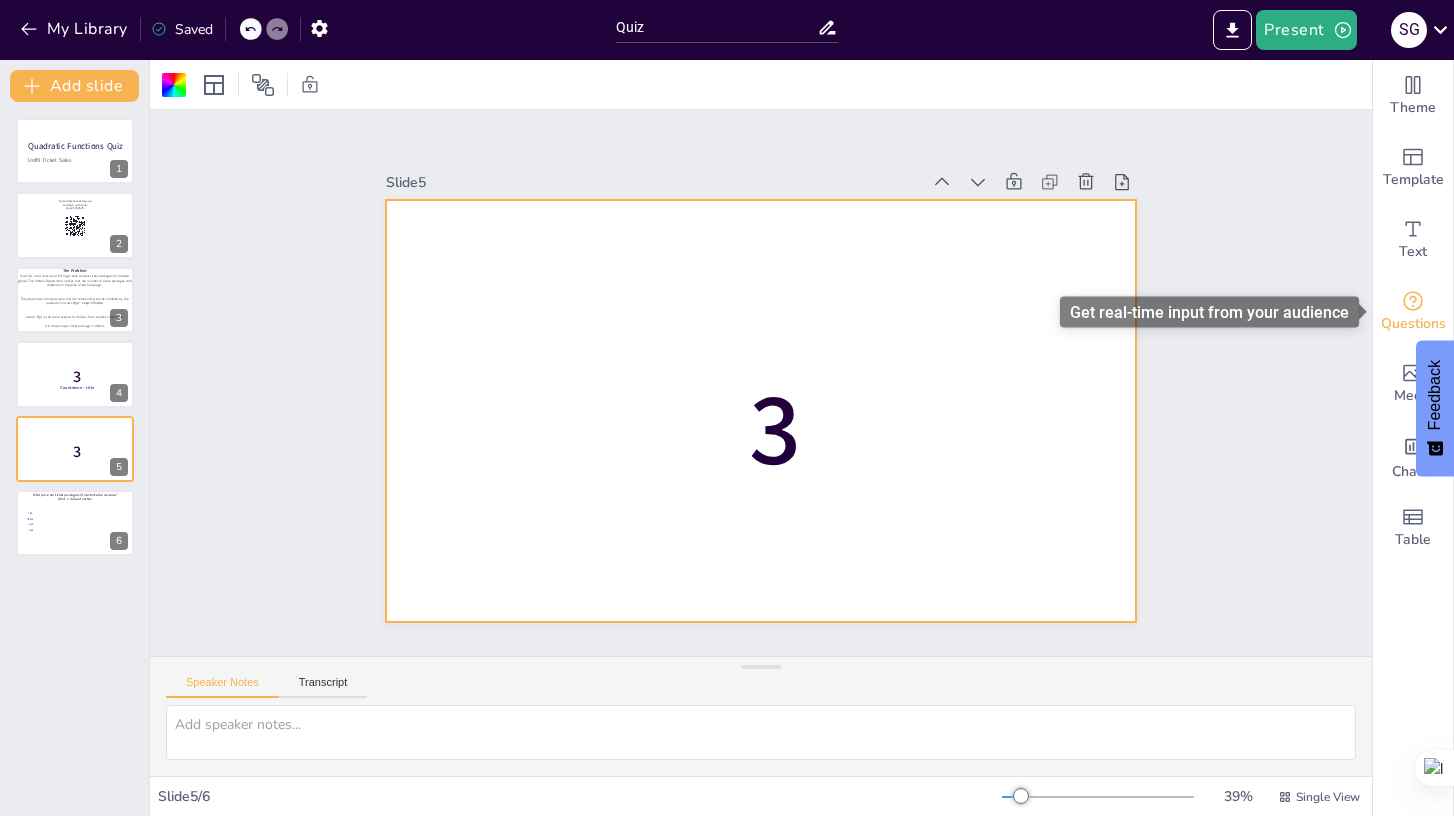 click on "Questions" at bounding box center [1413, 324] 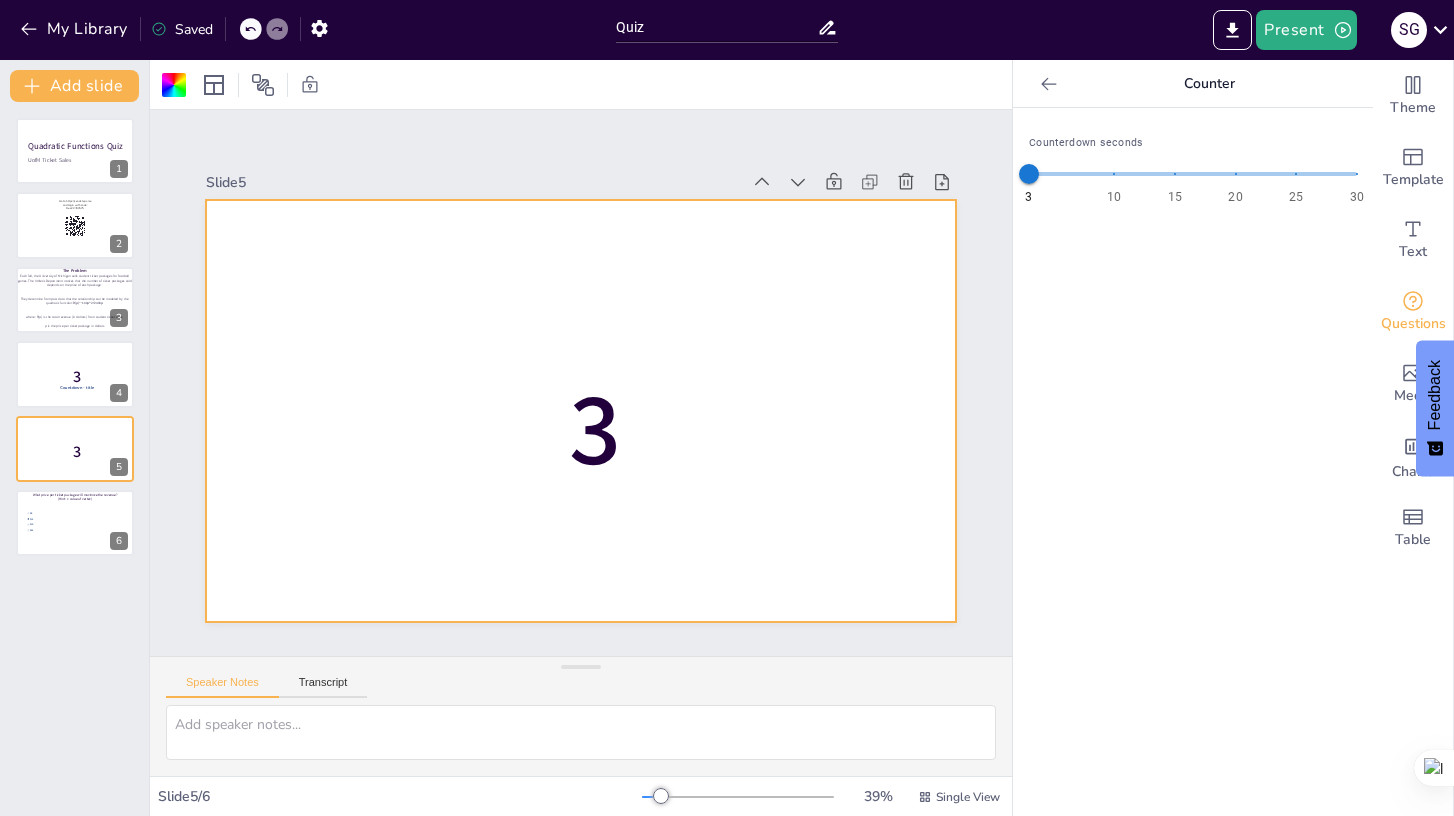 click 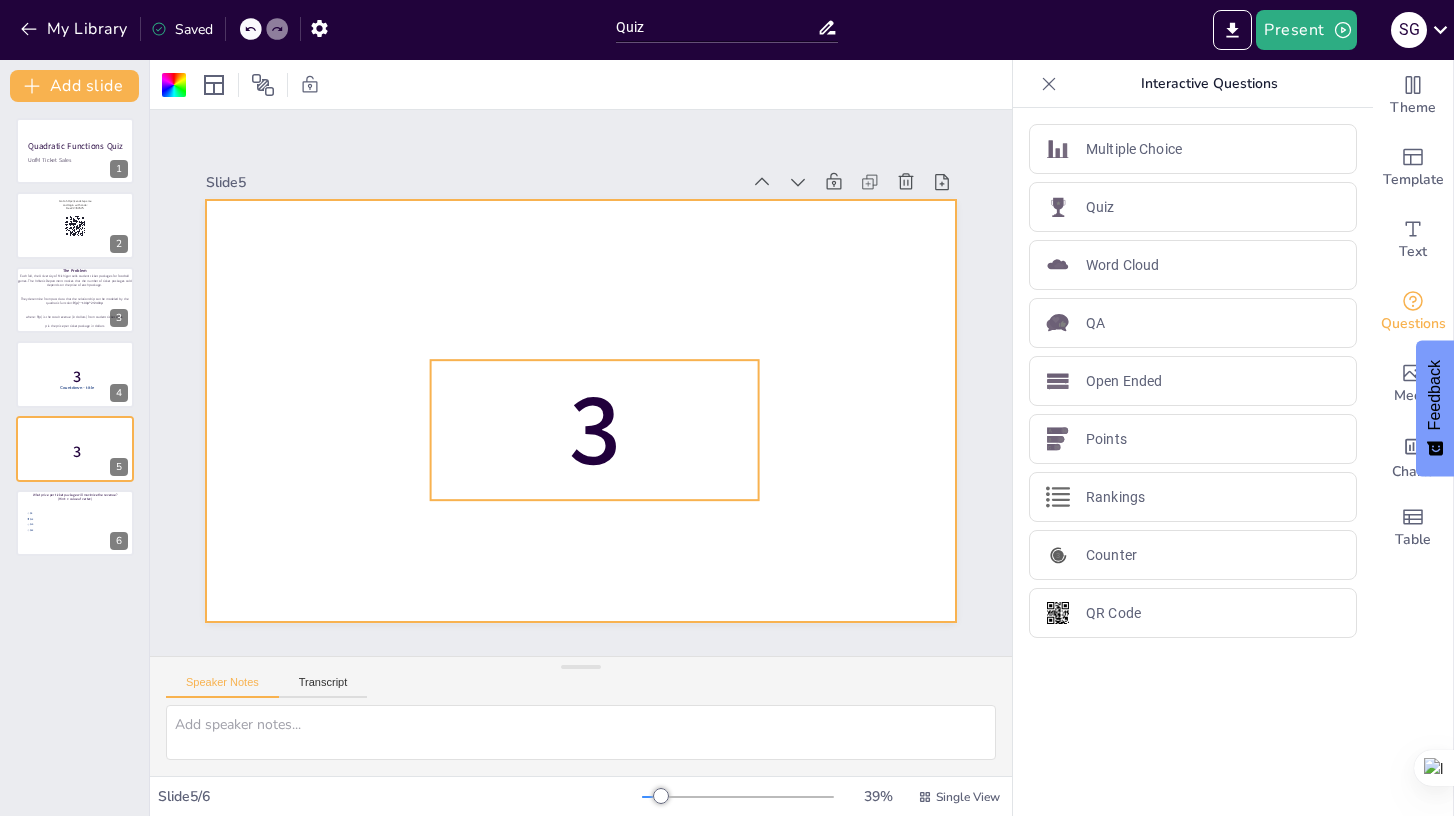 click on "3" at bounding box center (595, 429) 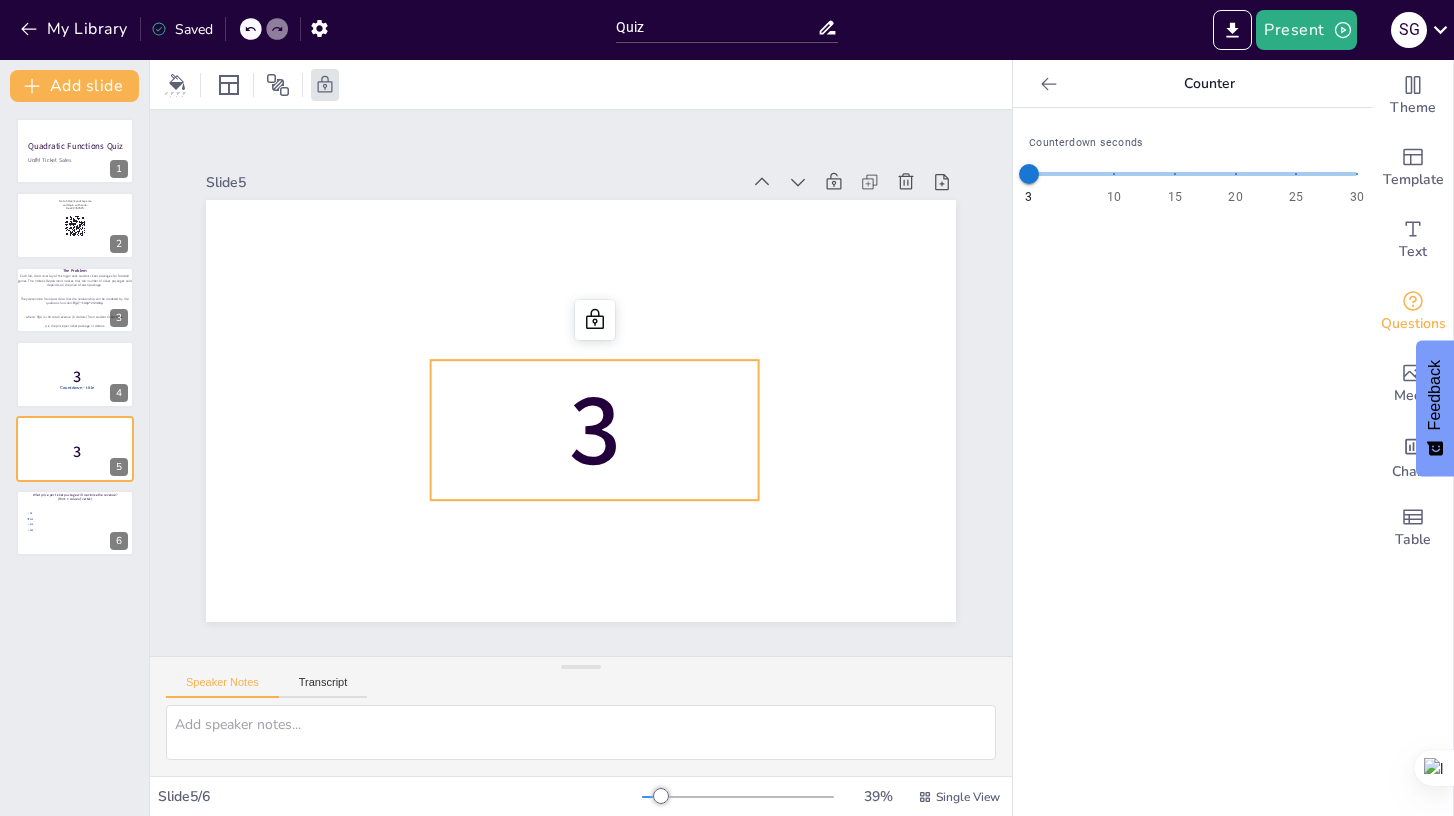 click at bounding box center [1049, 84] 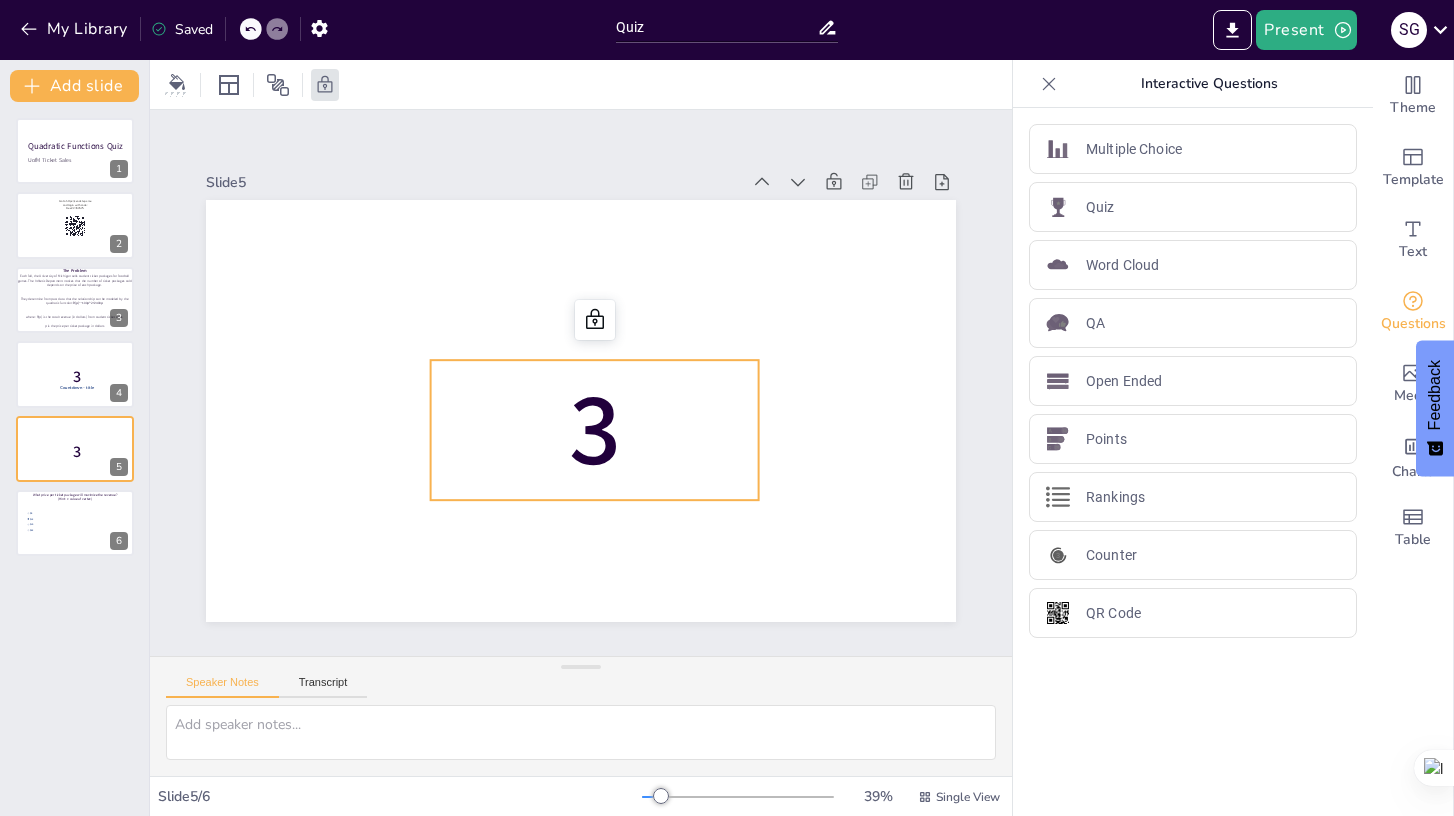 click 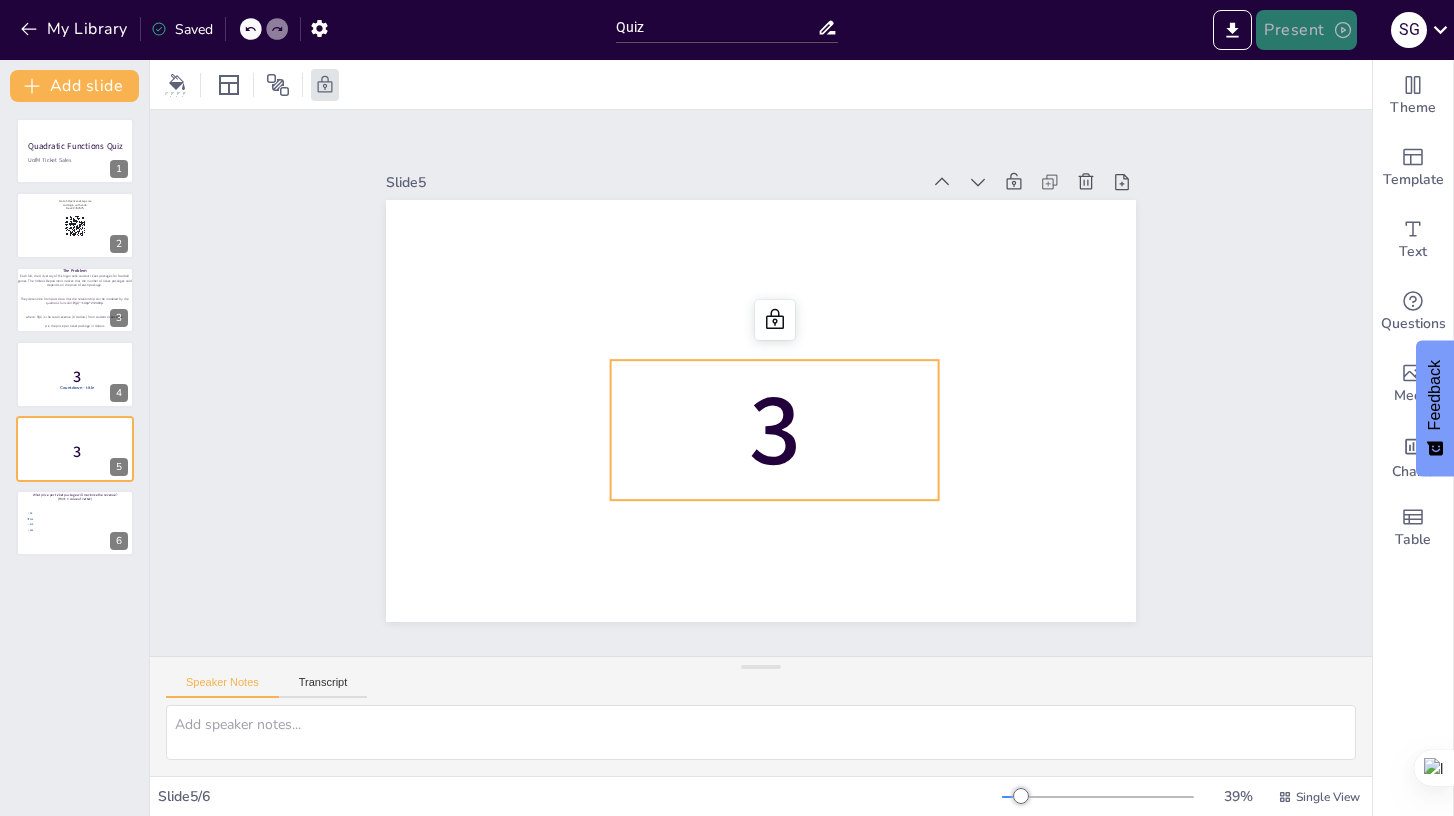 click on "Present" at bounding box center [1306, 30] 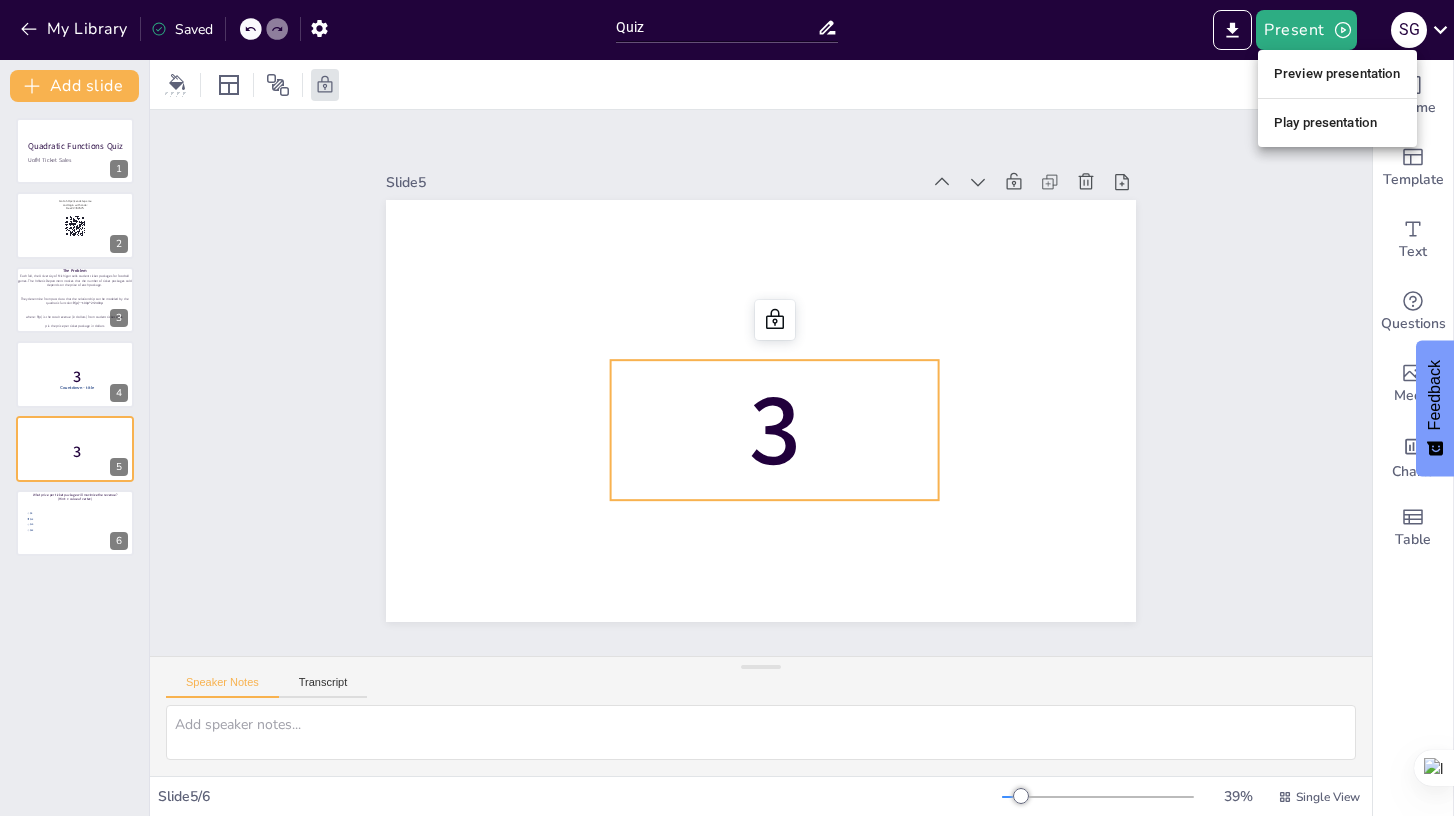 click on "Play presentation" at bounding box center [1337, 123] 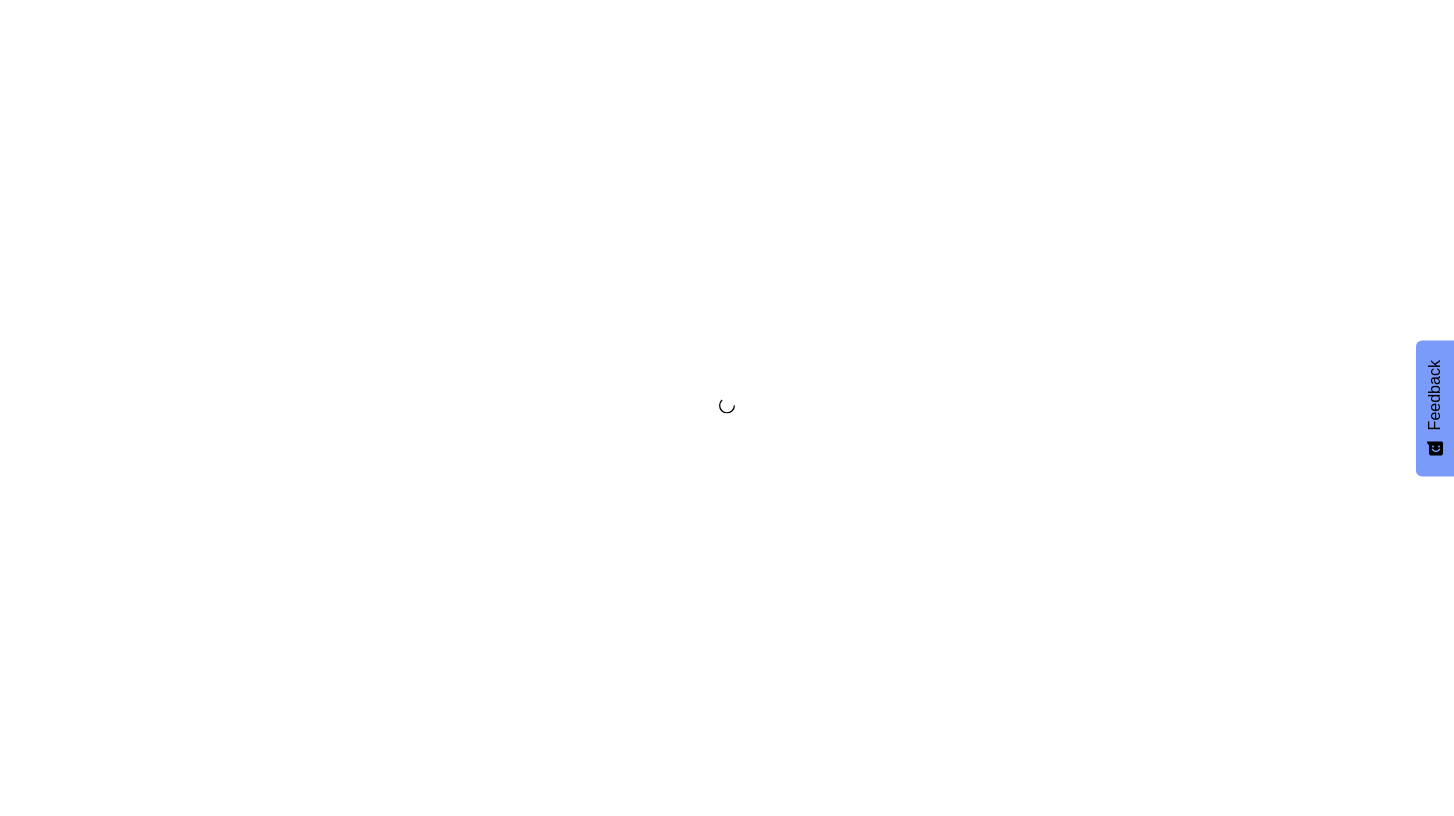 scroll, scrollTop: 0, scrollLeft: 0, axis: both 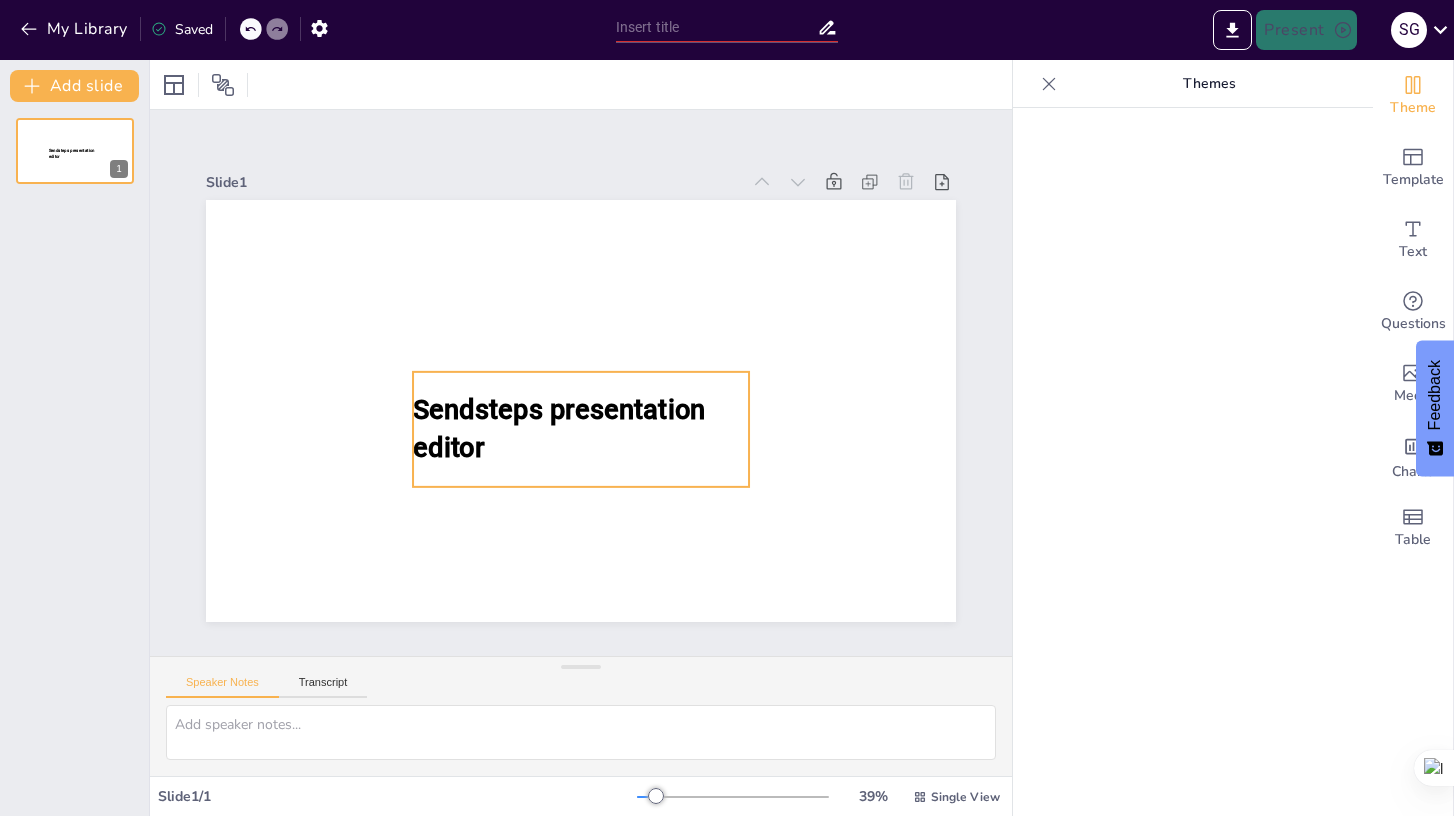 type on "Quiz" 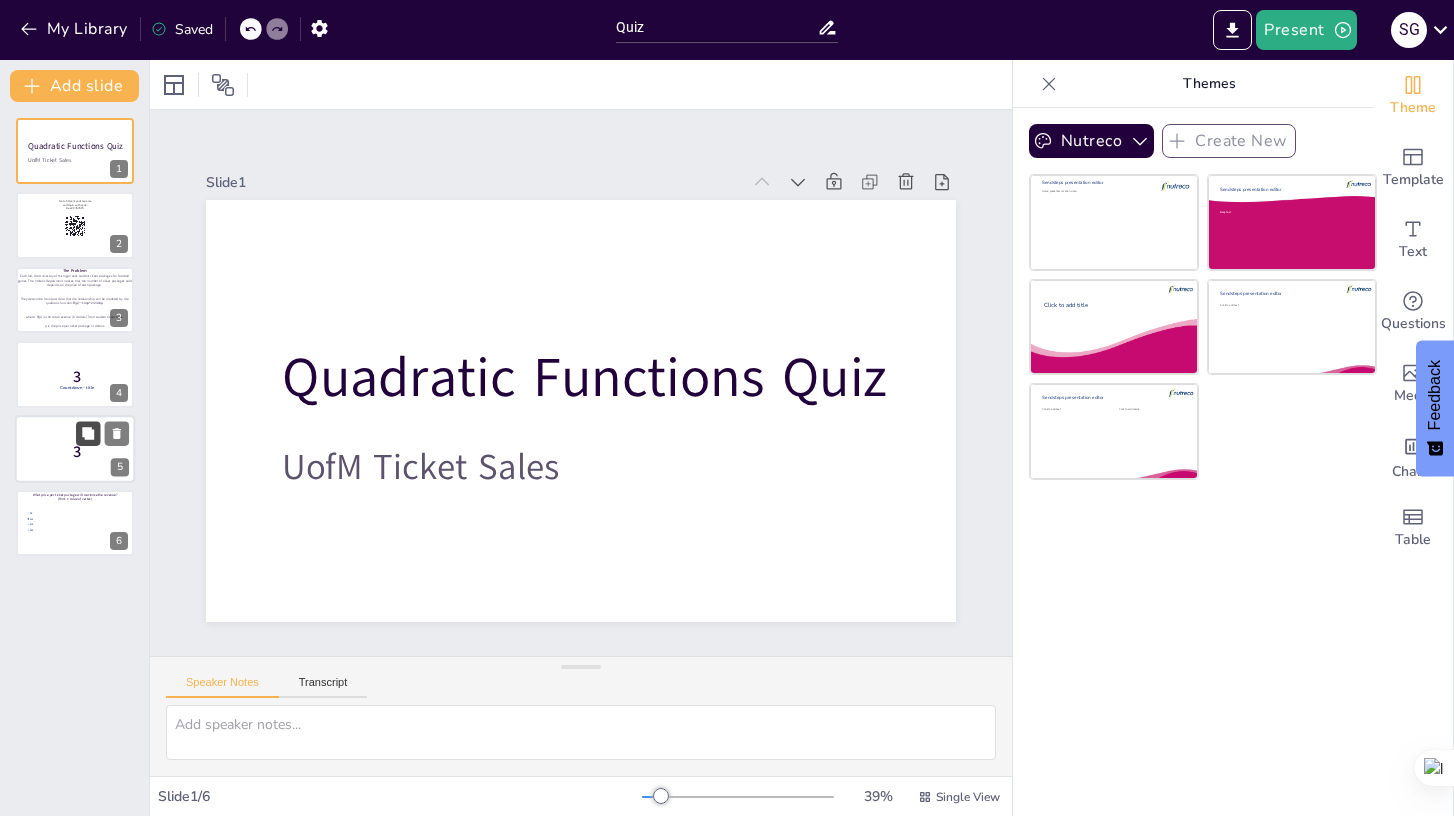 click 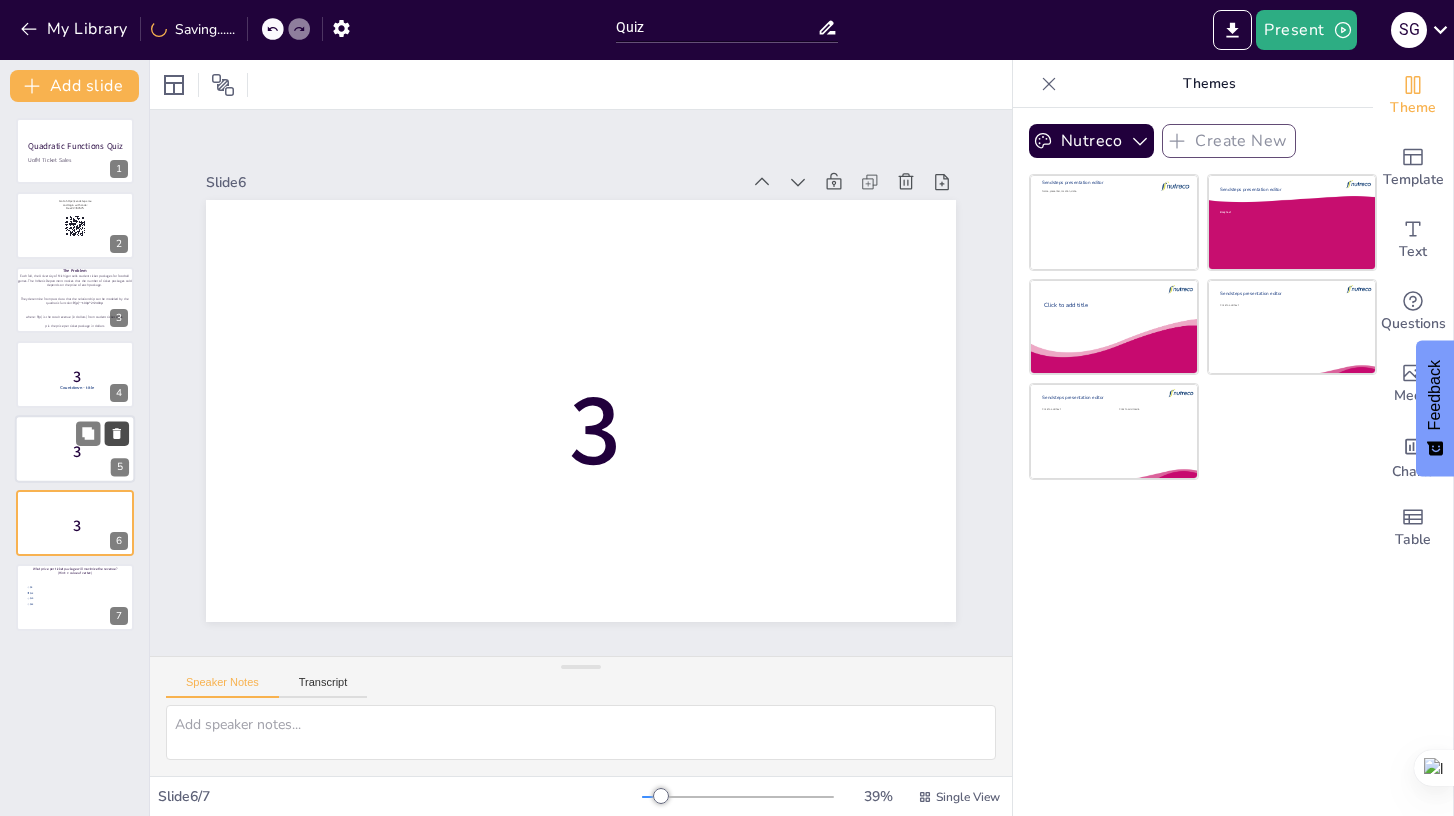 click 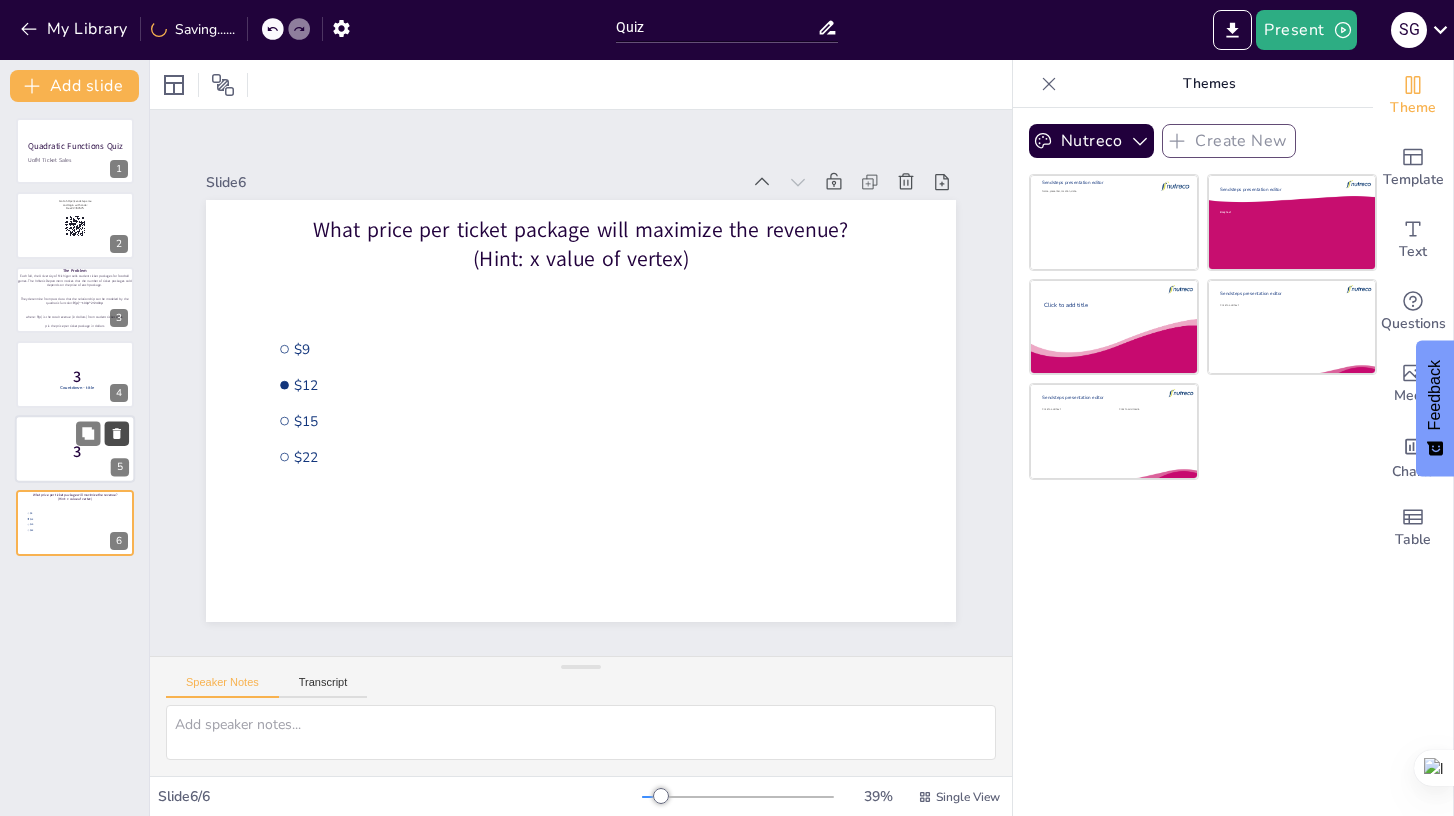 click 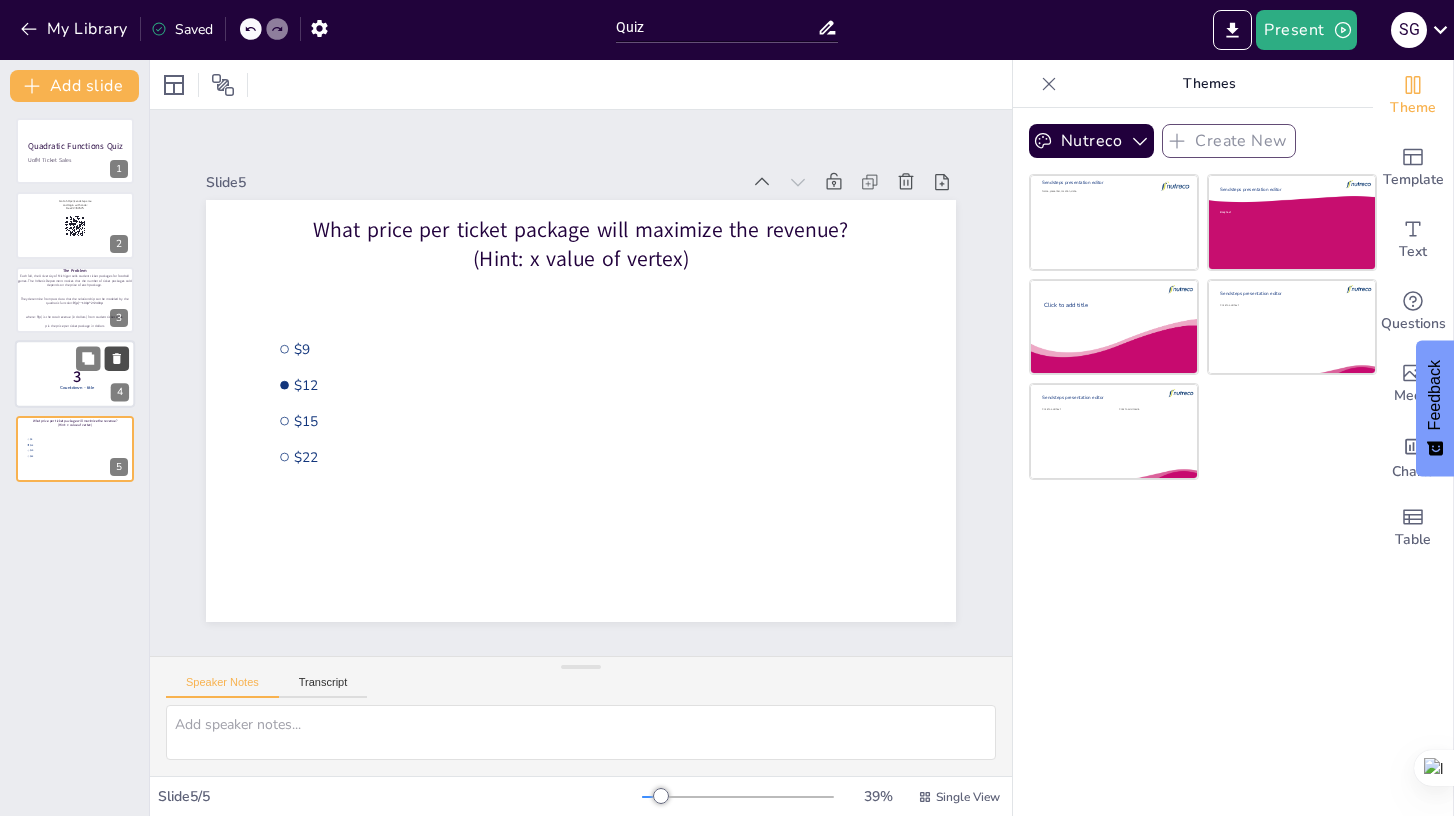 click 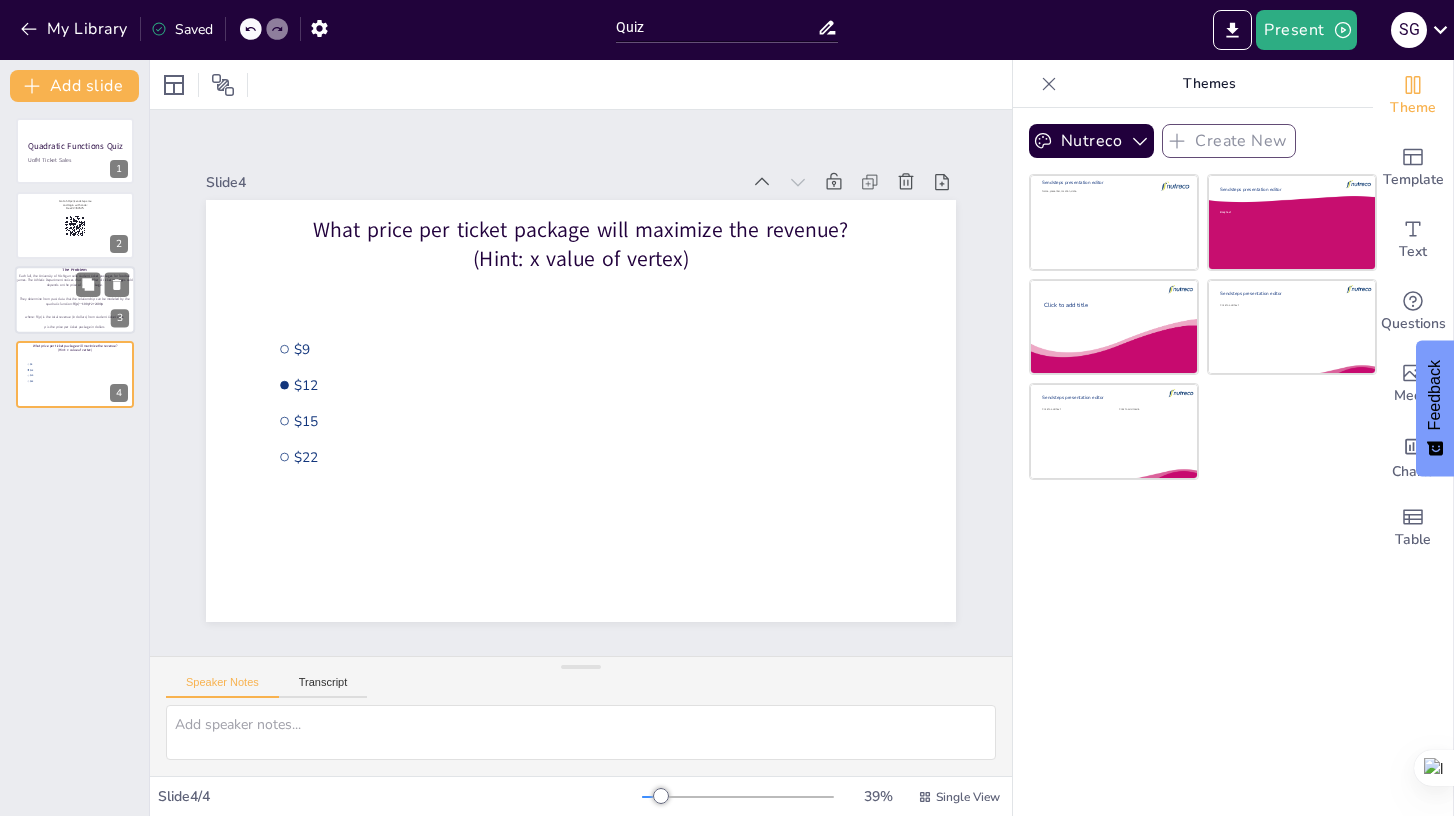 click at bounding box center [74, 308] 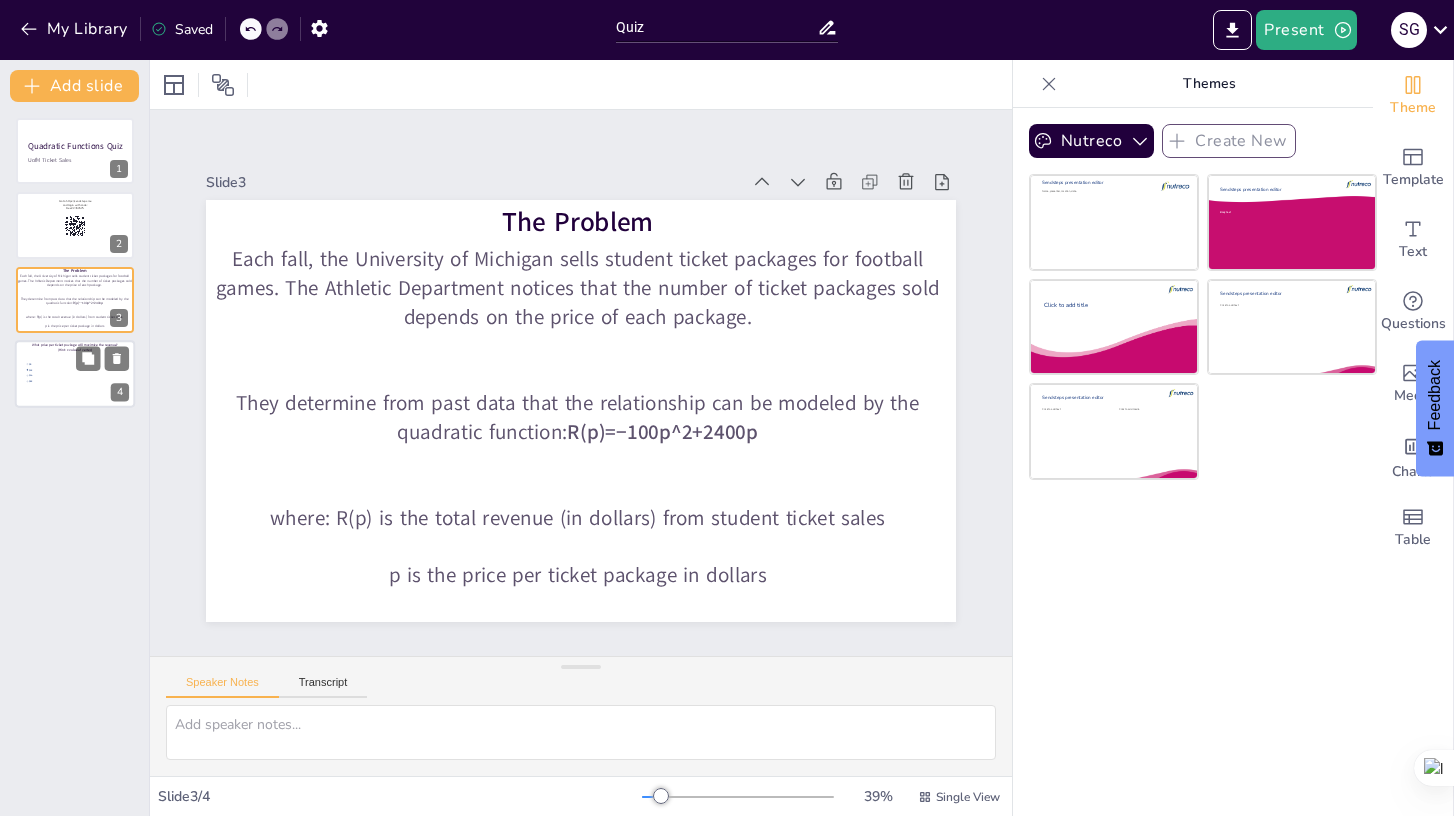 click at bounding box center (75, 374) 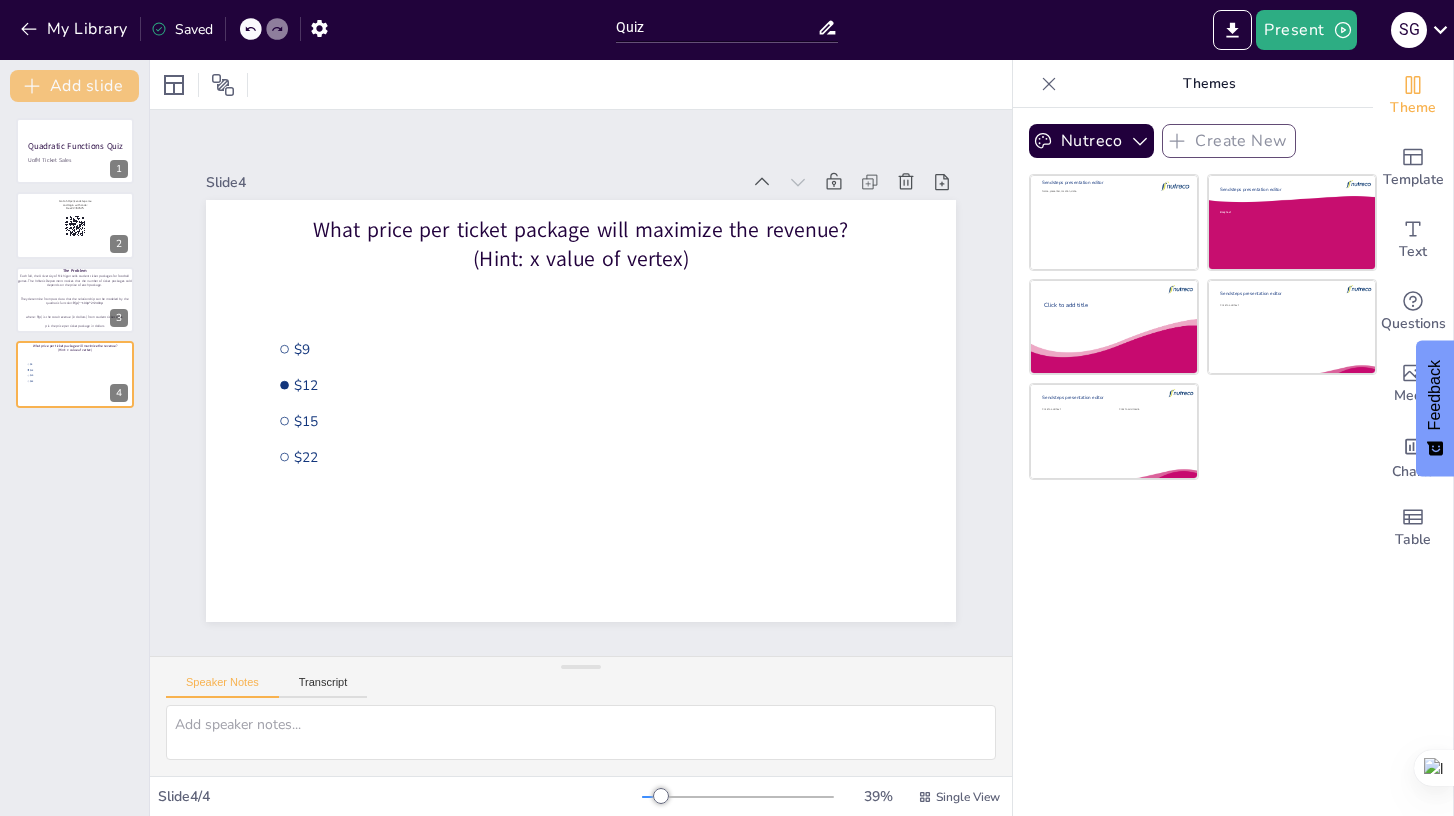 click on "Add slide" at bounding box center [74, 86] 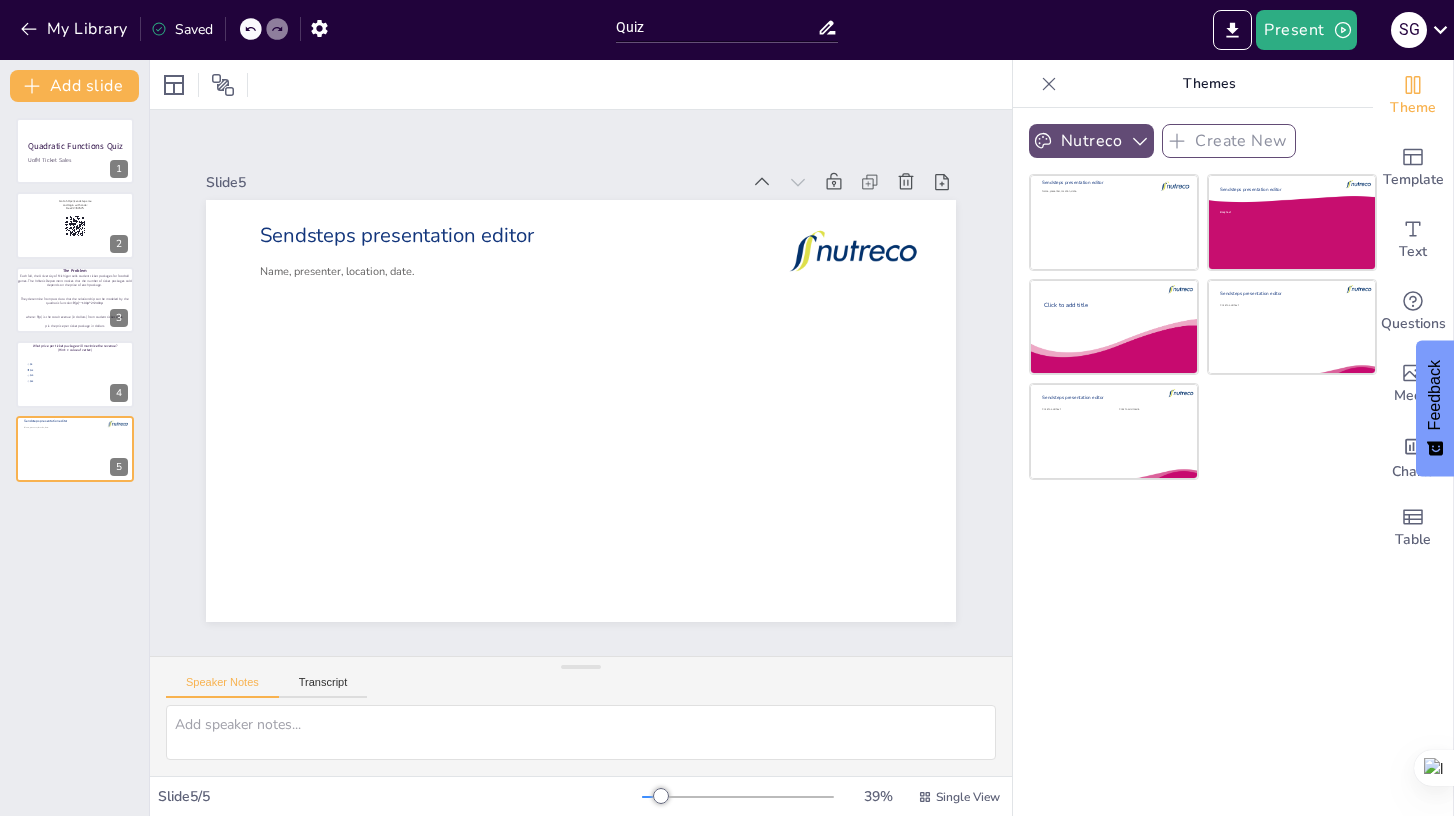 click on "Nutreco" at bounding box center [1091, 141] 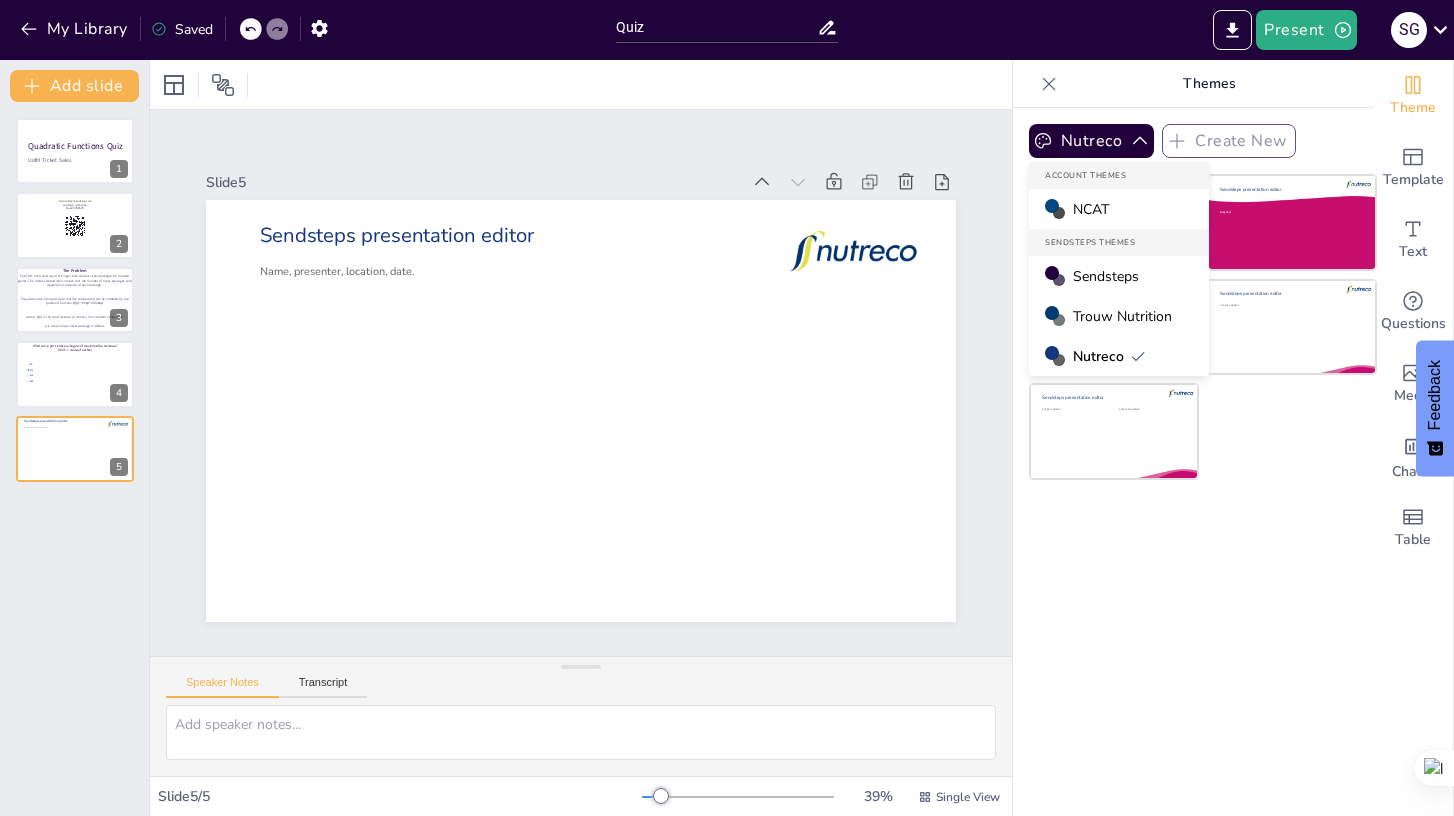 click on "Sendsteps" at bounding box center (1119, 276) 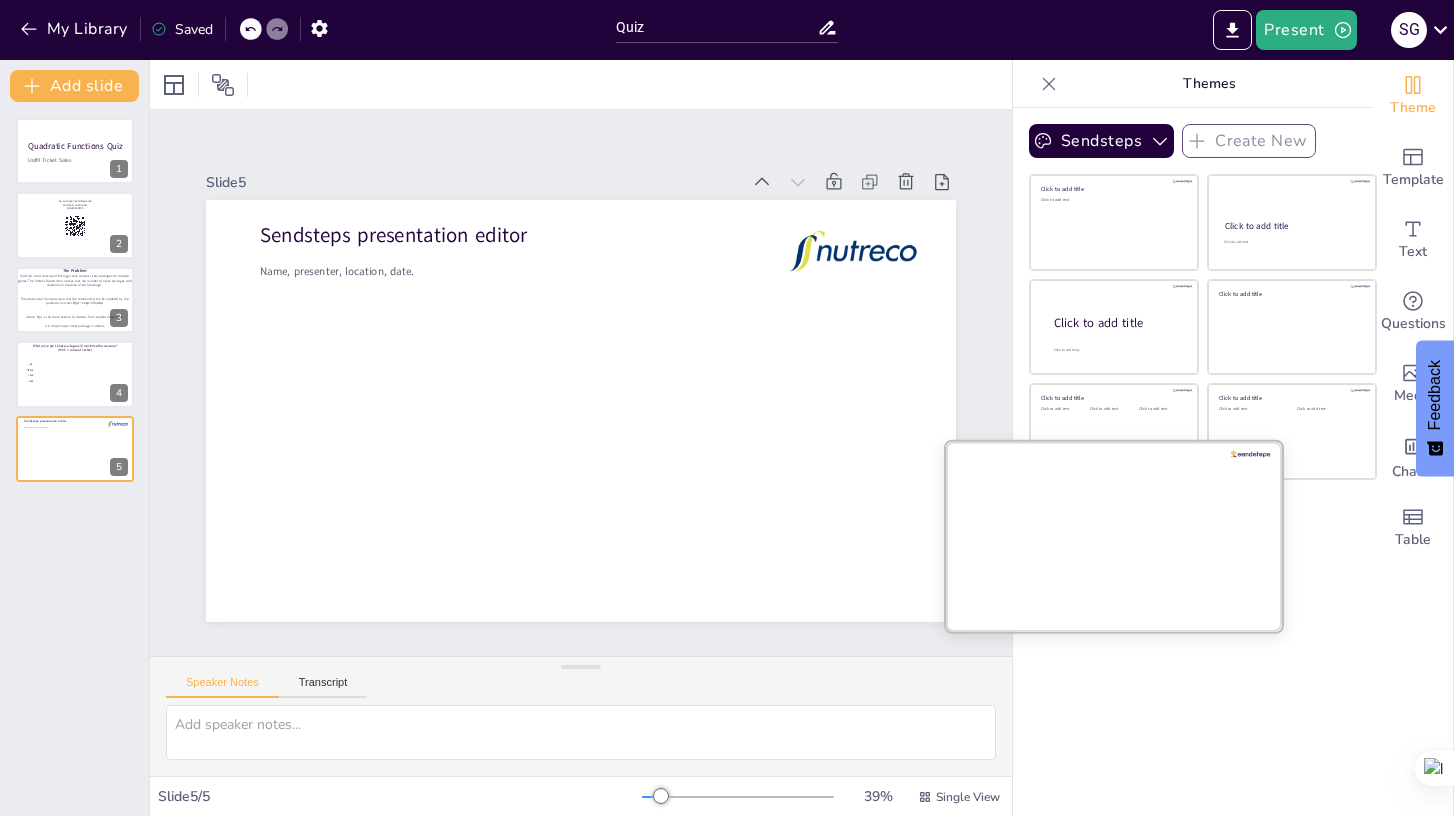 click at bounding box center [1114, 535] 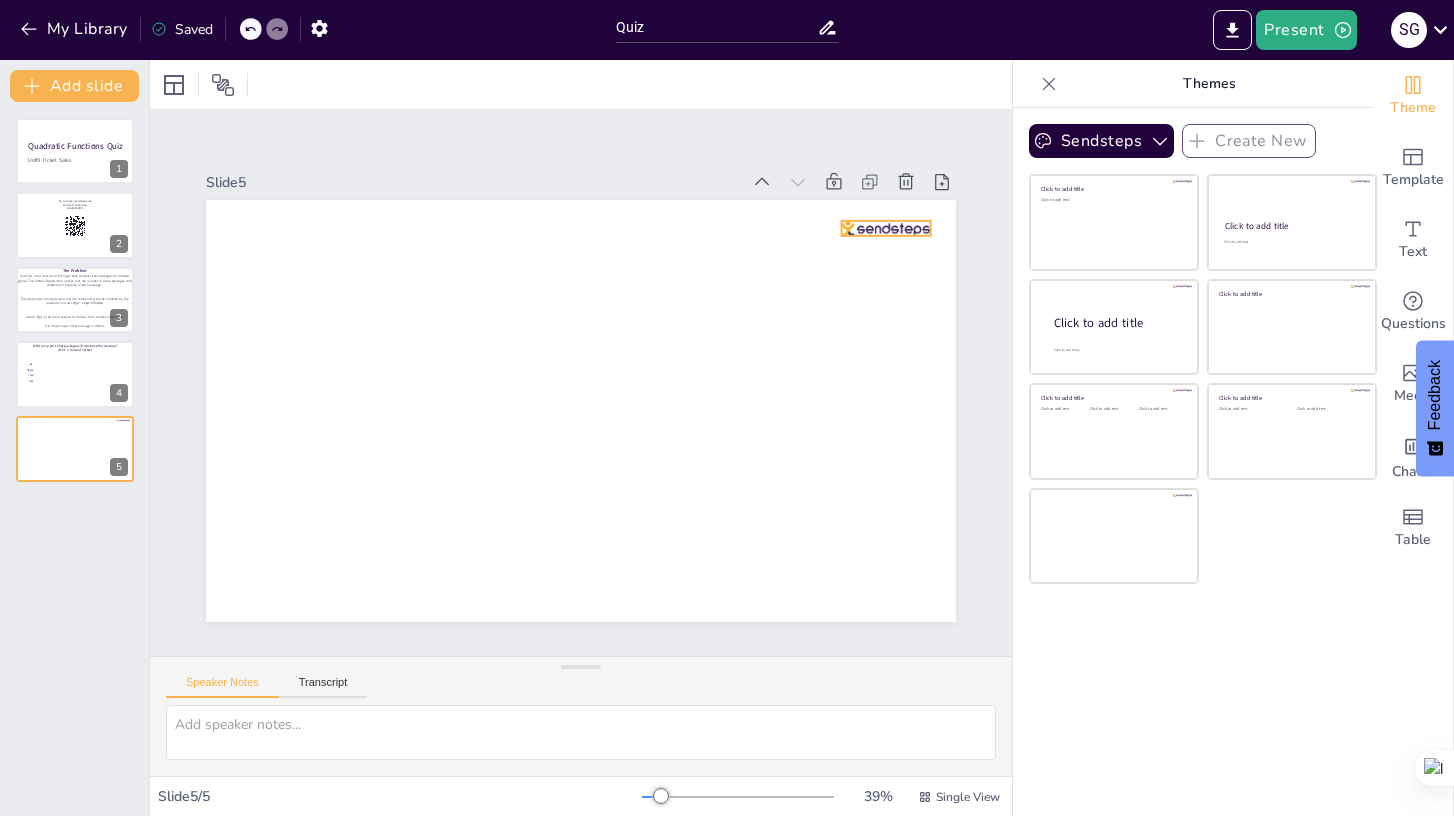 click at bounding box center [886, 228] 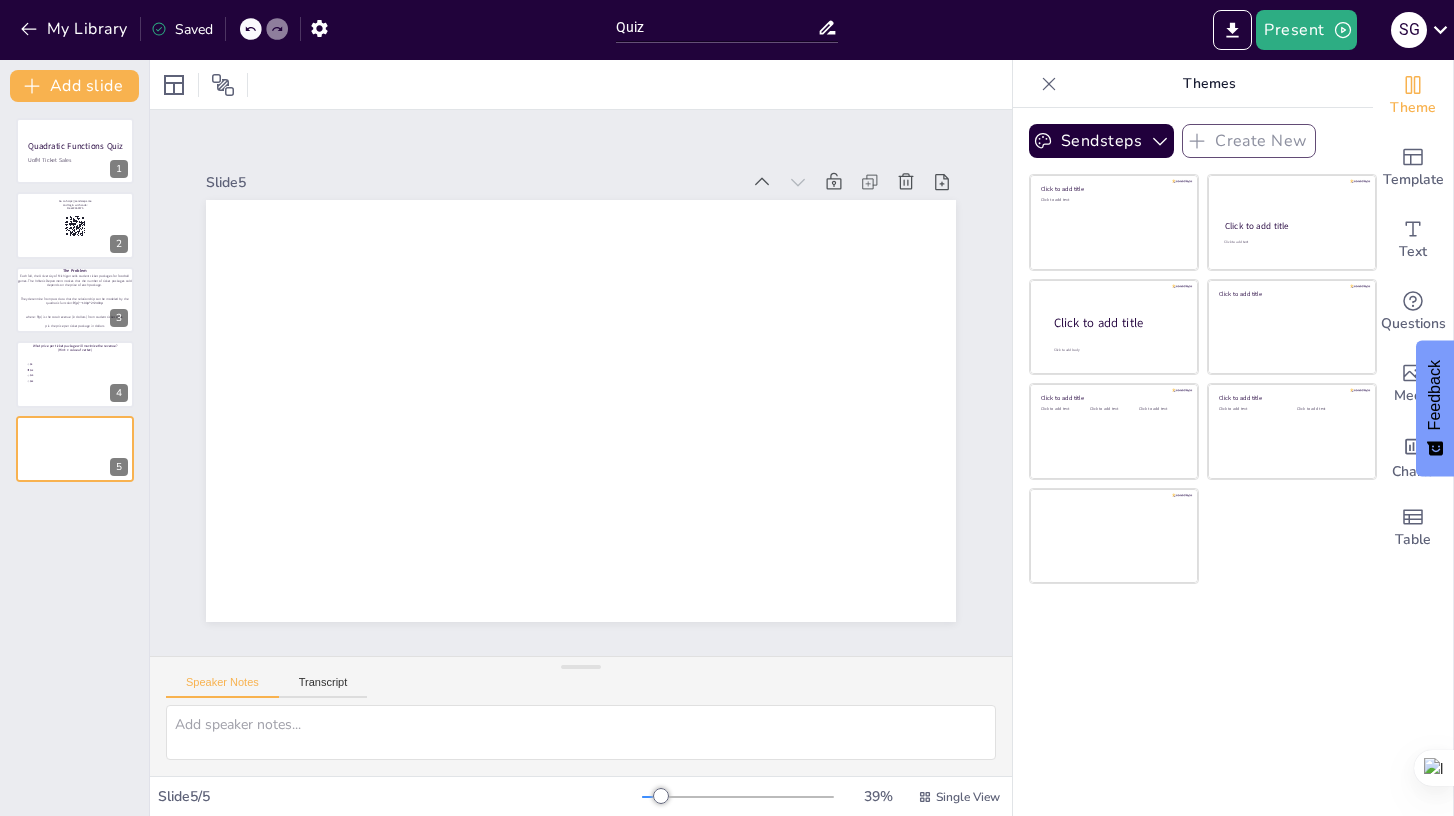 click 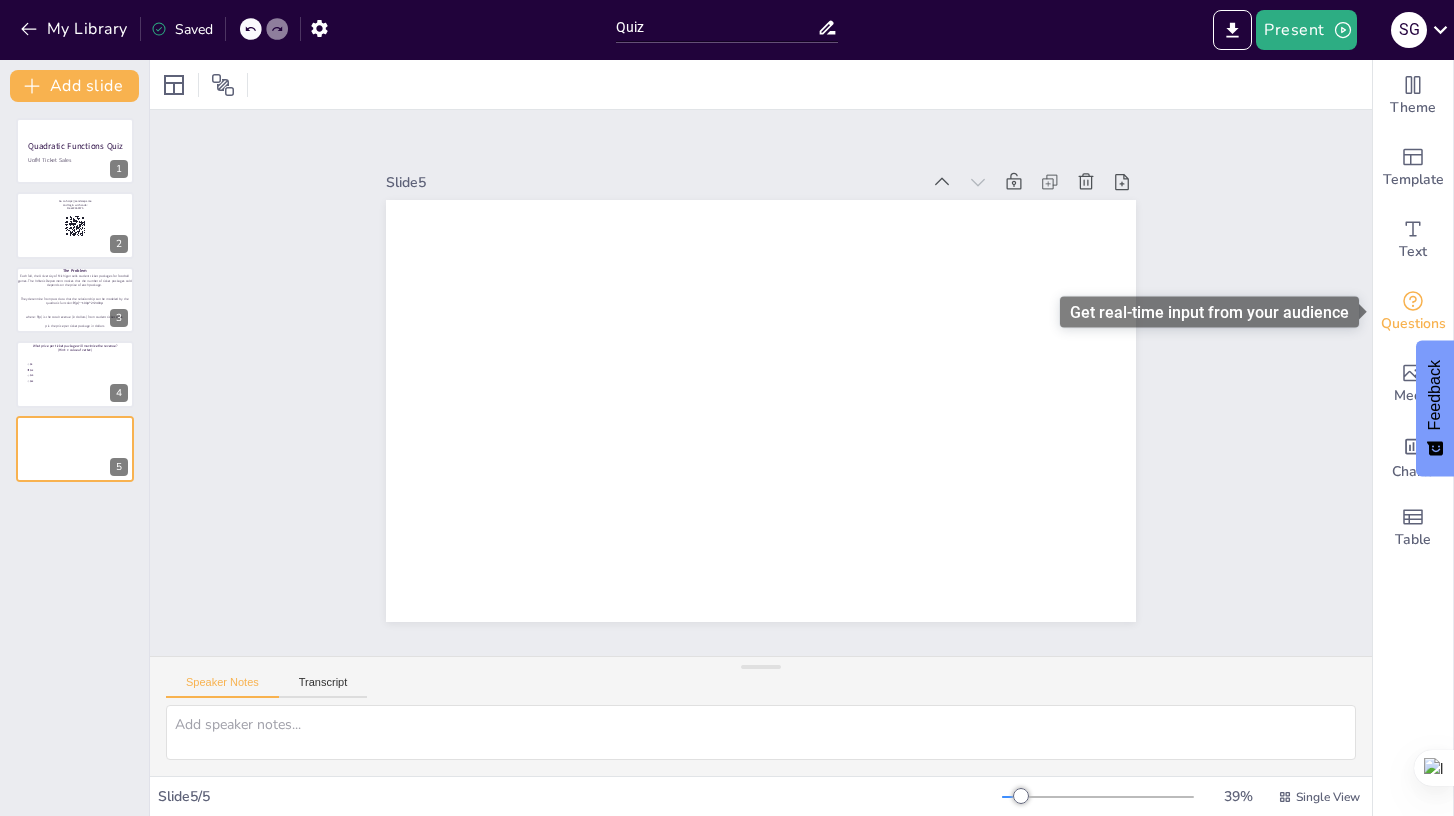 click 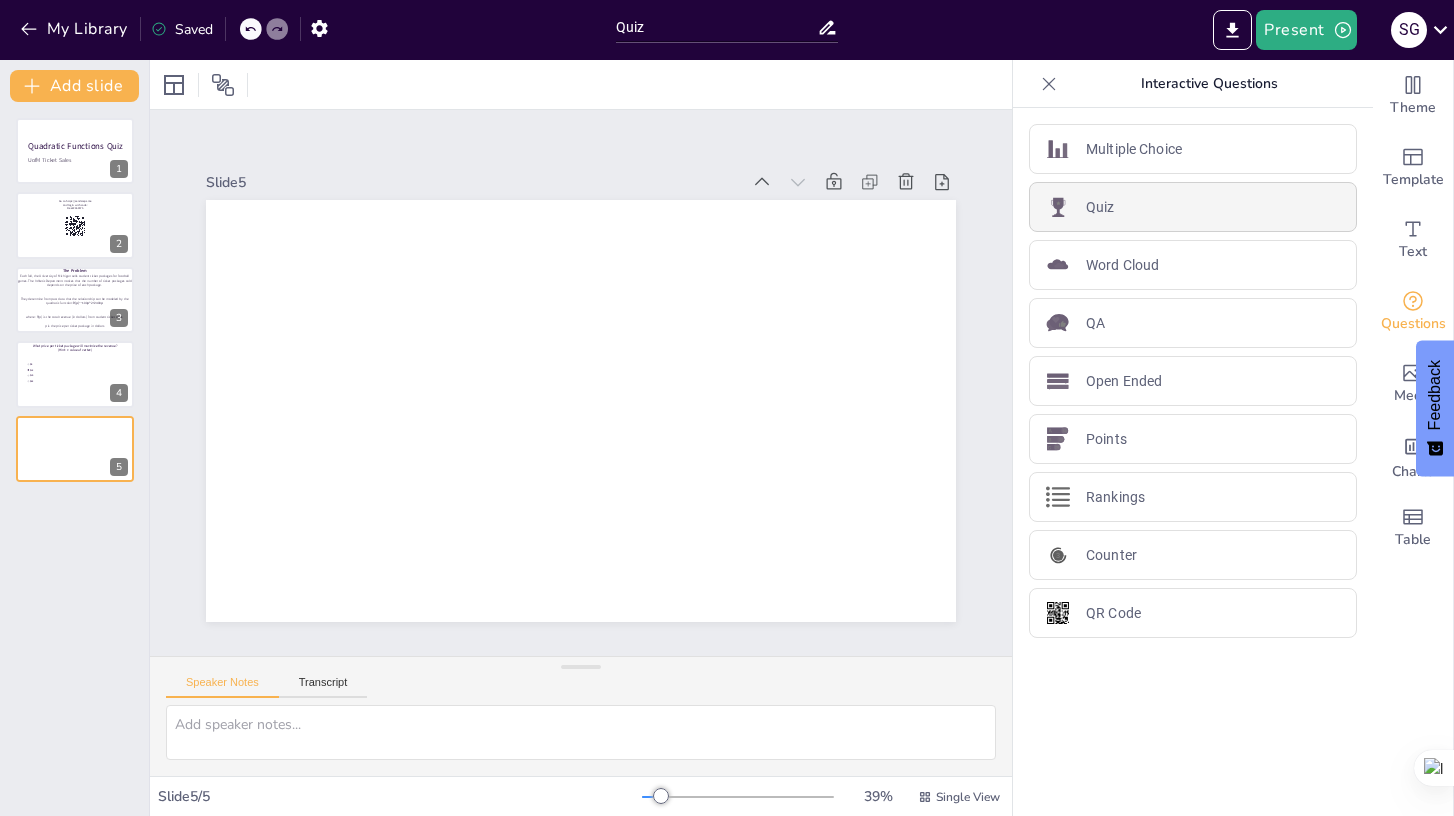 click on "Quiz" at bounding box center [1193, 207] 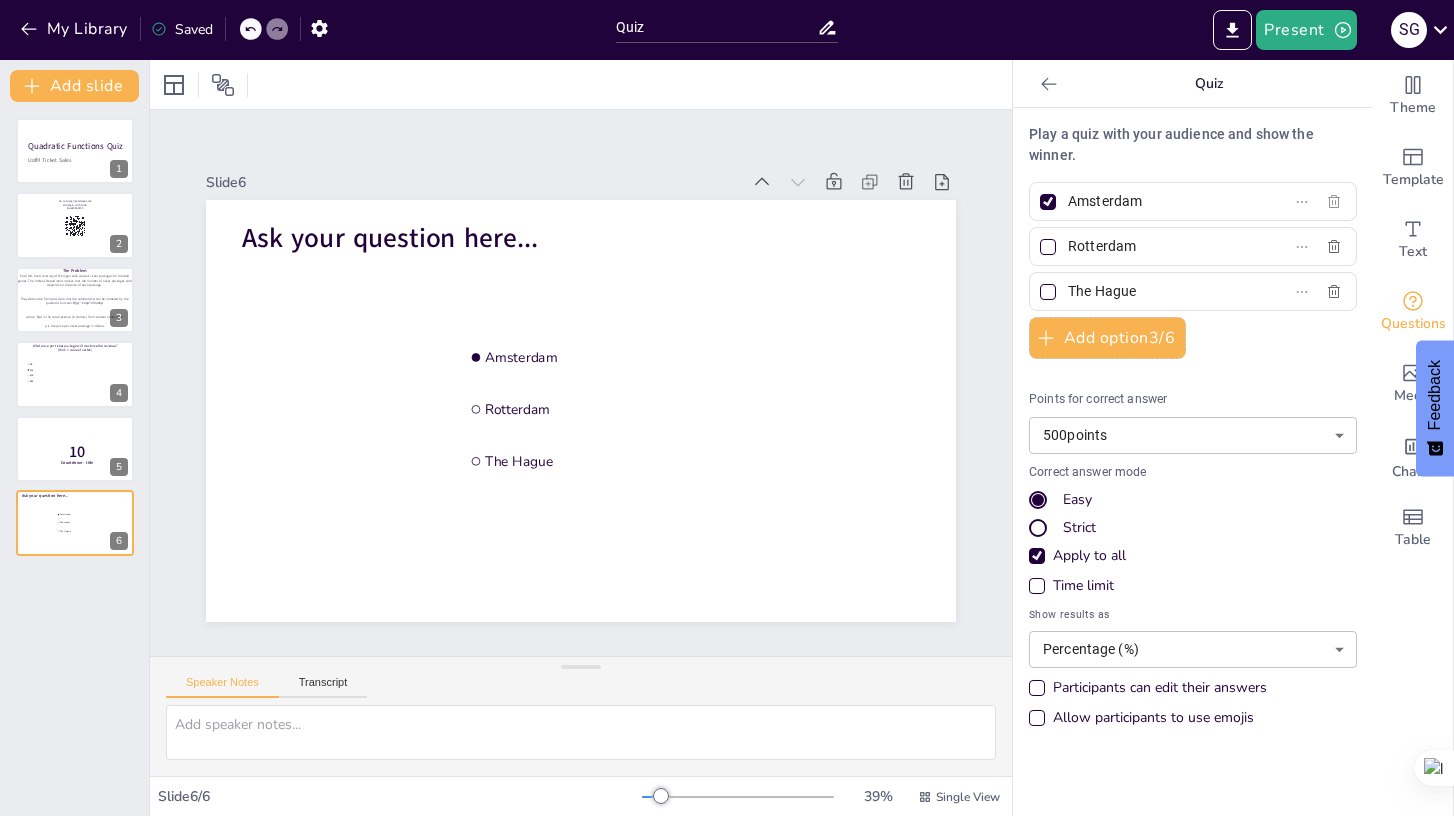 click 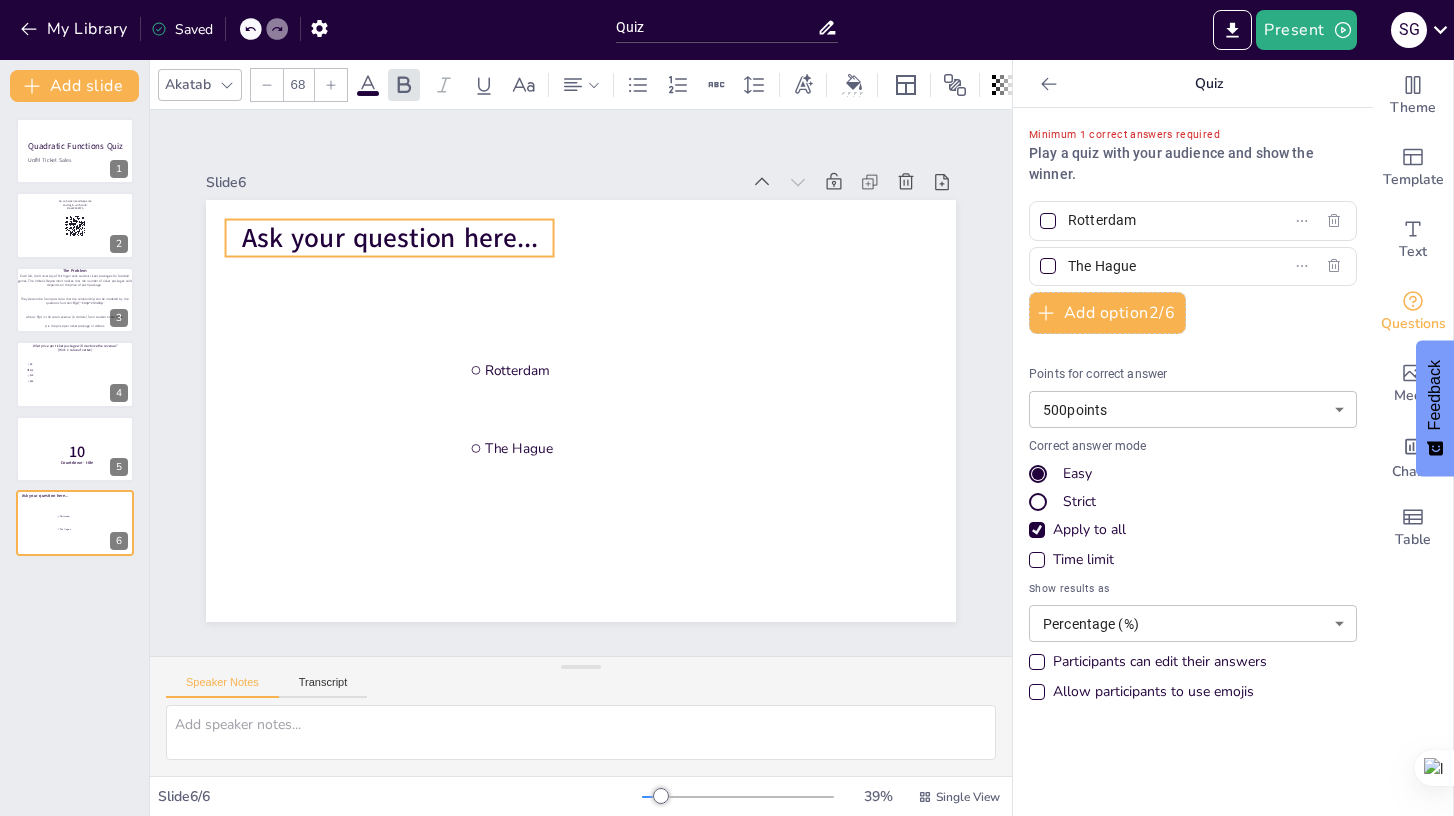 click on "Ask your question here..." at bounding box center (390, 238) 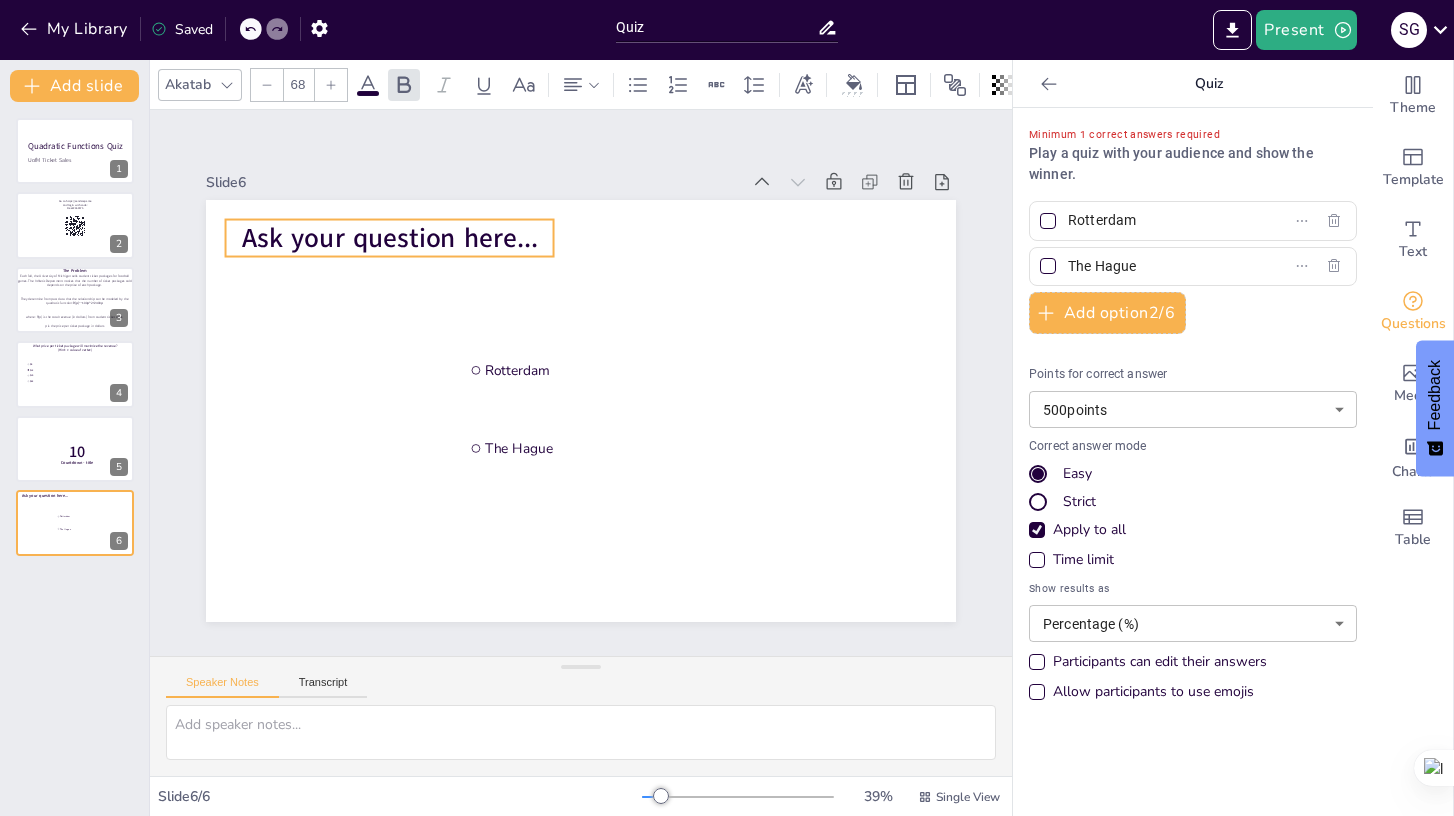 click on "Ask your question here..." at bounding box center [390, 238] 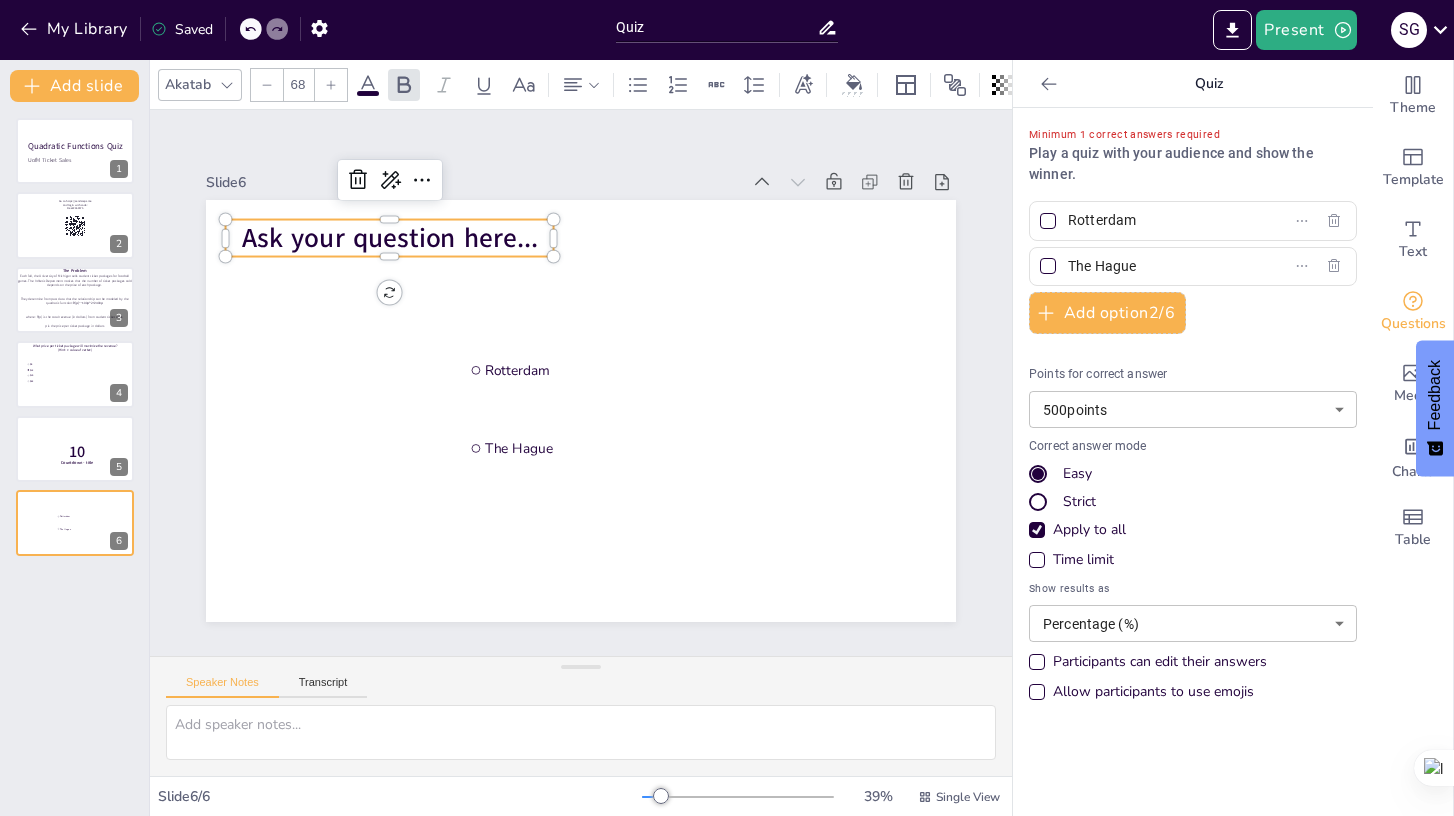 click on "Ask your question here..." at bounding box center (390, 238) 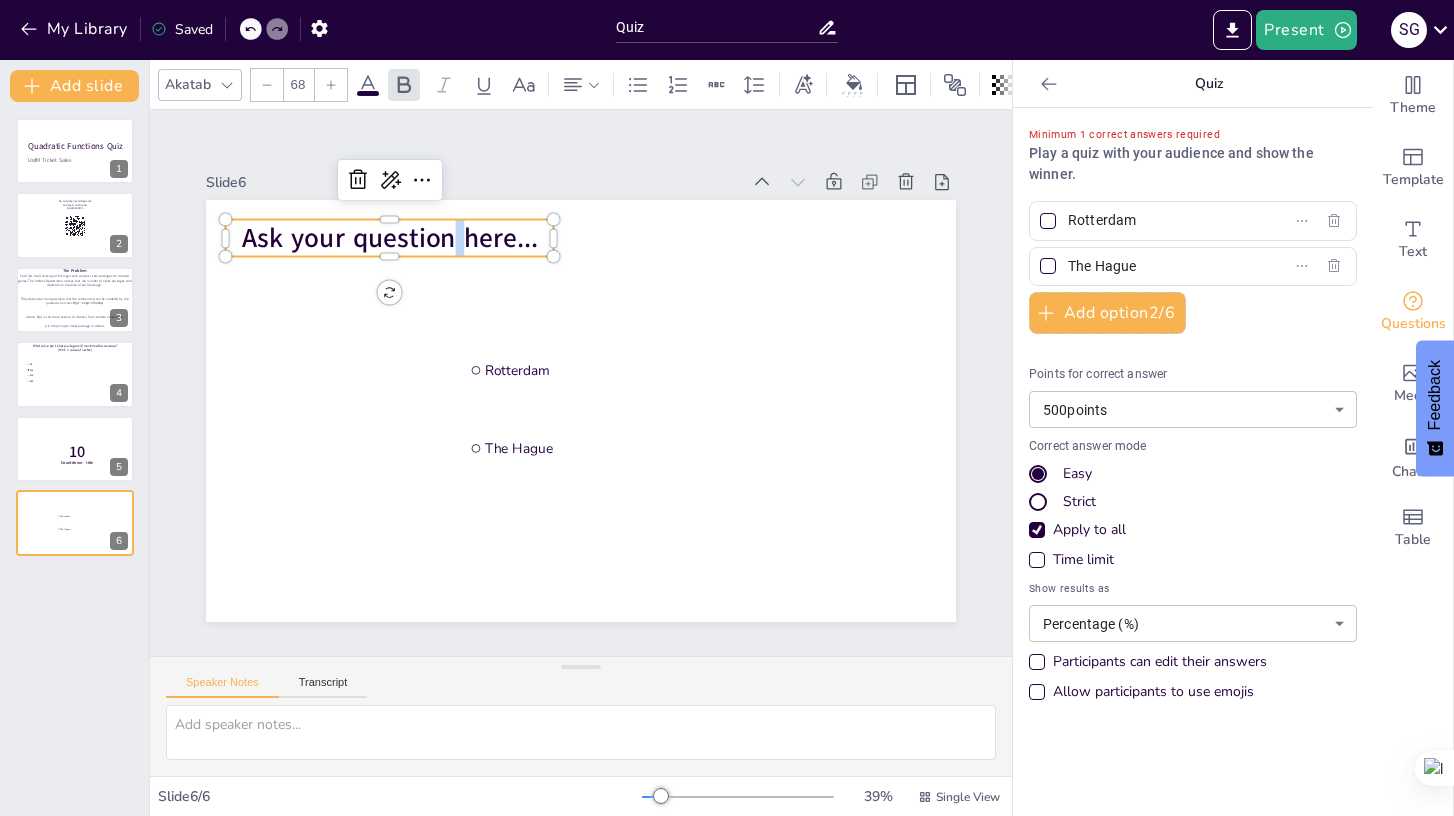 click on "Ask your question here..." at bounding box center (390, 238) 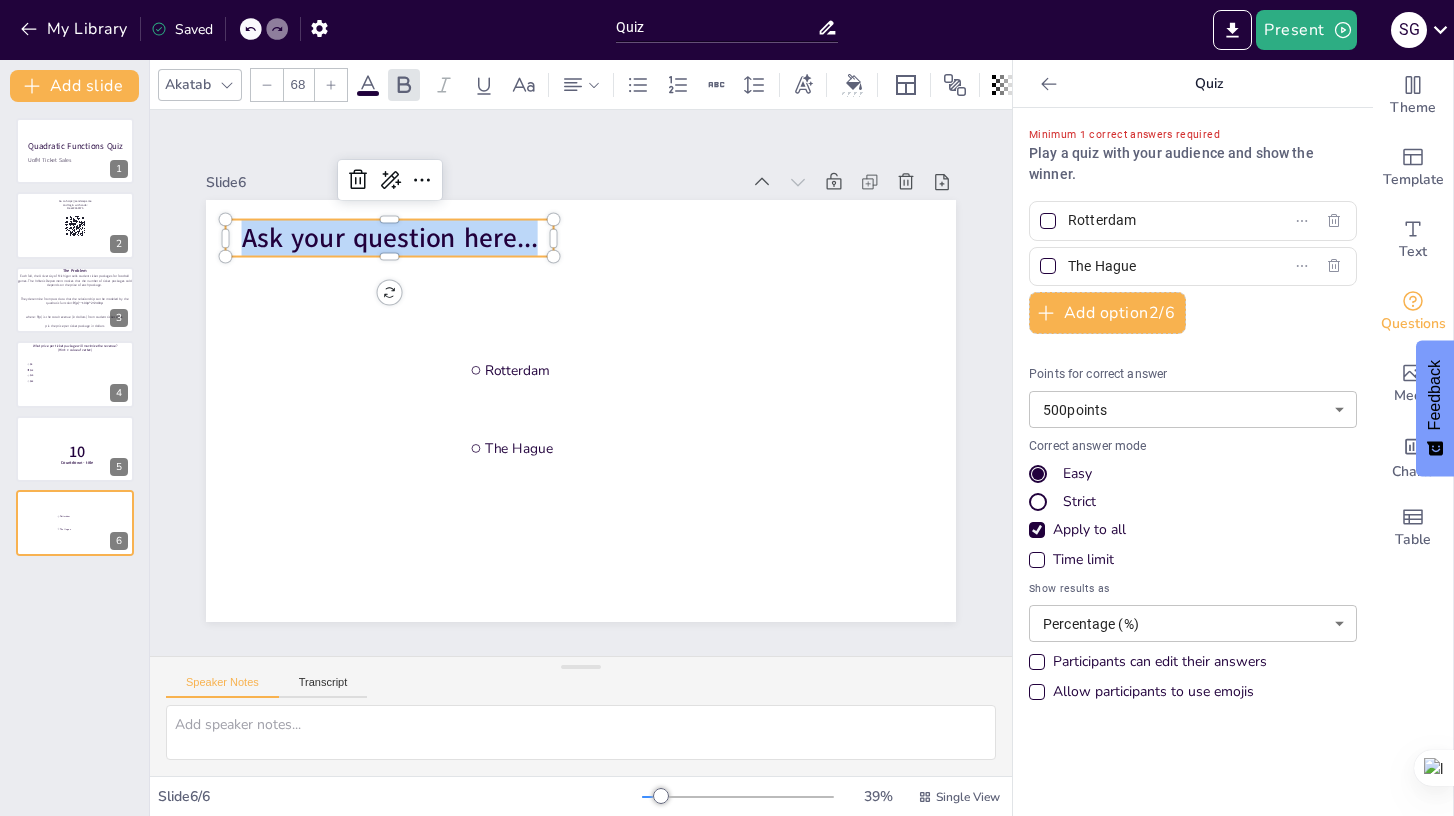 click on "Ask your question here..." at bounding box center (390, 238) 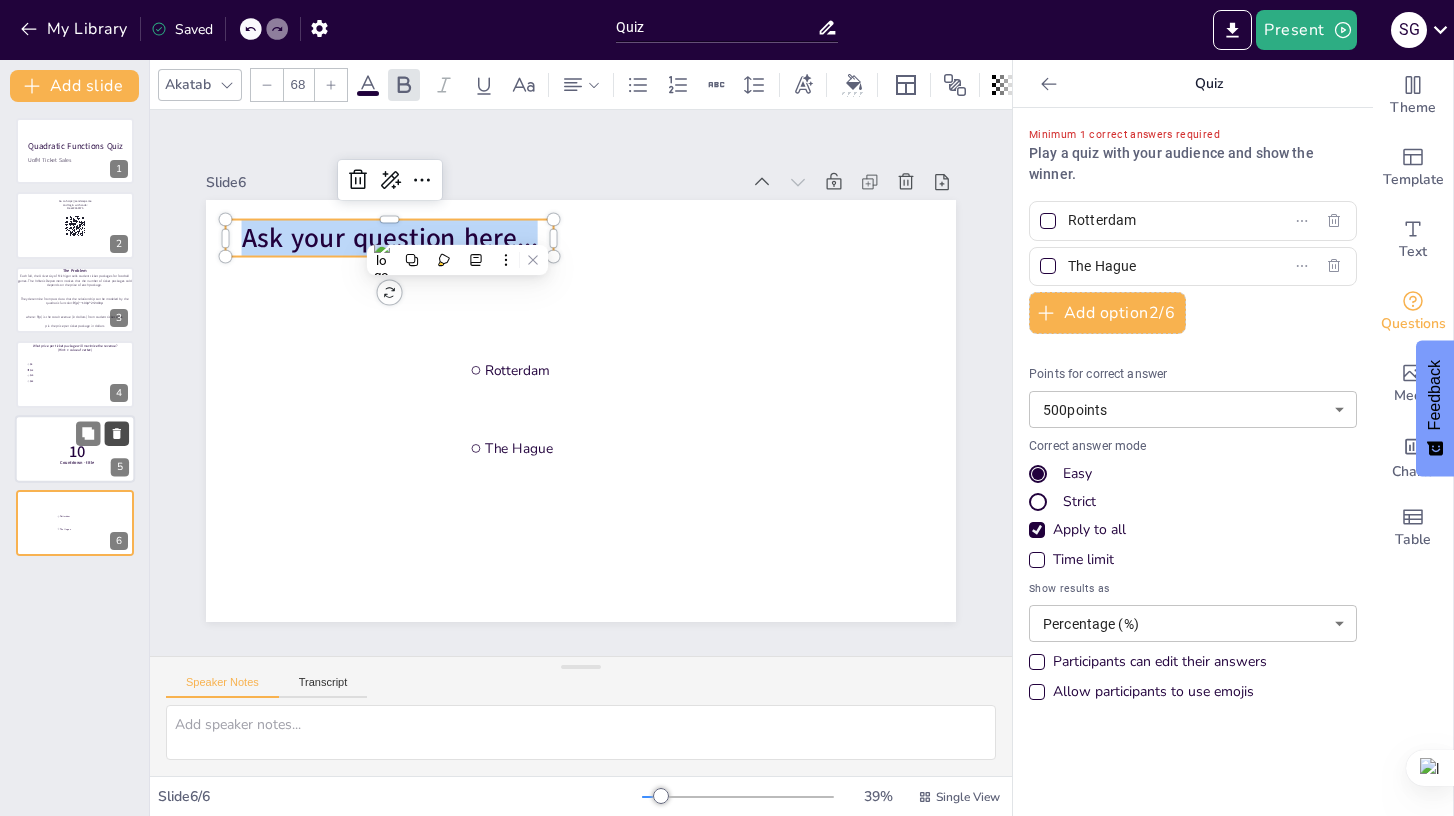 click 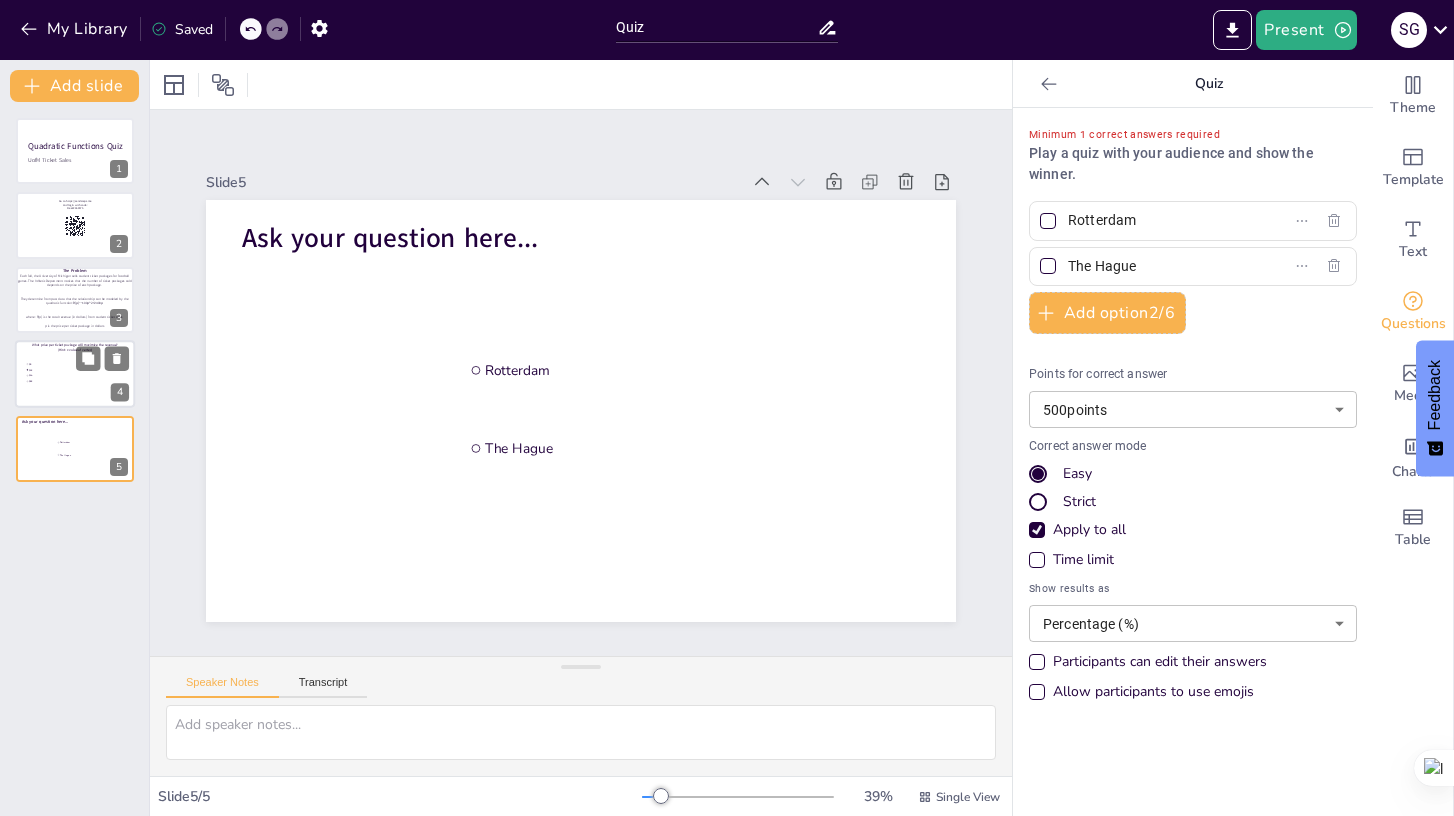 click at bounding box center [75, 374] 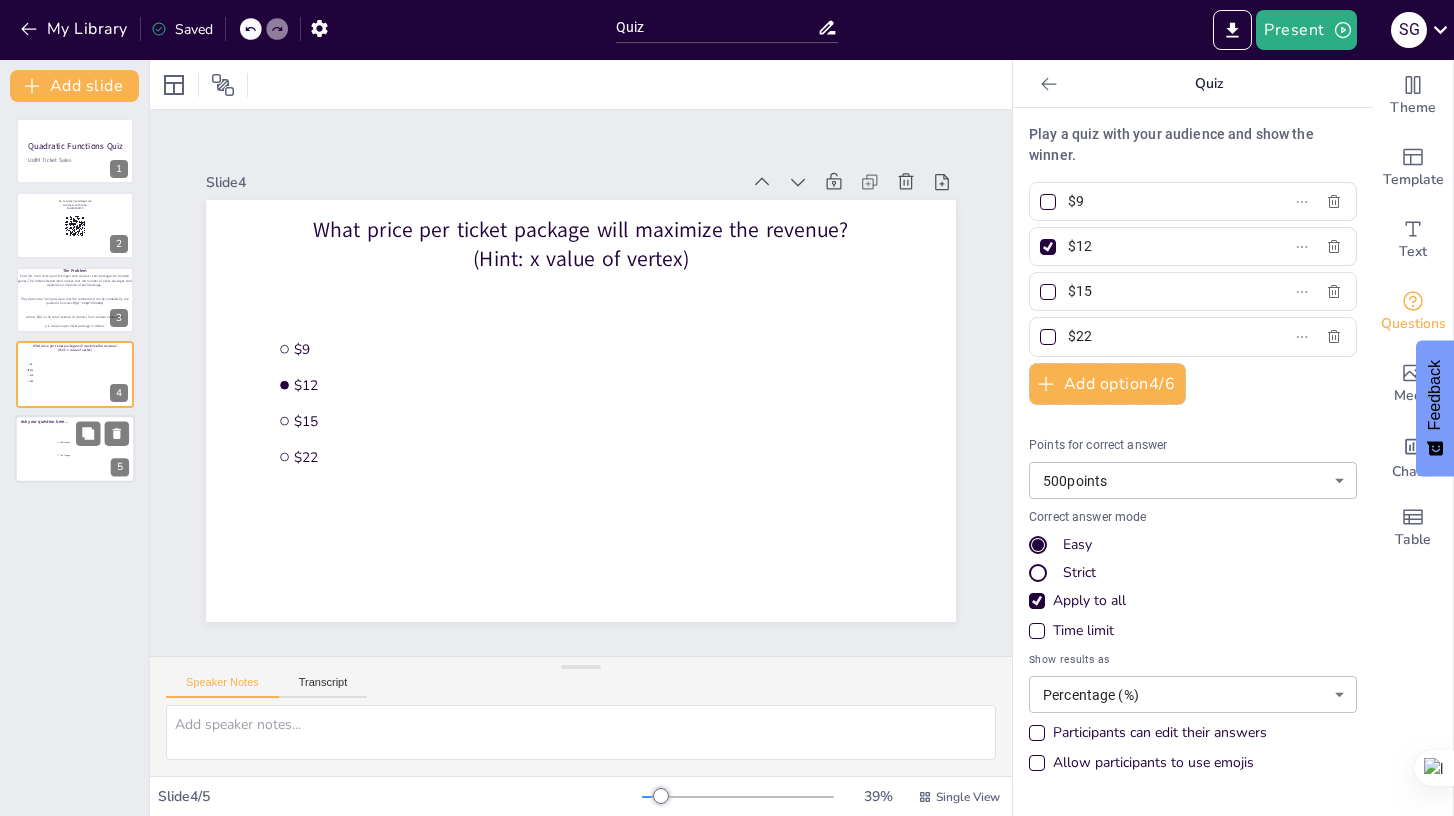 click at bounding box center [75, 449] 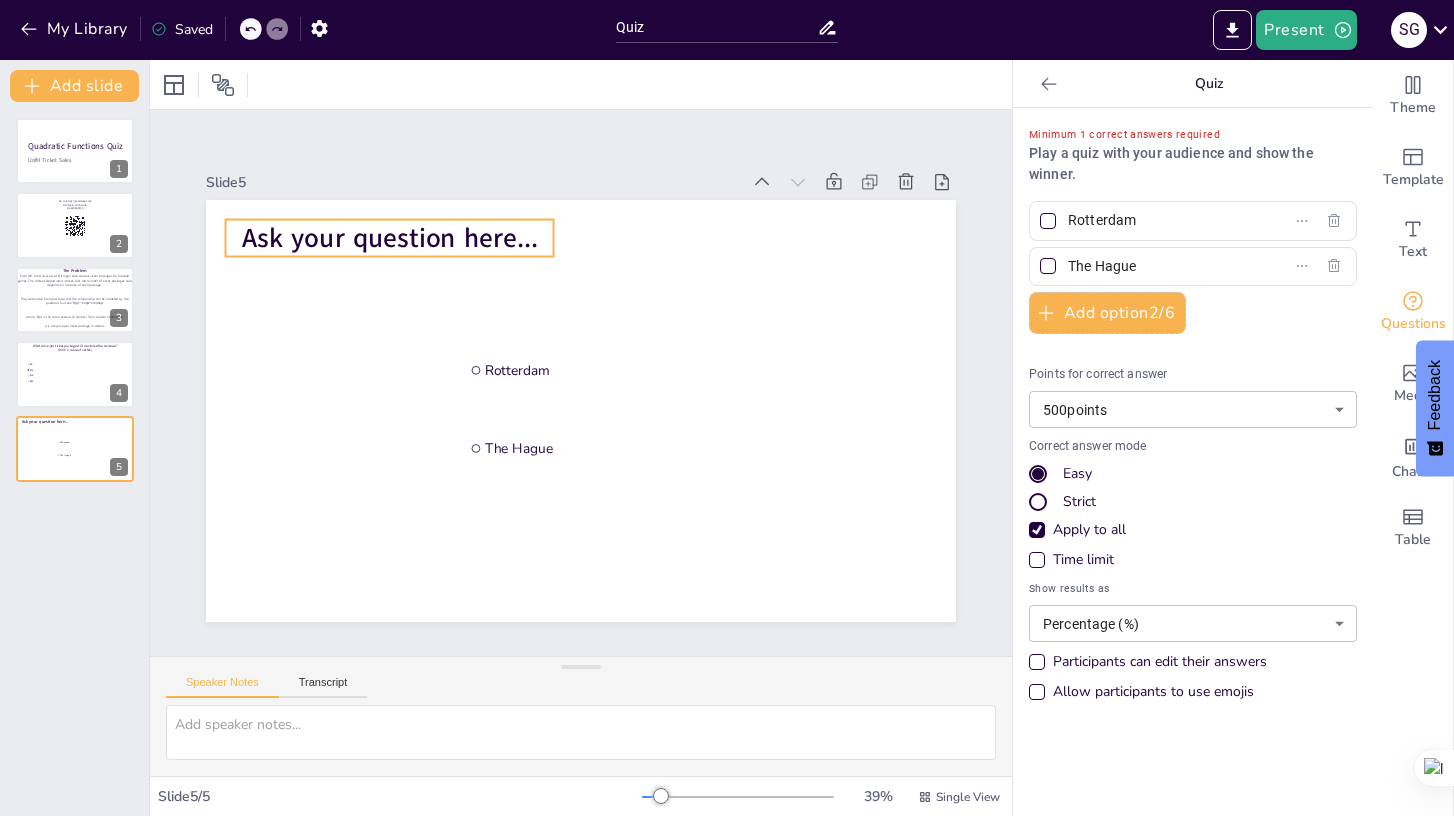 click on "Ask your question here..." at bounding box center [390, 238] 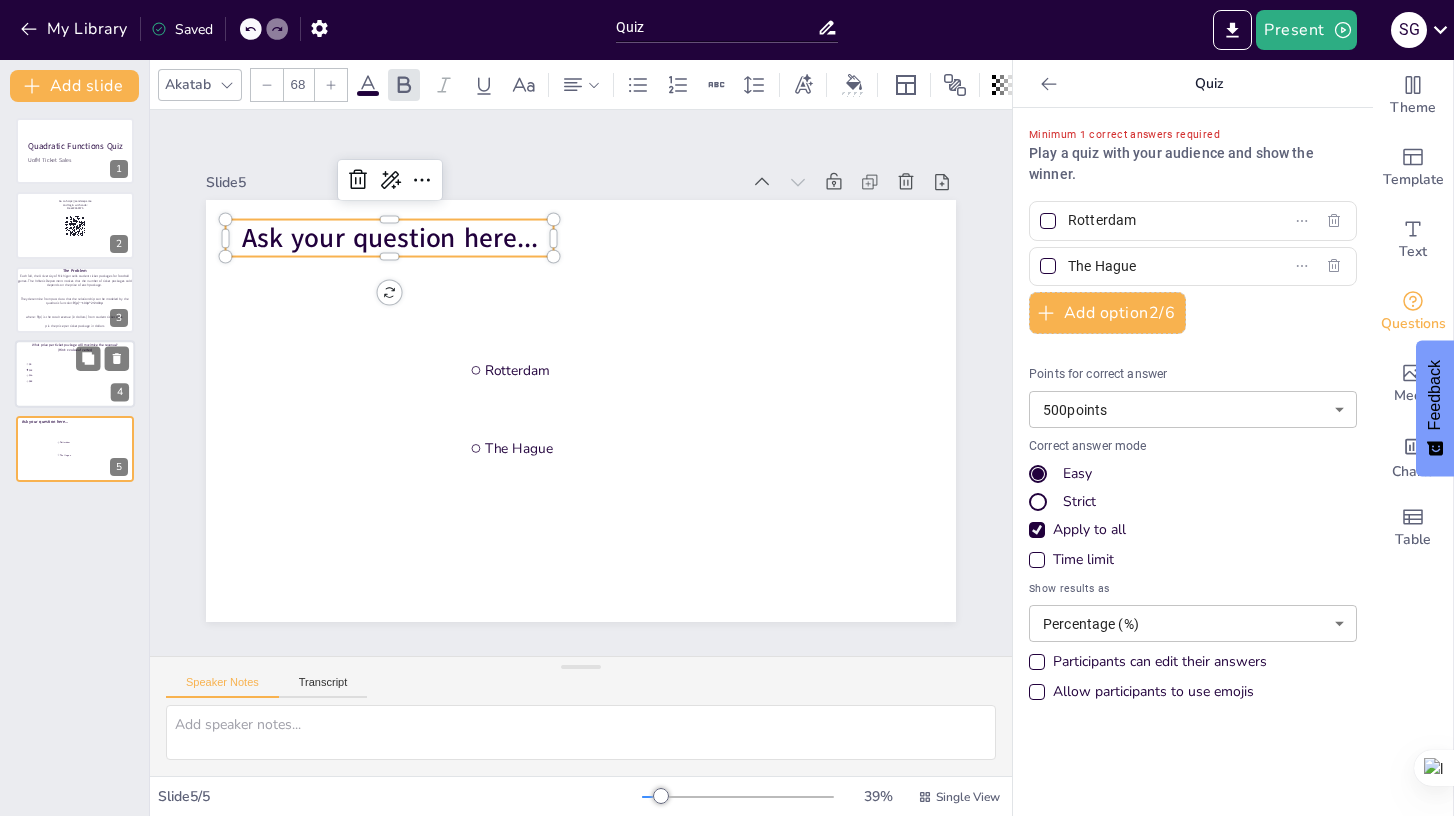 click at bounding box center [75, 374] 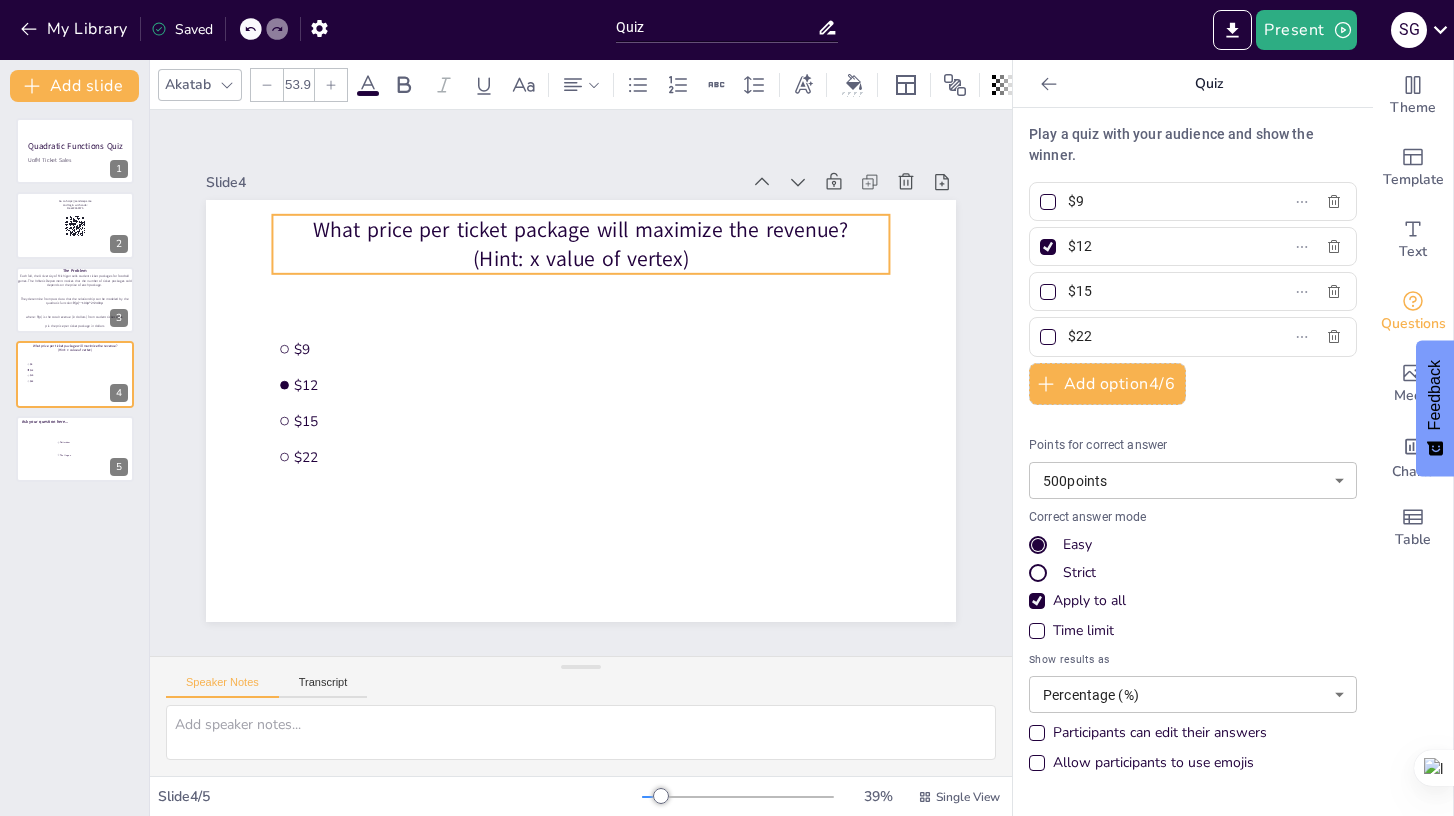 click on "What price per ticket package will maximize the revenue?" at bounding box center [580, 229] 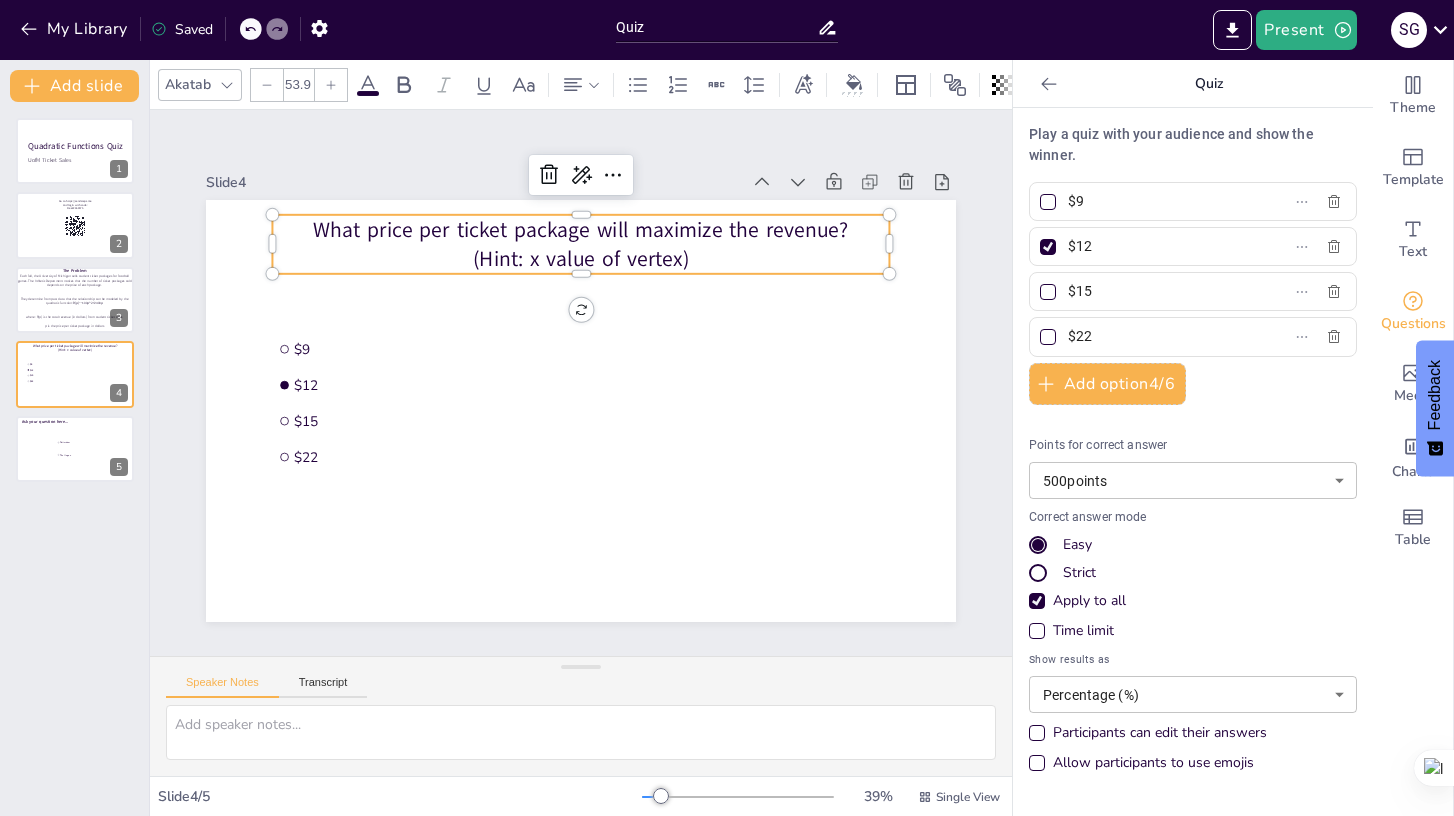click 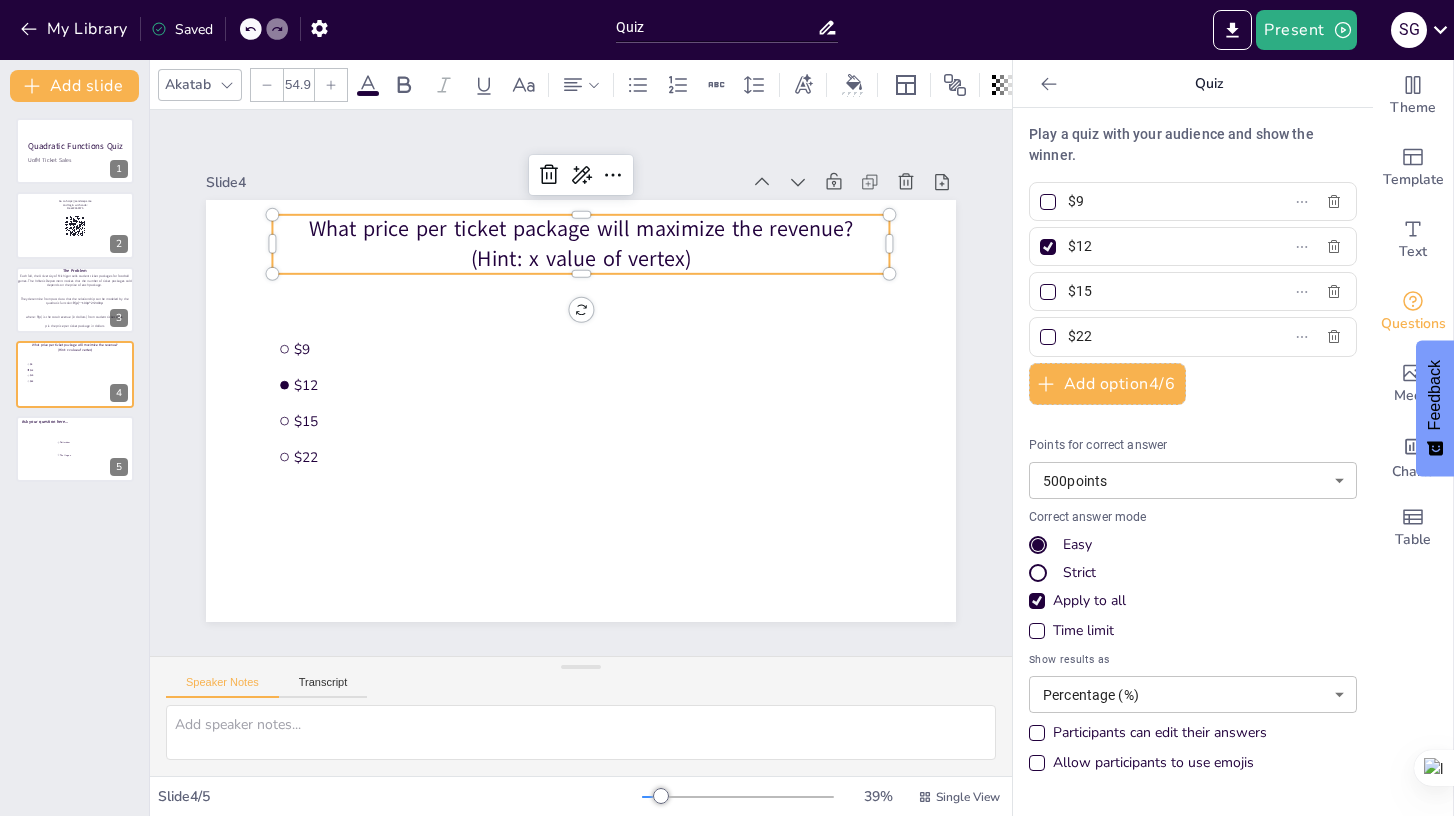 click 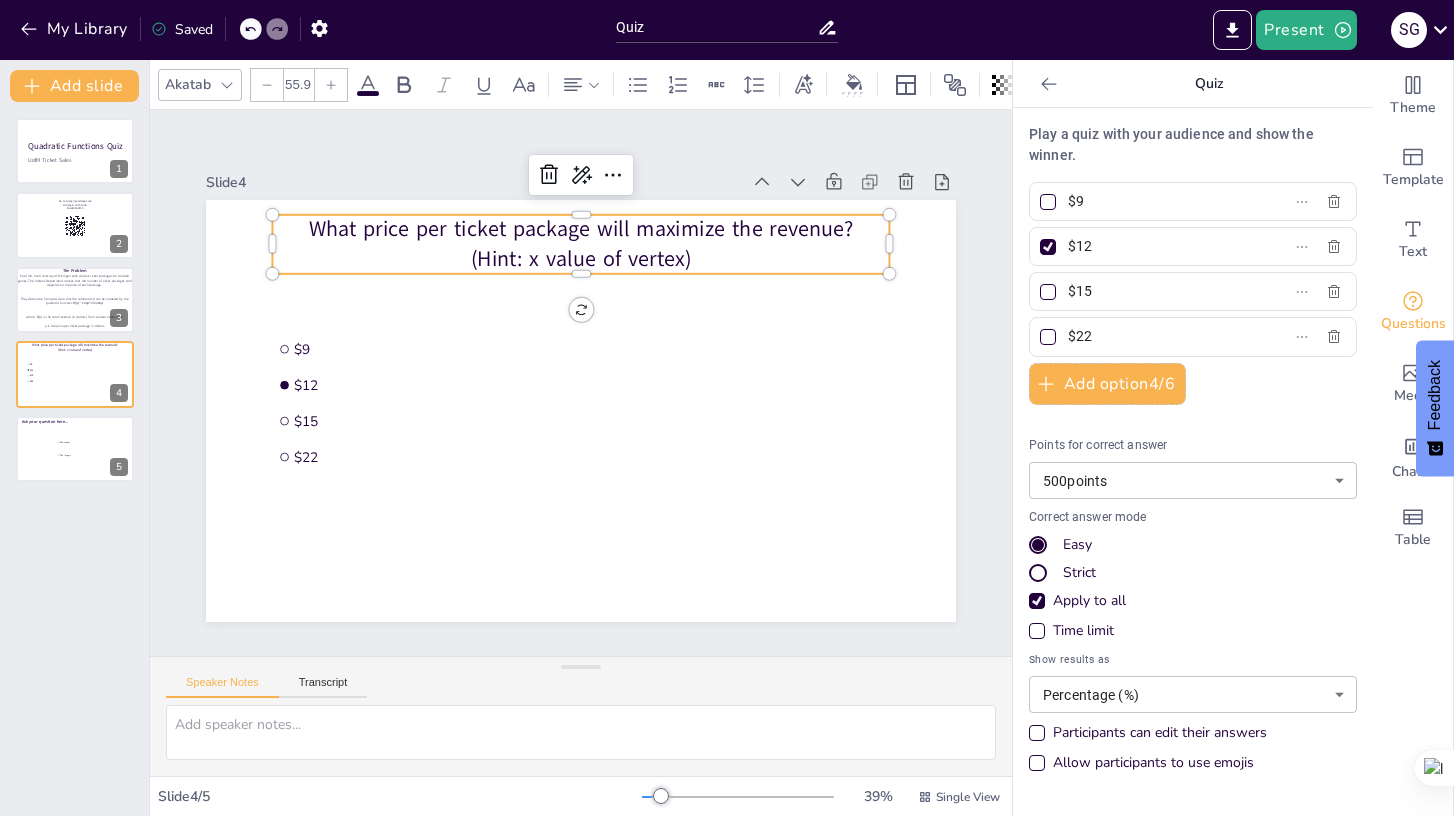 click 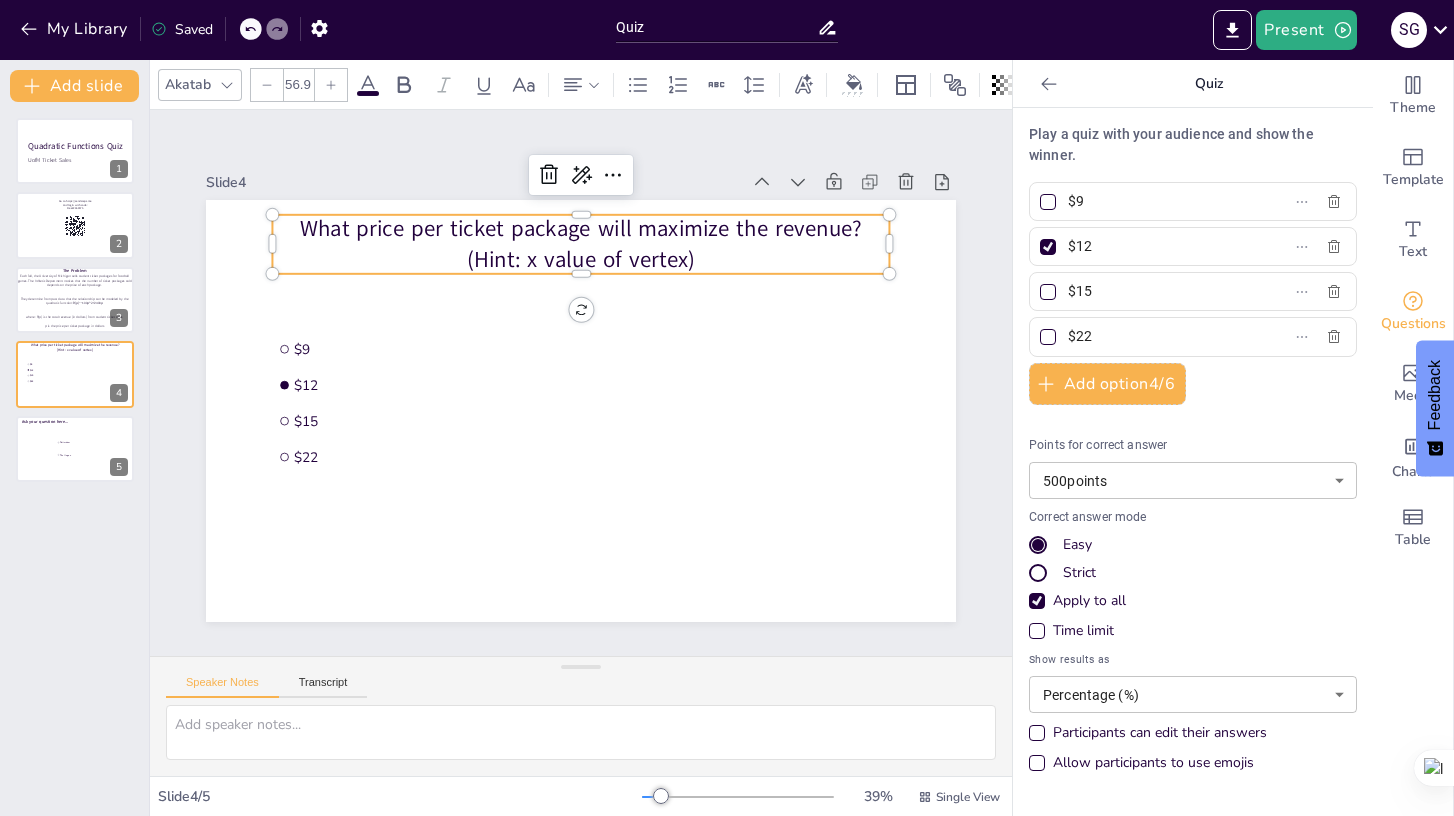 click 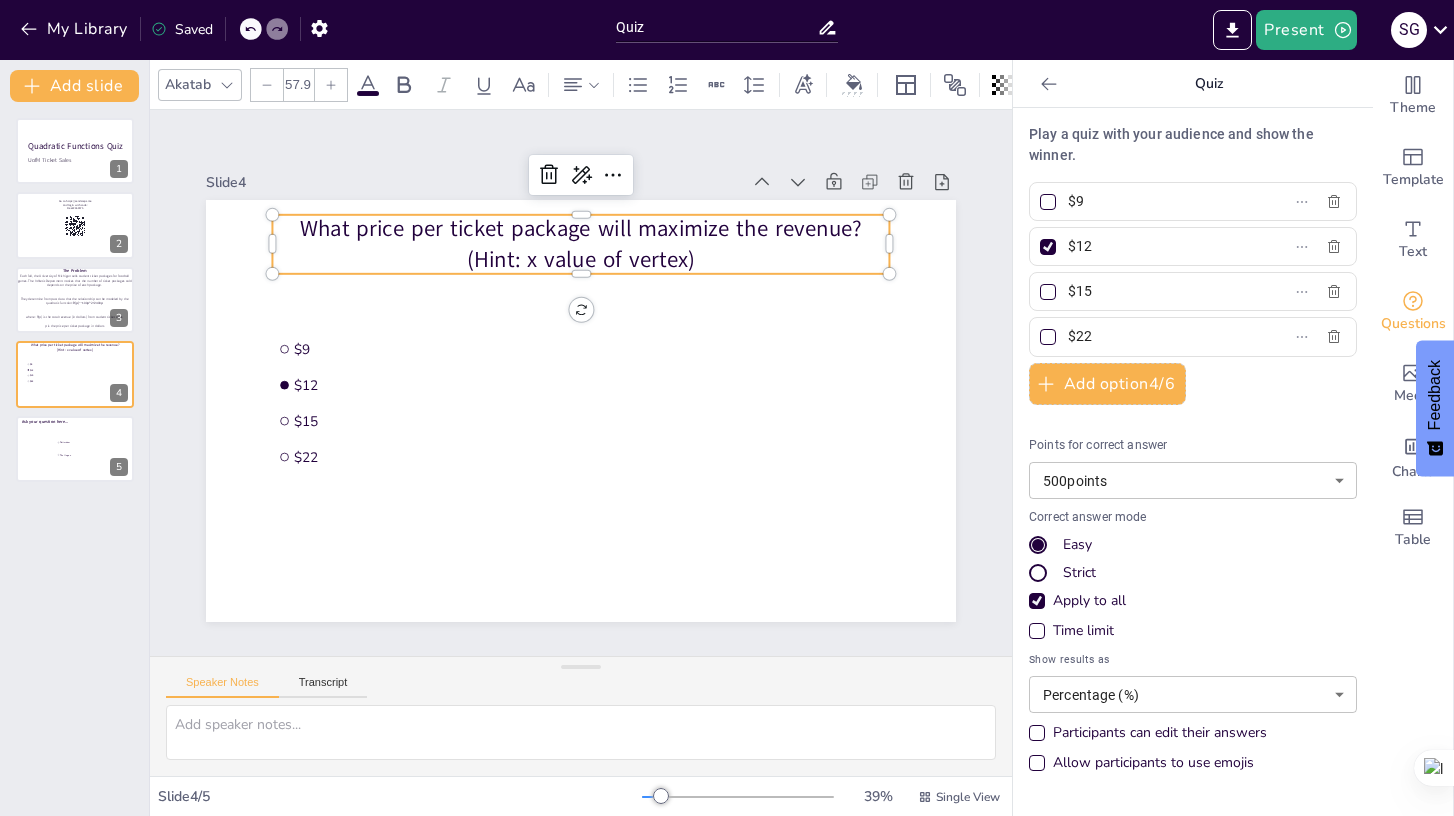 click 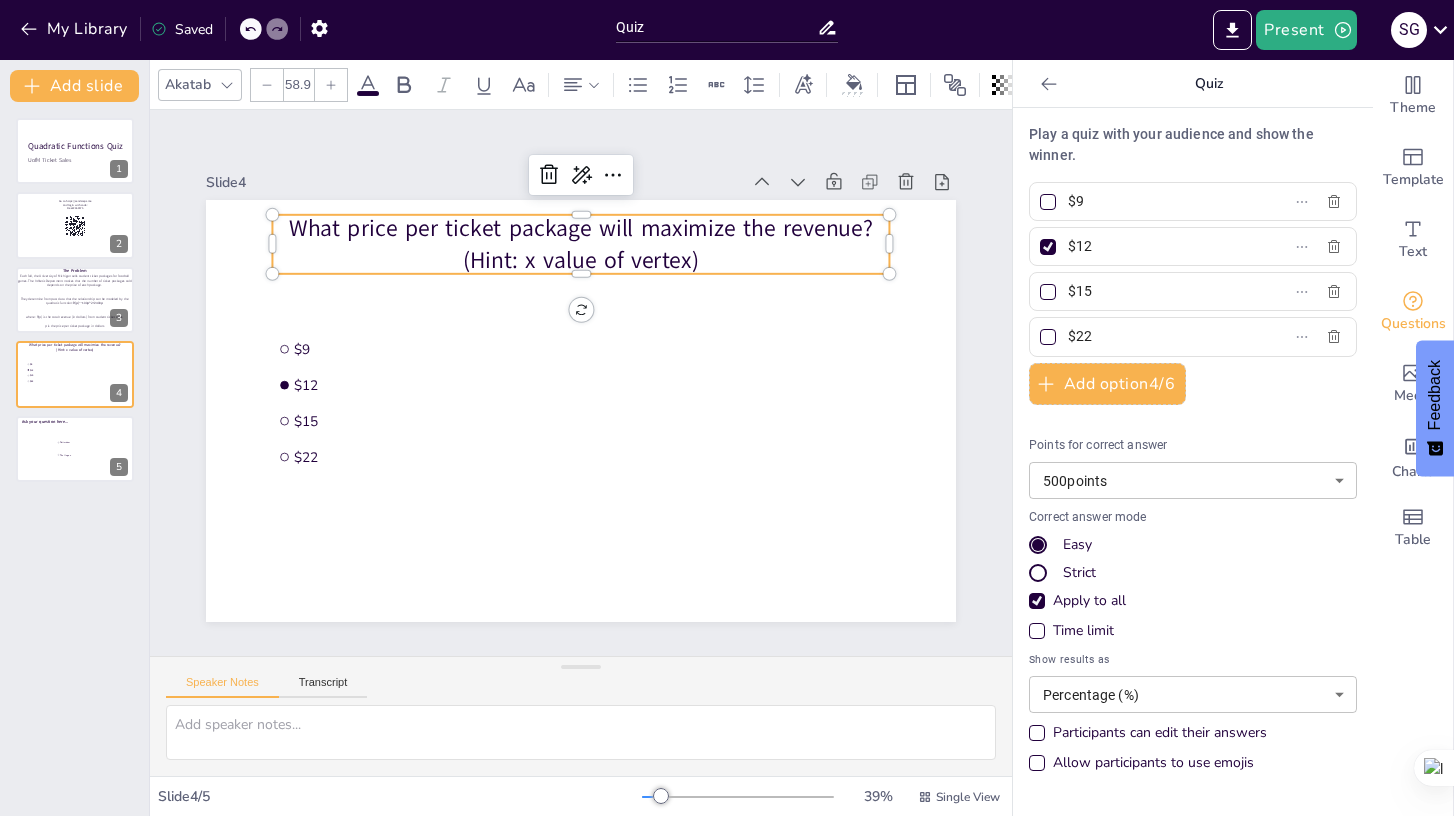 click 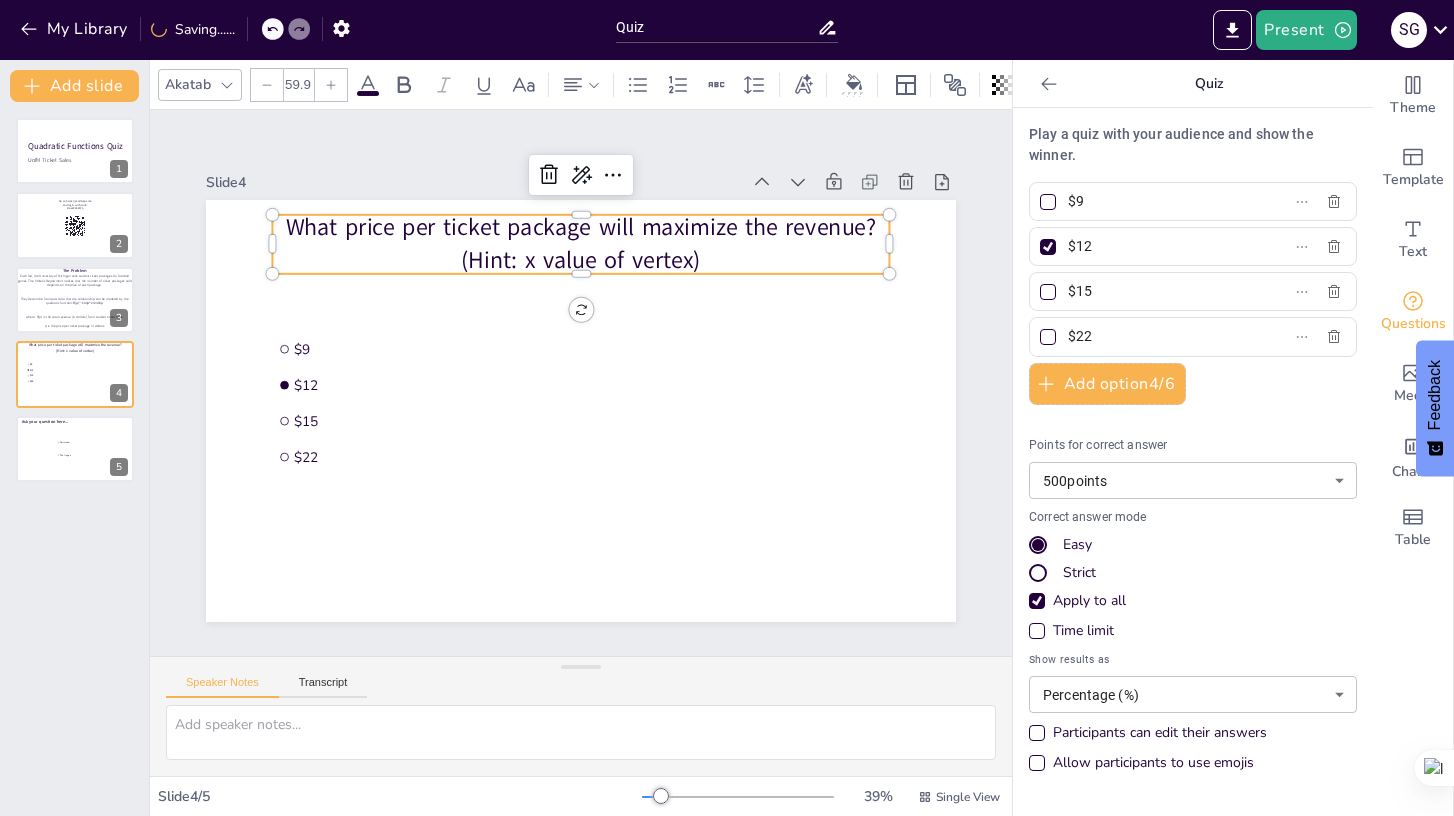 click on "59.9" at bounding box center [299, 85] 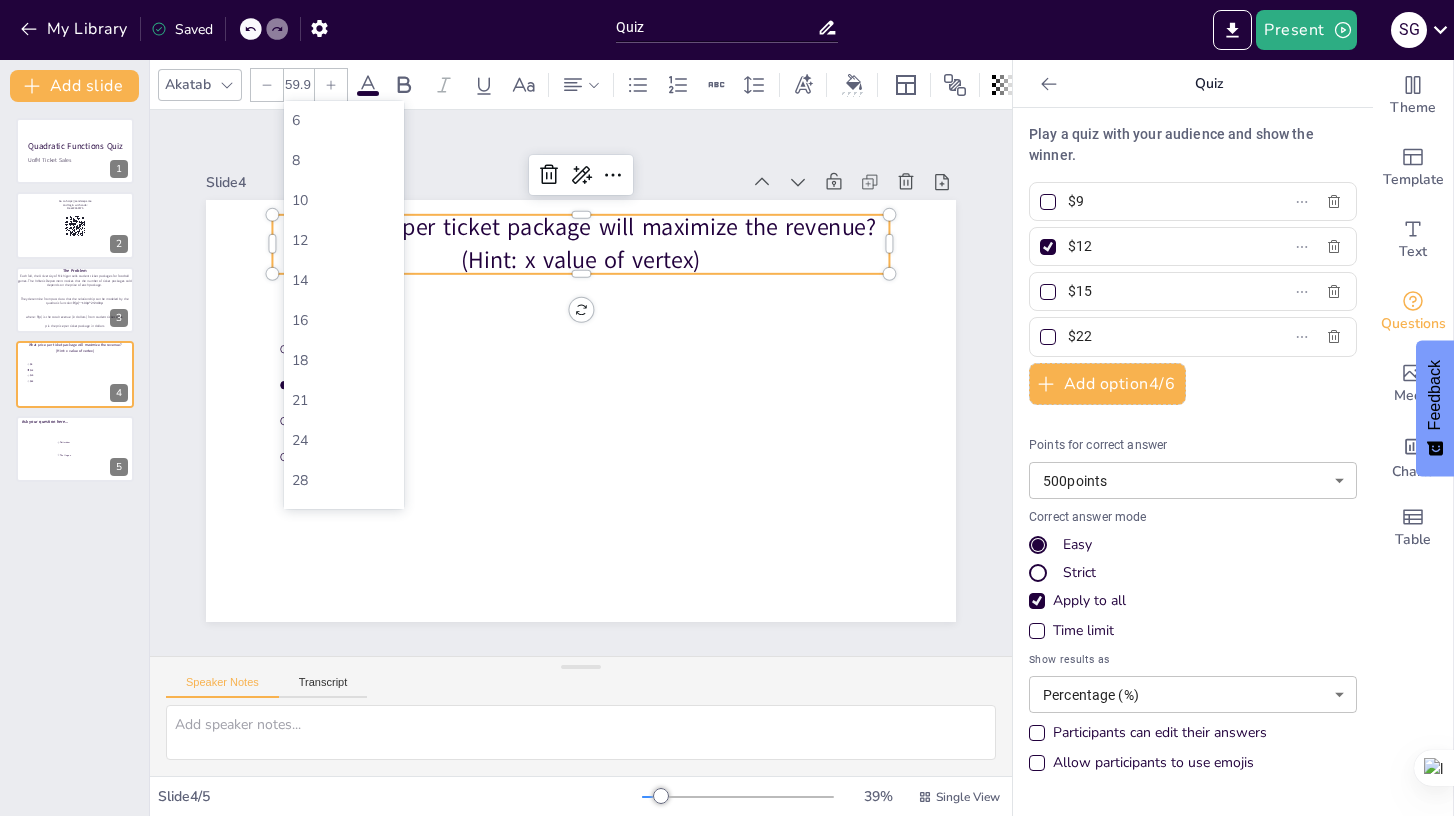 click on "59.9" at bounding box center (298, 85) 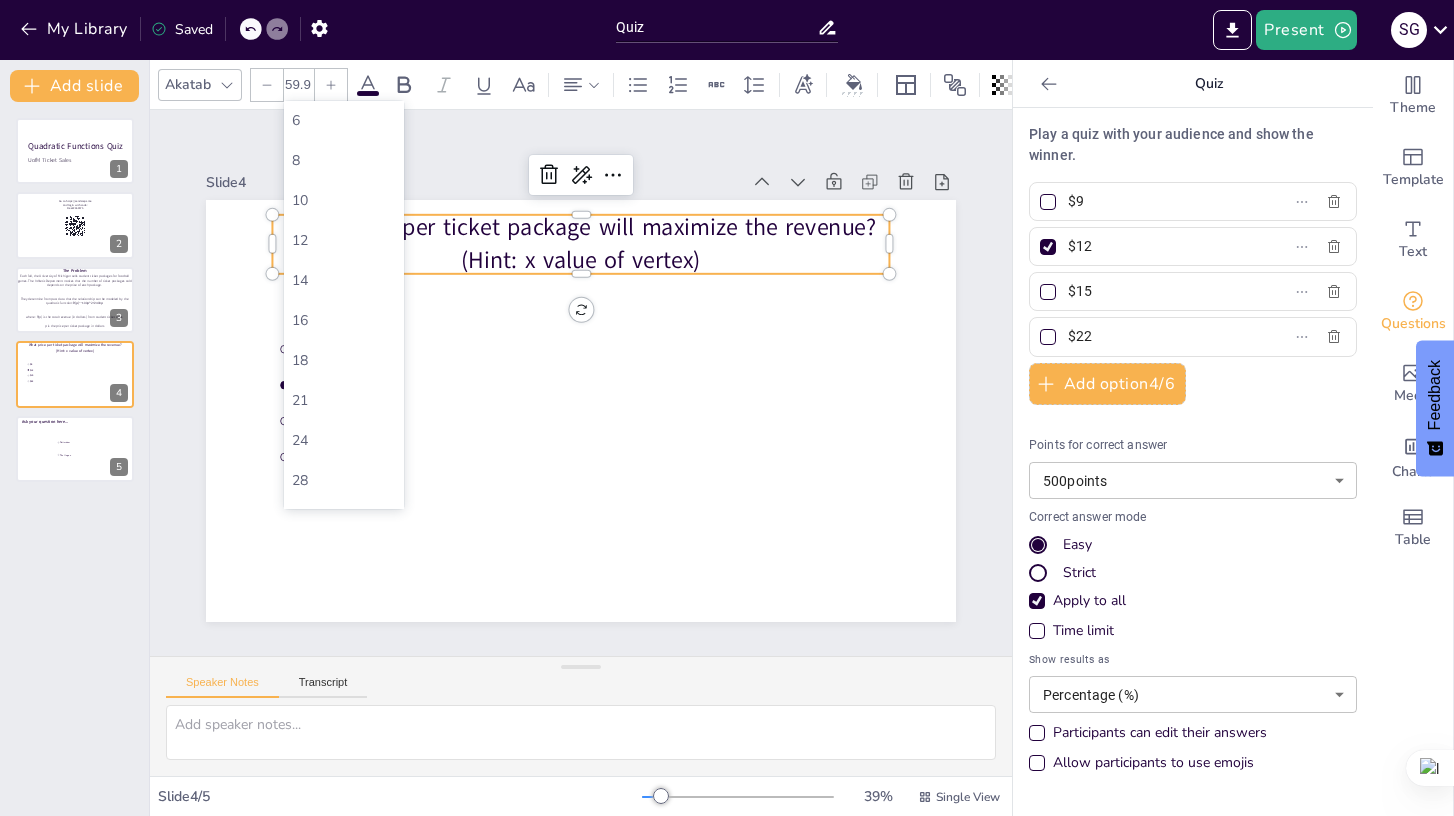 click on "59.9" at bounding box center (298, 85) 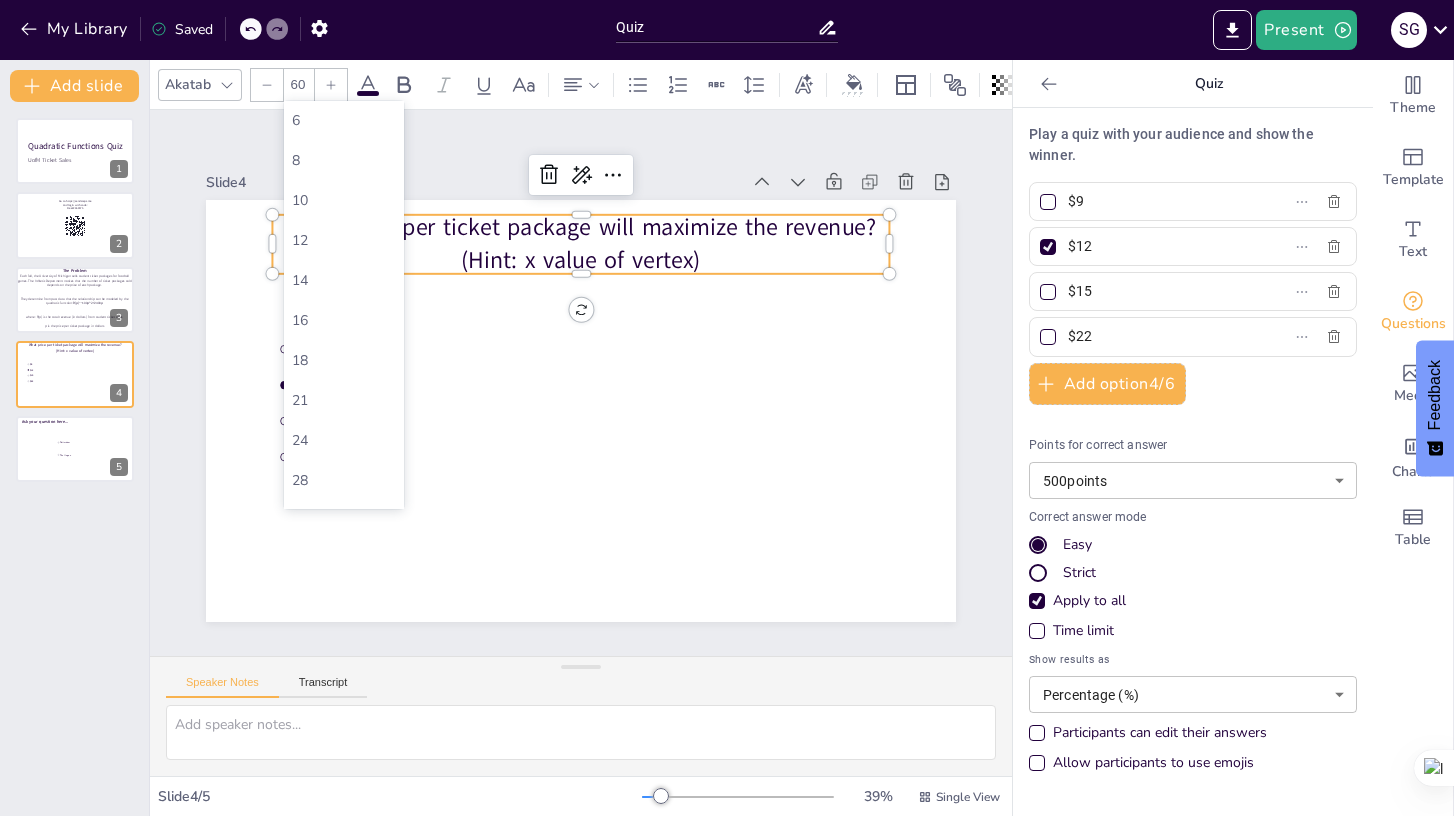 type on "59.9" 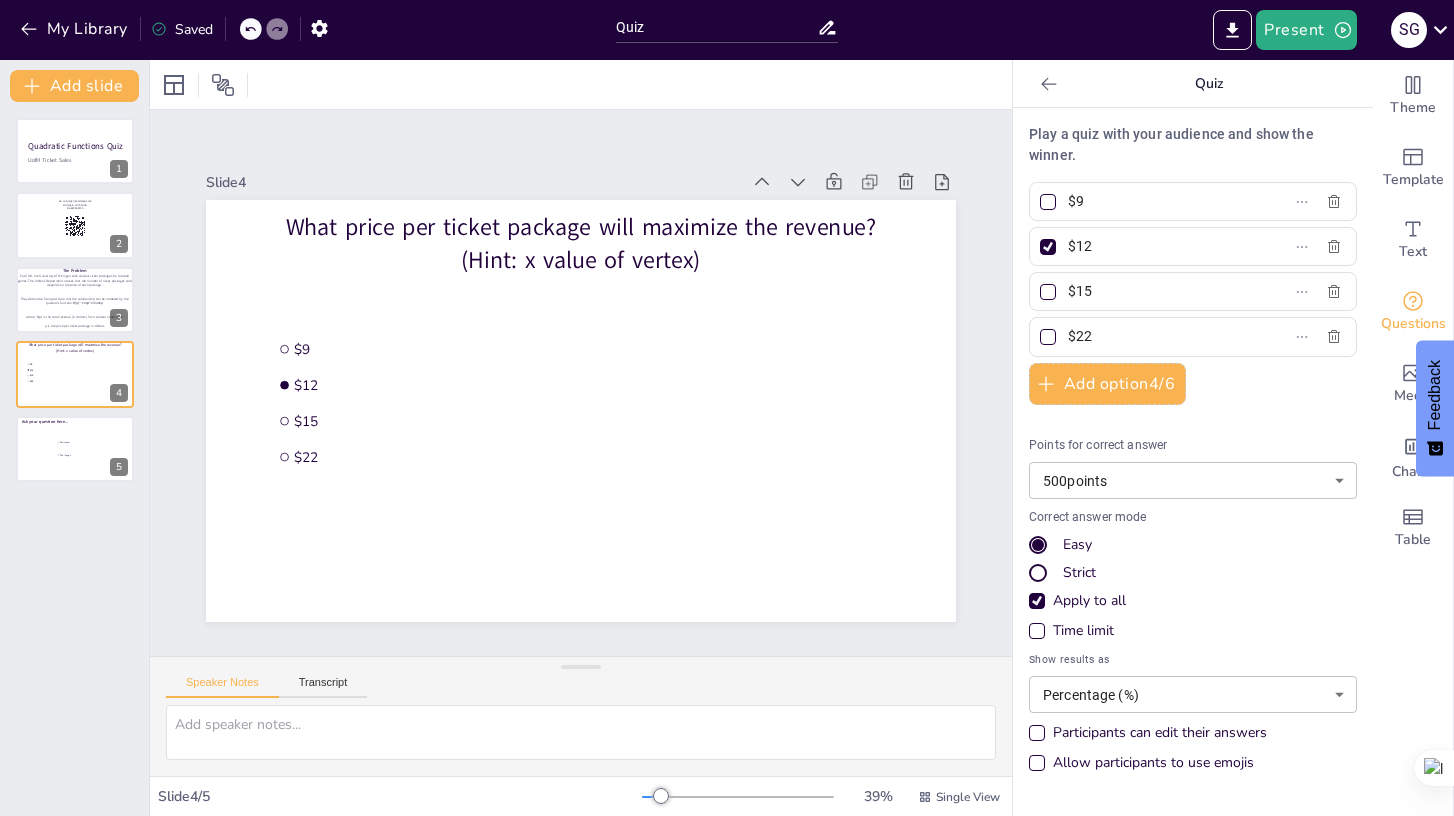 click at bounding box center (581, 84) 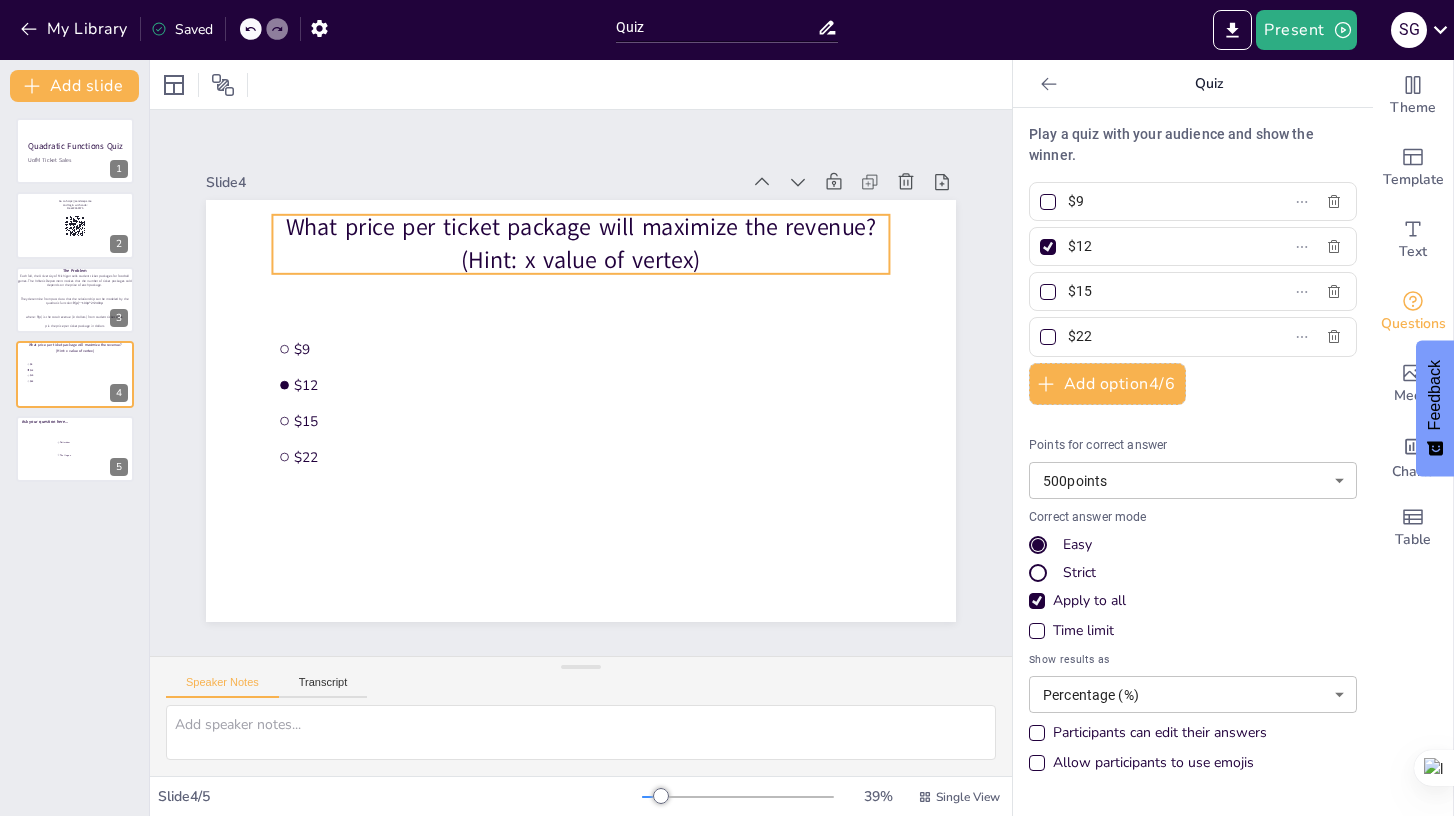 click on "What price per ticket package will maximize the revenue?" at bounding box center (580, 228) 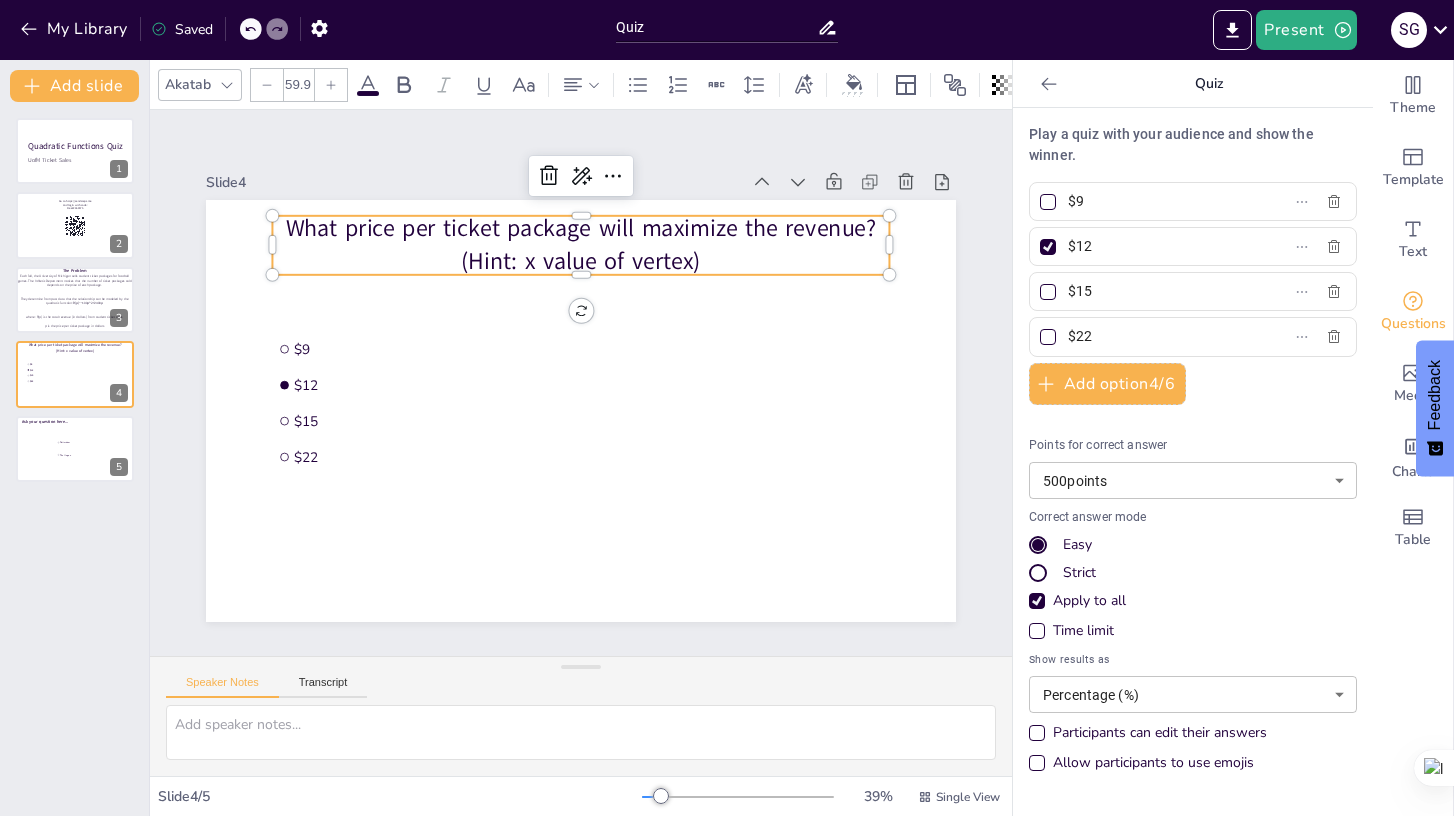 click on "59.9" at bounding box center (298, 85) 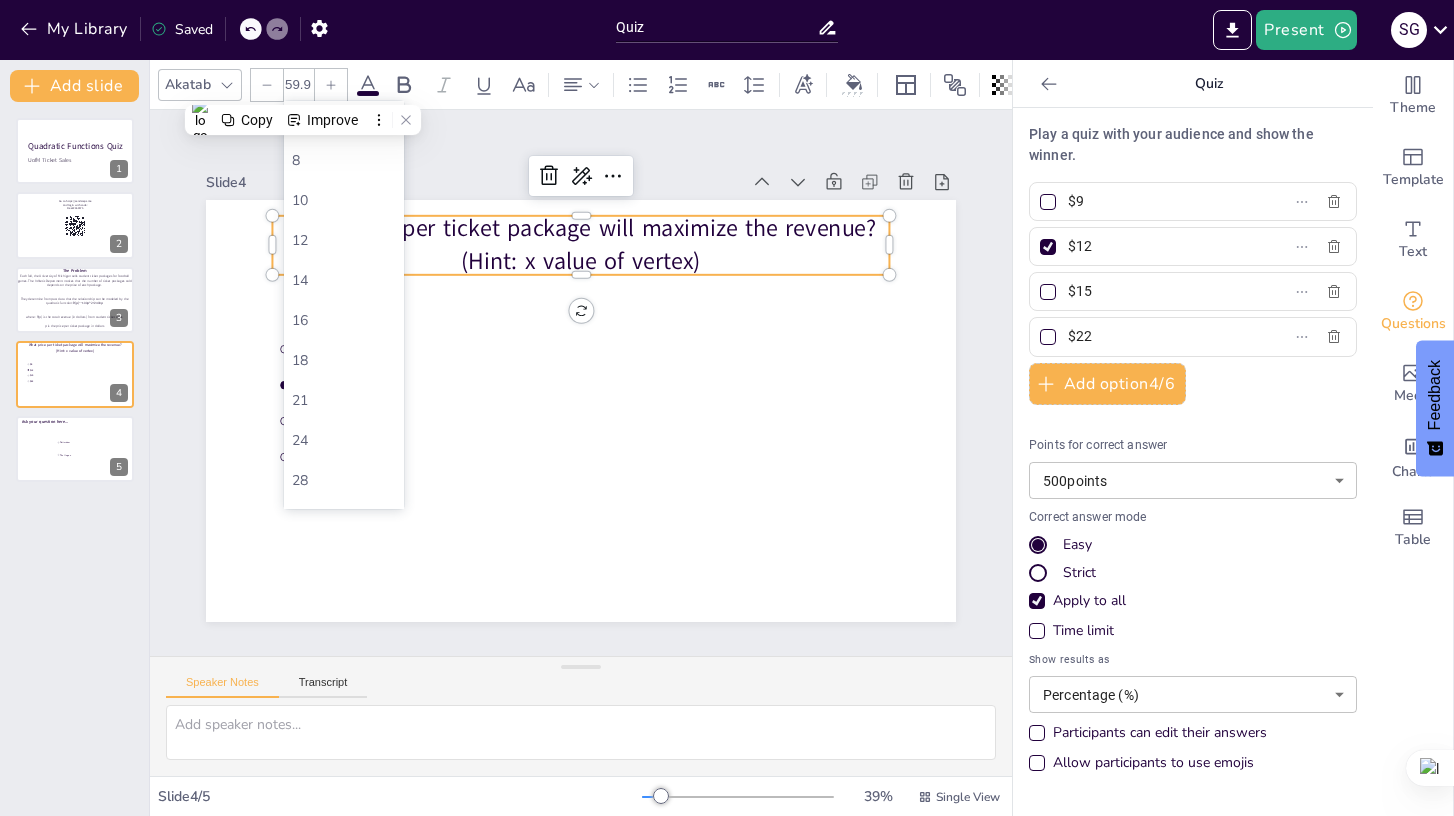 click on "59.9" at bounding box center (298, 85) 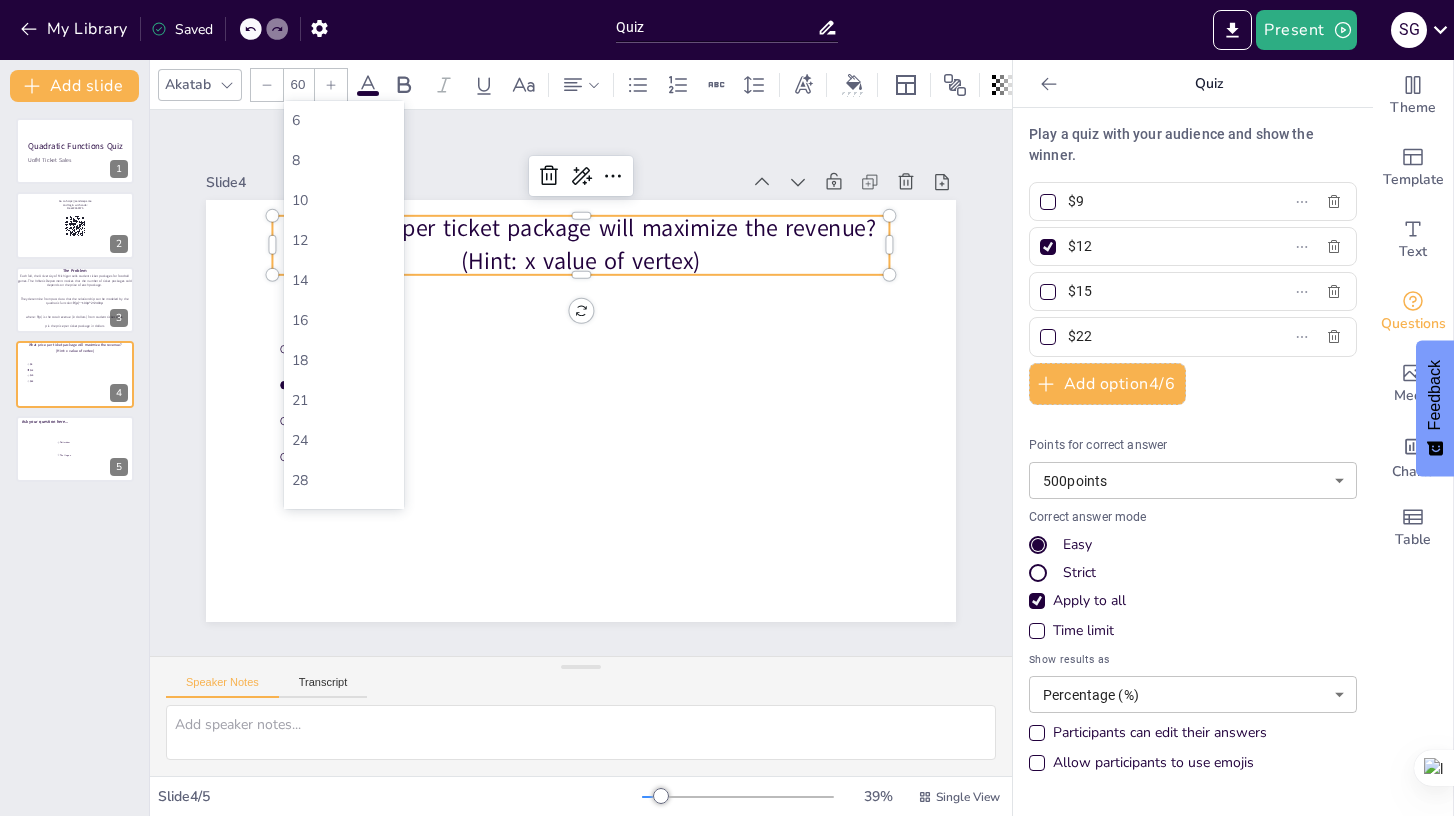 type on "60" 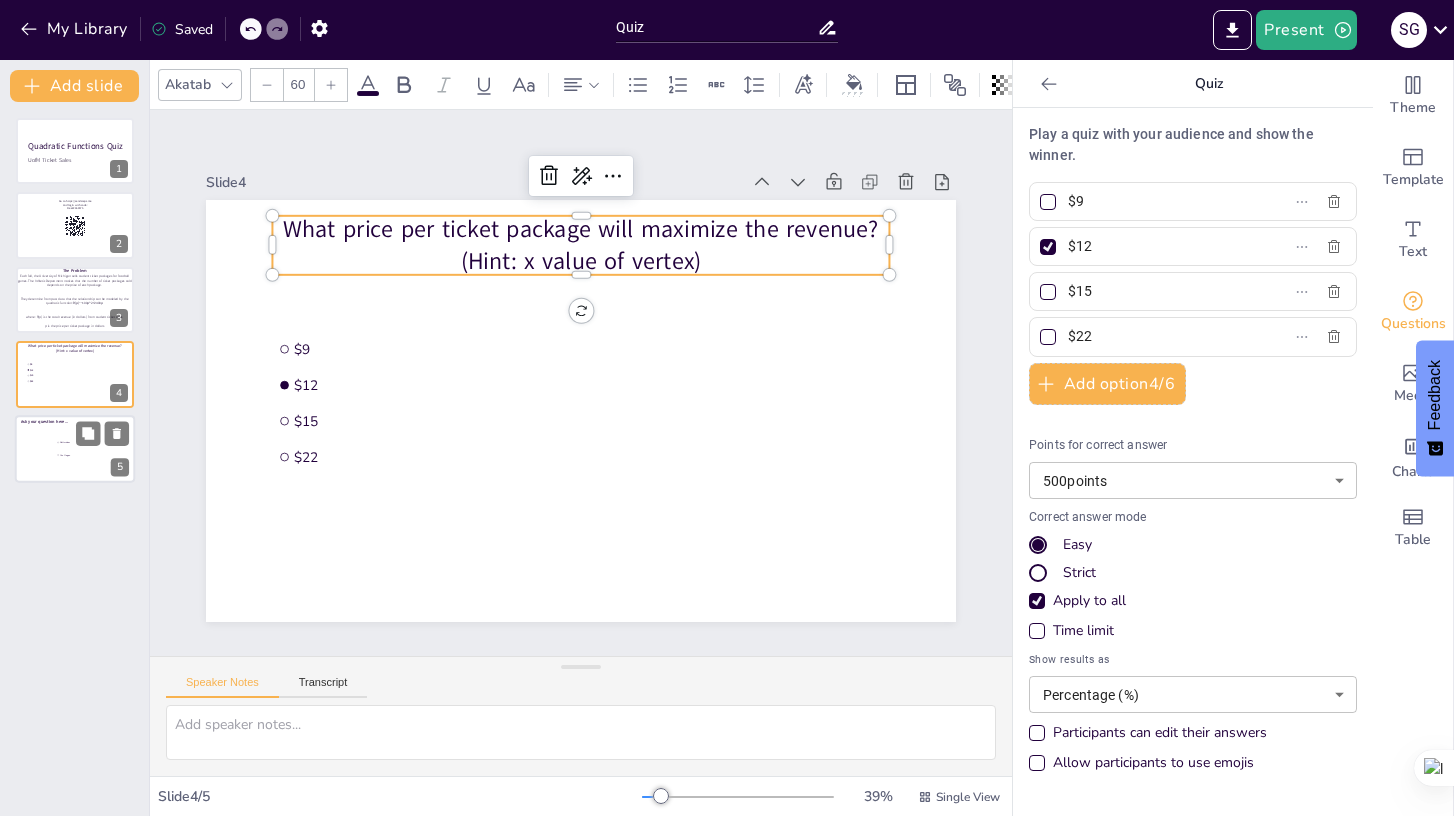 click at bounding box center (75, 449) 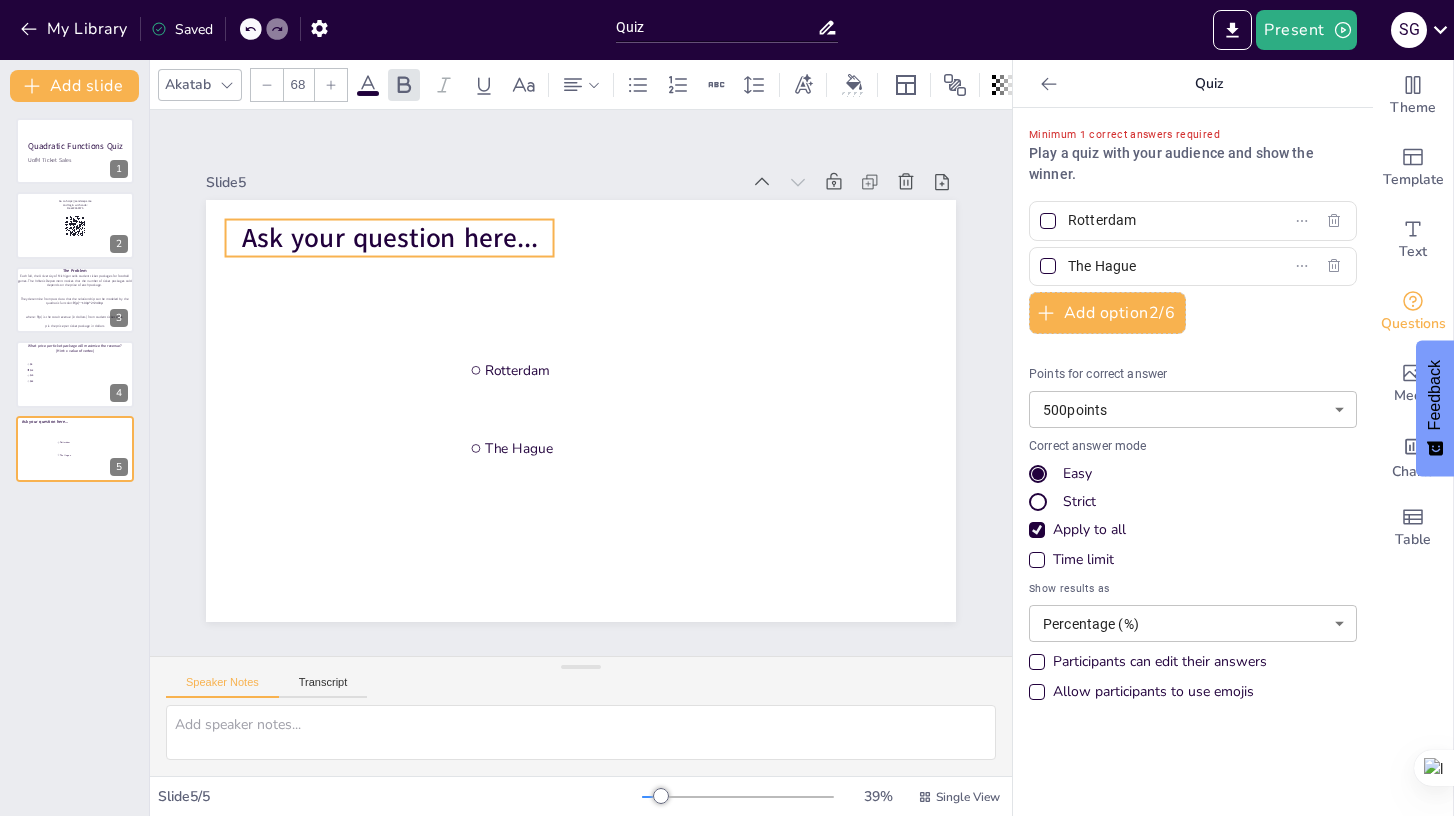 click on "Ask your question here..." at bounding box center [390, 238] 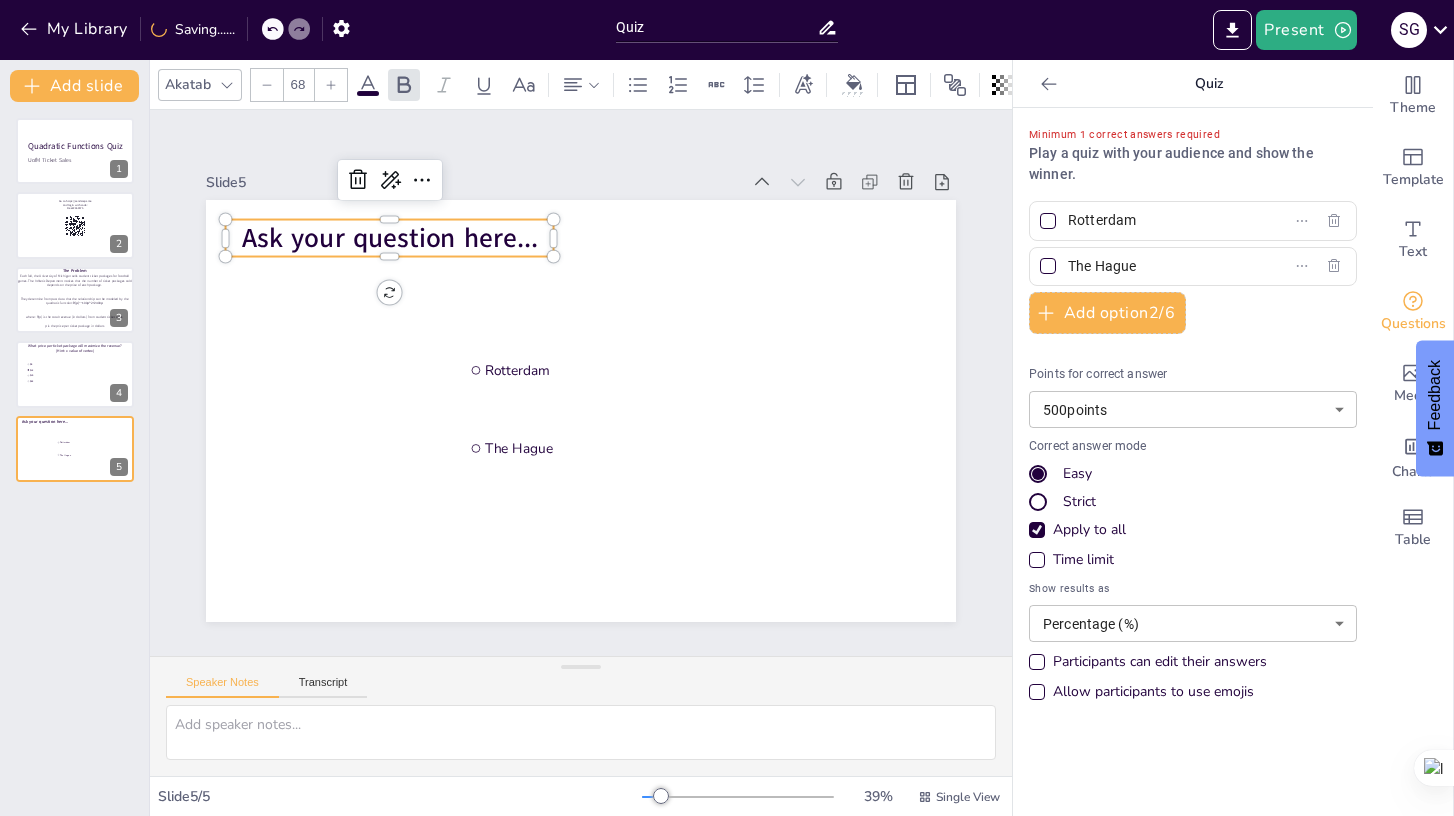 click on "68" at bounding box center (298, 85) 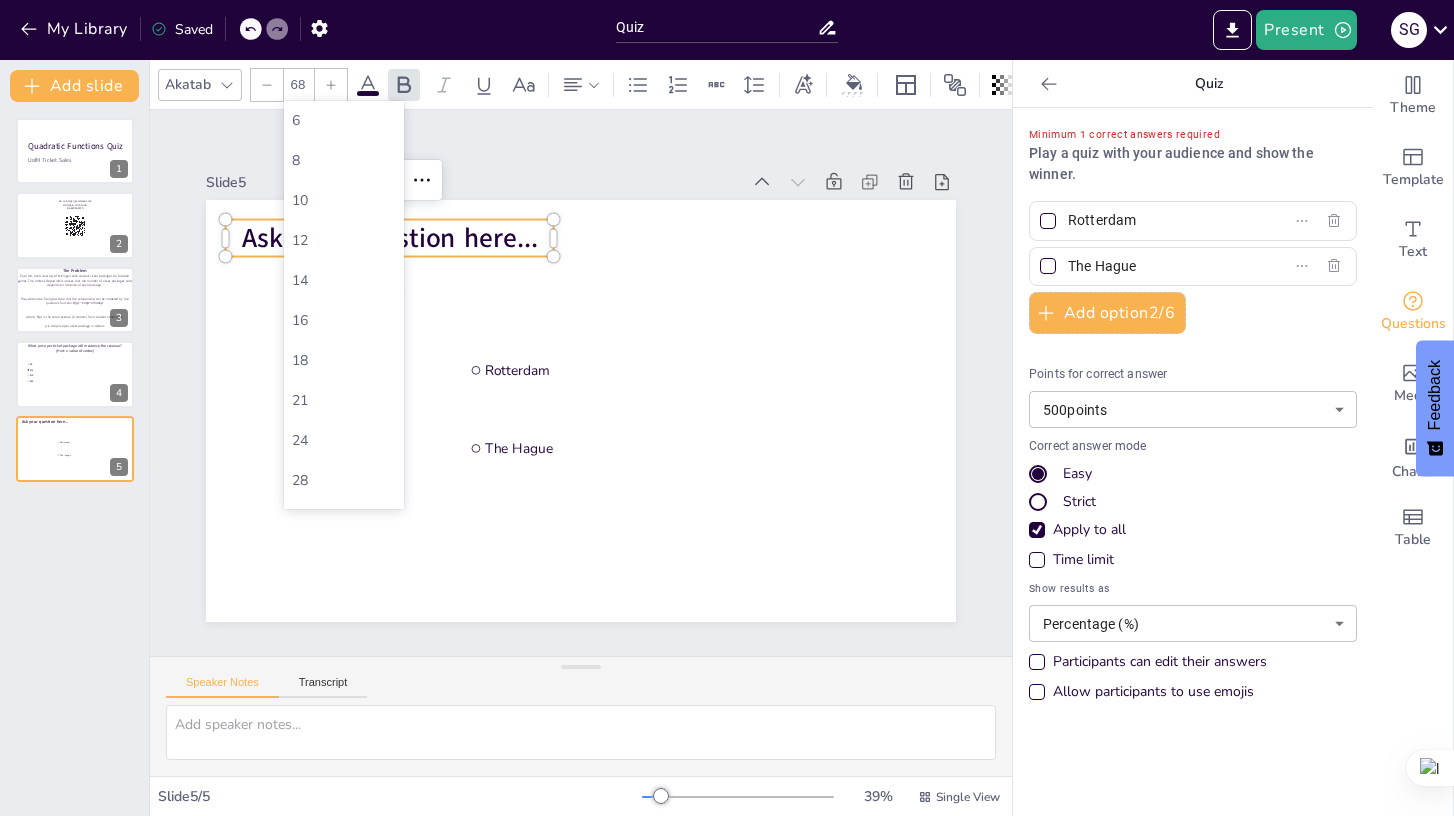 click on "68" at bounding box center [298, 85] 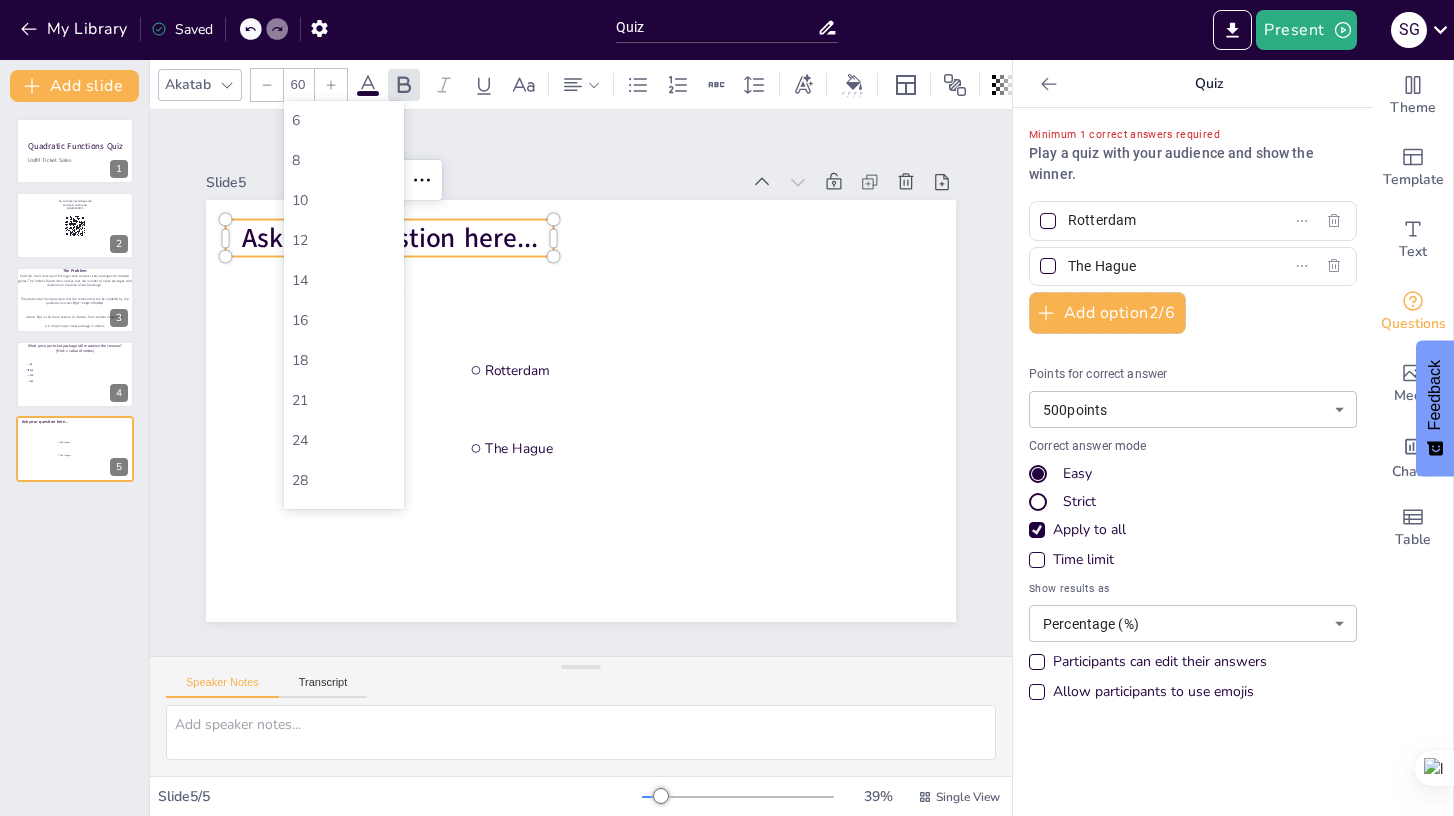 type on "60" 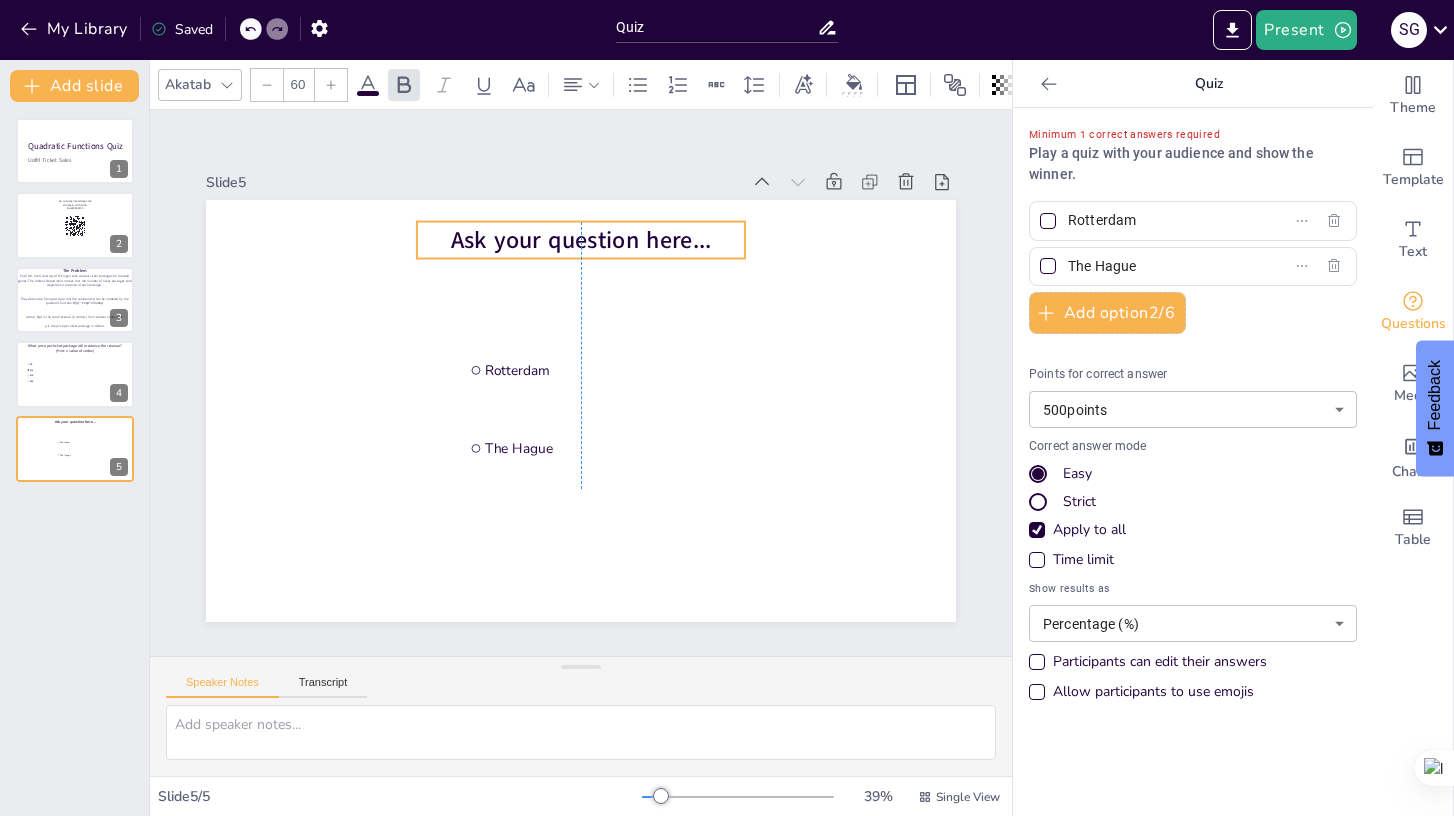 drag, startPoint x: 480, startPoint y: 235, endPoint x: 672, endPoint y: 237, distance: 192.01042 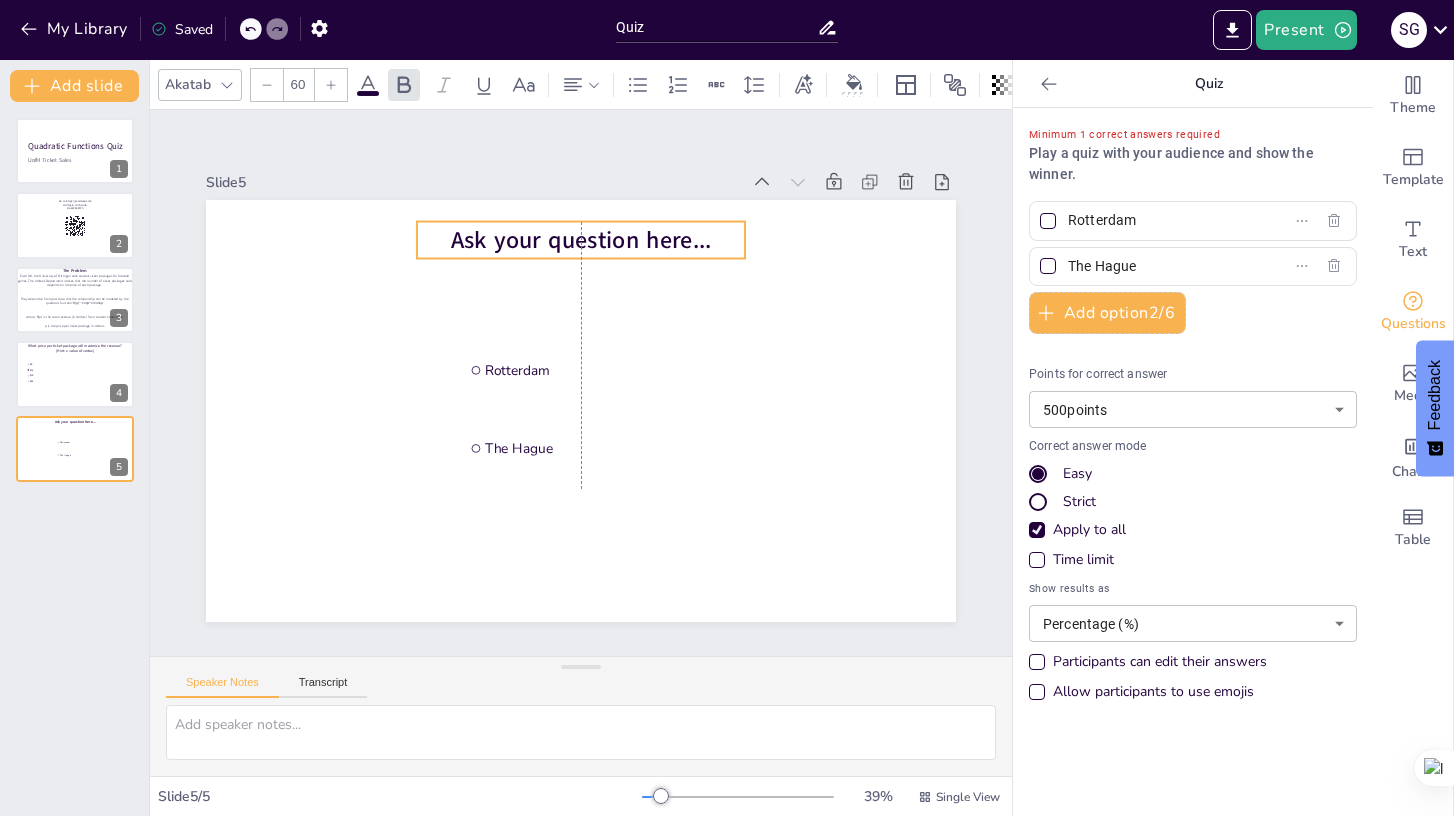 click on "Ask your question here..." at bounding box center [581, 240] 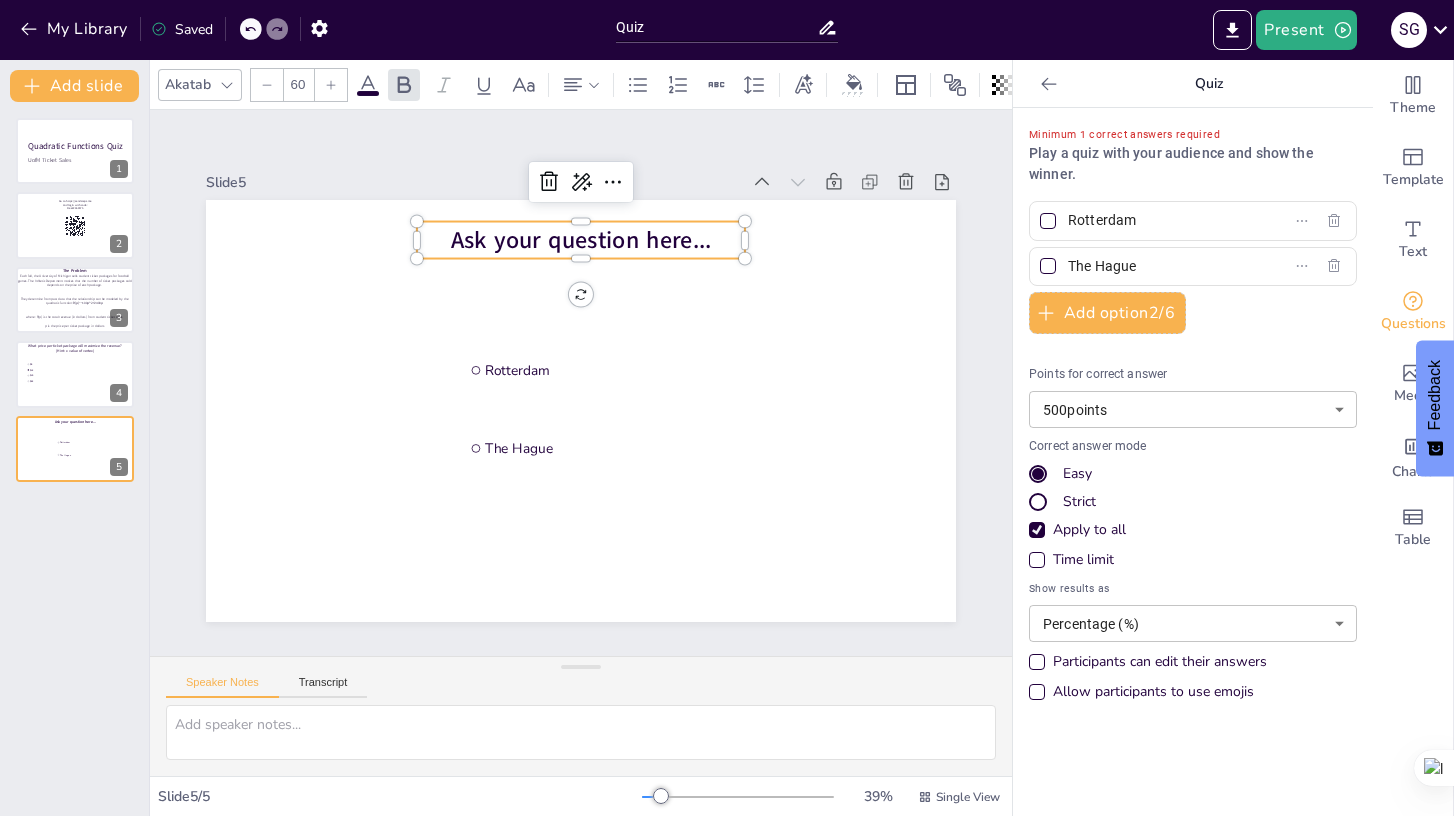 click on "Ask your question here..." at bounding box center [581, 240] 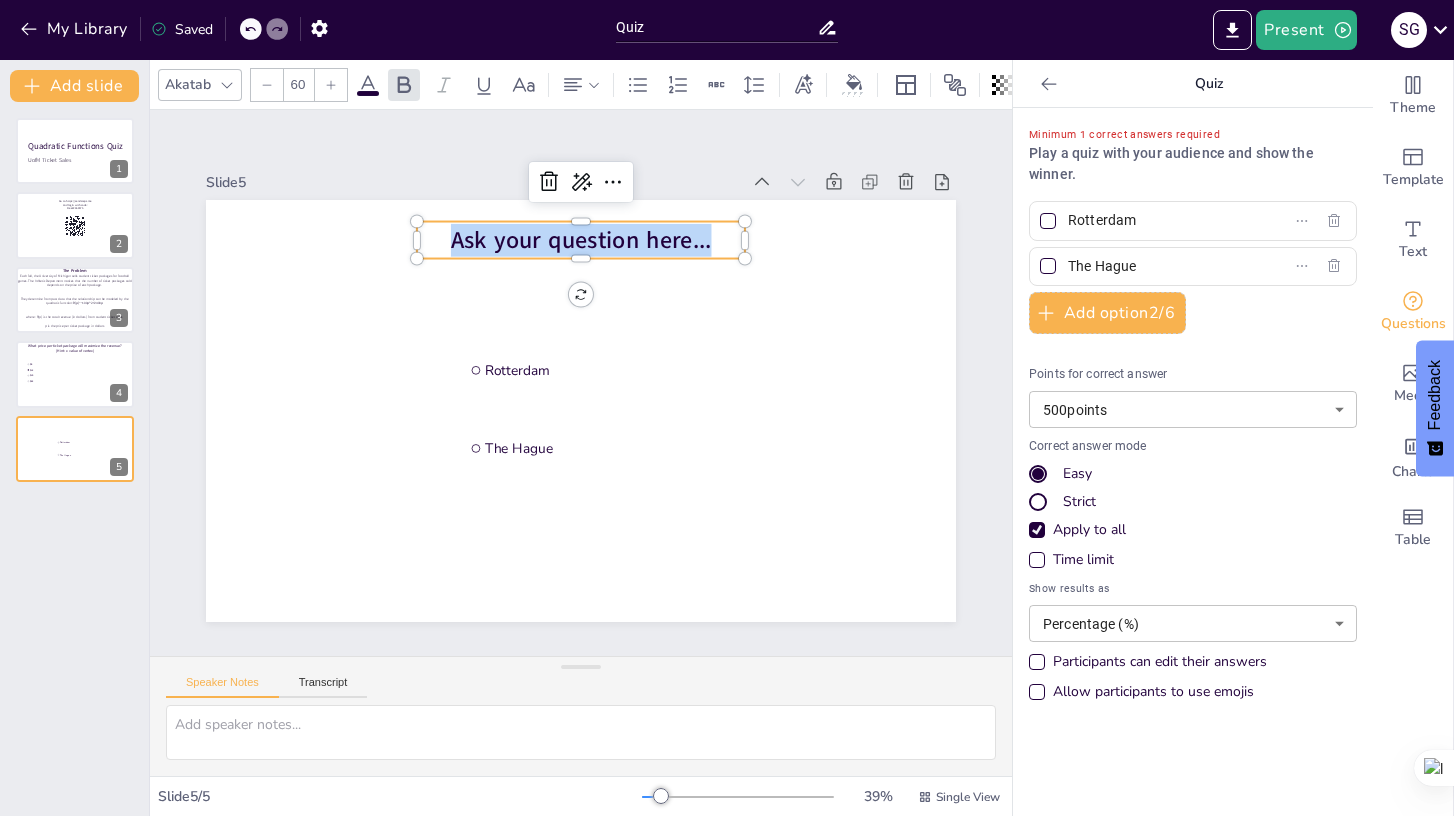 click on "Ask your question here..." at bounding box center [581, 240] 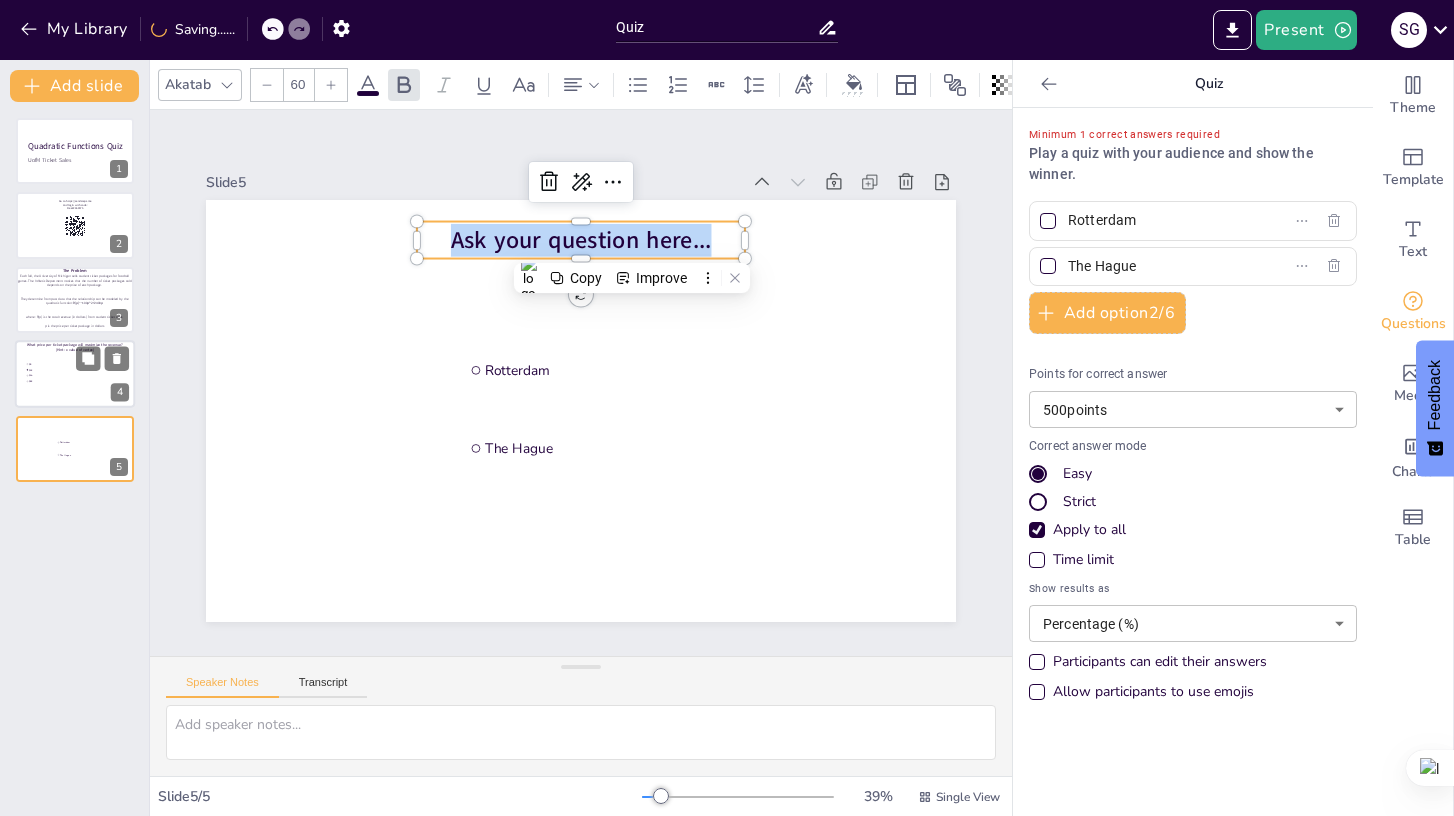 click at bounding box center [75, 374] 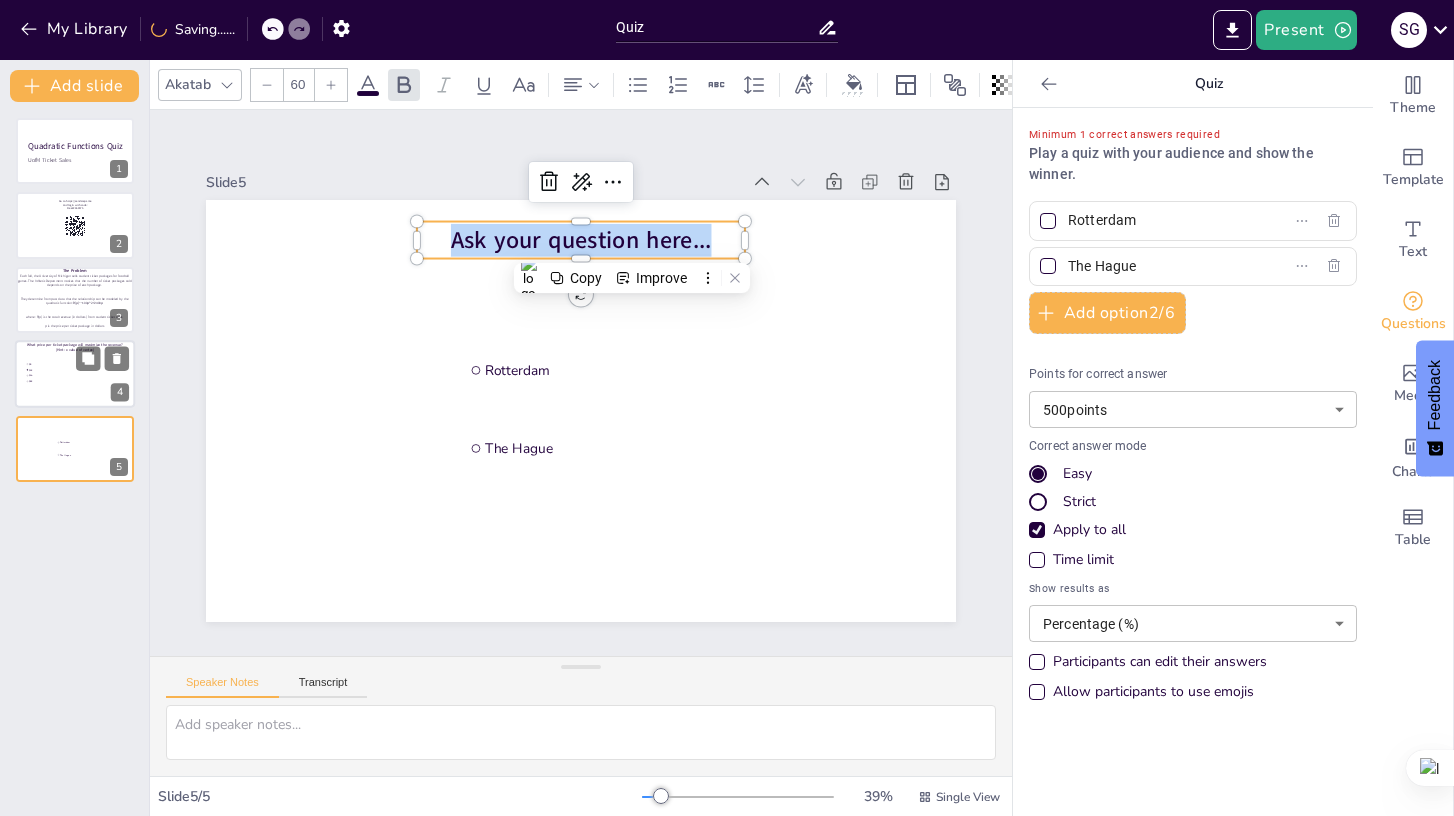 type on "$9" 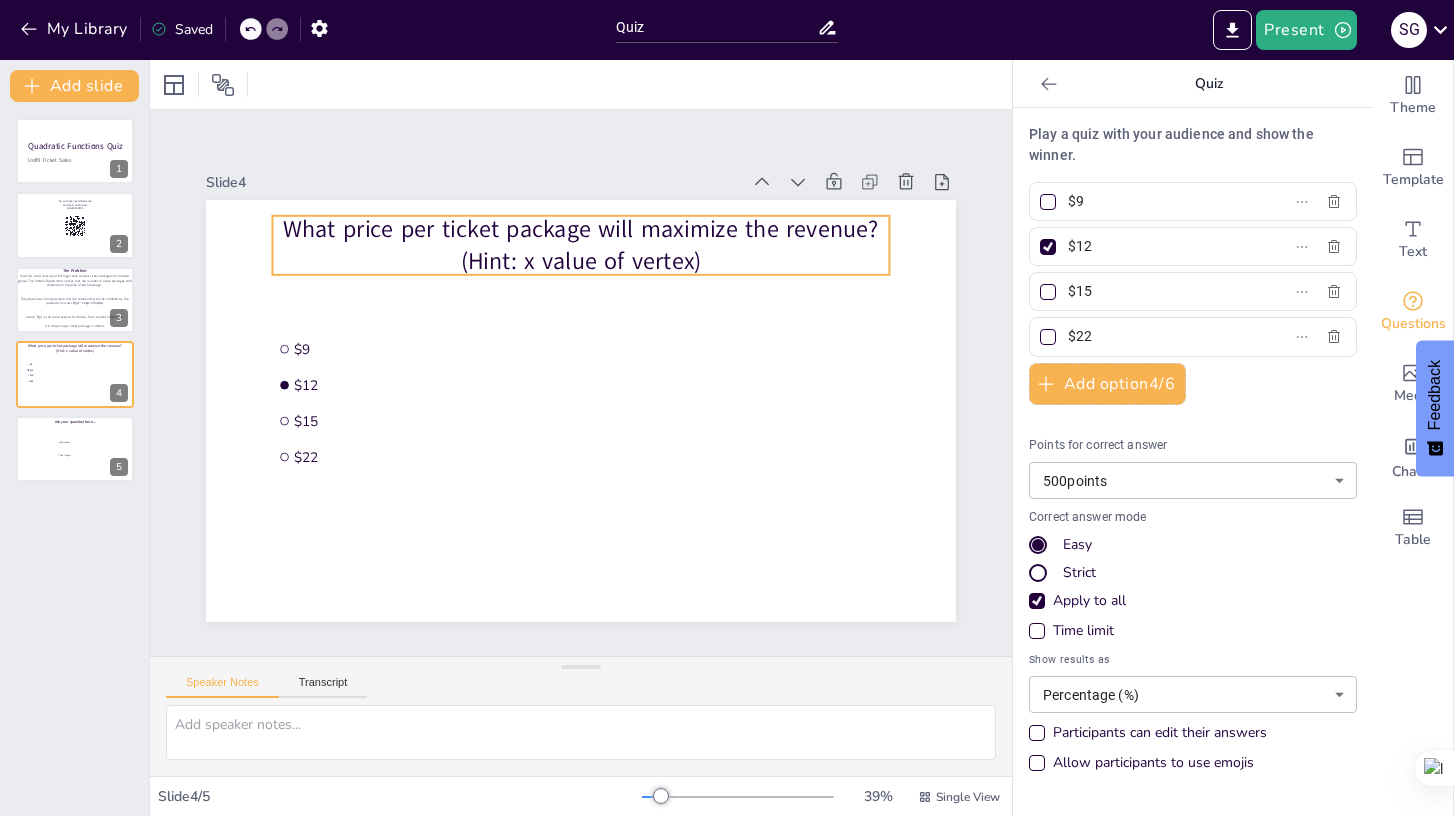 click on "What price per ticket package will maximize the revenue?" at bounding box center [580, 228] 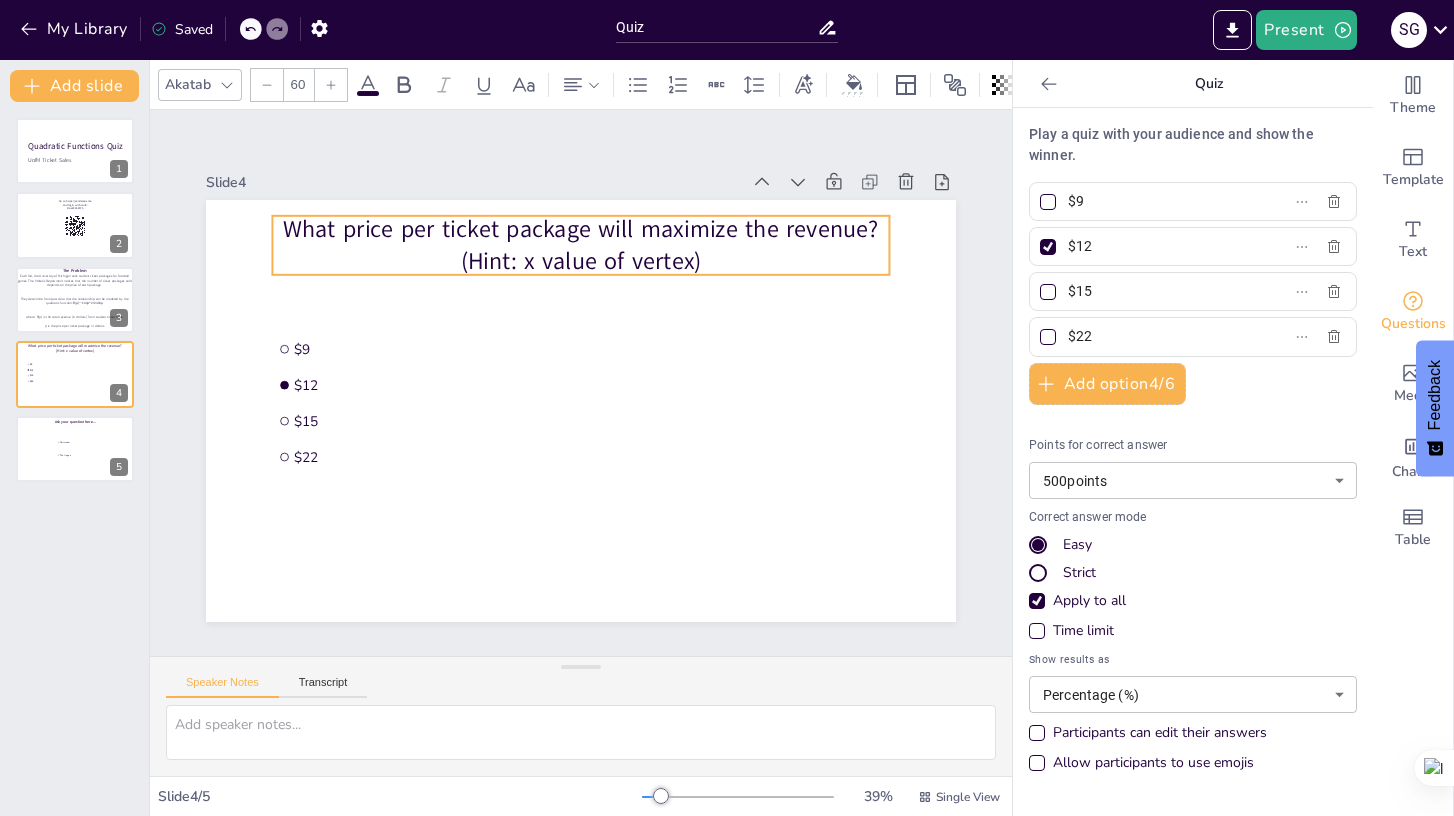 click on "What price per ticket package will maximize the revenue?" at bounding box center [580, 228] 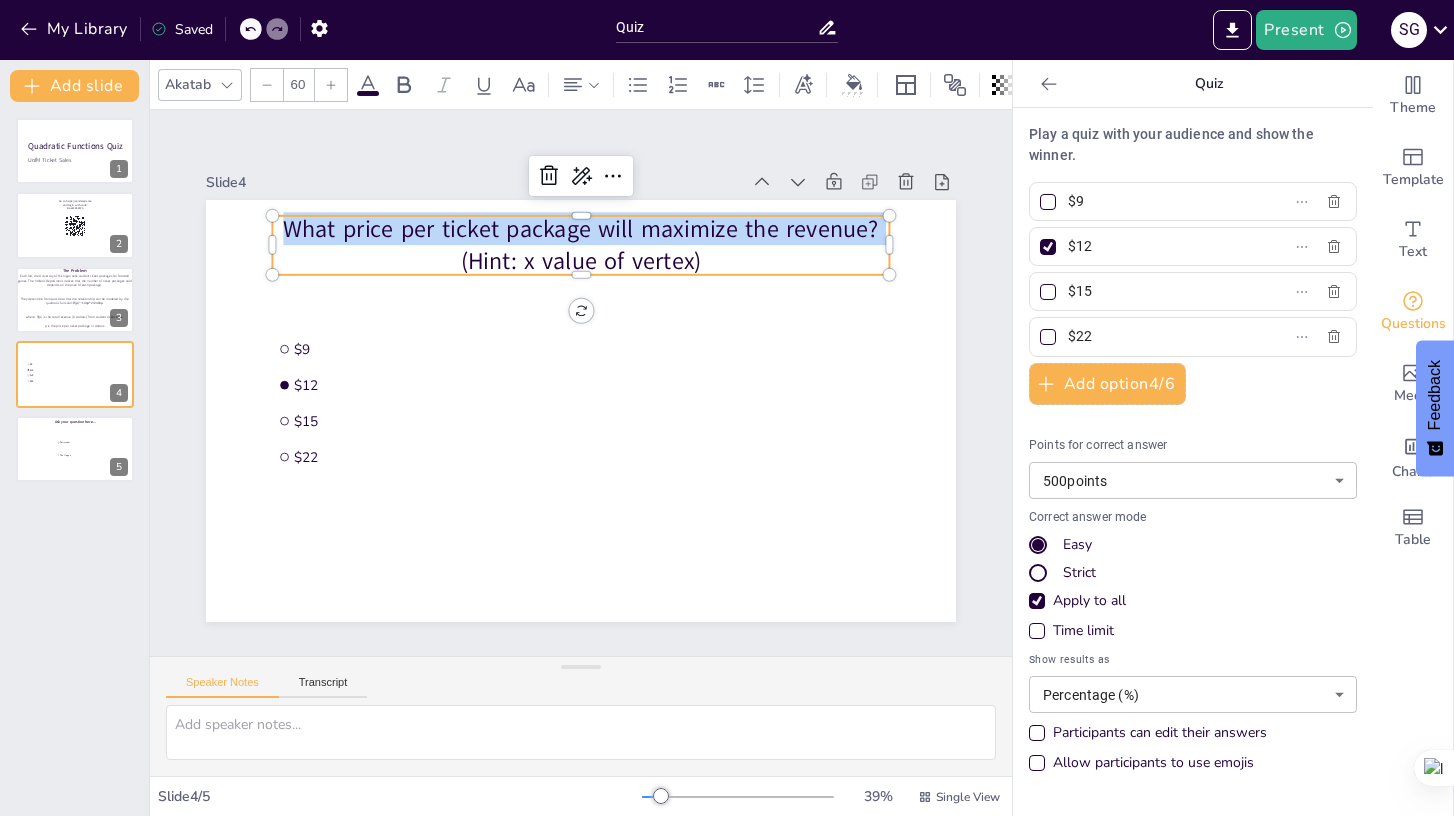 click on "What price per ticket package will maximize the revenue?" at bounding box center (580, 228) 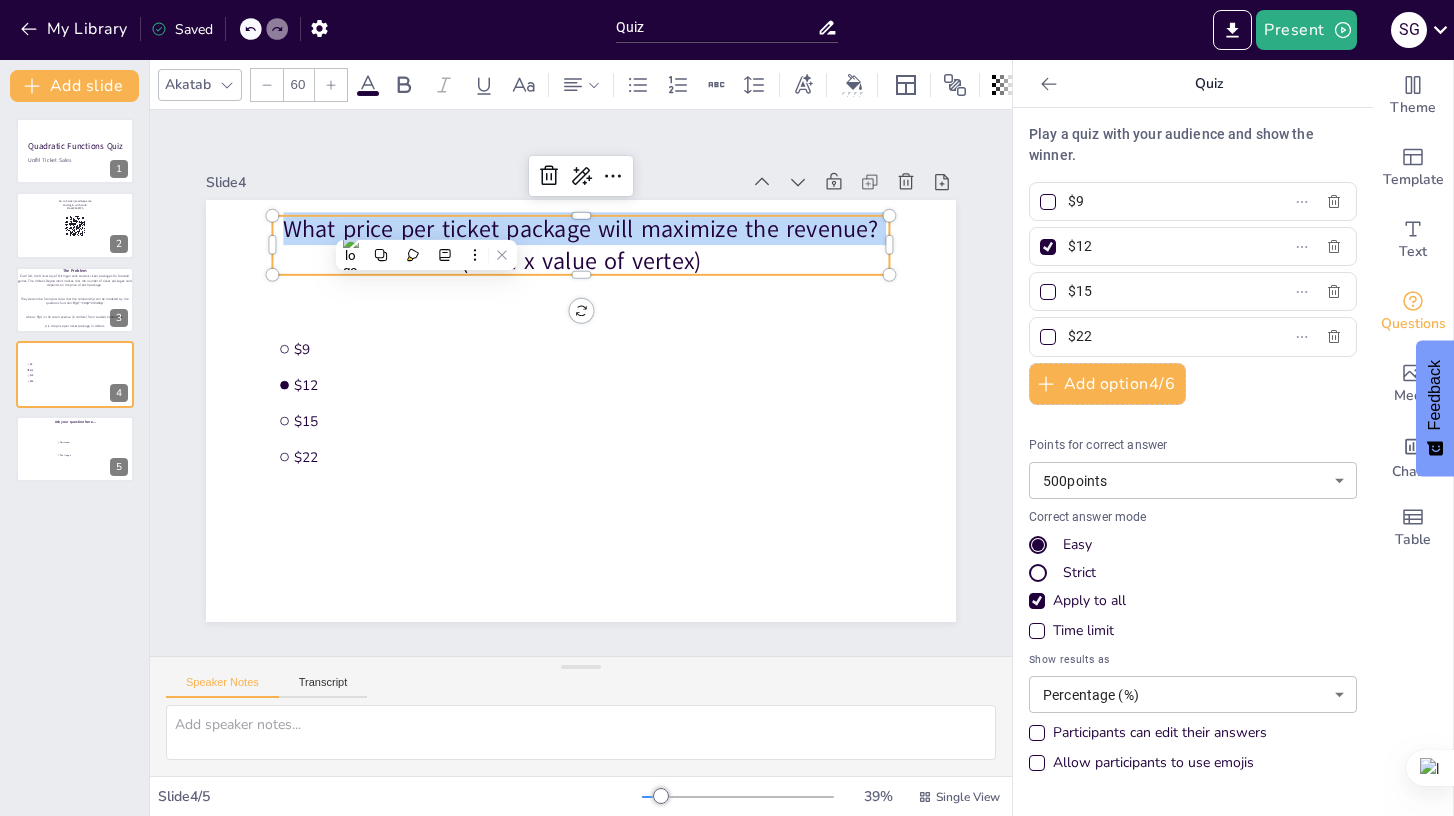 click on "What price per ticket package will maximize the revenue?" at bounding box center (580, 228) 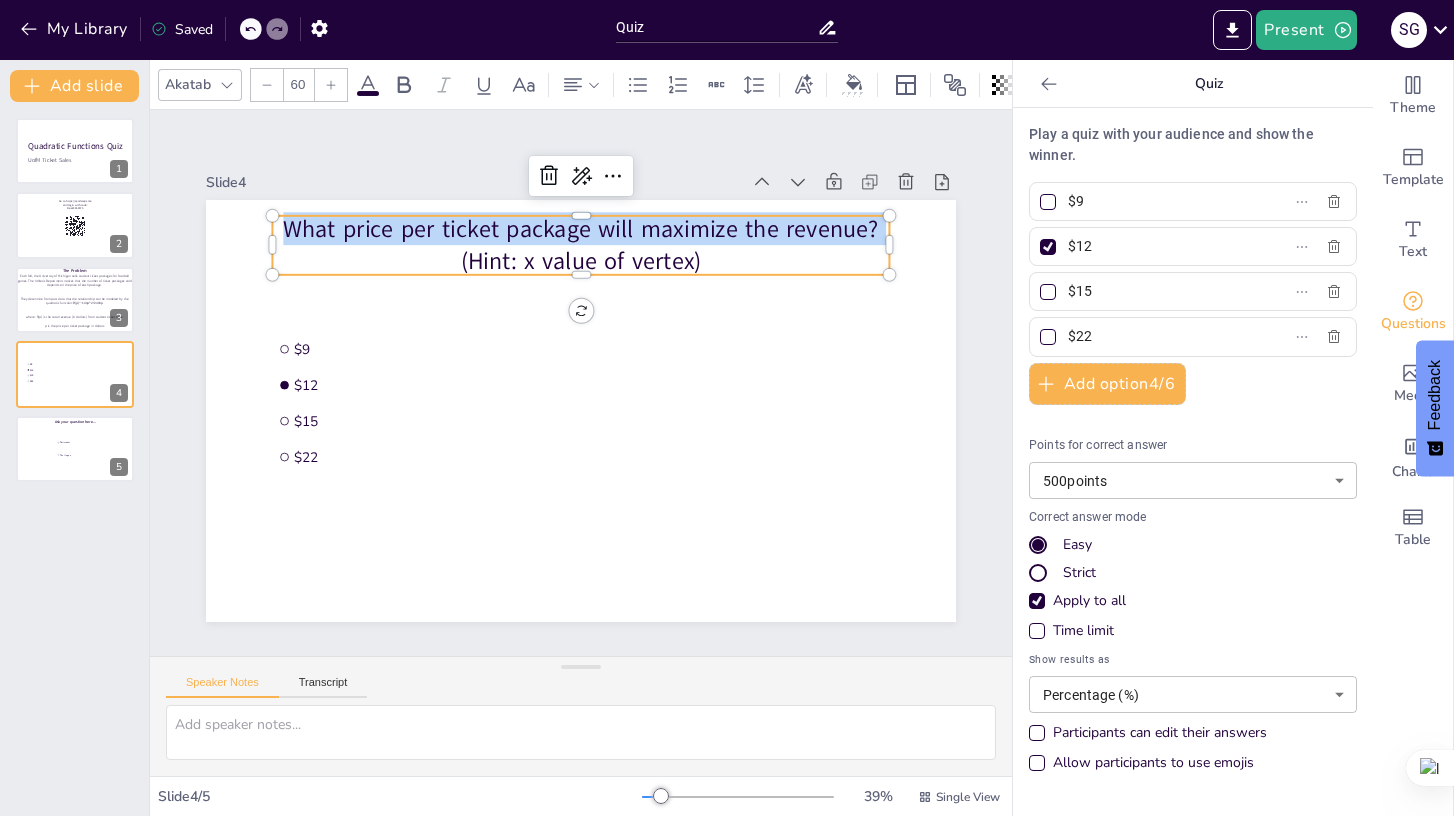 click on "What price per ticket package will maximize the revenue?" at bounding box center [580, 228] 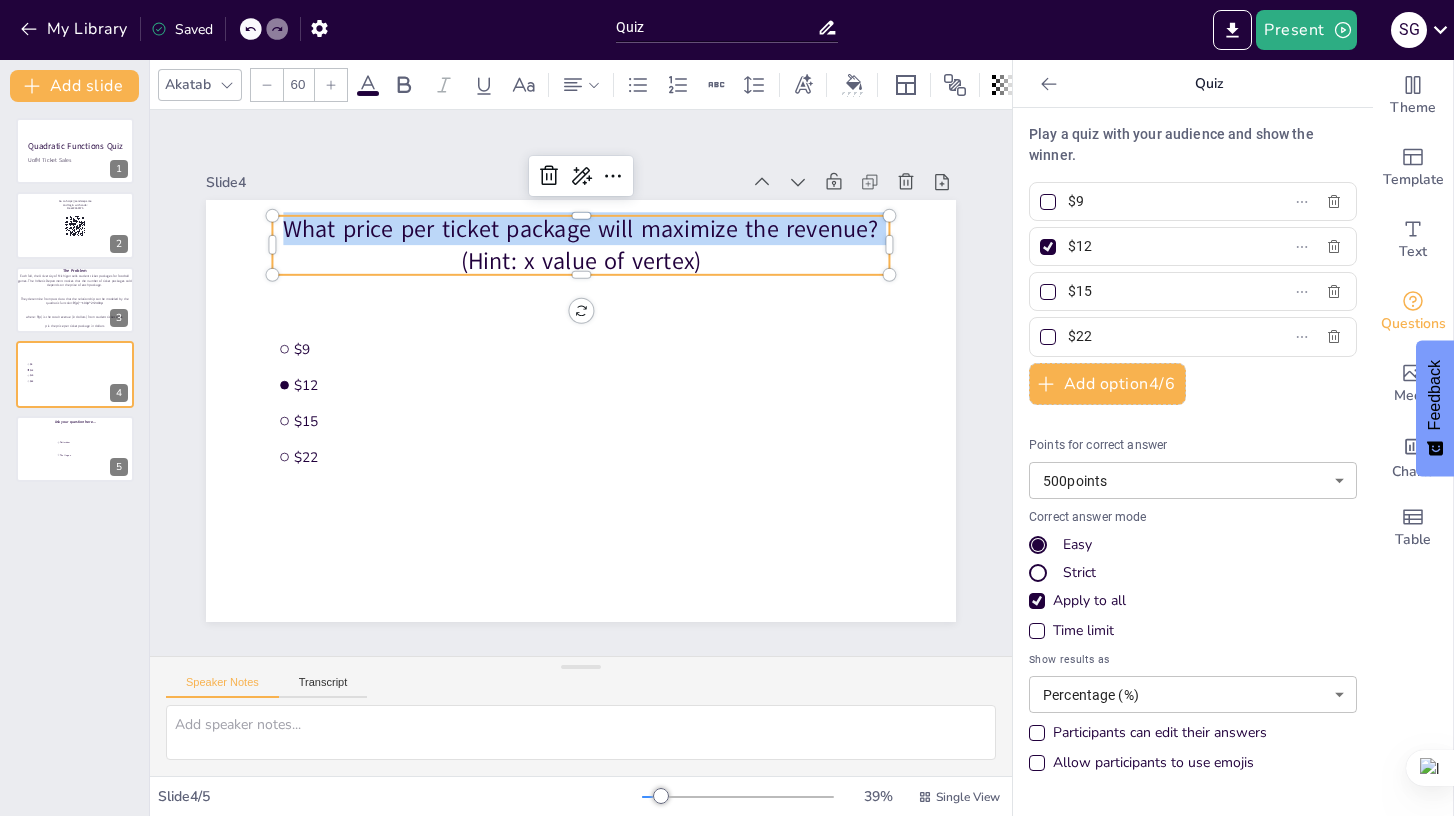 click on "What price per ticket package will maximize the revenue?" at bounding box center [580, 228] 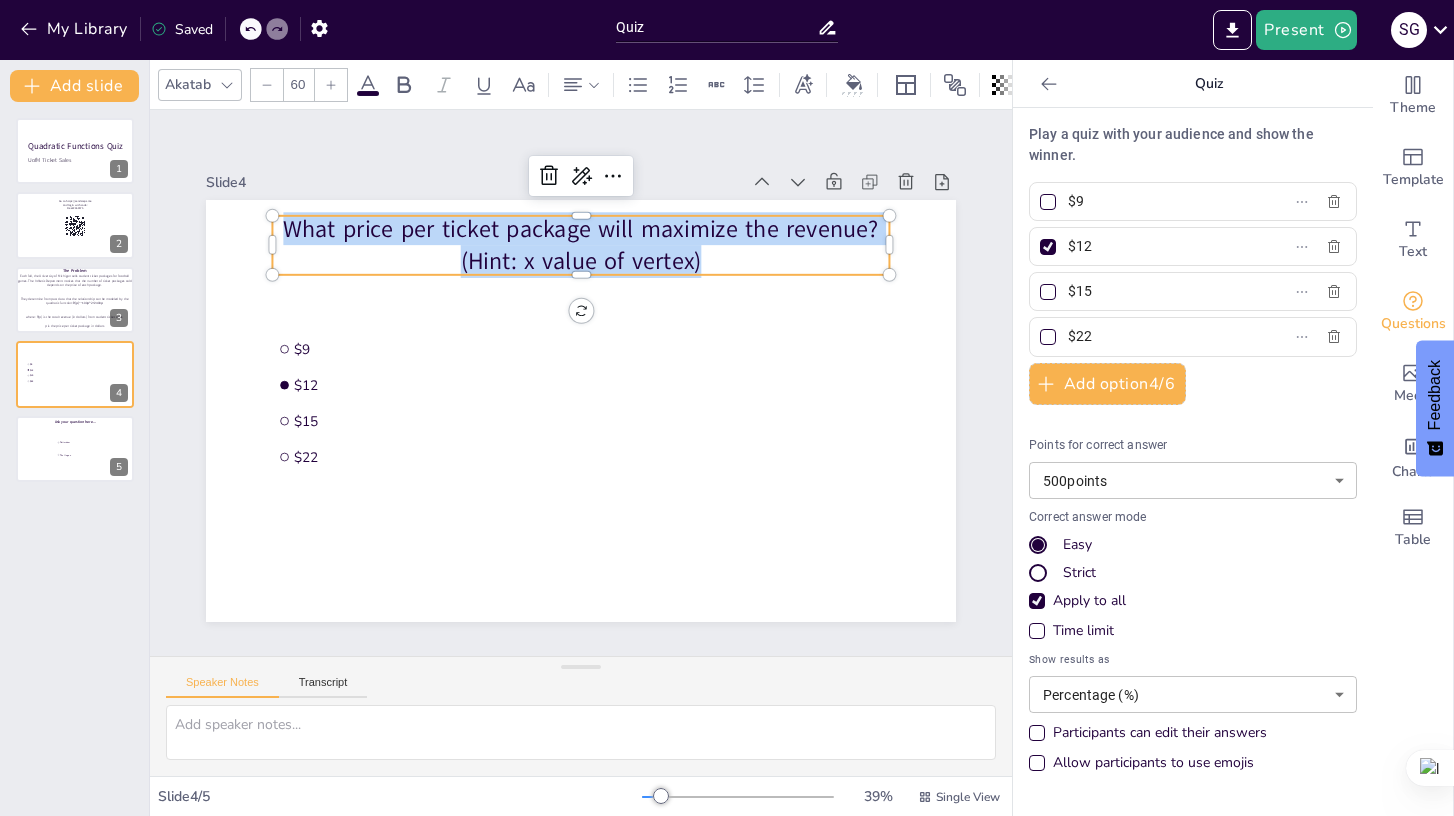 drag, startPoint x: 748, startPoint y: 258, endPoint x: 283, endPoint y: 224, distance: 466.24136 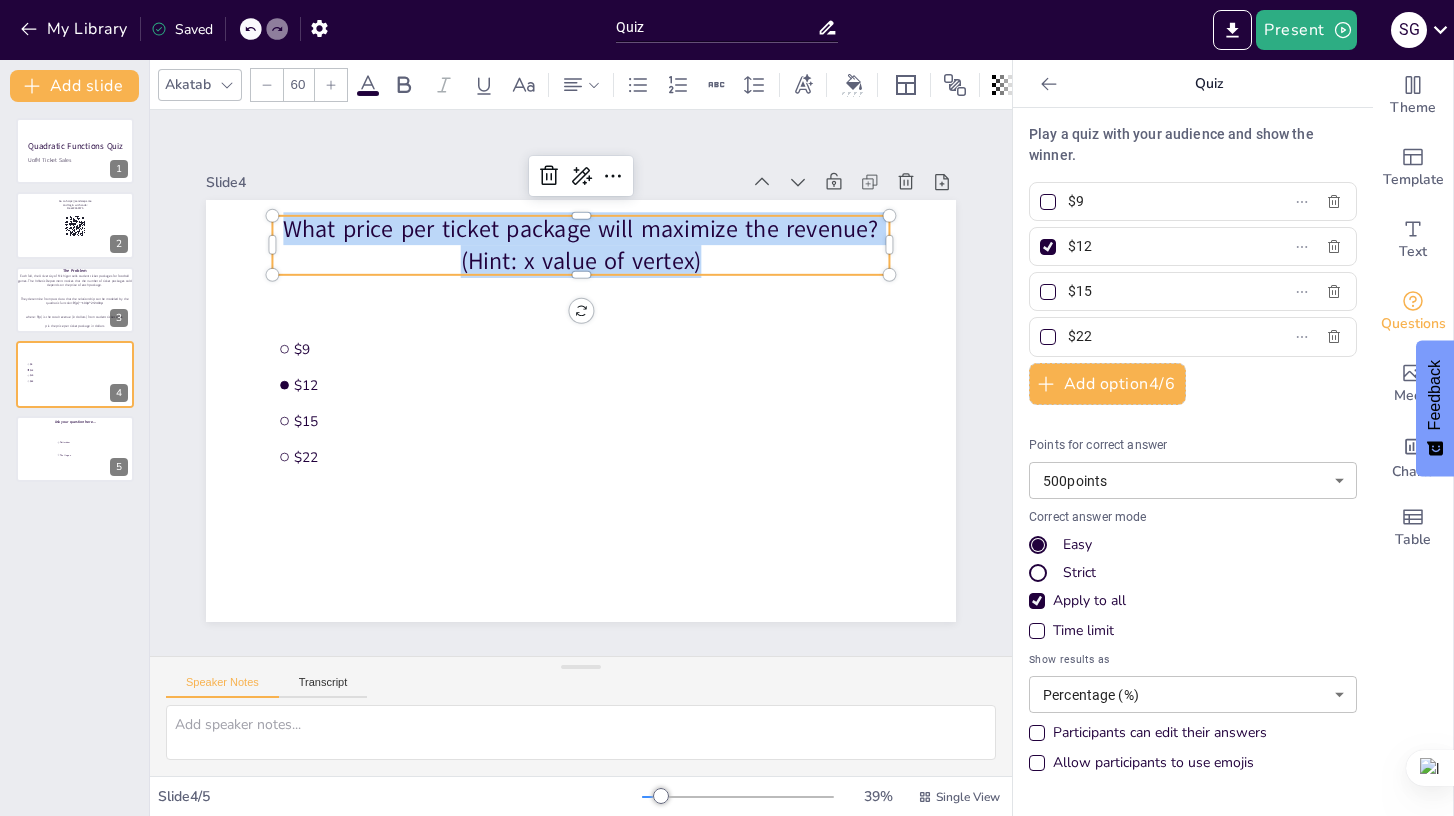click on "What price per ticket package will maximize the revenue?  (Hint: x value of vertex)" at bounding box center [580, 245] 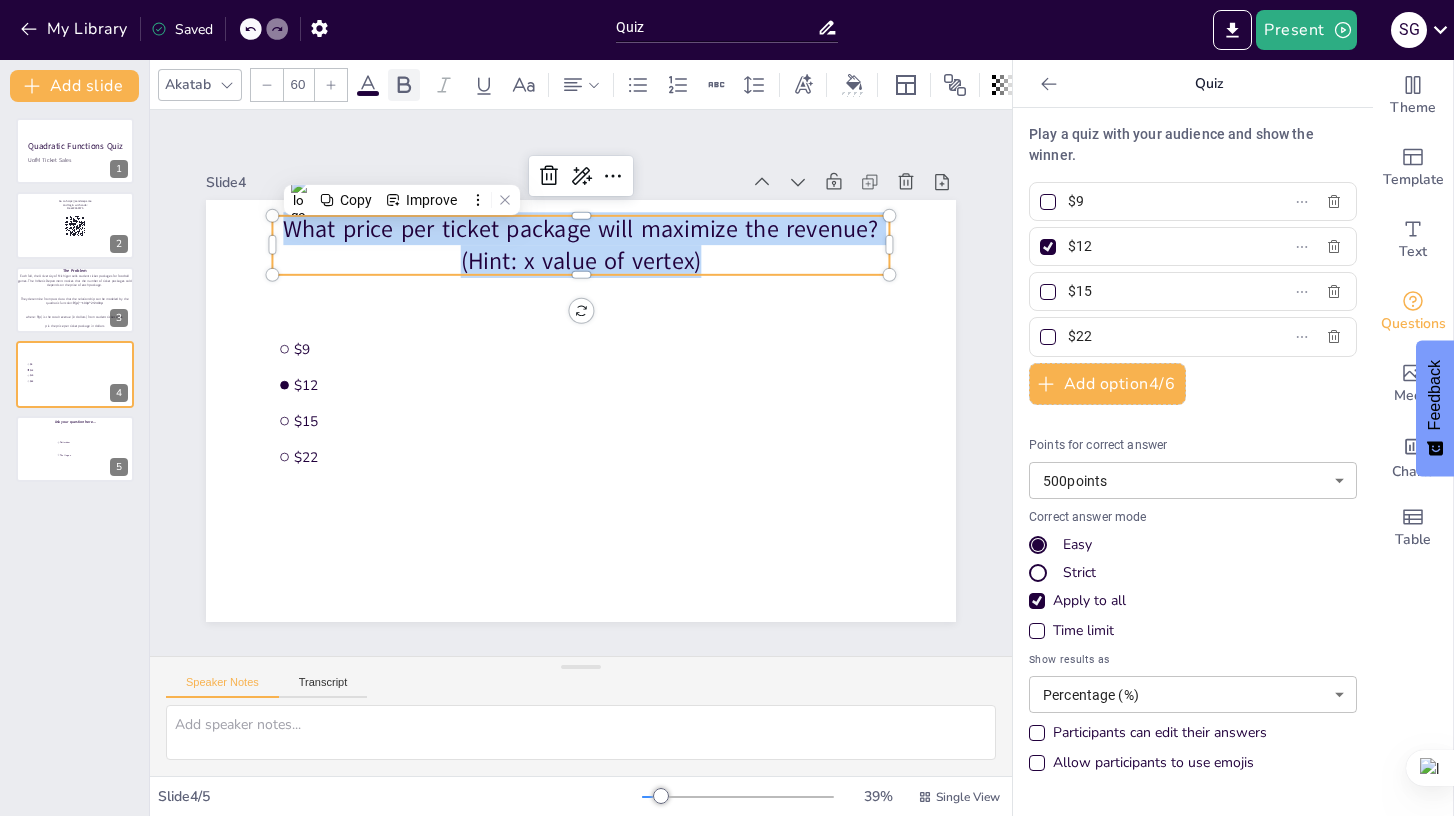 click 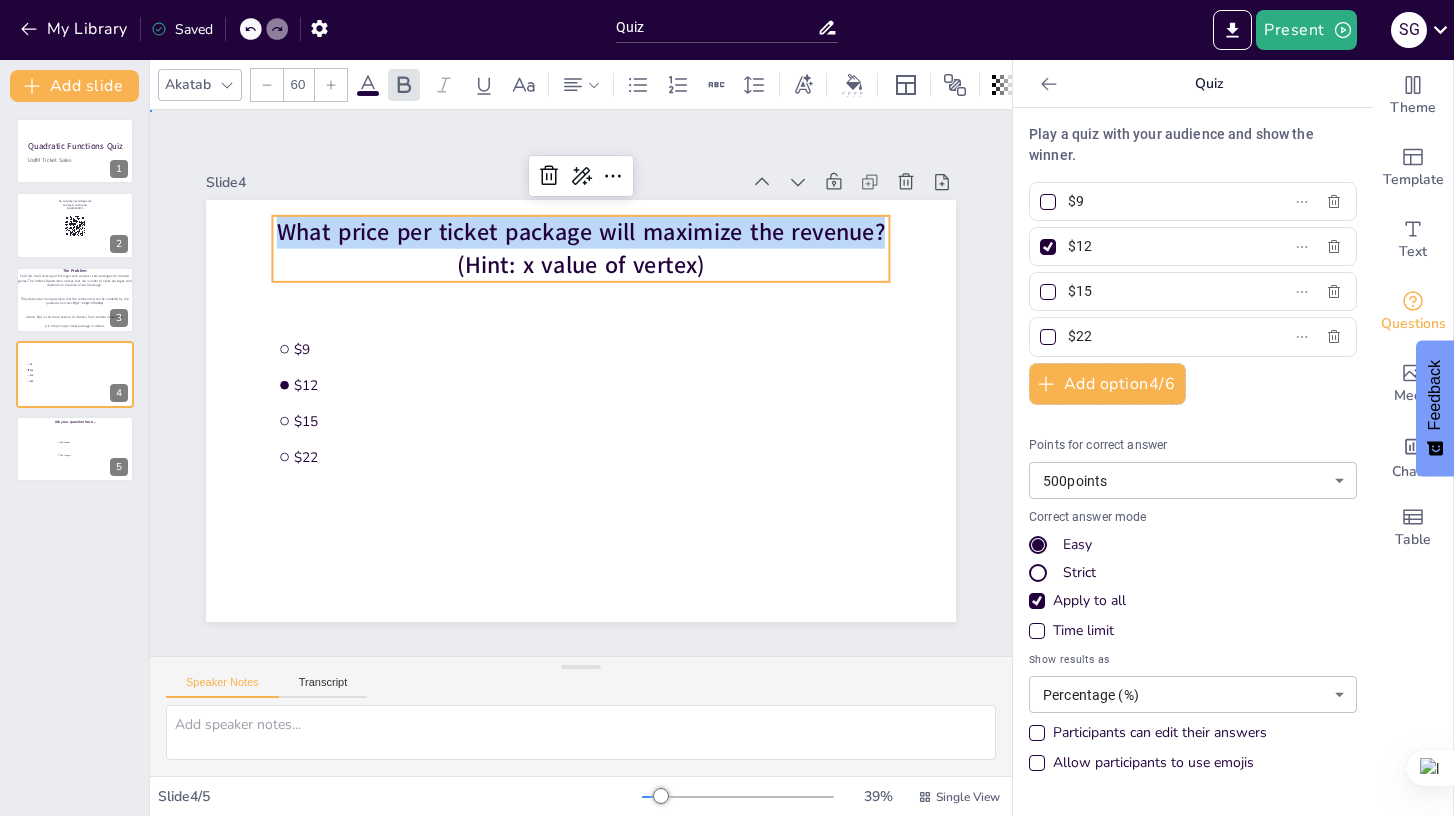 click on "Slide  1 Quadratic Functions Quiz  UofM Ticket Sales Slide  2 Go to https://sendsteps.me and login with code: Free22469575 Slide  3 Each fall, the University of Michigan sells student ticket packages for football games. The Athletic Department notices that the number of ticket packages sold depends on the price of each package.  They determine from past data that the relationship can be modeled by the quadratic function:  R(p)=−100p^2+2400p   where: R(p) is the total revenue (in dollars) from student ticket sales   p is the price per ticket package in dollars The Problem  Slide  4 $9  $12 $15 $22 What price per ticket package will maximize the revenue?  (Hint: x value of vertex) Slide  5 Ask your question here... Rotterdam The Hague" at bounding box center [581, 383] 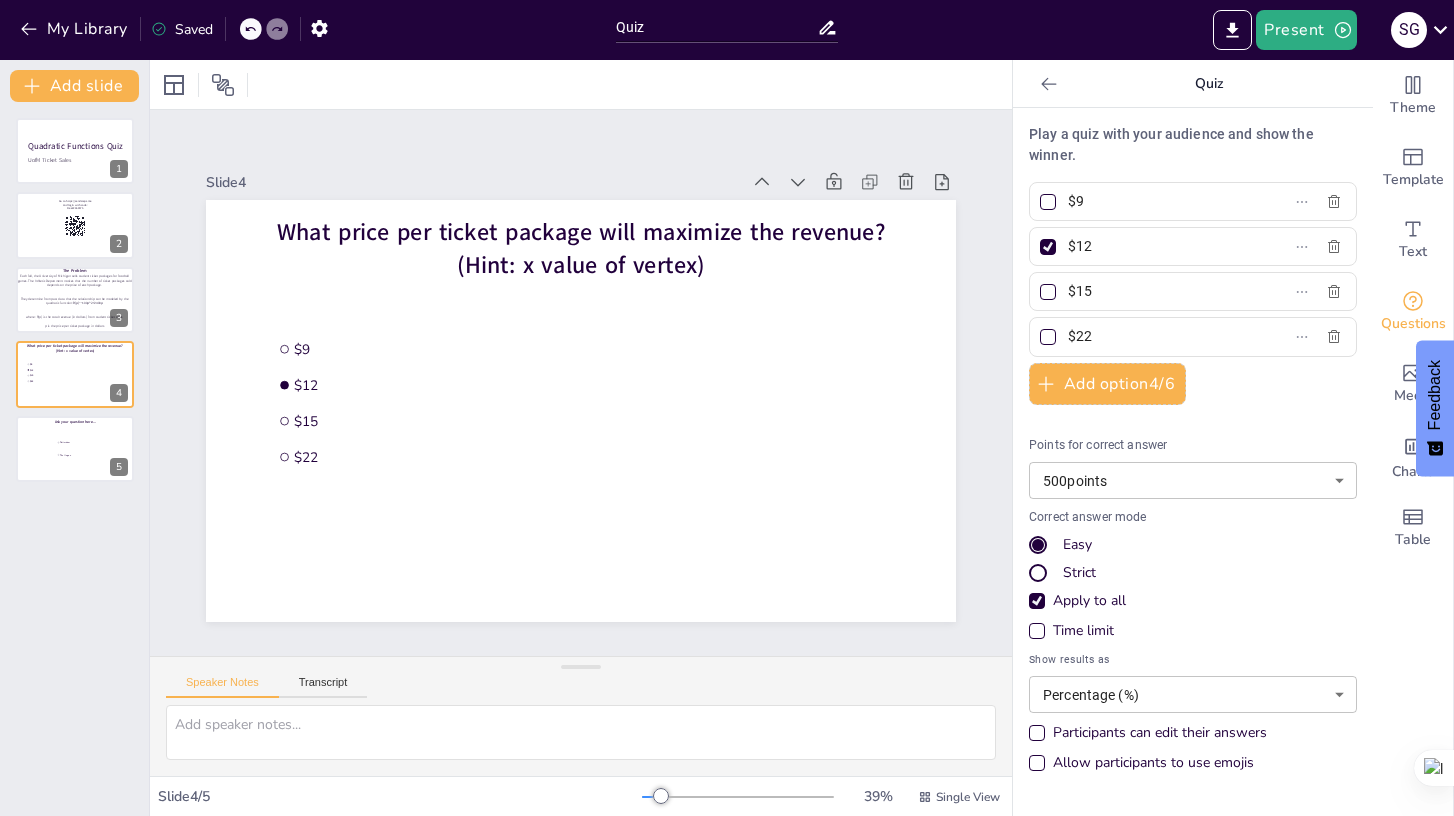 click on "$9" at bounding box center (1161, 201) 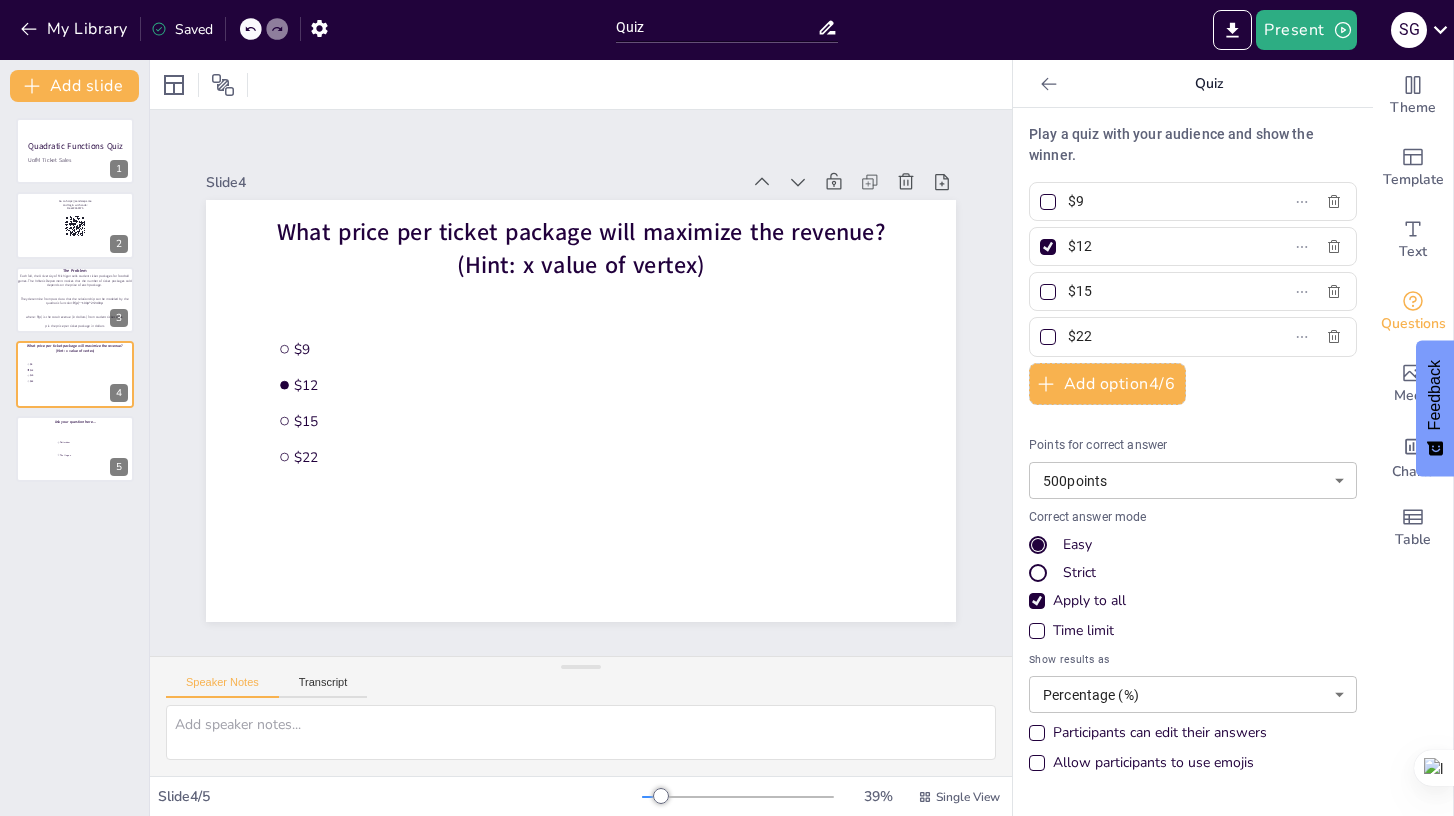 click on "Time limit" at bounding box center (1083, 631) 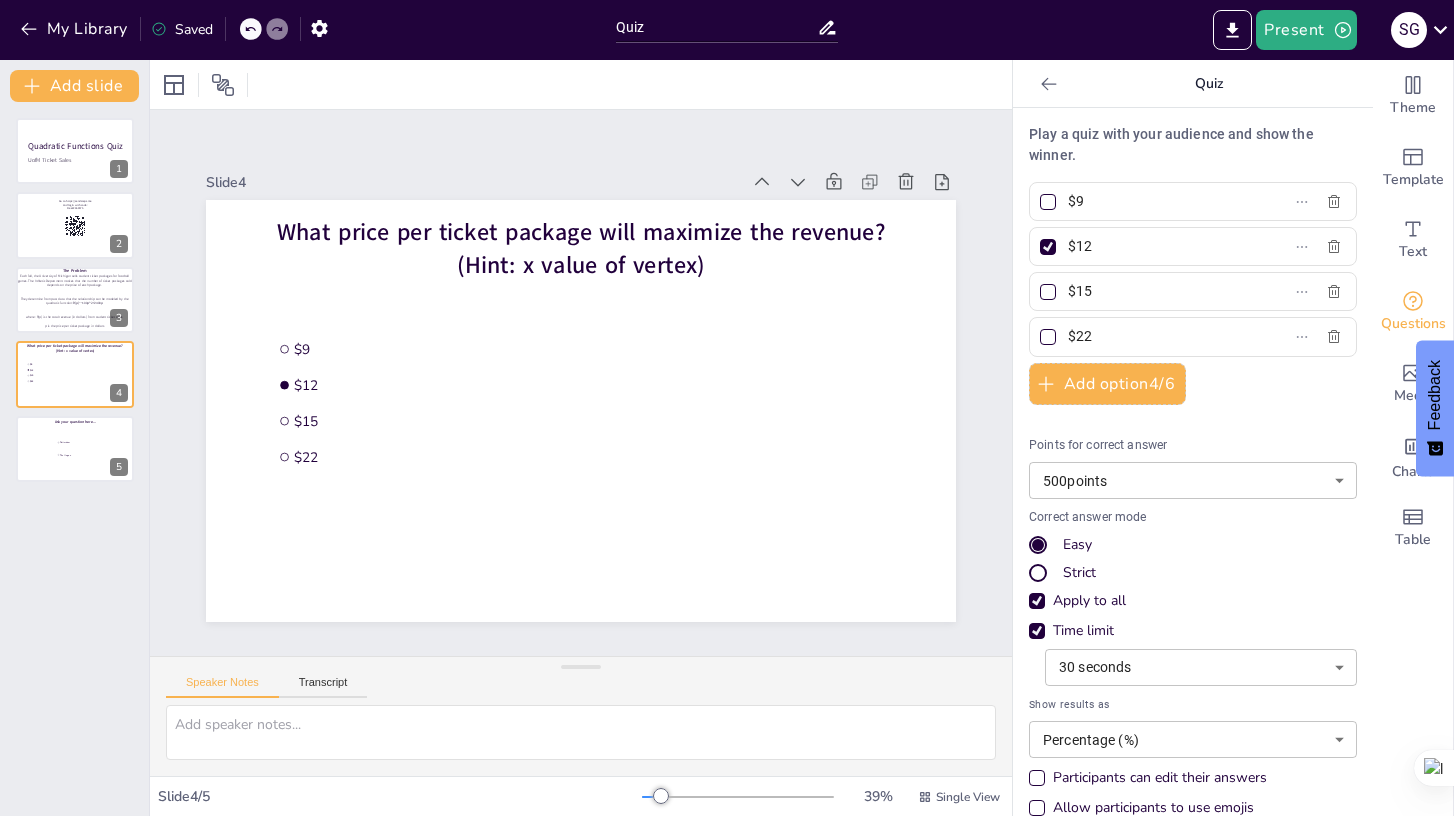 click on "Time limit" at bounding box center (1083, 631) 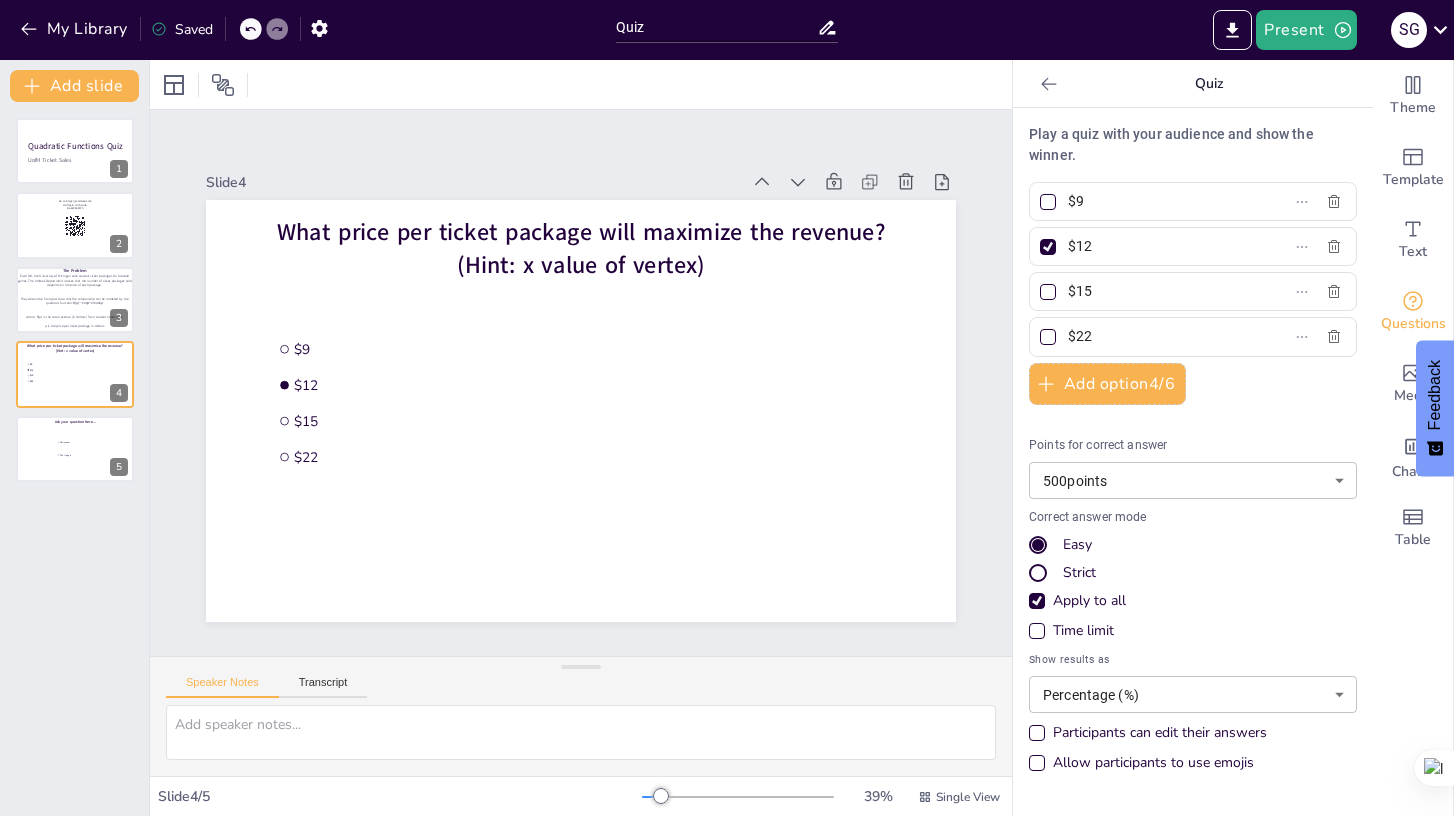 click on "Time limit" at bounding box center [1083, 631] 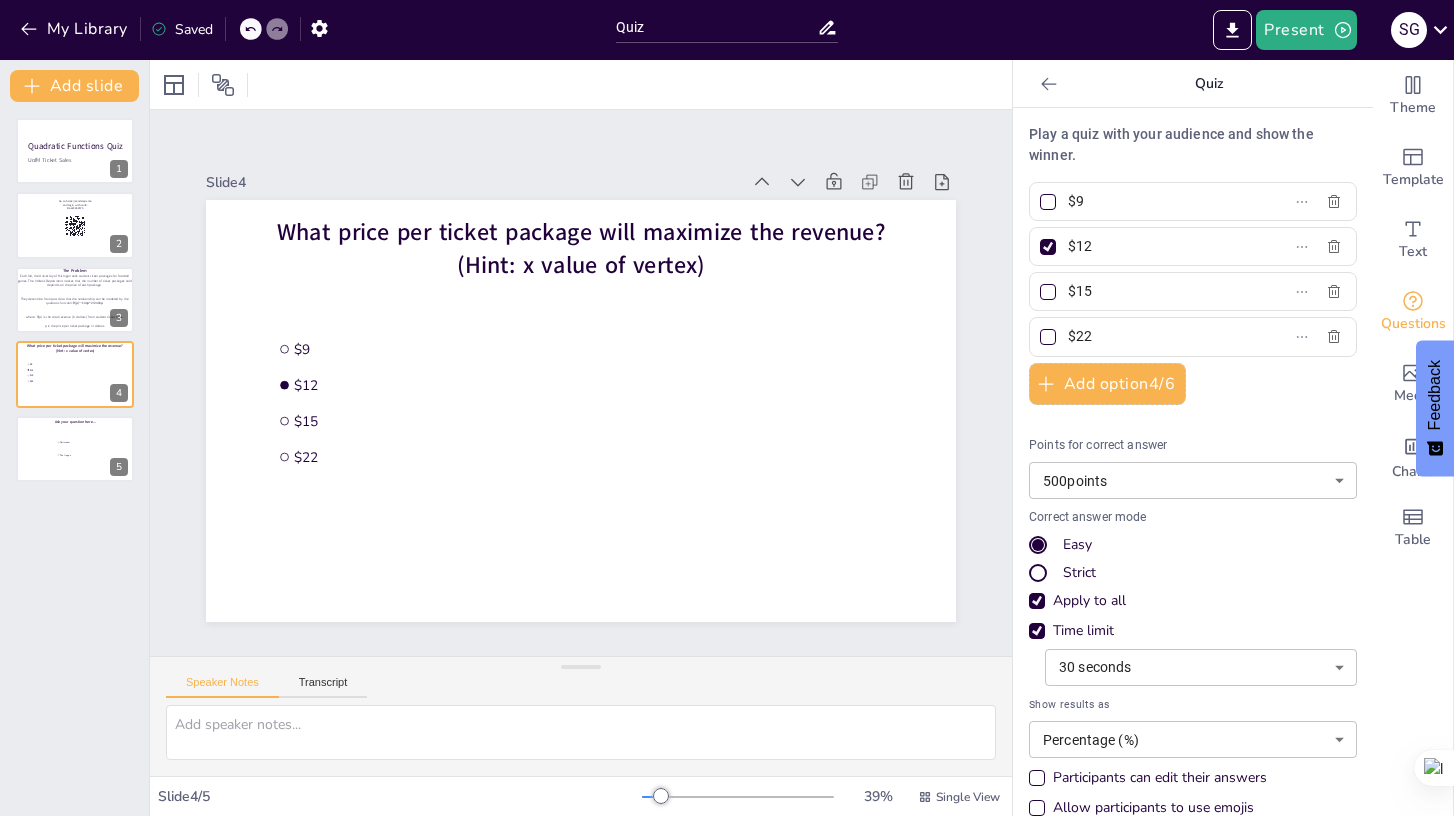 click on "My Library Saved Quiz Present S G Document fonts Akatab Recently used Nunito Akatab Popular fonts Lato Montserrat Open Sans Oswald Poppins Raleway Roboto Roboto Condensed Fonts A ABeeZee ADLaM Display AR One Sans Abel Abhaya Libre Aboreto Abril Fatface Abyssinica SIL Aclonica Acme Actor Adamina Advent Pro Afacad Afacad Flux Agbalumo Agdasima Agu Display Aguafina Script Akatab Akaya Kanadaka Akaya Telivigala Akronim Akshar Aladin Alata Alatsi Albert Sans Aldrich Alef L Lato M Montserrat O Open Sans Oswald P Poppins R Raleway Roboto Roboto Condensed Add slide Quadratic Functions Quiz  UofM Ticket Sales 1 Go to https://sendsteps.me and login with code: Free22469575 2 Each fall, the University of Michigan sells student ticket packages for football games. The Athletic Department notices that the number of ticket packages sold depends on the price of each package.  They determine from past data that the relationship can be modeled by the quadratic function:  R(p)=−100p^2+2400p     The Problem  3 $9" at bounding box center (727, 408) 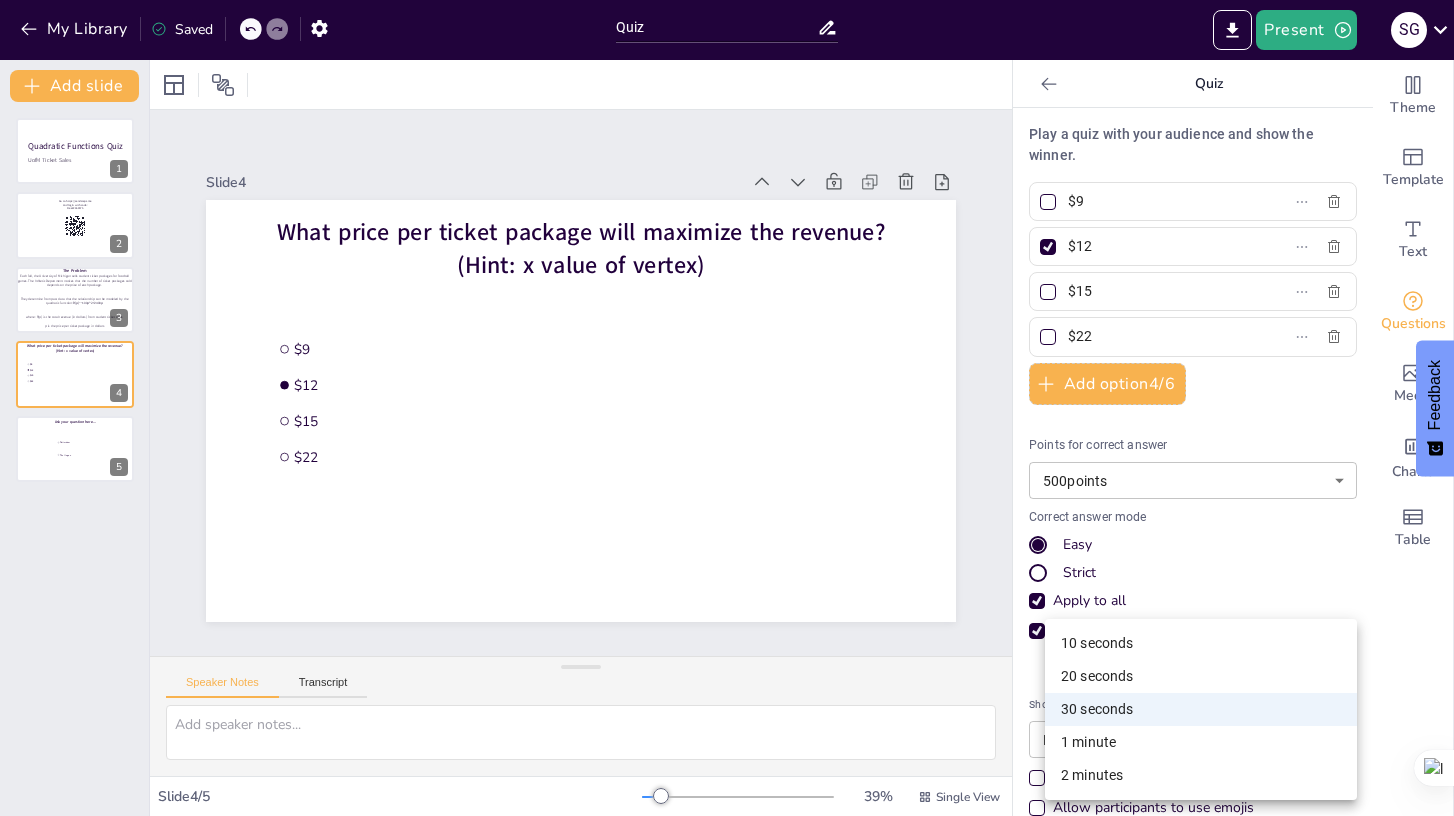 click at bounding box center [727, 408] 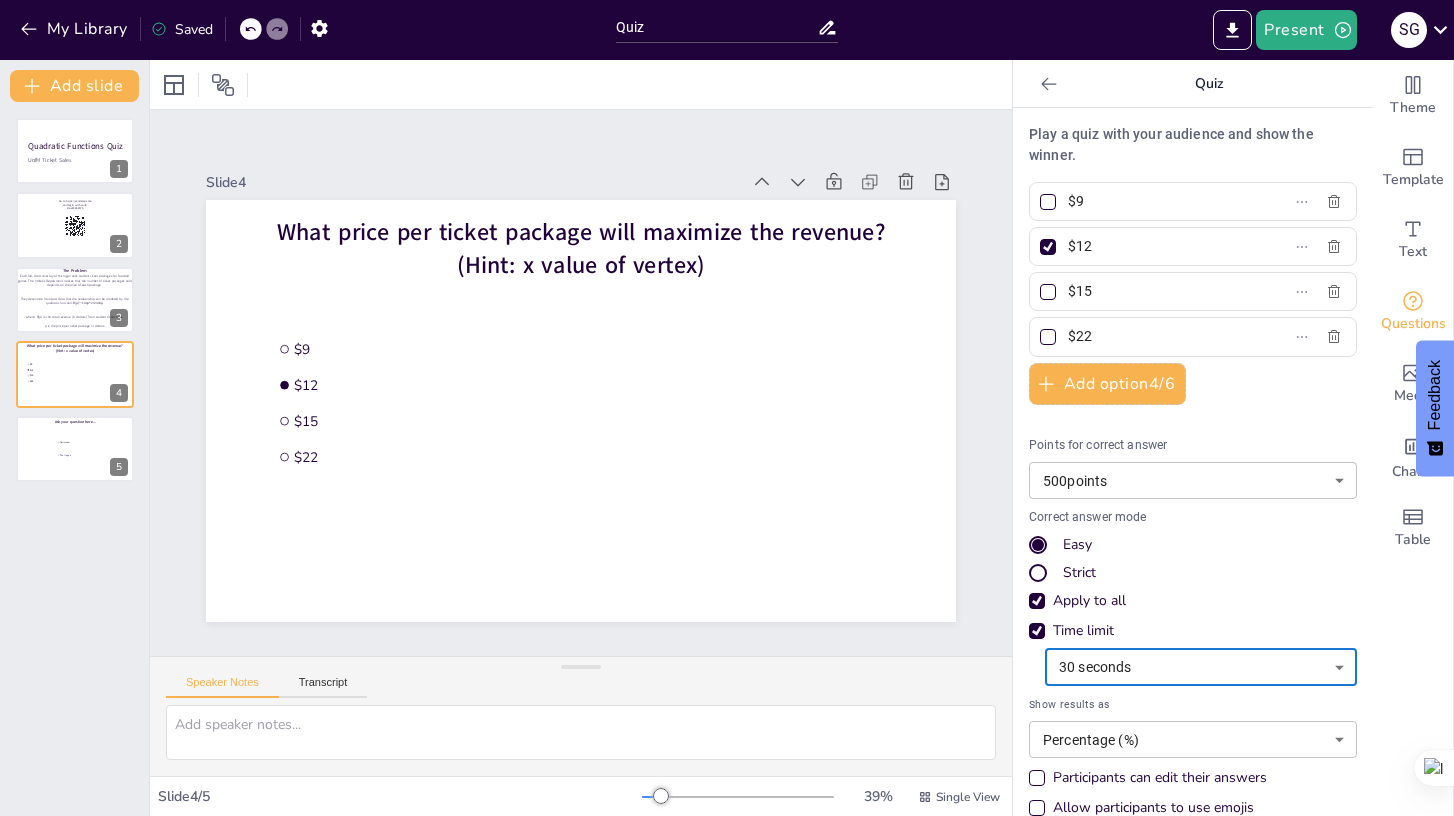 click on "Time limit" at bounding box center (1193, 631) 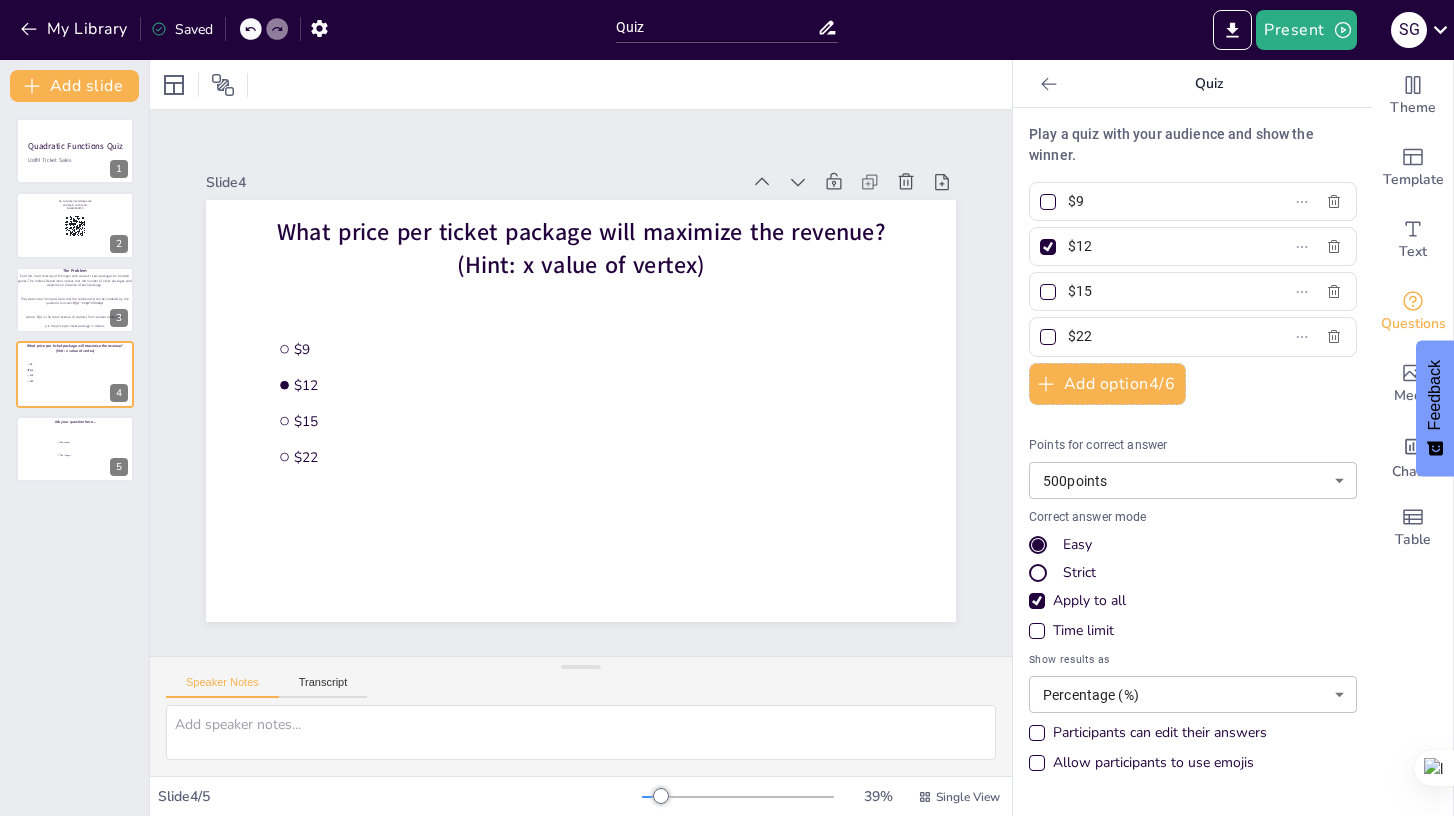 click on "Apply to all" at bounding box center (1089, 601) 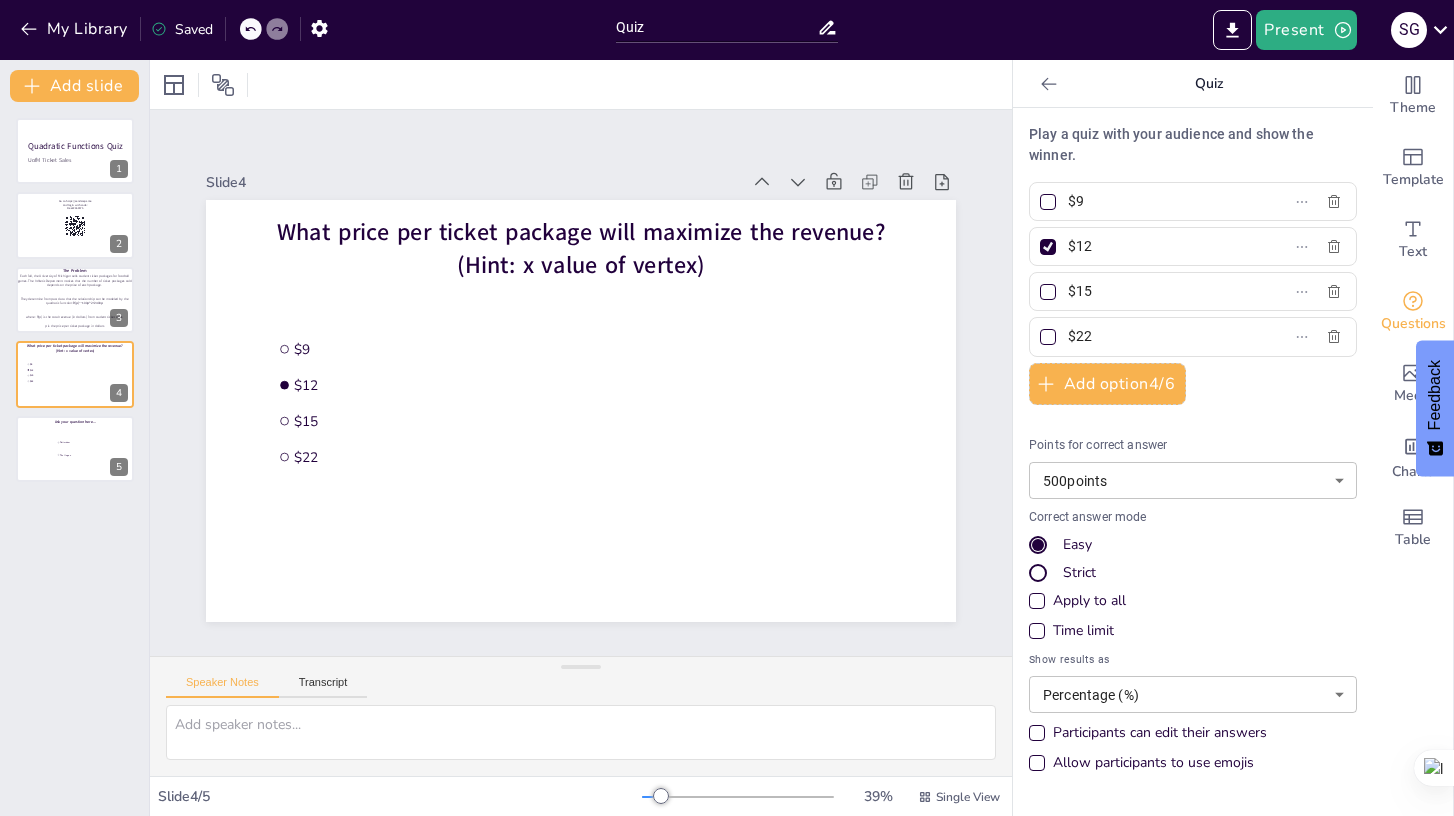 click on "Apply to all" at bounding box center (1089, 601) 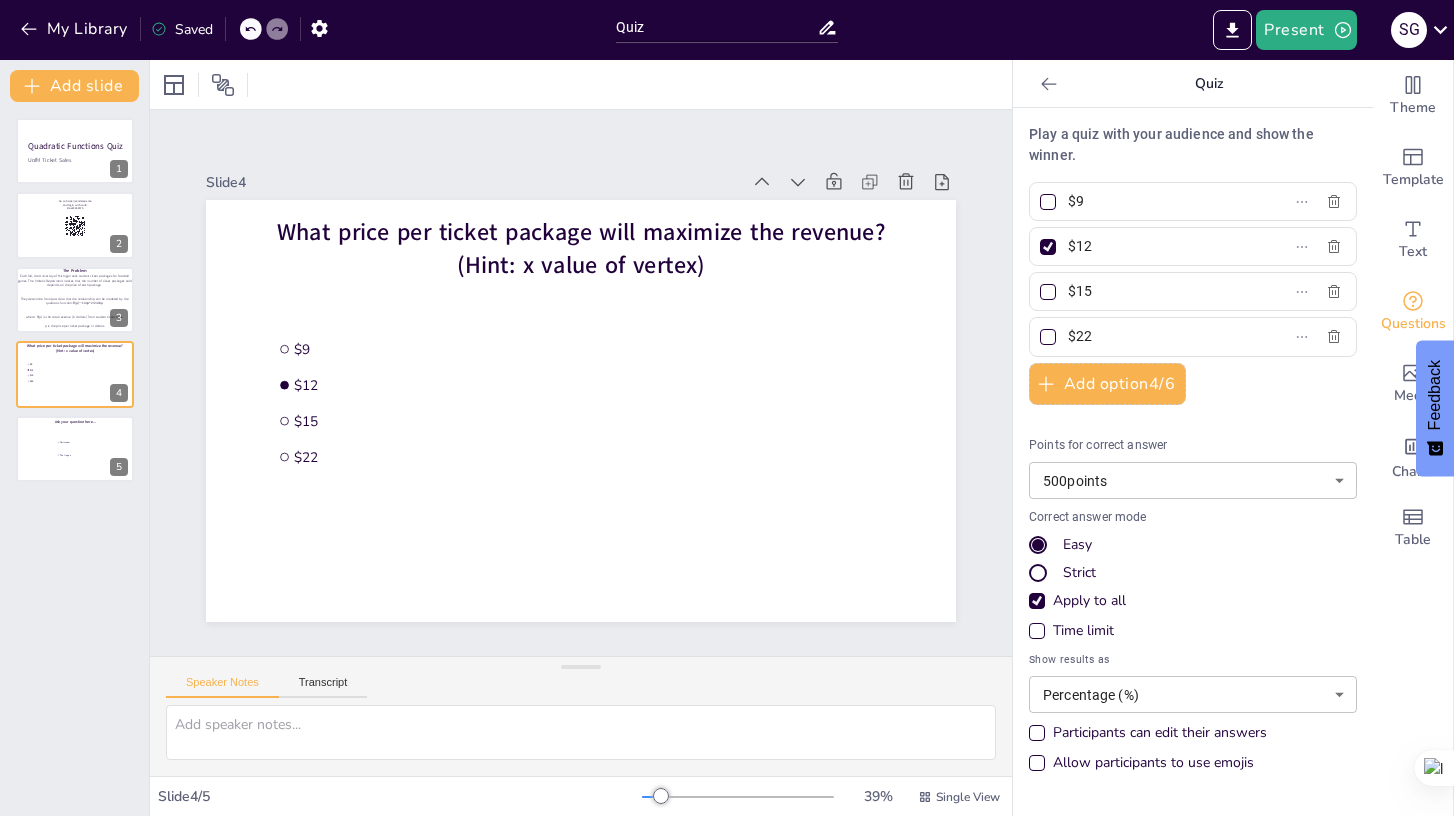 click on "Points for correct answer 500  points 500 ​" at bounding box center [1193, 468] 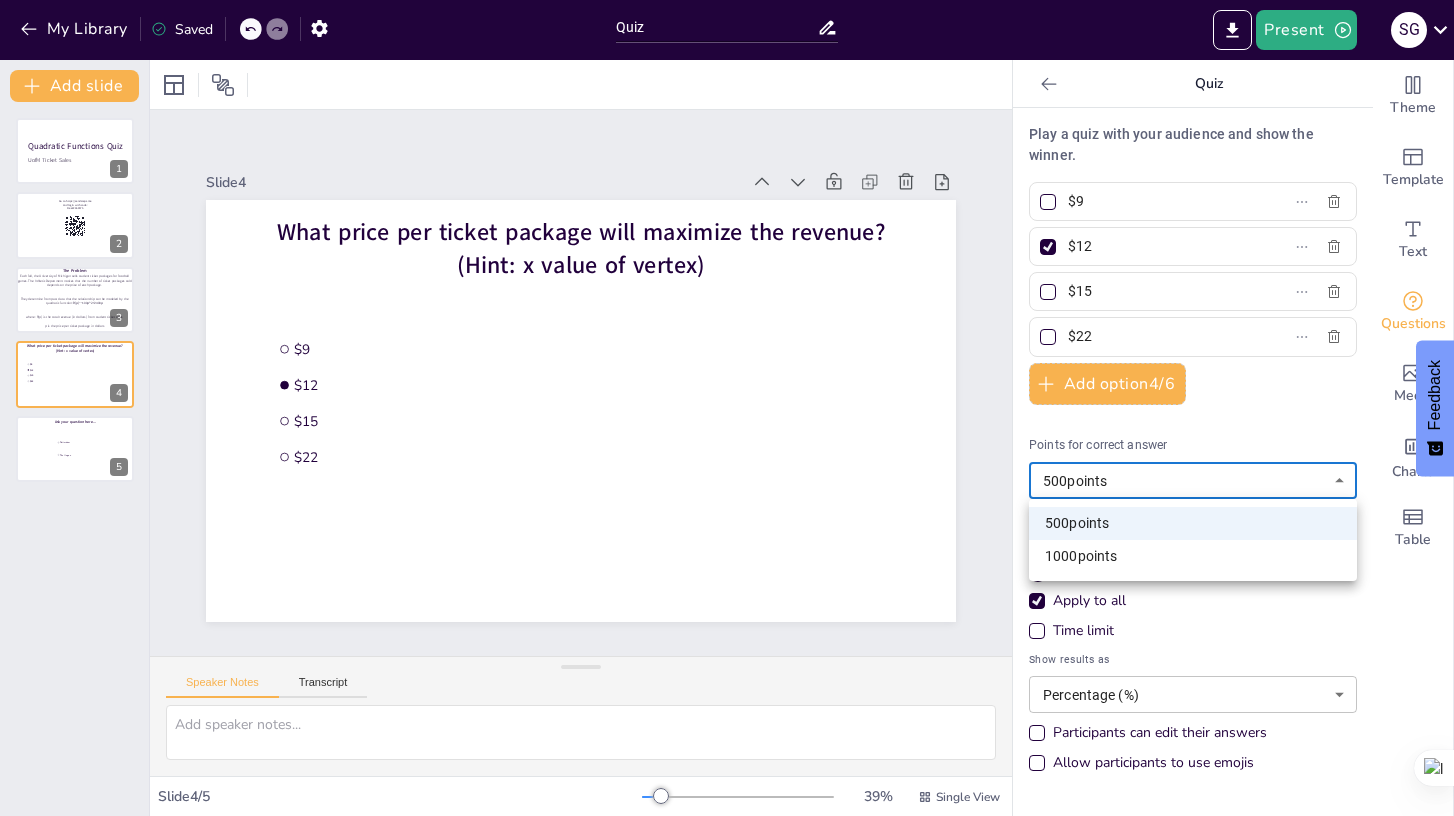 click on "My Library Saved Quiz Present S G Document fonts Akatab Recently used Nunito Akatab Popular fonts Lato Montserrat Open Sans Oswald Poppins Raleway Roboto Roboto Condensed Fonts A ABeeZee ADLaM Display AR One Sans Abel Abhaya Libre Aboreto Abril Fatface Abyssinica SIL Aclonica Acme Actor Adamina Advent Pro Afacad Afacad Flux Agbalumo Agdasima Agu Display Aguafina Script Akatab Akaya Kanadaka Akaya Telivigala Akronim Akshar Aladin Alata Alatsi Albert Sans Aldrich Alef L Lato M Montserrat O Open Sans Oswald P Poppins R Raleway Roboto Roboto Condensed Add slide Quadratic Functions Quiz  UofM Ticket Sales 1 Go to https://sendsteps.me and login with code: Free22469575 2 Each fall, the University of Michigan sells student ticket packages for football games. The Athletic Department notices that the number of ticket packages sold depends on the price of each package.  They determine from past data that the relationship can be modeled by the quadratic function:  R(p)=−100p^2+2400p     The Problem  3 $9" at bounding box center [727, 408] 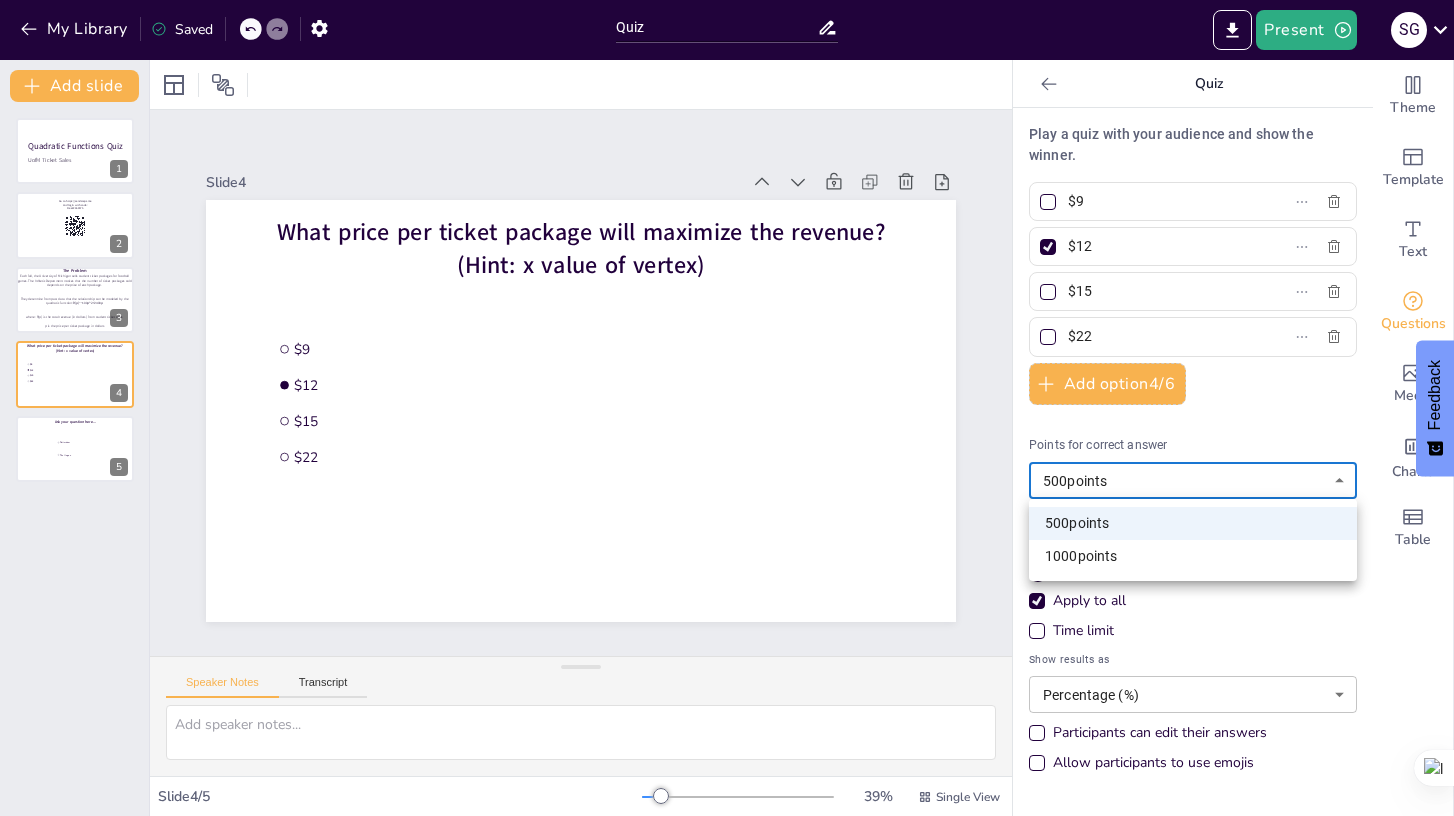 click at bounding box center (727, 408) 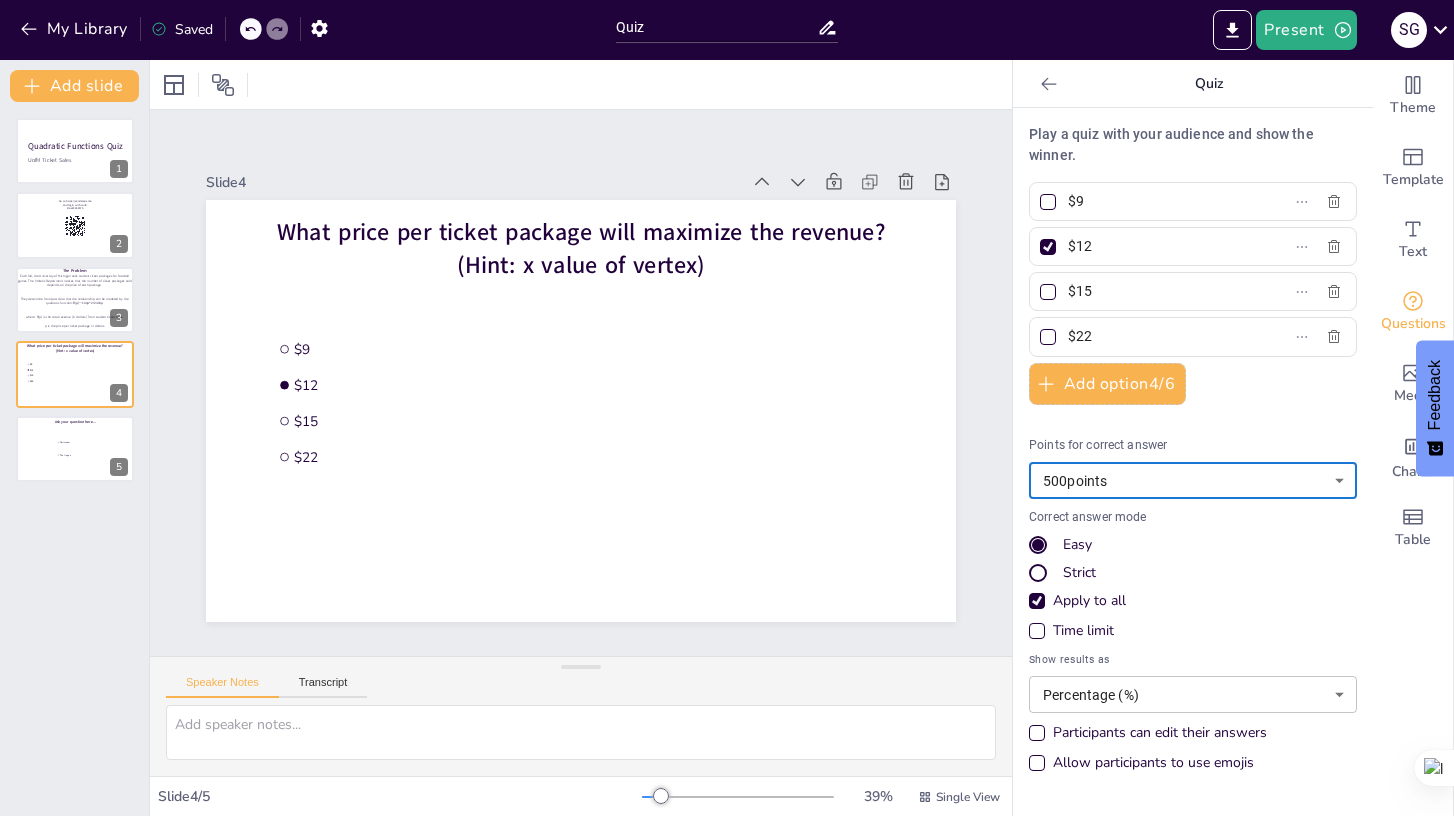 click on "My Library Saved Quiz Present S G Document fonts Akatab Recently used Nunito Akatab Popular fonts Lato Montserrat Open Sans Oswald Poppins Raleway Roboto Roboto Condensed Fonts A ABeeZee ADLaM Display AR One Sans Abel Abhaya Libre Aboreto Abril Fatface Abyssinica SIL Aclonica Acme Actor Adamina Advent Pro Afacad Afacad Flux Agbalumo Agdasima Agu Display Aguafina Script Akatab Akaya Kanadaka Akaya Telivigala Akronim Akshar Aladin Alata Alatsi Albert Sans Aldrich Alef L Lato M Montserrat O Open Sans Oswald P Poppins R Raleway Roboto Roboto Condensed Add slide Quadratic Functions Quiz  UofM Ticket Sales 1 Go to https://sendsteps.me and login with code: Free22469575 2 Each fall, the University of Michigan sells student ticket packages for football games. The Athletic Department notices that the number of ticket packages sold depends on the price of each package.  They determine from past data that the relationship can be modeled by the quadratic function:  R(p)=−100p^2+2400p     The Problem  3 $9" at bounding box center (727, 408) 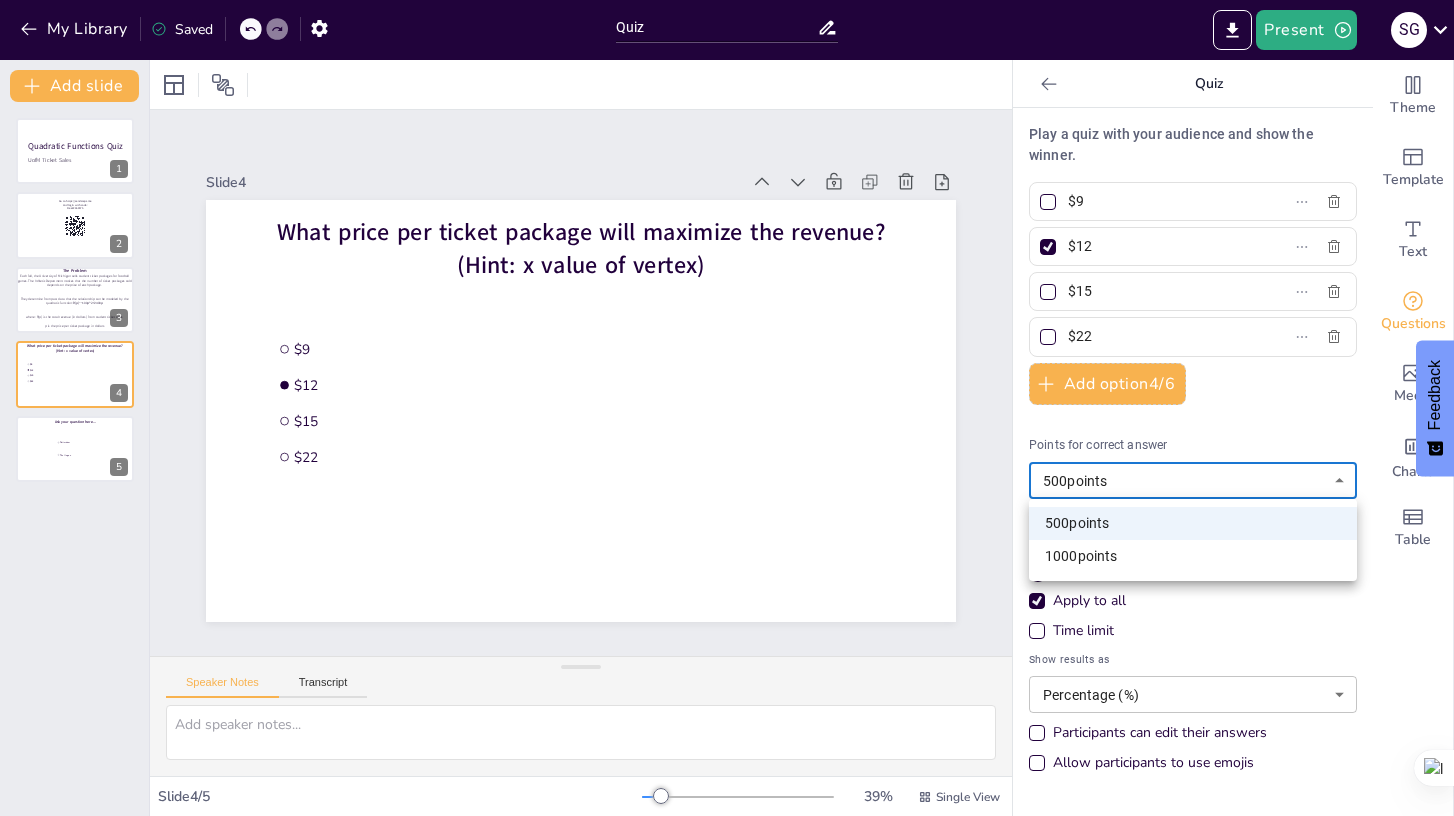 click at bounding box center [727, 408] 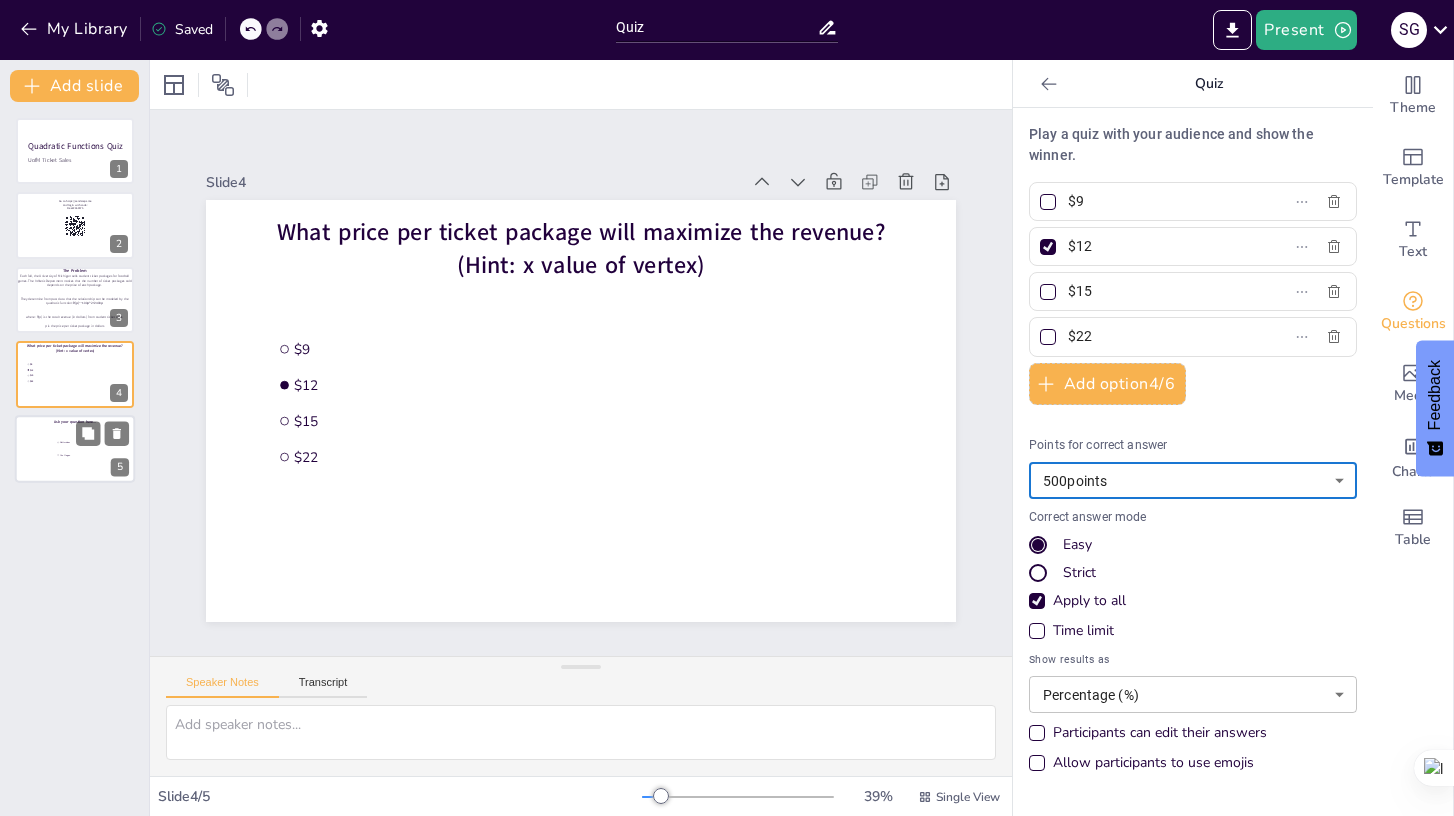 click on "The Hague" at bounding box center (75, 455) 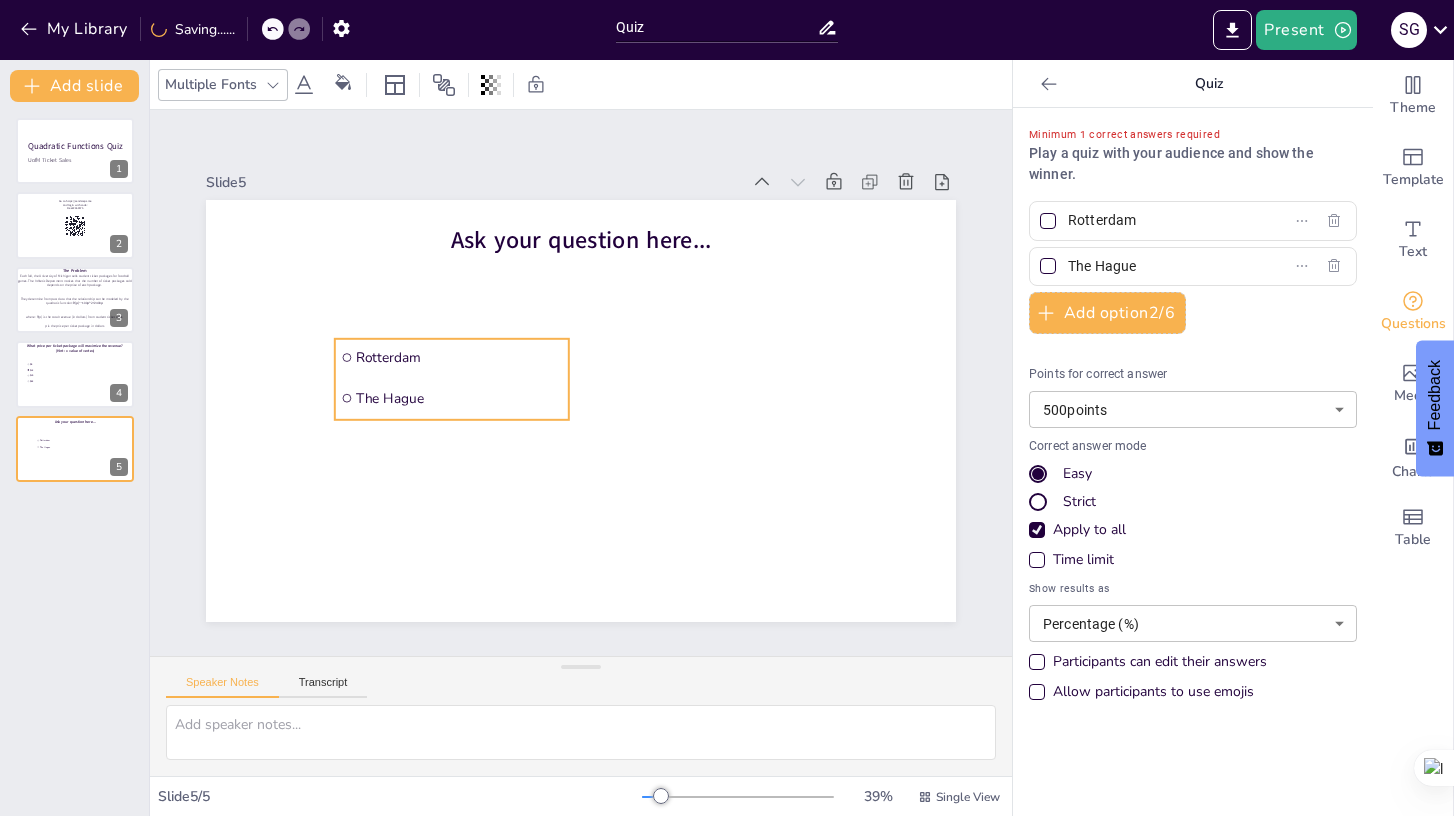 drag, startPoint x: 566, startPoint y: 376, endPoint x: 436, endPoint y: 387, distance: 130.46455 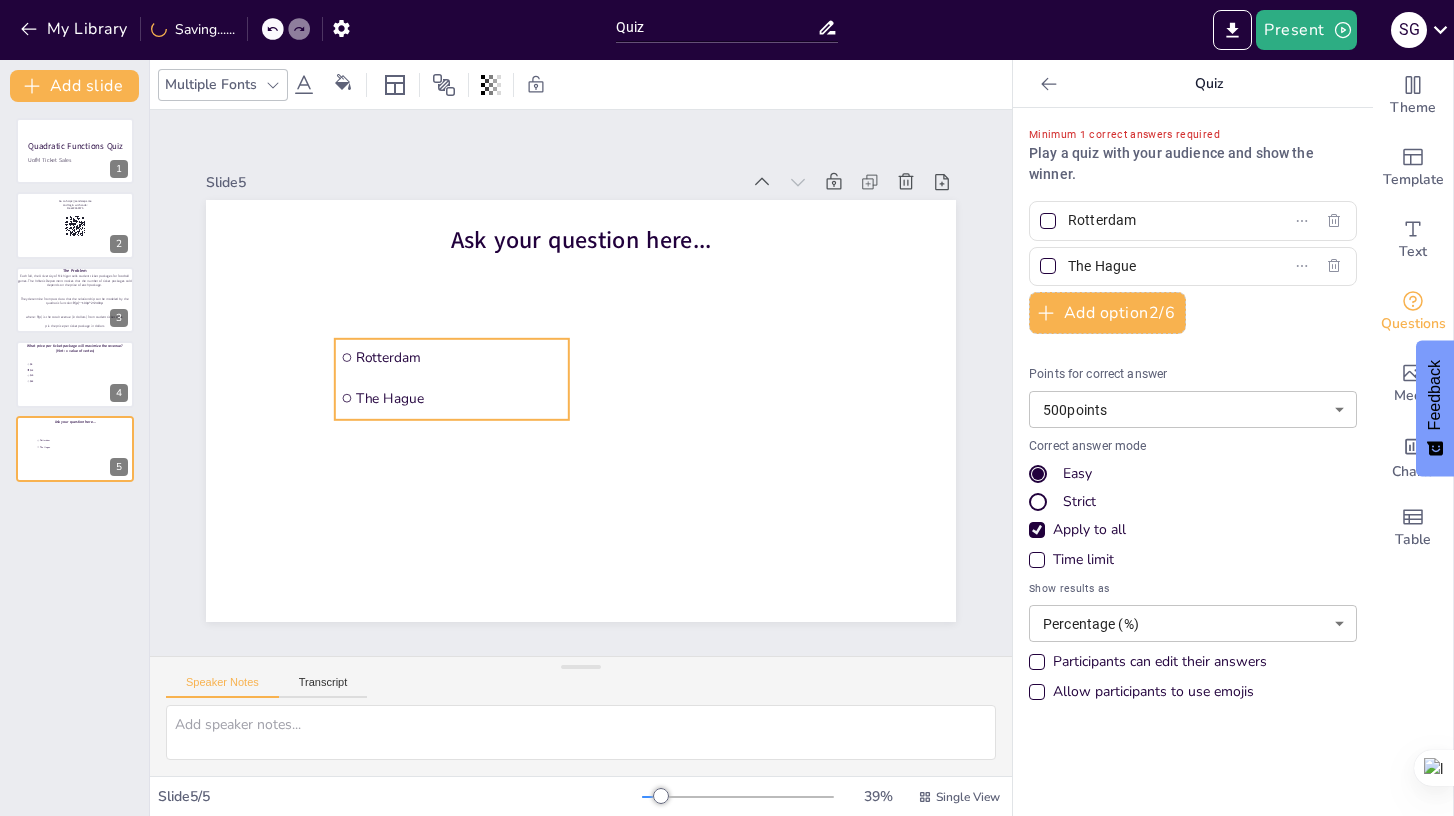 click on "Rotterdam The Hague" at bounding box center (452, 379) 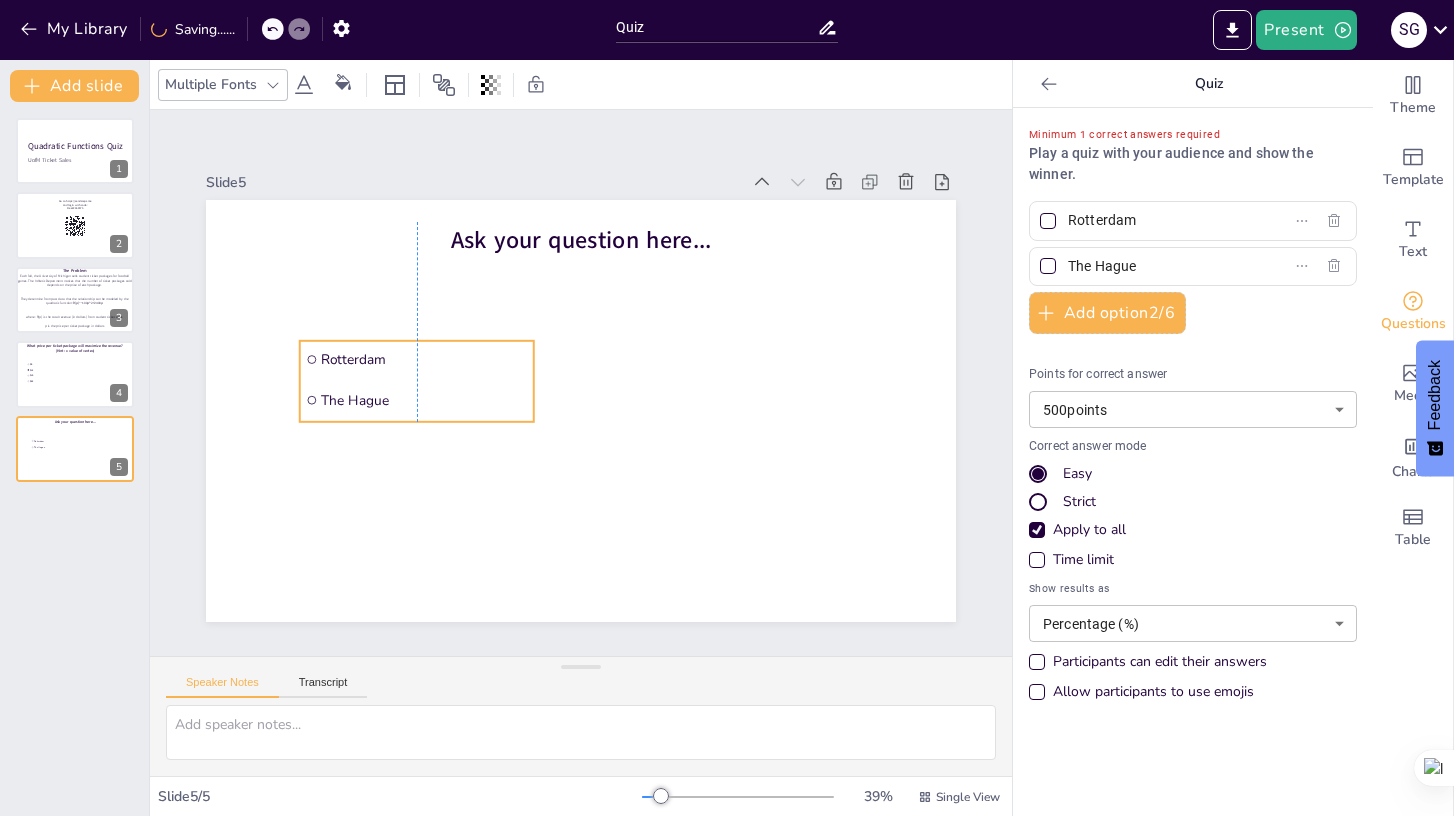 drag, startPoint x: 436, startPoint y: 387, endPoint x: 403, endPoint y: 384, distance: 33.13608 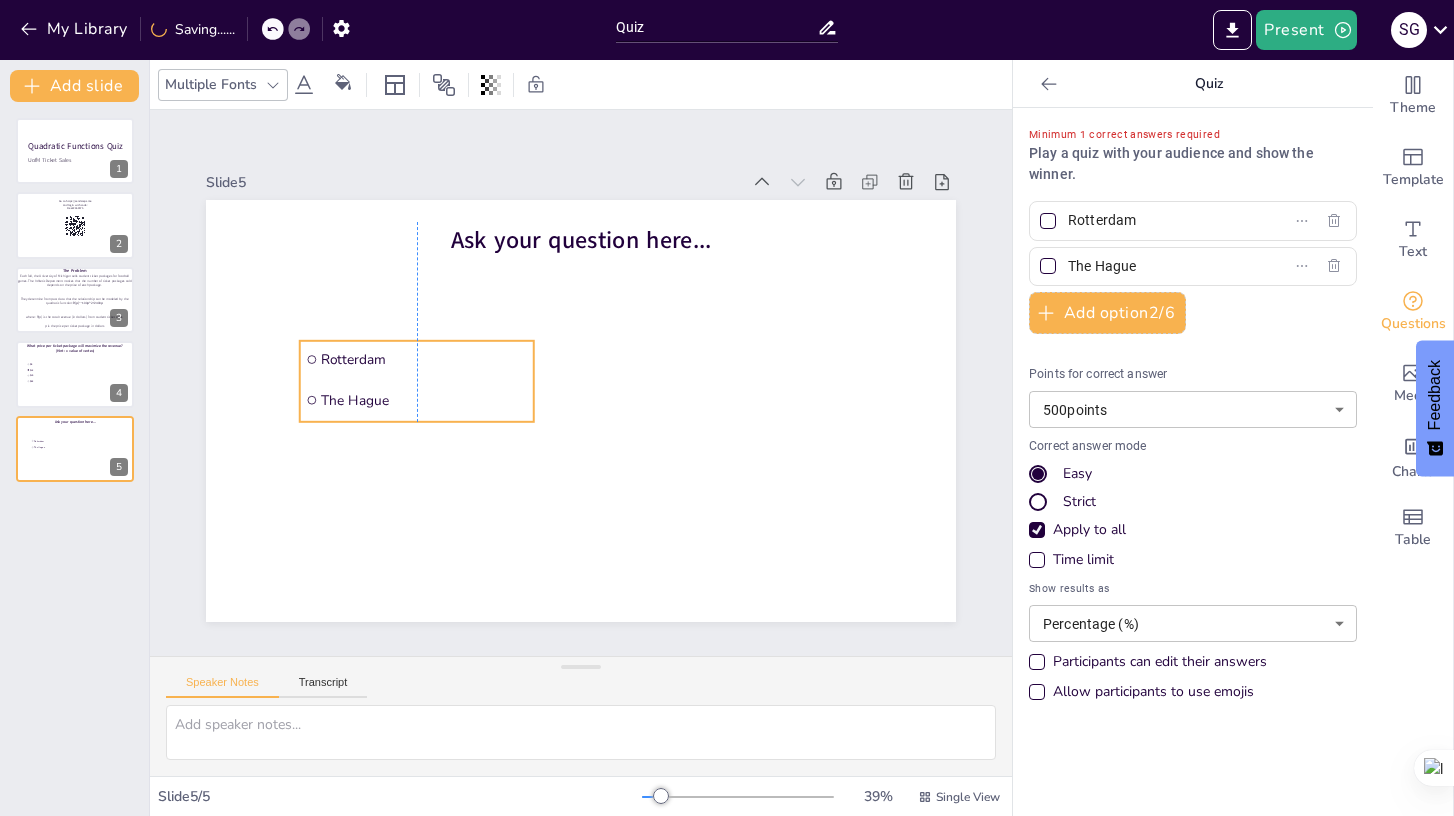 click on "The Hague" at bounding box center [417, 401] 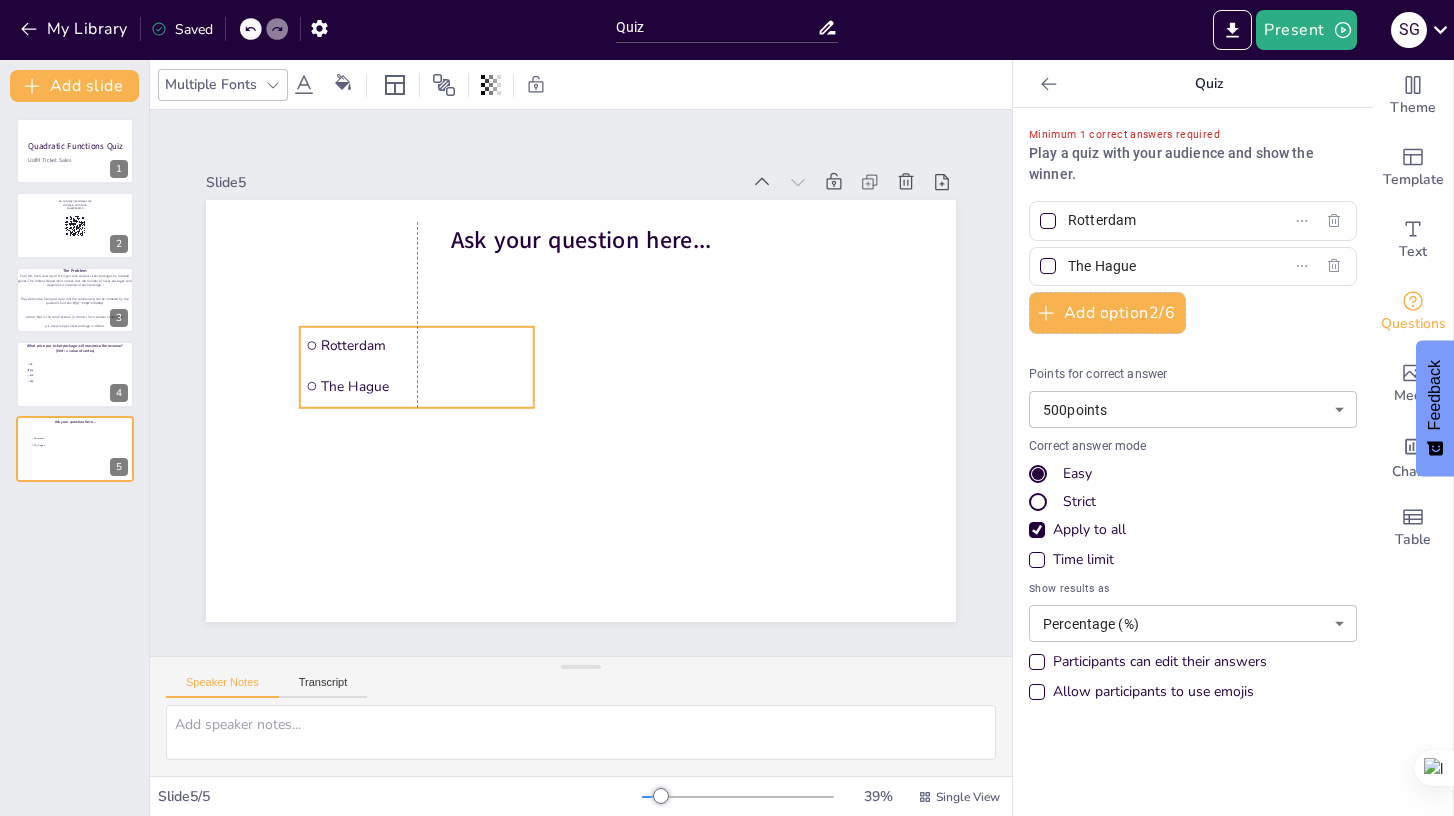 drag, startPoint x: 383, startPoint y: 390, endPoint x: 385, endPoint y: 376, distance: 14.142136 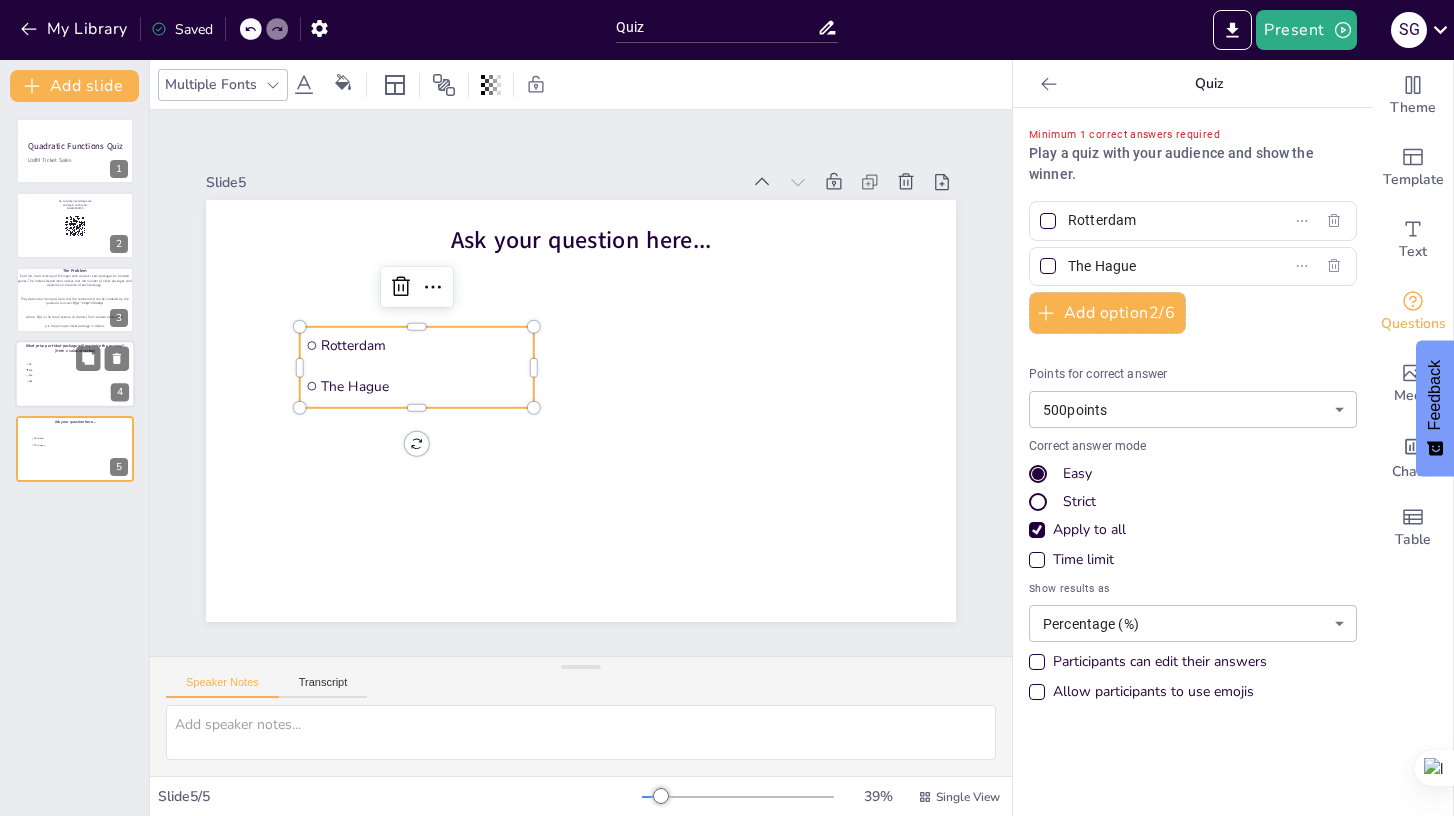 click at bounding box center [75, 374] 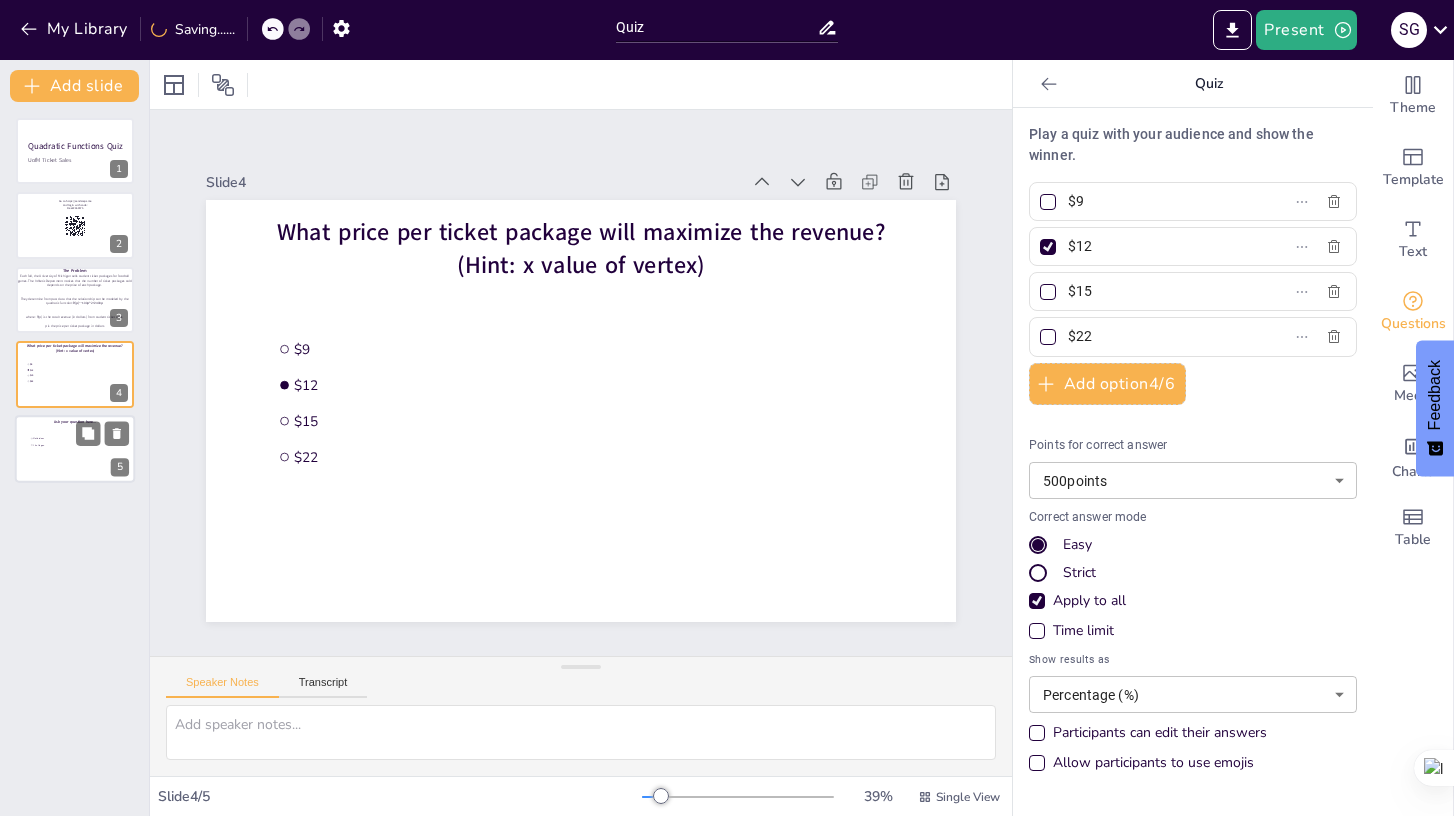 click at bounding box center (75, 449) 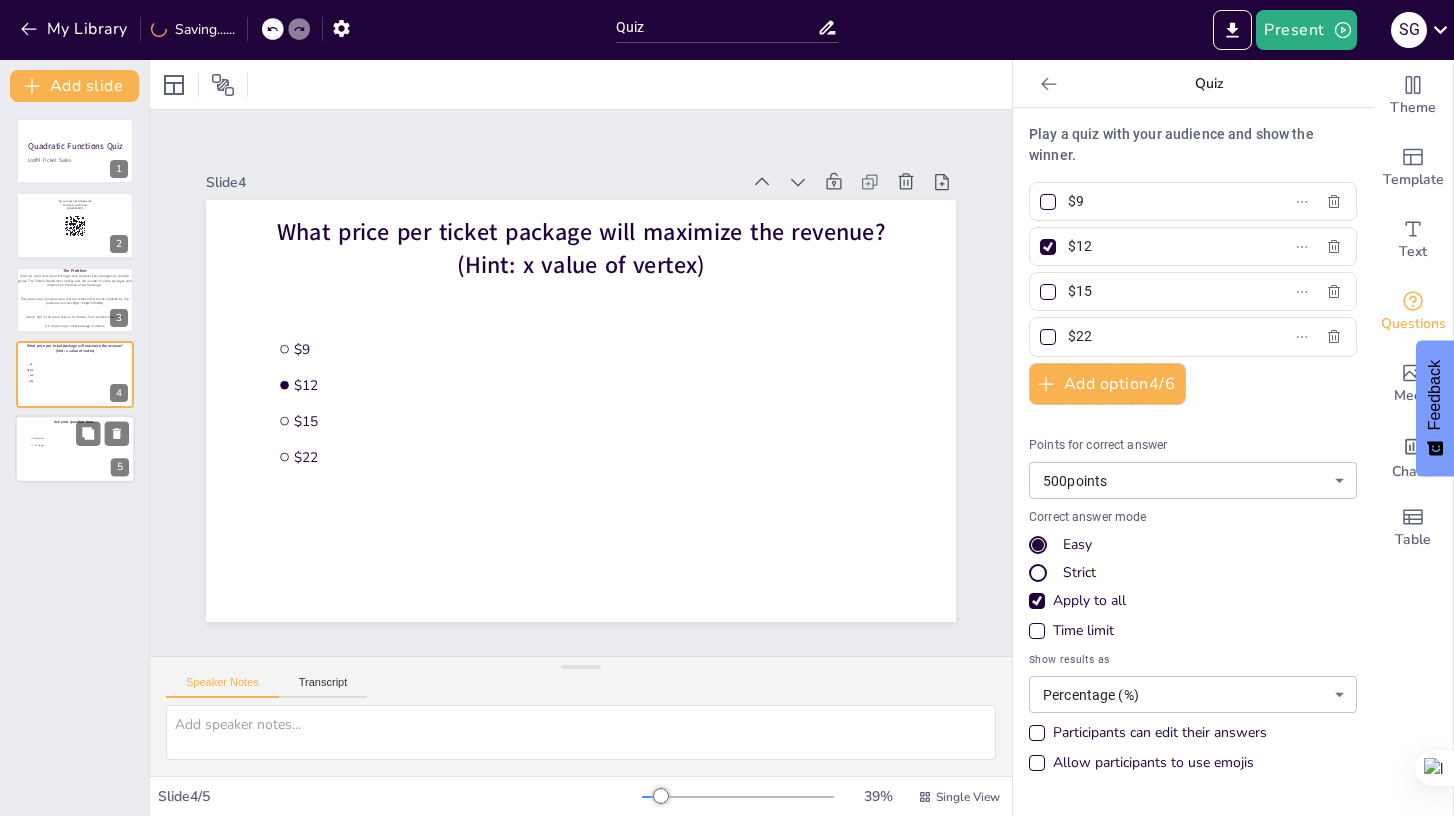 type on "Rotterdam" 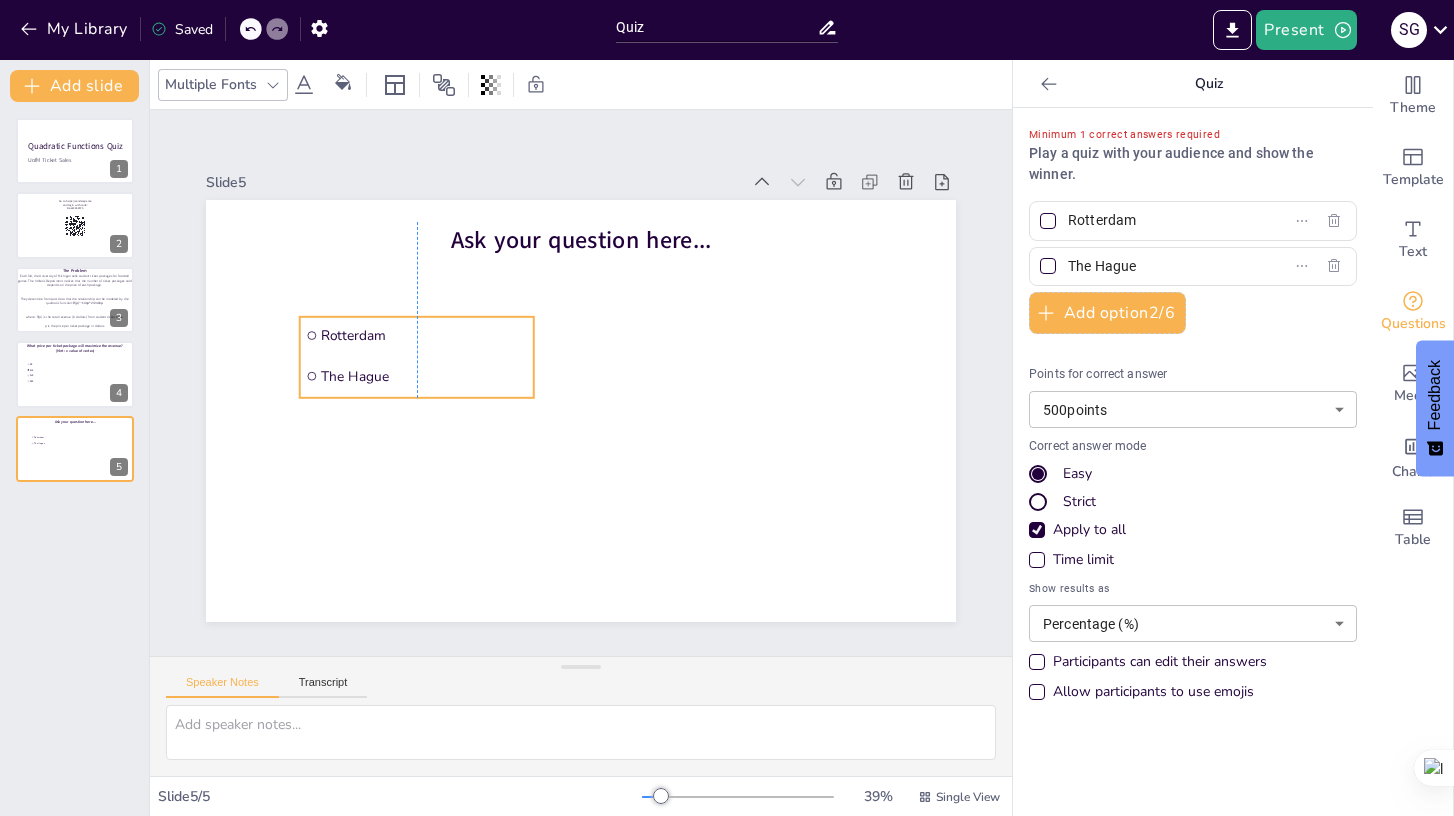 drag, startPoint x: 376, startPoint y: 382, endPoint x: 379, endPoint y: 370, distance: 12.369317 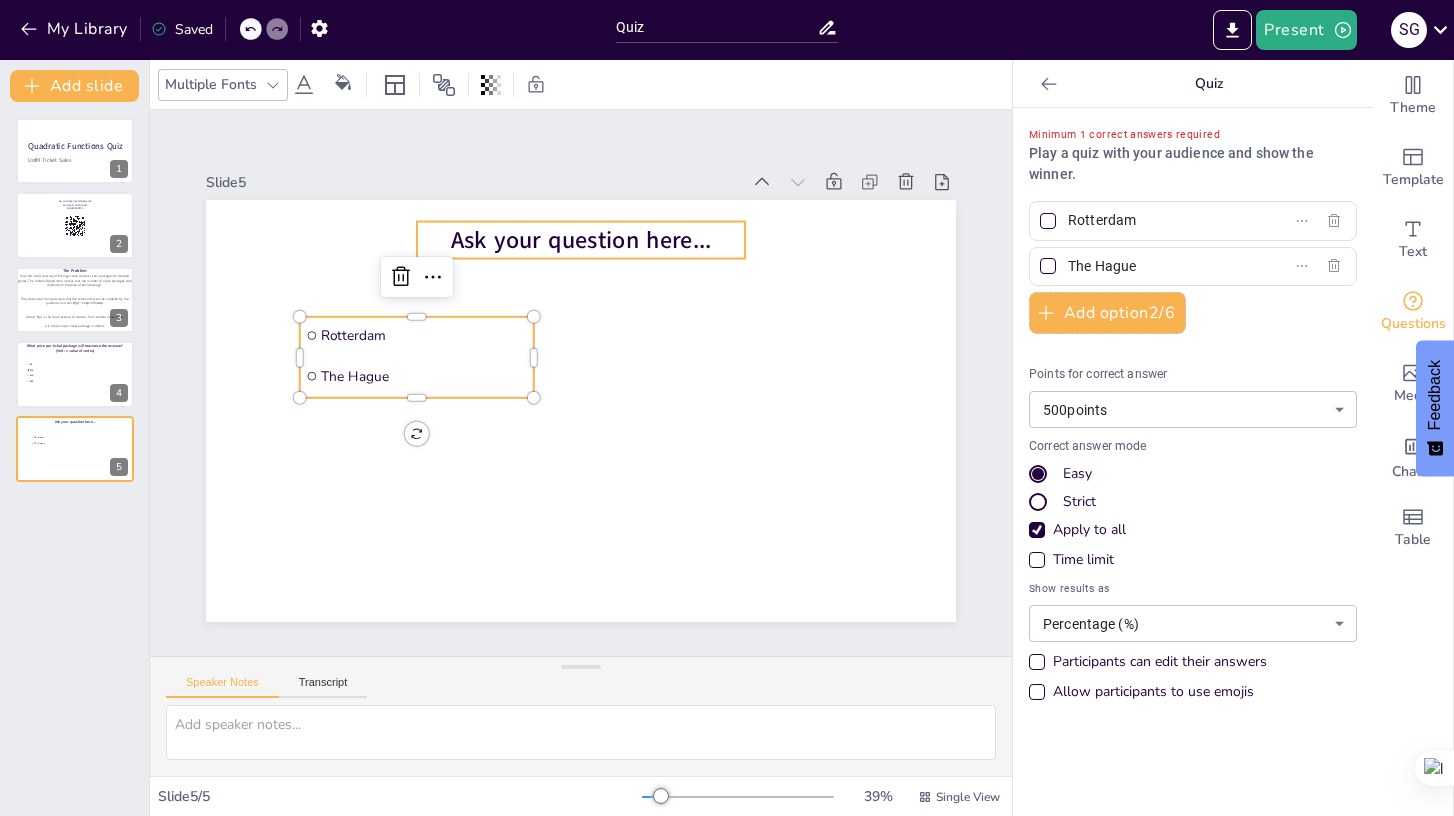 click on "Ask your question here..." at bounding box center (581, 240) 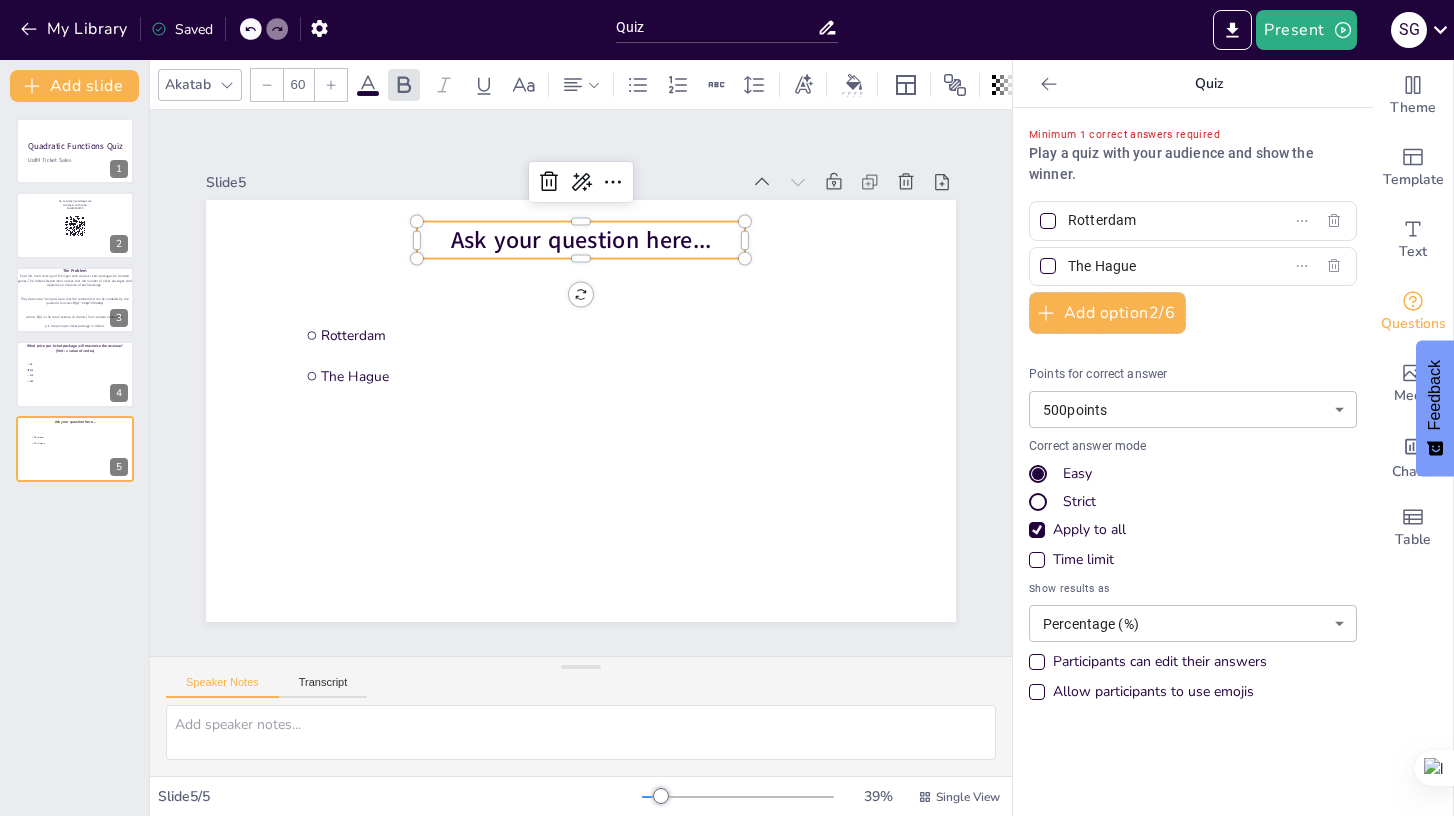 click on "Ask your question here..." at bounding box center (581, 240) 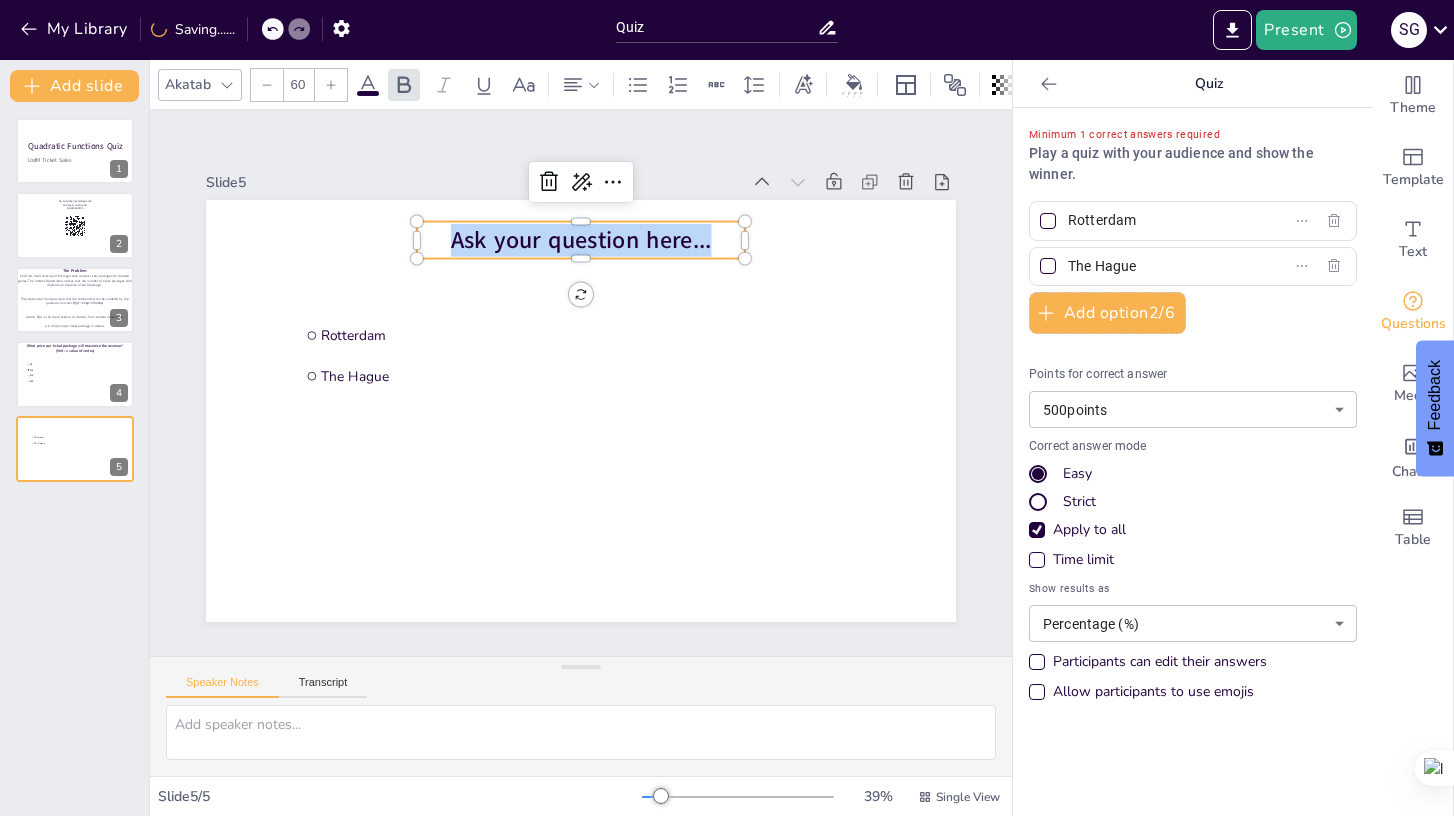 click on "Ask your question here..." at bounding box center (581, 240) 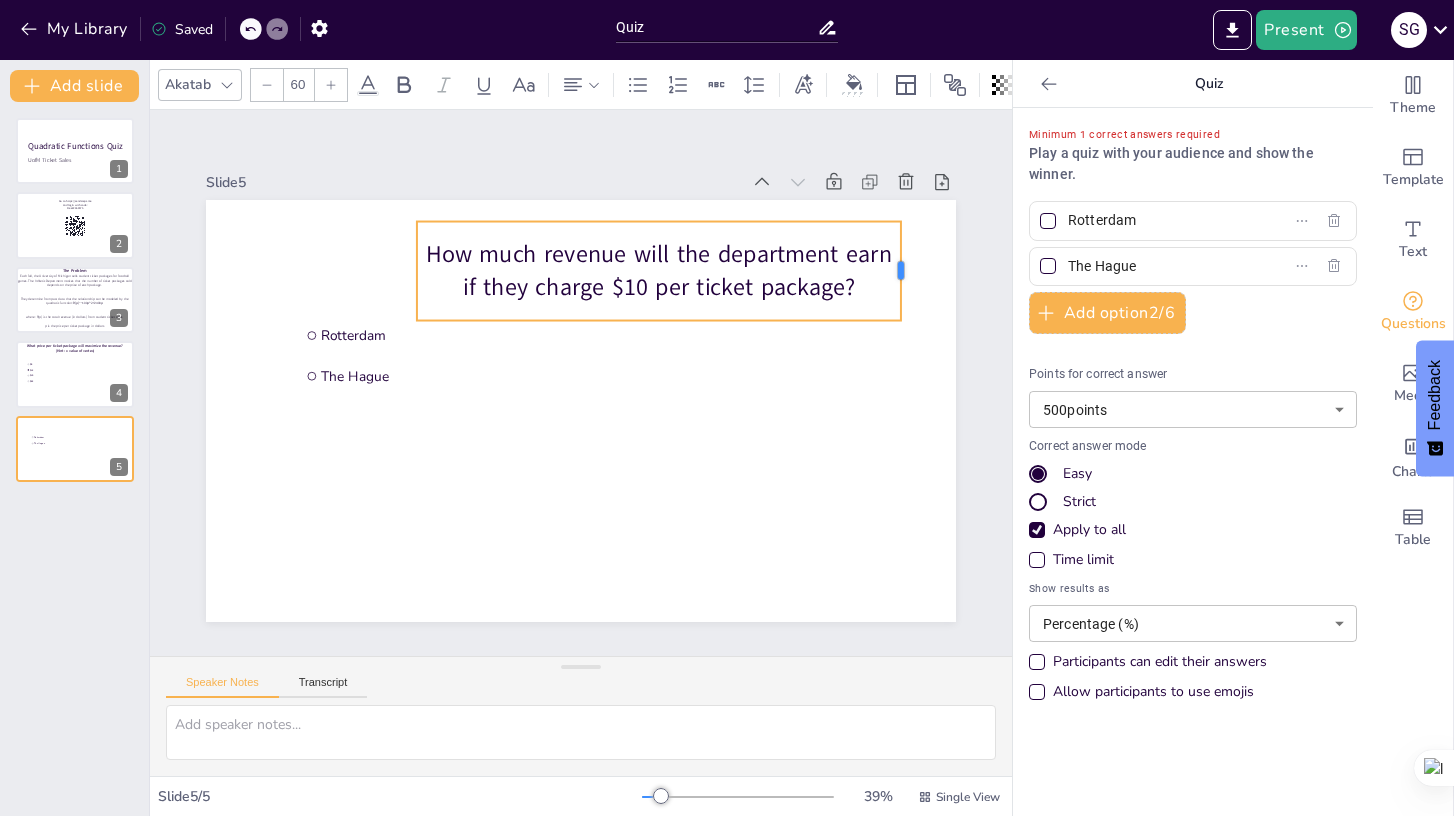 drag, startPoint x: 747, startPoint y: 267, endPoint x: 903, endPoint y: 268, distance: 156.0032 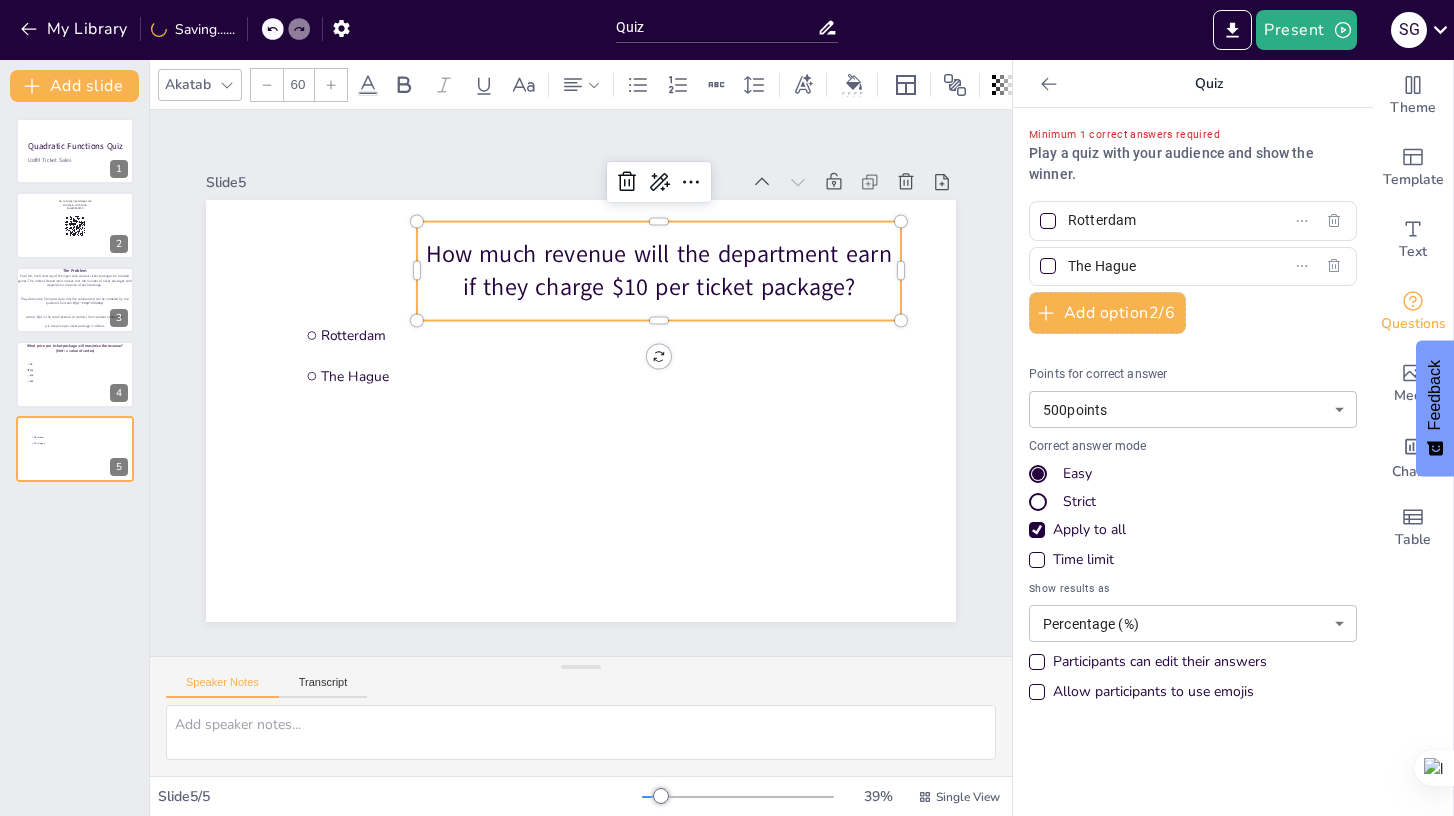 click on "How much revenue will the department earn if they charge $10 per ticket package?" at bounding box center (659, 271) 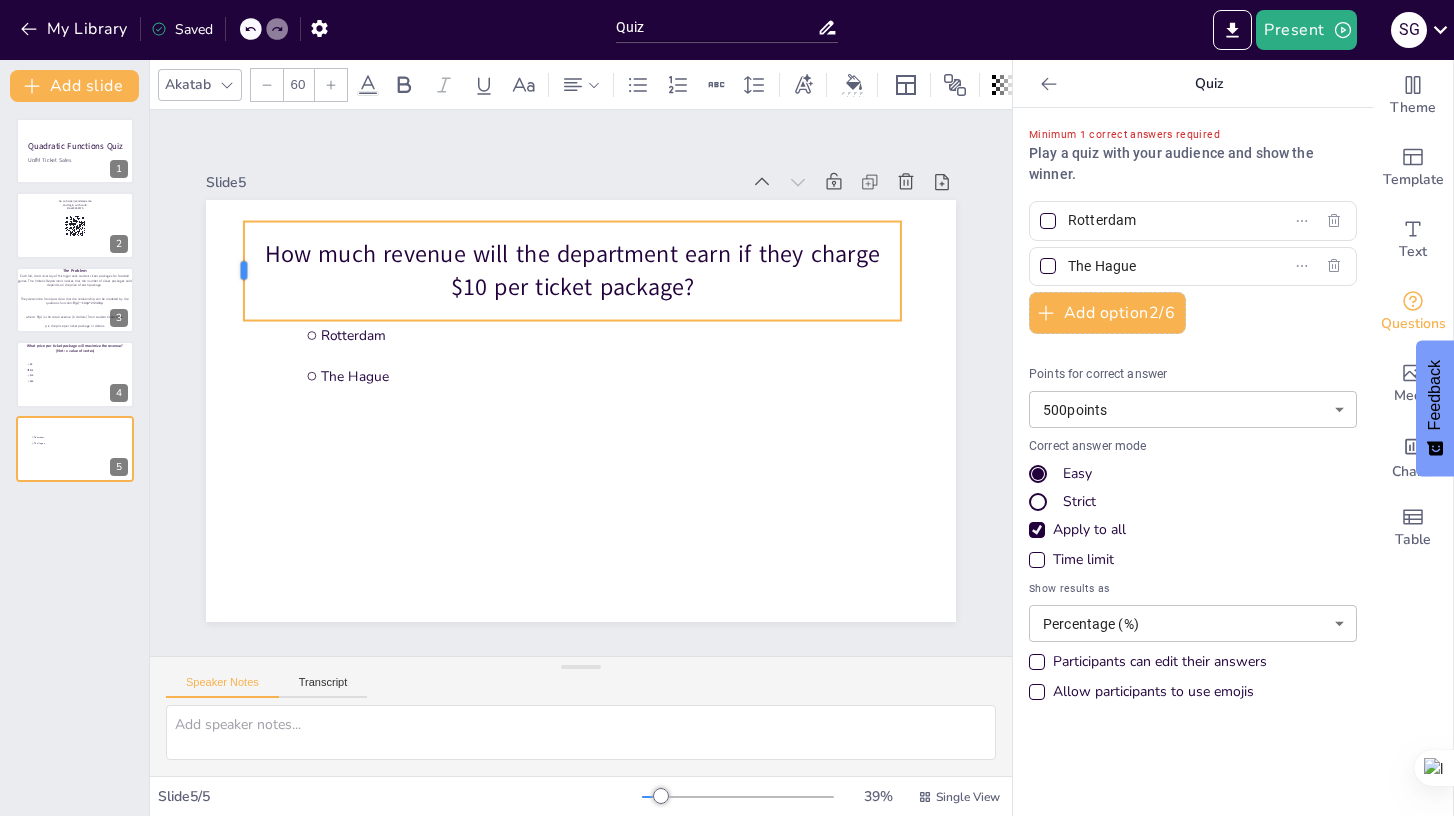 drag, startPoint x: 415, startPoint y: 272, endPoint x: 244, endPoint y: 262, distance: 171.29214 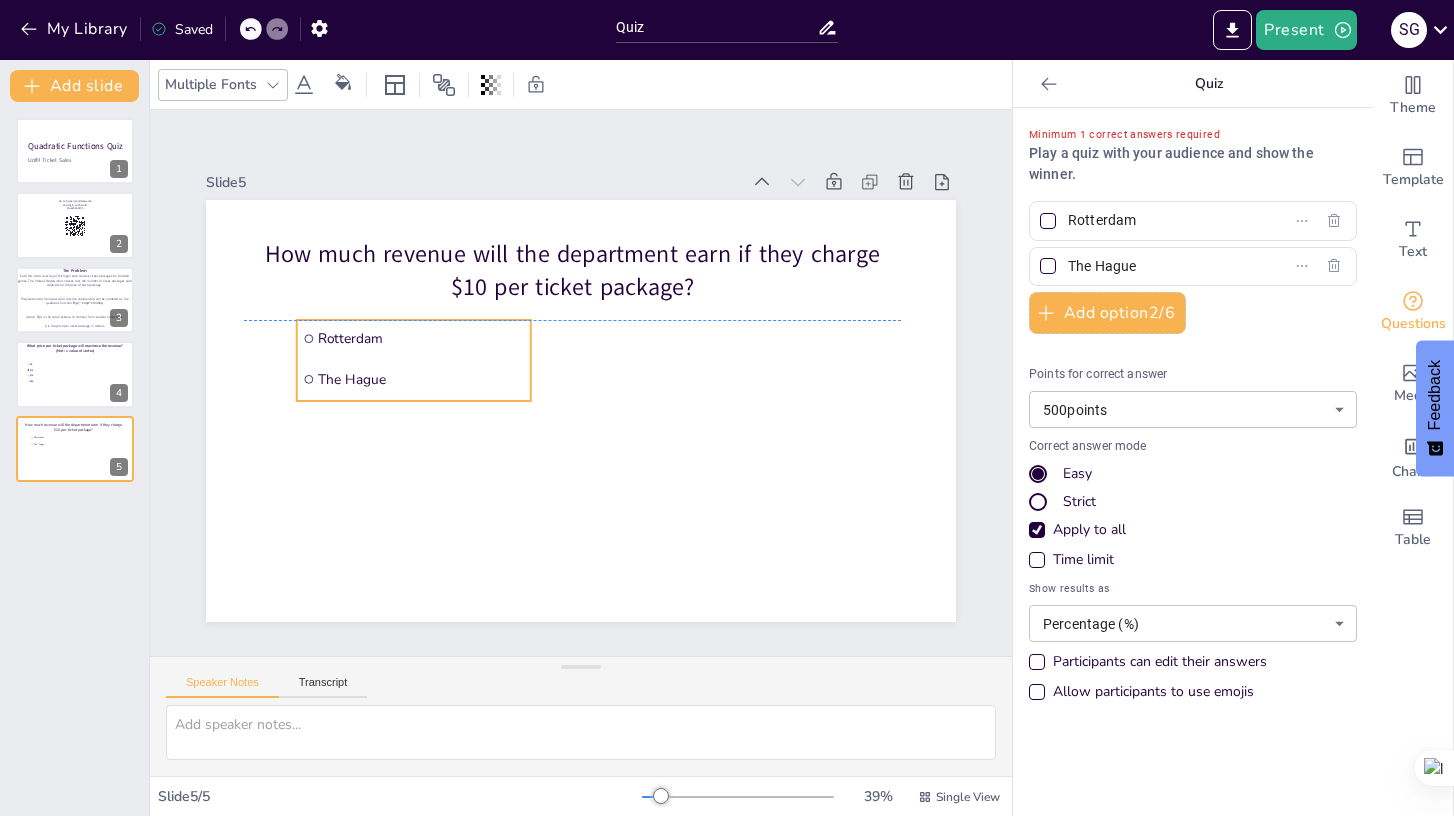 click on "Rotterdam" at bounding box center (414, 339) 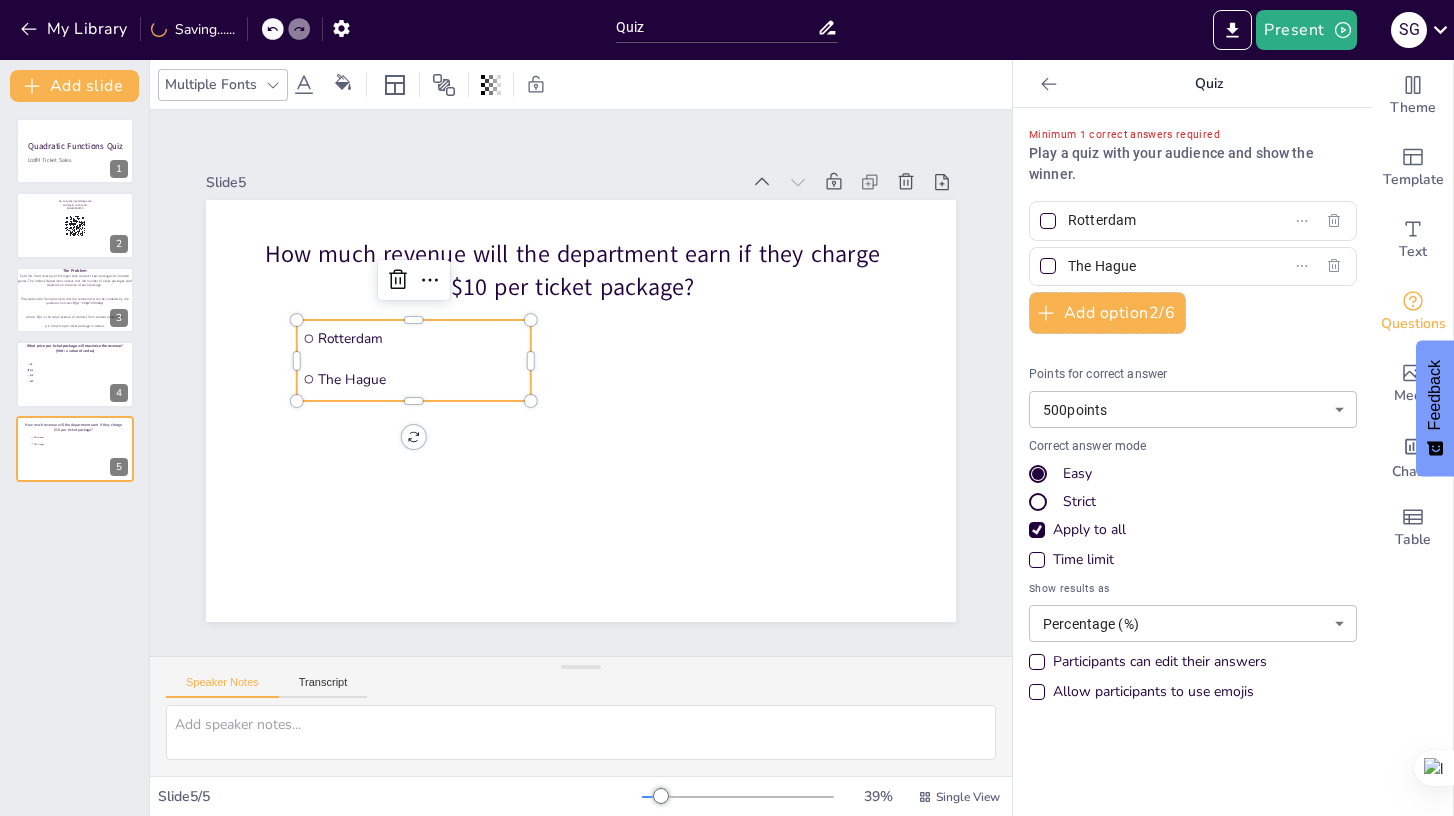 click on "Slide  1 Quadratic Functions Quiz  UofM Ticket Sales Slide  2 Go to https://sendsteps.me and login with code: Free22469575 Slide  3 Each fall, the University of Michigan sells student ticket packages for football games. The Athletic Department notices that the number of ticket packages sold depends on the price of each package.  They determine from past data that the relationship can be modeled by the quadratic function:  R(p)=−100p^2+2400p   where: R(p) is the total revenue (in dollars) from student ticket sales   p is the price per ticket package in dollars The Problem  Slide  4 What price per ticket package will maximize the revenue?  (Hint: x value of vertex) $9  $12 $15 $22 Slide  5 How much revenue will the department earn if they charge $10 per ticket package? Rotterdam The Hague" at bounding box center [581, 383] 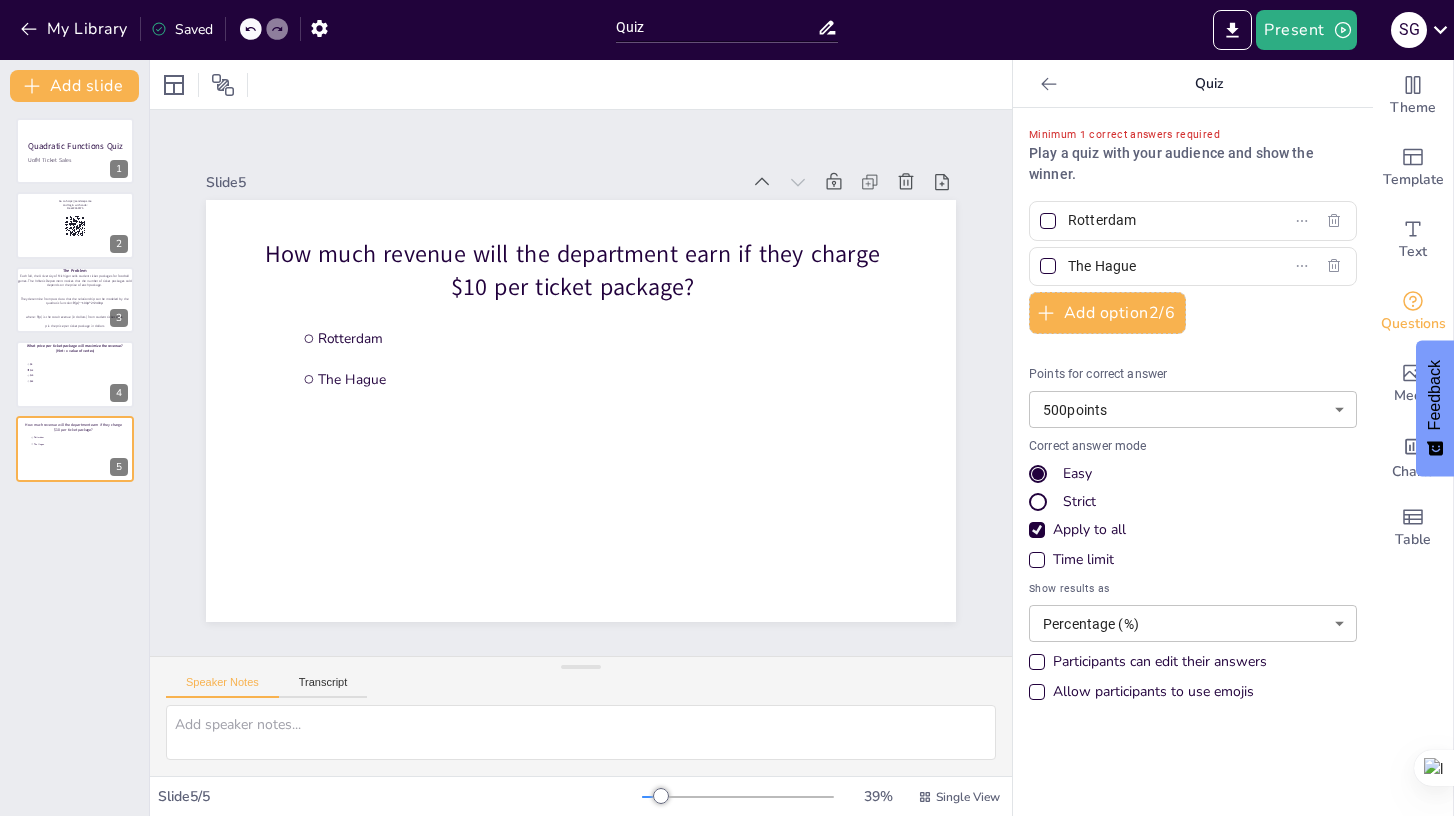 drag, startPoint x: 1145, startPoint y: 222, endPoint x: 1002, endPoint y: 222, distance: 143 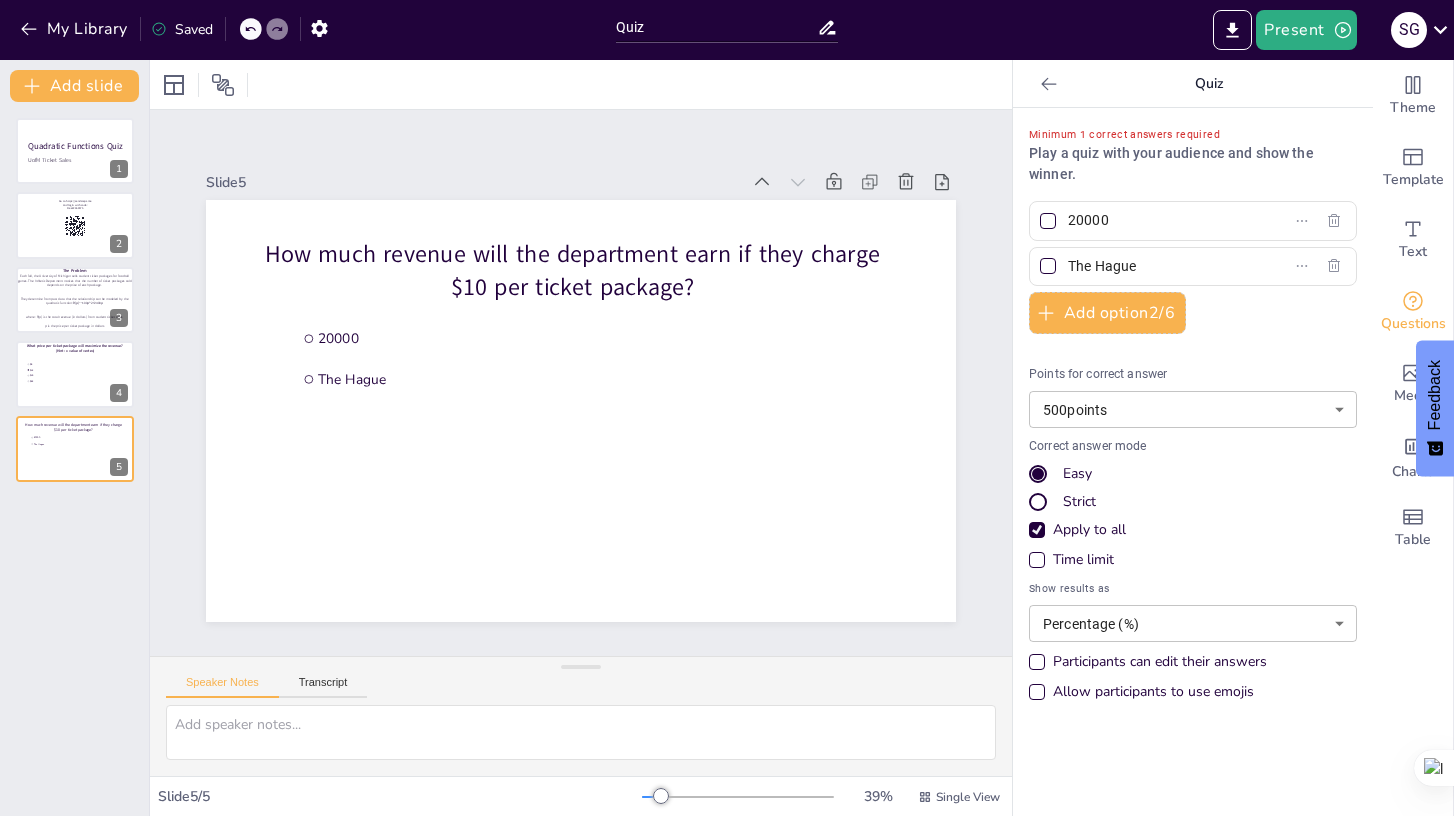 click on "20000" at bounding box center [1161, 220] 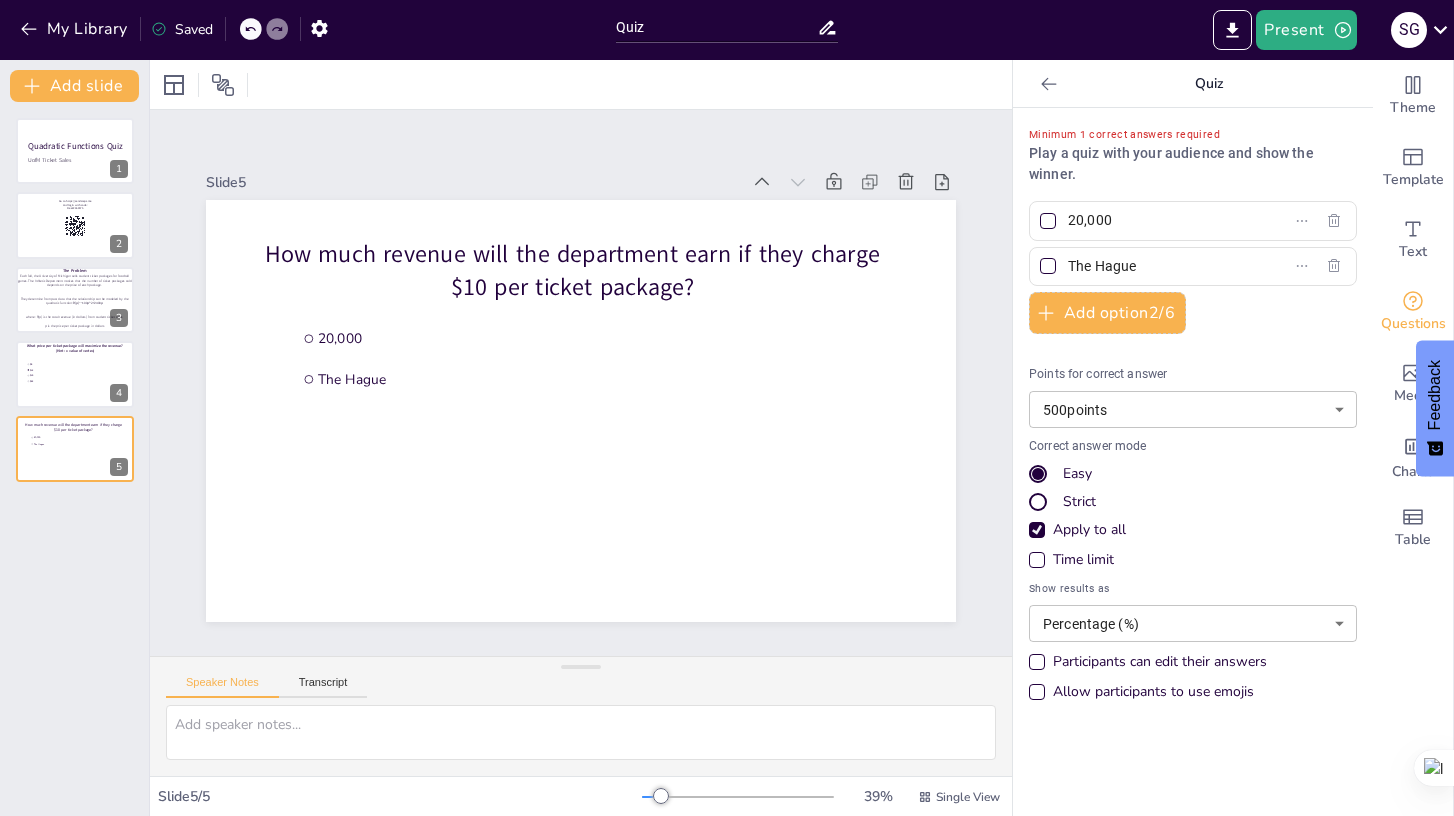 click on "20,000" at bounding box center [1161, 220] 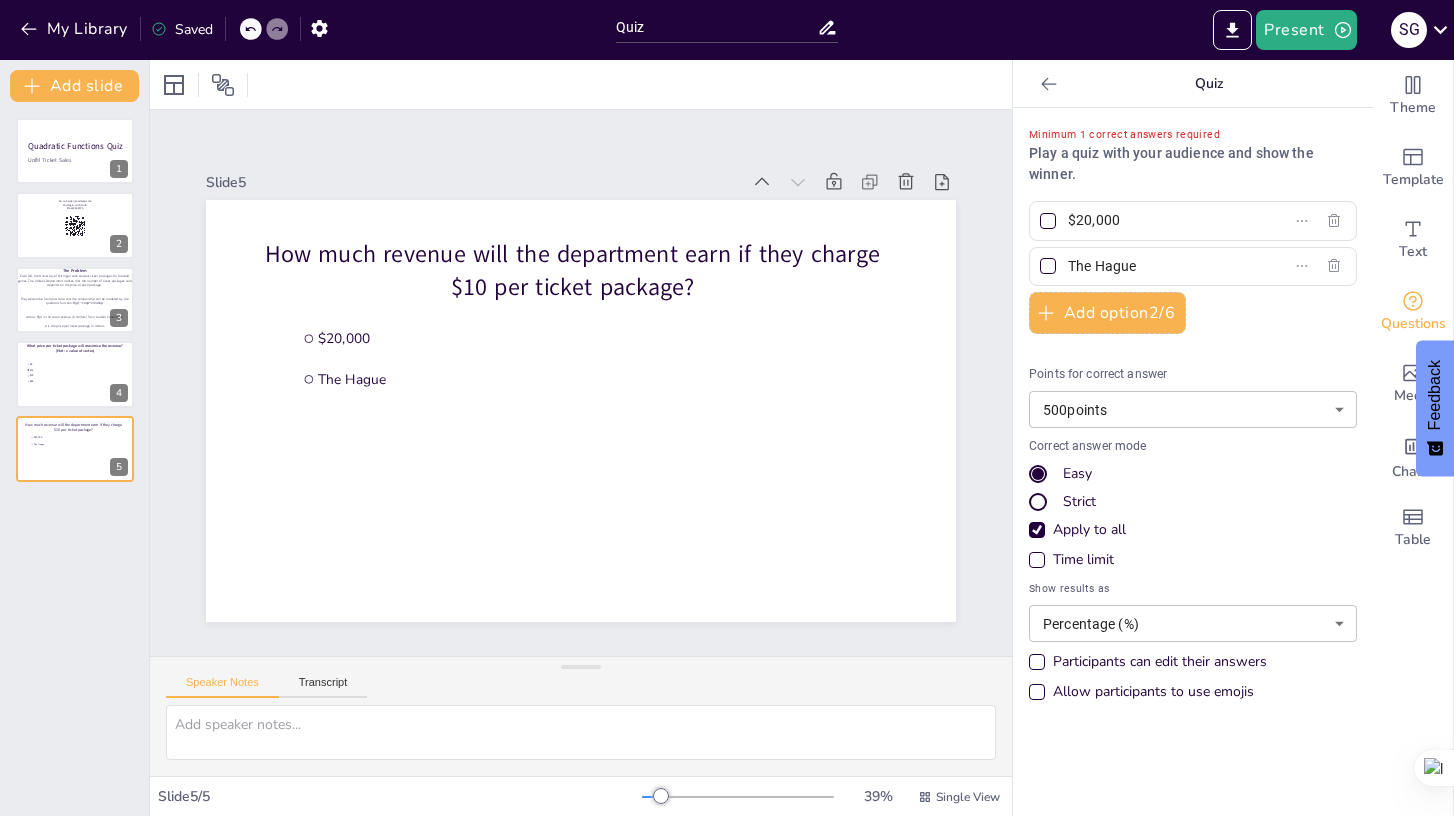 type on "$20,000" 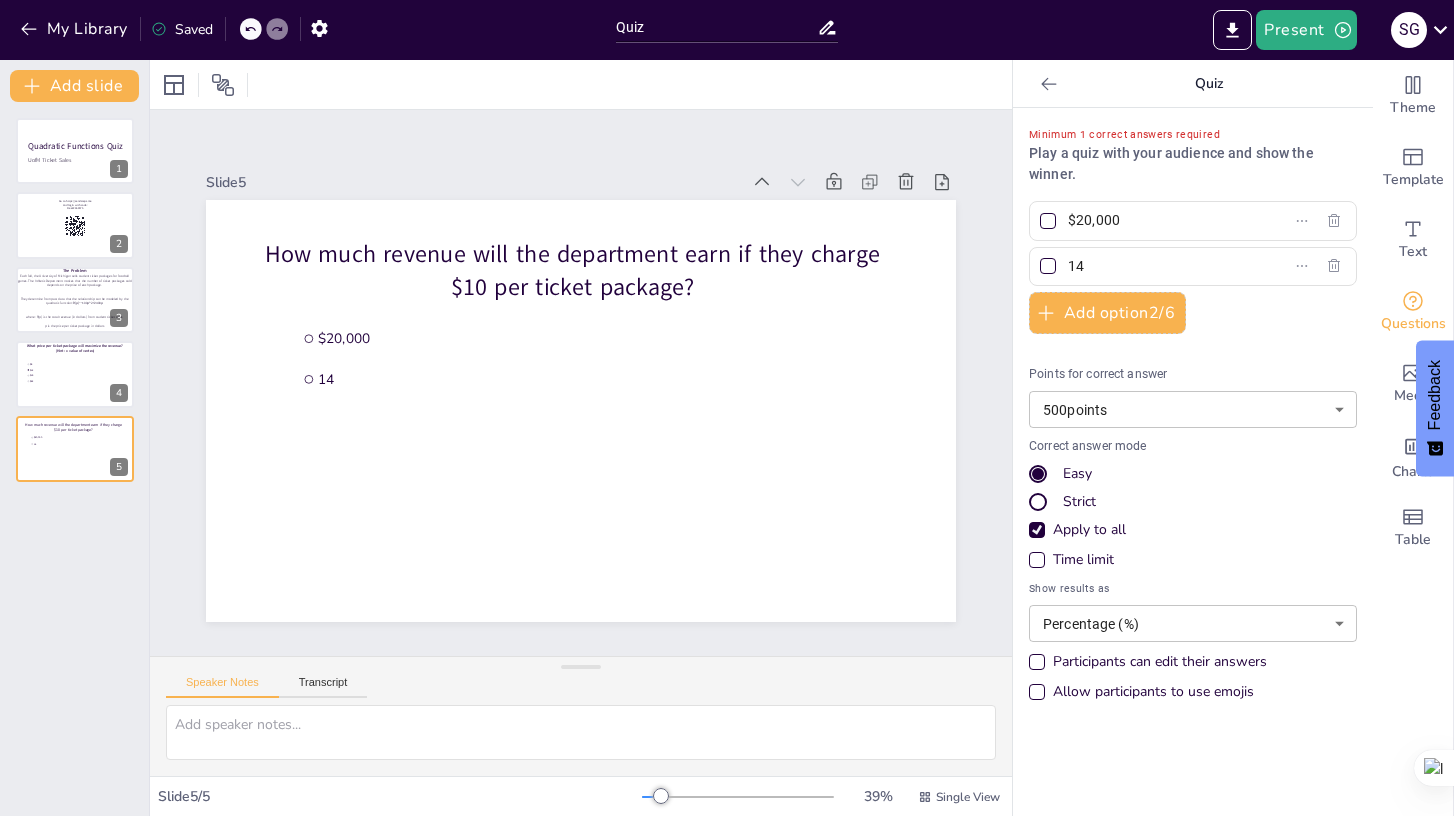 type on "1" 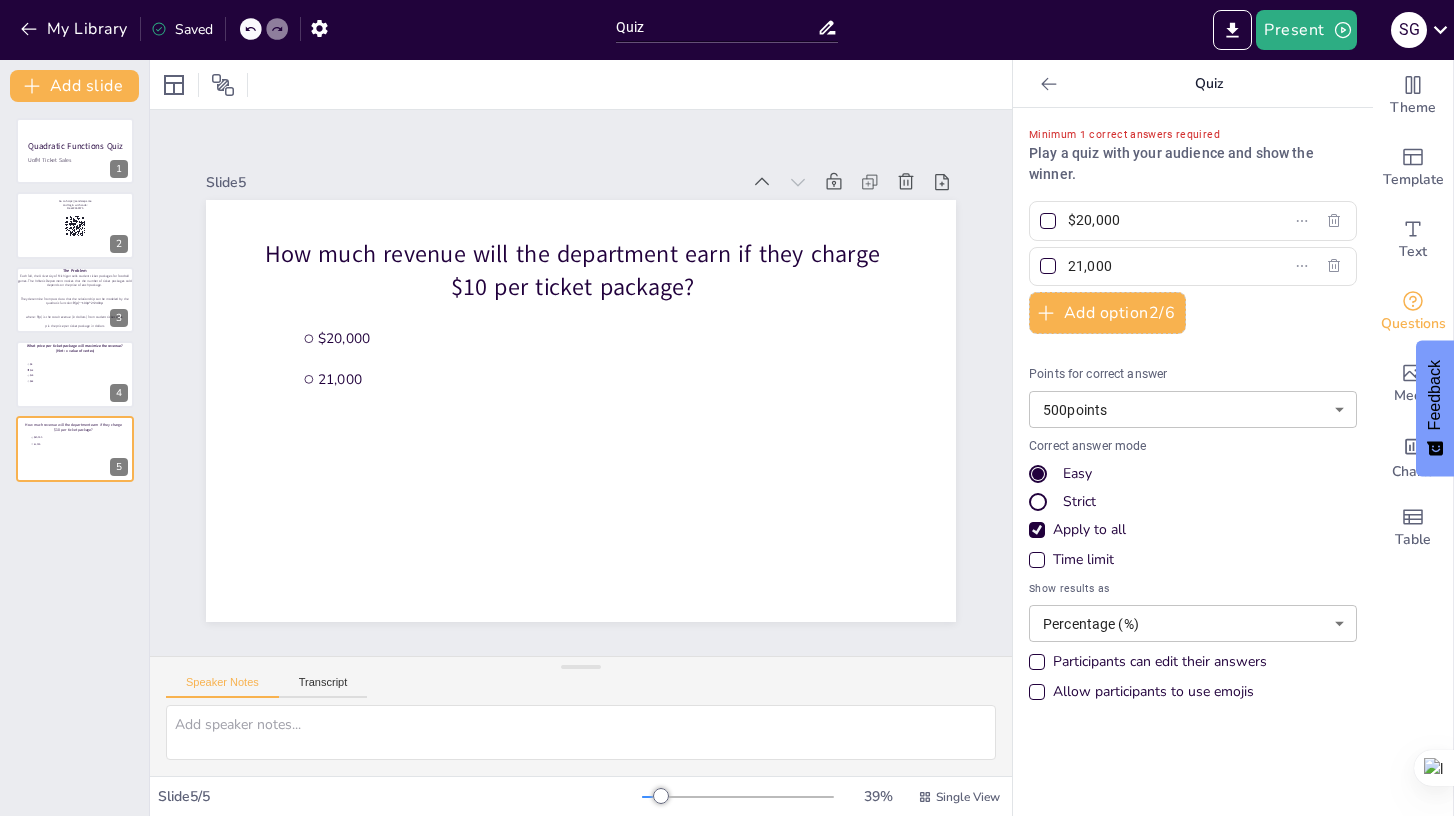 click on "21,000" at bounding box center [1161, 266] 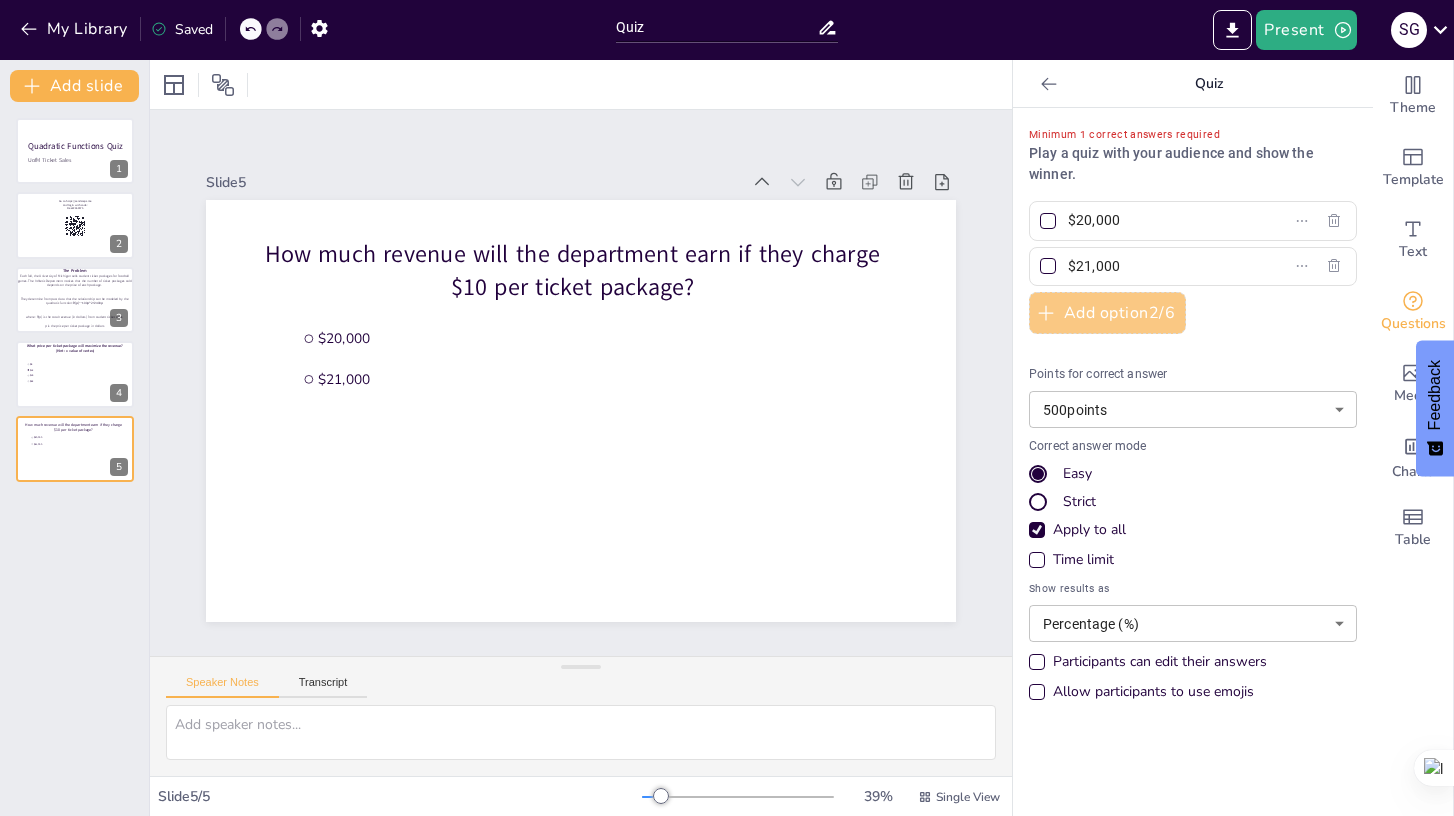 type on "$21,000" 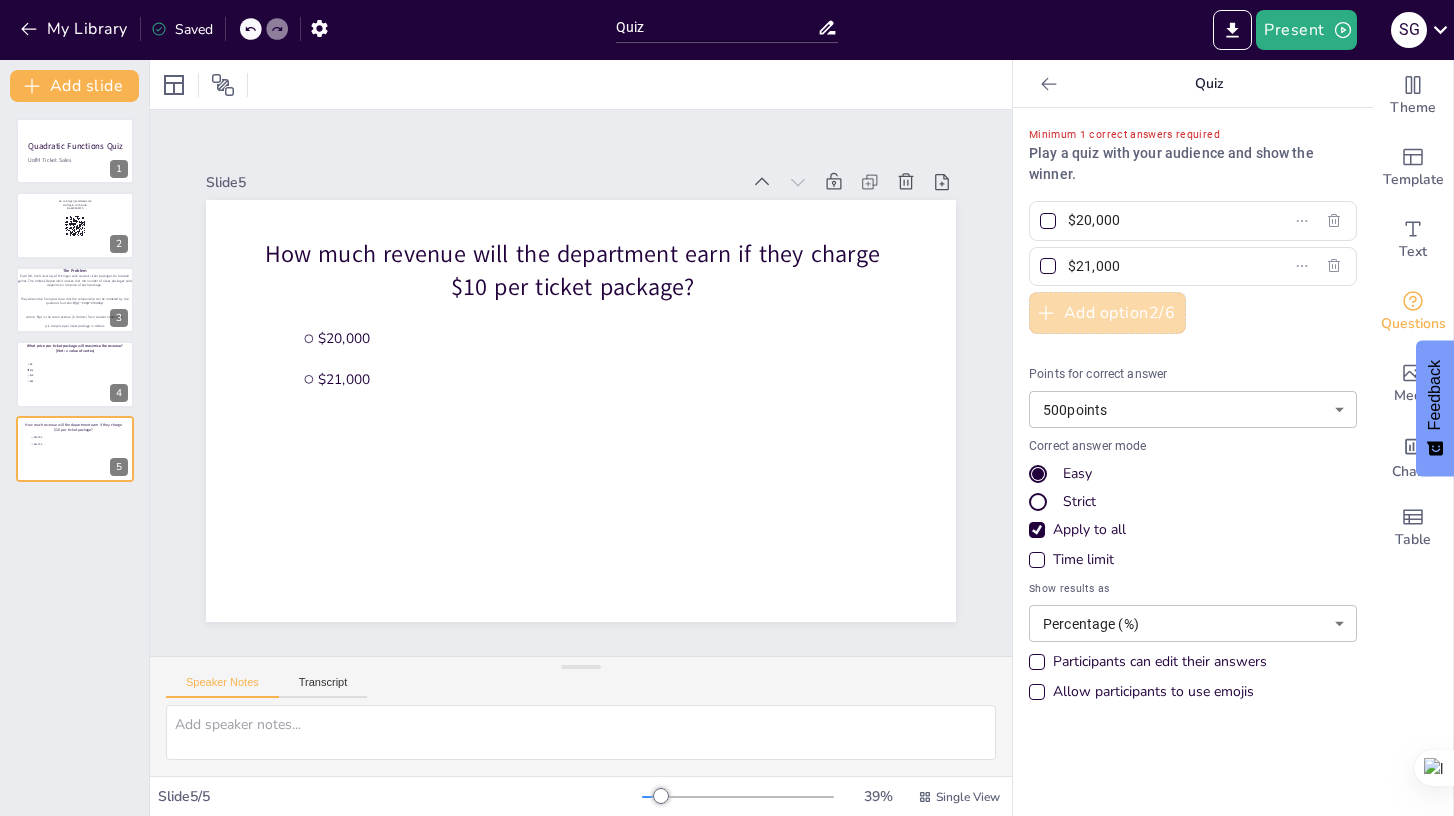 click on "Add option  2 / 6" at bounding box center (1107, 313) 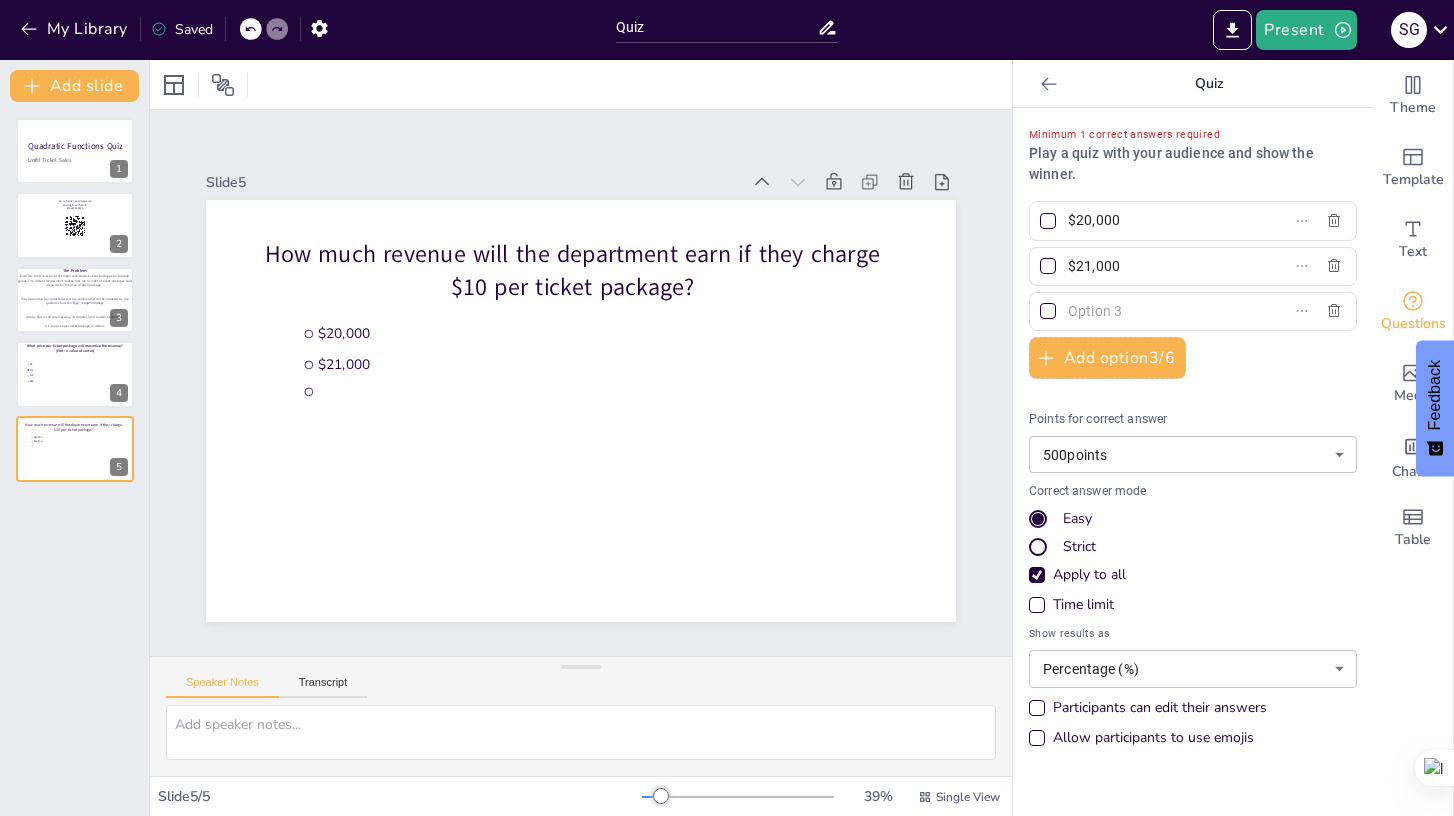 click at bounding box center (1161, 311) 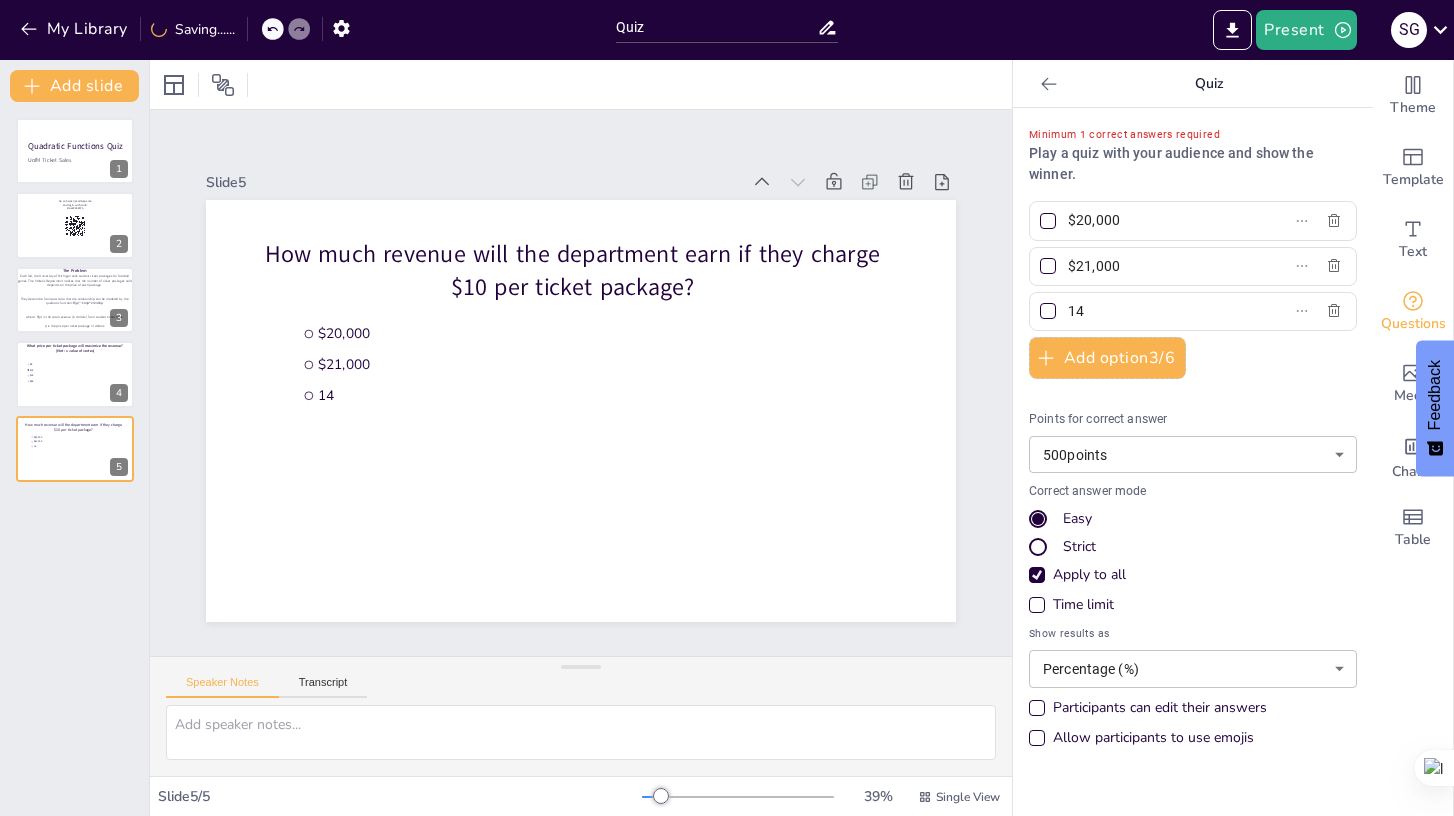 type on "1" 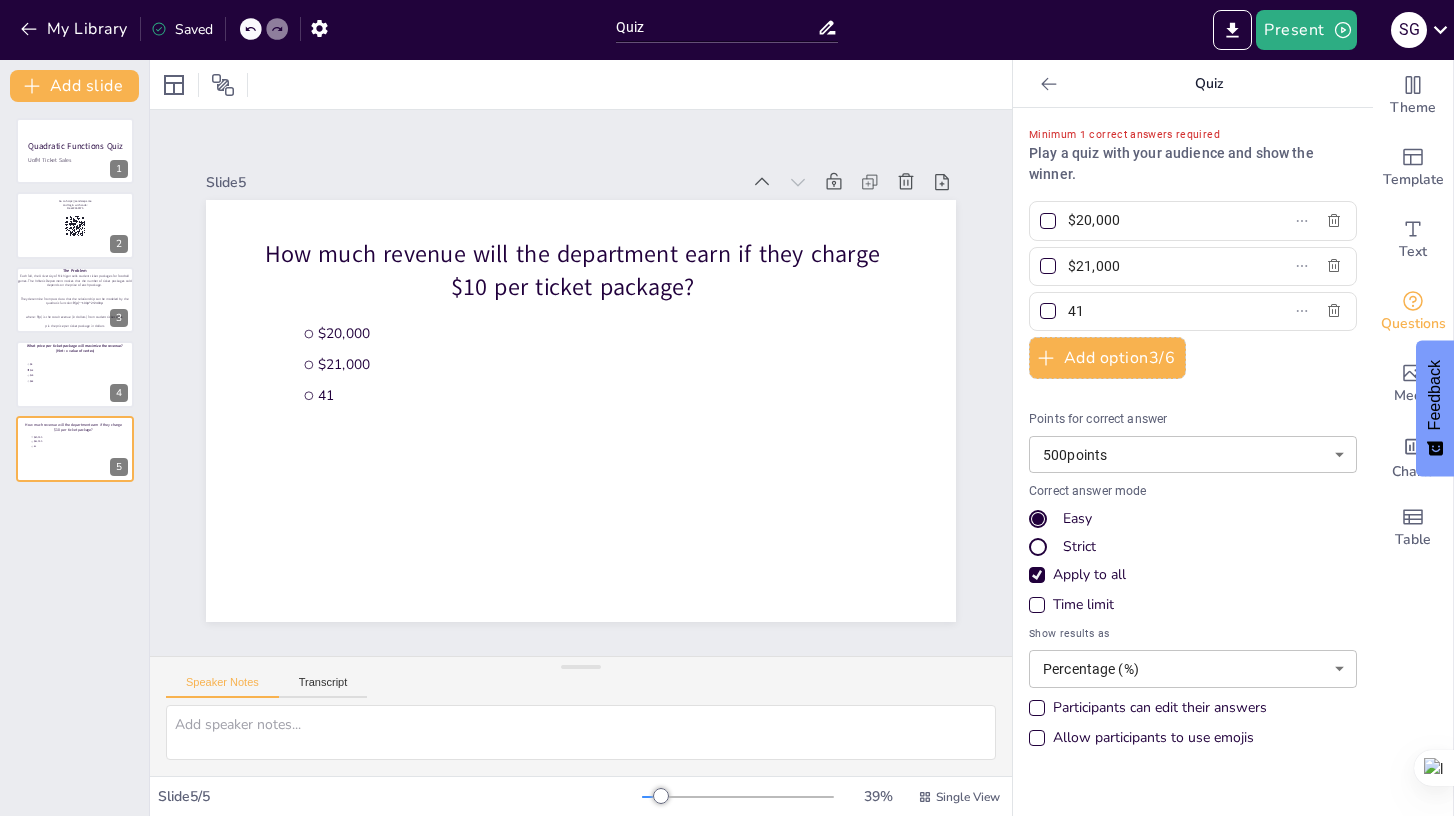 type on "4" 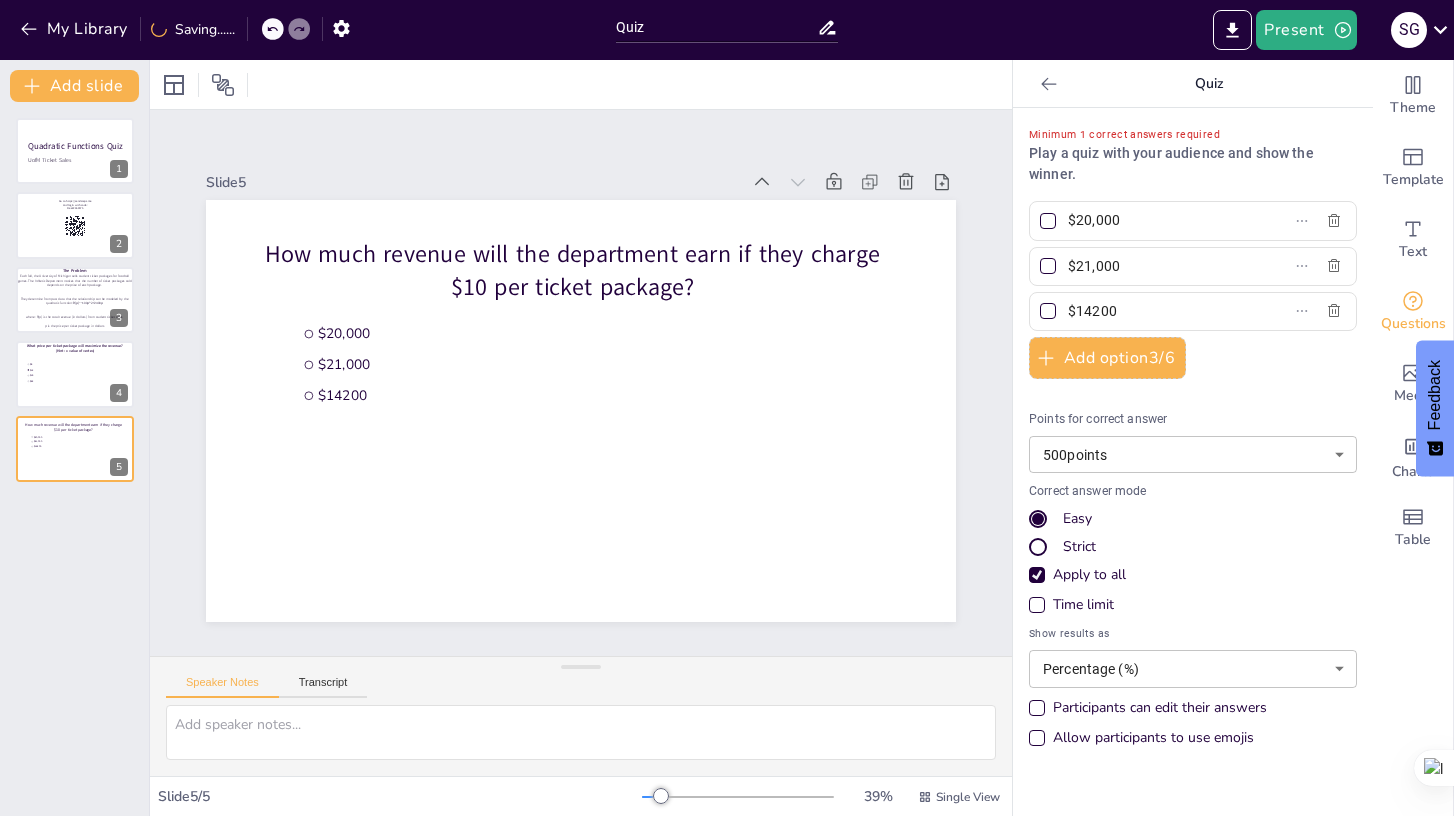 type on "$14200" 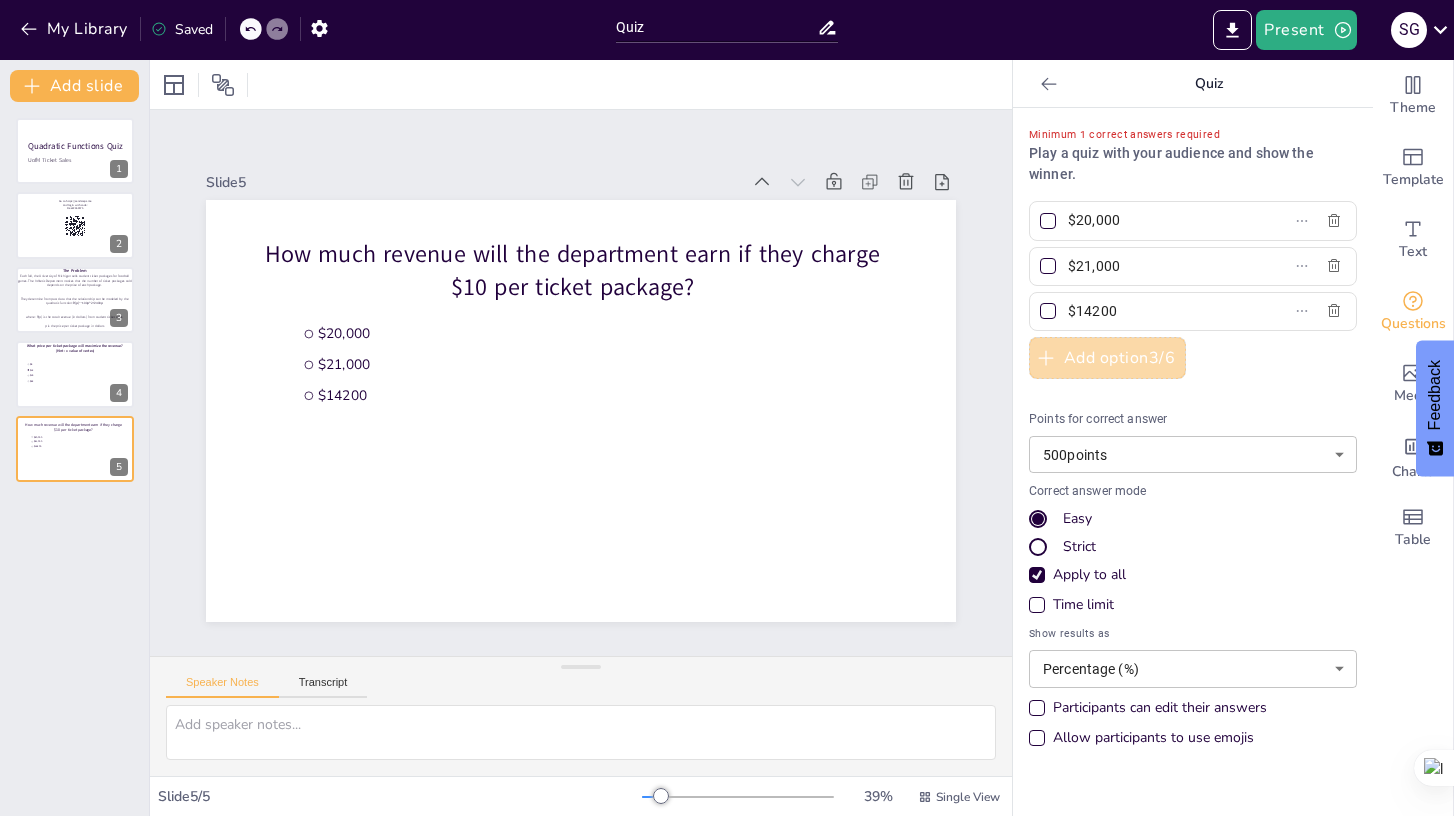 click on "Add option  3 / 6" at bounding box center (1107, 358) 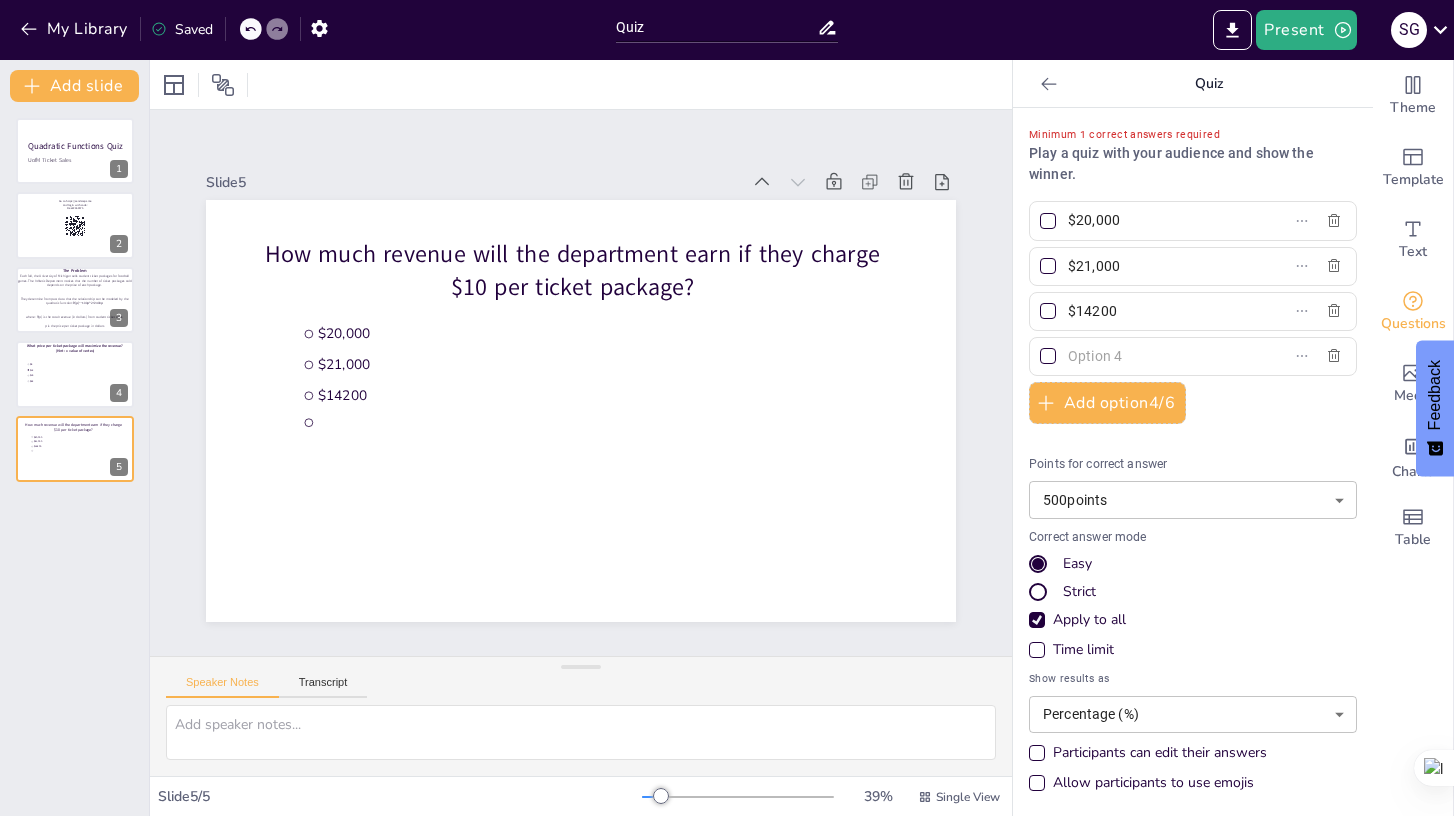 click at bounding box center [1161, 356] 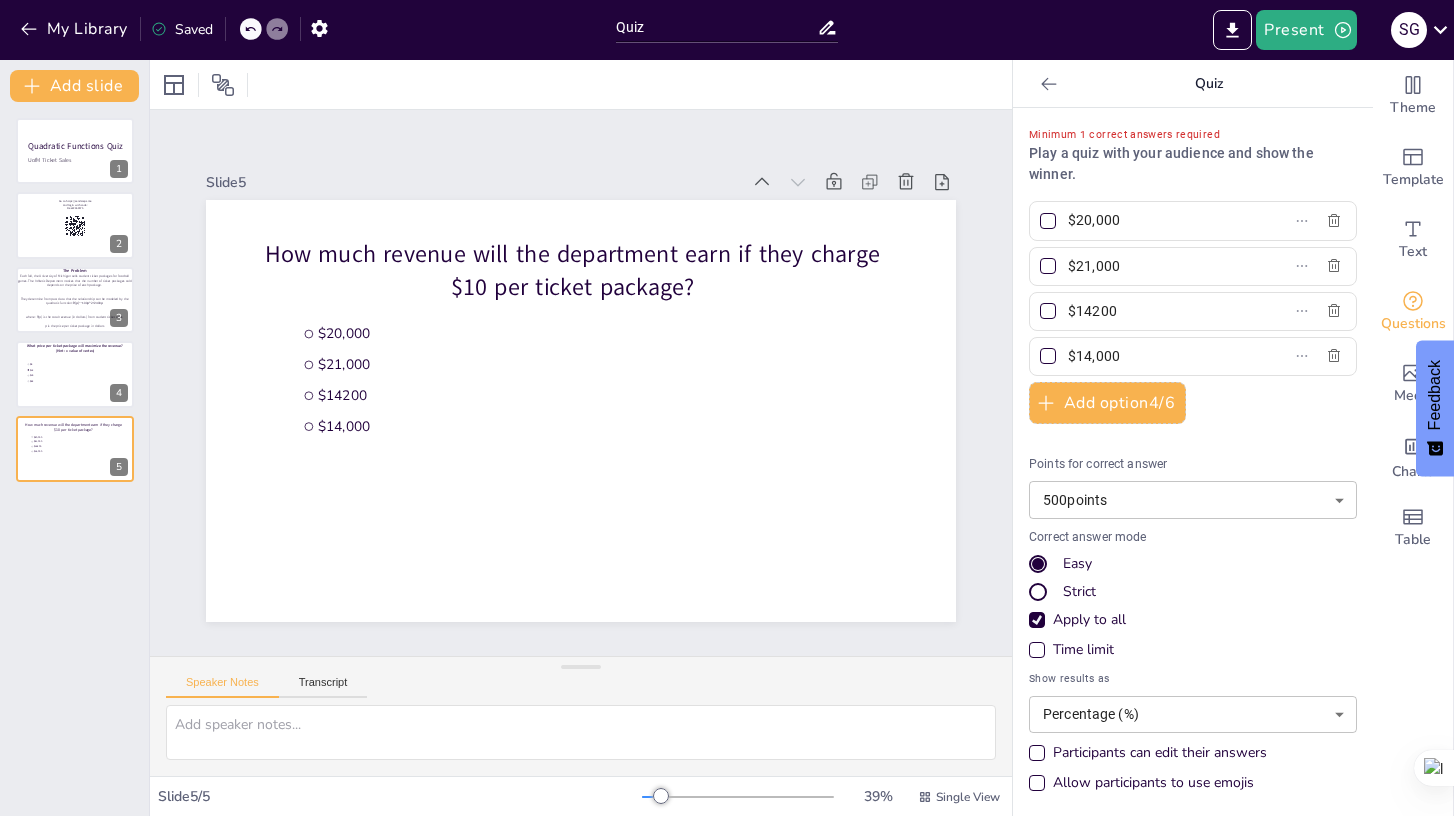 type on "$14,000" 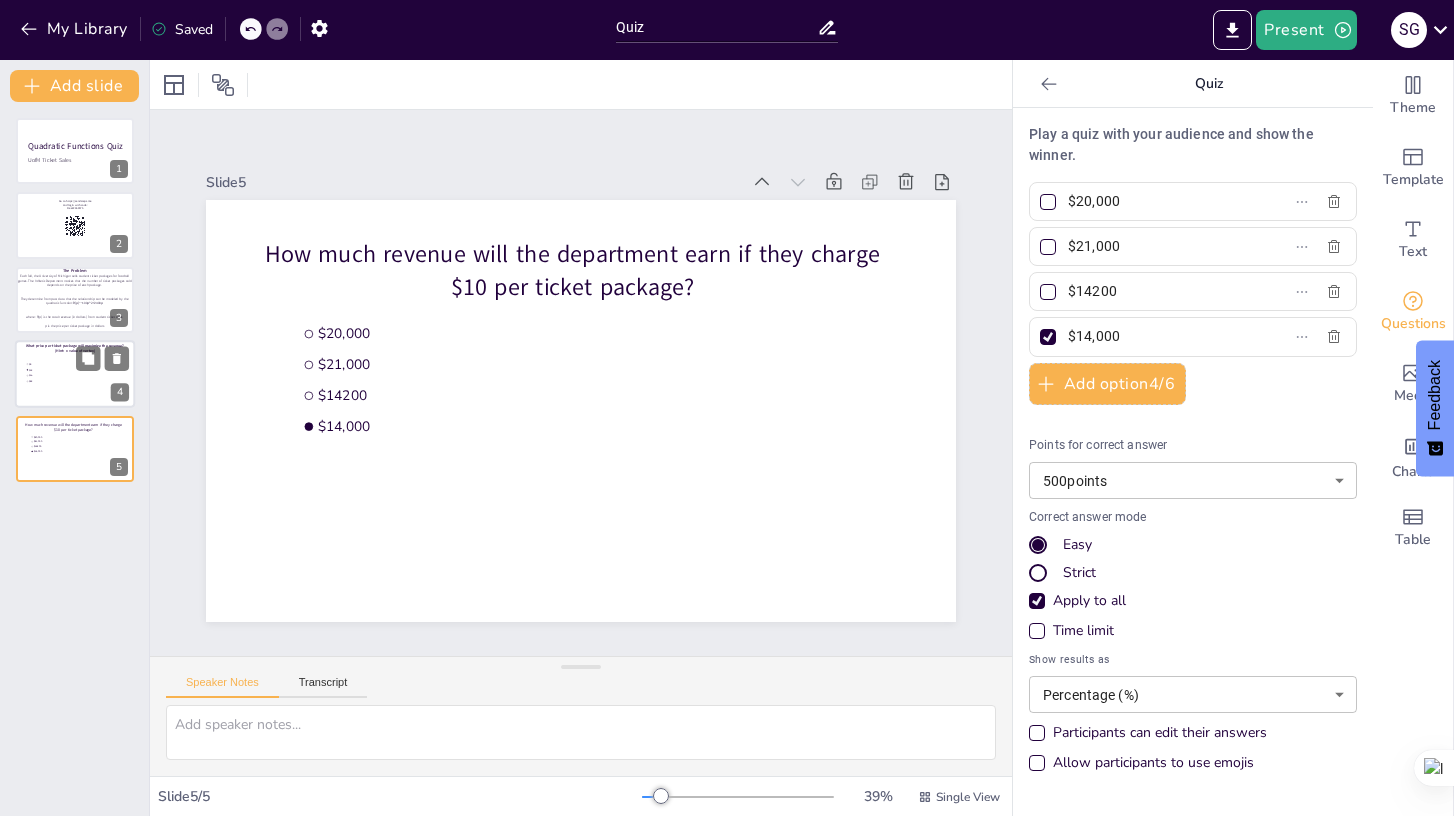 click at bounding box center [75, 374] 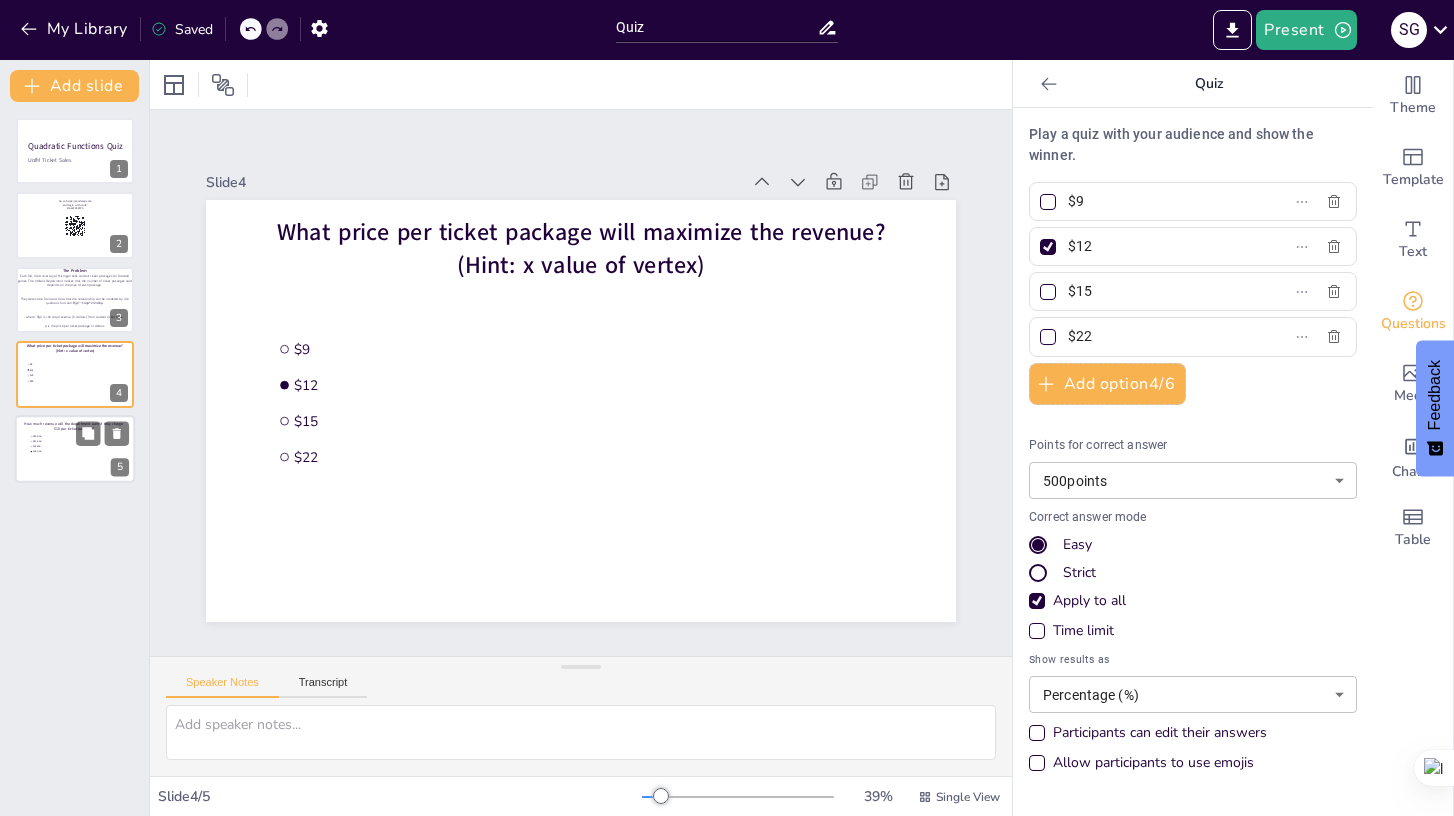 click on "How much revenue will the department earn if they charge $10 per ticket package?" at bounding box center (73, 426) 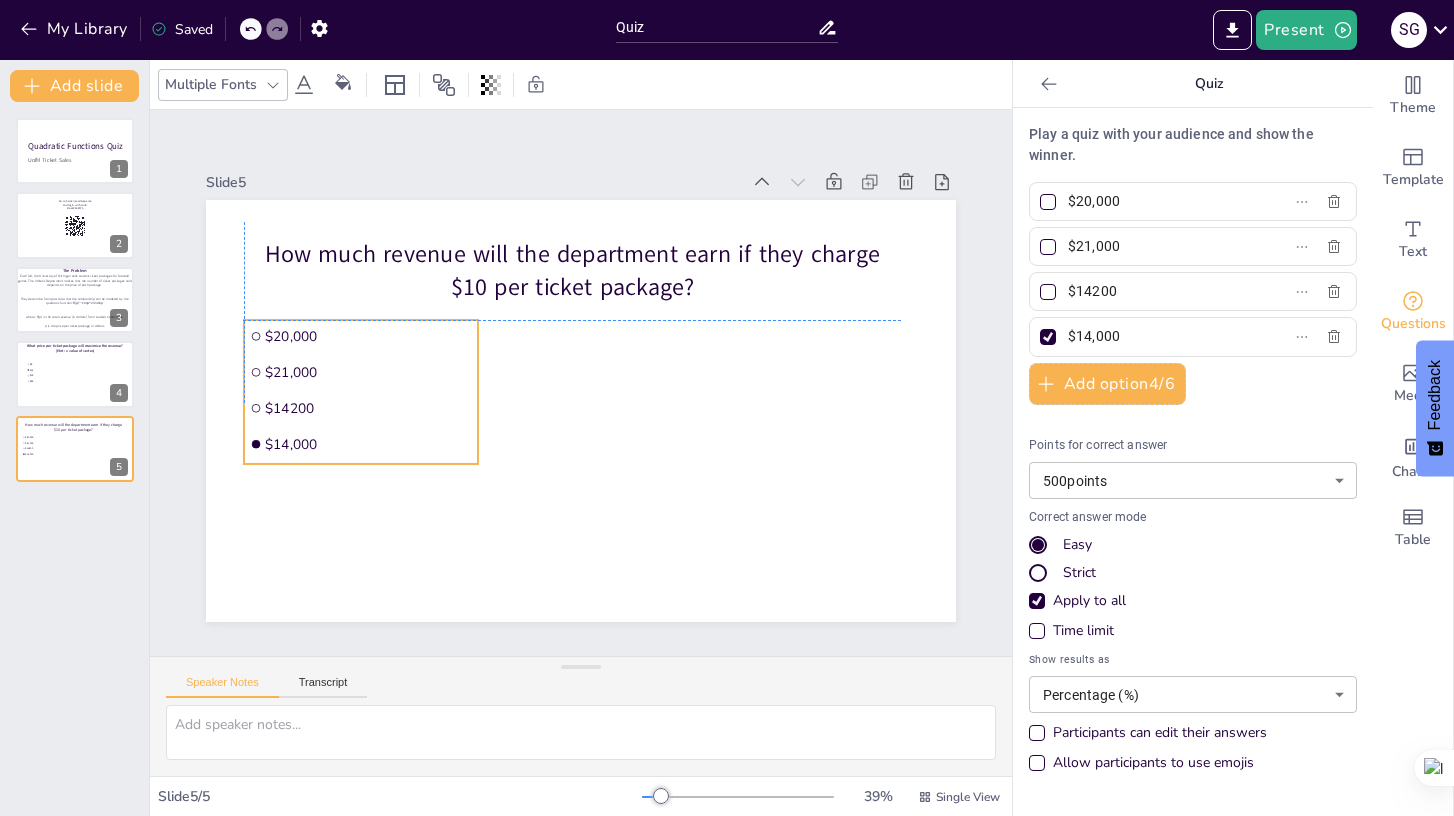 drag, startPoint x: 321, startPoint y: 389, endPoint x: 267, endPoint y: 391, distance: 54.037025 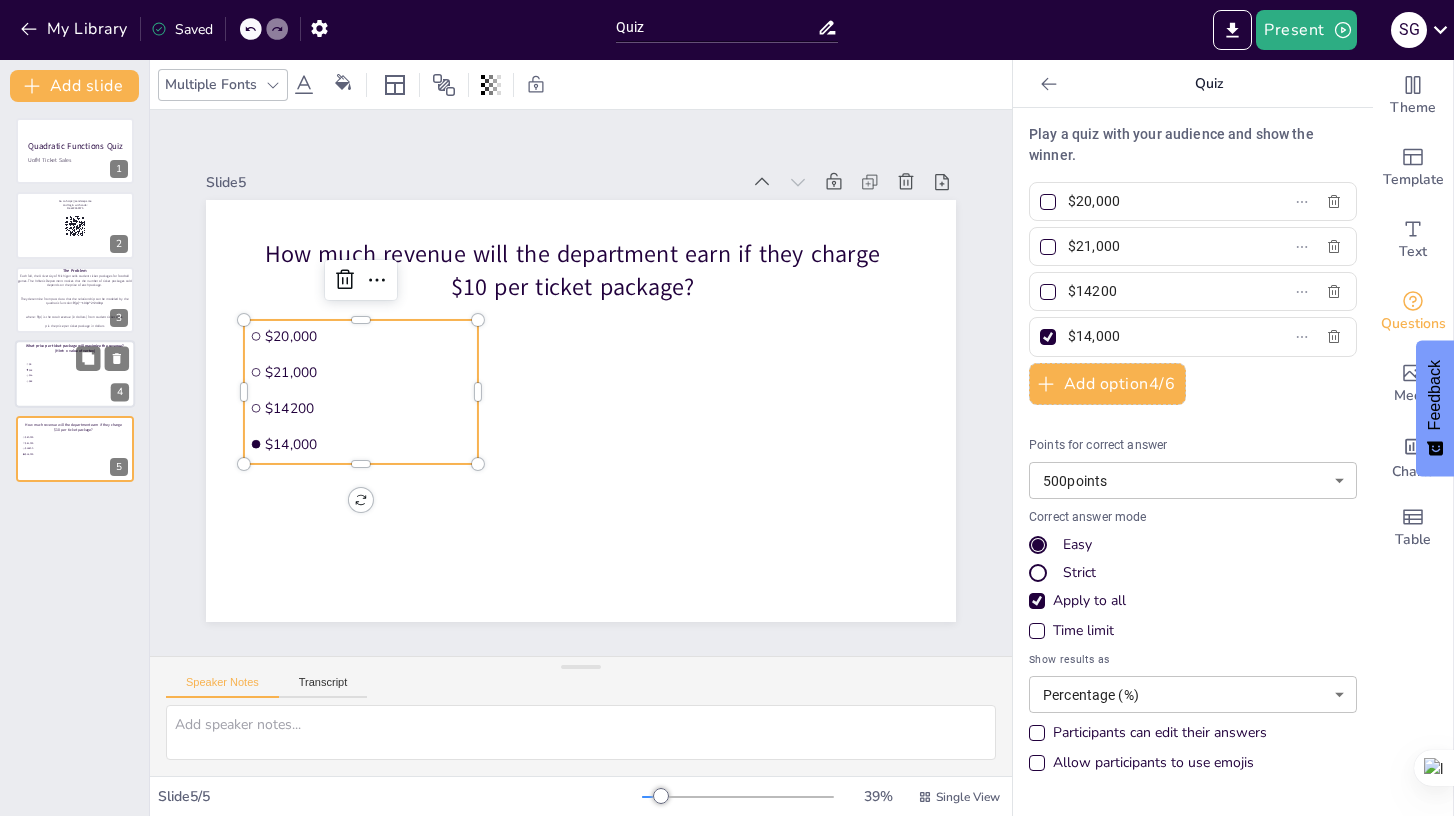 click at bounding box center [75, 374] 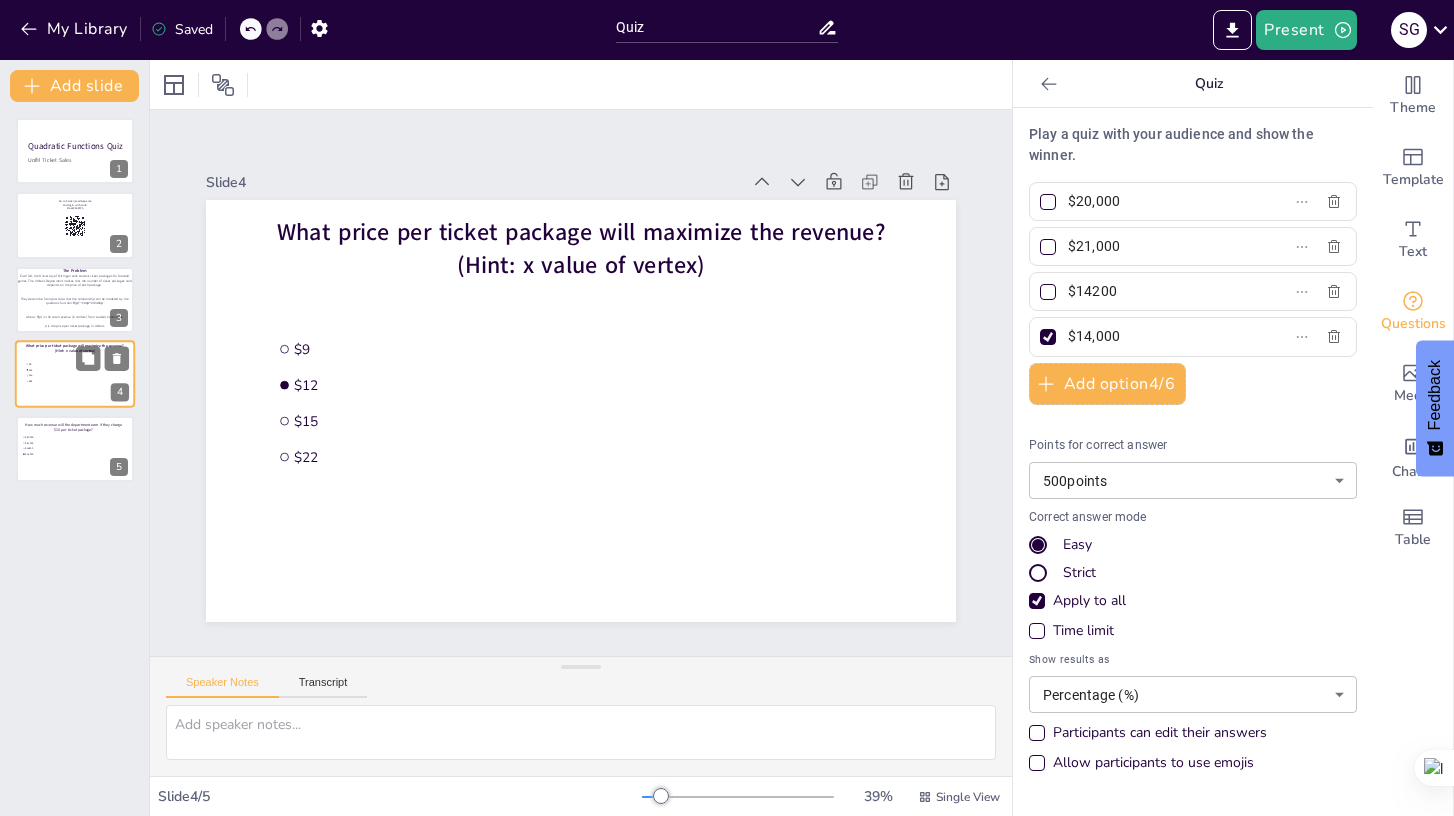 type on "$9" 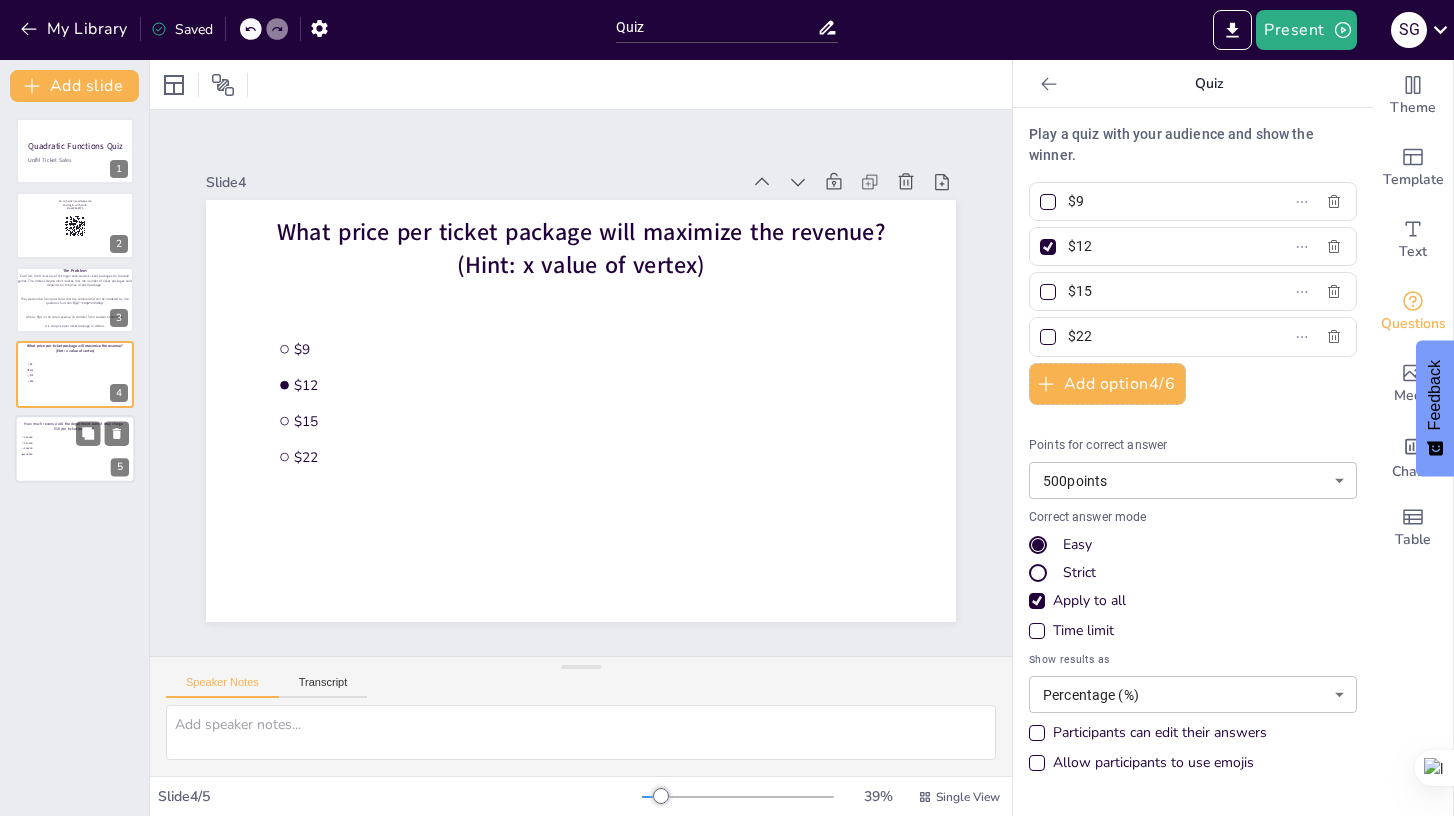 click at bounding box center (75, 449) 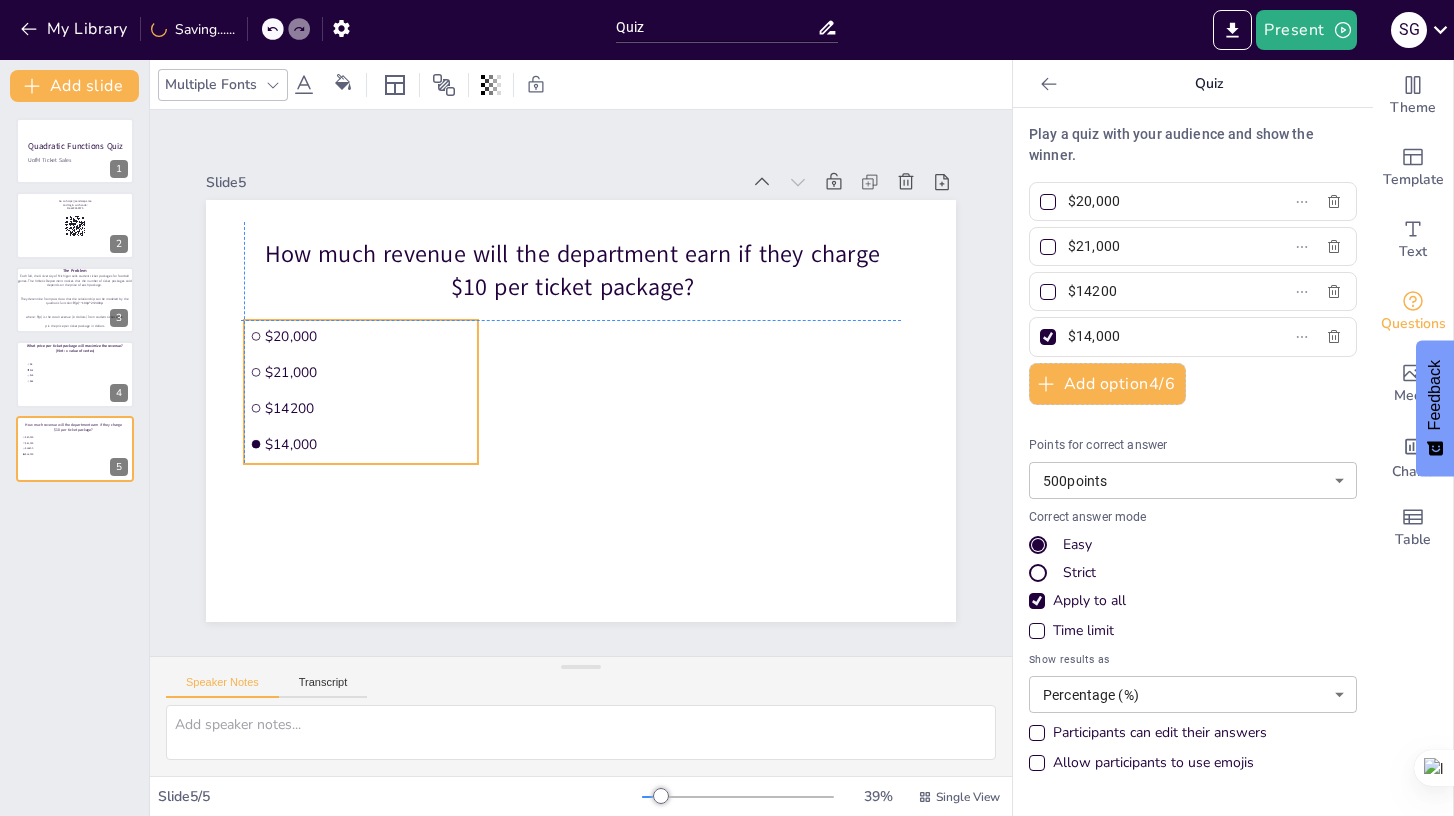 click on "$21,000" at bounding box center [361, 372] 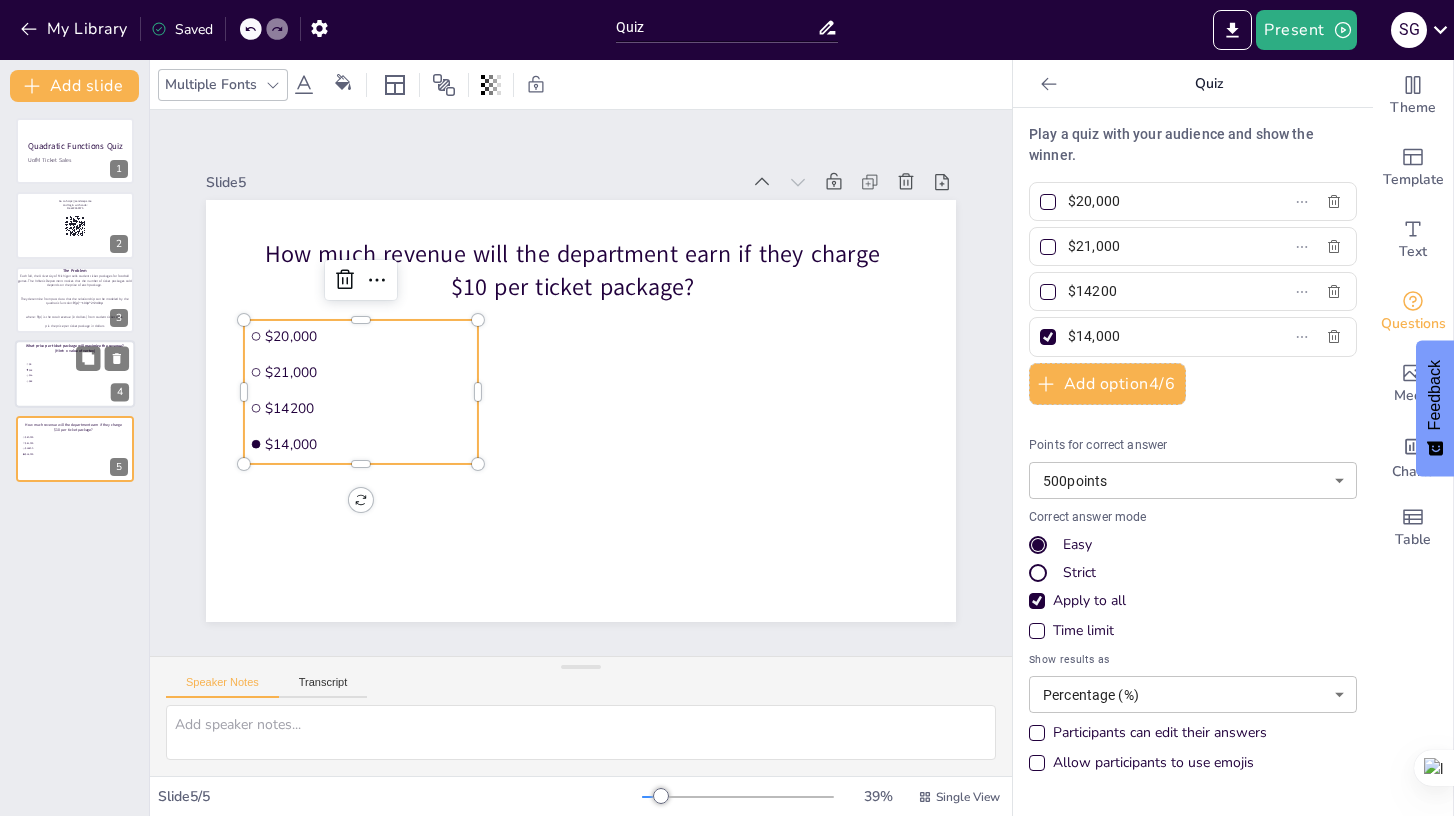 click at bounding box center [75, 374] 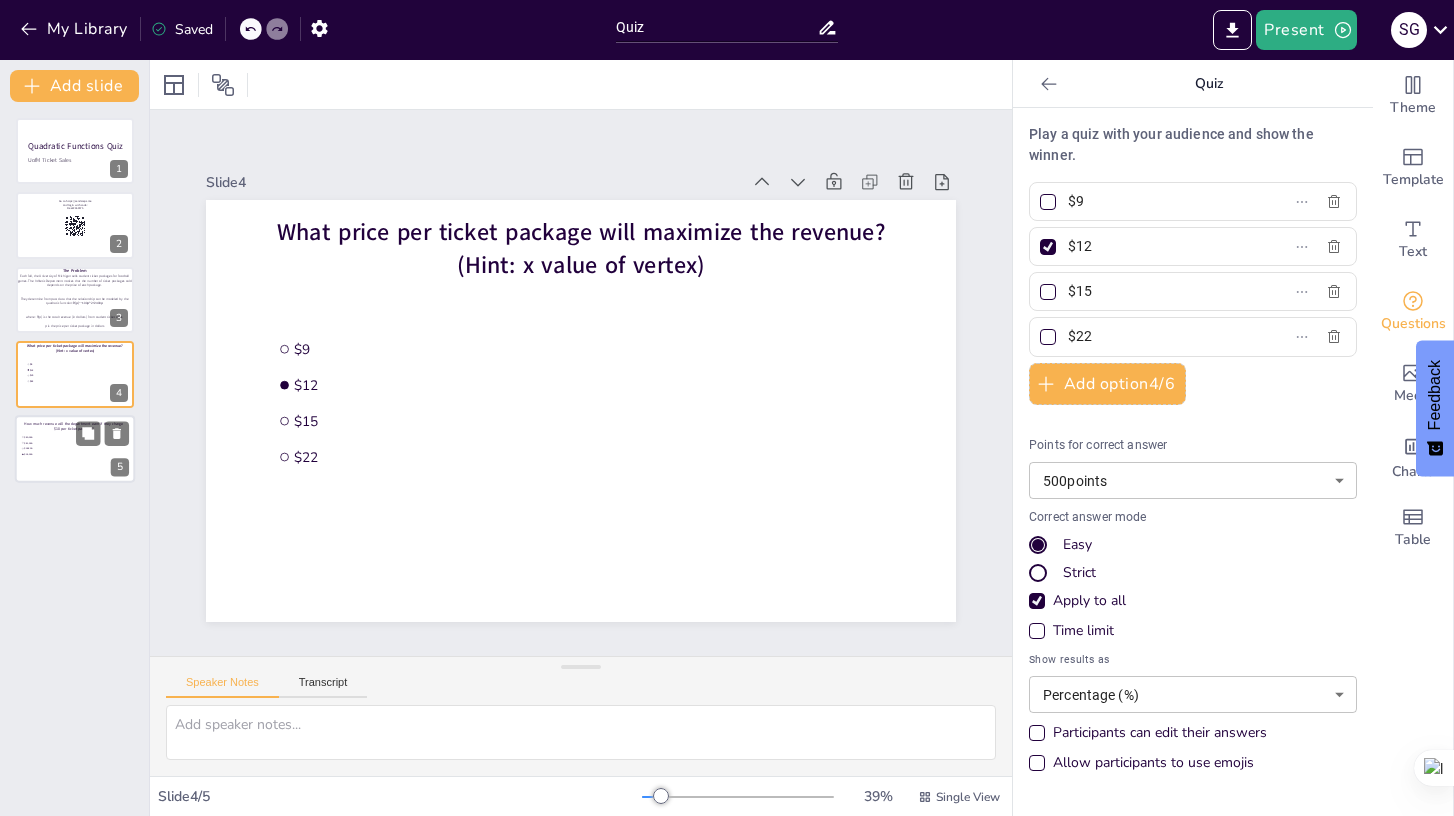 click at bounding box center [75, 449] 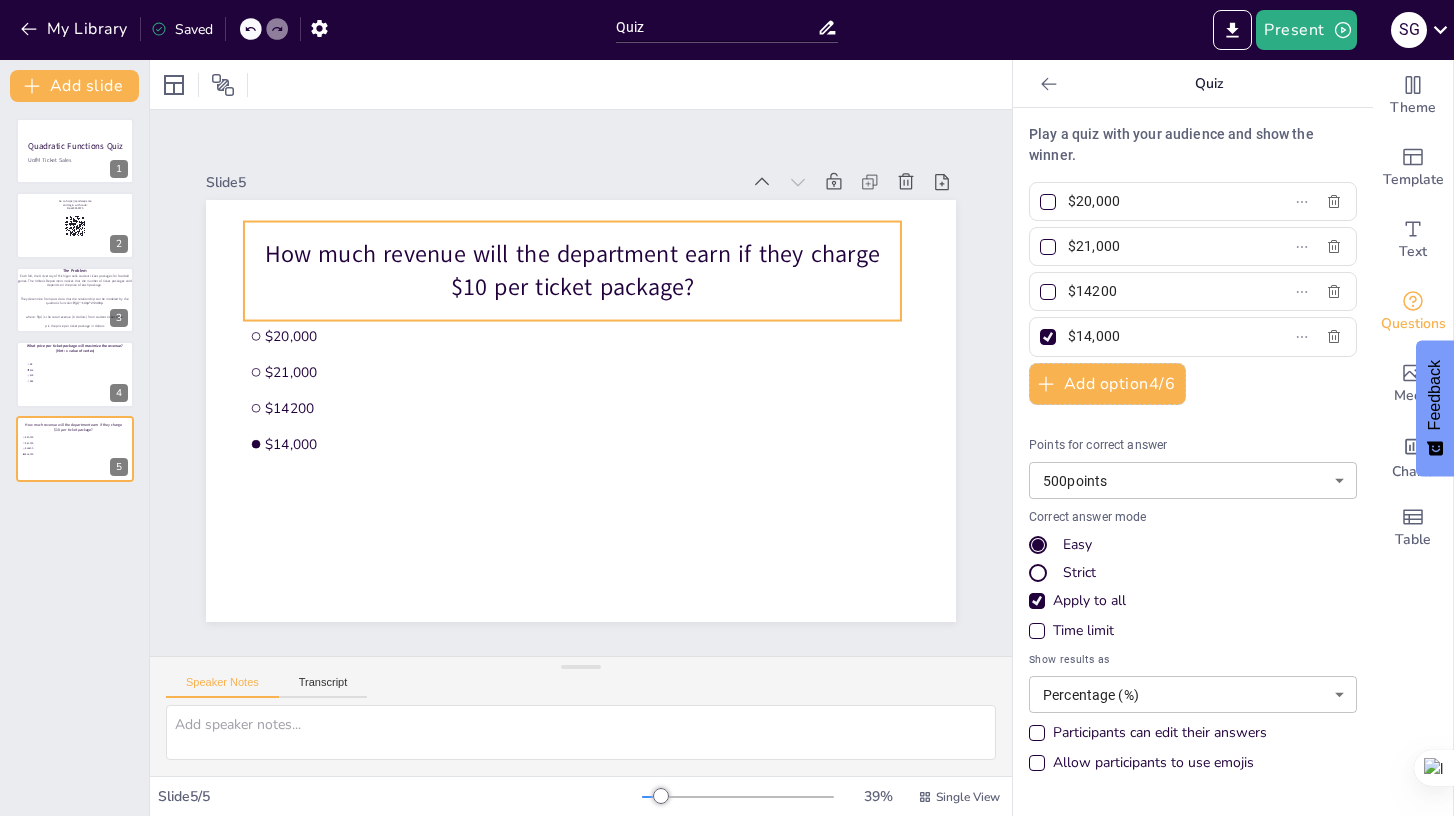 click on "How much revenue will the department earn if they charge $10 per ticket package?" at bounding box center (572, 271) 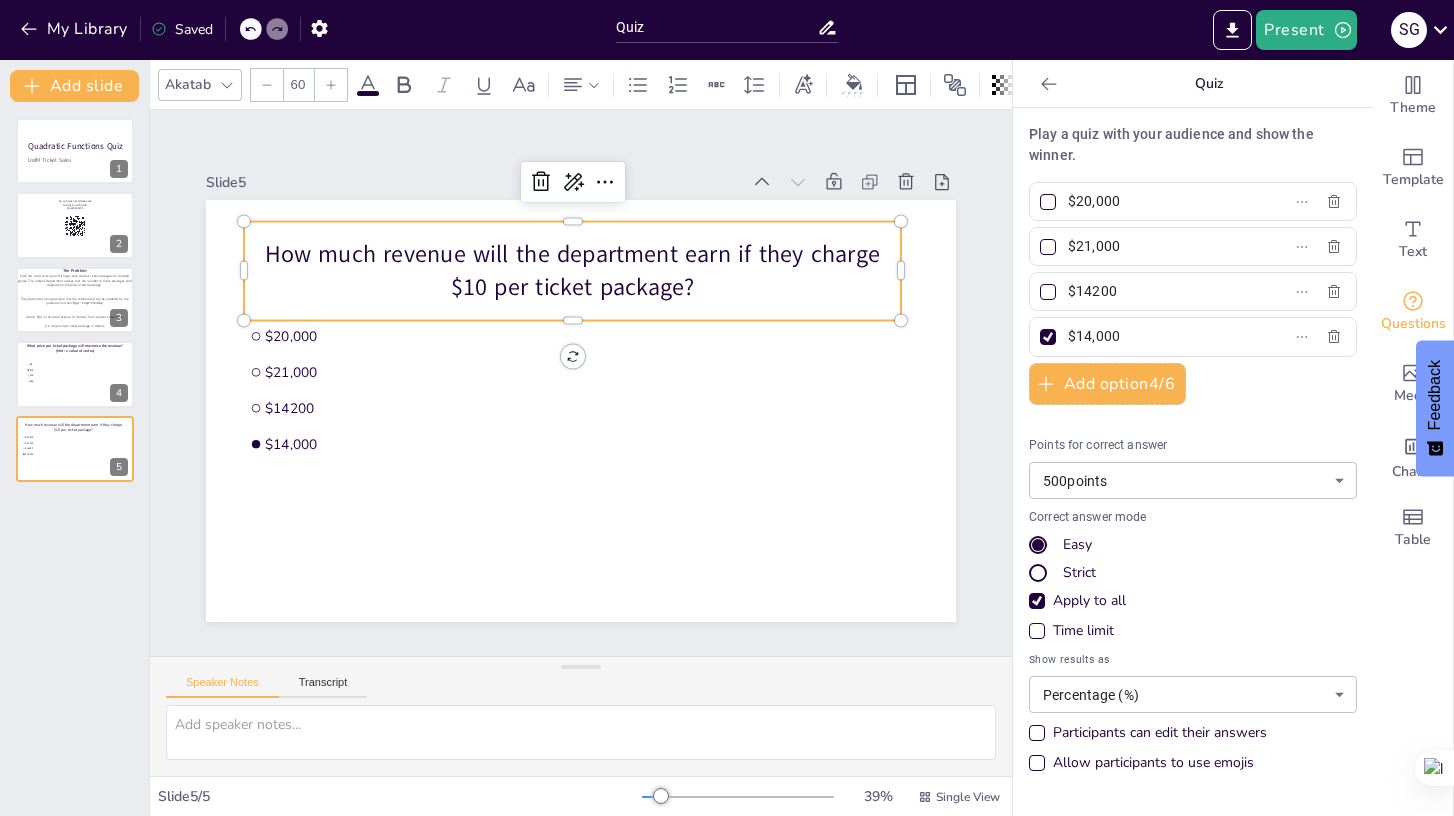 click on "How much revenue will the department earn if they charge $10 per ticket package?" at bounding box center [572, 271] 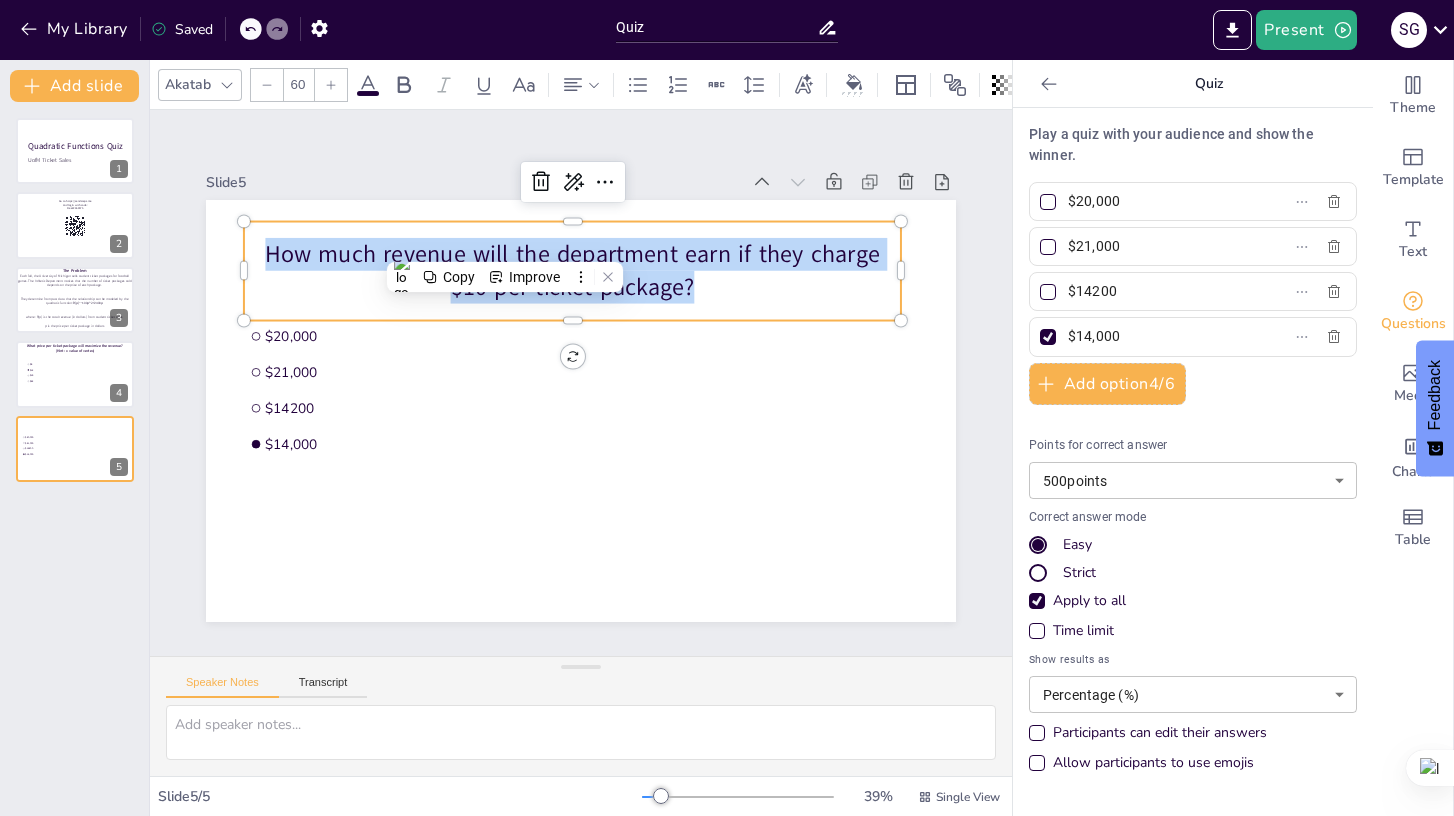 click on "How much revenue will the department earn if they charge $10 per ticket package?" at bounding box center [572, 271] 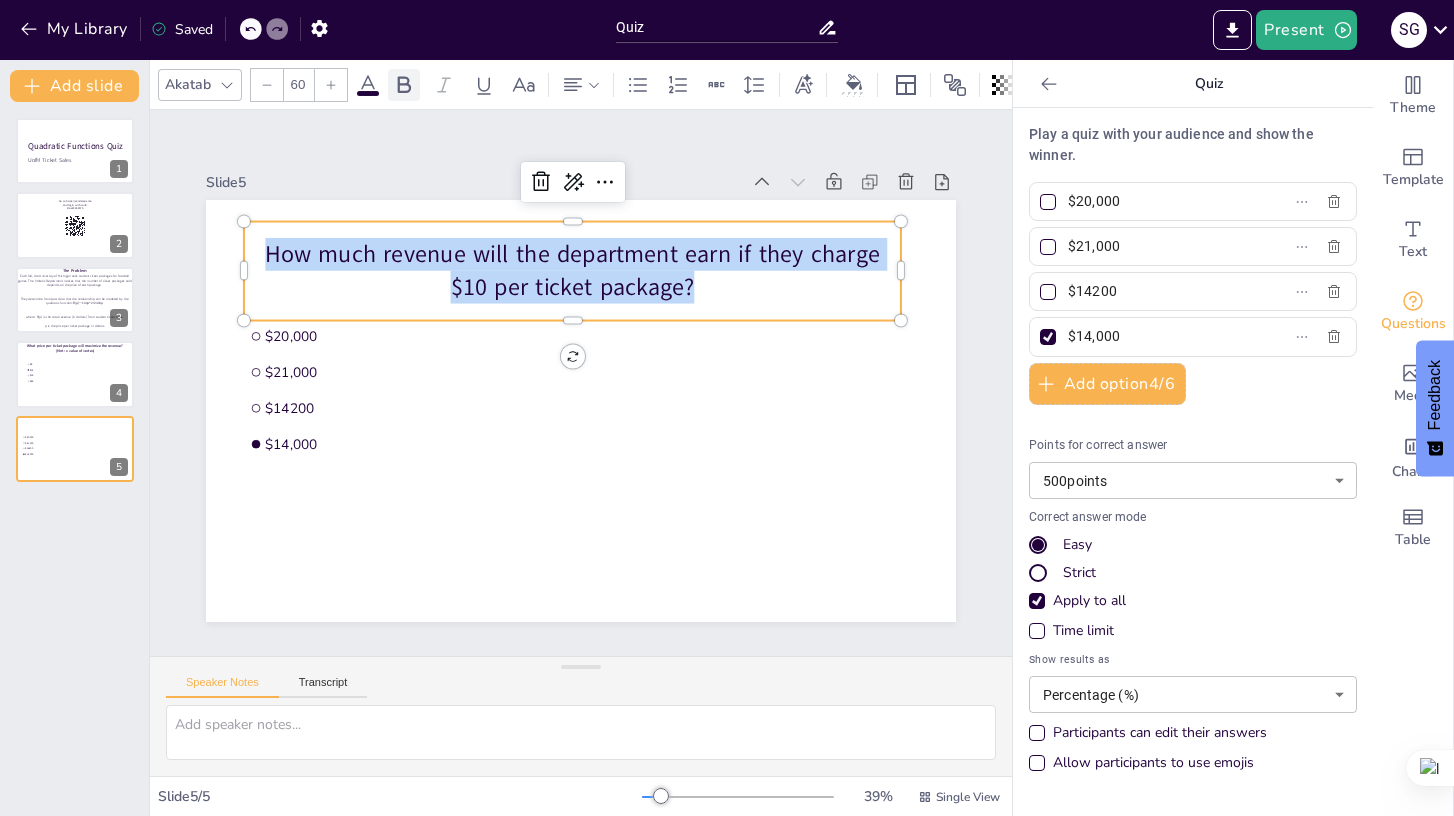 click 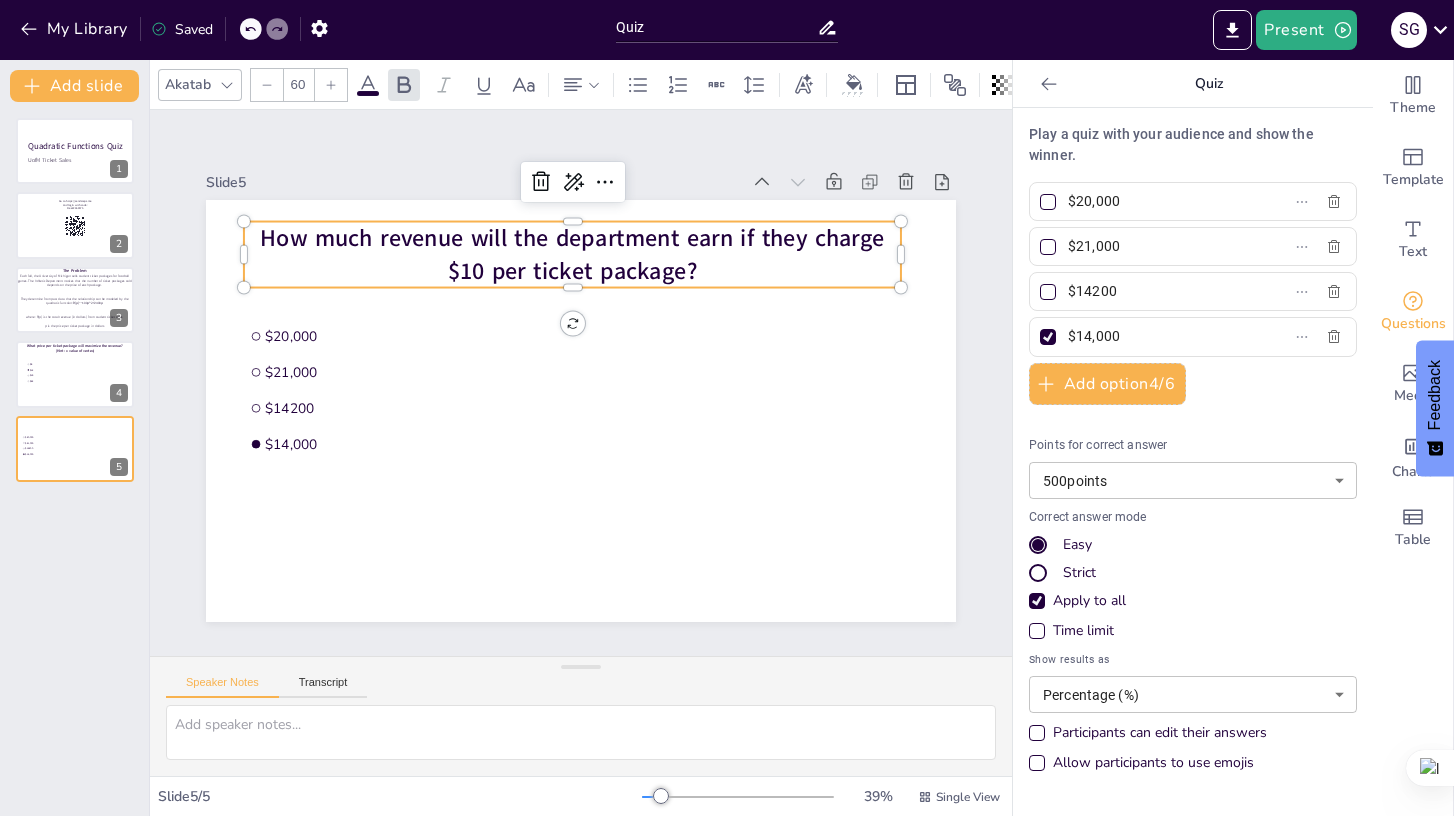 click on "Slide  5" at bounding box center [473, 182] 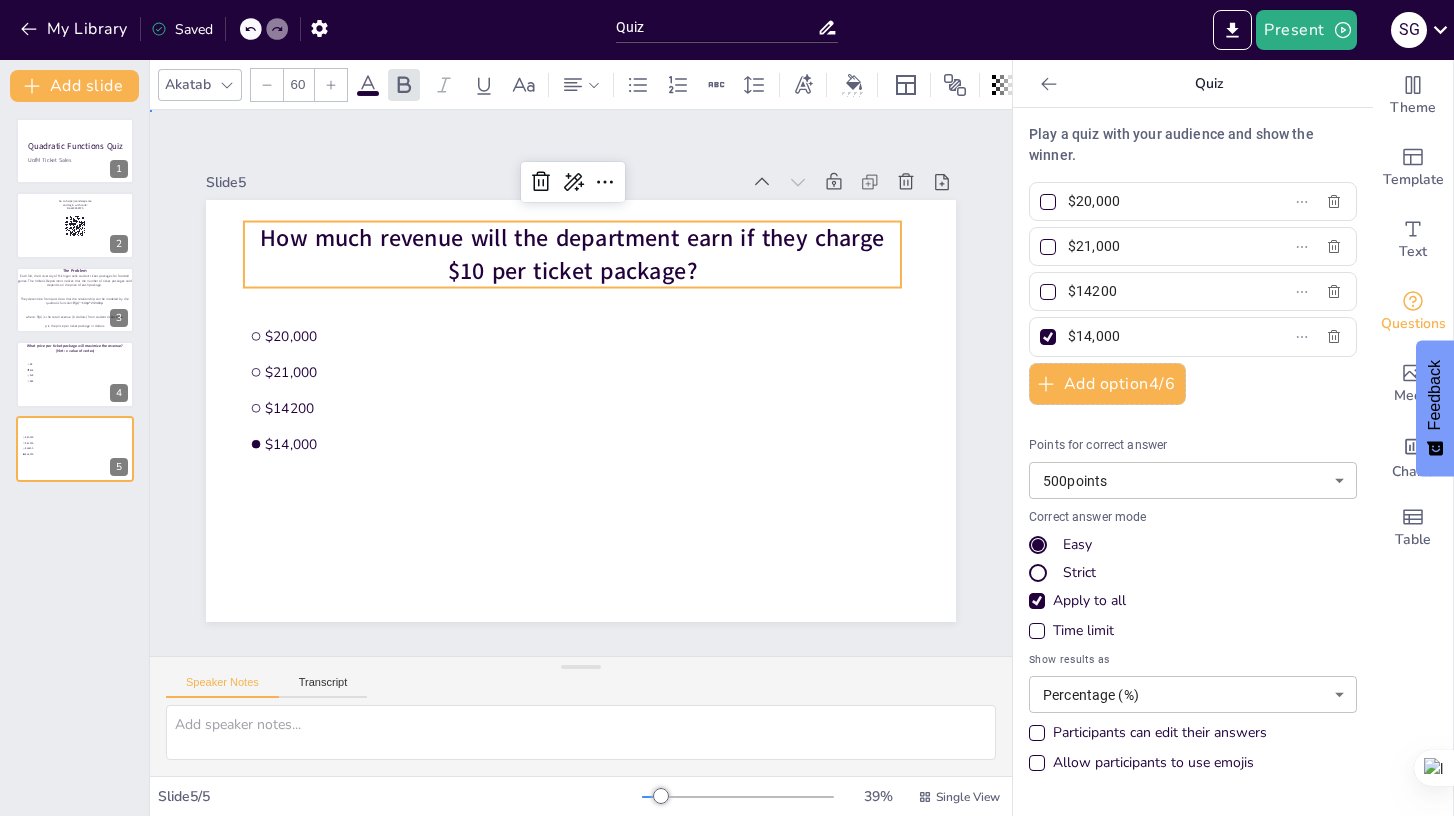 click on "Slide  1 Quadratic Functions Quiz  UofM Ticket Sales Slide  2 Go to https://sendsteps.me and login with code: Free22469575 Slide  3 Each fall, the University of Michigan sells student ticket packages for football games. The Athletic Department notices that the number of ticket packages sold depends on the price of each package.  They determine from past data that the relationship can be modeled by the quadratic function:  R(p)=−100p^2+2400p   where: R(p) is the total revenue (in dollars) from student ticket sales   p is the price per ticket package in dollars The Problem  Slide  4 What price per ticket package will maximize the revenue?  (Hint: x value of vertex) $9  $12 $15 $22 Slide  5 $20,000 $21,000 $14200 $14,000 How much revenue will the department earn if they charge $10 per ticket package?" at bounding box center [581, 383] 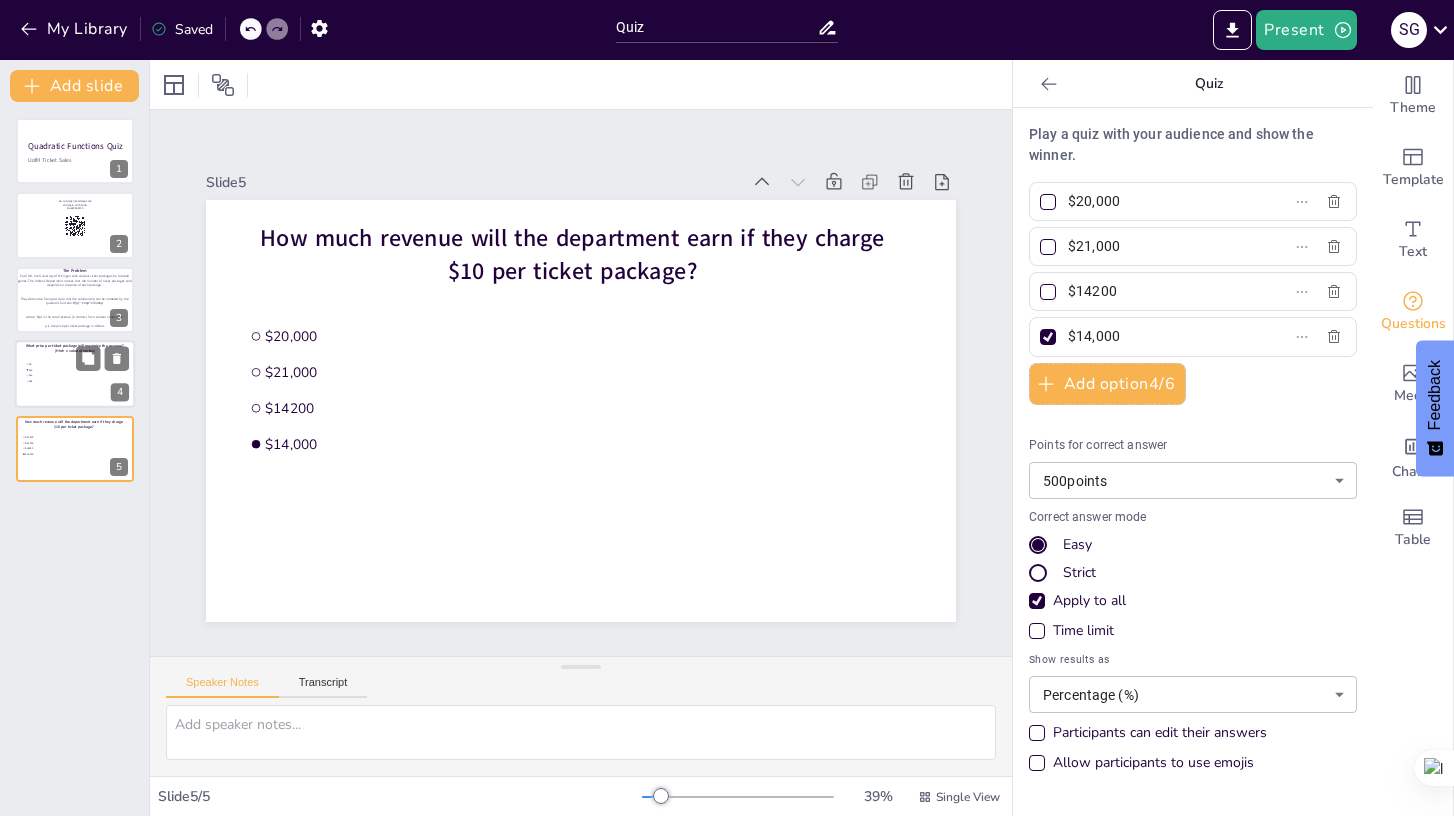 click at bounding box center [75, 374] 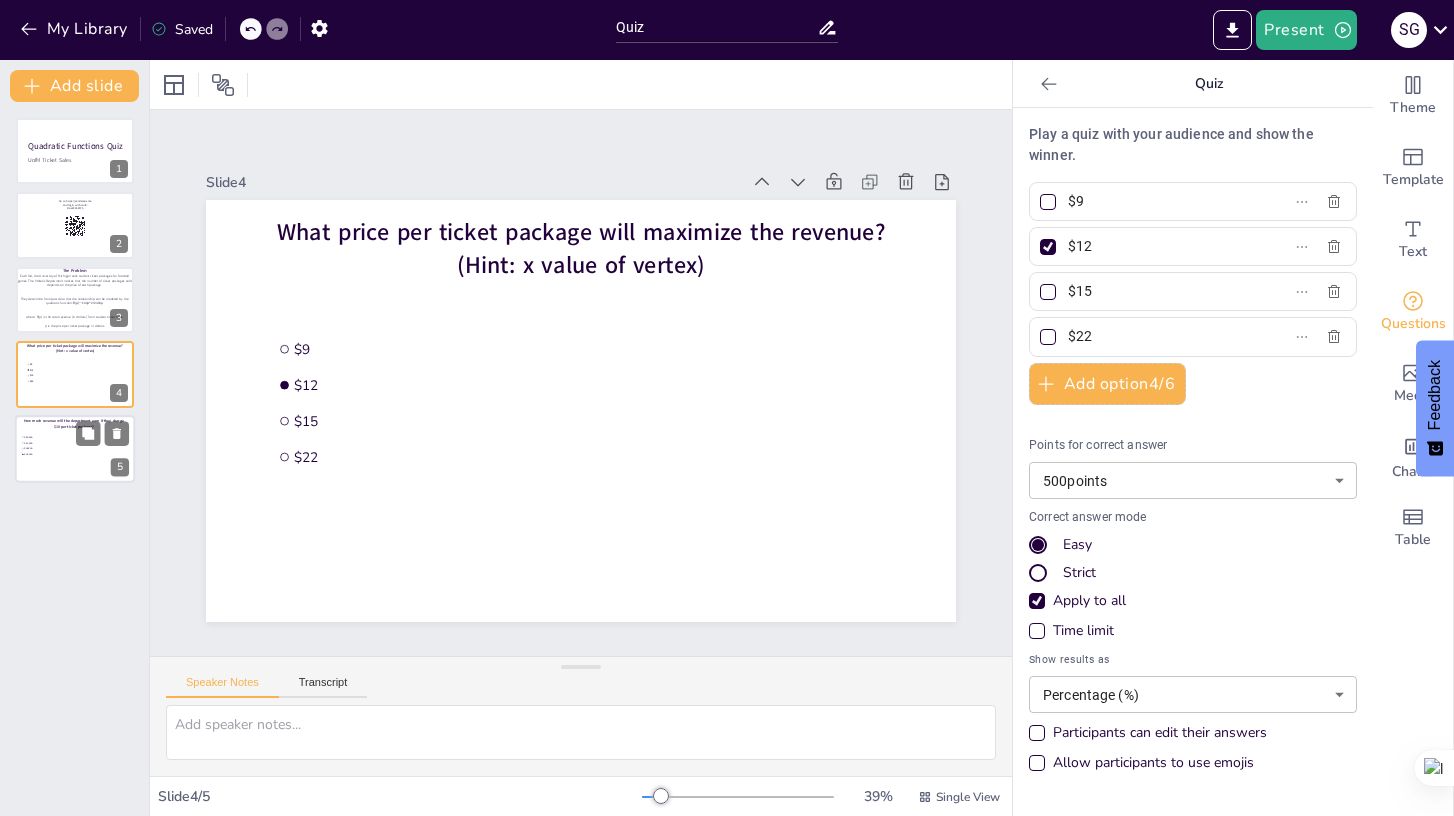 click at bounding box center [75, 449] 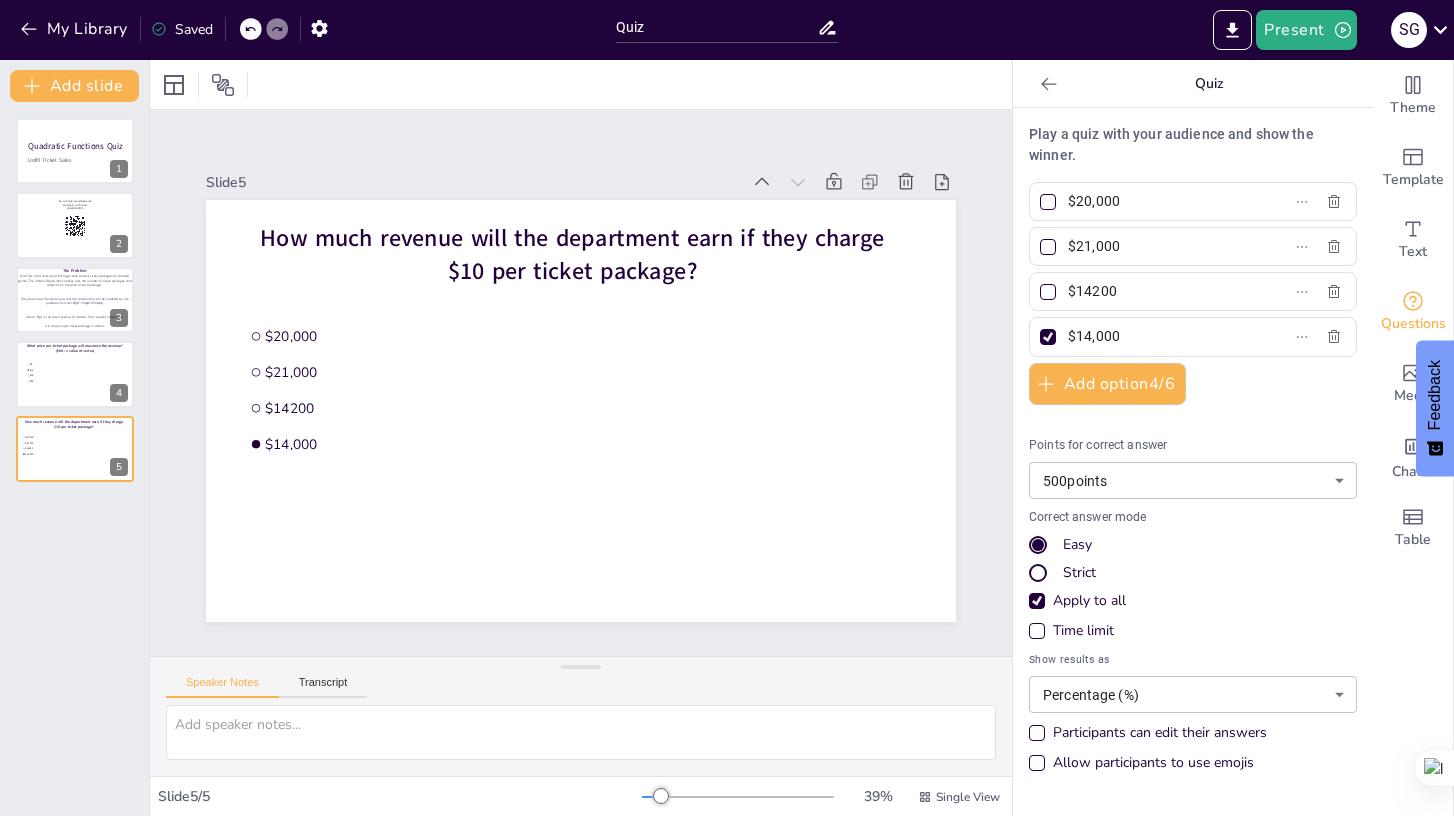 click at bounding box center (1049, 84) 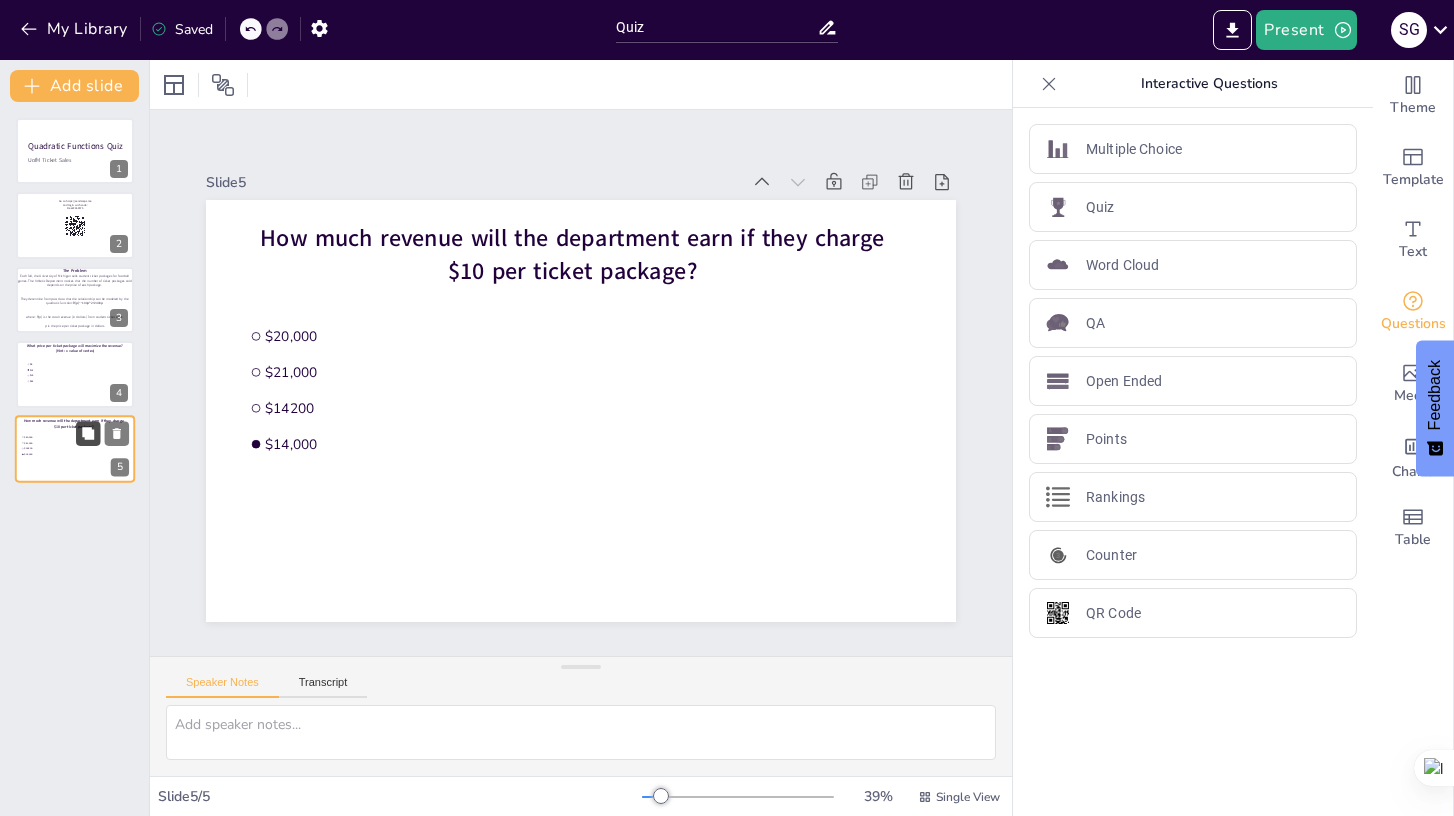 click 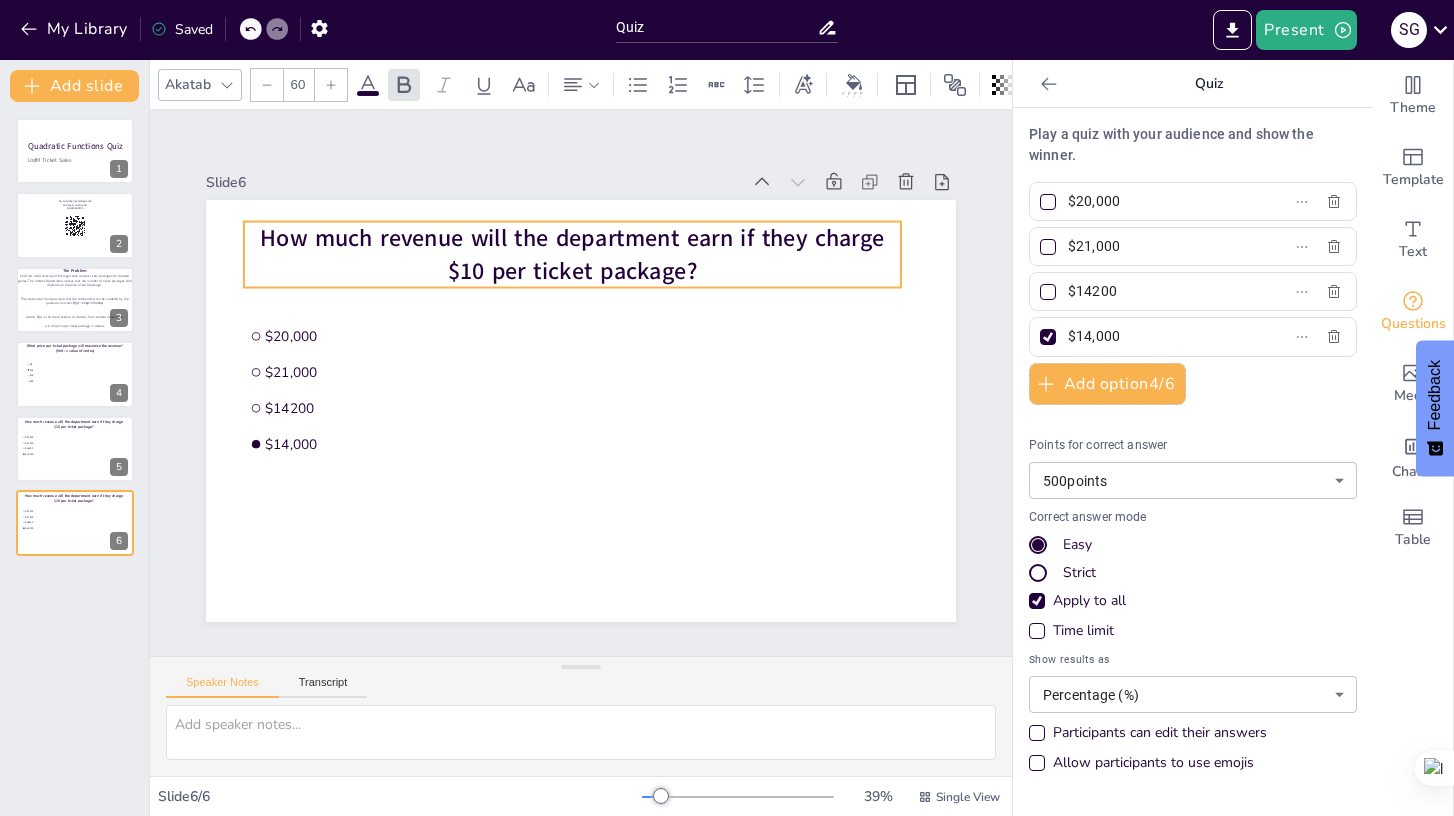 click on "How much revenue will the department earn if they charge $10 per ticket package?" at bounding box center (572, 254) 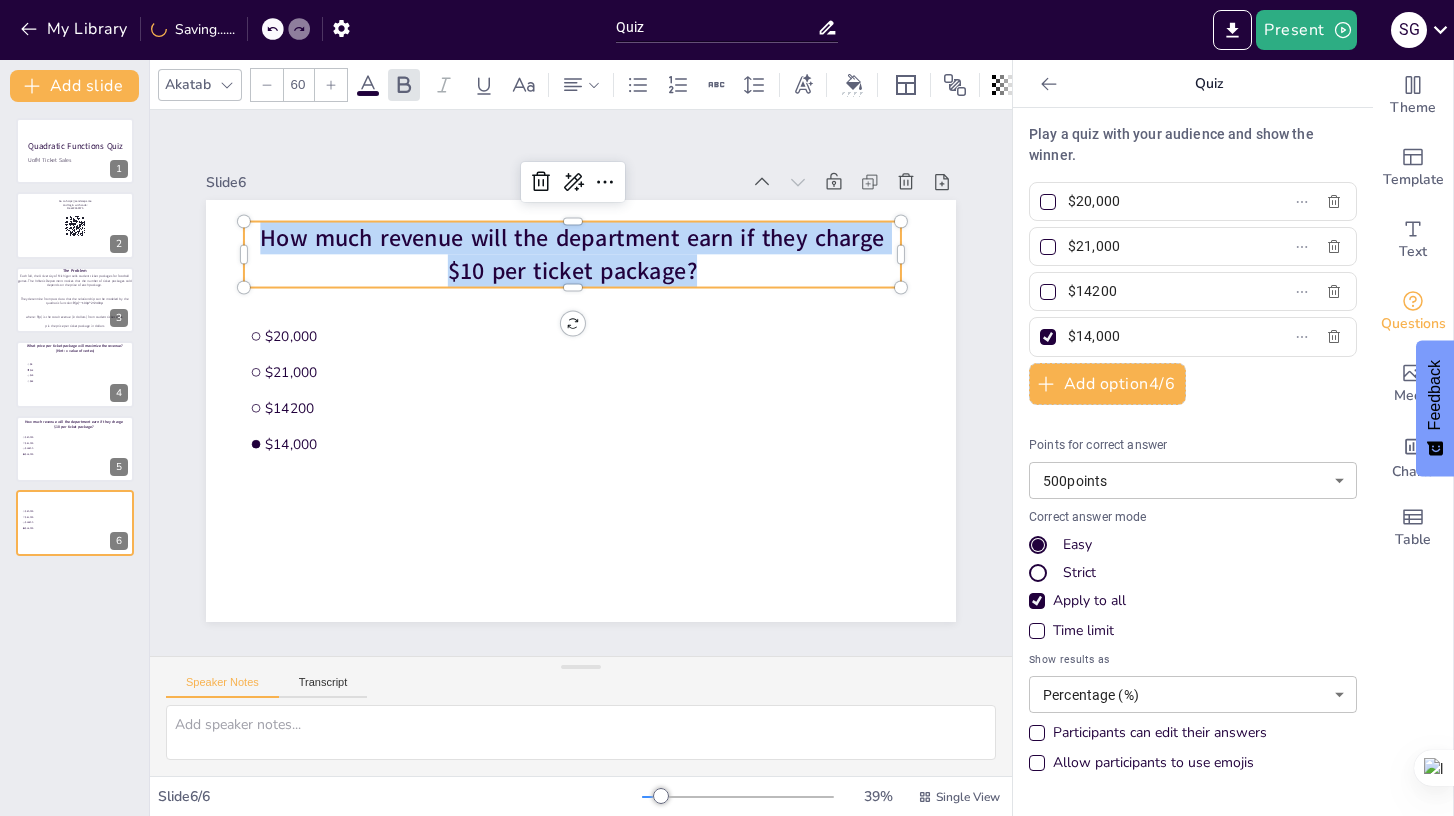 click on "How much revenue will the department earn if they charge $10 per ticket package?" at bounding box center [572, 254] 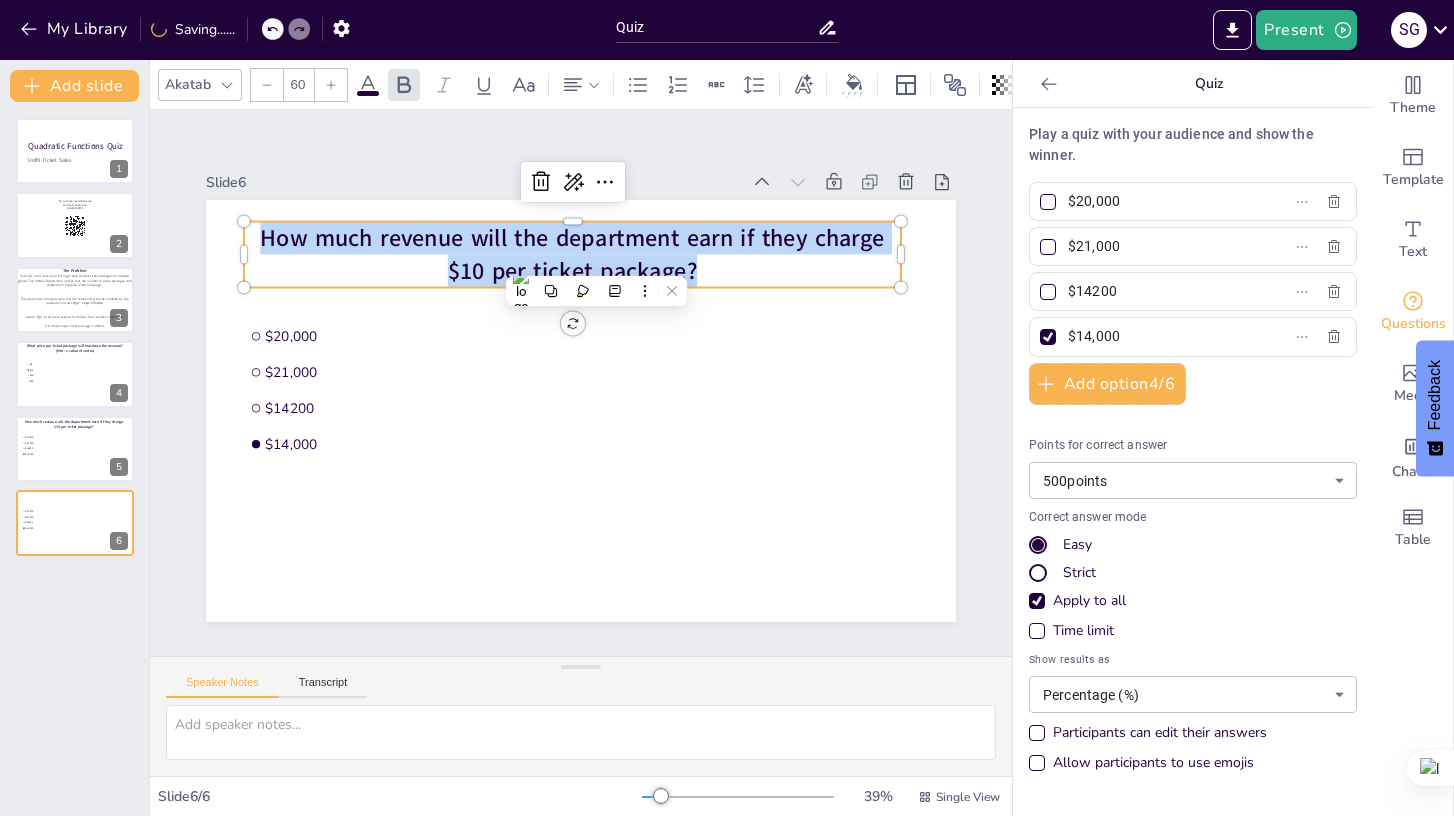 click on "How much revenue will the department earn if they charge $10 per ticket package?" at bounding box center [572, 254] 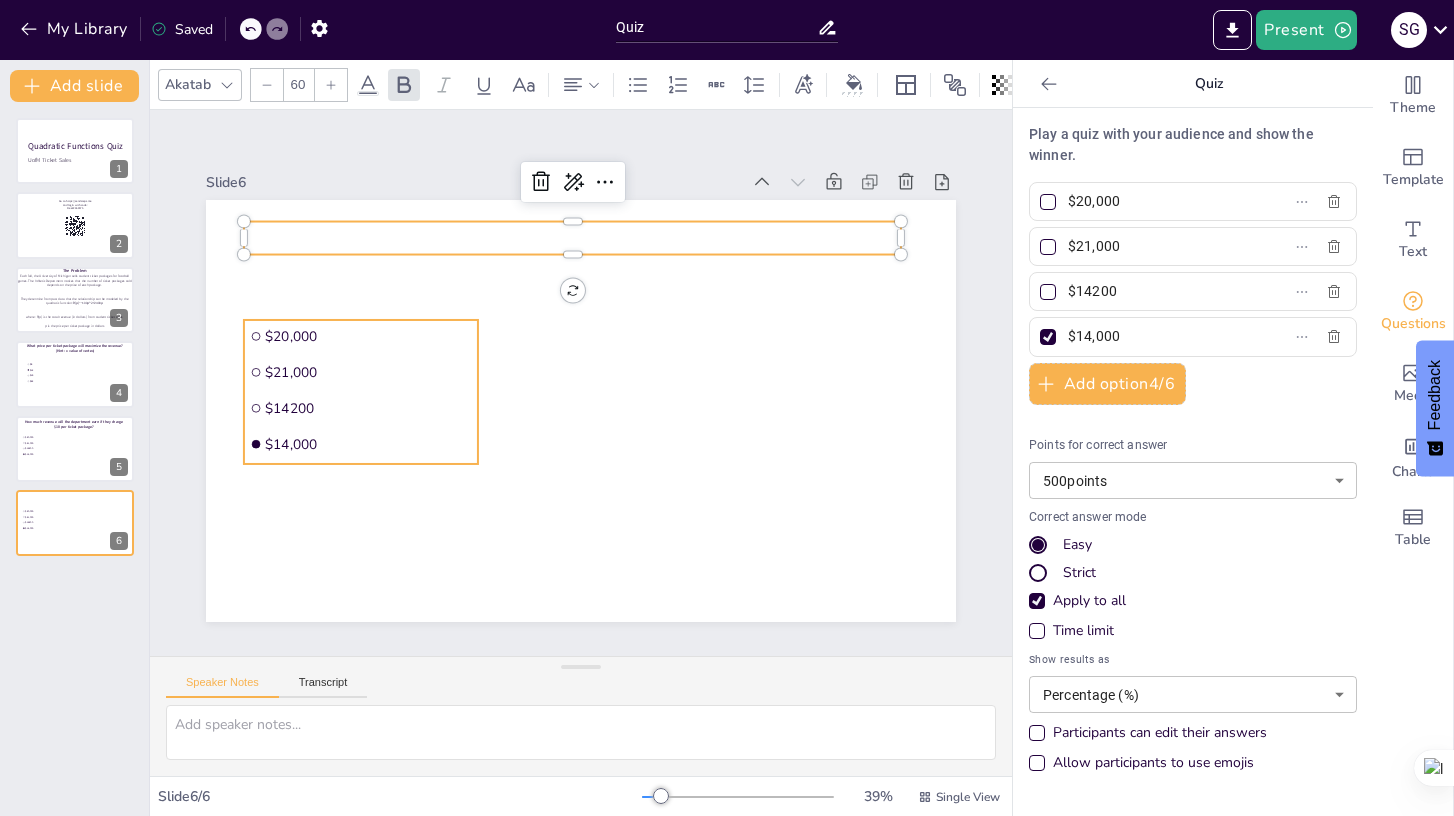 click on "$14200" at bounding box center [361, 408] 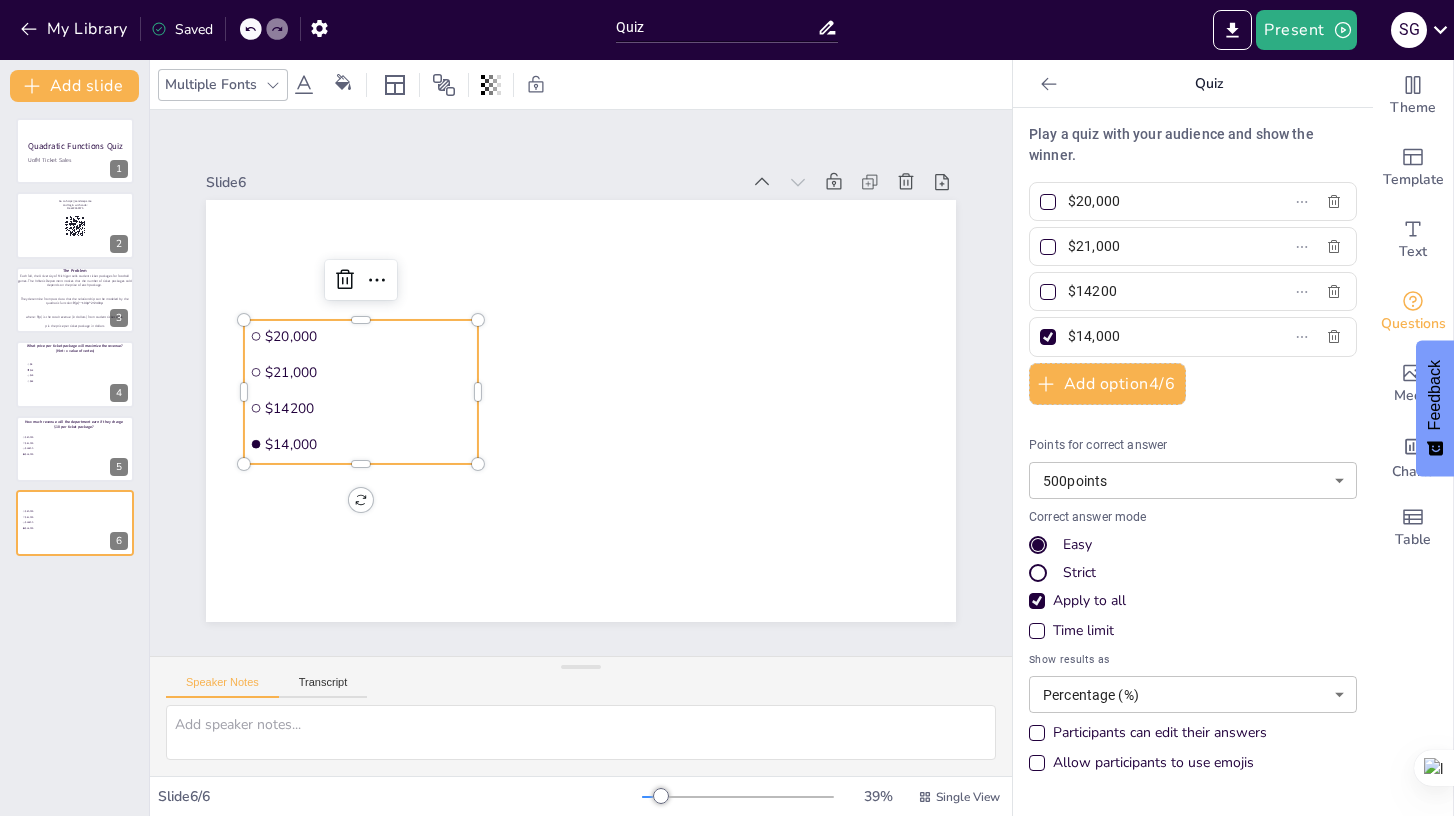 click on "$14200" at bounding box center [361, 408] 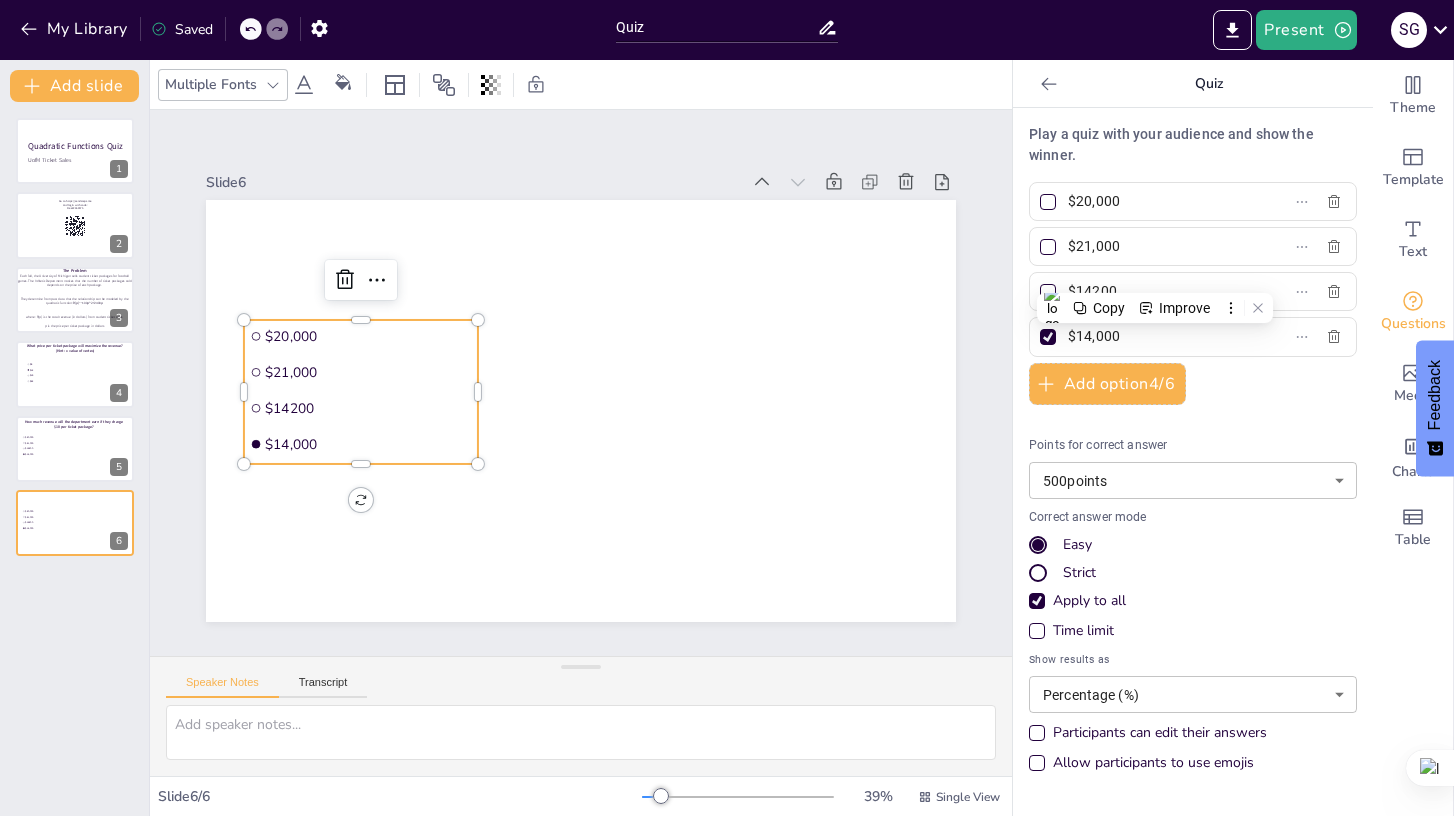 click at bounding box center (1048, 337) 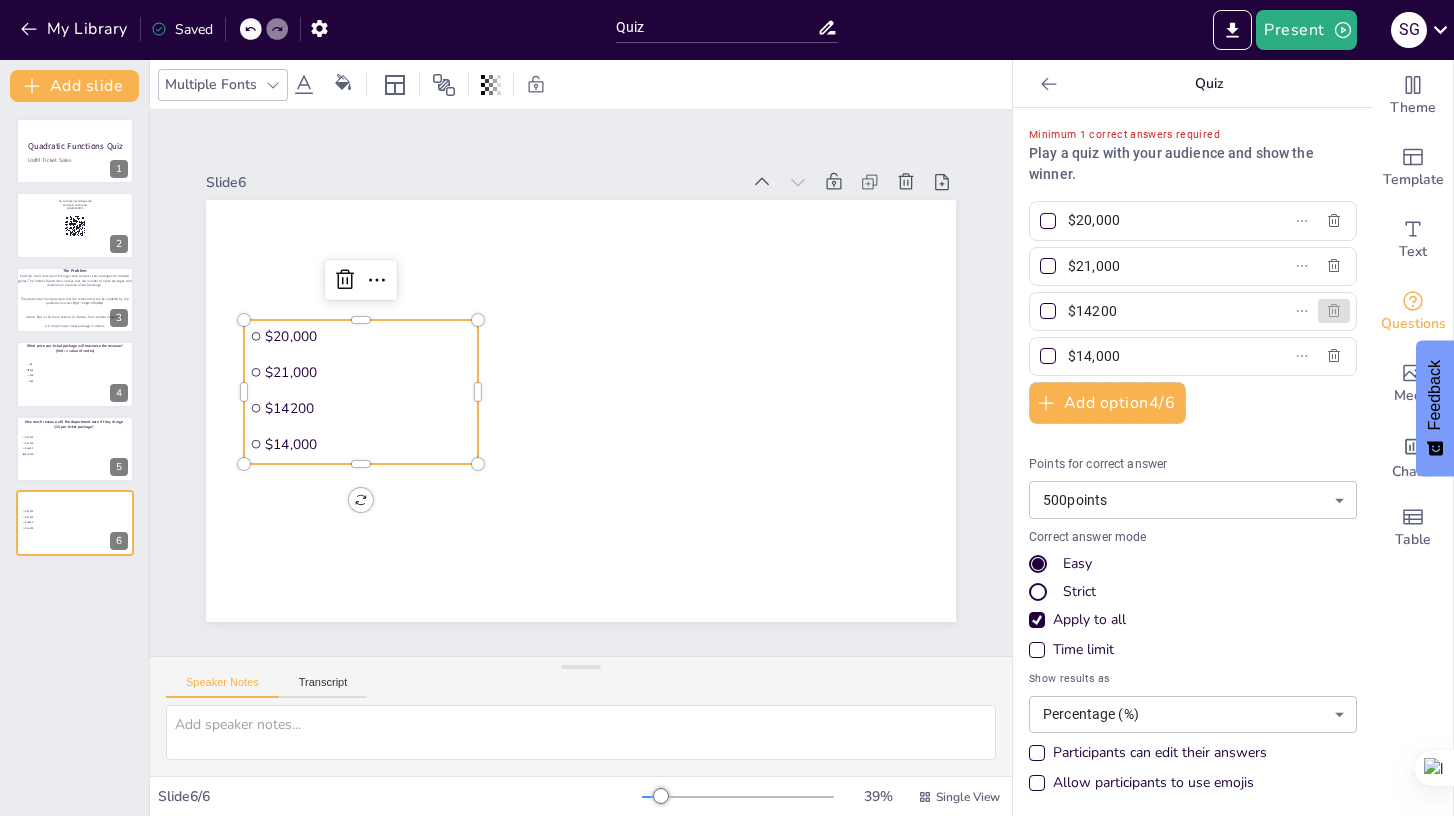 click 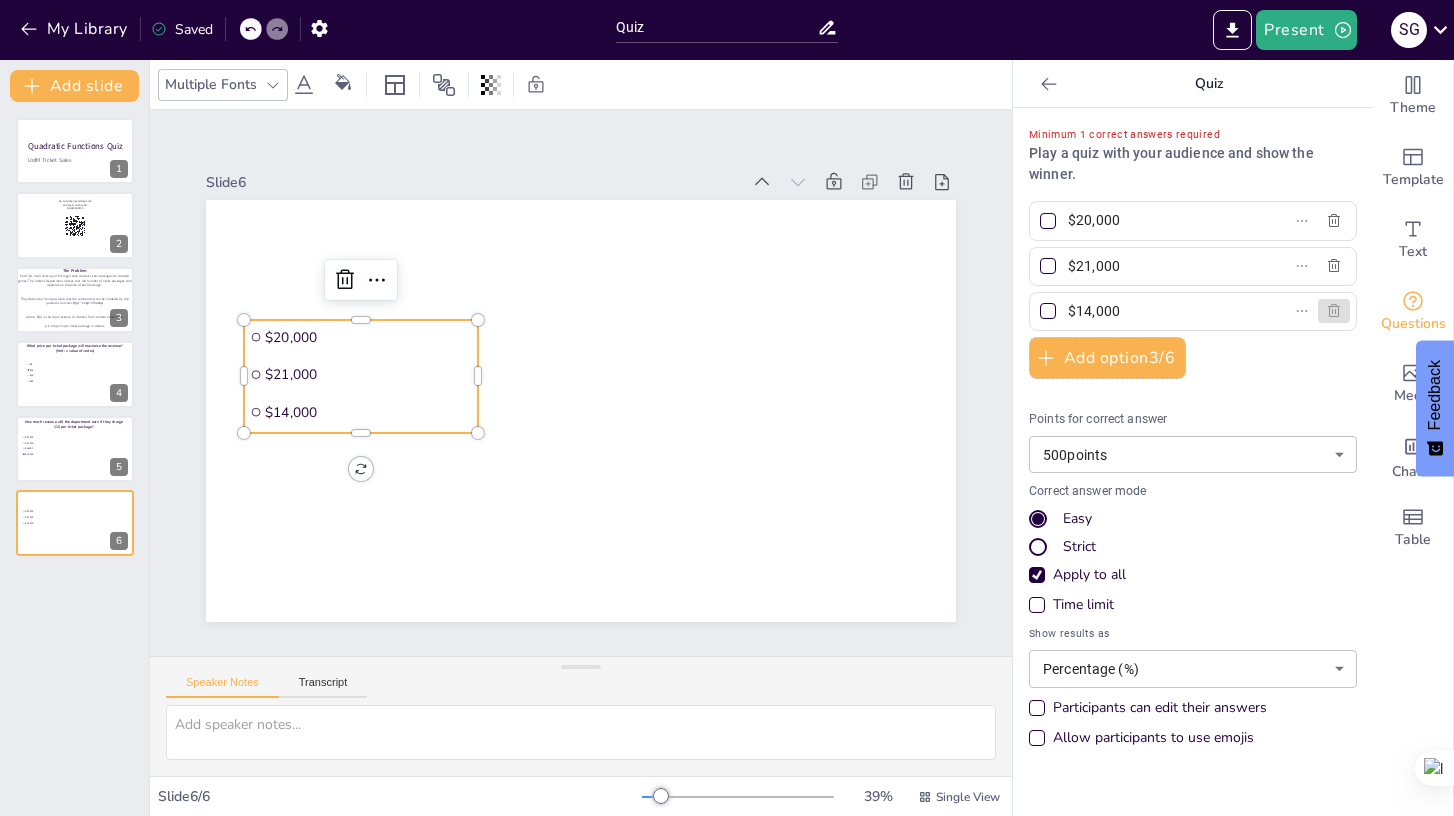 click 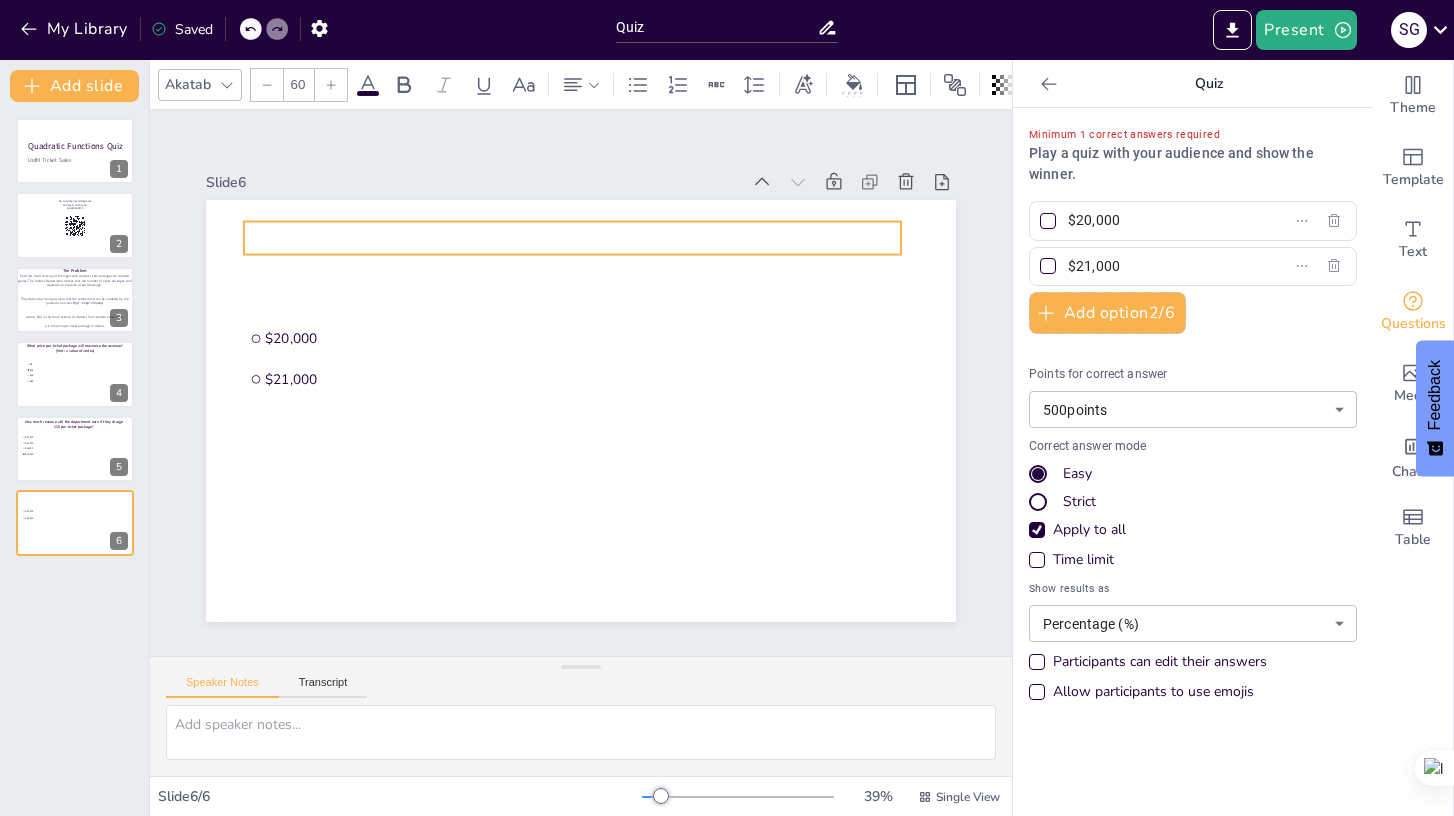 click at bounding box center (572, 238) 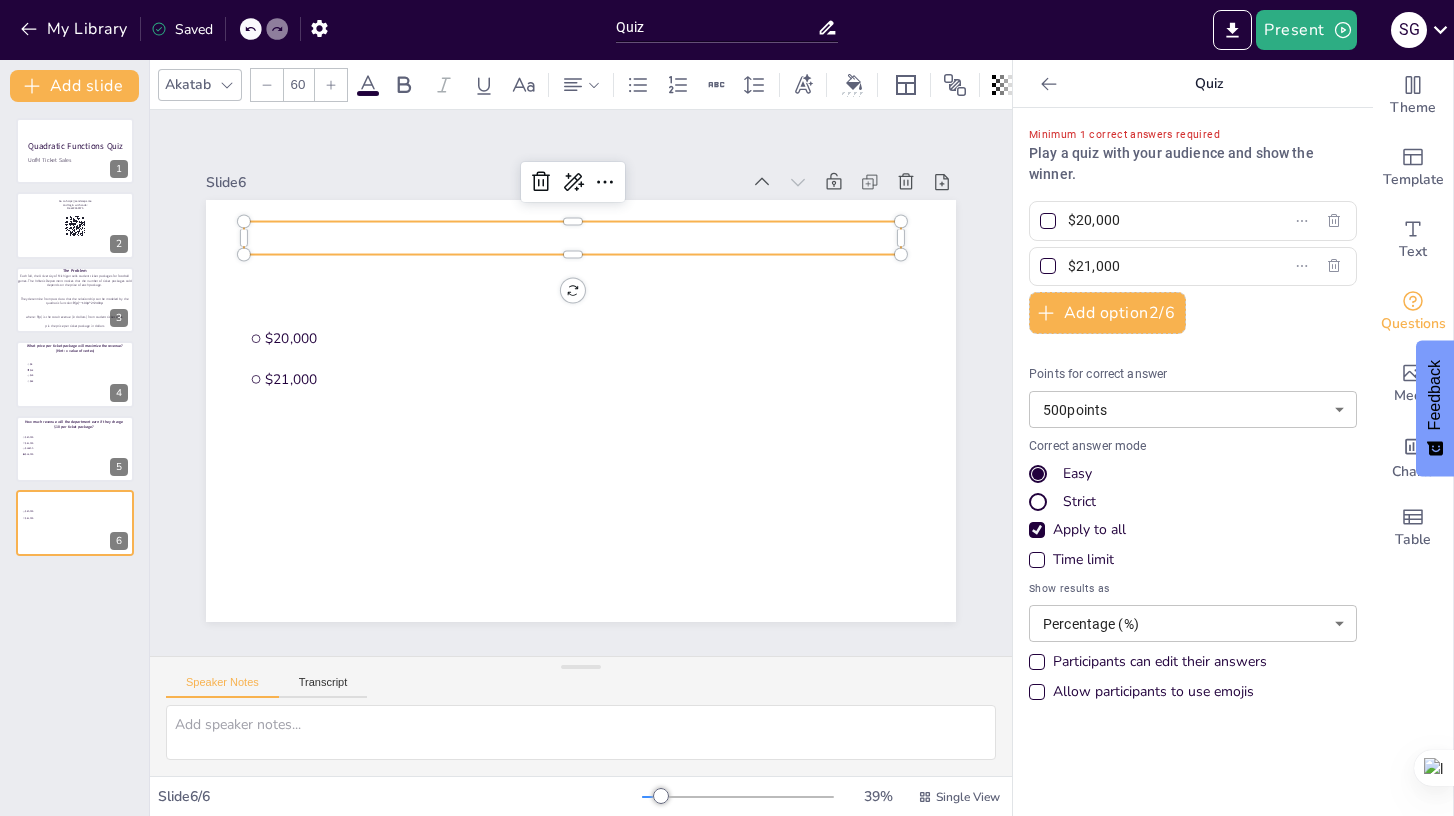 click at bounding box center [572, 238] 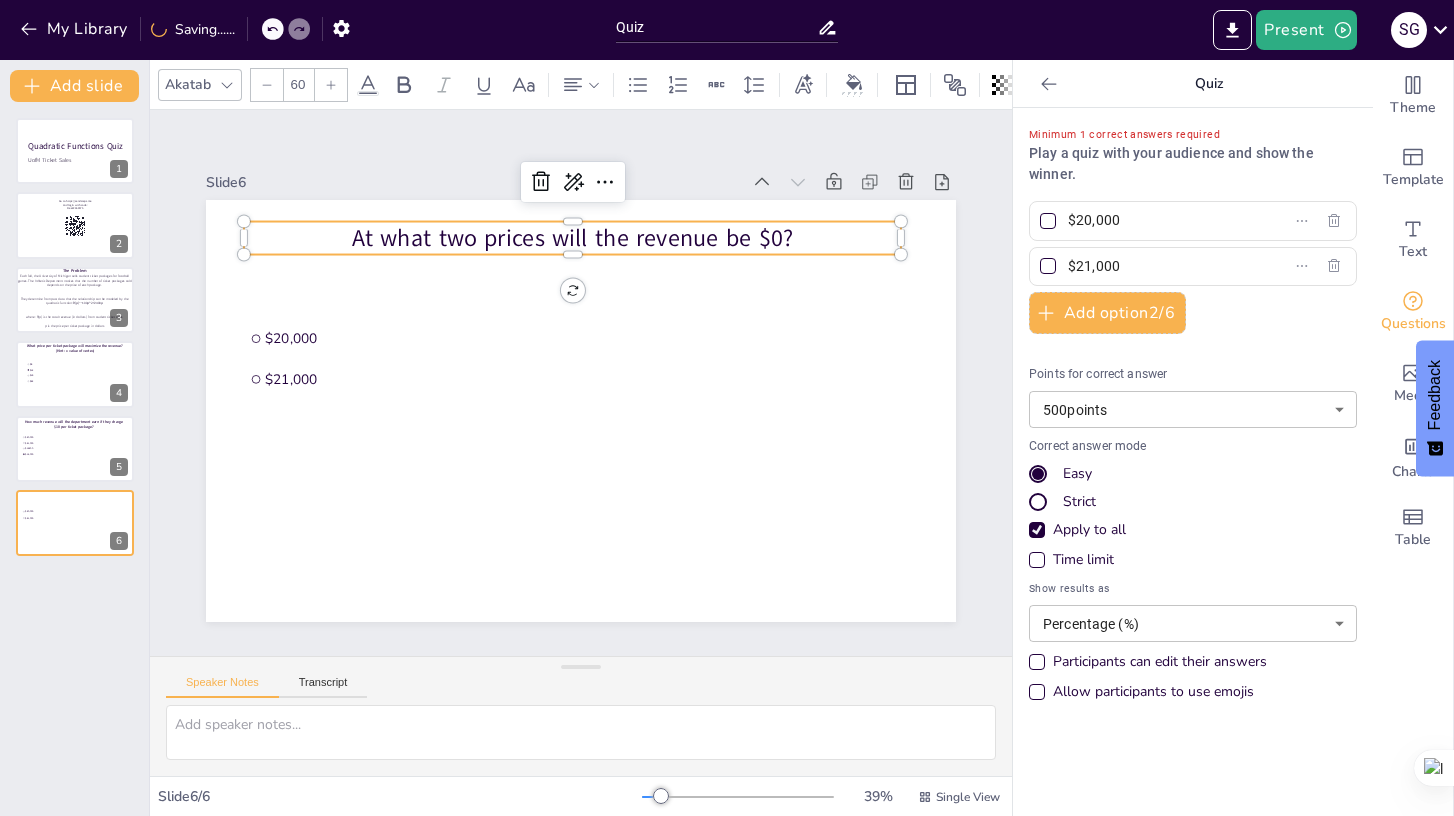 click on "At what two prices will the revenue be $0?" at bounding box center [572, 238] 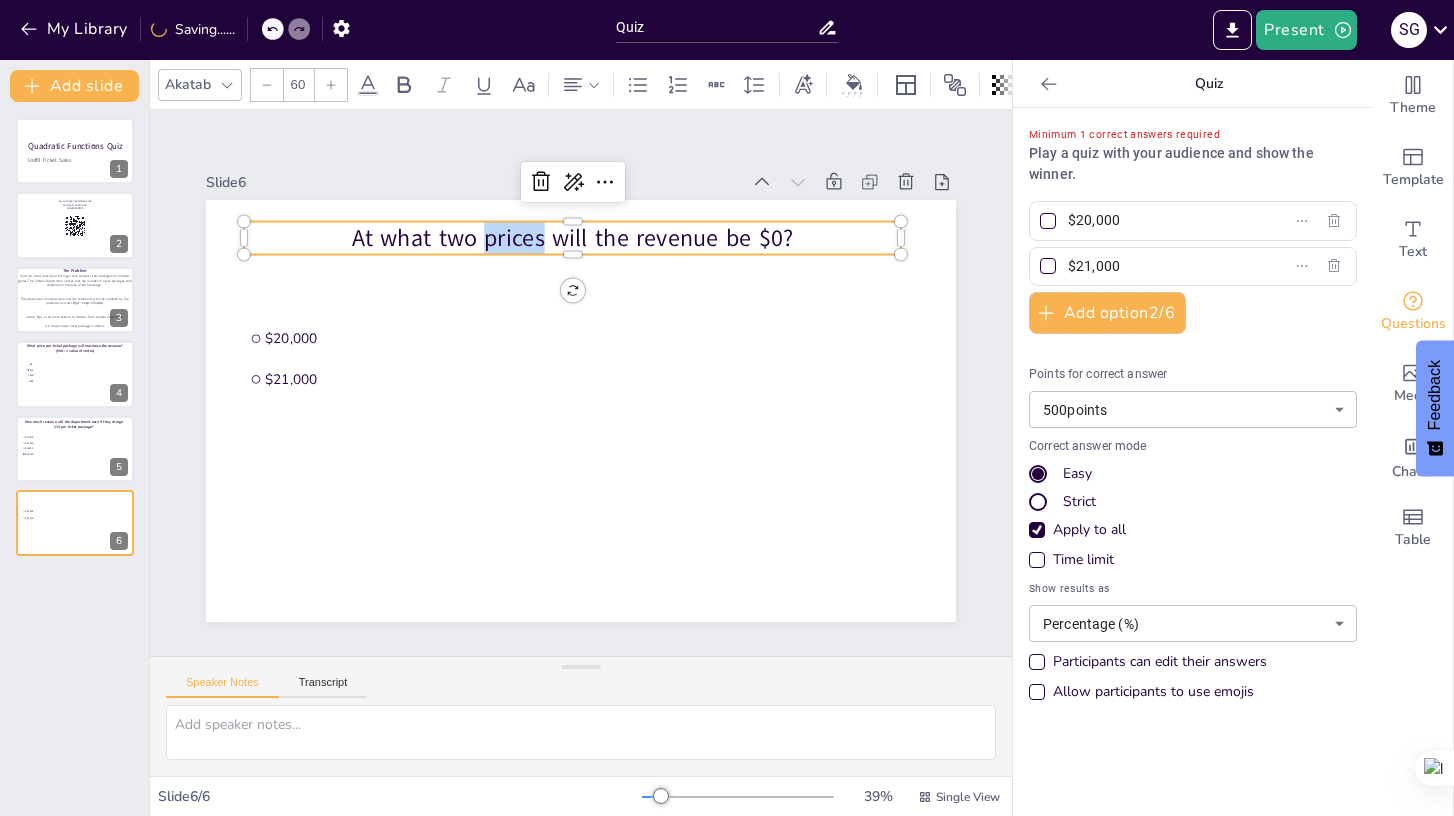 click on "At what two prices will the revenue be $0?" at bounding box center [572, 238] 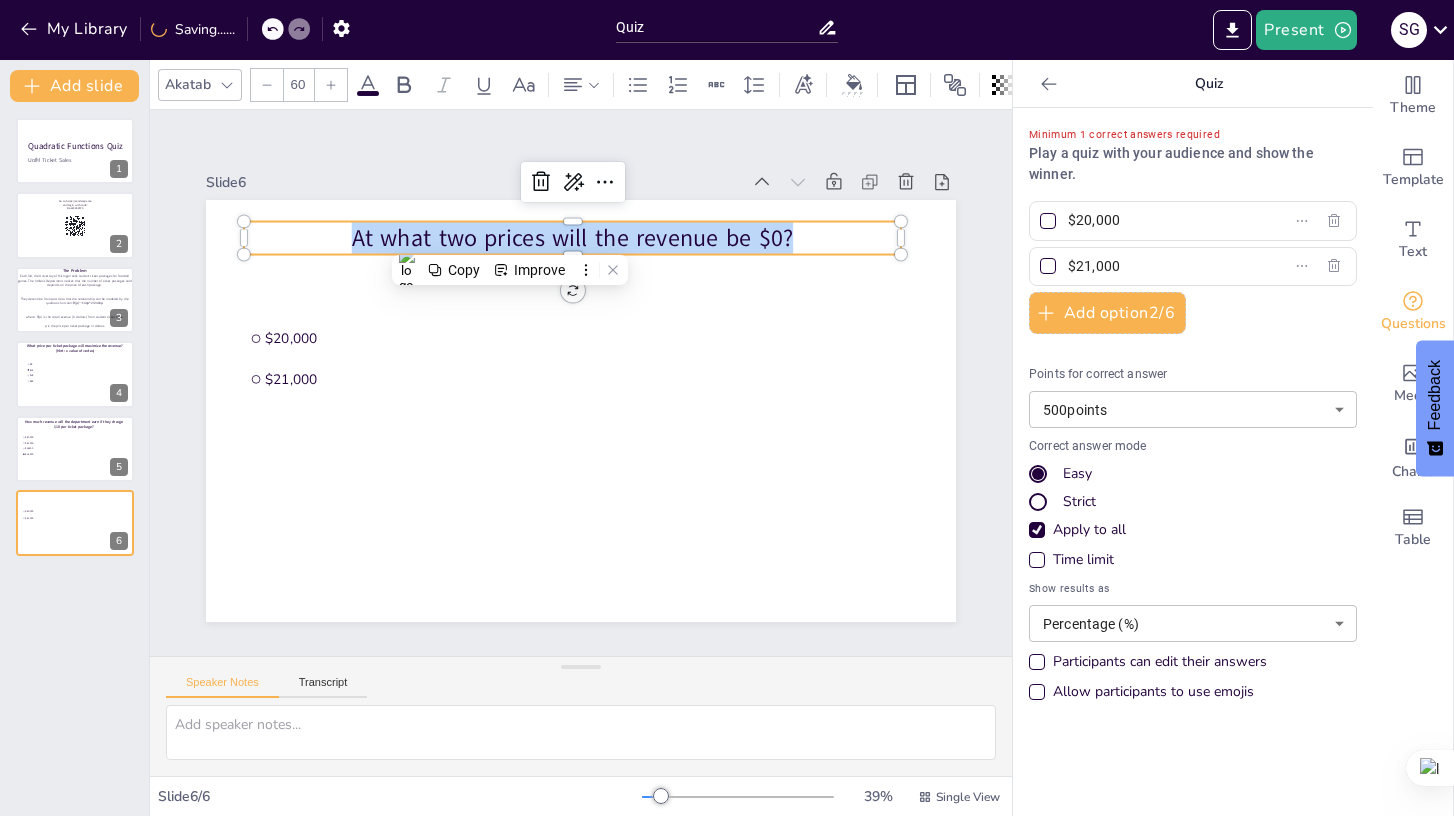 click on "At what two prices will the revenue be $0?" at bounding box center [572, 238] 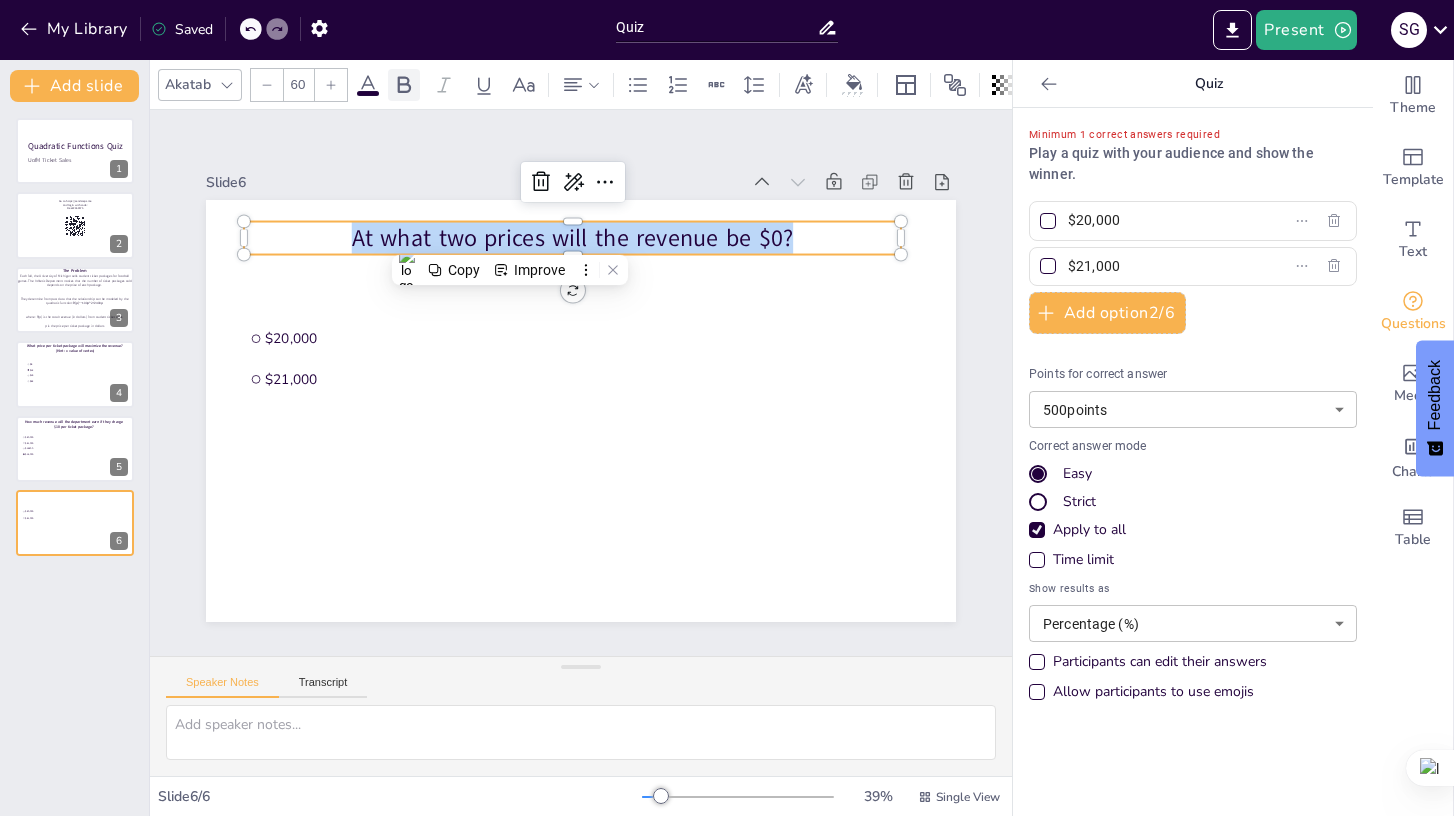 click 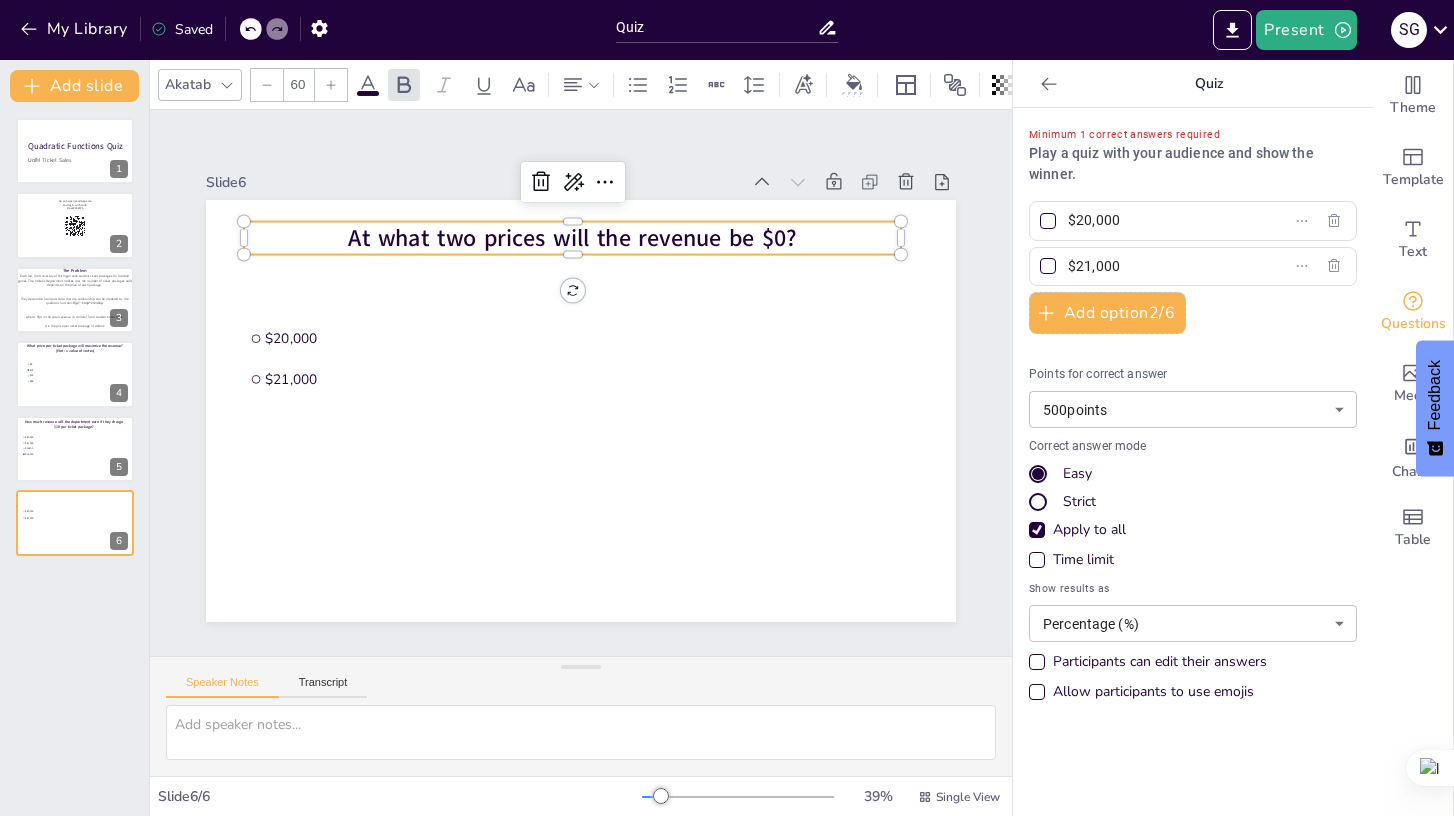 click on "Slide  6" at bounding box center [473, 182] 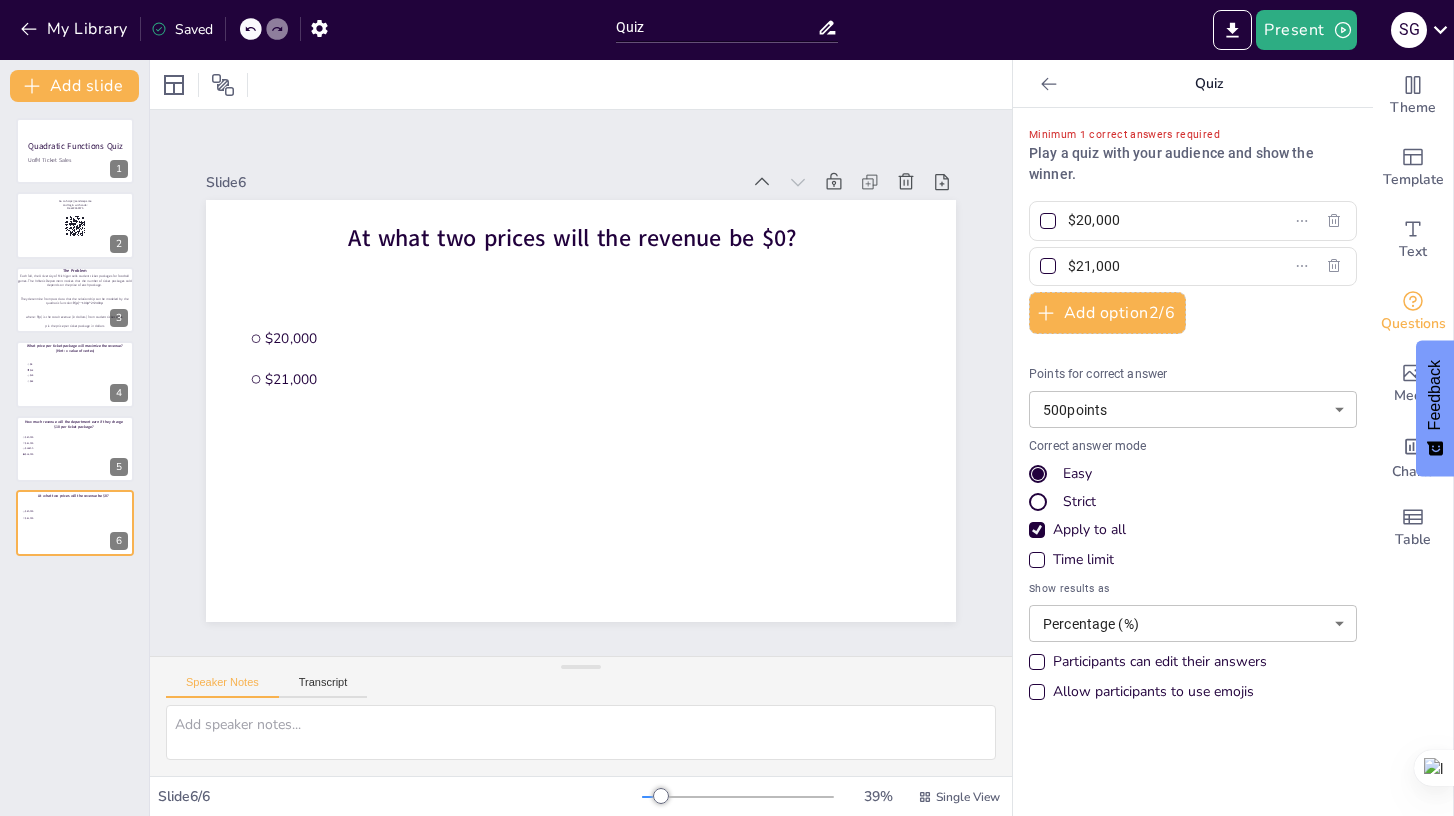 drag, startPoint x: 1150, startPoint y: 231, endPoint x: 1043, endPoint y: 219, distance: 107.67079 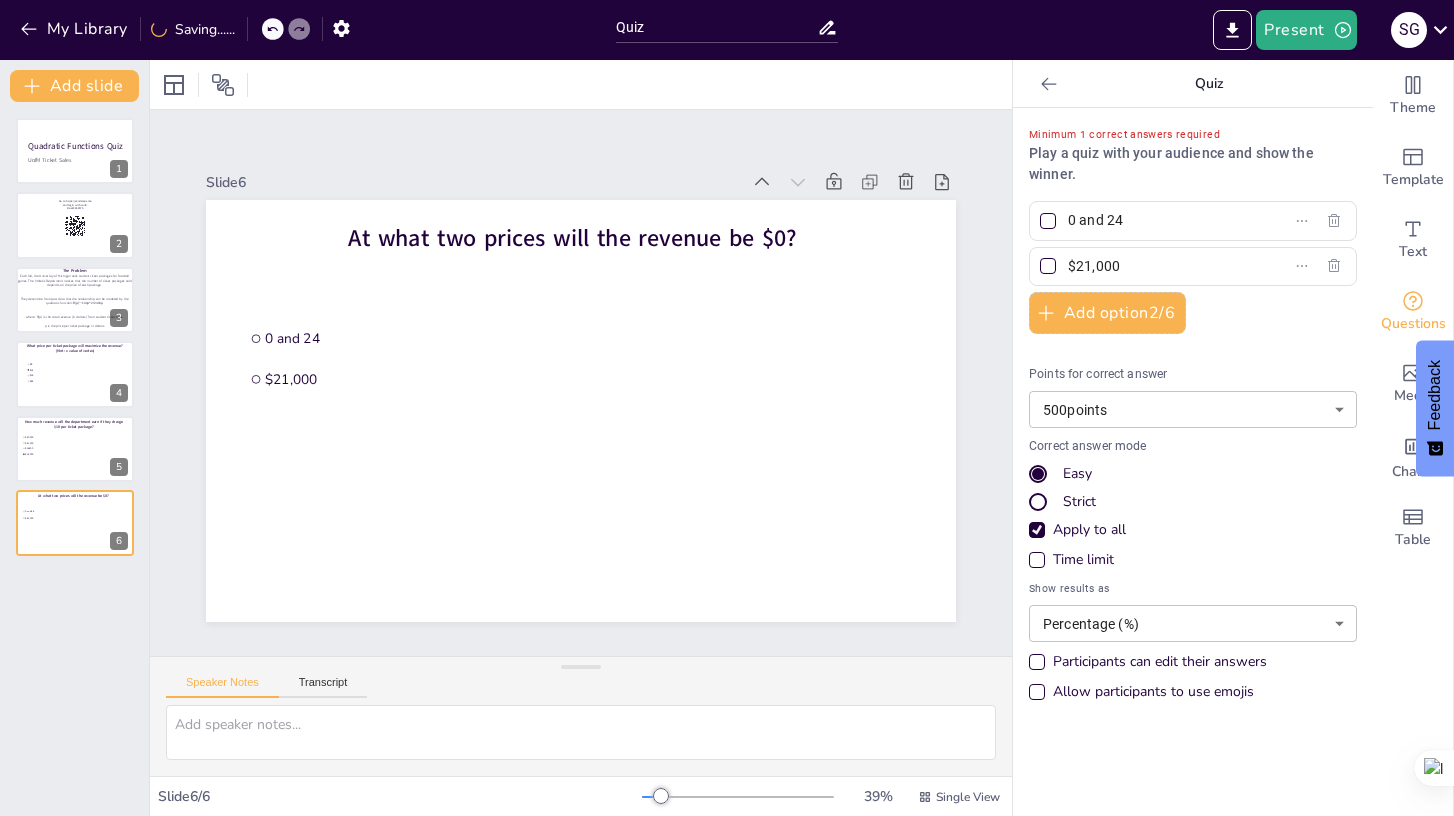 type on "0 and 24" 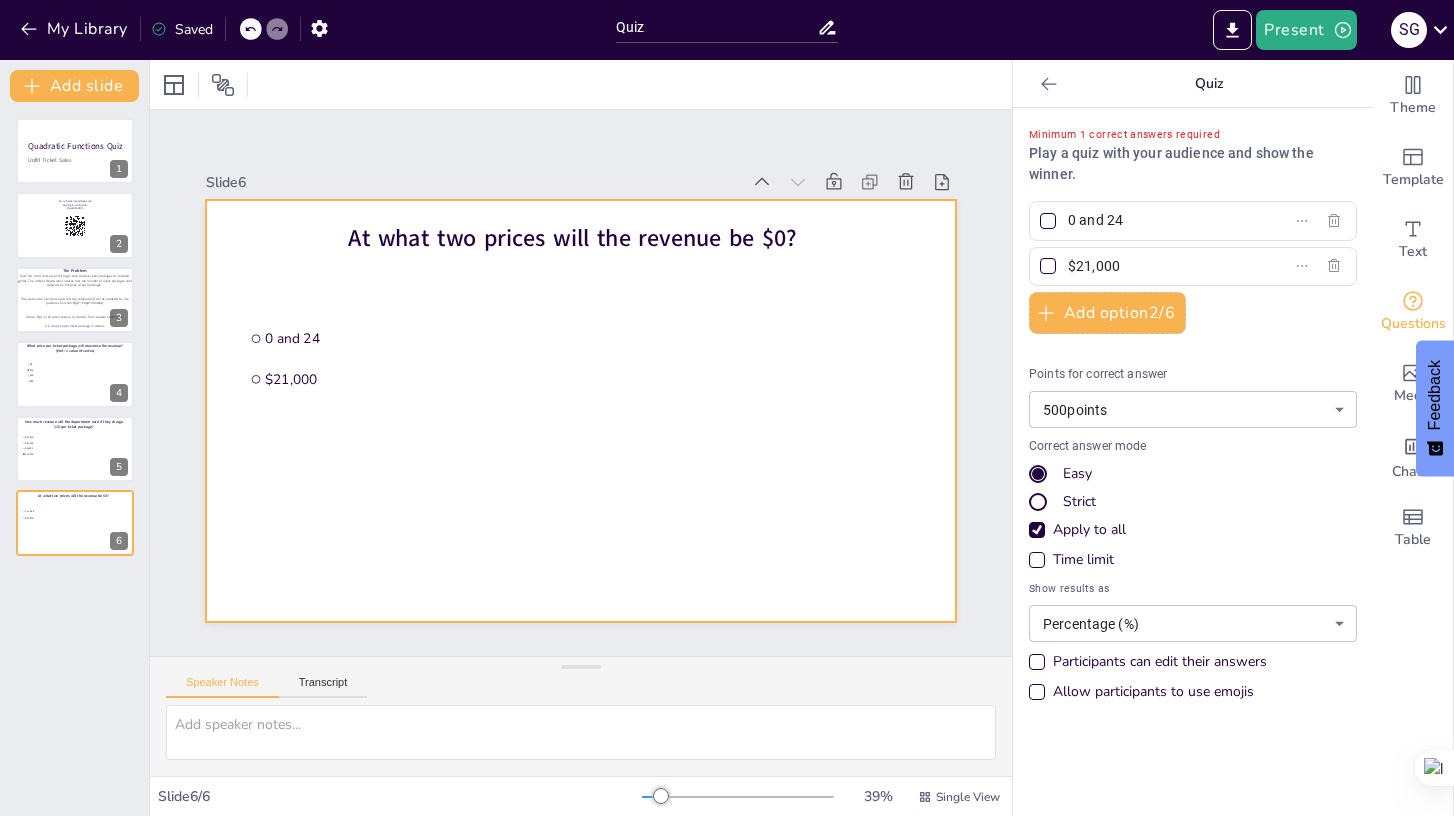 drag, startPoint x: 1183, startPoint y: 263, endPoint x: 926, endPoint y: 257, distance: 257.07004 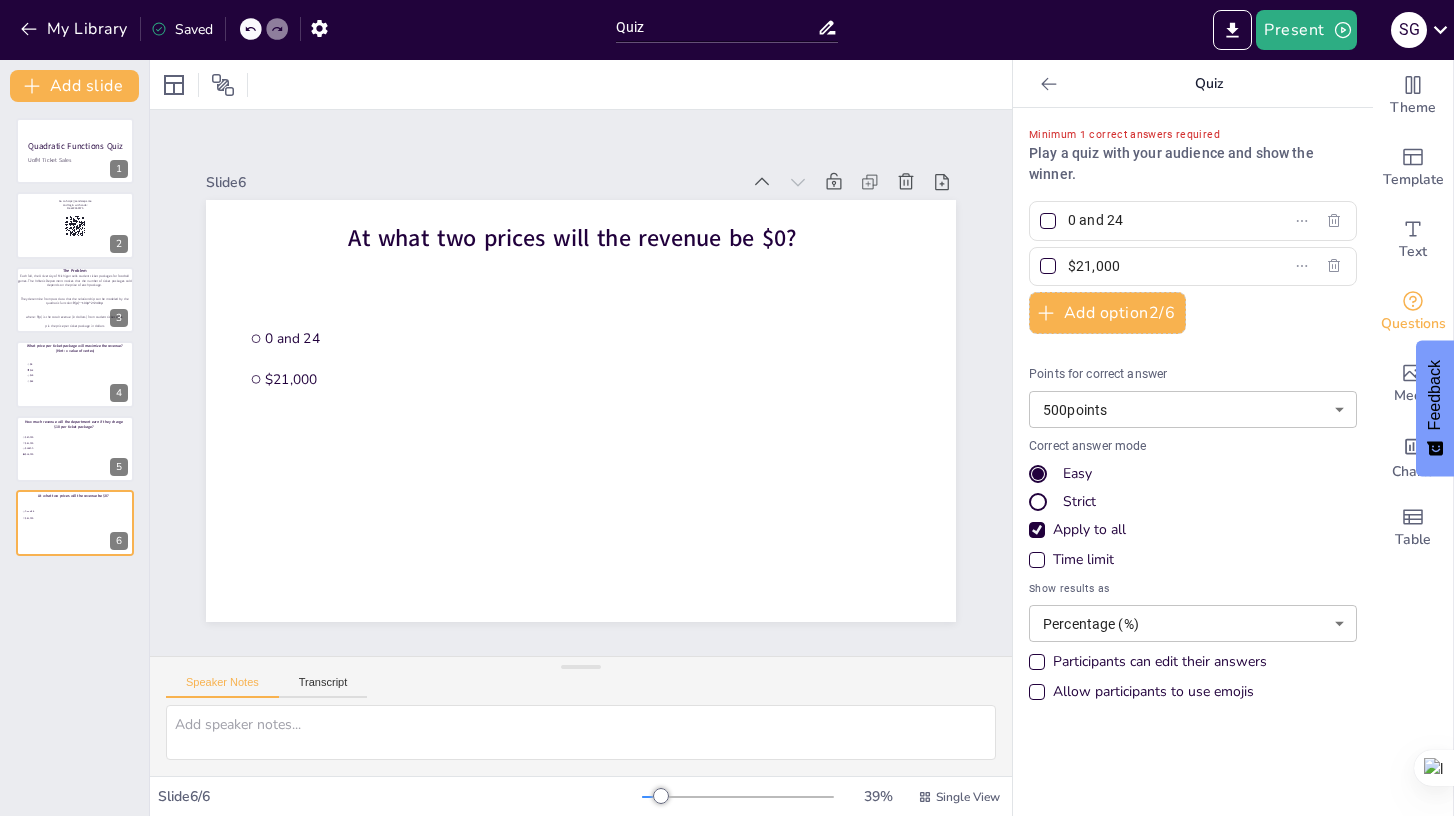 drag, startPoint x: 1119, startPoint y: 269, endPoint x: 1034, endPoint y: 261, distance: 85.37564 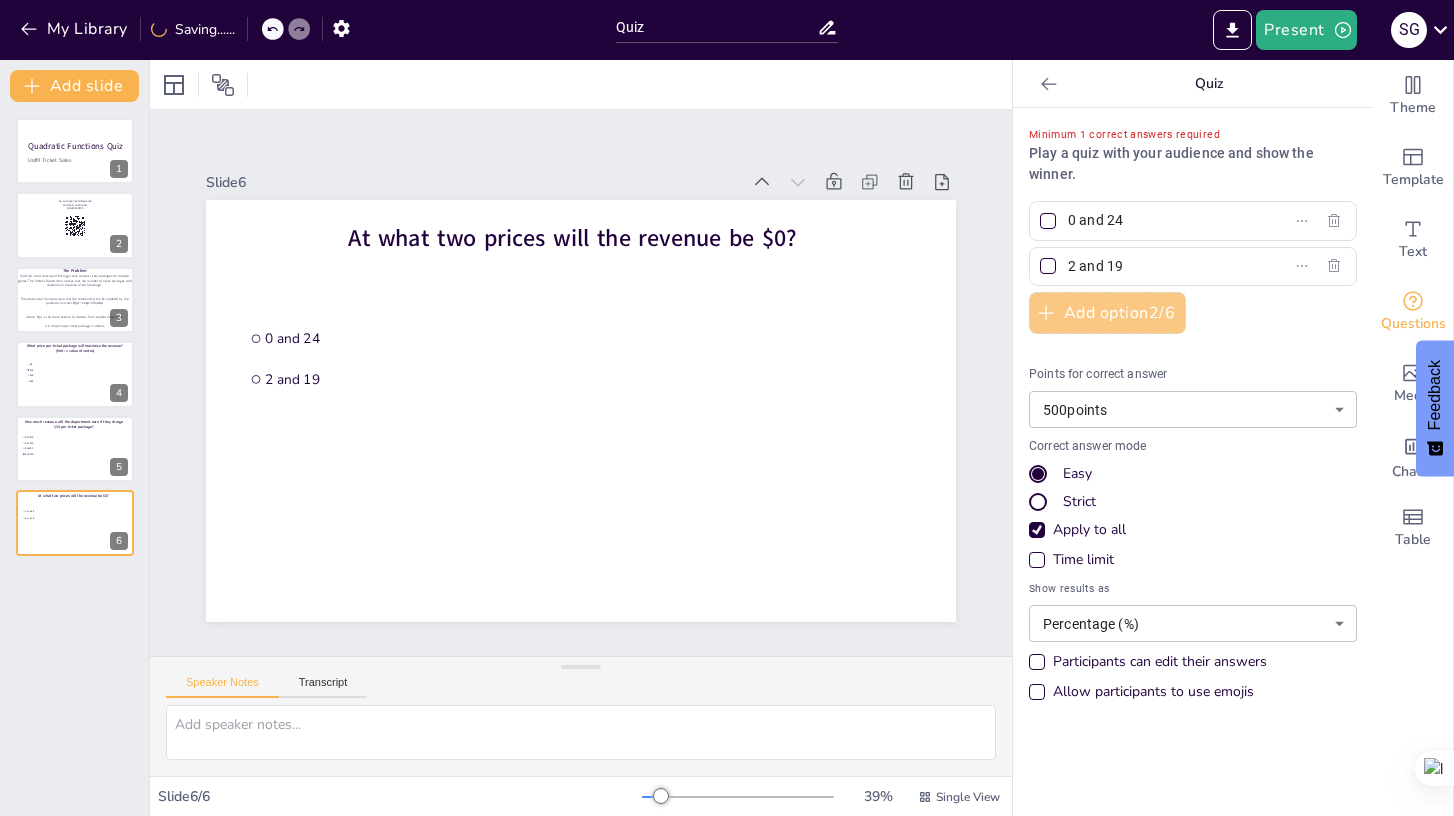 type on "2 and 19" 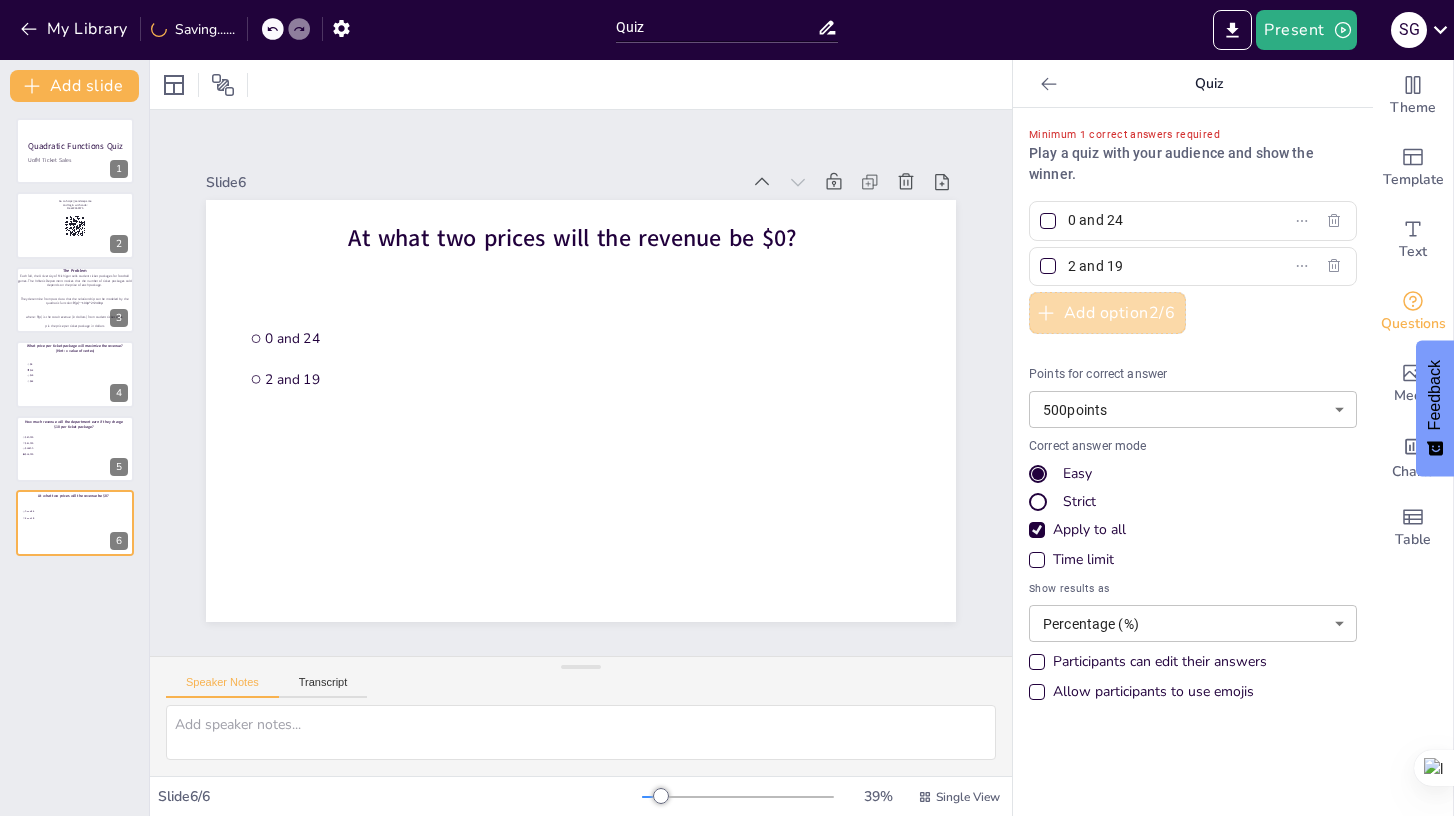 click on "Add option  2 / 6" at bounding box center (1107, 313) 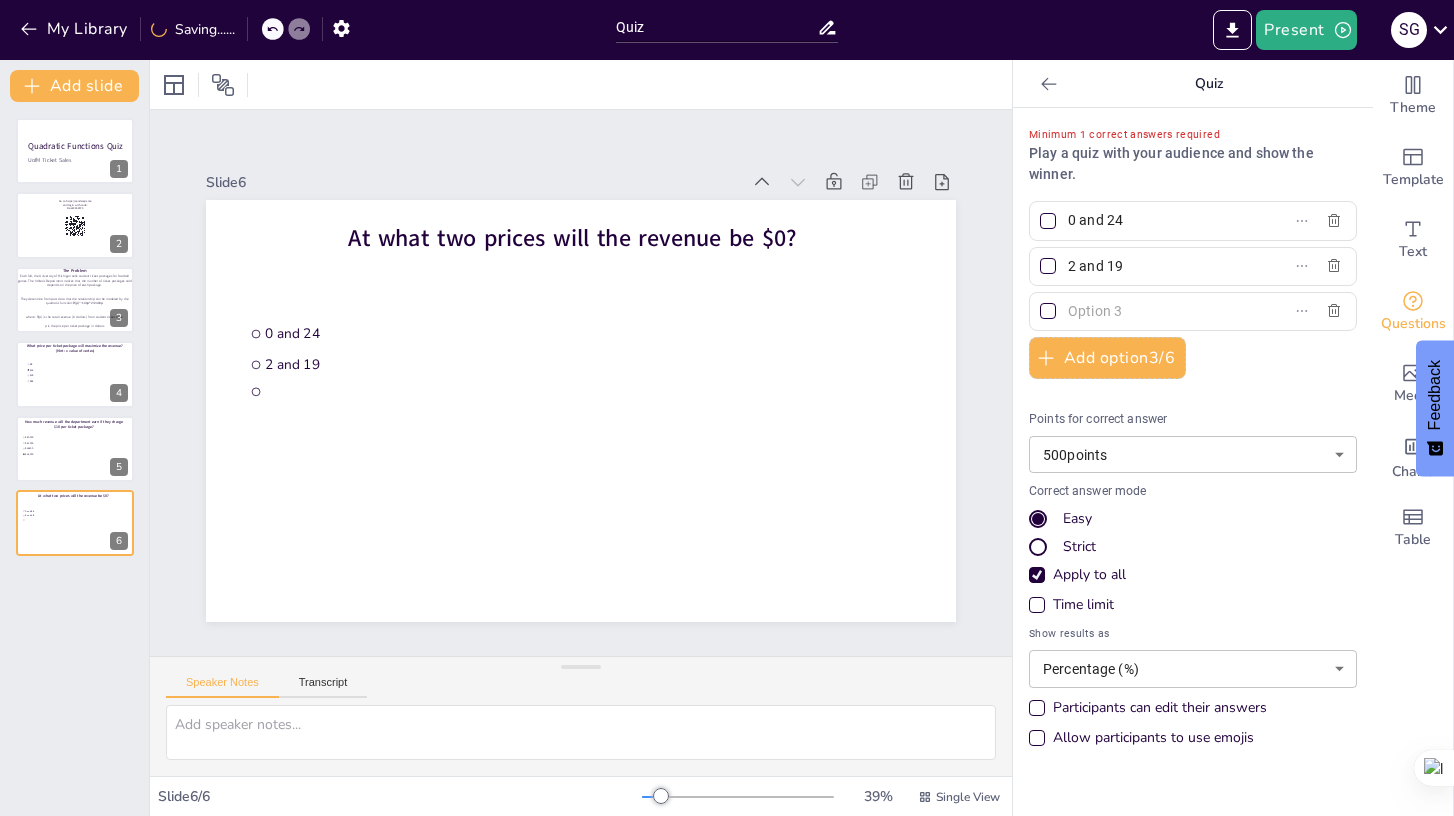 click at bounding box center [1193, 311] 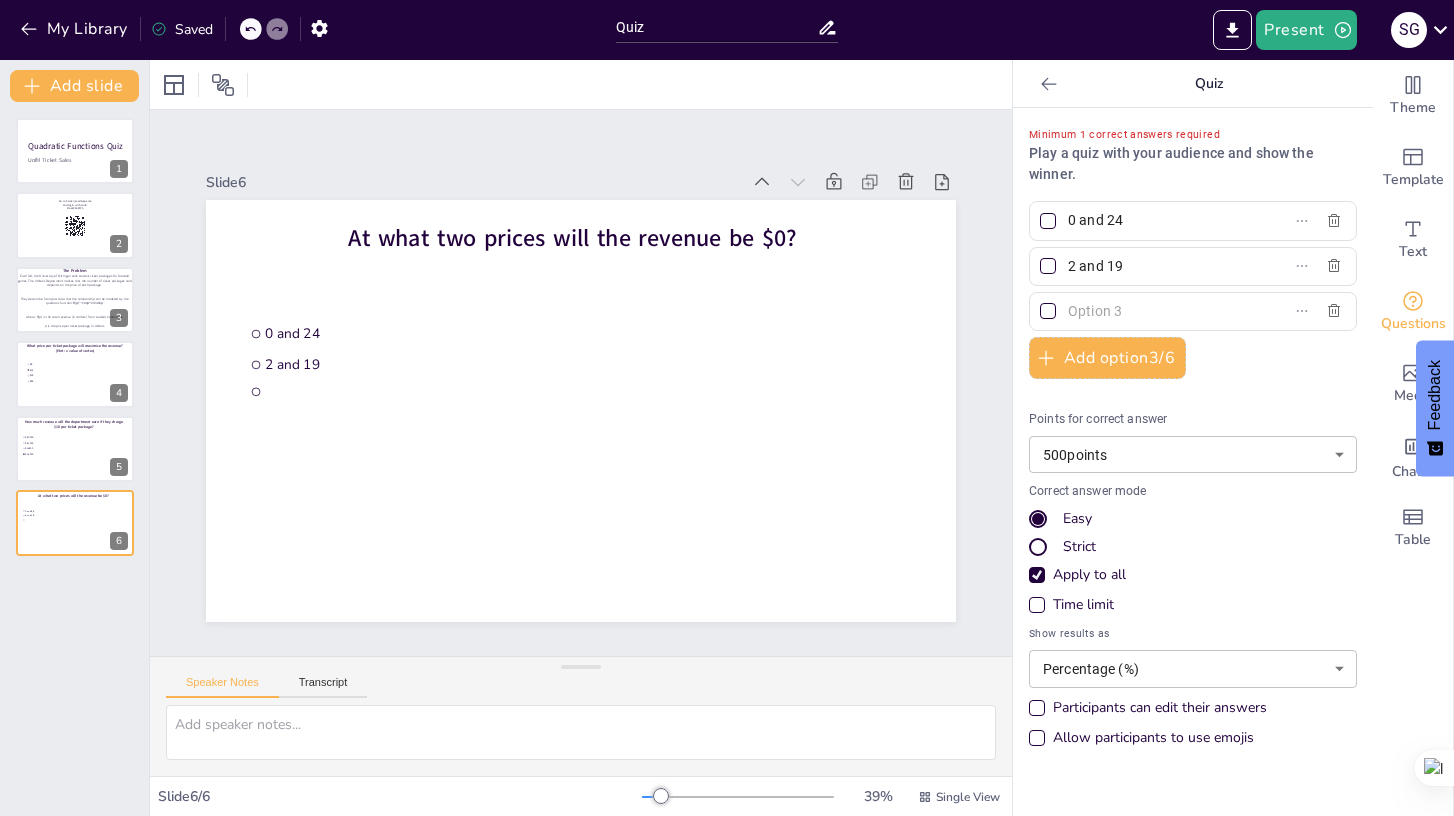 click at bounding box center [1161, 311] 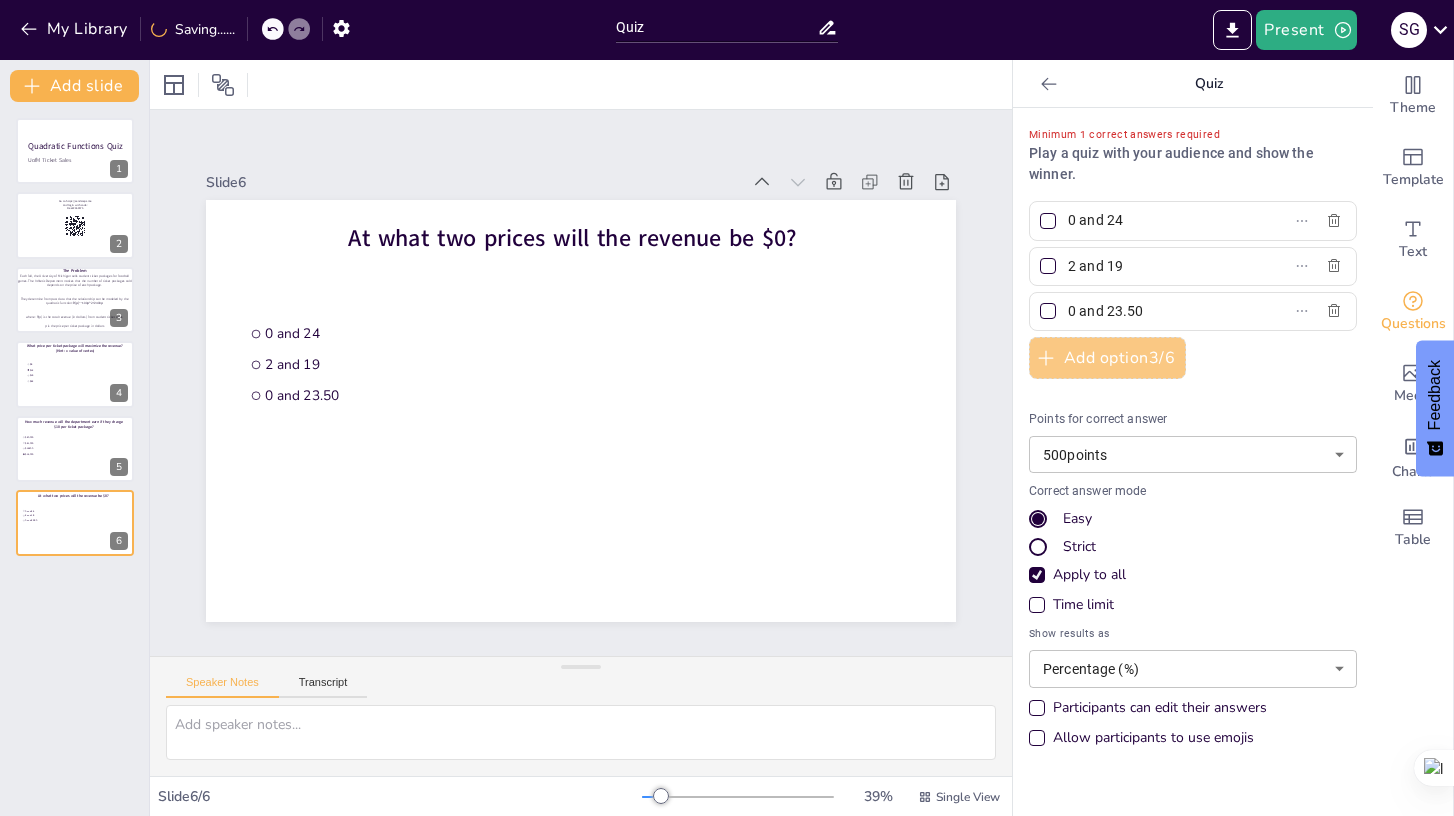 type on "0 and 23.50" 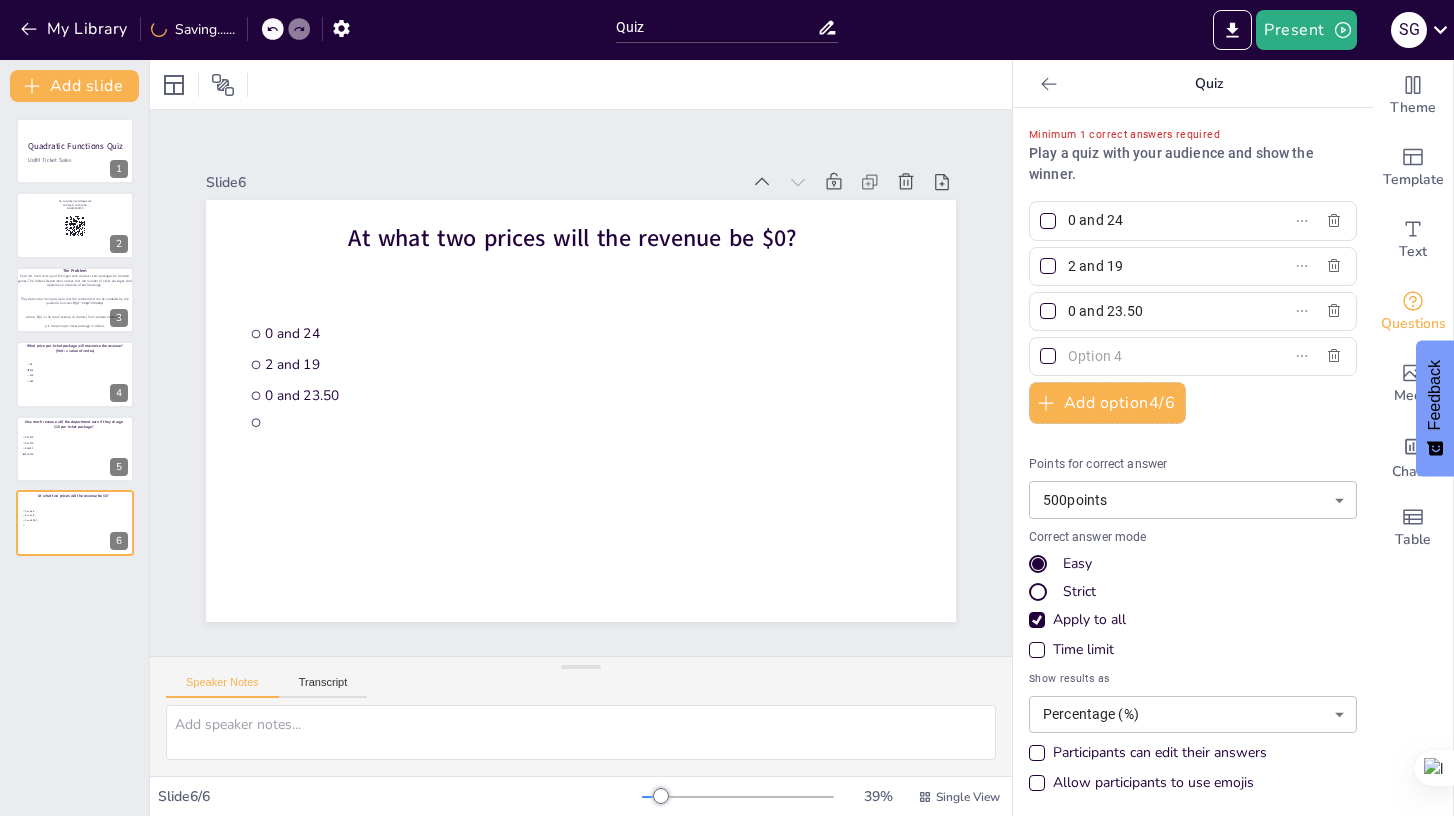 click at bounding box center [1161, 356] 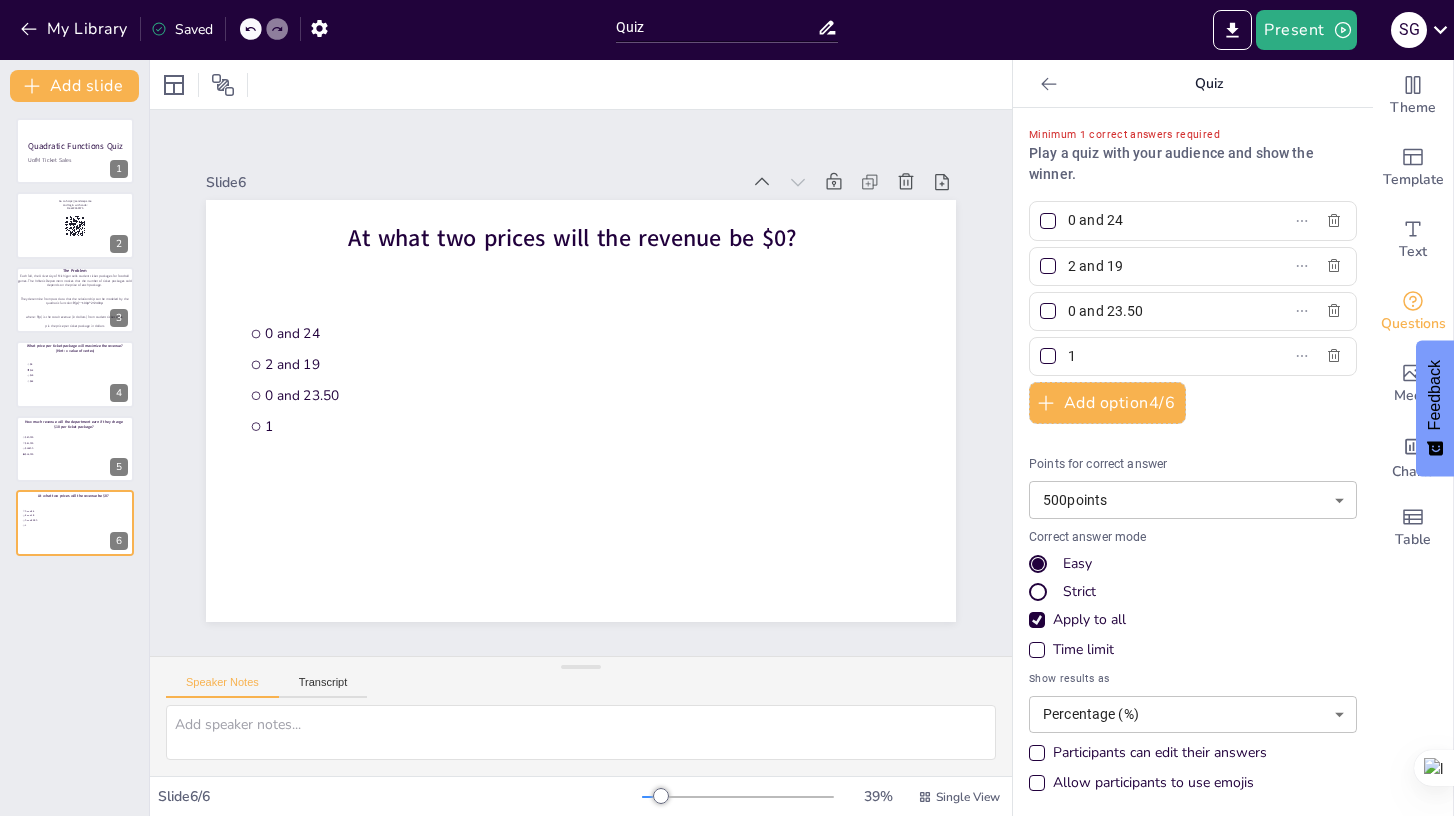type on "1" 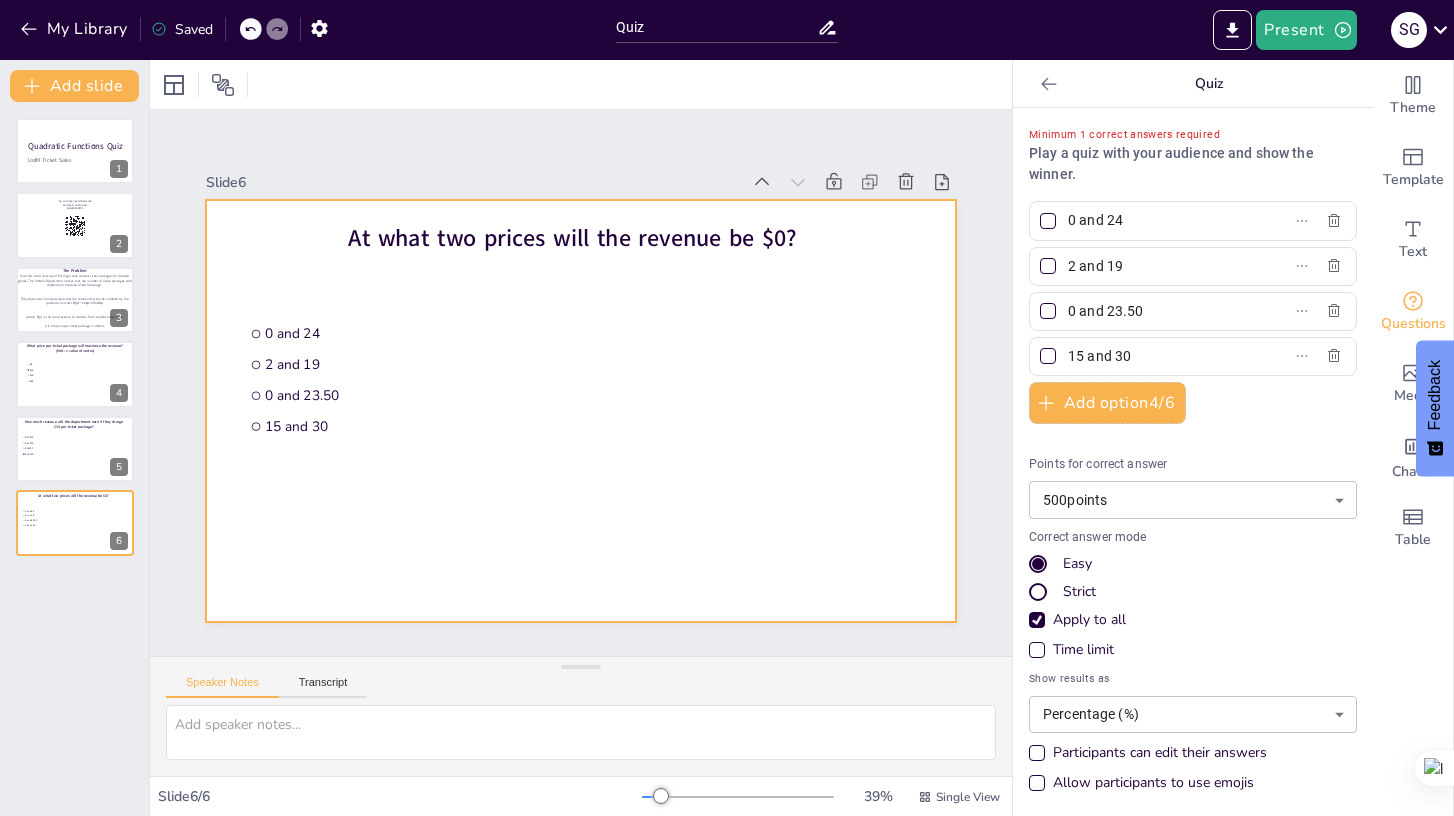 type on "15 and 30" 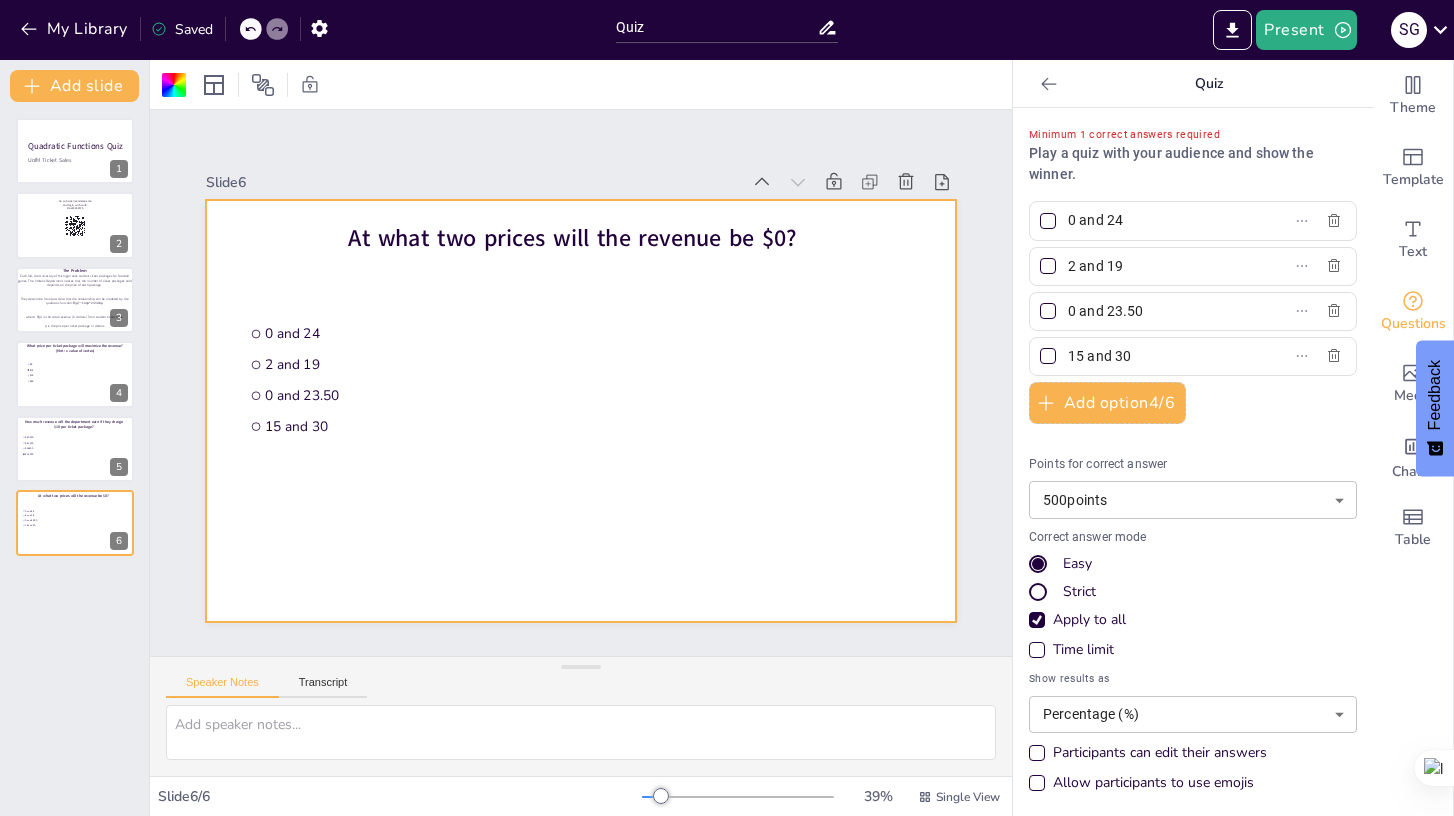 click on "0 and 24" at bounding box center [1161, 220] 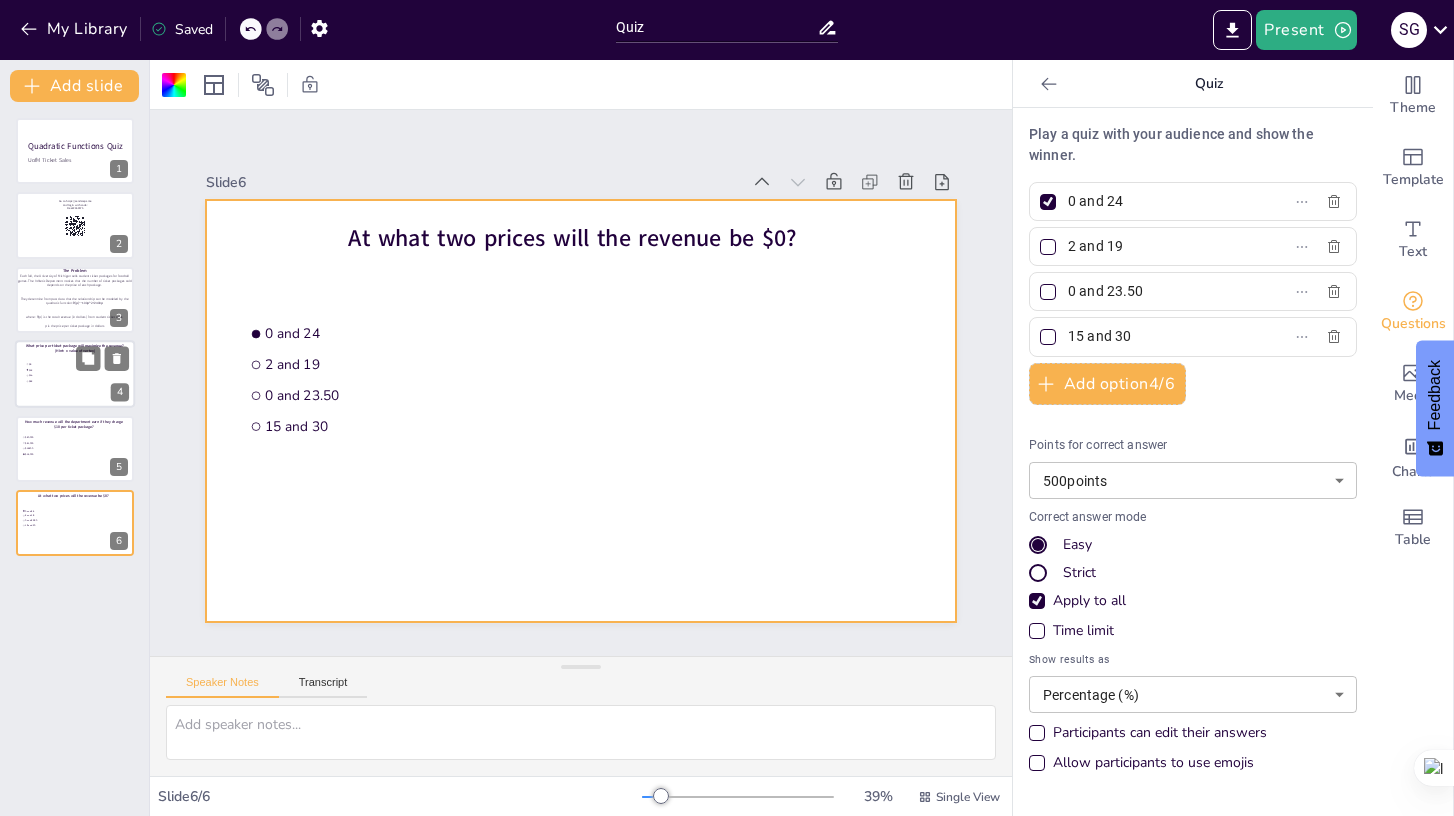 click at bounding box center (75, 374) 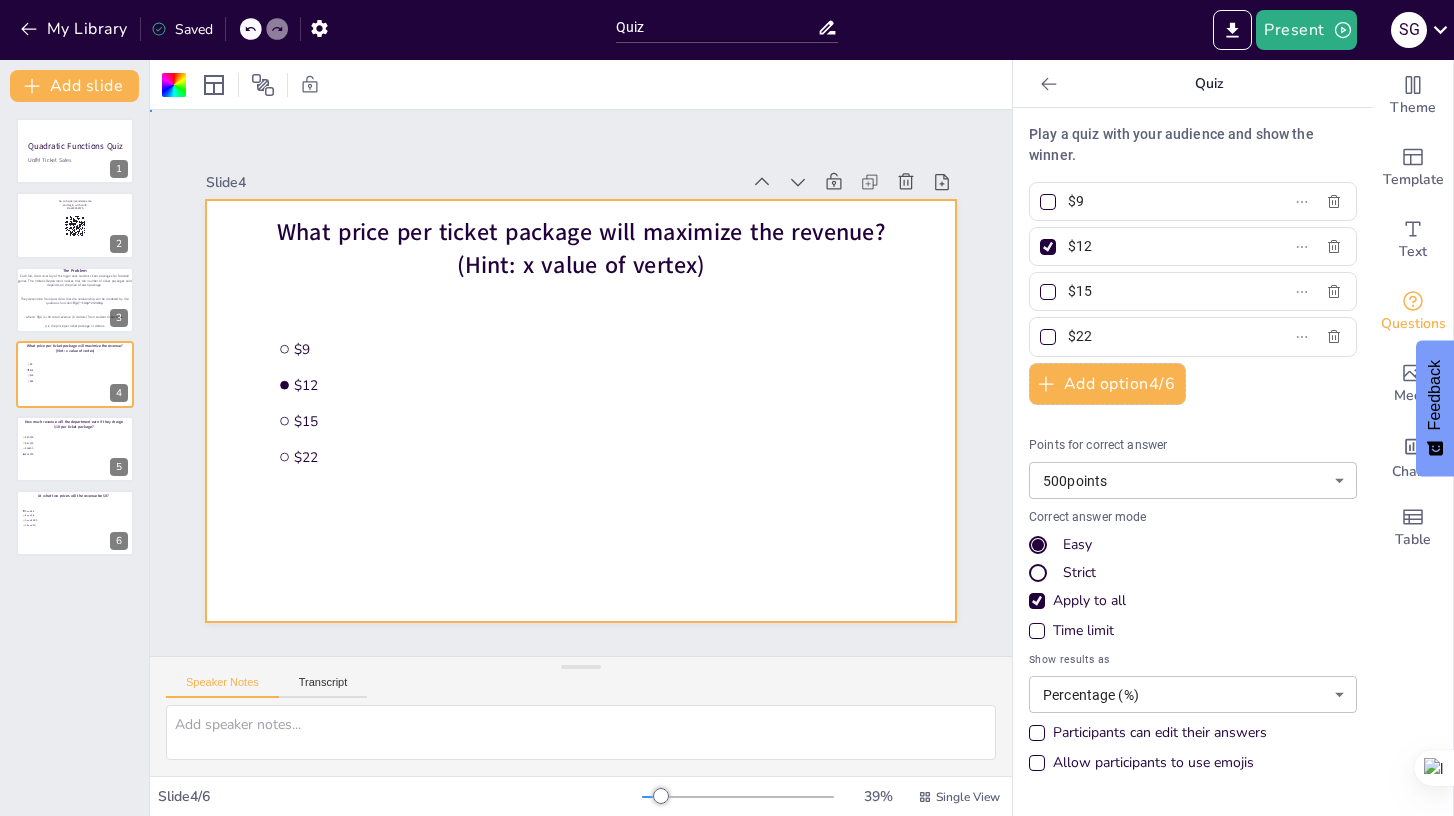 click at bounding box center [581, 411] 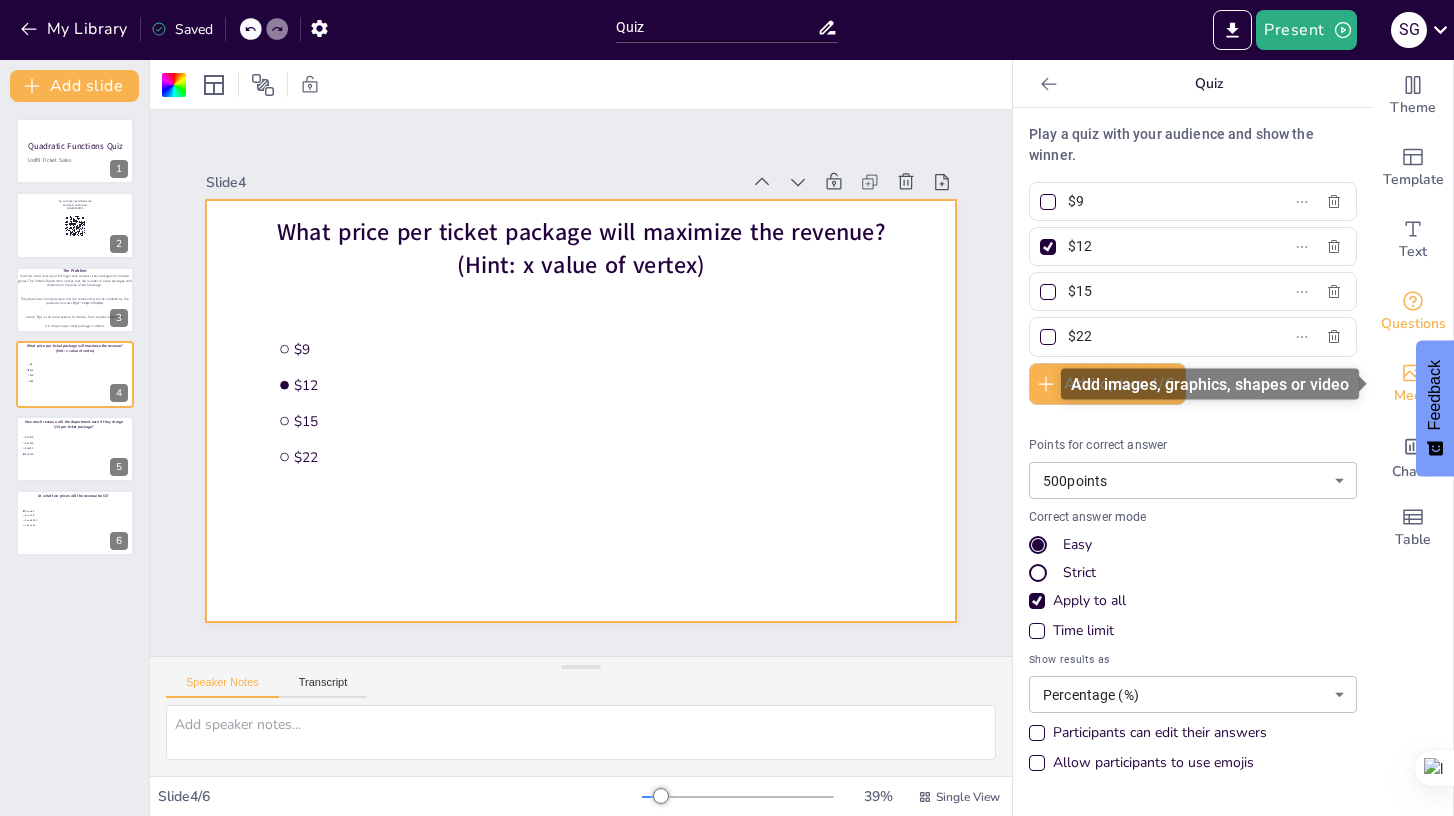 click 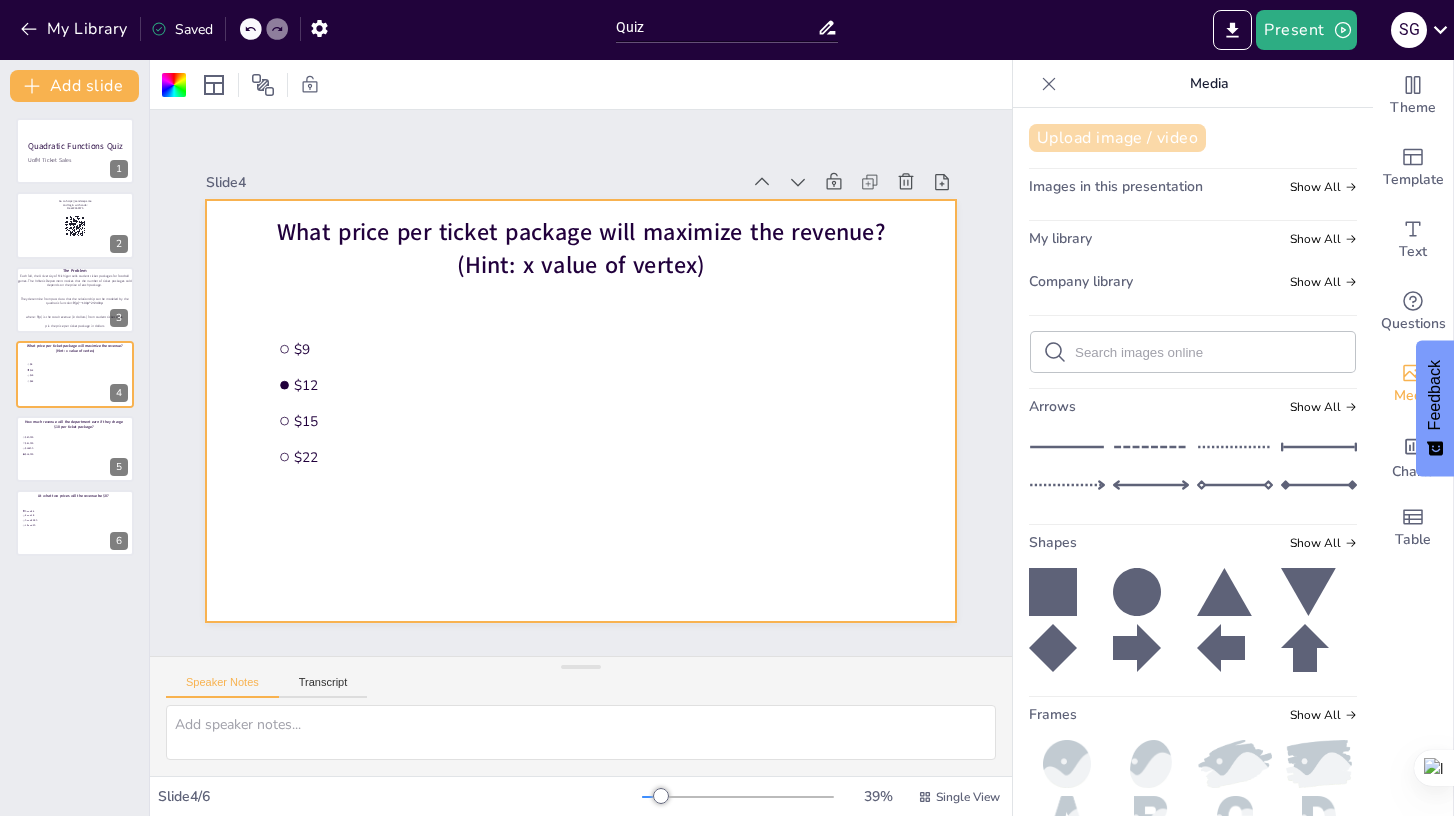 click on "Upload image / video" at bounding box center [1117, 138] 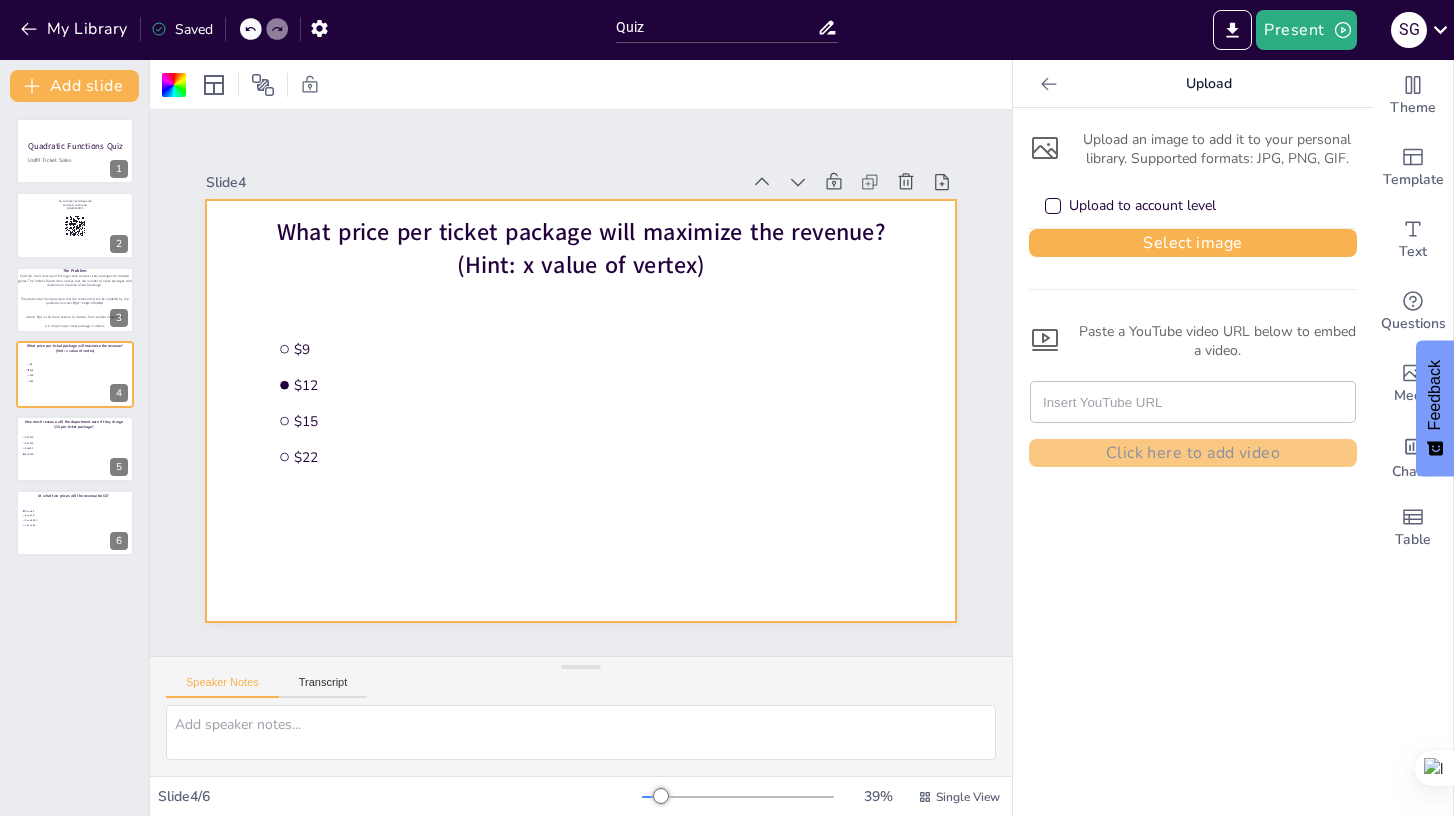 click at bounding box center (1193, 402) 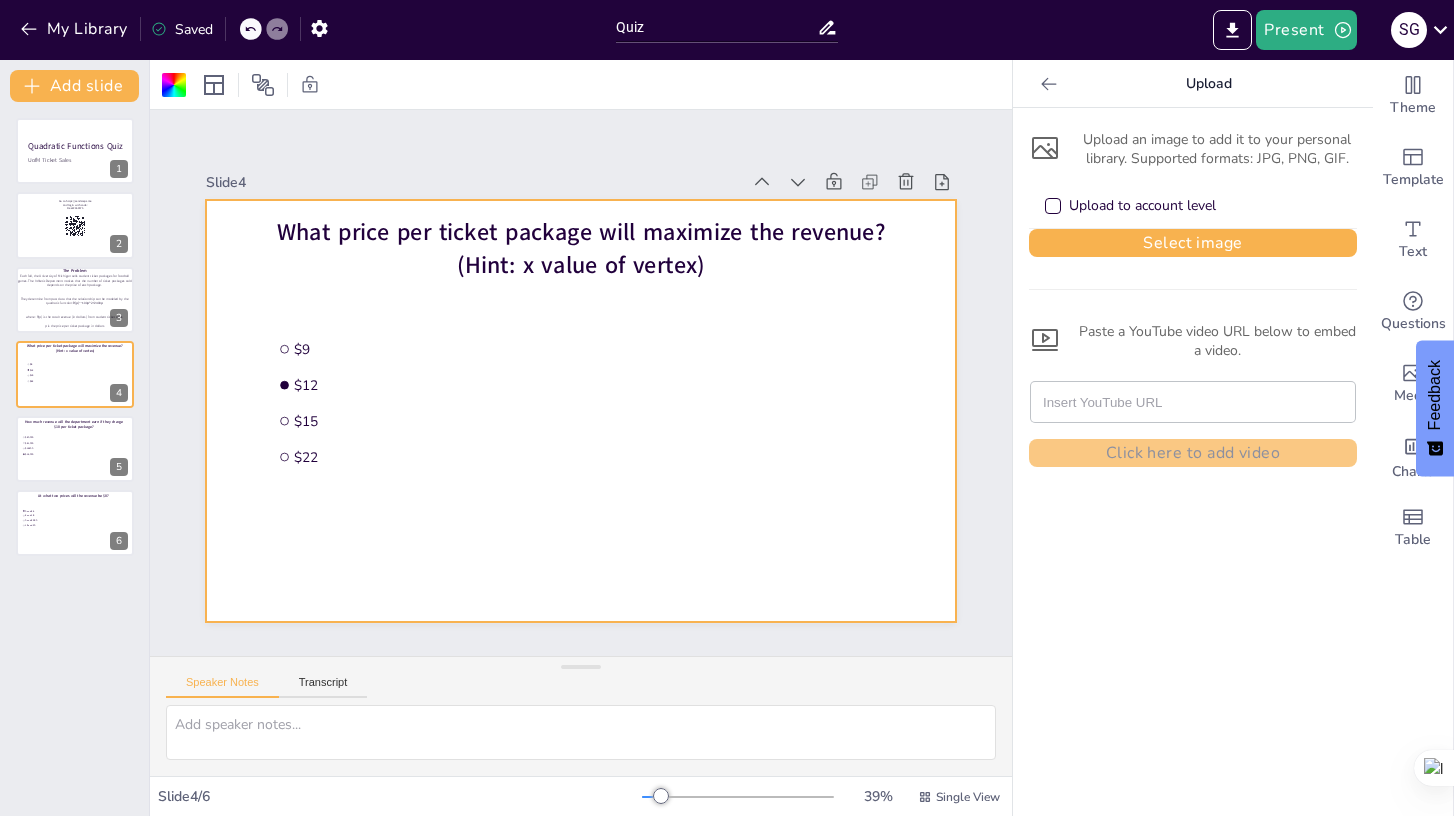 click at bounding box center (1193, 402) 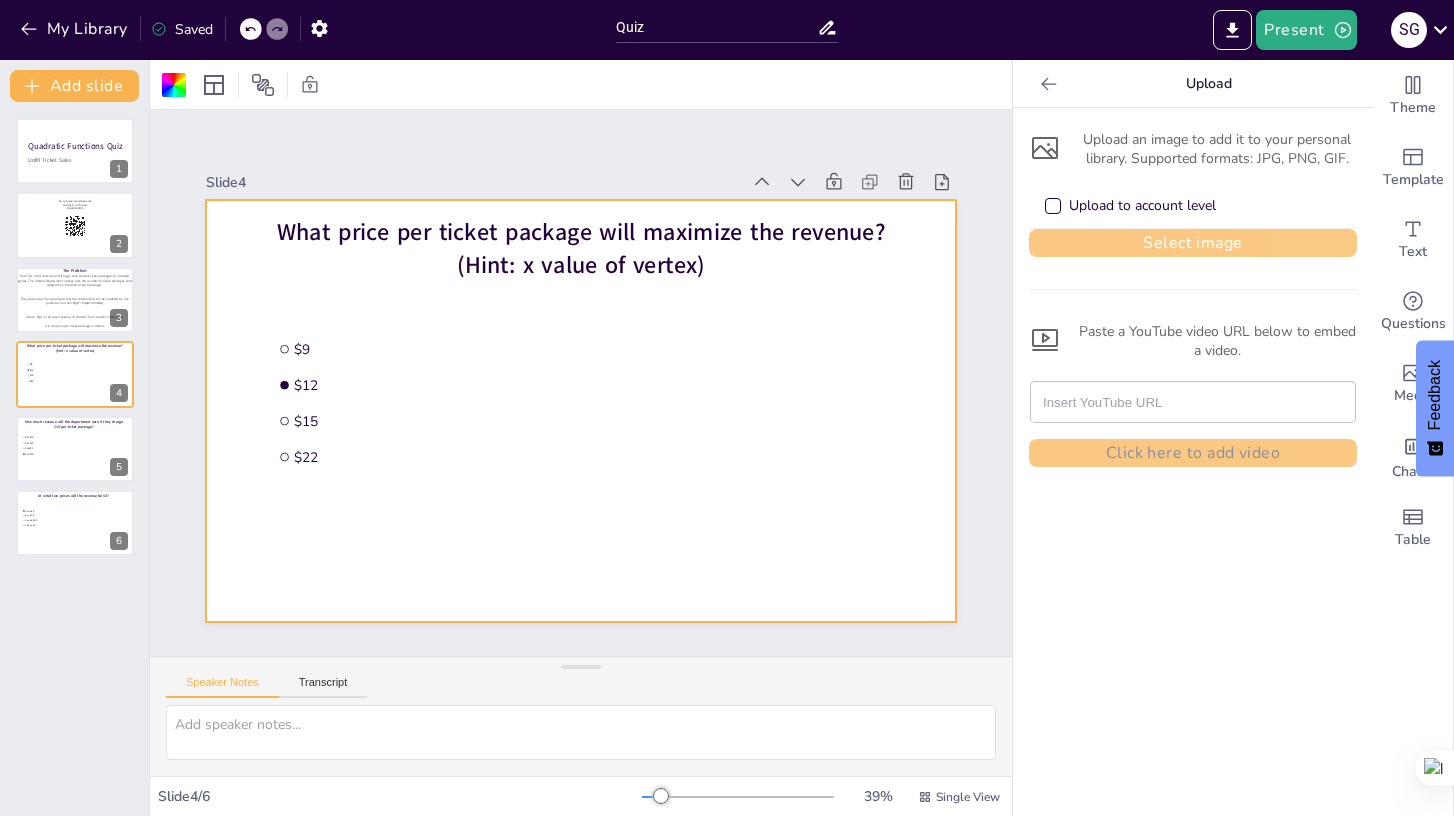 click on "Select image" at bounding box center (1193, 243) 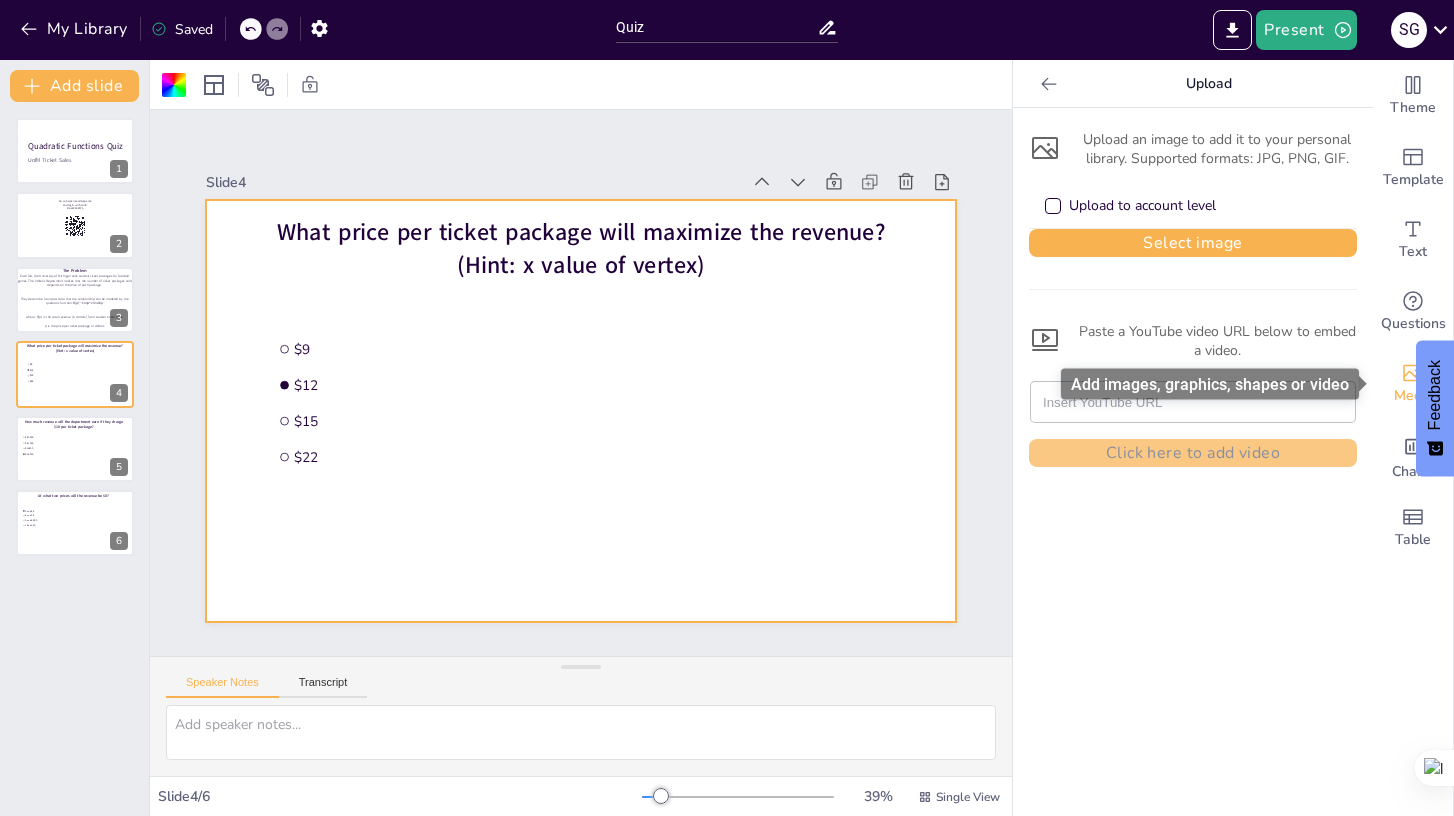 click on "Media" at bounding box center (1413, 384) 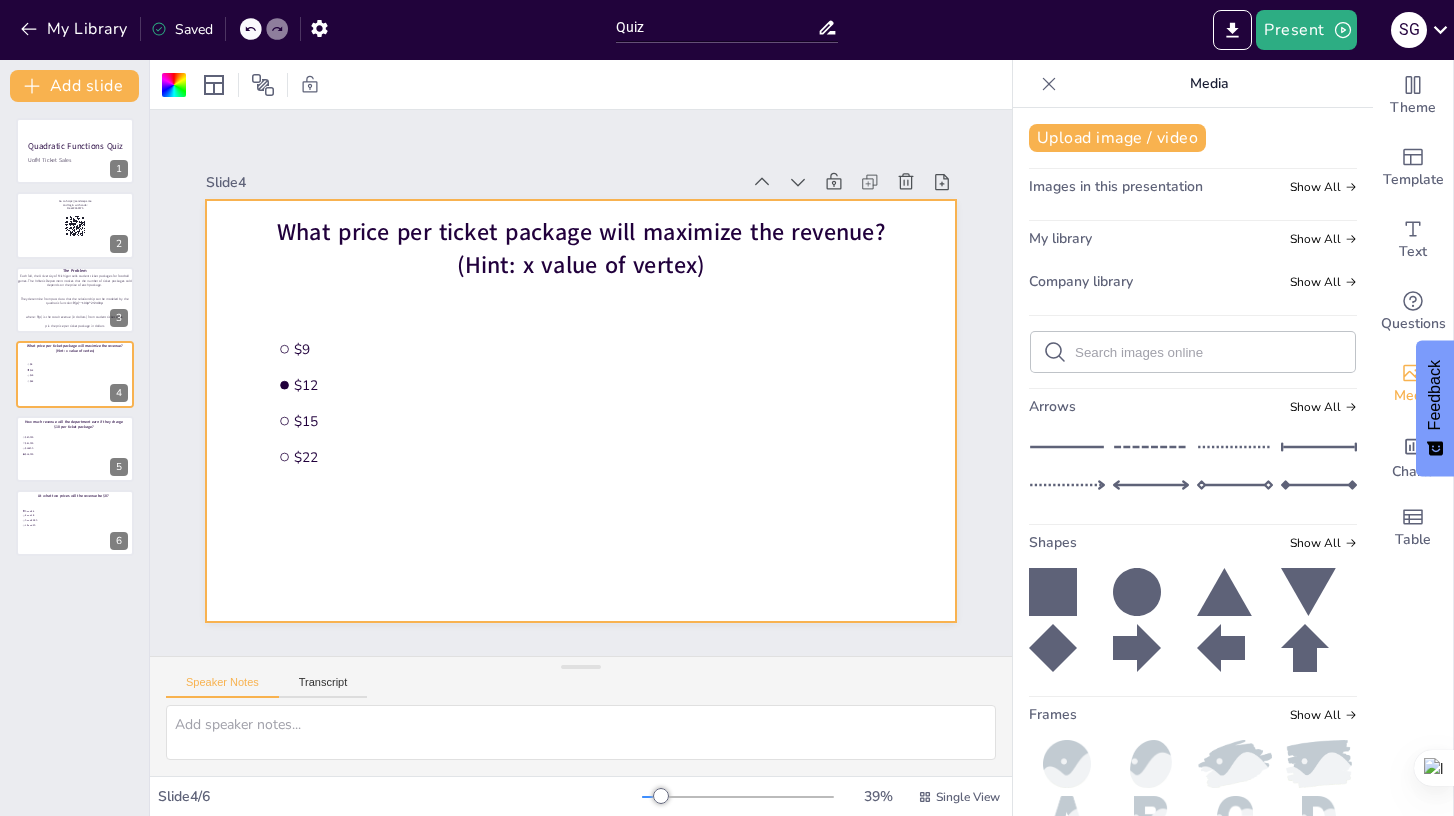 click at bounding box center [1193, 352] 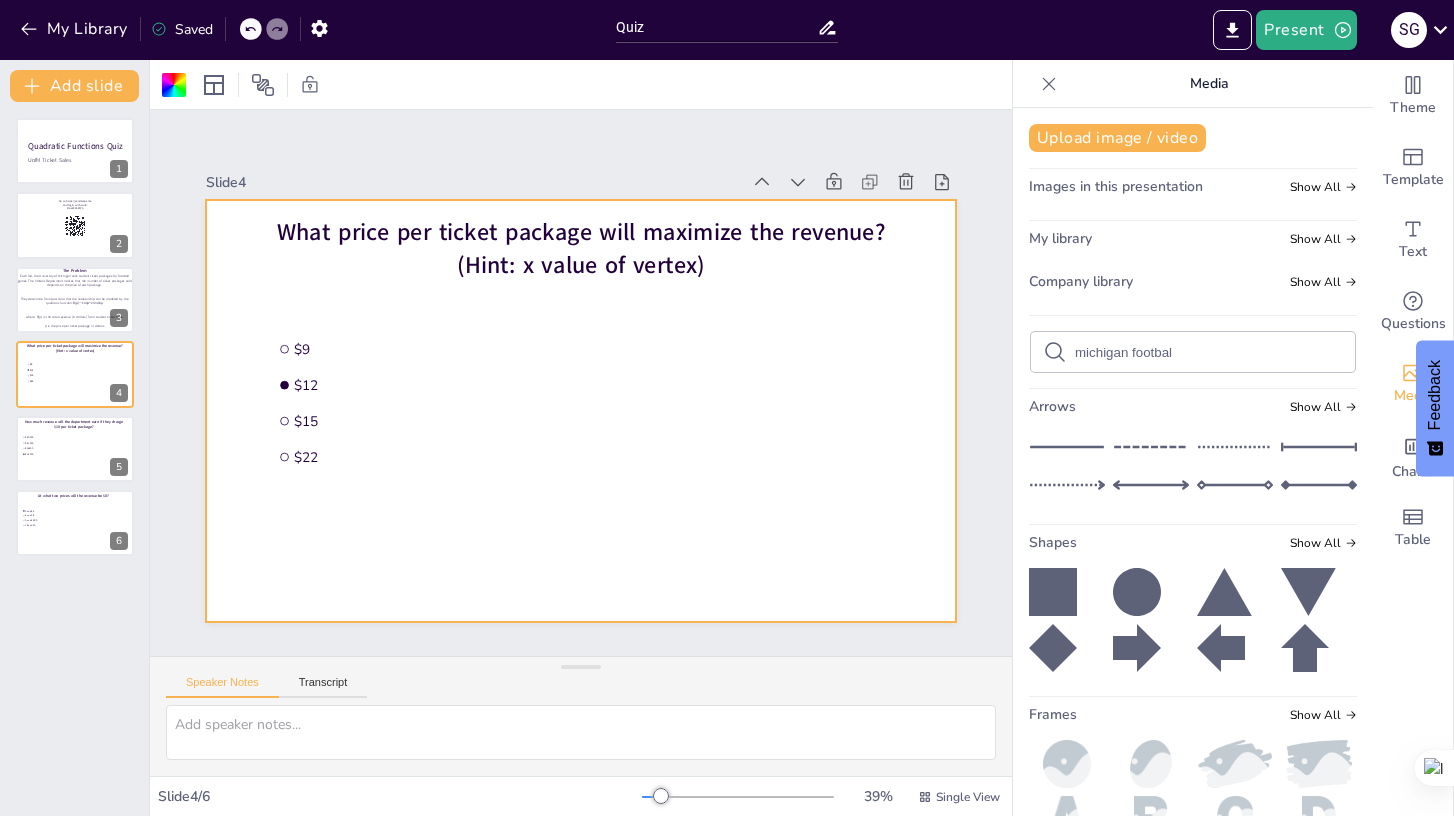 type on "michigan football" 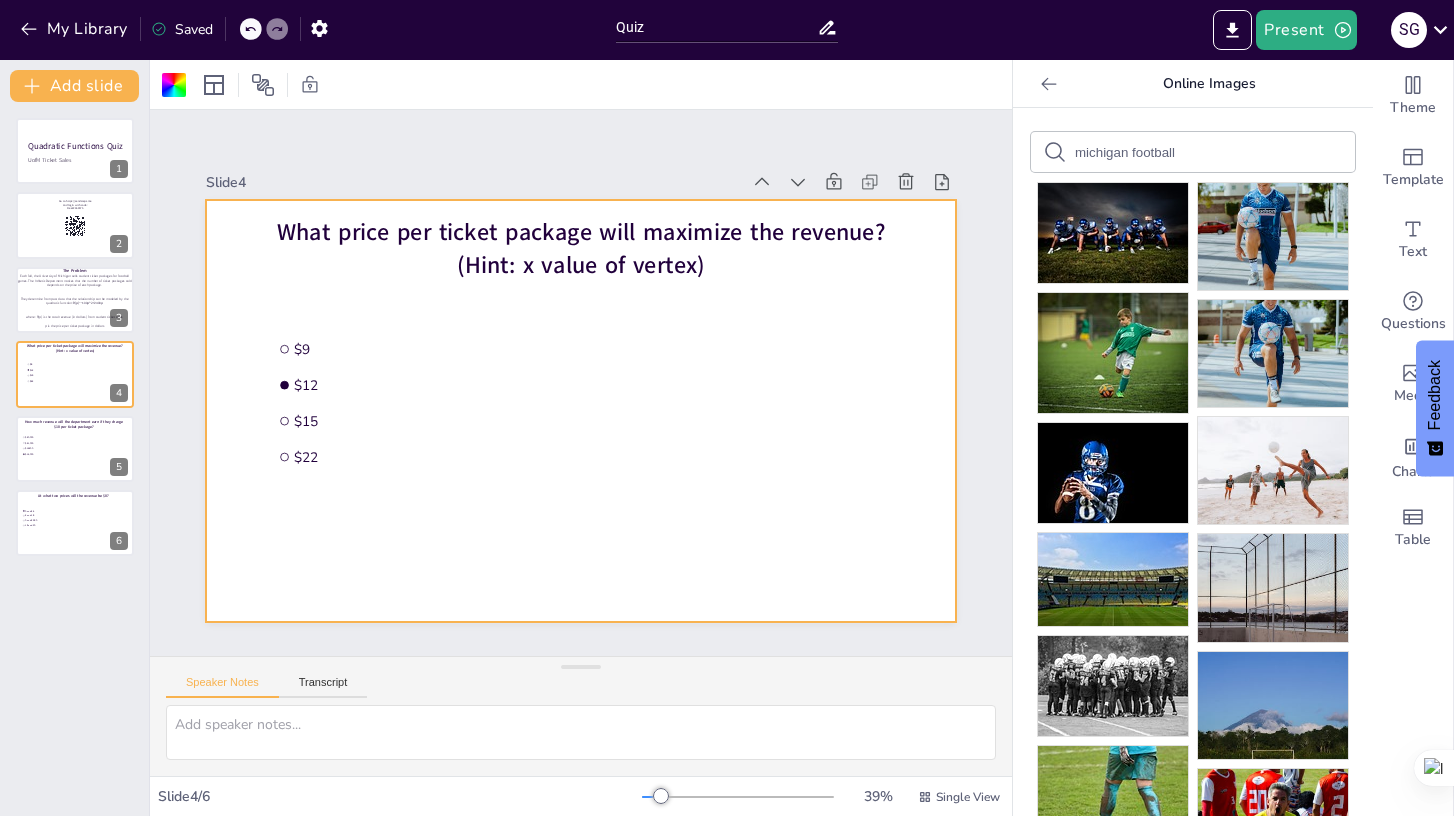 click on "michigan football" at bounding box center (1159, 152) 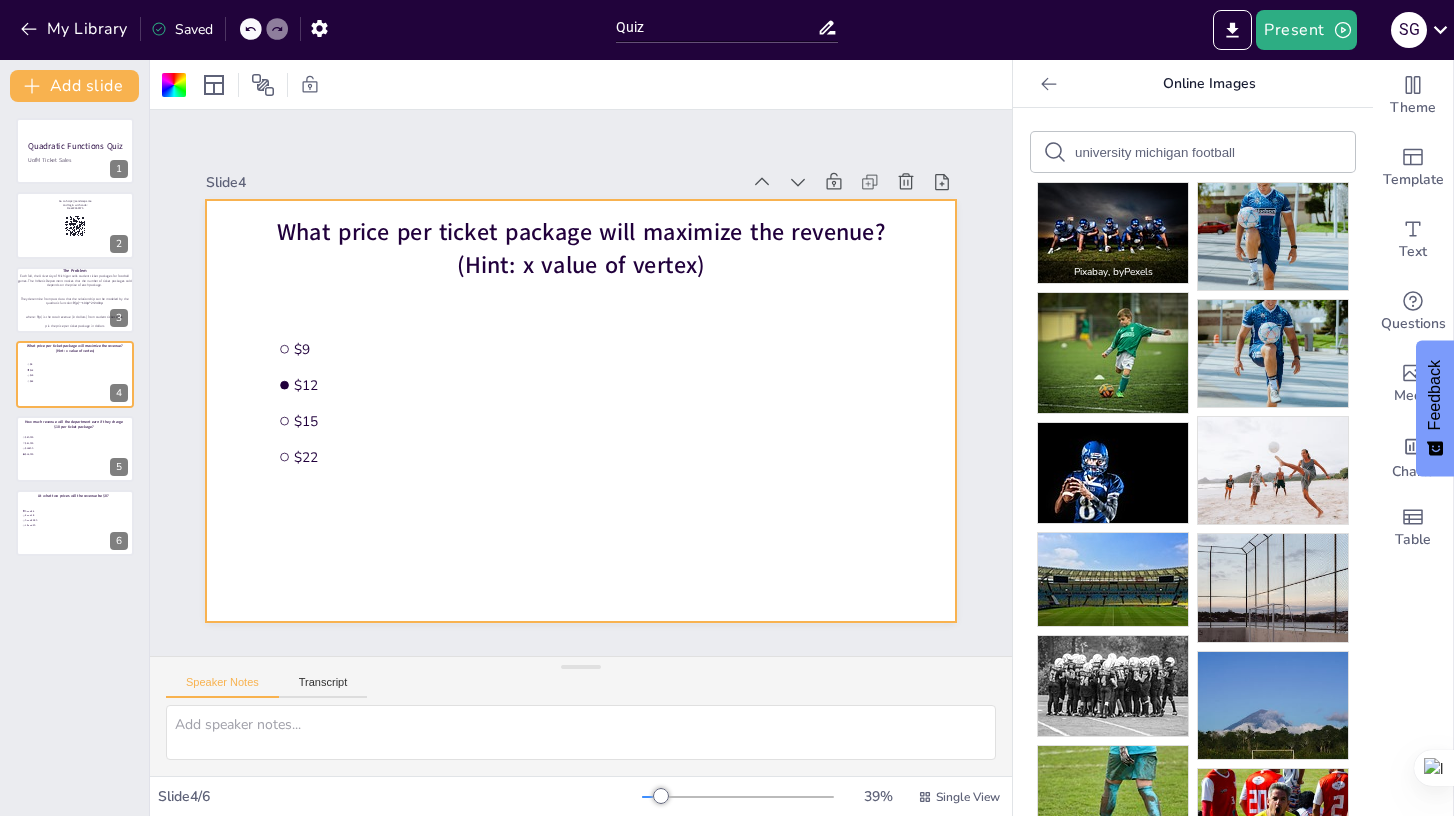 type on "university michigan football" 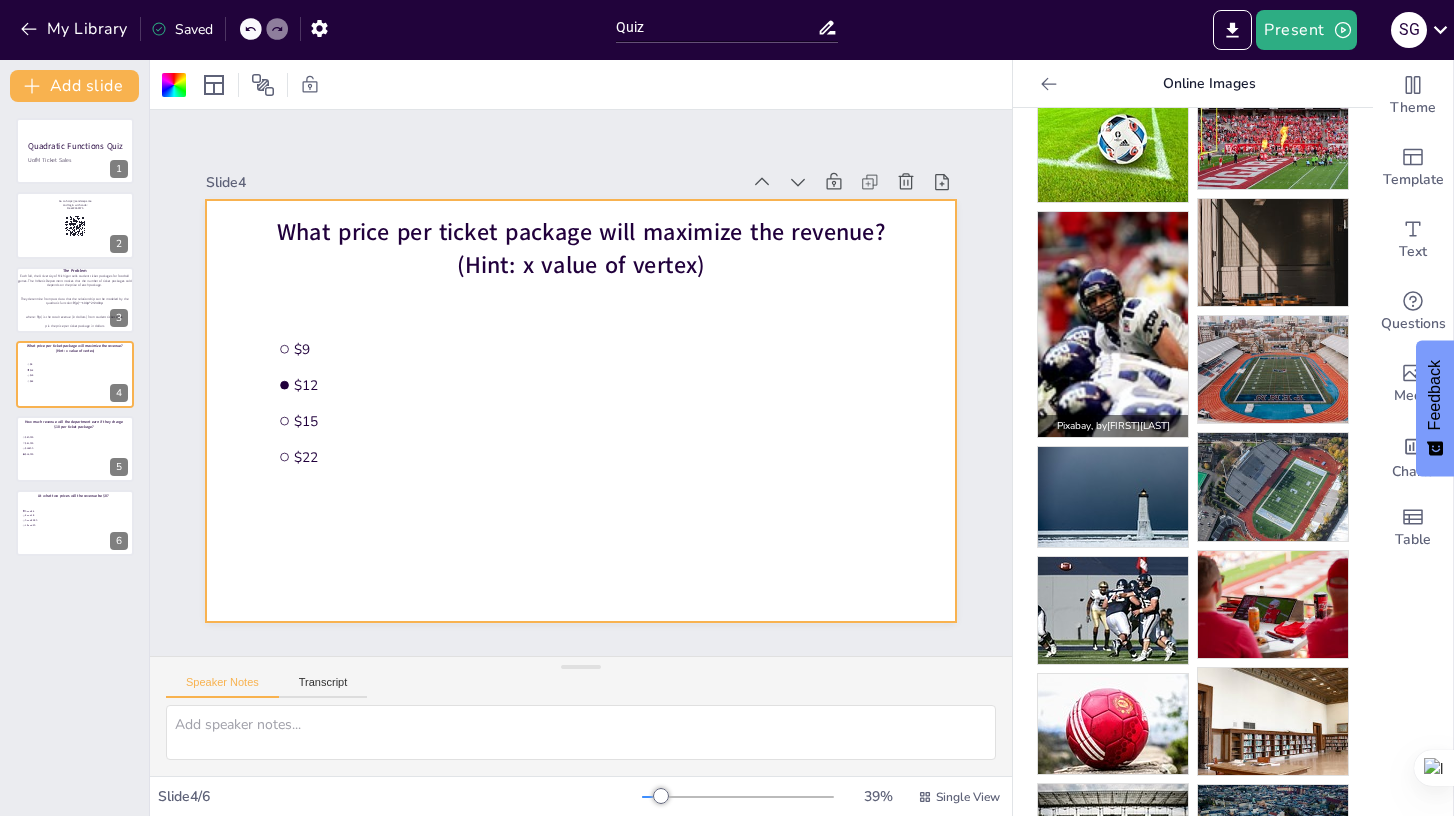 scroll, scrollTop: 0, scrollLeft: 0, axis: both 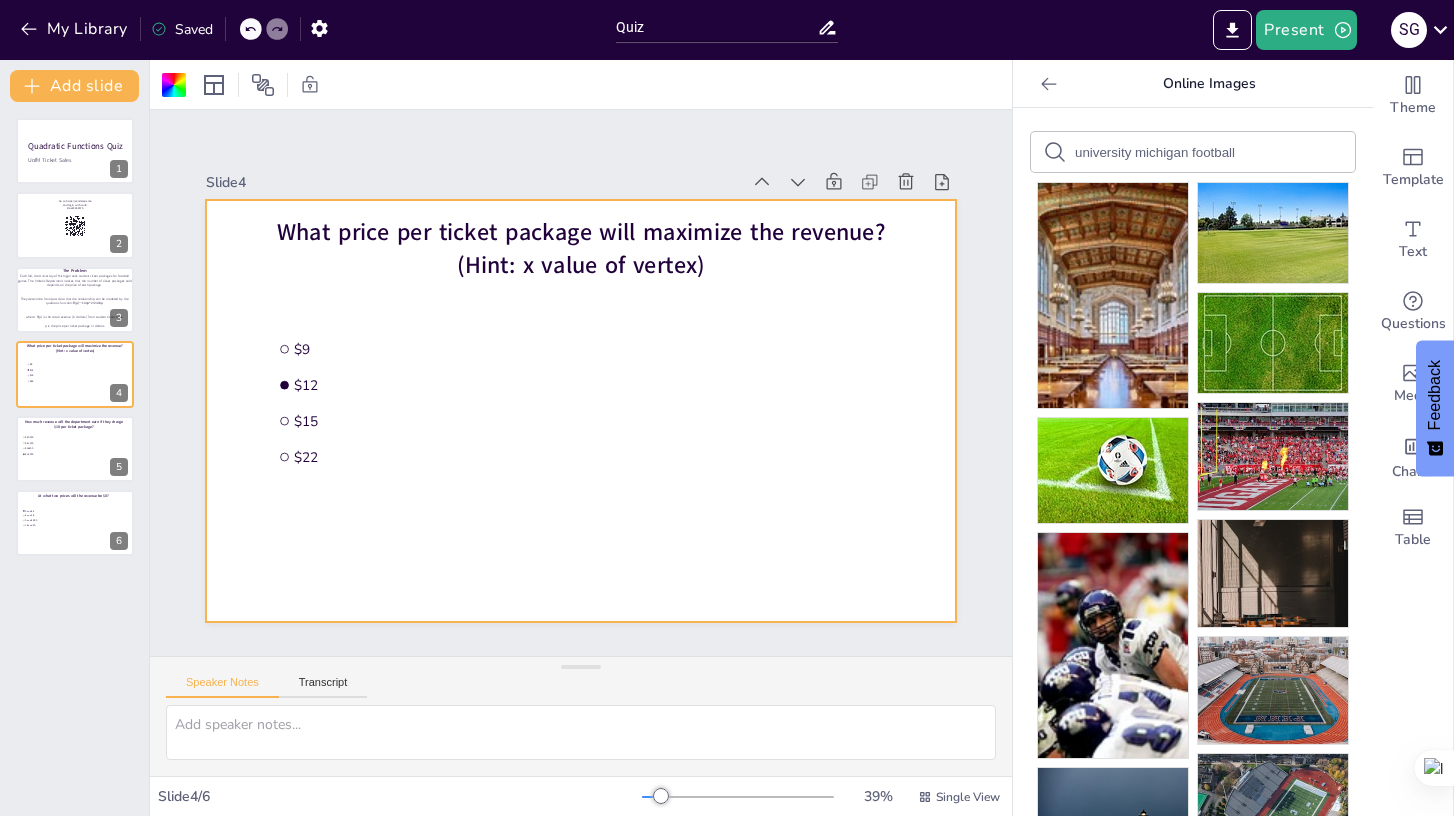 click 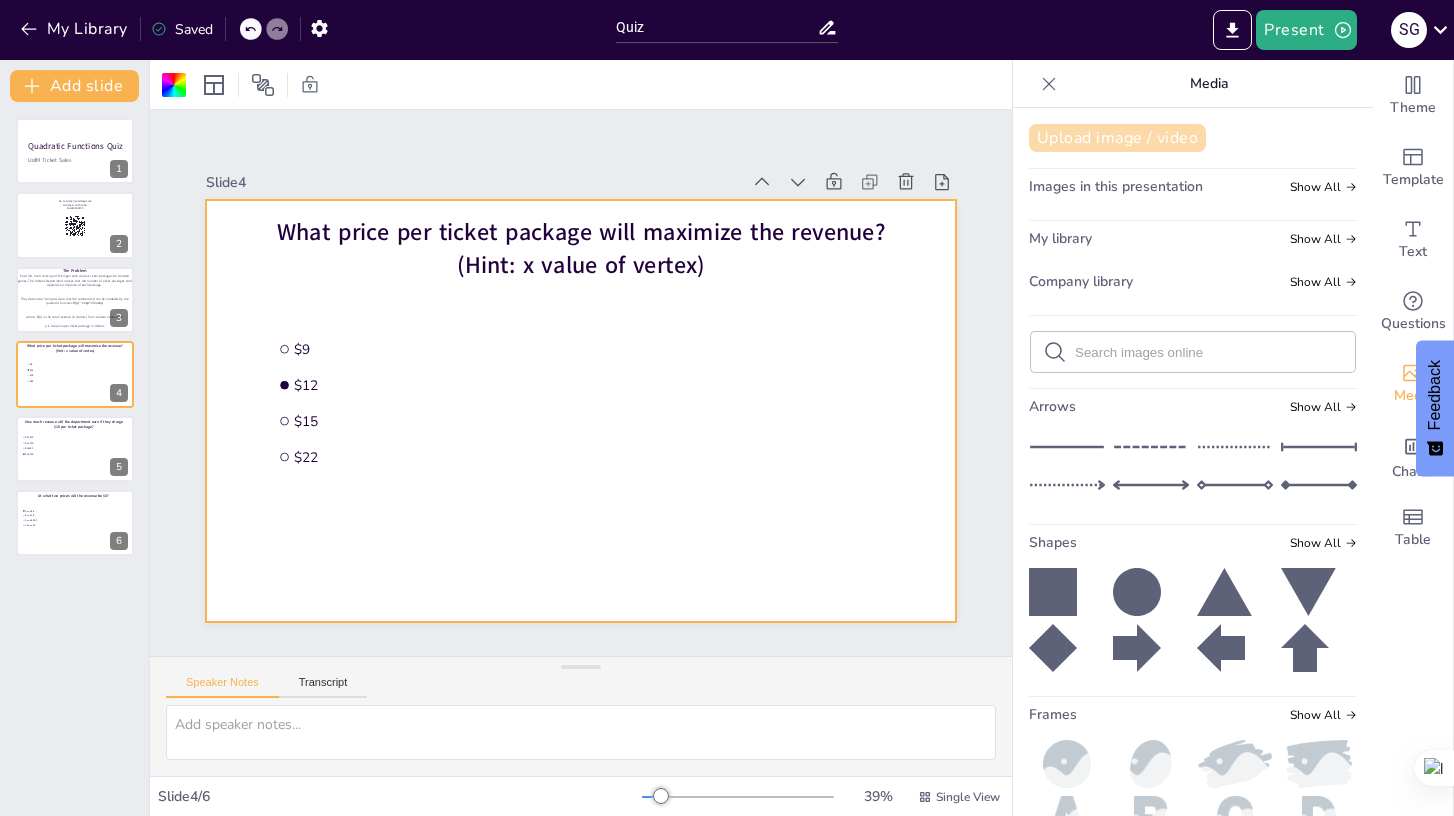 click on "Upload image / video" at bounding box center (1117, 138) 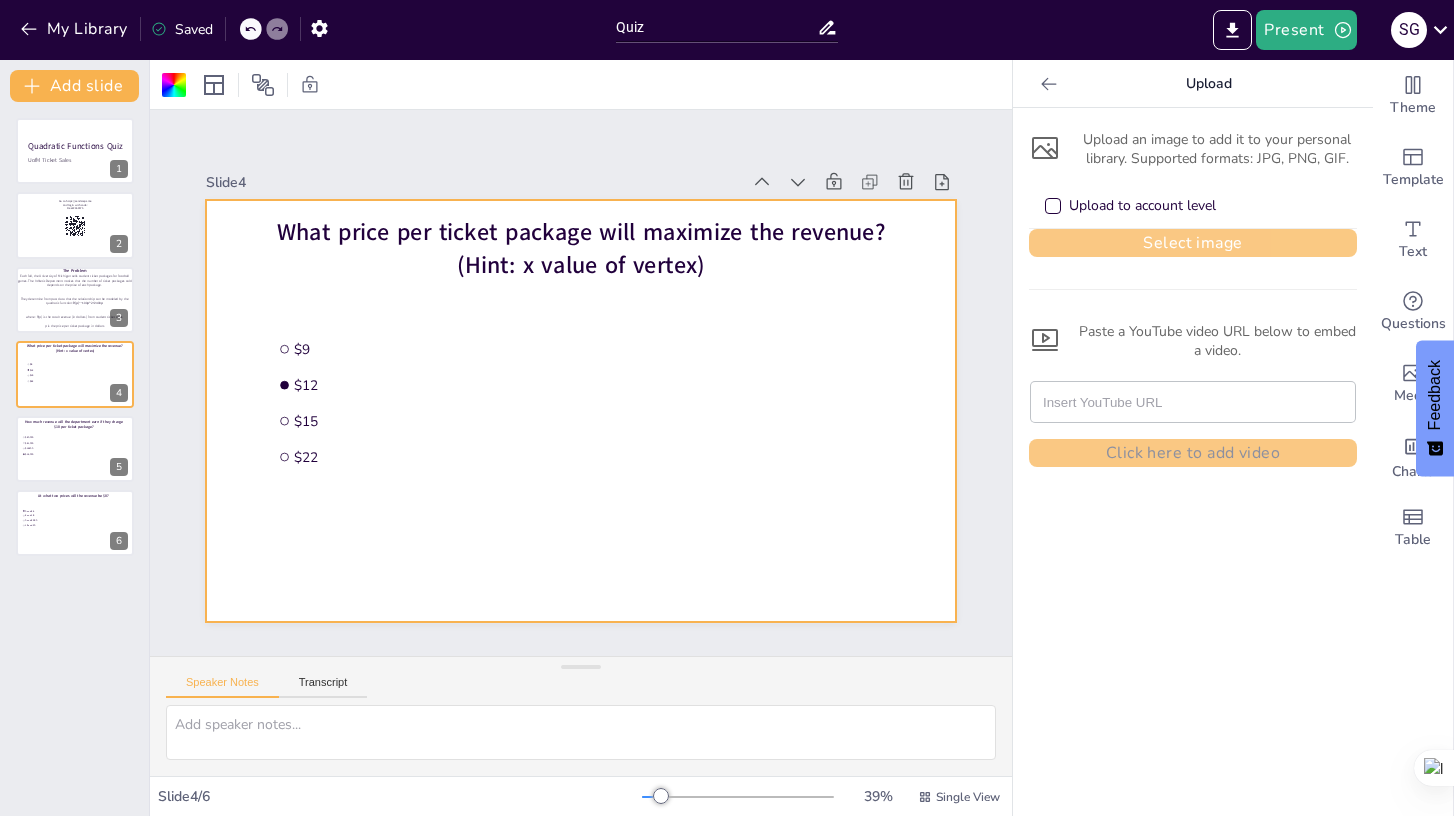 click on "Select image" at bounding box center (1193, 243) 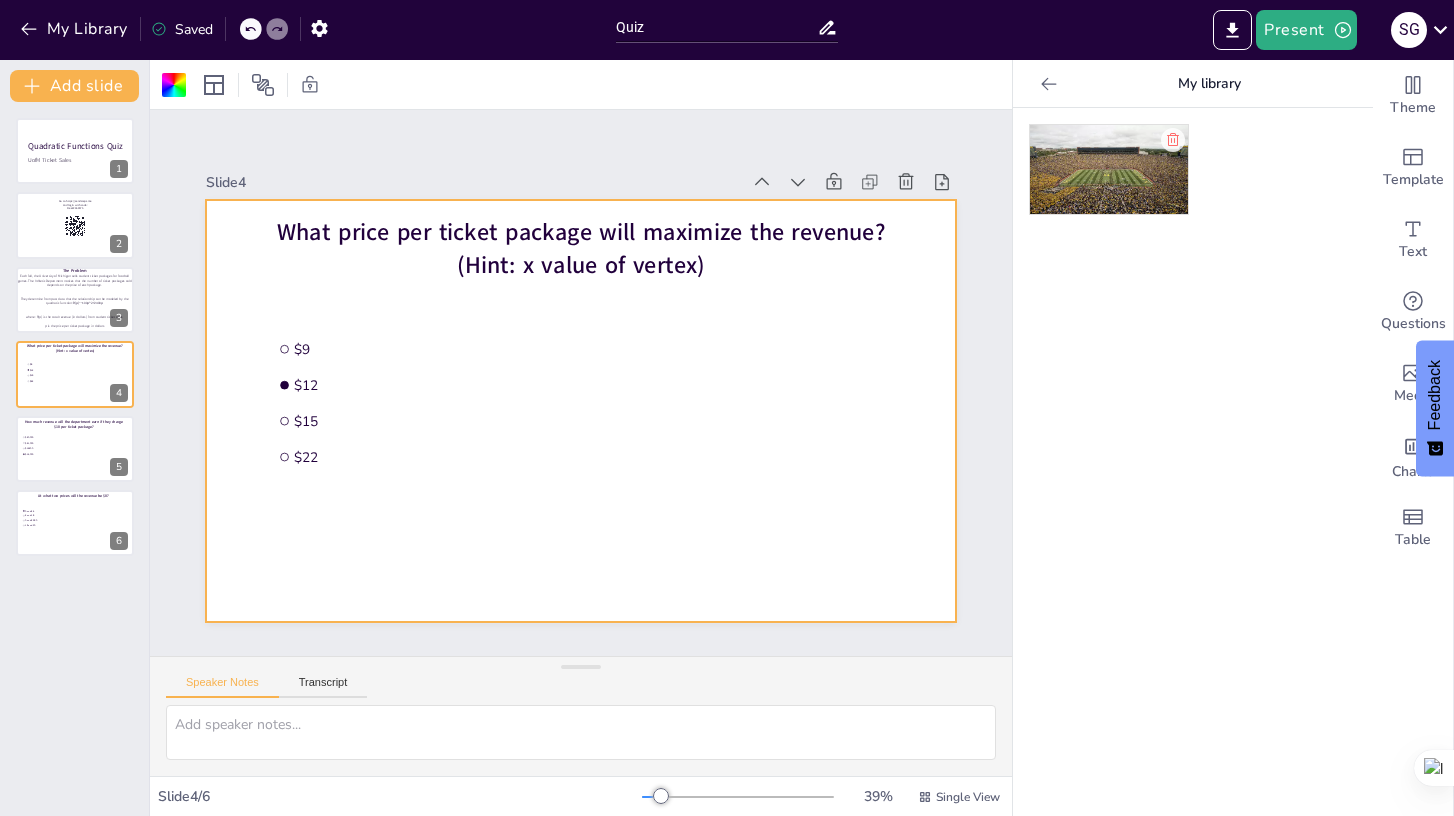 click at bounding box center [1109, 169] 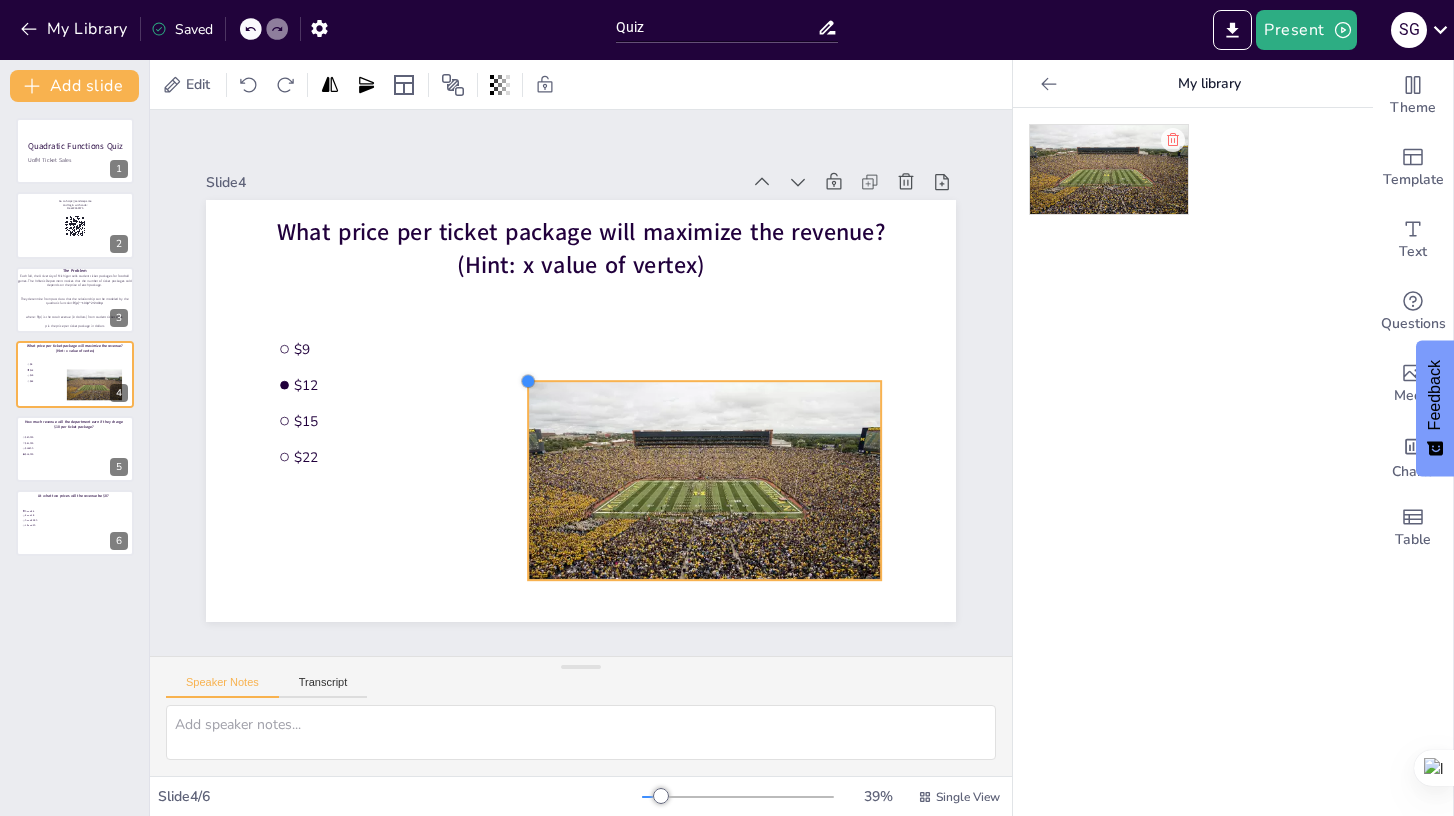 drag, startPoint x: 280, startPoint y: 245, endPoint x: 590, endPoint y: 382, distance: 338.9233 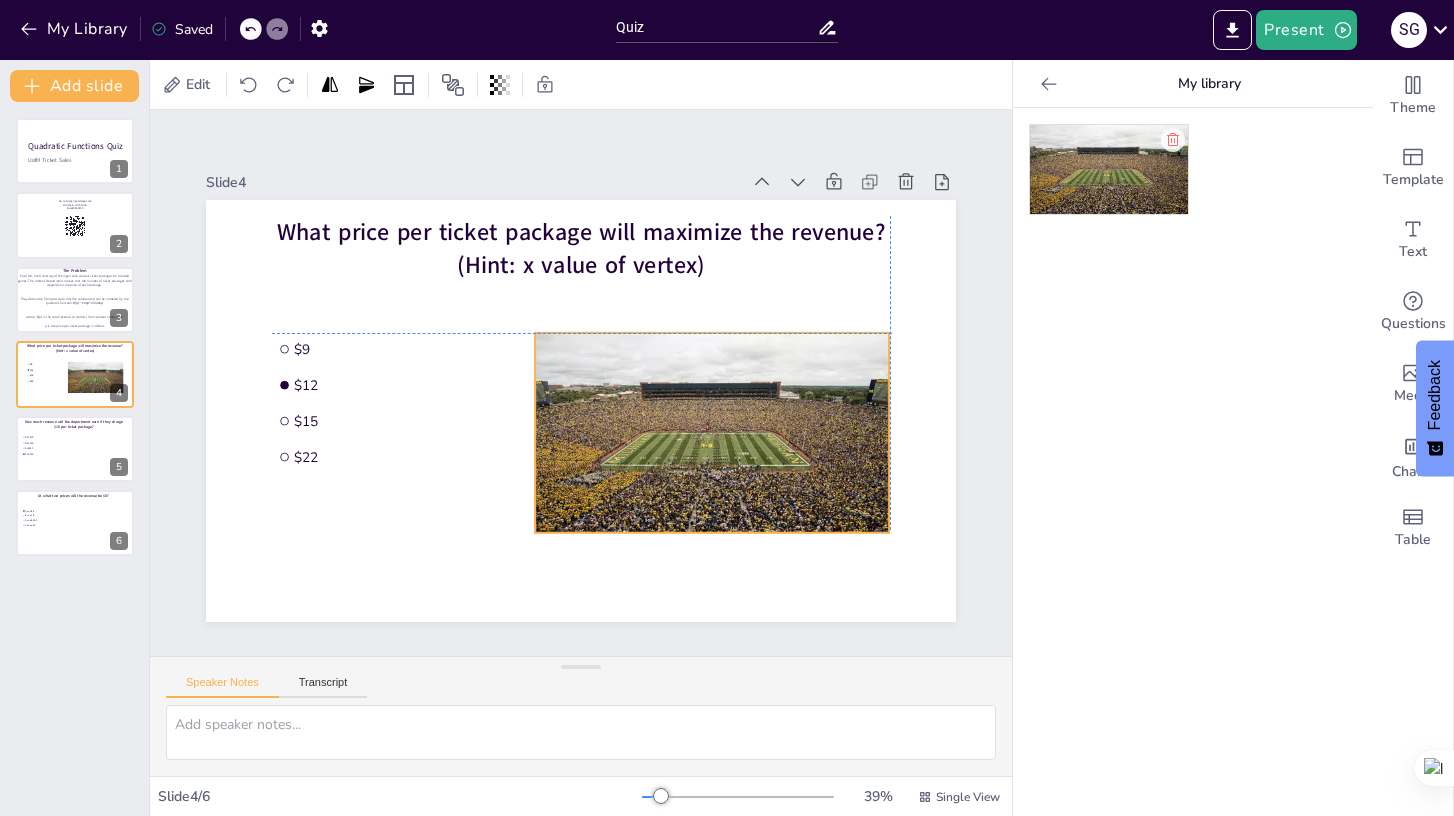 drag, startPoint x: 639, startPoint y: 444, endPoint x: 651, endPoint y: 393, distance: 52.392746 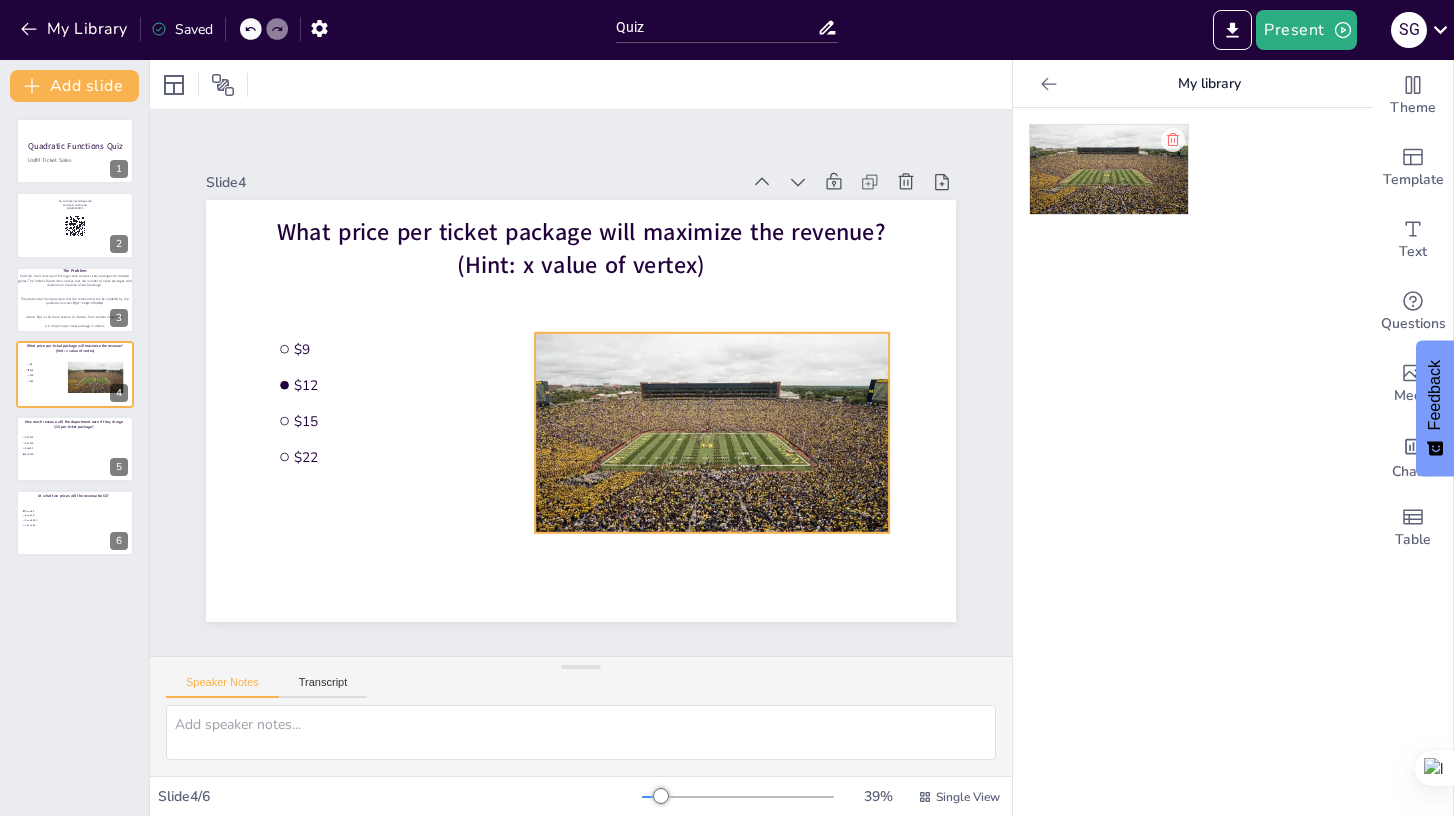 click at bounding box center (712, 432) 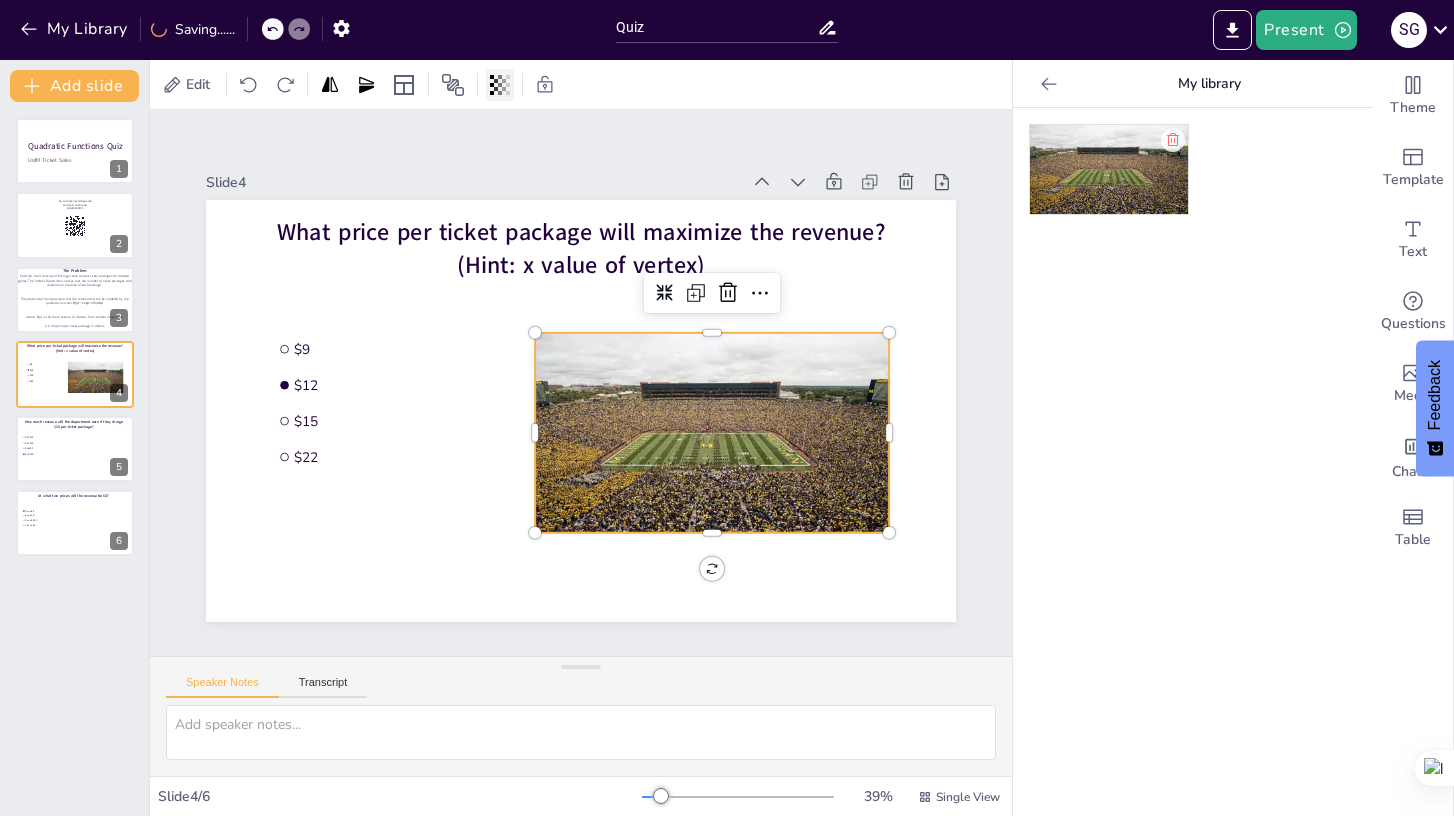 click 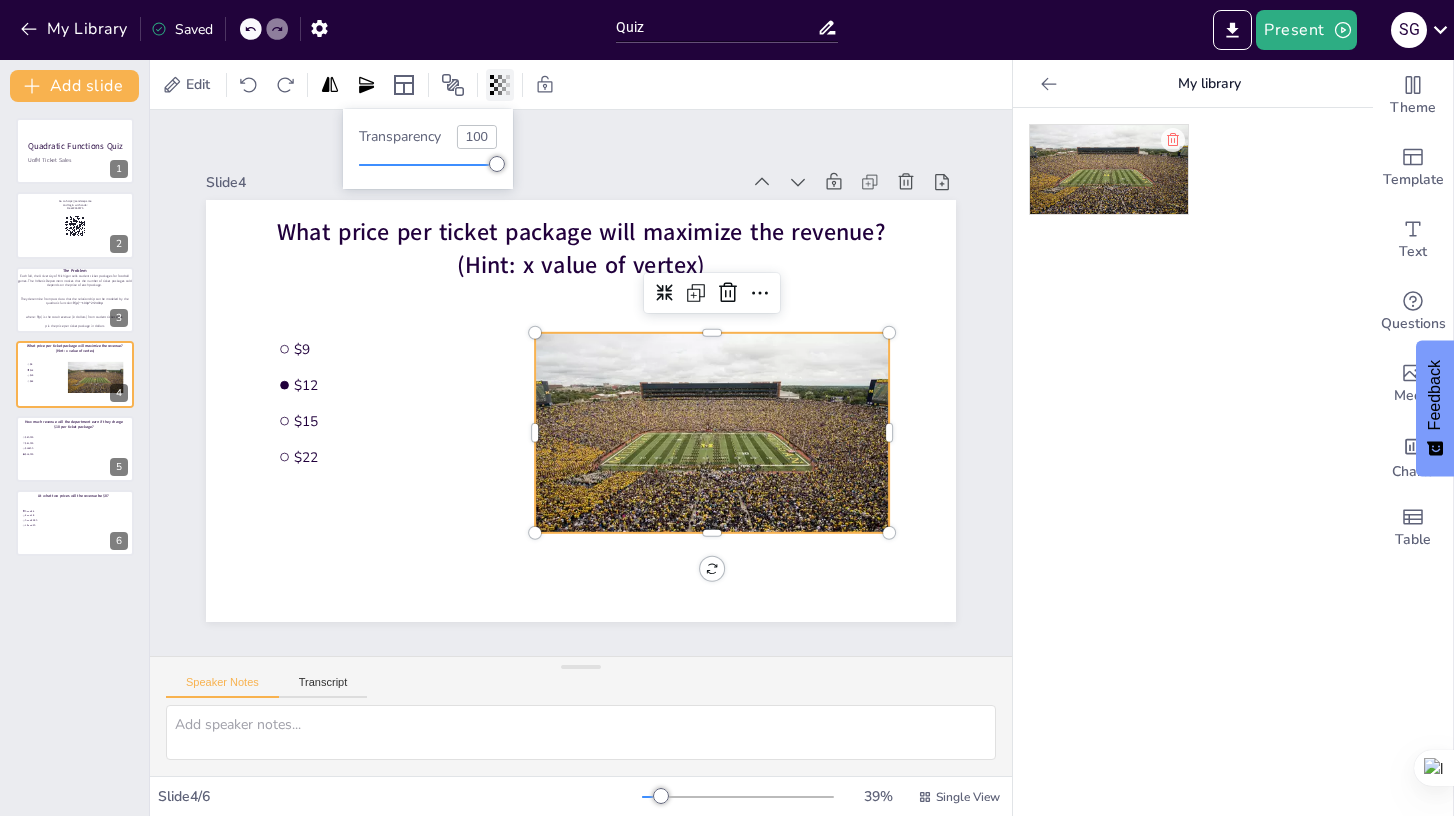 click 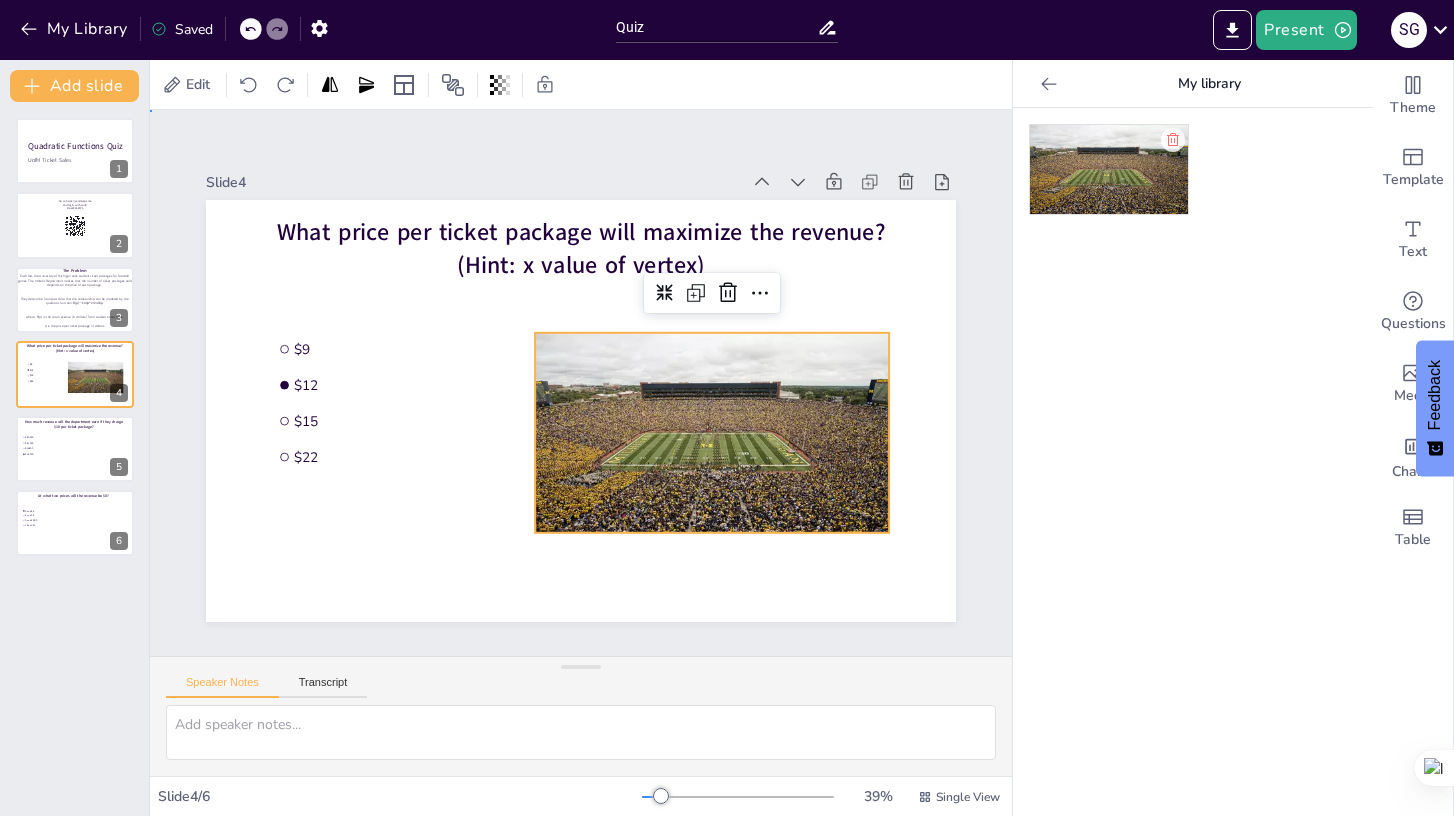 click on "Slide  1 Quadratic Functions Quiz  UofM Ticket Sales Slide  2 Go to https://sendsteps.me and login with code: Free22469575 Slide  3 Each fall, the University of Michigan sells student ticket packages for football games. The Athletic Department notices that the number of ticket packages sold depends on the price of each package.  They determine from past data that the relationship can be modeled by the quadratic function:  R(p)=−100p^2+2400p   where: R(p) is the total revenue (in dollars) from student ticket sales   p is the price per ticket package in dollars The Problem  Slide  4 What price per ticket package will maximize the revenue?  (Hint: x value of vertex) $9  $12 $15 $22 Slide  5 How much revenue will the department earn if they charge $10 per ticket package? $20,000 $21,000 $14200 $14,000 Slide  6 At what two prices will the revenue be $0? 0 and 24 2 and 19 0 and 23.50 15 and 30" at bounding box center (581, 383) 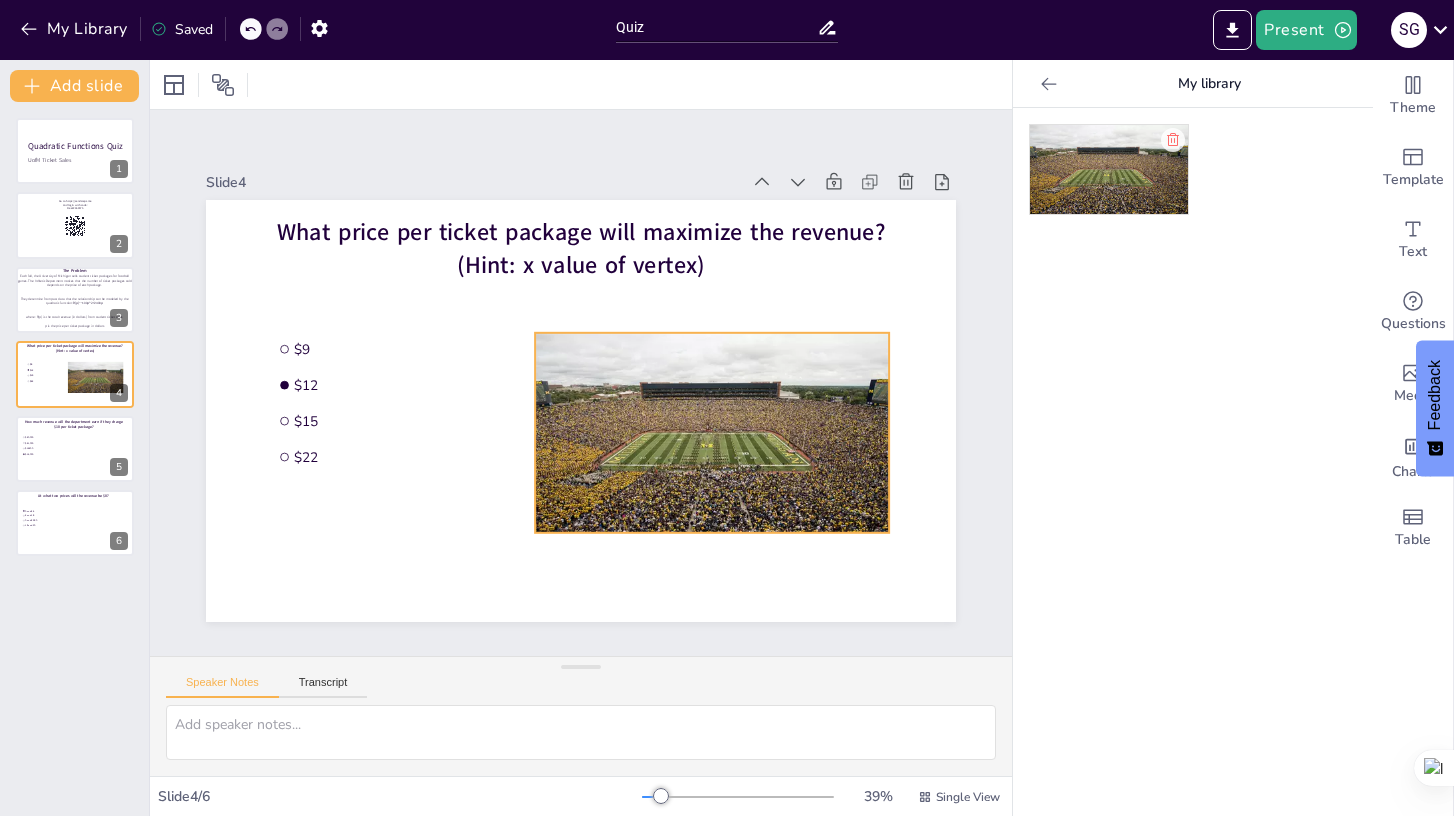 click at bounding box center [712, 432] 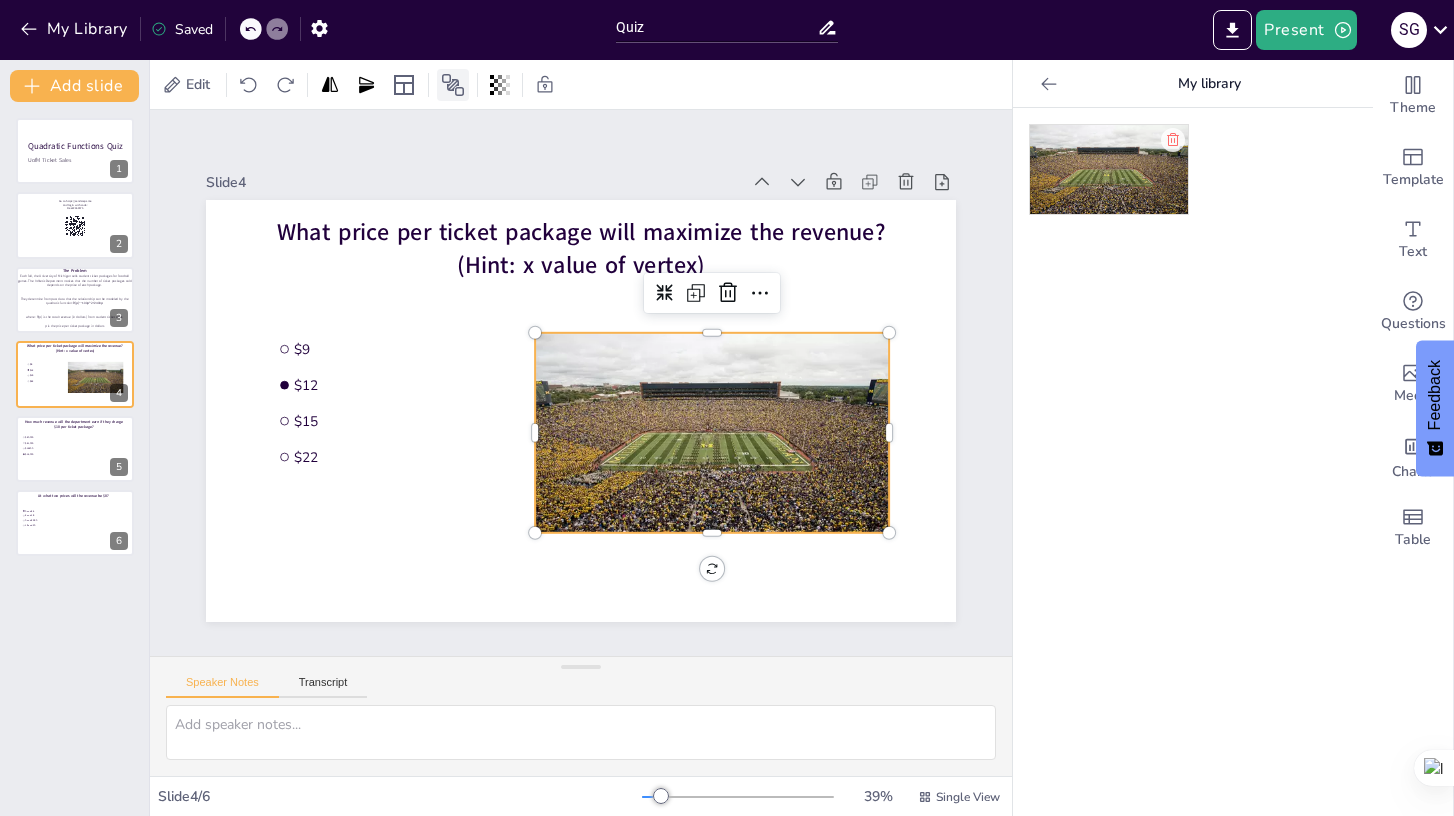 click at bounding box center [453, 85] 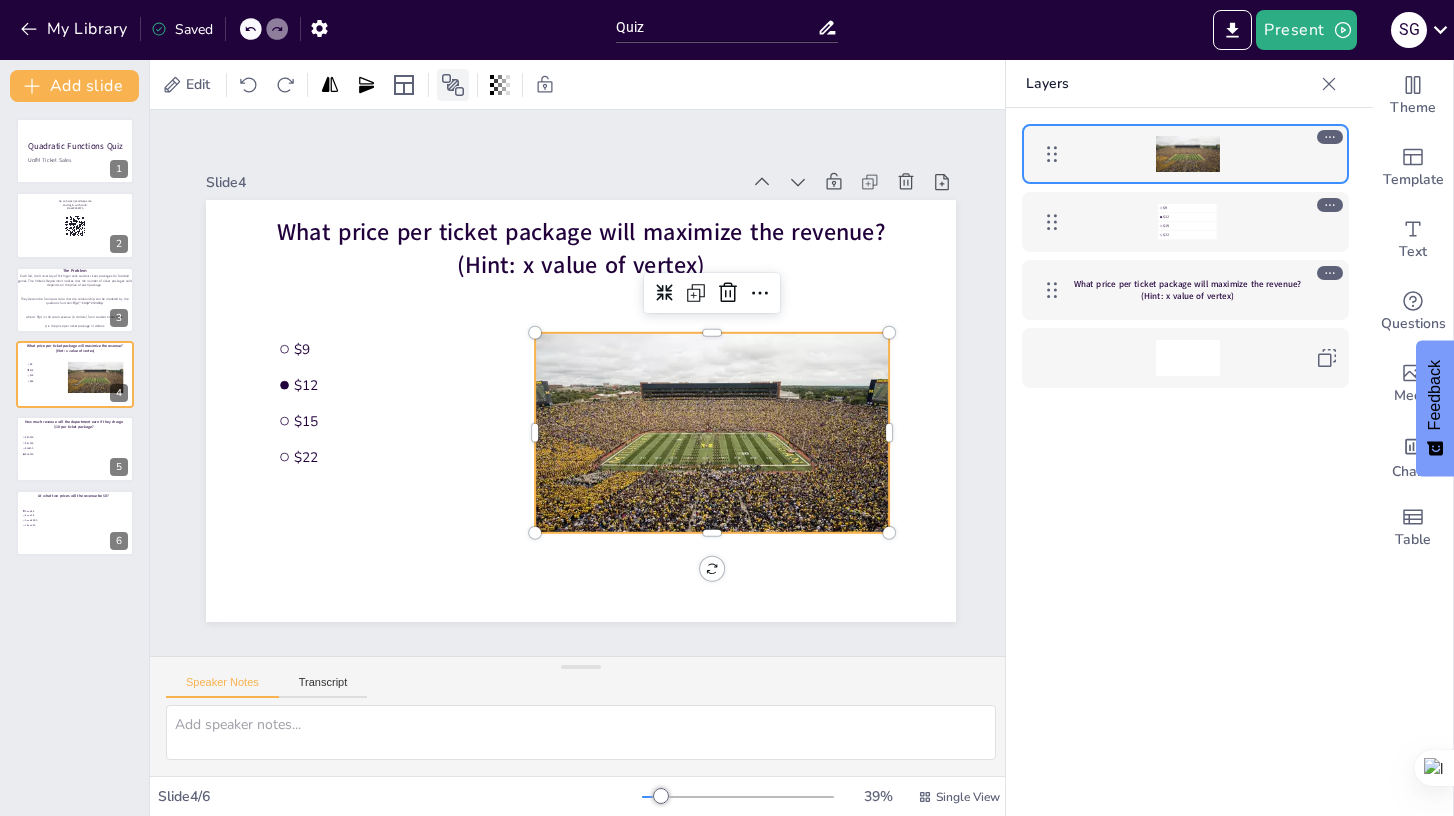 click at bounding box center [453, 85] 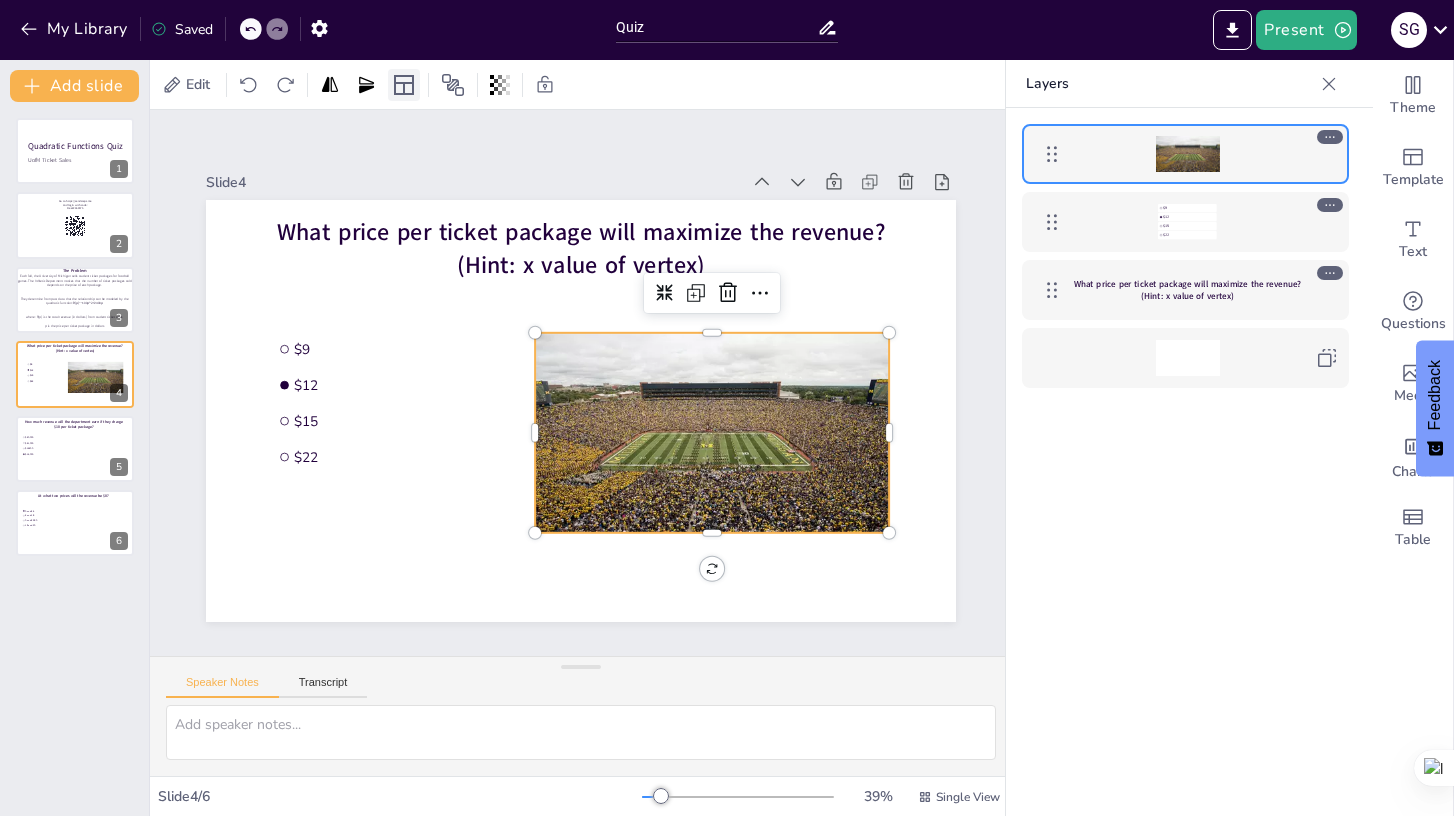 click 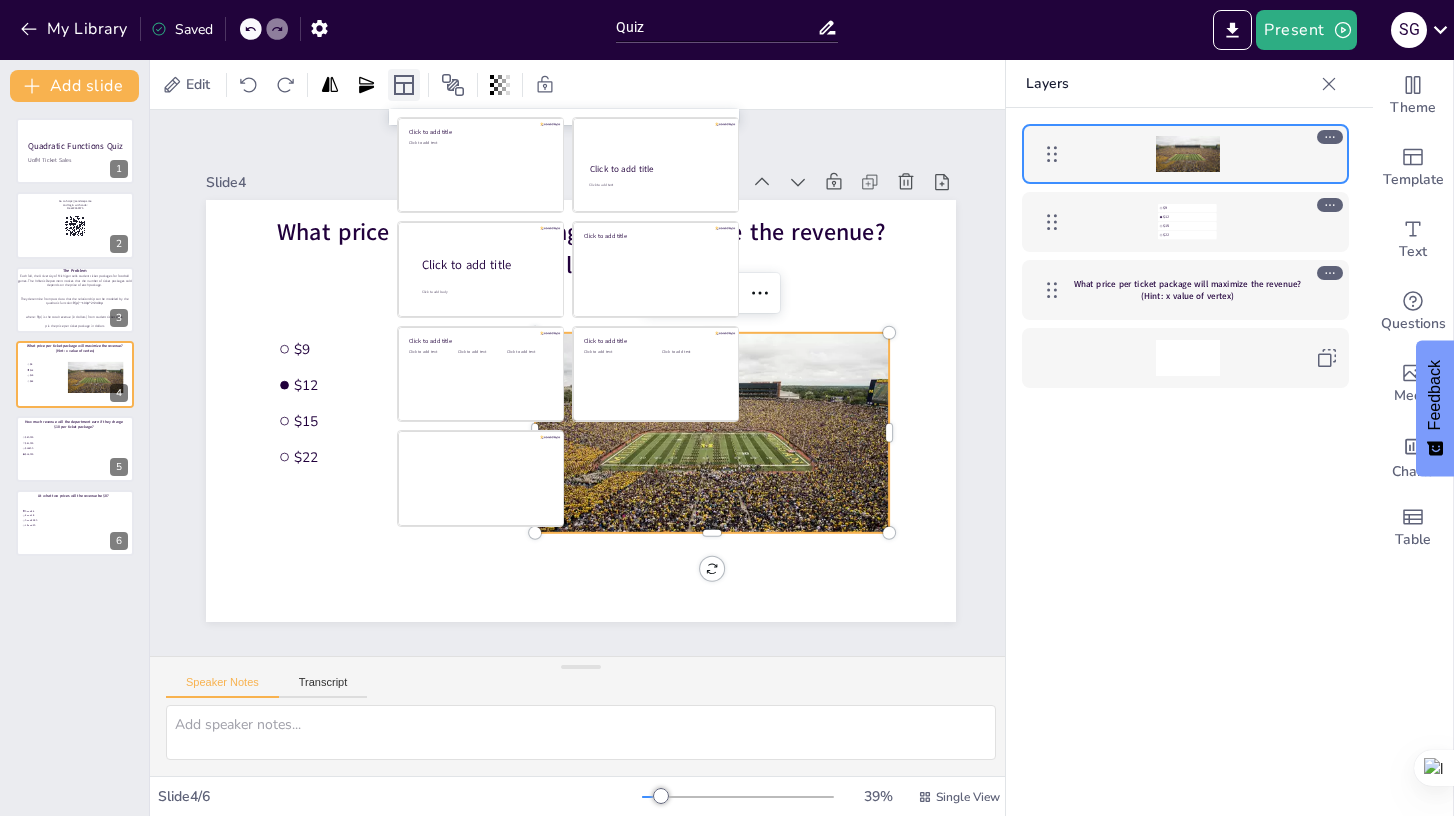 click 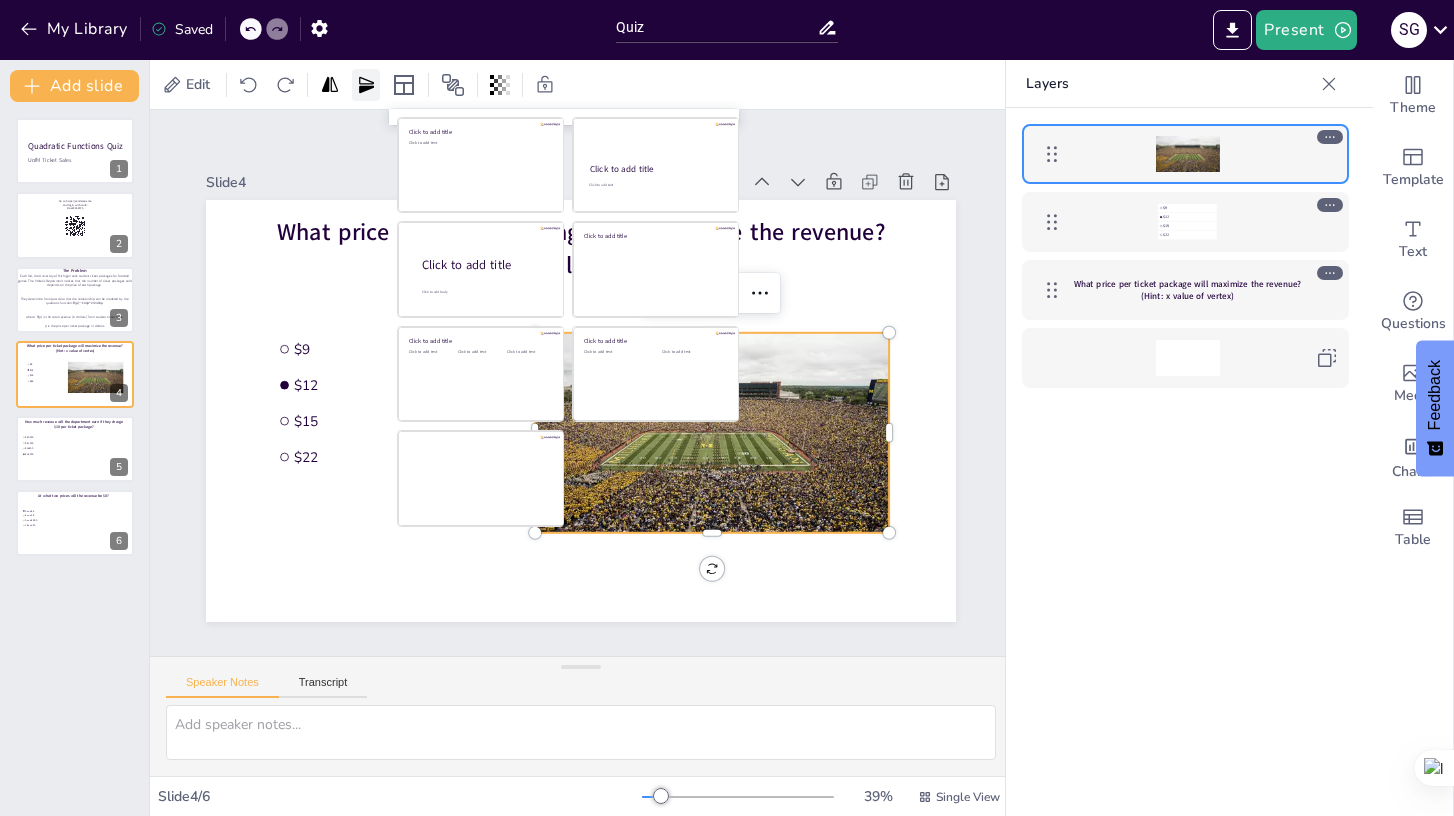 click 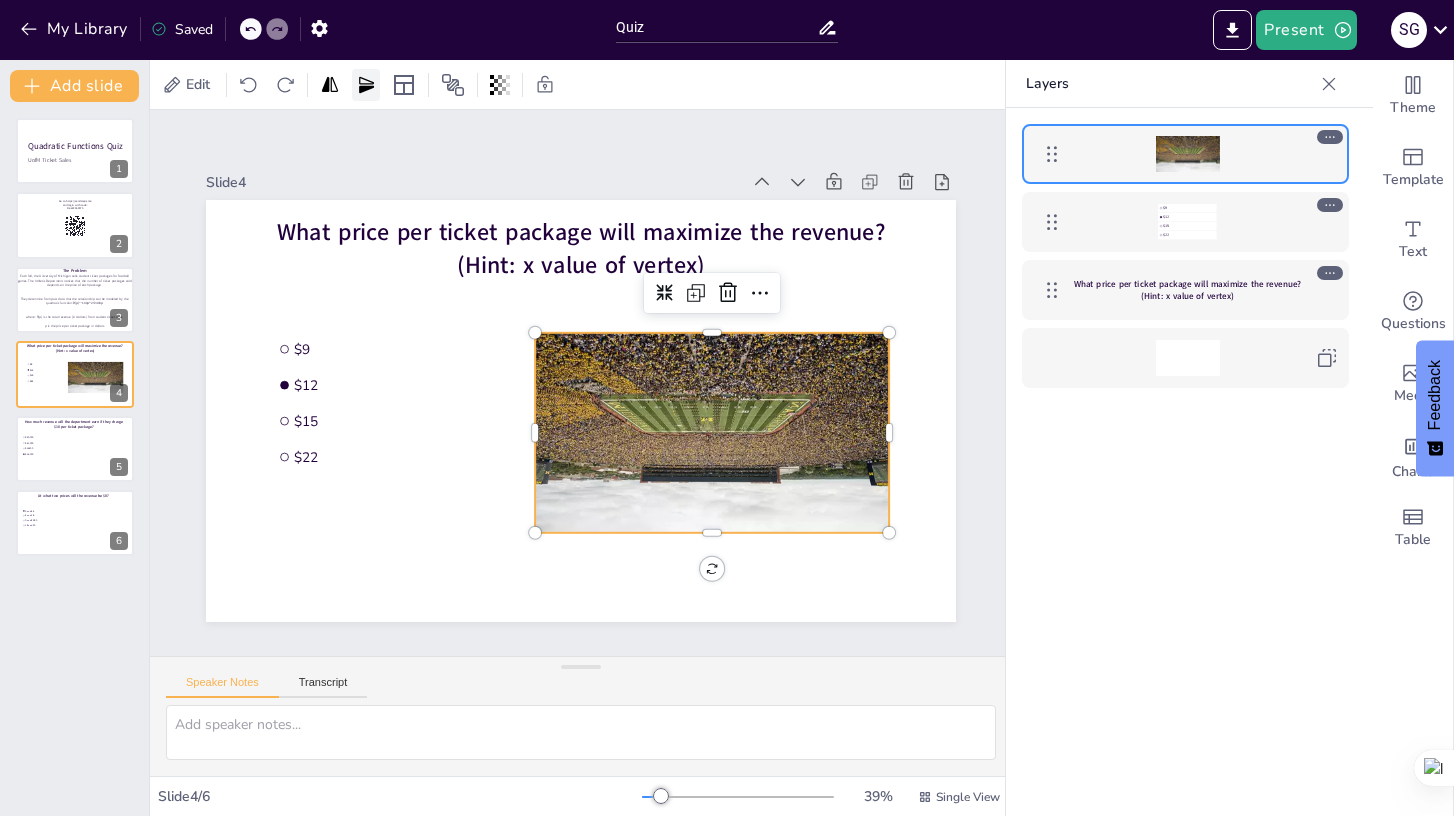 click 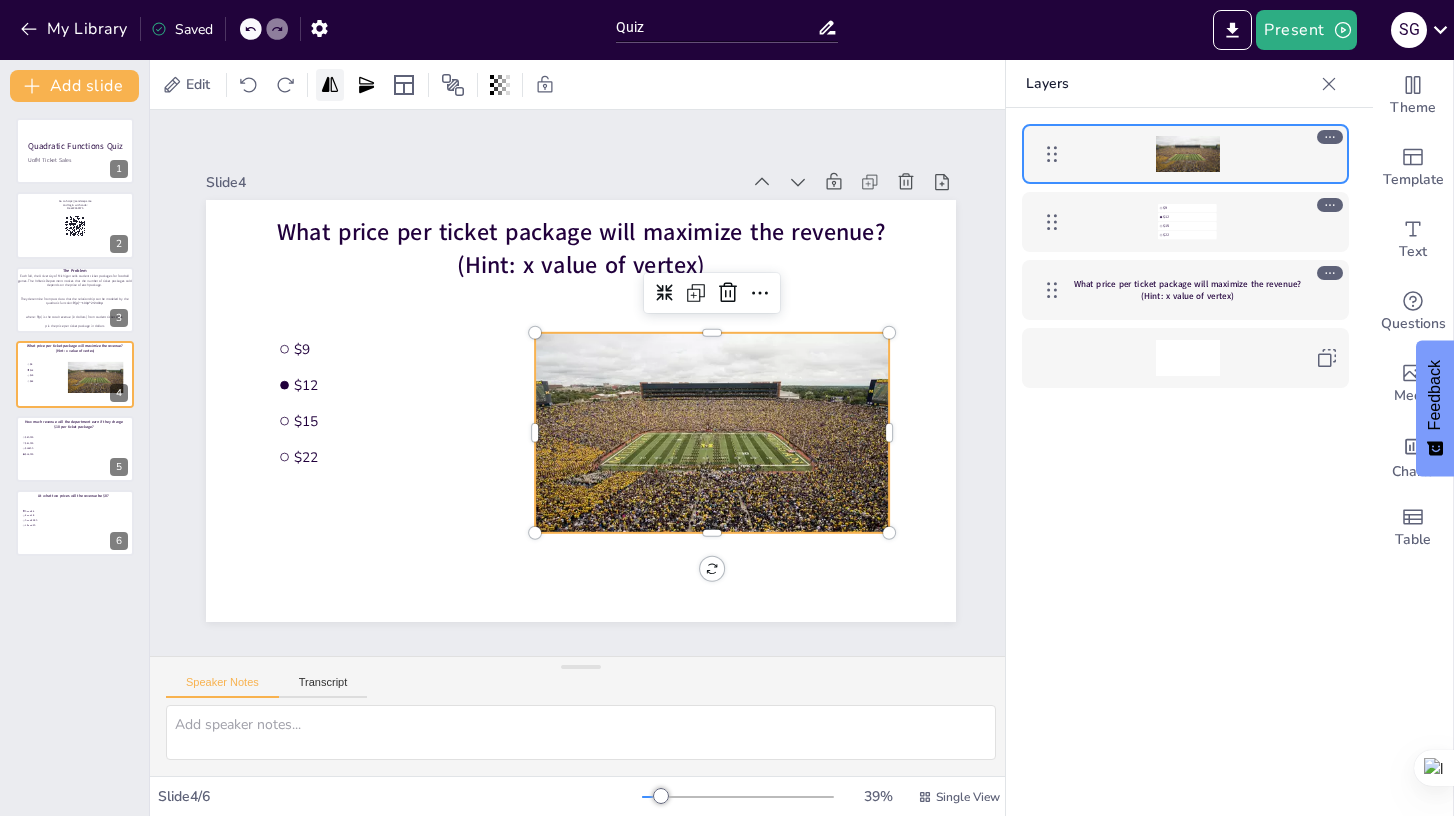 click 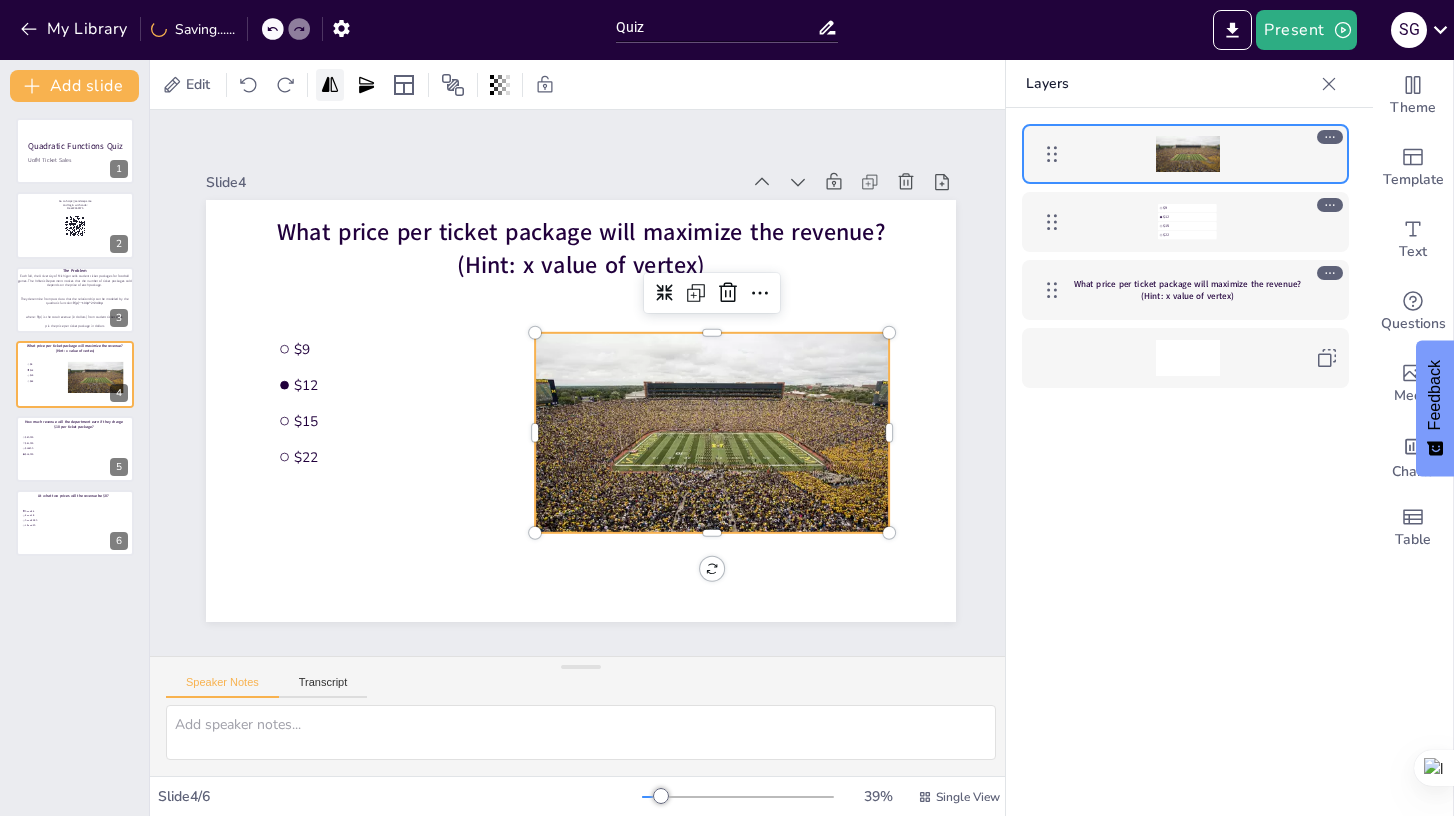 click 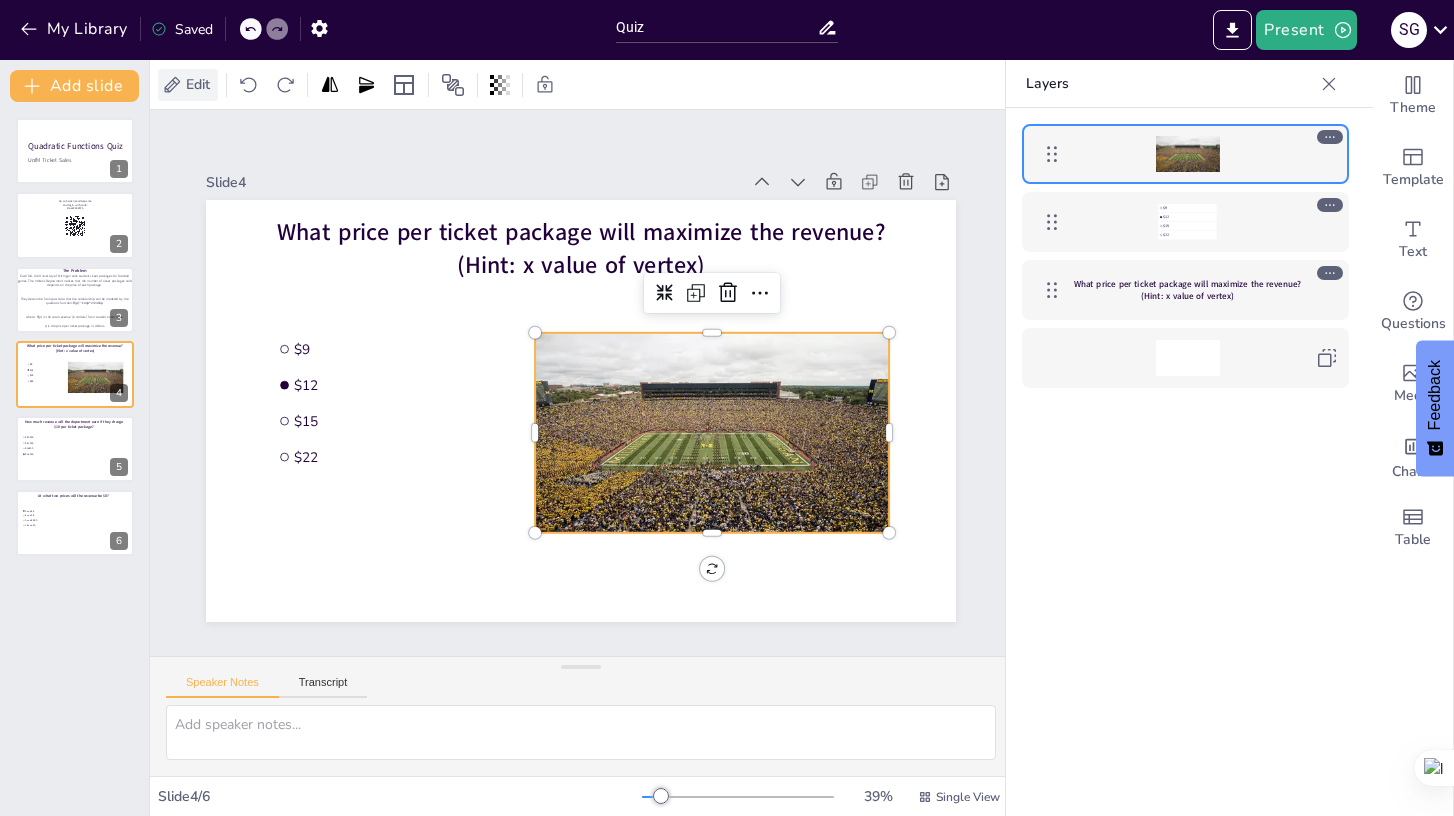 click on "Edit" at bounding box center (198, 84) 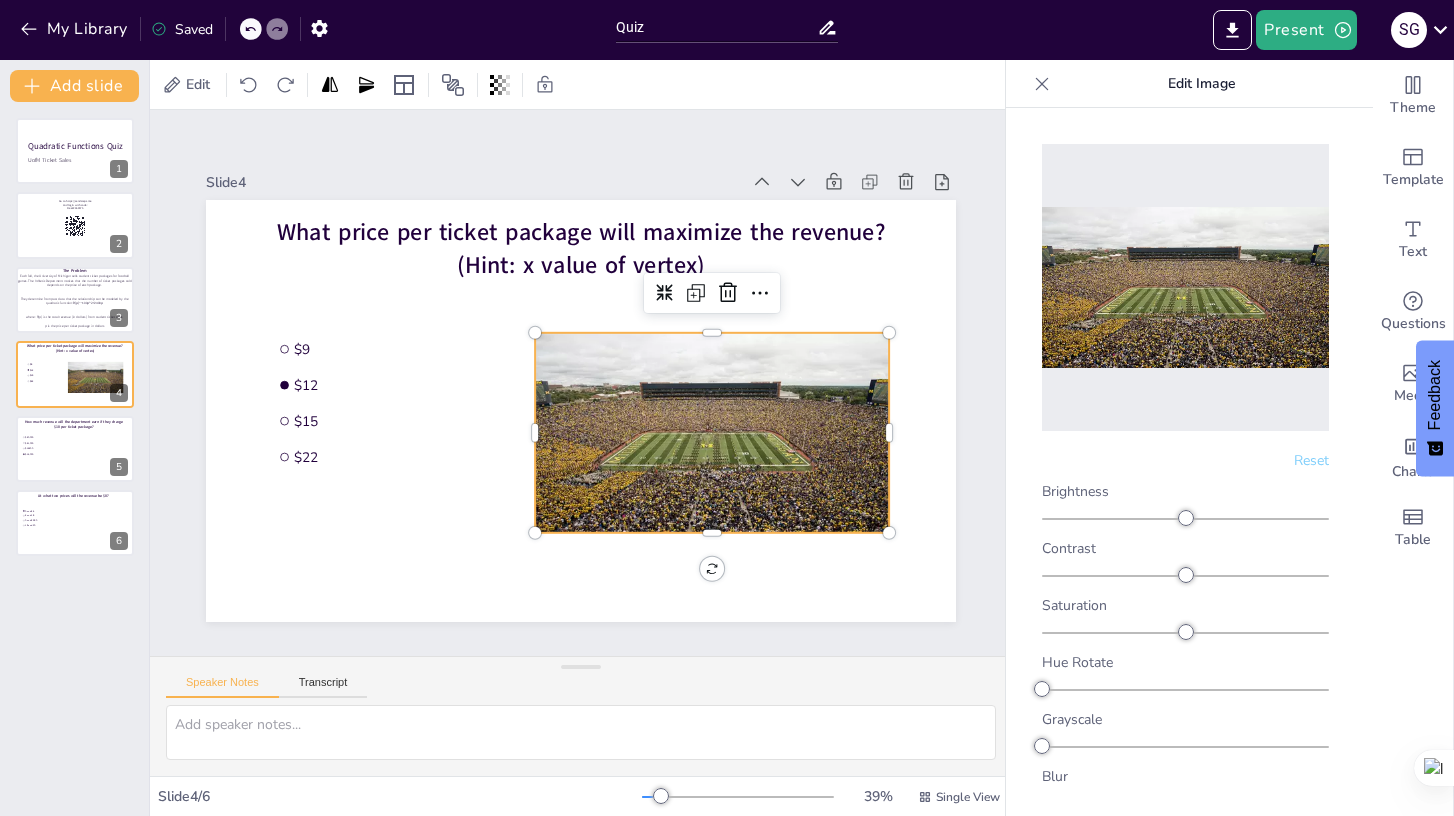 scroll, scrollTop: 22, scrollLeft: 0, axis: vertical 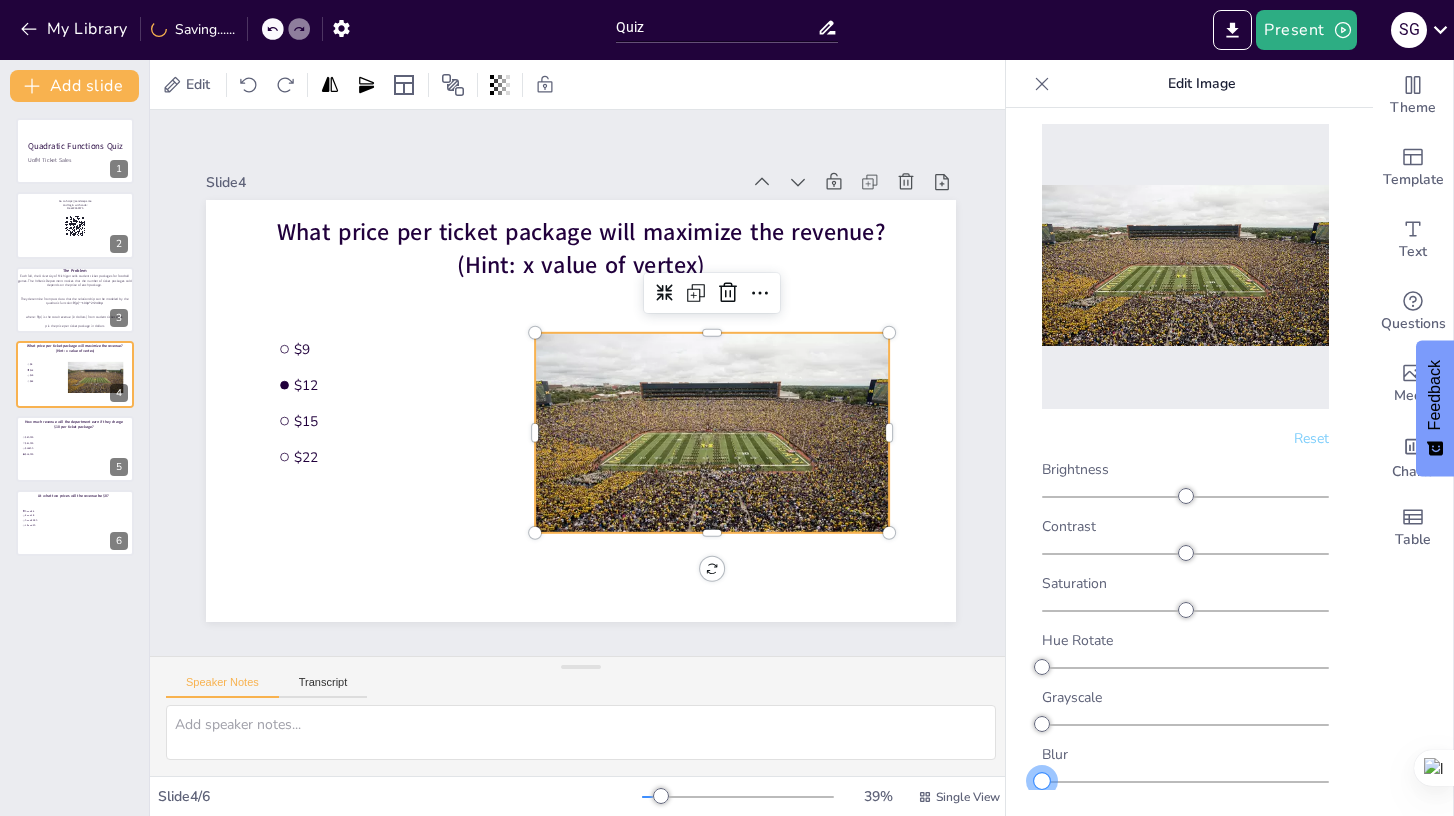 drag, startPoint x: 1036, startPoint y: 782, endPoint x: 1031, endPoint y: 754, distance: 28.442924 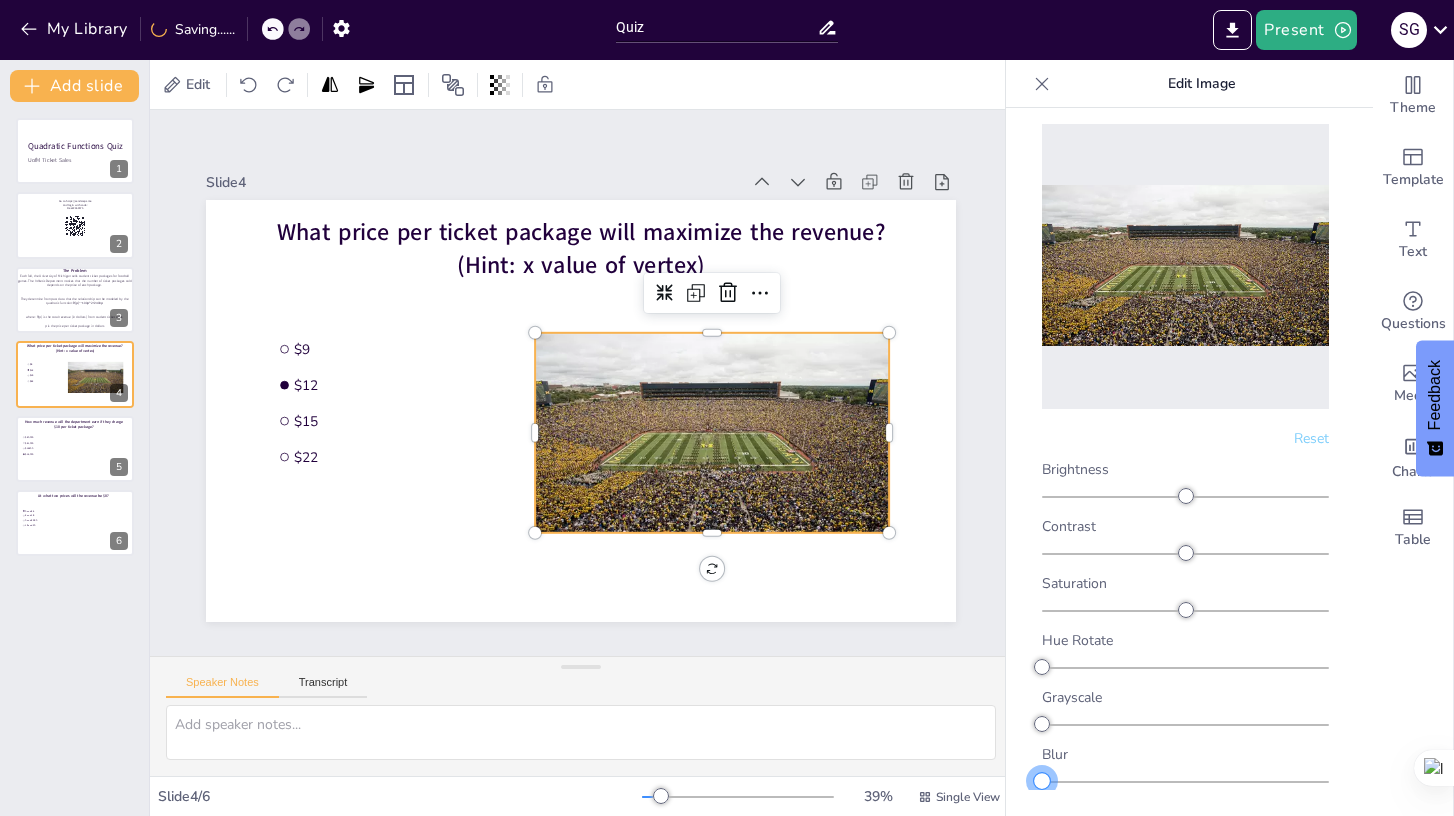 click on "Reset Brightness Contrast Saturation Hue Rotate Grayscale Blur" at bounding box center (1185, 457) 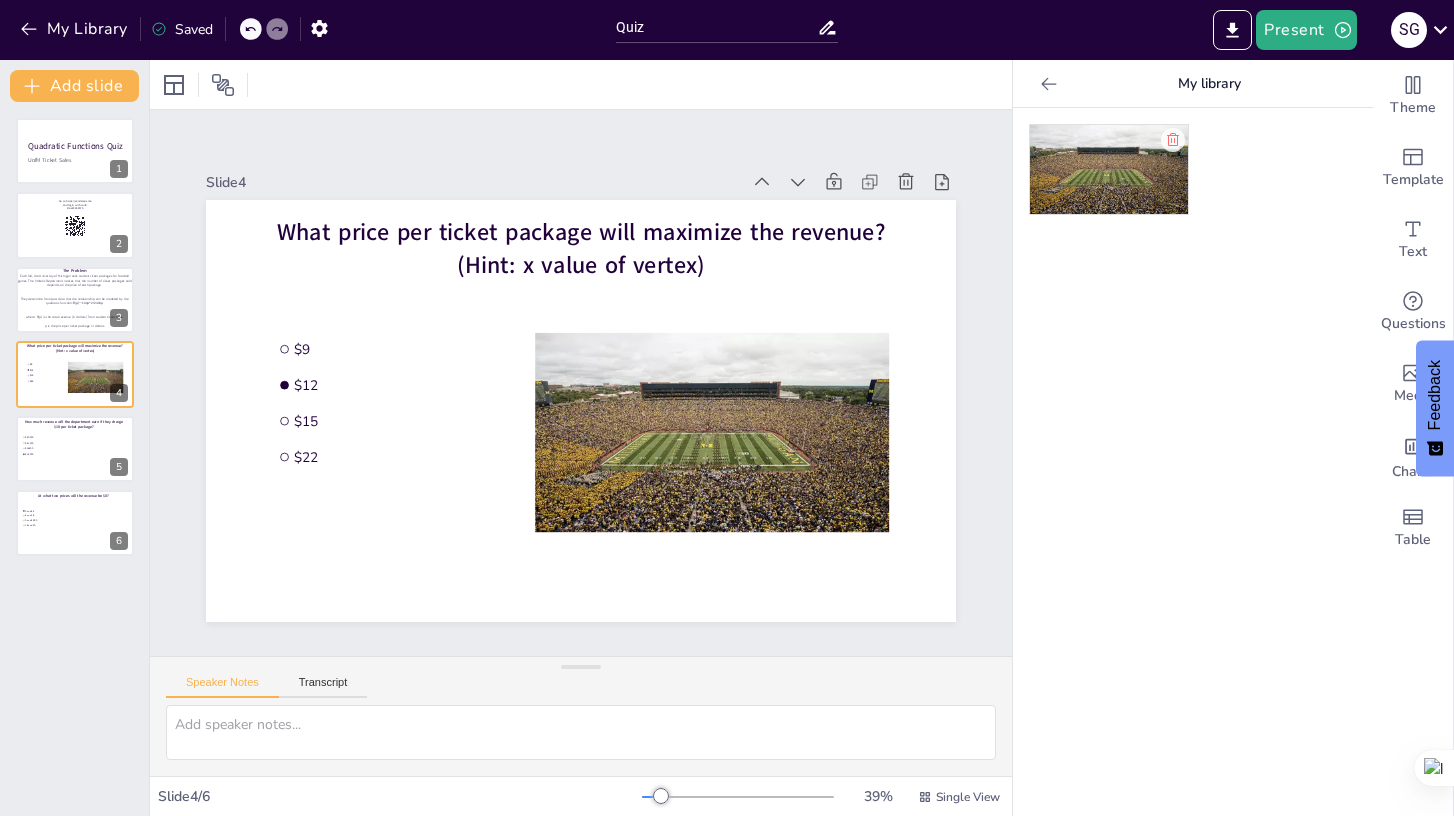 click 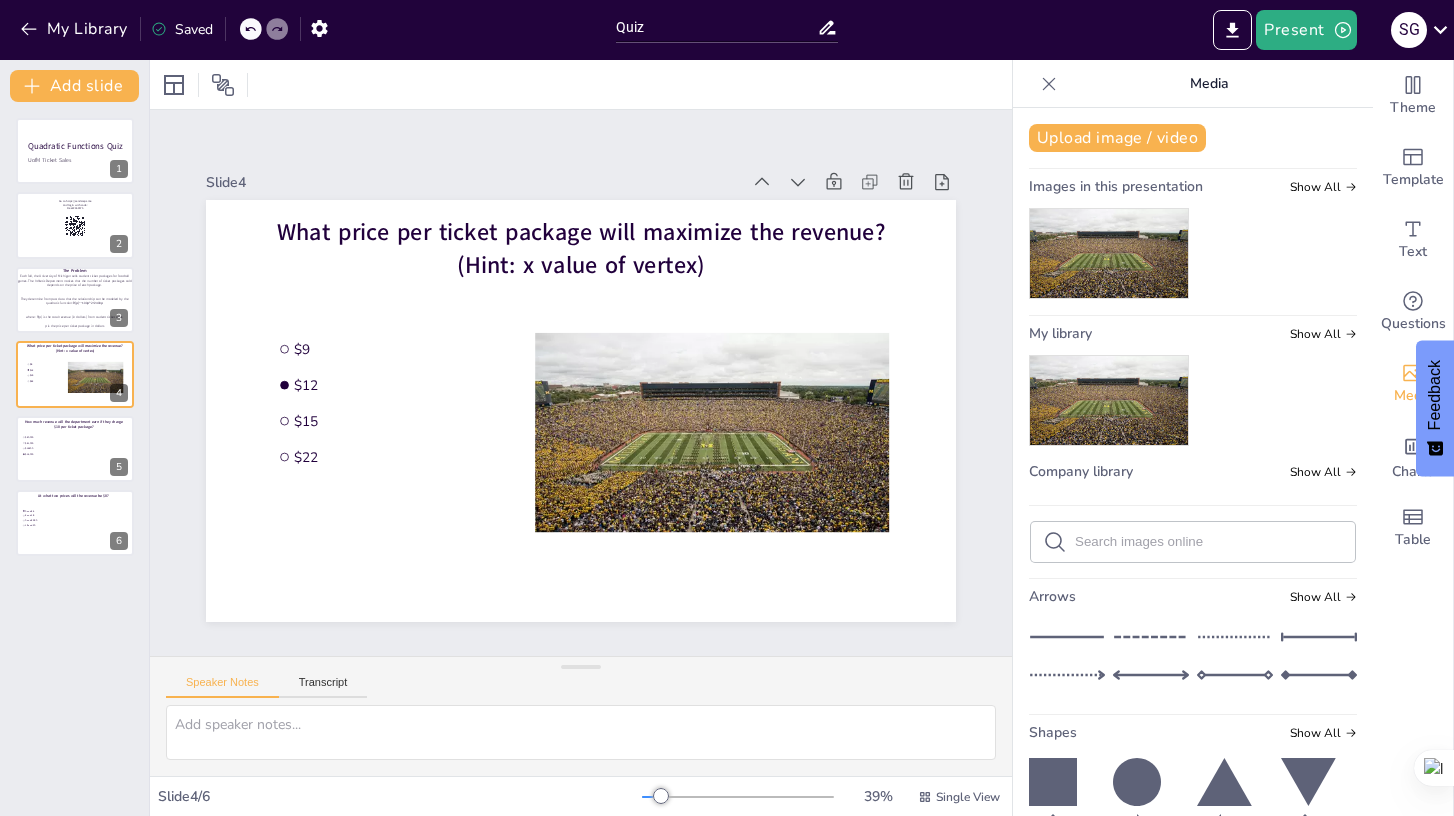 click 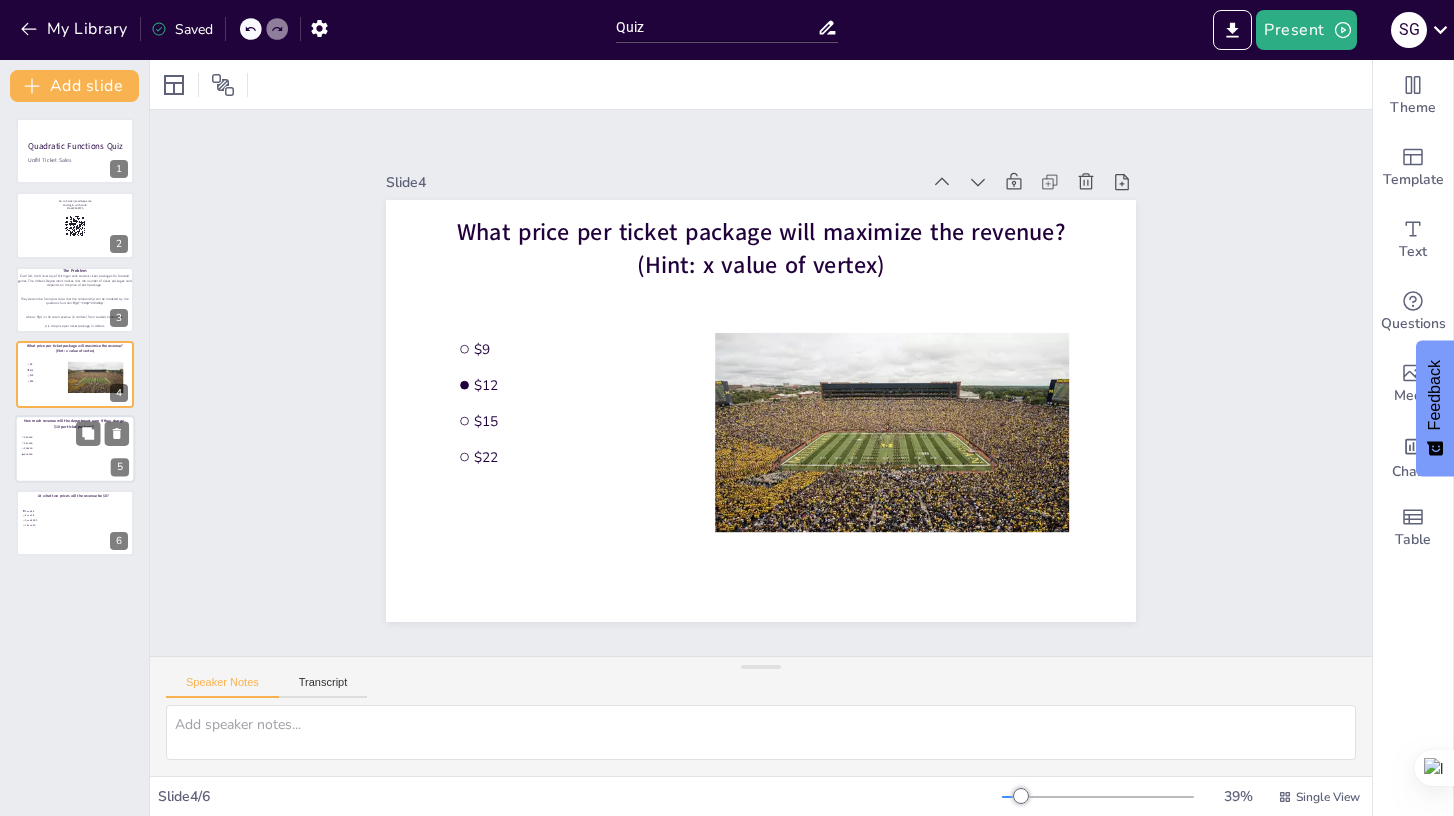click at bounding box center (75, 449) 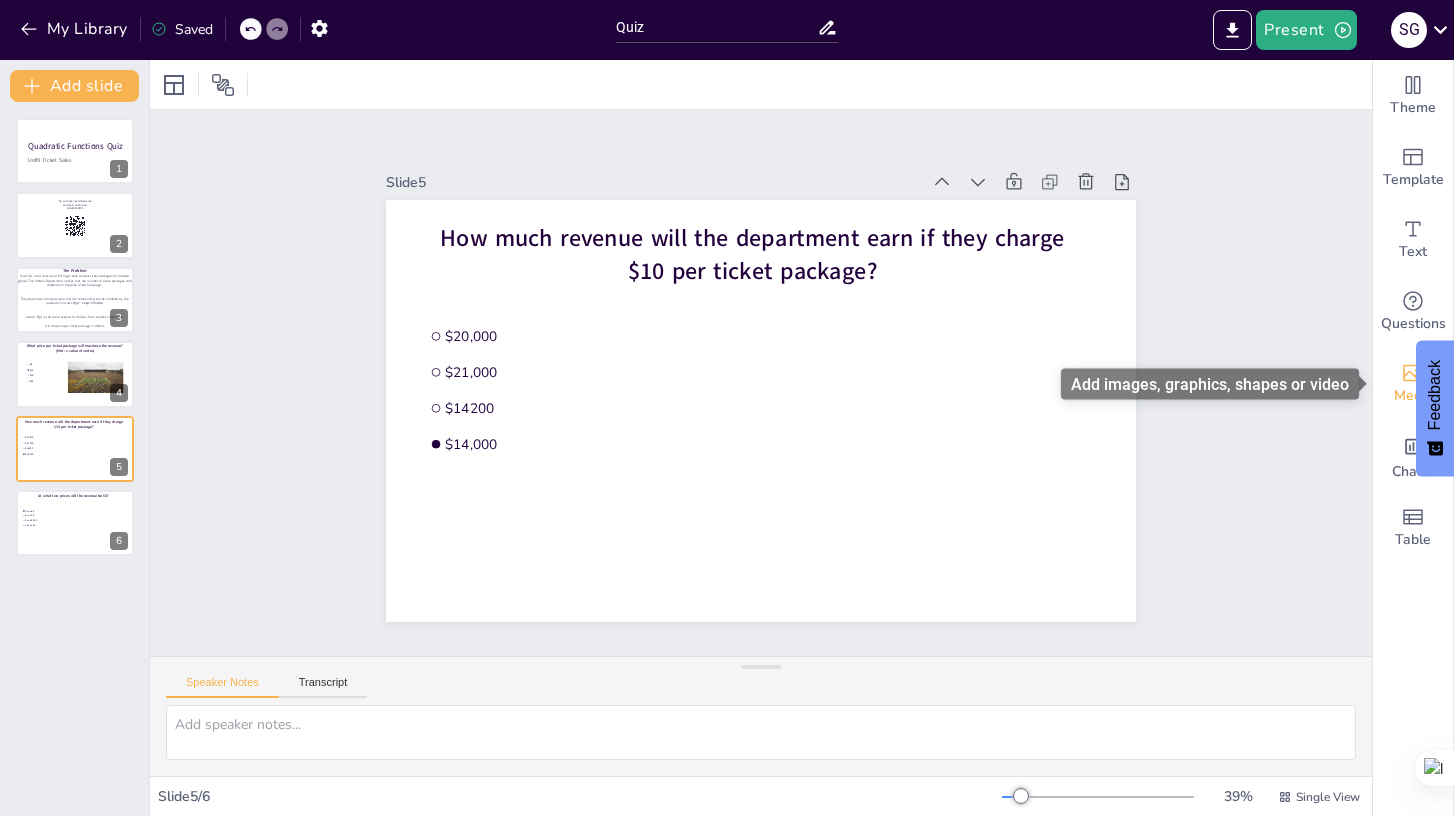 click 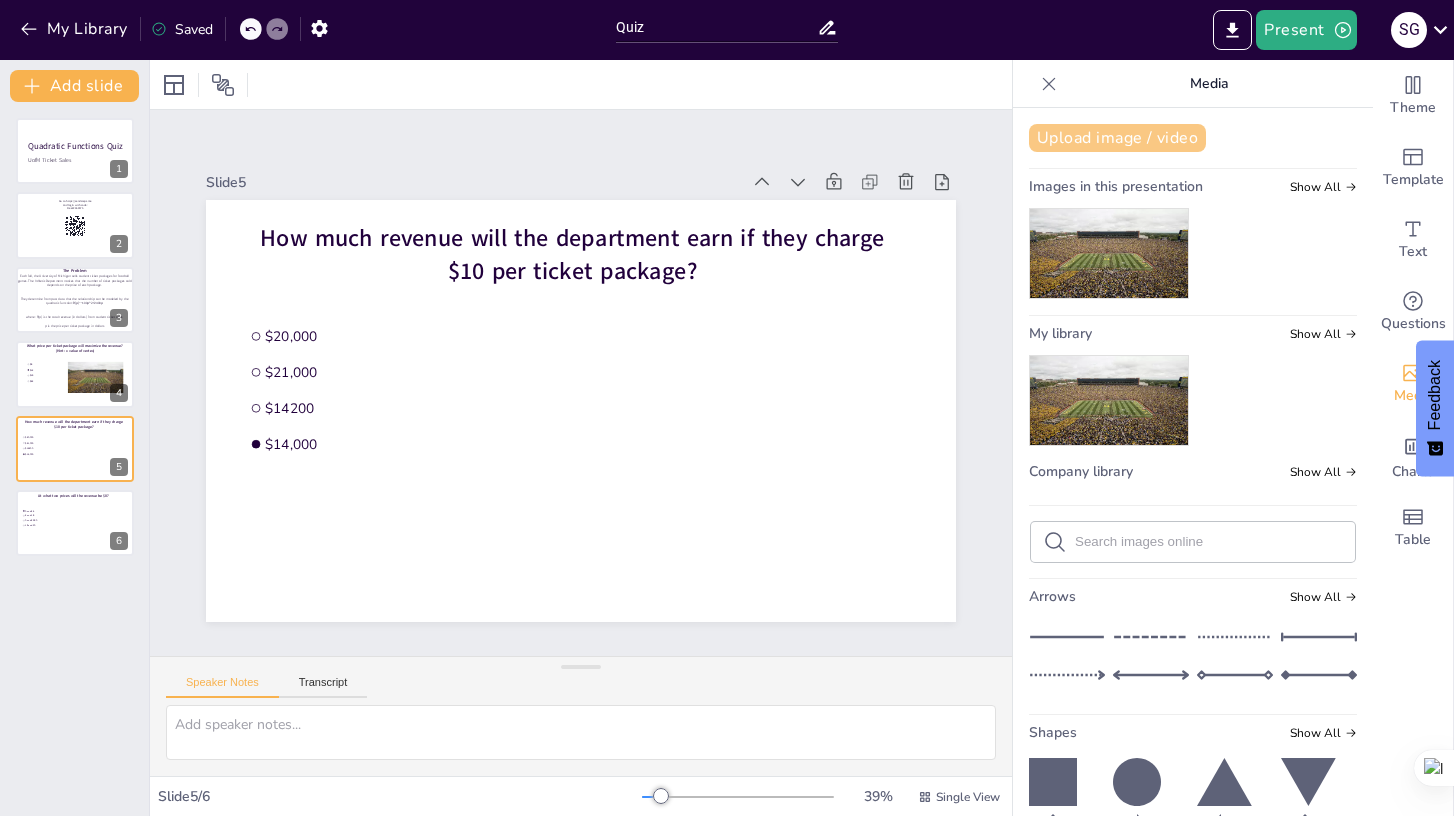 click on "Upload image / video" at bounding box center (1117, 138) 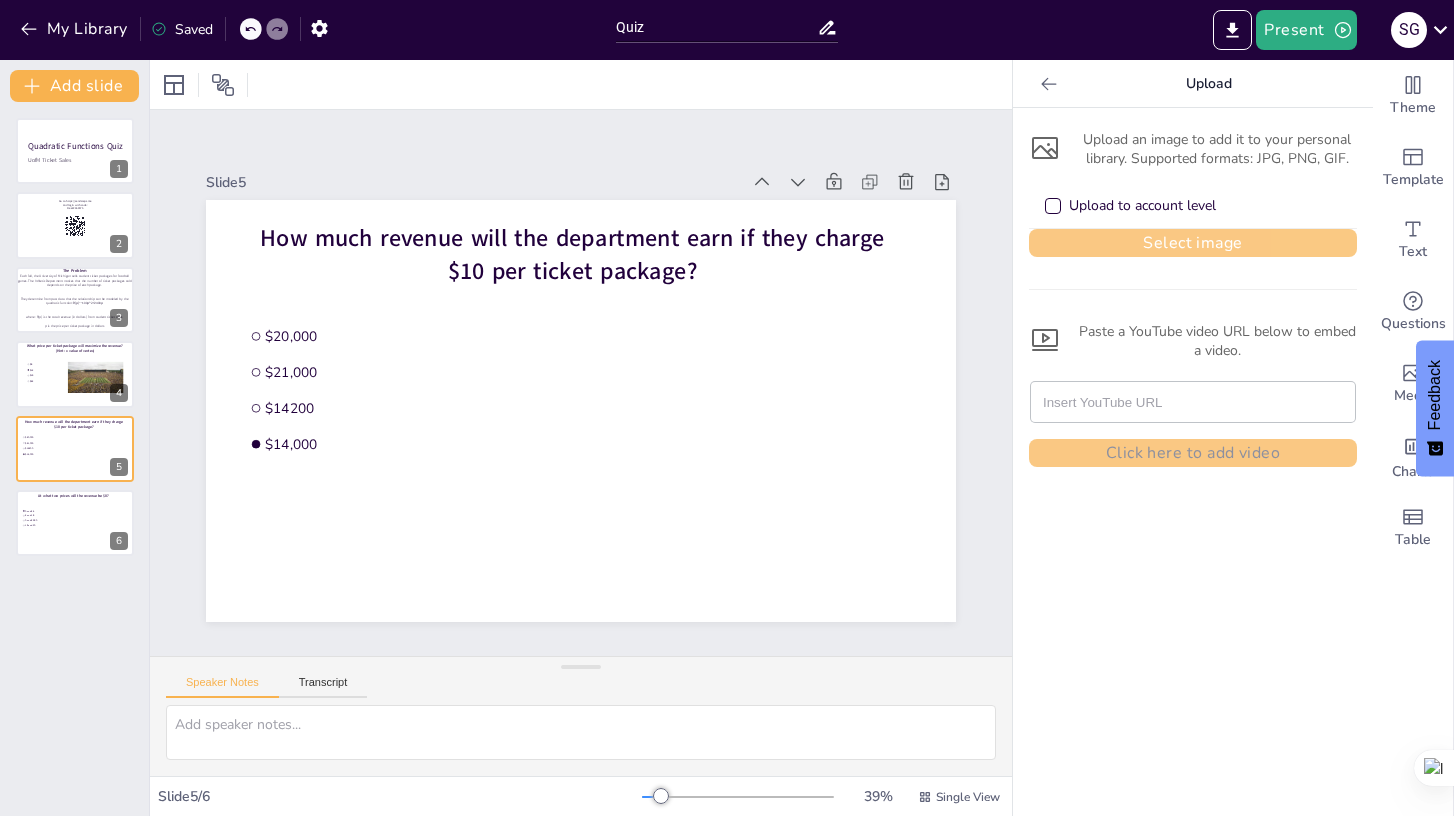 click on "Select image" at bounding box center [1193, 243] 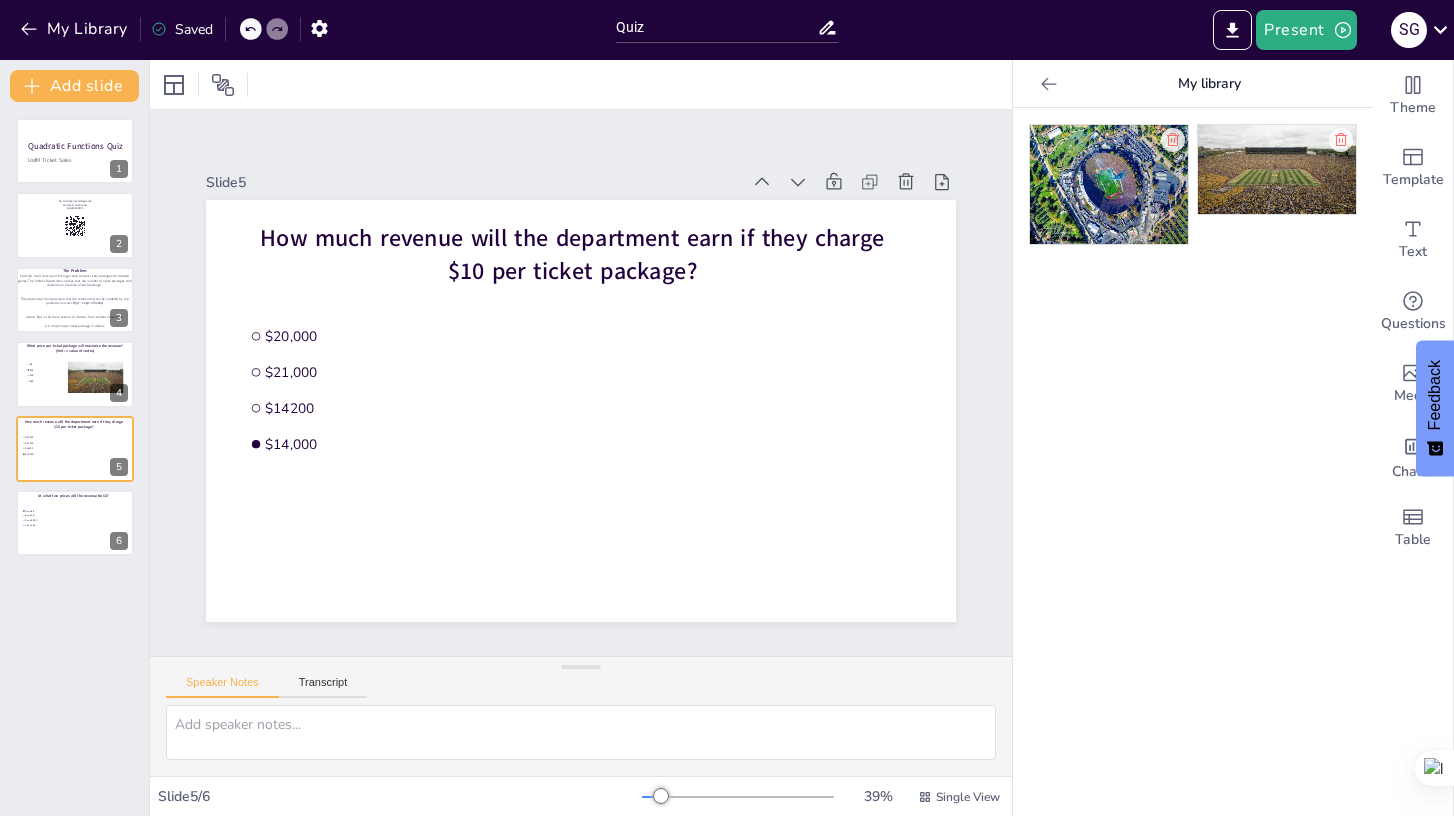 click at bounding box center [1109, 184] 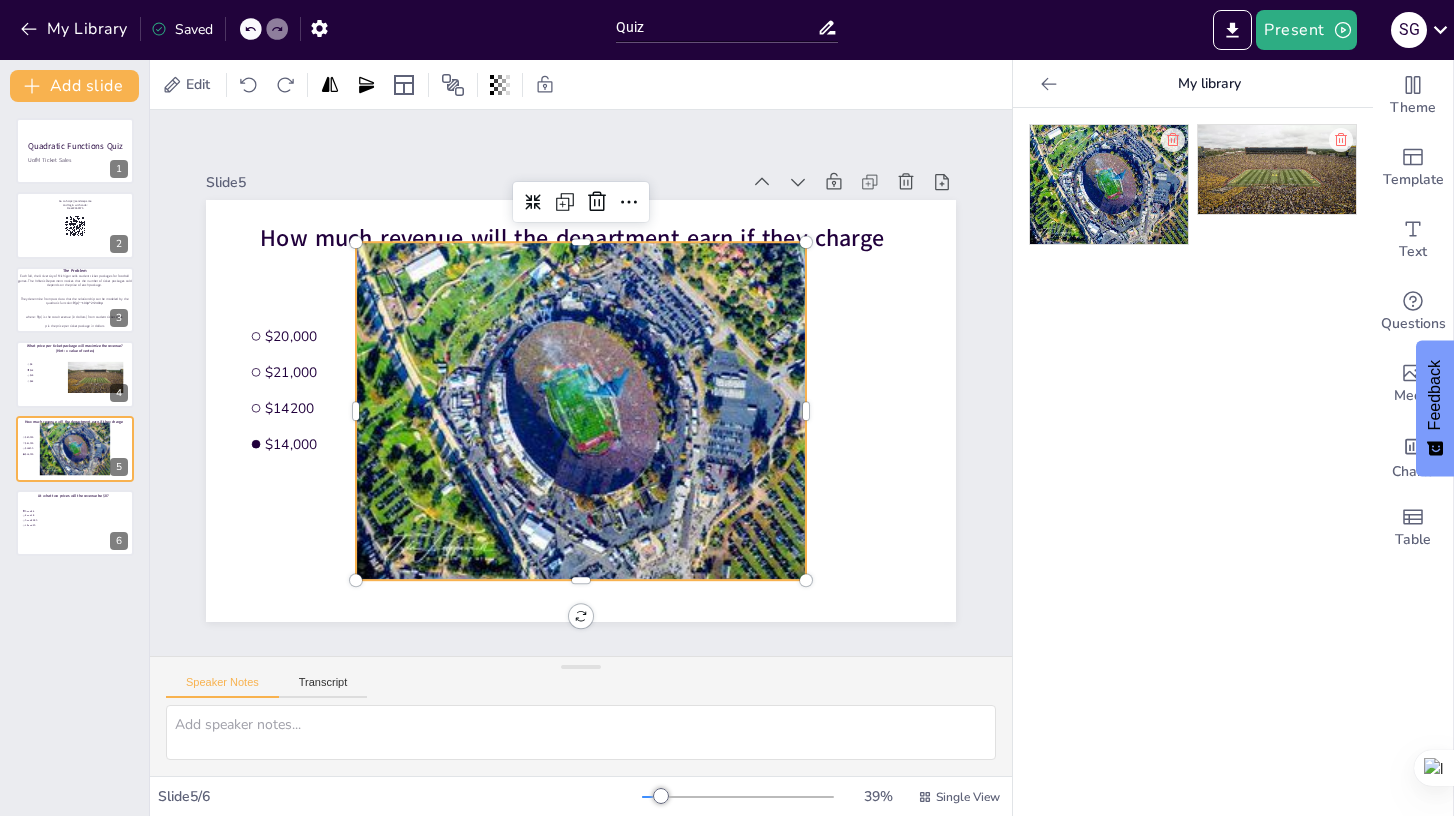 click at bounding box center [1109, 184] 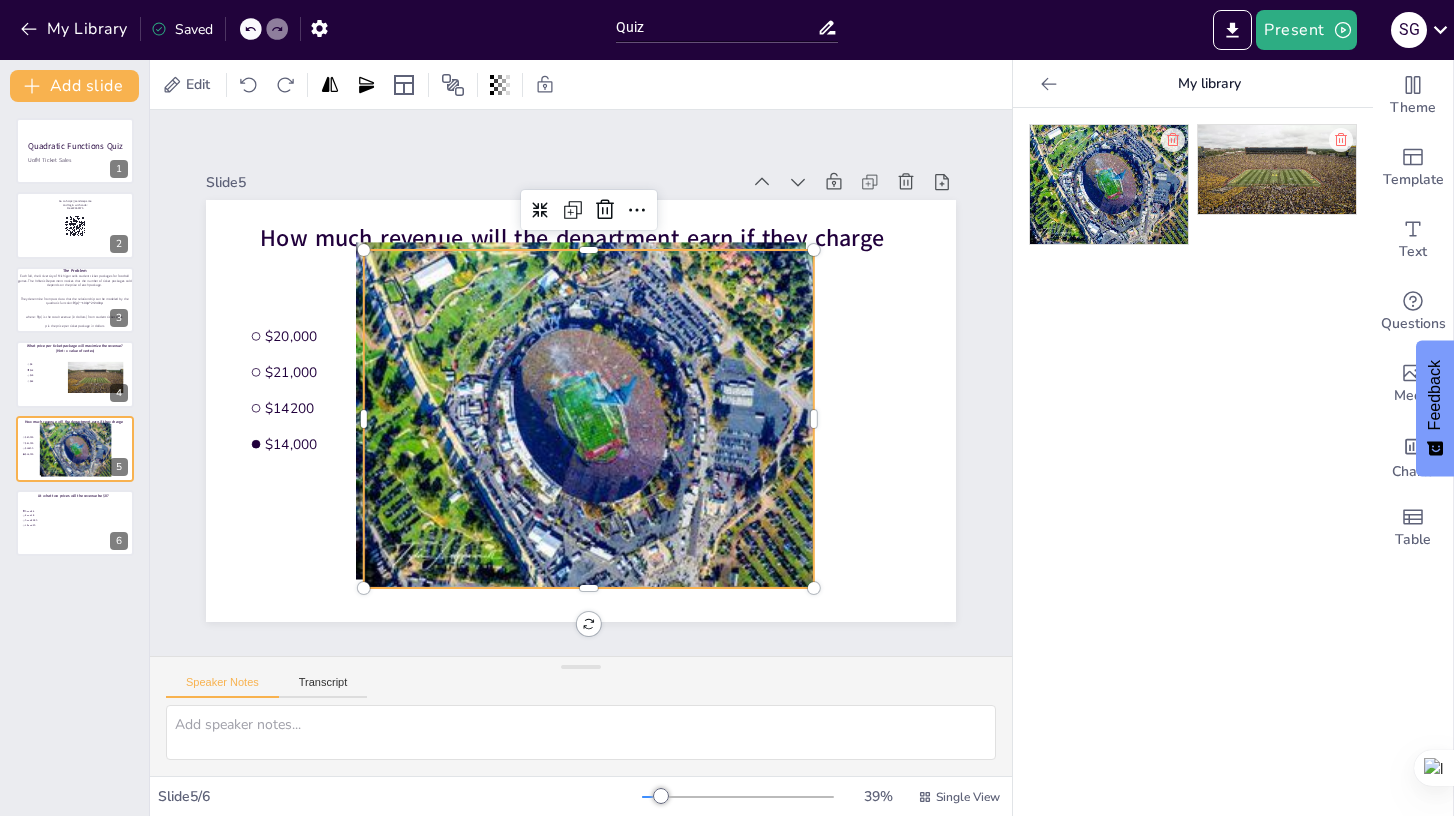 click at bounding box center (589, 419) 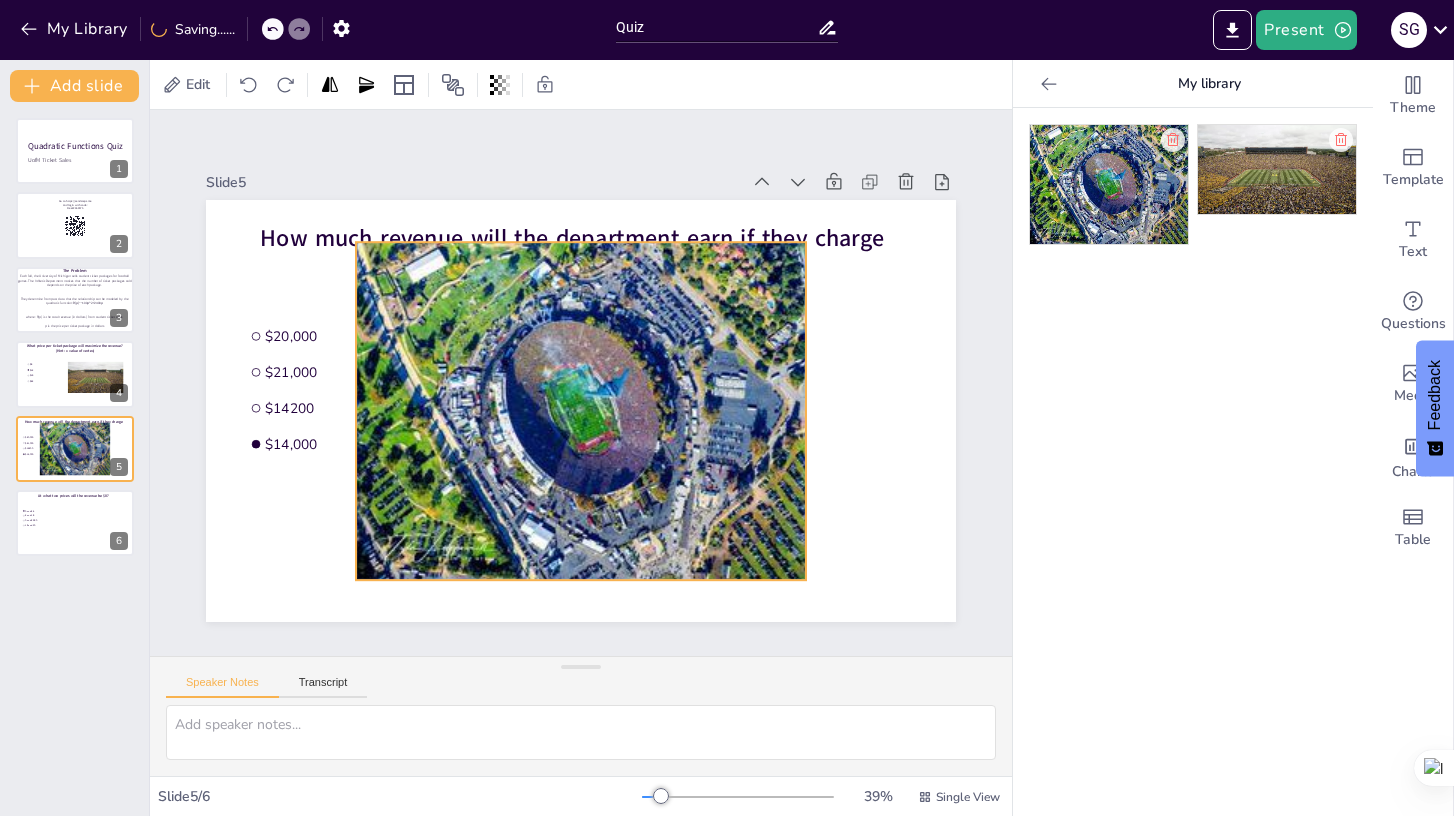 click at bounding box center [581, 411] 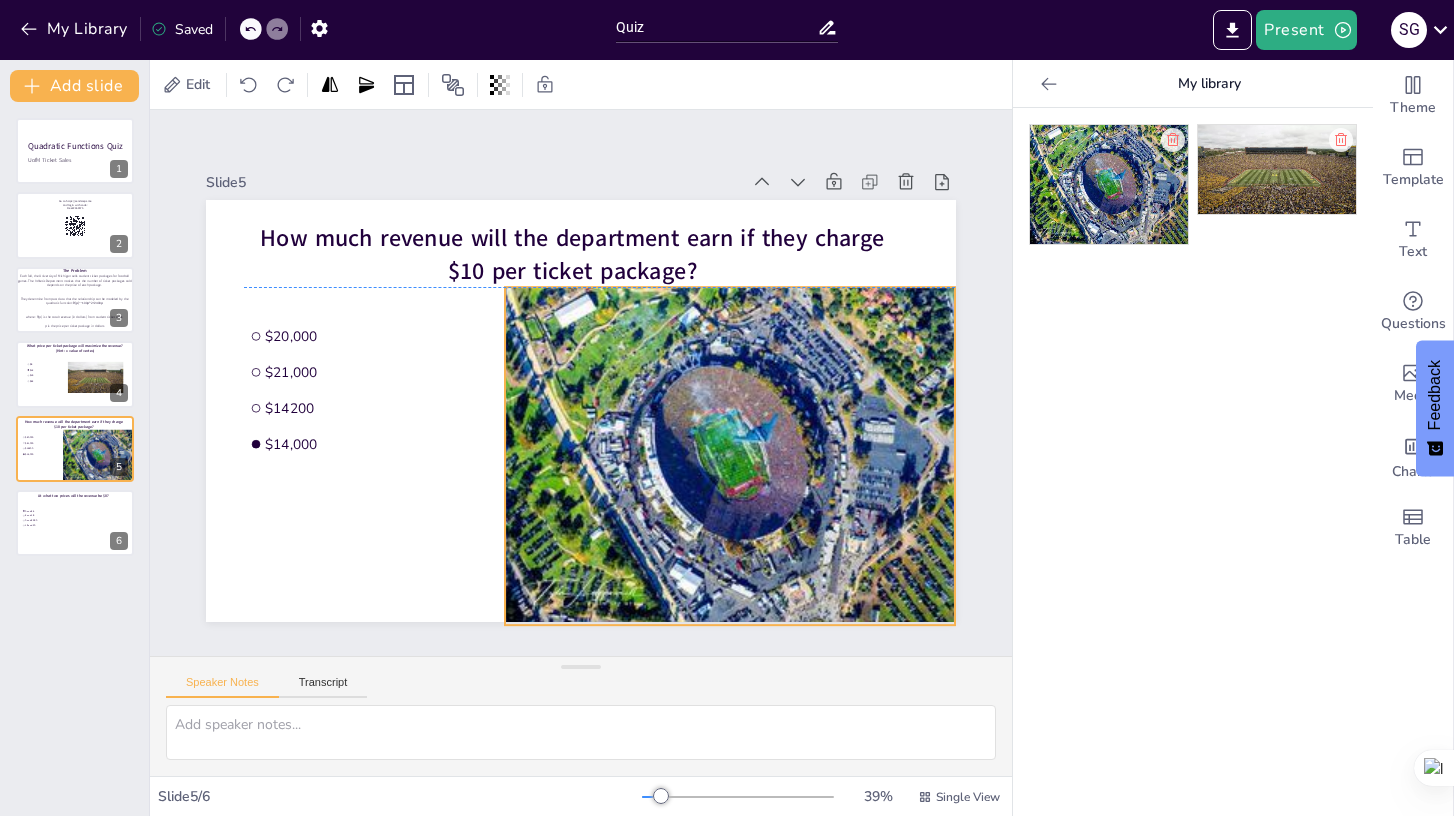drag, startPoint x: 652, startPoint y: 382, endPoint x: 801, endPoint y: 420, distance: 153.7693 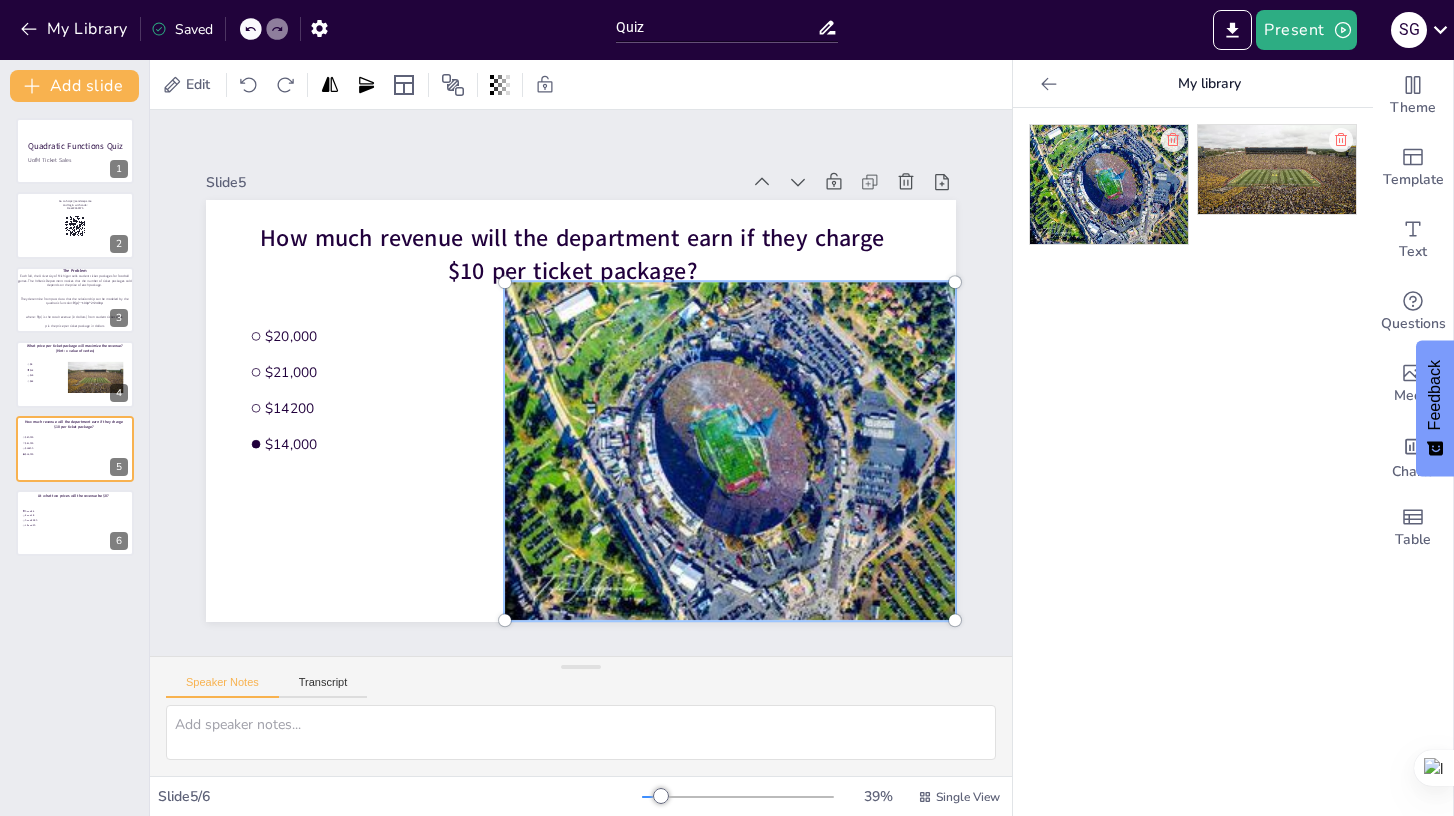 click at bounding box center (730, 451) 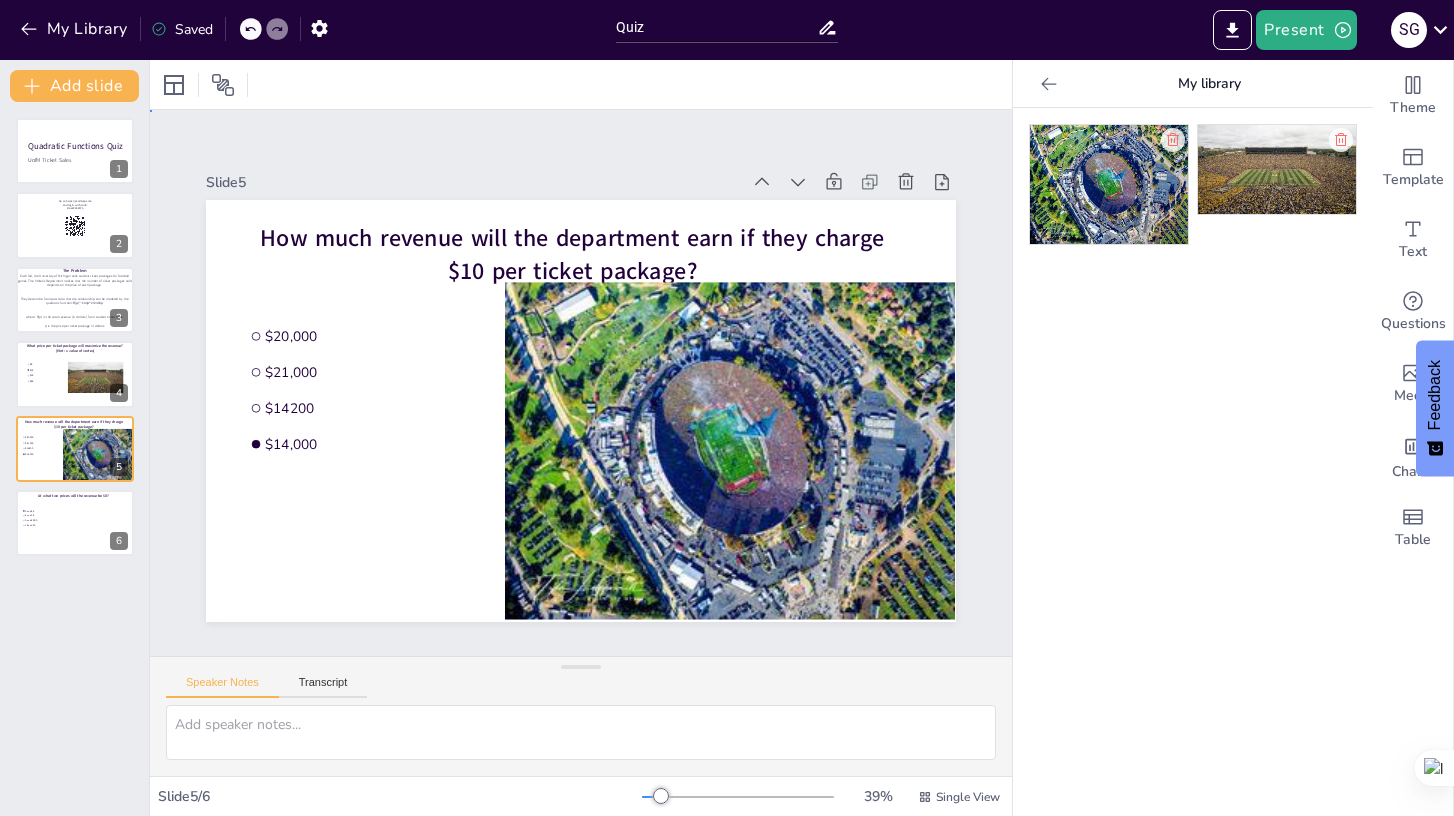click on "Slide  1 Quadratic Functions Quiz  UofM Ticket Sales Slide  2 Go to https://sendsteps.me and login with code: Free22469575 Slide  3 Each fall, the University of Michigan sells student ticket packages for football games. The Athletic Department notices that the number of ticket packages sold depends on the price of each package.  They determine from past data that the relationship can be modeled by the quadratic function:  R(p)=−100p^2+2400p   where: R(p) is the total revenue (in dollars) from student ticket sales   p is the price per ticket package in dollars The Problem  Slide  4 What price per ticket package will maximize the revenue?  (Hint: x value of vertex) $9  $12 $15 $22 Slide  5 How much revenue will the department earn if they charge $10 per ticket package? $20,000 $21,000 $14200 $14,000 Slide  6 At what two prices will the revenue be $0? 0 and 24 2 and 19 0 and 23.50 15 and 30" at bounding box center [581, 383] 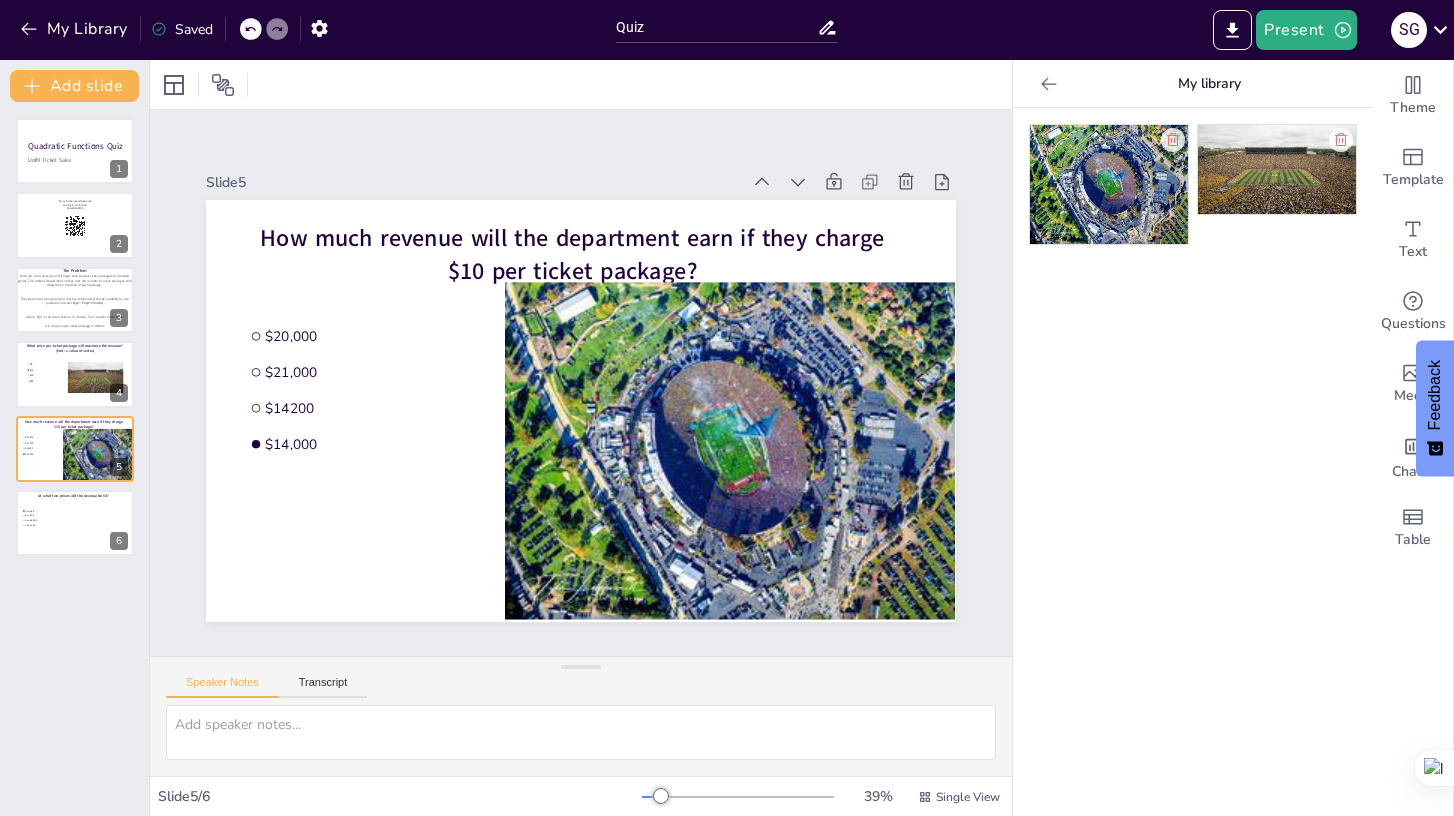 click at bounding box center [730, 451] 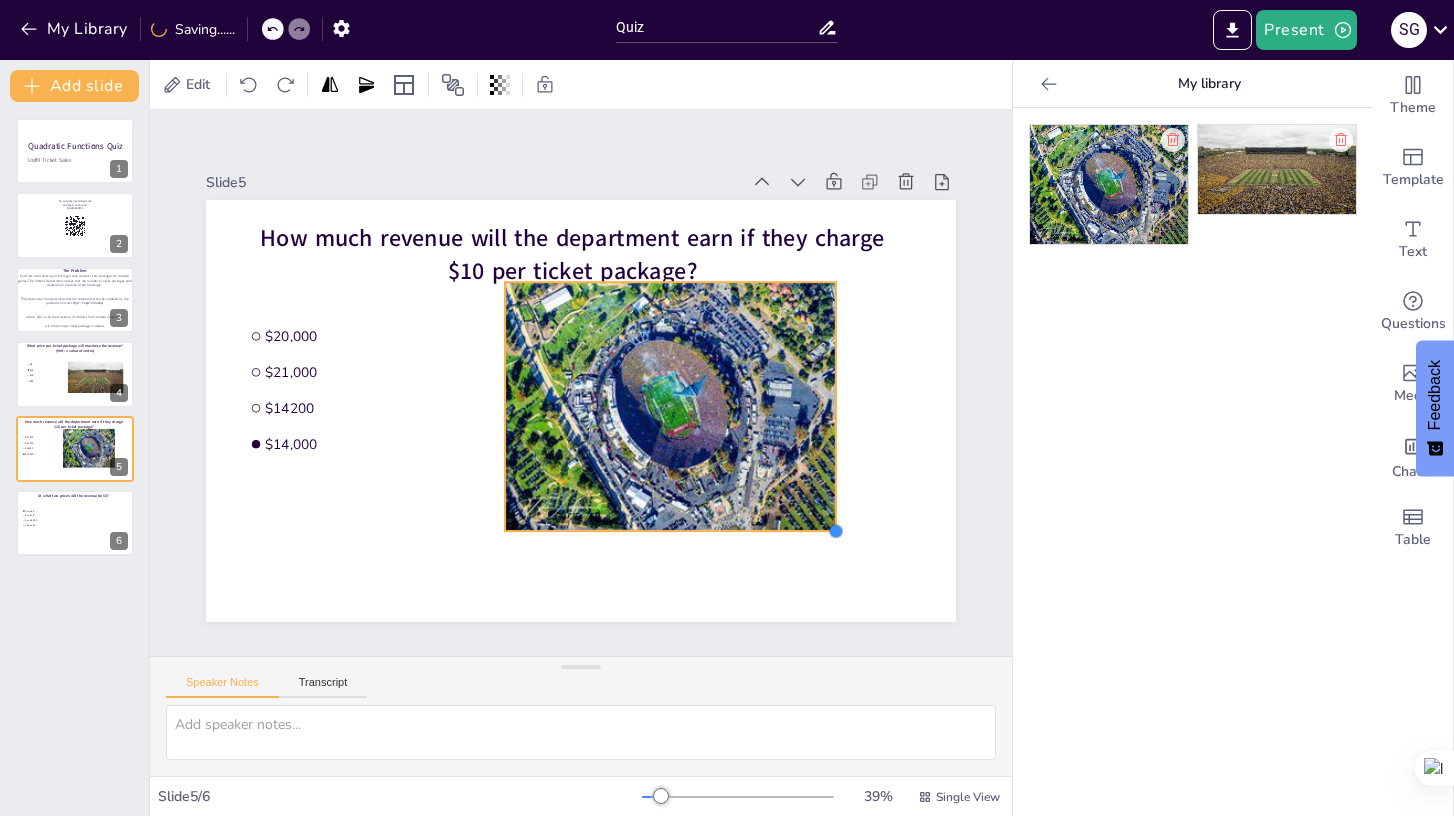 drag, startPoint x: 956, startPoint y: 622, endPoint x: 788, endPoint y: 526, distance: 193.49419 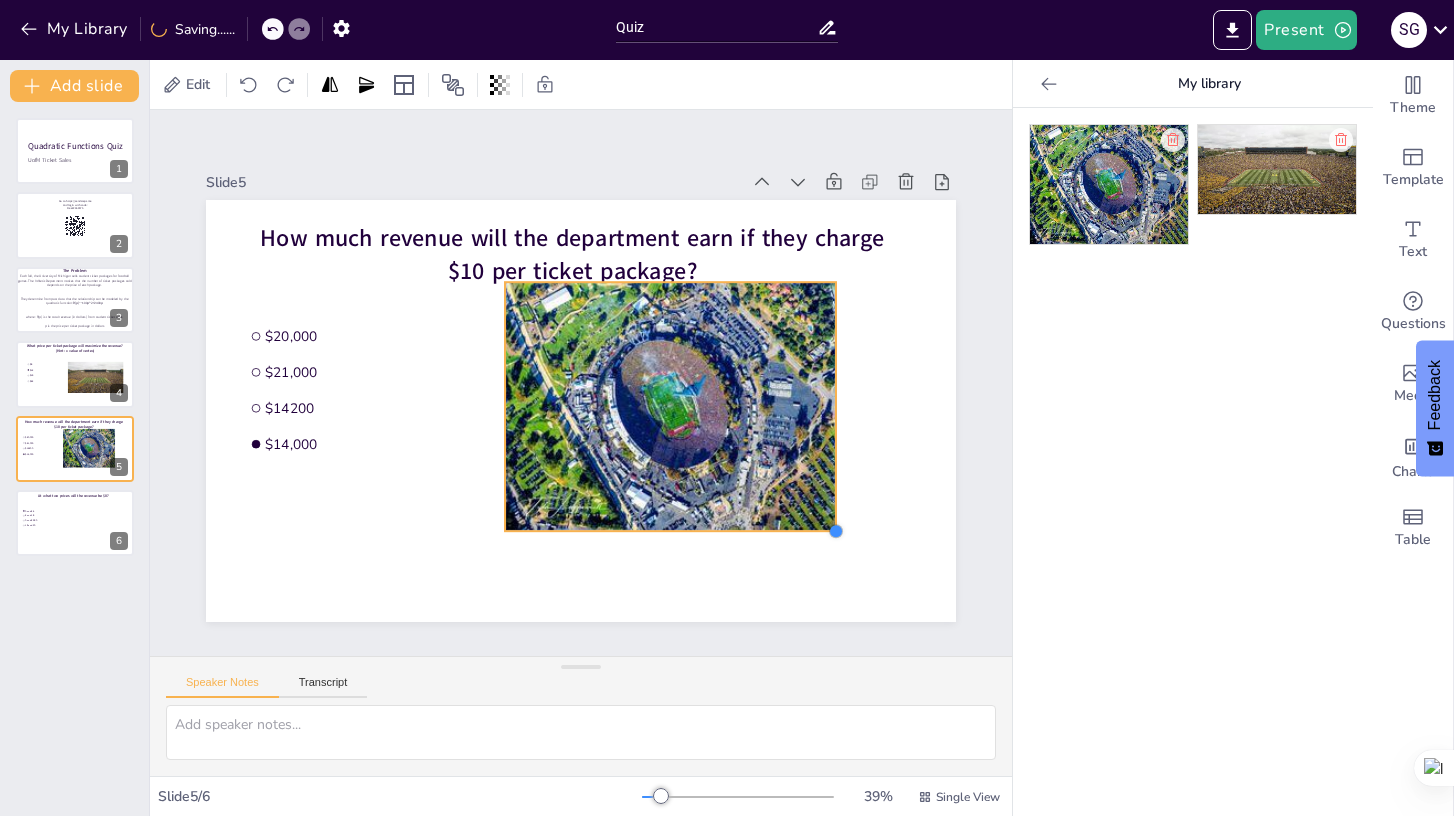 click on "How much revenue will the department earn if they charge $10 per ticket package? $20,000 $21,000 $14200 $14,000" at bounding box center [581, 411] 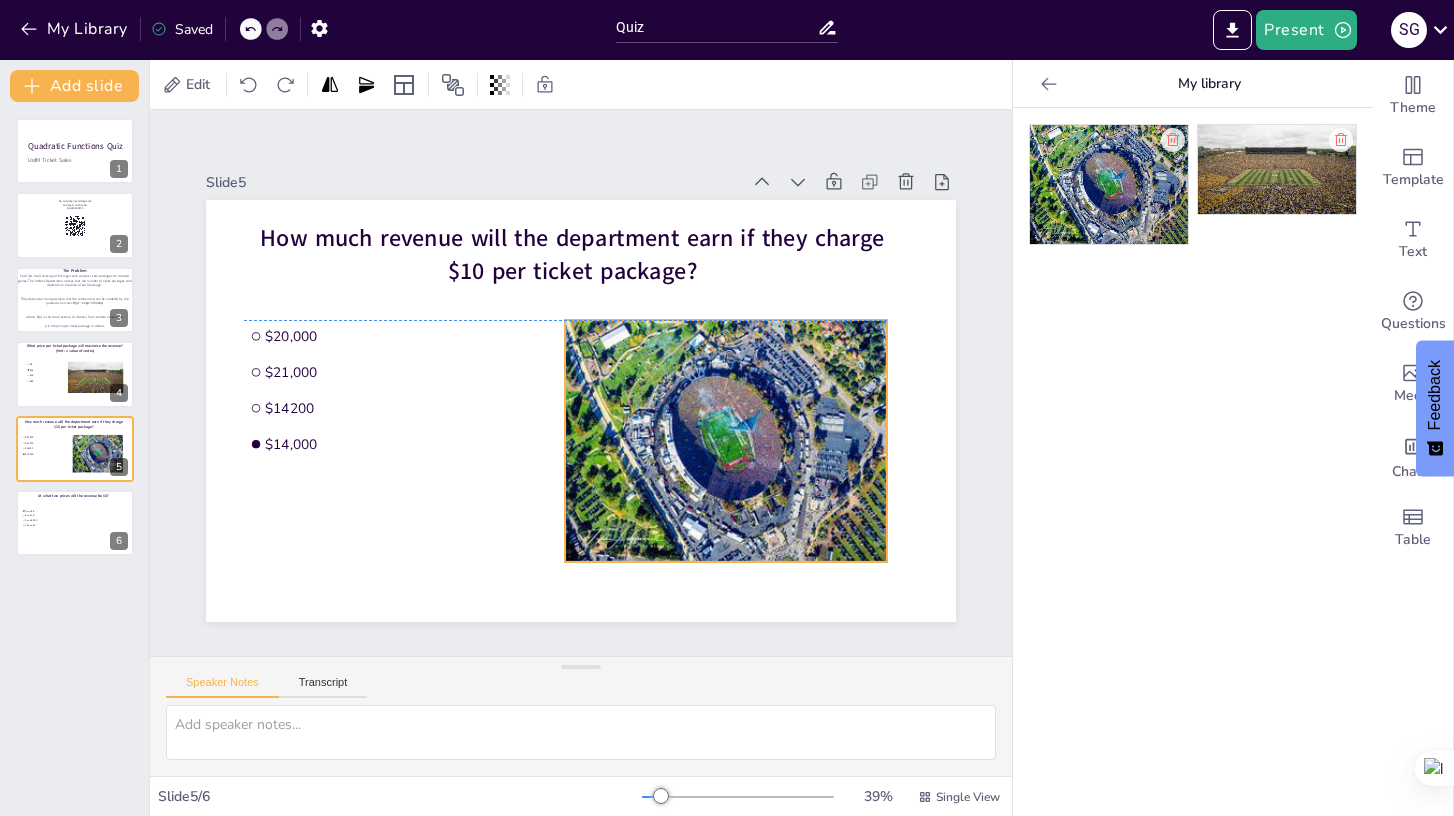 drag, startPoint x: 695, startPoint y: 474, endPoint x: 750, endPoint y: 510, distance: 65.734314 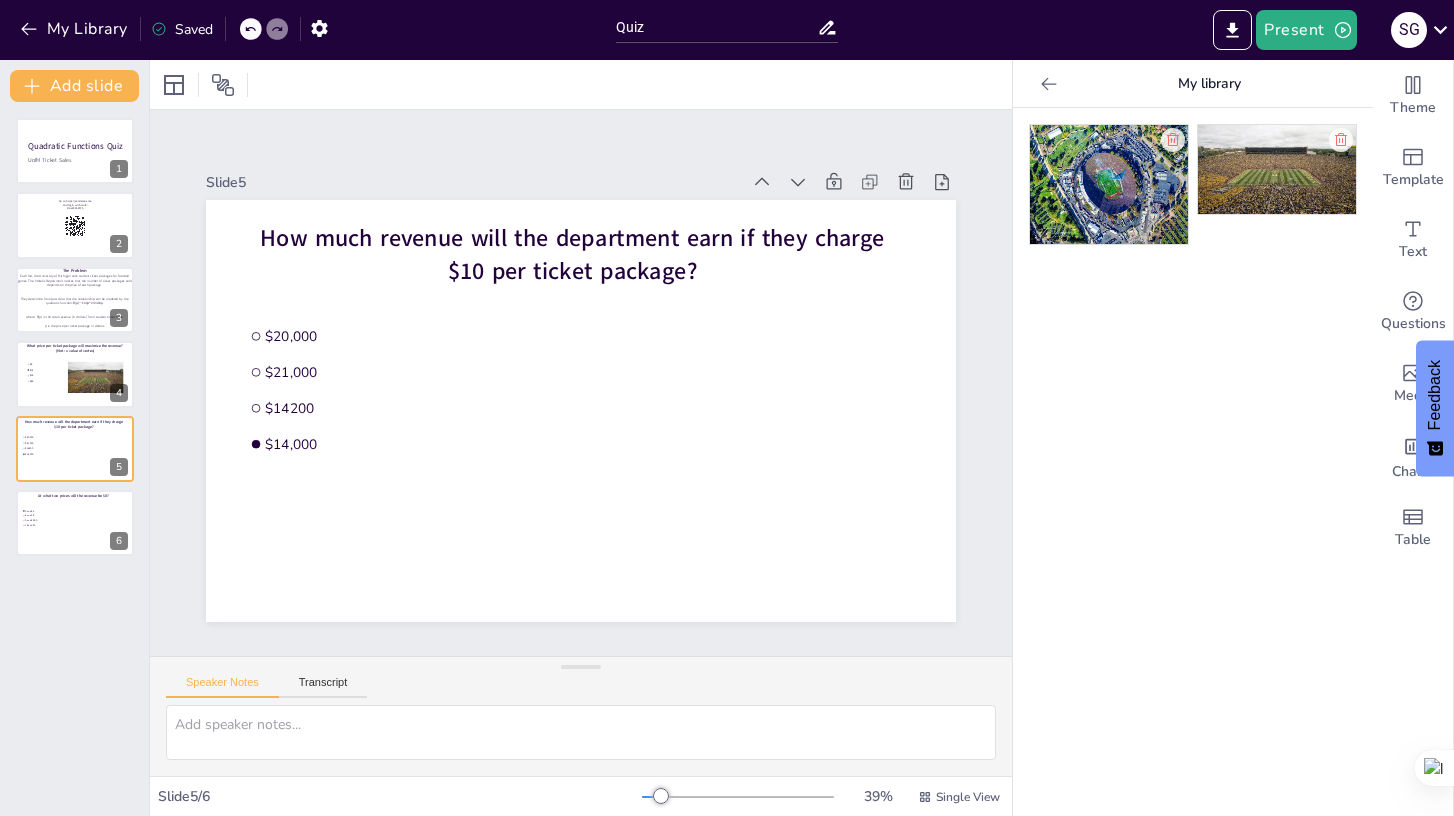 click 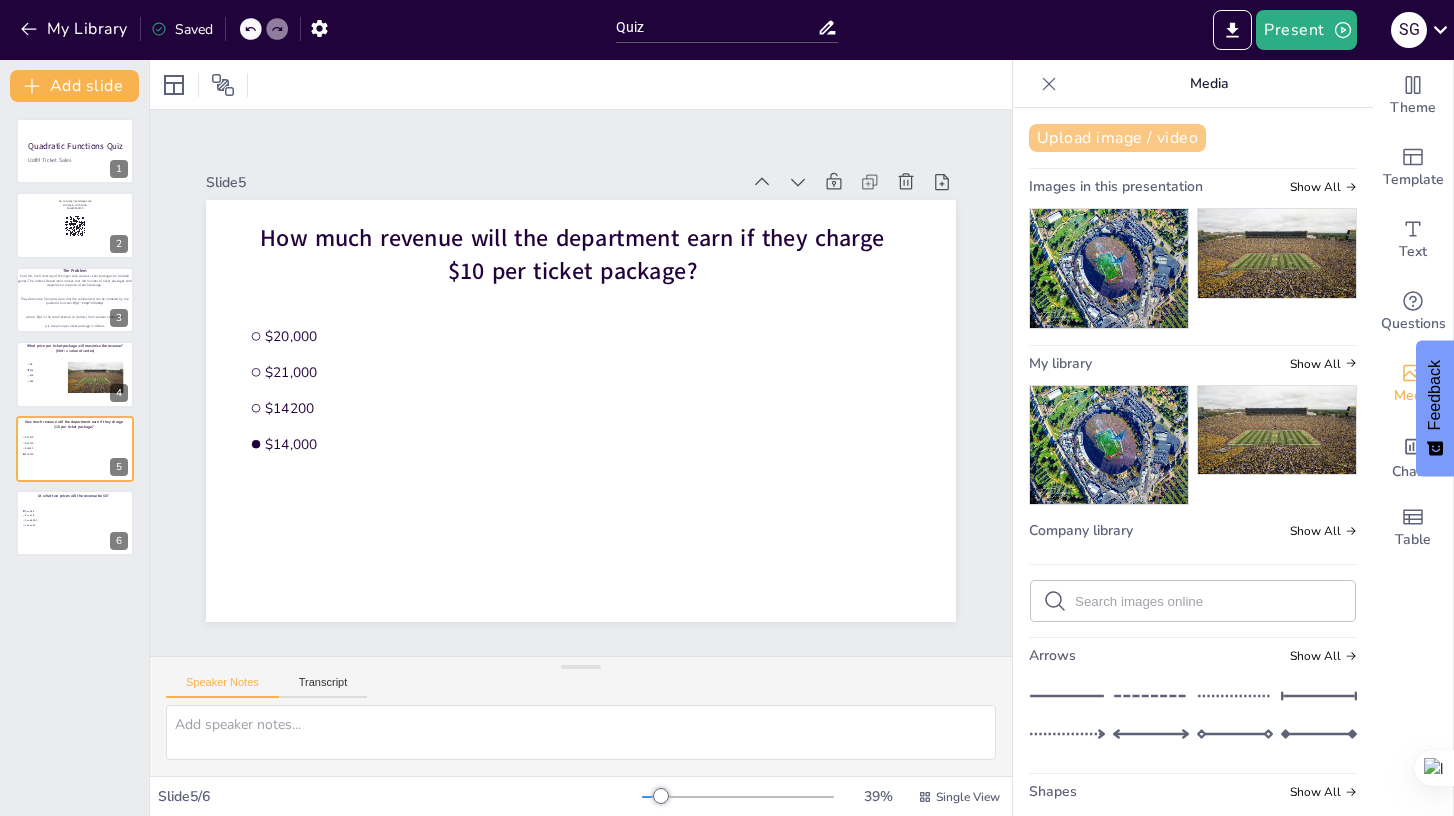 click on "Upload image / video" at bounding box center (1117, 138) 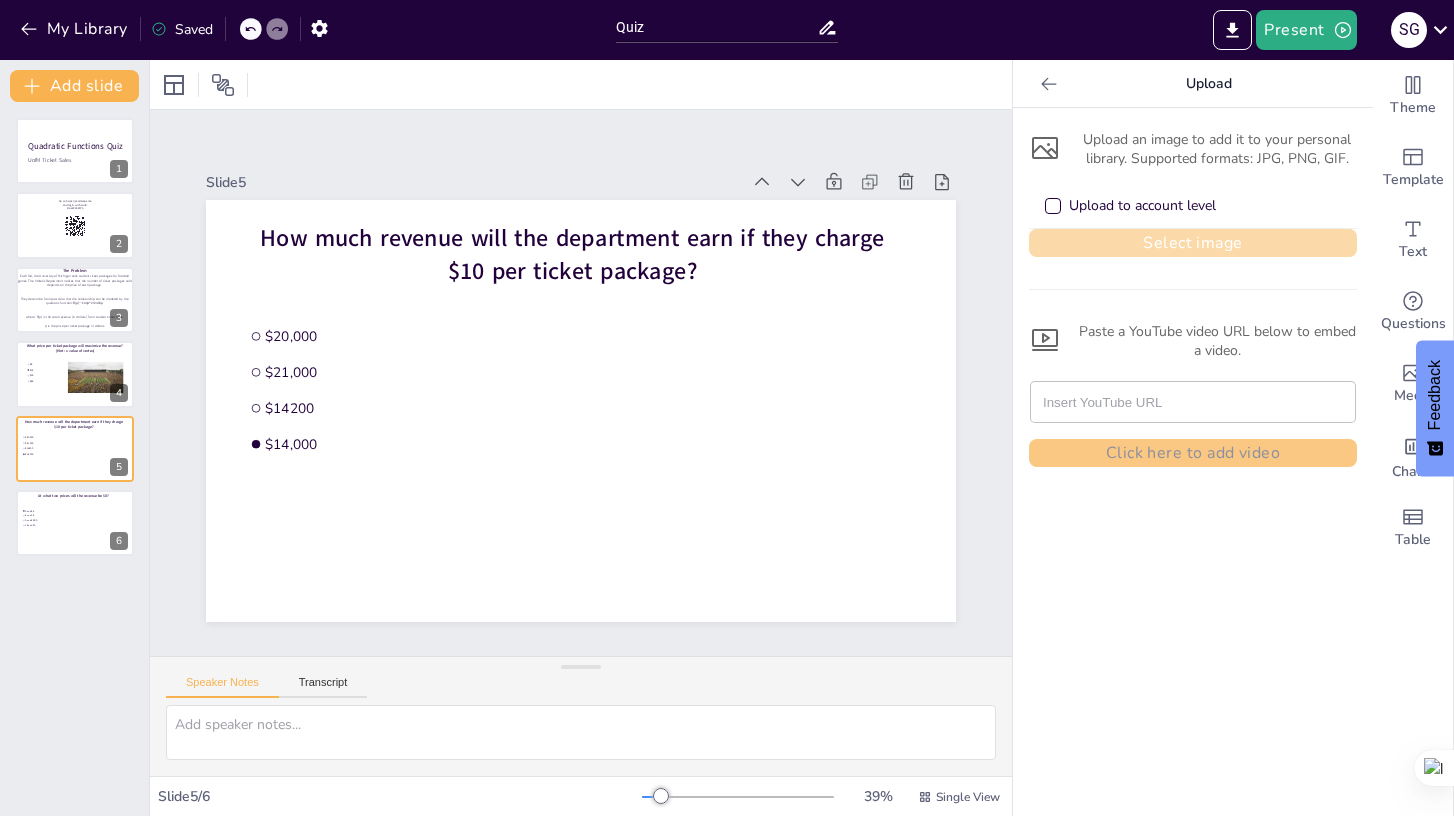 click on "Select image" at bounding box center (1193, 243) 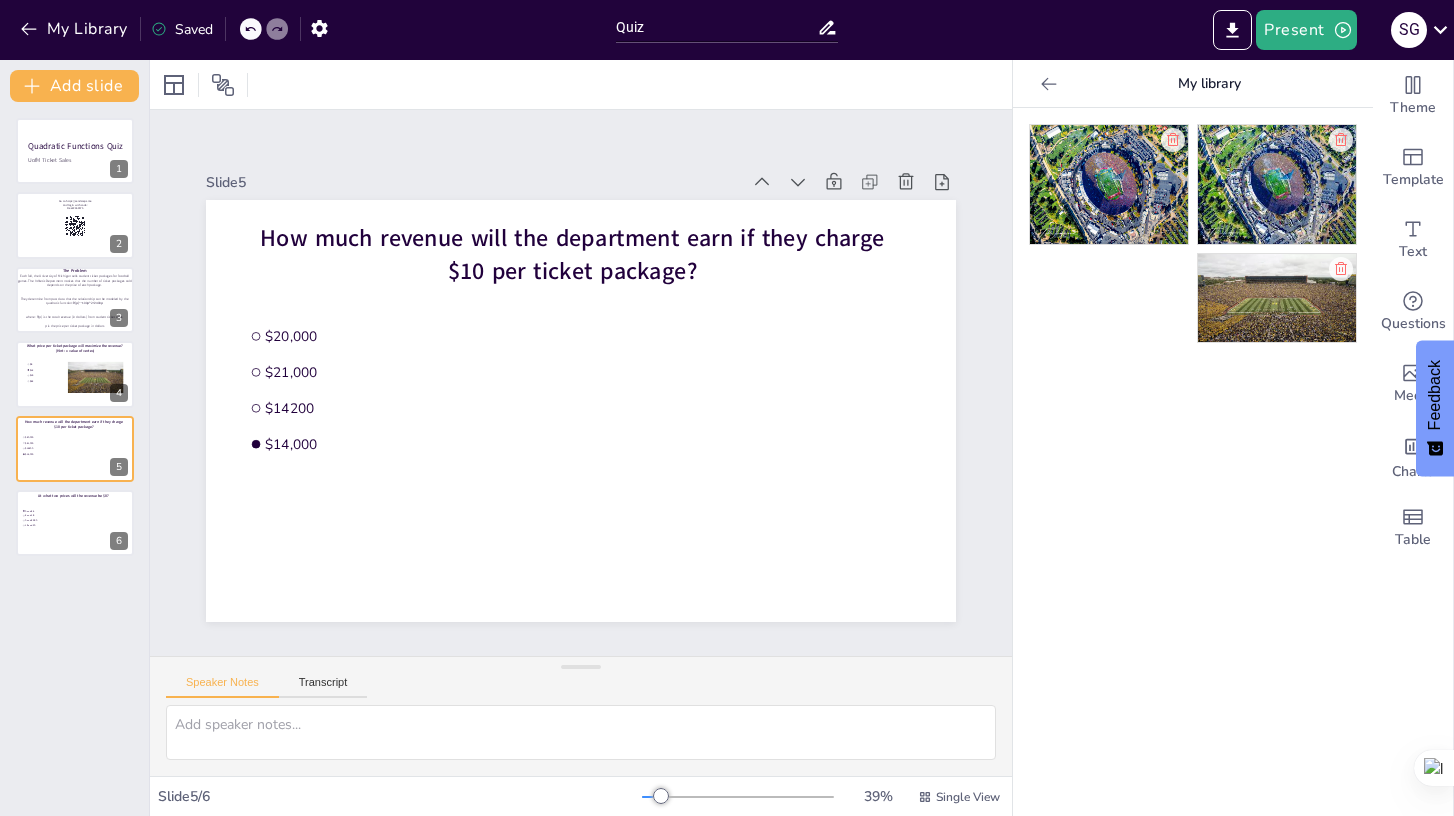 click at bounding box center [1109, 184] 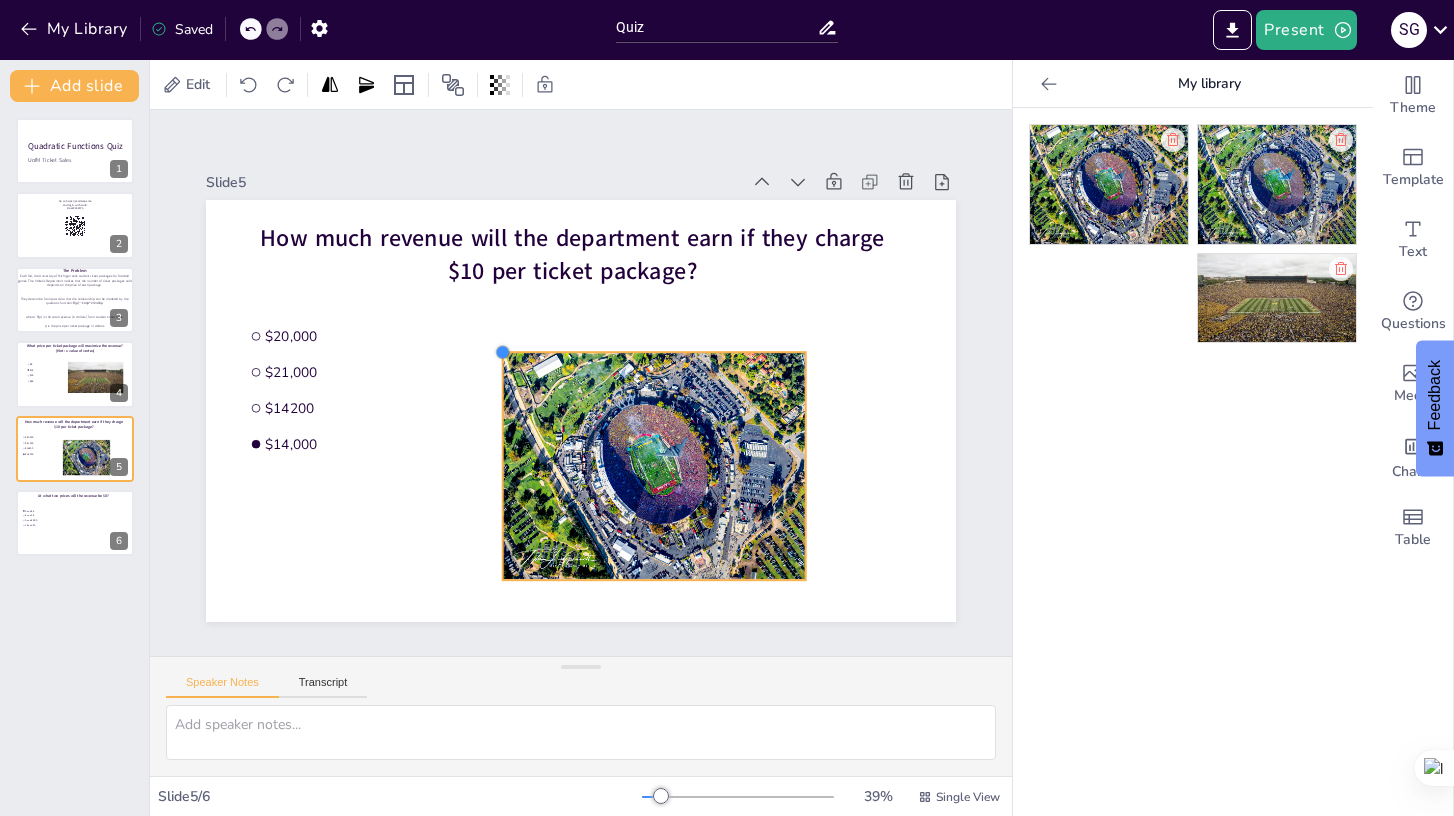drag, startPoint x: 355, startPoint y: 242, endPoint x: 511, endPoint y: 351, distance: 190.30765 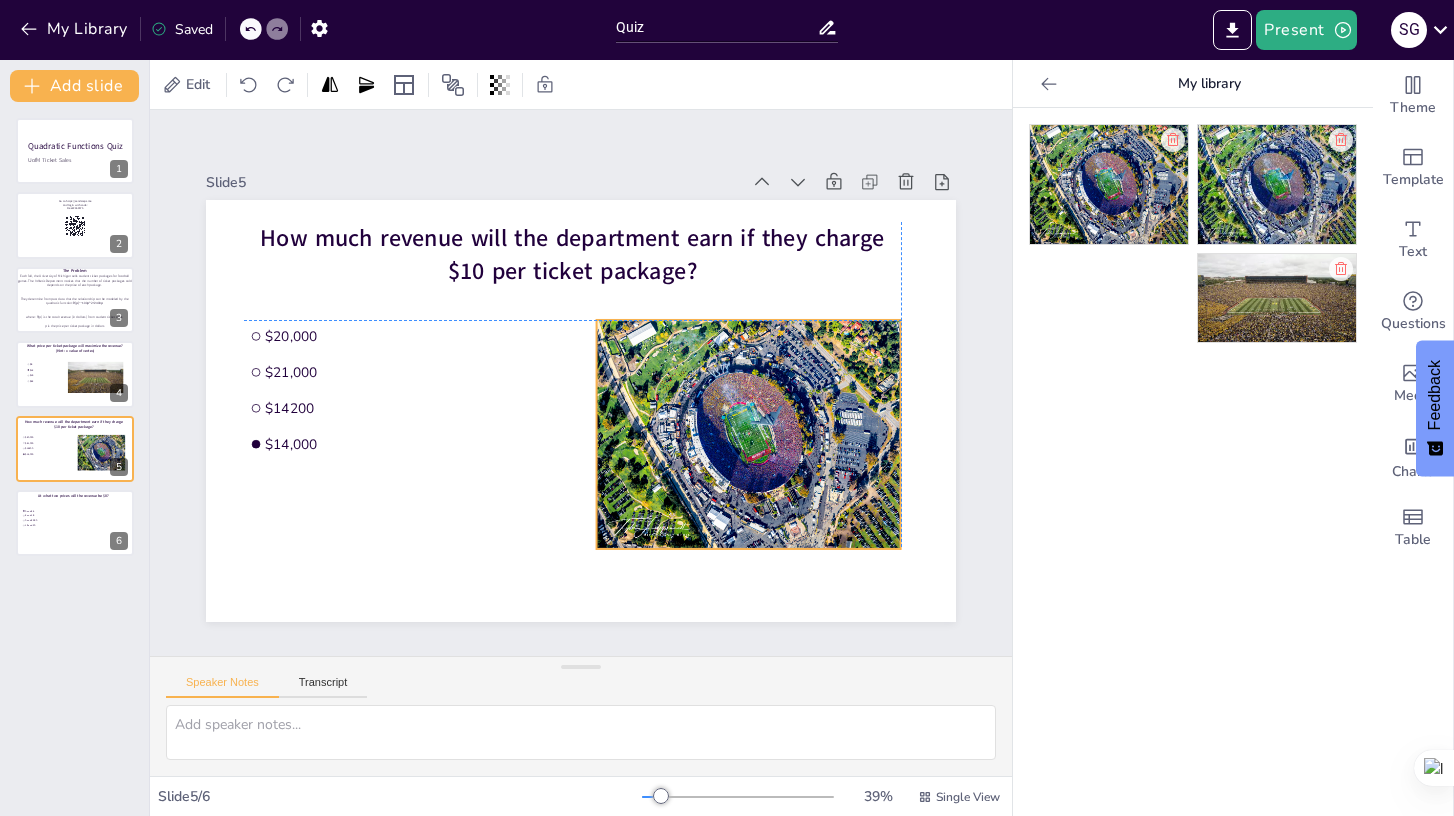 drag, startPoint x: 615, startPoint y: 427, endPoint x: 711, endPoint y: 392, distance: 102.18121 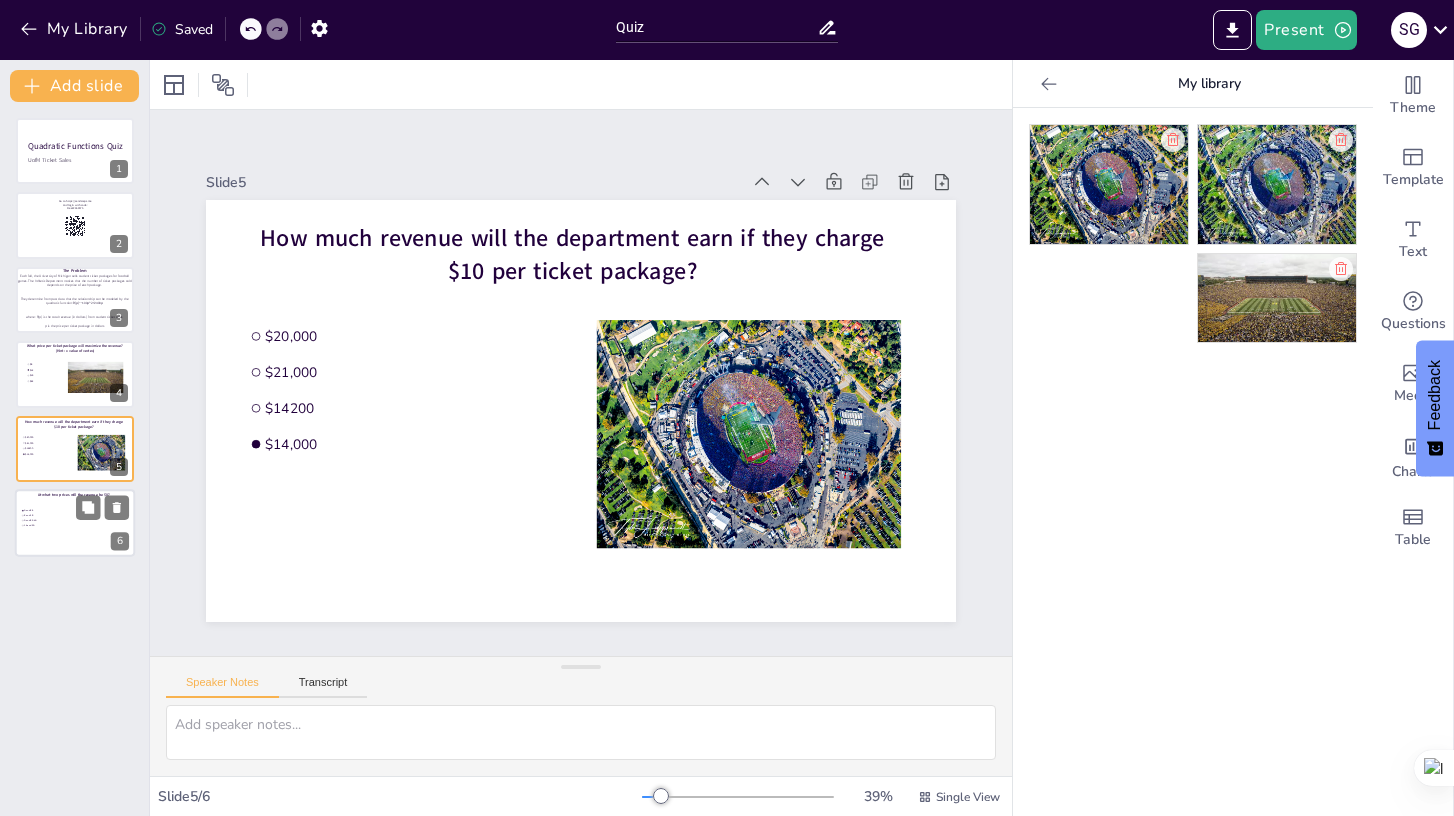 click at bounding box center [75, 523] 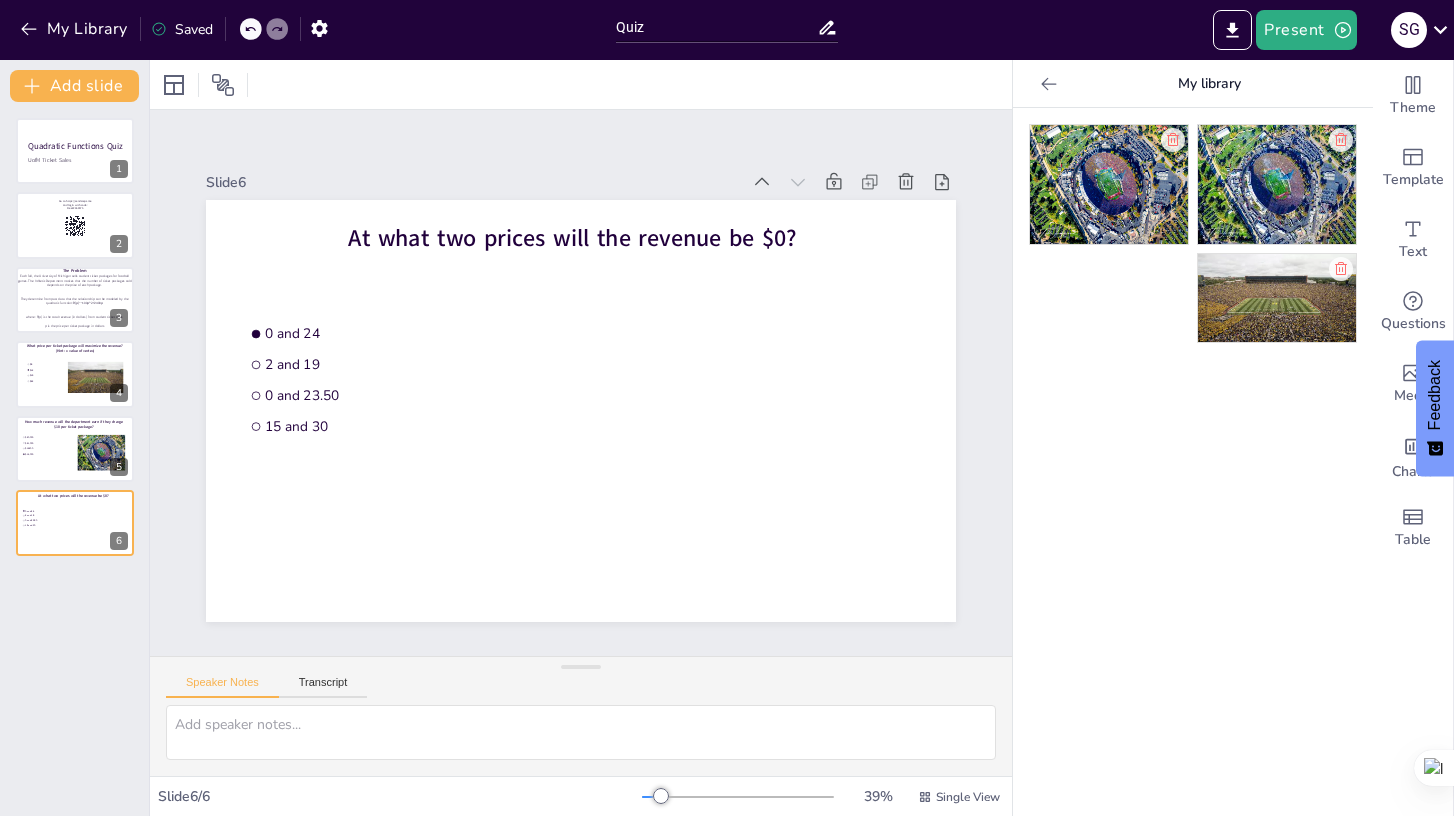 click at bounding box center (1049, 84) 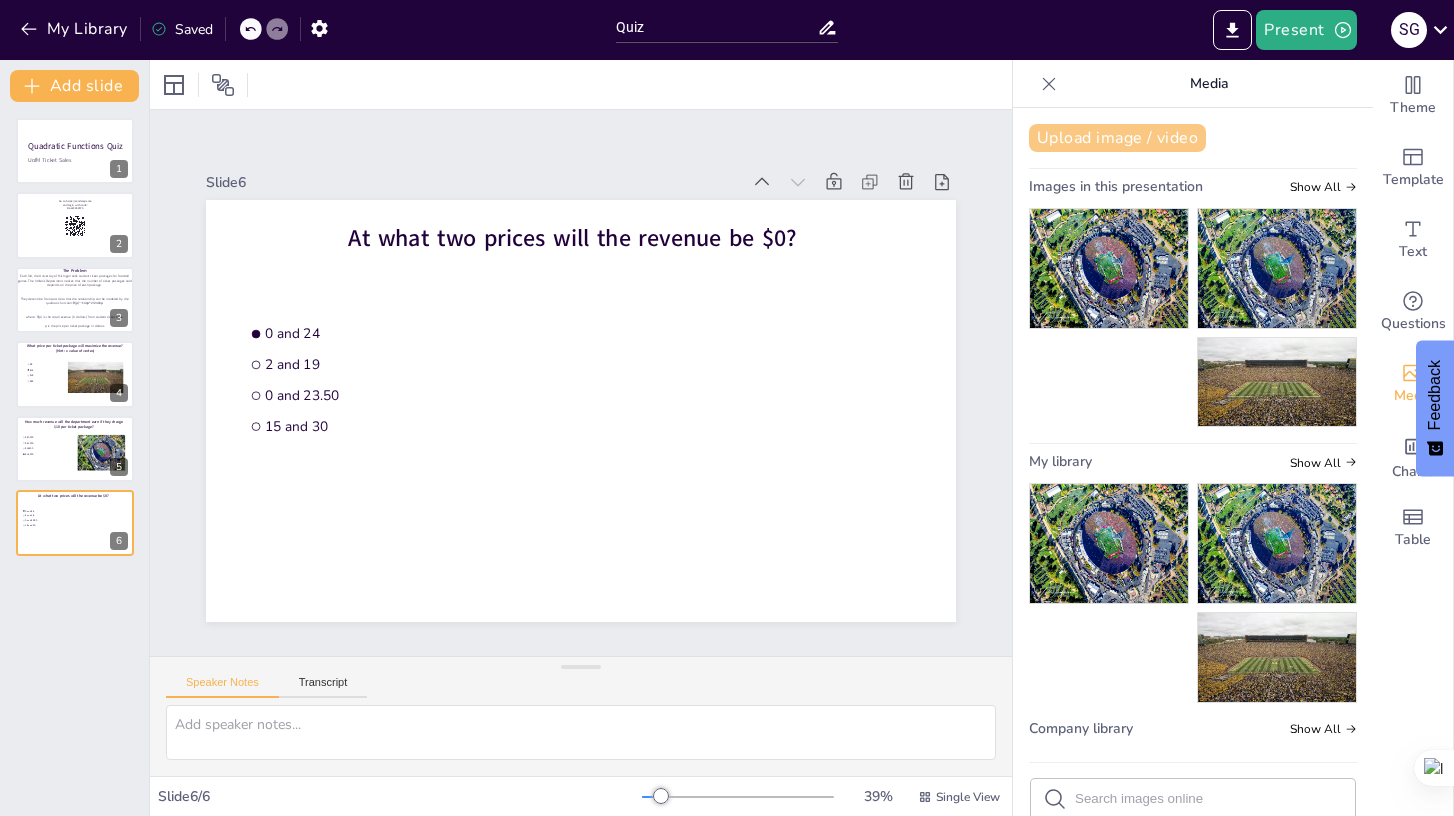 click on "Upload image / video" at bounding box center [1117, 138] 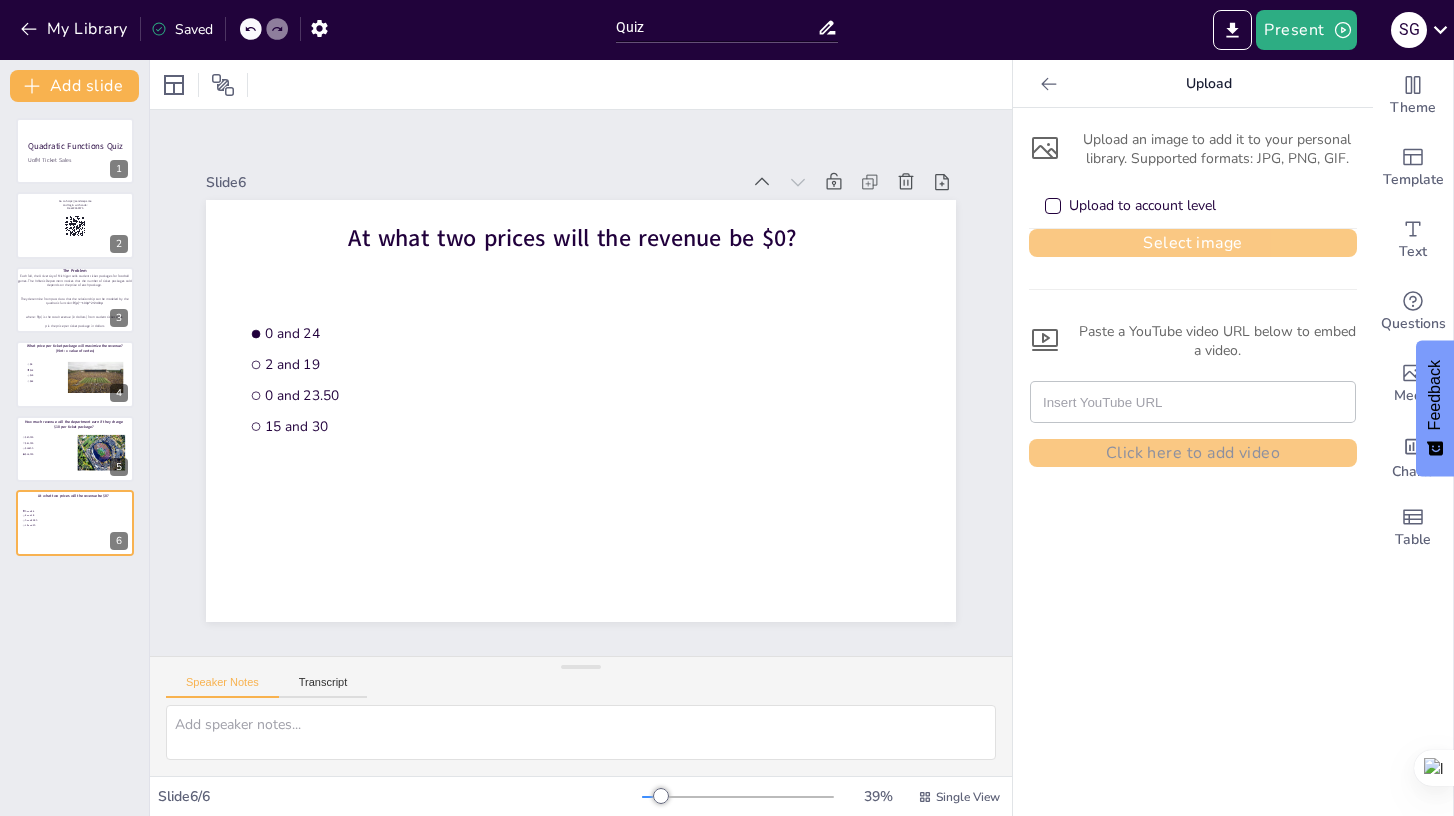 click on "Select image" at bounding box center [1193, 243] 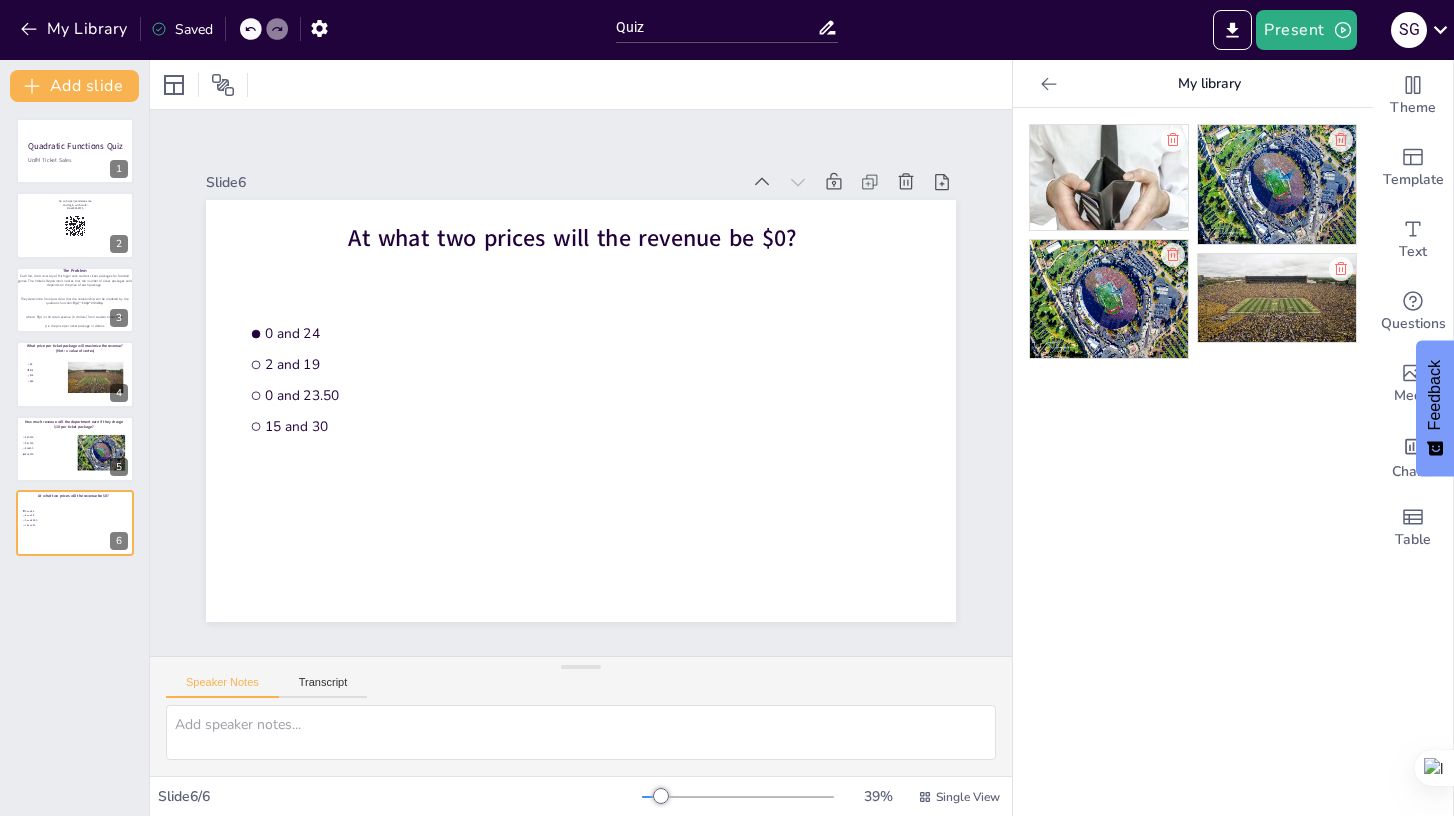 click at bounding box center [1109, 177] 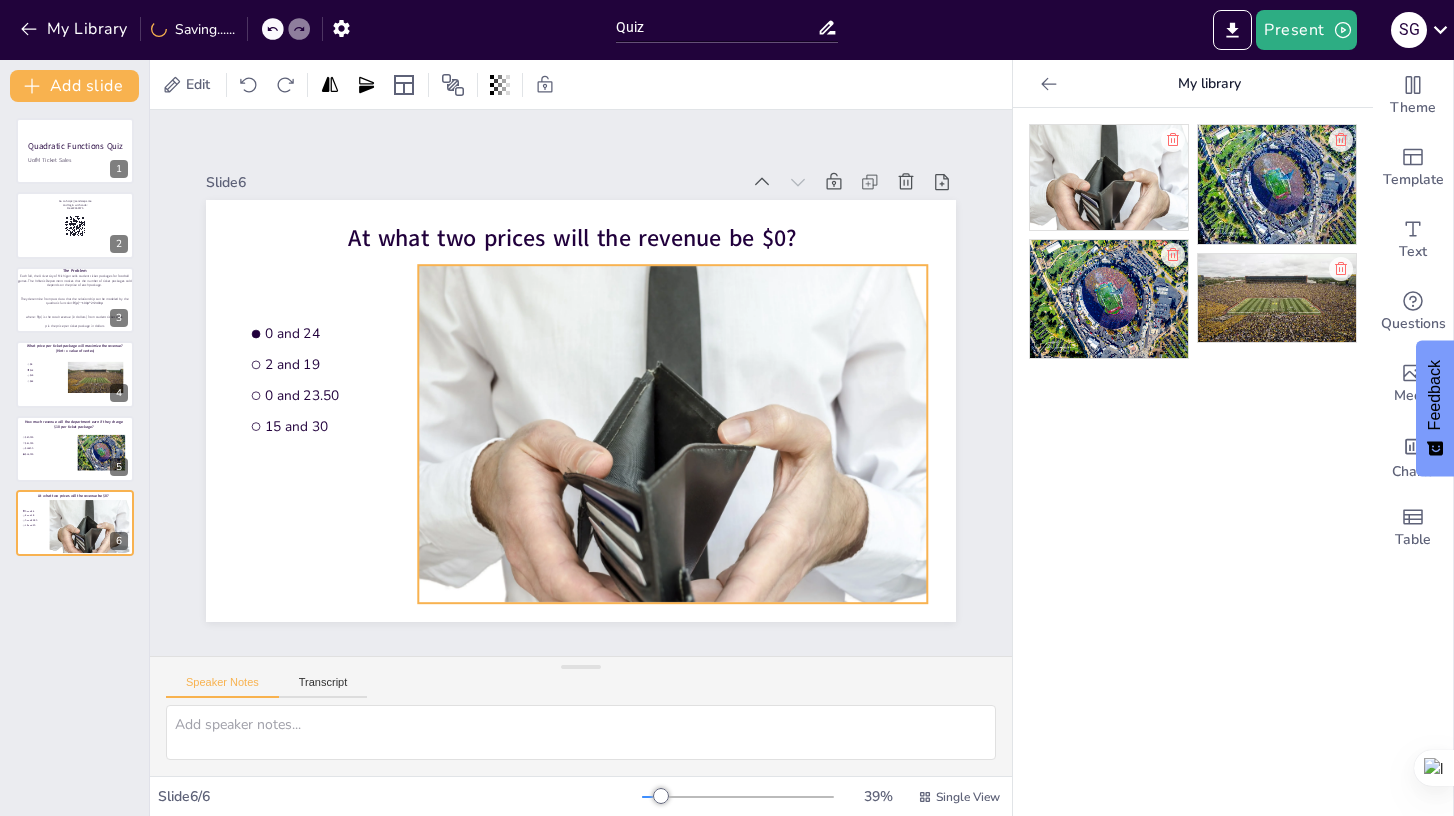 drag, startPoint x: 660, startPoint y: 403, endPoint x: 752, endPoint y: 425, distance: 94.59387 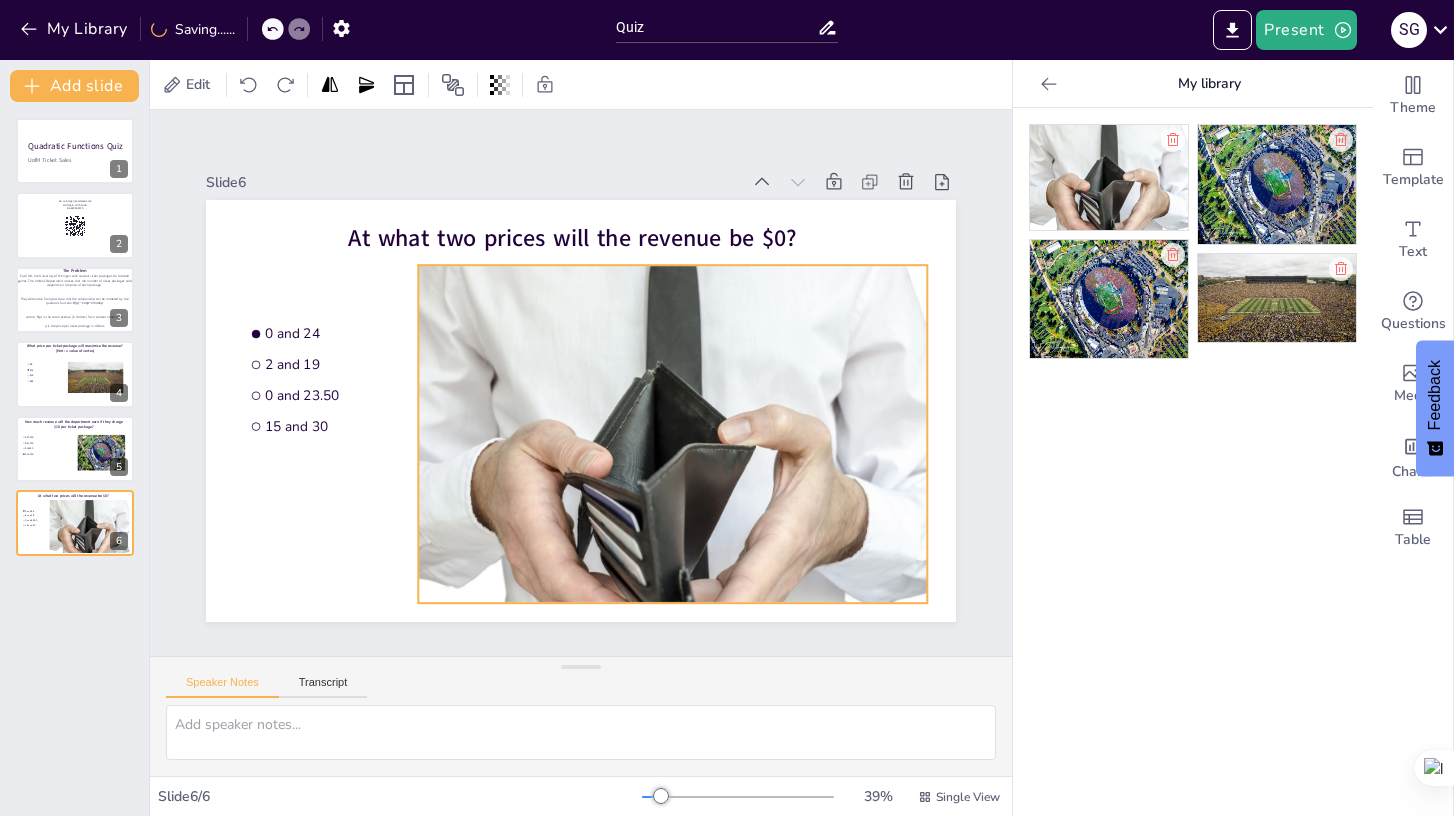 click at bounding box center [672, 434] 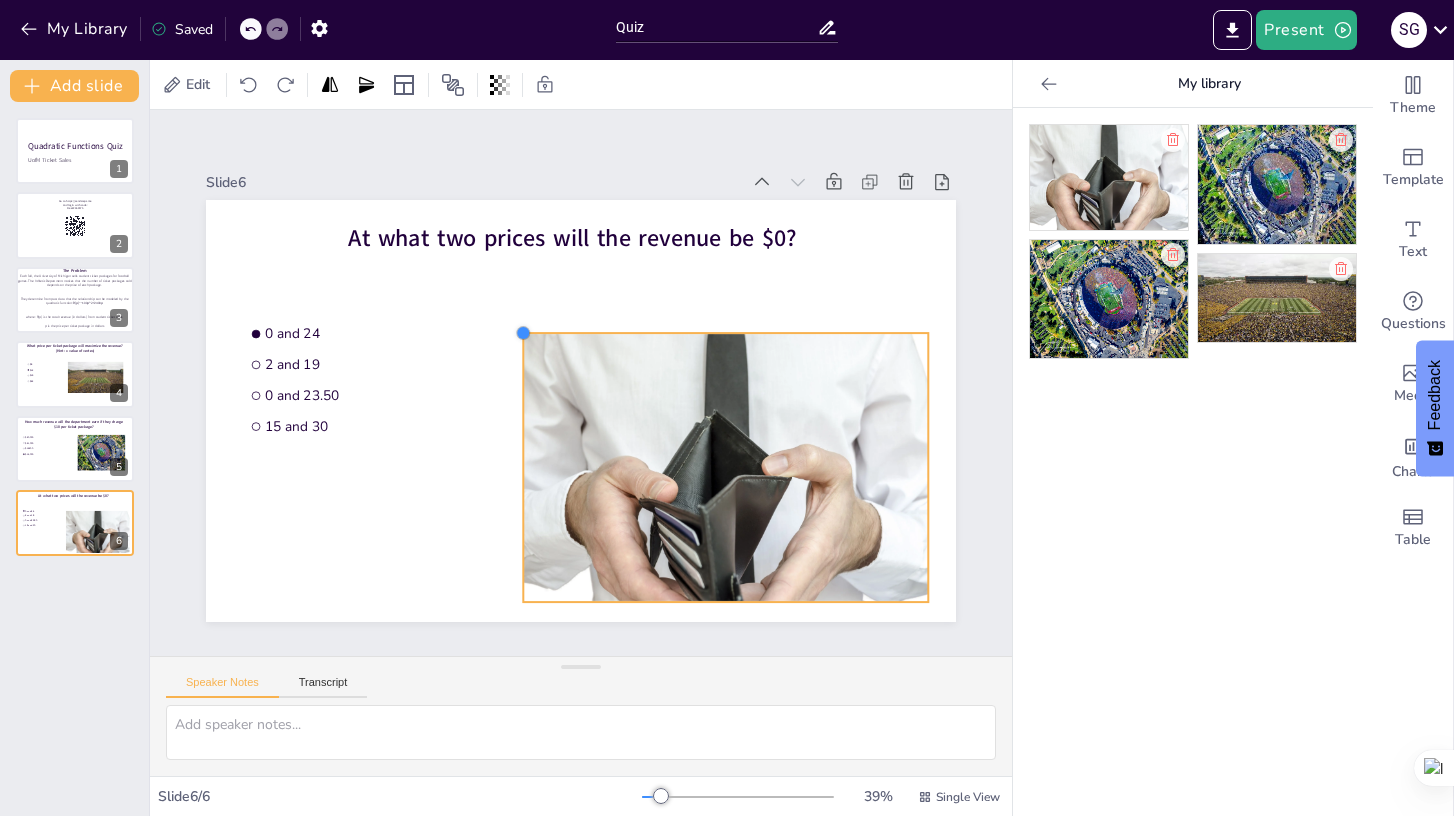 drag, startPoint x: 419, startPoint y: 262, endPoint x: 522, endPoint y: 349, distance: 134.82582 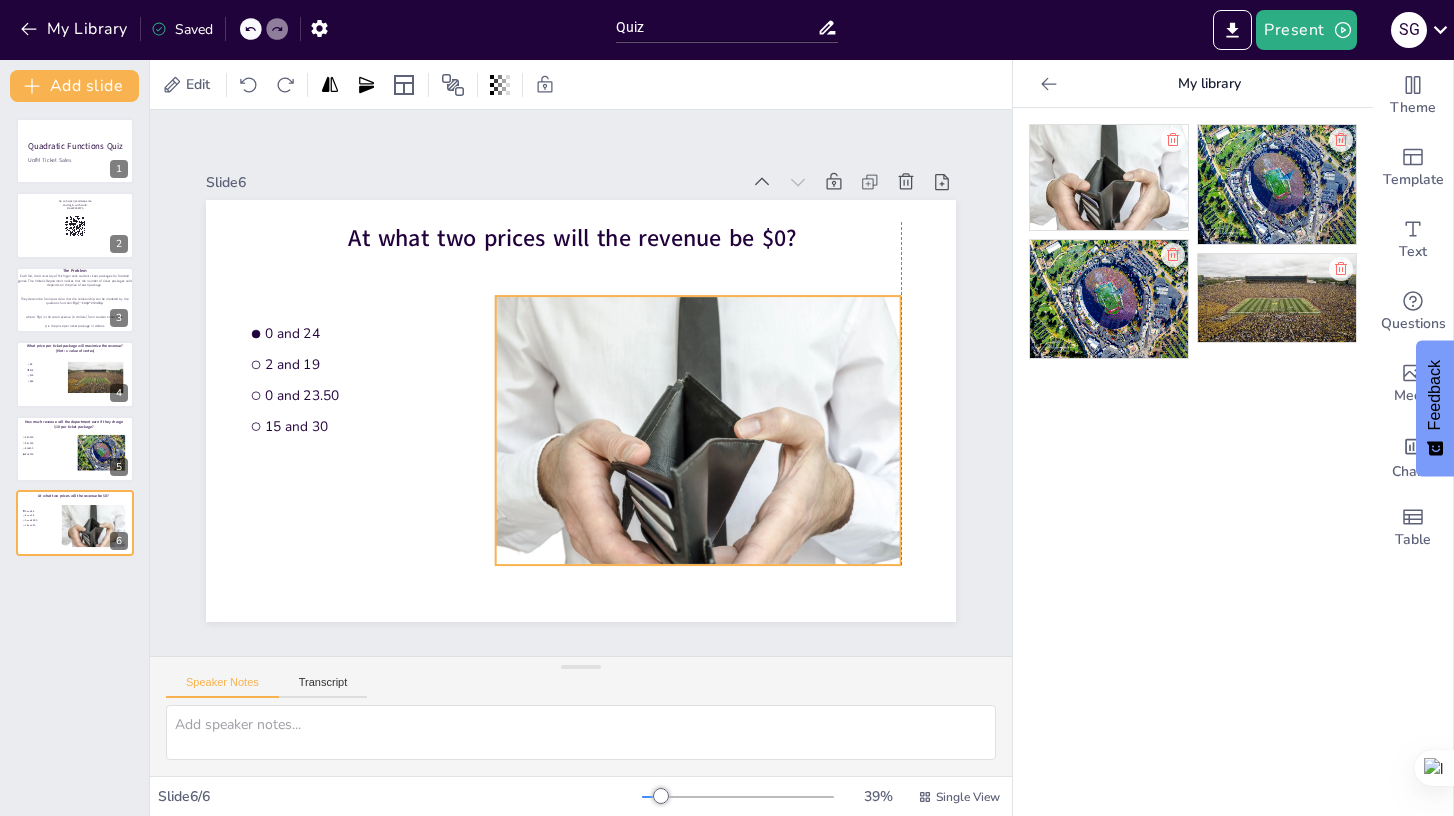 drag, startPoint x: 634, startPoint y: 411, endPoint x: 605, endPoint y: 374, distance: 47.010635 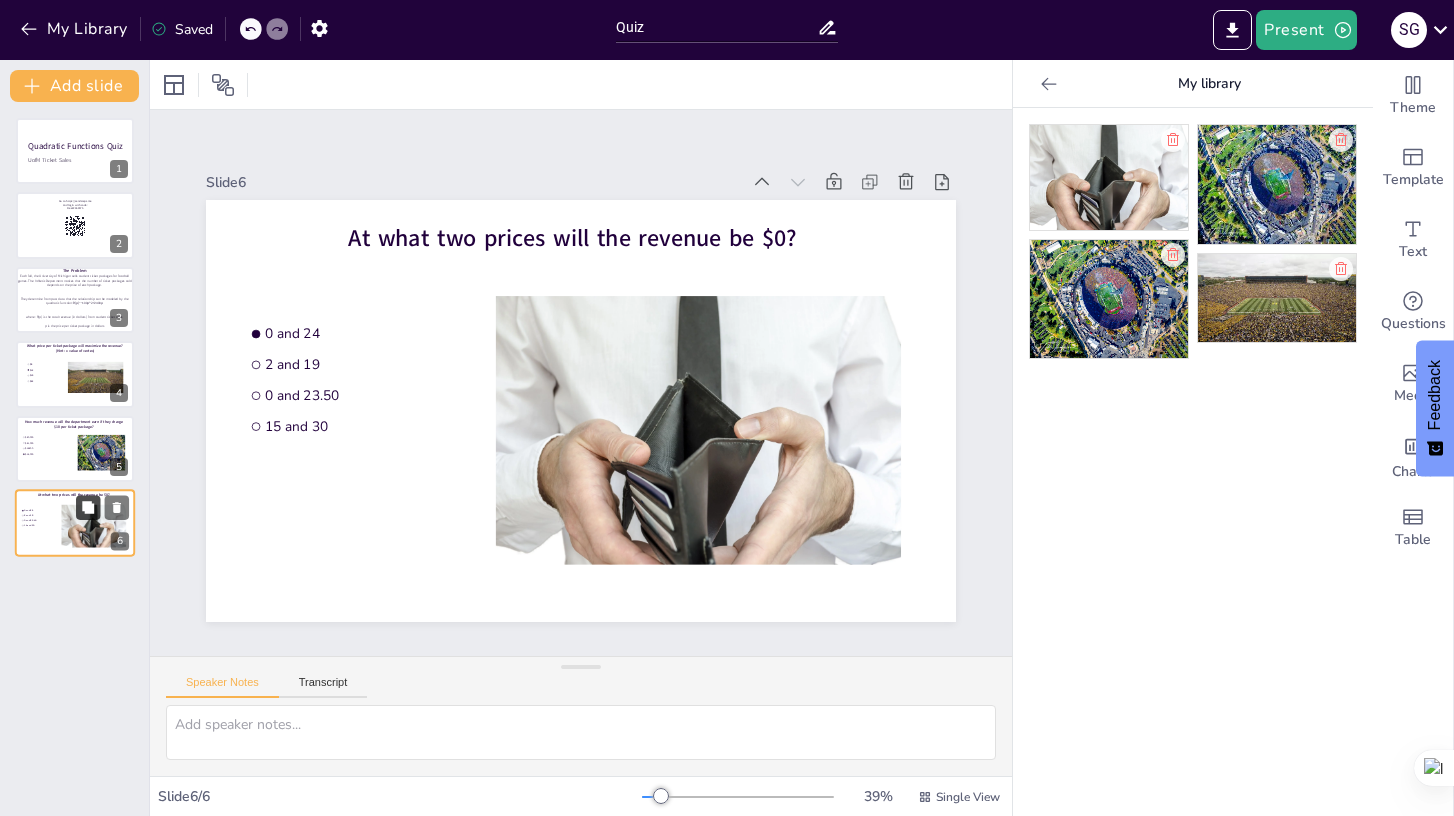 click 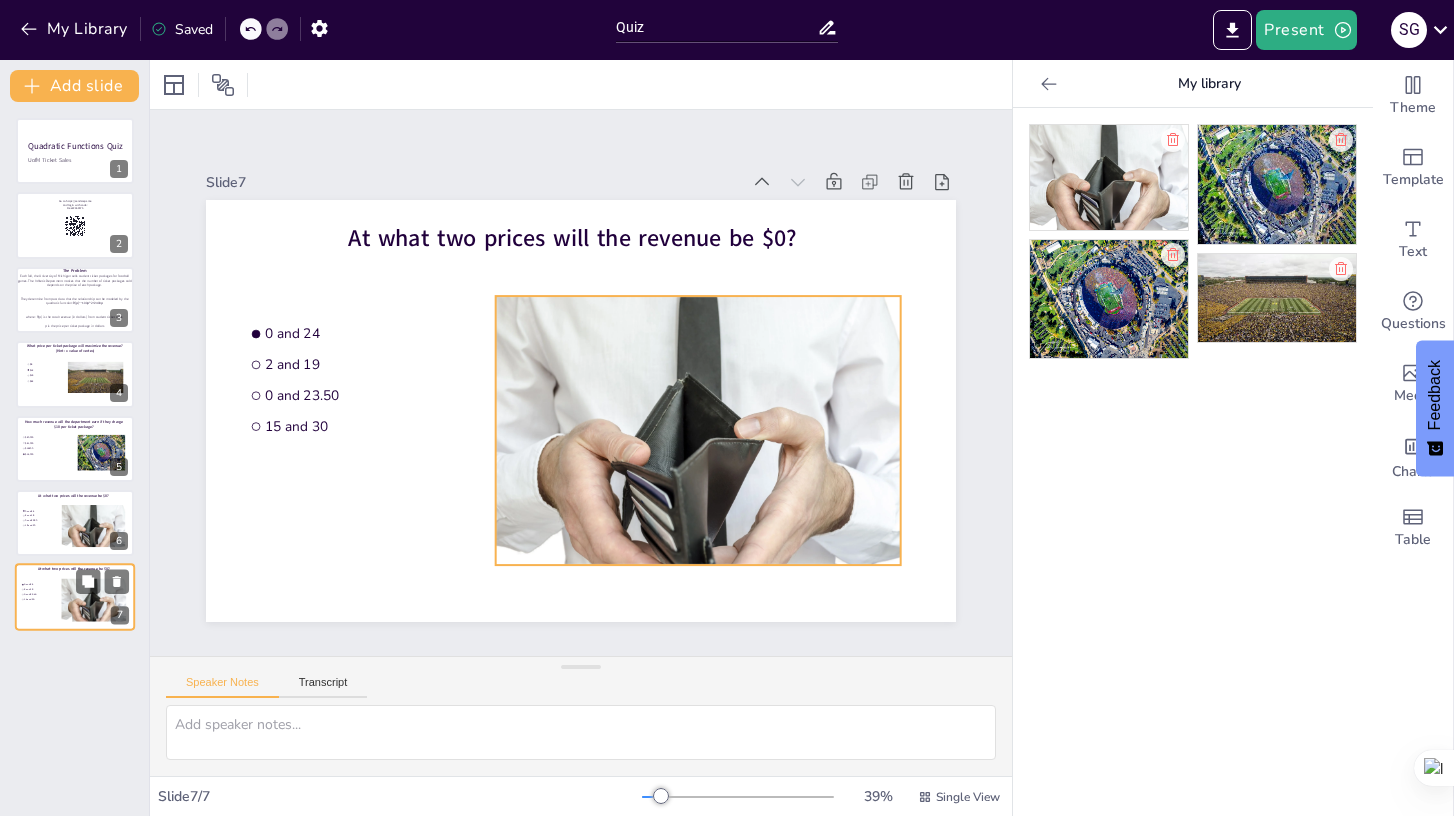 click at bounding box center (93, 600) 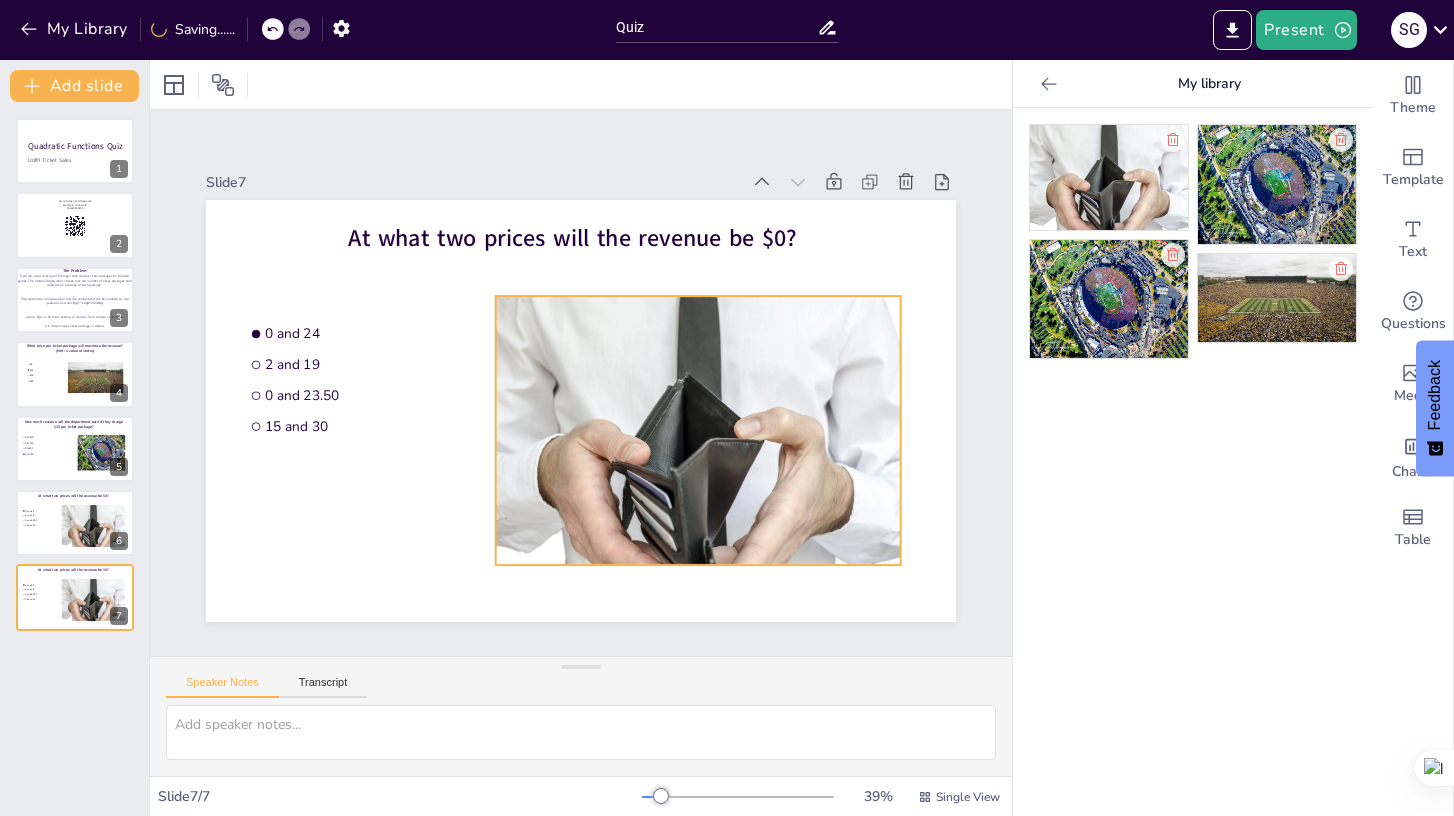 click at bounding box center [698, 430] 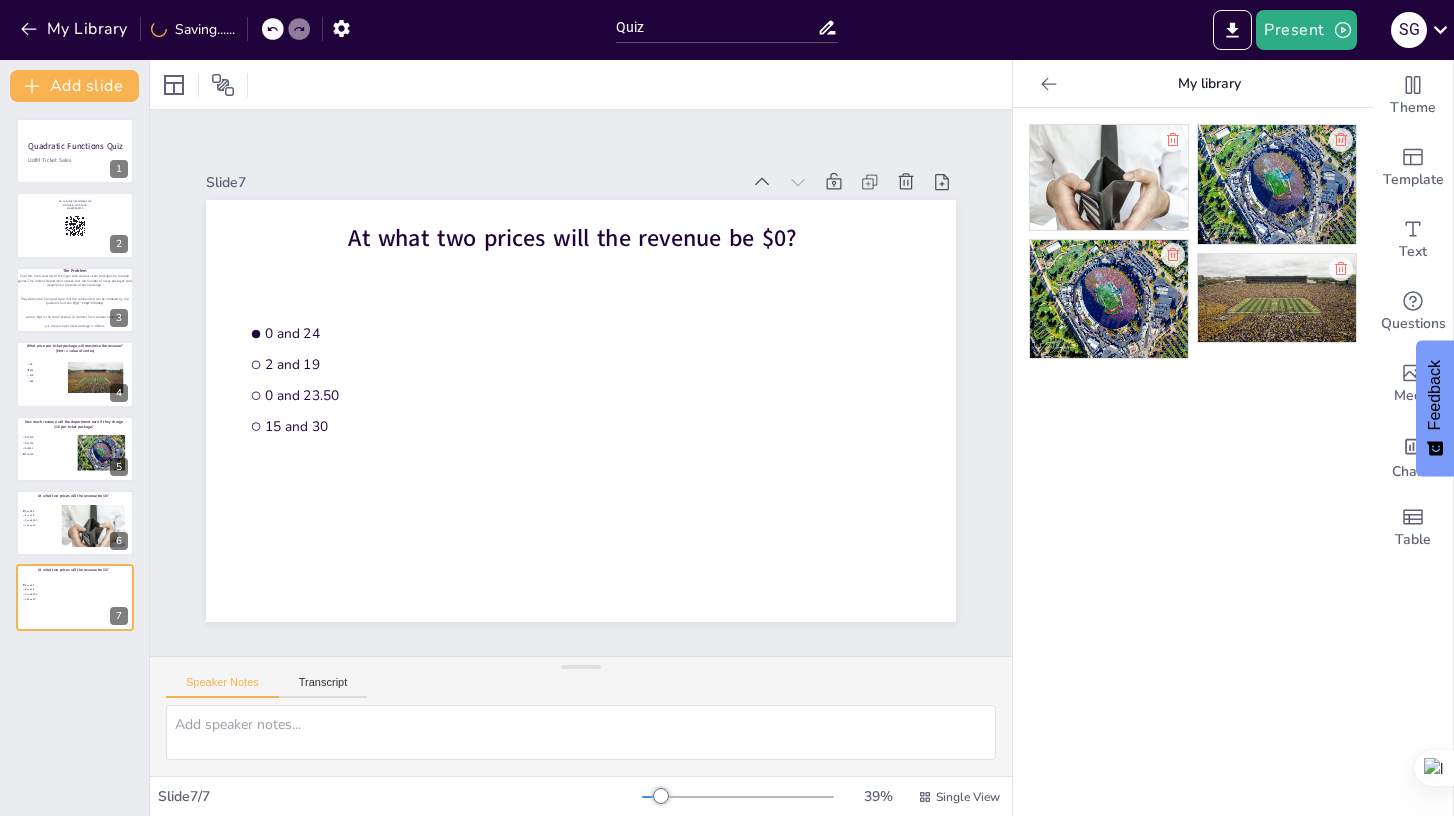 click 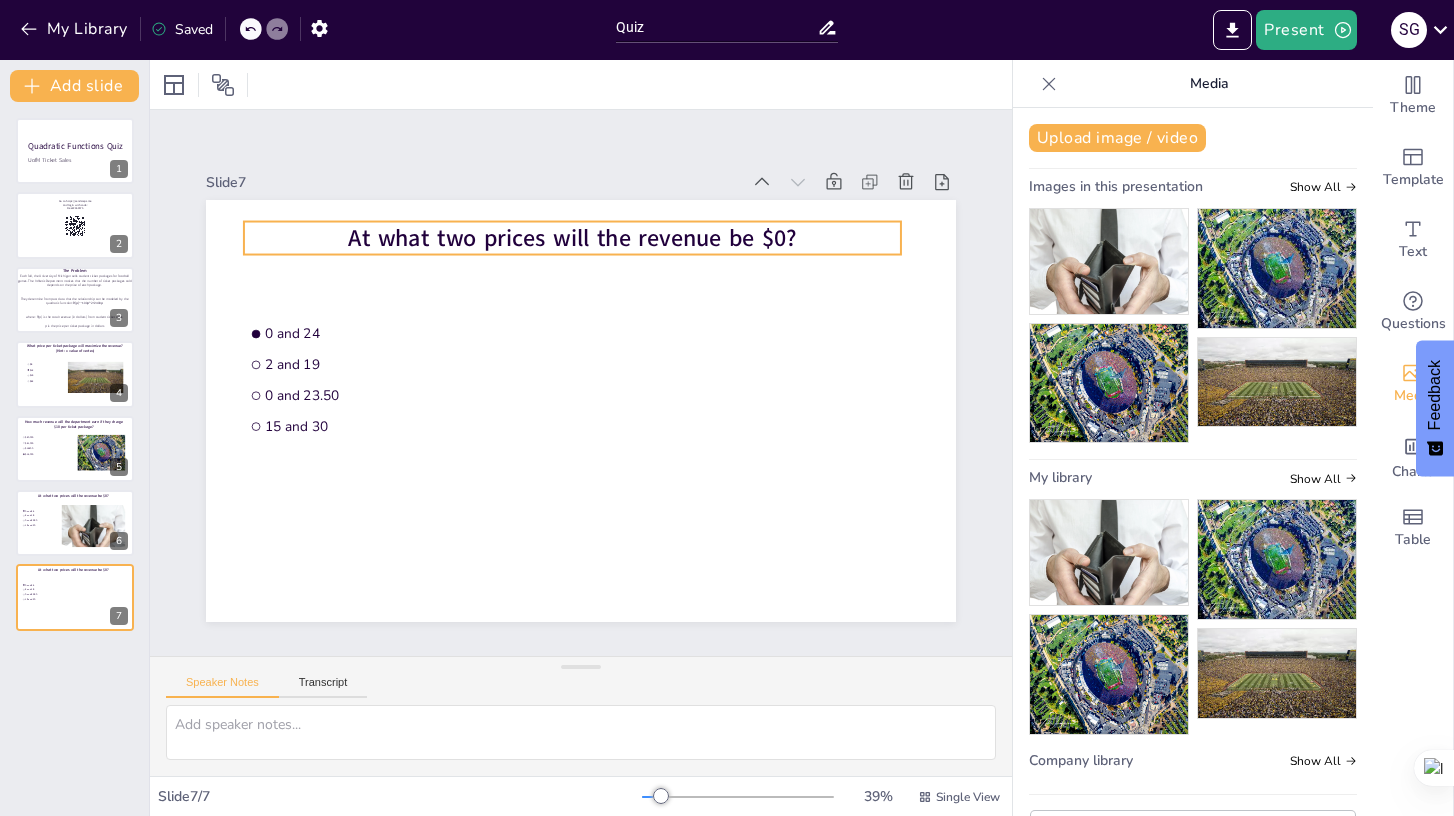 click on "At what two prices will the revenue be $0?" at bounding box center (572, 238) 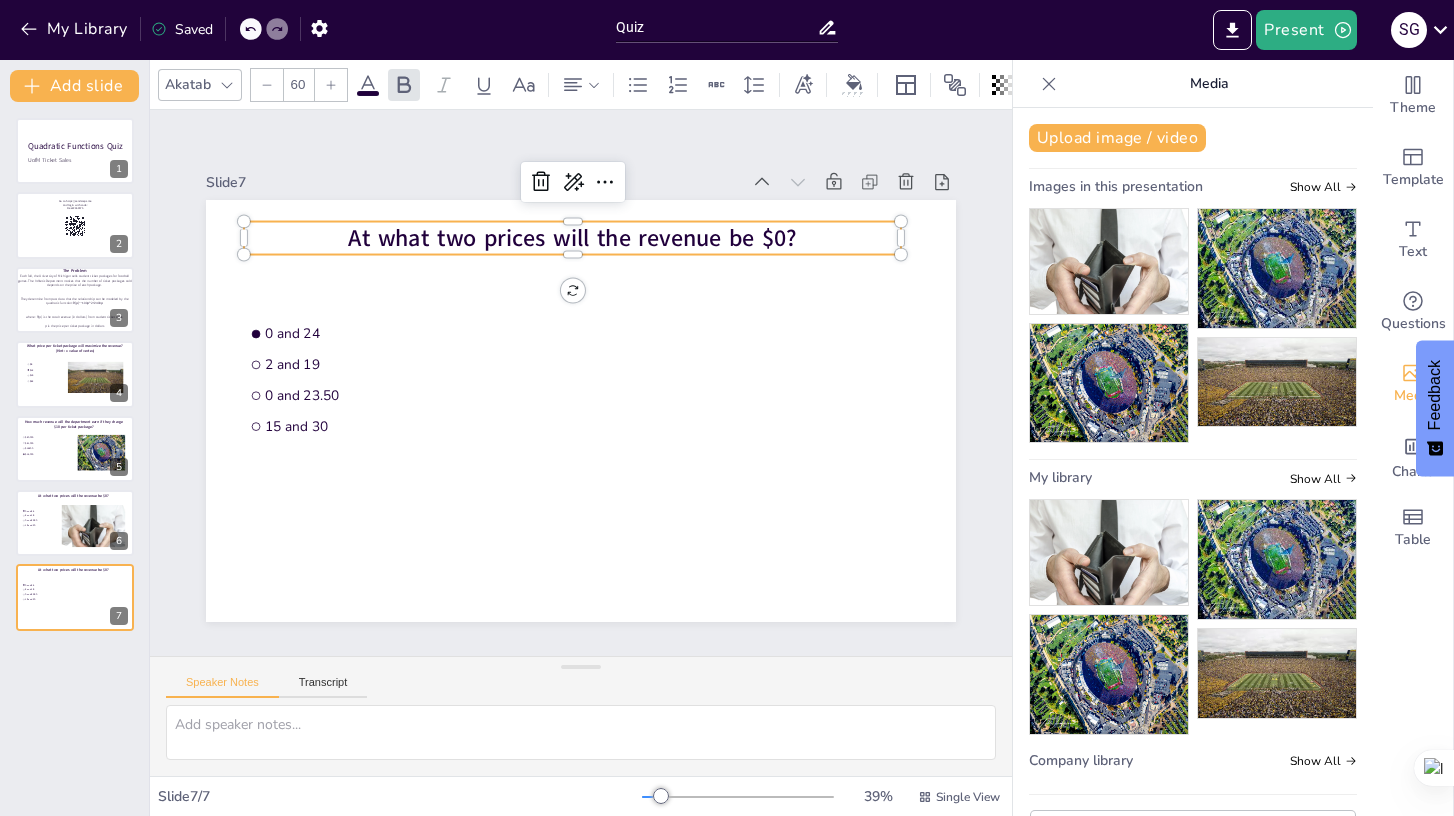 click on "At what two prices will the revenue be $0?" at bounding box center [572, 238] 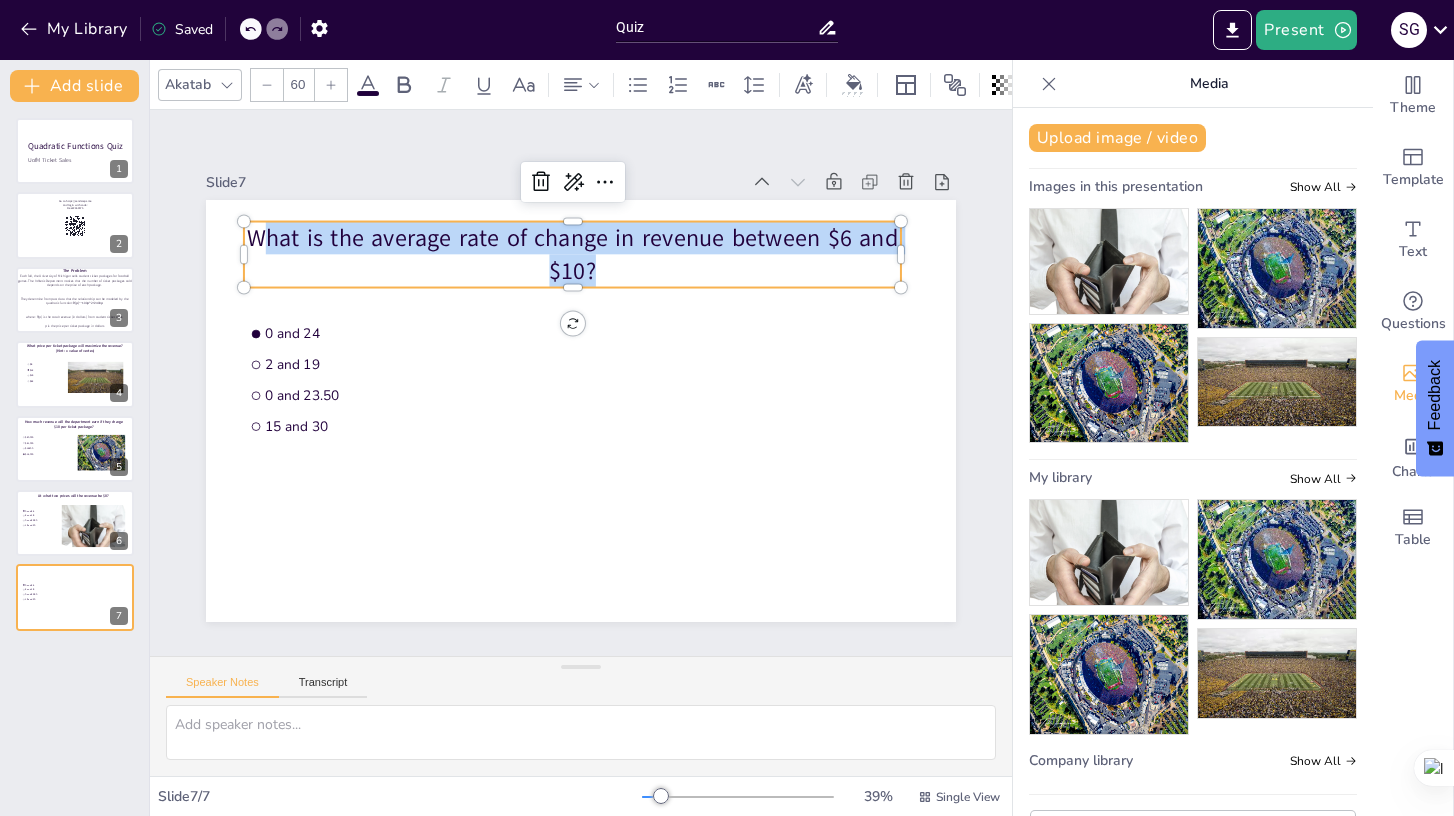 drag, startPoint x: 607, startPoint y: 264, endPoint x: 230, endPoint y: 228, distance: 378.71494 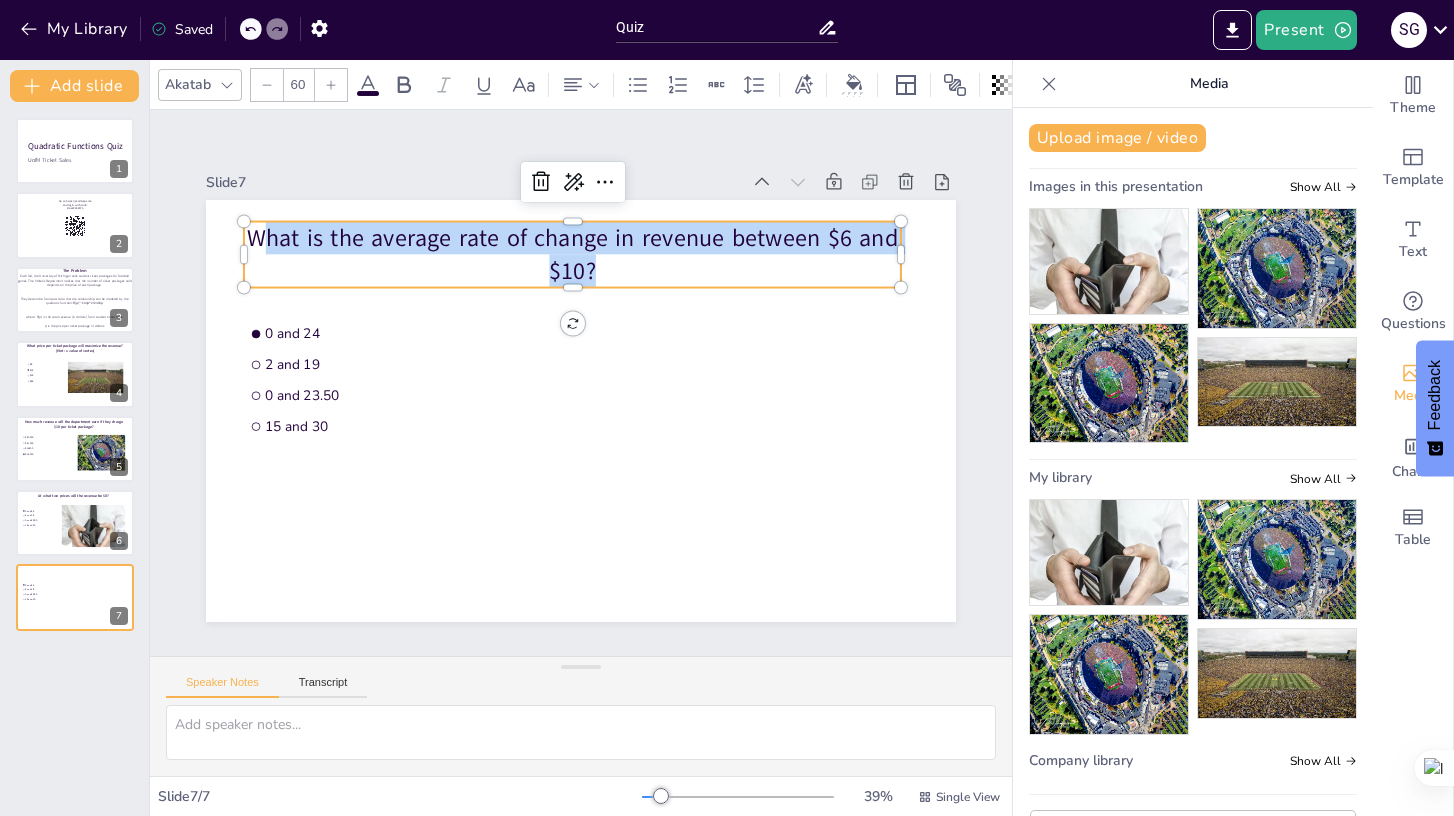 click on "0 and 24 2 and 19 0 and 23.50 15 and 30 What is the average rate of change in revenue between $6 and $10?" at bounding box center (581, 411) 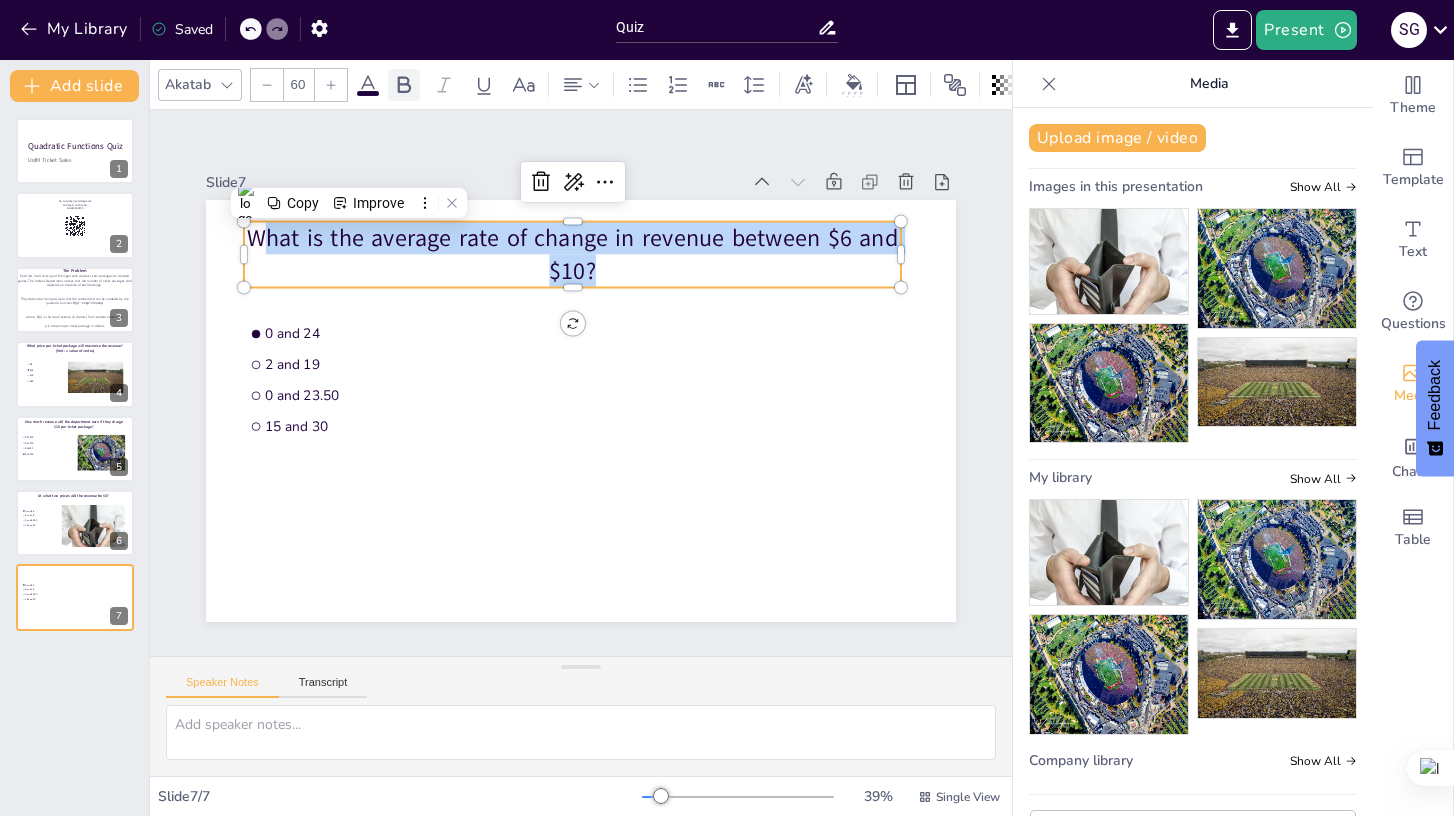 click 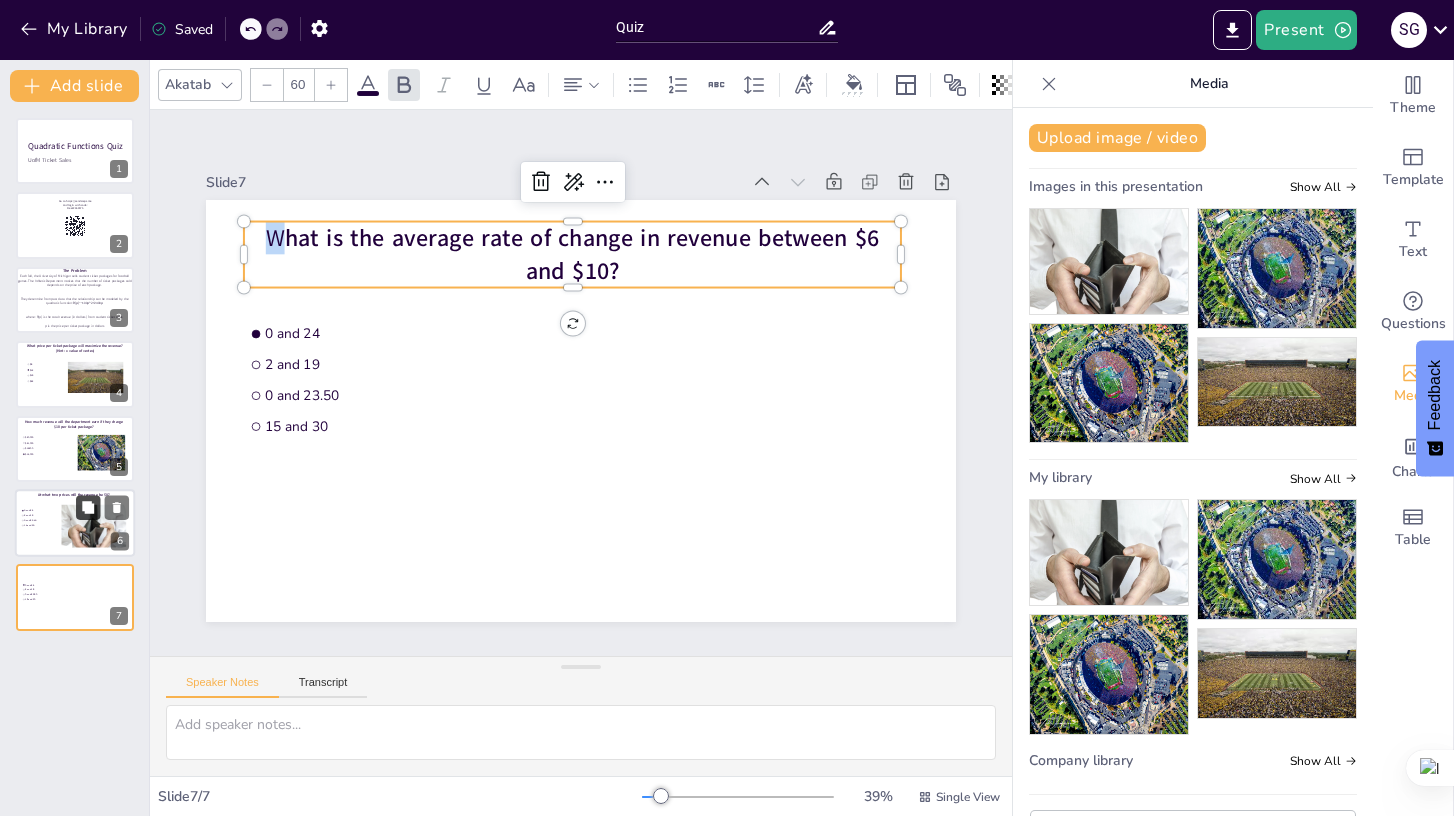 click 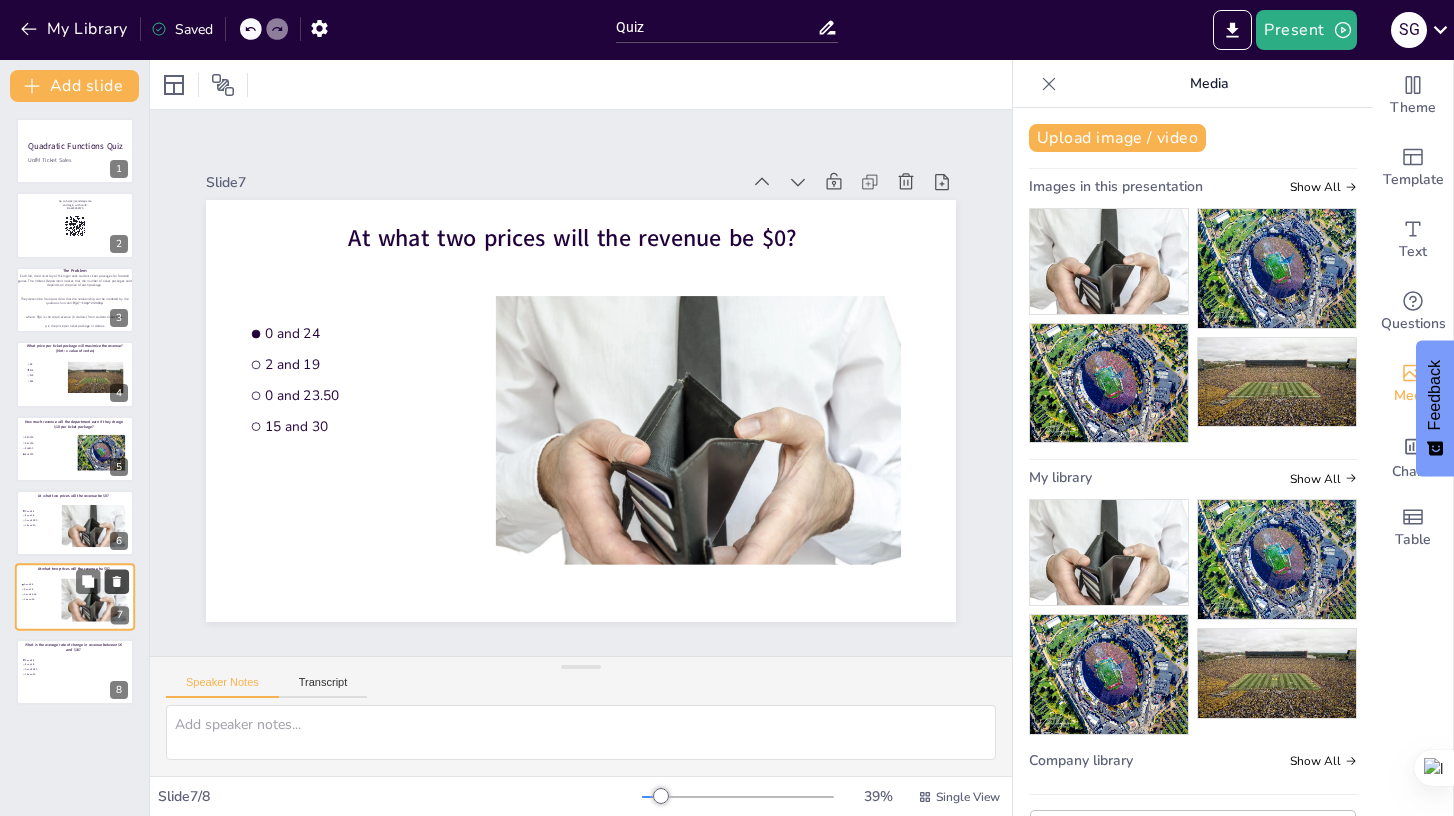 click 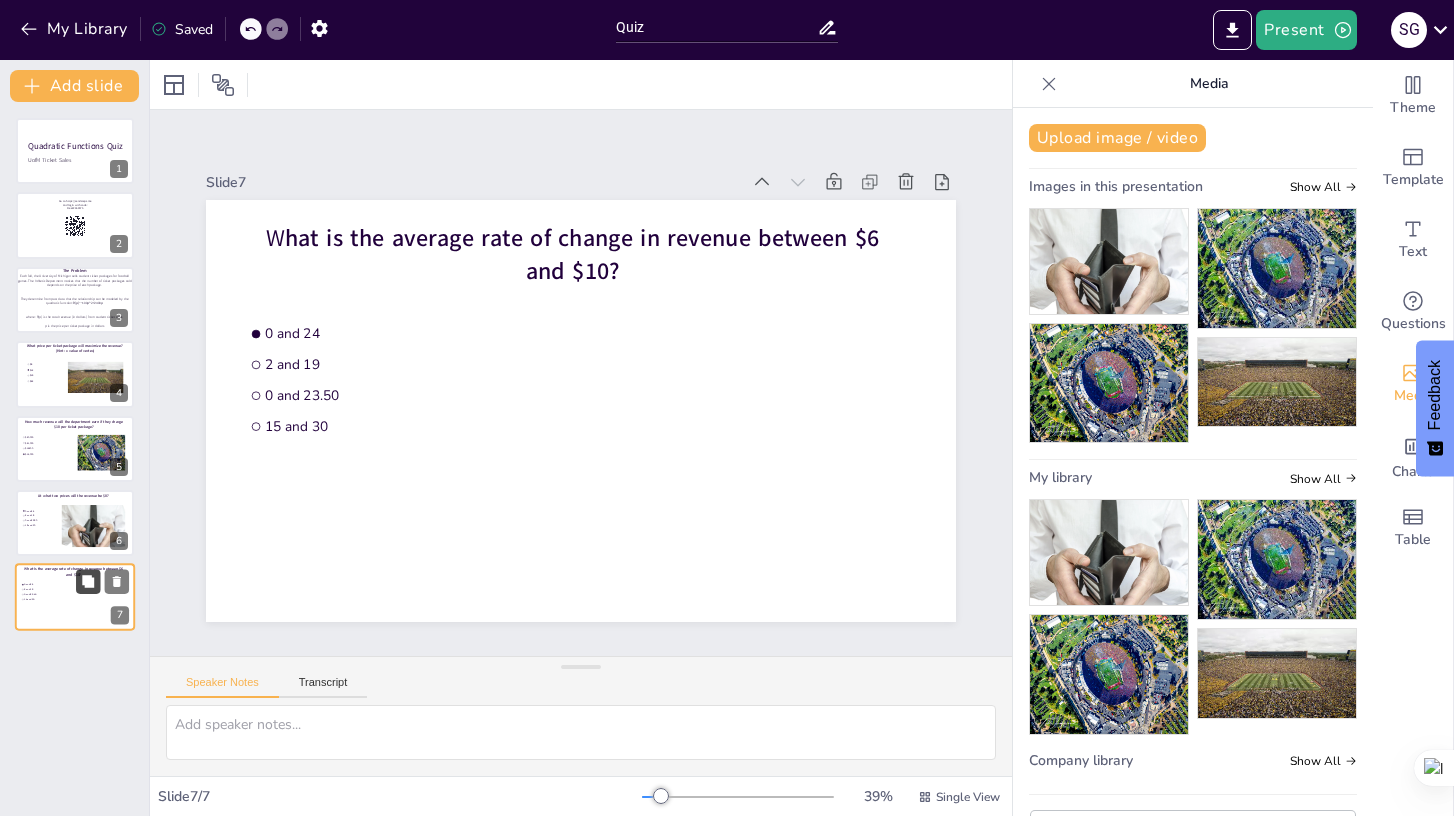 click 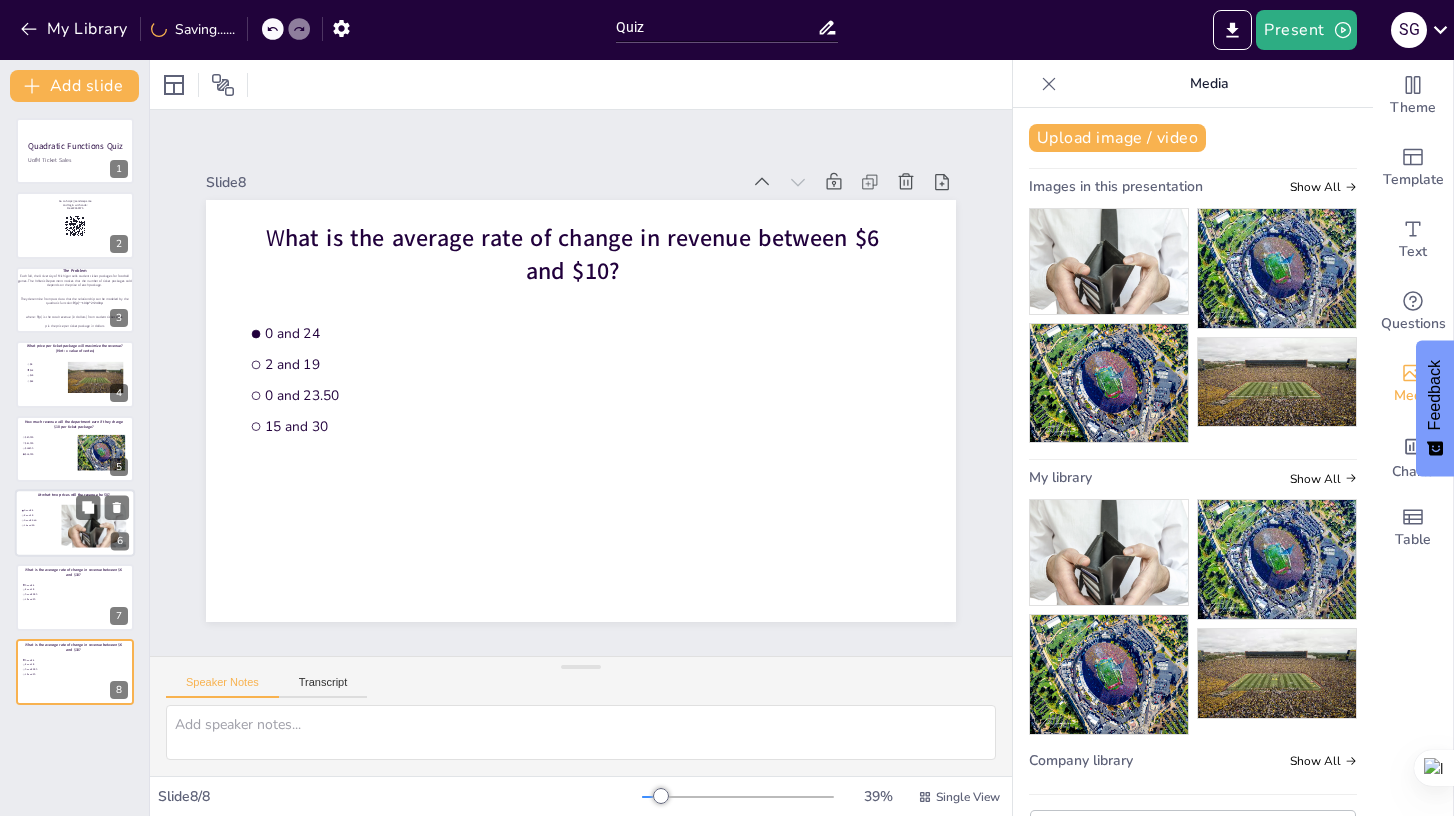 click at bounding box center [93, 526] 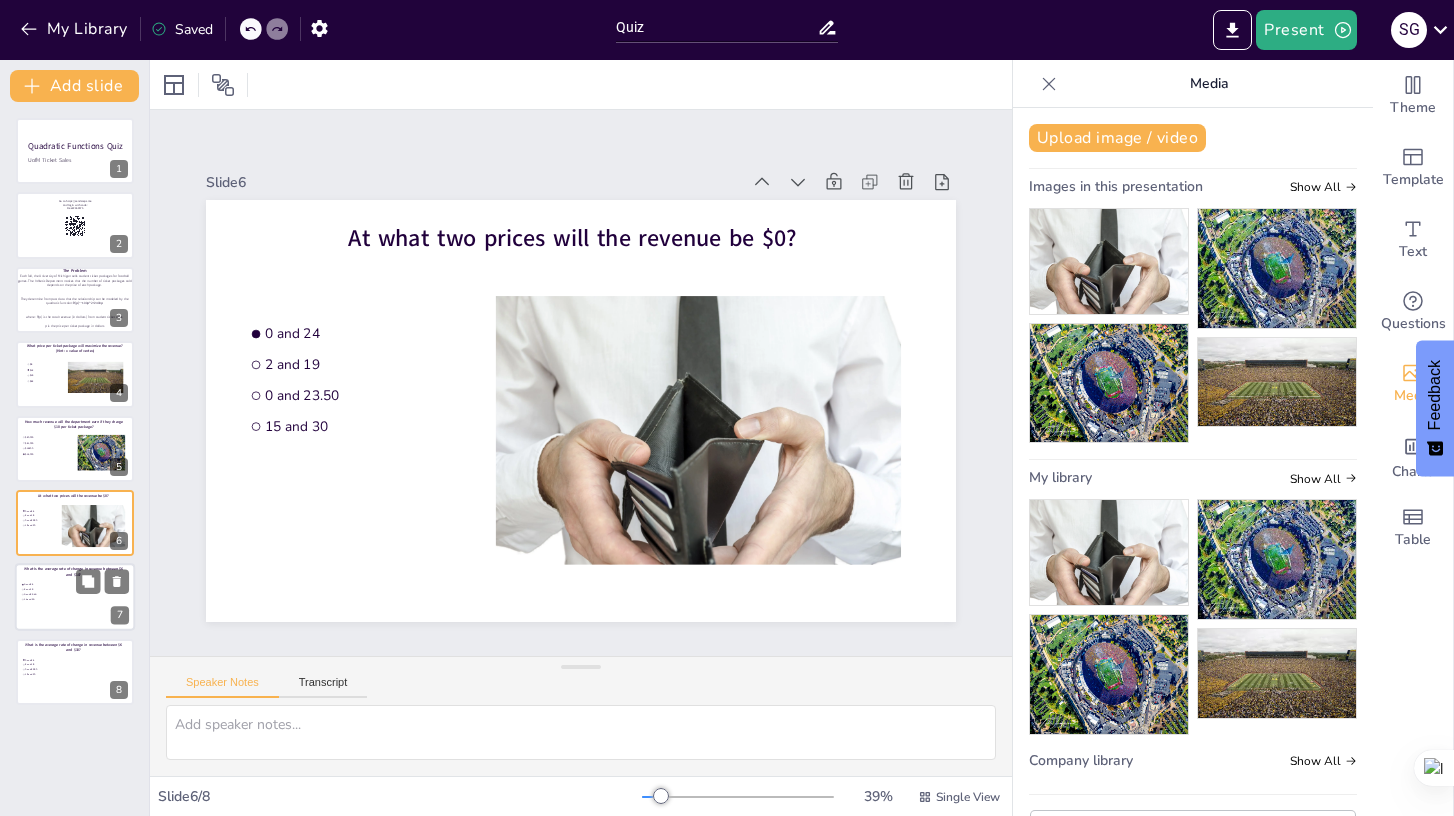 click at bounding box center (75, 598) 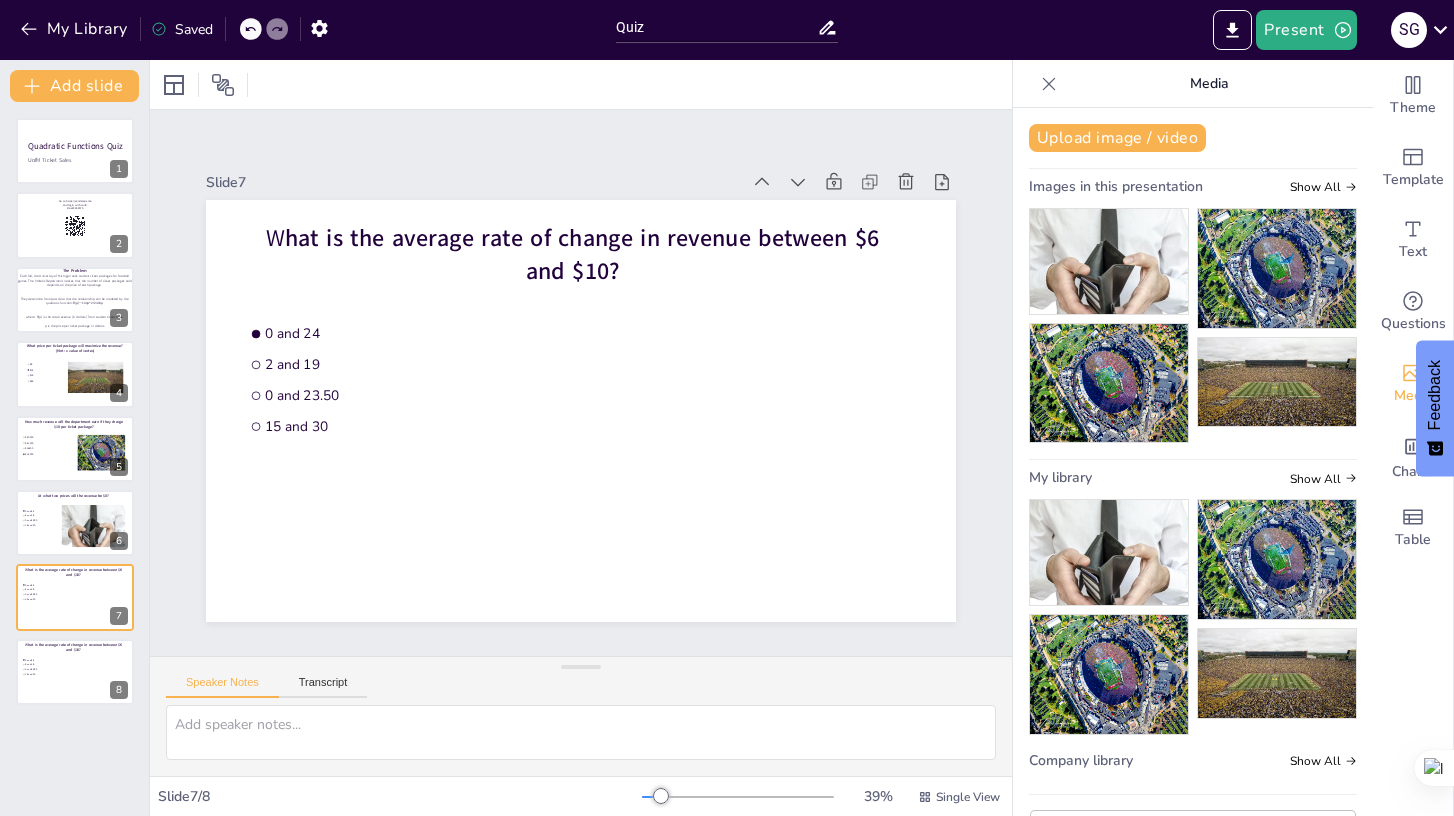click at bounding box center [1049, 84] 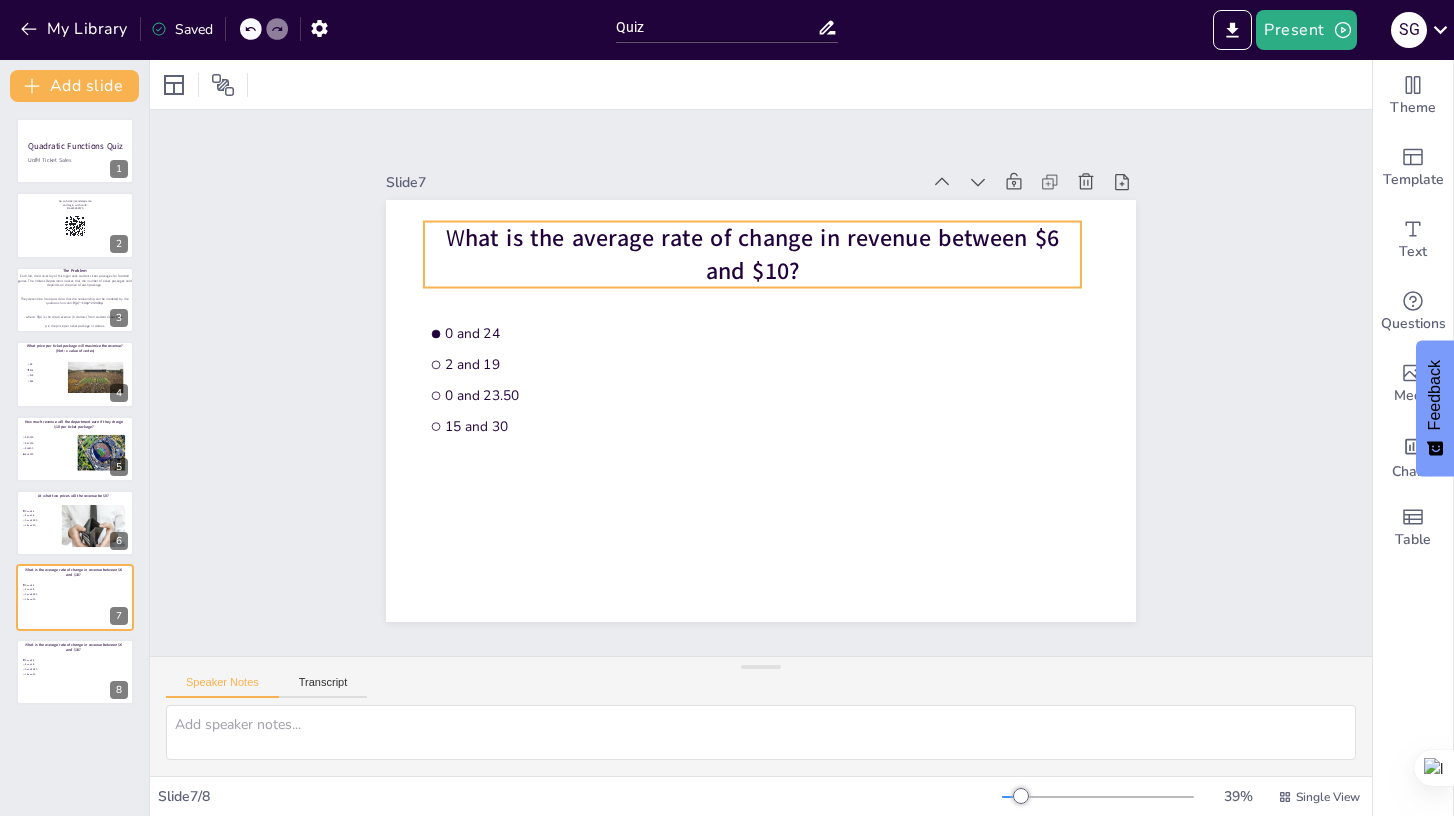 click on "W hat is the average rate of change in revenue between $6 and $10?" at bounding box center [752, 255] 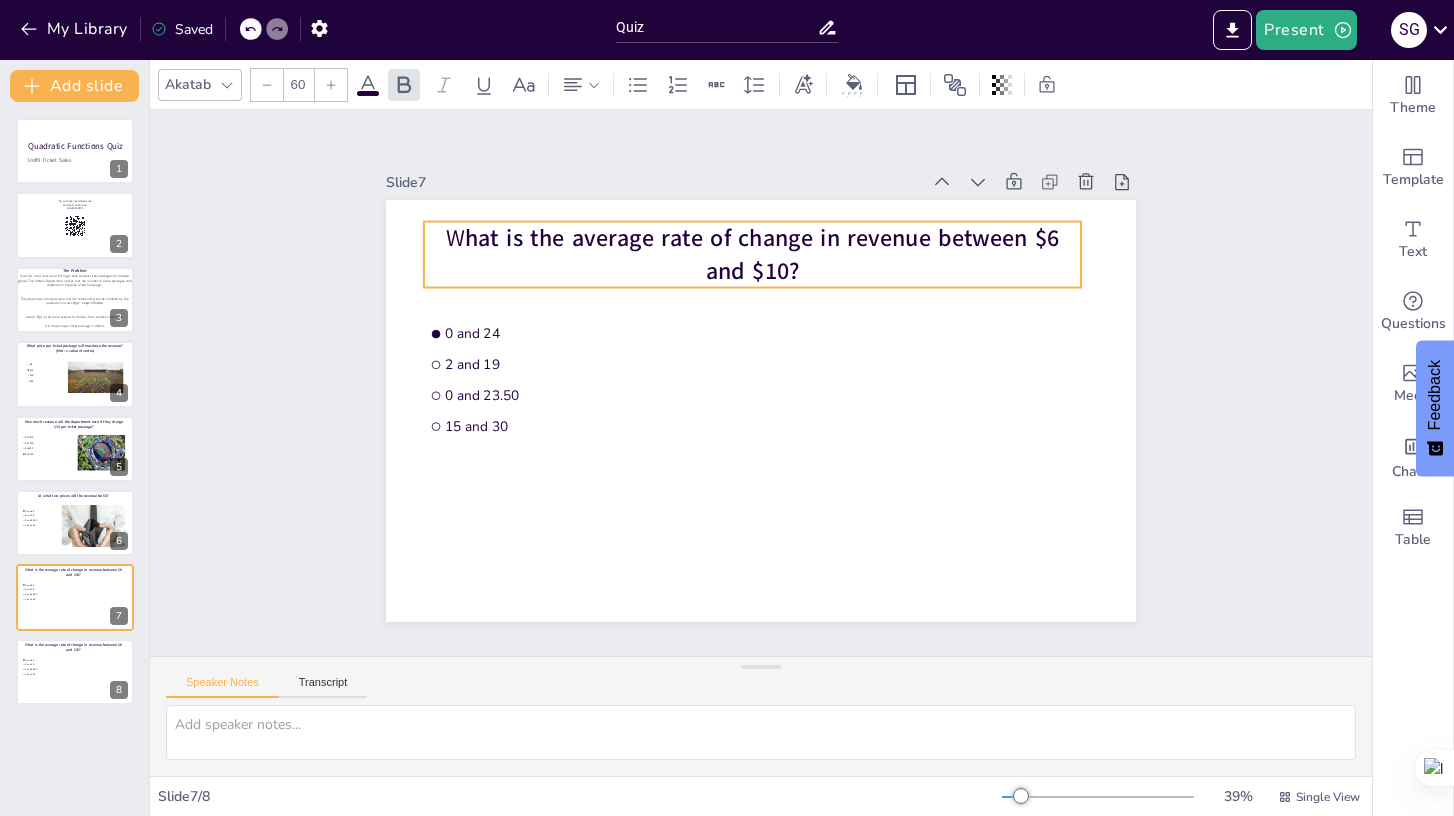 click on "hat is the average rate of change in revenue between $6 and $10?" at bounding box center [762, 254] 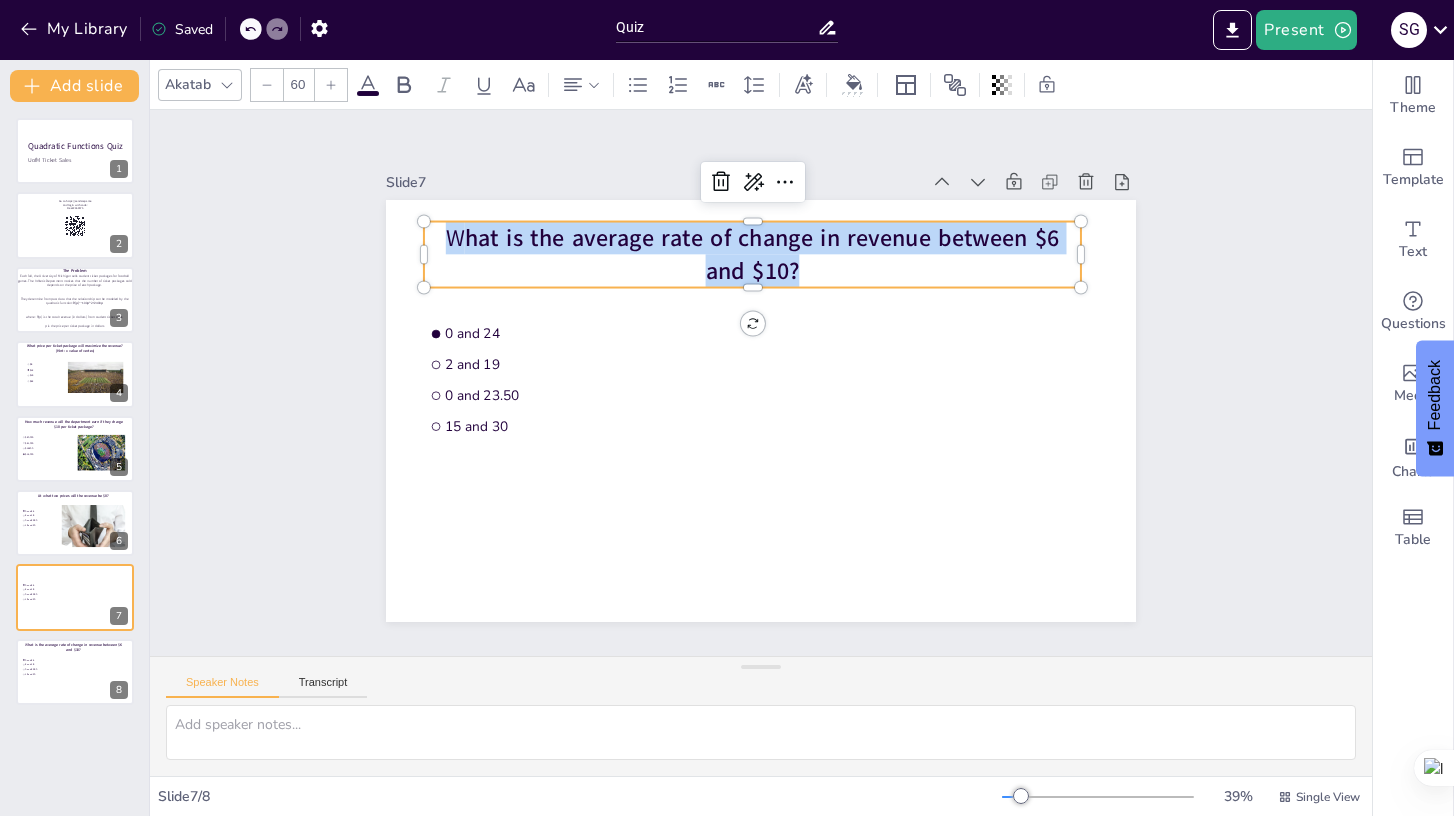 drag, startPoint x: 828, startPoint y: 277, endPoint x: 454, endPoint y: 232, distance: 376.69748 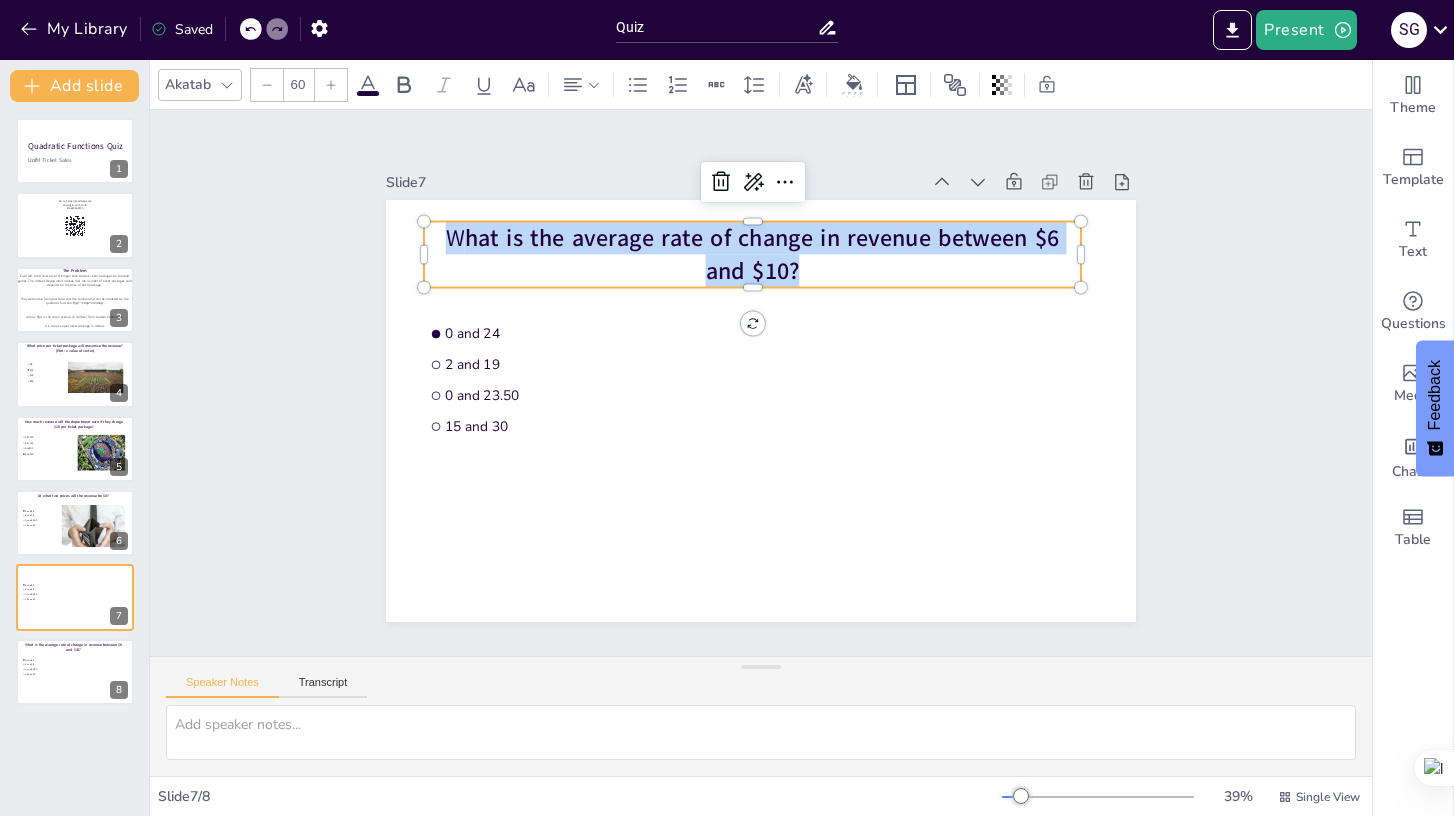 click on "W hat is the average rate of change in revenue between $6 and $10?" at bounding box center [752, 255] 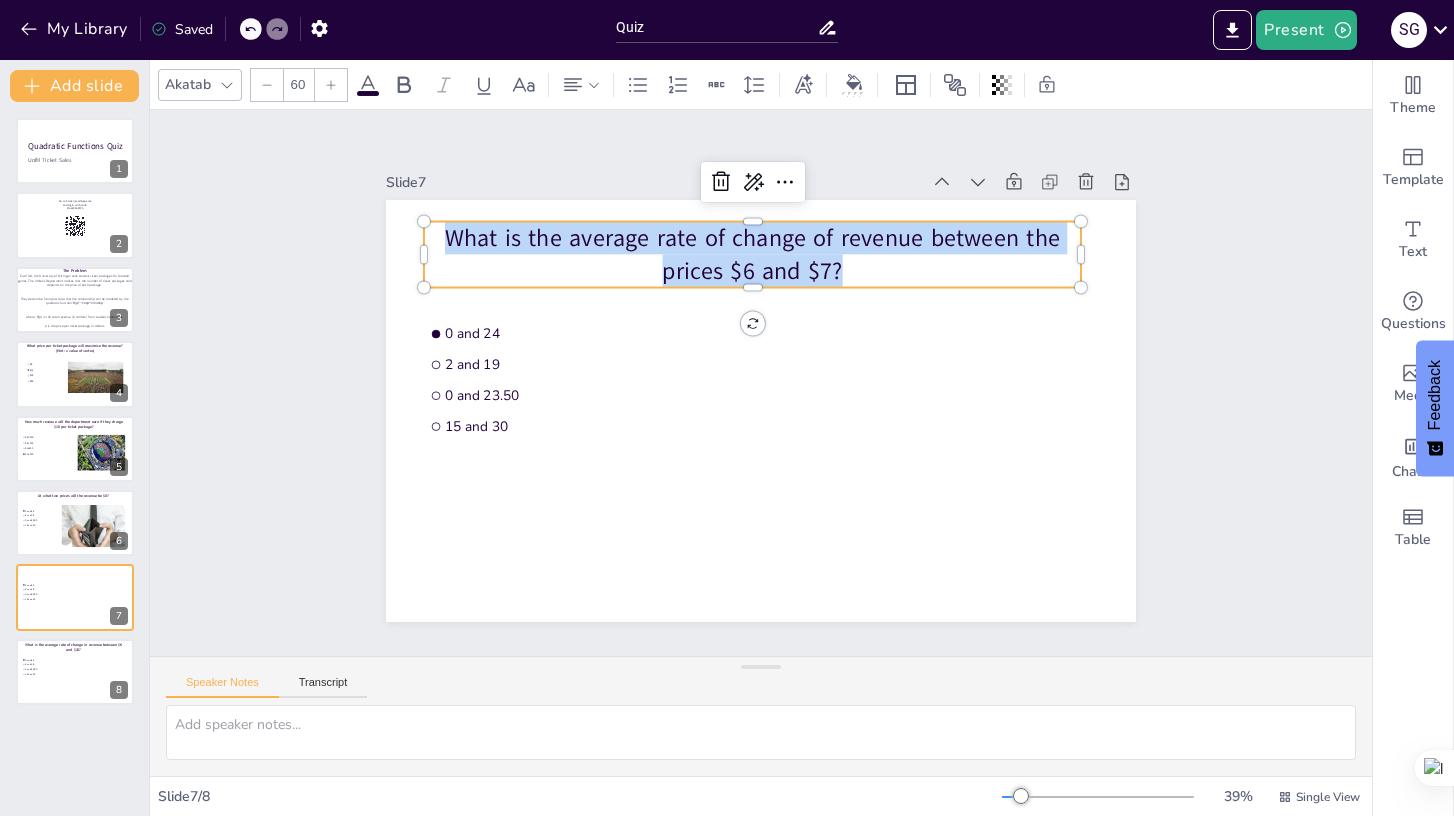 drag, startPoint x: 887, startPoint y: 276, endPoint x: 437, endPoint y: 222, distance: 453.22842 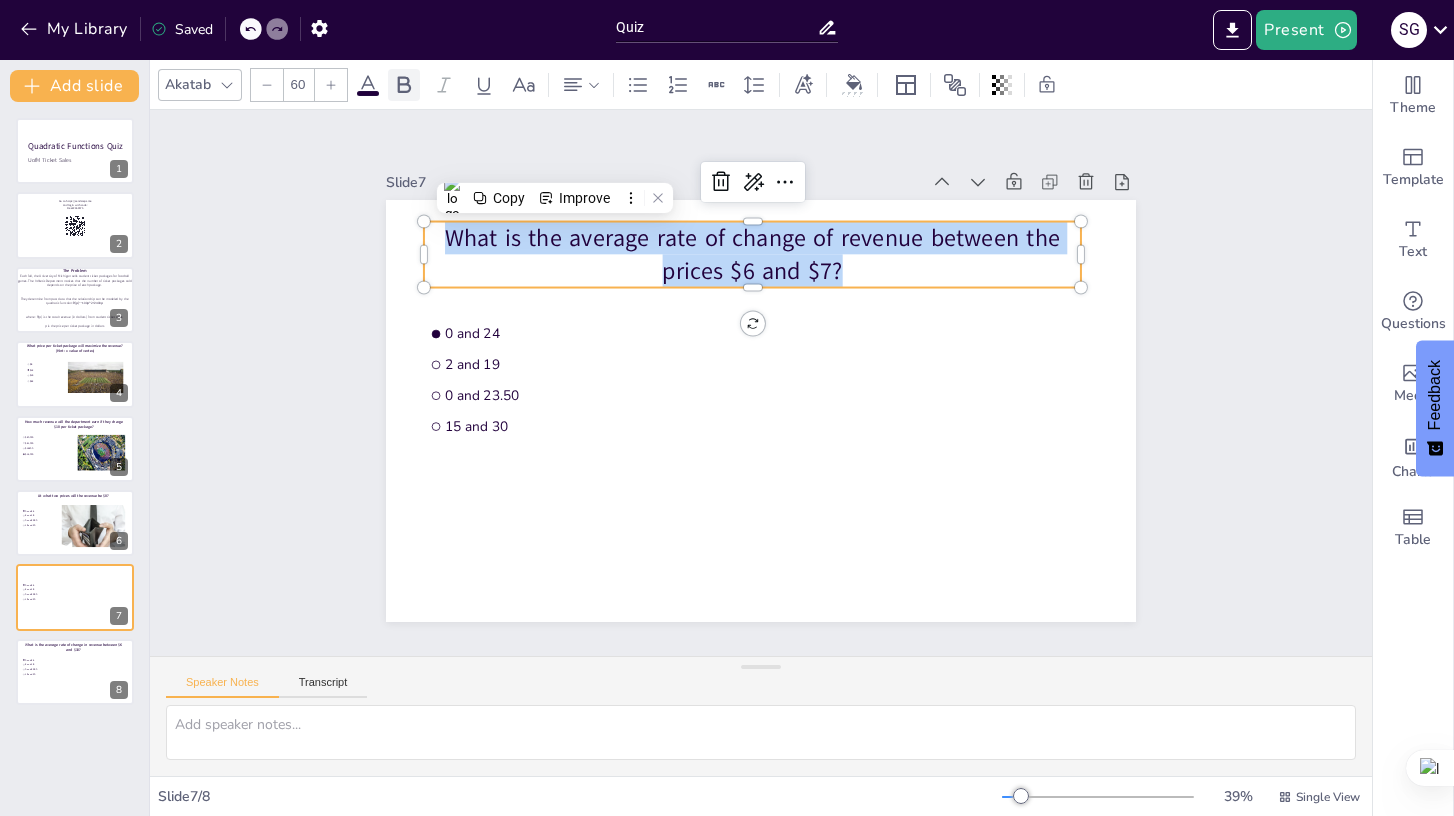 click 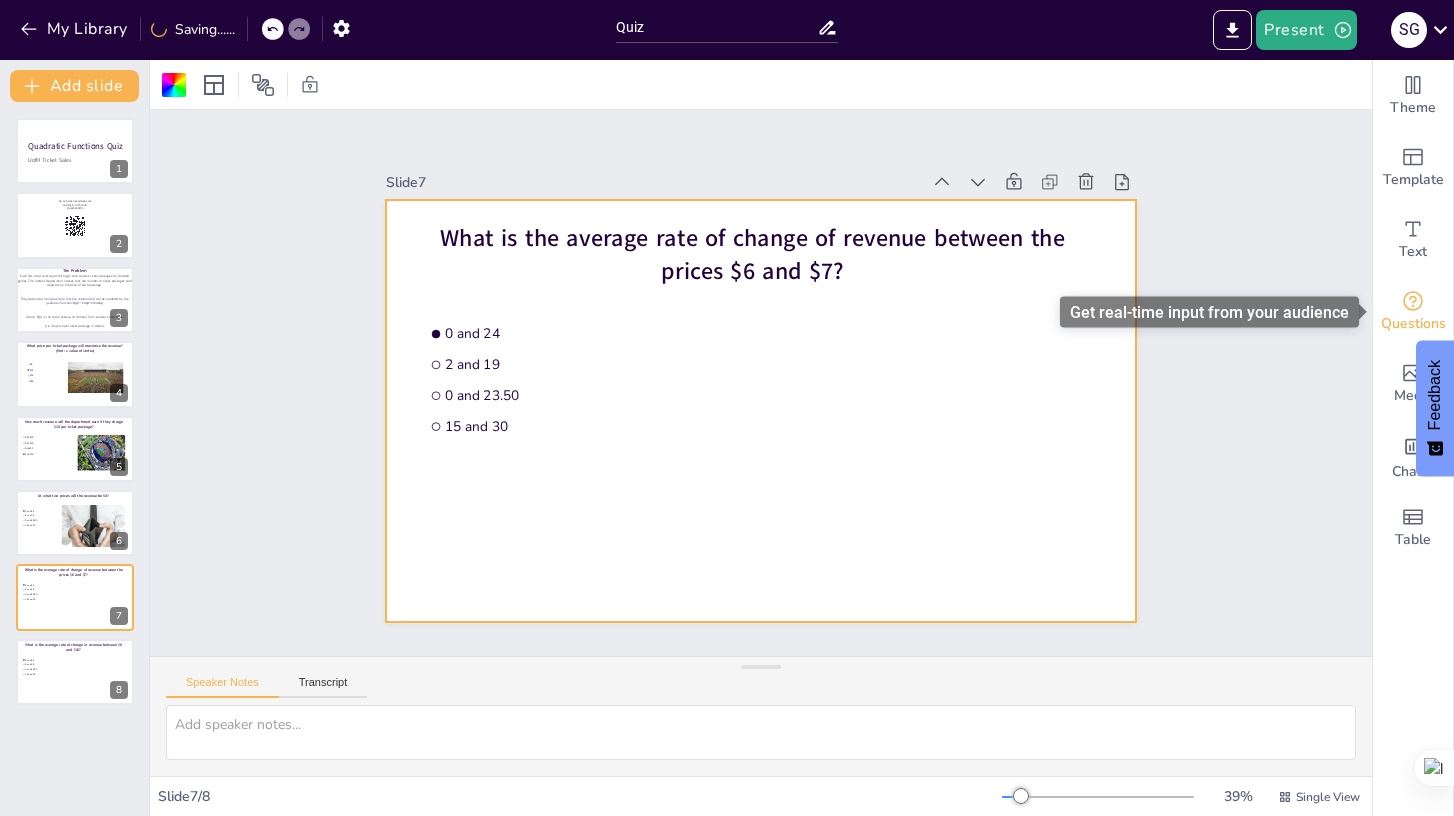 click 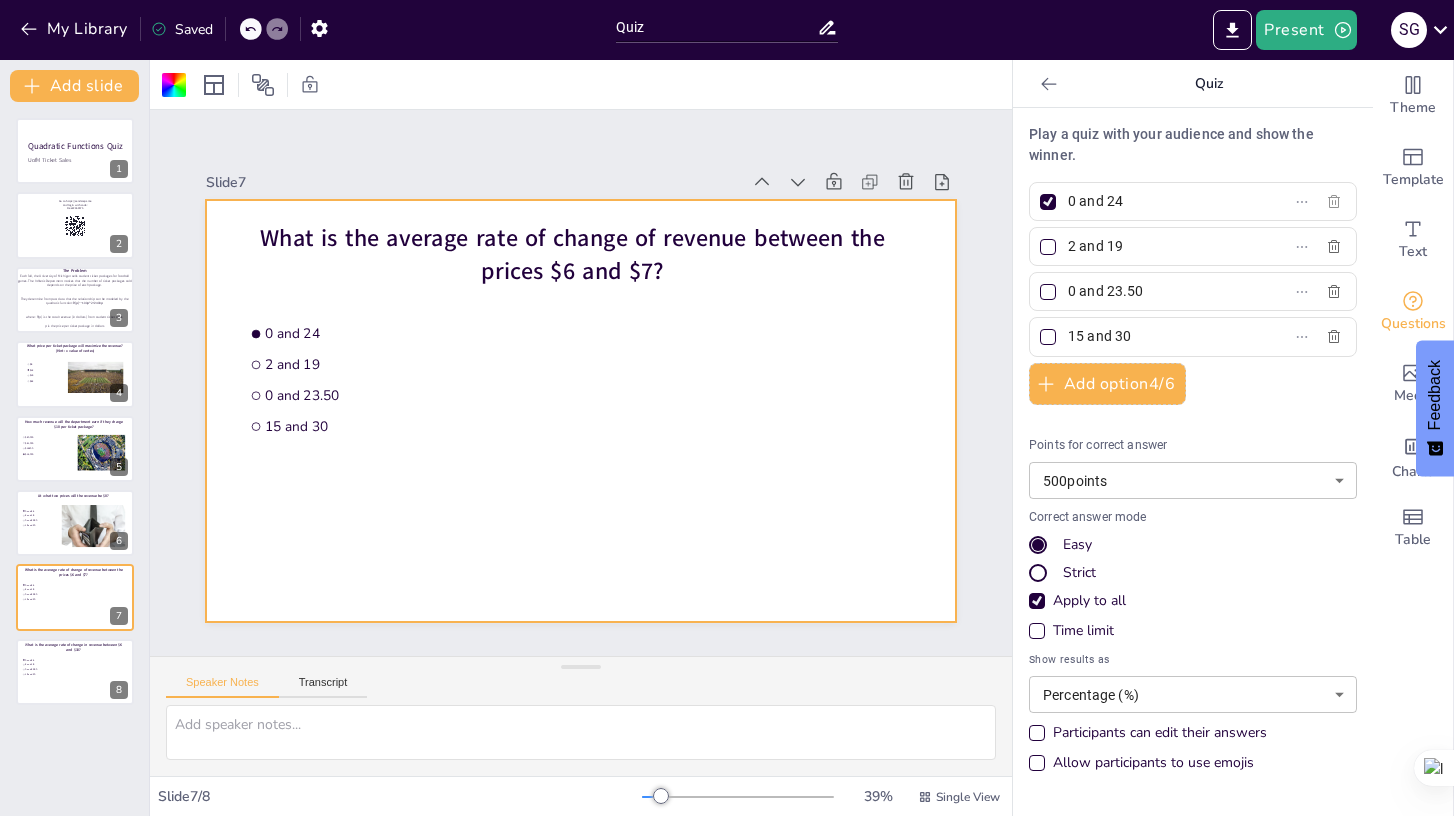 click 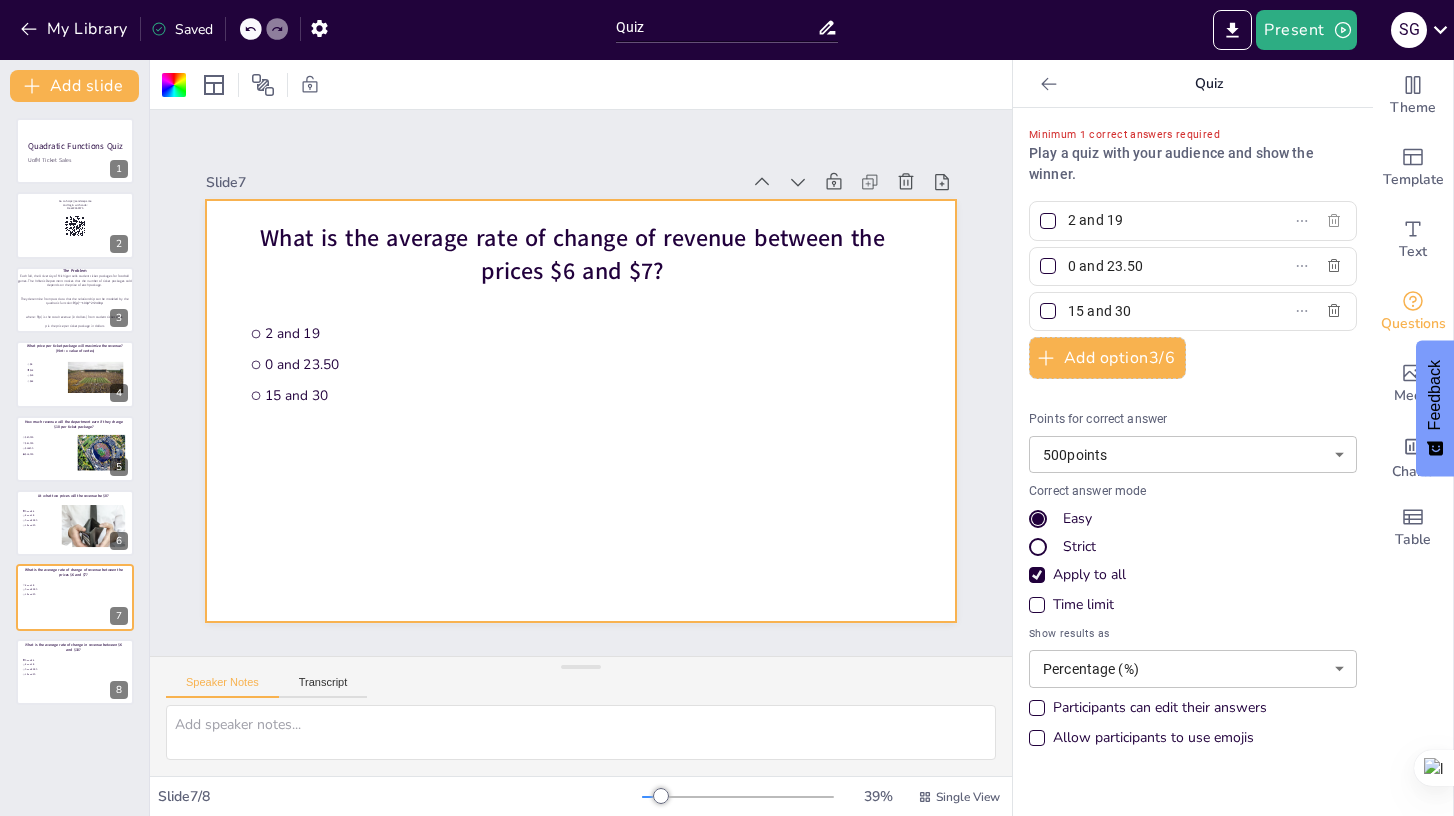 click on "2 and 19" at bounding box center (1193, 220) 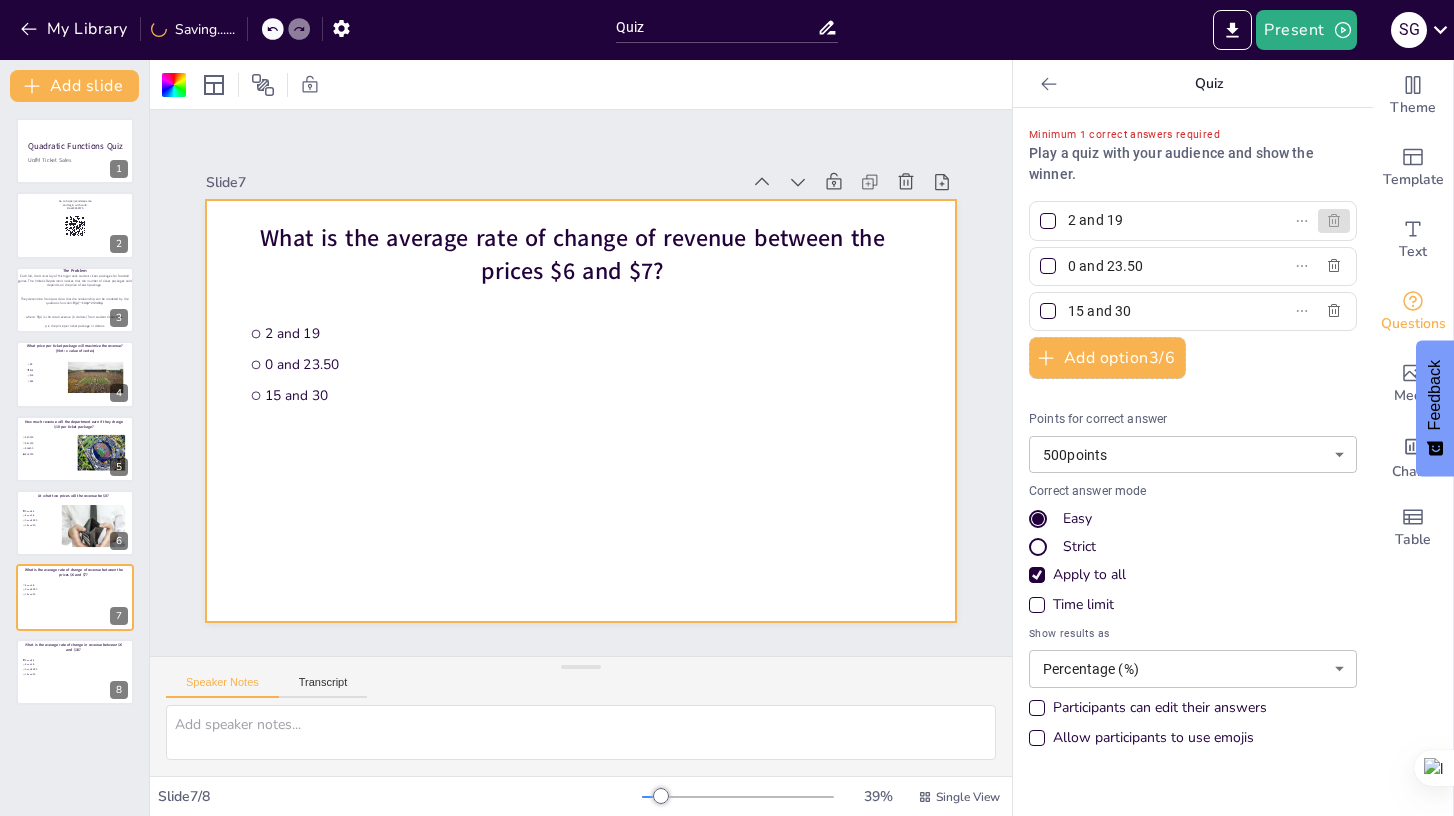 click 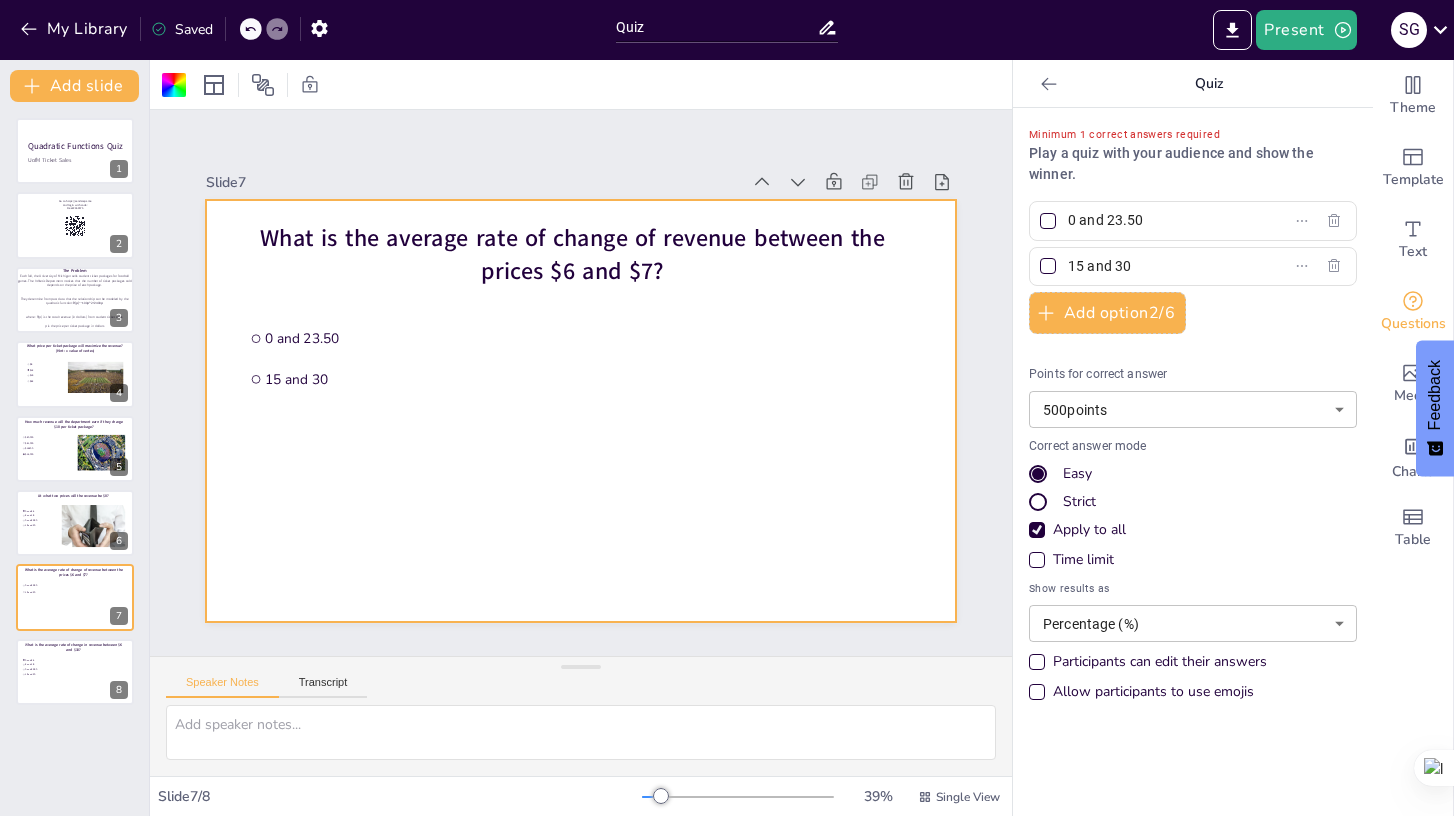 drag, startPoint x: 1158, startPoint y: 271, endPoint x: 1002, endPoint y: 259, distance: 156.46086 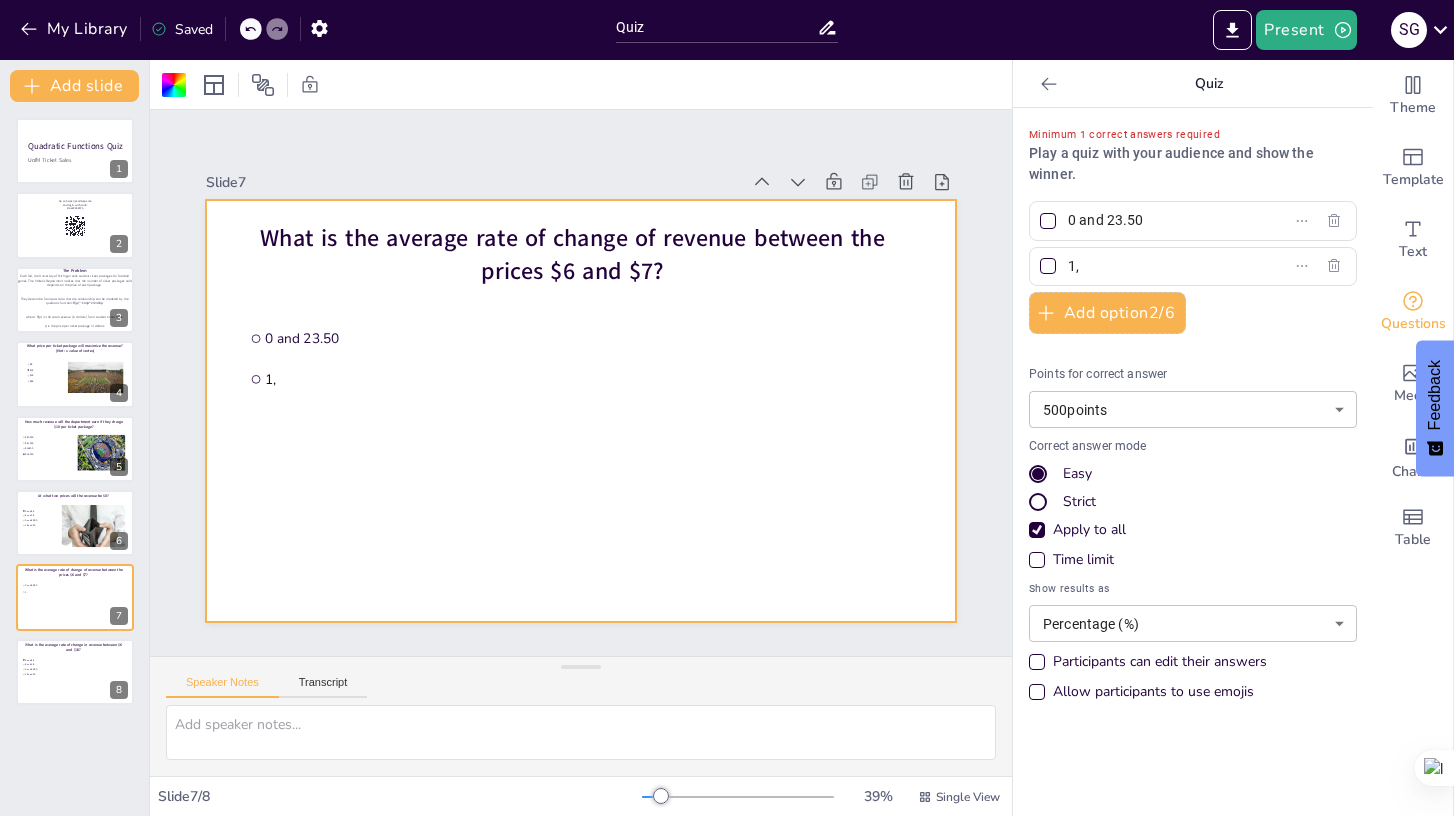type on "1" 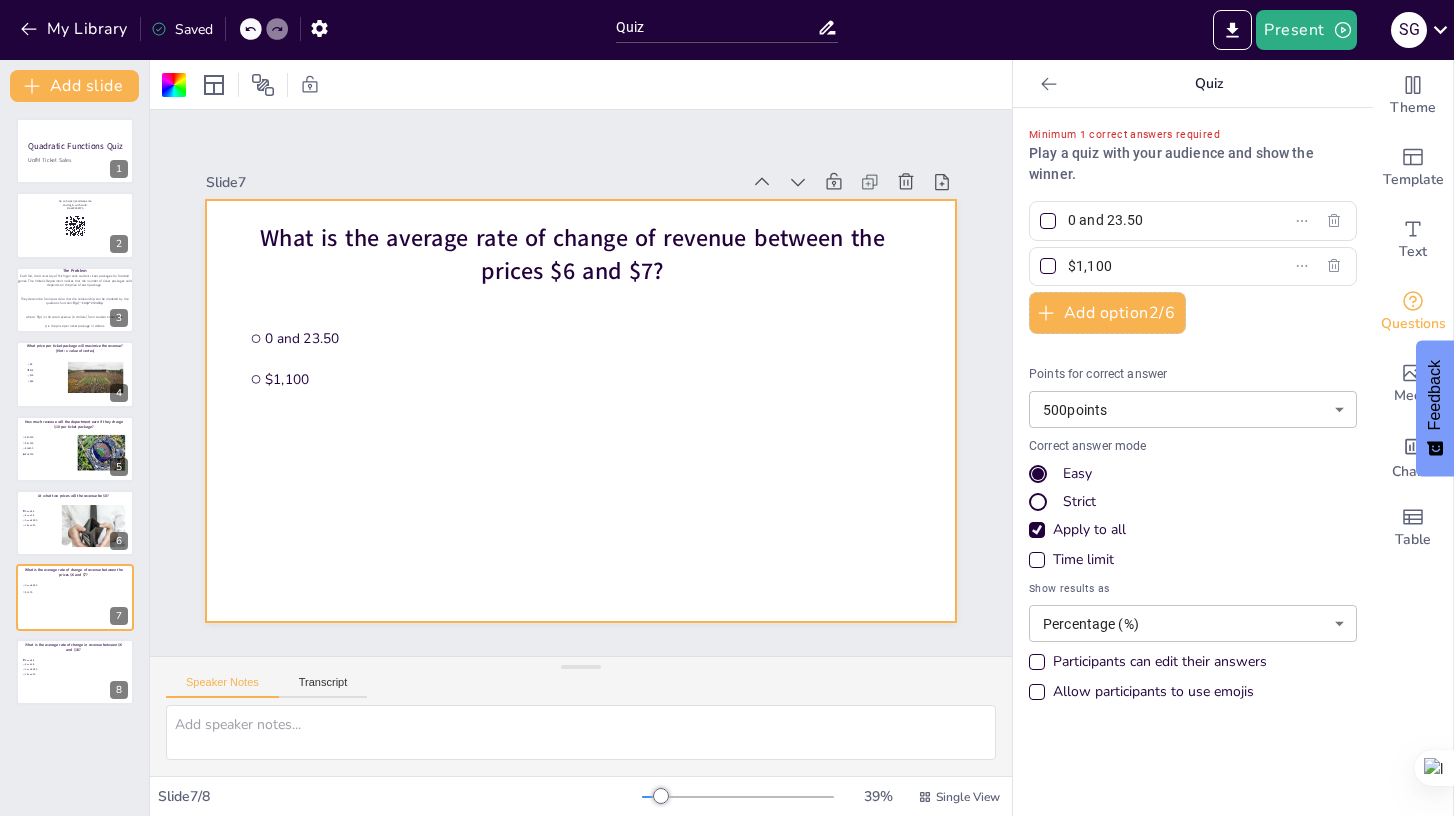 type on "$1,100" 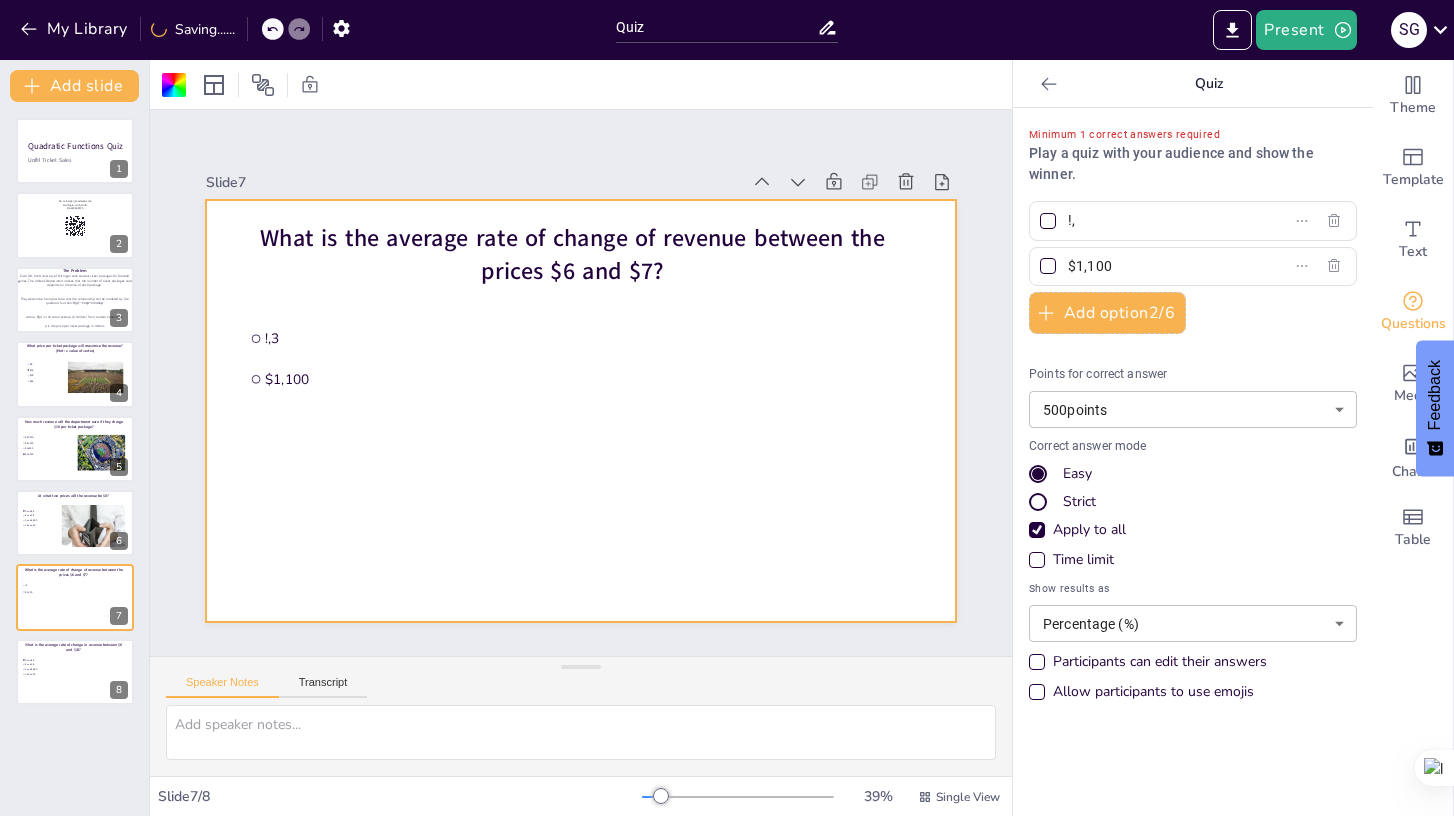 type on "!" 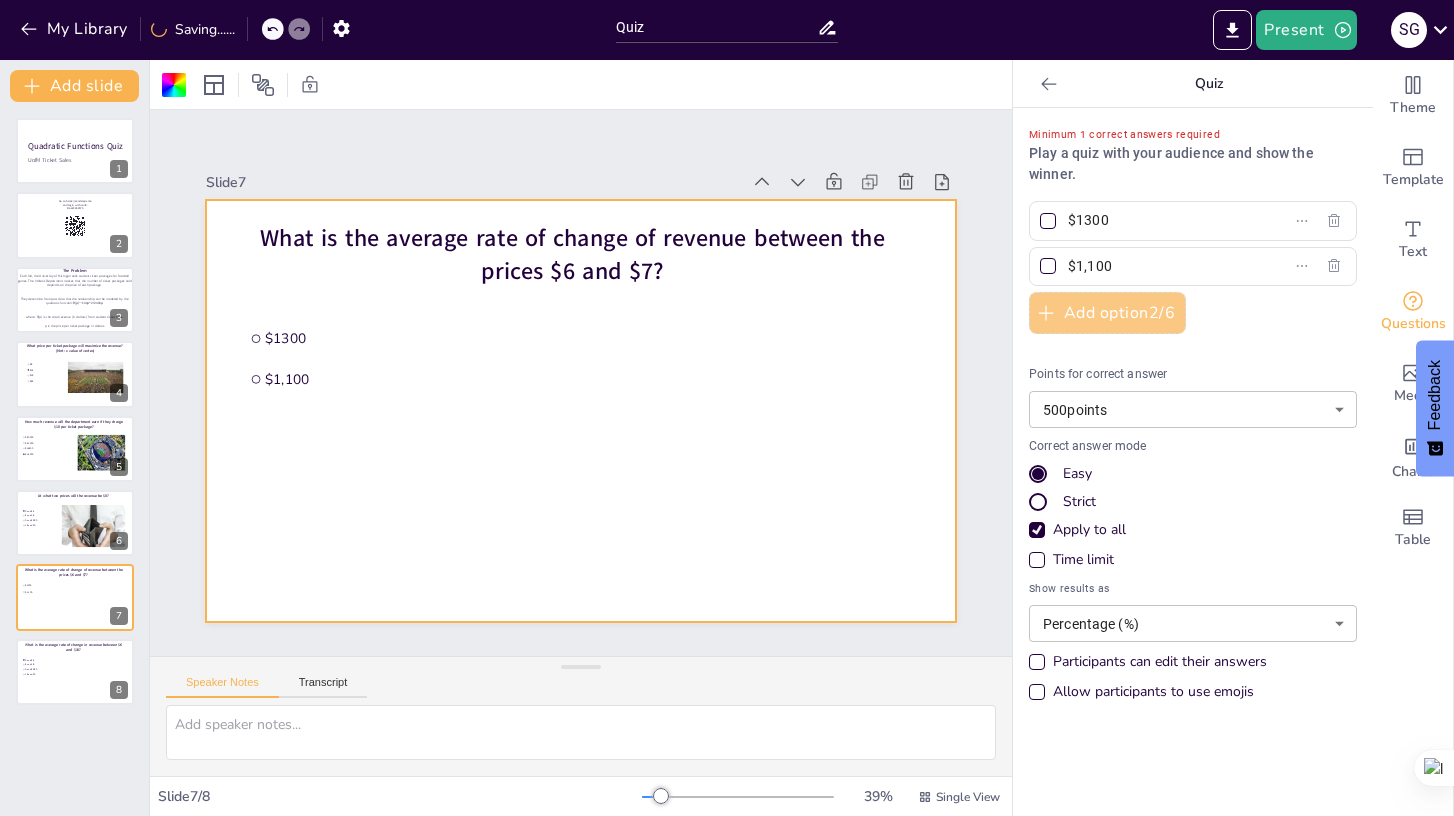 type on "$1300" 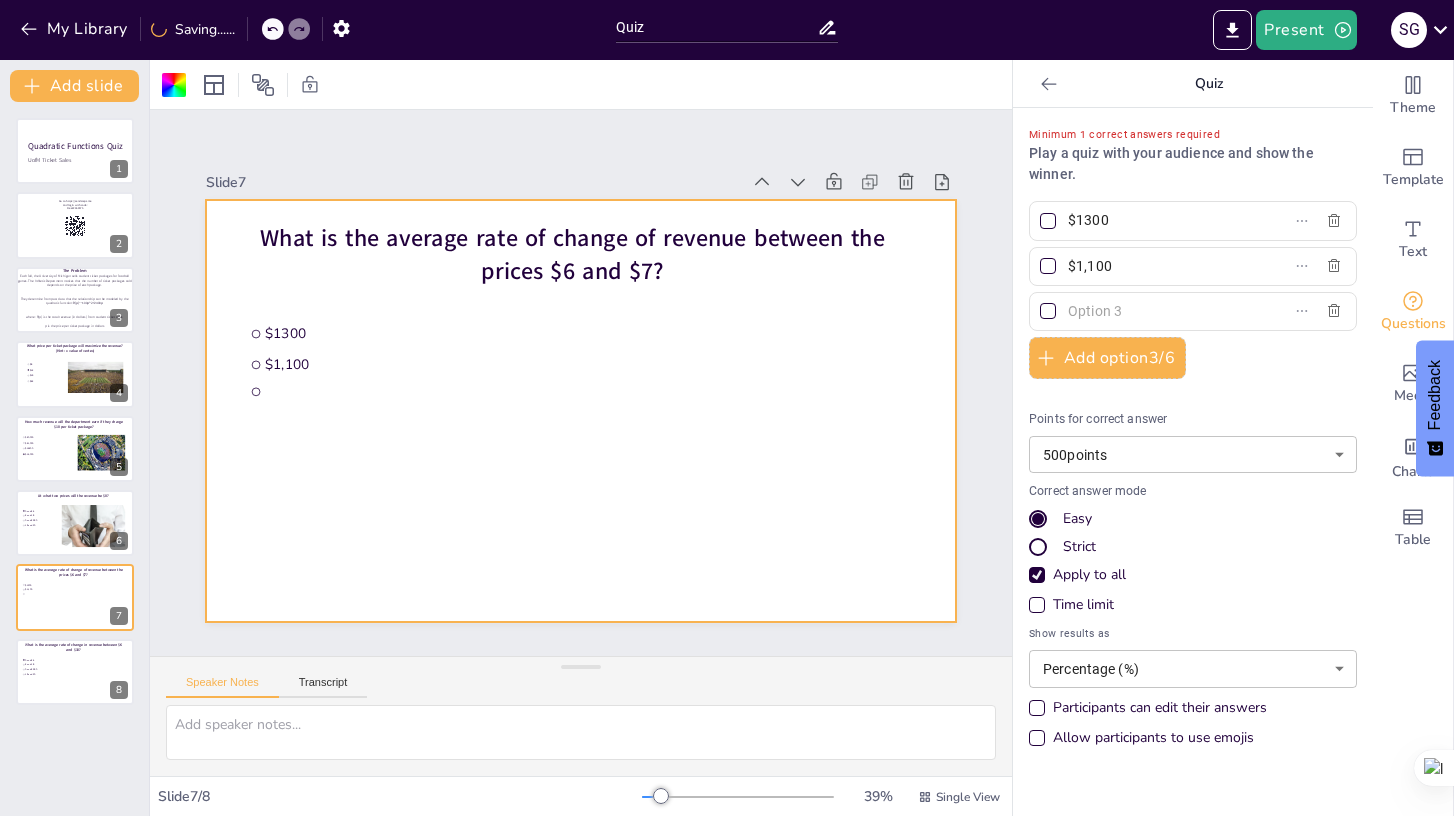 click at bounding box center [1161, 311] 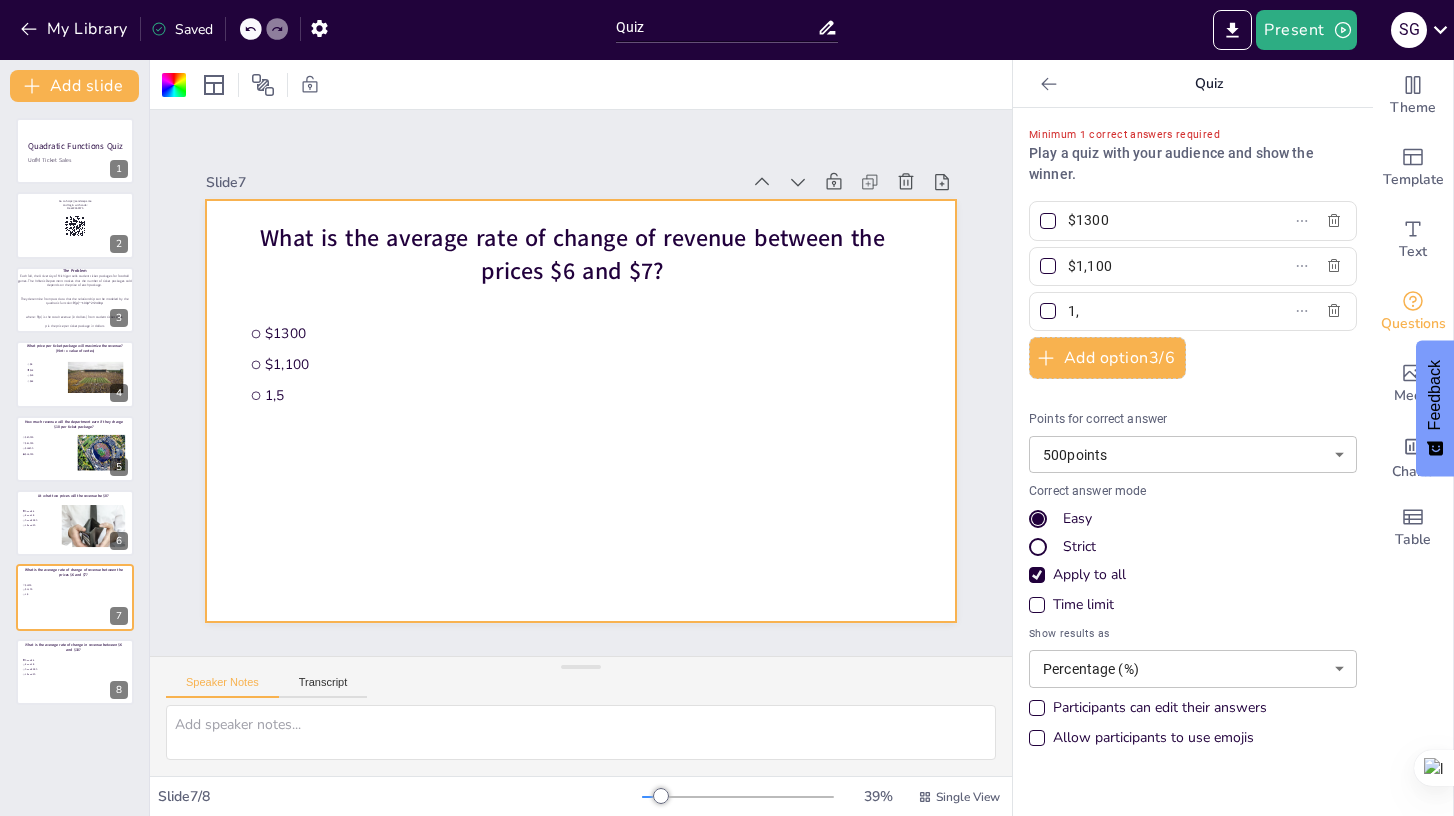 type on "1" 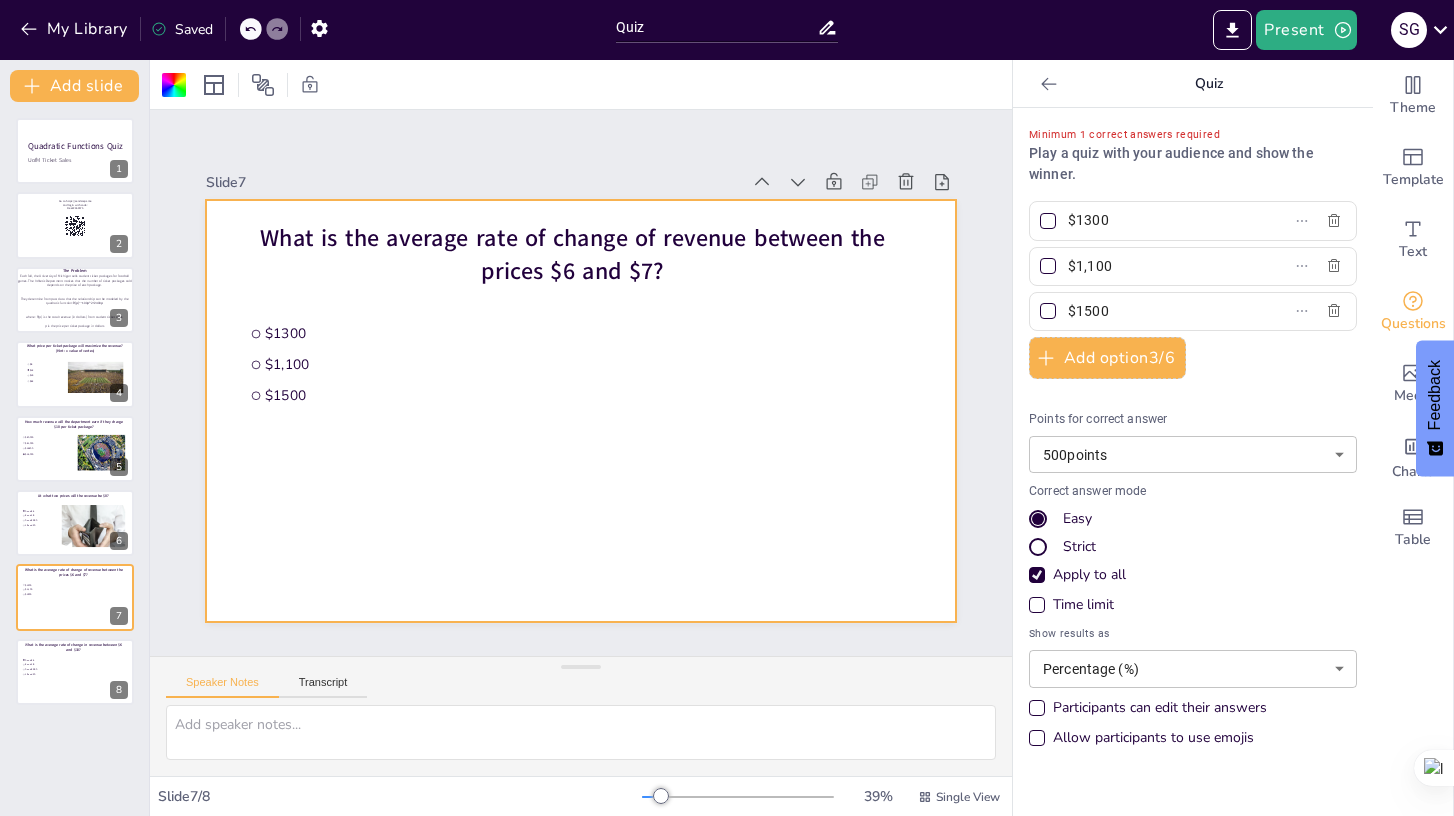 click on "$1500" at bounding box center [1161, 311] 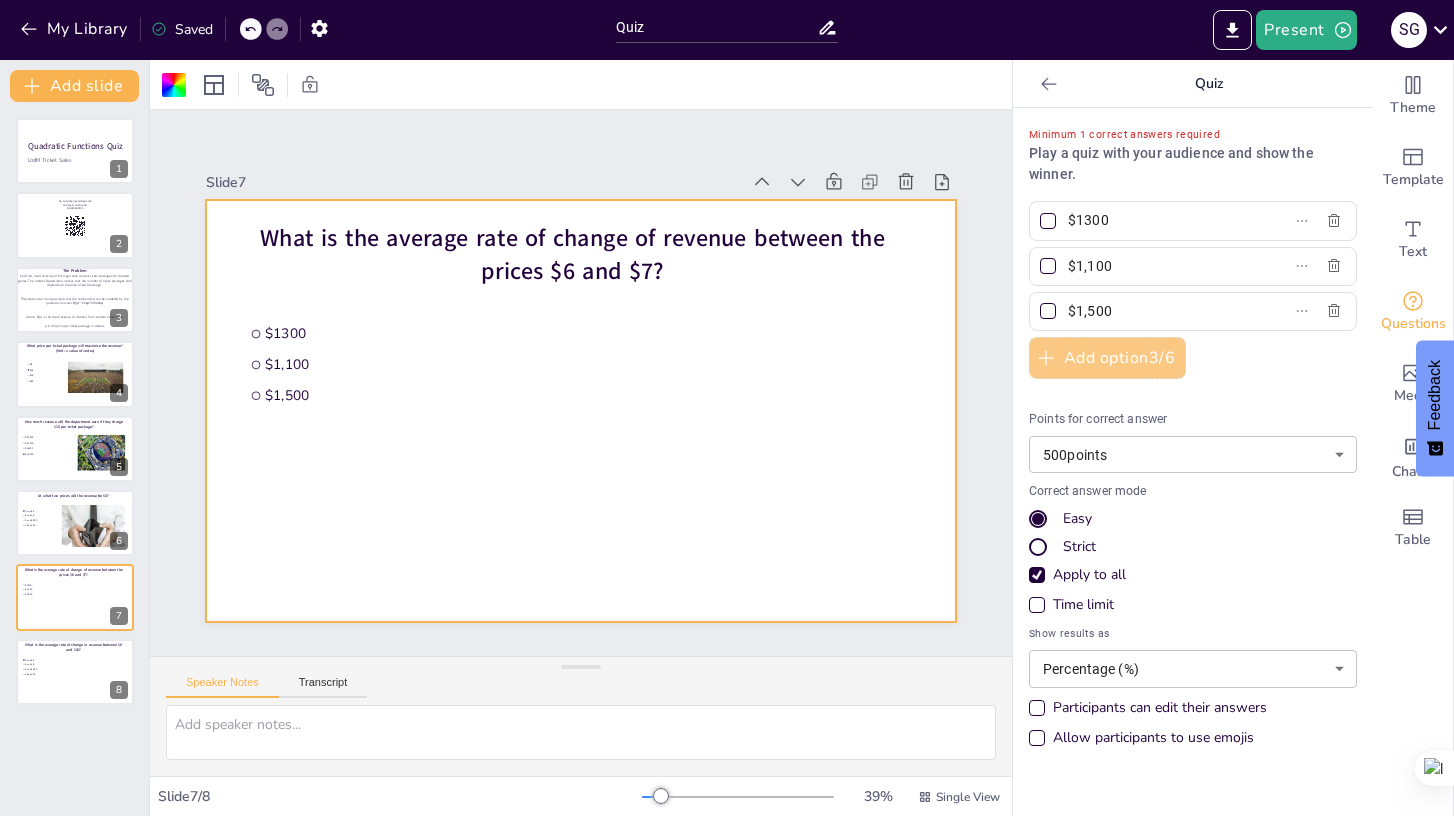 type on "$1,500" 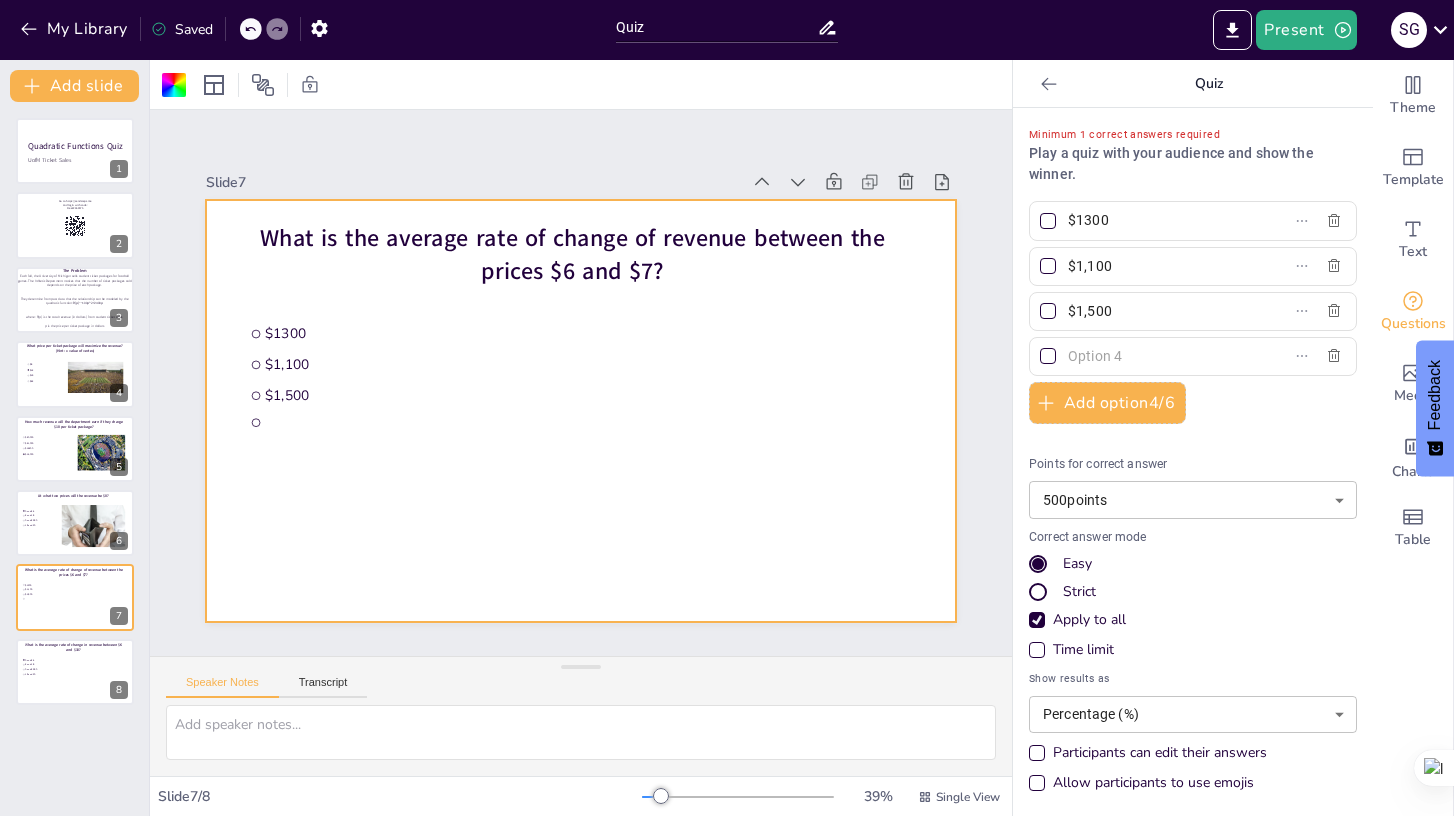 click at bounding box center [1161, 356] 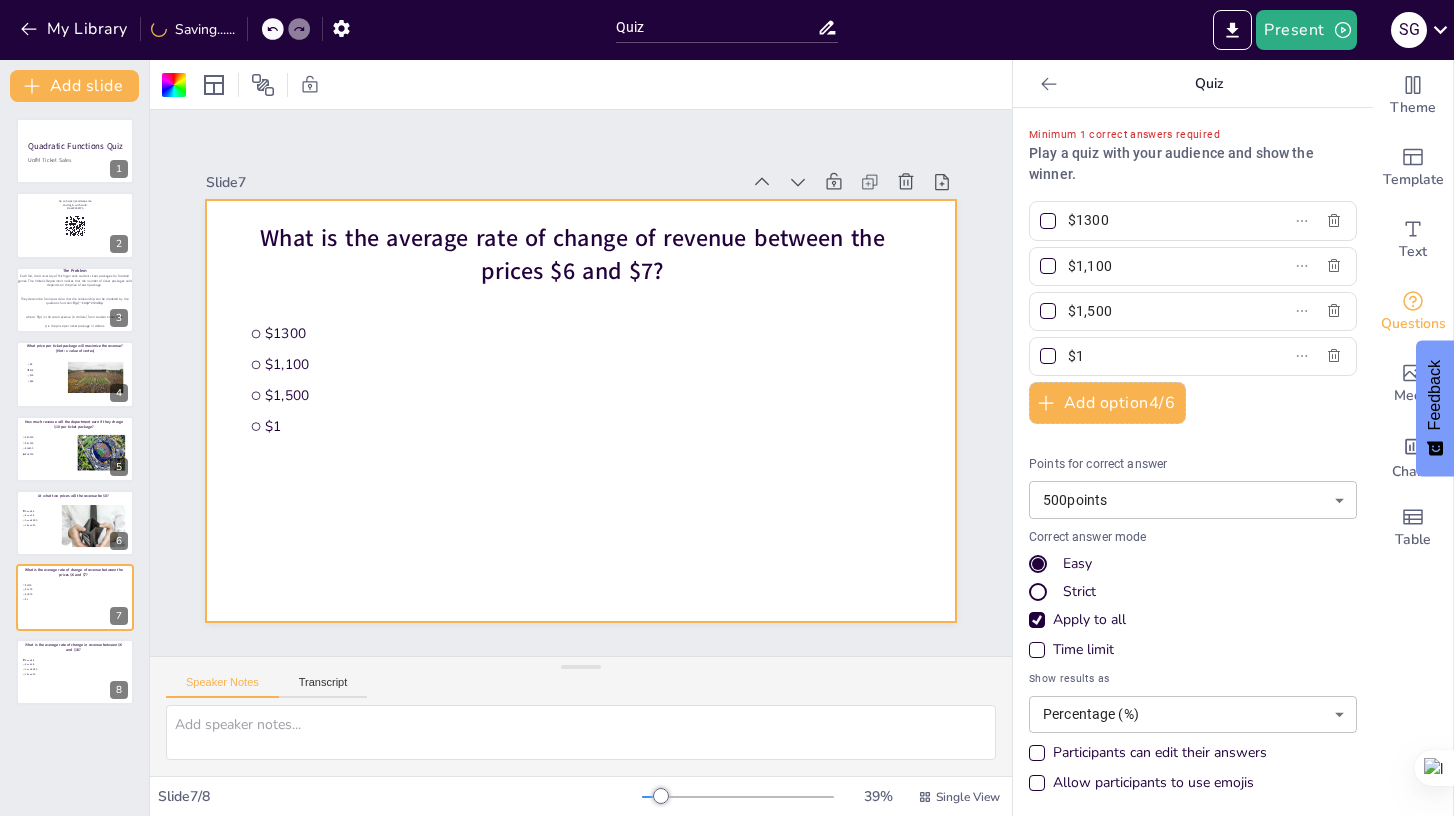 type on "$1" 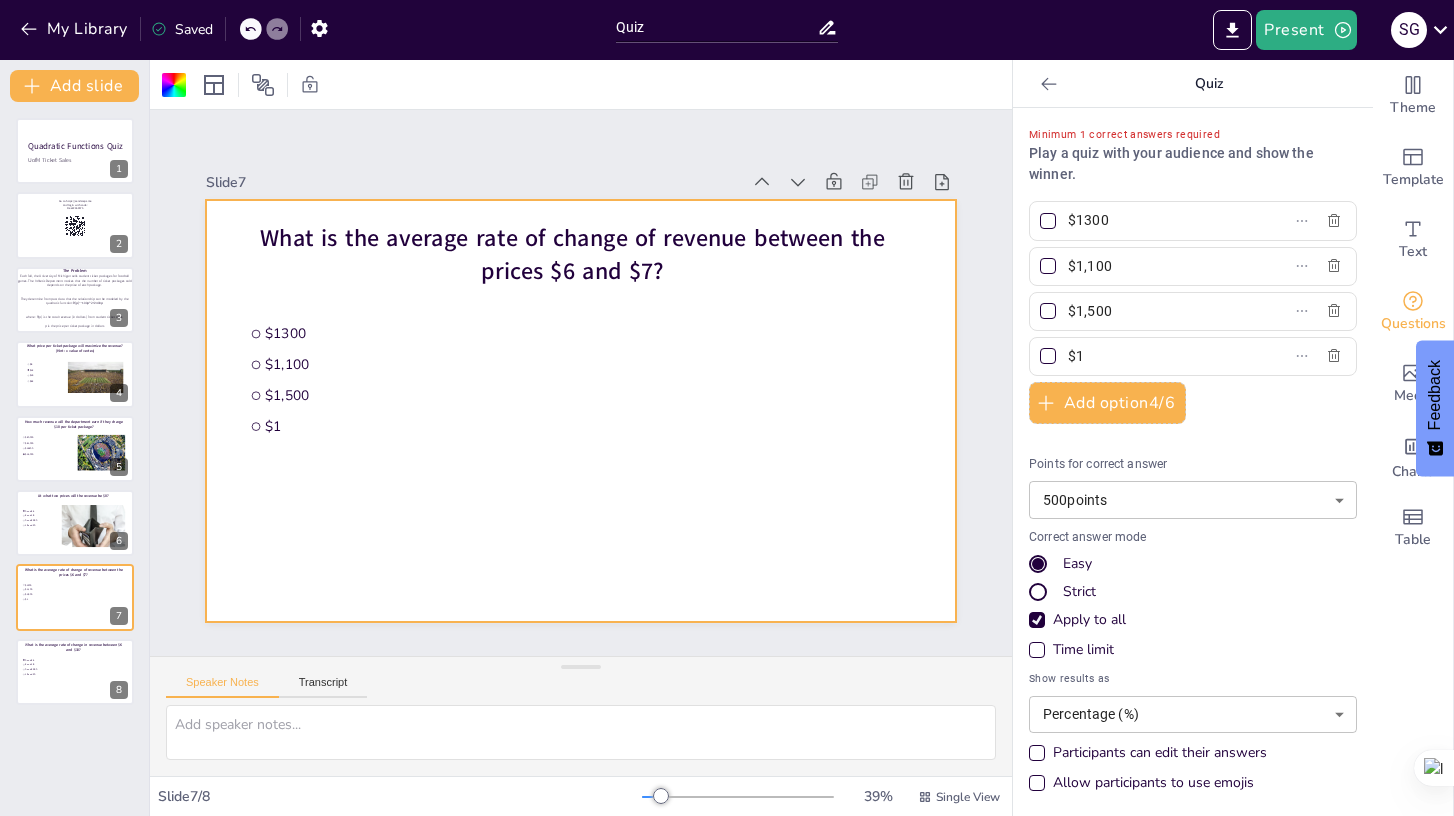 click on "$1,100" at bounding box center (1161, 266) 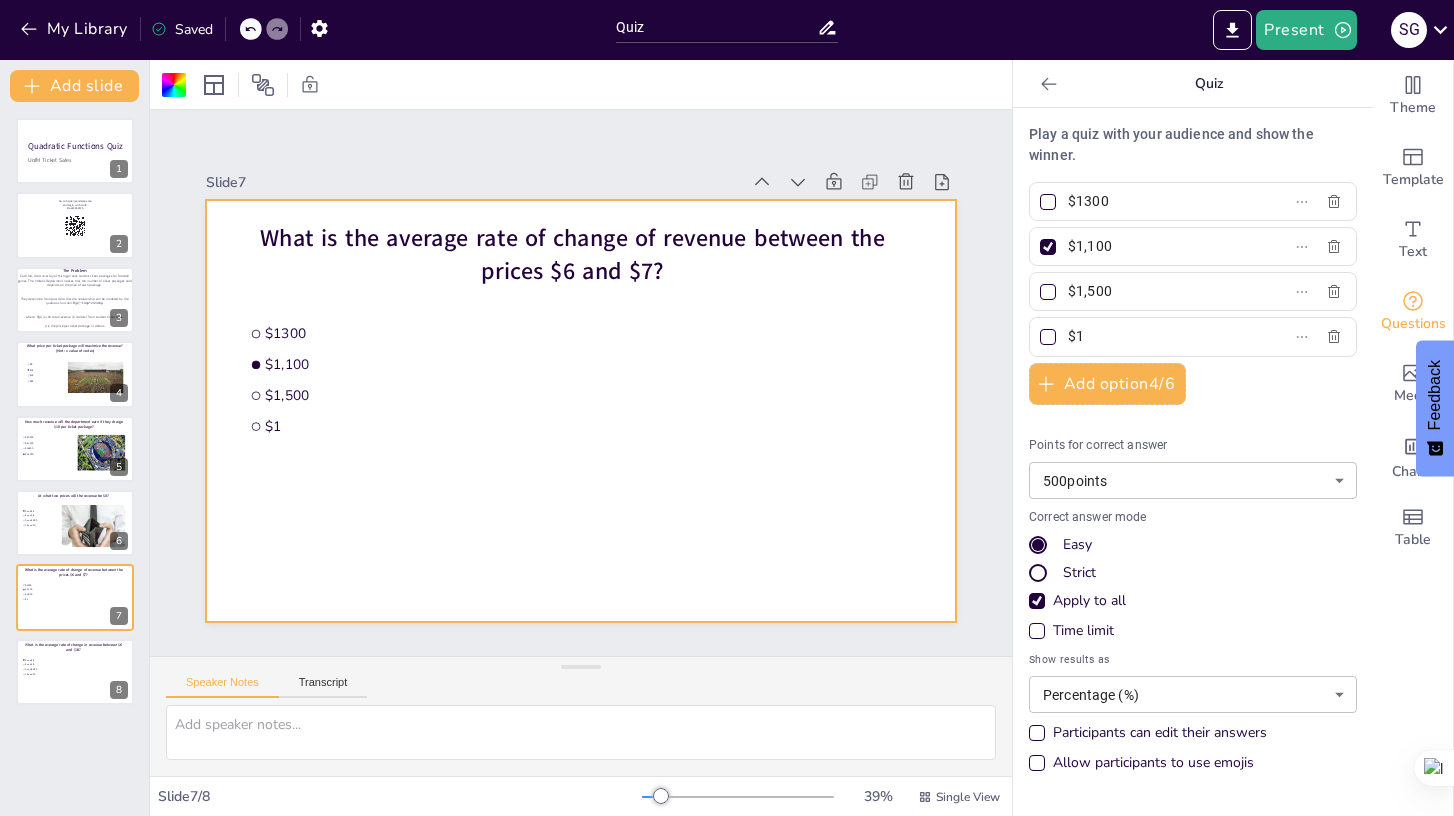 click at bounding box center (581, 411) 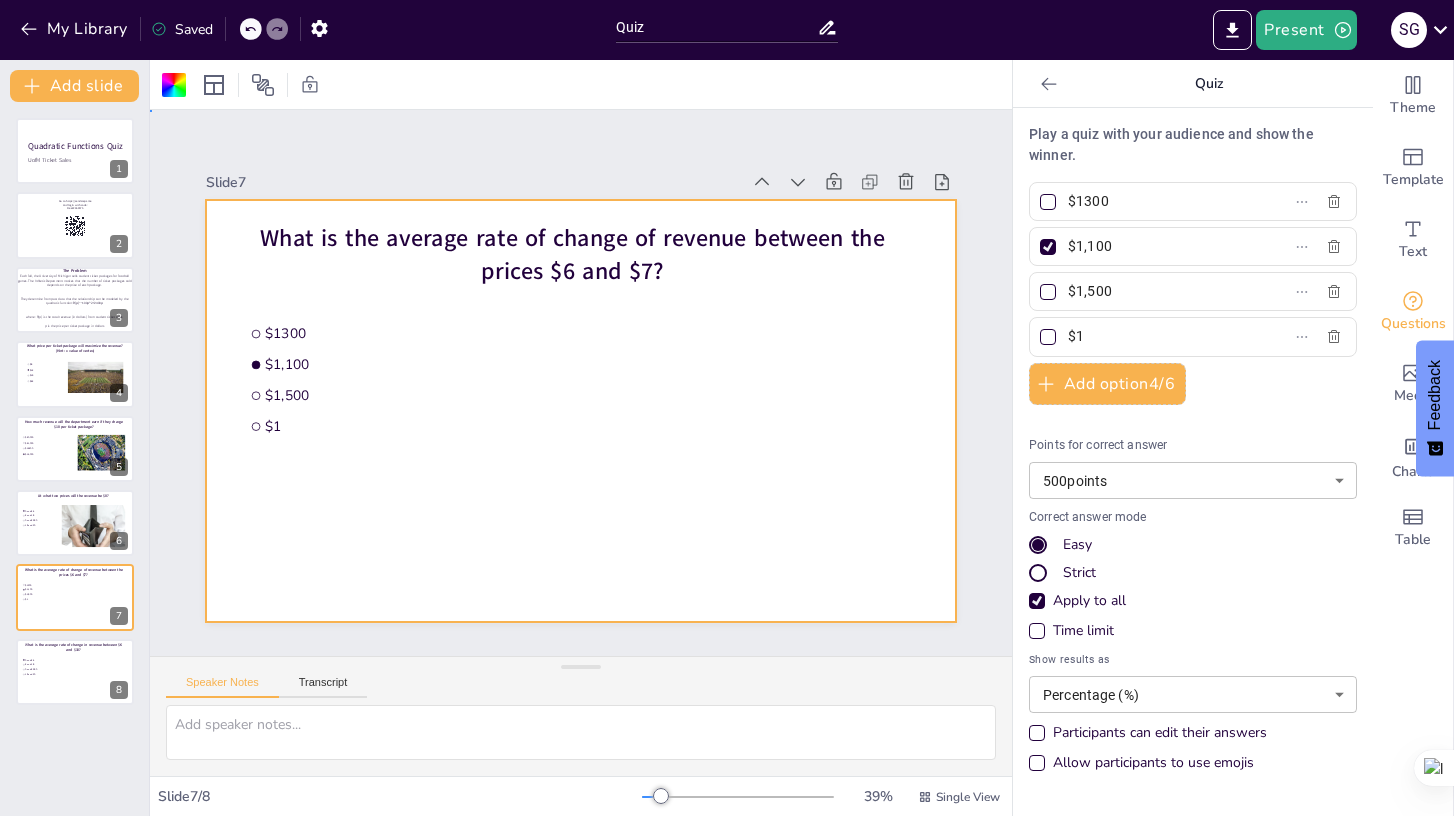 click at bounding box center [581, 411] 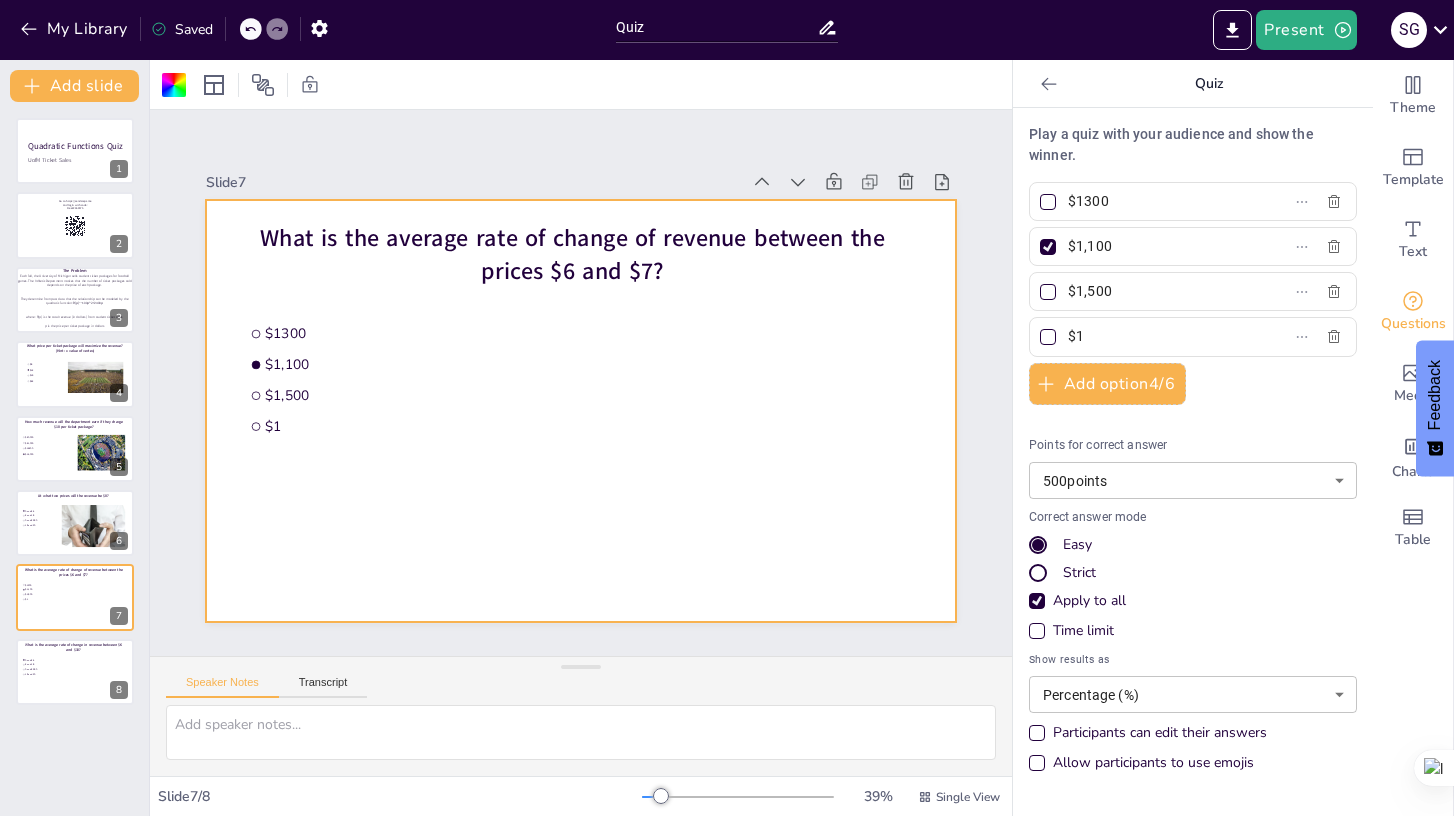 click 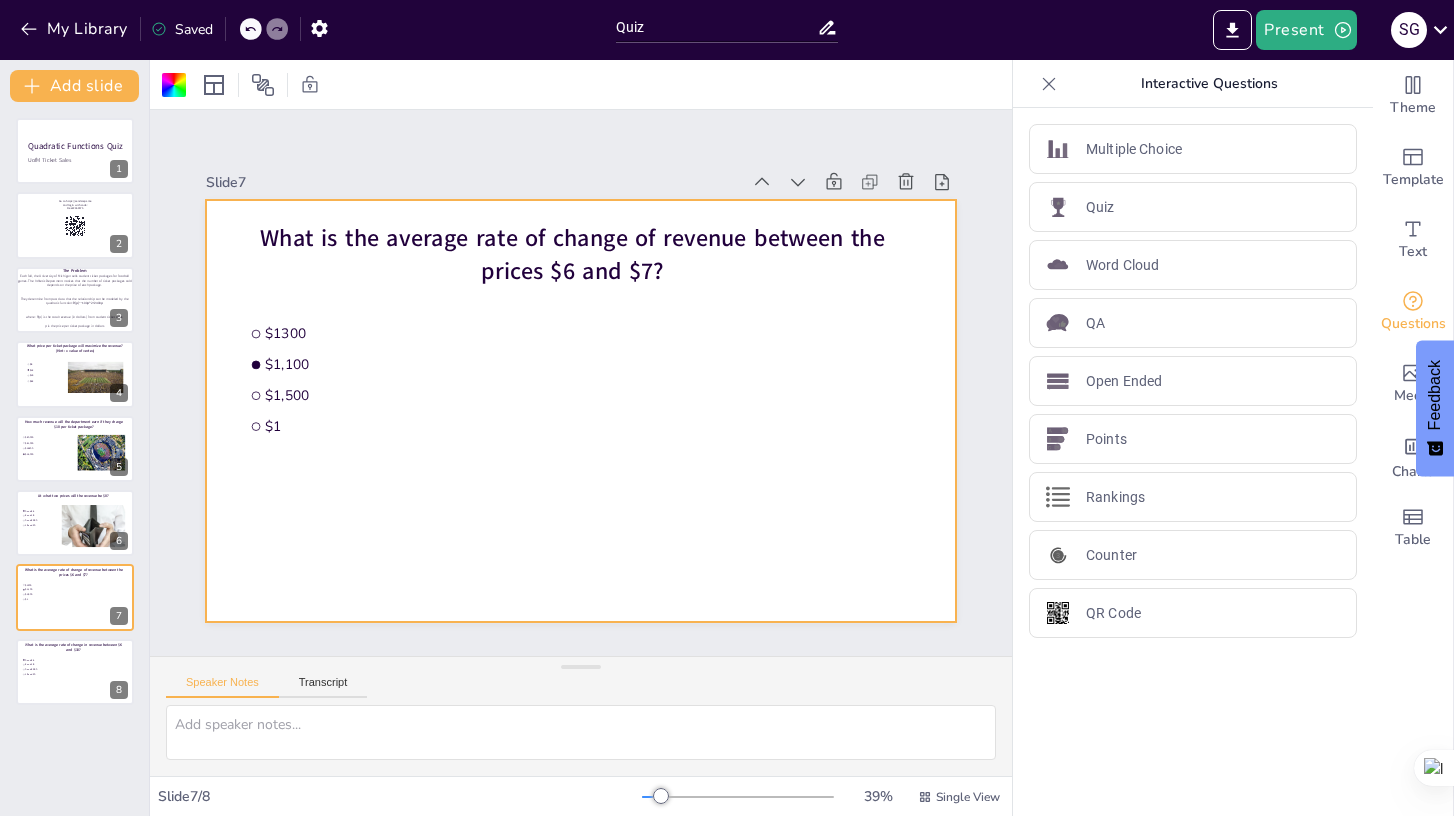 click 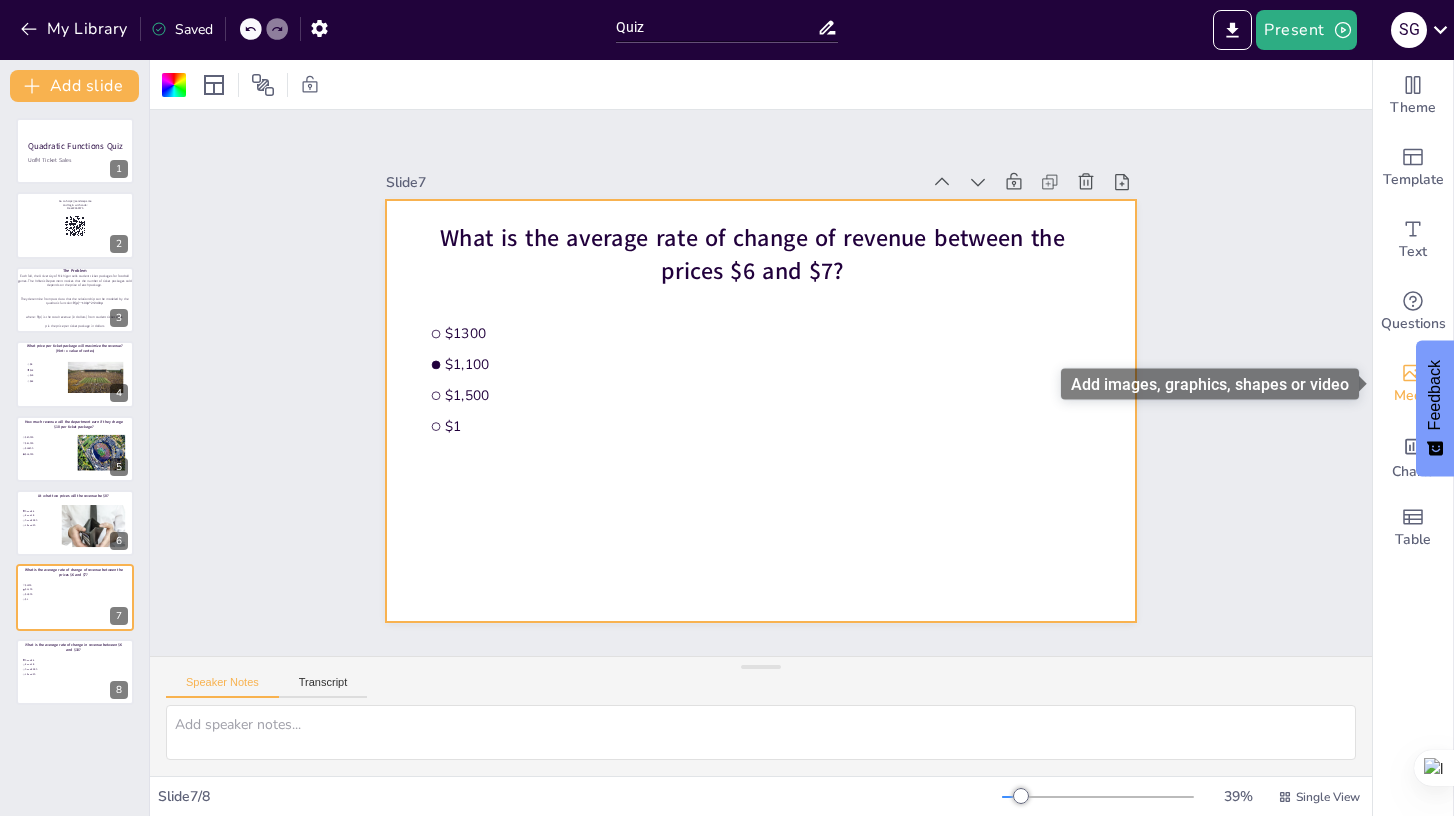 click on "Media" at bounding box center [1413, 396] 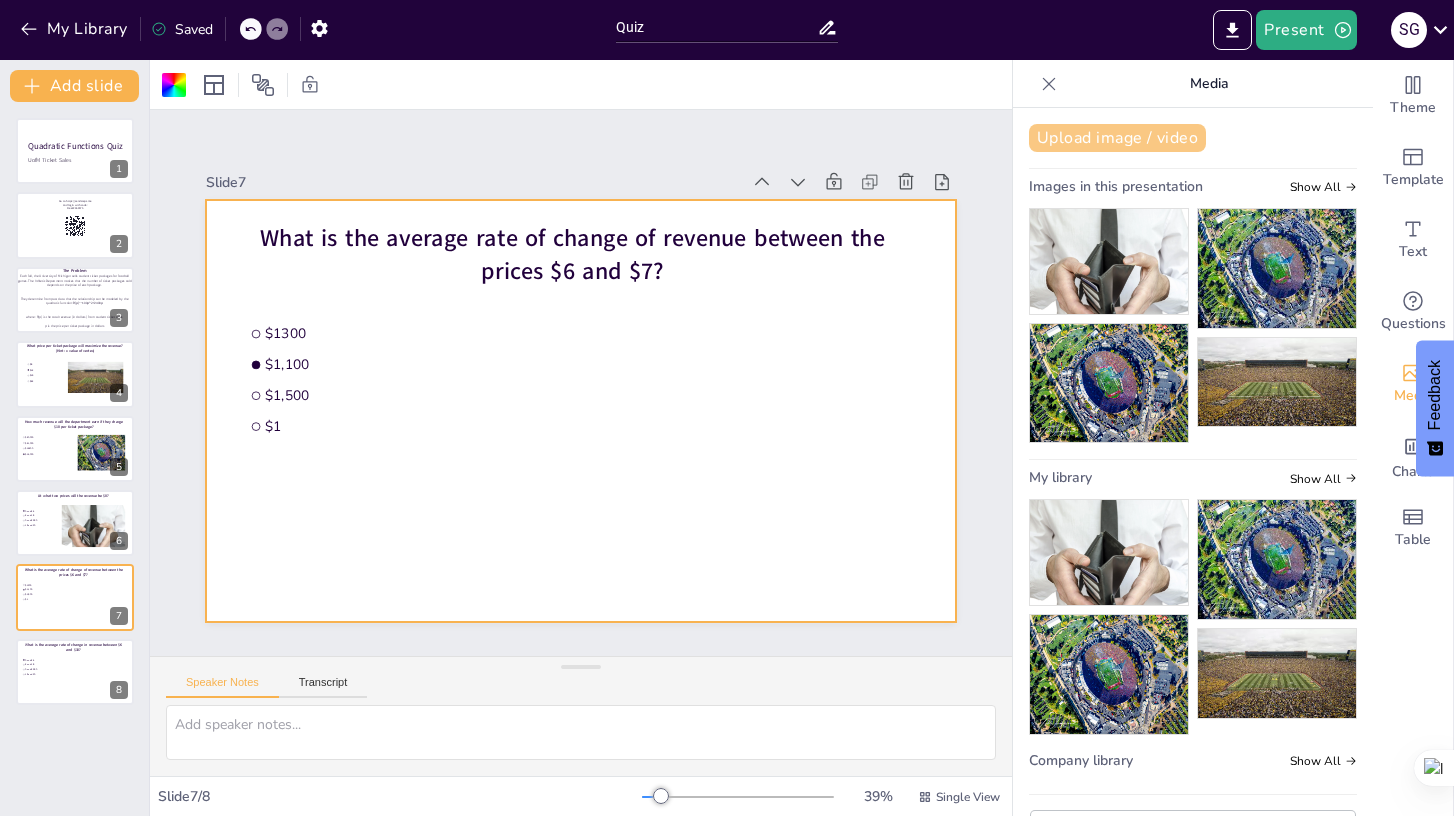 click on "Upload image / video" at bounding box center [1117, 138] 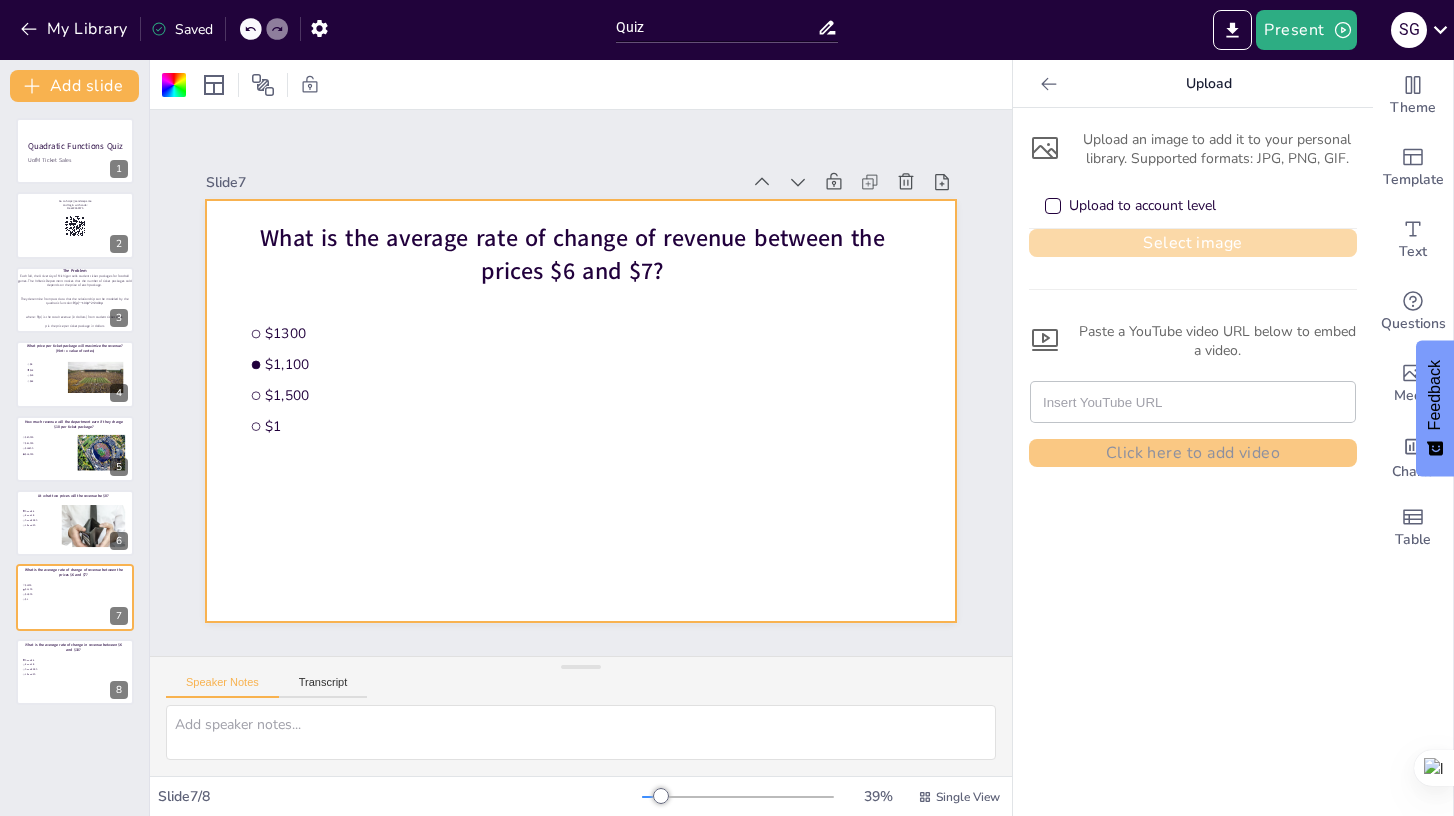 click on "Select image" at bounding box center [1193, 243] 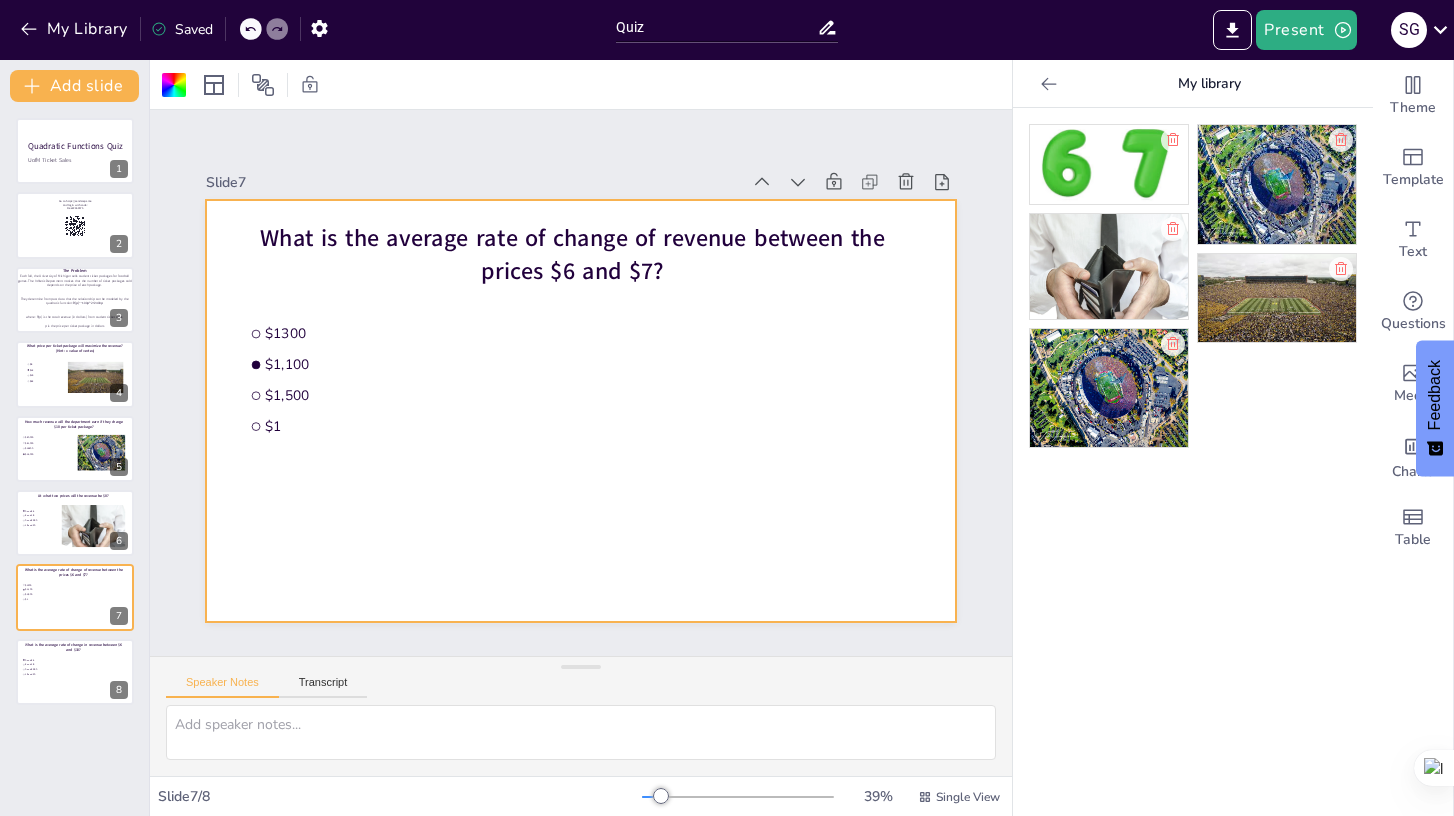 click at bounding box center [1109, 164] 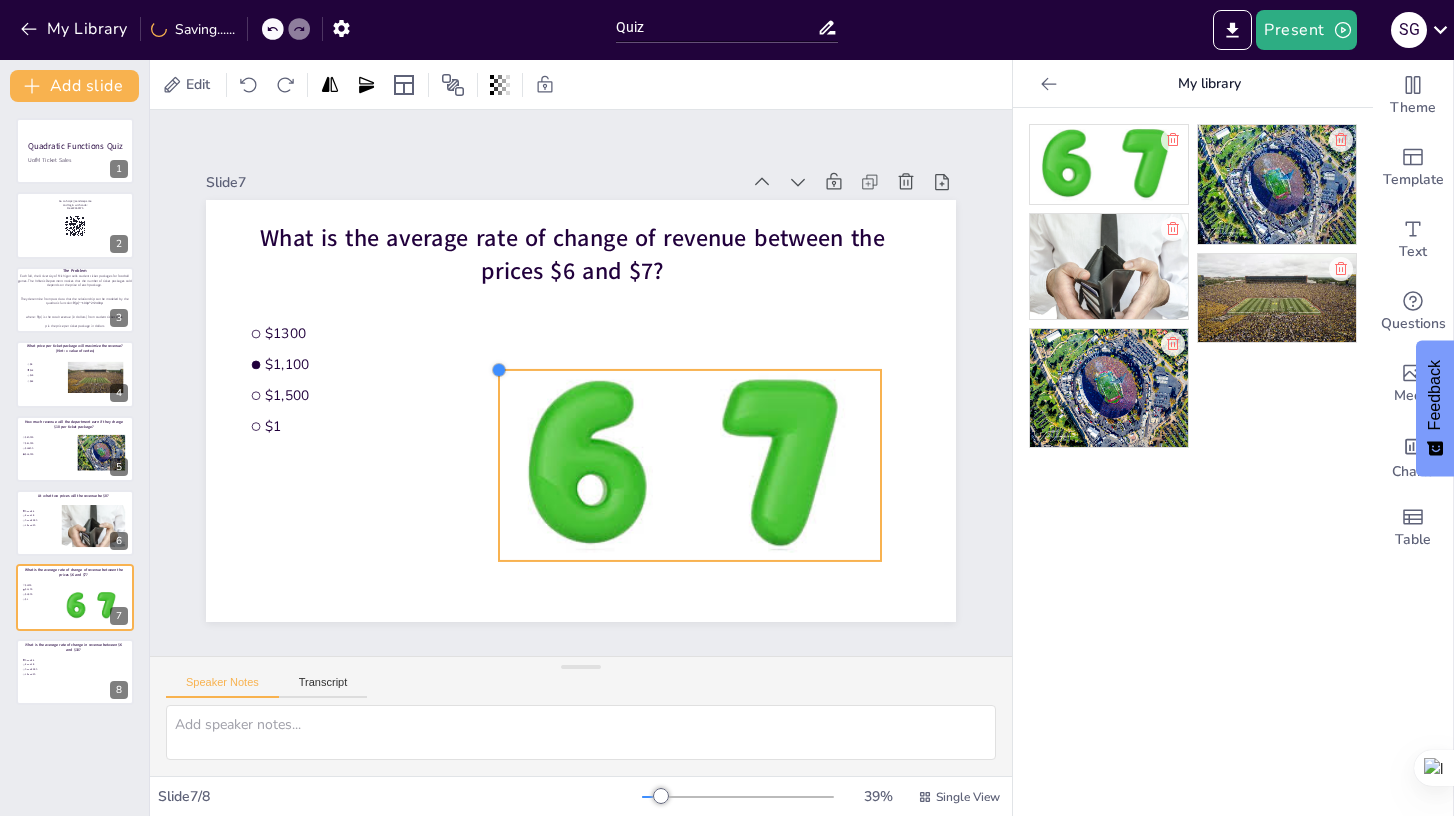 drag, startPoint x: 284, startPoint y: 261, endPoint x: 625, endPoint y: 375, distance: 359.55112 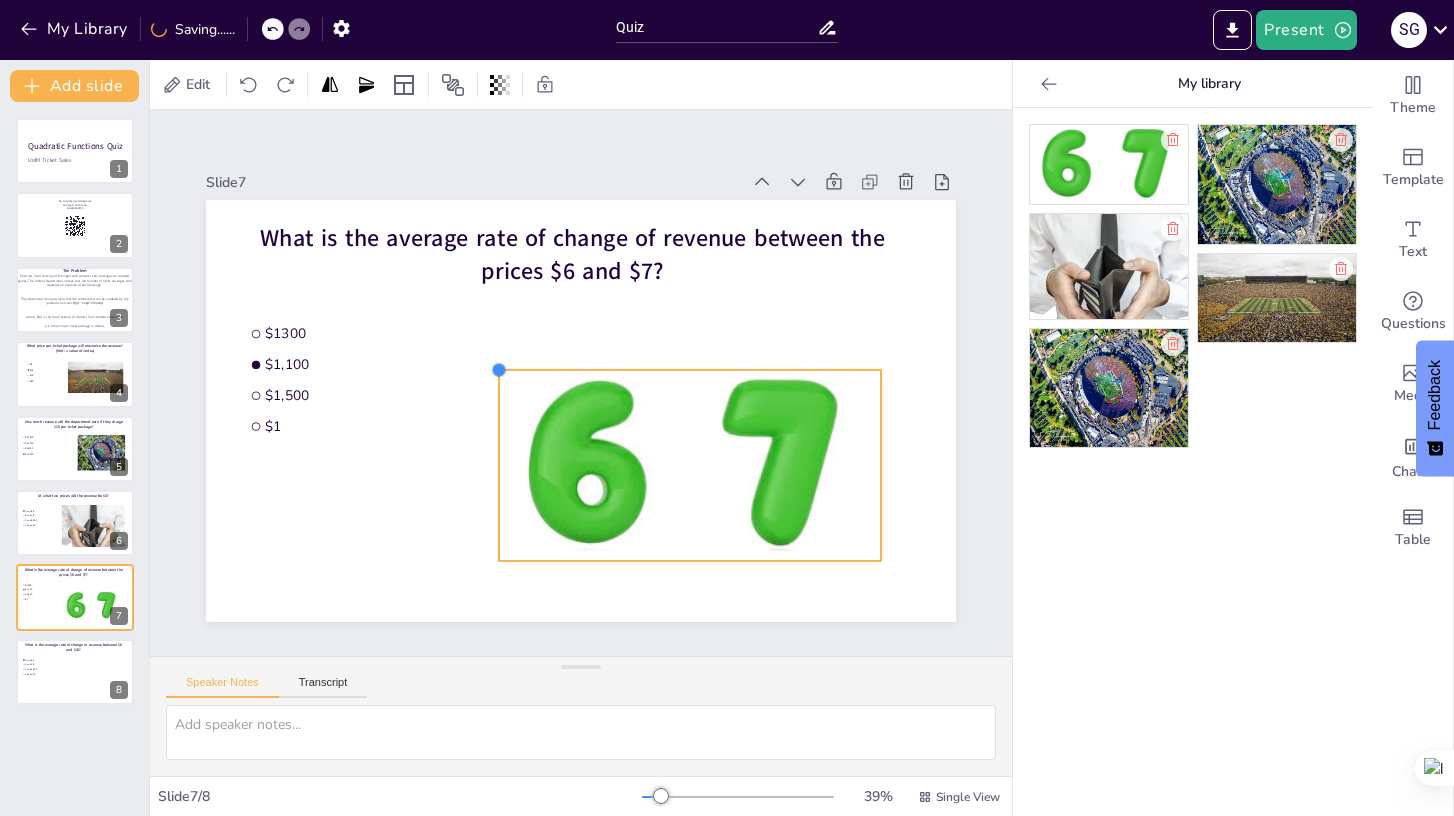 click on "What is the average rate of change of revenue between the prices $6 and $7? $1300 $1,100 $1,500 $1" at bounding box center [581, 411] 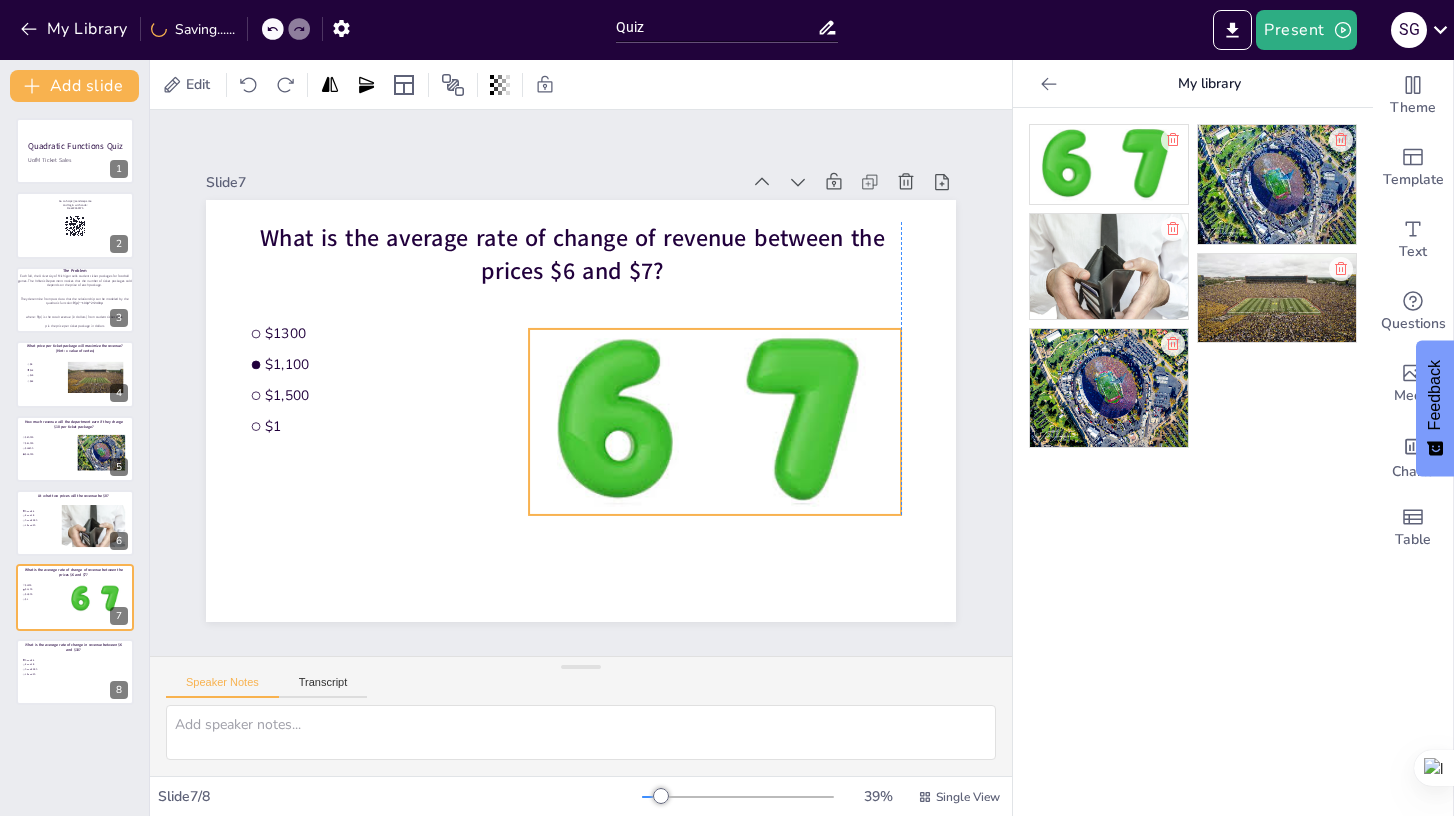 drag, startPoint x: 639, startPoint y: 441, endPoint x: 660, endPoint y: 395, distance: 50.566788 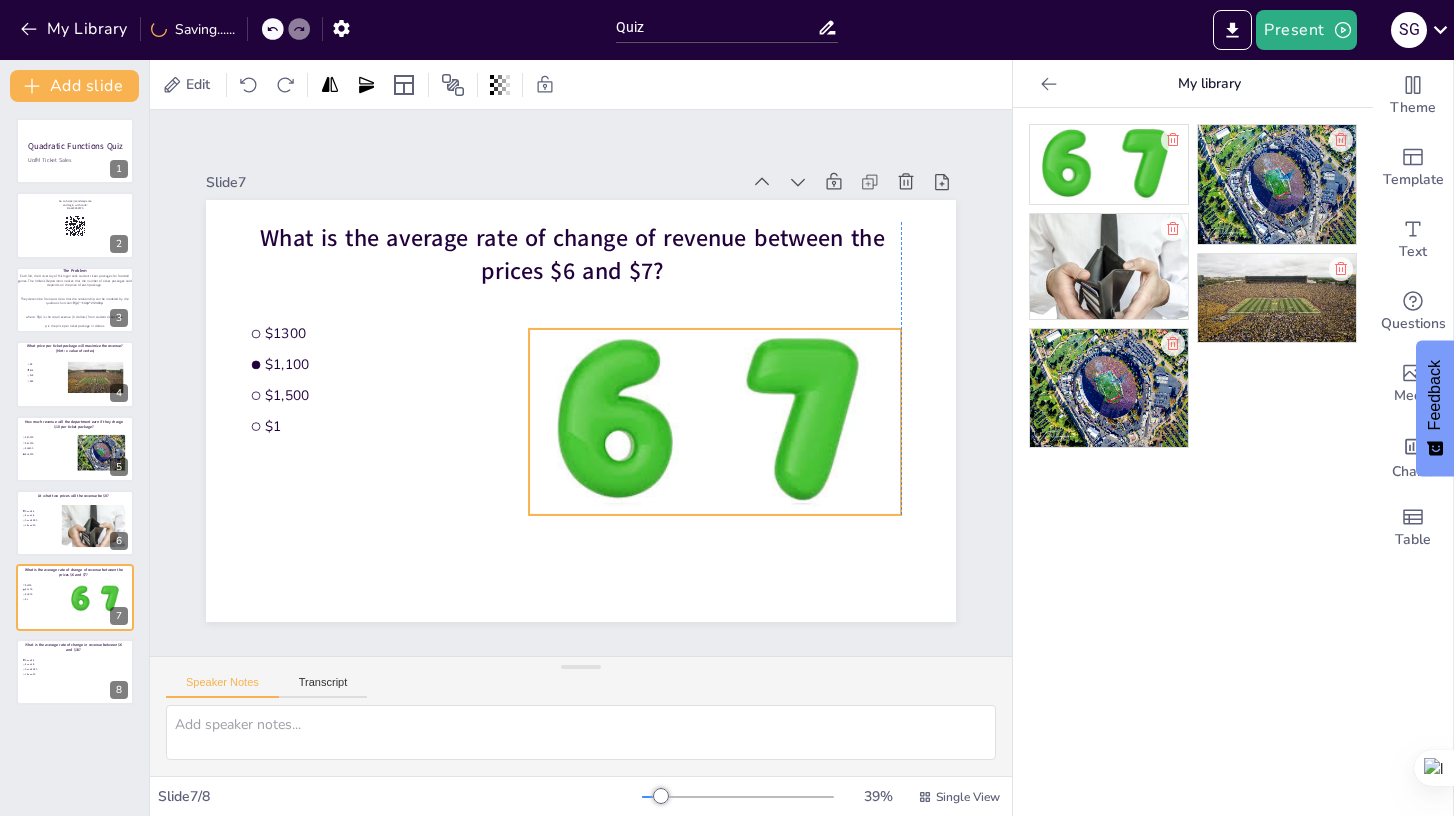 click at bounding box center (715, 422) 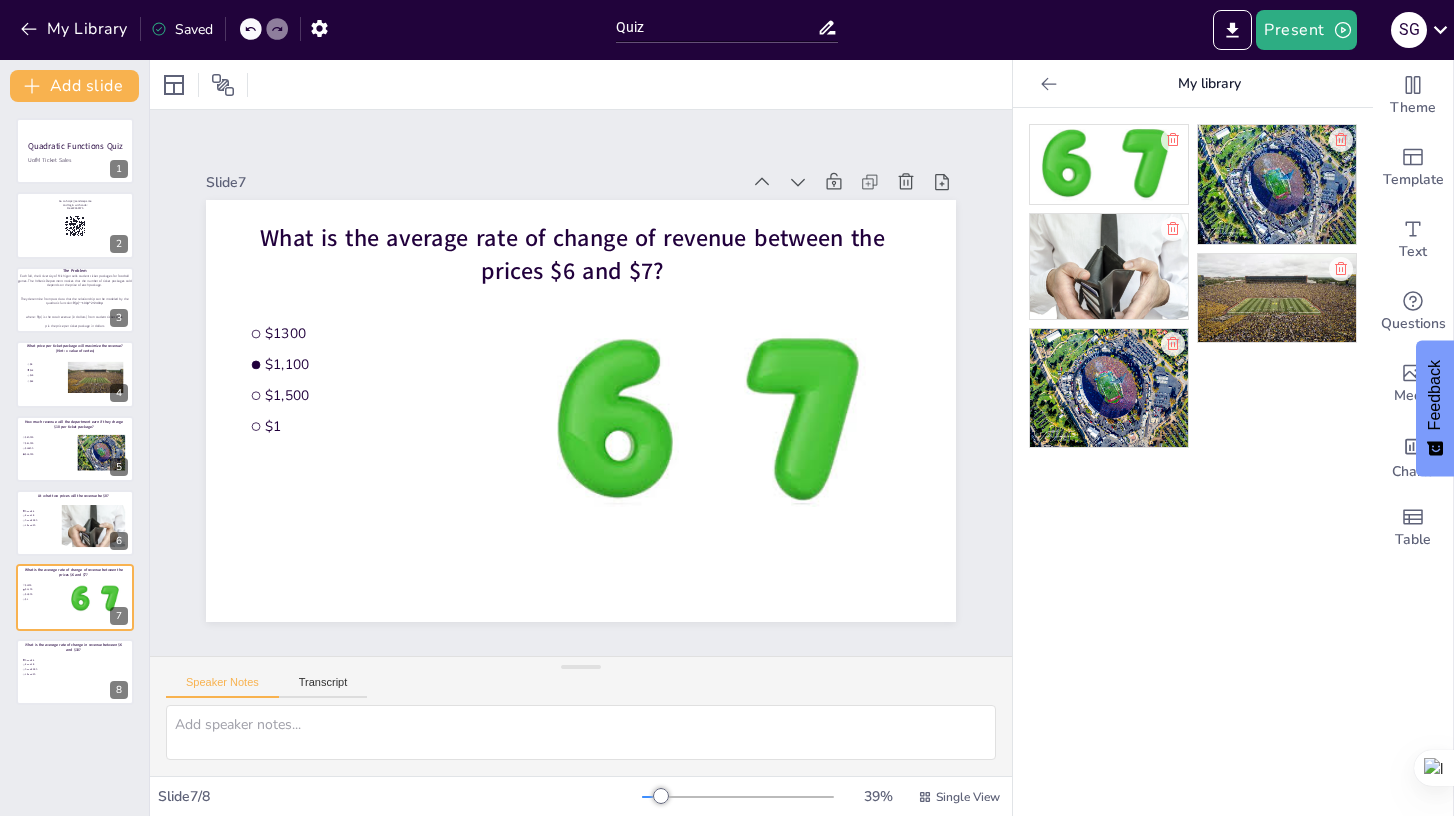 click 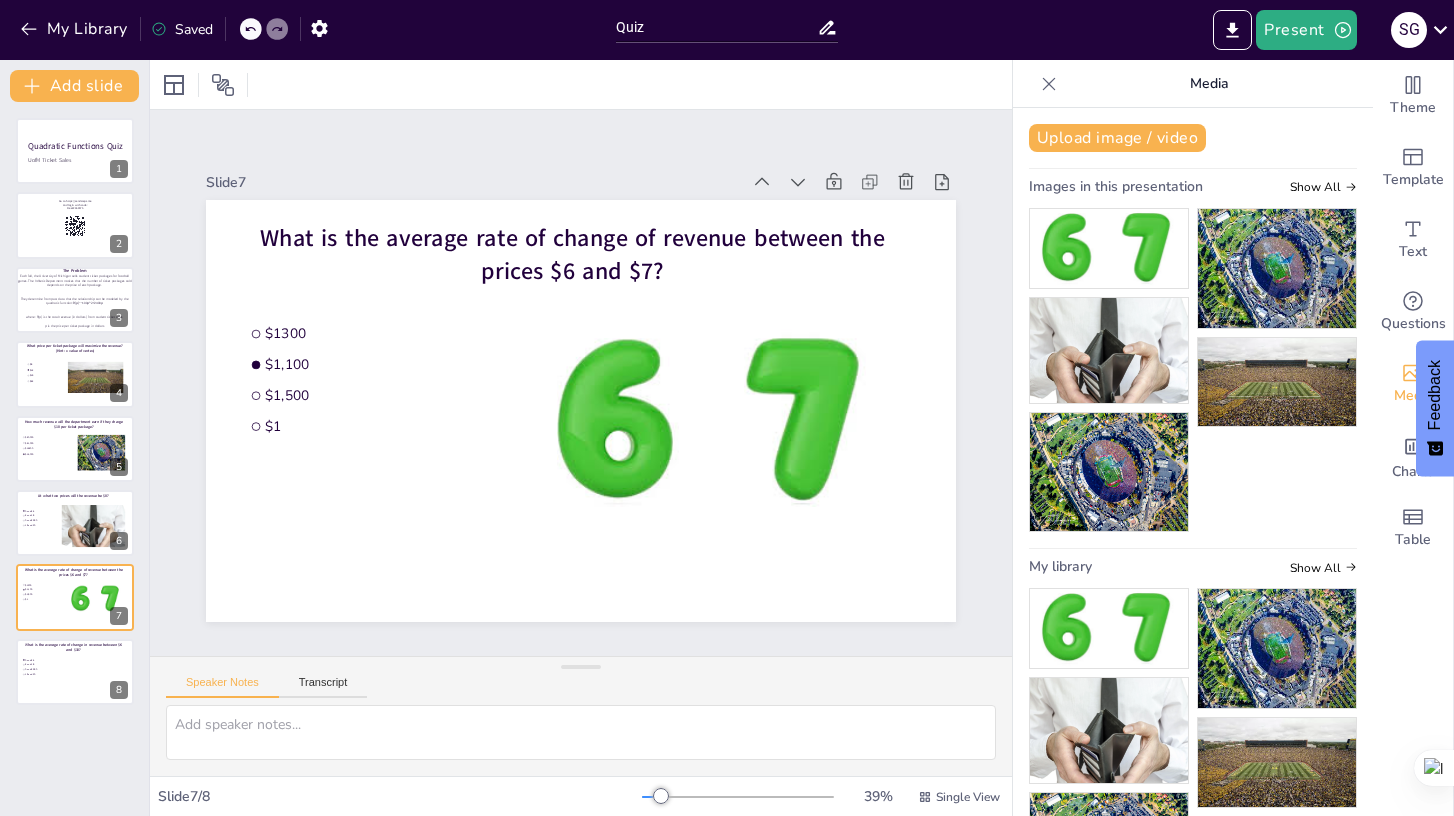 click 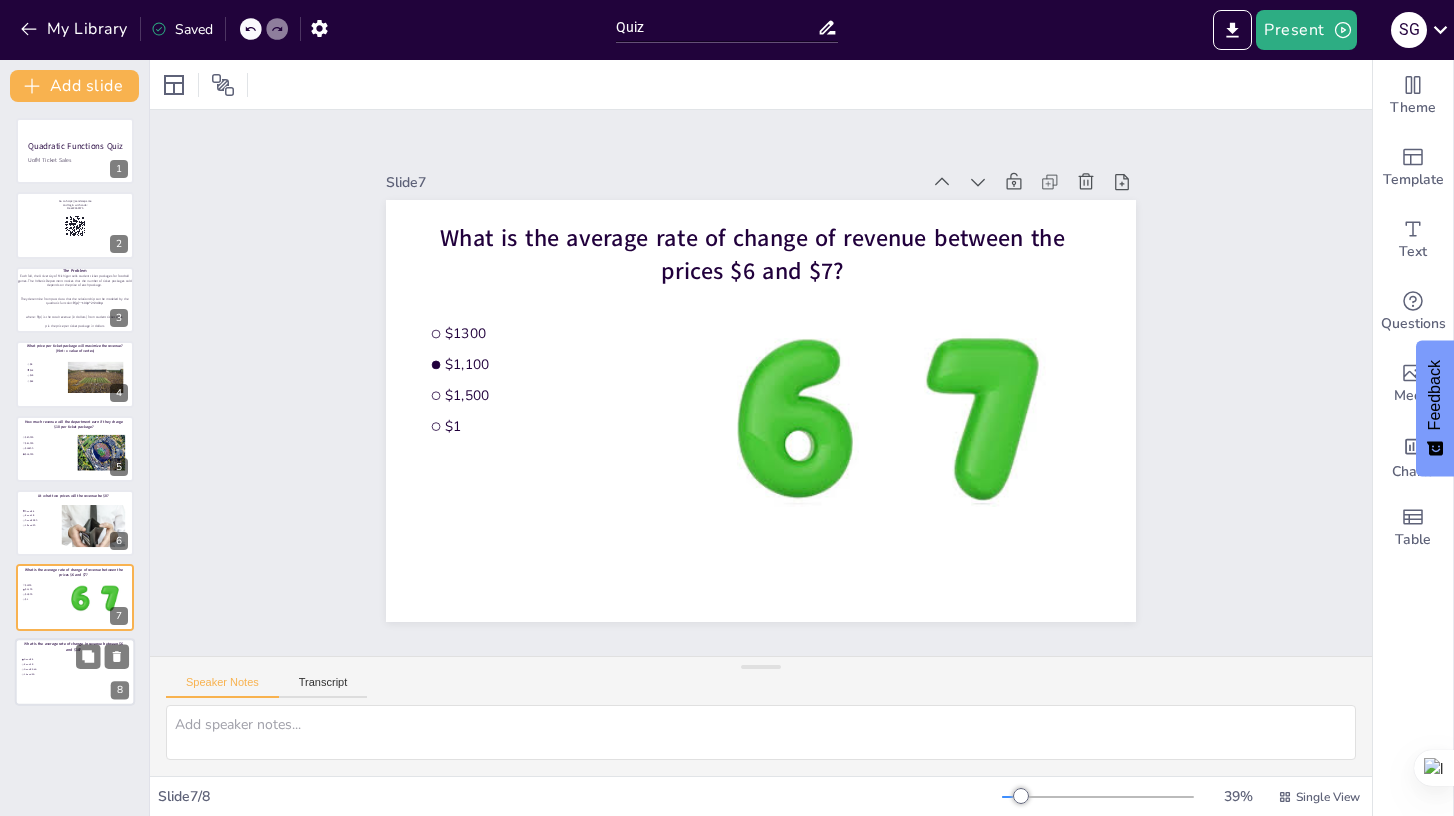 click at bounding box center [75, 672] 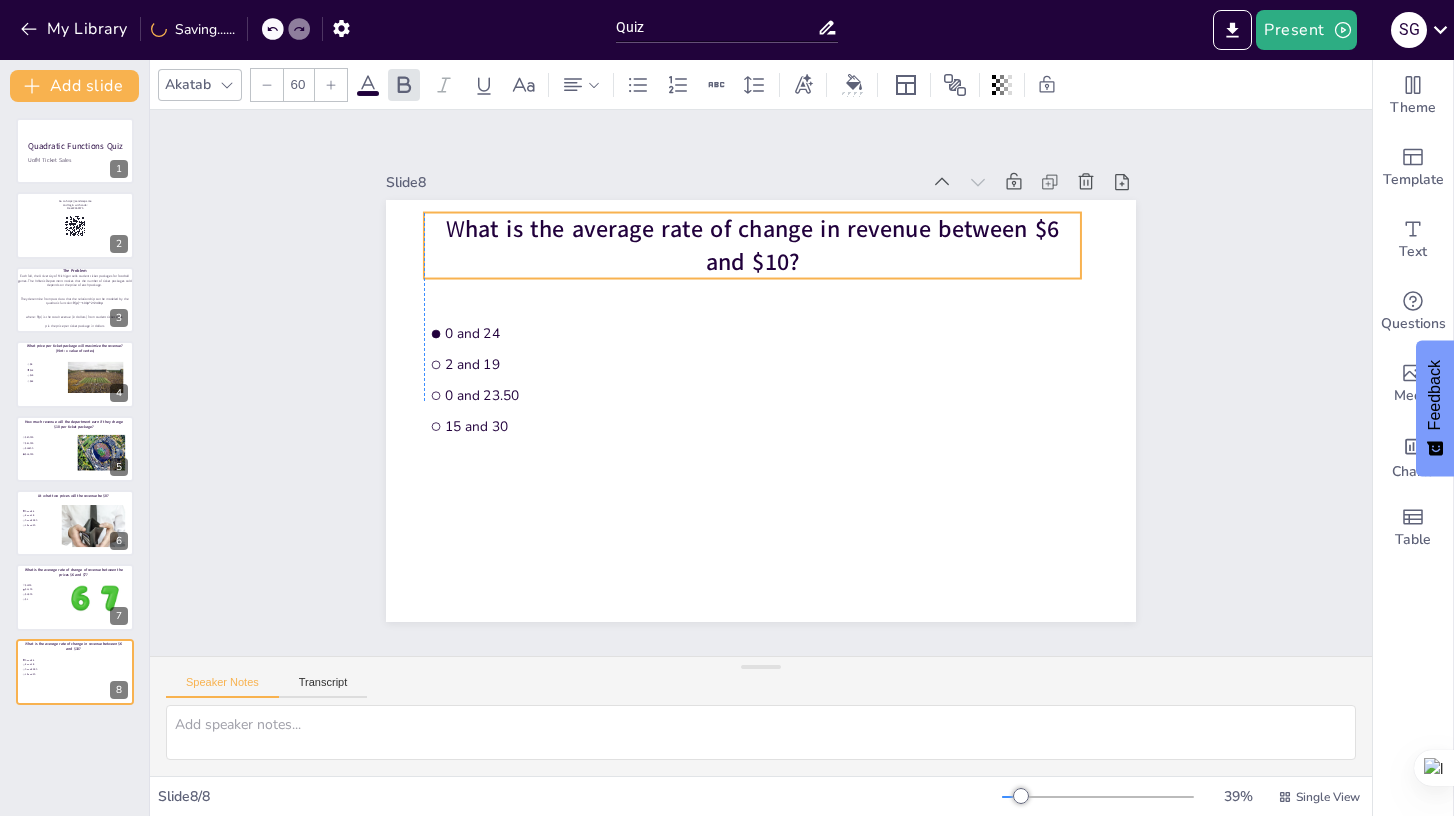 click on "W hat is the average rate of change in revenue between $6 and $10?" at bounding box center (752, 246) 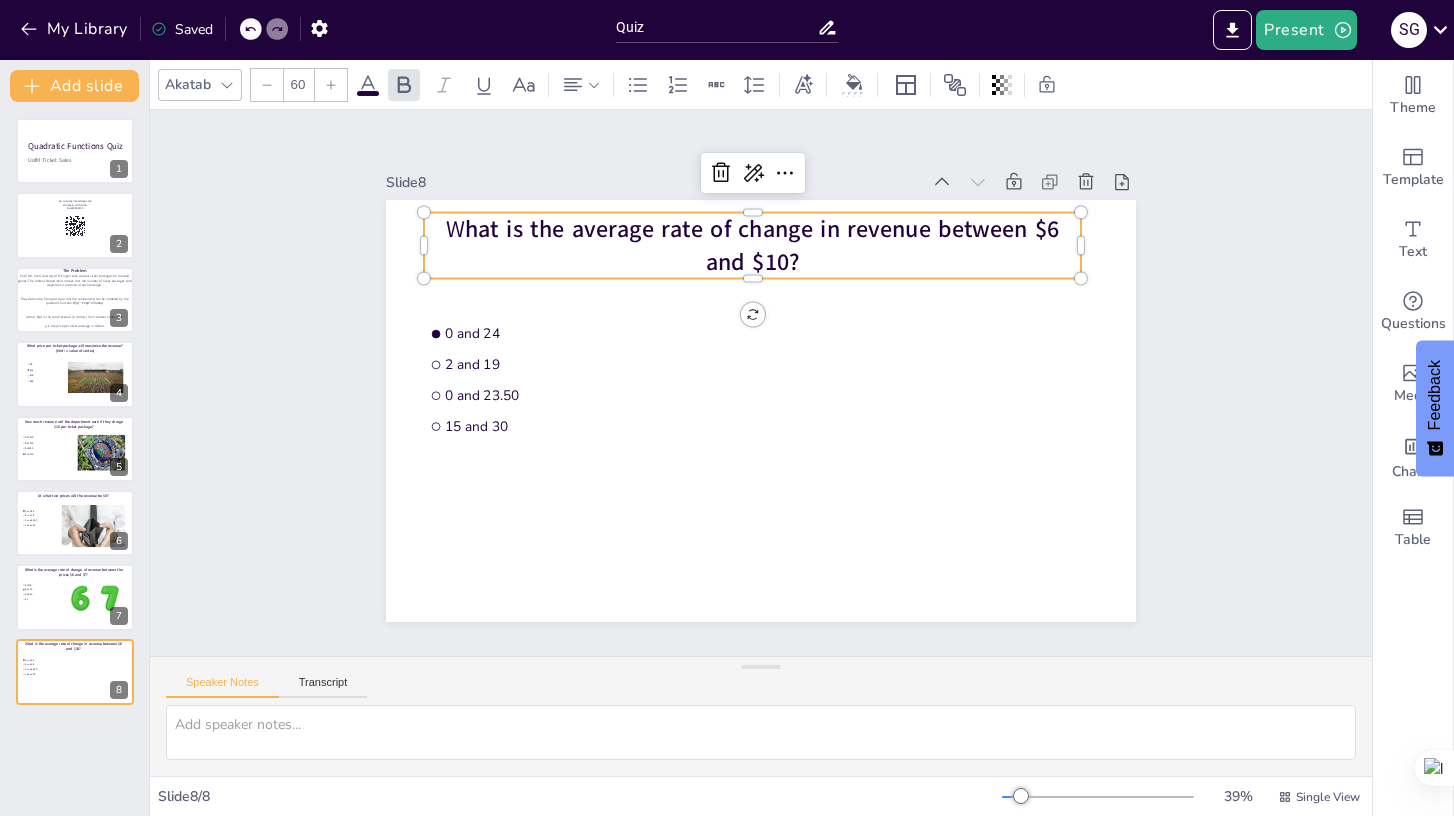 click on "hat is the average rate of change in revenue between $6 and $10?" at bounding box center [762, 245] 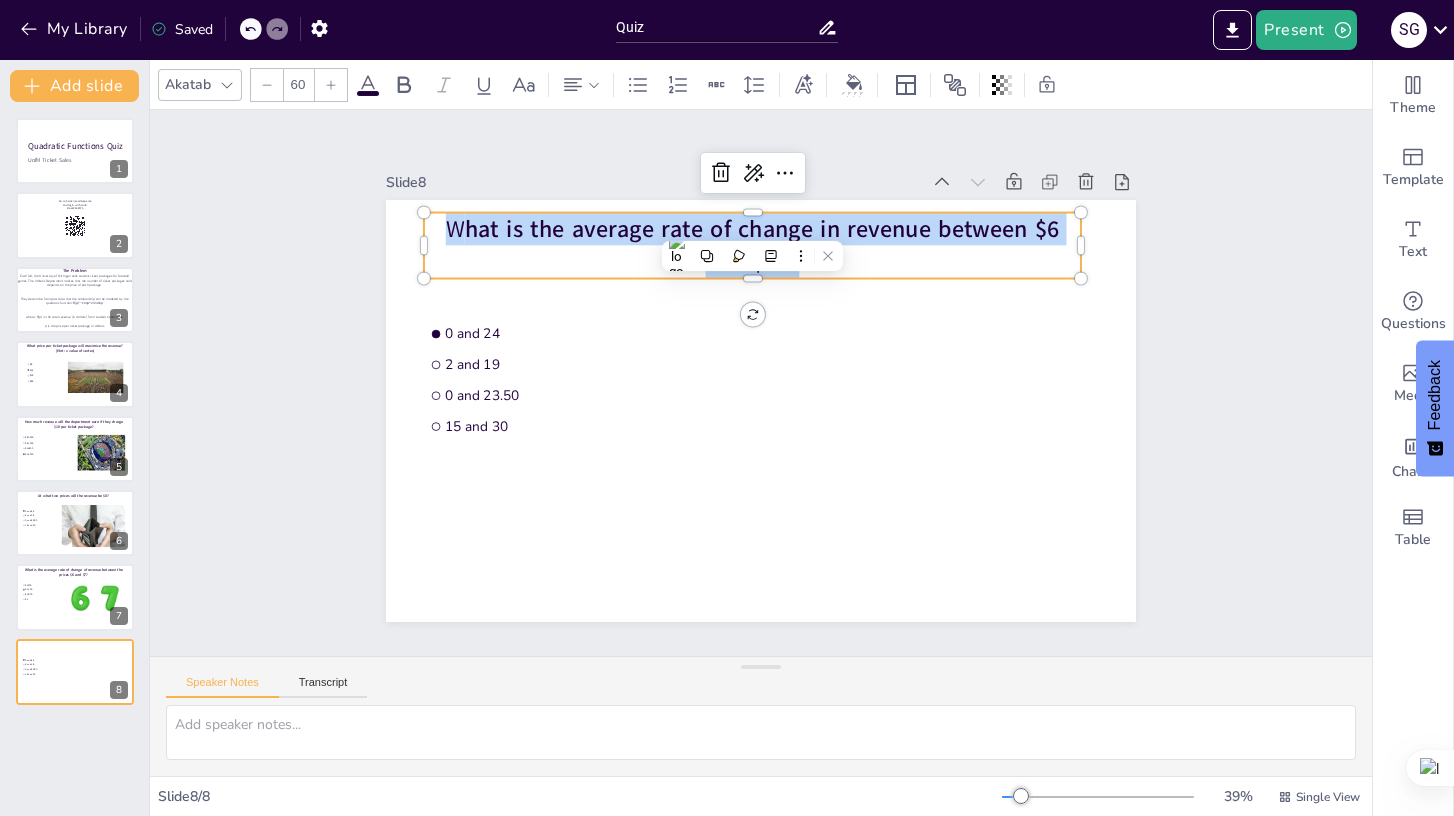 click on "hat is the average rate of change in revenue between $6 and $10?" at bounding box center [762, 245] 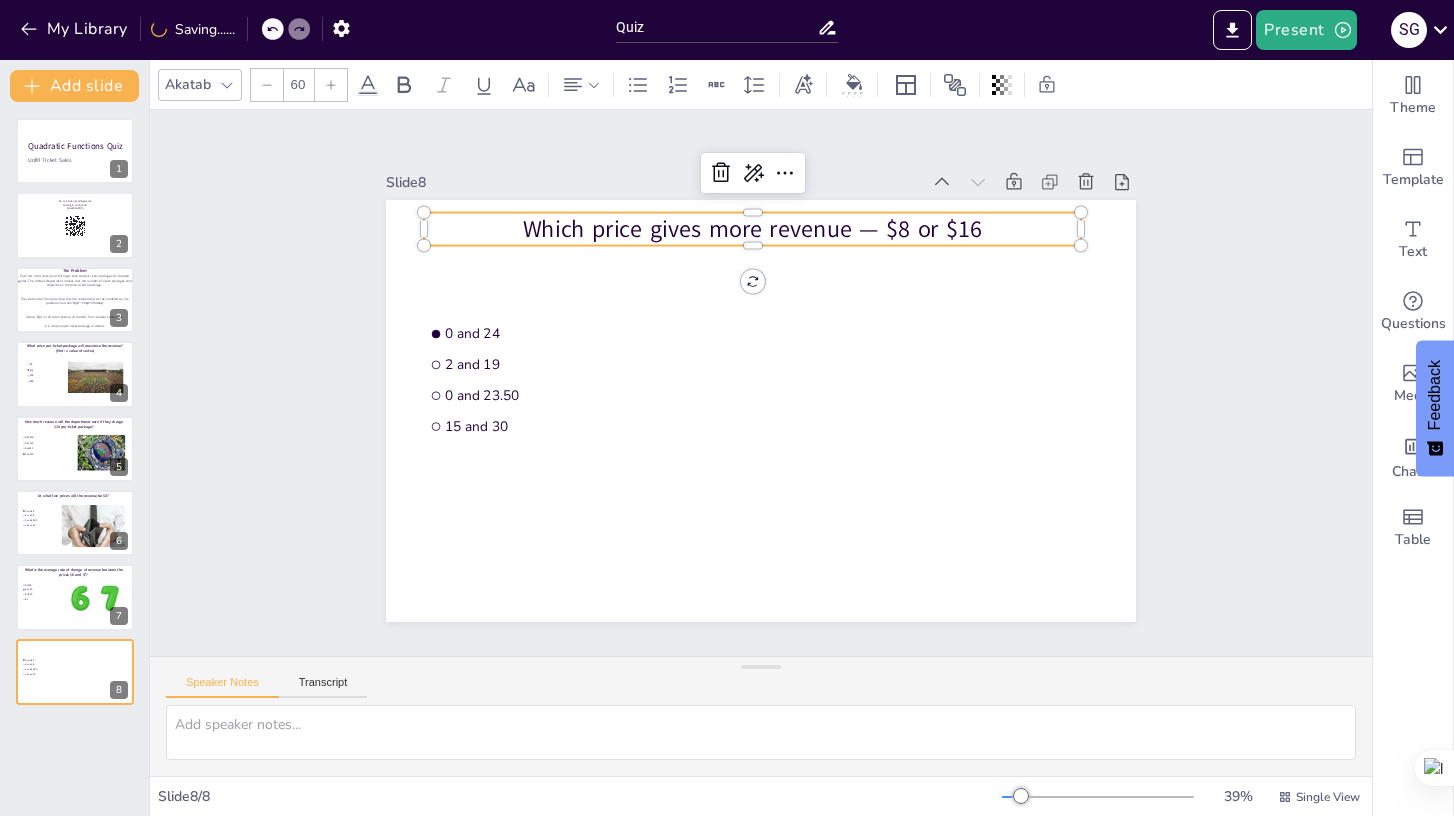 click on "Which price gives more revenue — $8 or $16" at bounding box center [752, 229] 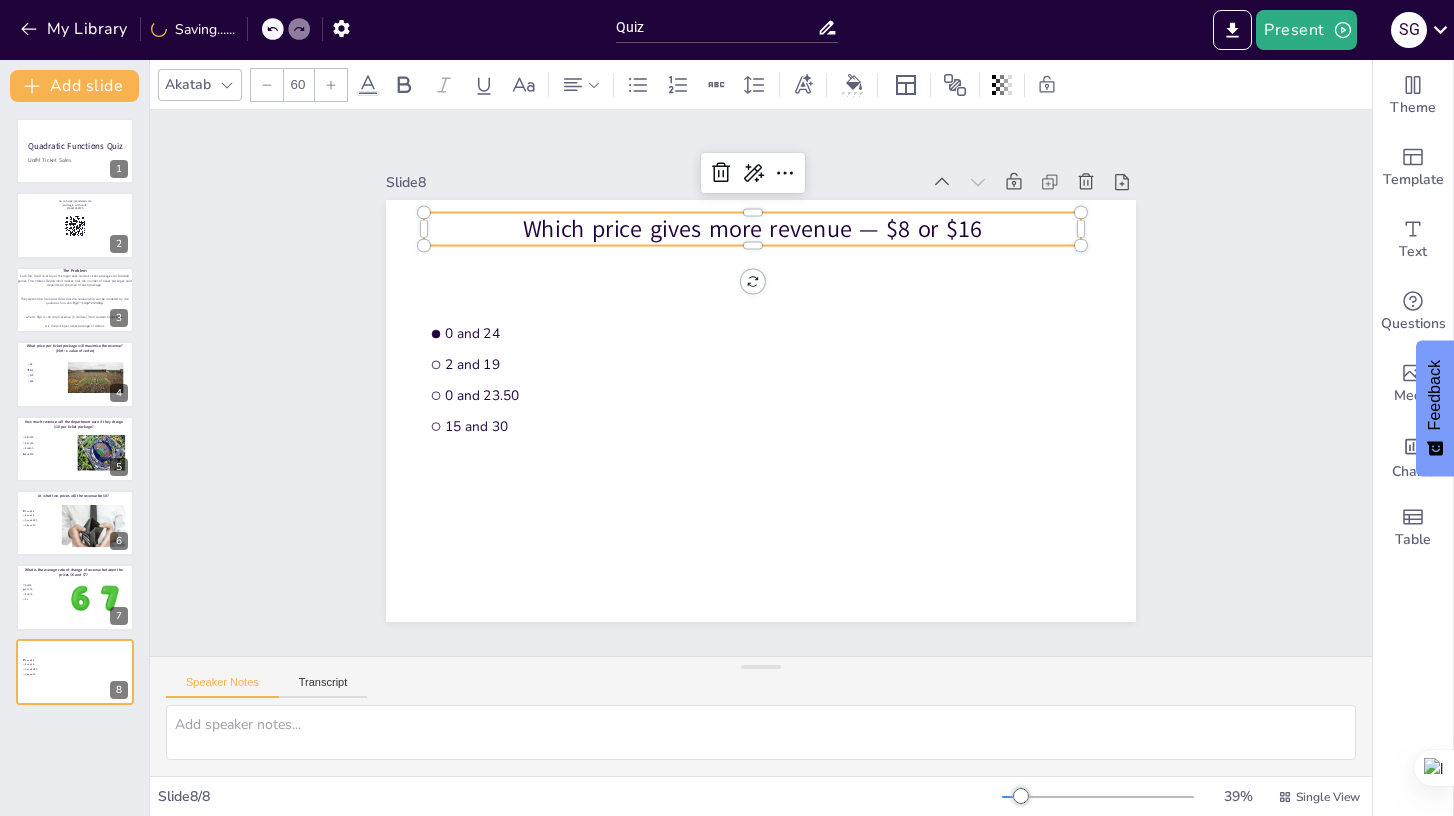 type 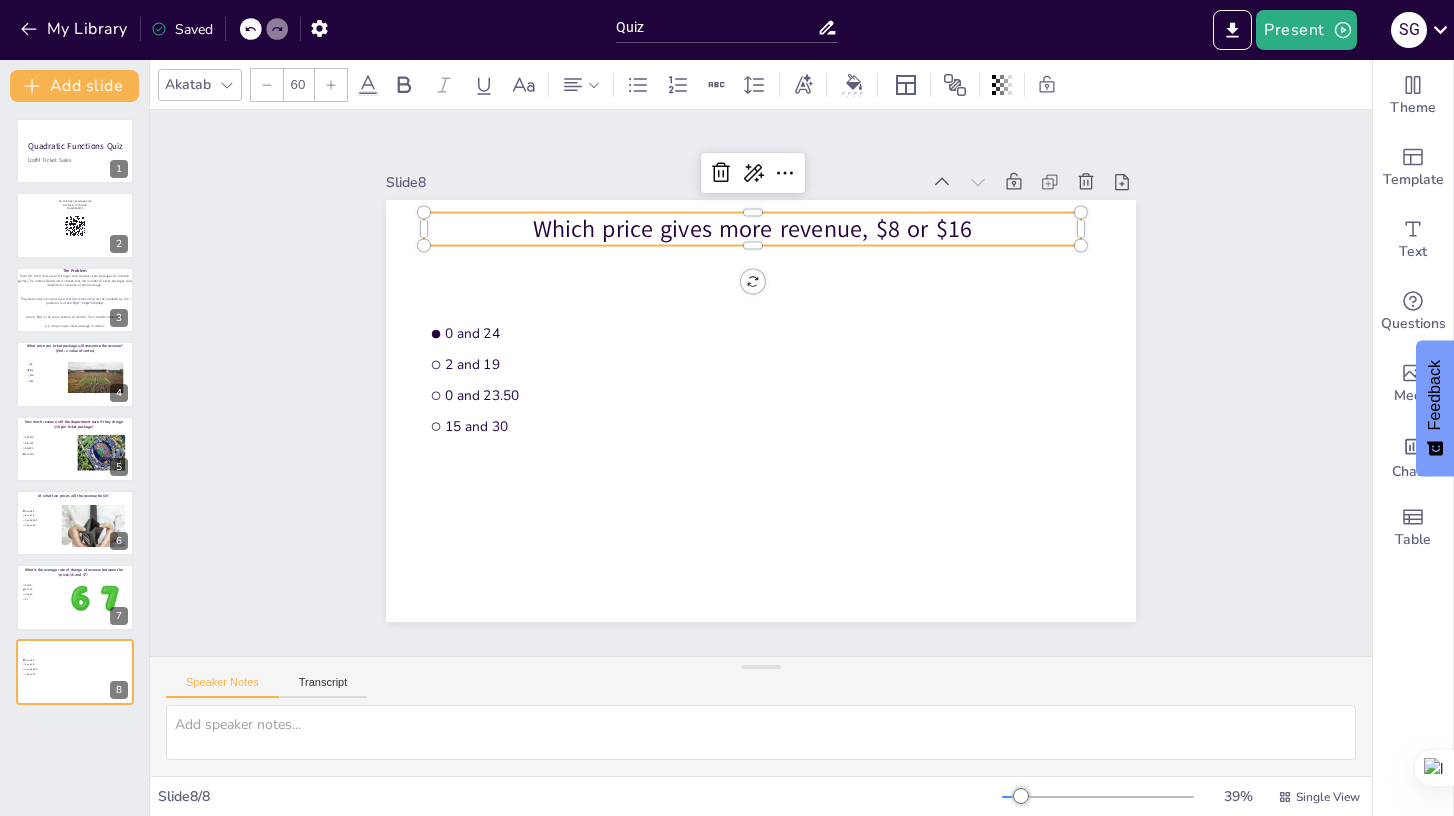click on "Which price gives more revenue, $8 or $16" at bounding box center [752, 229] 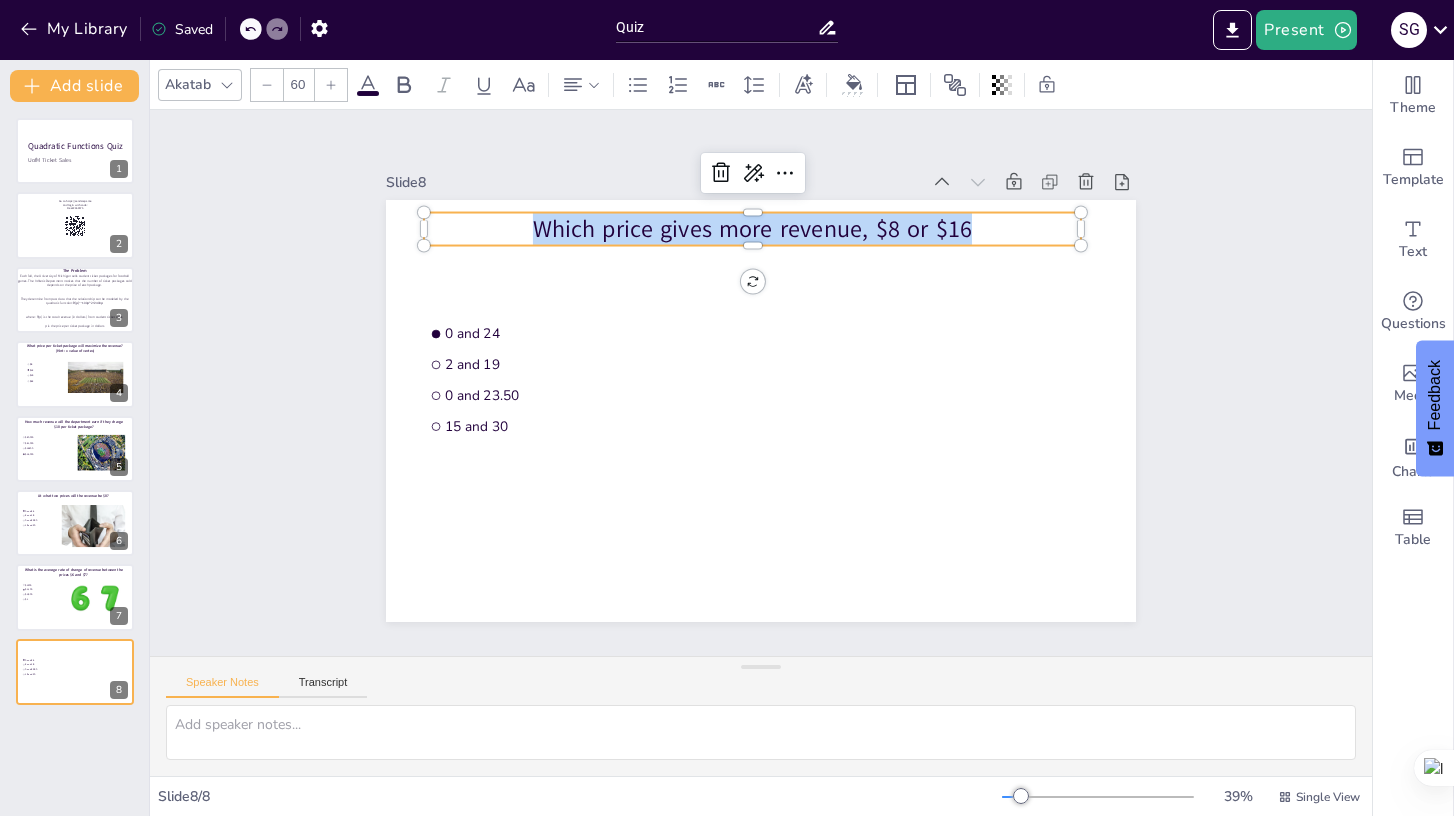 drag, startPoint x: 995, startPoint y: 240, endPoint x: 449, endPoint y: 209, distance: 546.87933 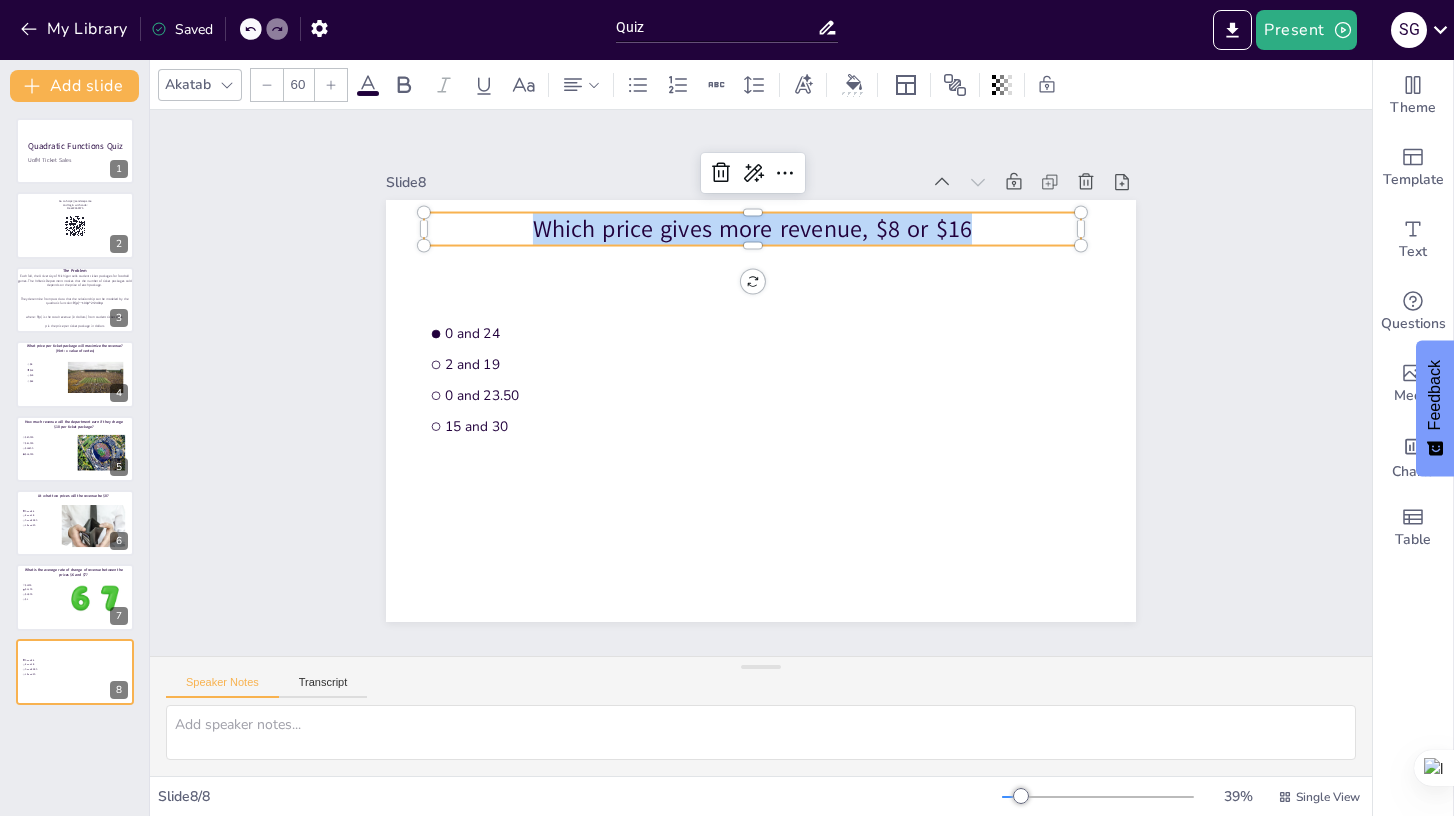 click on "0 and 24 2 and 19 0 and 23.50 15 and 30 Which price gives more revenue, $8 or $16" at bounding box center [761, 411] 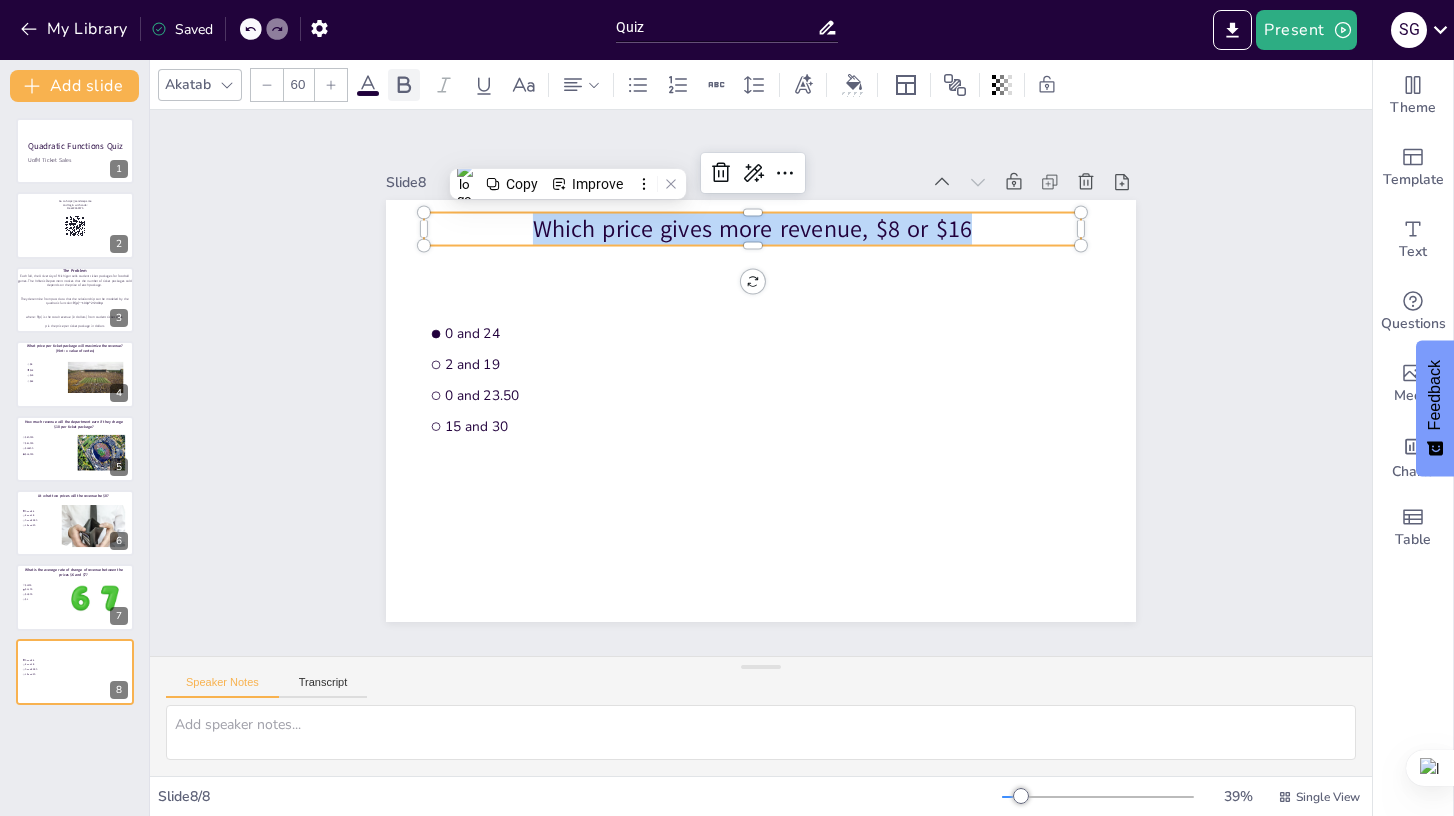 click 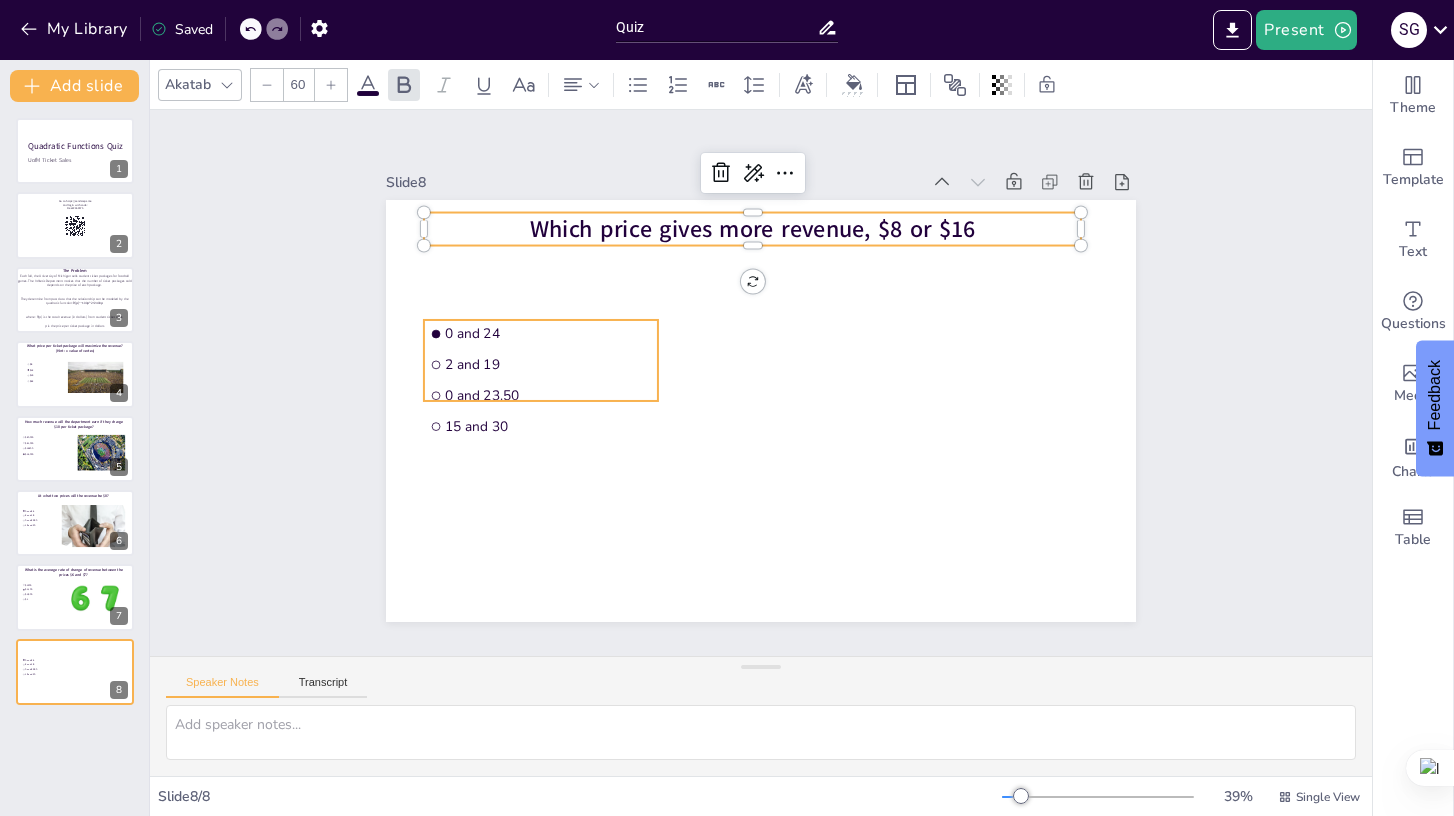 click on "0 and 23.50" at bounding box center [541, 396] 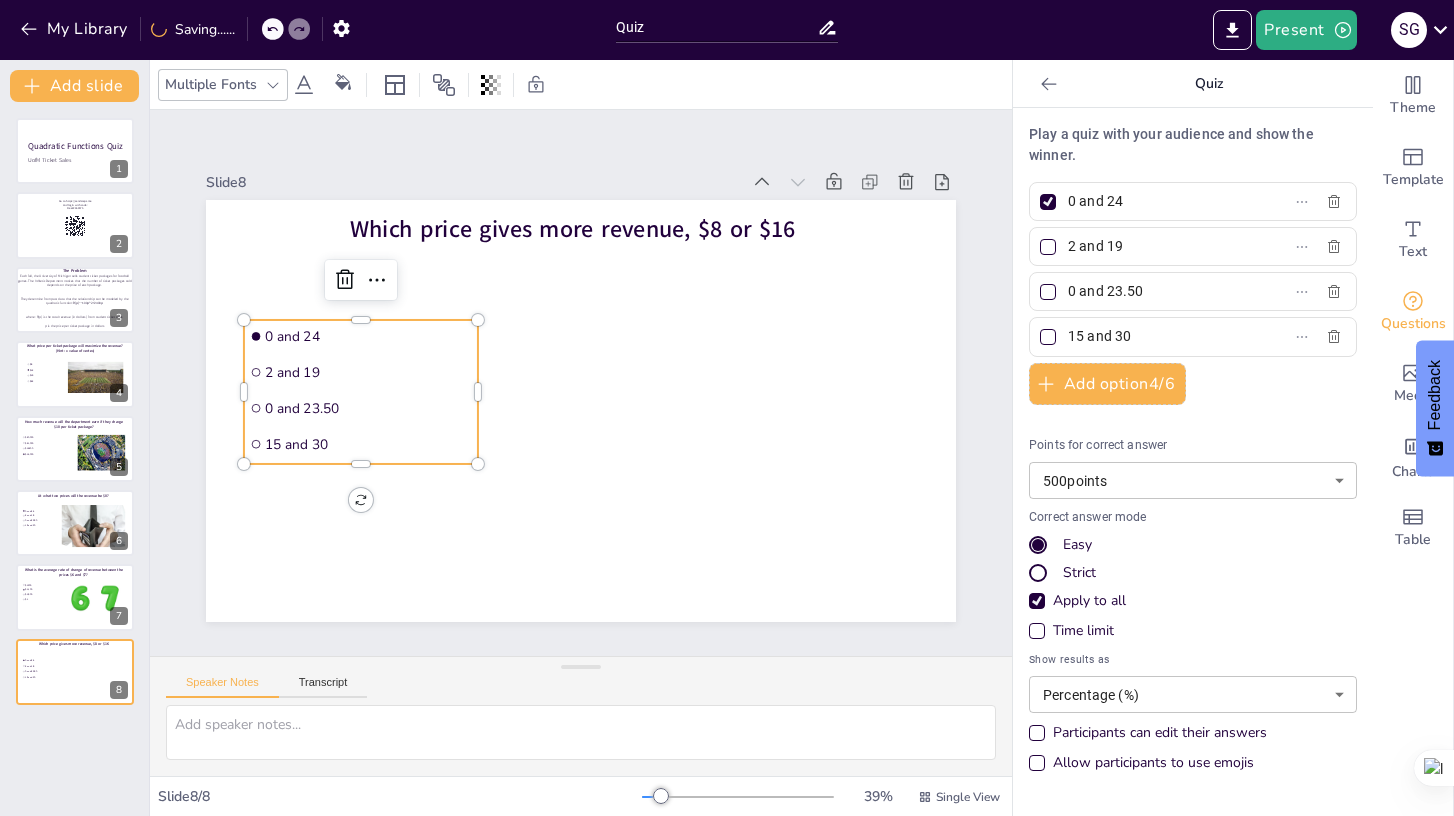 drag, startPoint x: 1178, startPoint y: 216, endPoint x: 1065, endPoint y: 195, distance: 114.93476 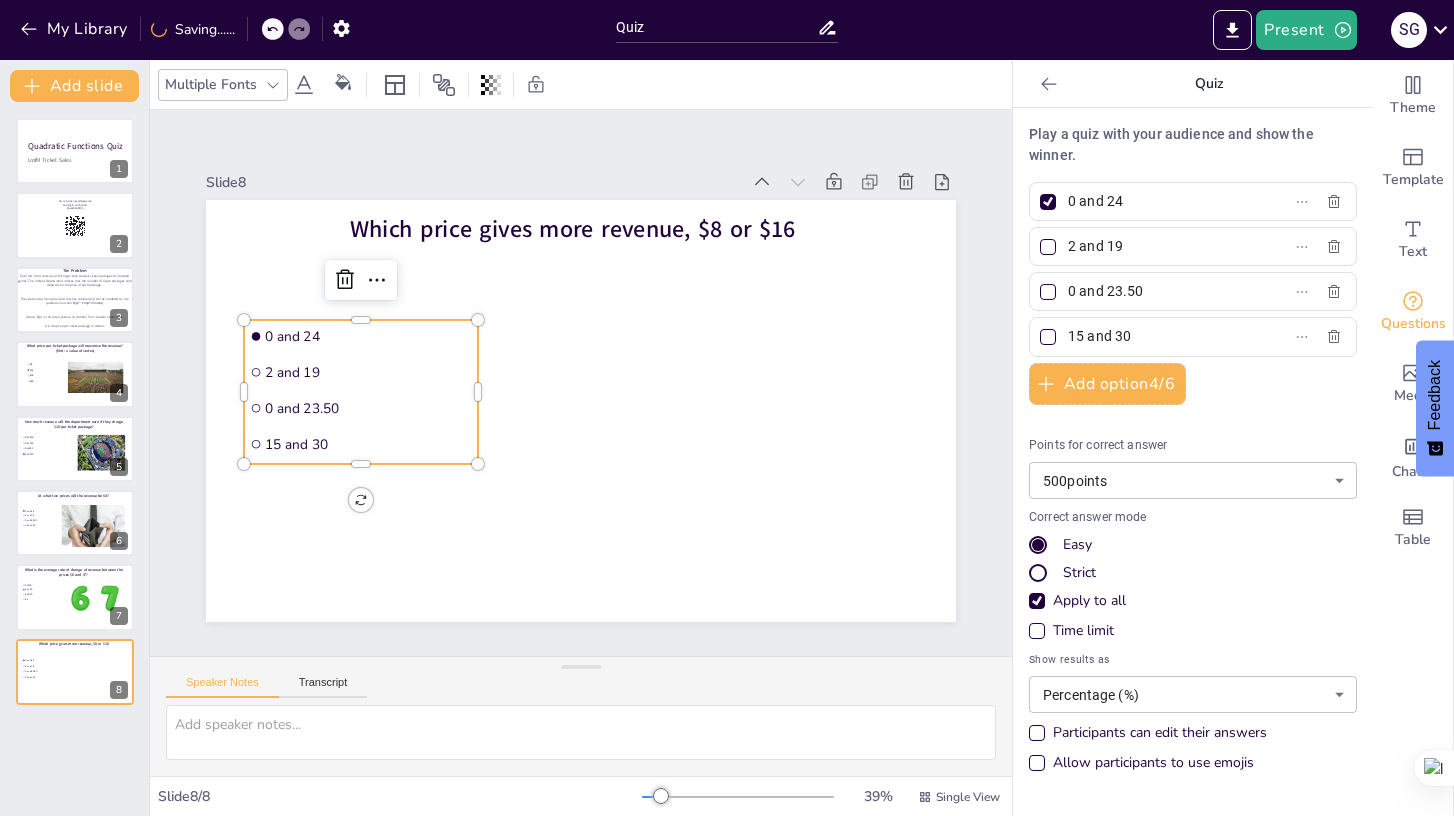 click on "0 and 24" at bounding box center [1193, 201] 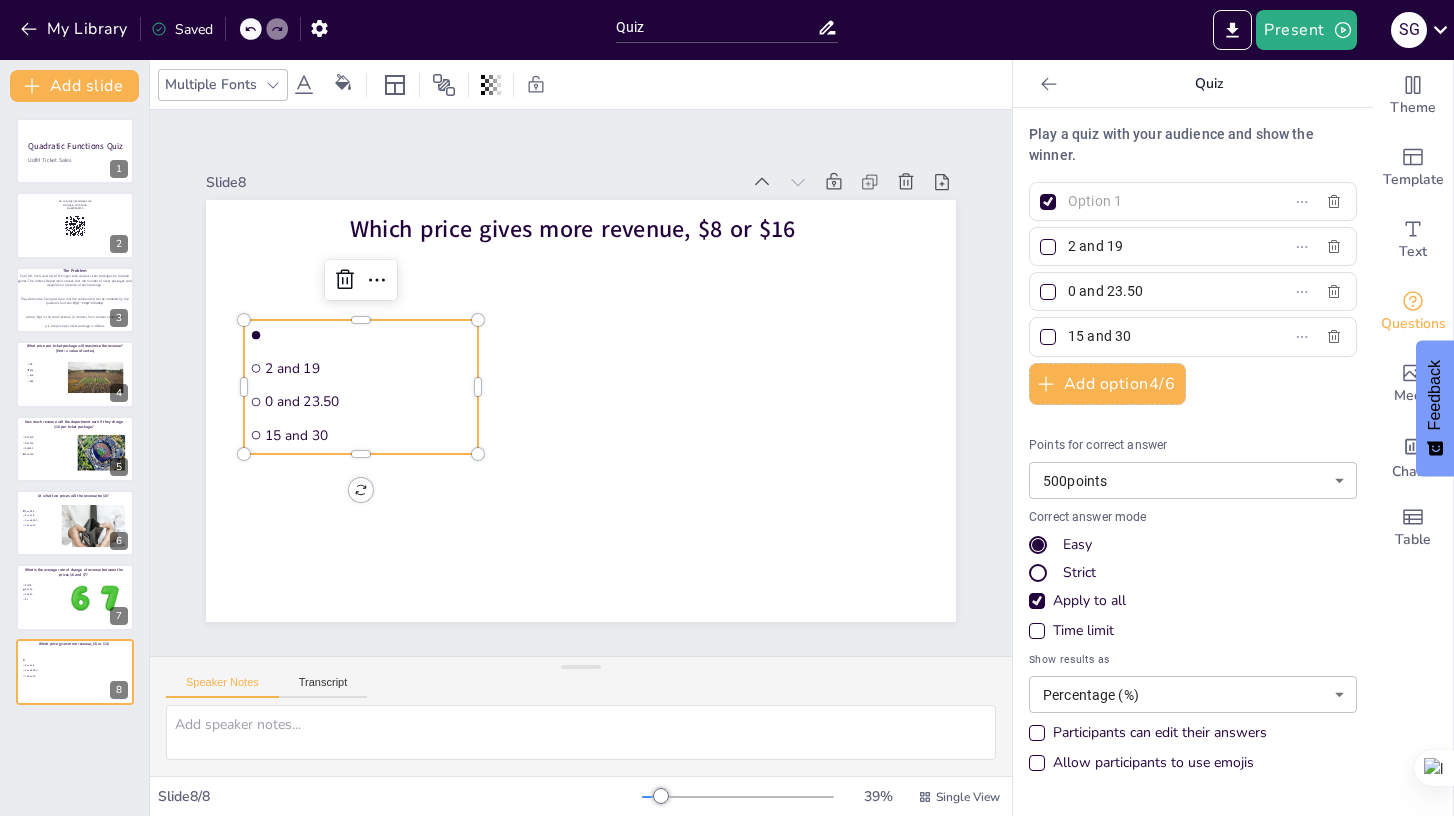 type on "*" 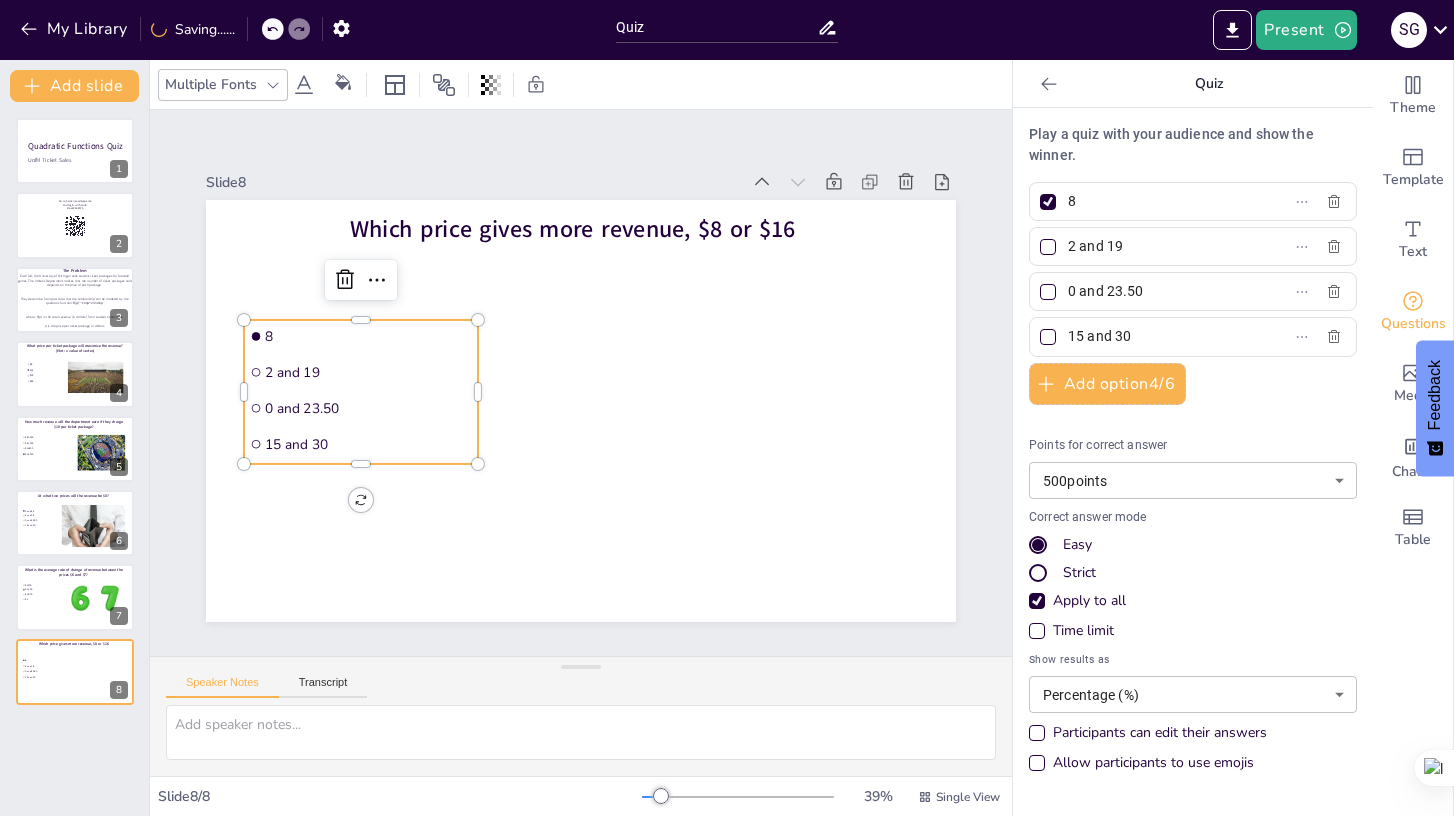 type on "8" 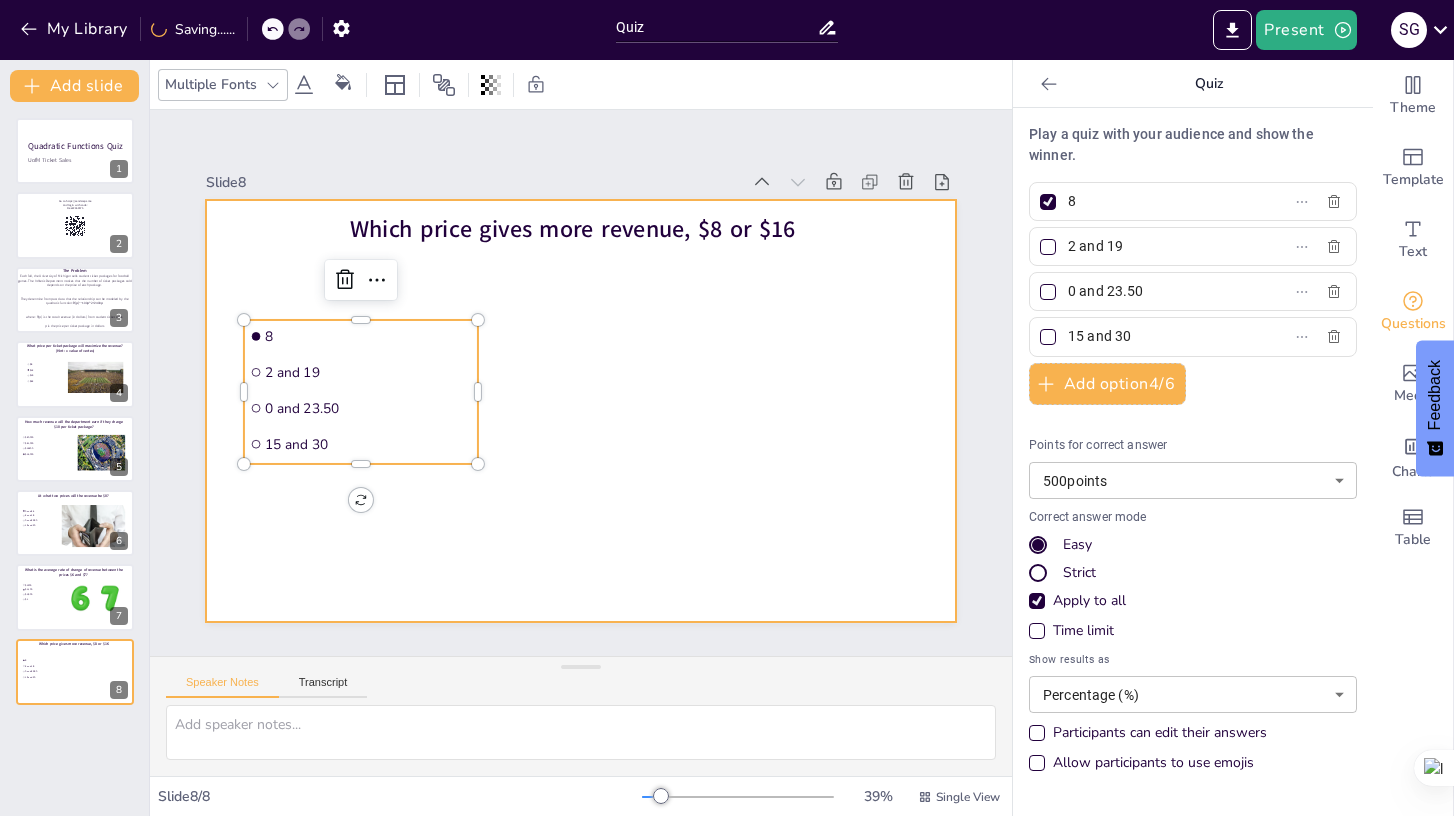 drag, startPoint x: 1156, startPoint y: 249, endPoint x: 913, endPoint y: 240, distance: 243.16661 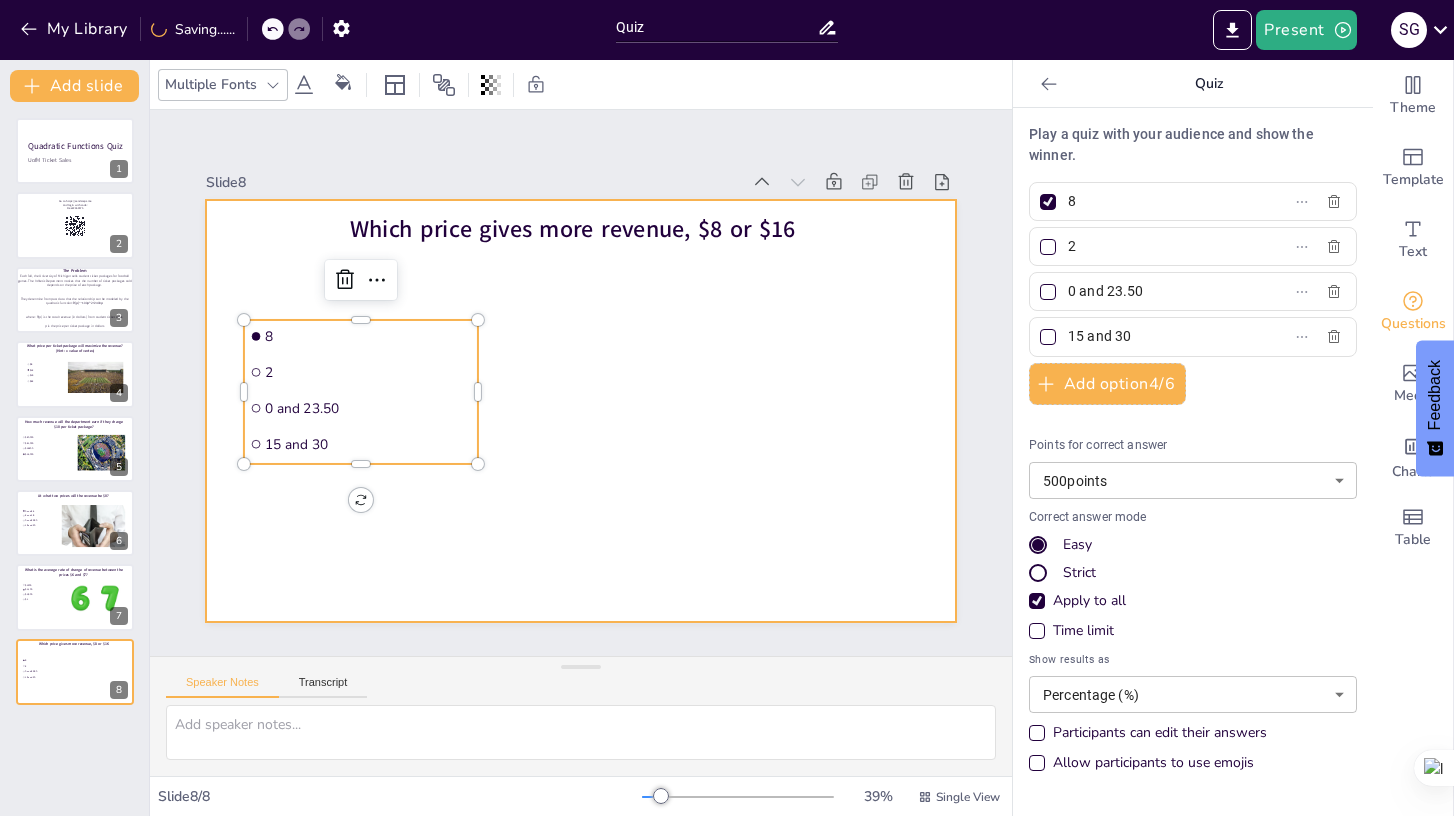 type on "2" 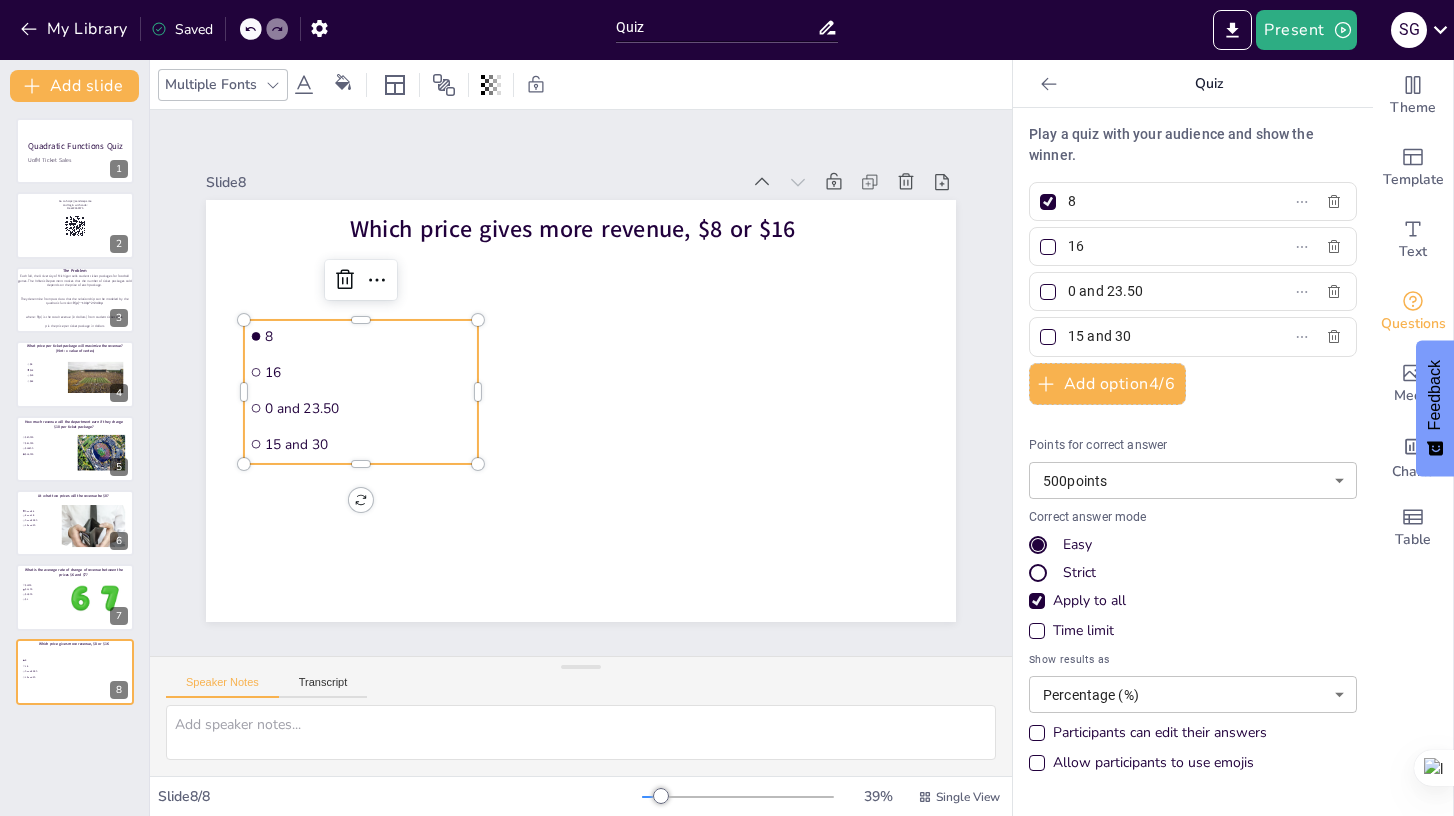 type on "16" 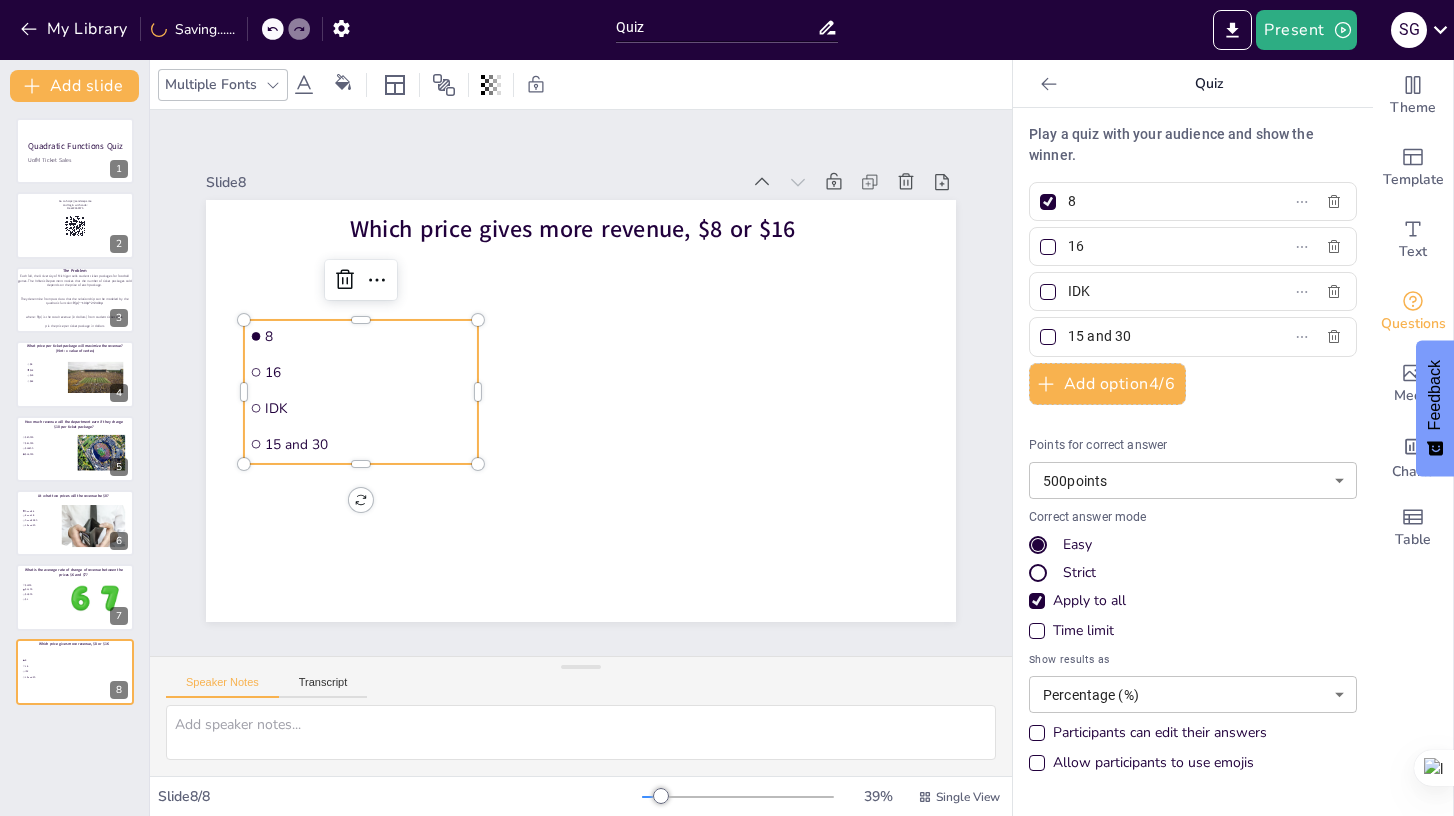 type on "IDK" 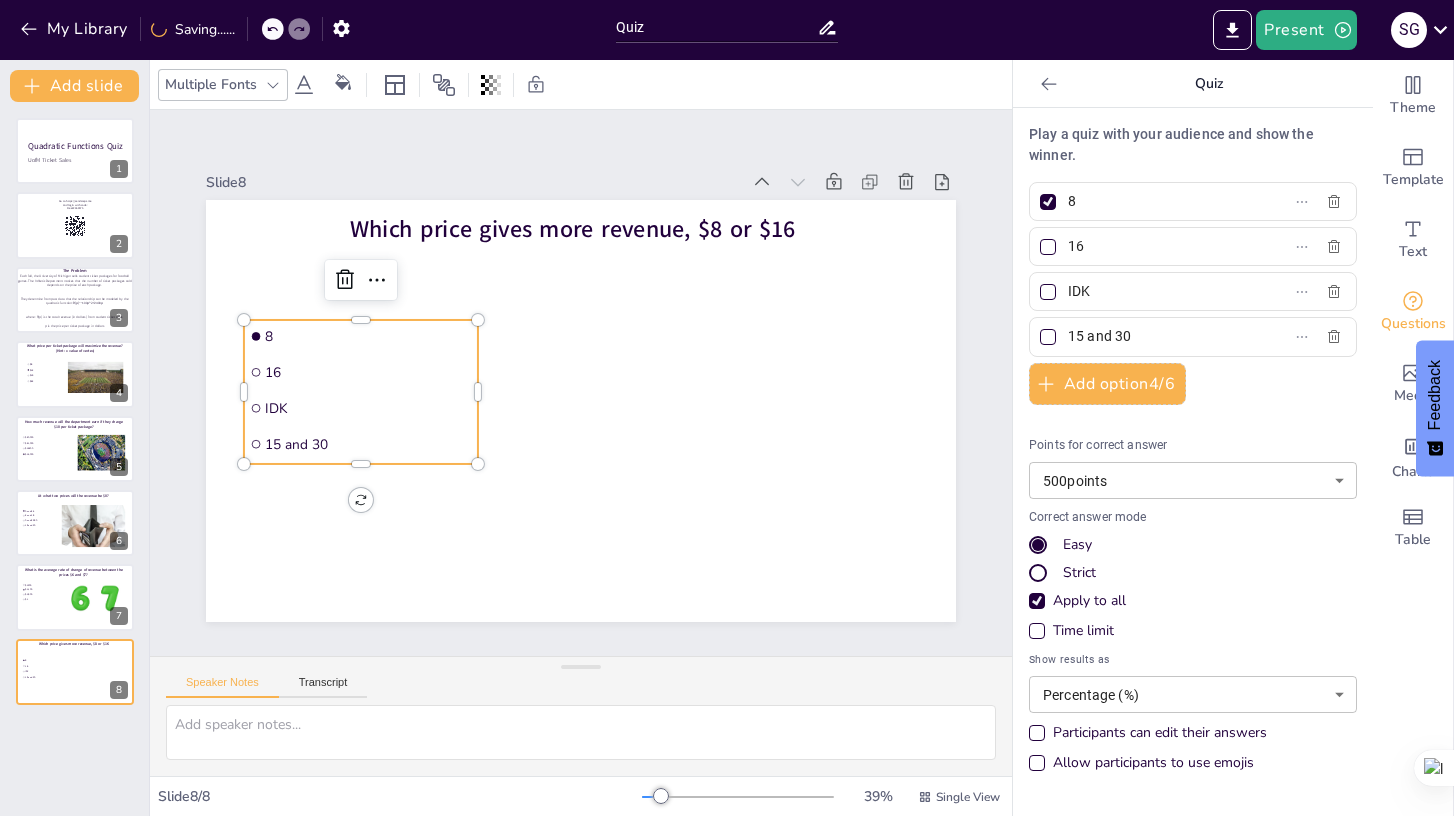 click on "15 and 30" at bounding box center [1161, 336] 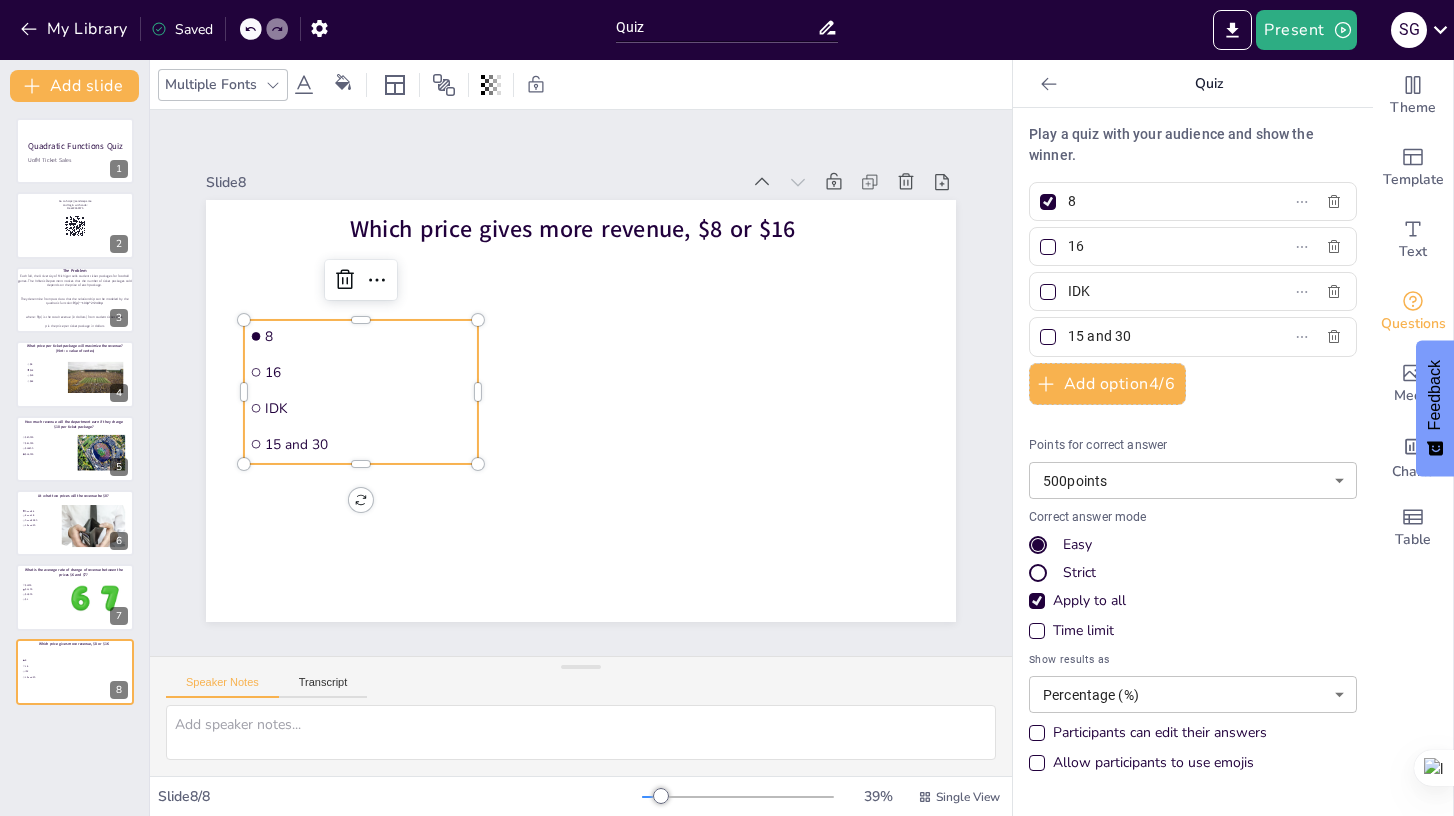 drag, startPoint x: 1146, startPoint y: 342, endPoint x: 966, endPoint y: 329, distance: 180.46883 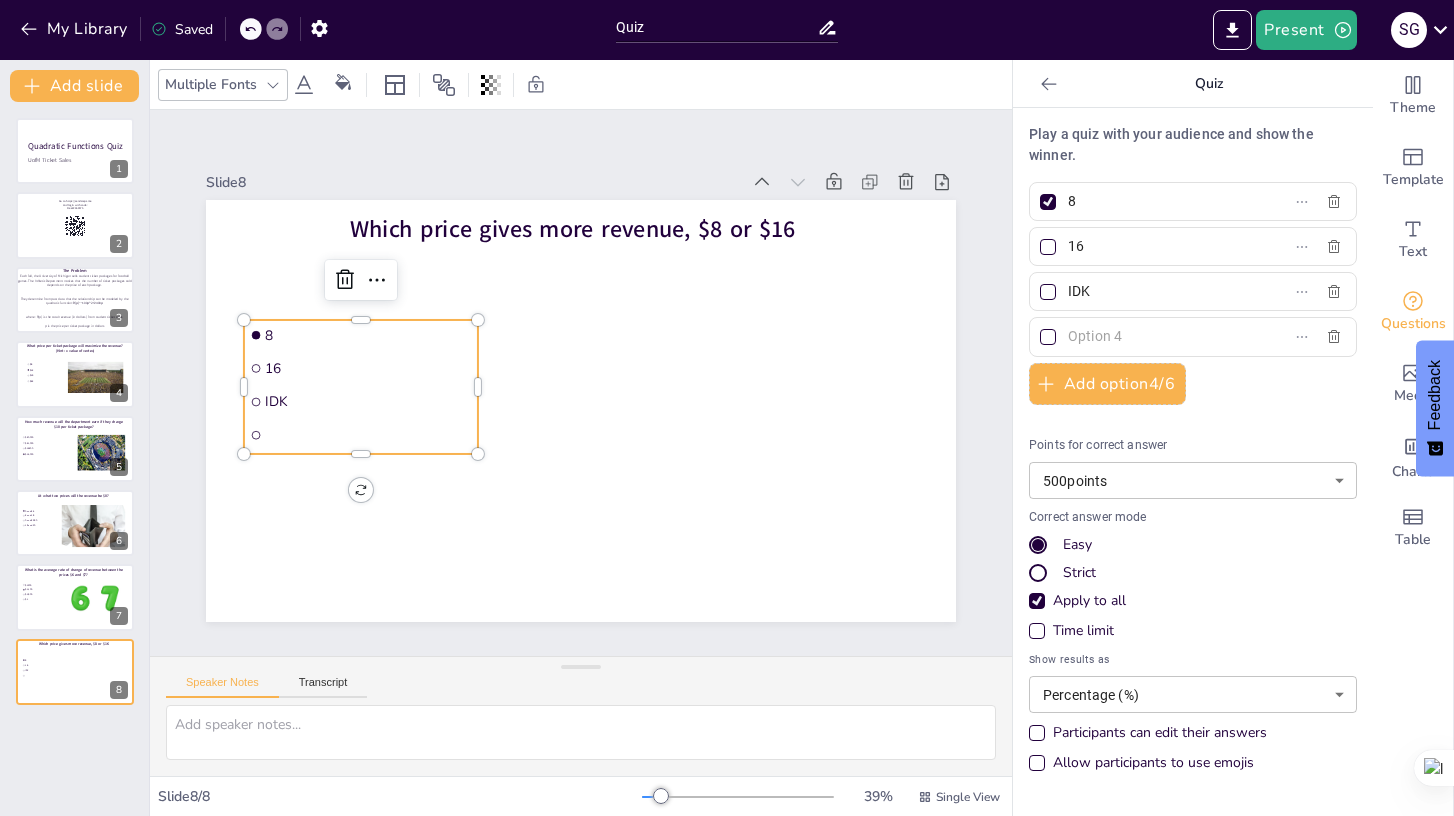 type 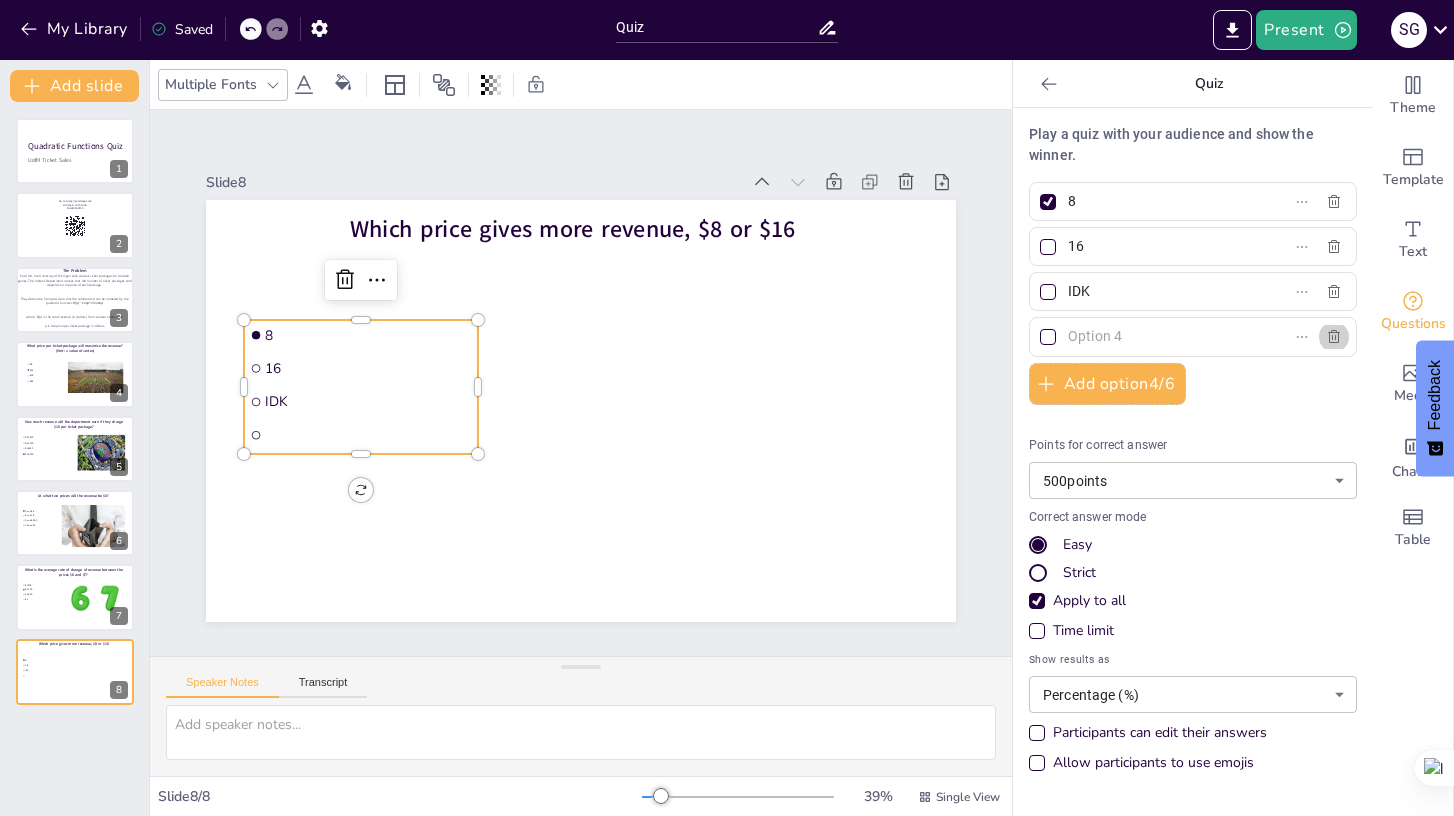 type 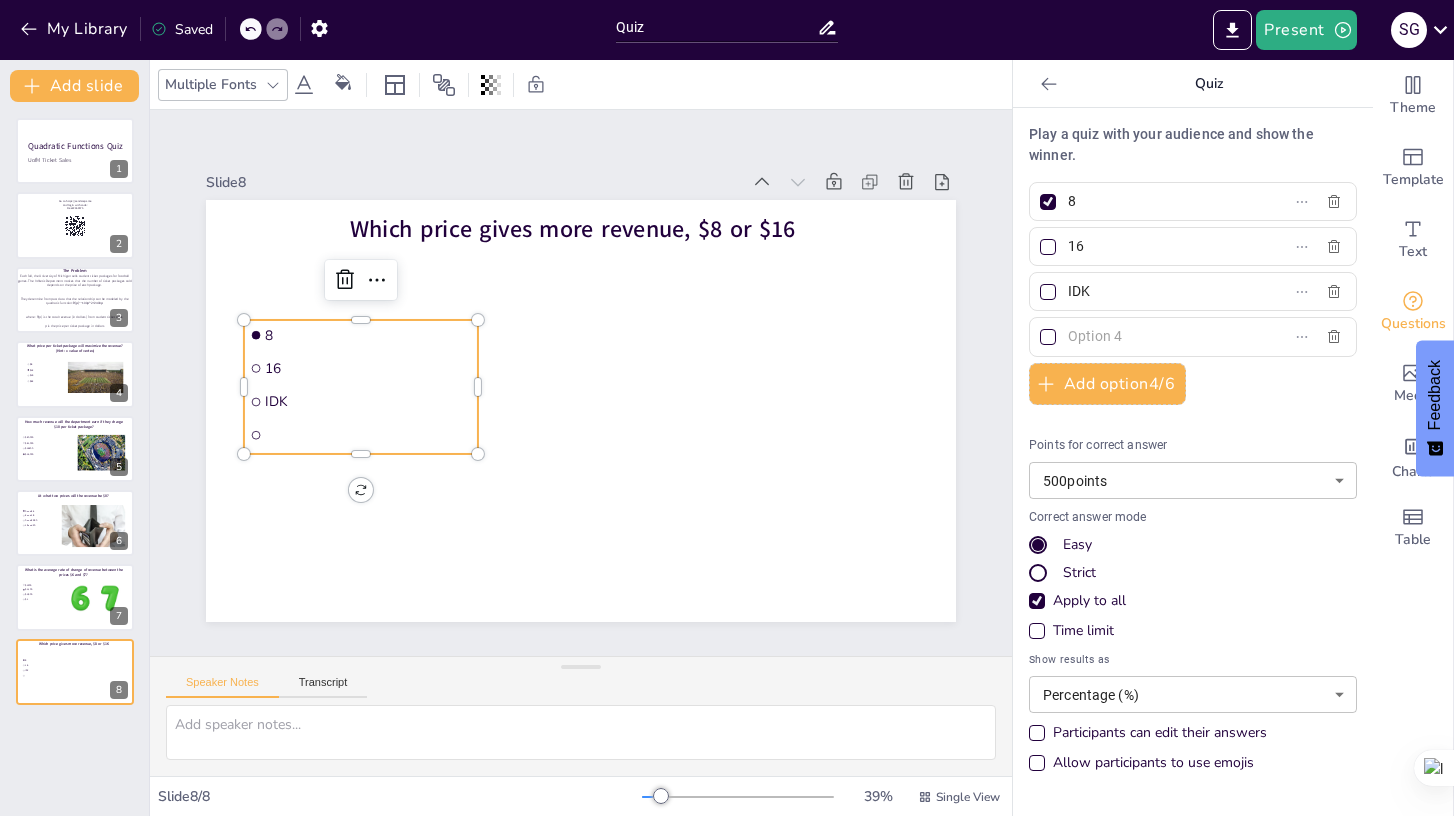 click at bounding box center [1161, 336] 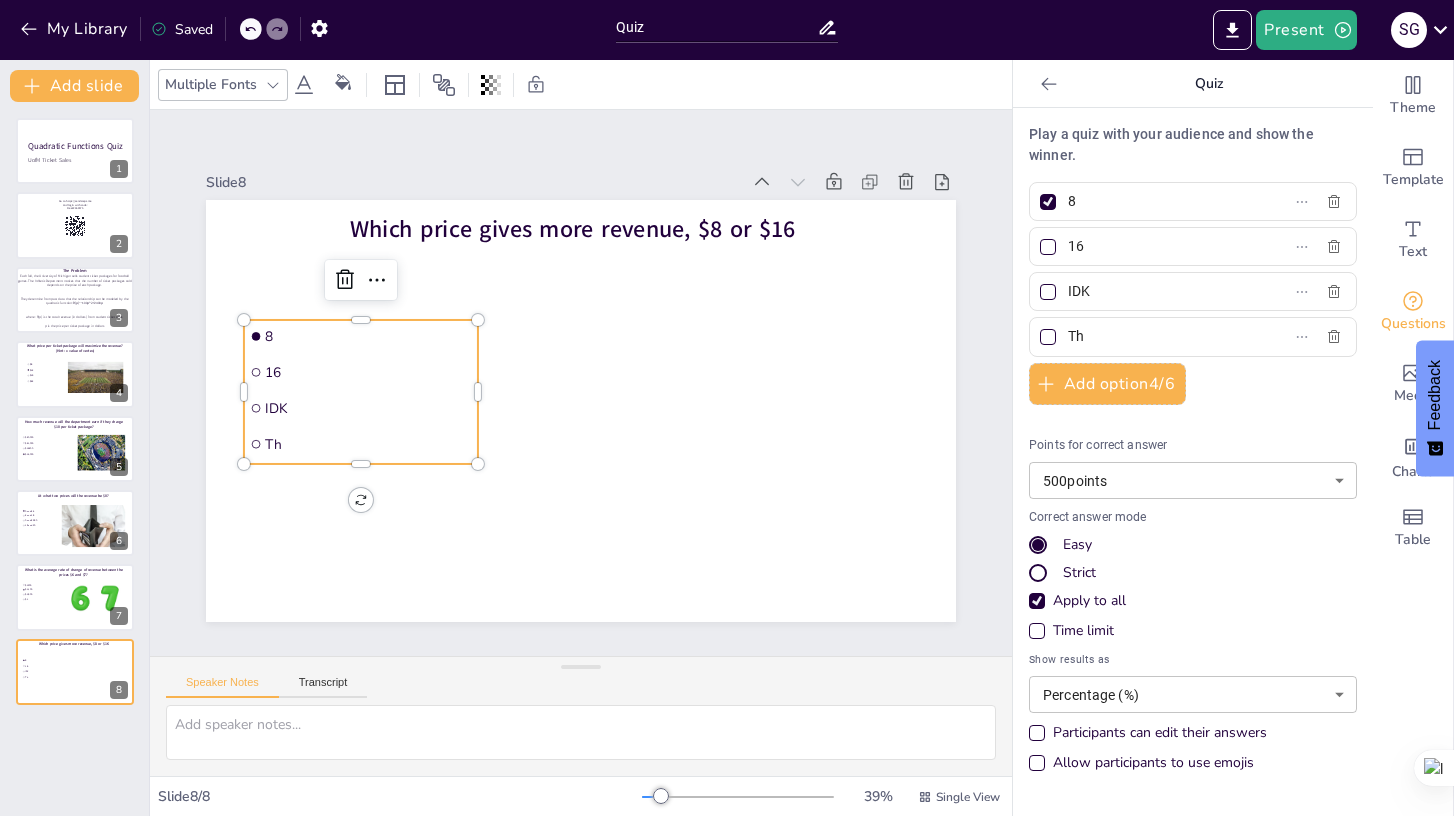 type on "T" 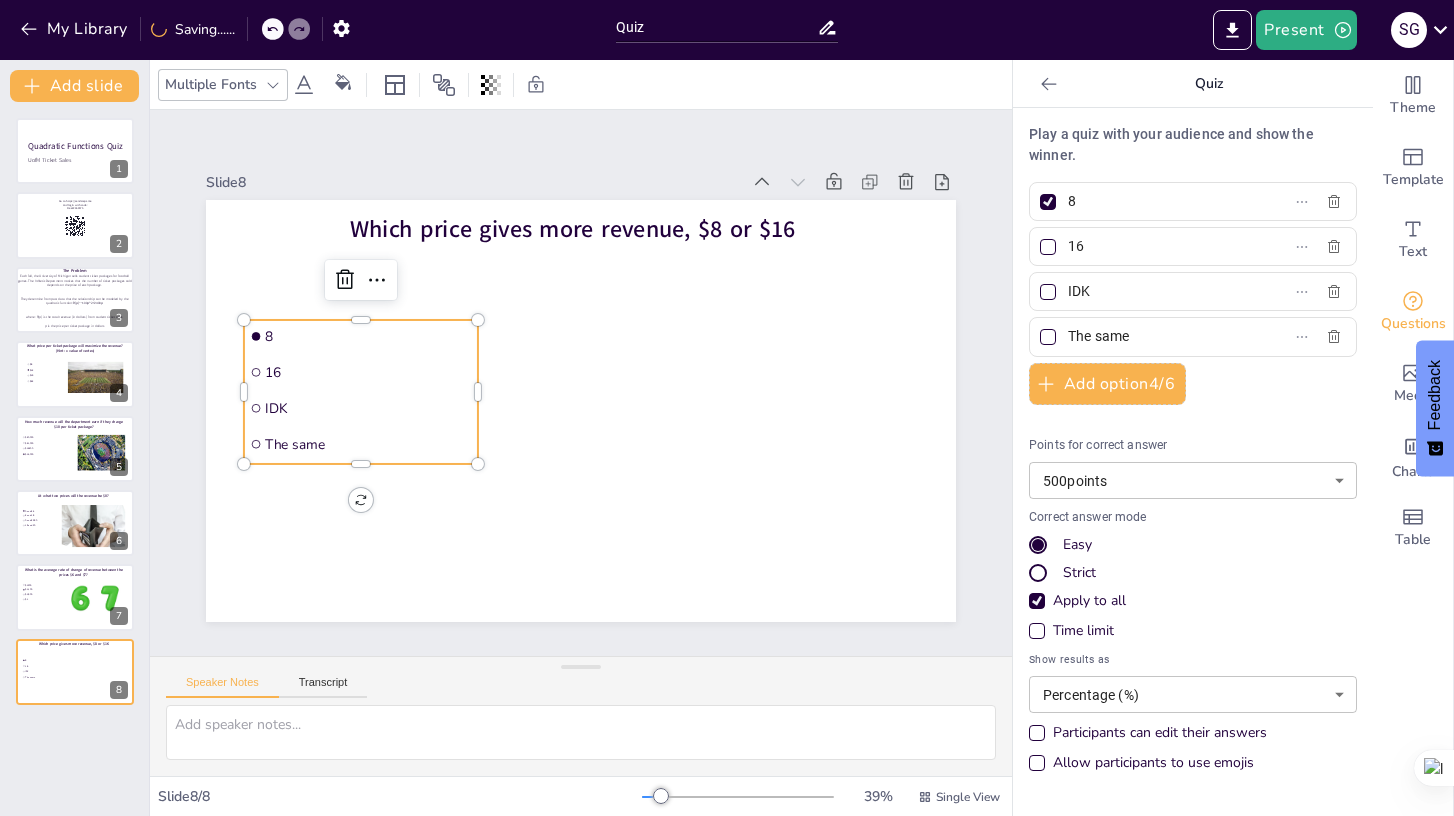click on "The same" at bounding box center (1161, 336) 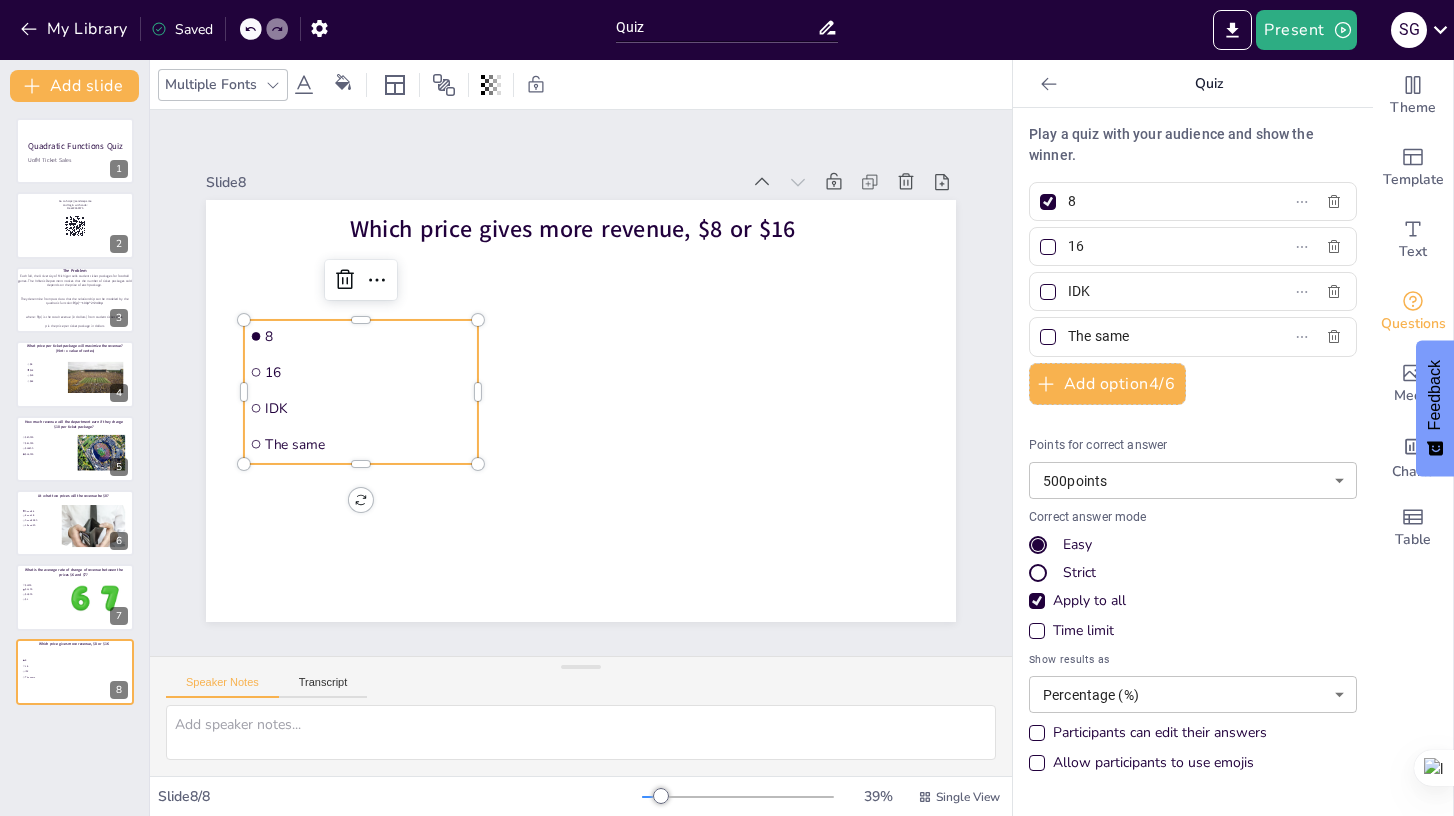 type on "The same" 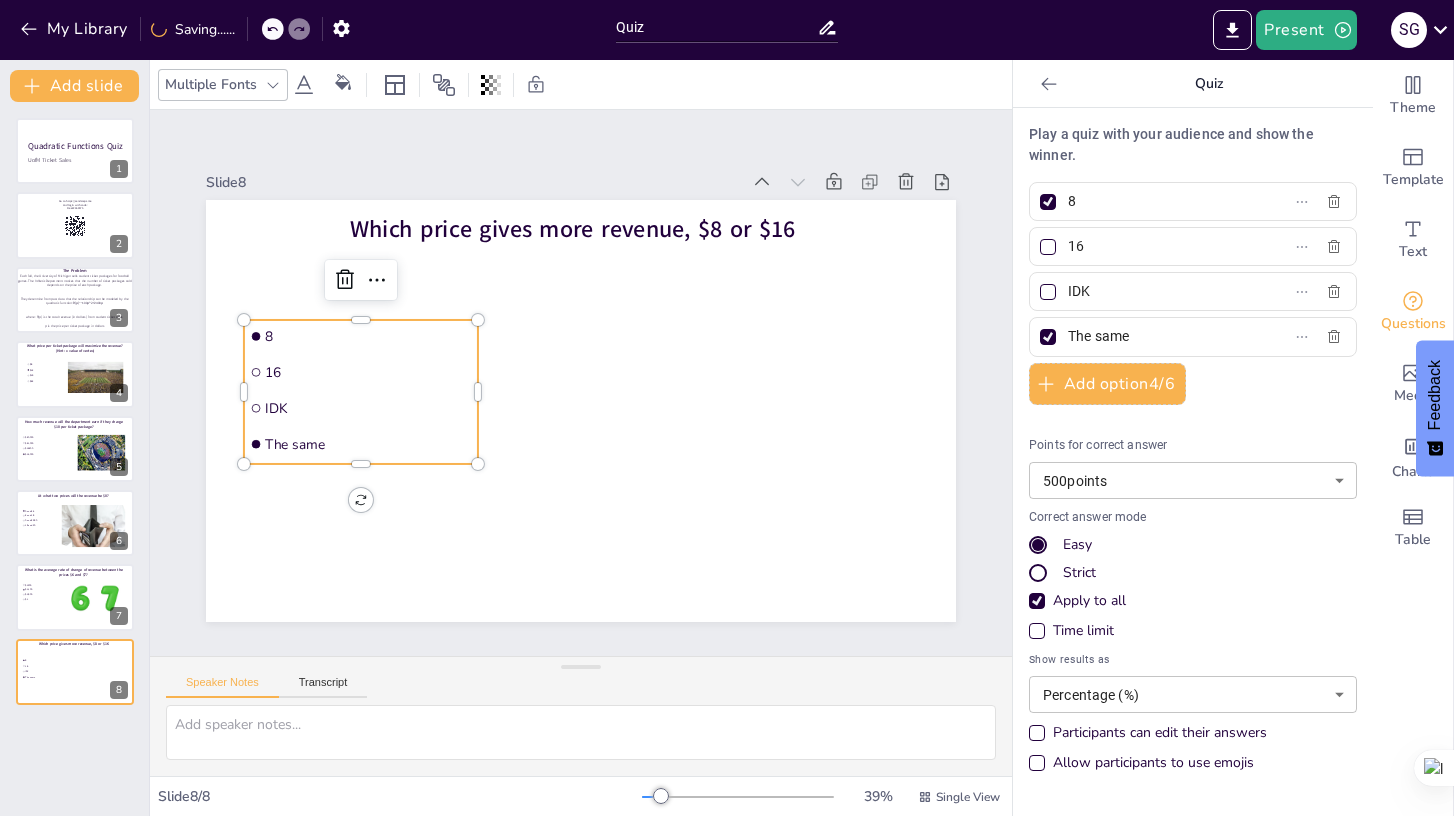 click at bounding box center (1048, 202) 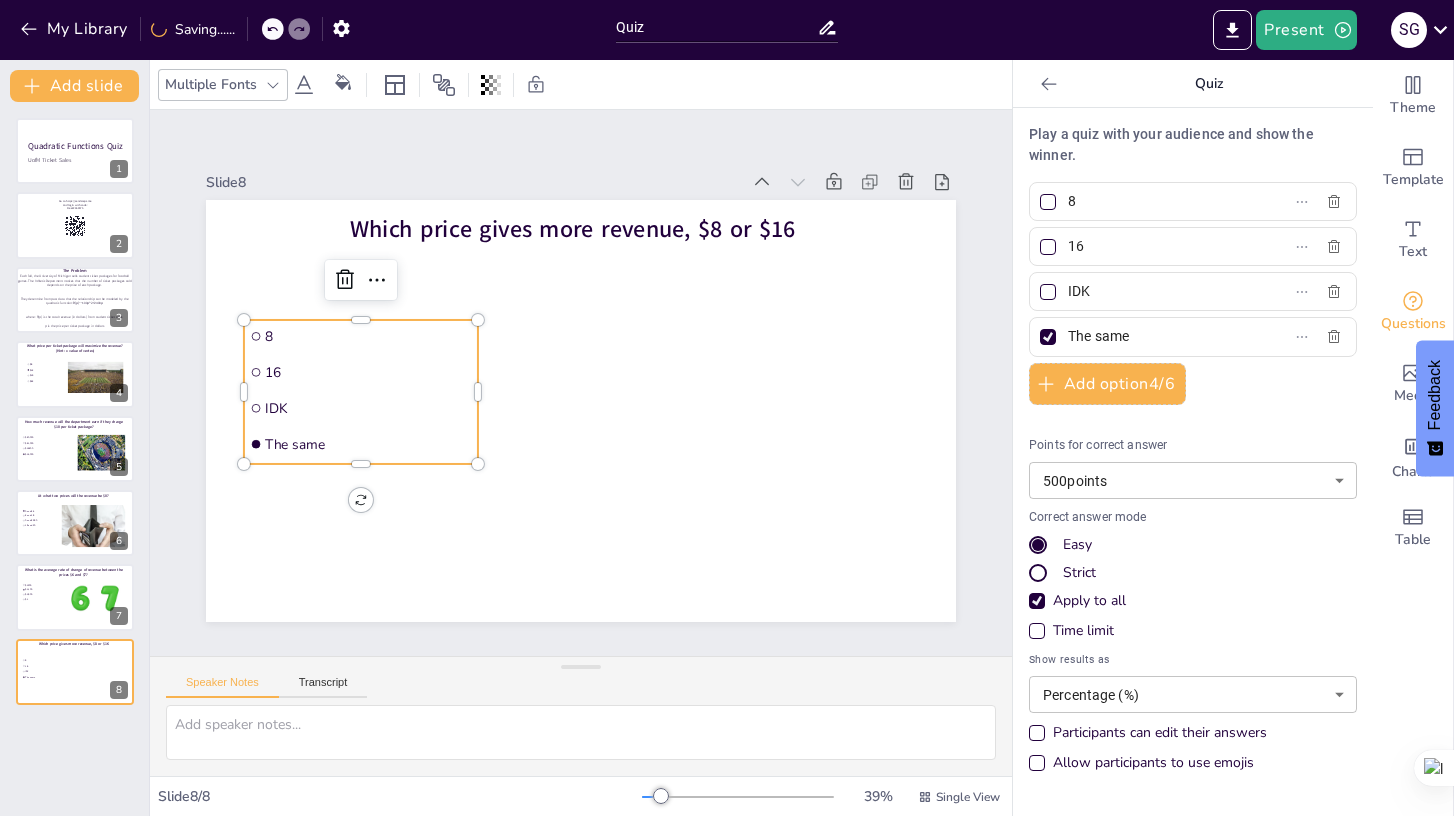 click at bounding box center (1049, 84) 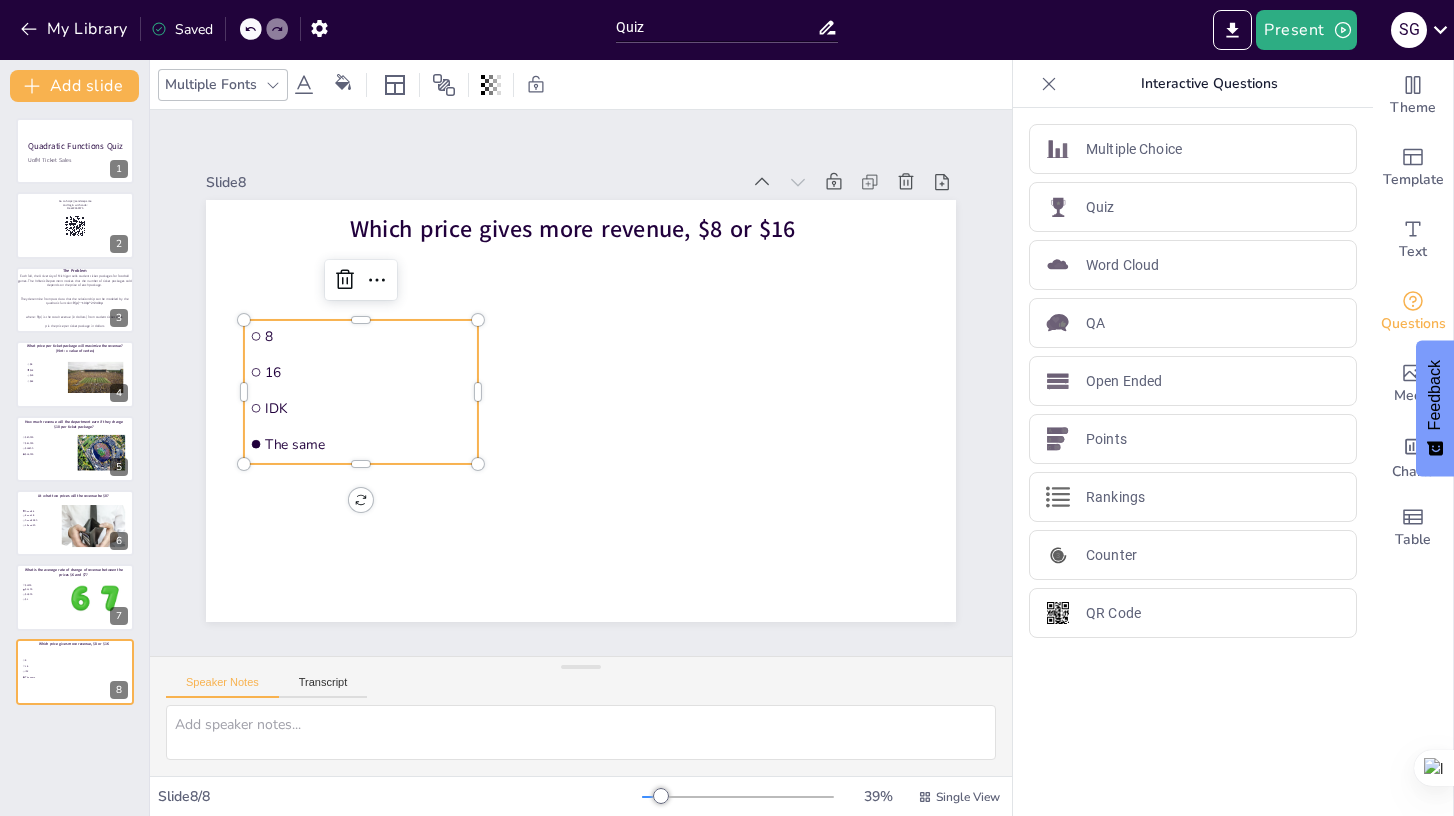 click 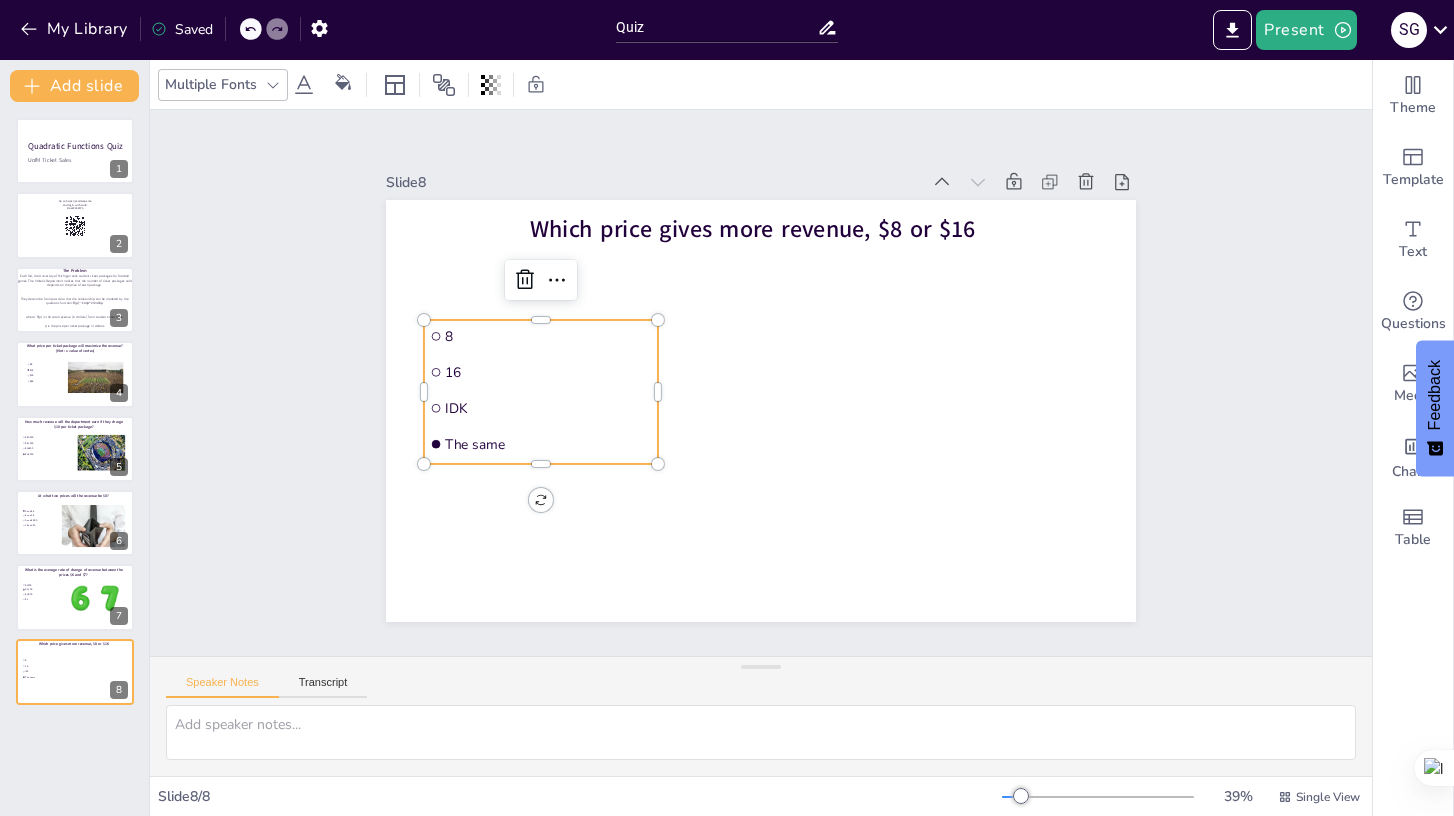 click on "Slide  1 Quadratic Functions Quiz  UofM Ticket Sales Slide  2 Go to https://sendsteps.me and login with code: Free22469575 Slide  3 Each fall, the University of Michigan sells student ticket packages for football games. The Athletic Department notices that the number of ticket packages sold depends on the price of each package.  They determine from past data that the relationship can be modeled by the quadratic function:  R(p)=−100p^2+2400p   where: R(p) is the total revenue (in dollars) from student ticket sales   p is the price per ticket package in dollars The Problem  Slide  4 What price per ticket package will maximize the revenue?  (Hint: x value of vertex) $9  $12 $15 $22 Slide  5 How much revenue will the department earn if they charge $10 per ticket package? $20,000 $21,000 $14200 $14,000 Slide  6 At what two prices will the revenue be $0? 0 and 24 2 and 19 0 and 23.50 15 and 30 Slide  7 What is the average rate of change of revenue between the prices $6 and $7? $1300 $1,100 $1,500 $1 Slide  8 8" at bounding box center (761, 383) 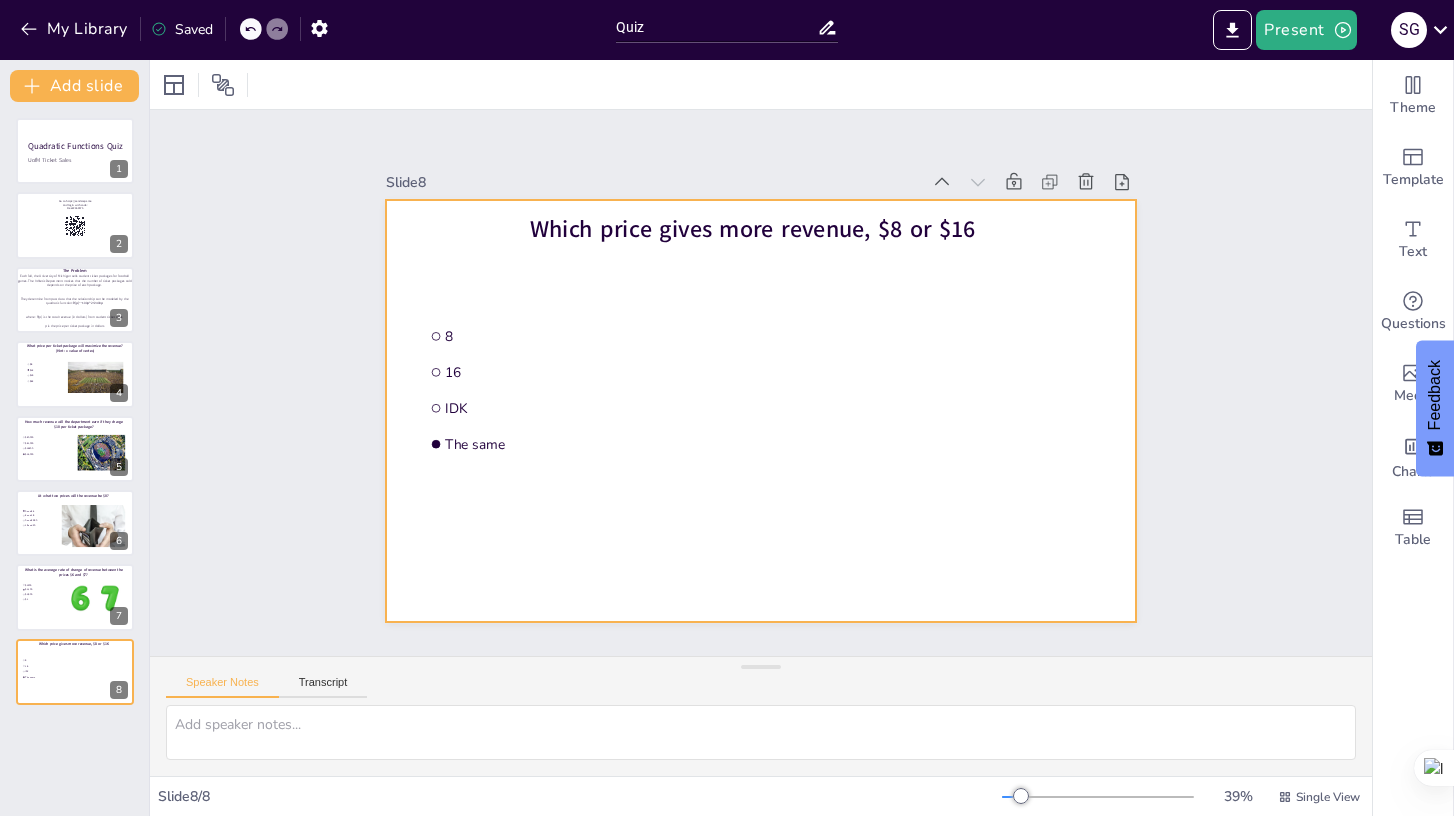 click at bounding box center (761, 411) 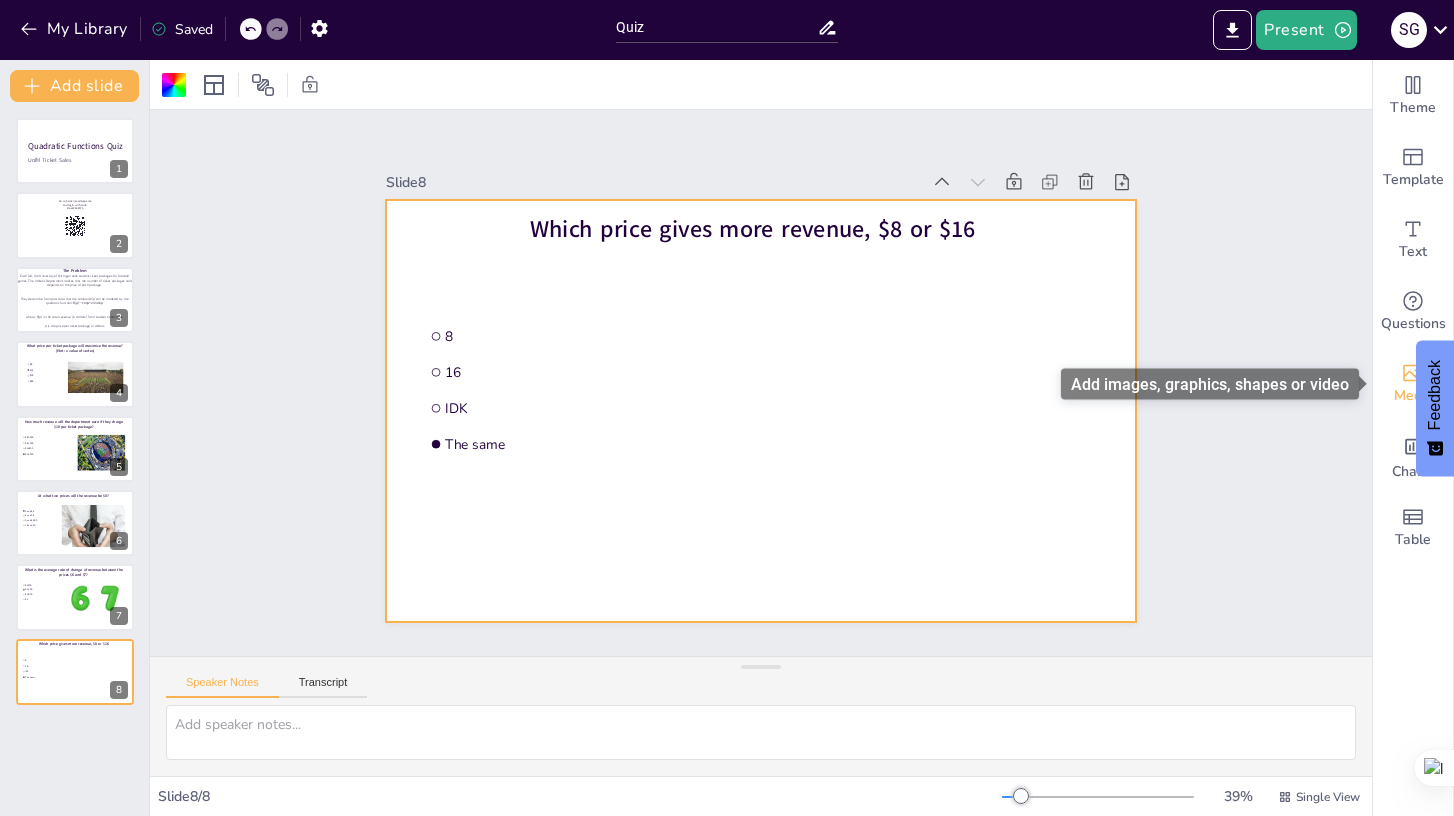 click on "Media" at bounding box center [1413, 396] 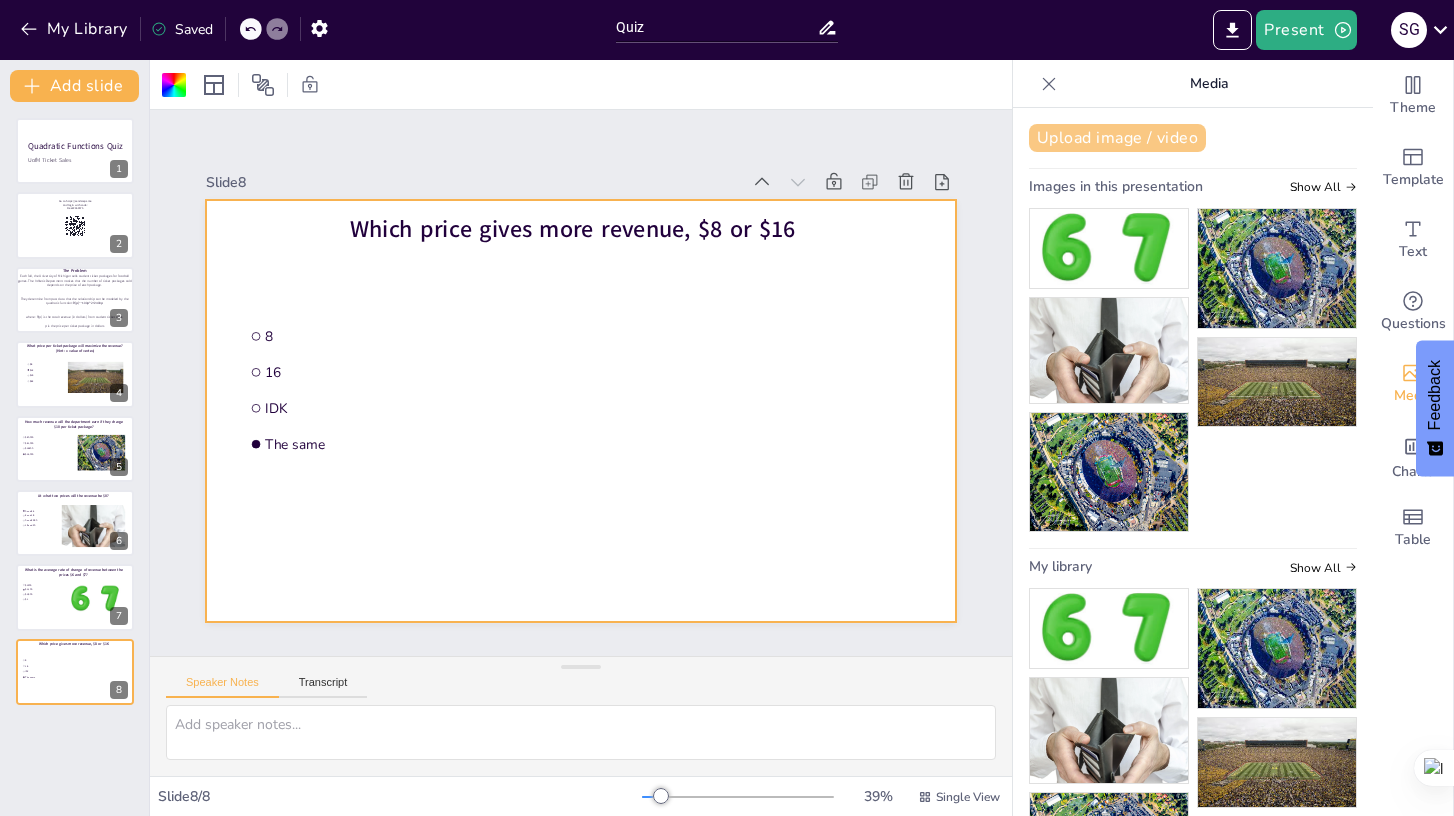 click on "Upload image / video" at bounding box center (1117, 138) 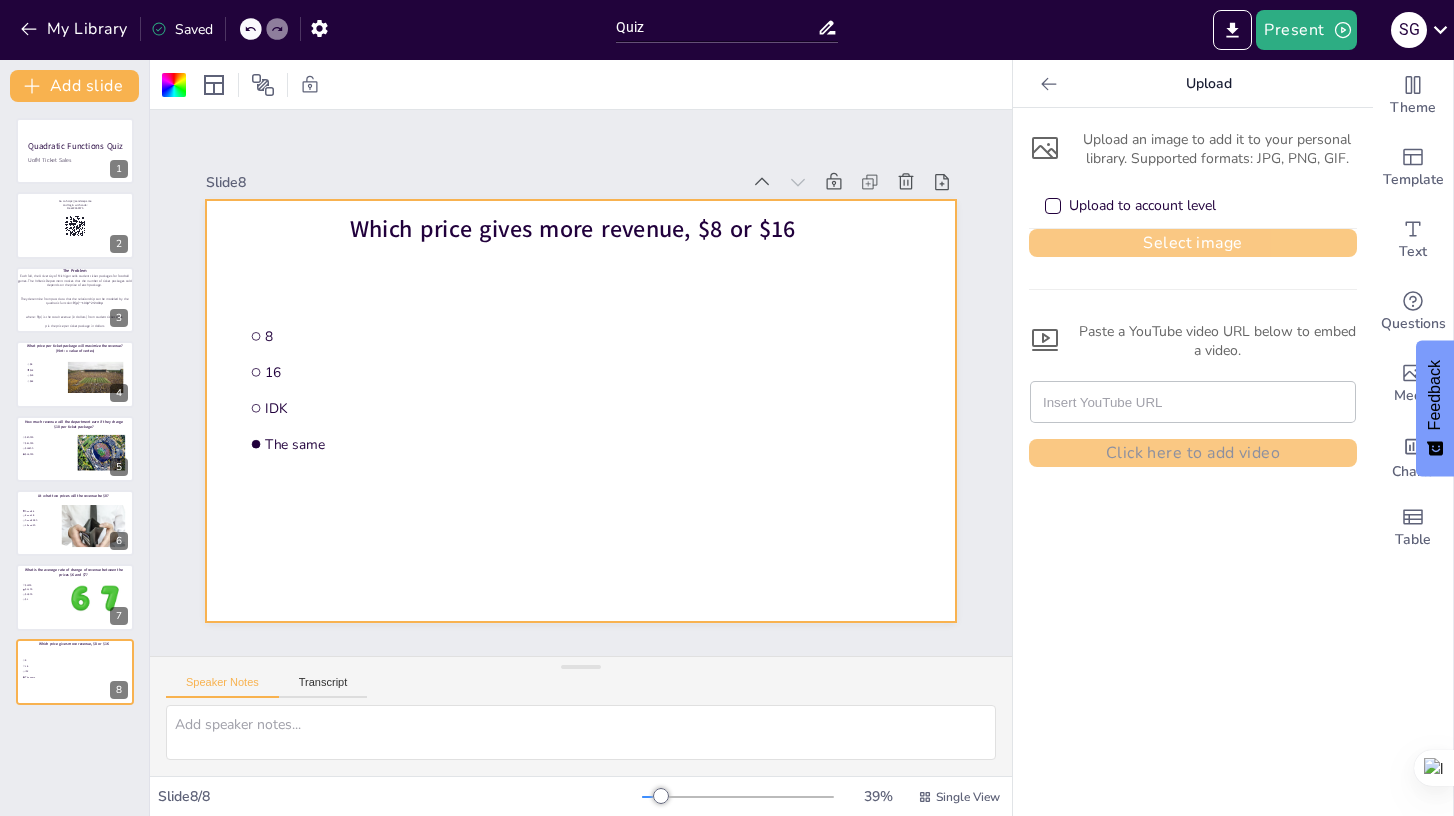 click on "Select image" at bounding box center (1193, 243) 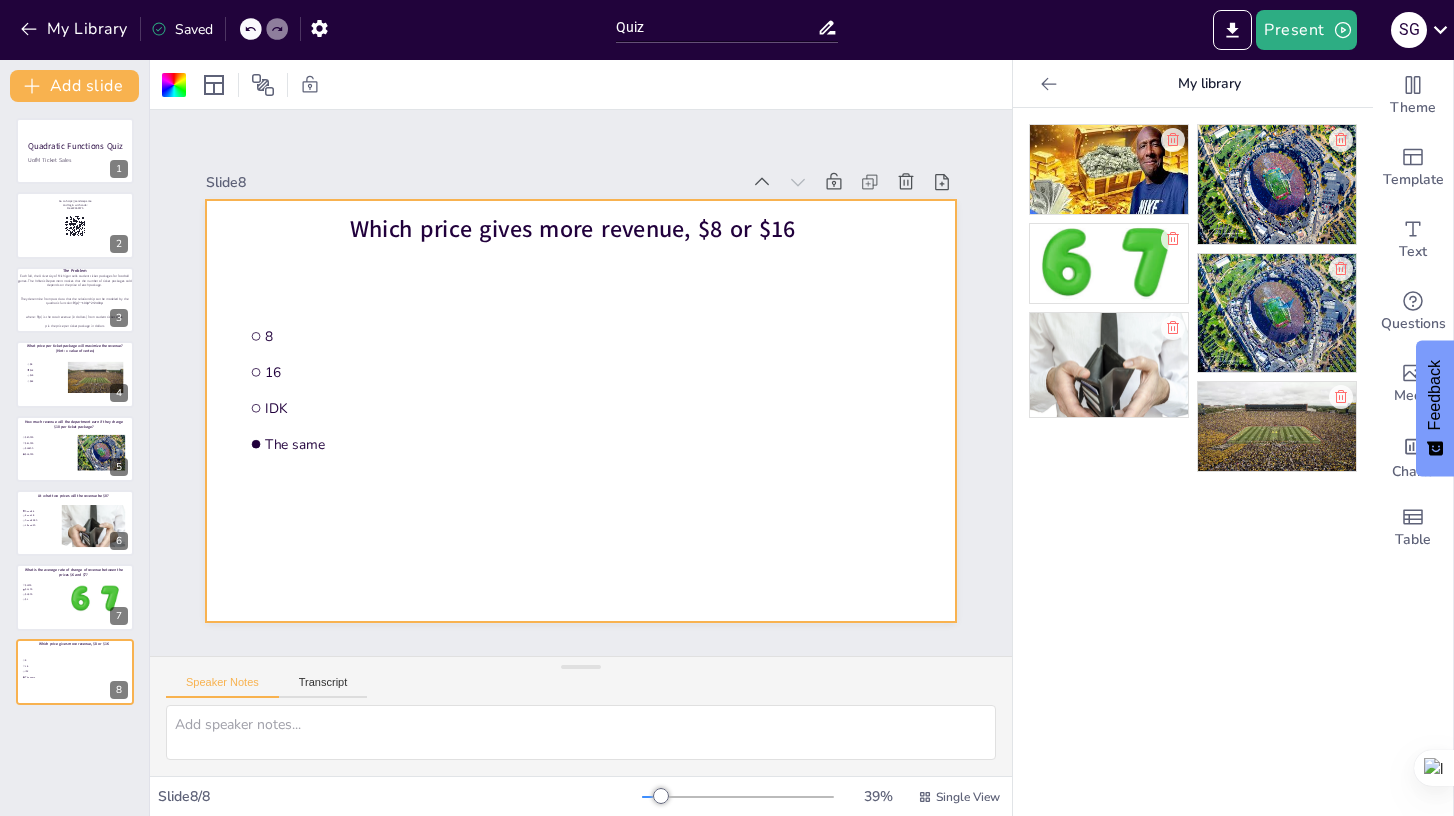 click at bounding box center (1109, 169) 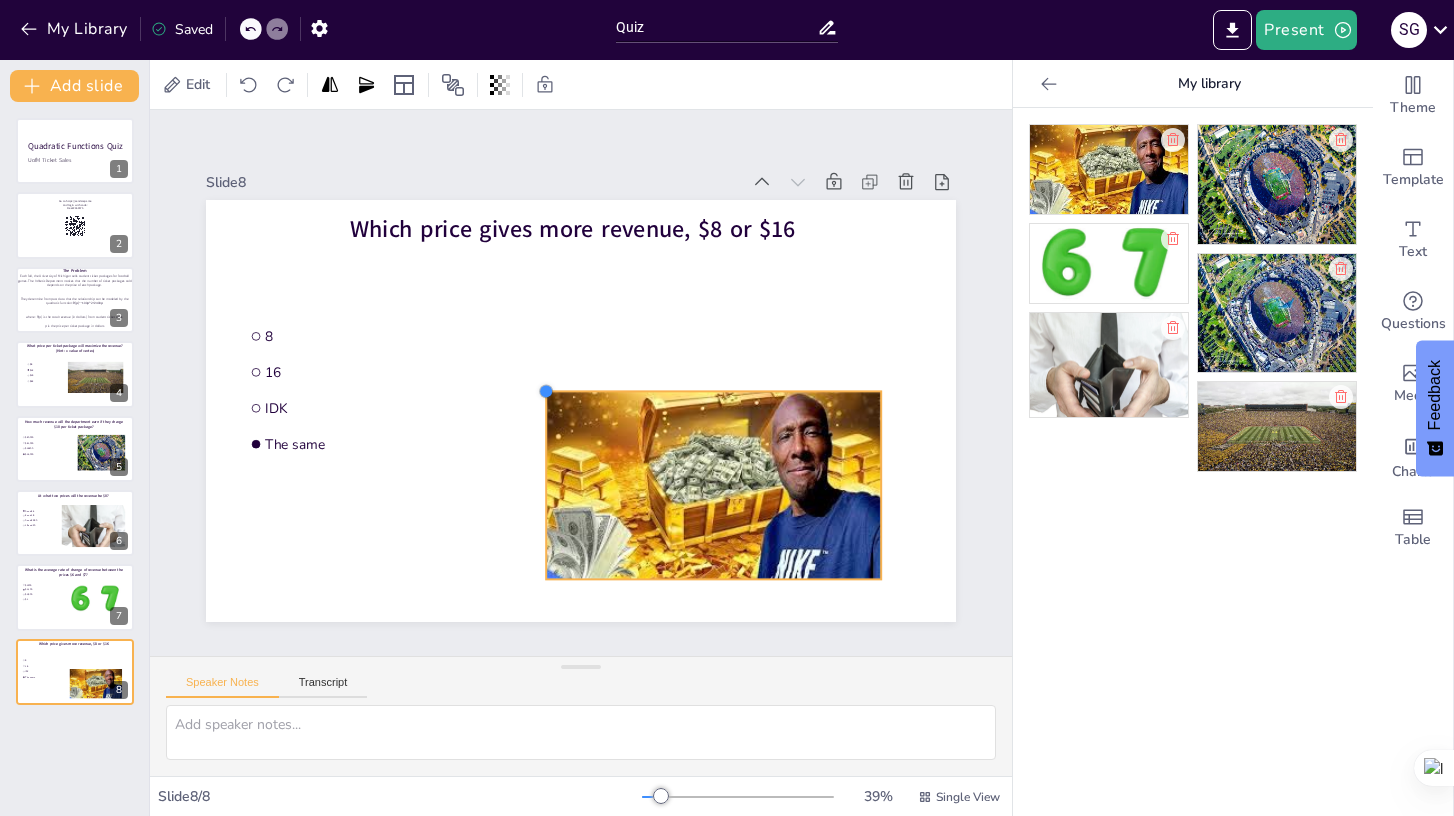 drag, startPoint x: 282, startPoint y: 243, endPoint x: 640, endPoint y: 388, distance: 386.2499 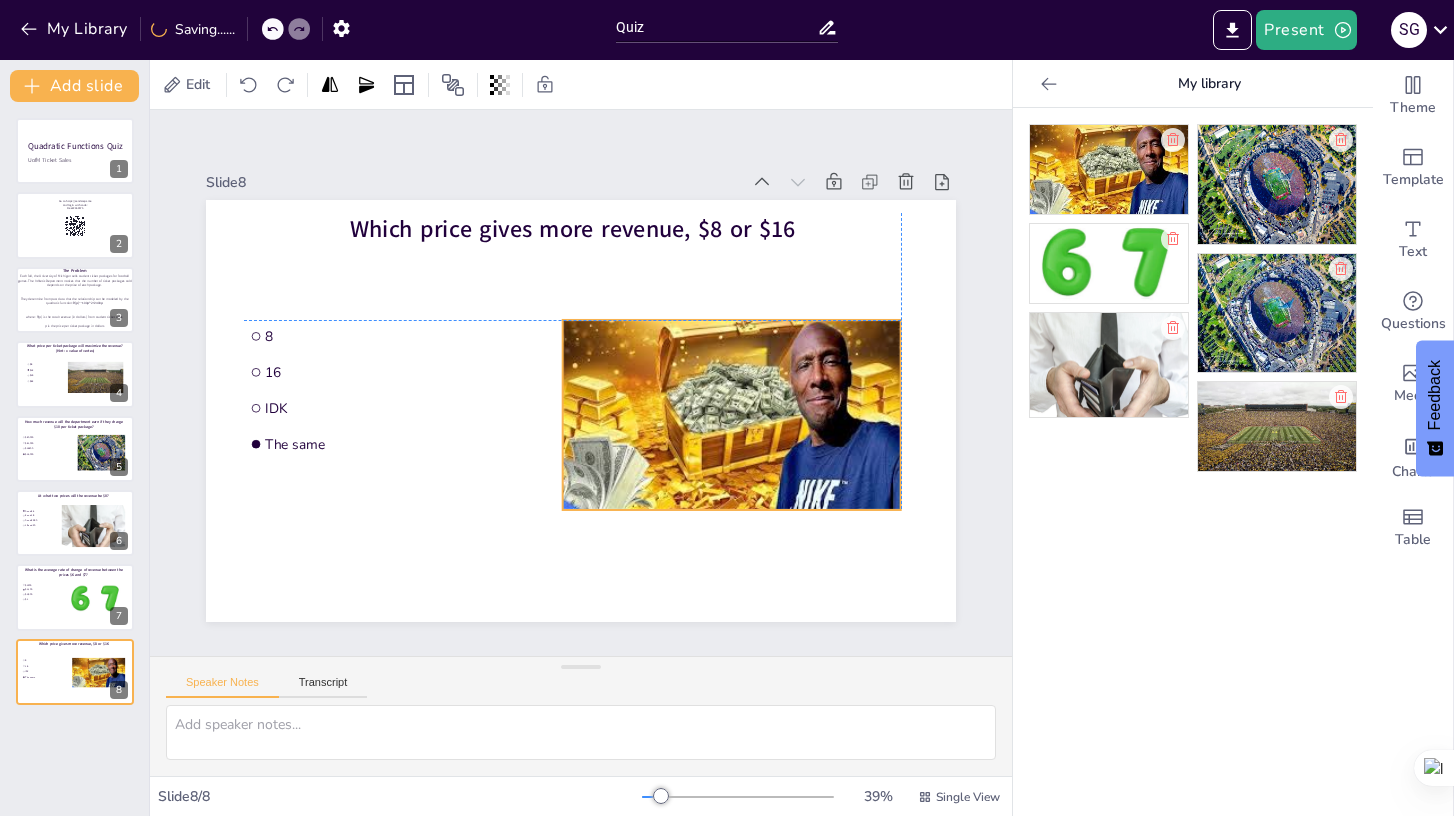 drag, startPoint x: 677, startPoint y: 472, endPoint x: 697, endPoint y: 401, distance: 73.76314 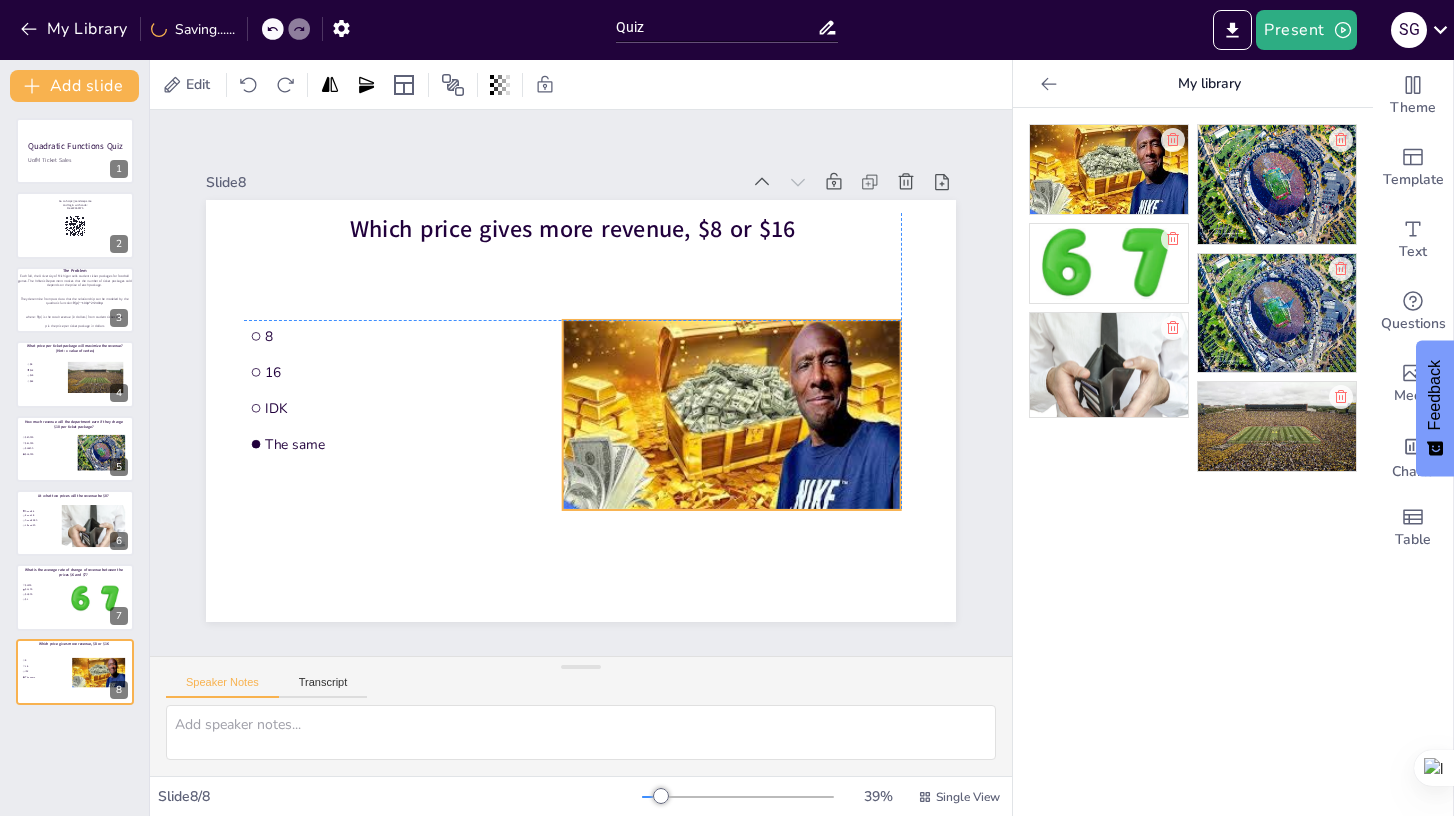 click at bounding box center (732, 415) 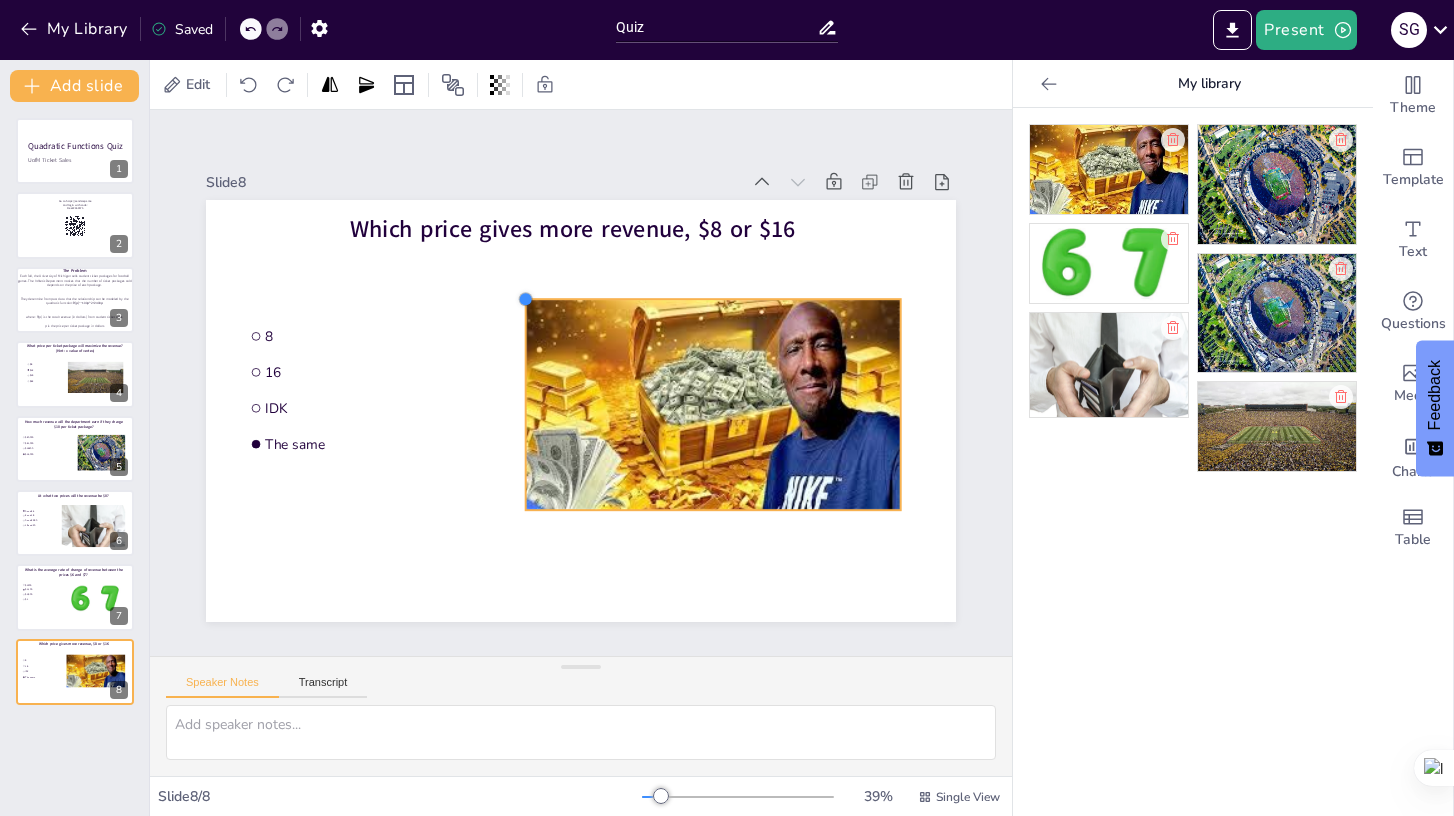 drag, startPoint x: 564, startPoint y: 314, endPoint x: 529, endPoint y: 301, distance: 37.336308 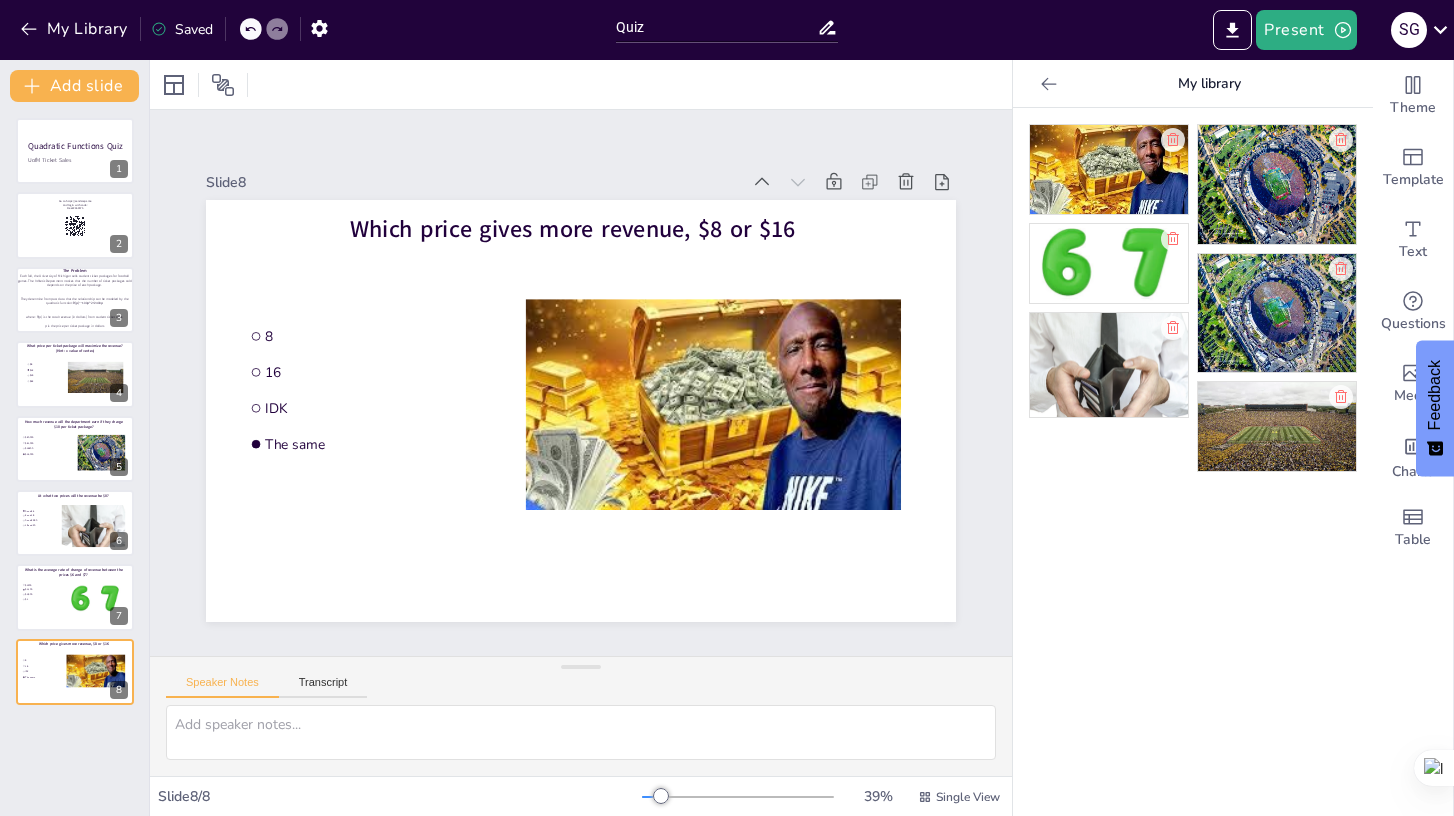 click 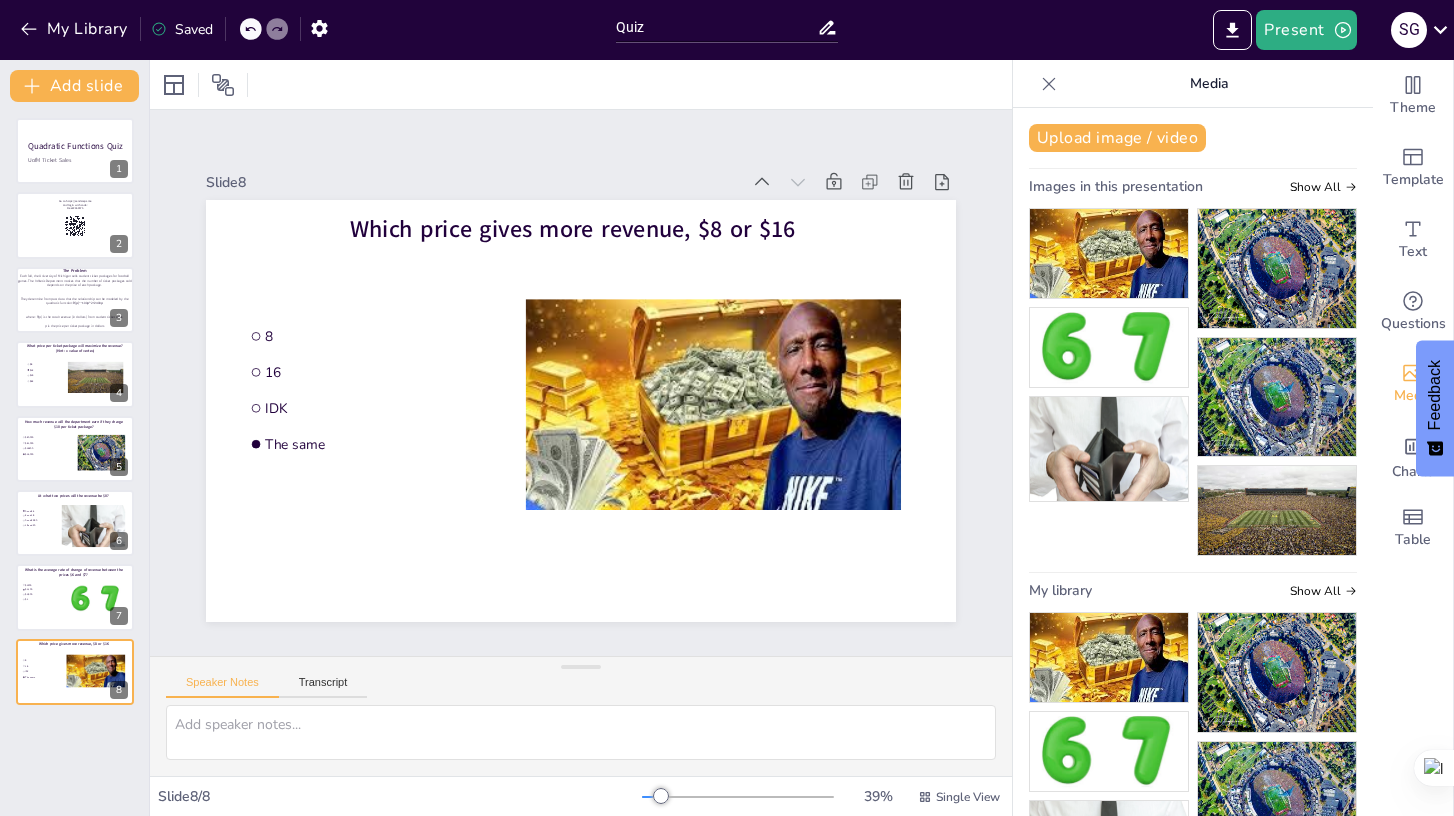 click 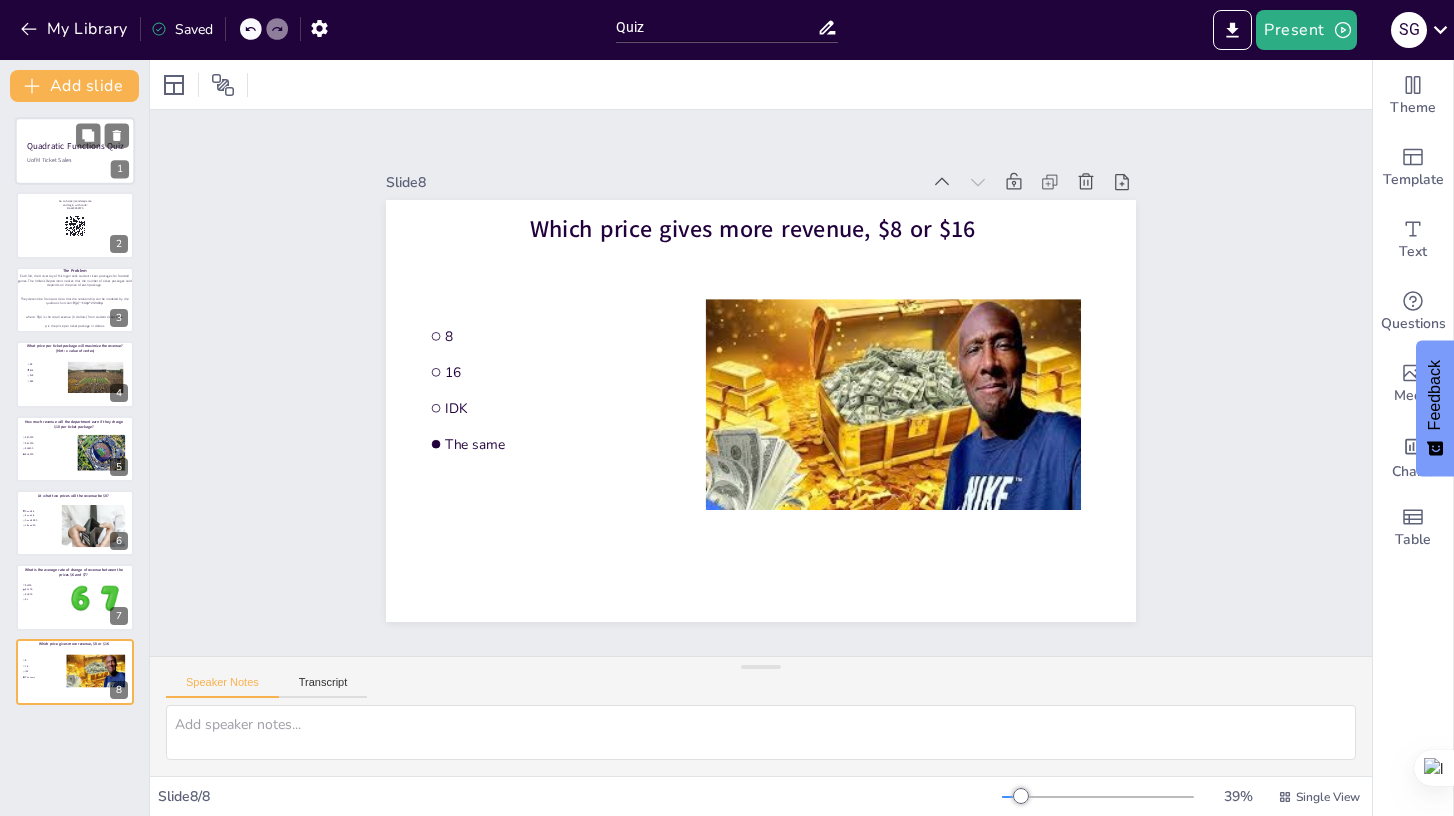 click on "UofM Ticket Sales" at bounding box center [67, 160] 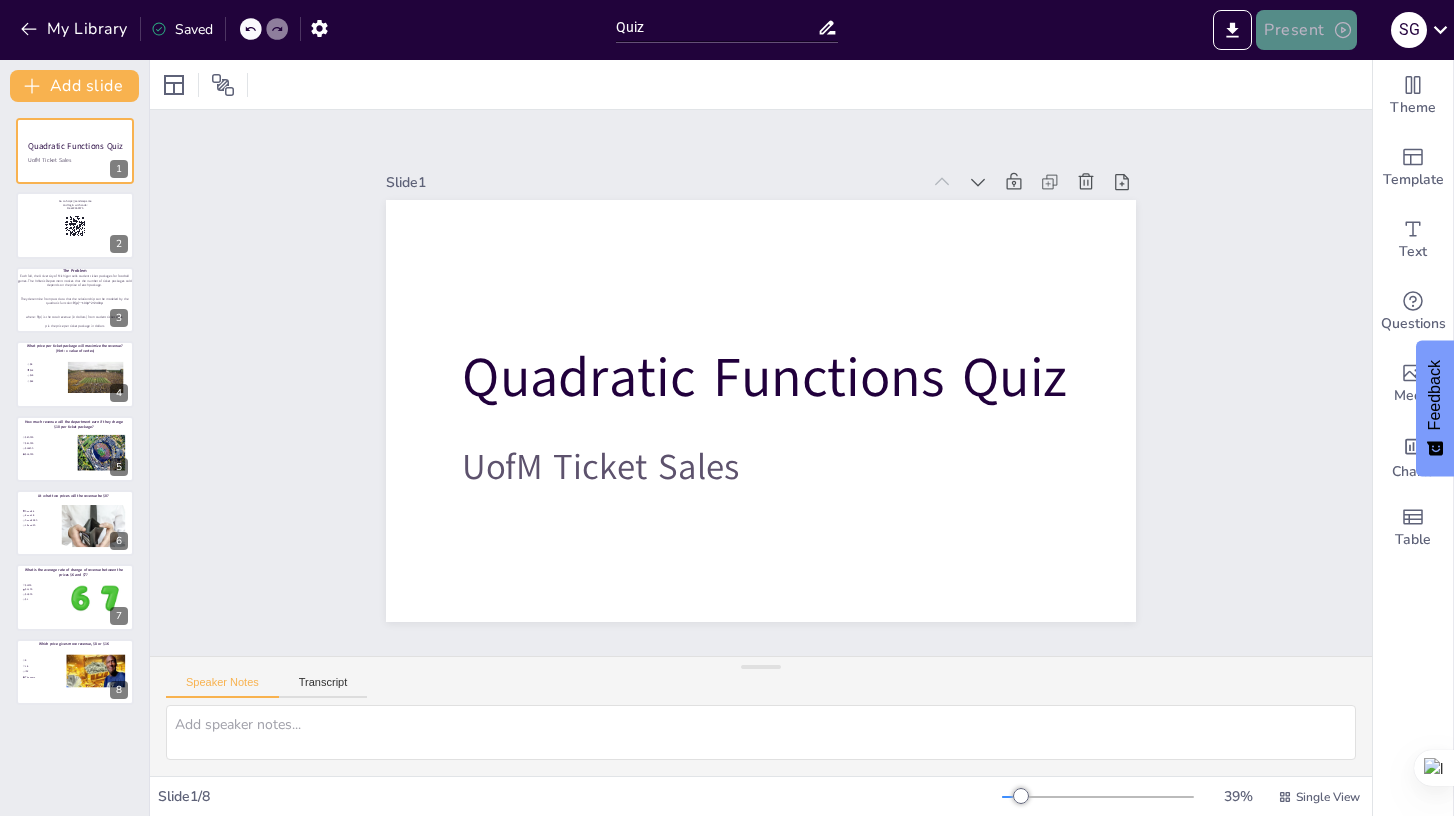 click on "Present" at bounding box center [1306, 30] 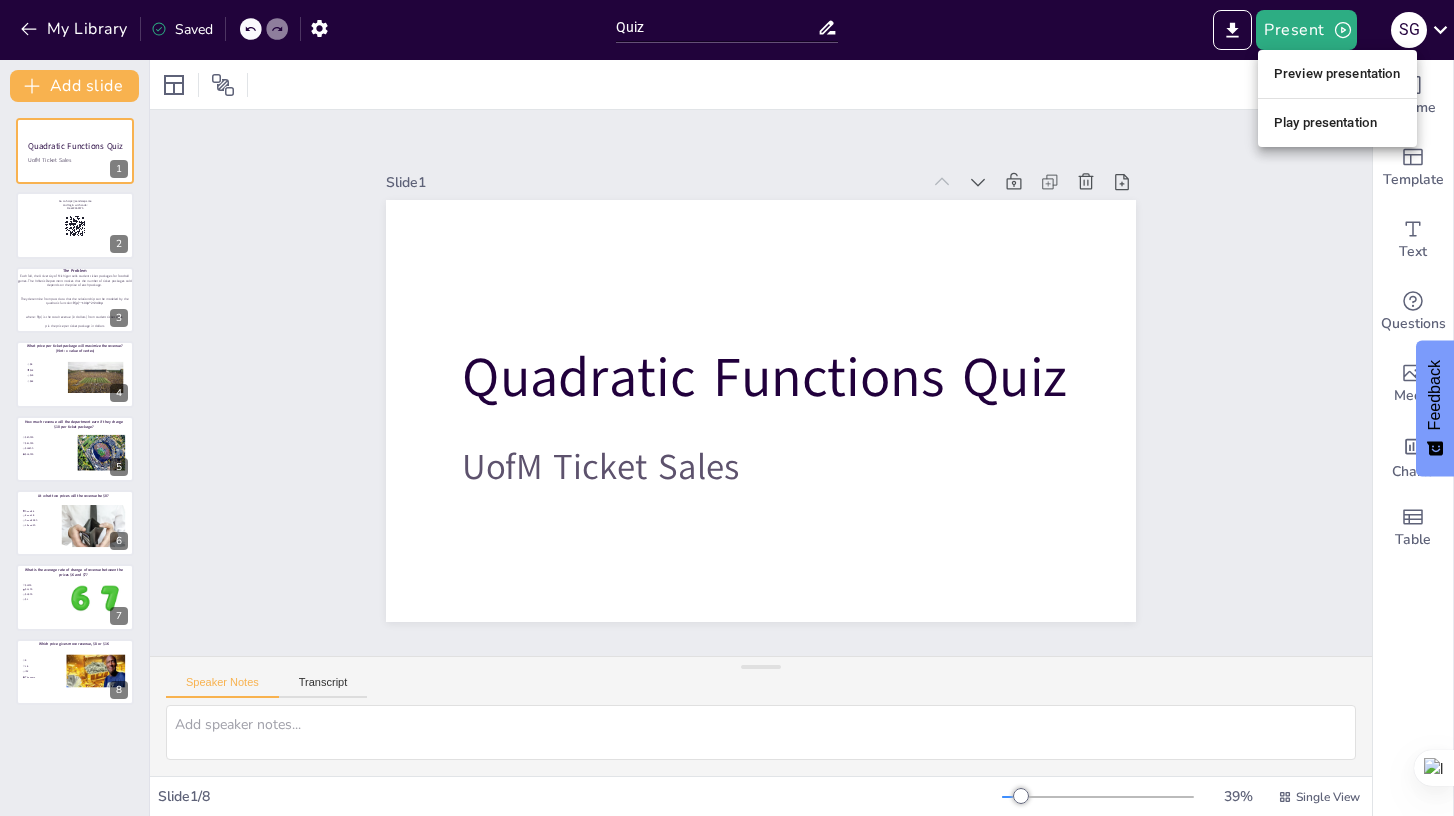 click on "Preview presentation" at bounding box center [1337, 74] 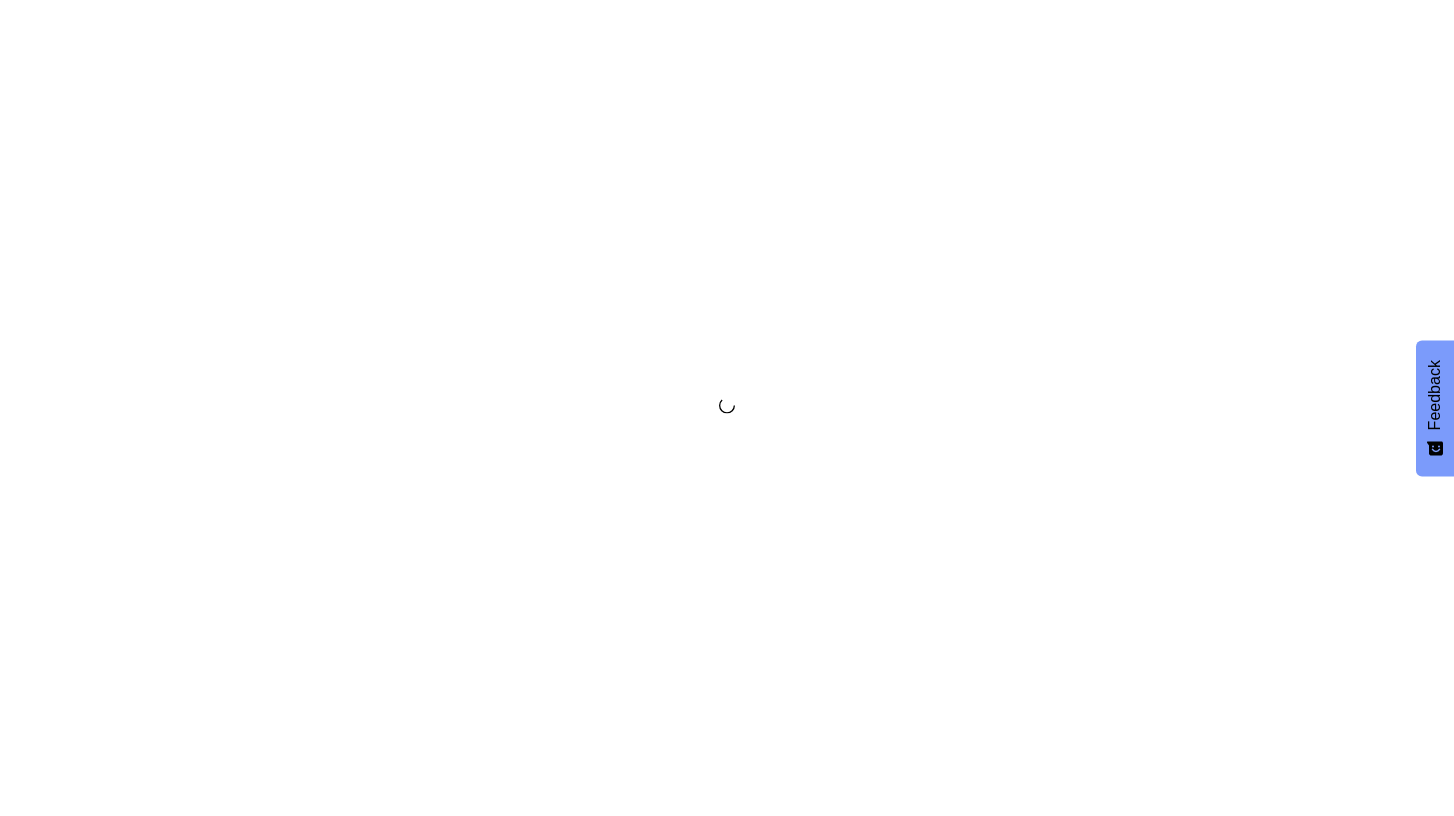 scroll, scrollTop: 0, scrollLeft: 0, axis: both 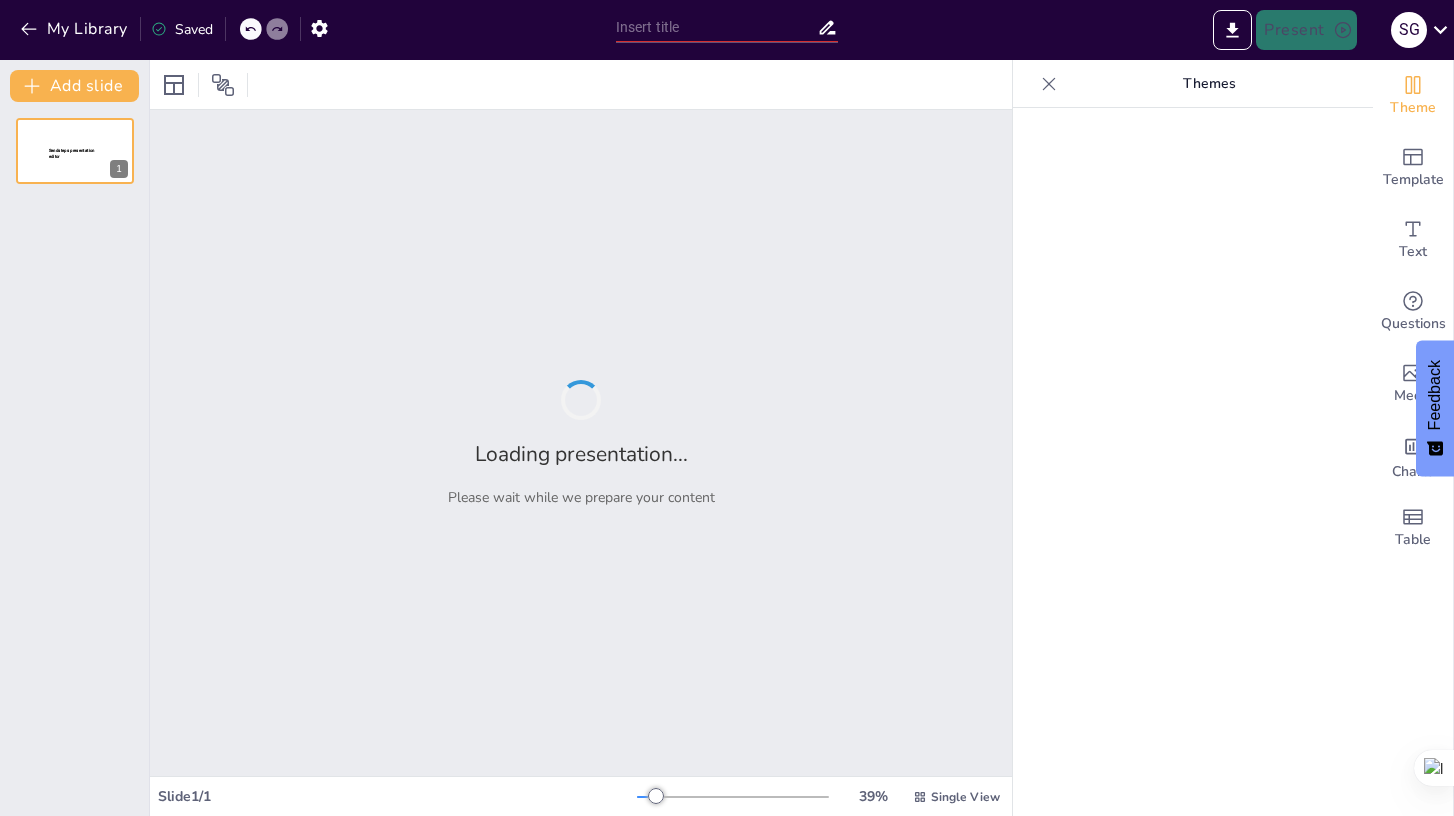 type on "Quiz" 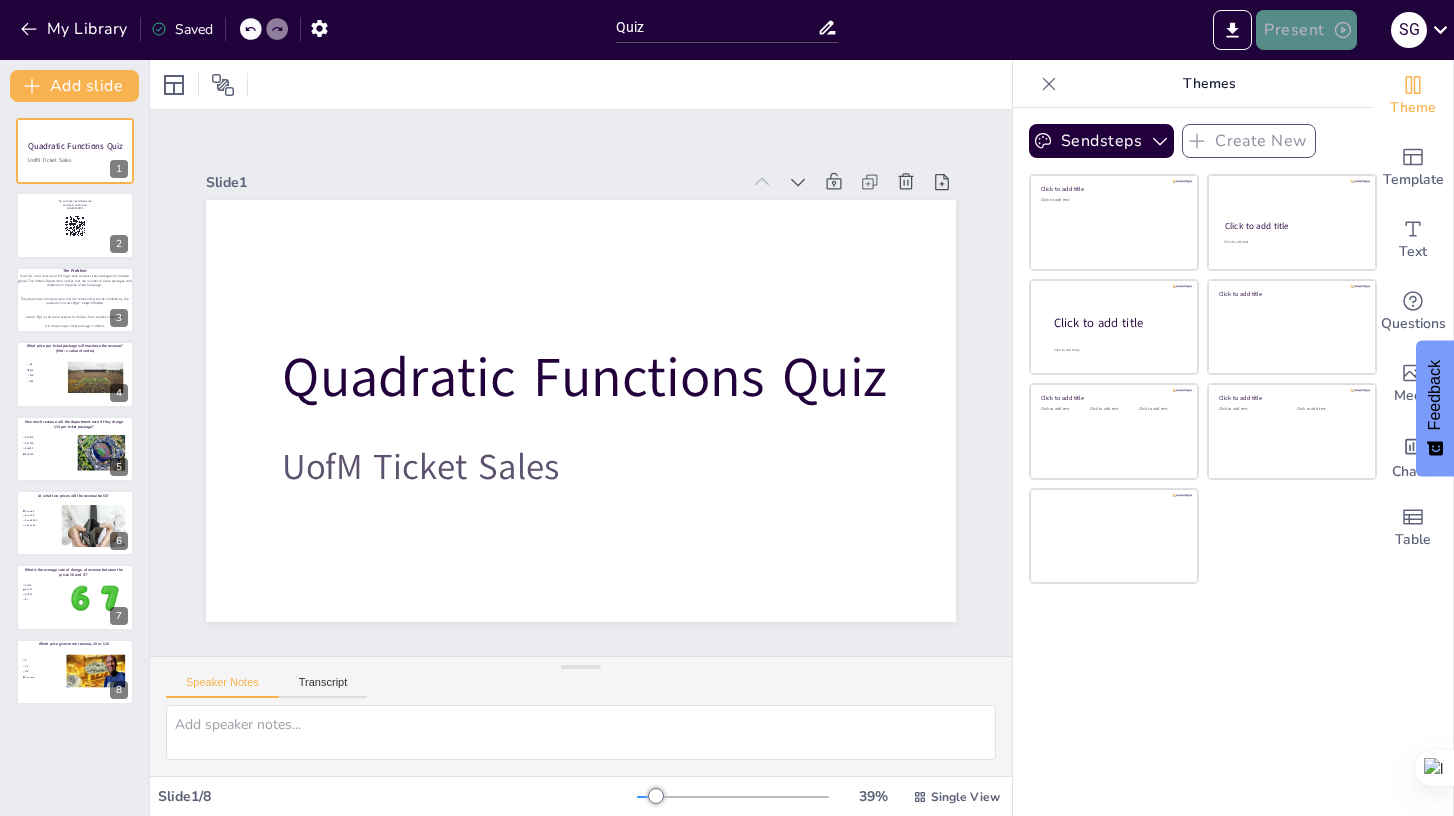 click on "Present" at bounding box center (1306, 30) 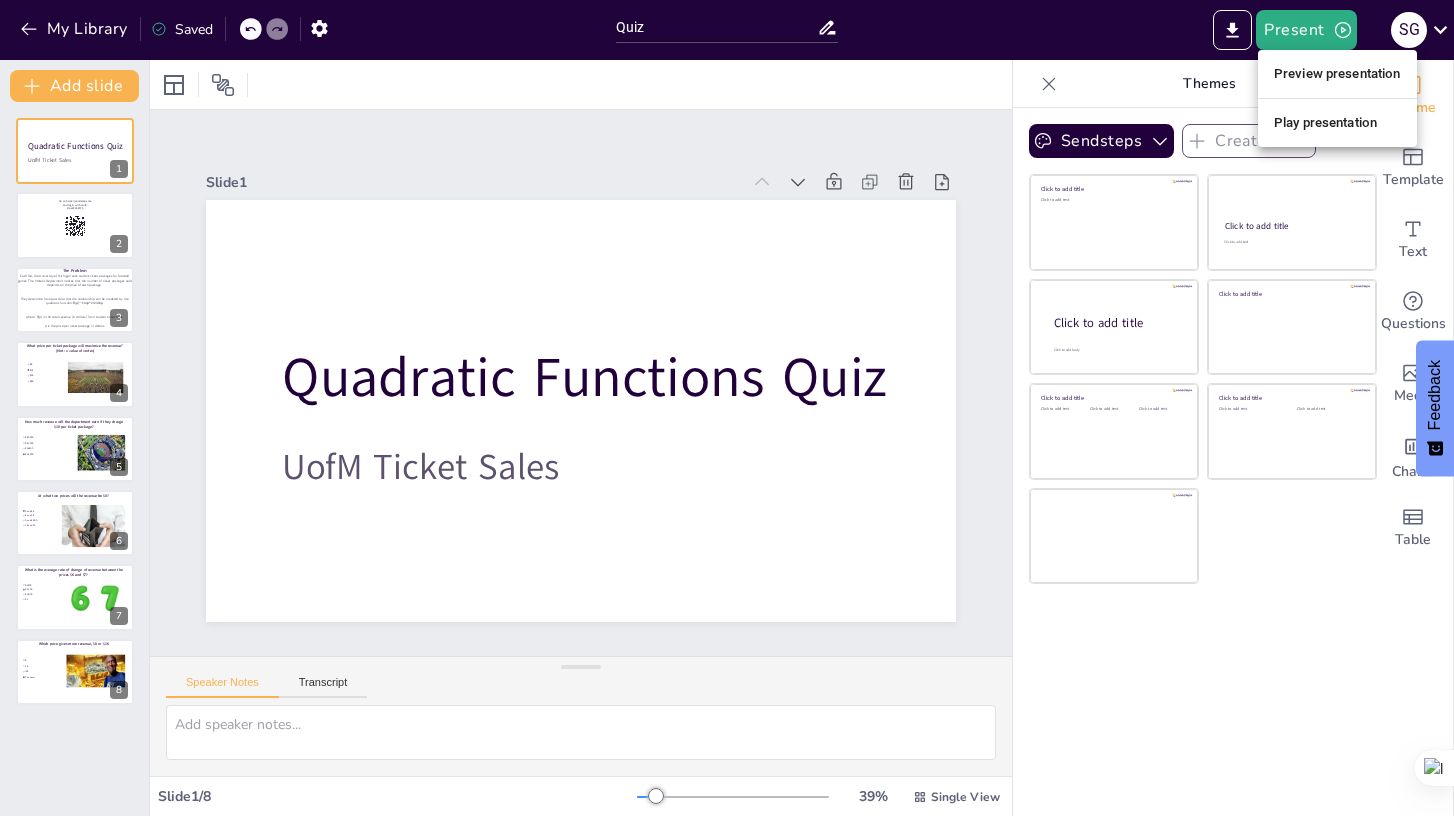 click on "Play presentation" at bounding box center (1337, 123) 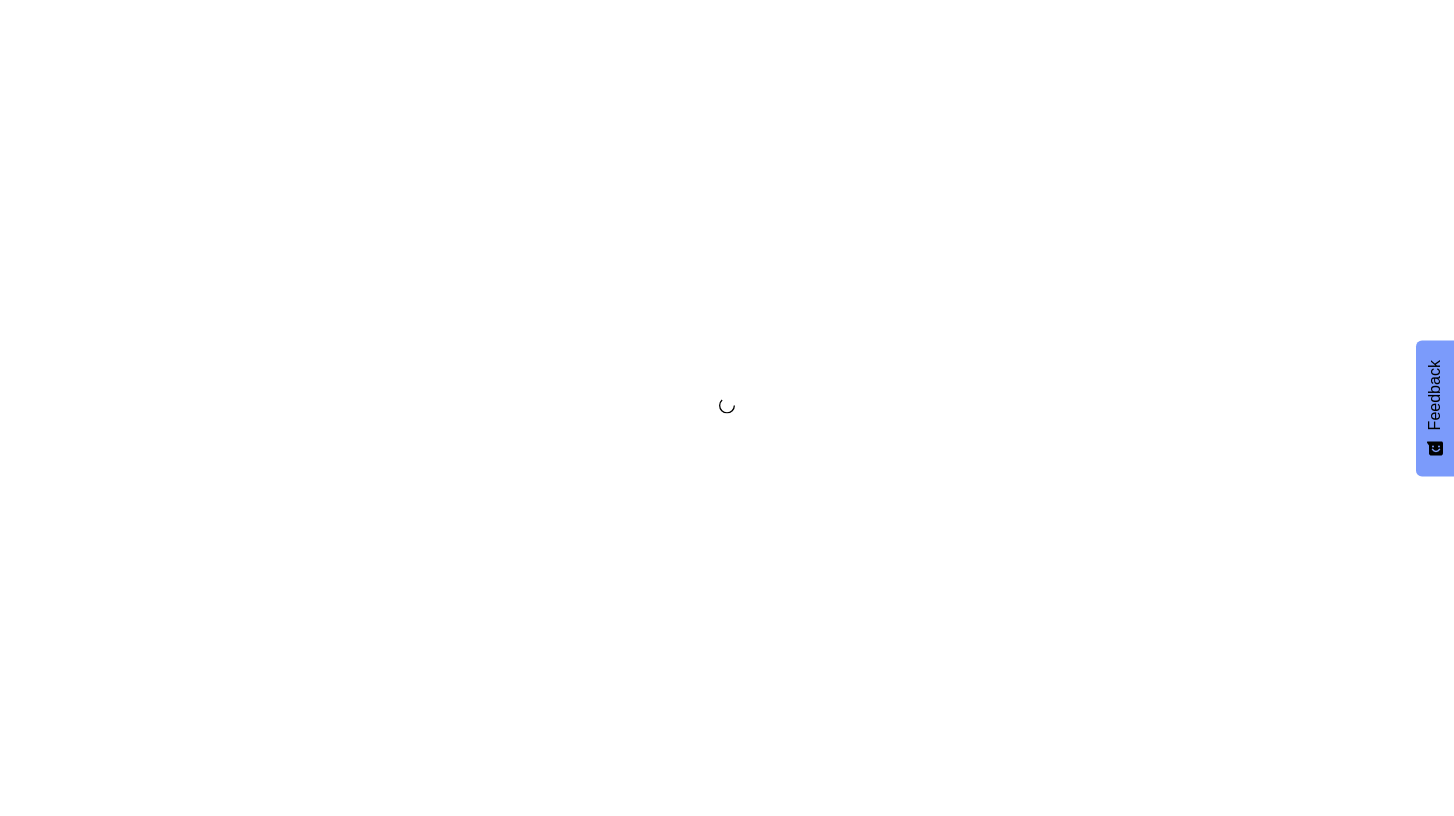 scroll, scrollTop: 0, scrollLeft: 0, axis: both 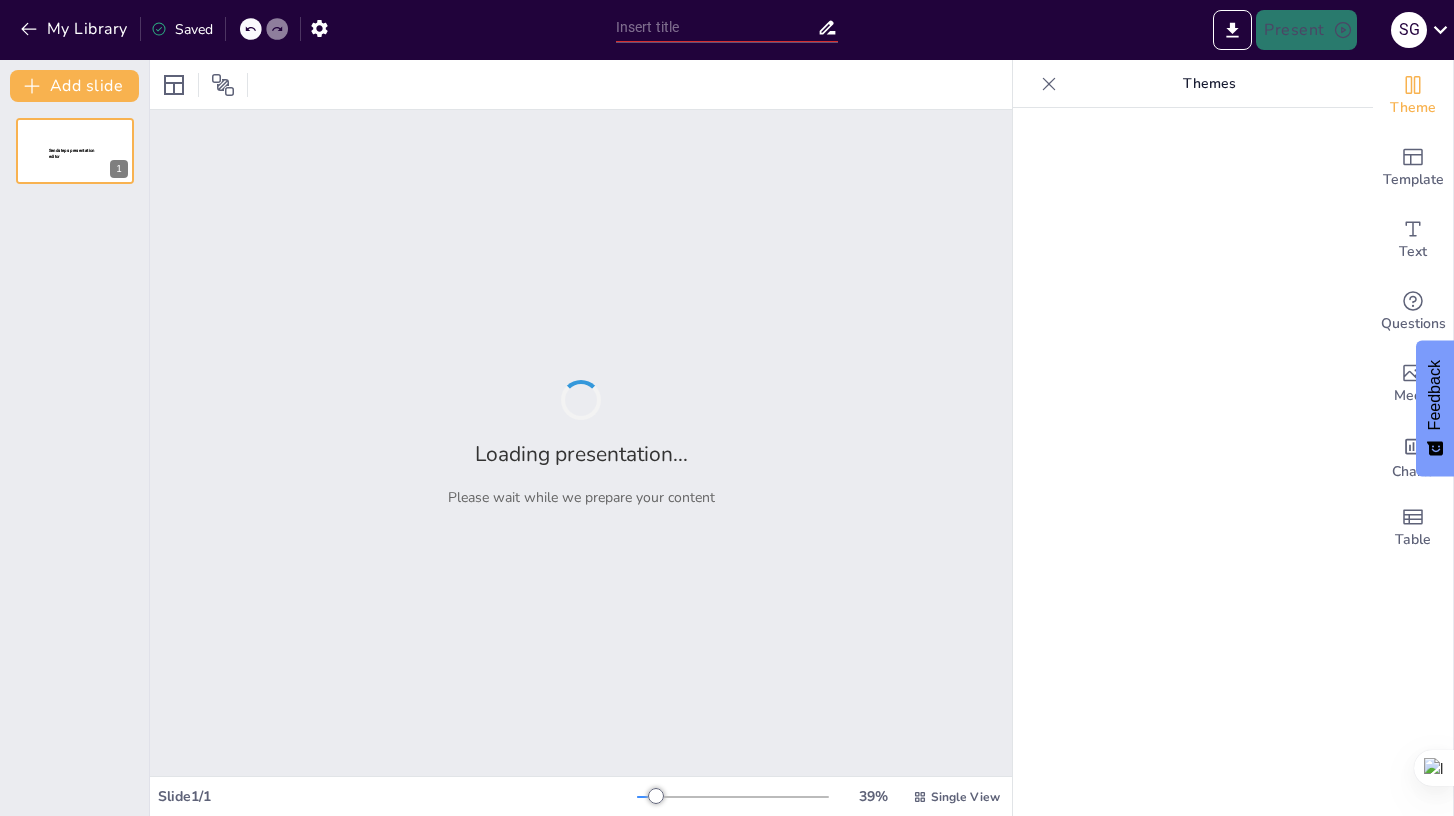type on "Quiz" 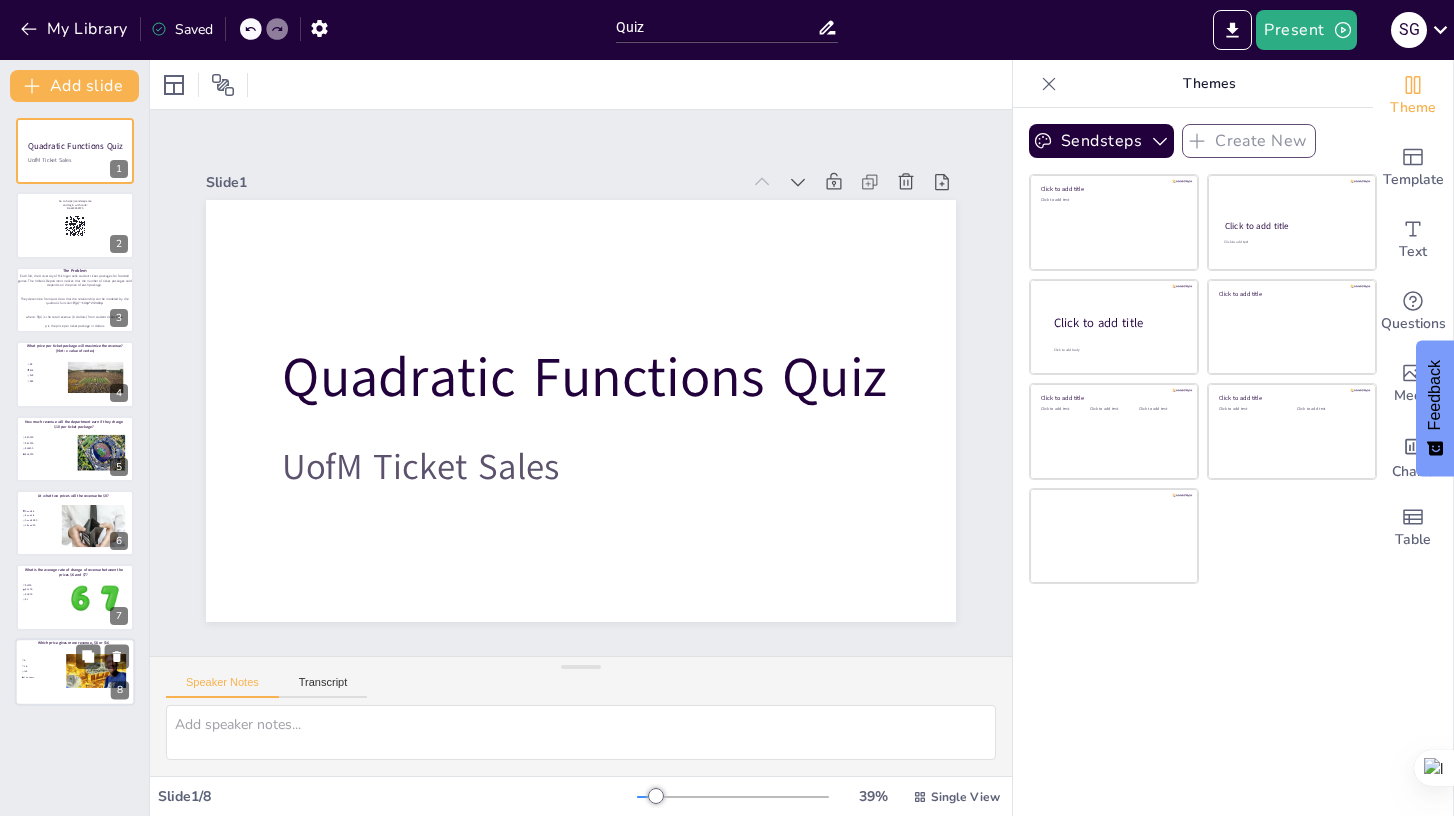 click at bounding box center (96, 671) 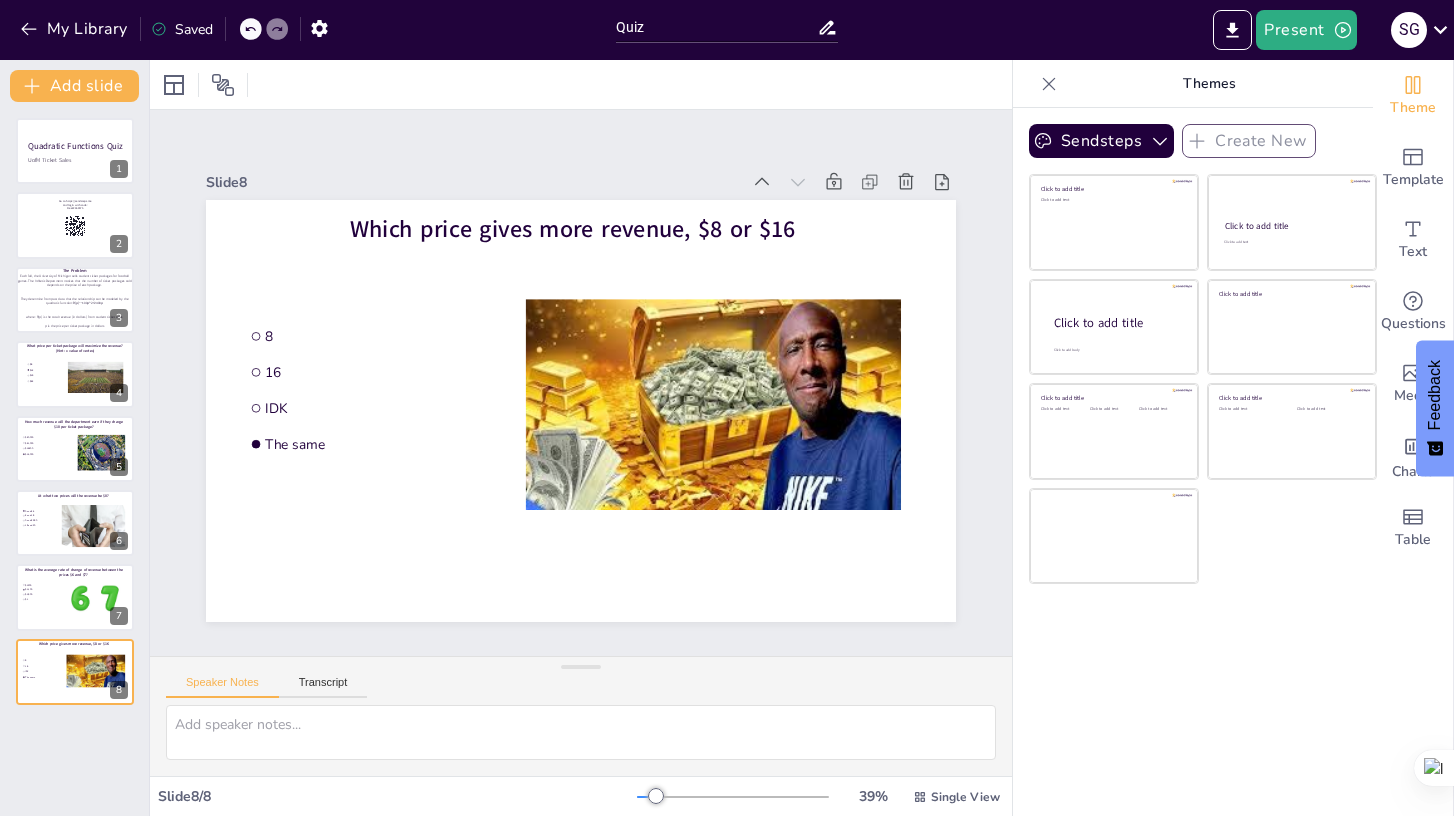 click on "Themes" at bounding box center [1209, 84] 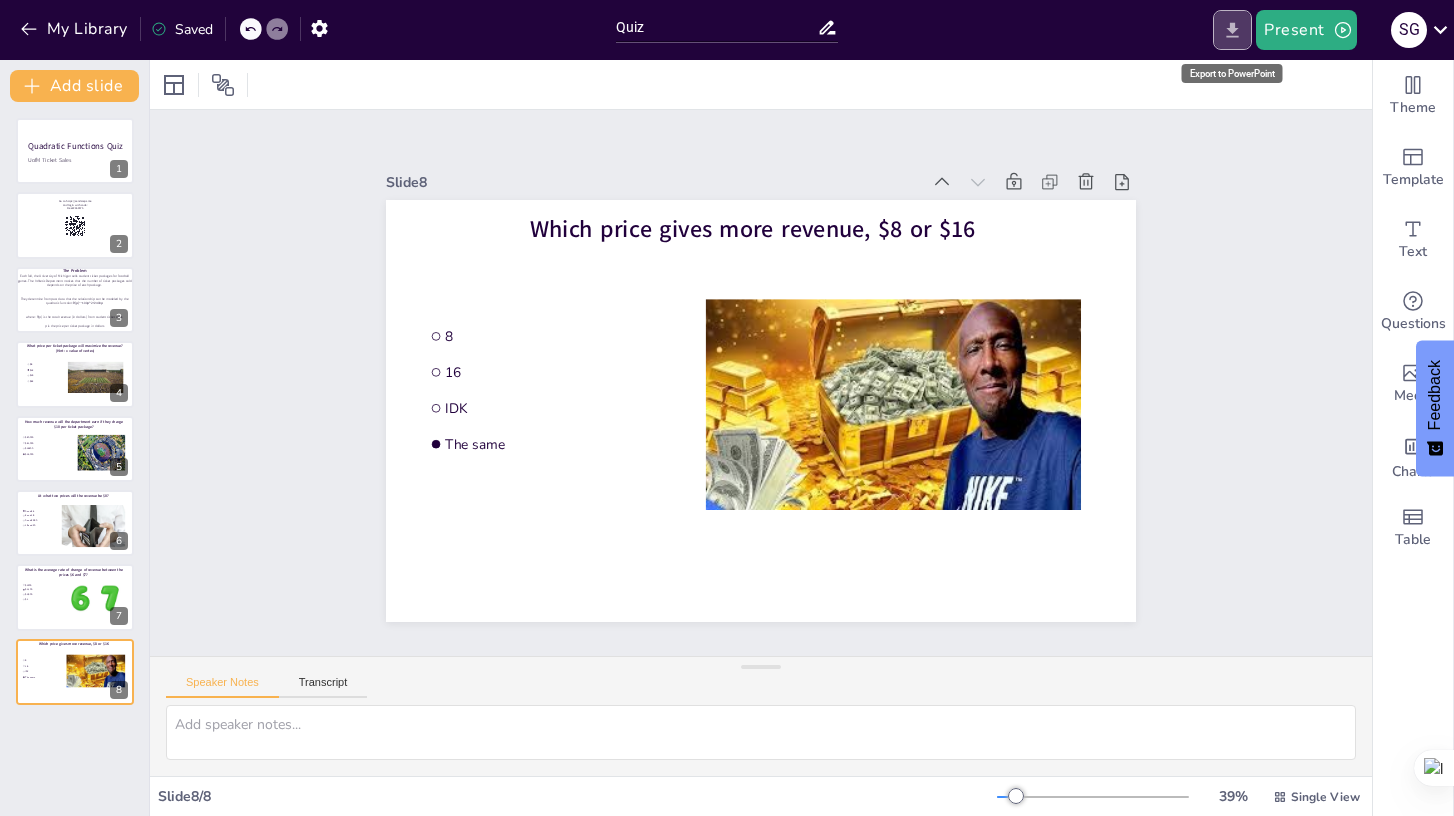 click at bounding box center [1232, 30] 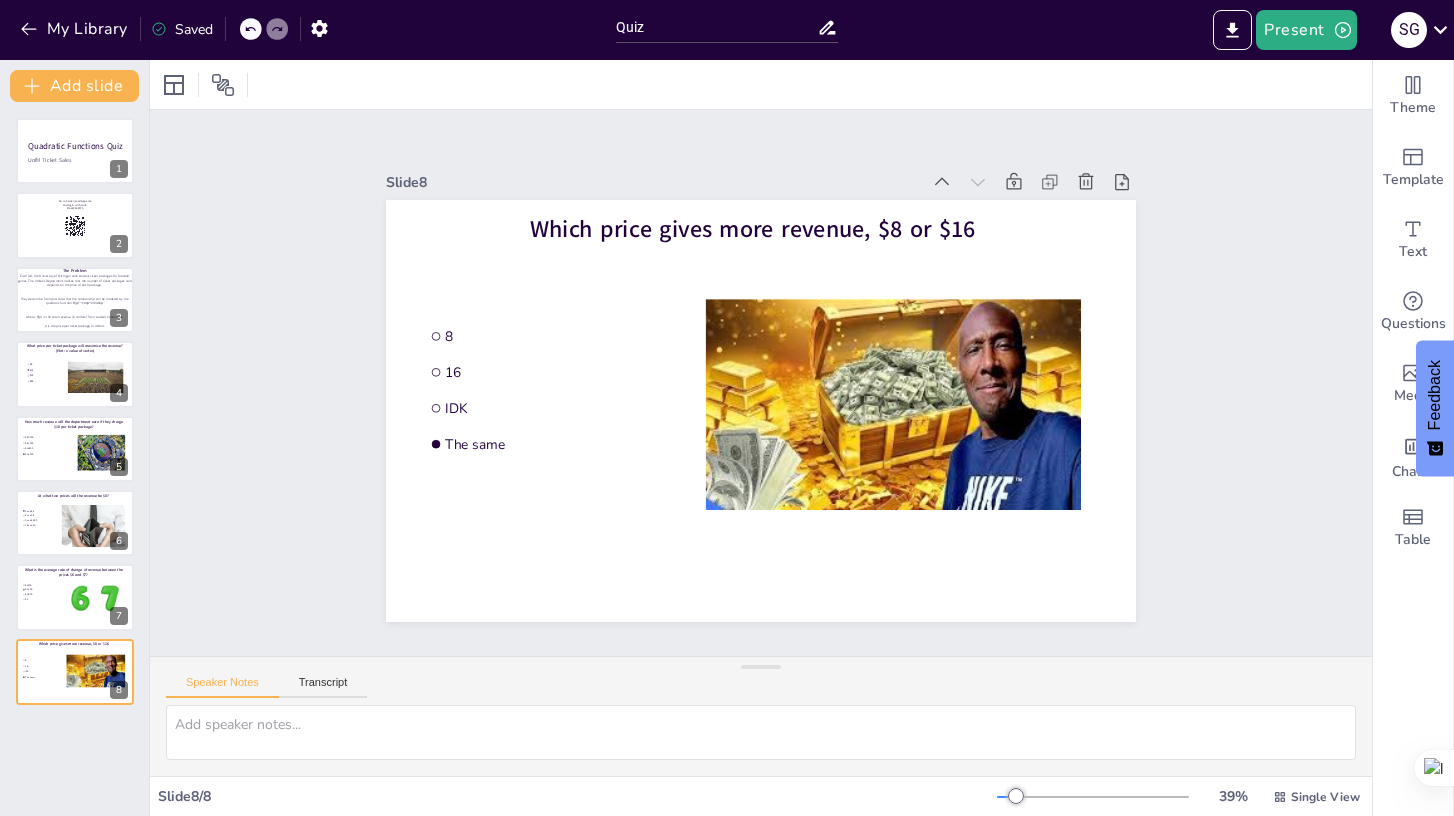 click on "Present S G" at bounding box center [1151, 30] 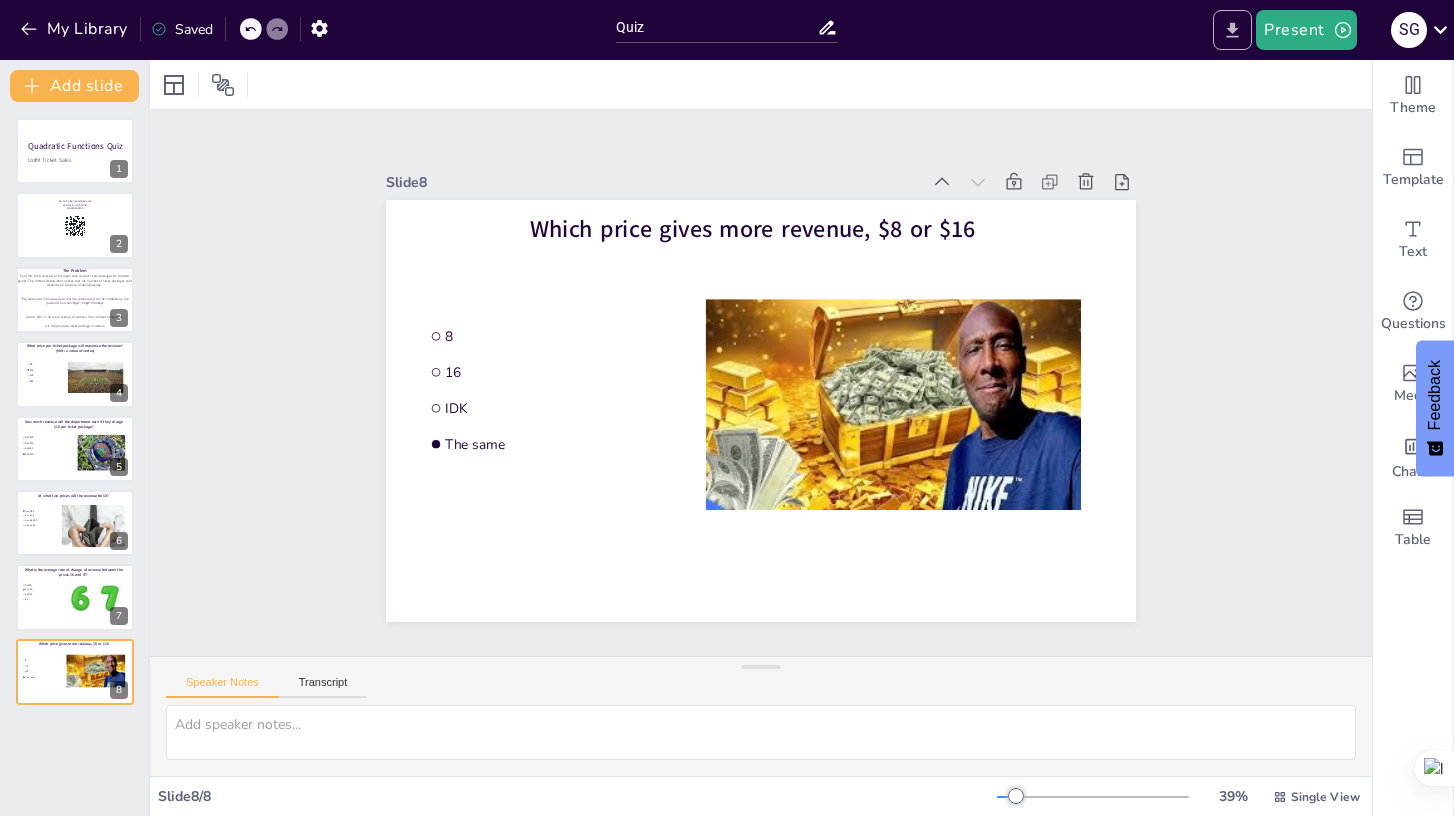 click at bounding box center (1232, 30) 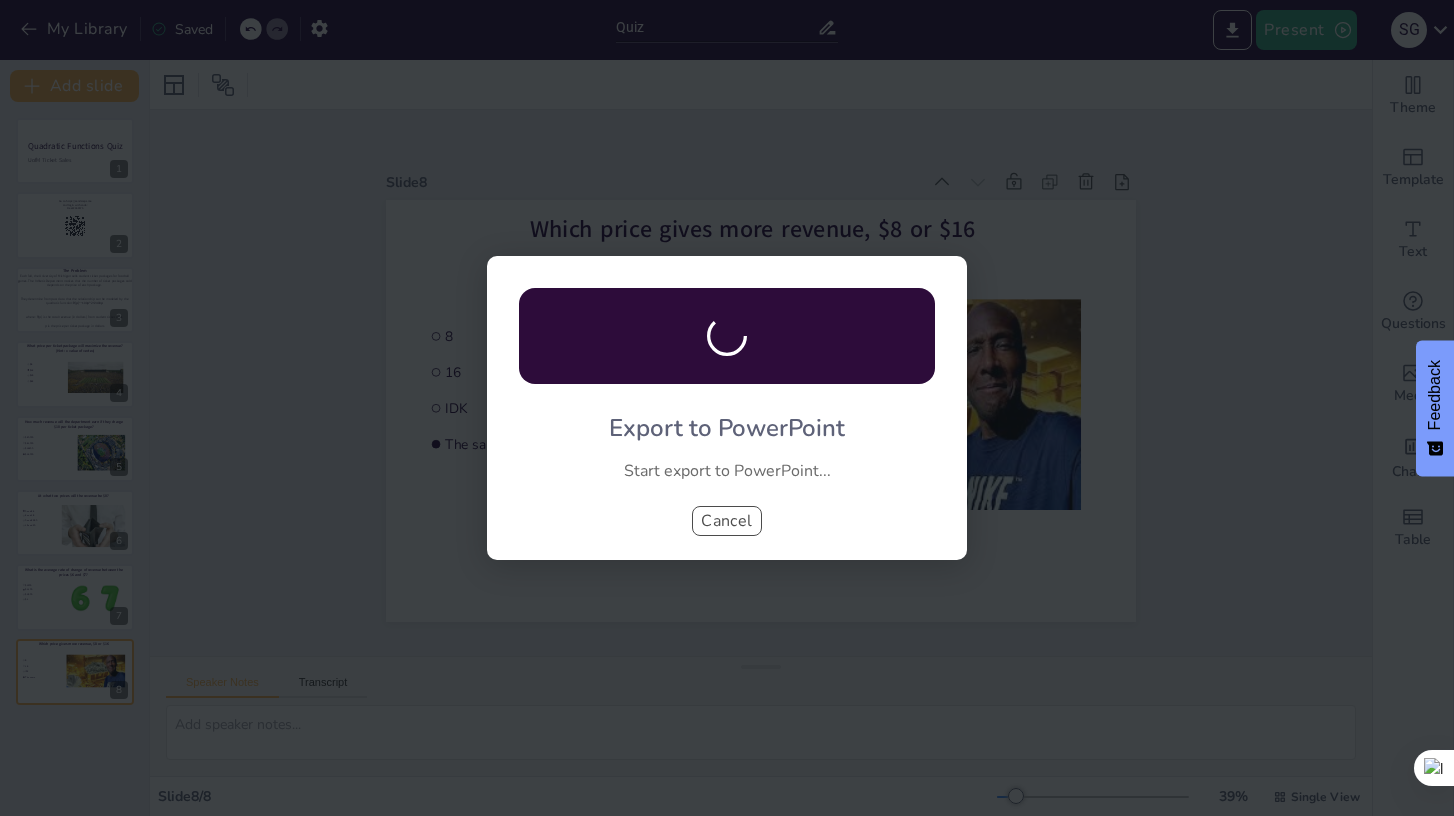 click on "Cancel" at bounding box center [727, 521] 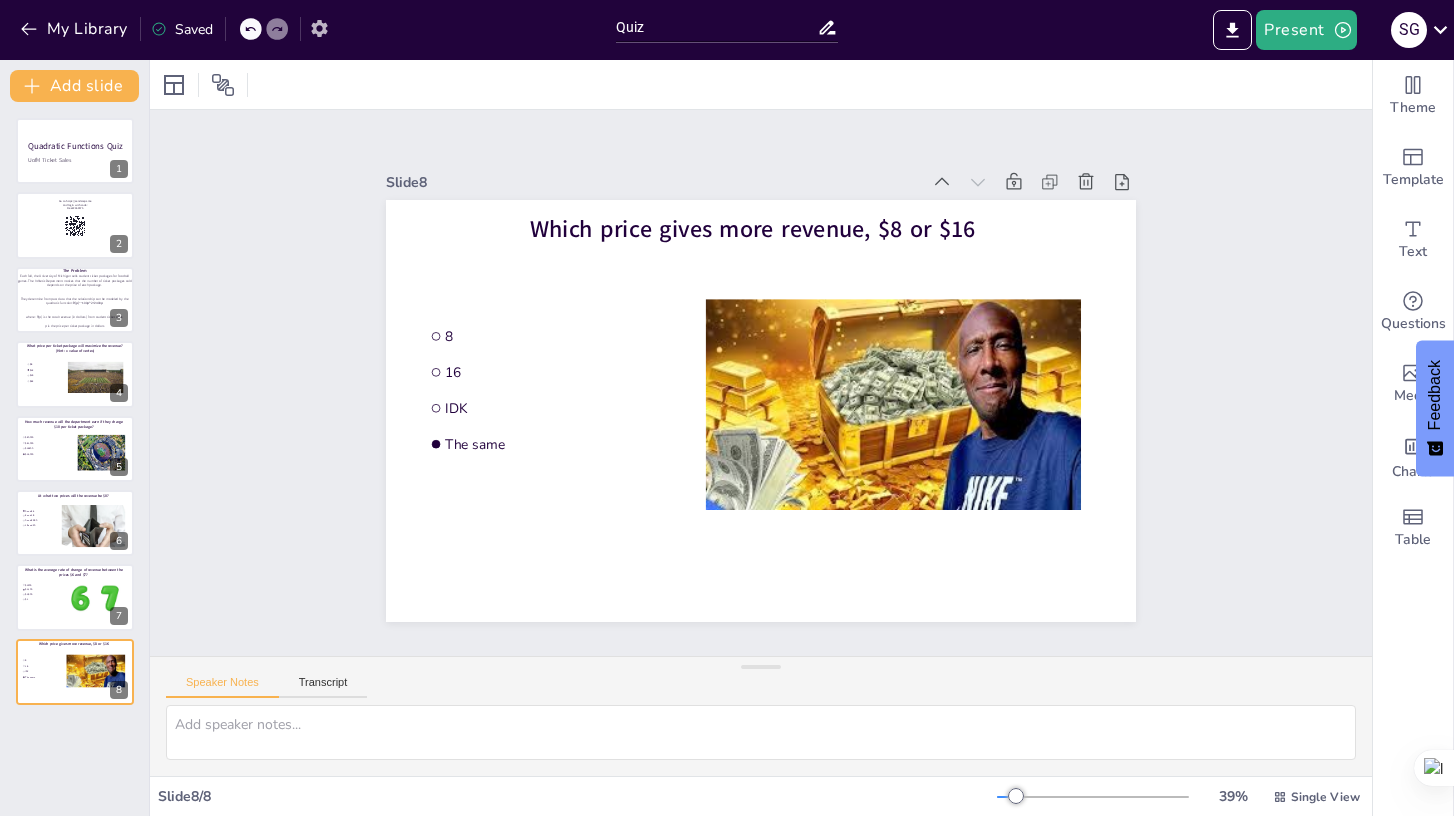click 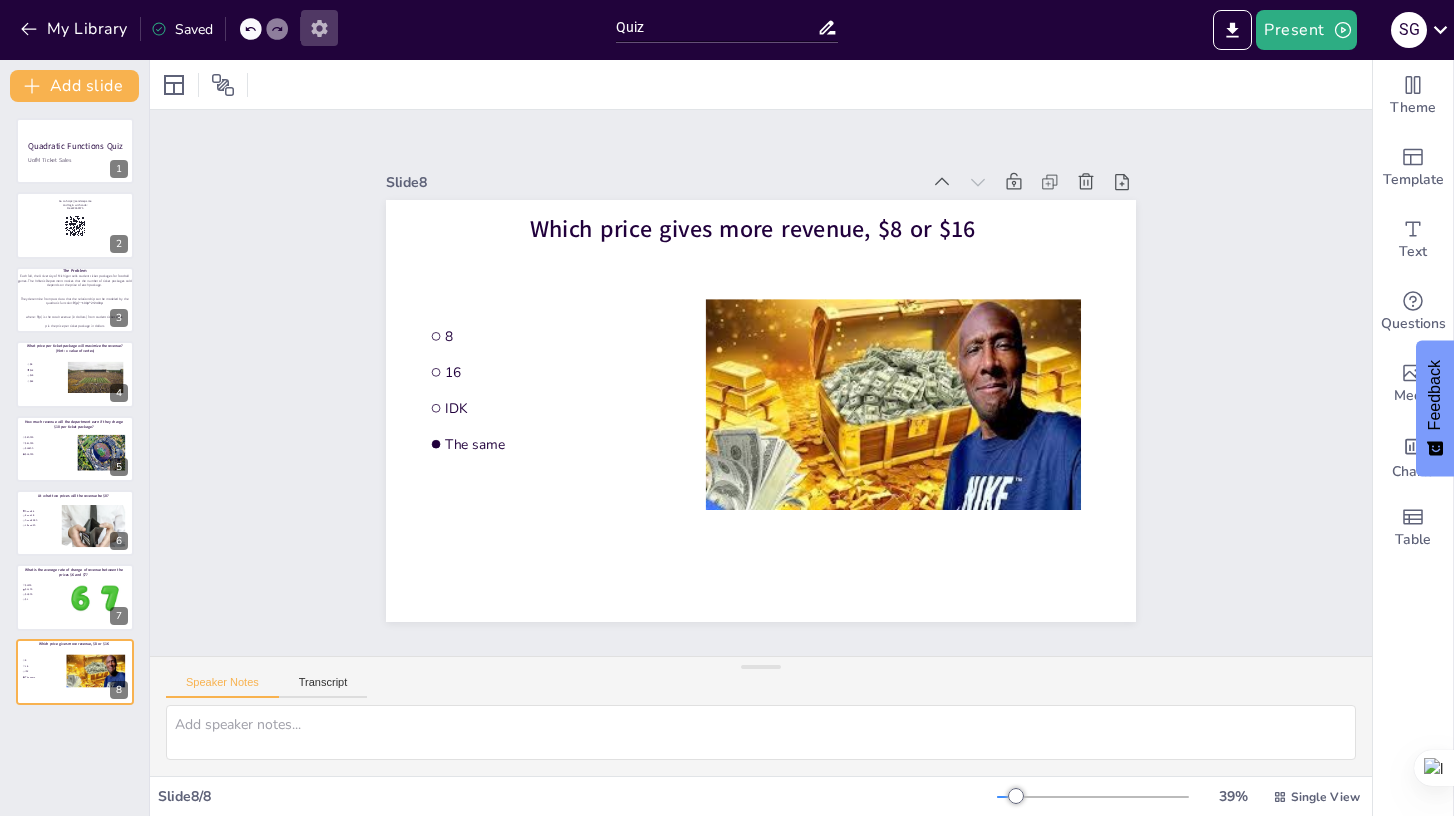 click 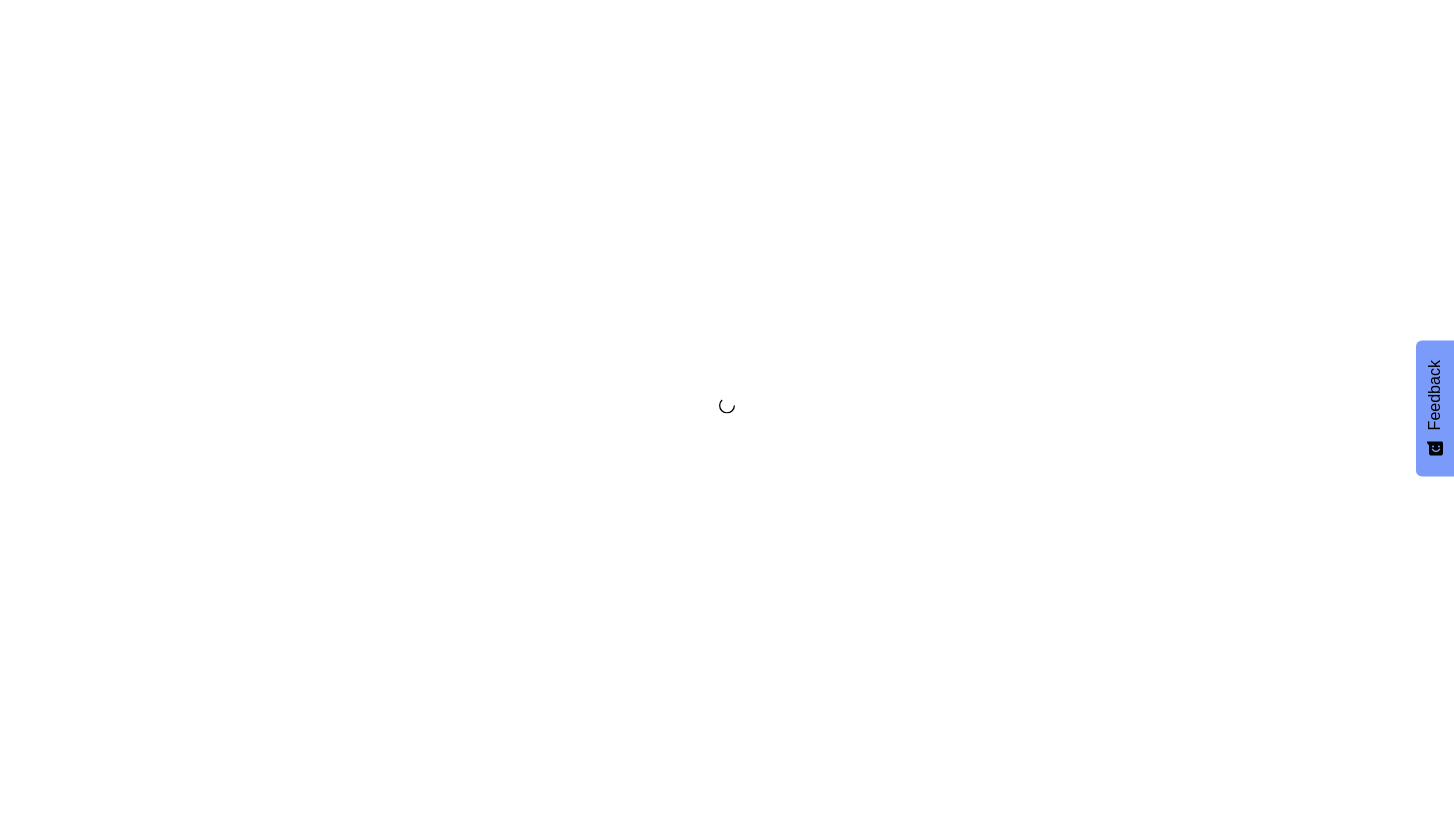 scroll, scrollTop: 0, scrollLeft: 0, axis: both 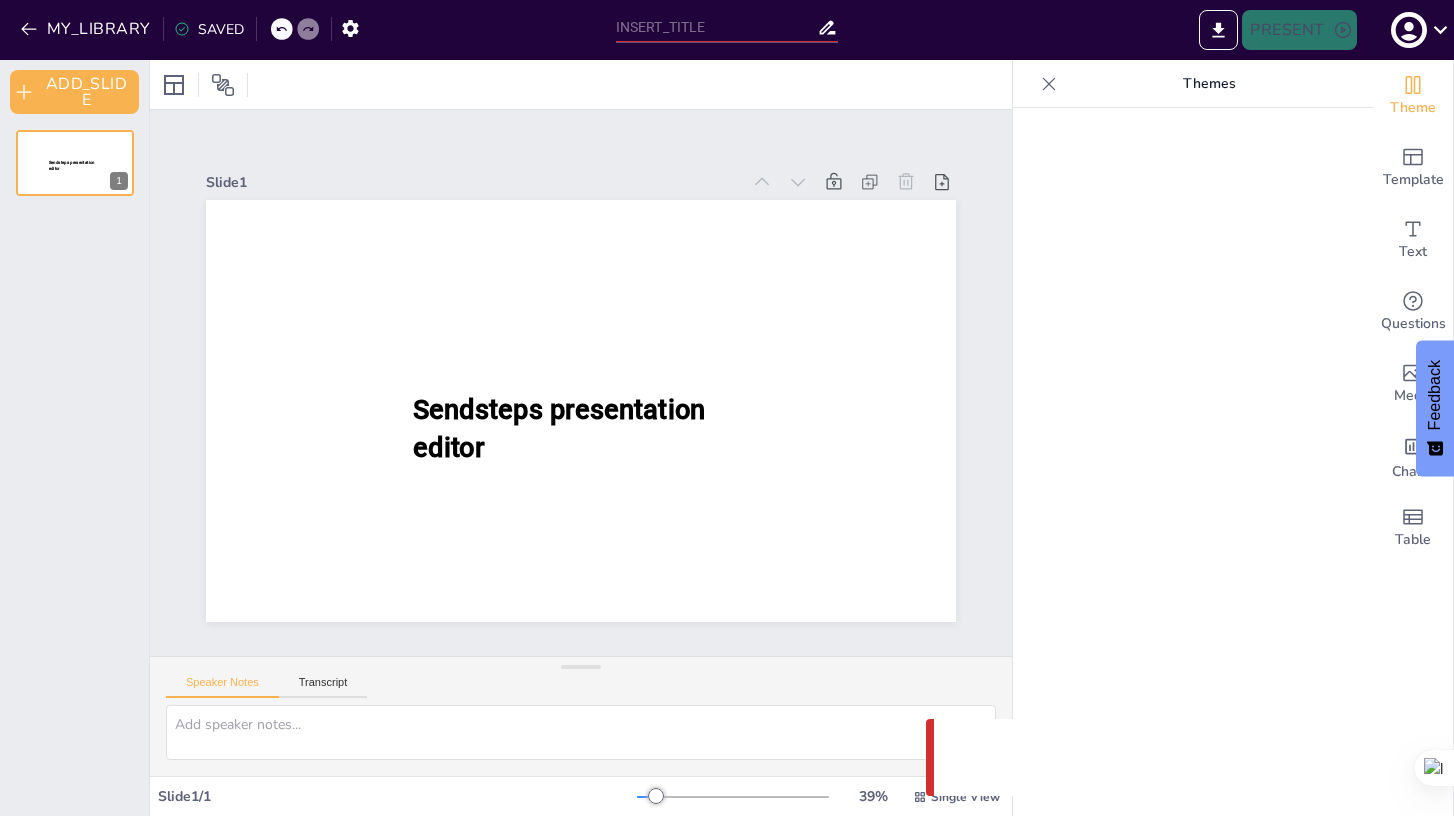 type on "Quiz" 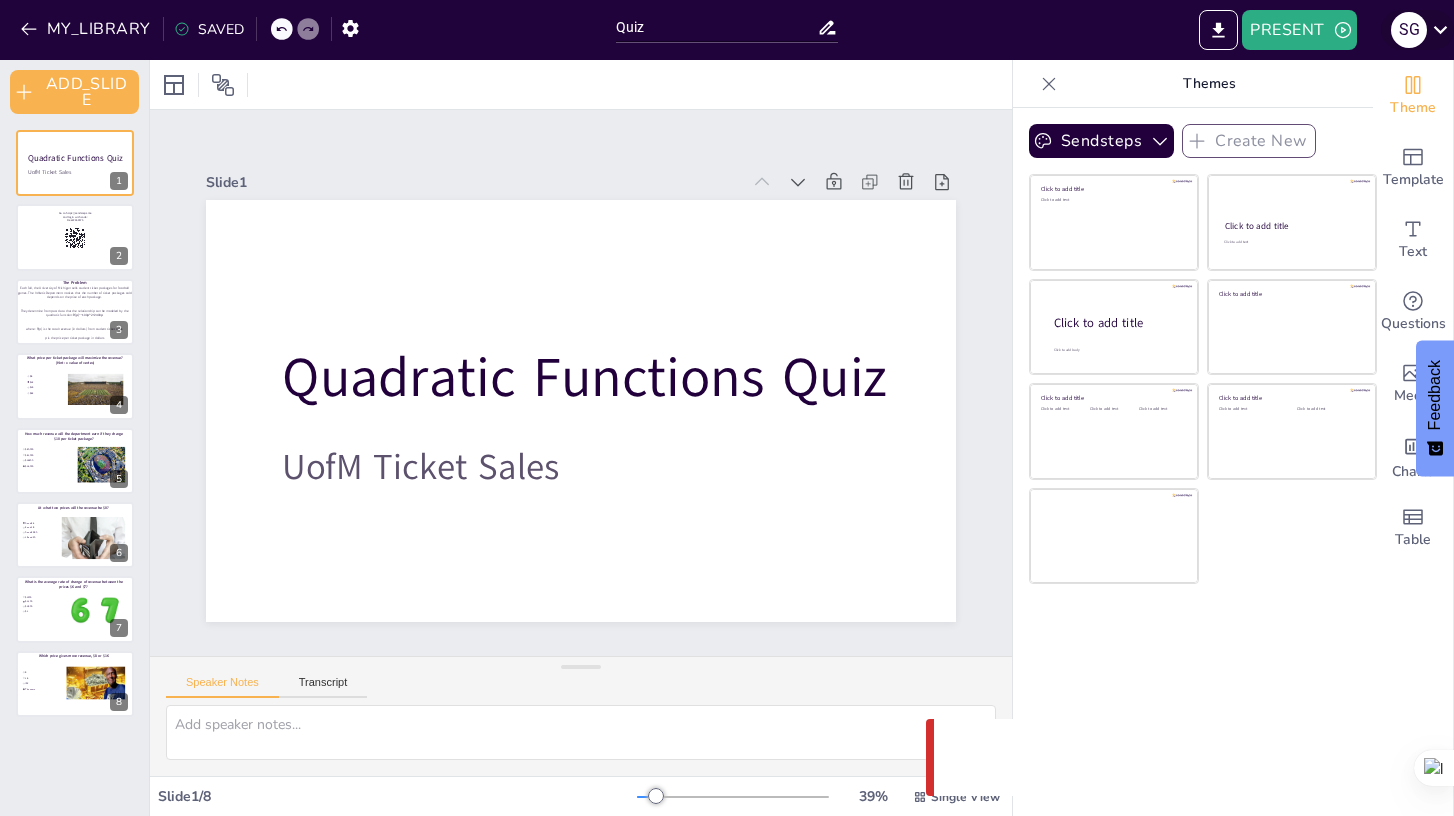 click on "S G" at bounding box center [1409, 30] 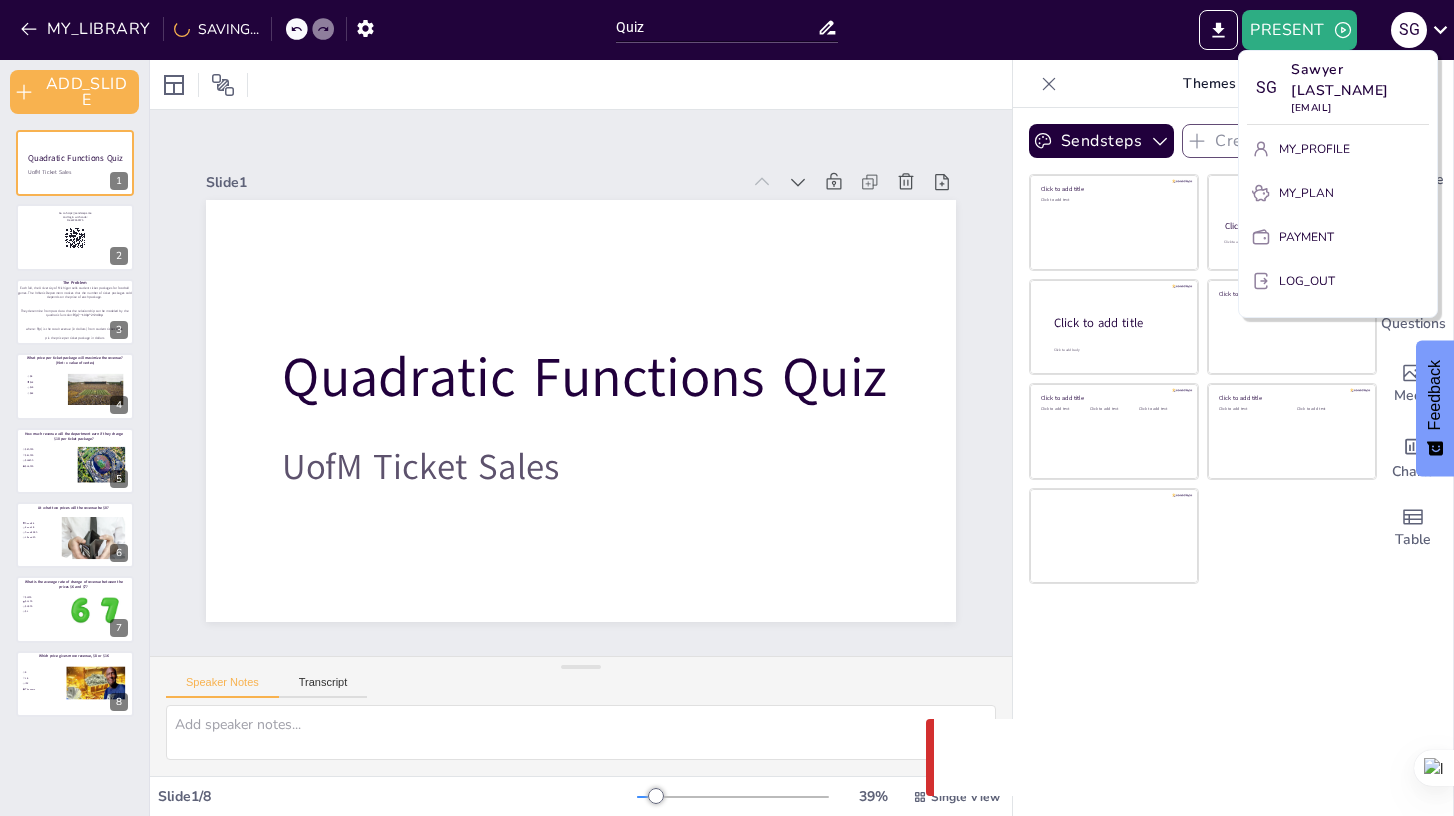 click at bounding box center [727, 408] 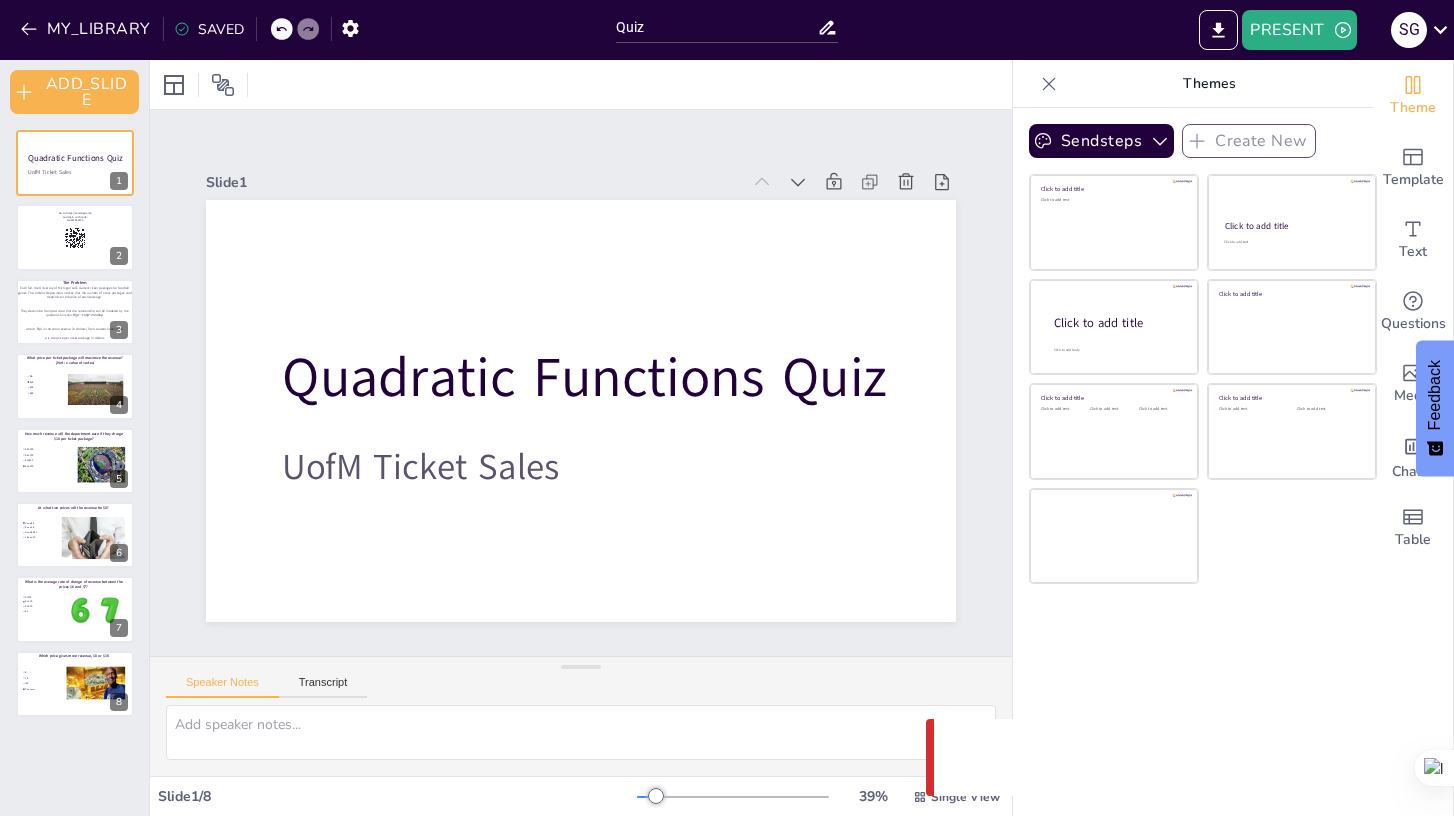 drag, startPoint x: 1314, startPoint y: 33, endPoint x: 1289, endPoint y: 73, distance: 47.169907 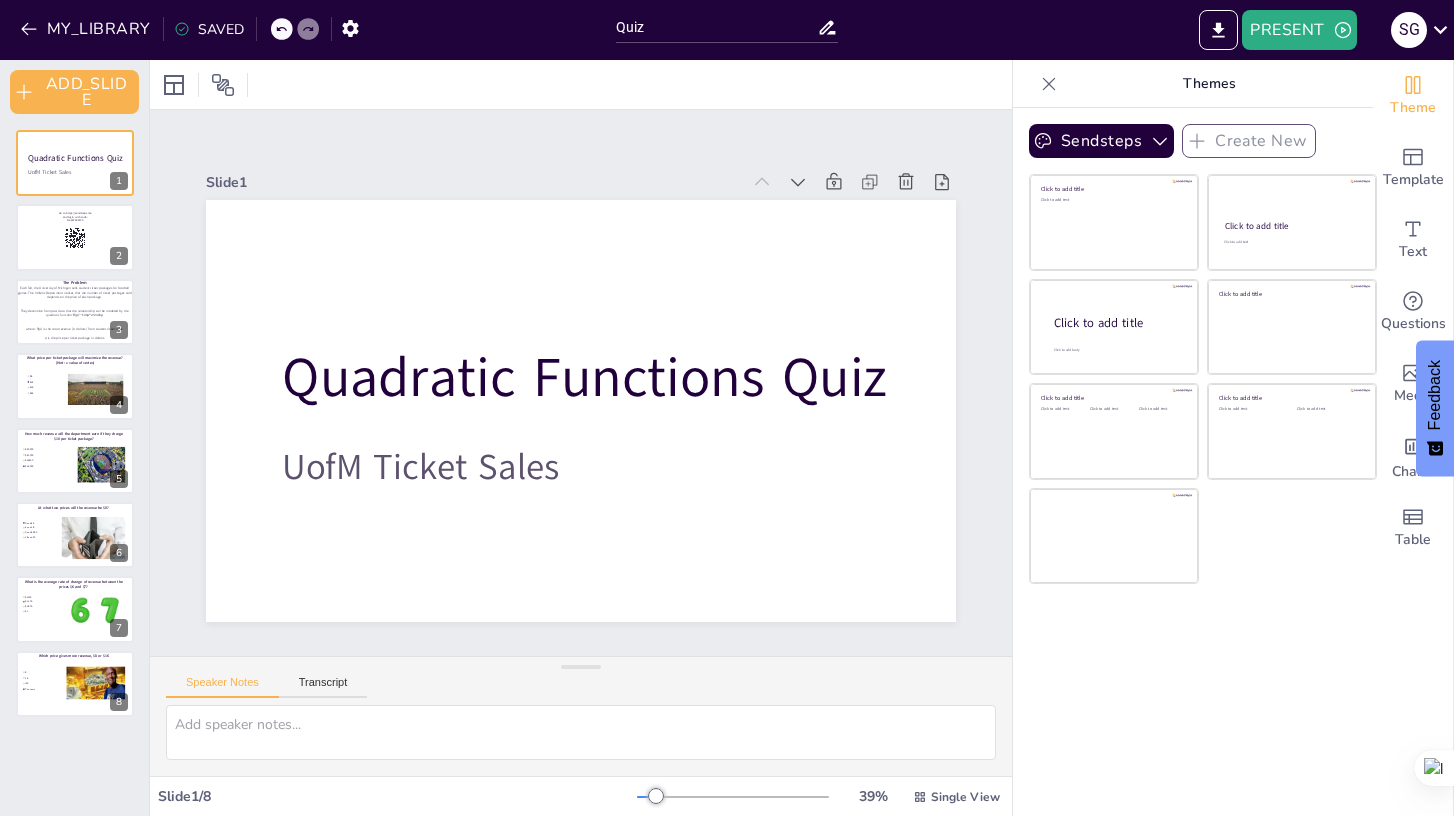 click on "Themes" at bounding box center [1193, 84] 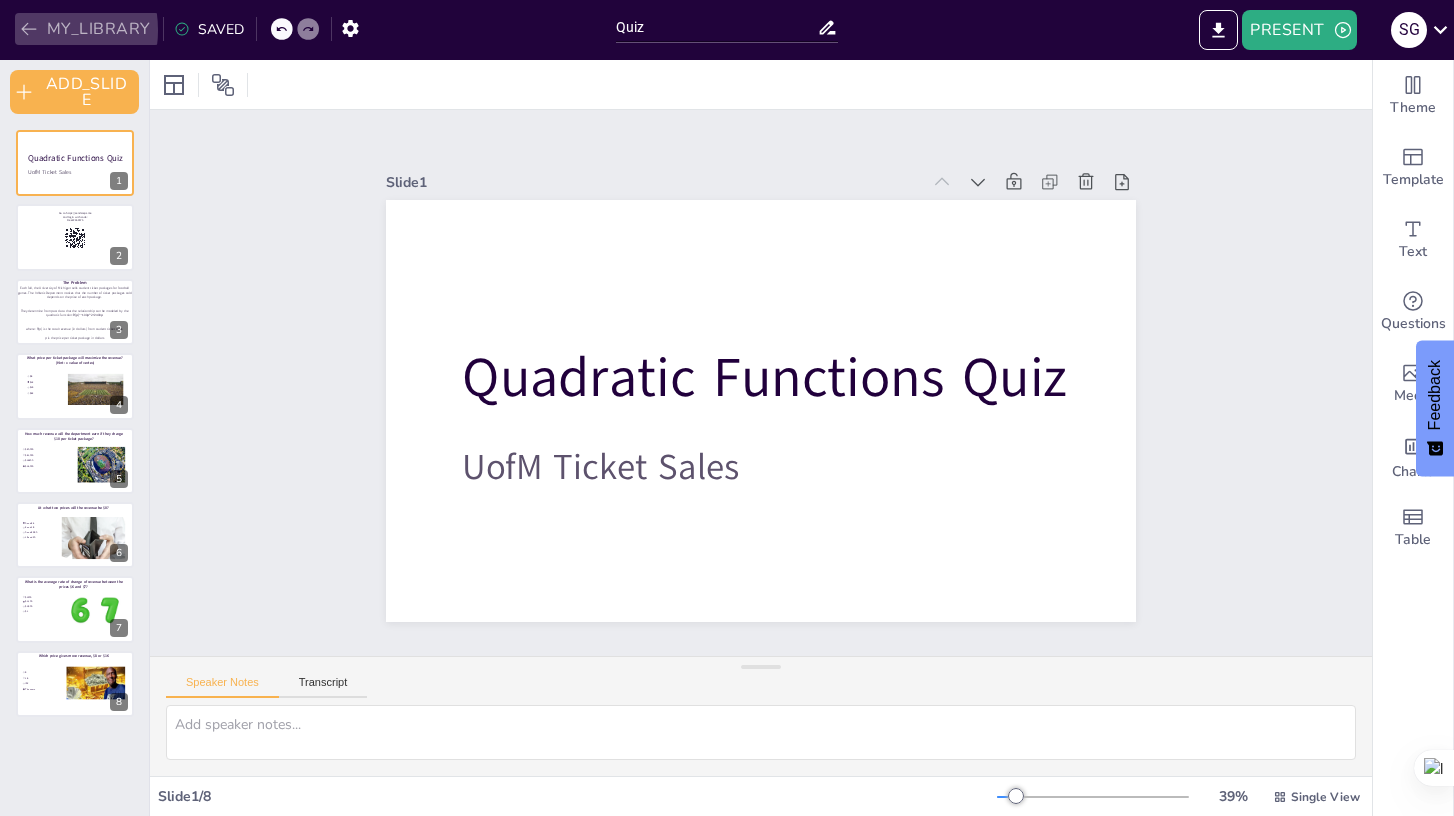 click 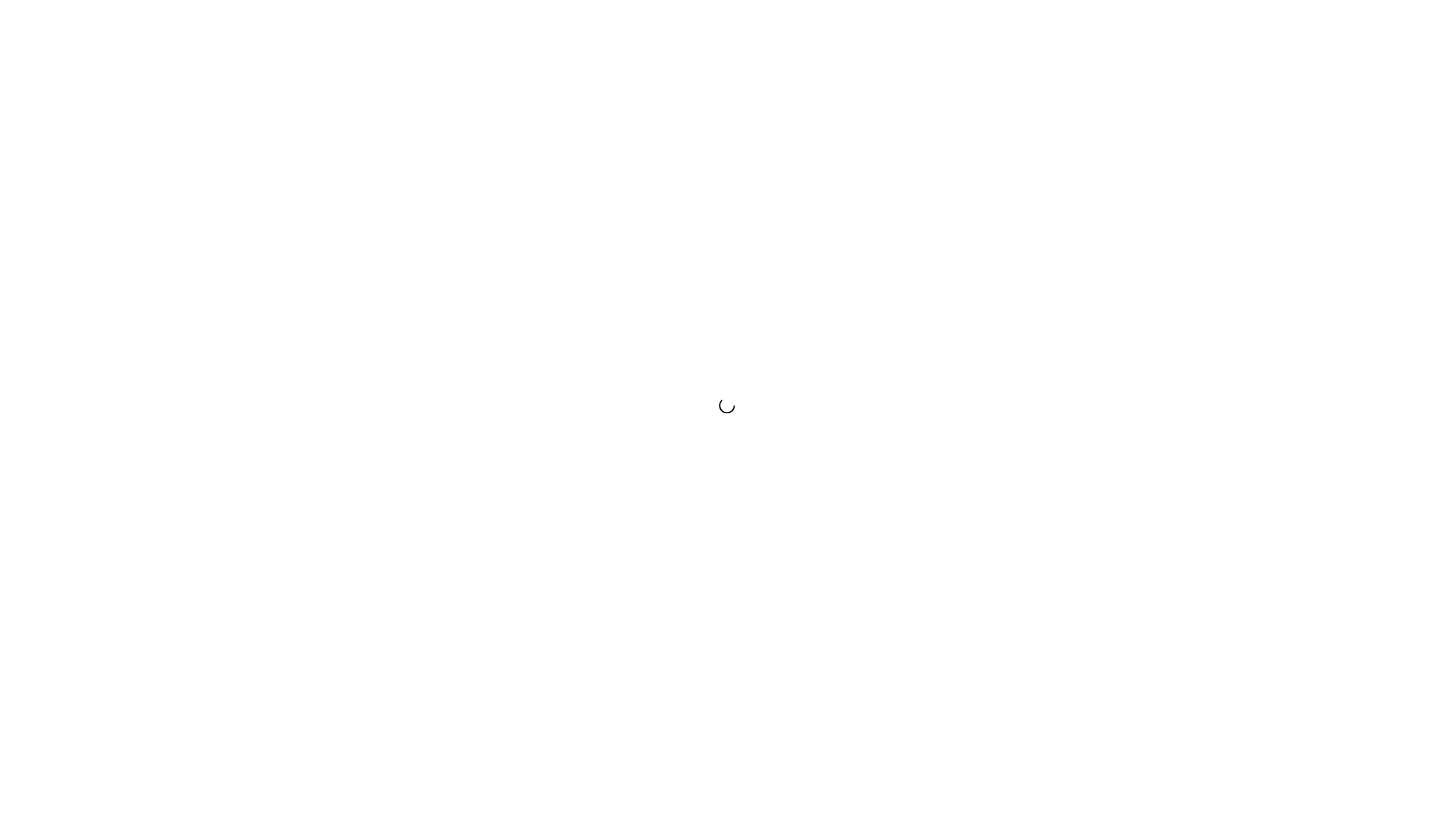 scroll, scrollTop: 0, scrollLeft: 0, axis: both 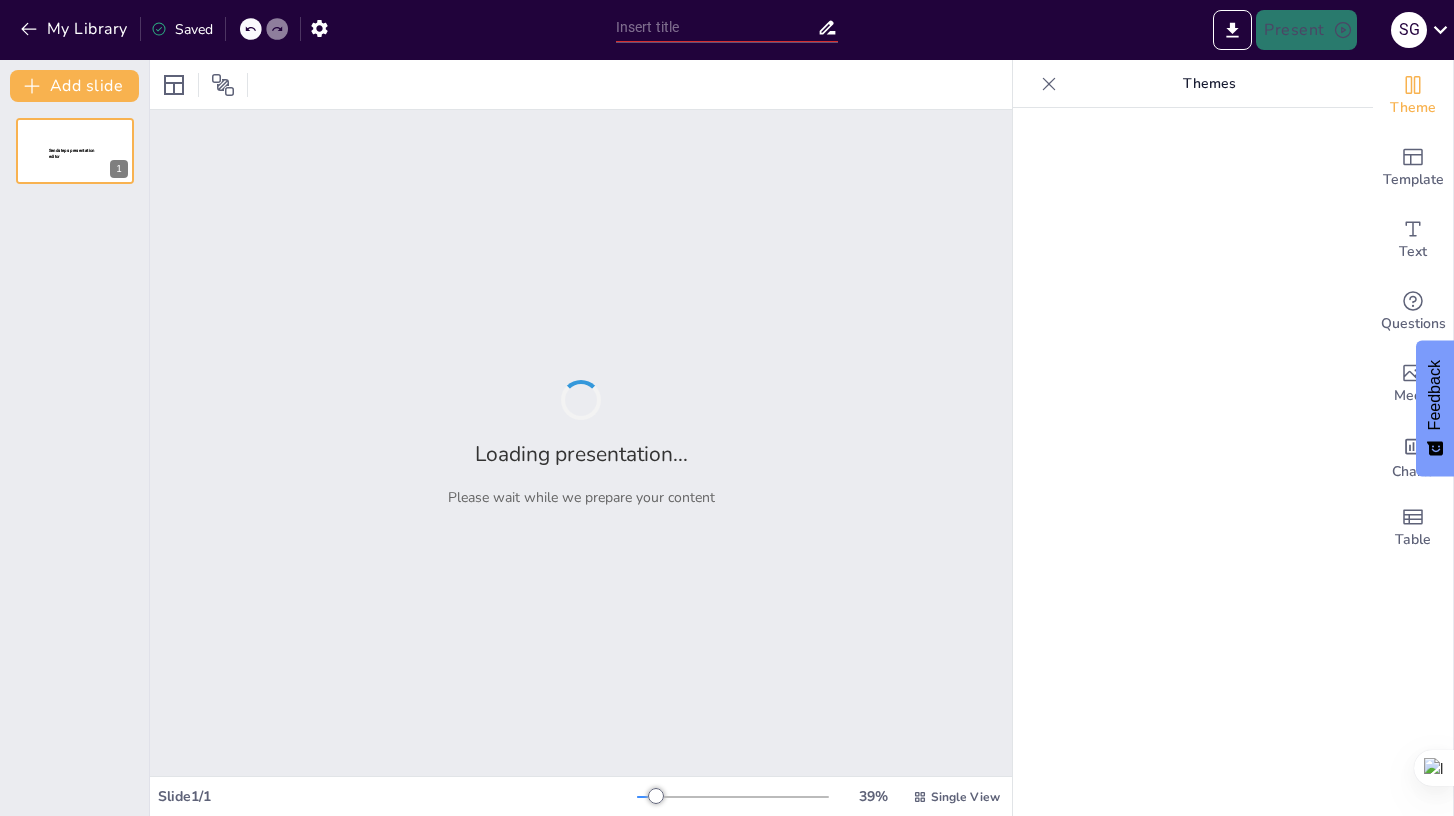 type on "Quiz" 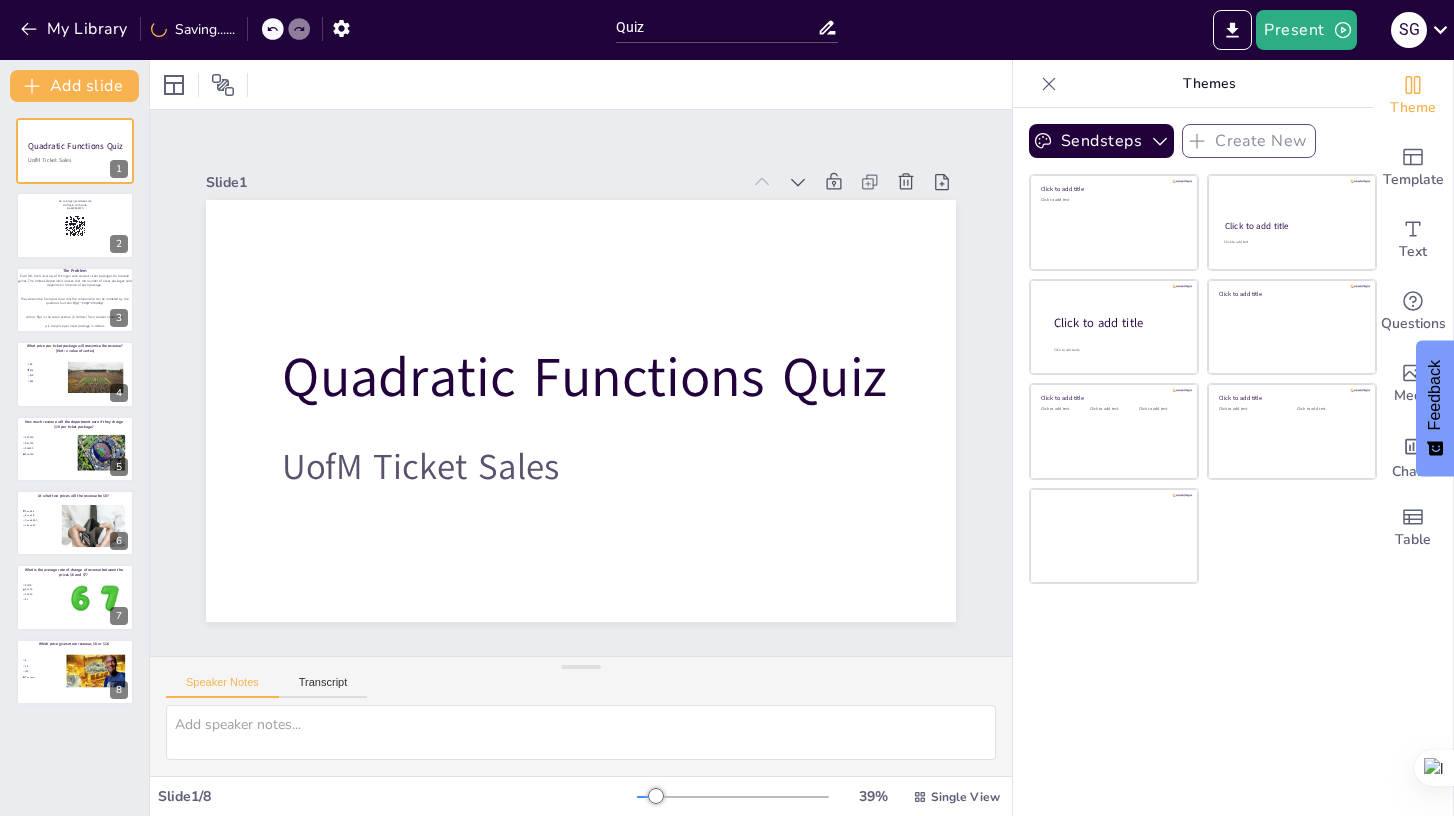 click at bounding box center (1049, 84) 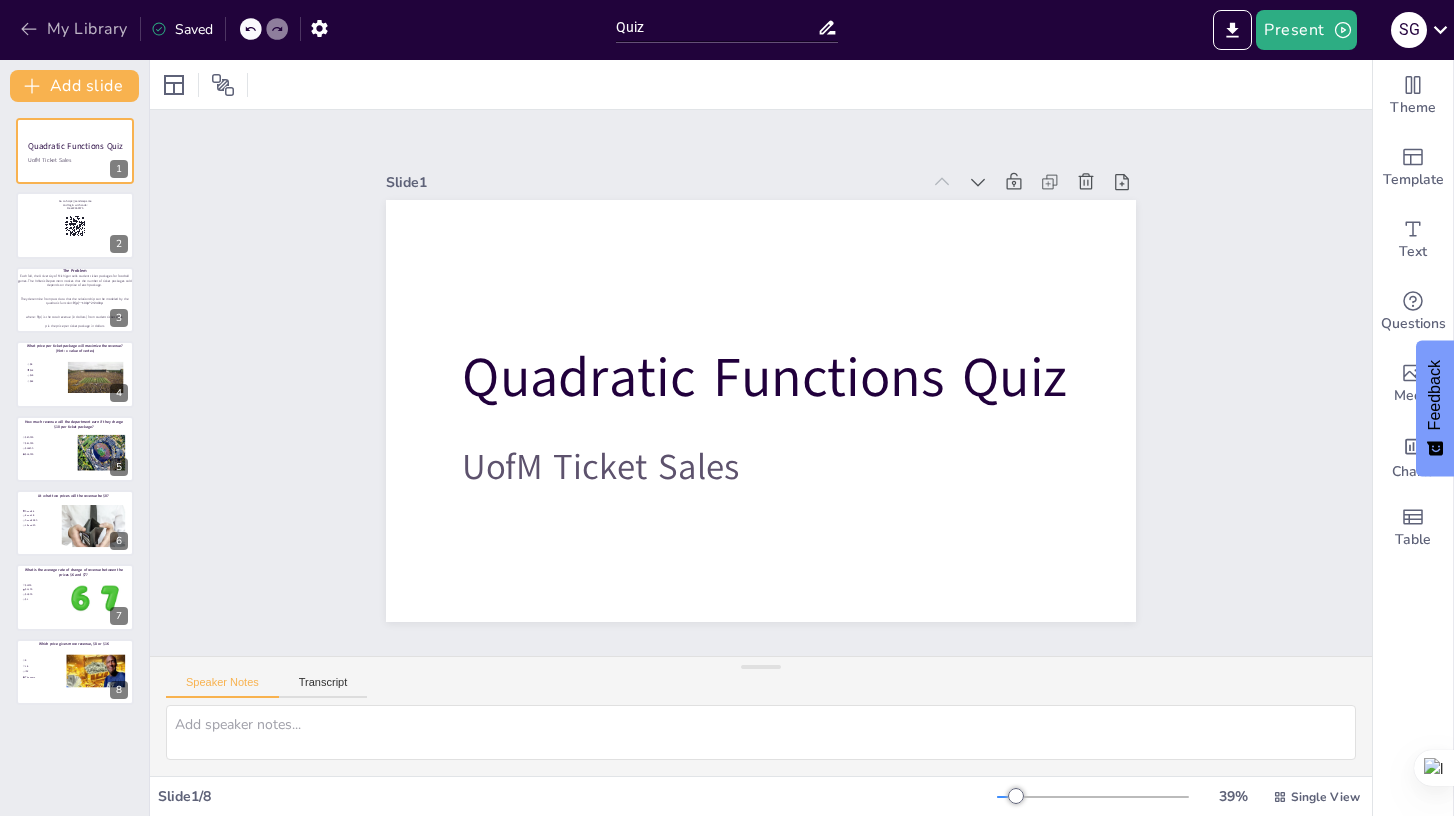 click 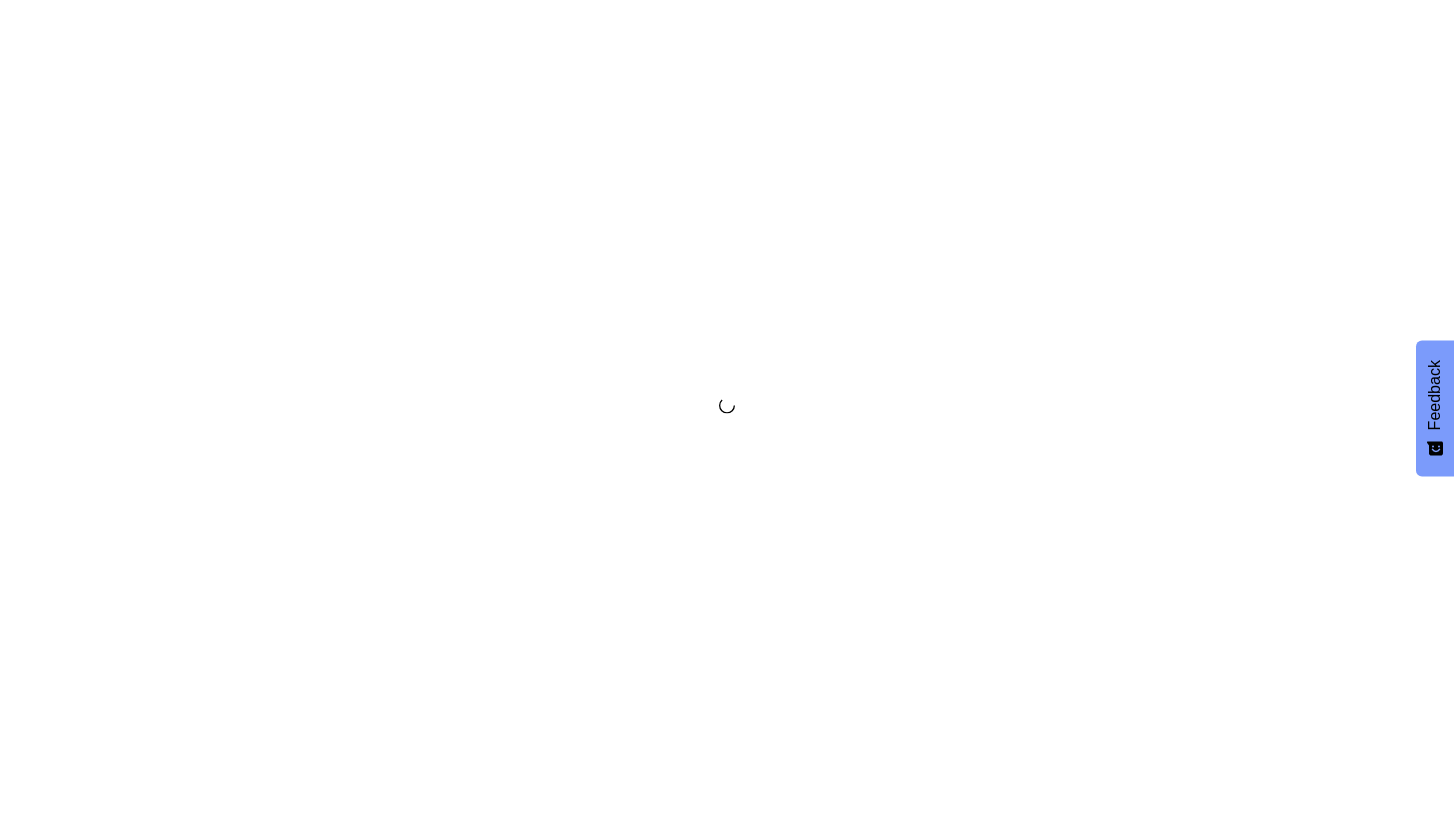 scroll, scrollTop: 0, scrollLeft: 0, axis: both 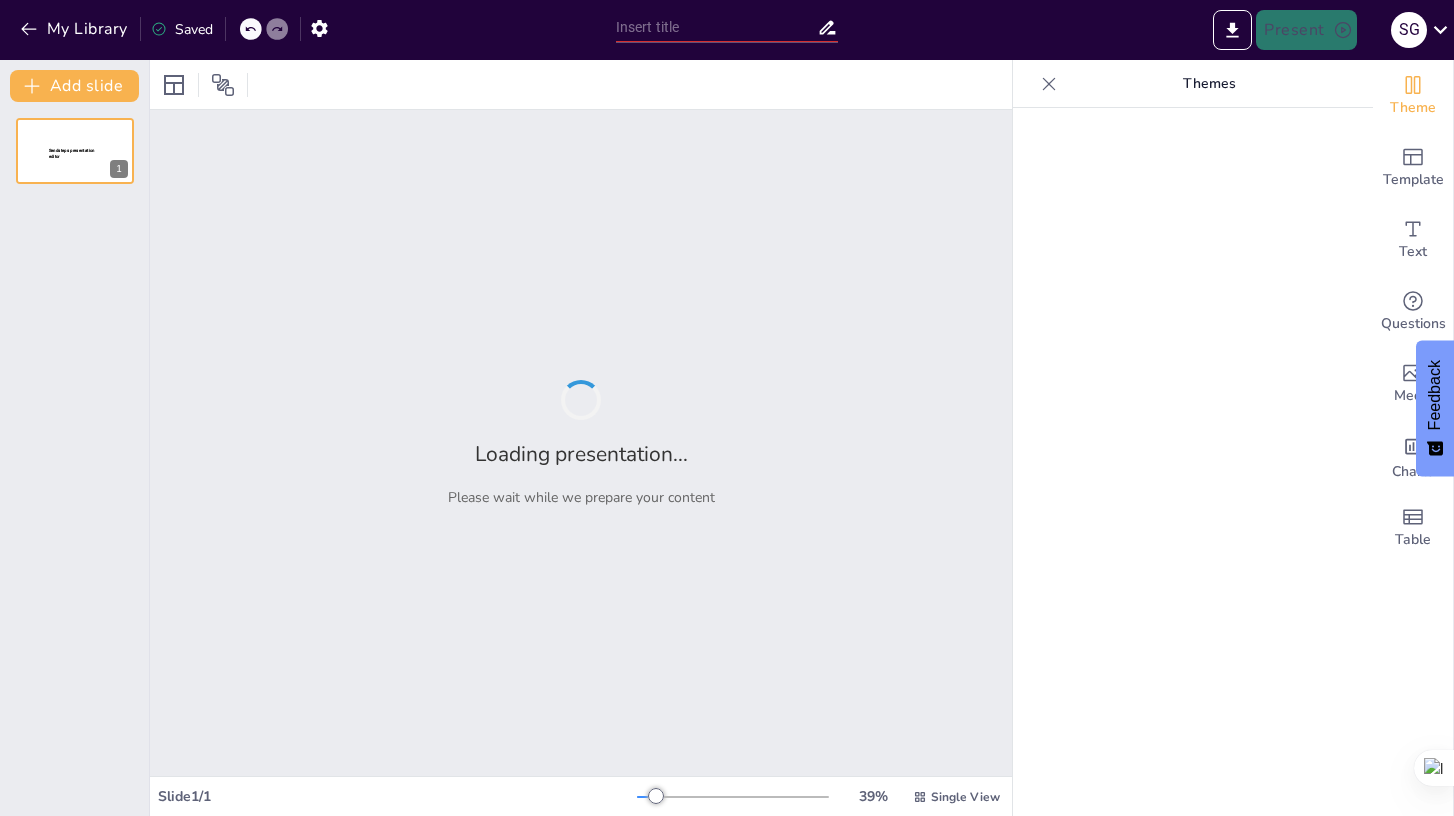 type on "Quiz" 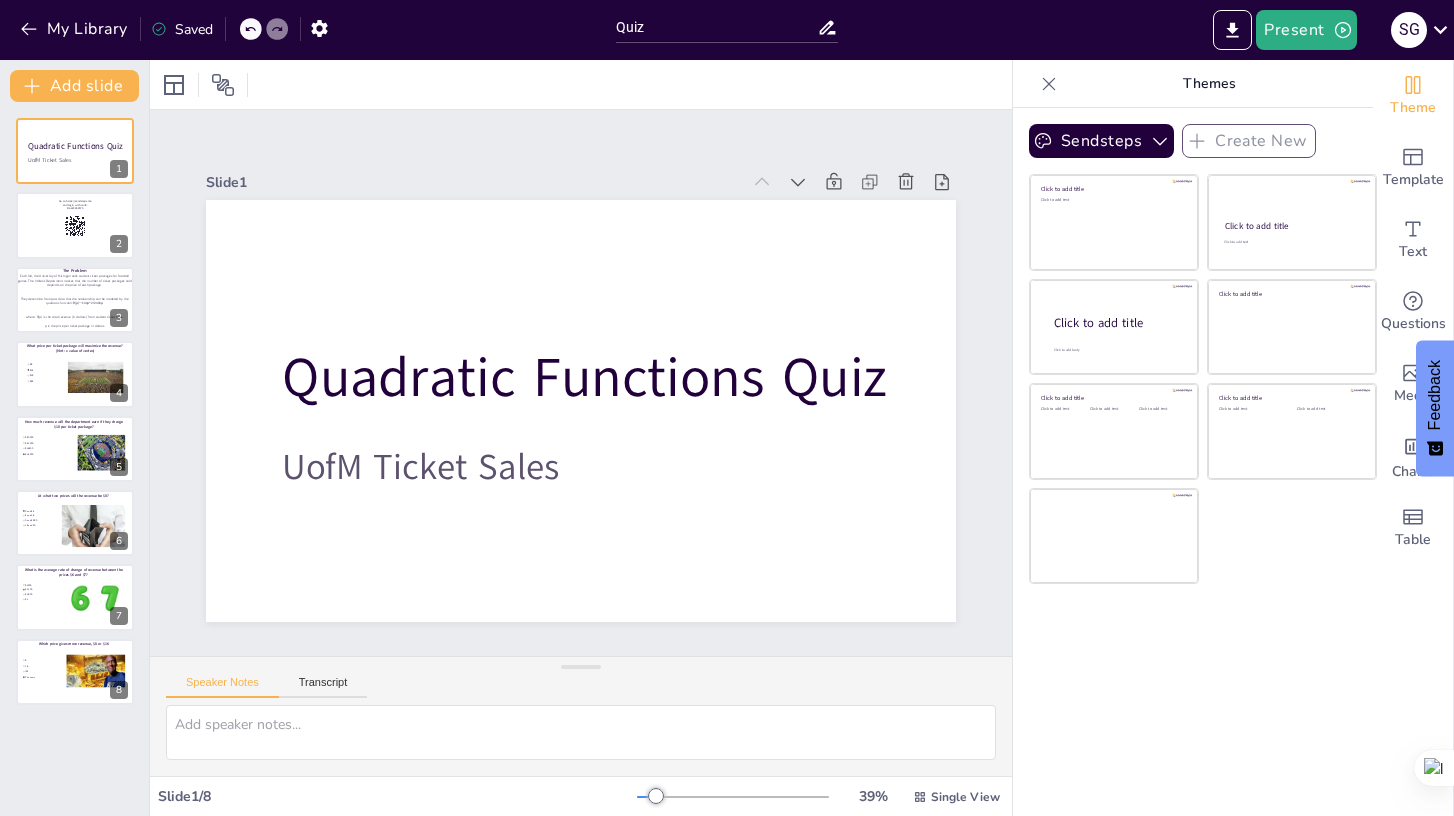 click on "Themes" at bounding box center [1209, 84] 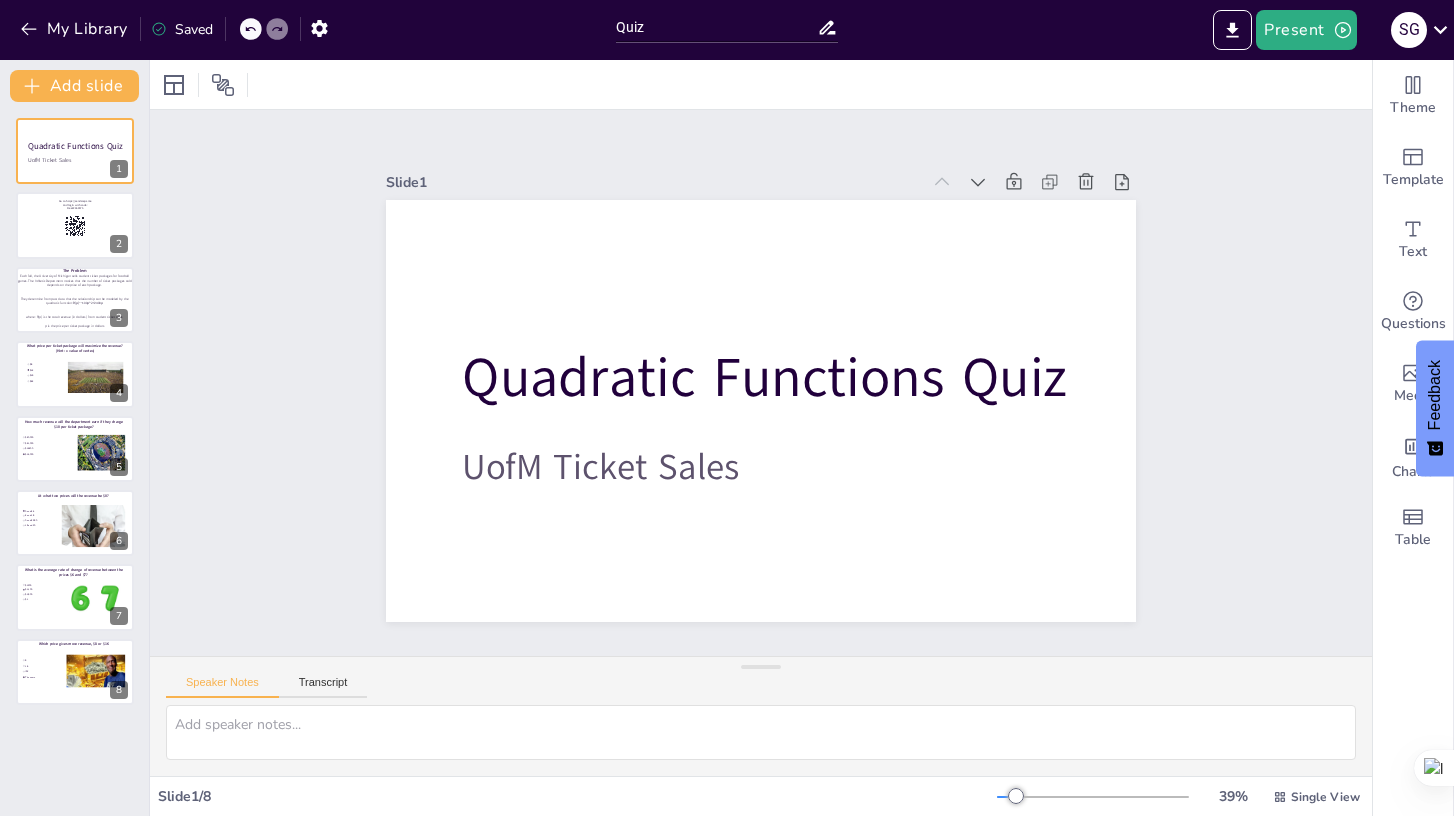 click on "Feedback" at bounding box center [1435, 408] 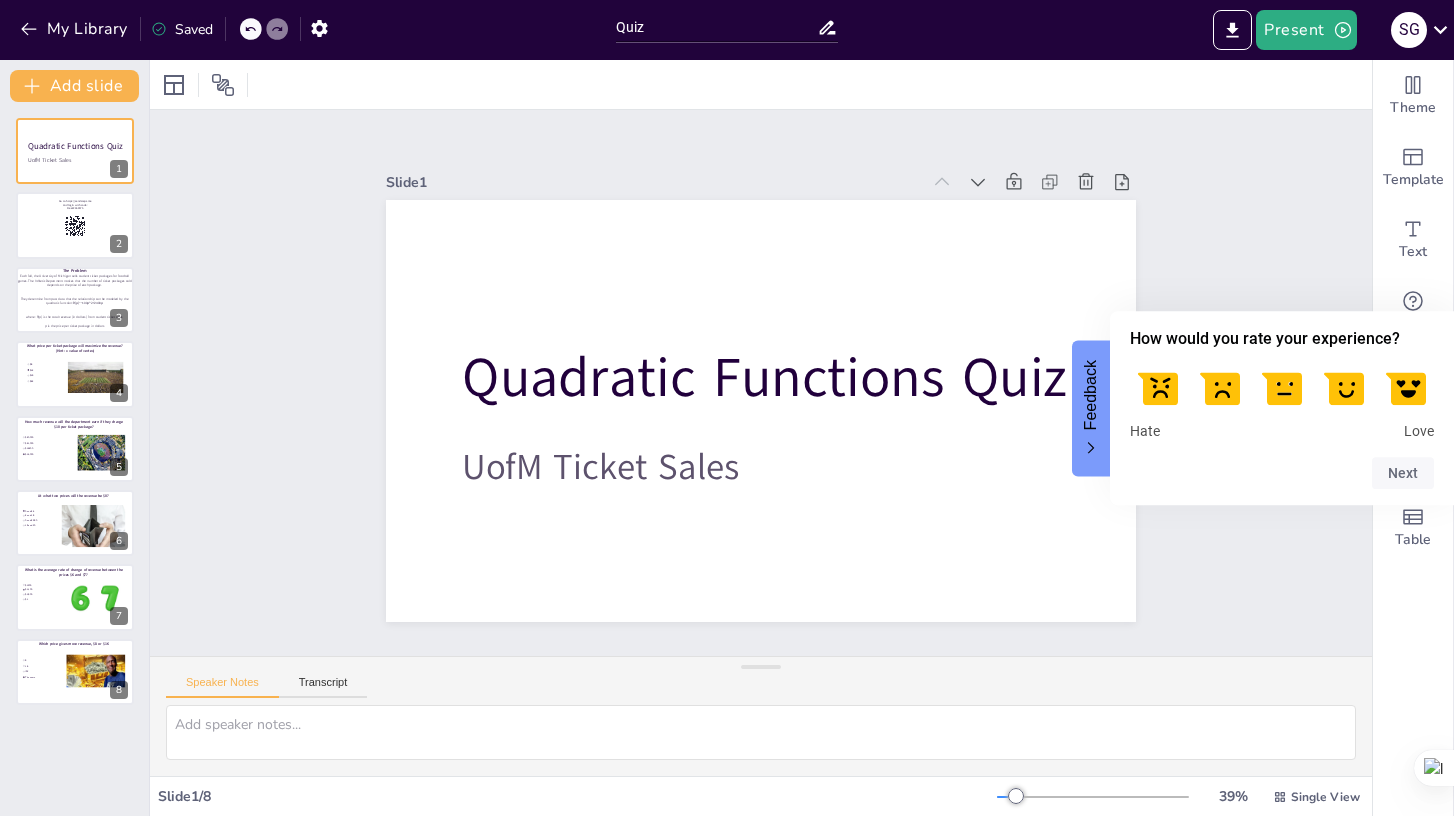 click at bounding box center (1282, 387) 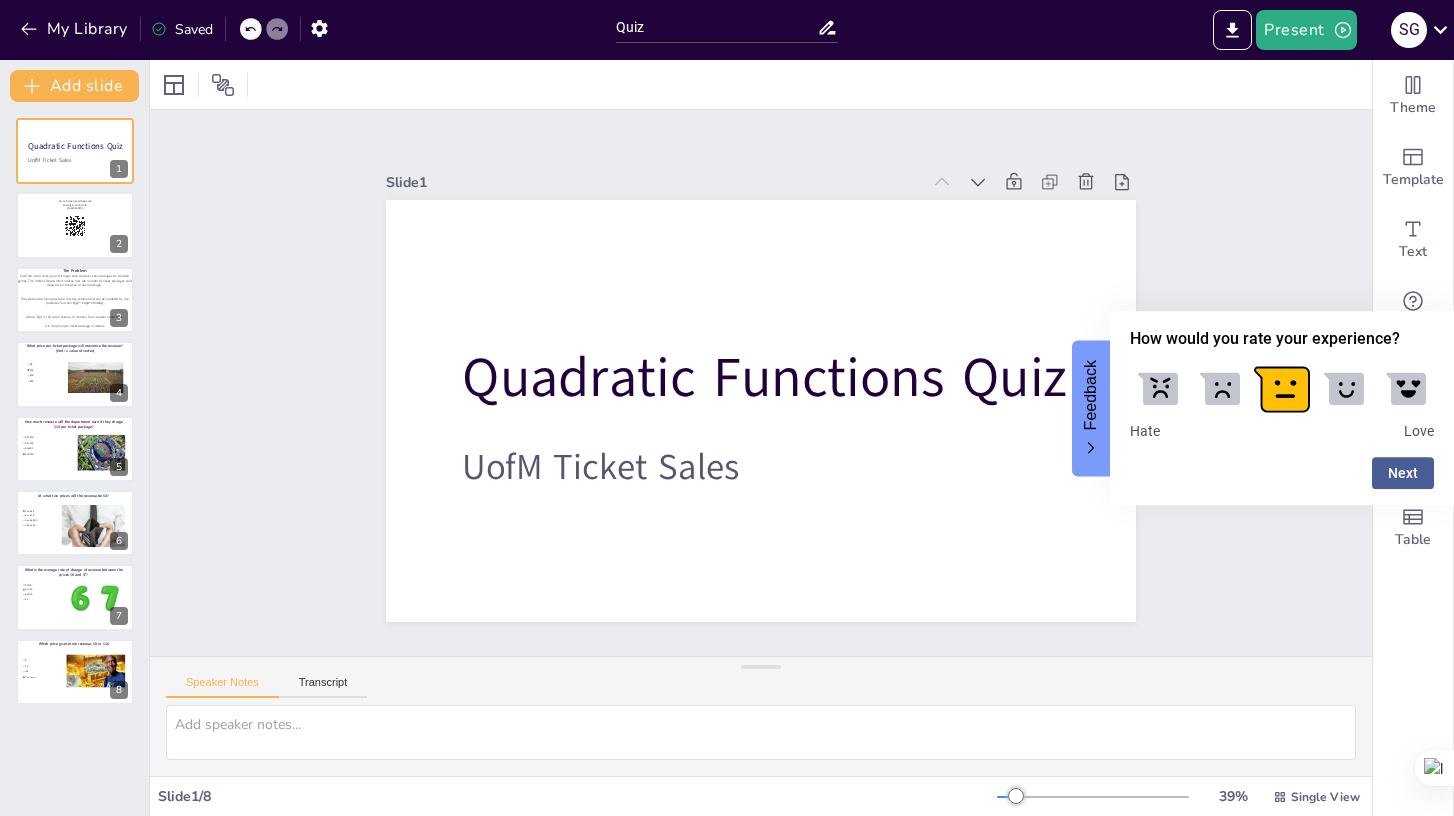 click on "Next" at bounding box center (1403, 473) 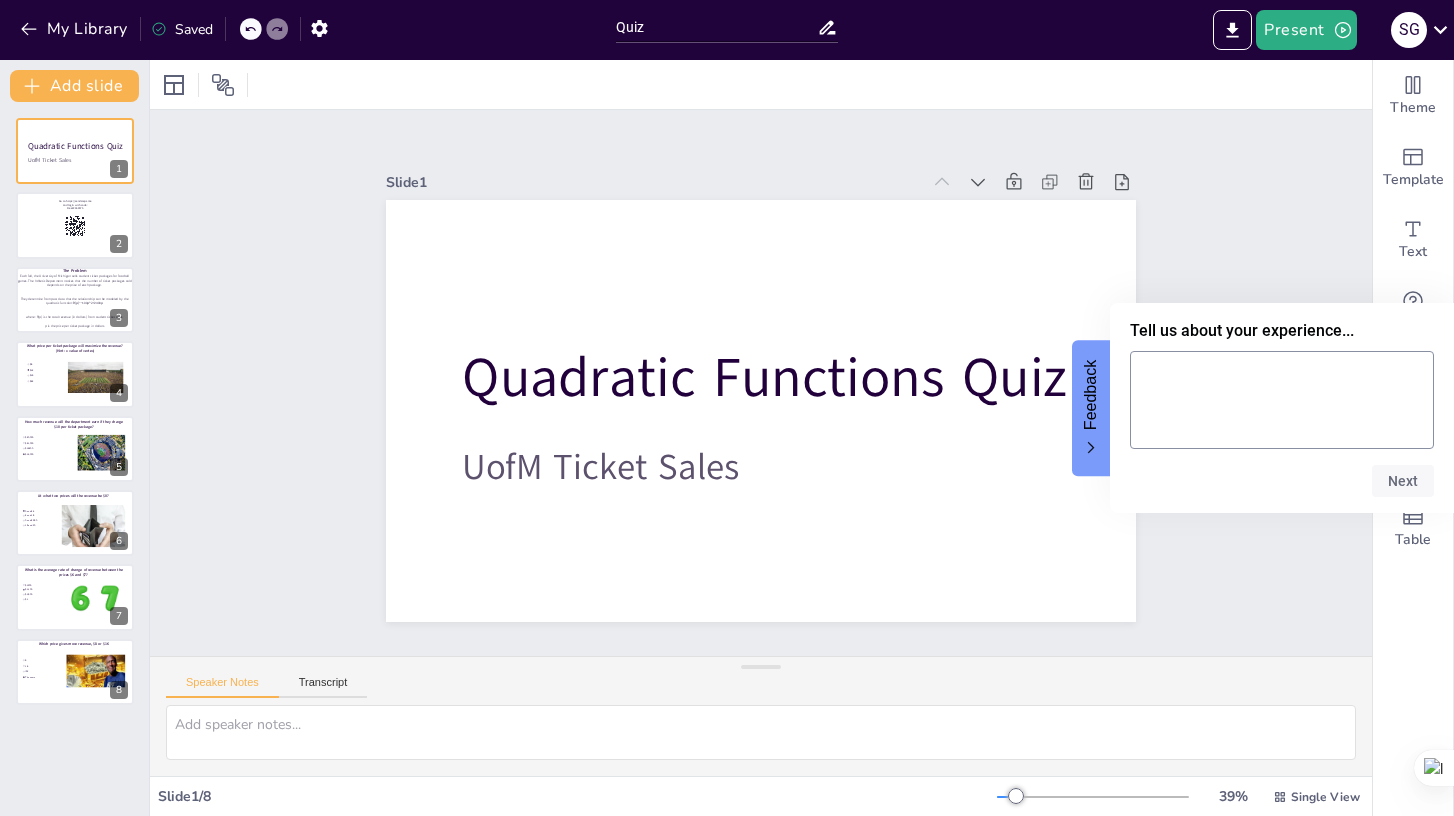click on "Feedback" at bounding box center [1091, 408] 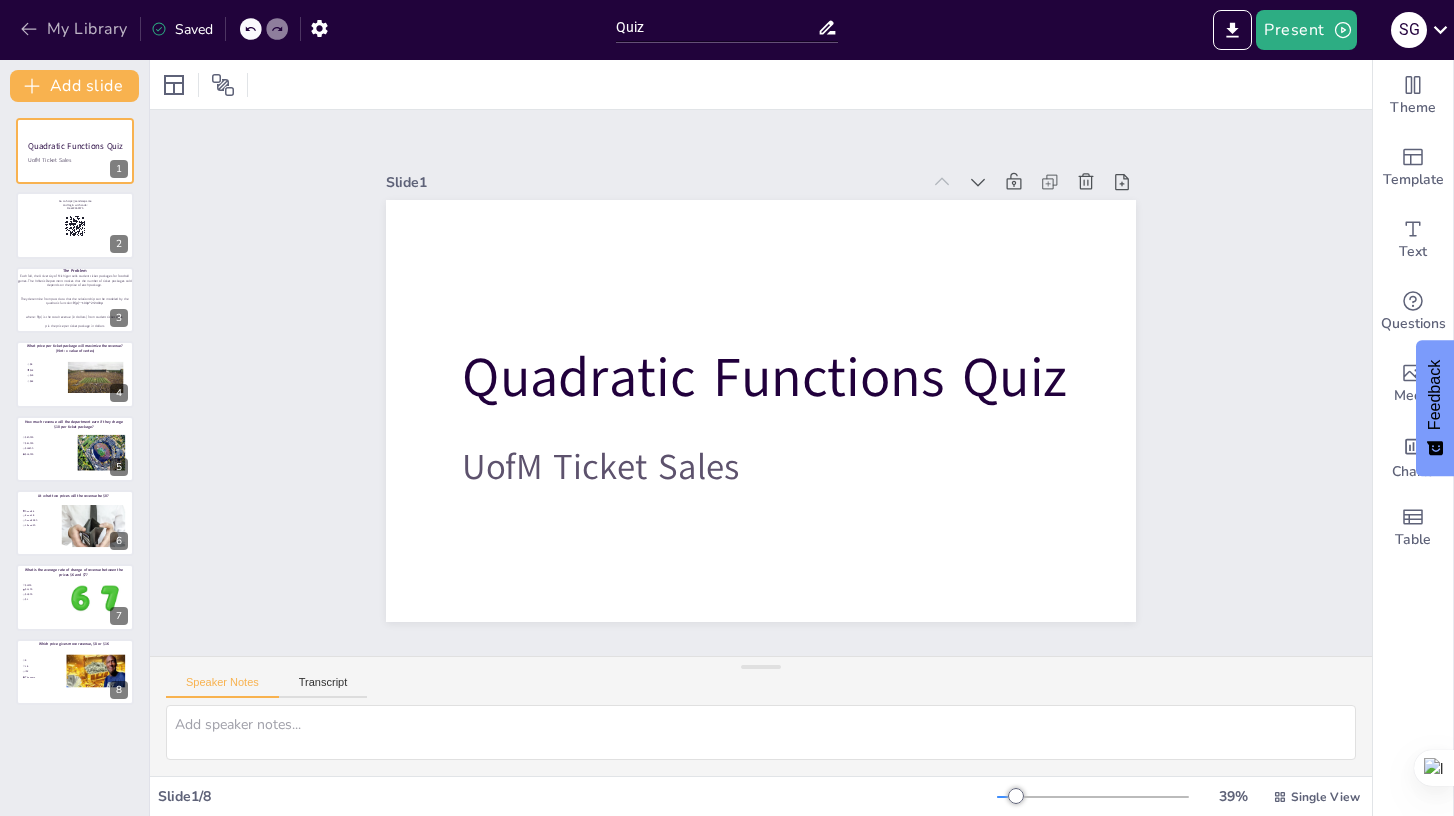 click on "My Library" at bounding box center (75, 29) 